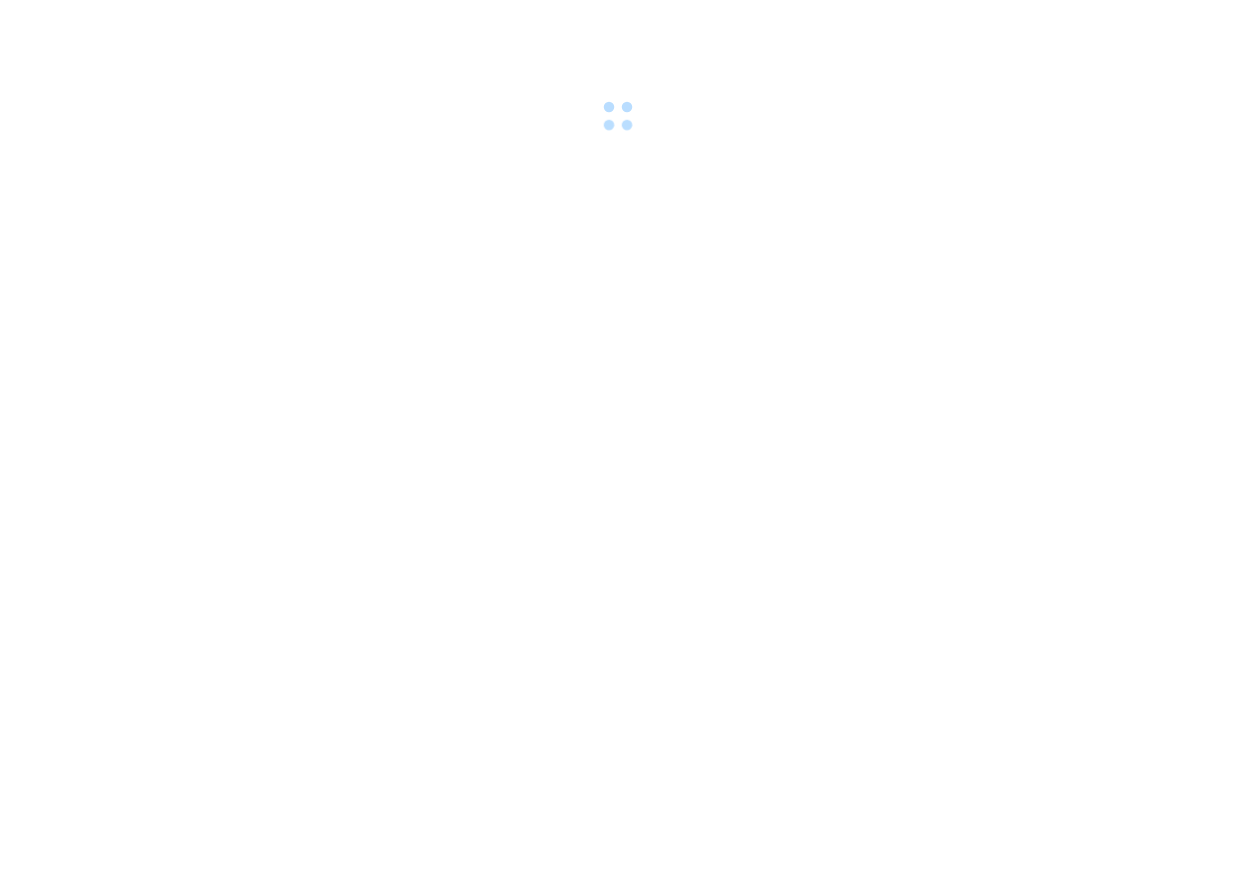 scroll, scrollTop: 0, scrollLeft: 0, axis: both 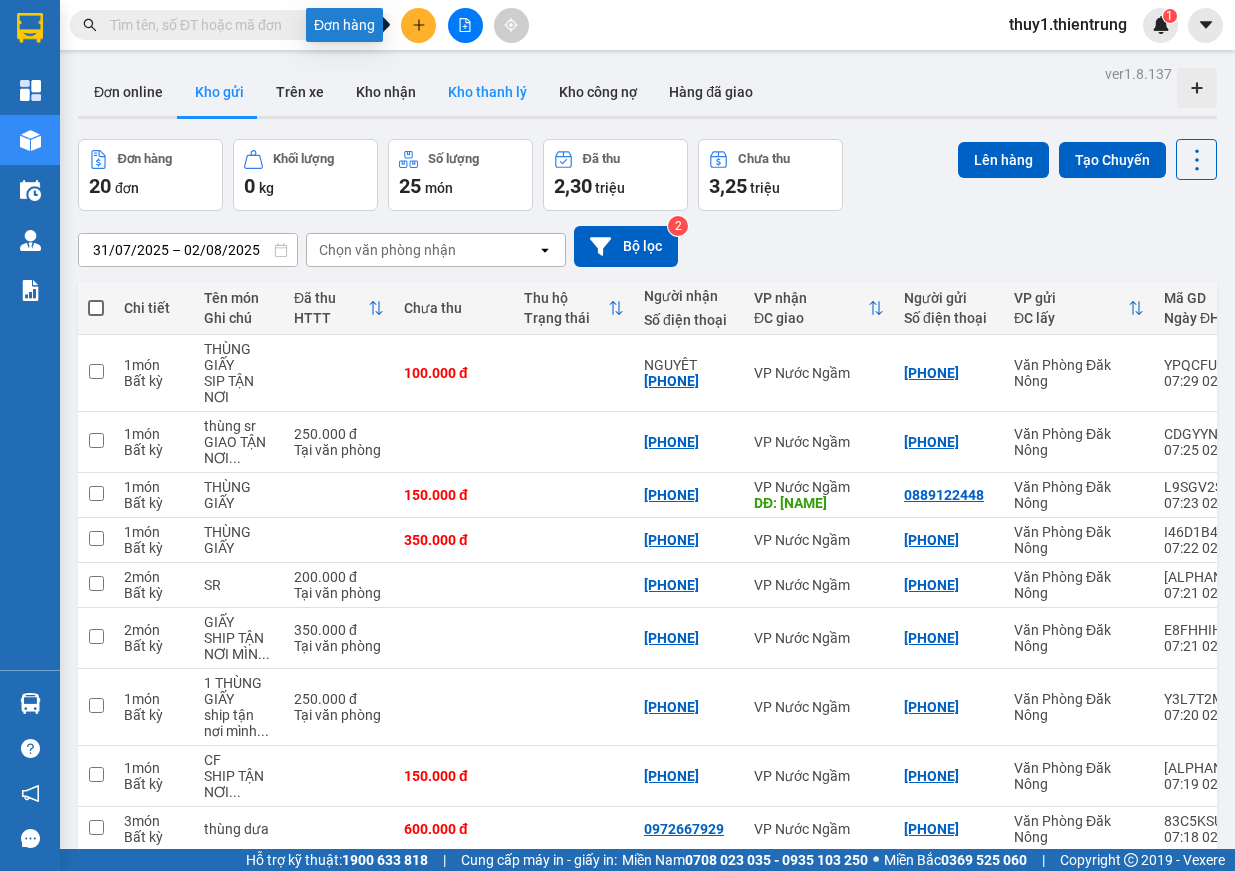 drag, startPoint x: 424, startPoint y: 27, endPoint x: 433, endPoint y: 73, distance: 46.872166 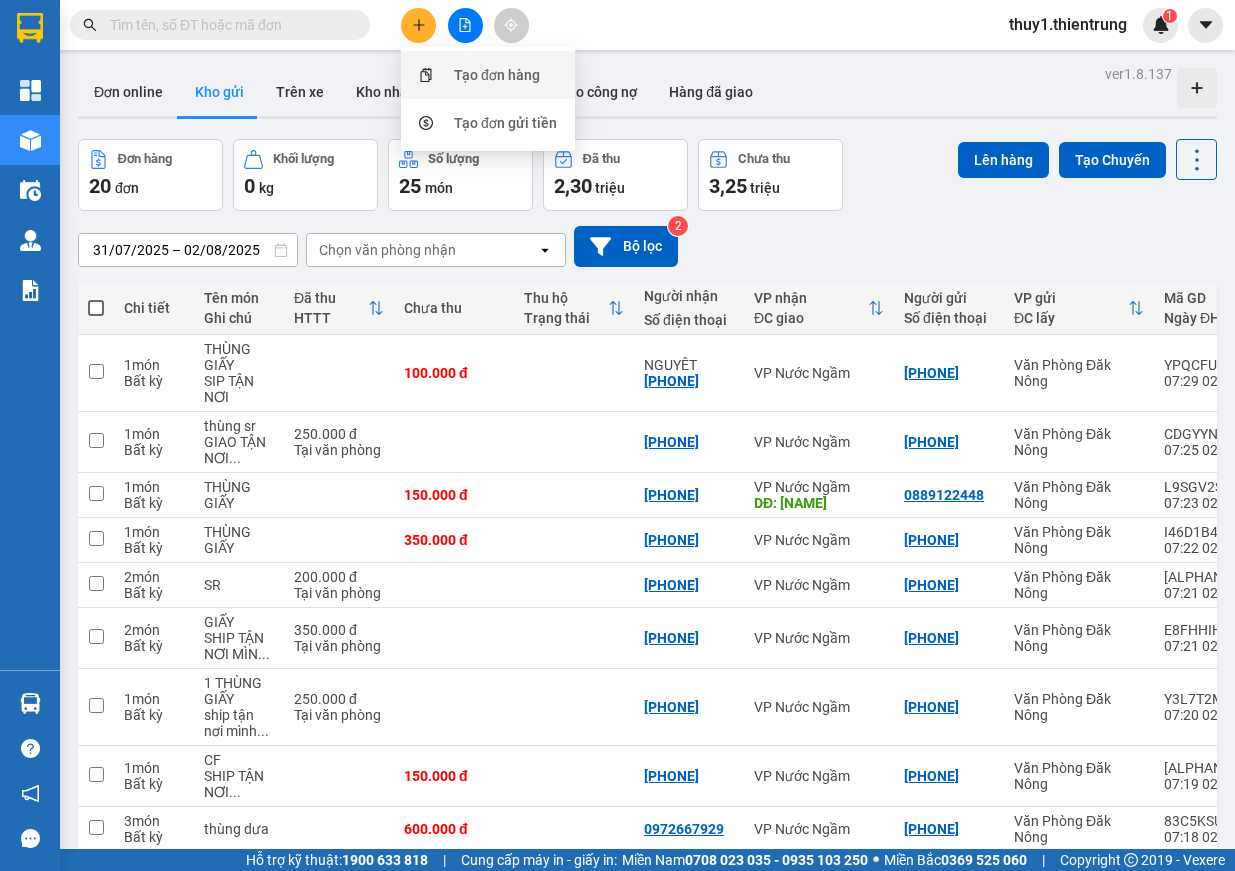 click on "Tạo đơn hàng" at bounding box center [497, 75] 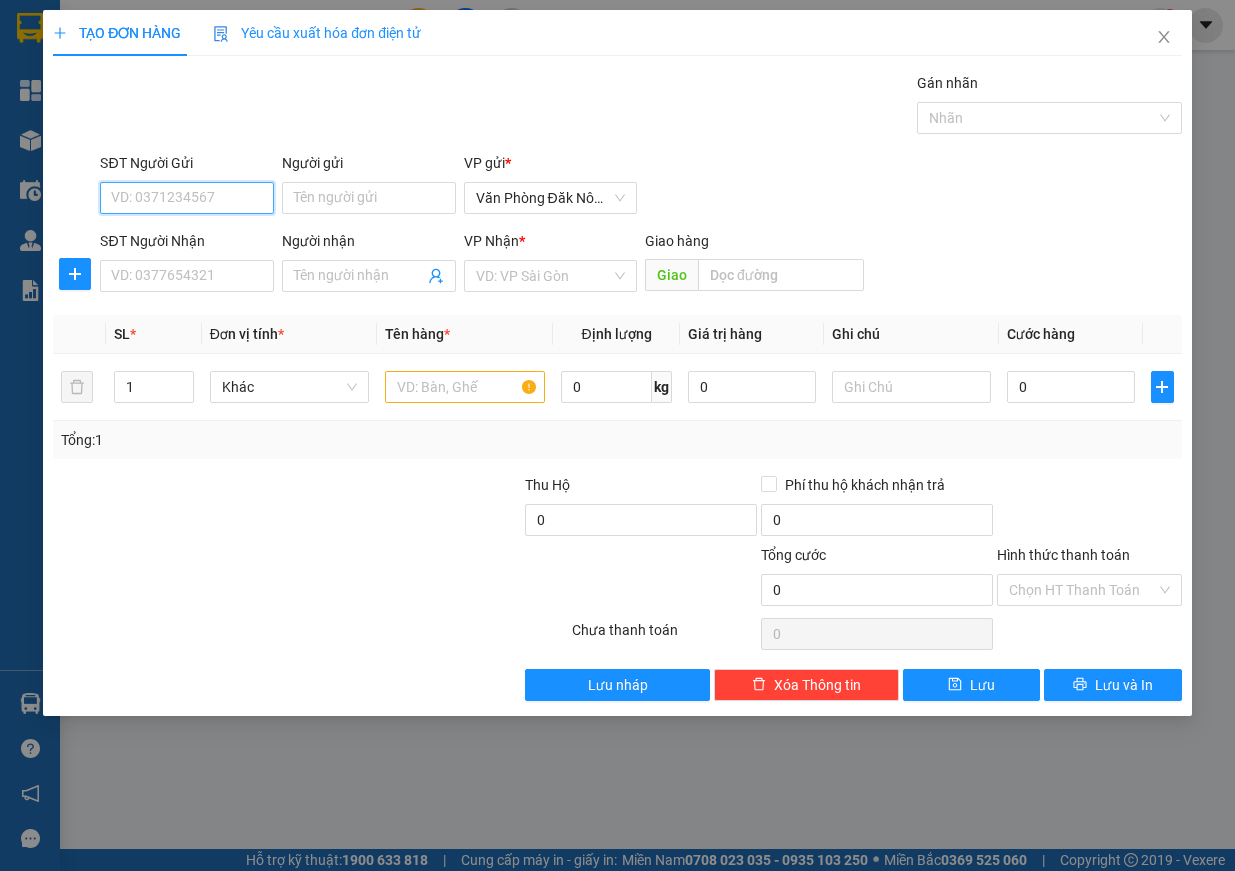 click on "SĐT Người Gửi" at bounding box center [187, 198] 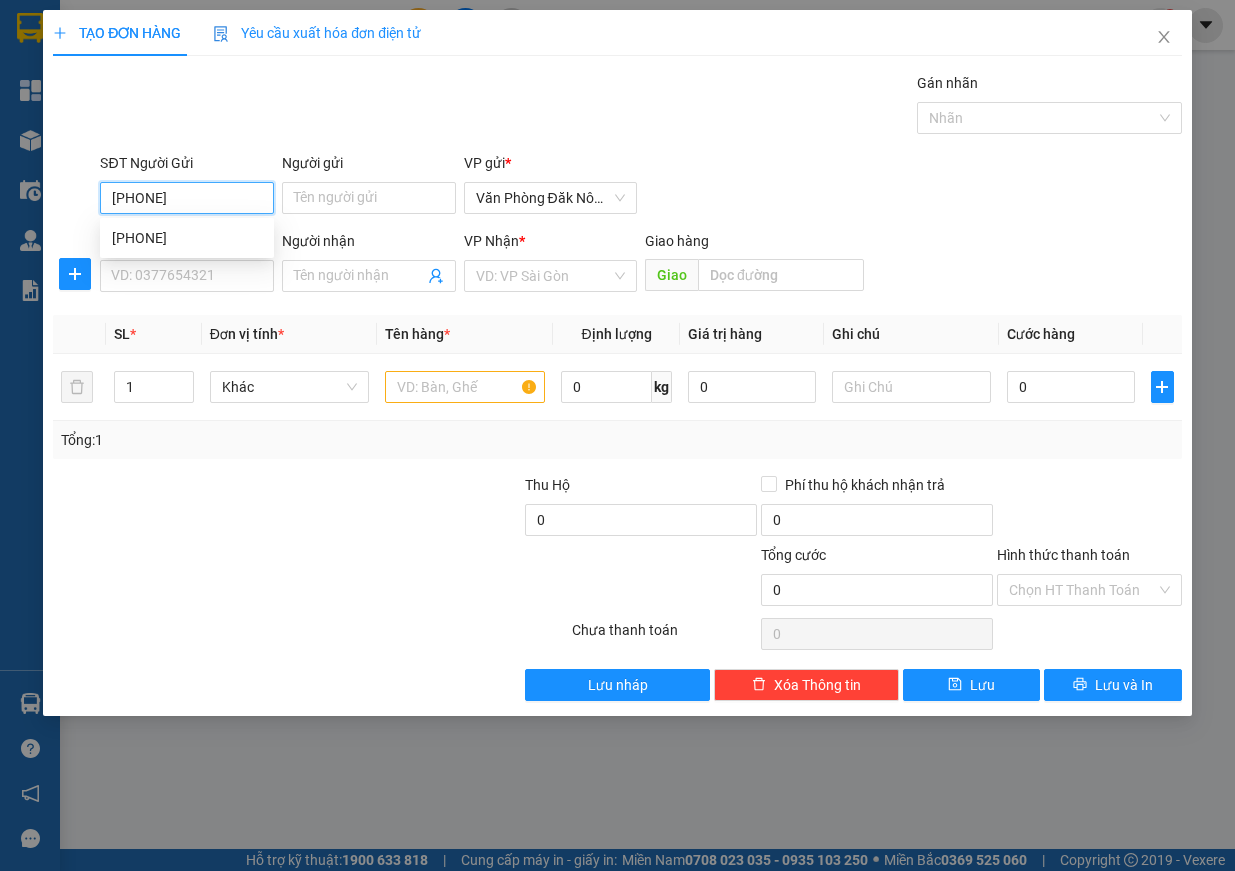 type on "[PHONE]" 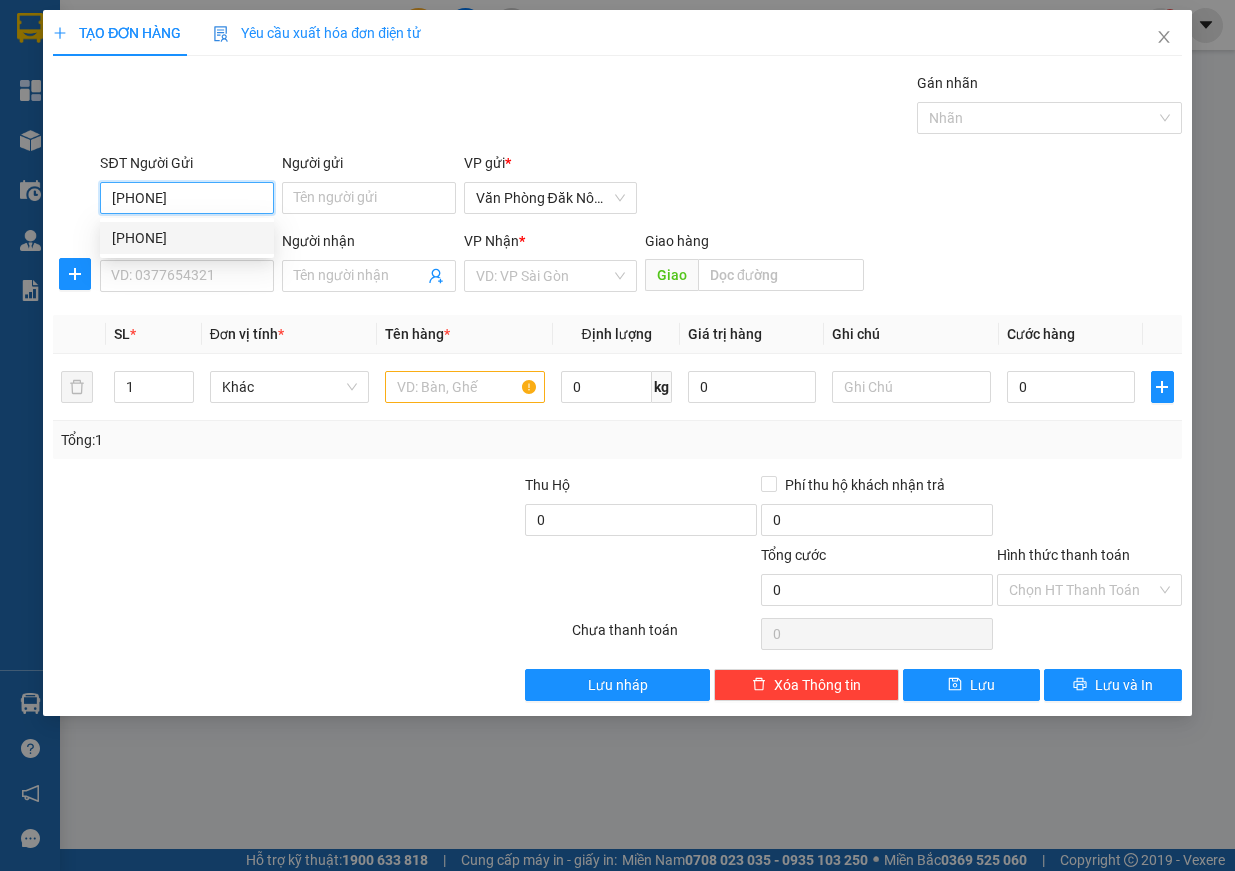 click on "[PHONE]" at bounding box center [187, 238] 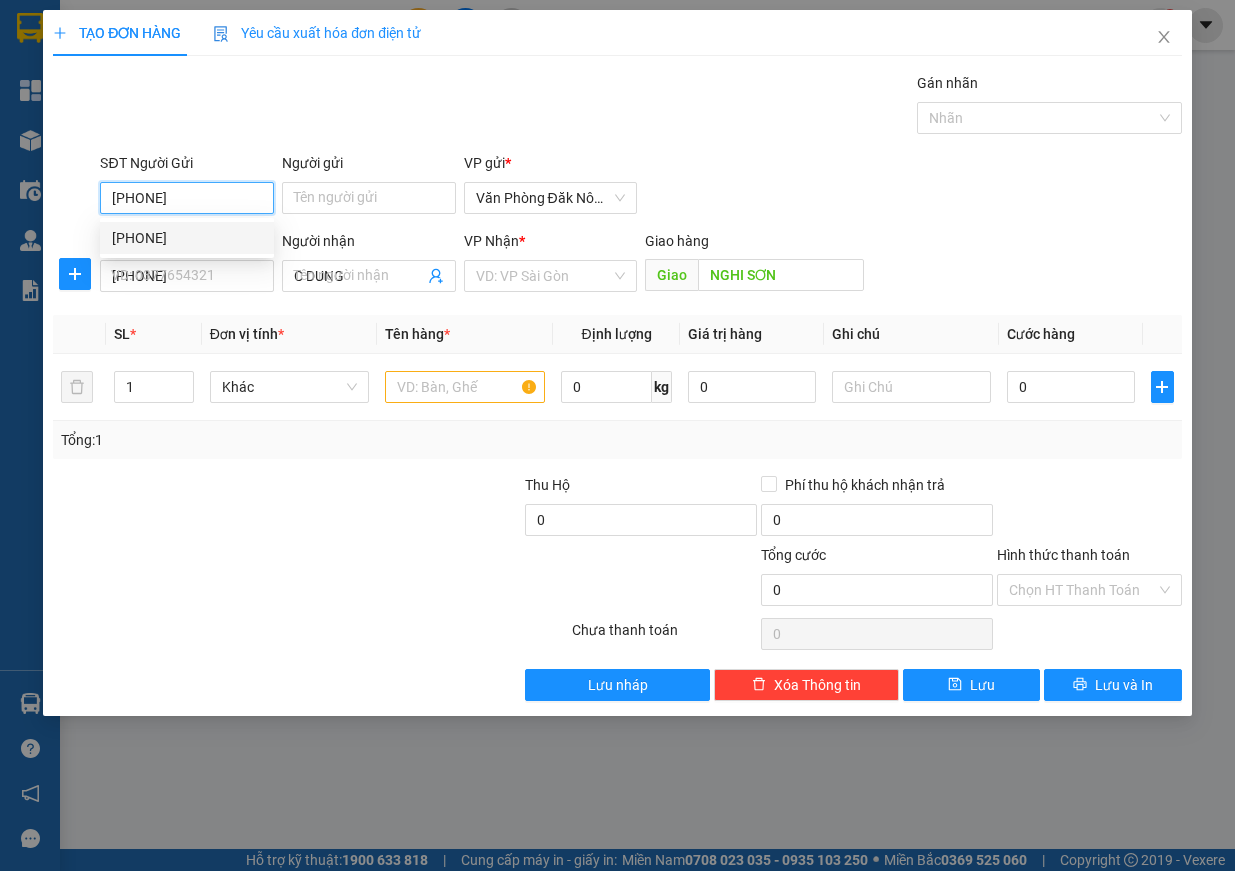 type on "250.000" 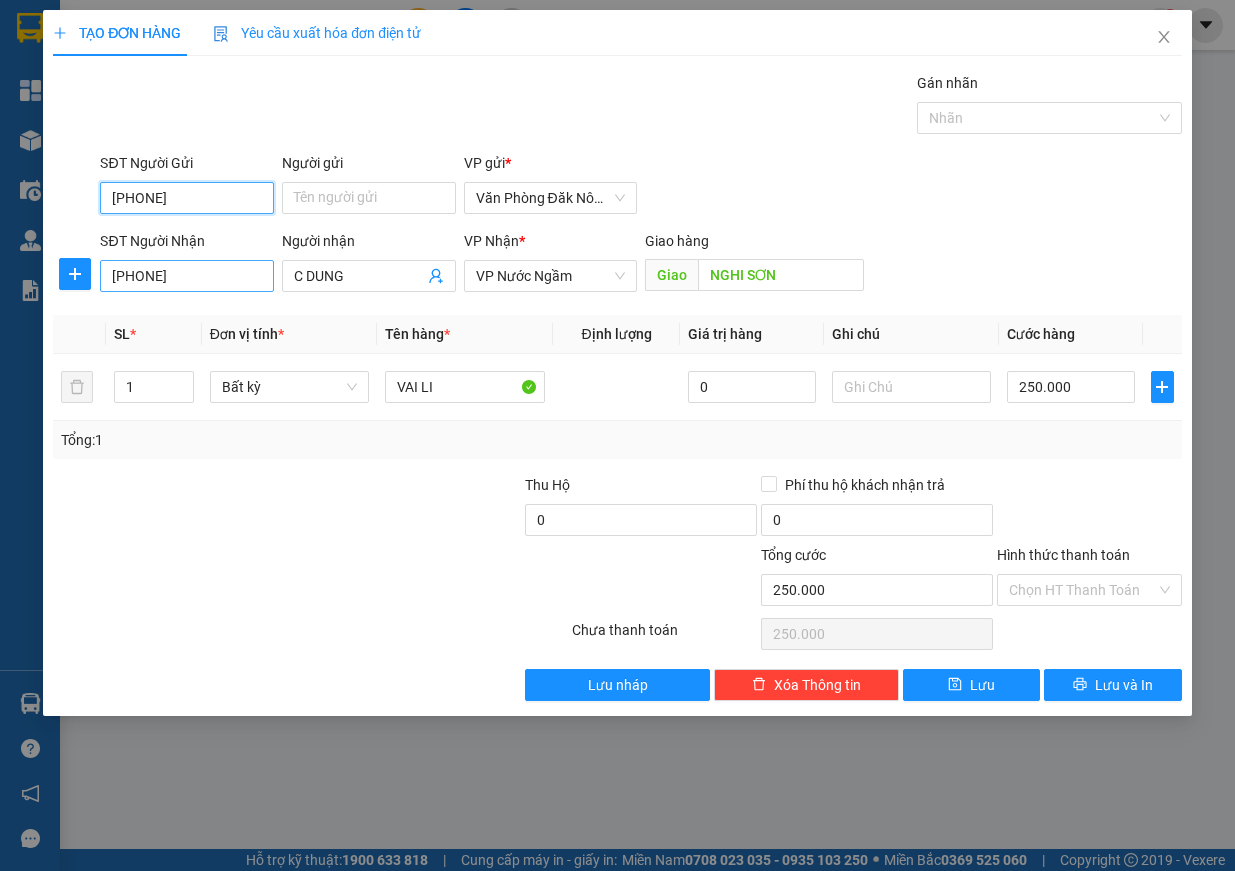 type on "[PHONE]" 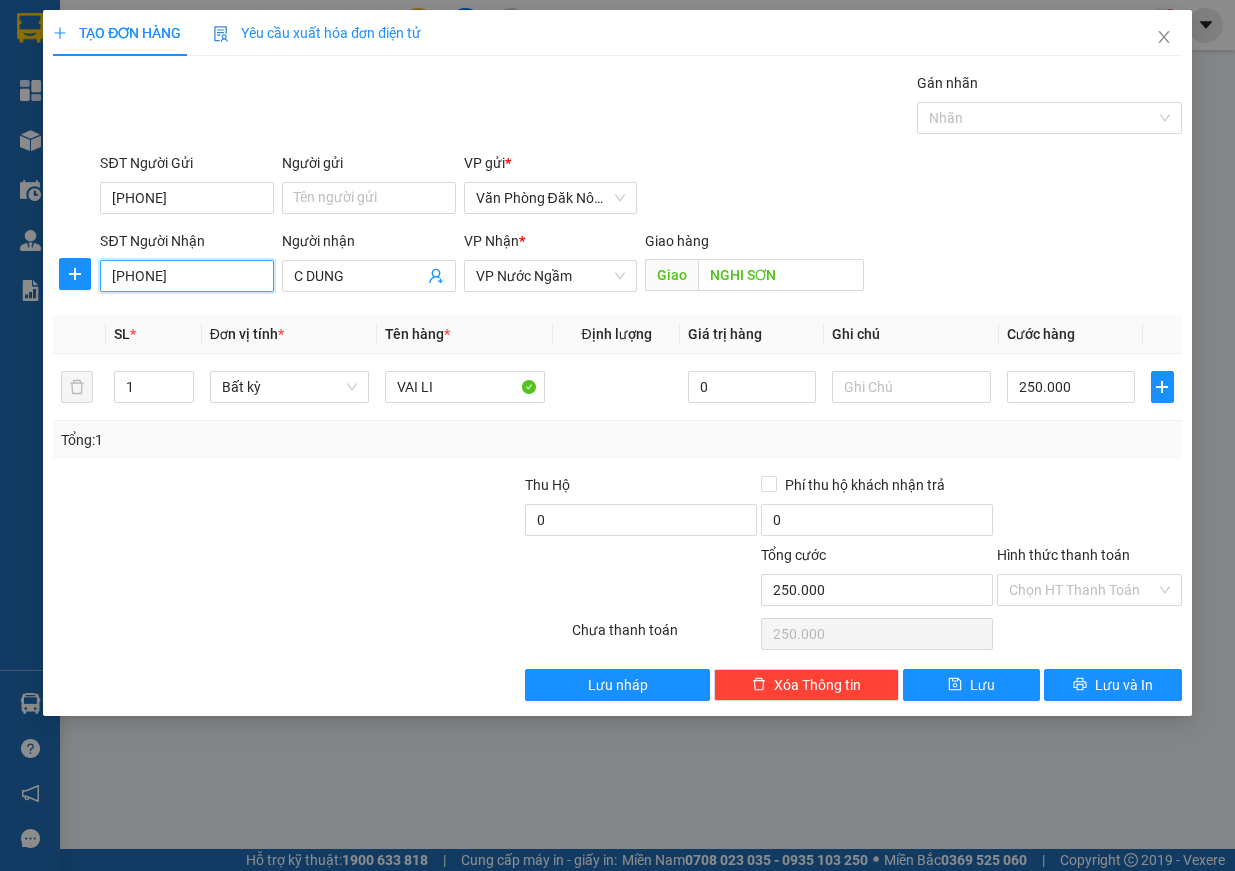 click on "0975517204" at bounding box center [187, 276] 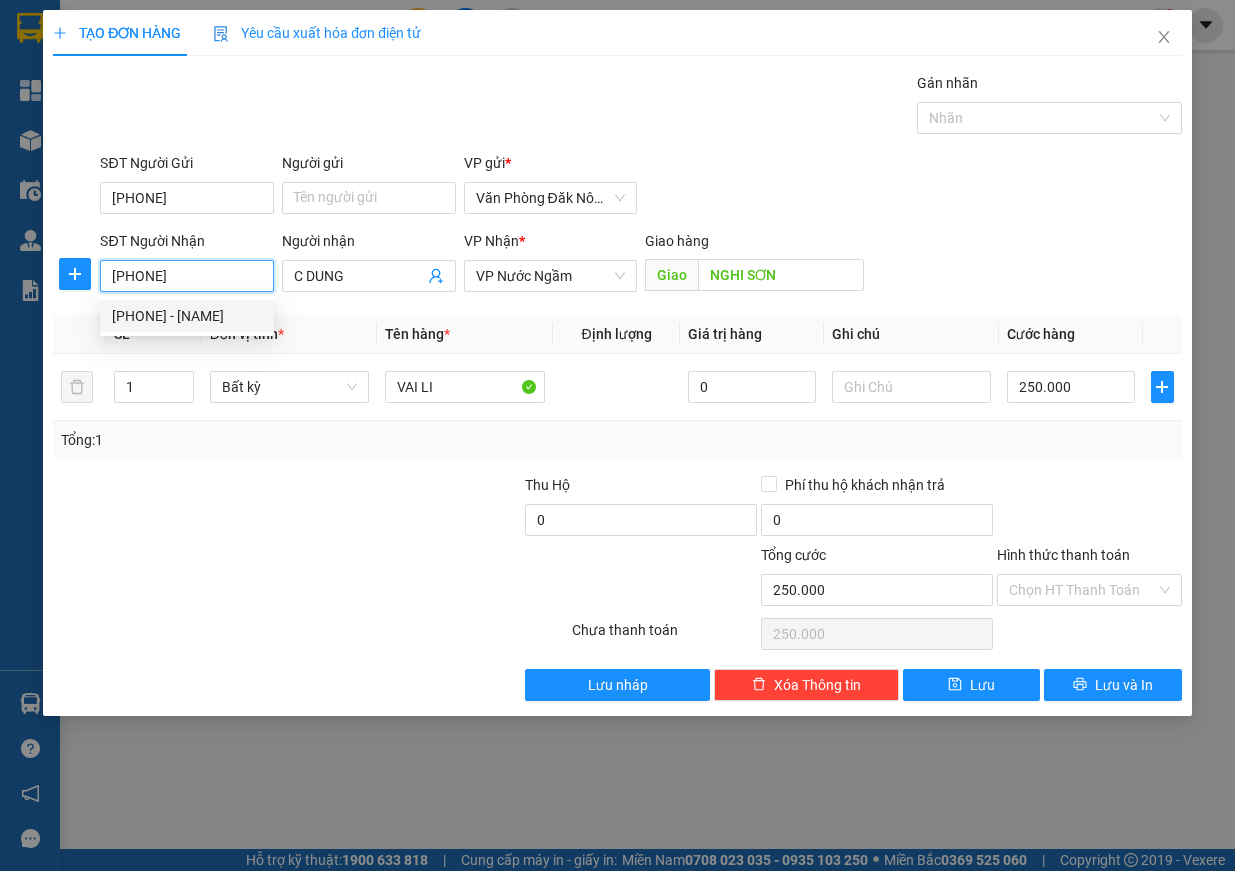 click on "0975517204" at bounding box center [187, 276] 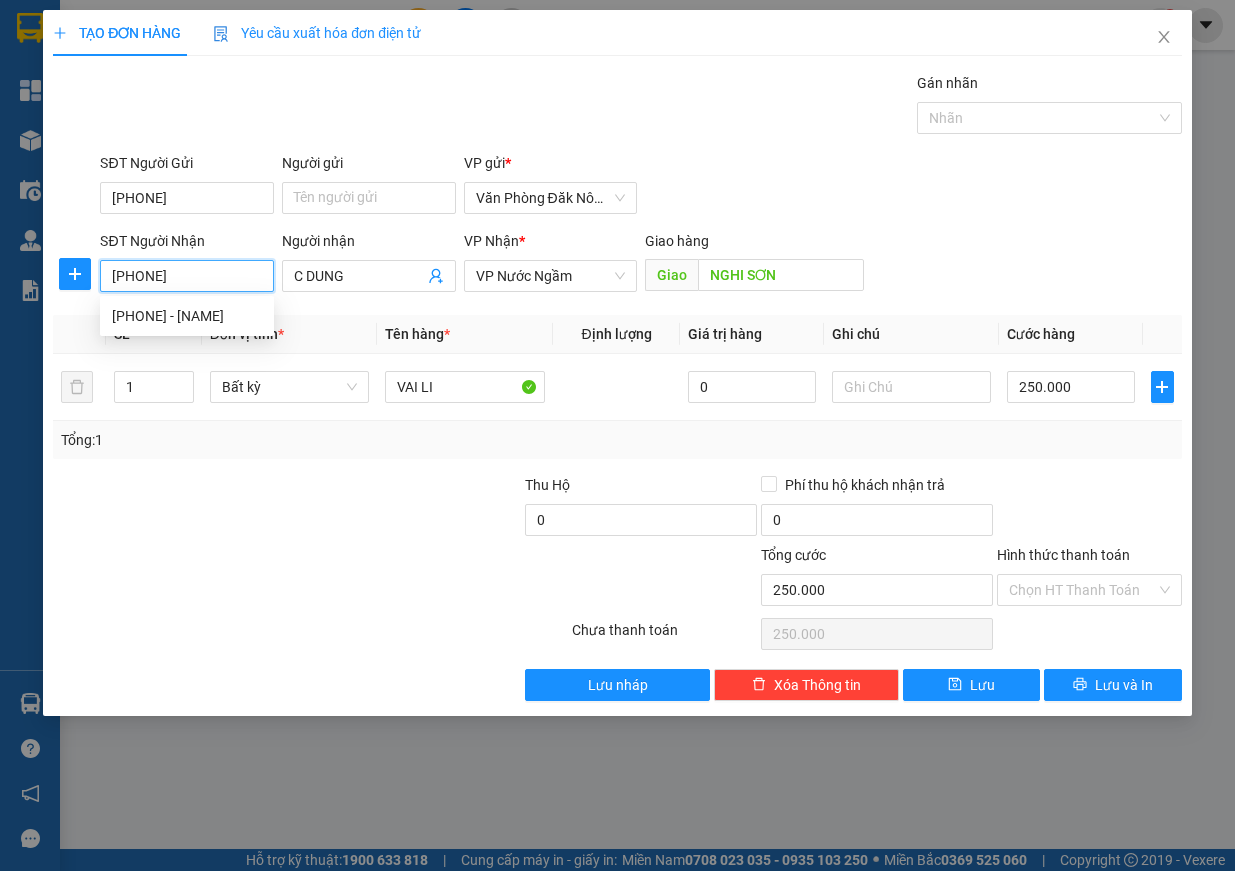 type on "[PHONE]" 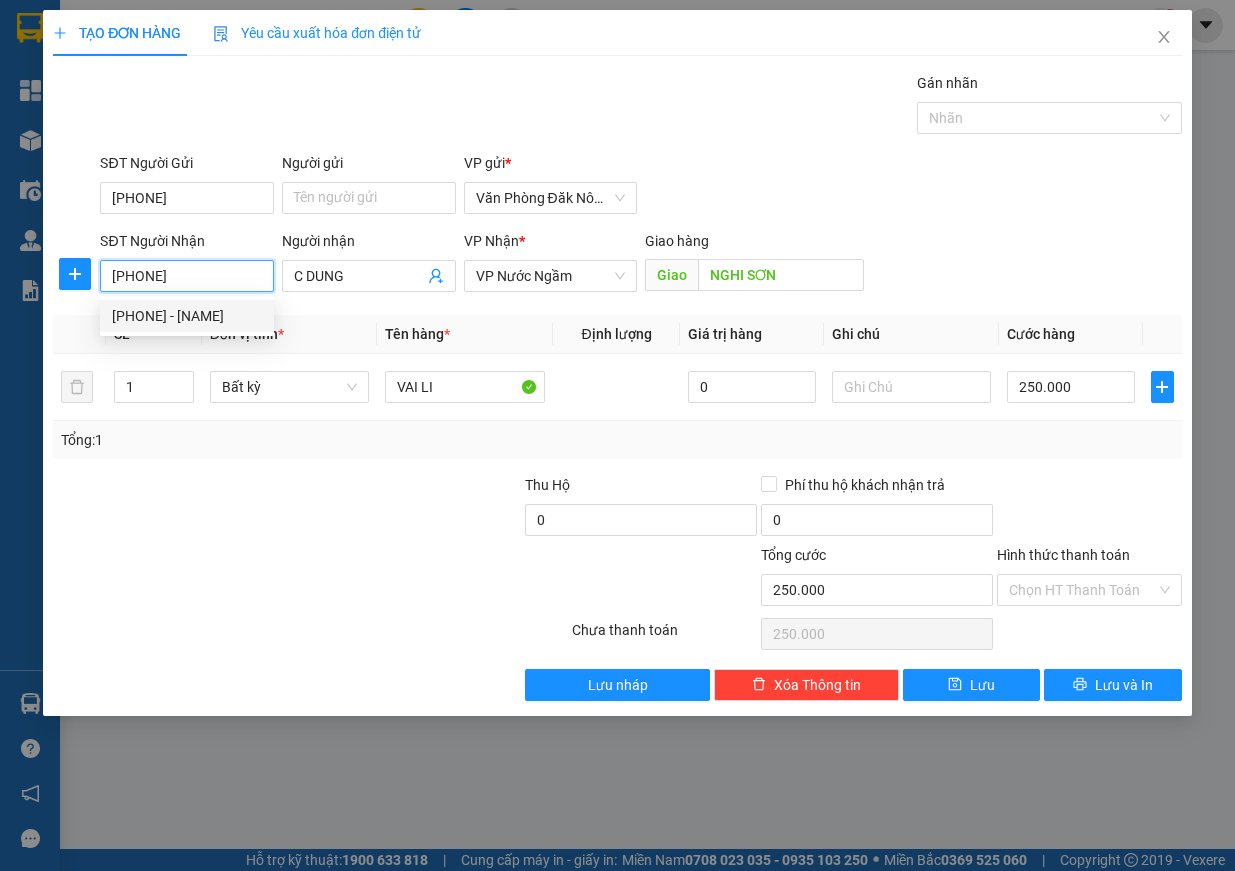 click on "0776238363 - DUNG" at bounding box center [187, 316] 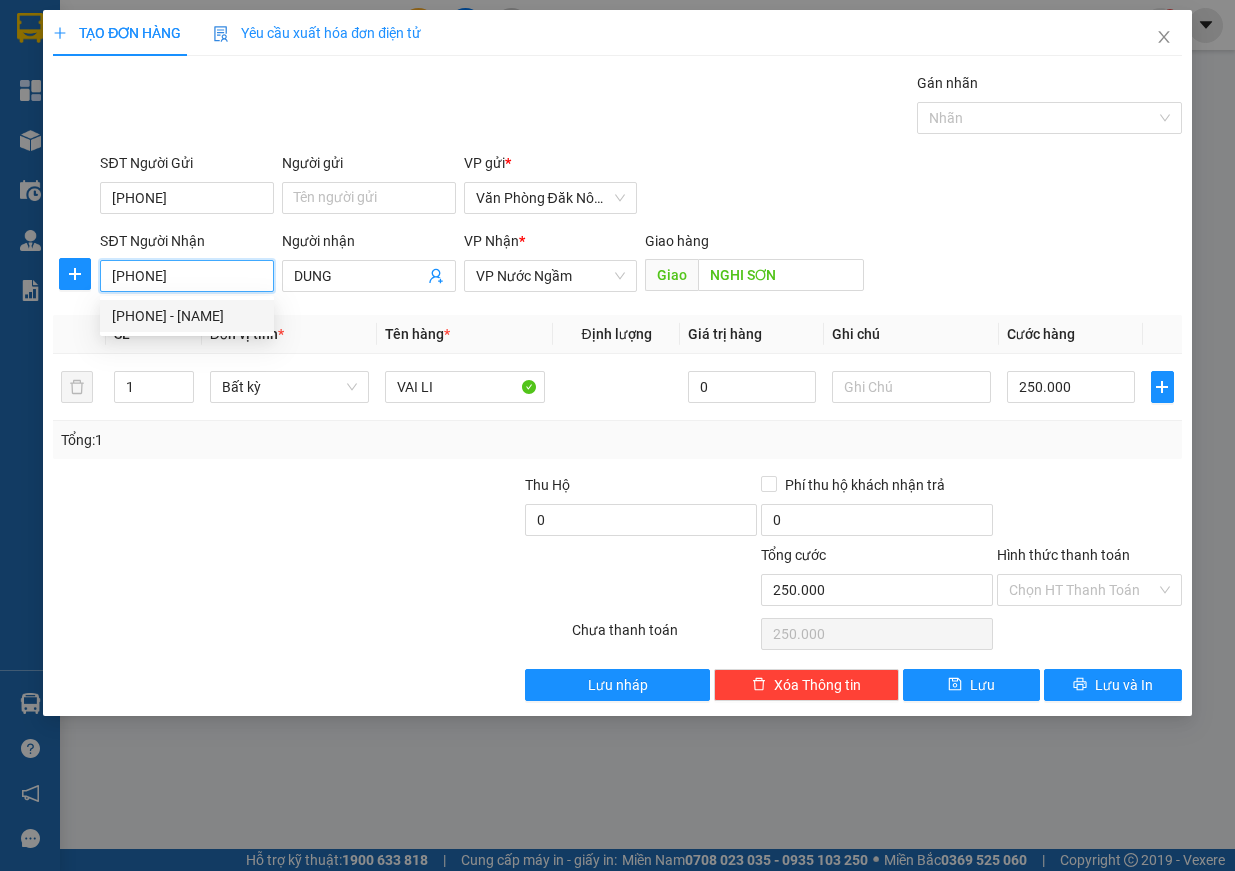 type on "CHỢ KHO" 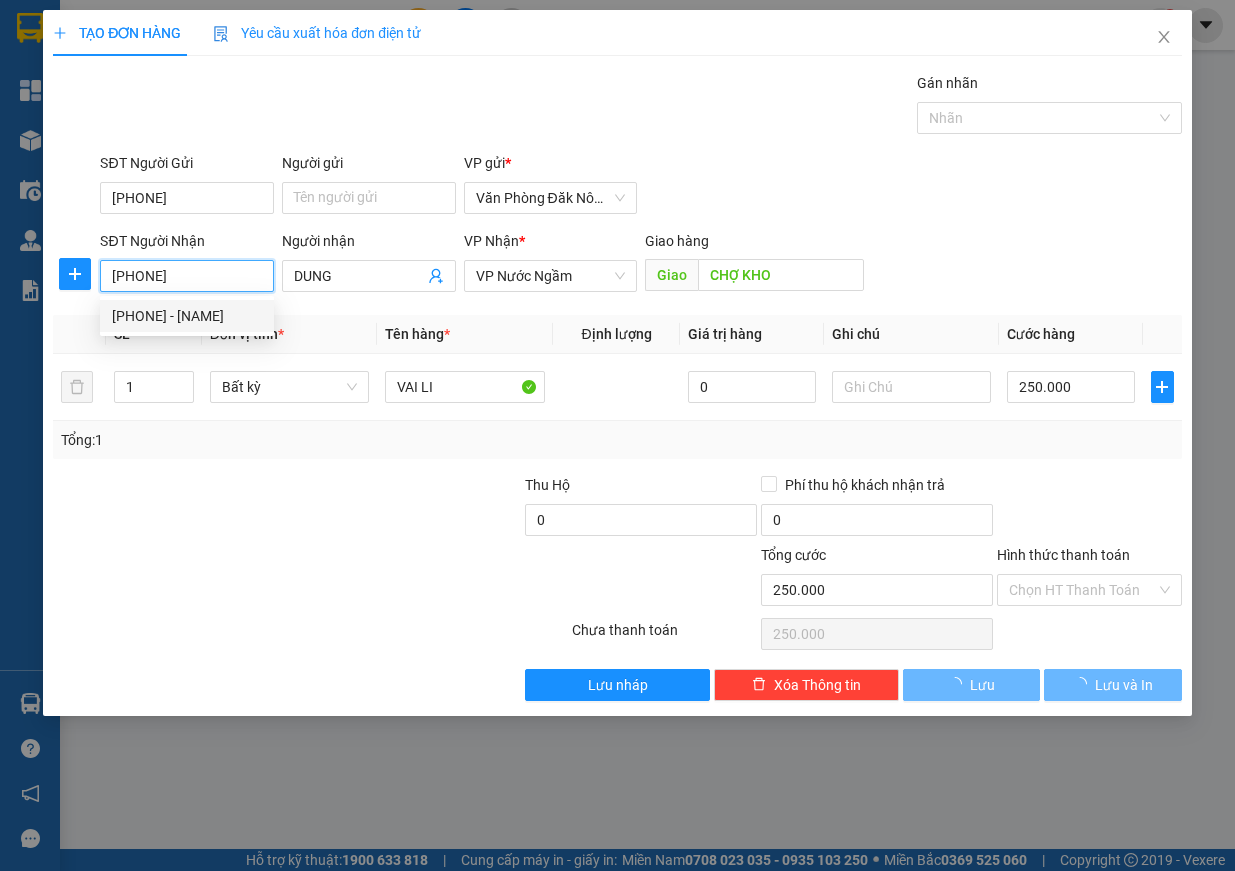type on "400.000" 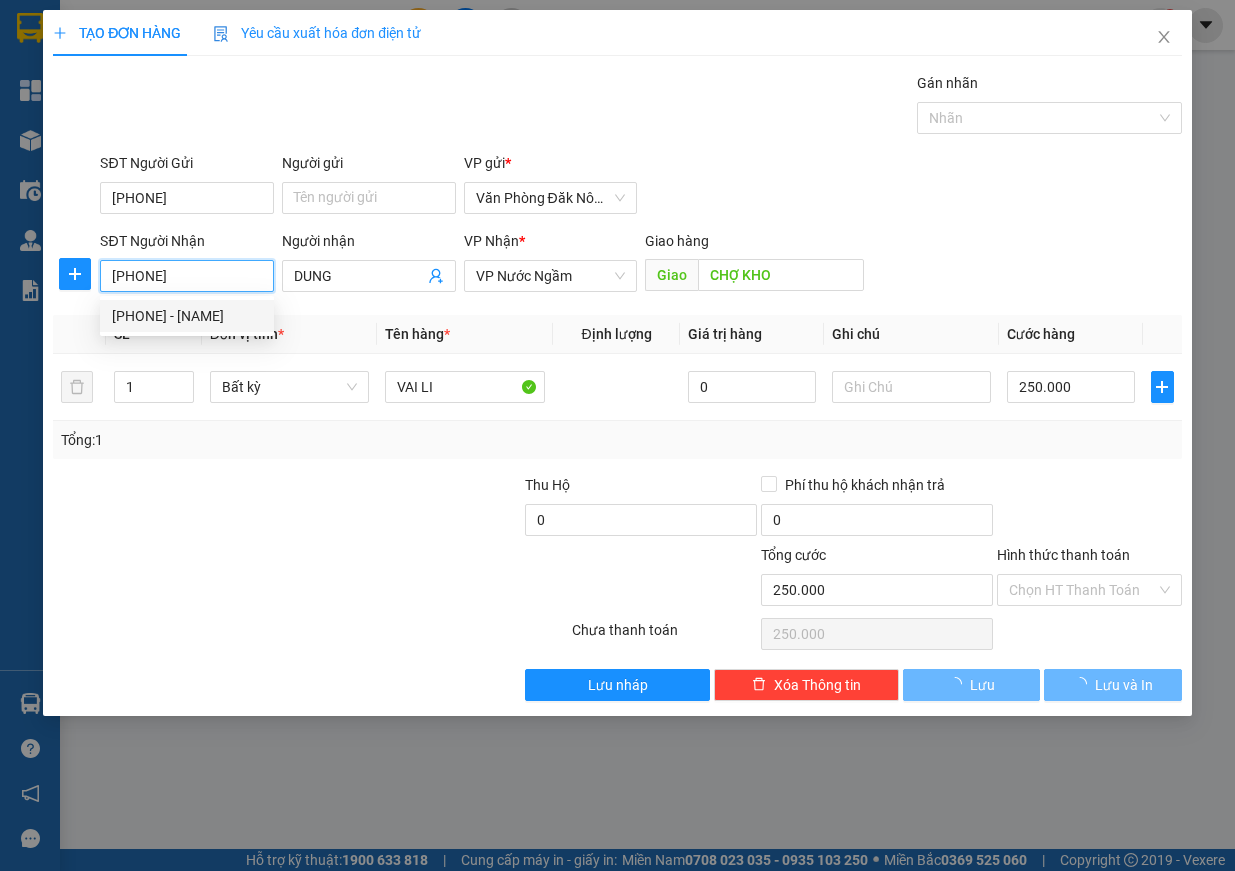 type on "400.000" 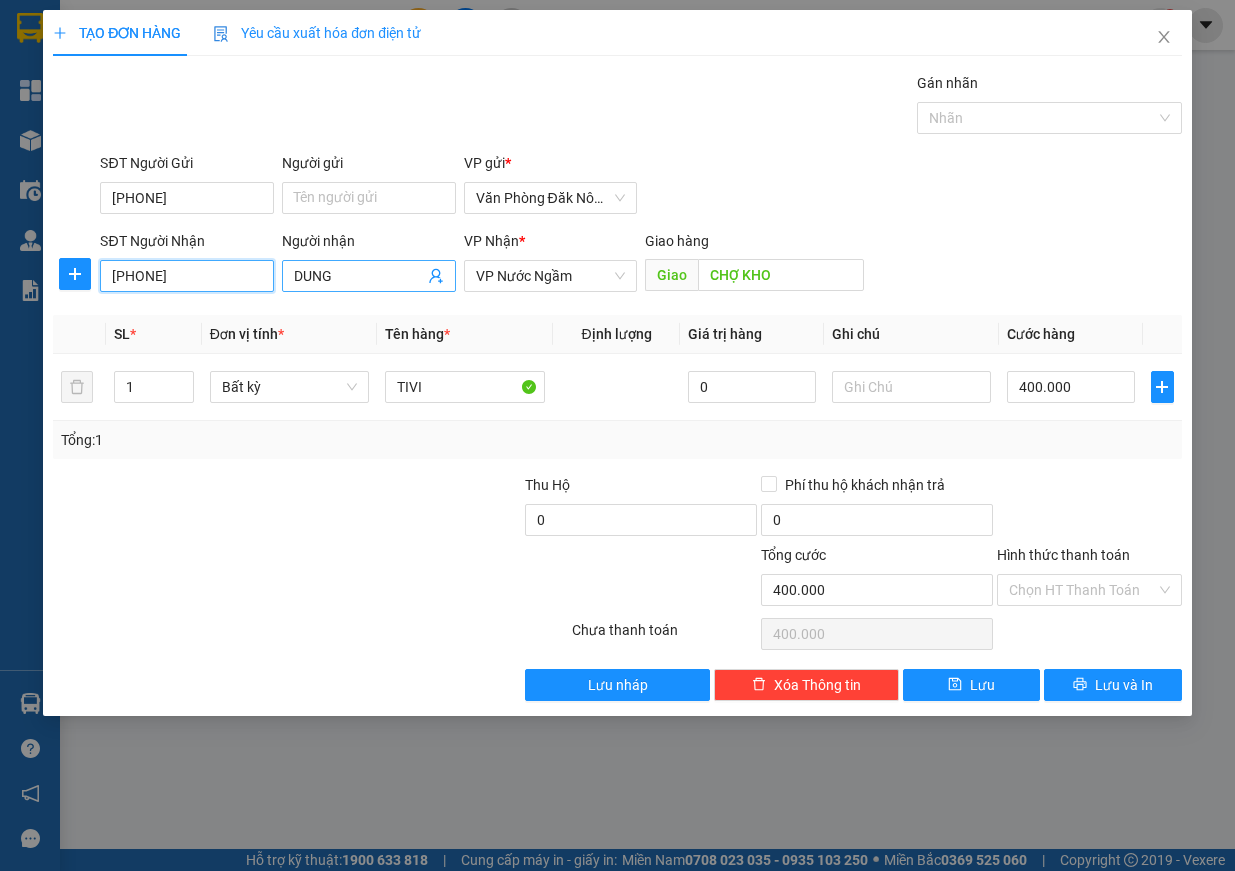 type on "[PHONE]" 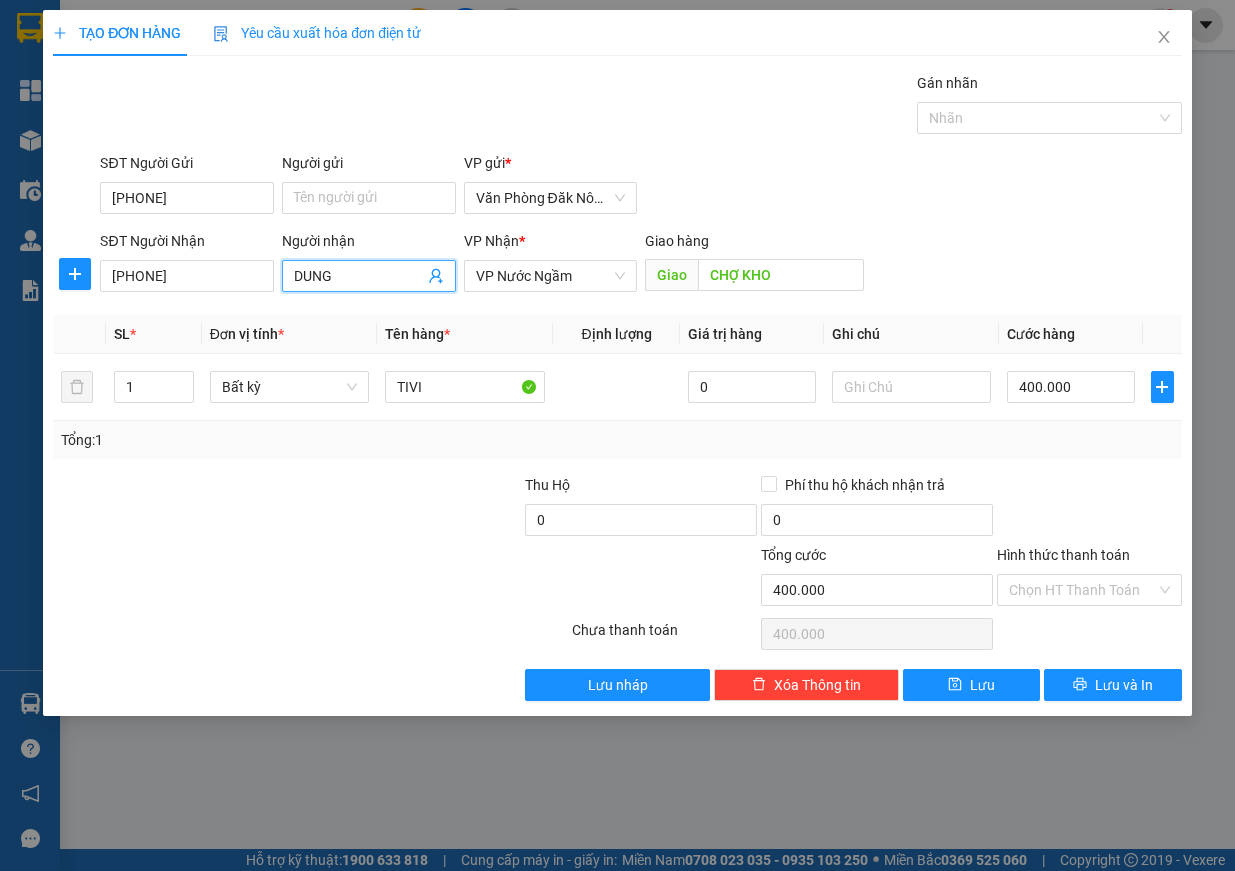 drag, startPoint x: 364, startPoint y: 279, endPoint x: 293, endPoint y: 274, distance: 71.17584 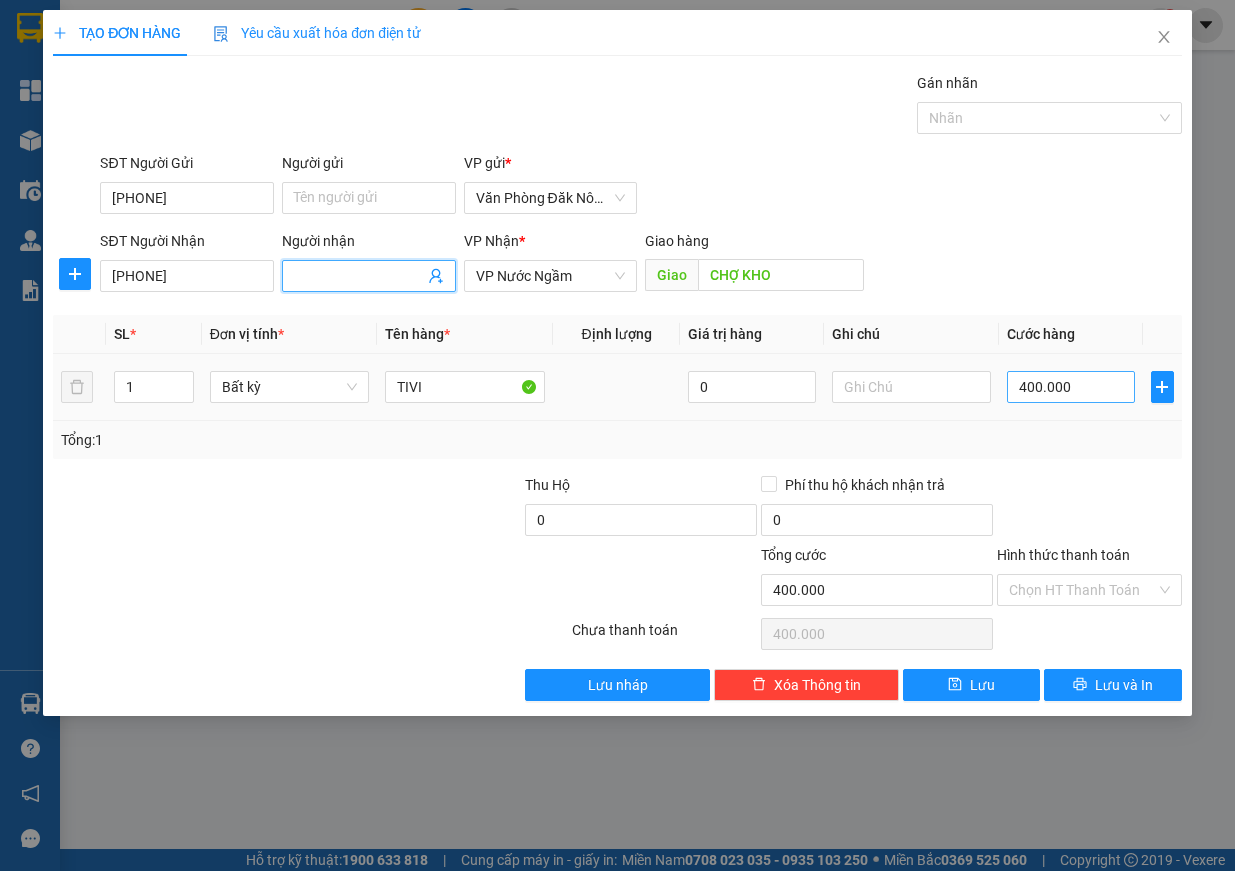 type 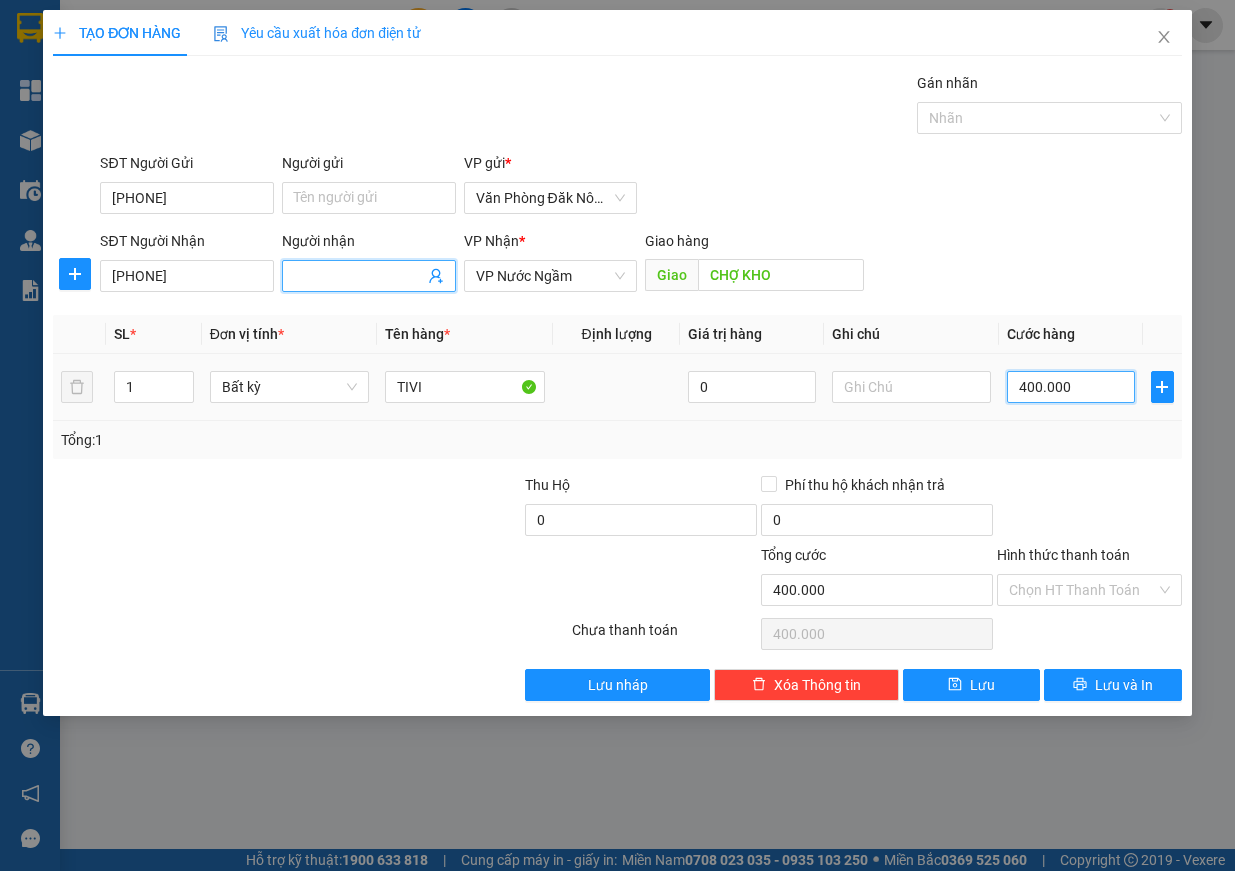 click on "400.000" at bounding box center (1071, 387) 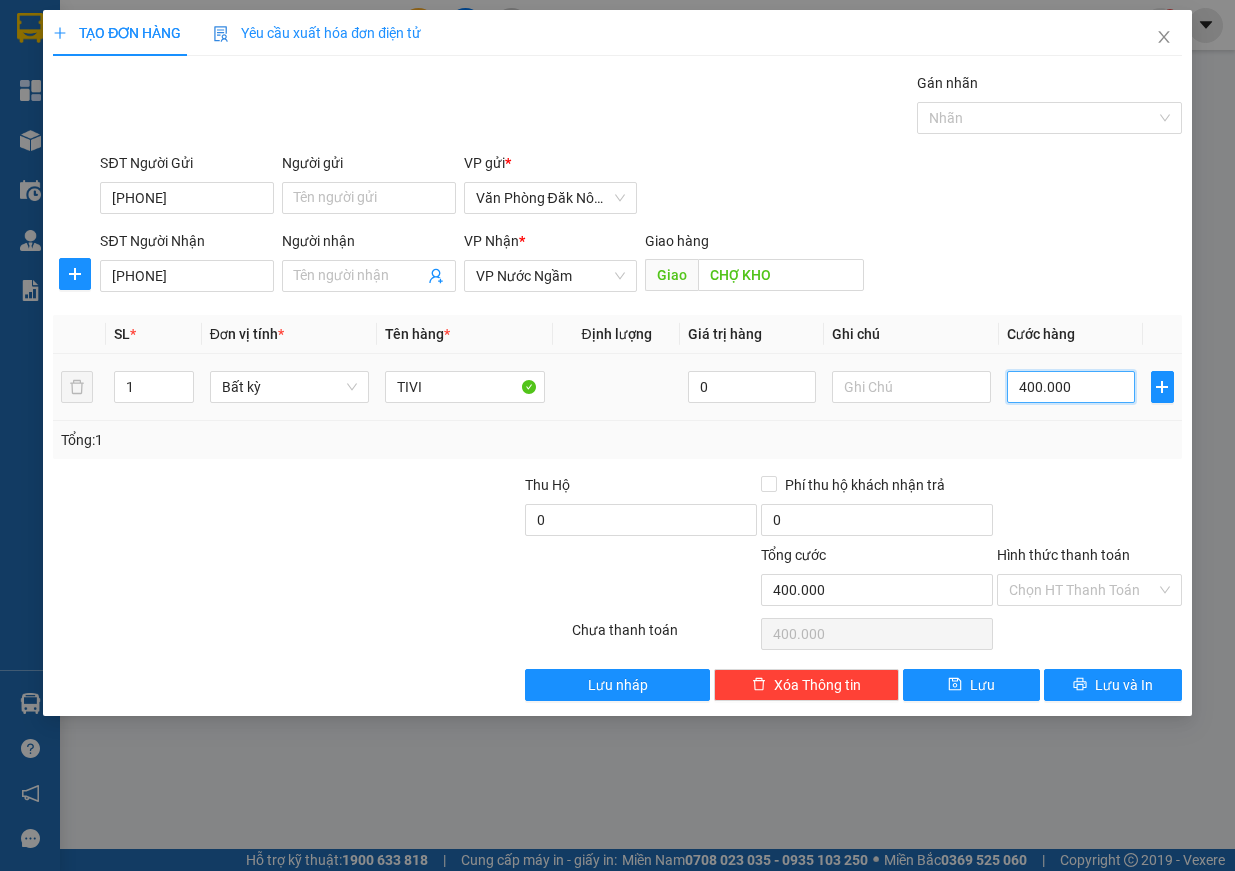 type on "2" 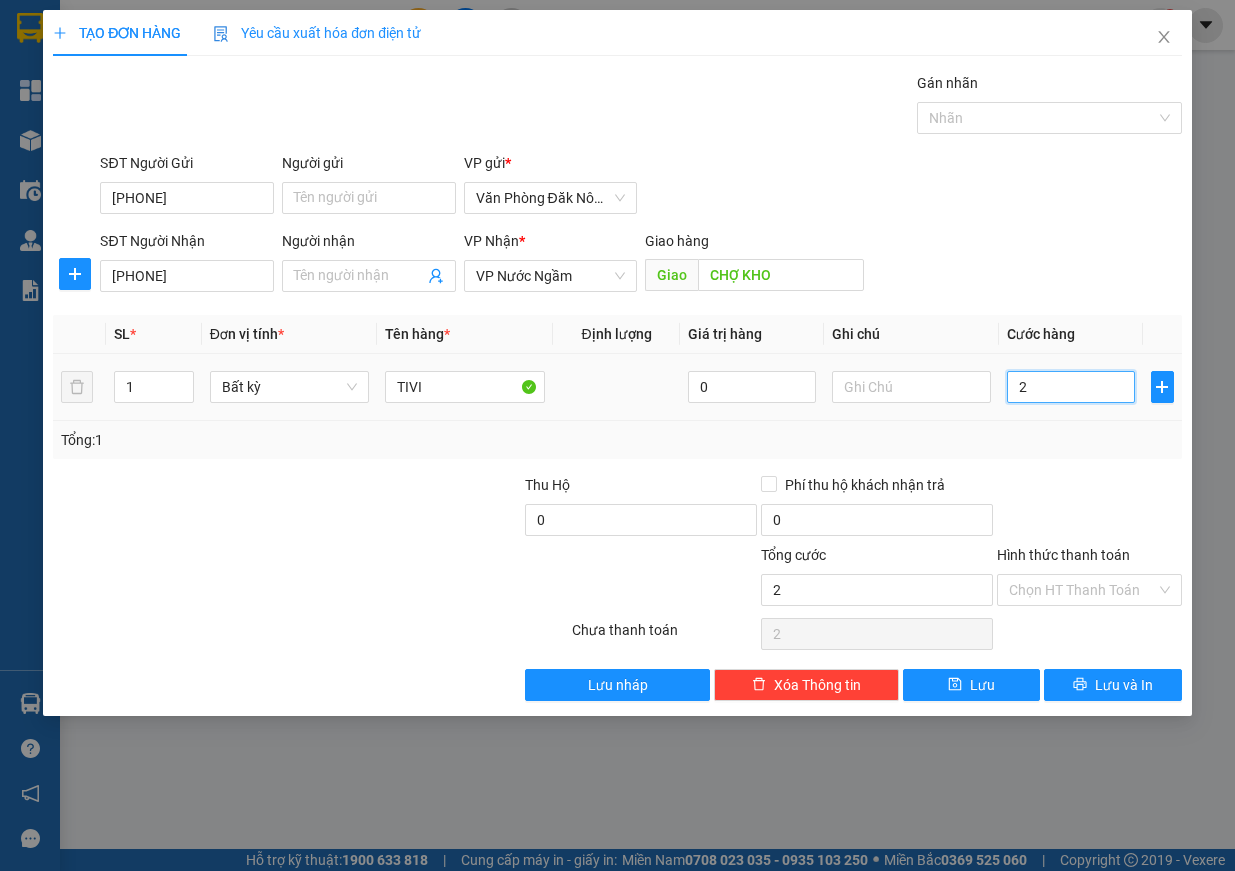 type on "20" 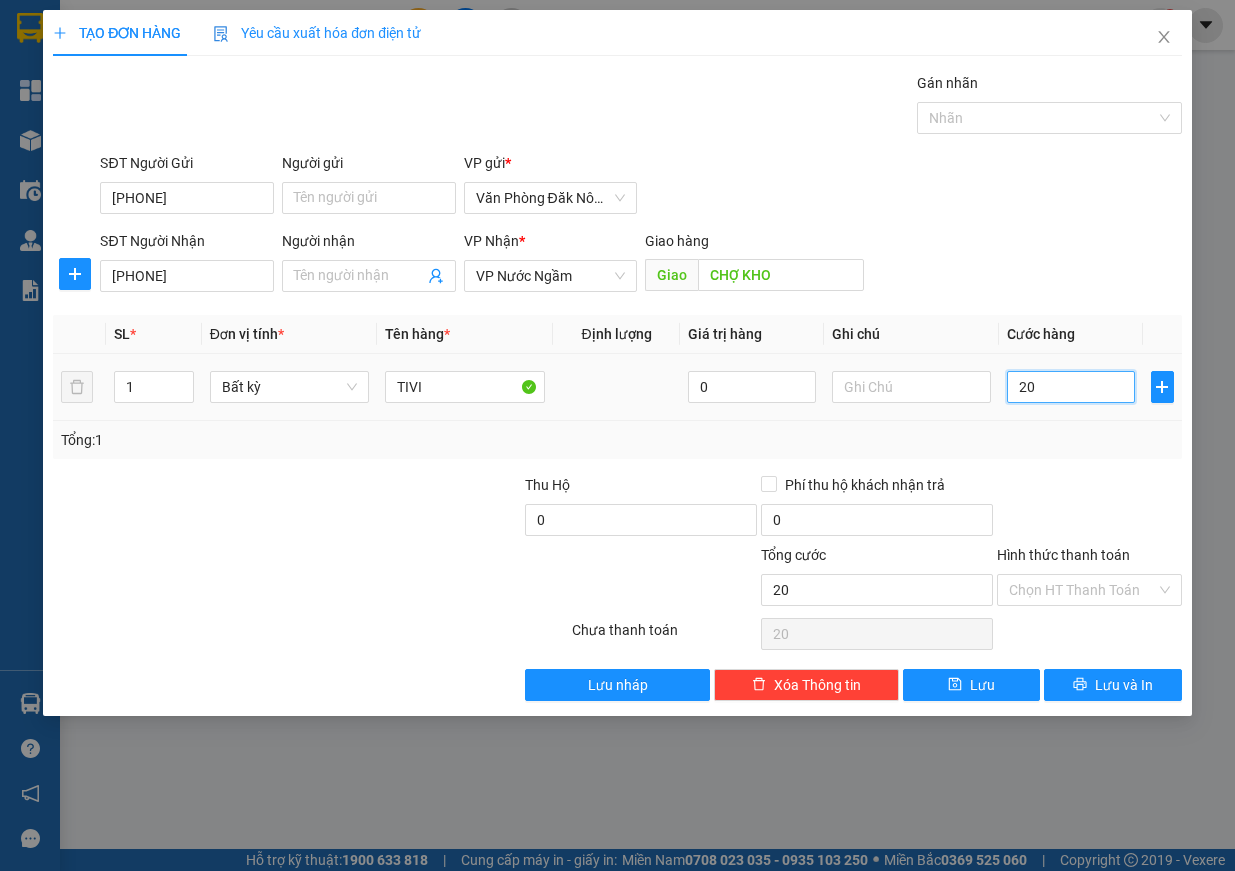 type on "200" 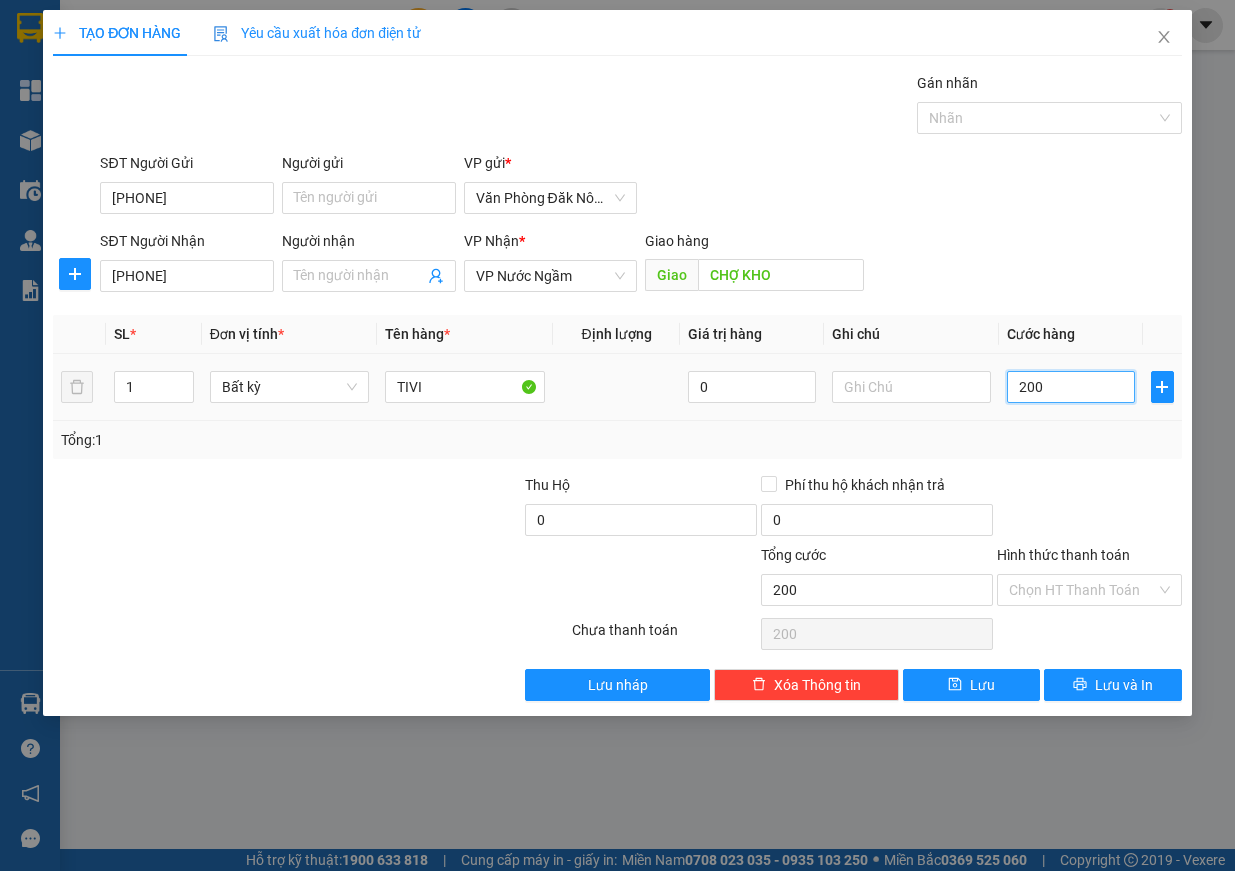 type on "2.000" 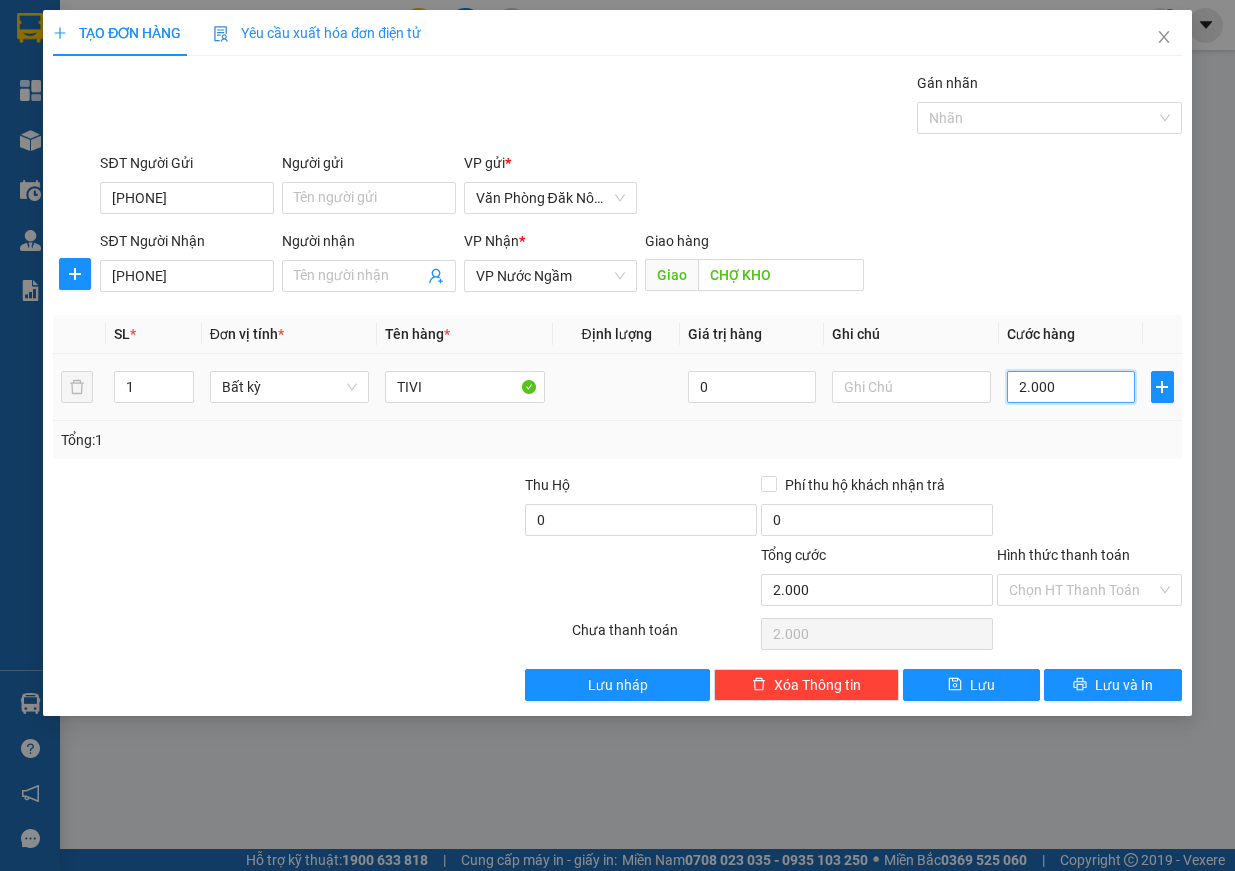 type on "20.000" 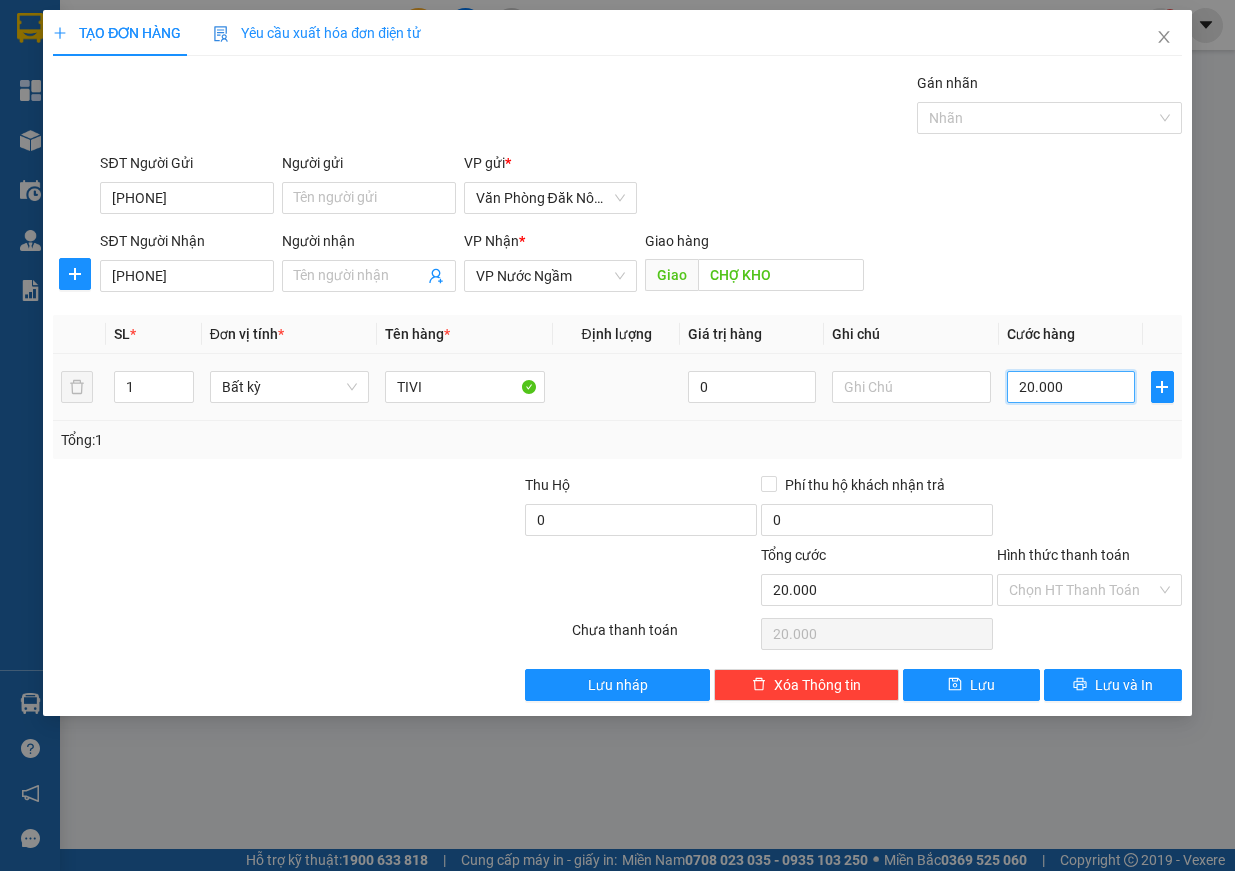 type on "200.000" 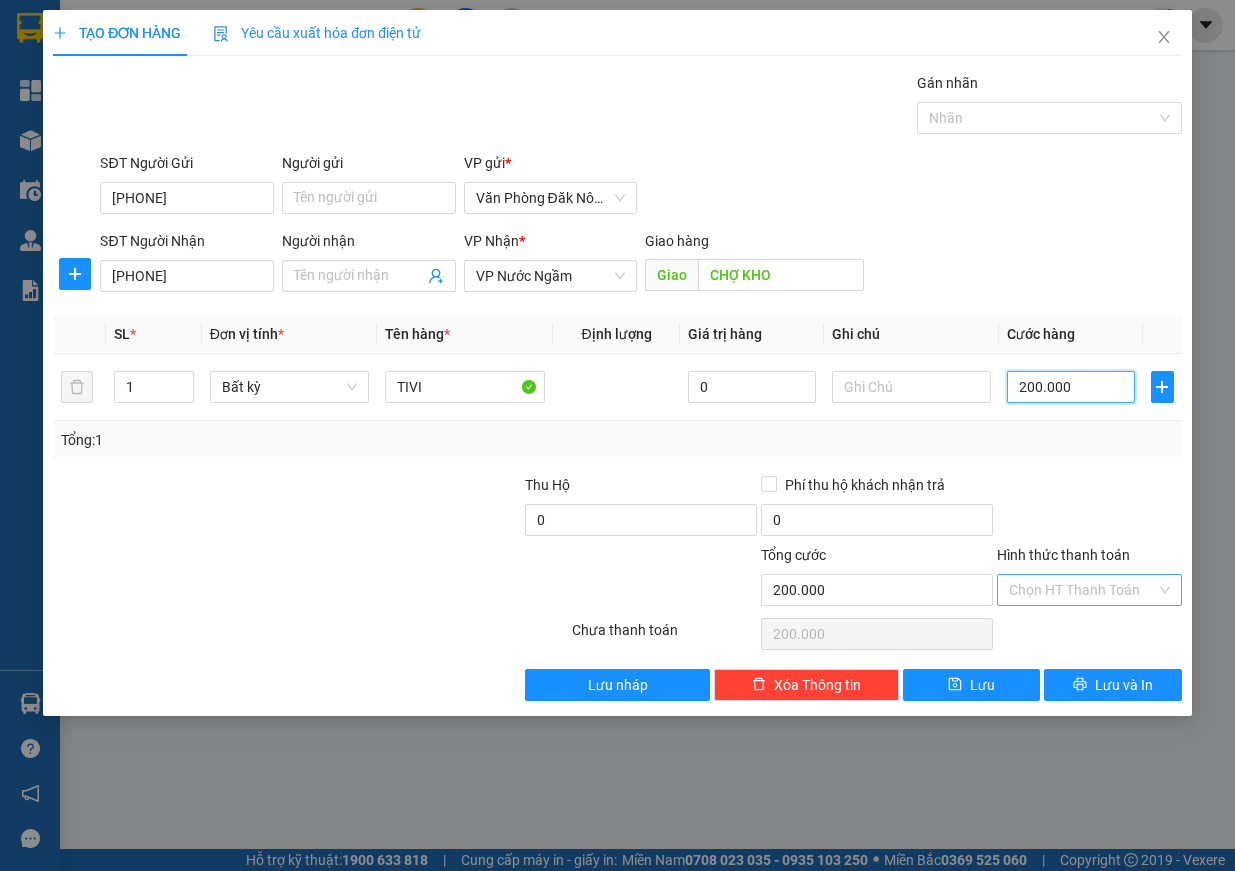type on "200.000" 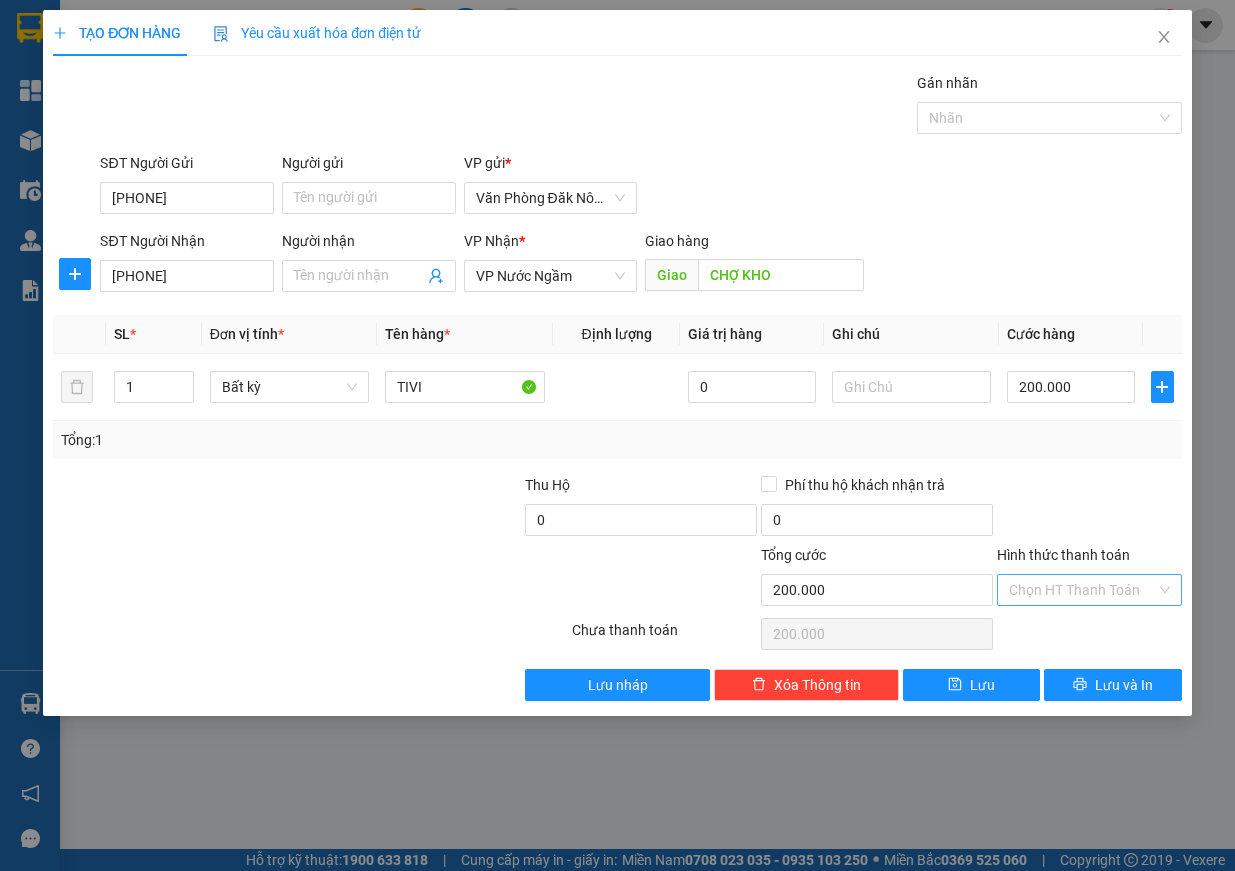 click on "Hình thức thanh toán" at bounding box center (1082, 590) 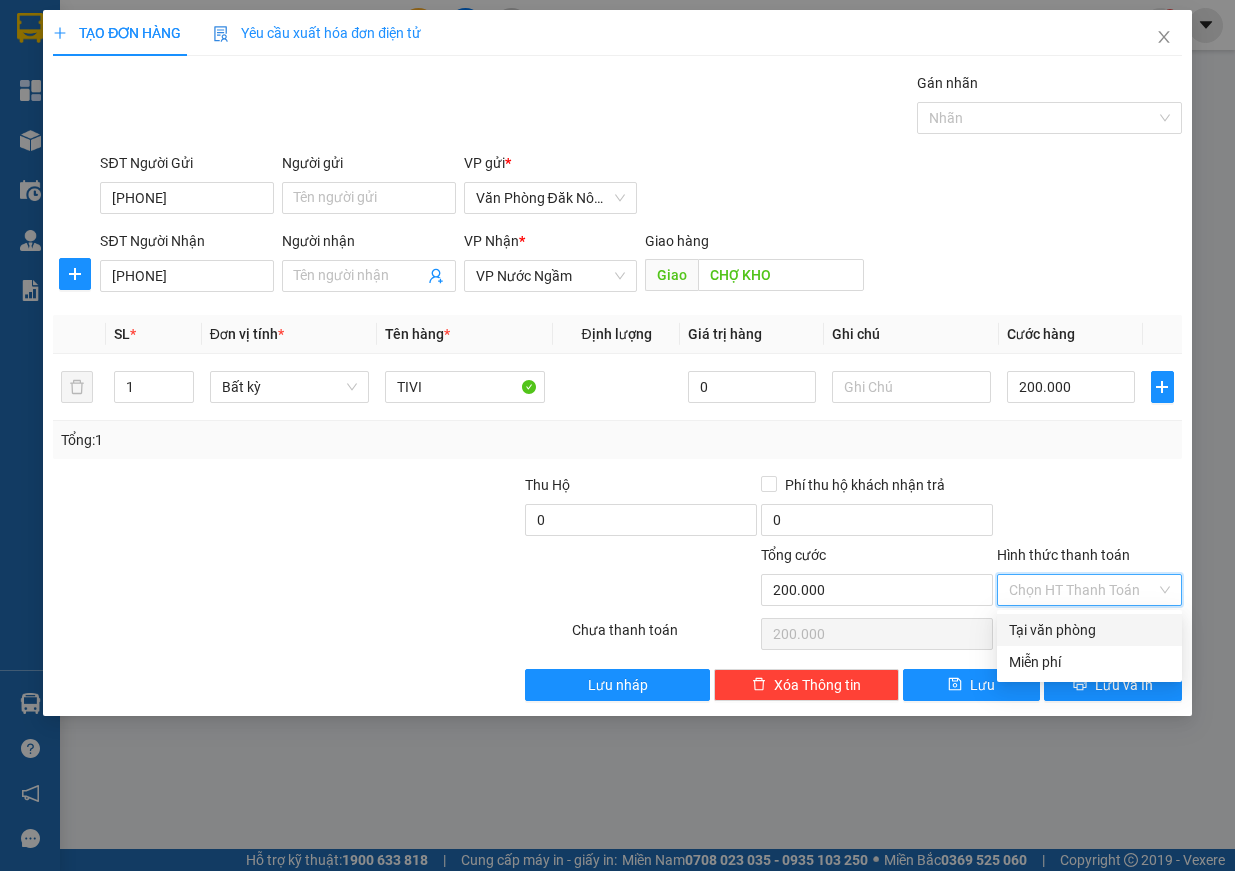 click on "Tại văn phòng" at bounding box center [1089, 630] 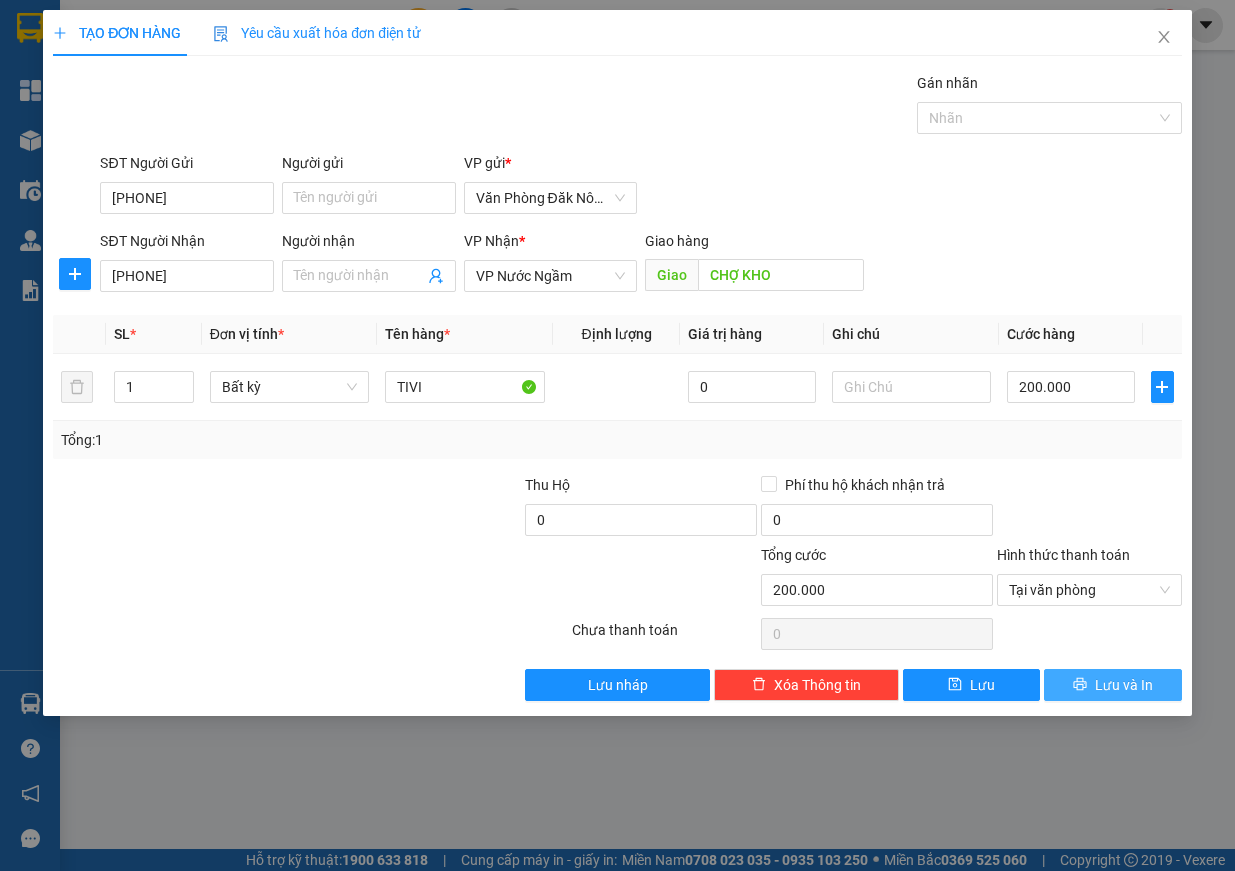 click on "Lưu và In" at bounding box center [1124, 685] 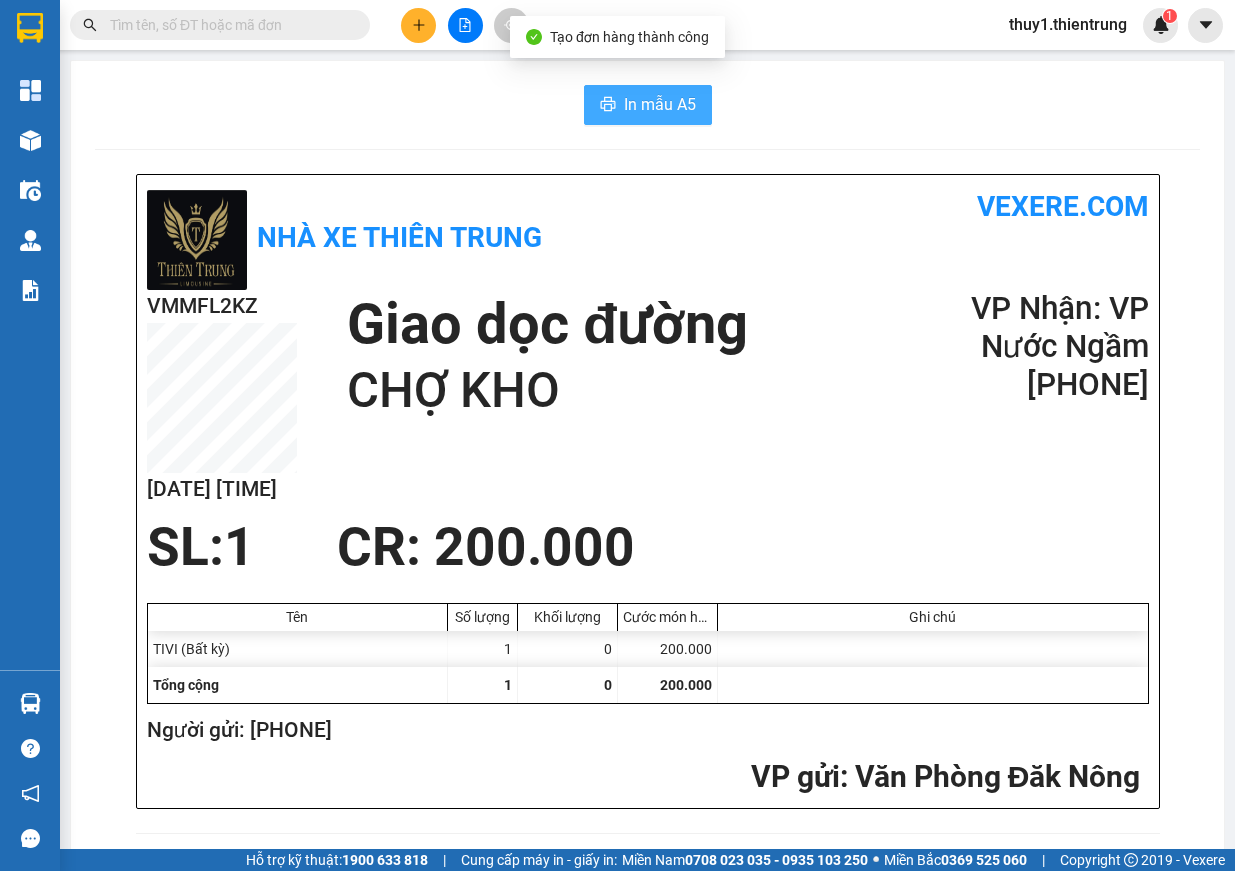 click on "In mẫu A5" at bounding box center [648, 105] 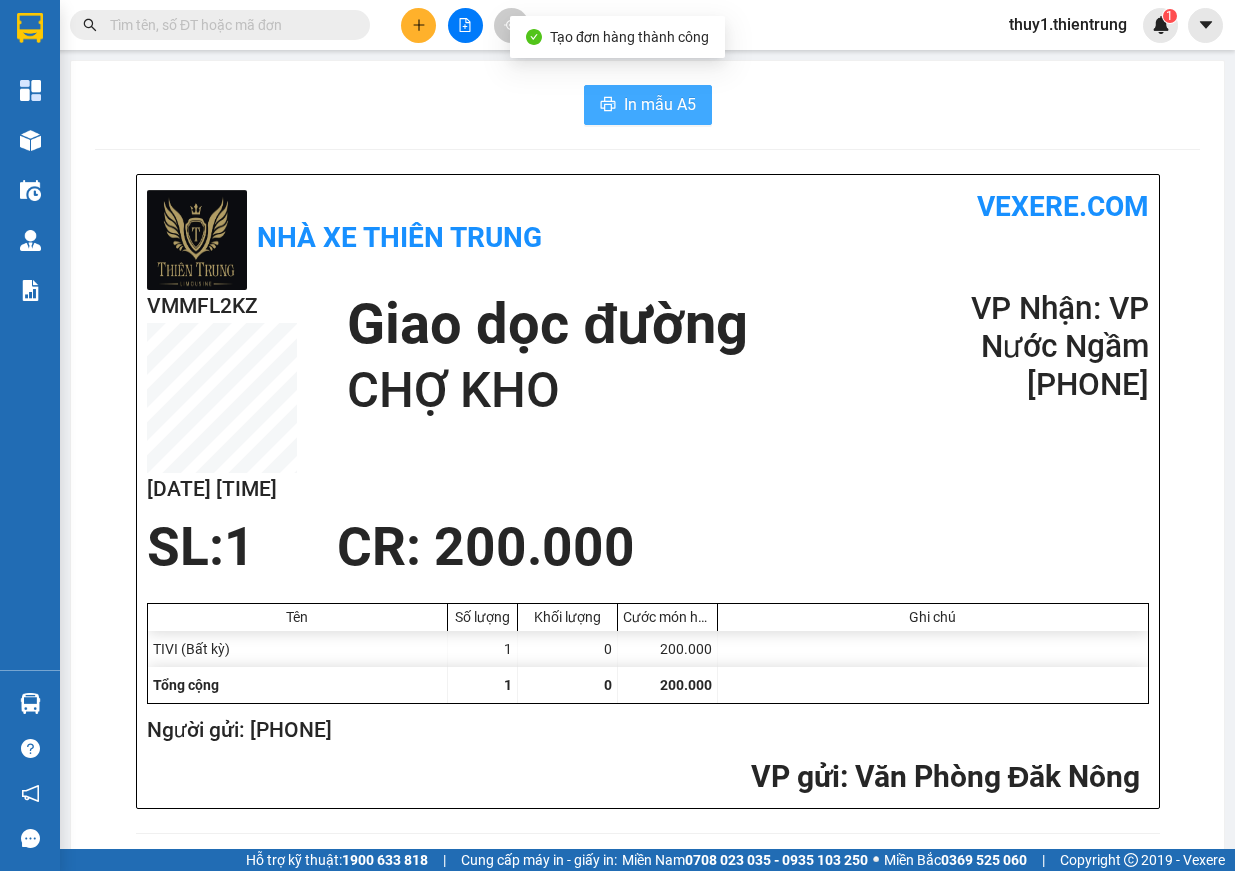 scroll, scrollTop: 0, scrollLeft: 0, axis: both 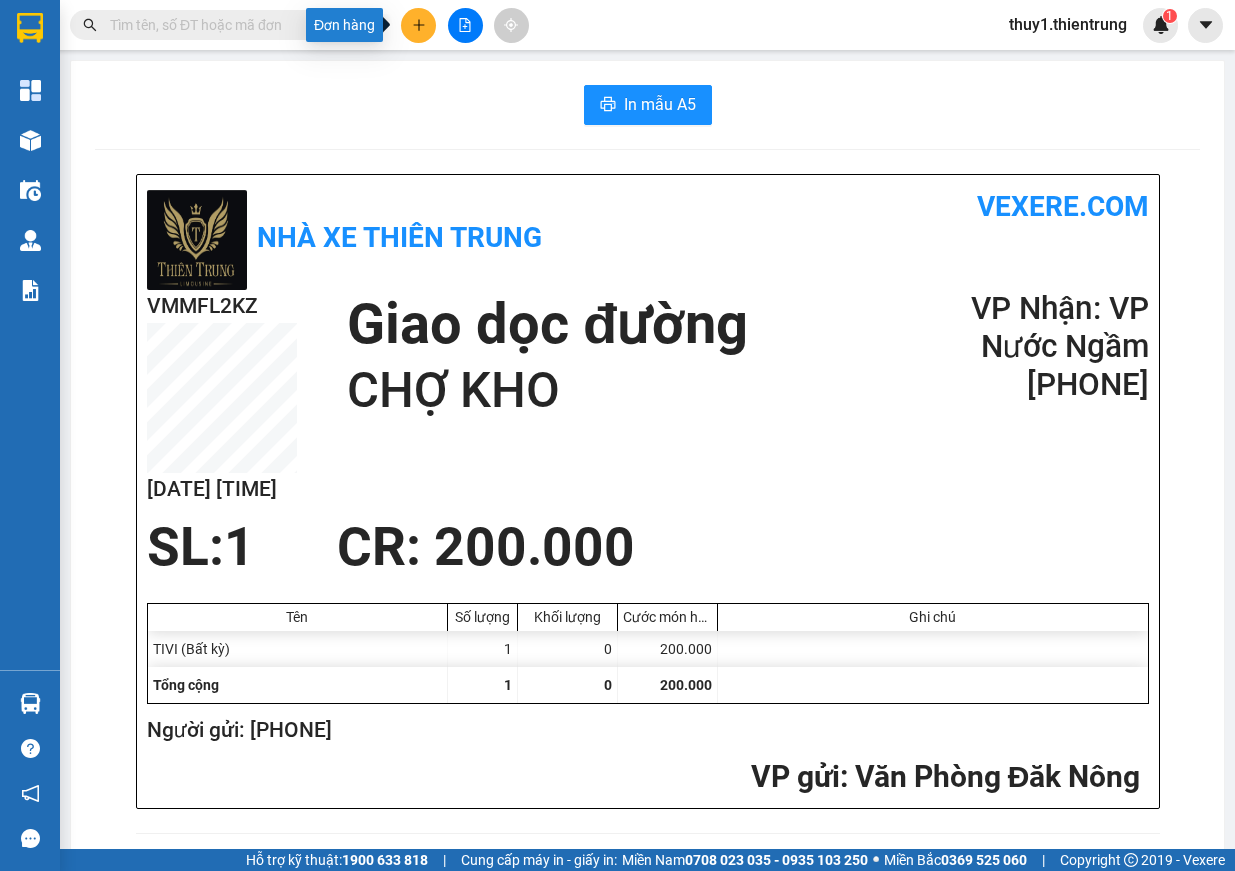 click 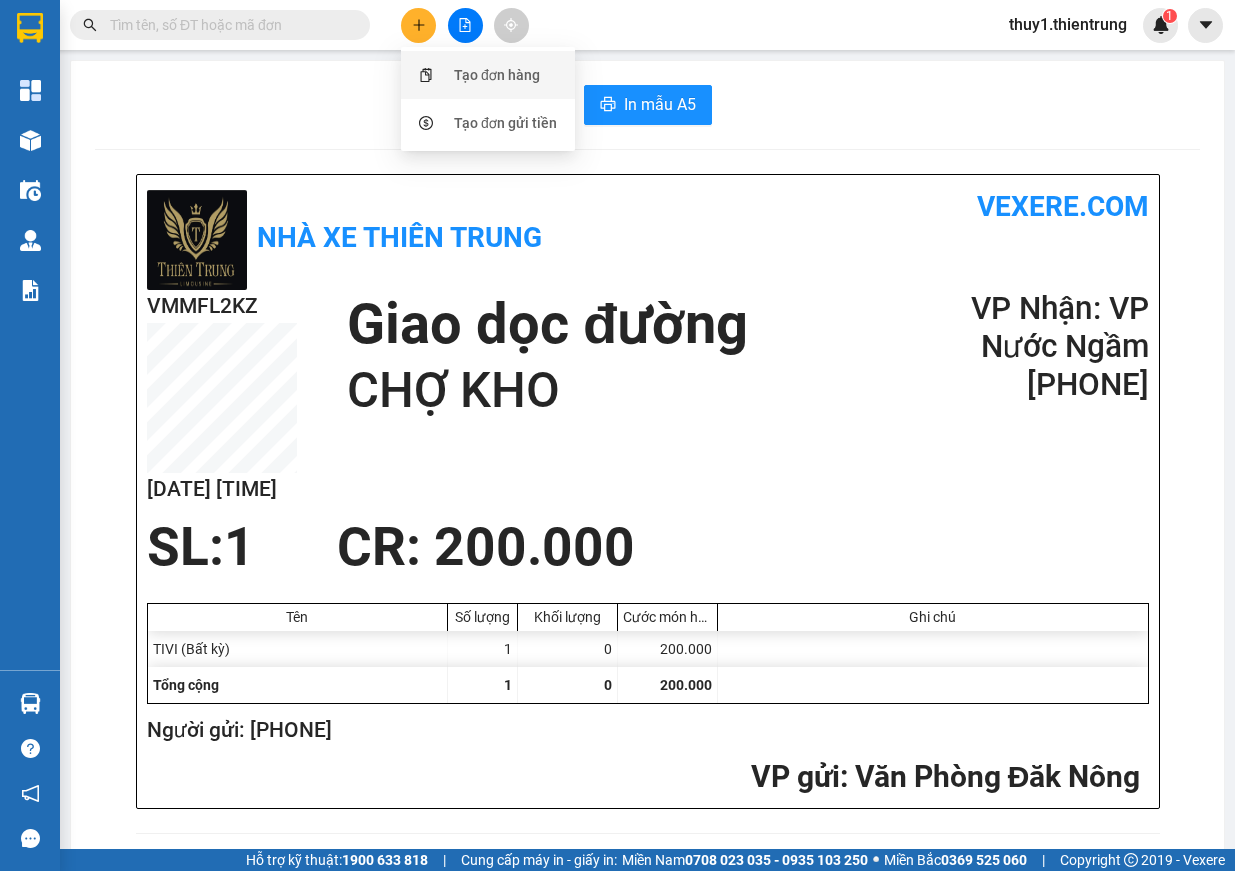 click on "Tạo đơn hàng" at bounding box center (497, 75) 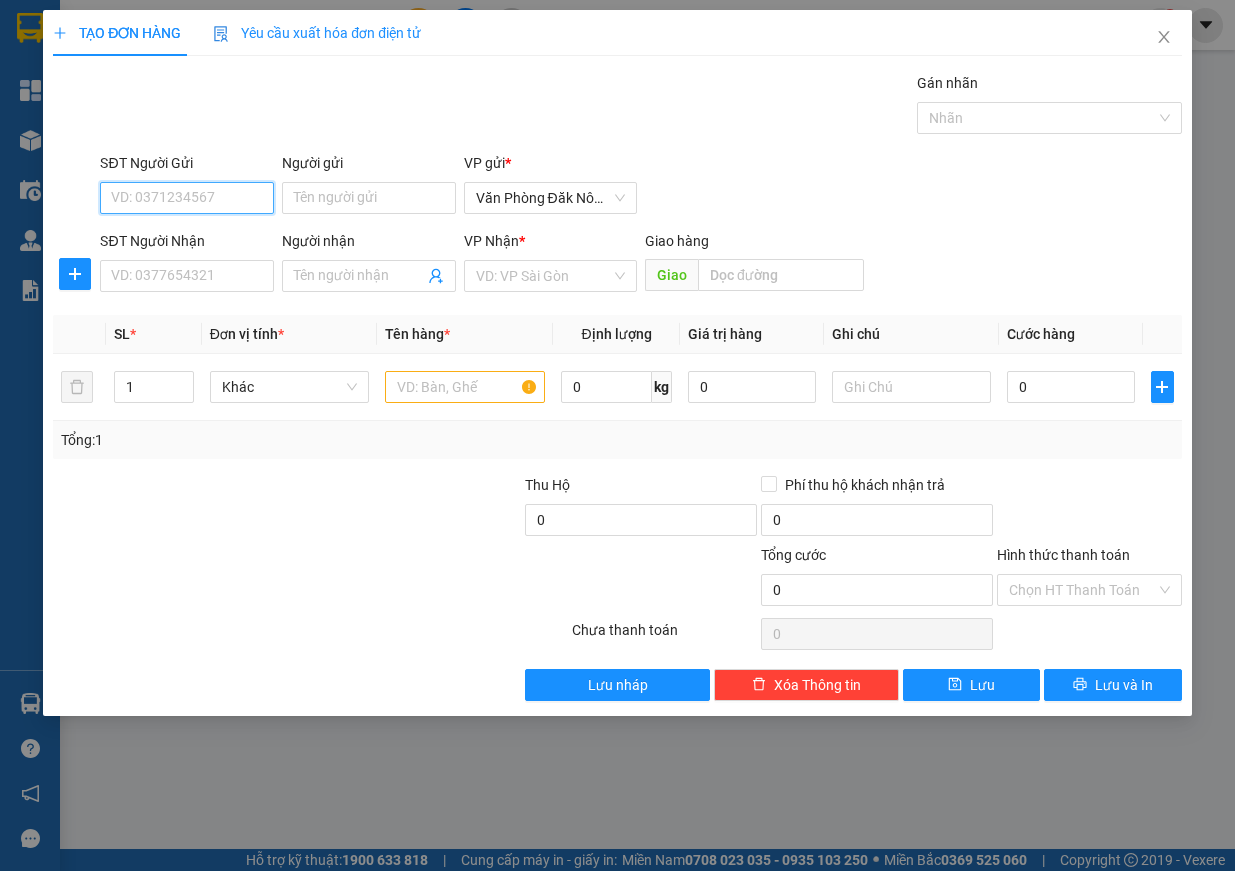 click on "SĐT Người Gửi" at bounding box center [187, 198] 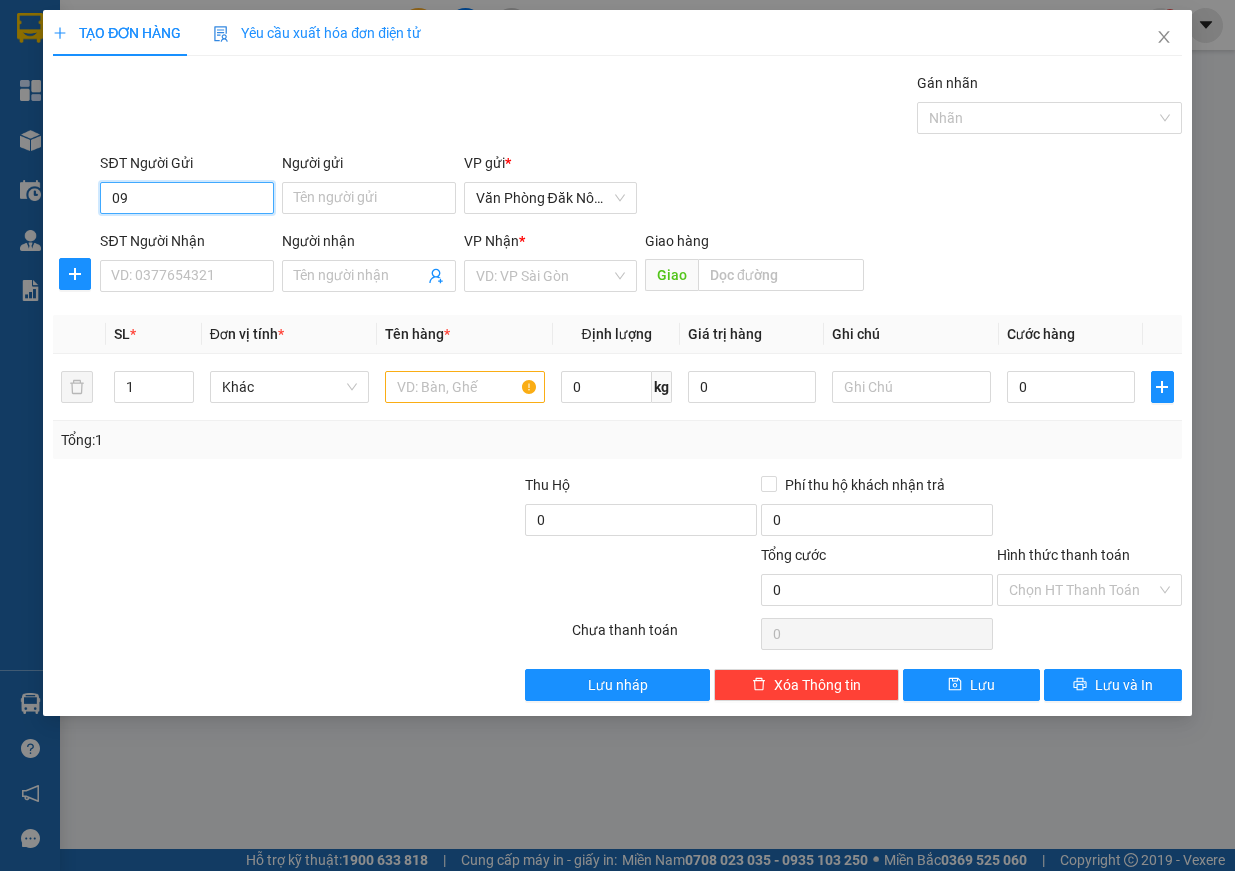 type on "0" 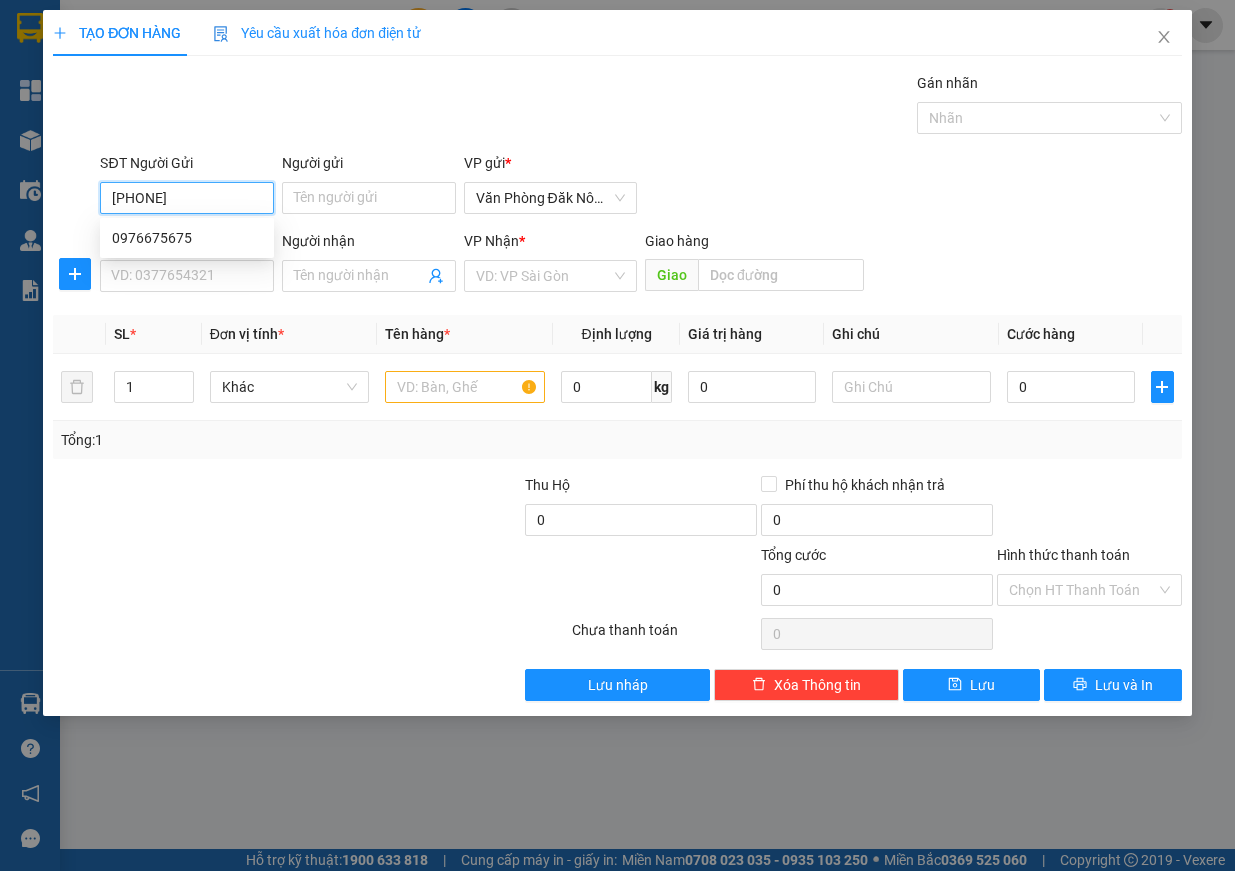 type on "0976675675" 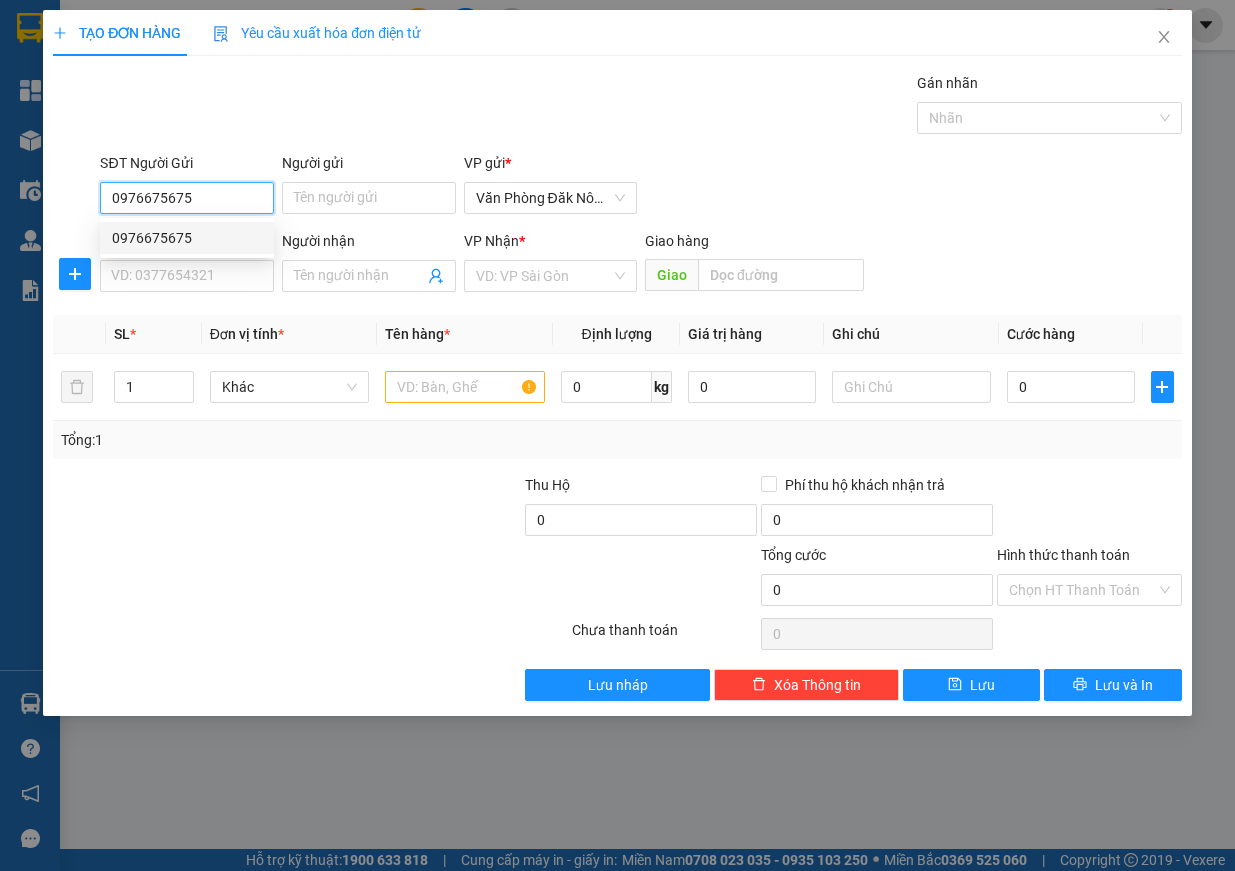 click on "0976675675" at bounding box center (187, 238) 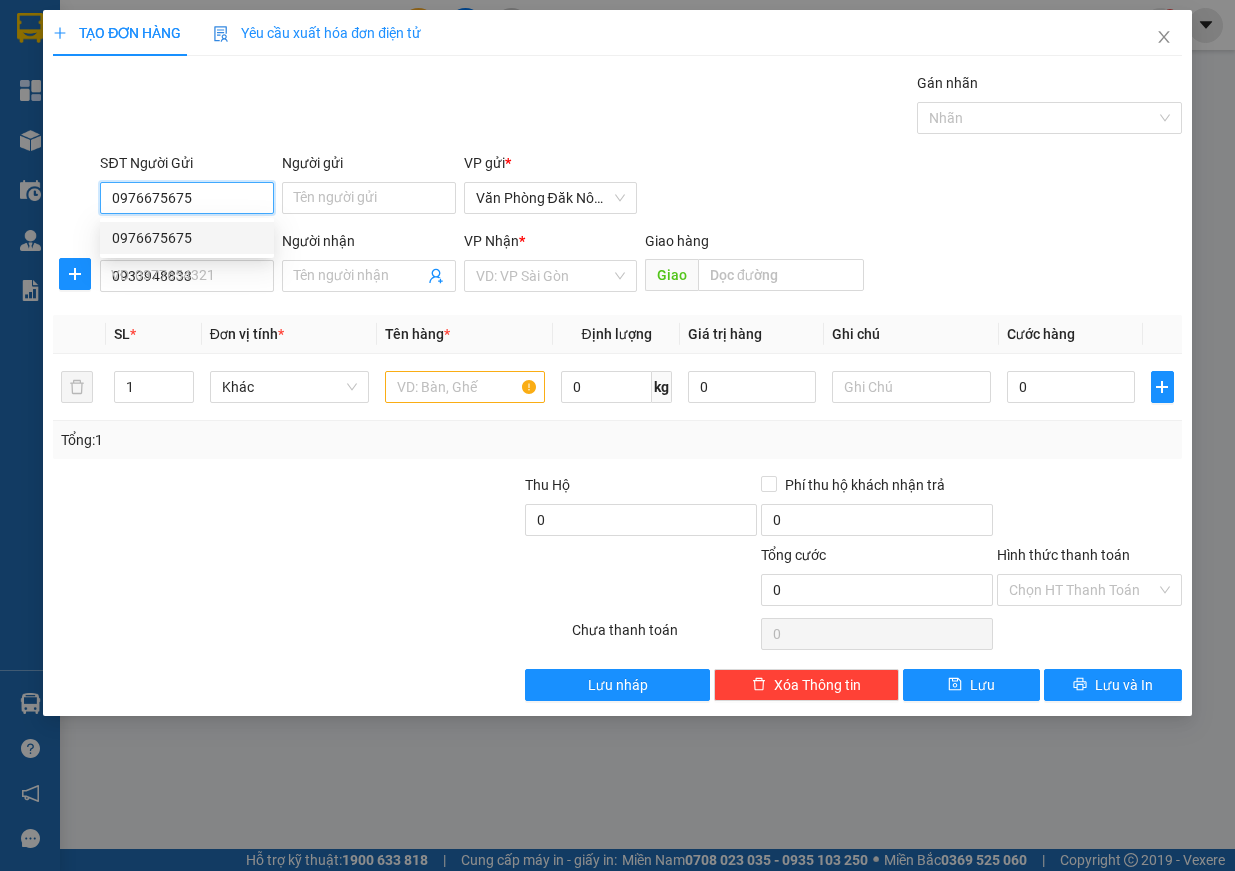 type on "200.000" 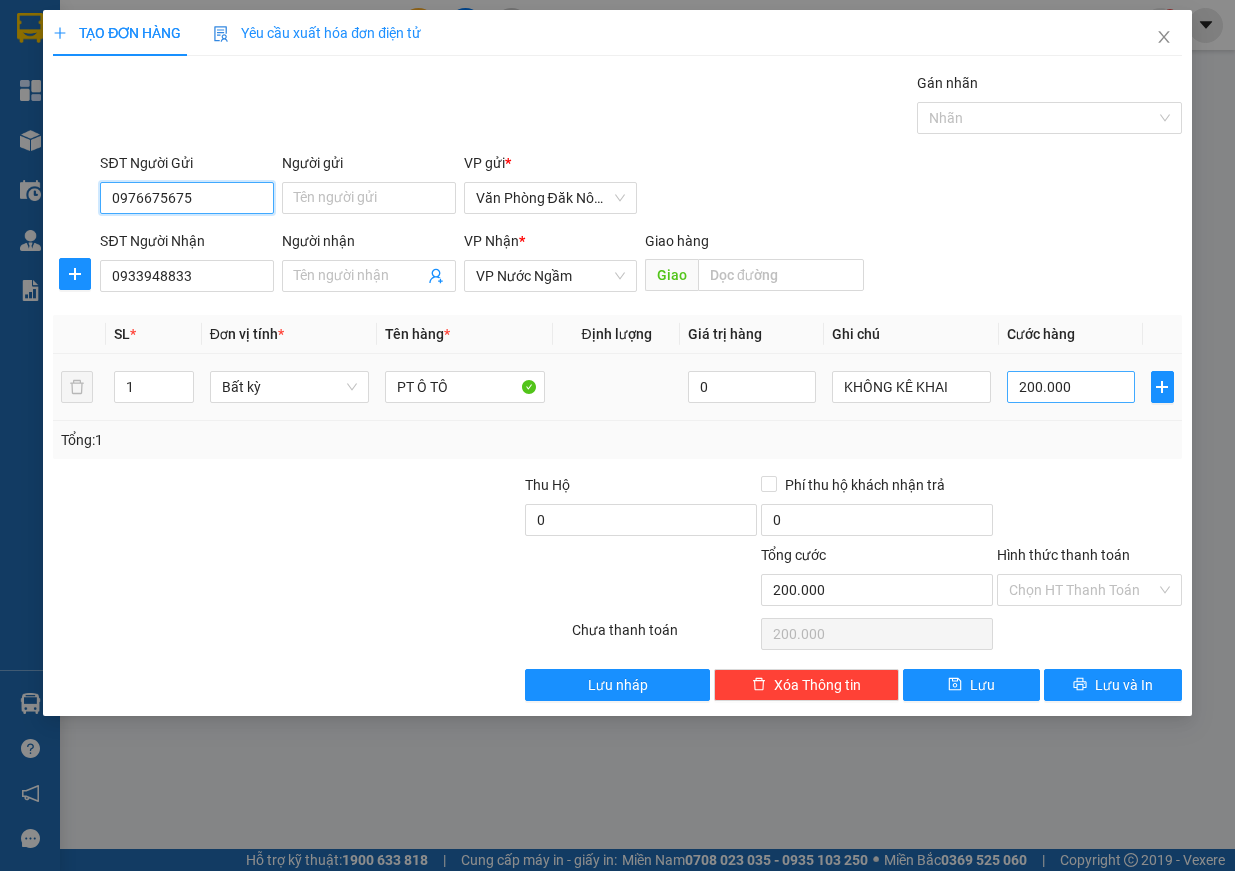 type on "0976675675" 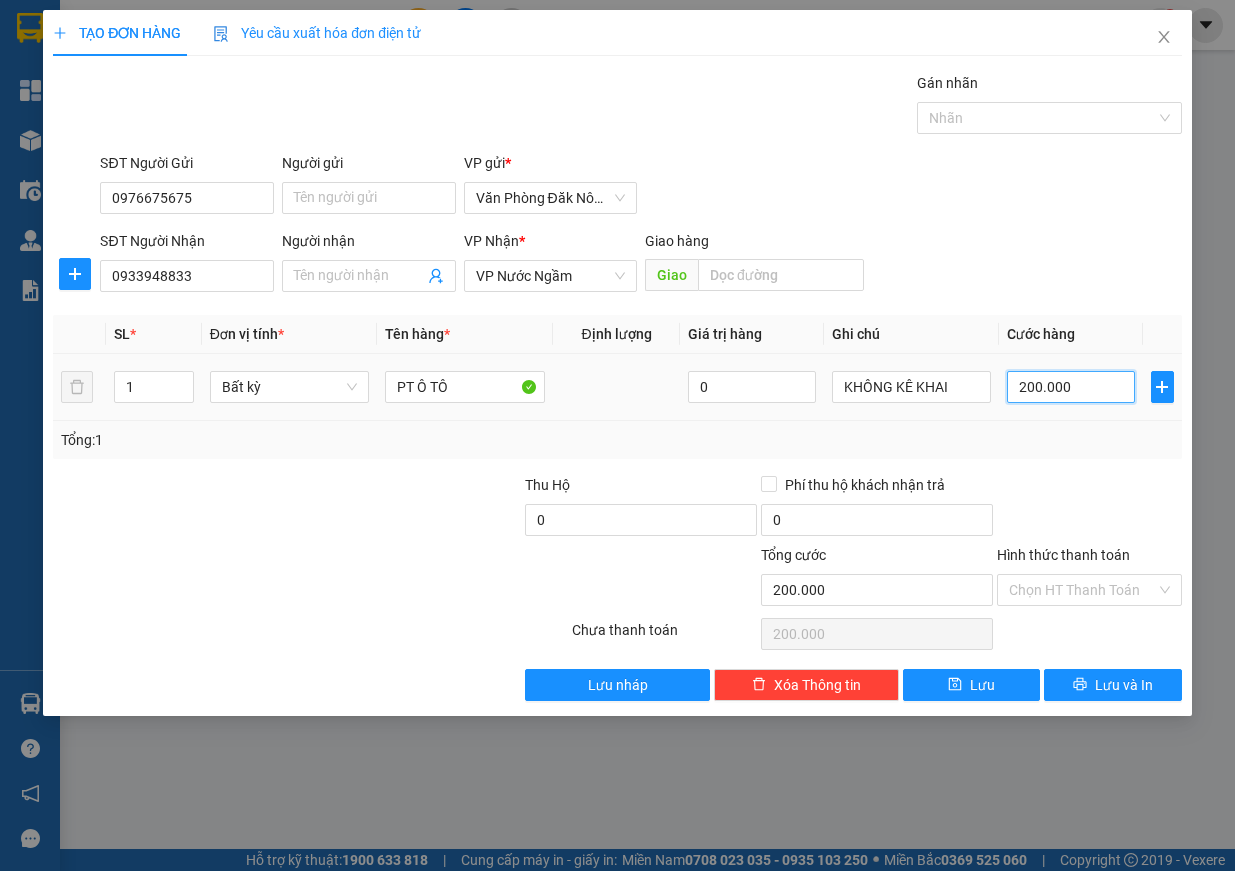 click on "200.000" at bounding box center (1071, 387) 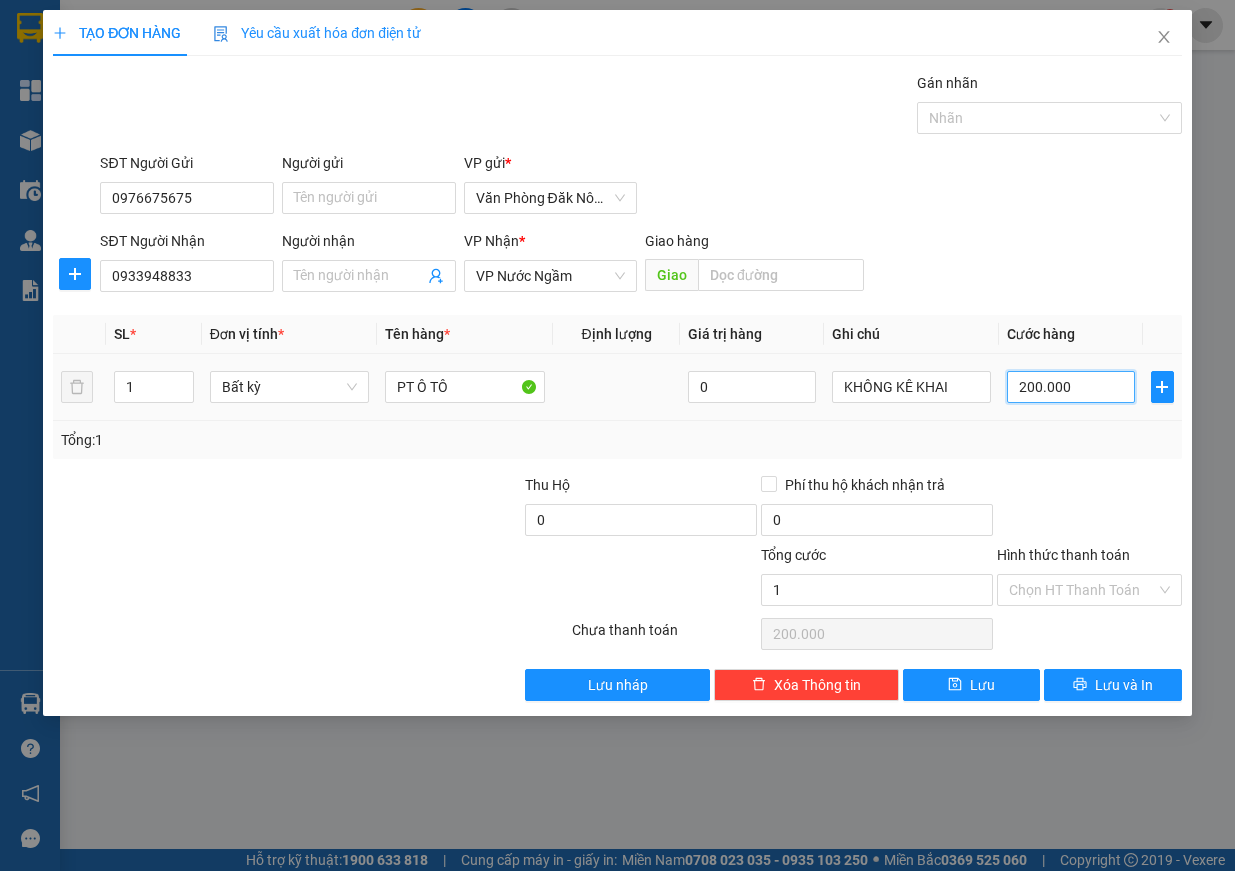 type on "1" 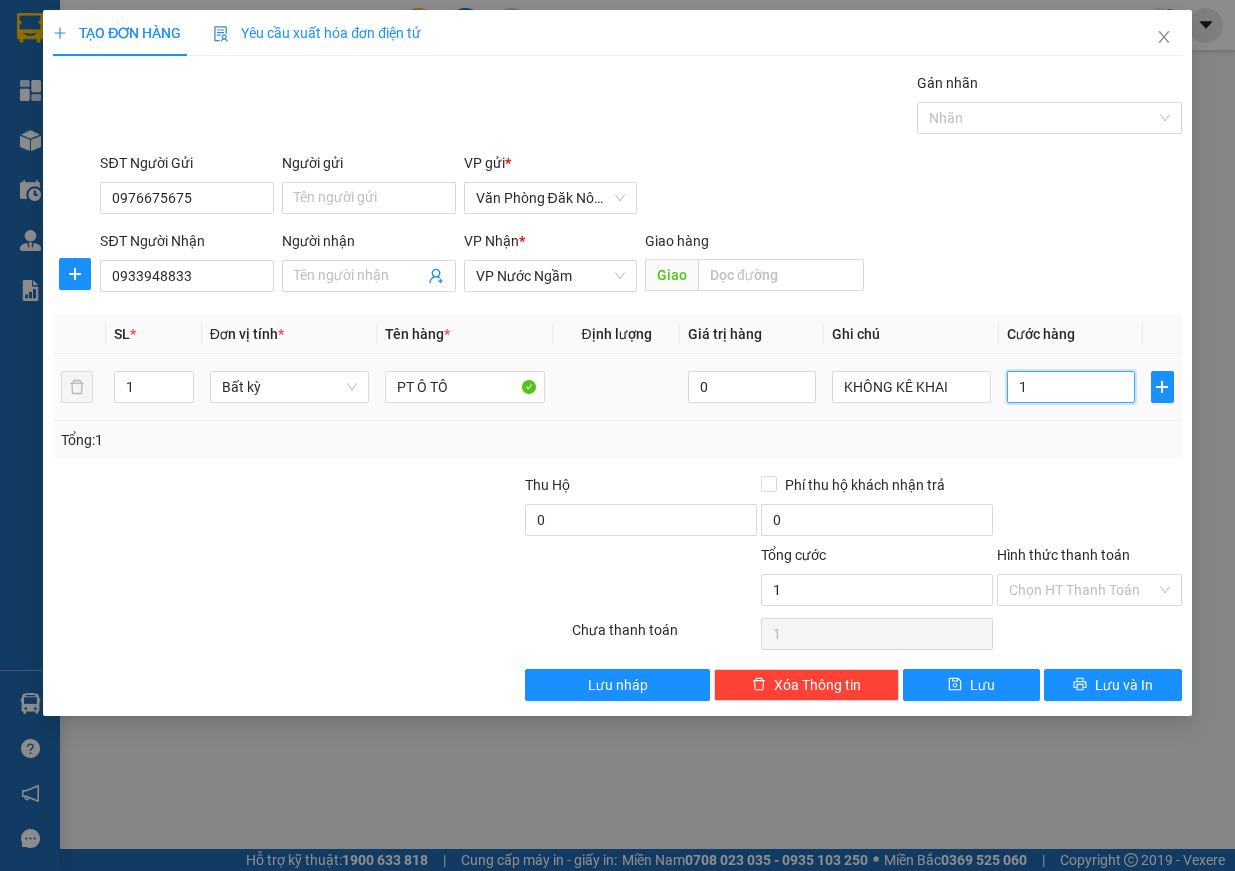 type on "10" 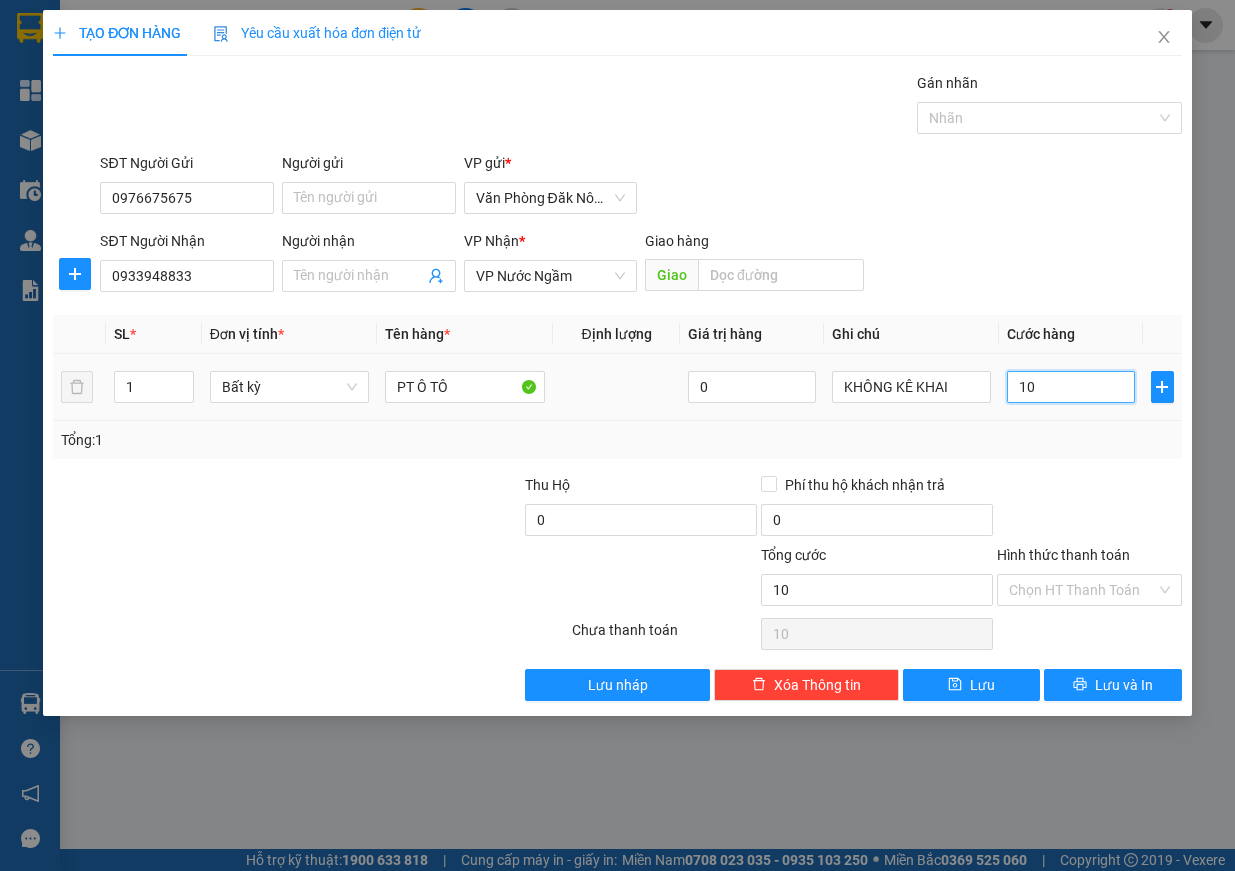 type on "100" 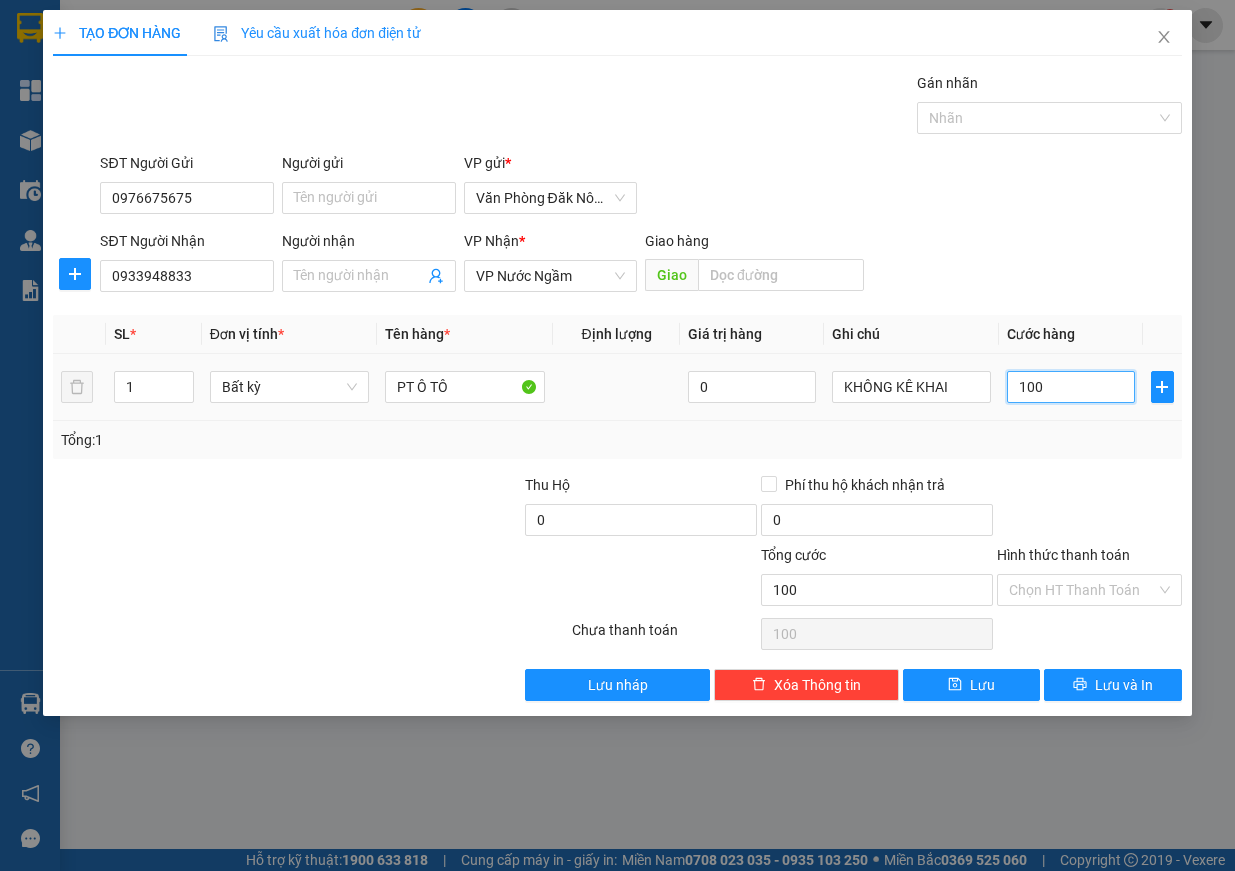 type on "1.000" 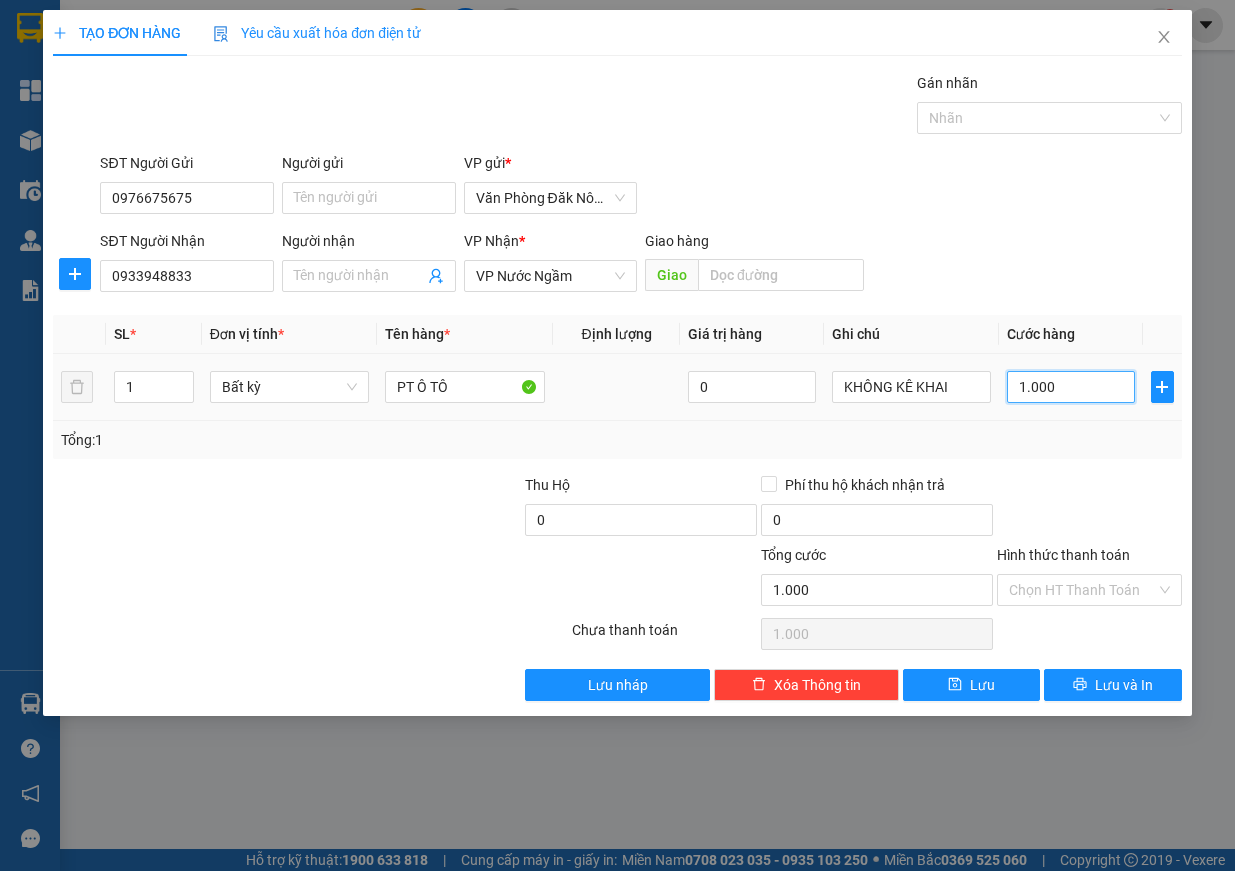 type on "10.000" 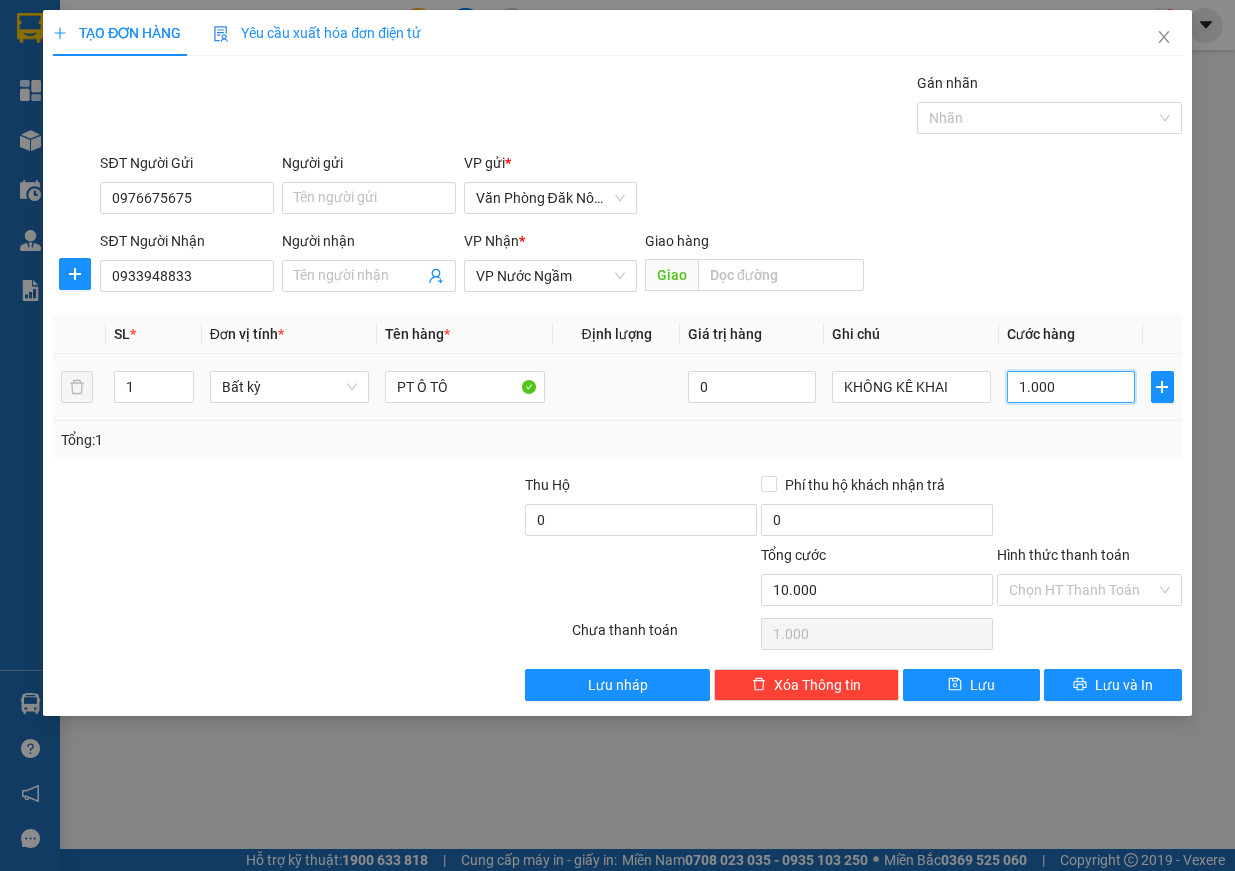 type on "10.000" 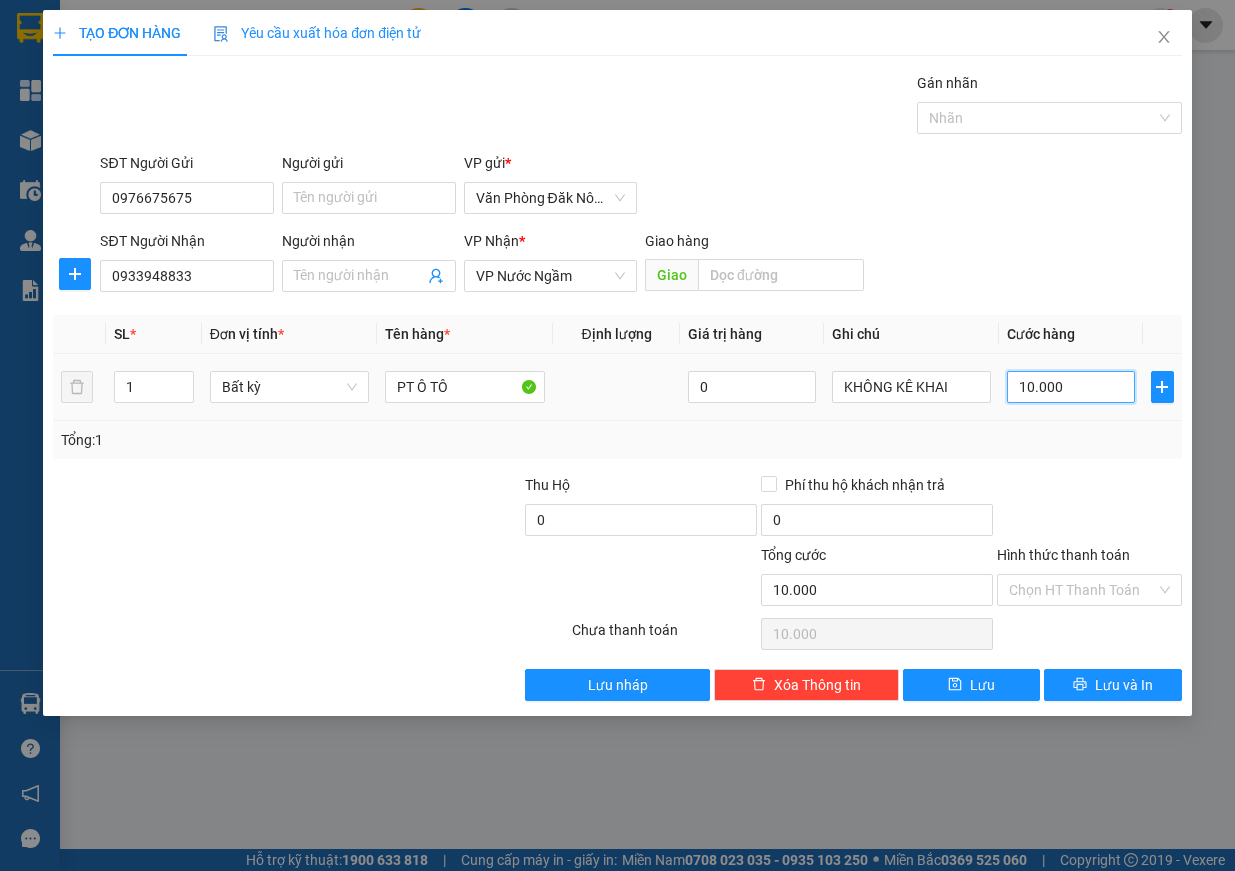 type on "100.000" 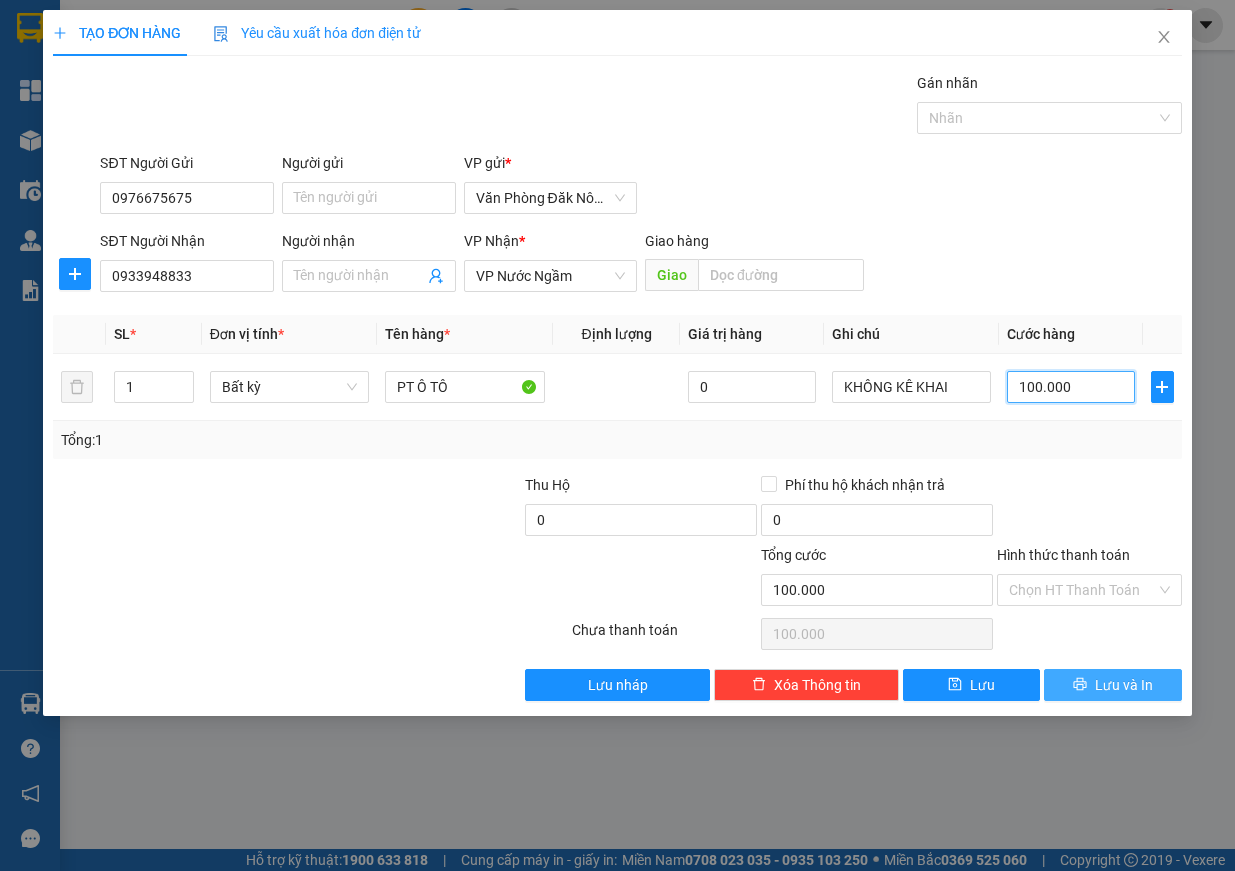type on "100.000" 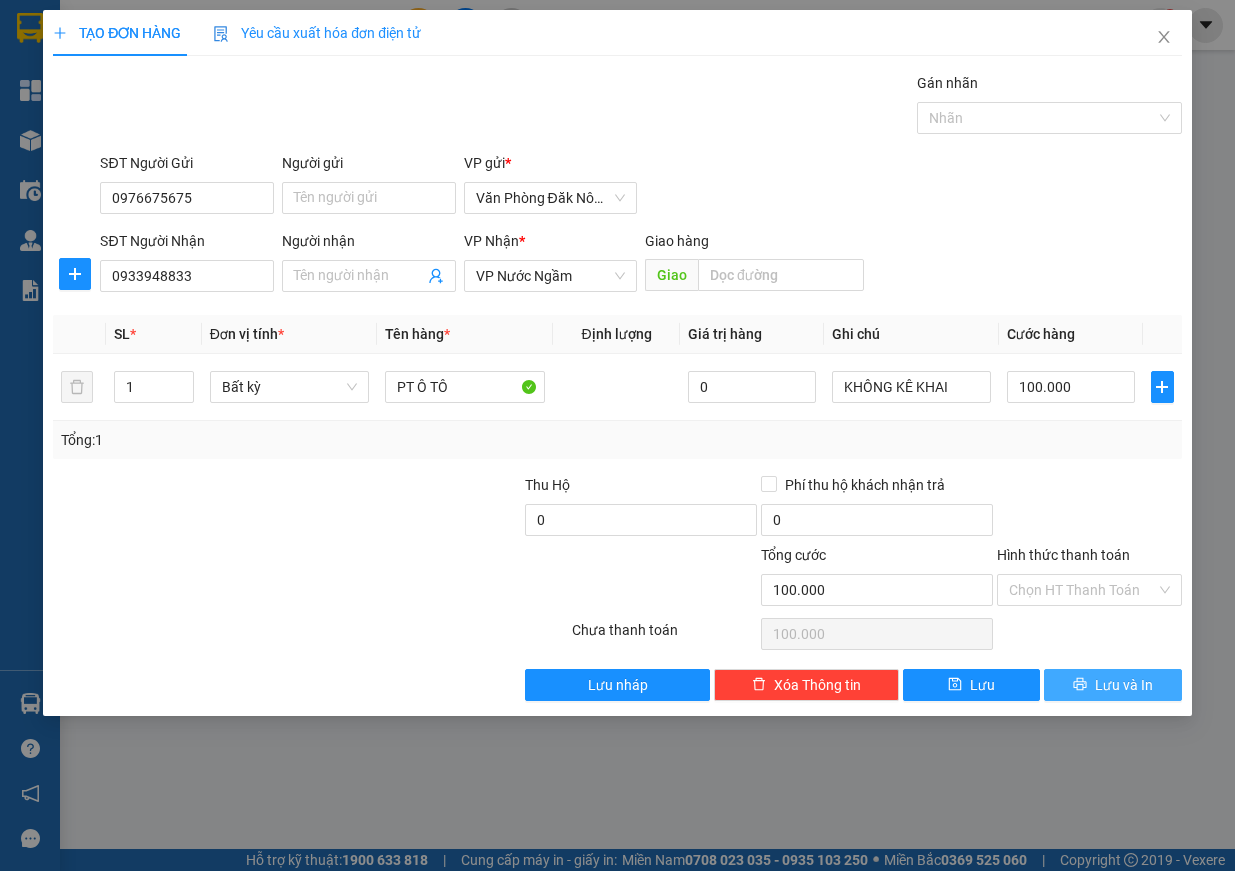 click on "Lưu và In" at bounding box center (1124, 685) 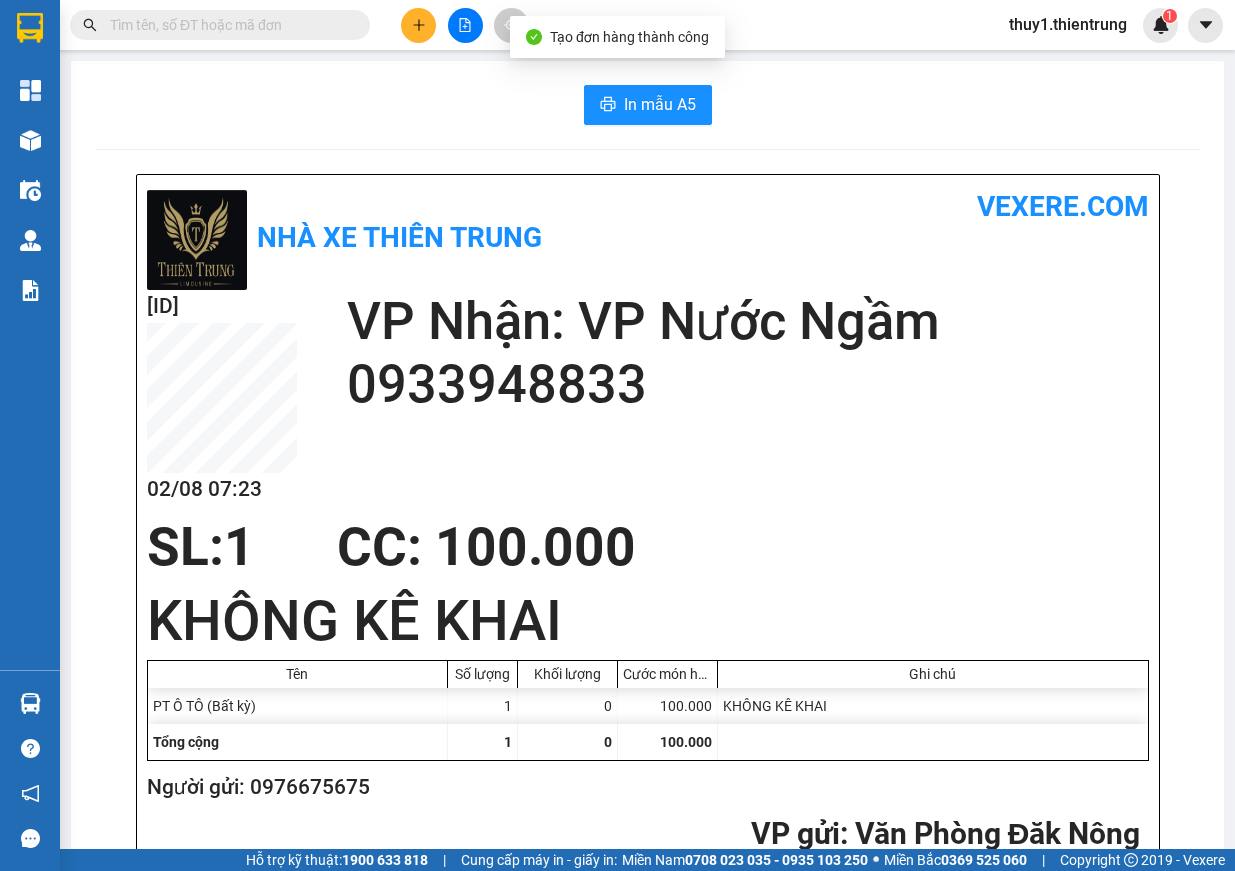 click on "In mẫu A5
Nhà xe Thiên Trung vexere.com PPHW7VN1 02/08 07:23 VP Nhận:   VP Nước Ngầm 0933948833 SL:  1 CC : 100.000 KHÔNG KÊ KHAI Tên Số lượng Khối lượng Cước món hàng Ghi chú PT Ô TÔ (Bất kỳ) 1 0 100.000 KHÔNG KÊ KHAI Tổng cộng 1 0 100.000 Loading... Người gửi:      0976675675     VP gửi :   Văn Phòng Đăk Nông Nhà xe Thiên Trung   Số 24, đường Hai Bà Trưng   0961 210 210 Gửi khách hàng Vexere.com (c) 2017 GỬI :   Văn Phòng Đăk Nông   Số 12, đường Hai Bà Trưng , Tp Gia Nghĩa   0905 64 00 48 Người gửi :    0976675675 PPHW7VN1 NHẬN :   VP Nước Ngầm   ngõ 49 số nhà 49A đường ngọc hồi quận Hoàng Mai   0888786848, Người nhận :    0933948833 Tên hàng: PT Ô TÔ SL 1 Giá trị hàng gửi:  0 CC   100.000 Tổng phải thu:   100.000 KHÔNG KÊ KHAI Người gửi hàng xác nhận (Tôi đã đọc và đồng ý nộp dung phiếu gửi hàng) NV kiểm tra hàng NV nhận hàng Thuy 1" at bounding box center (647, 958) 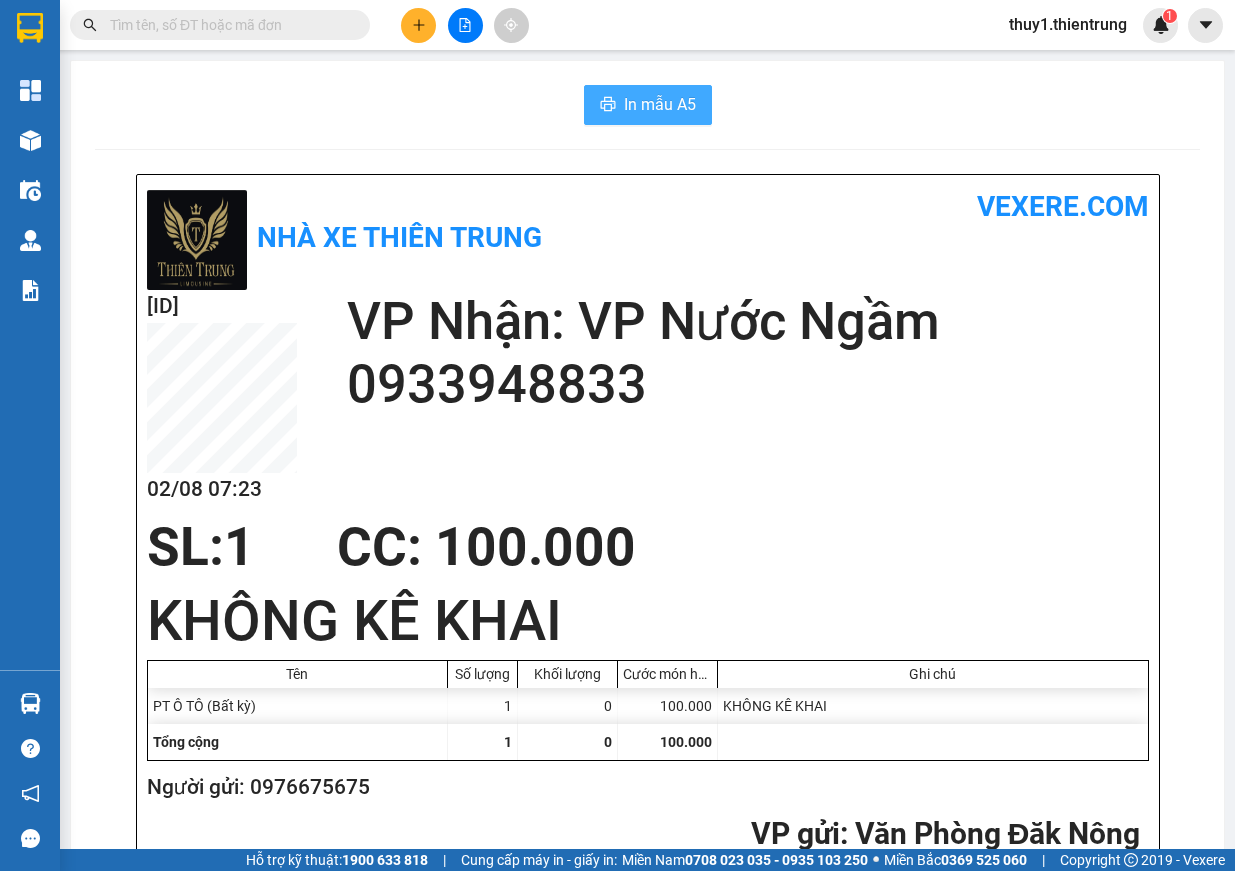 click on "In mẫu A5" at bounding box center [660, 104] 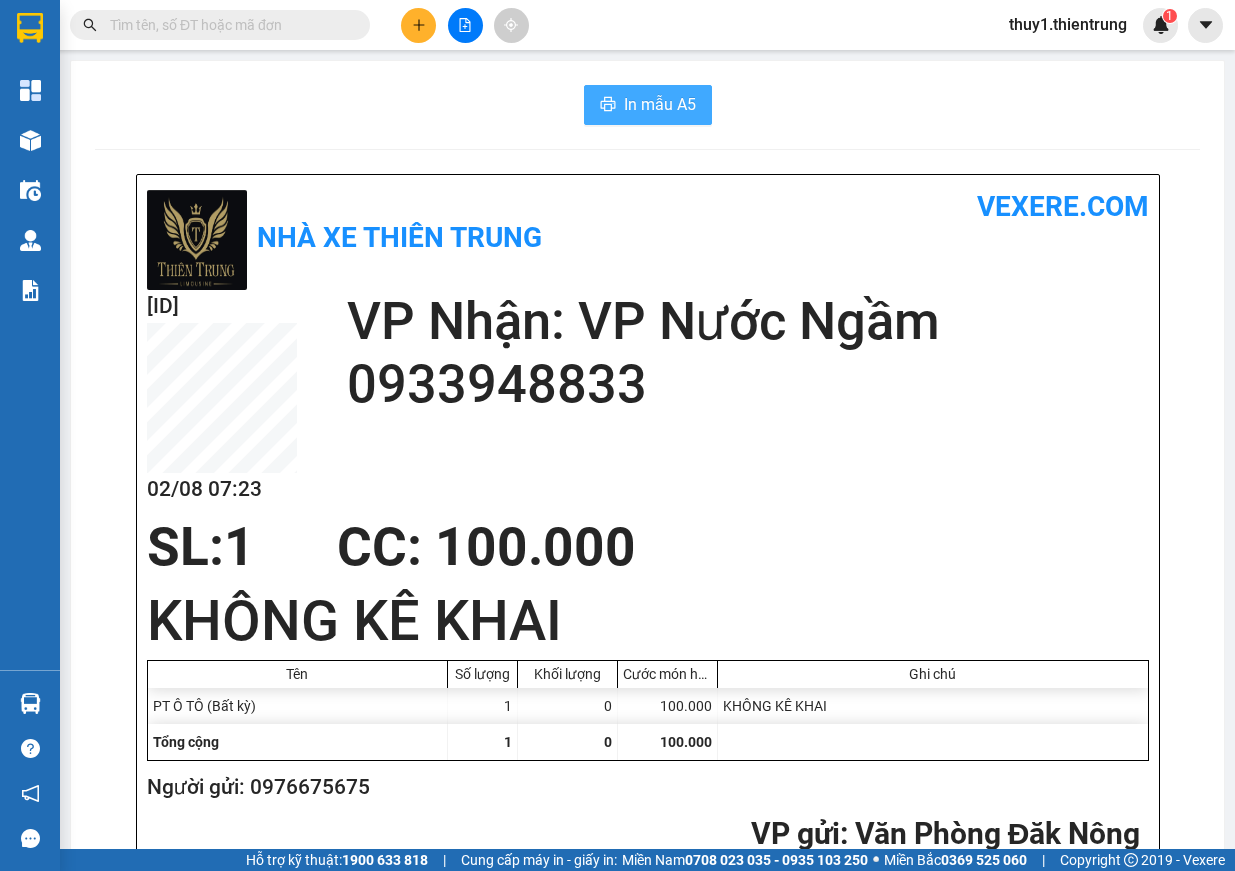 scroll, scrollTop: 0, scrollLeft: 0, axis: both 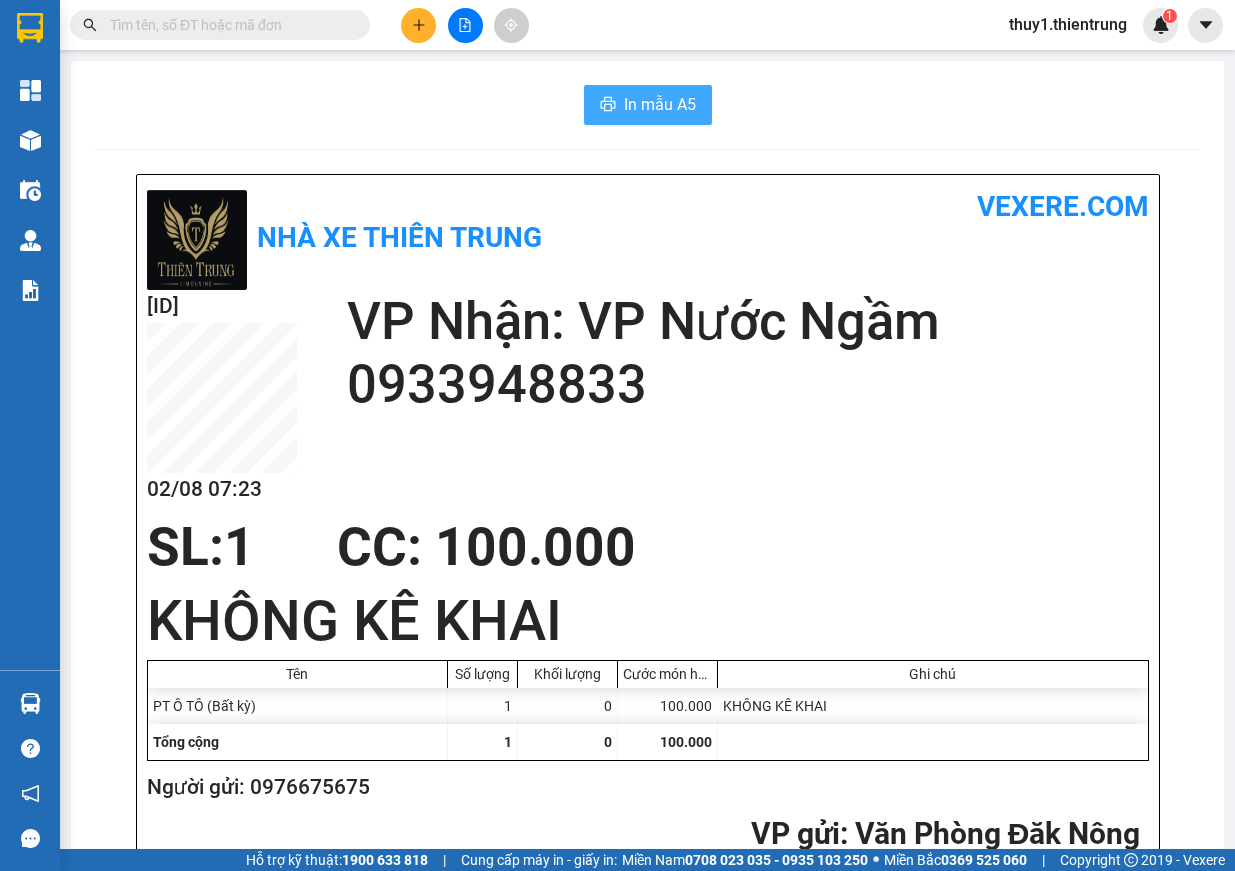 click on "In mẫu A5" at bounding box center [660, 104] 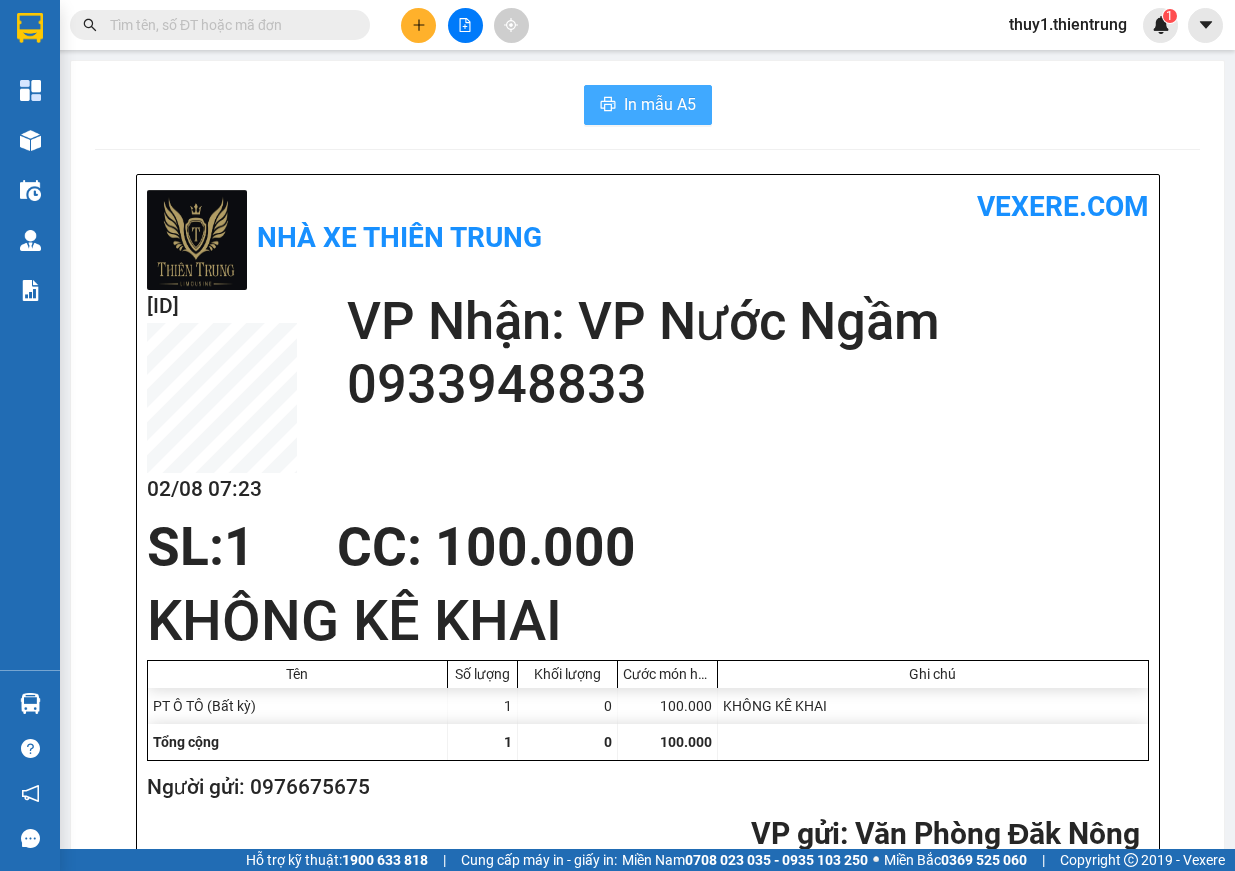 scroll, scrollTop: 0, scrollLeft: 0, axis: both 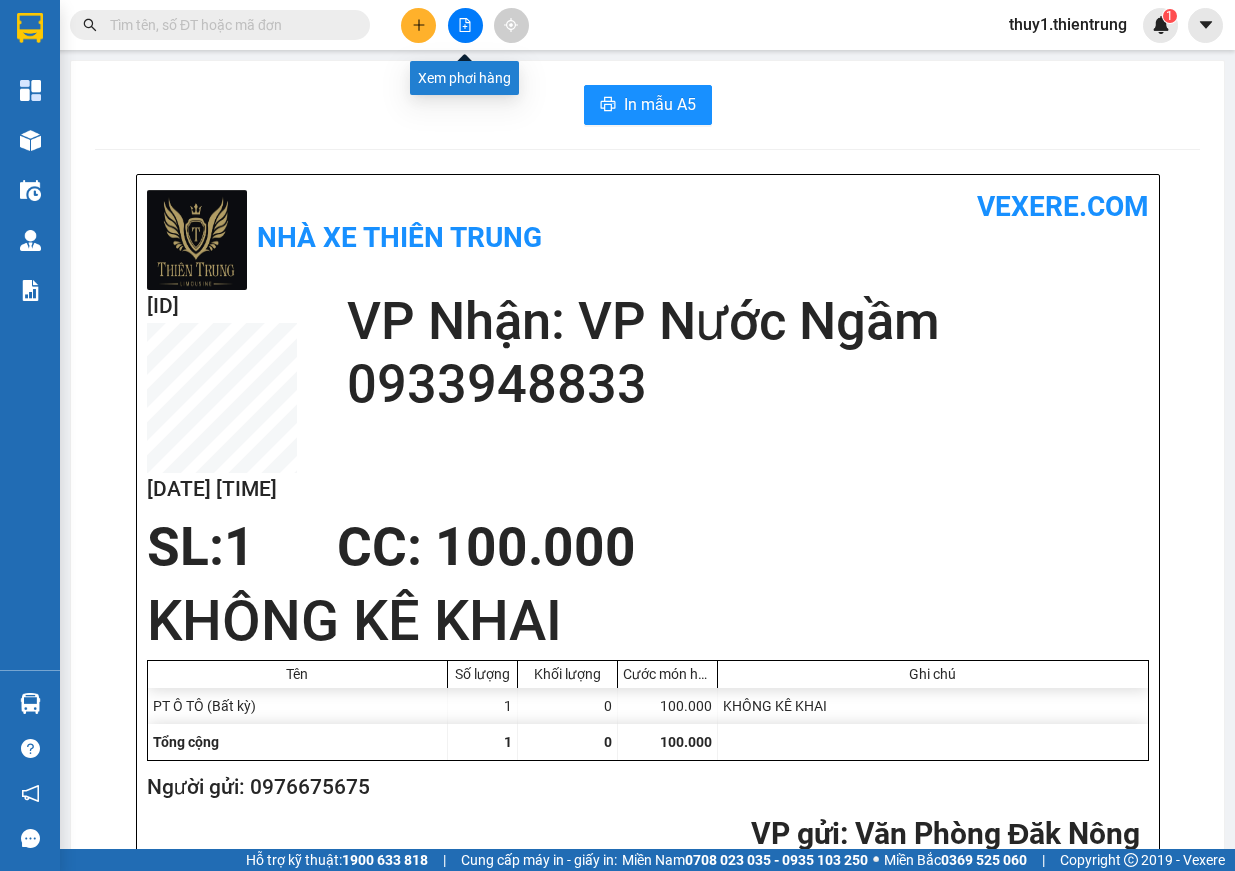 click at bounding box center (465, 25) 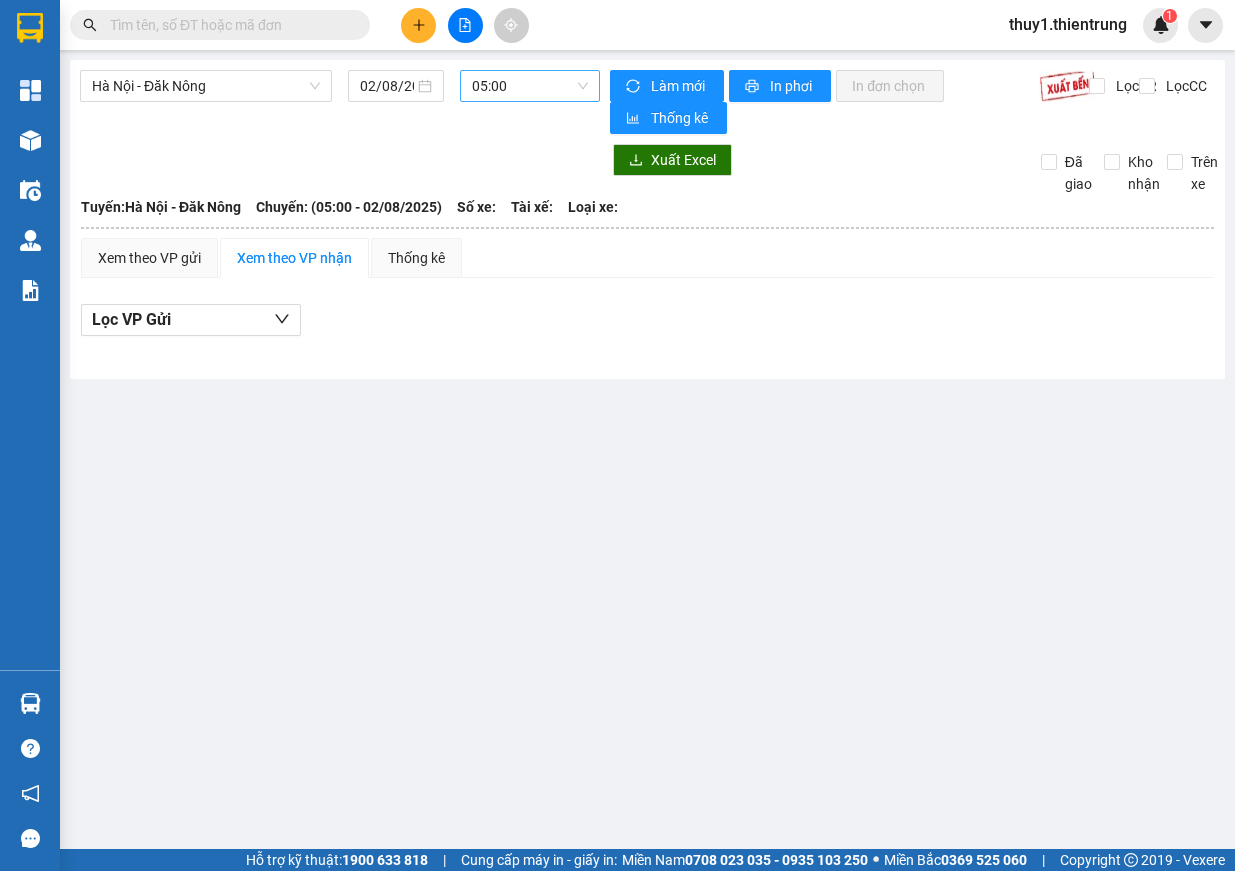 click on "05:00" at bounding box center (530, 86) 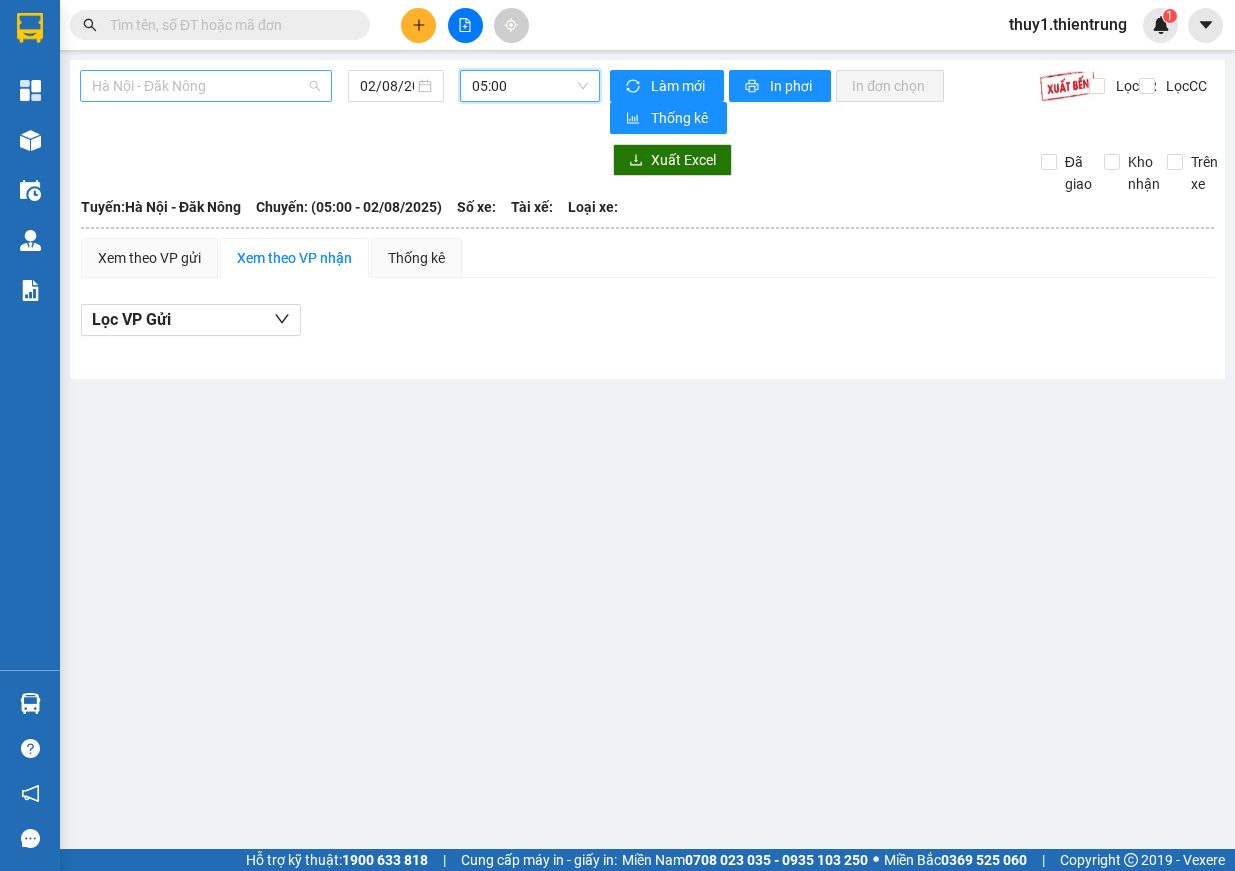 click on "Hà Nội - Đăk Nông" at bounding box center (206, 86) 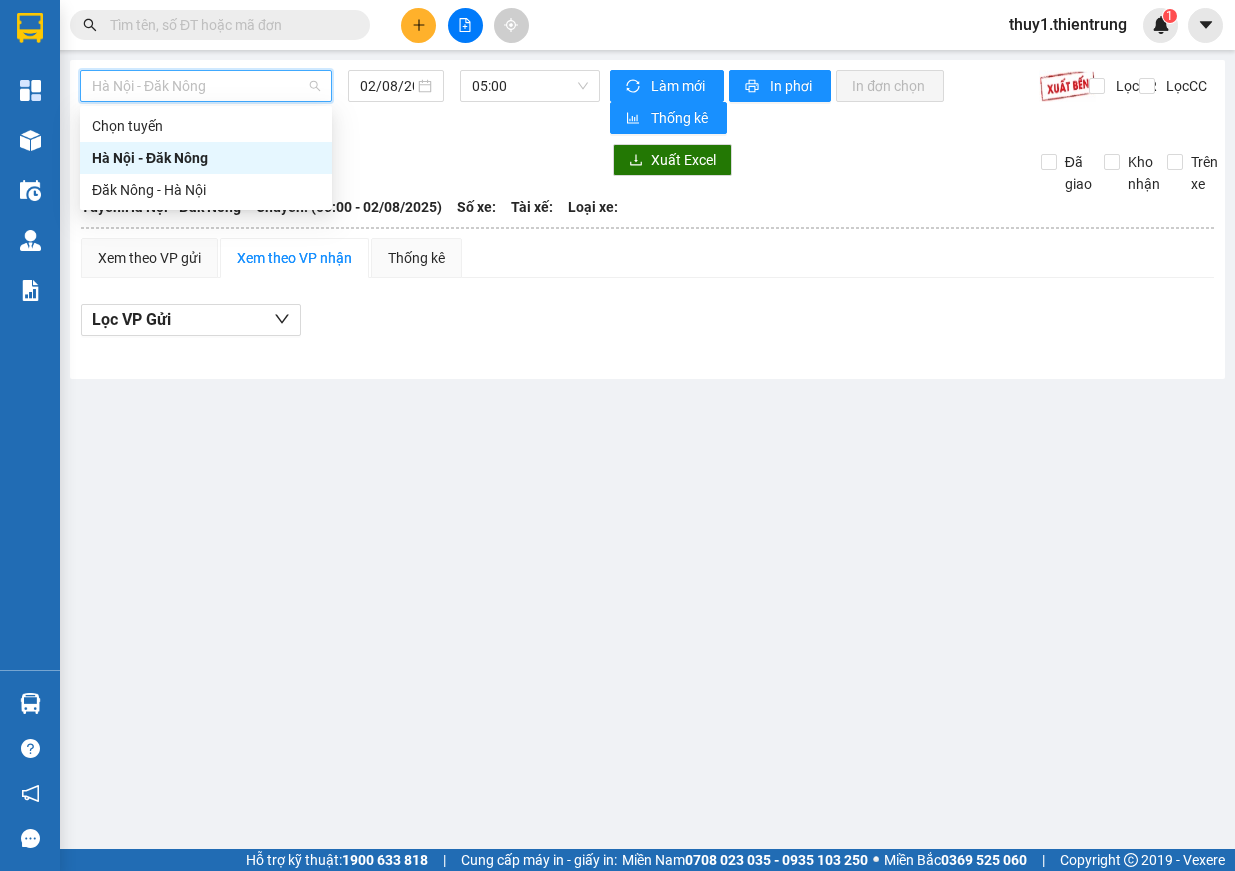 click on "Hà Nội - Đăk Nông" at bounding box center (206, 158) 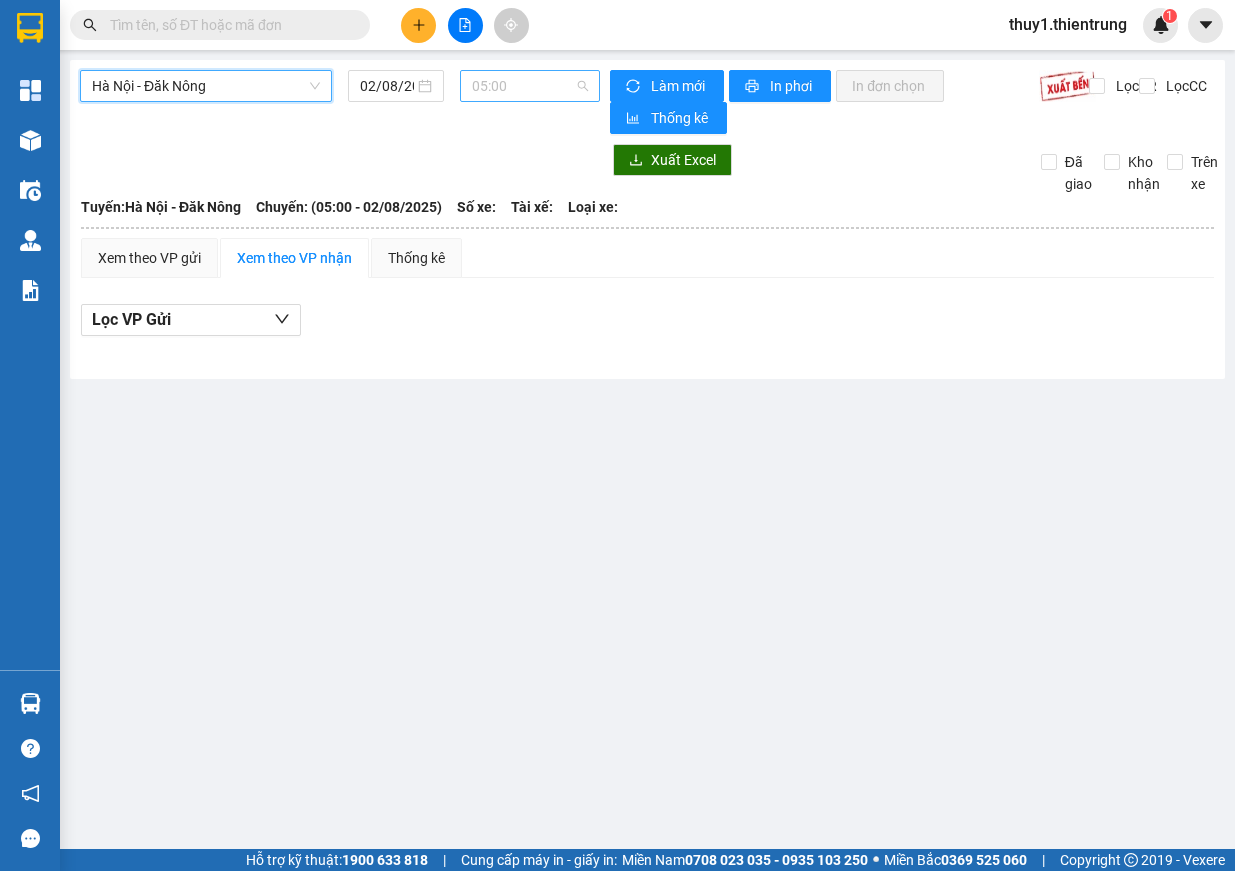 click on "05:00" at bounding box center [530, 86] 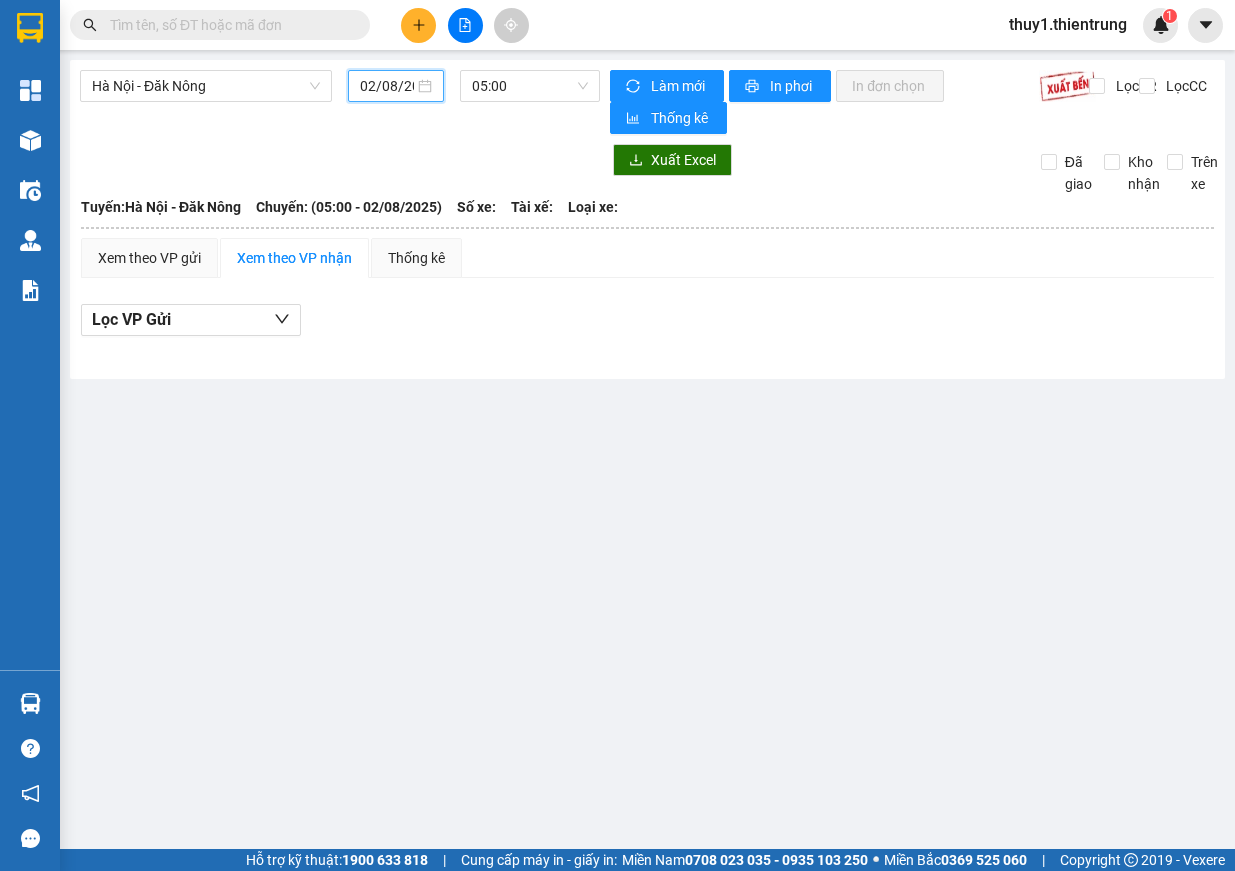 click on "02/08/2025" at bounding box center [387, 86] 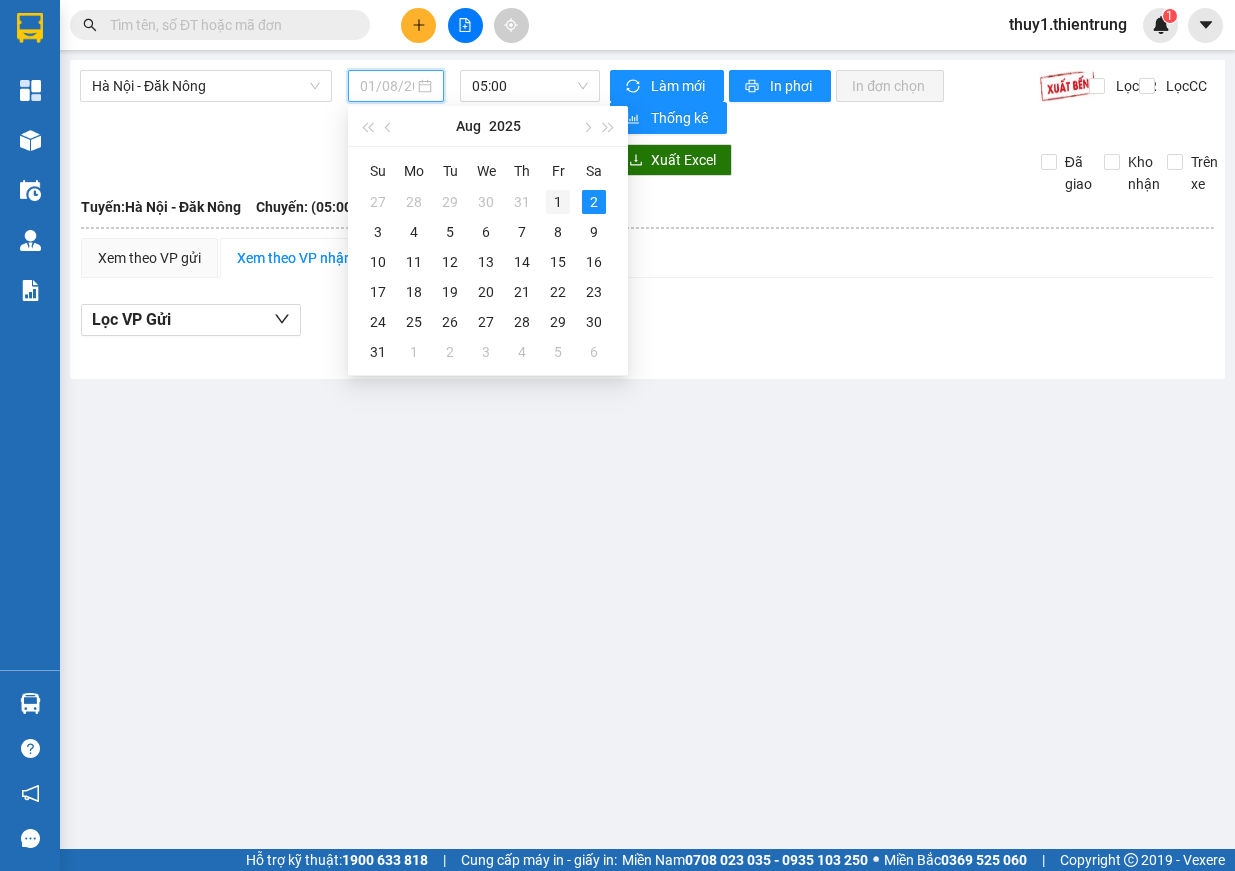 click on "1" at bounding box center [558, 202] 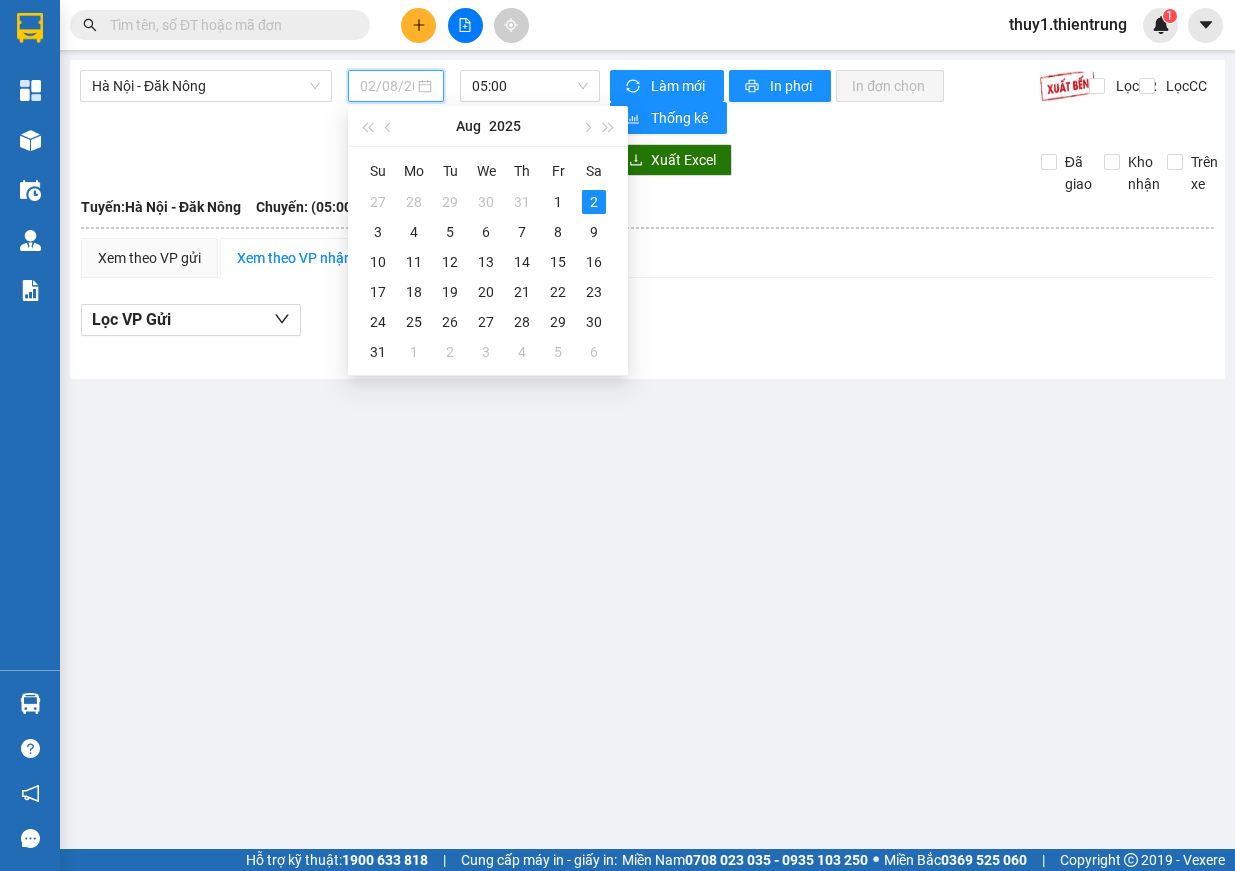 type on "01/08/2025" 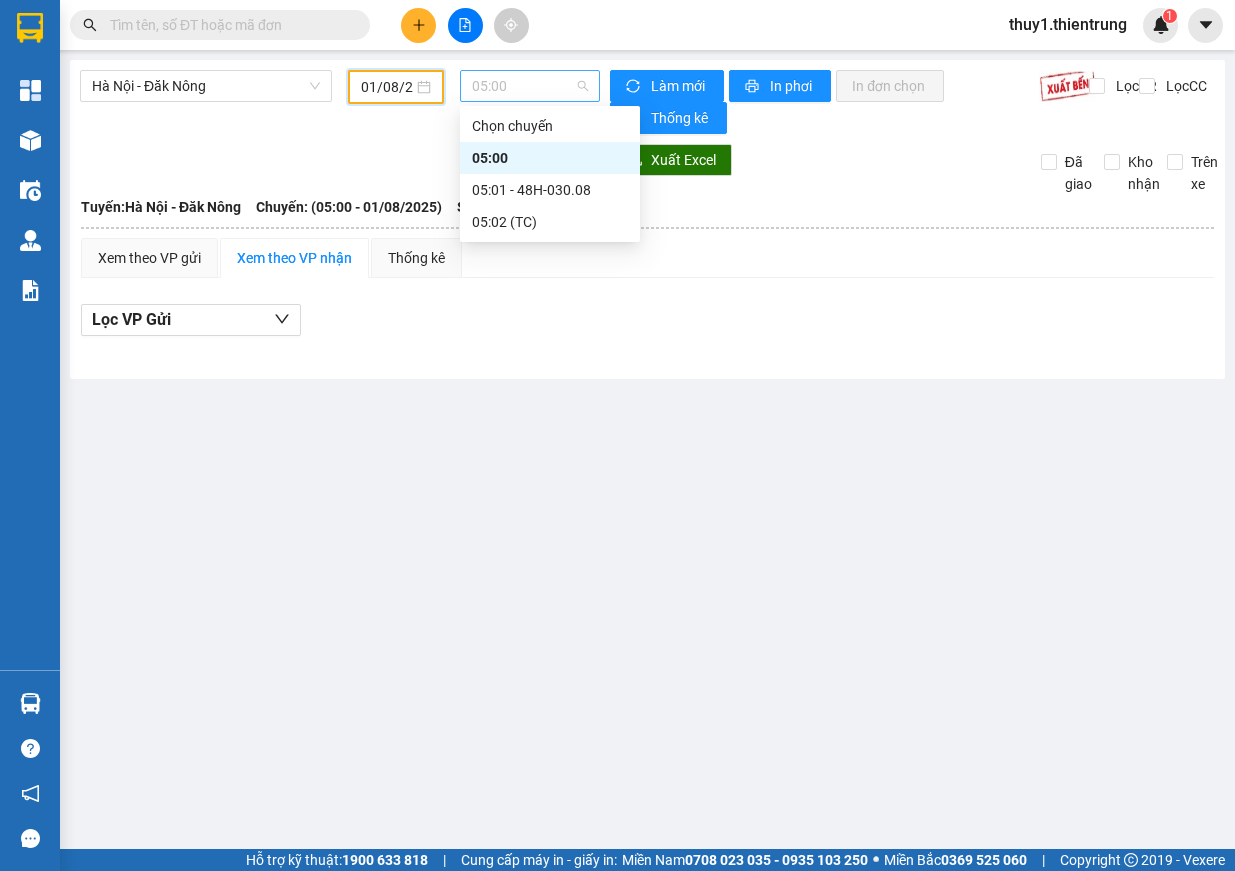 click on "05:00" at bounding box center (530, 86) 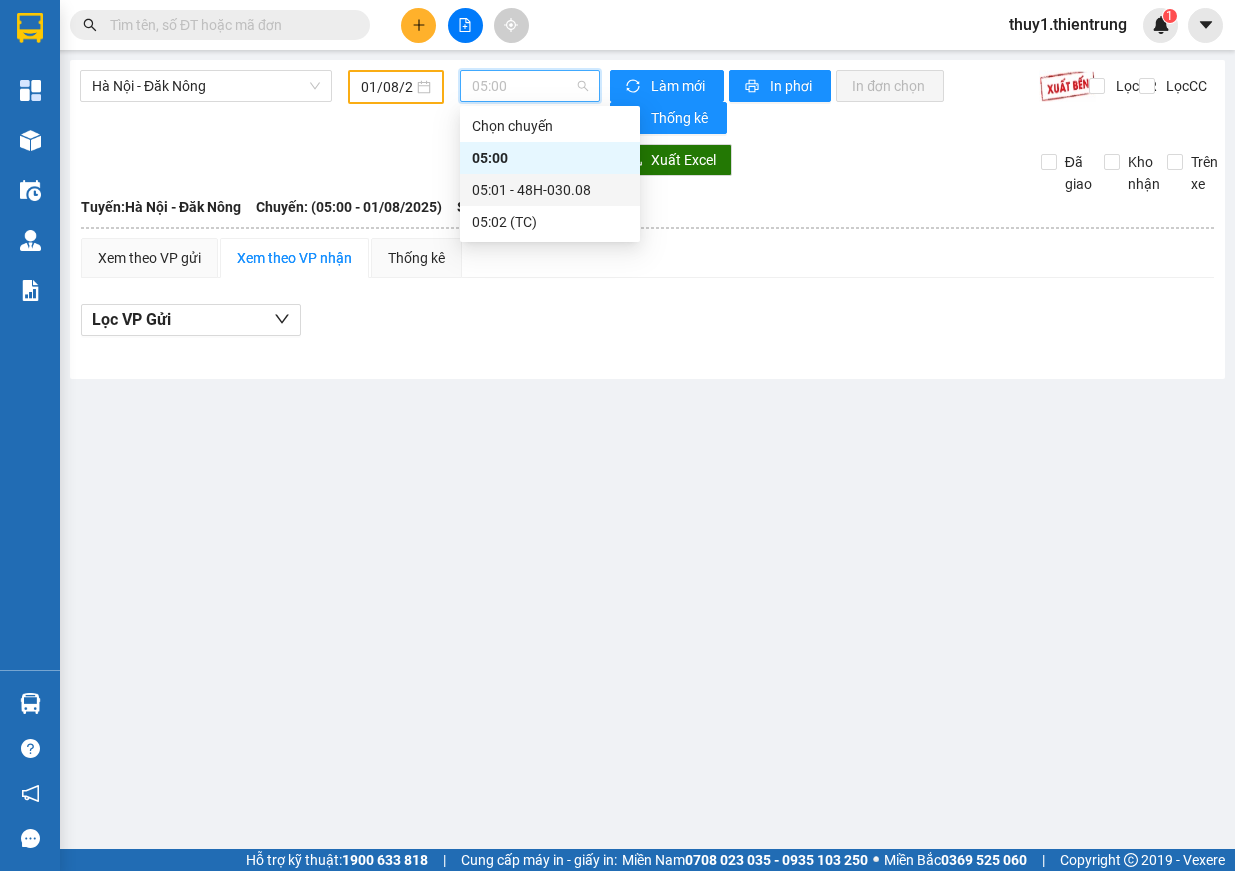 click on "05:01     - 48H-030.08" at bounding box center [550, 190] 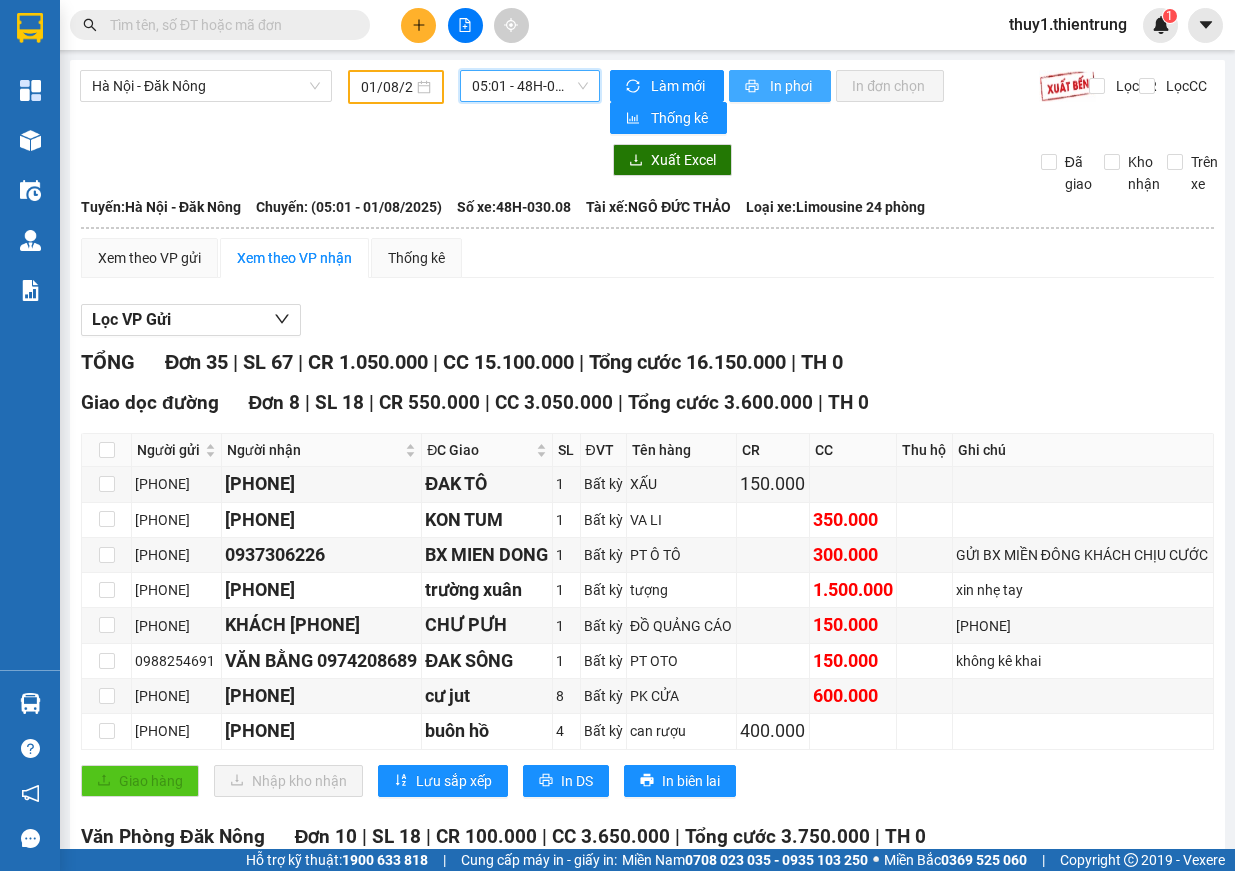click on "In phơi" at bounding box center (792, 86) 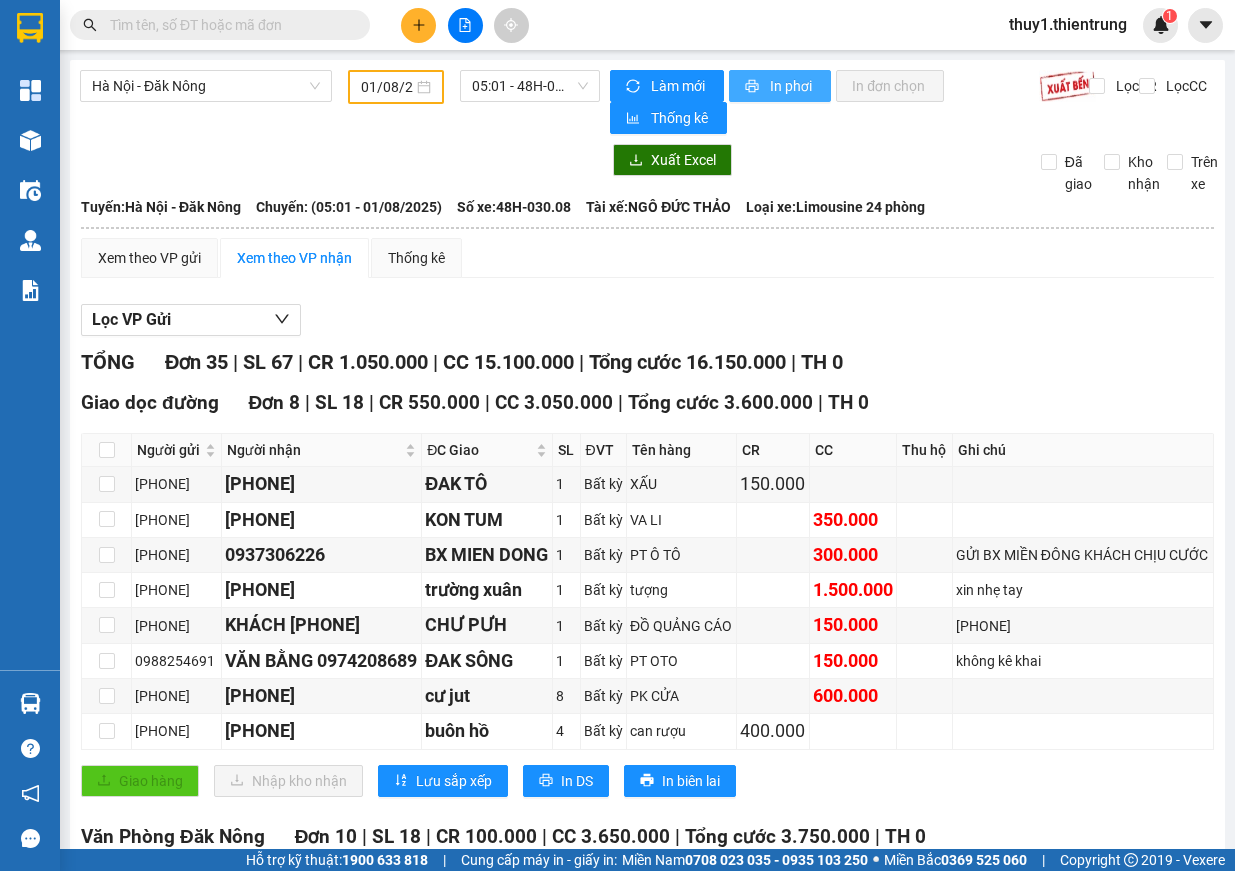 scroll, scrollTop: 0, scrollLeft: 0, axis: both 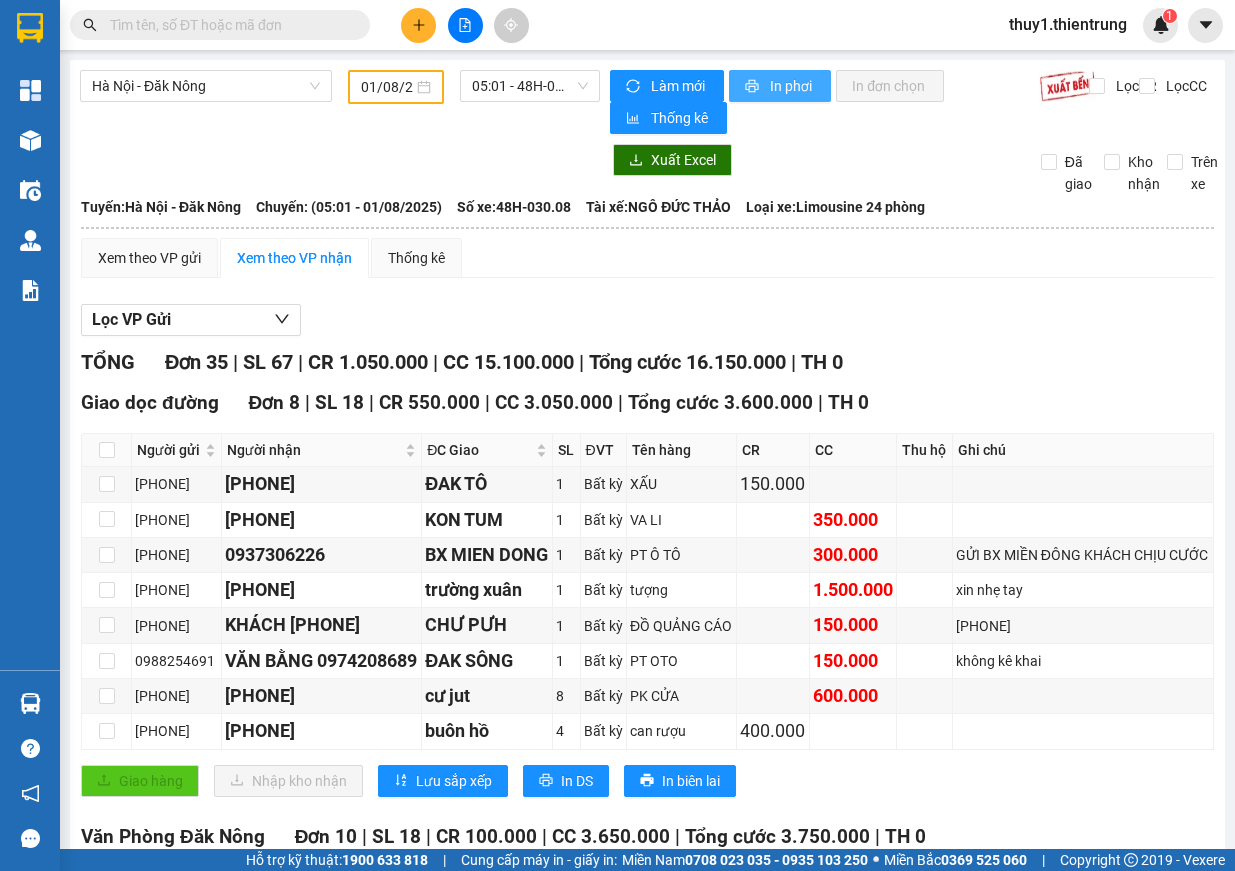 click on "In phơi" at bounding box center (792, 86) 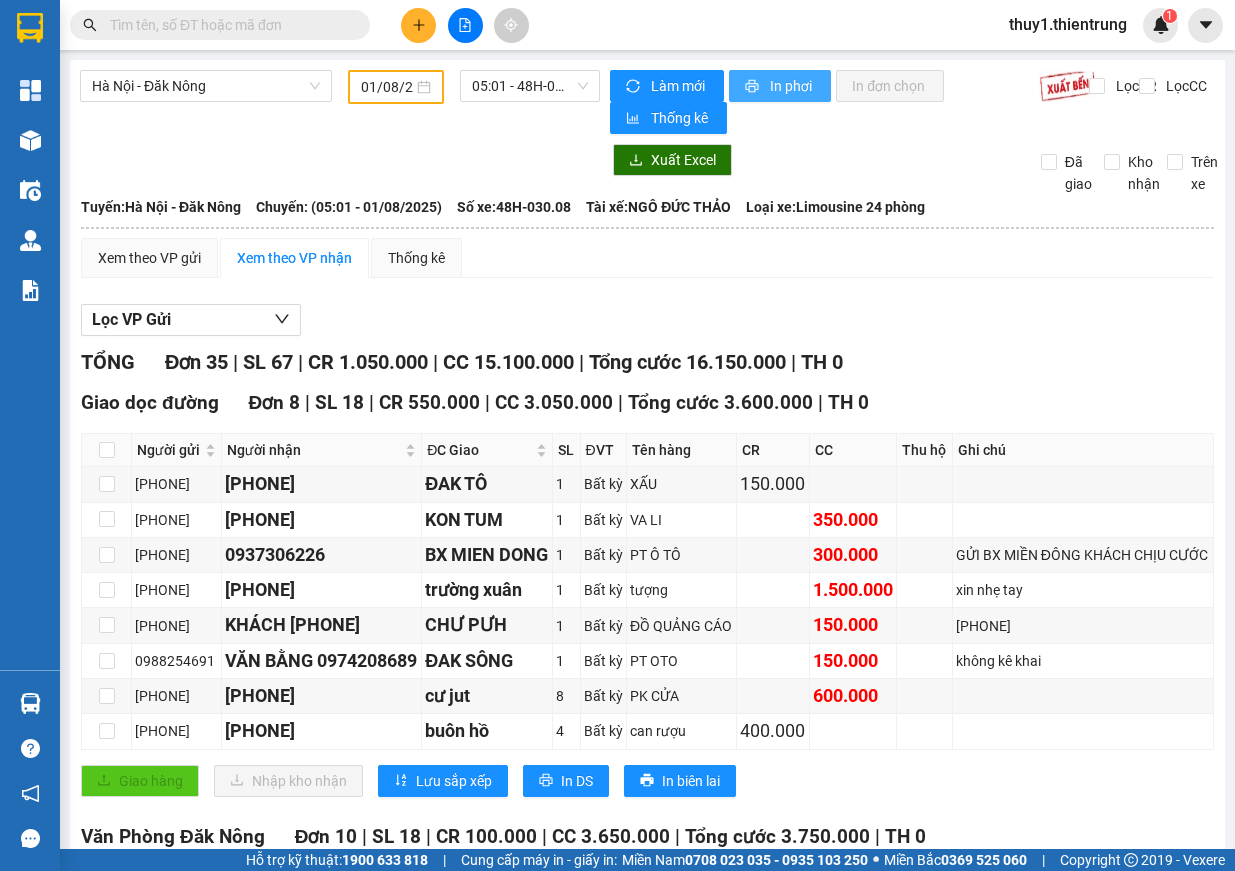 scroll, scrollTop: 0, scrollLeft: 0, axis: both 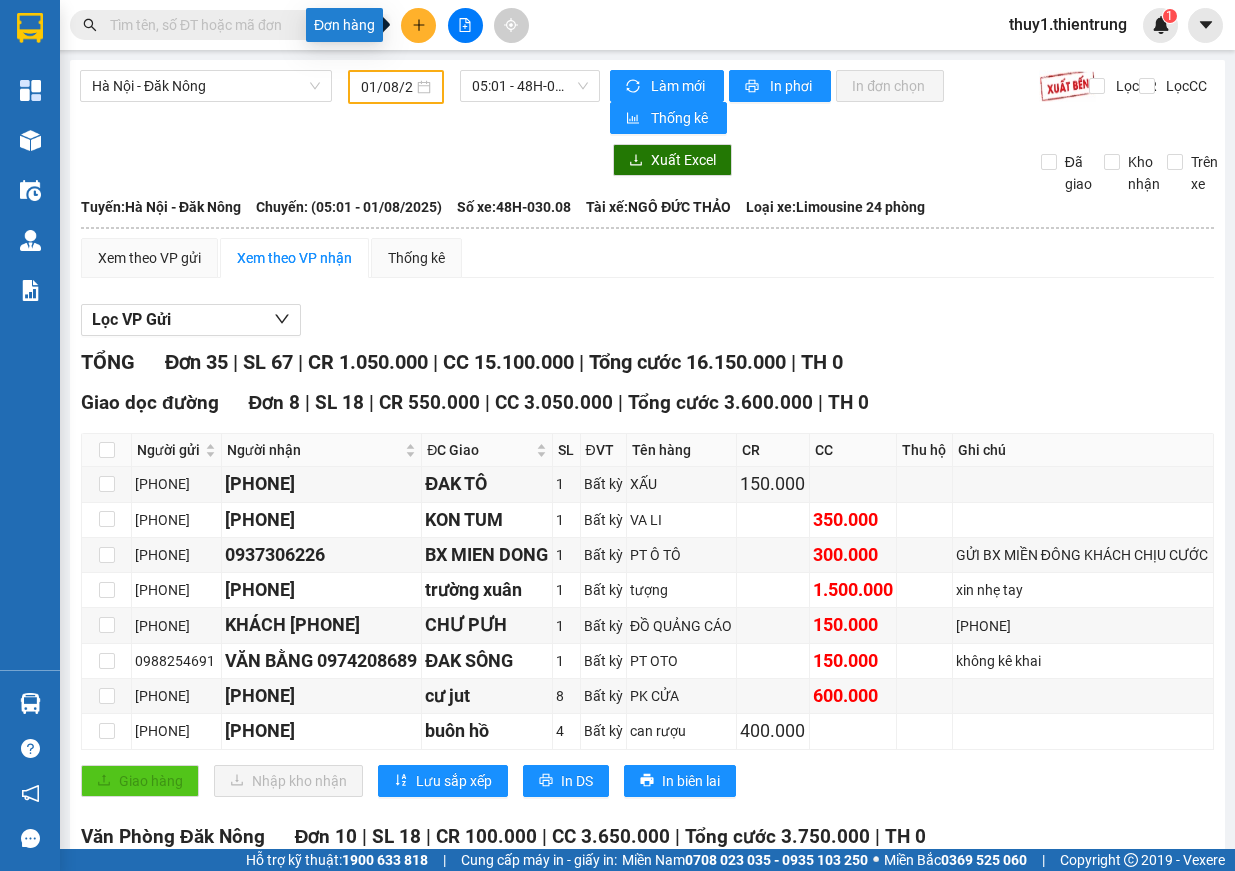 click at bounding box center (418, 25) 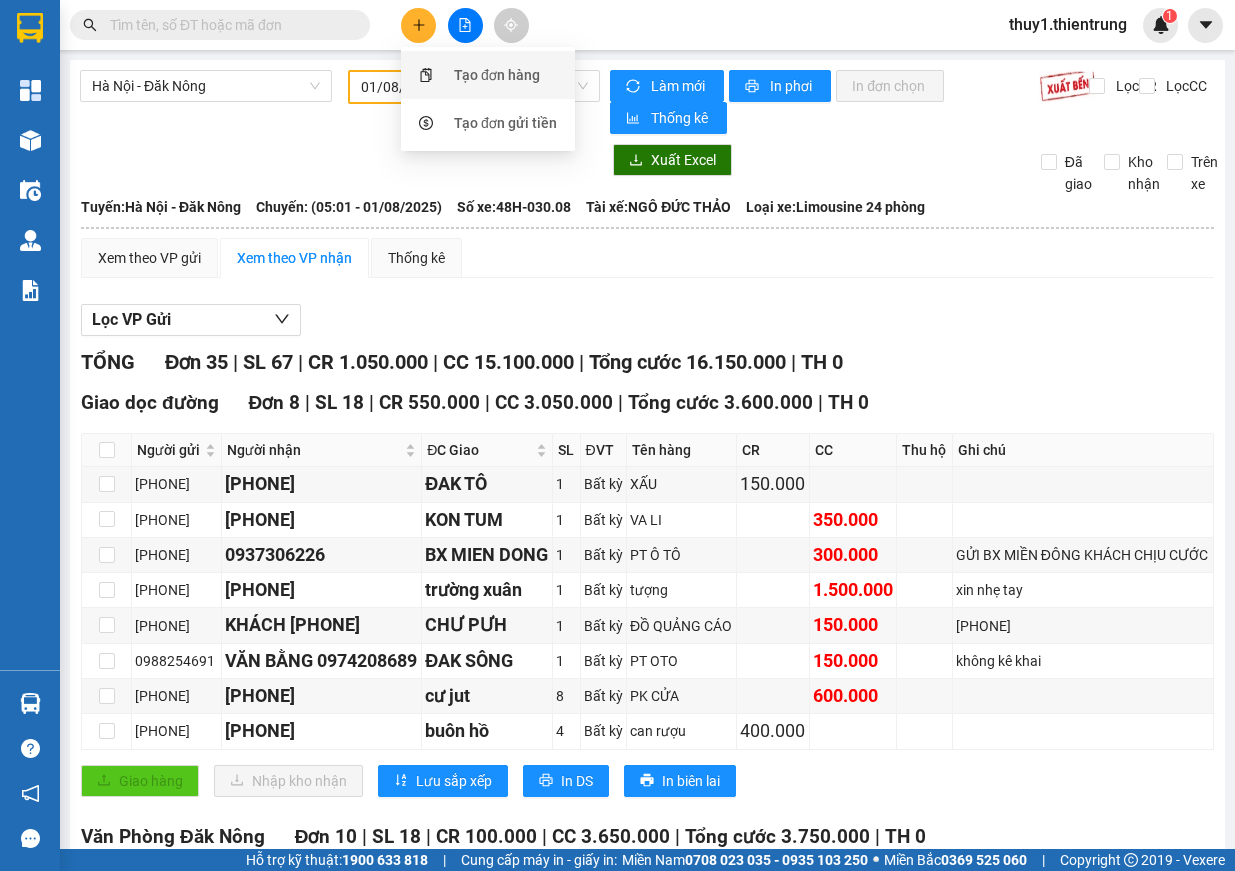 click on "Tạo đơn hàng" at bounding box center (497, 75) 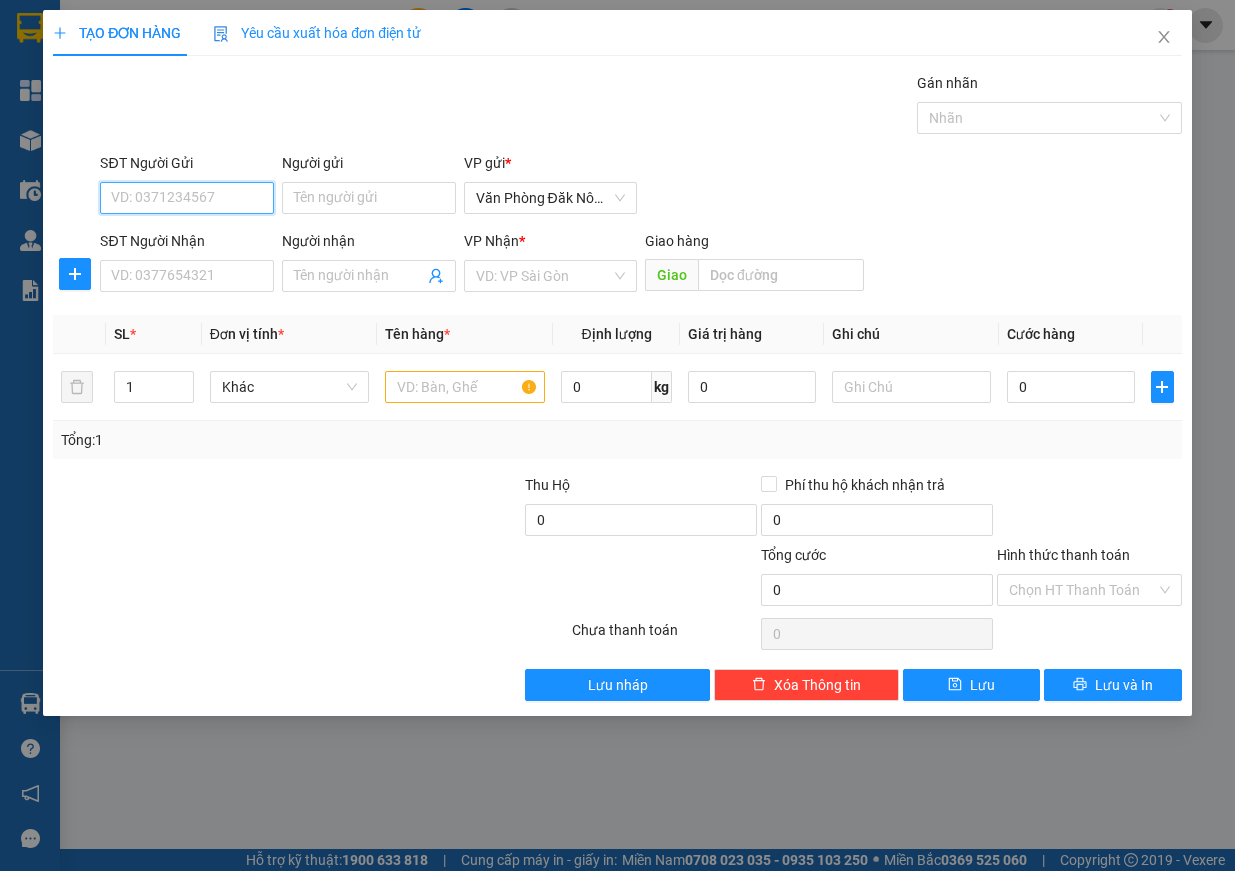 click on "SĐT Người Gửi" at bounding box center (187, 198) 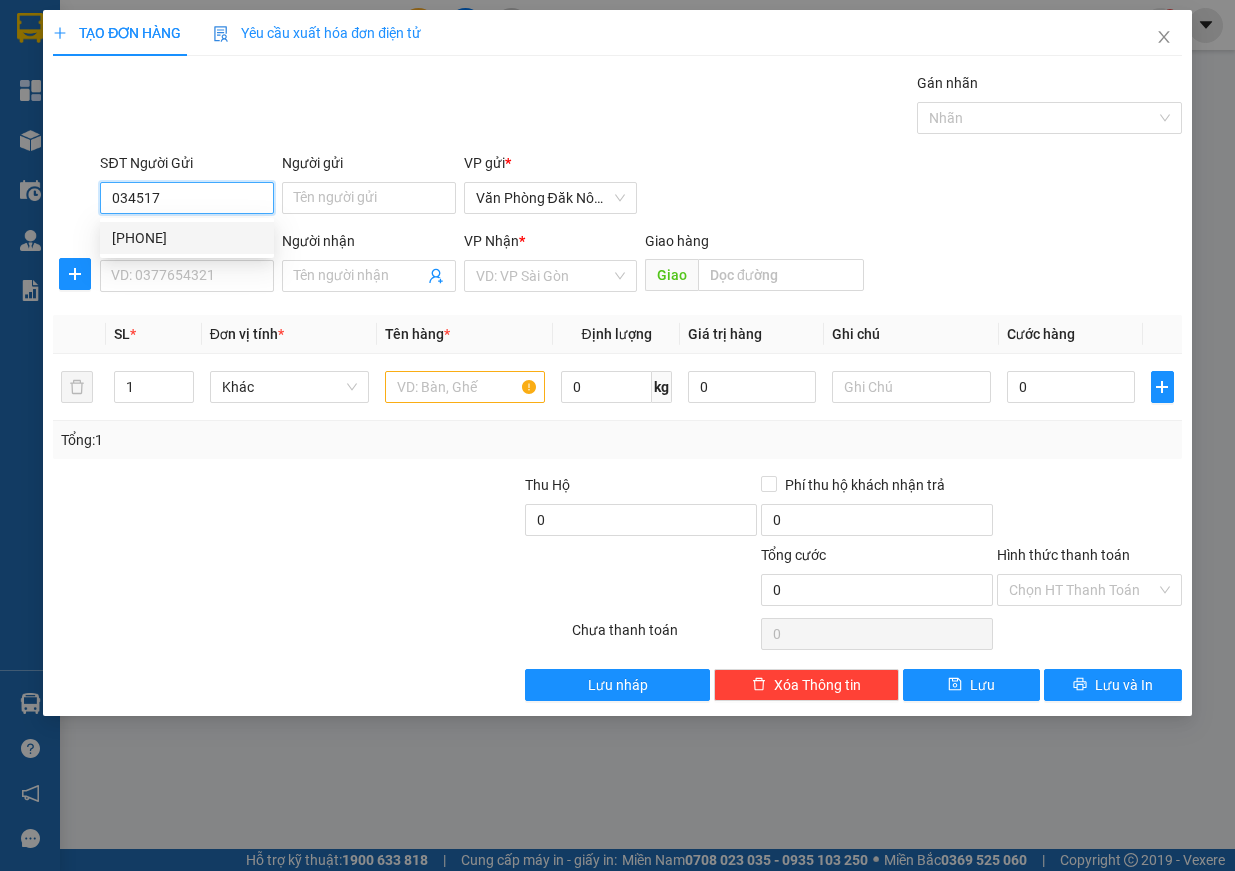 click on "[PHONE]" at bounding box center (187, 238) 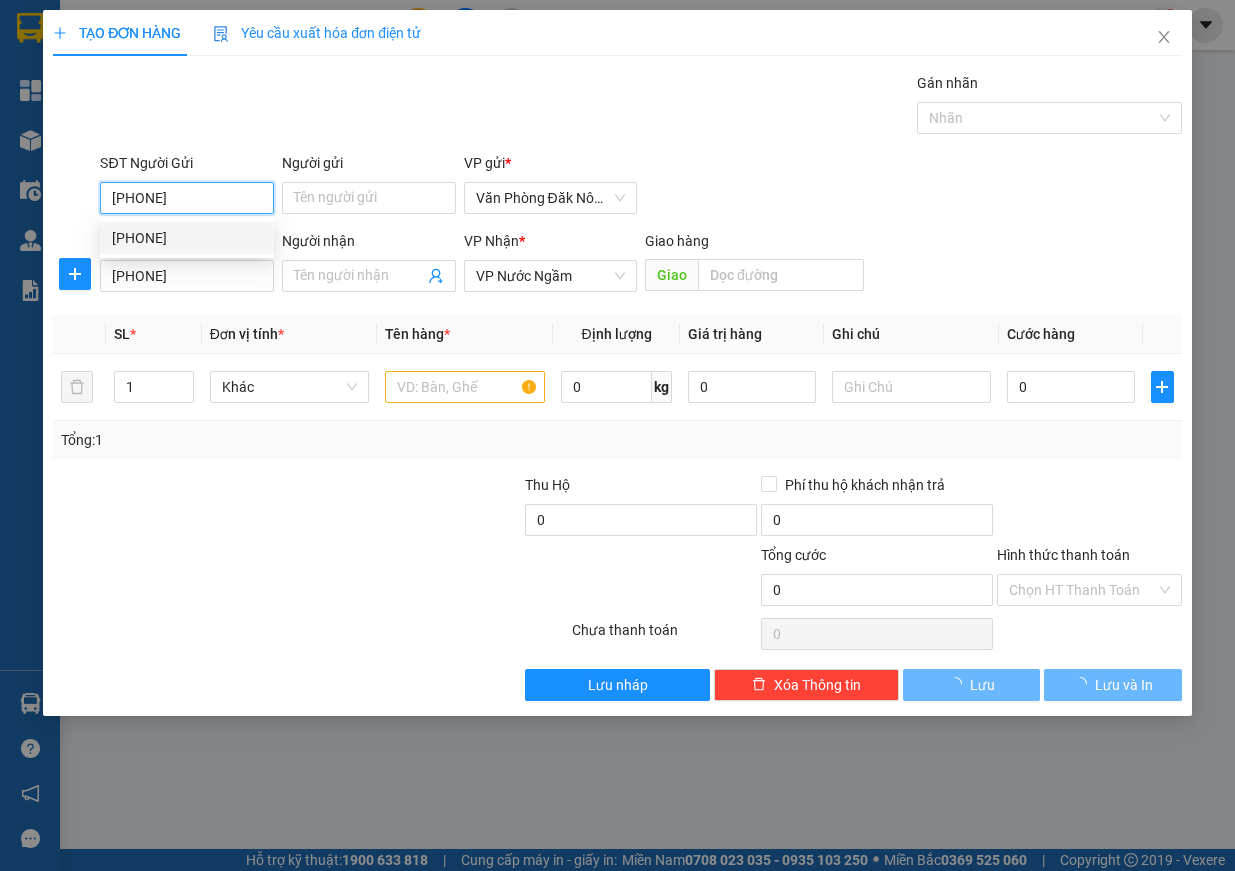 type on "200.000" 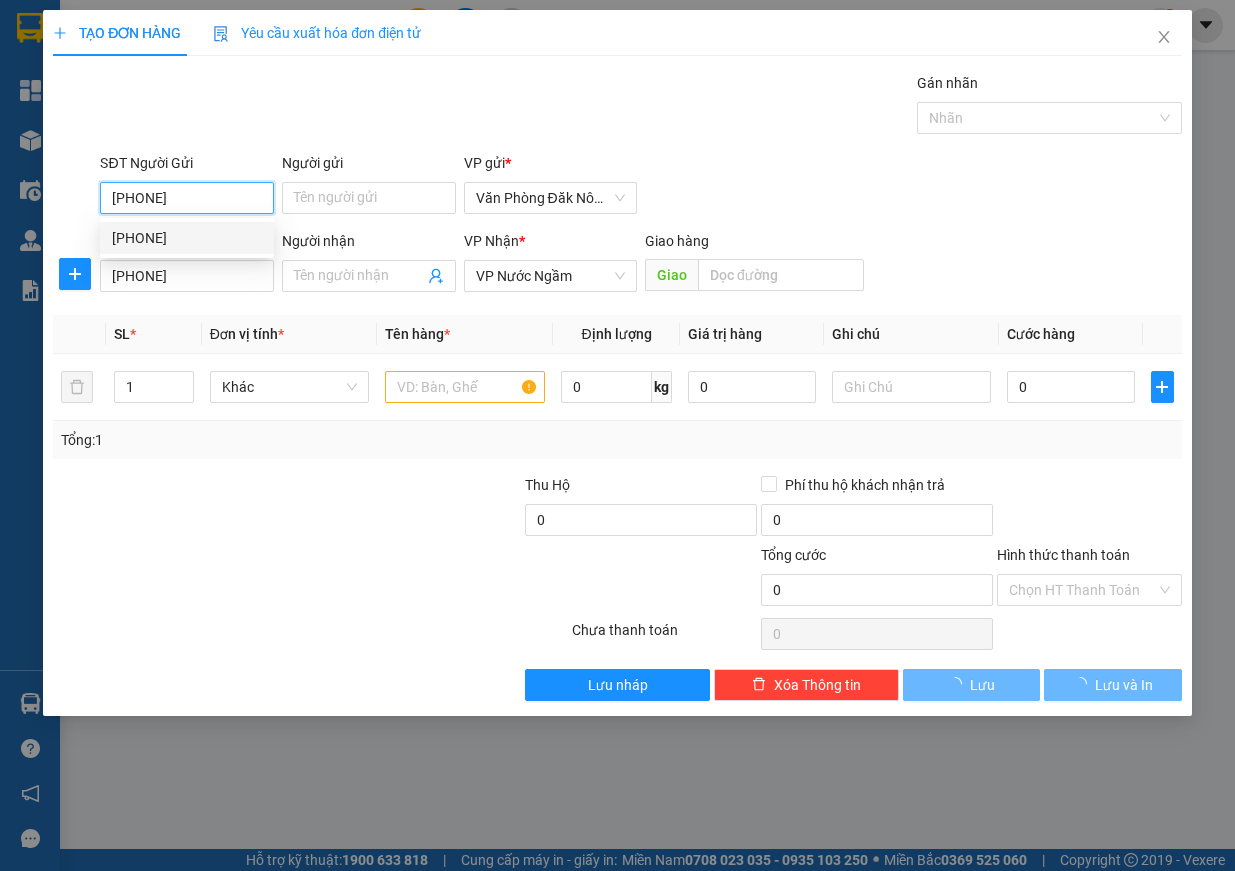 type on "200.000" 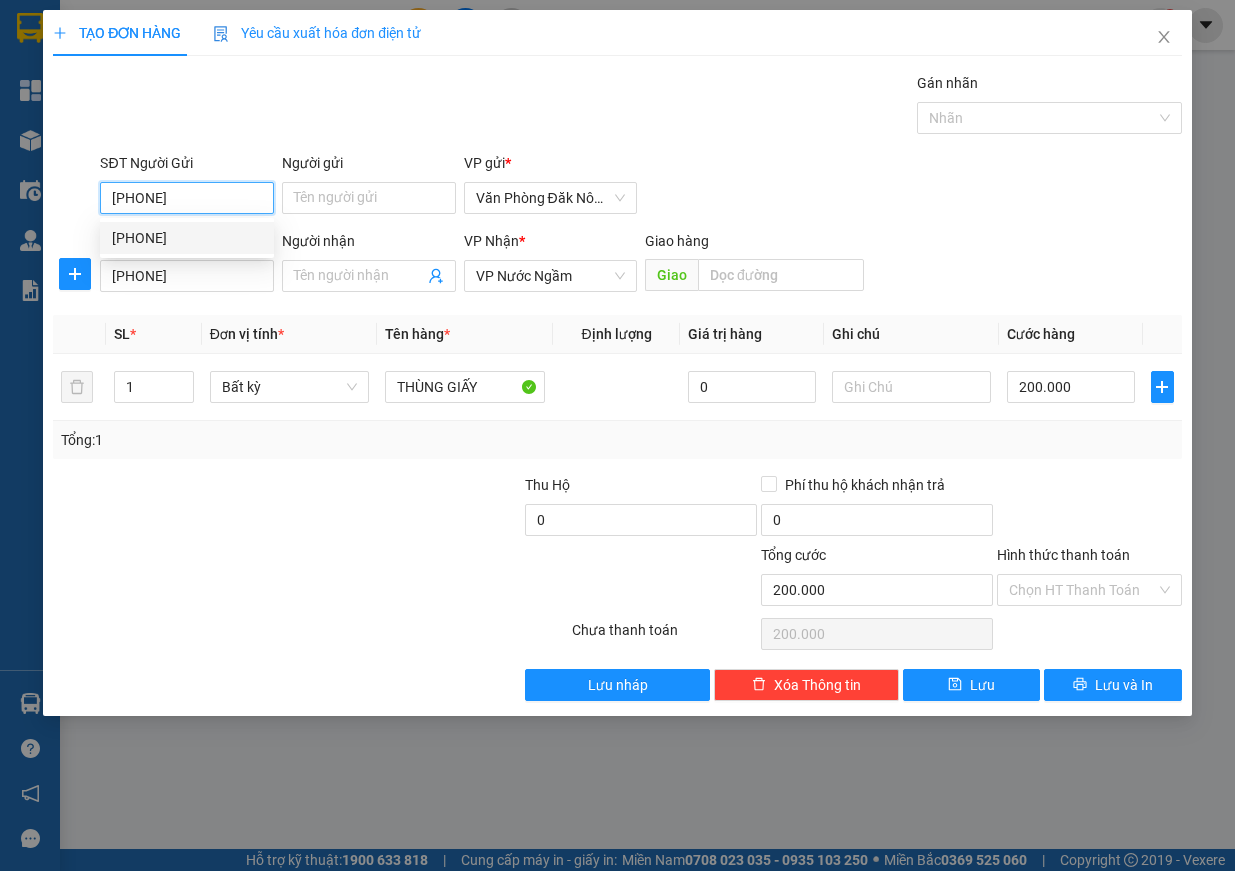 click on "[PHONE]" at bounding box center (187, 238) 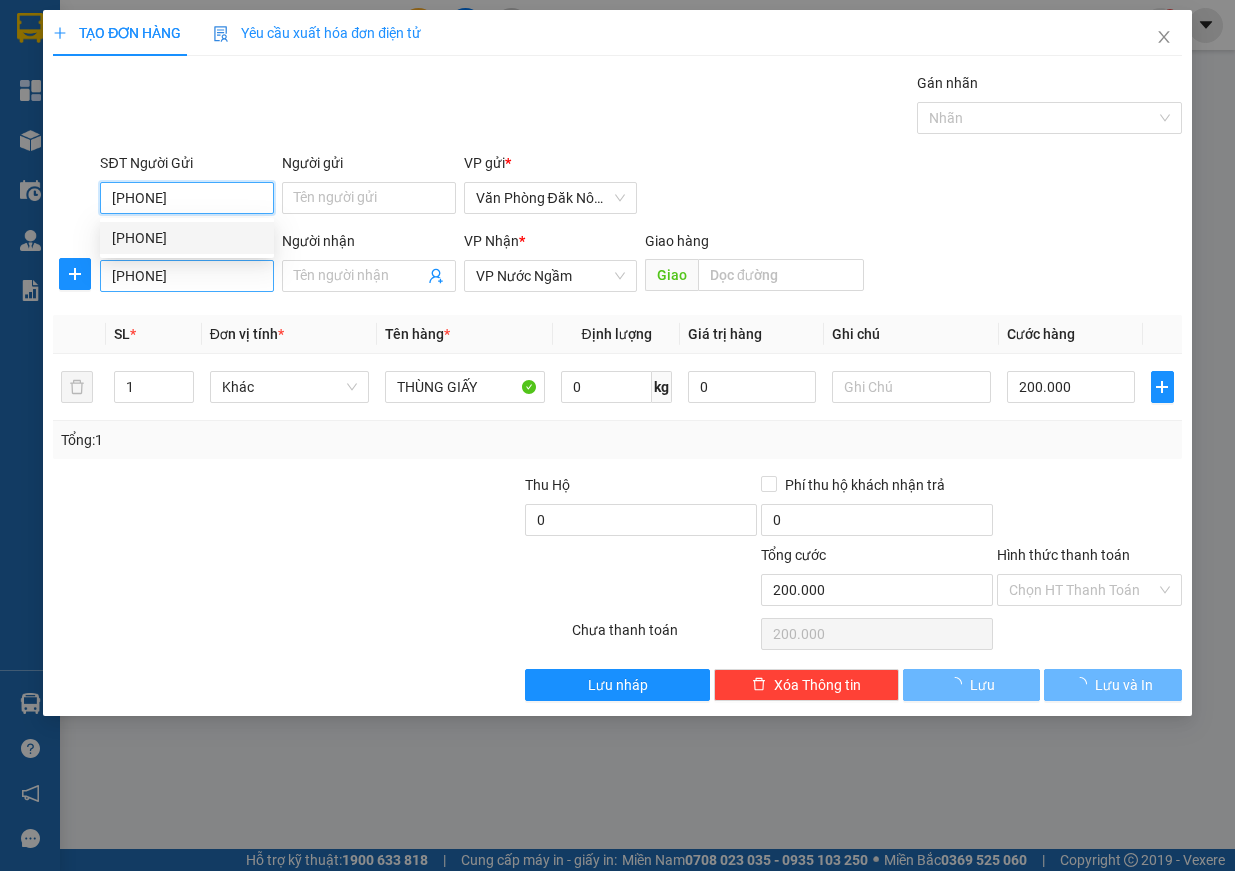 type on "[PHONE]" 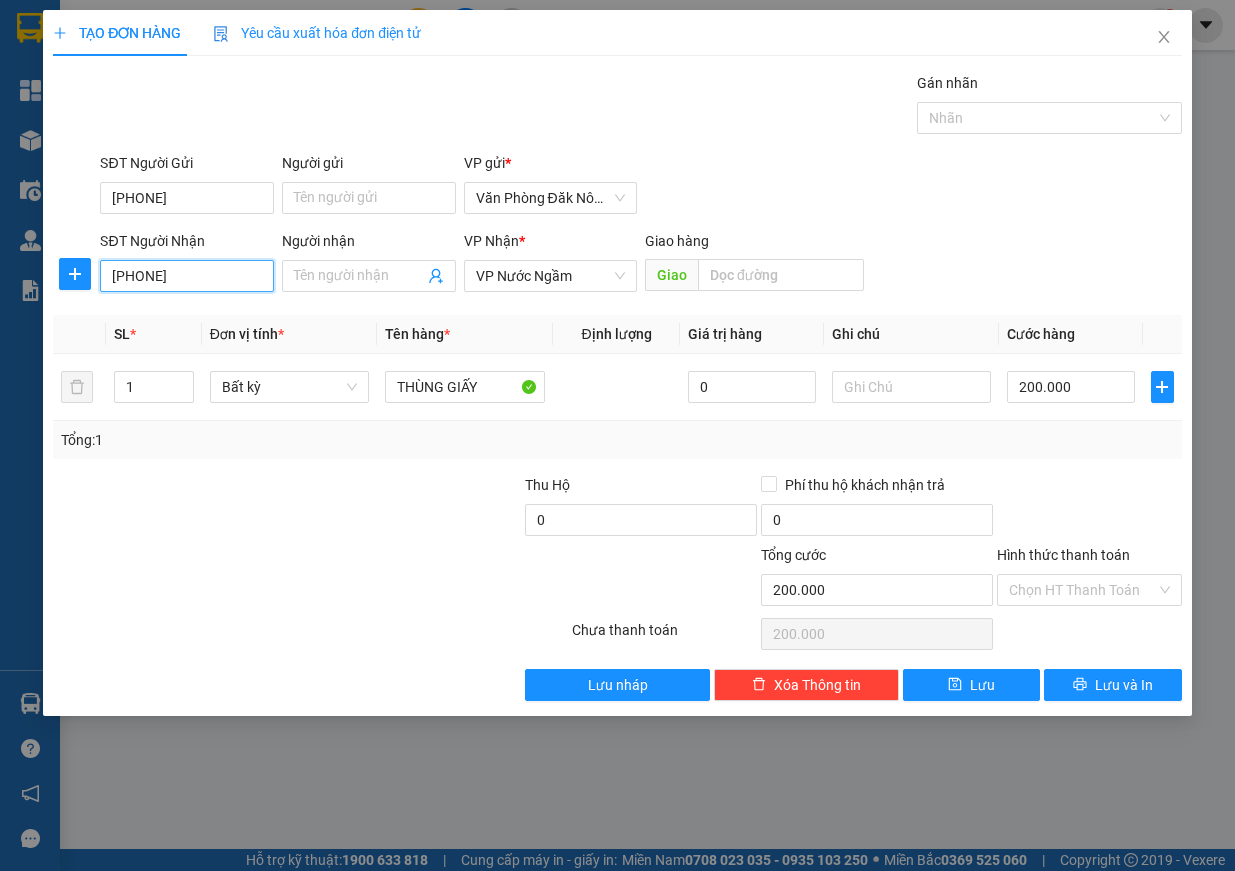 click on "0988267781" at bounding box center (187, 276) 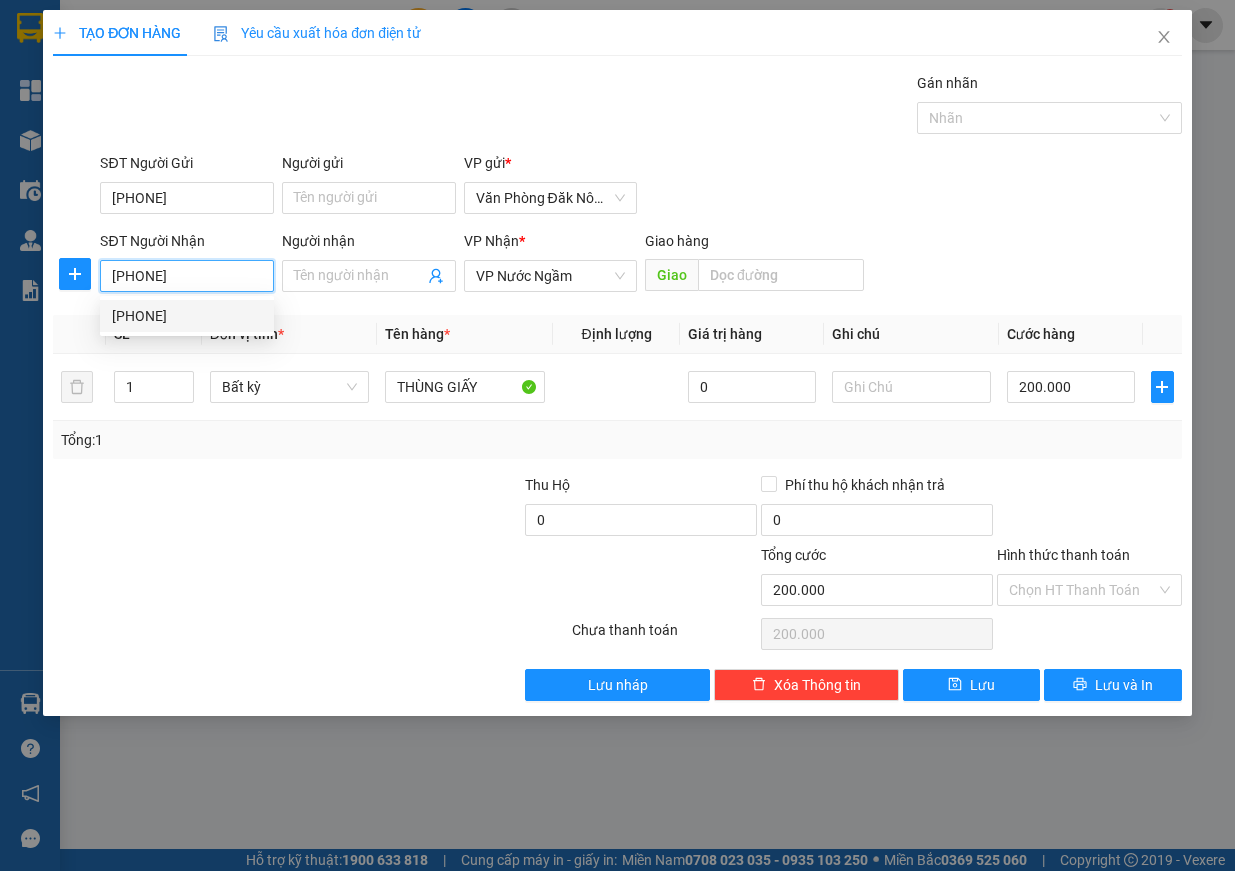 click on "0988267781" at bounding box center (187, 276) 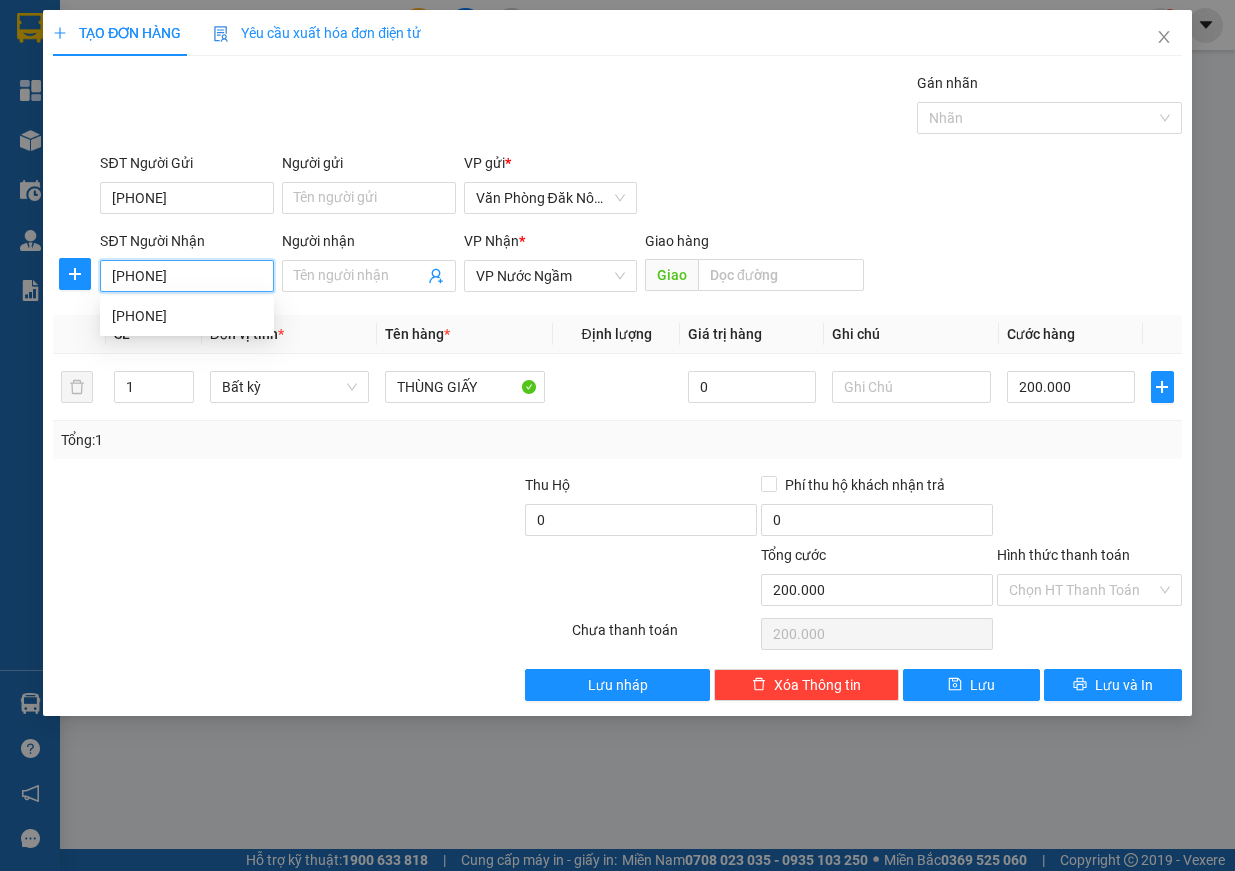 type on "[PHONE]" 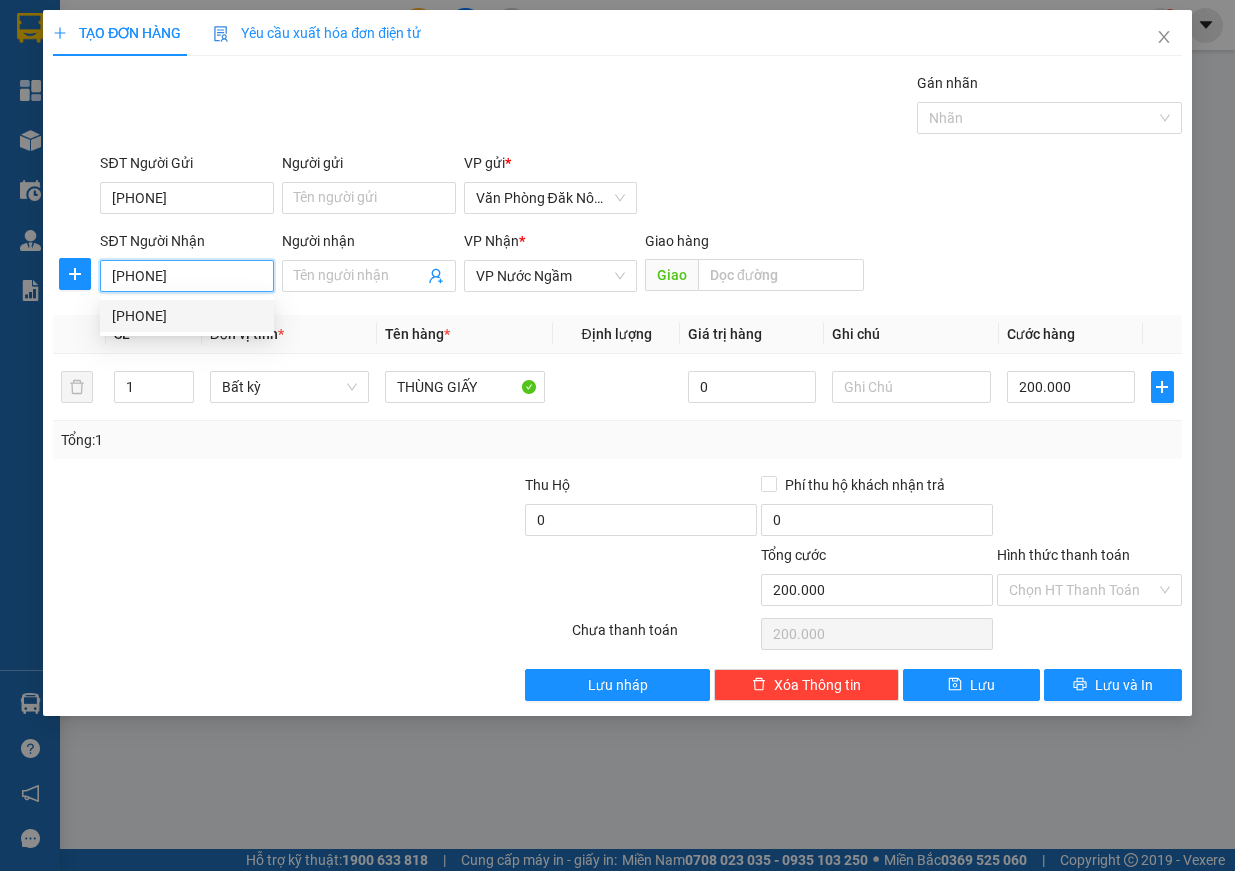 click on "[PHONE]" at bounding box center [187, 316] 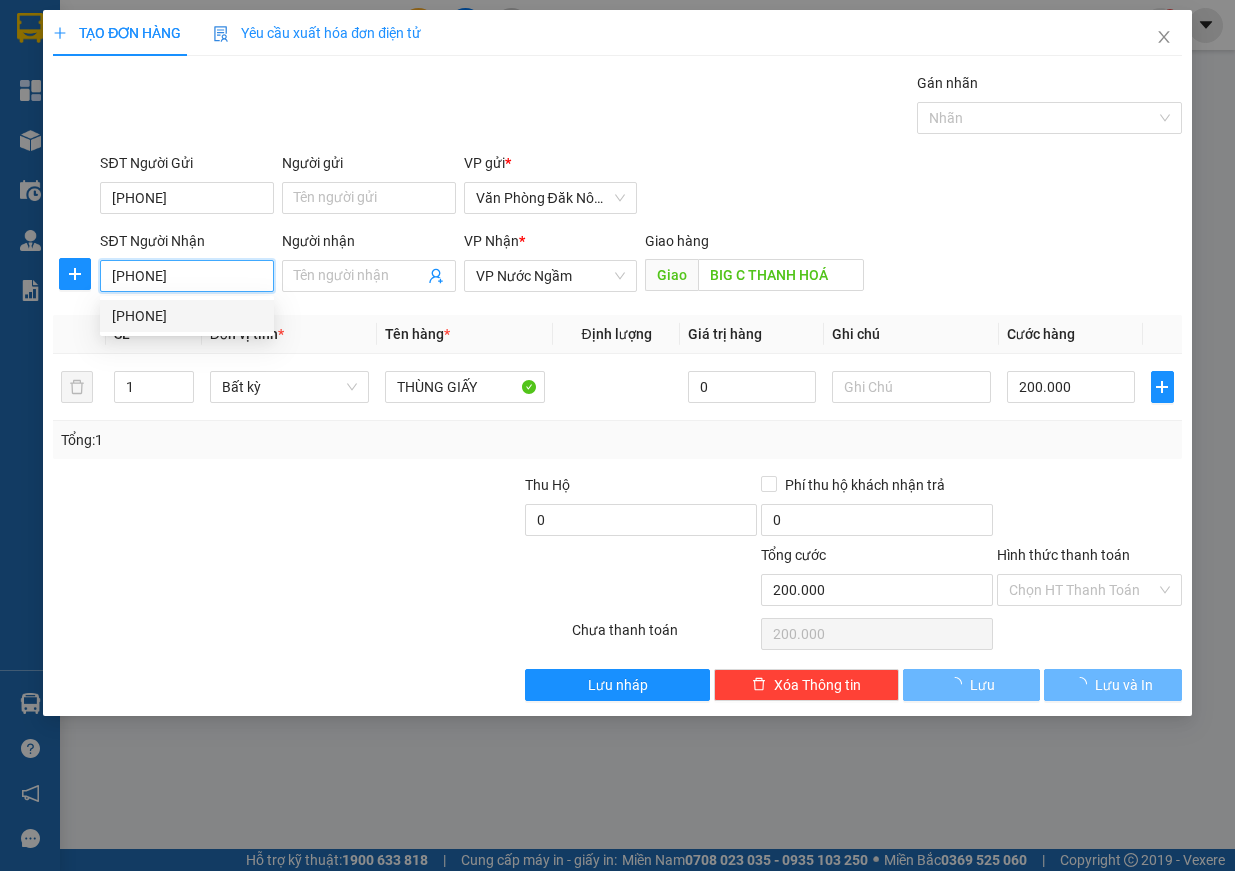 type on "300.000" 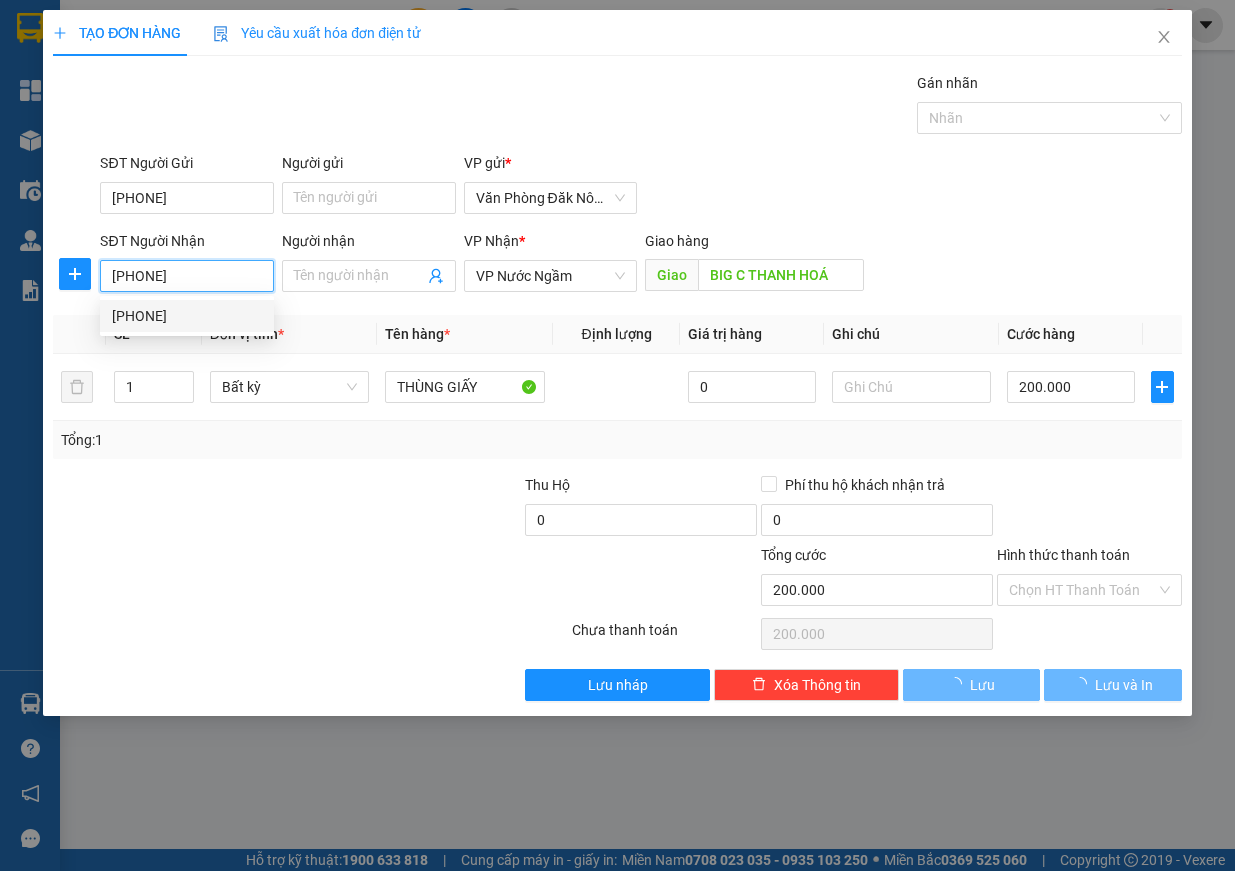 type on "300.000" 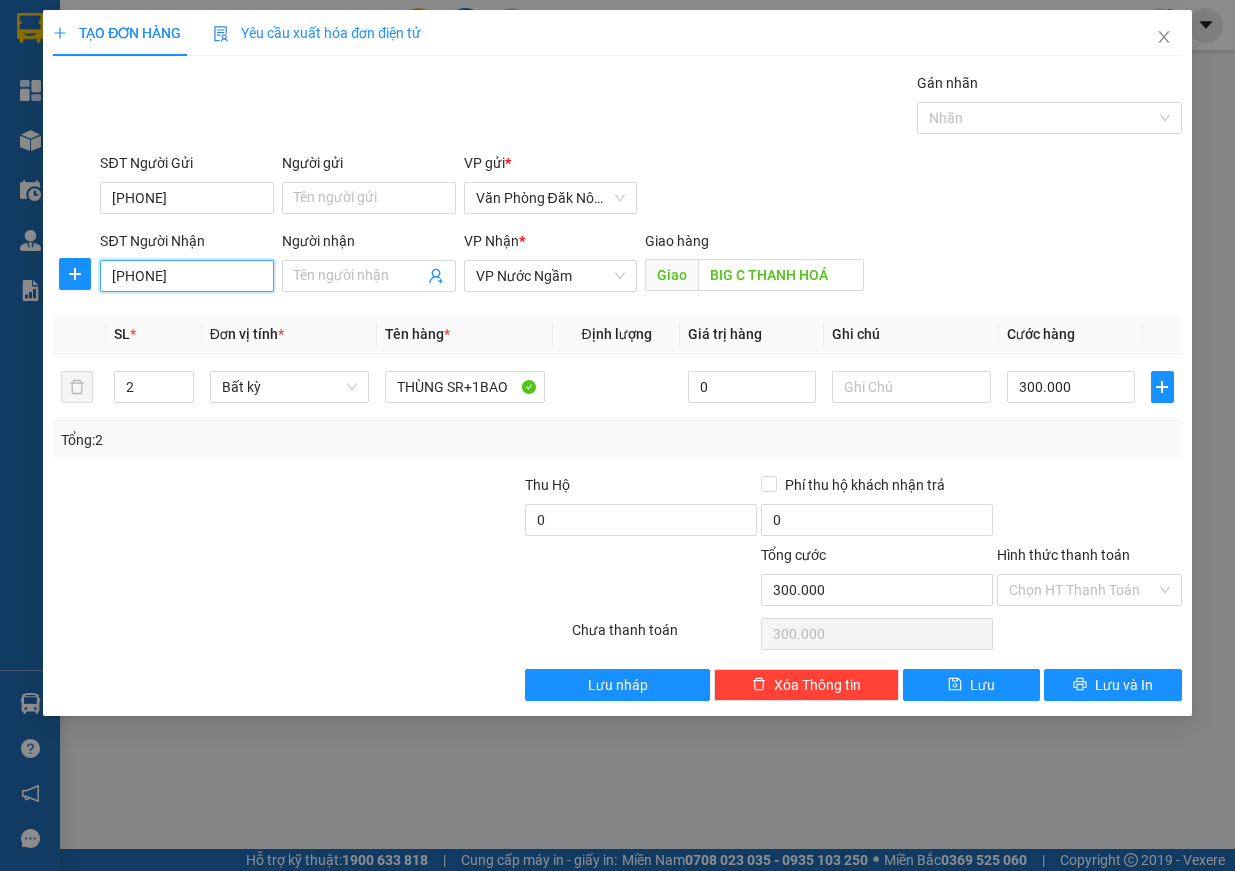 type on "[PHONE]" 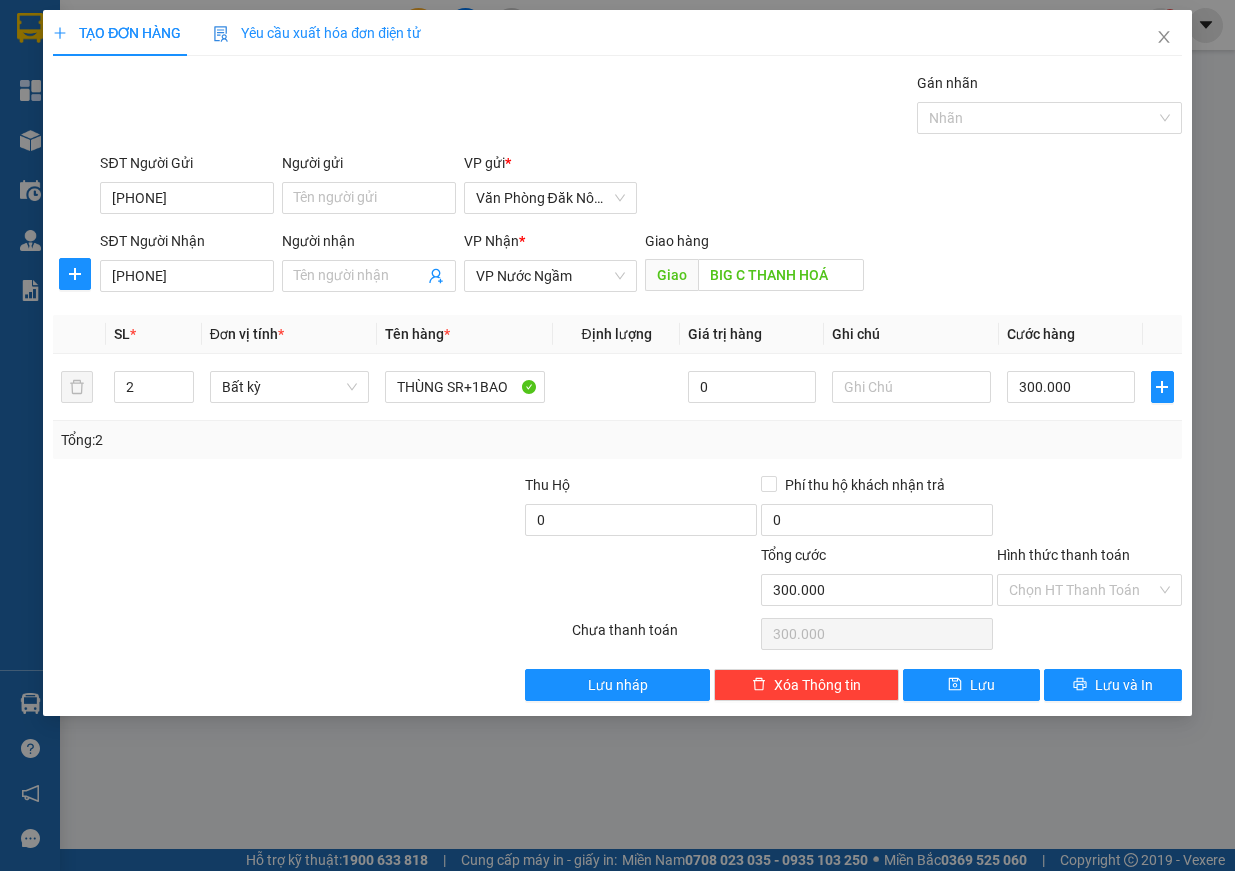 click on "Giao hàng Giao BIG C THANH HOÁ" at bounding box center [754, 265] 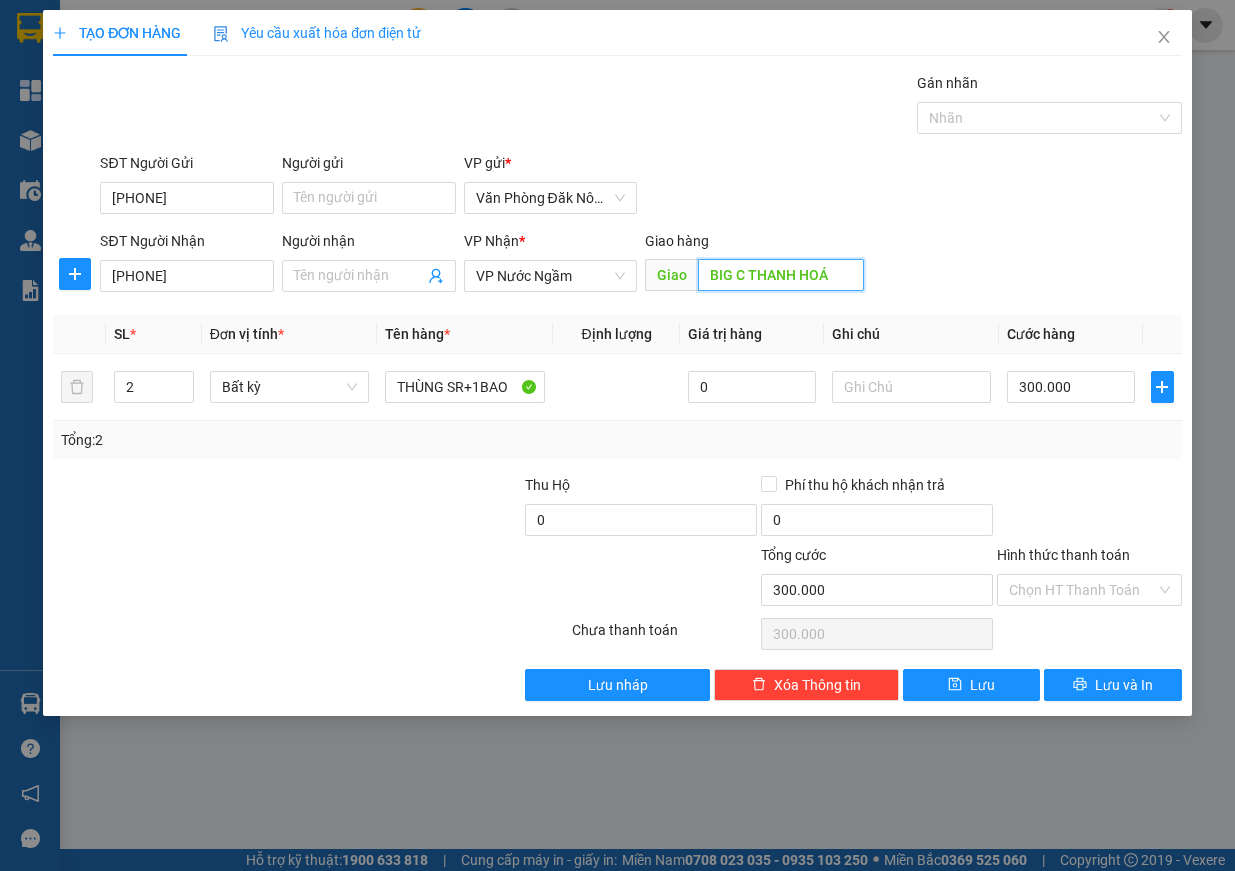 click on "BIG C THANH HOÁ" at bounding box center (781, 275) 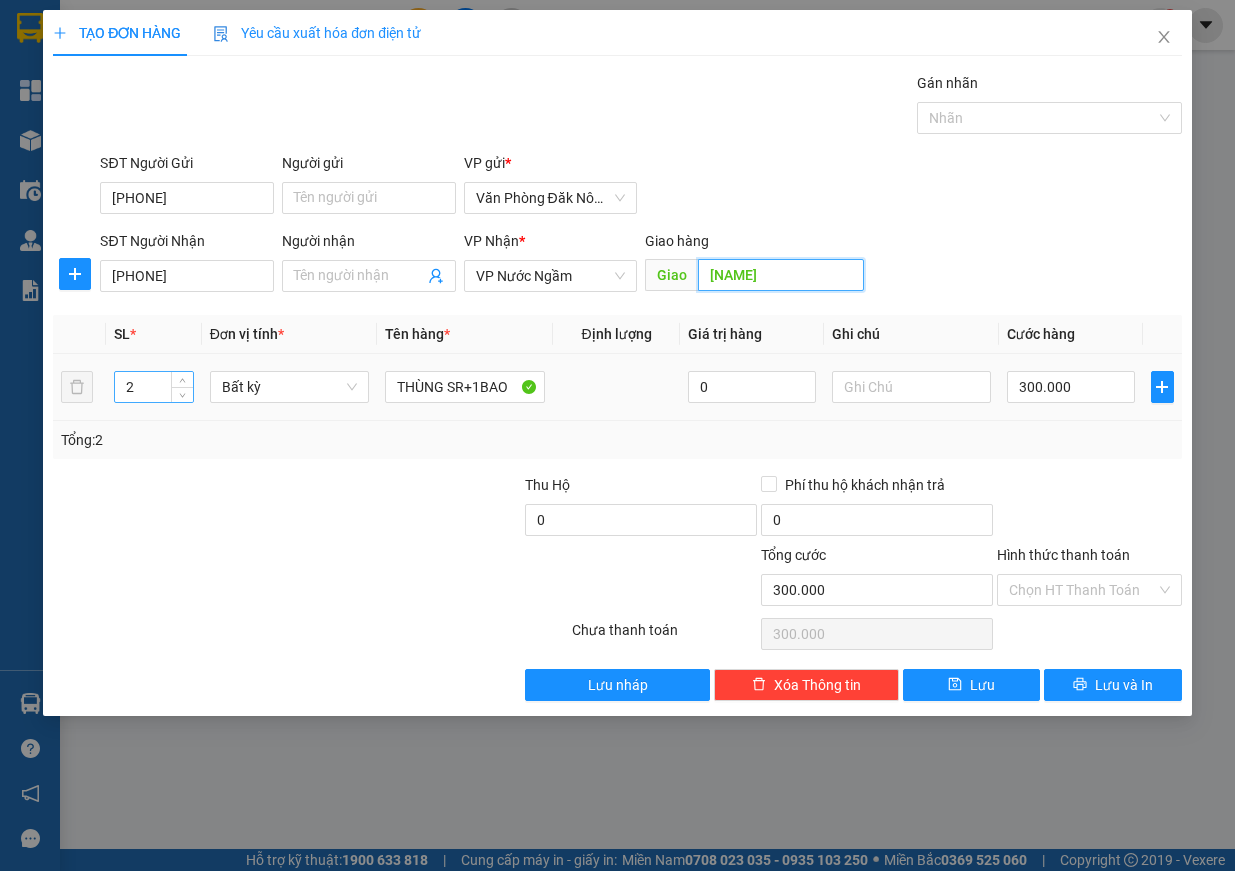 type on "nem ngọc anh" 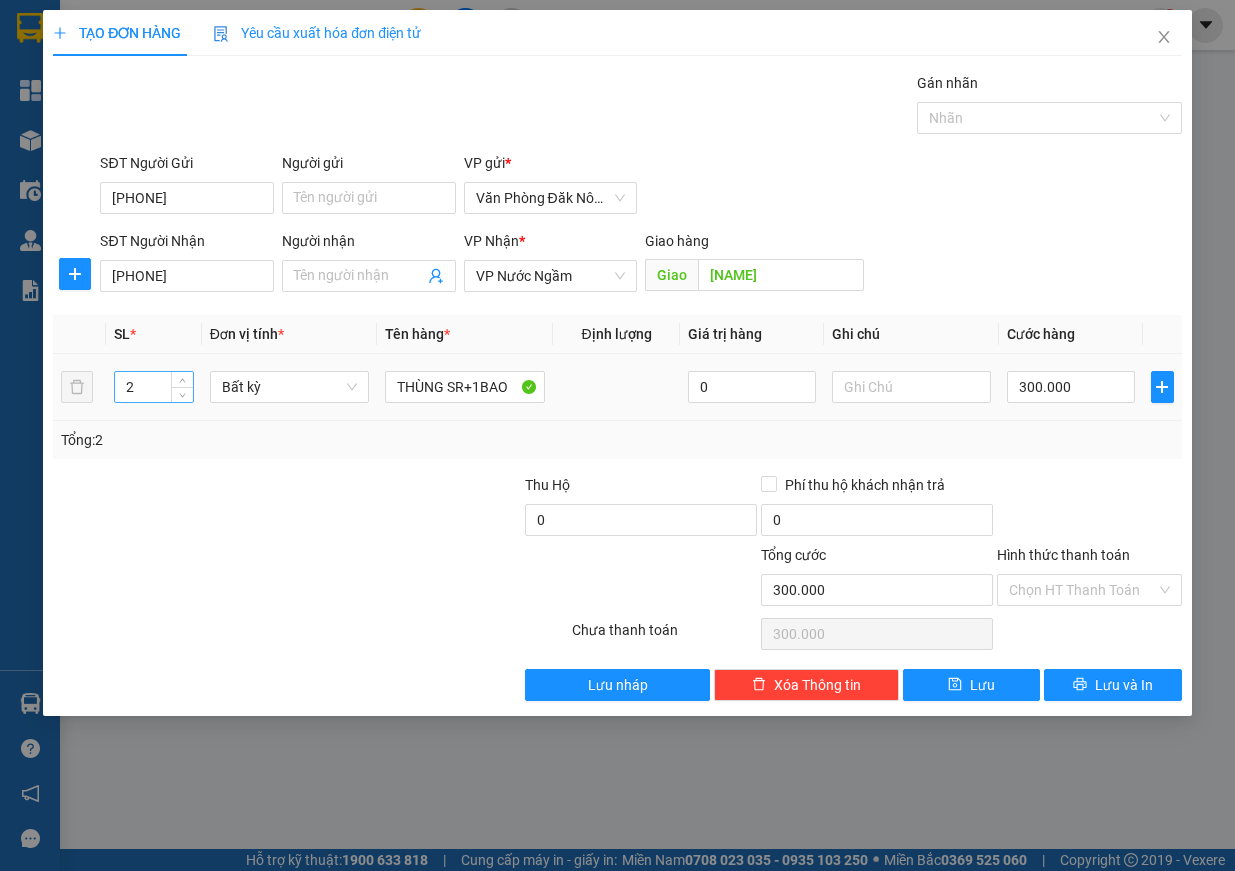 click on "2" at bounding box center [154, 387] 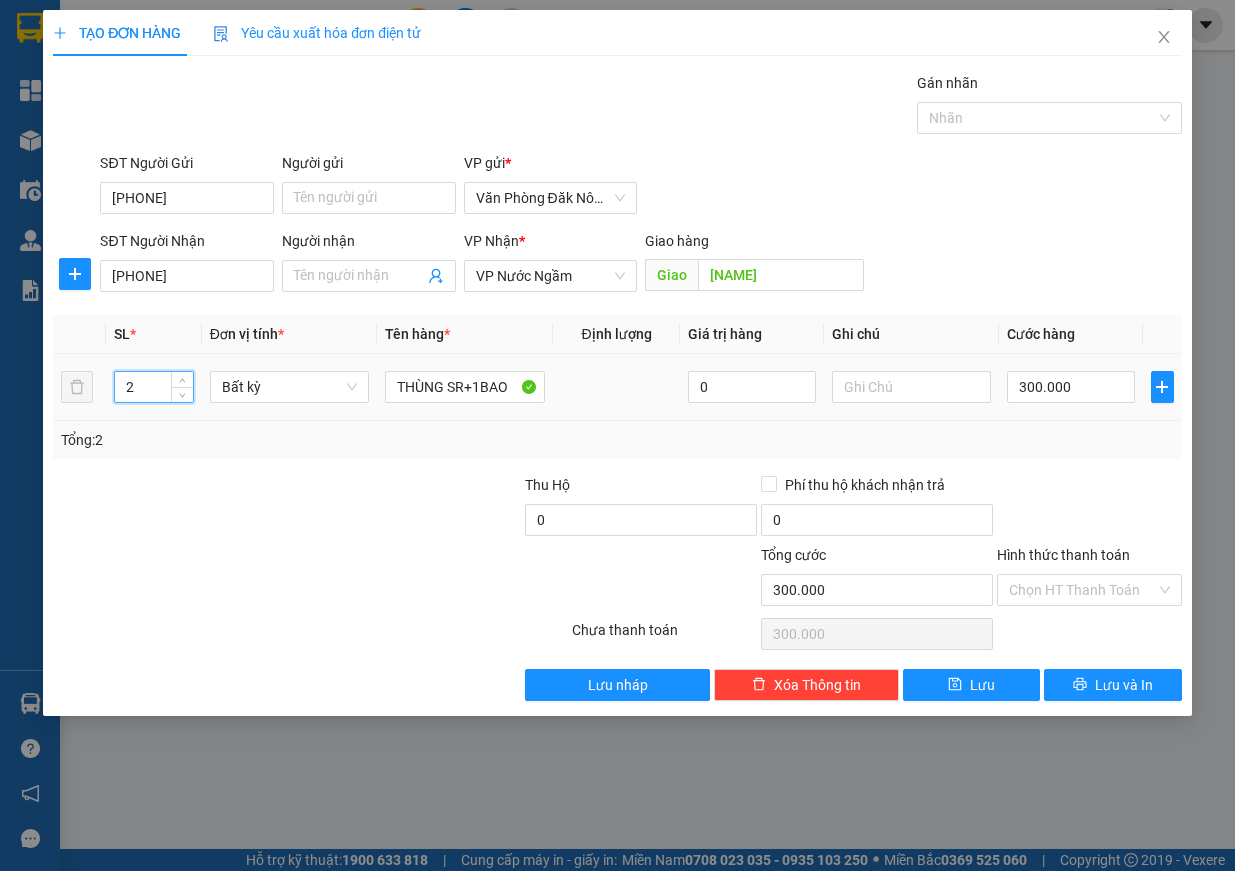 click on "2" at bounding box center [154, 387] 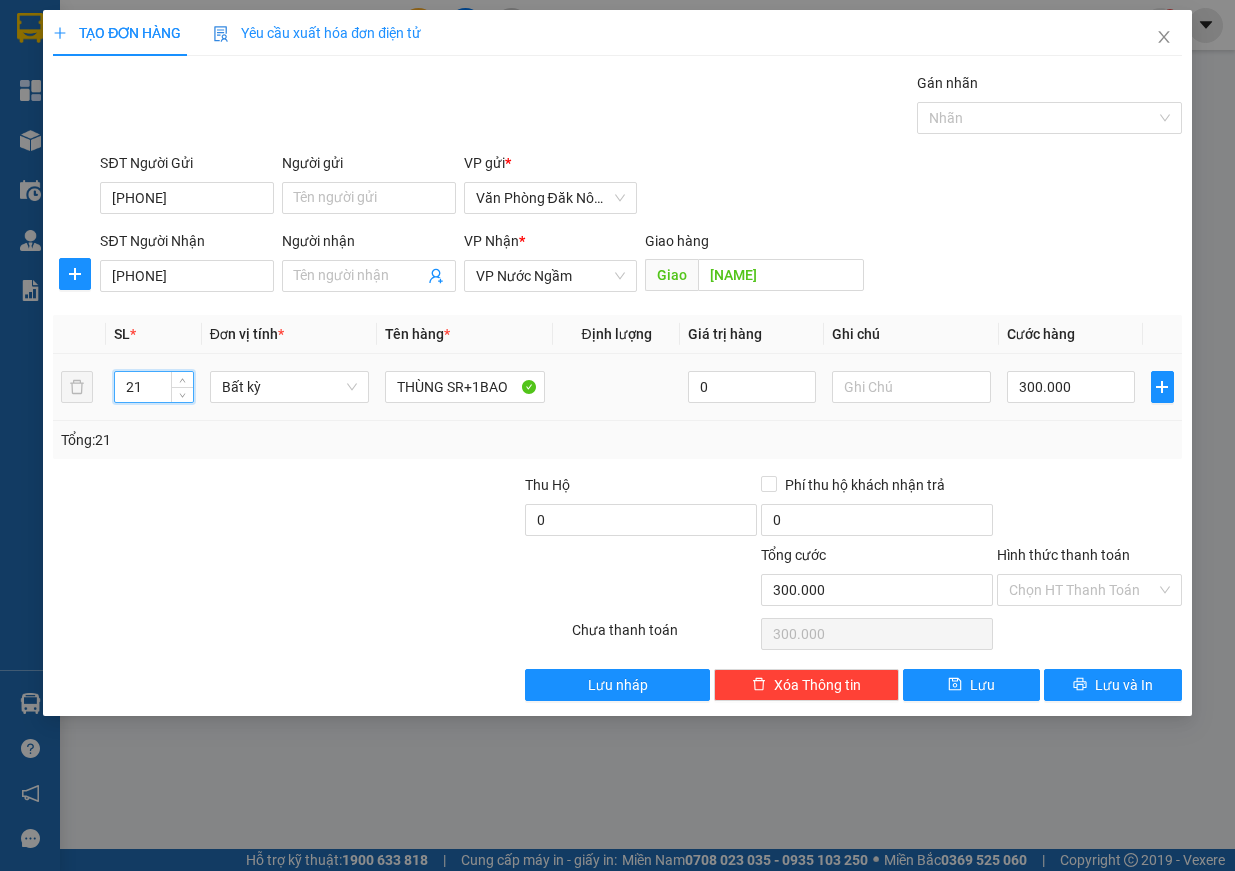 drag, startPoint x: 154, startPoint y: 395, endPoint x: 113, endPoint y: 395, distance: 41 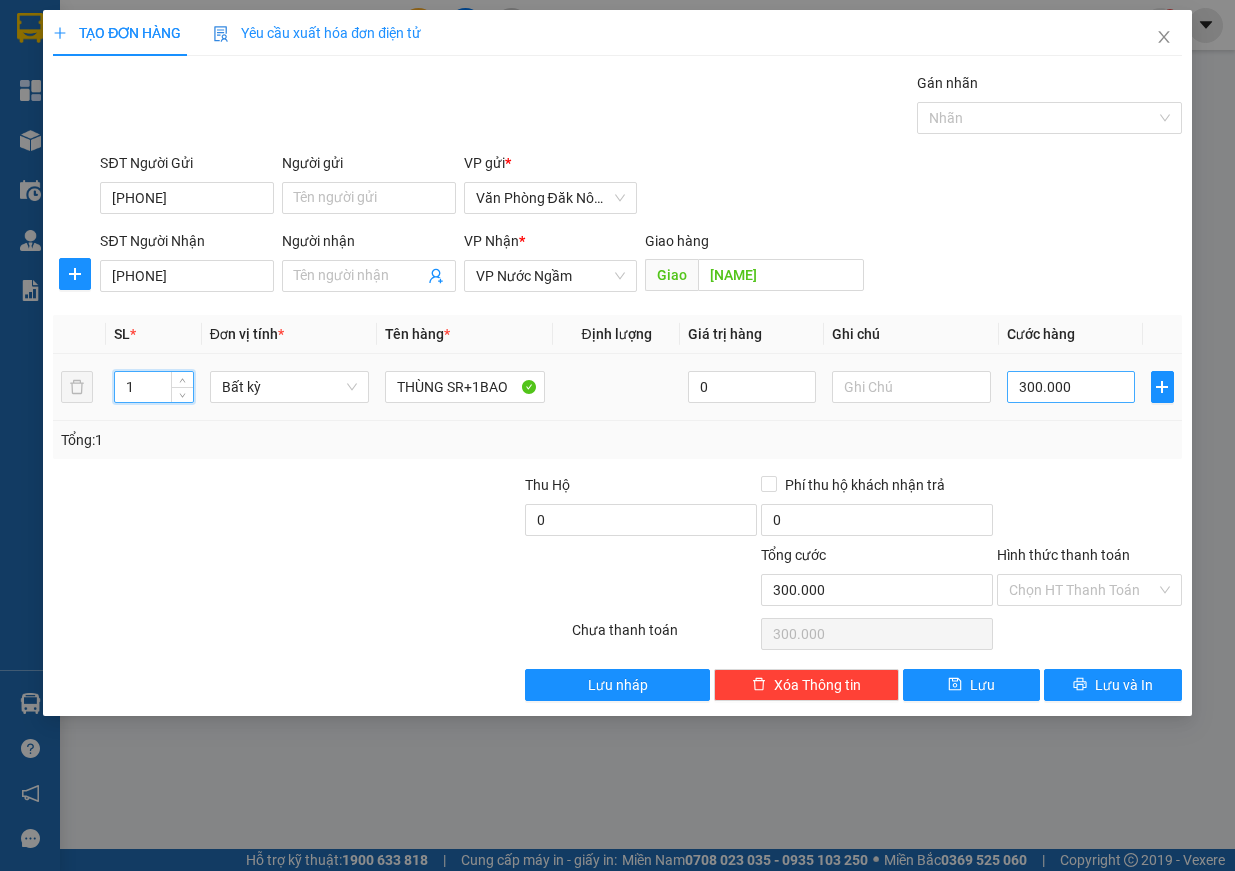 type on "1" 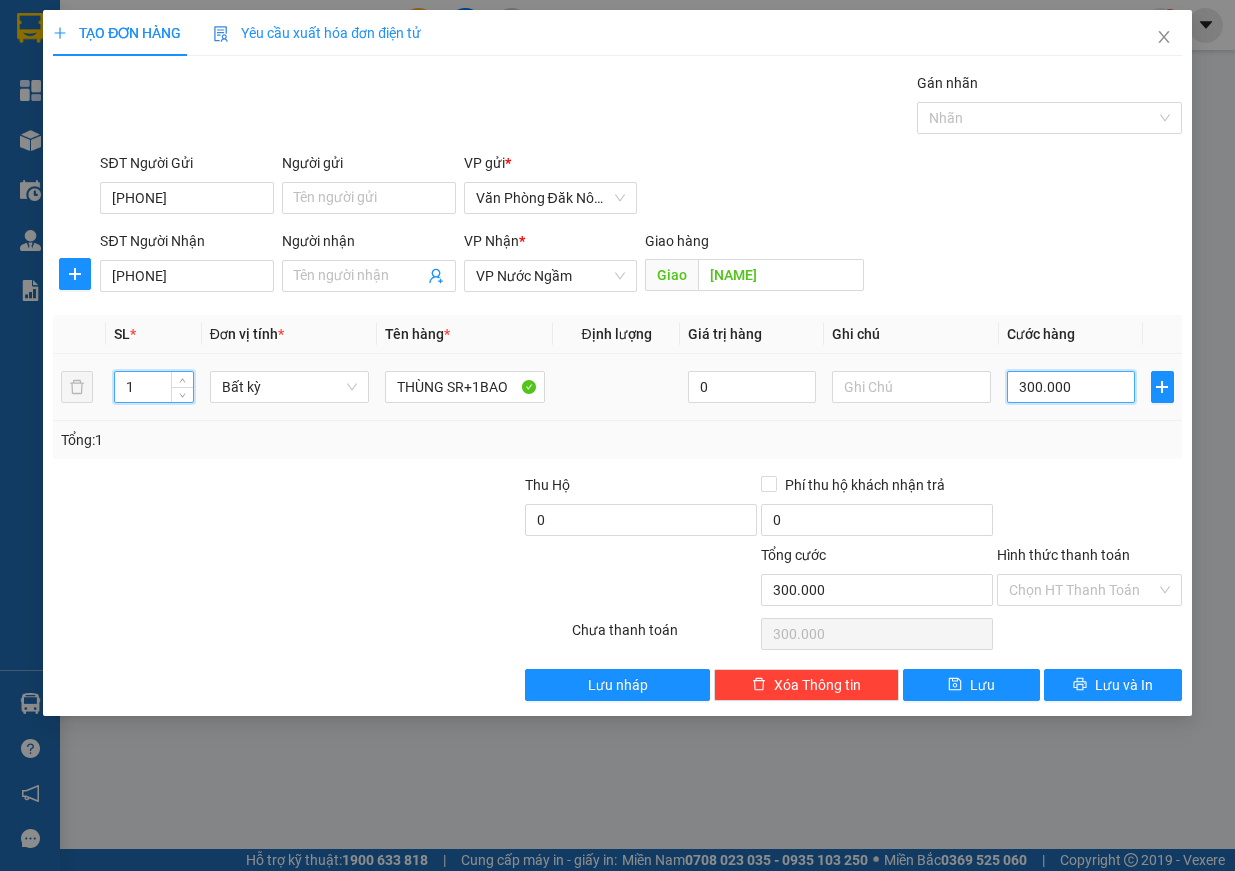 click on "300.000" at bounding box center [1071, 387] 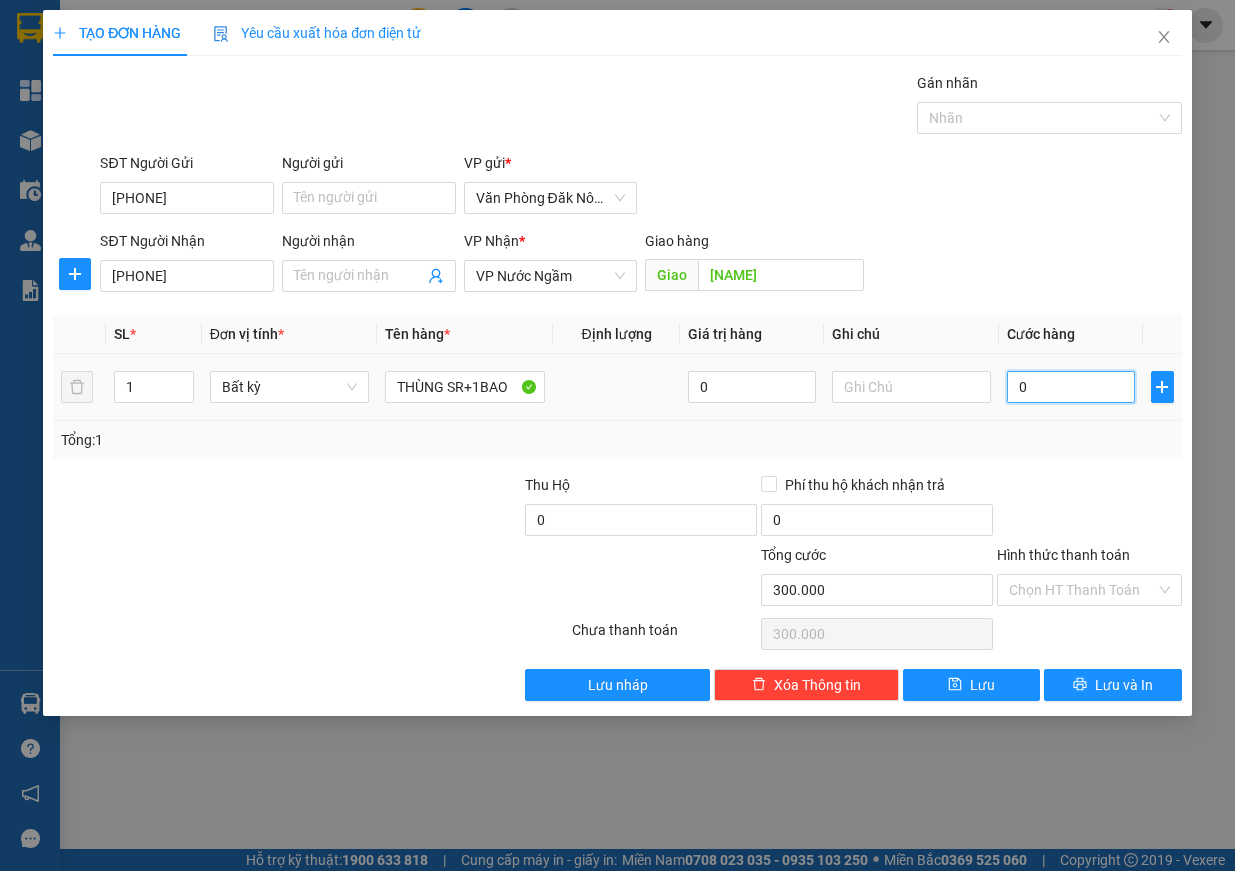 type on "0" 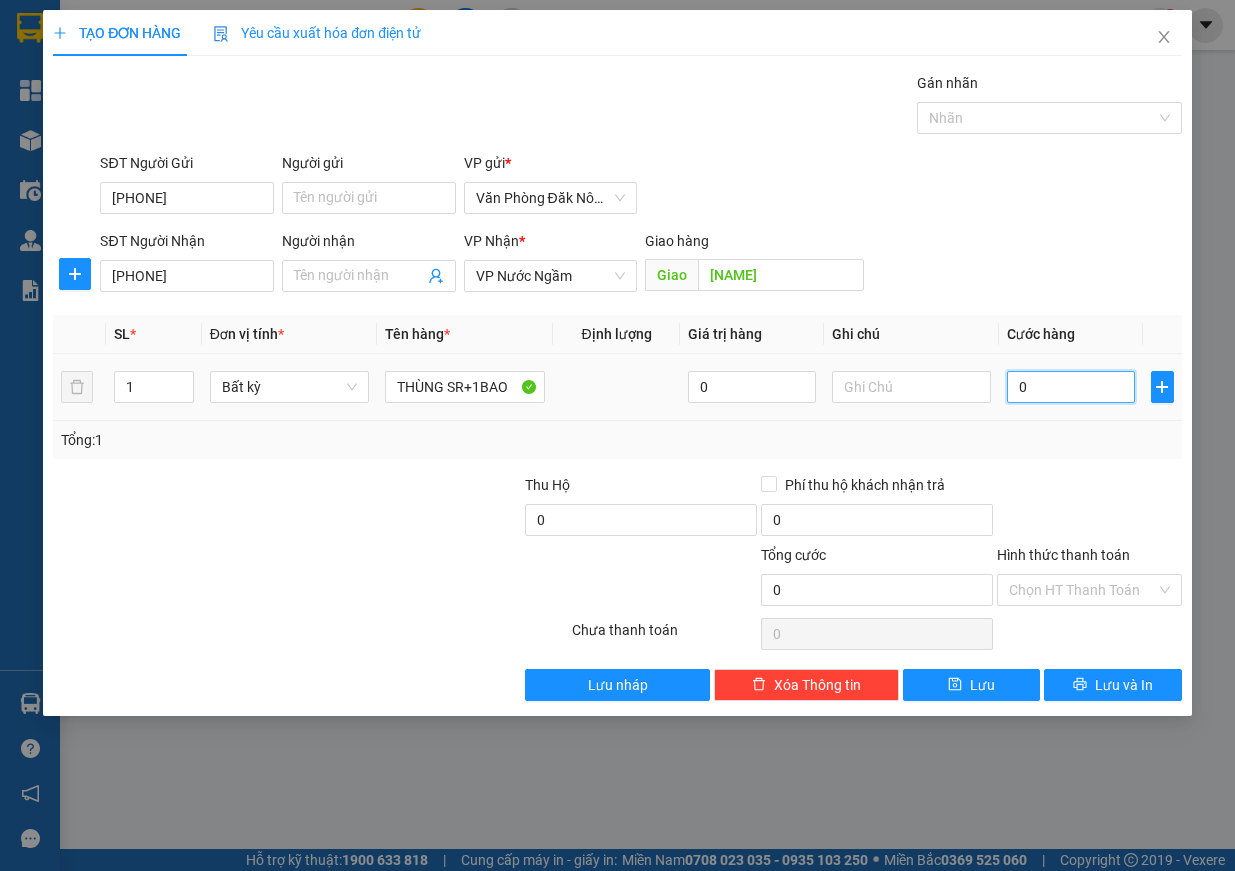 type on "2" 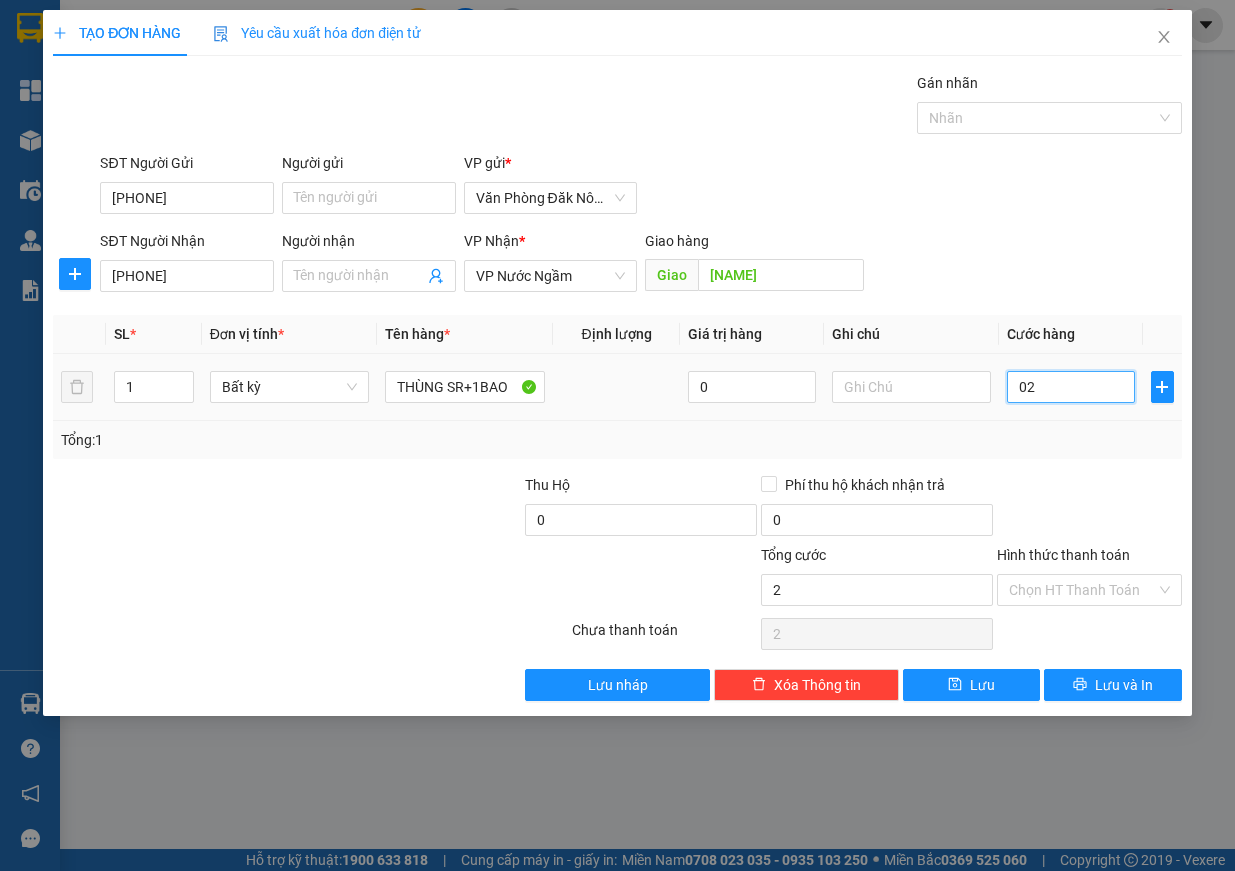 type on "25" 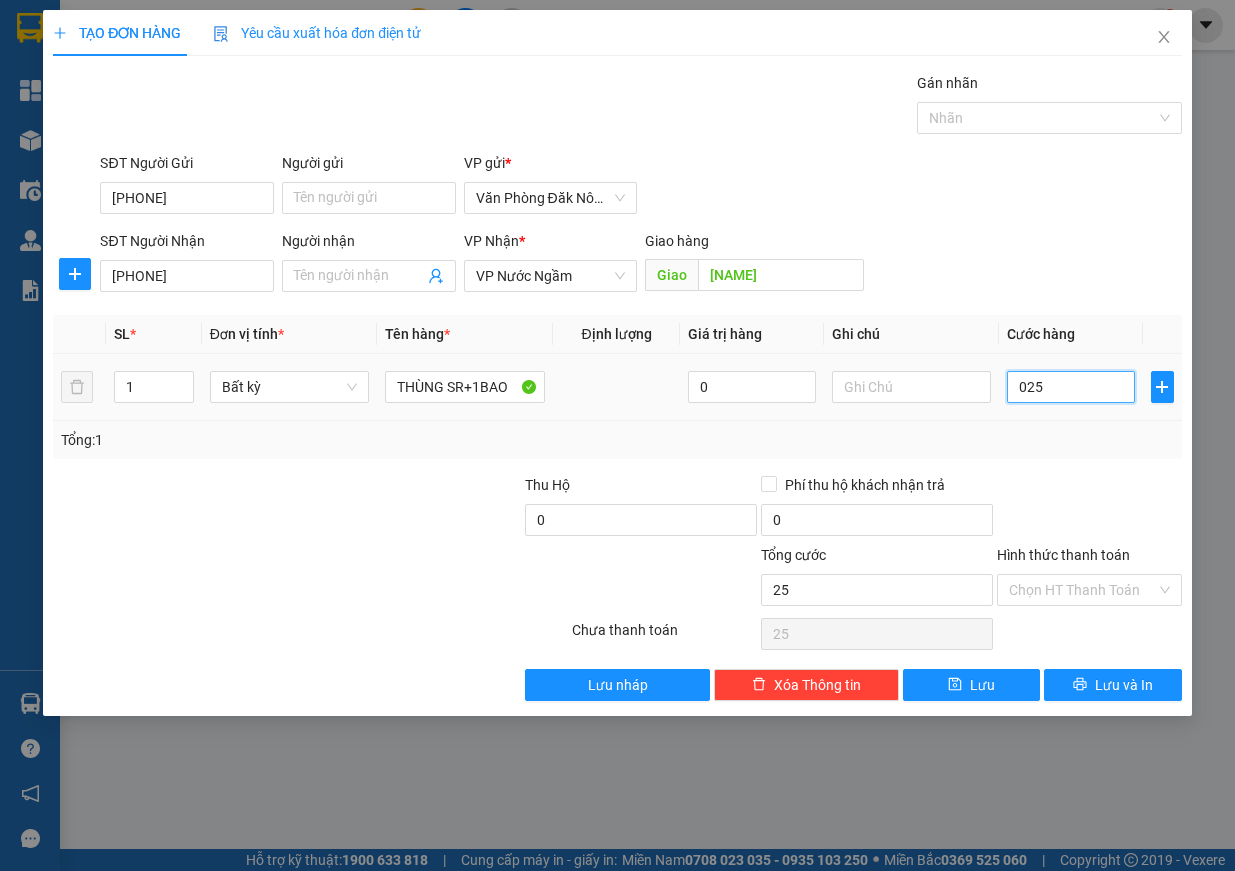 type on "250" 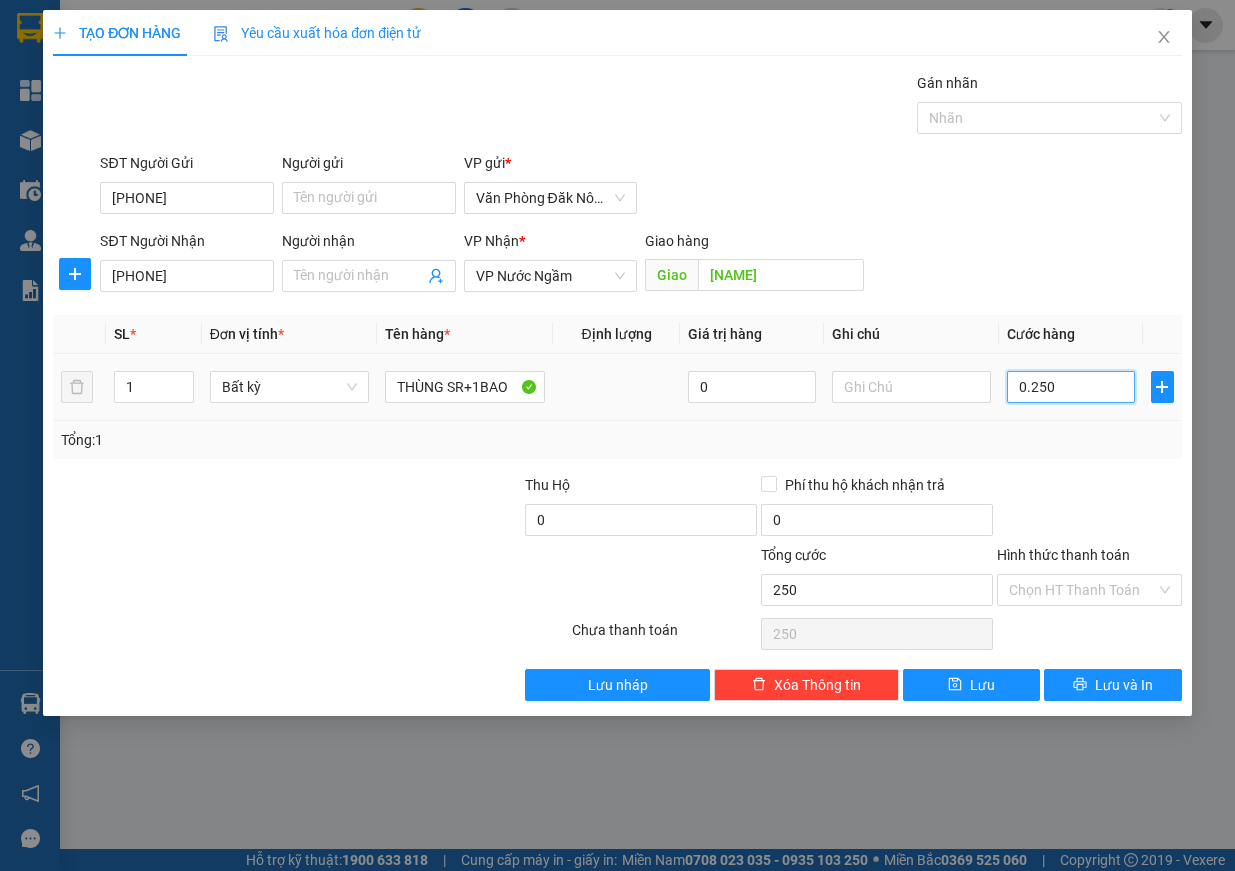 click on "0.250" at bounding box center [1071, 387] 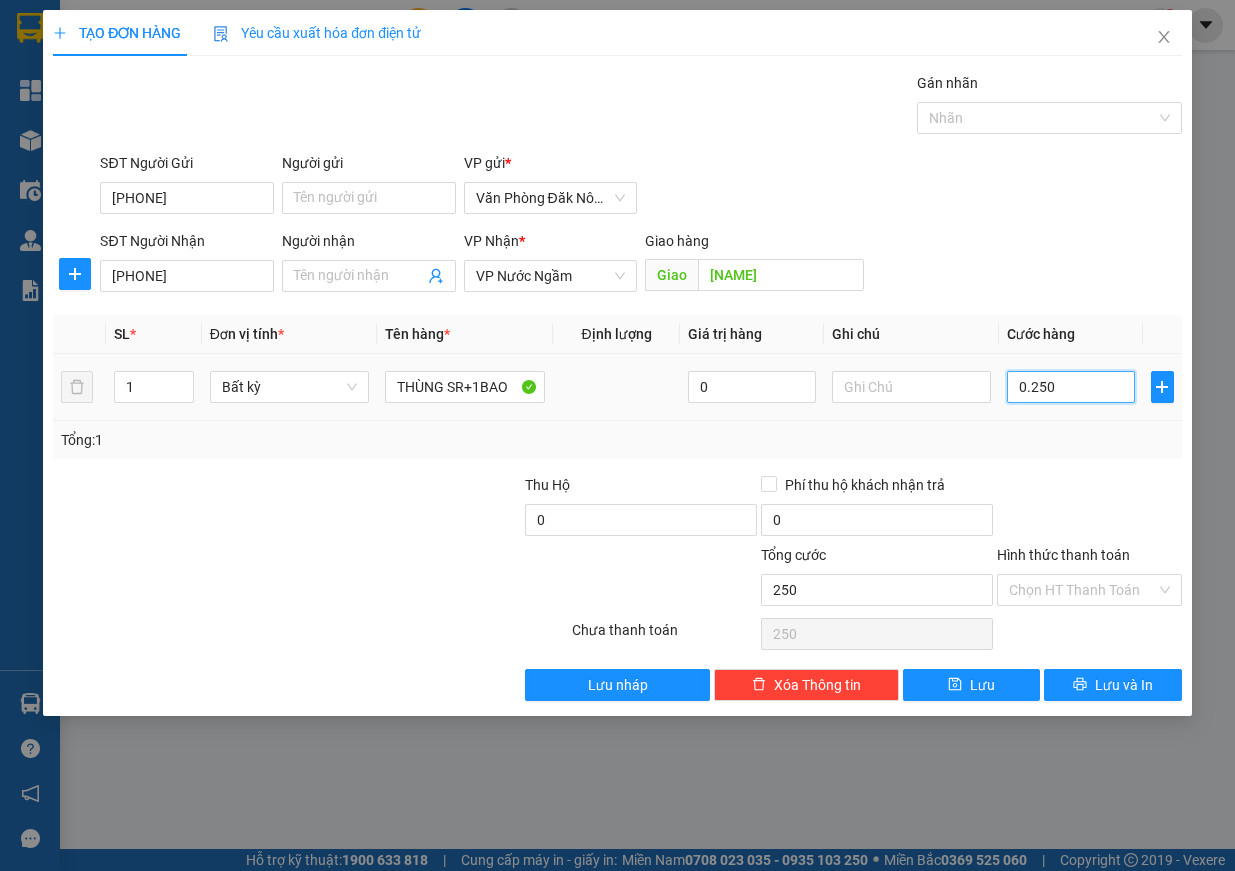 drag, startPoint x: 1022, startPoint y: 388, endPoint x: 1120, endPoint y: 388, distance: 98 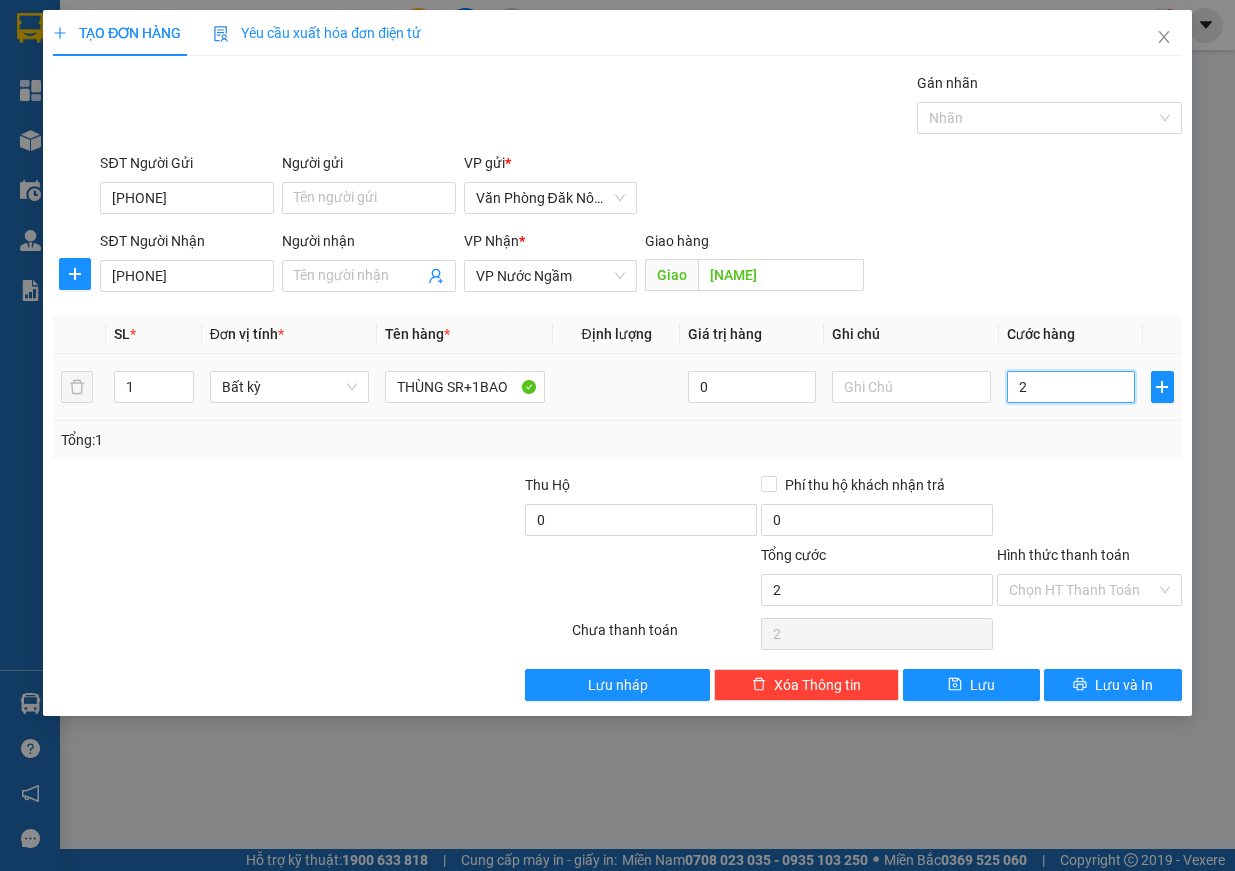 type on "25" 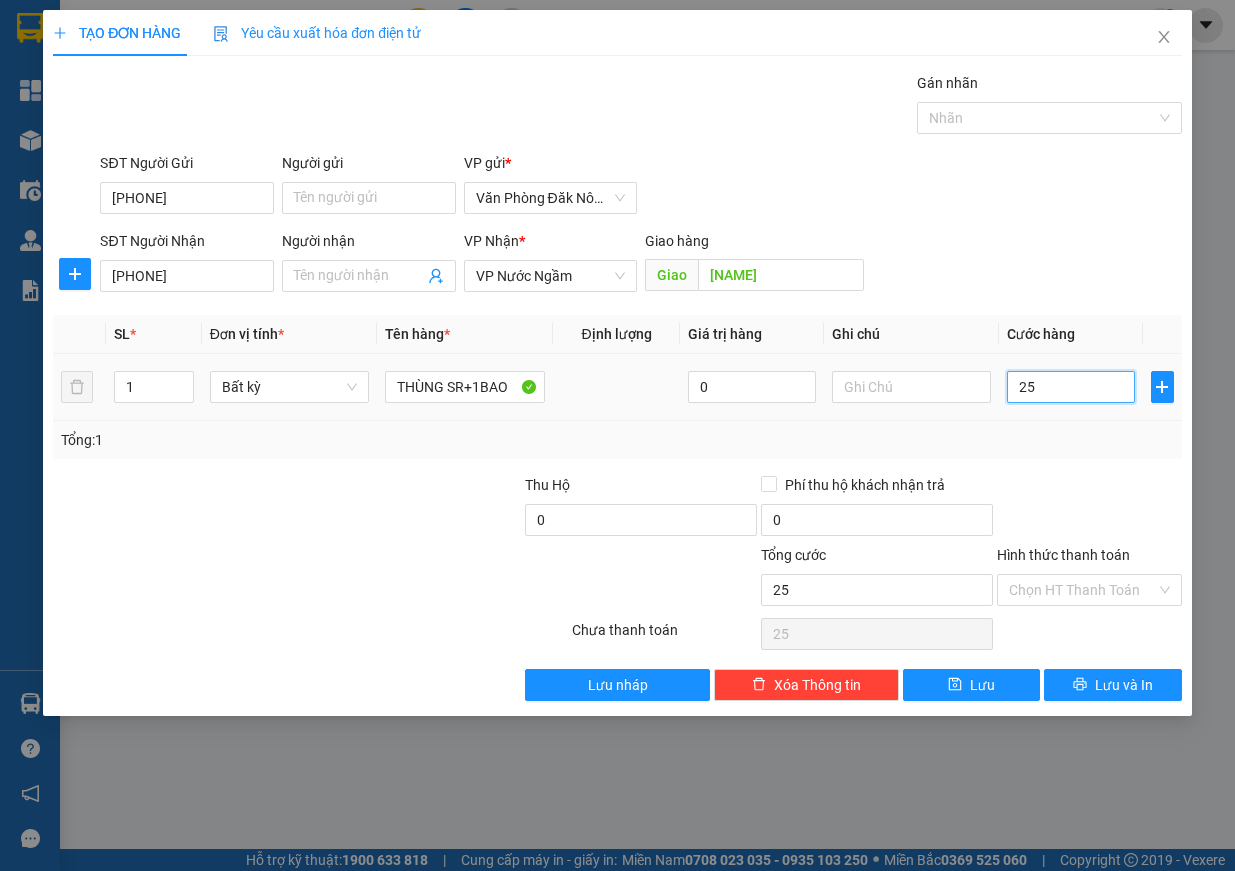 type on "250" 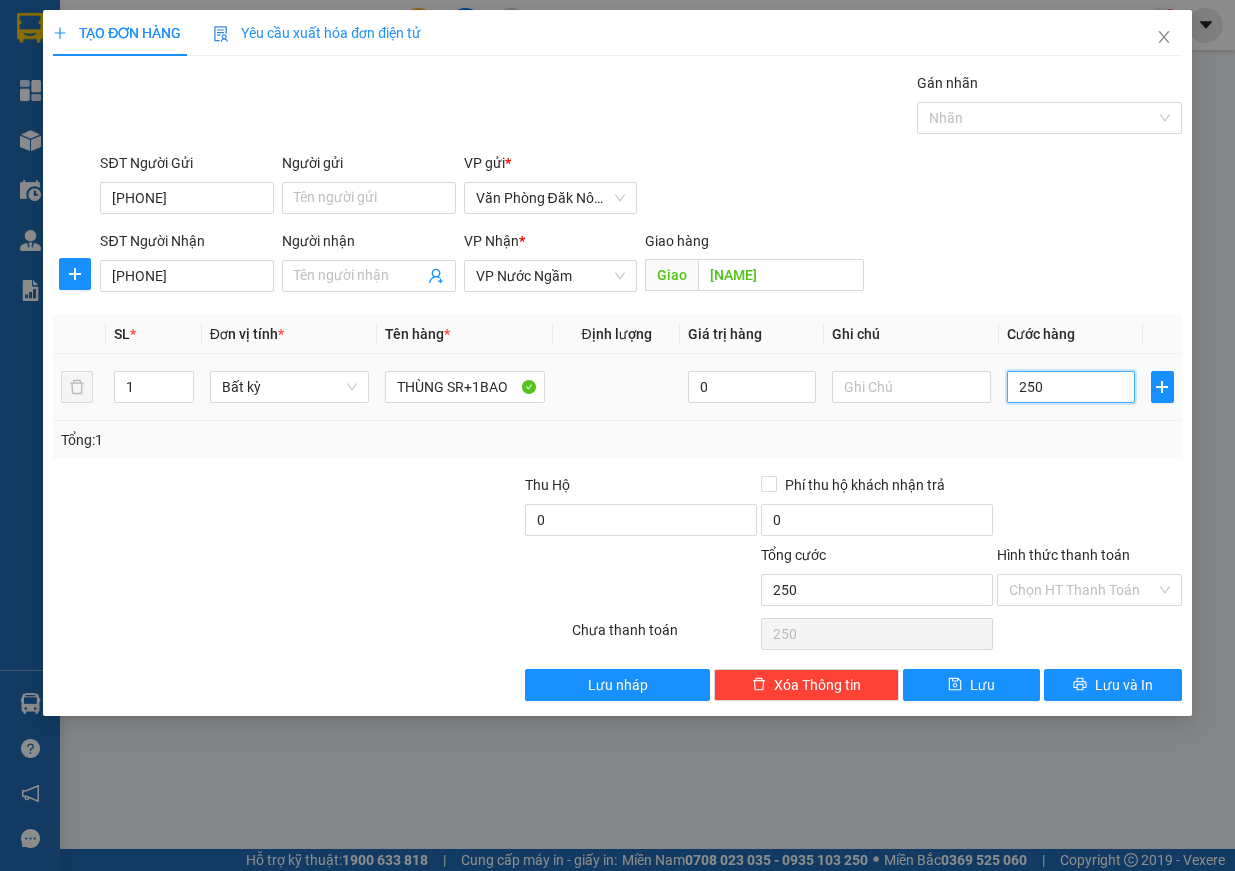 type on "2.500" 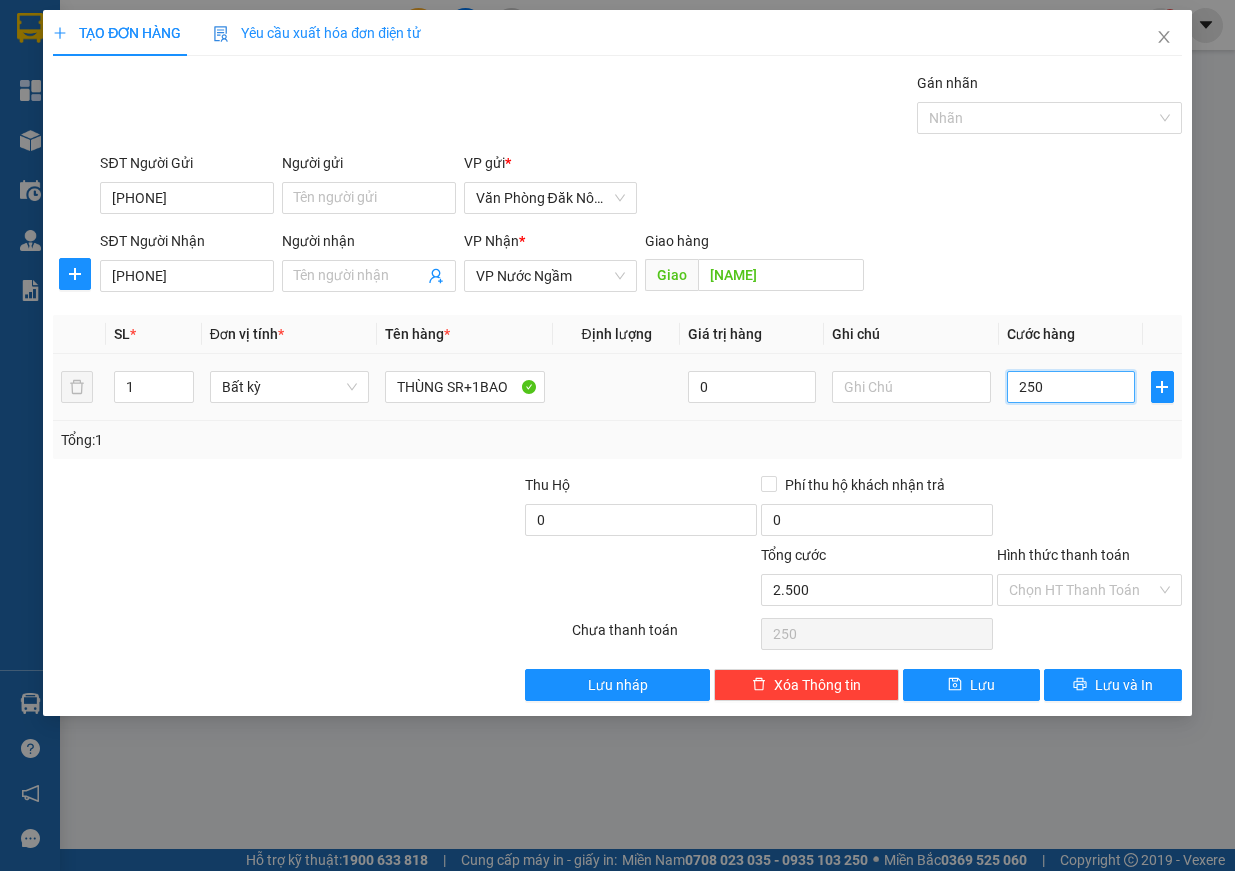 type on "2.500" 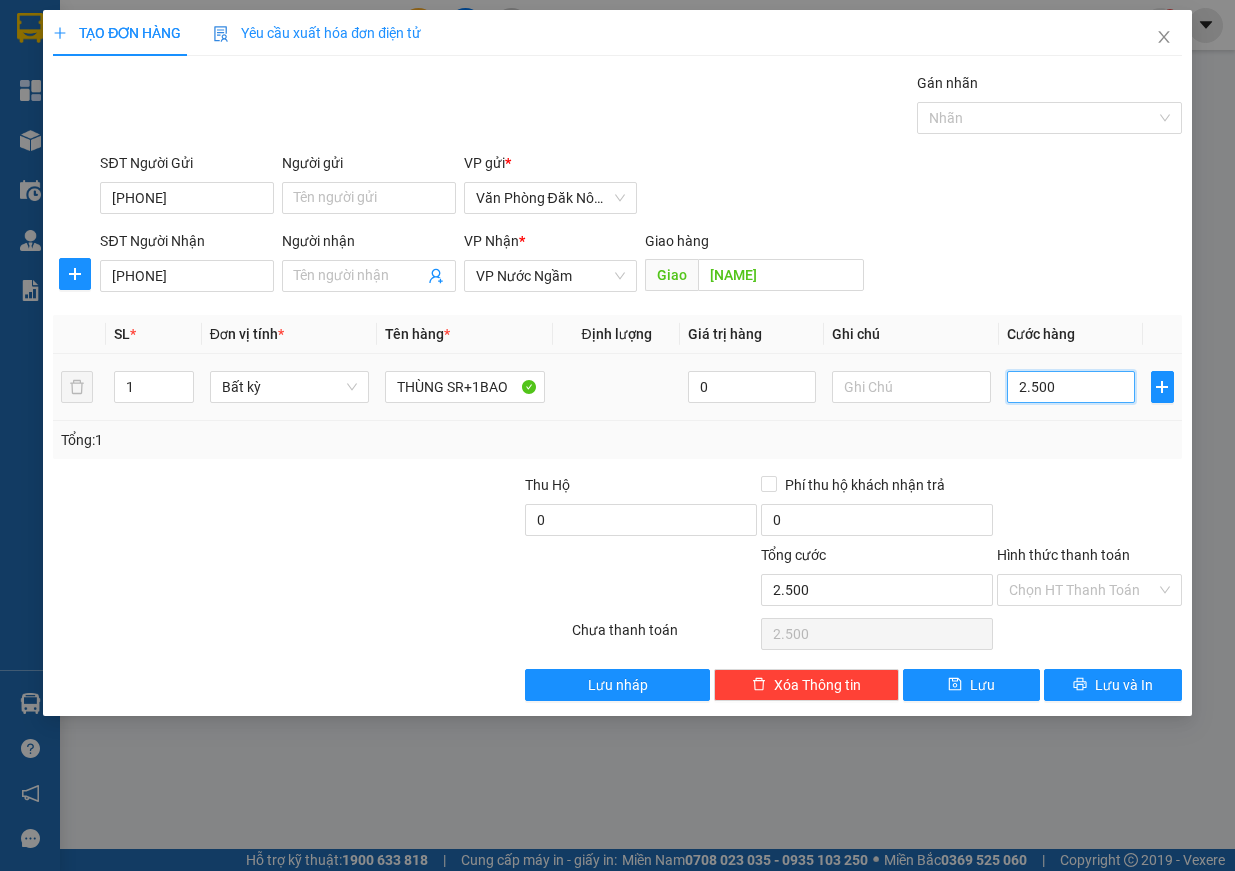 type on "25.000" 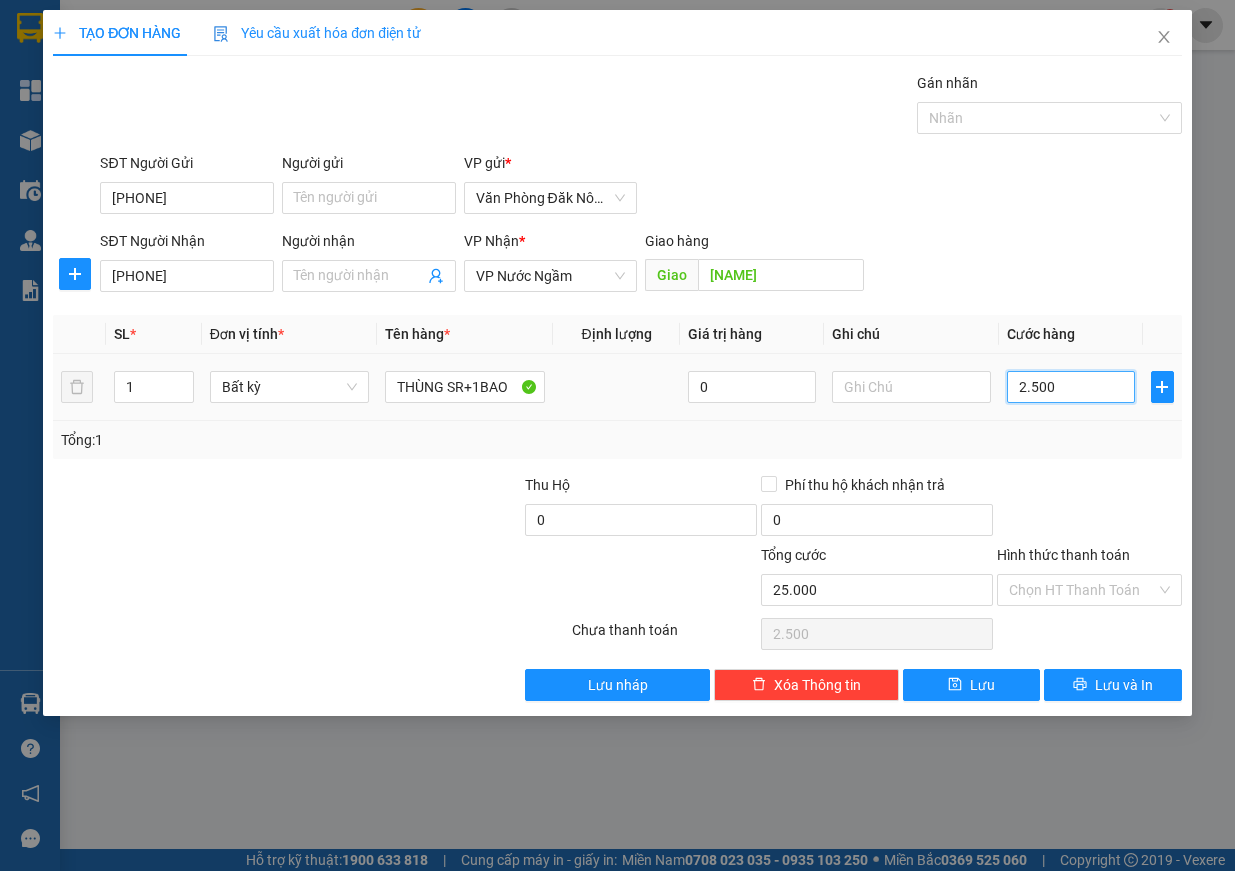 type on "25.000" 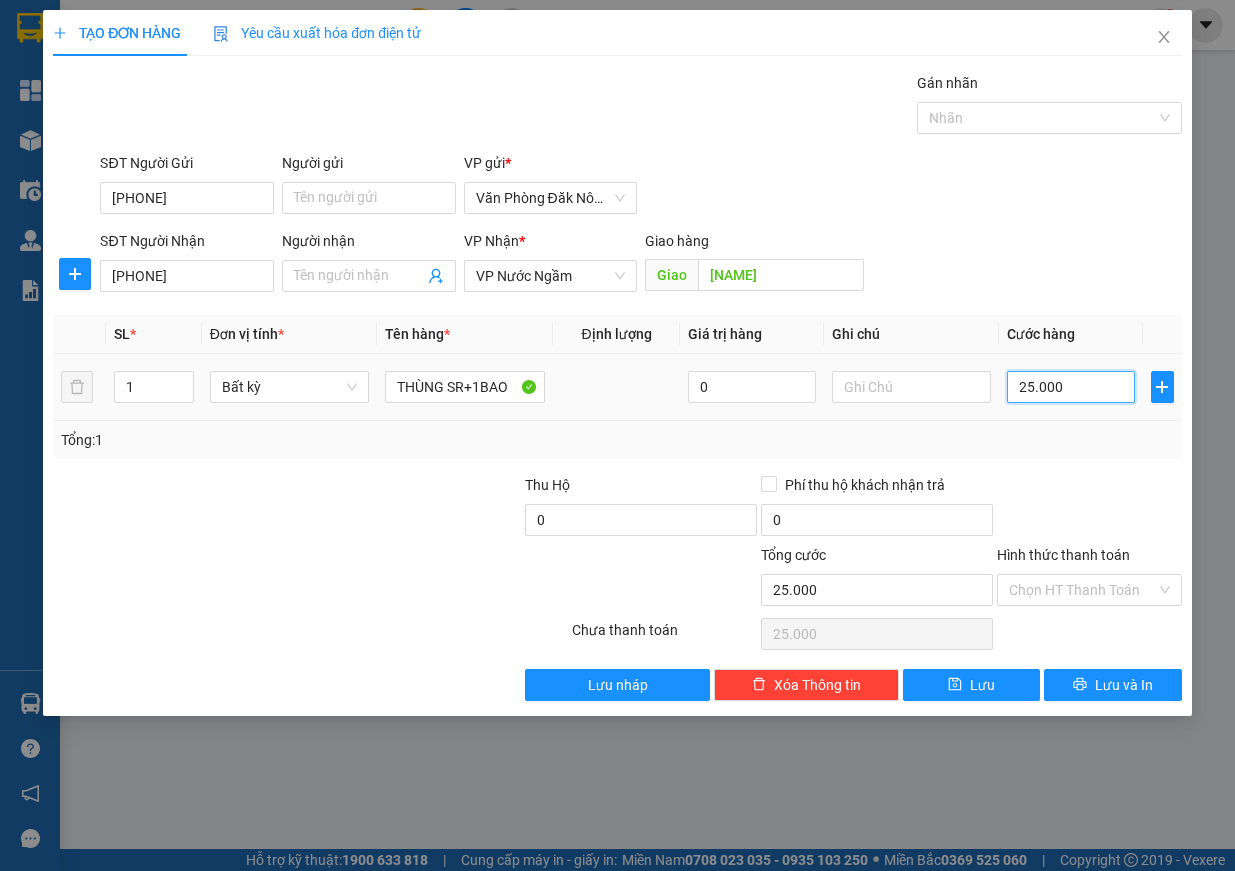 type on "250.000" 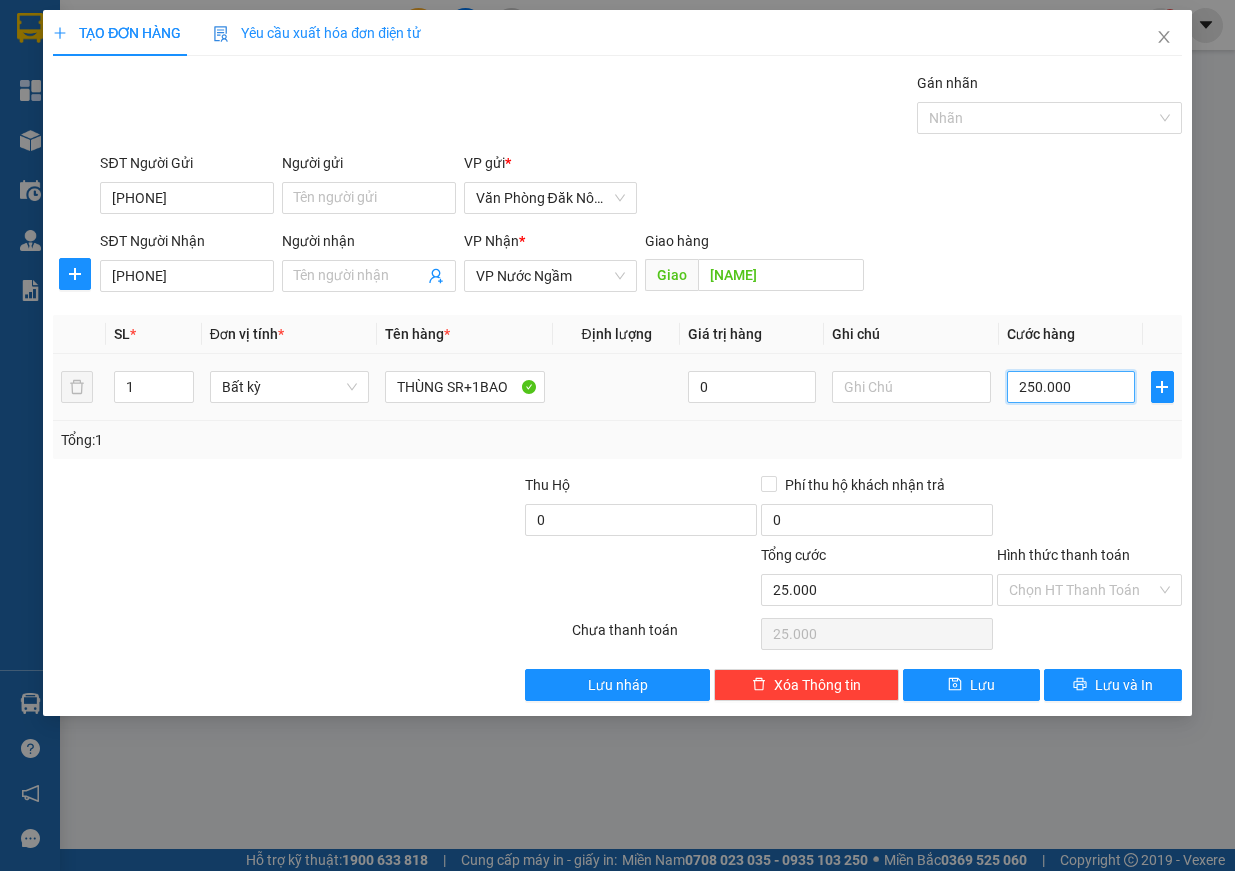 type on "250.000" 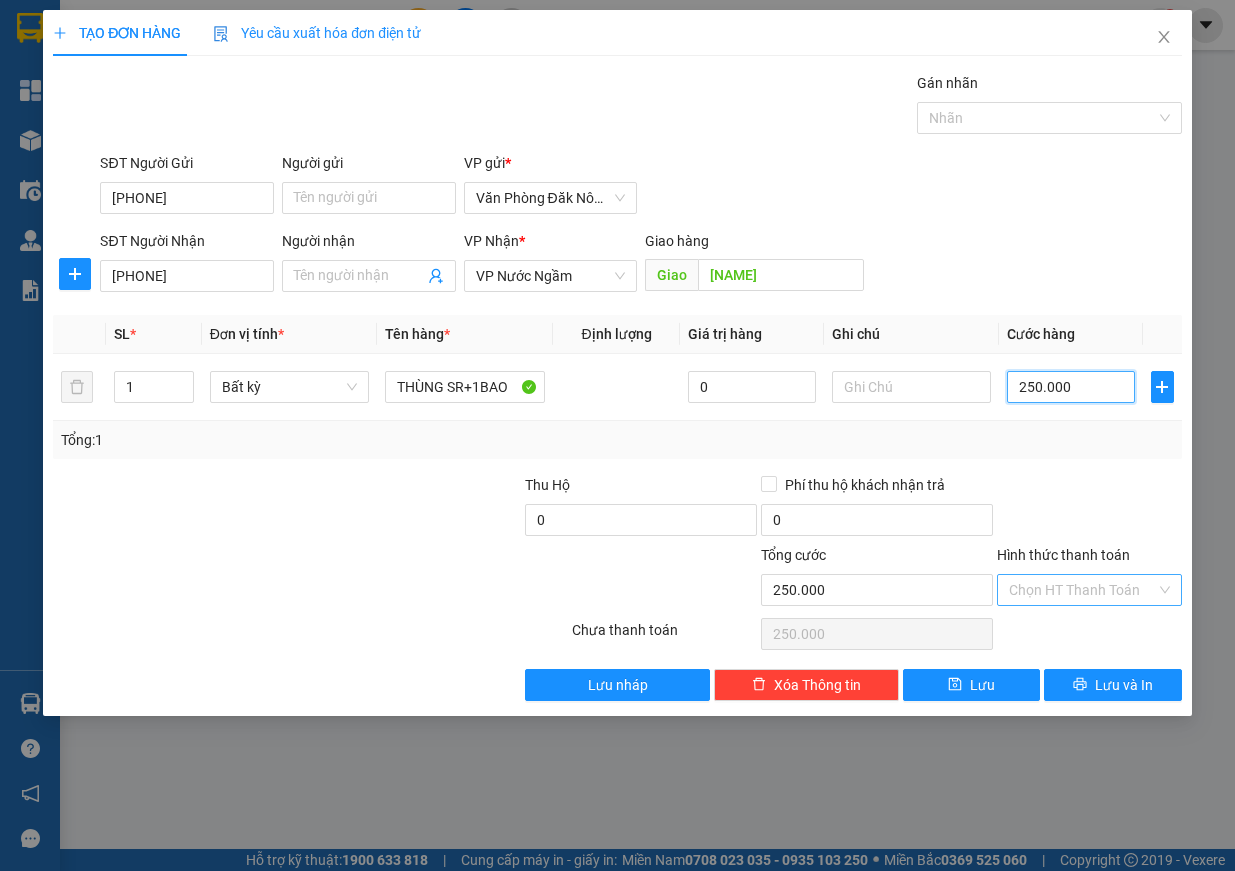 type on "250.000" 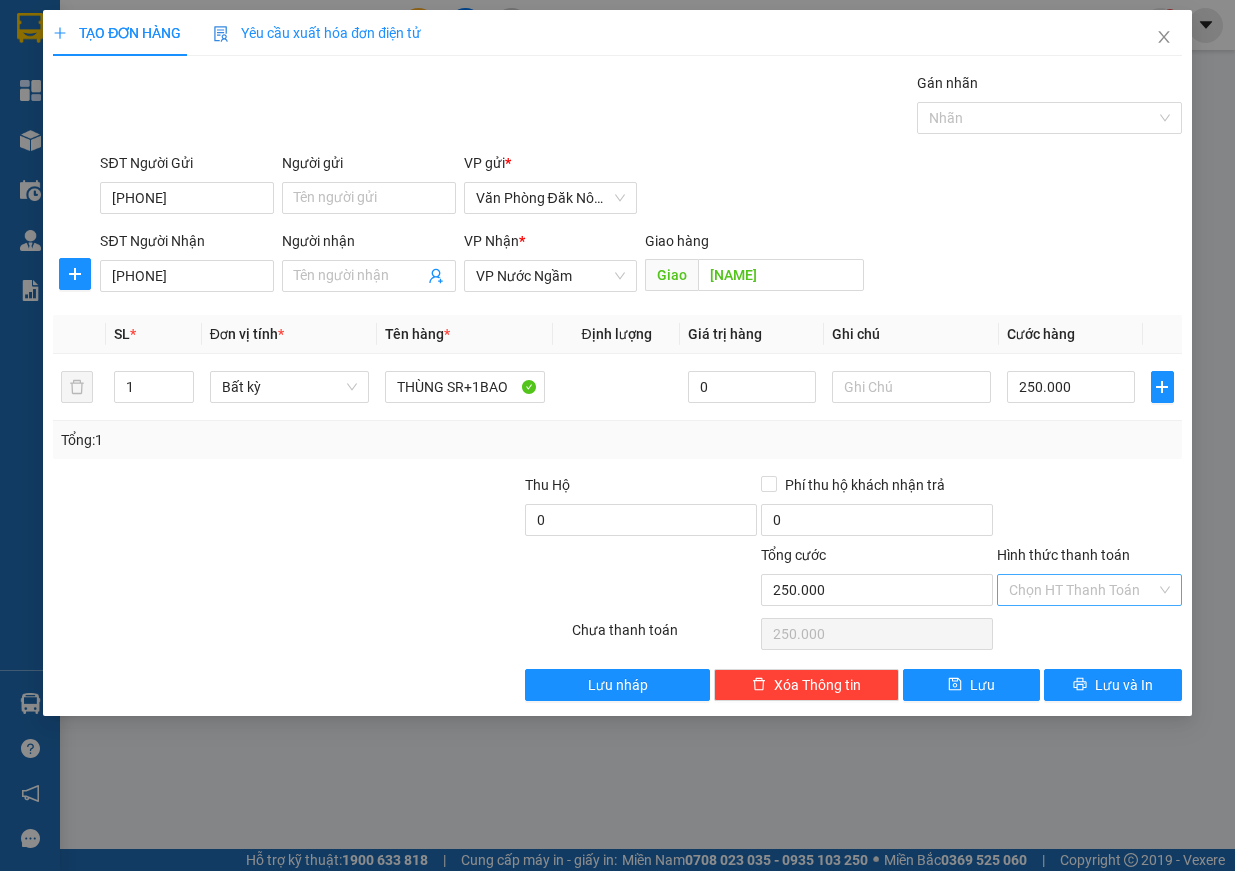 click on "Hình thức thanh toán" at bounding box center (1082, 590) 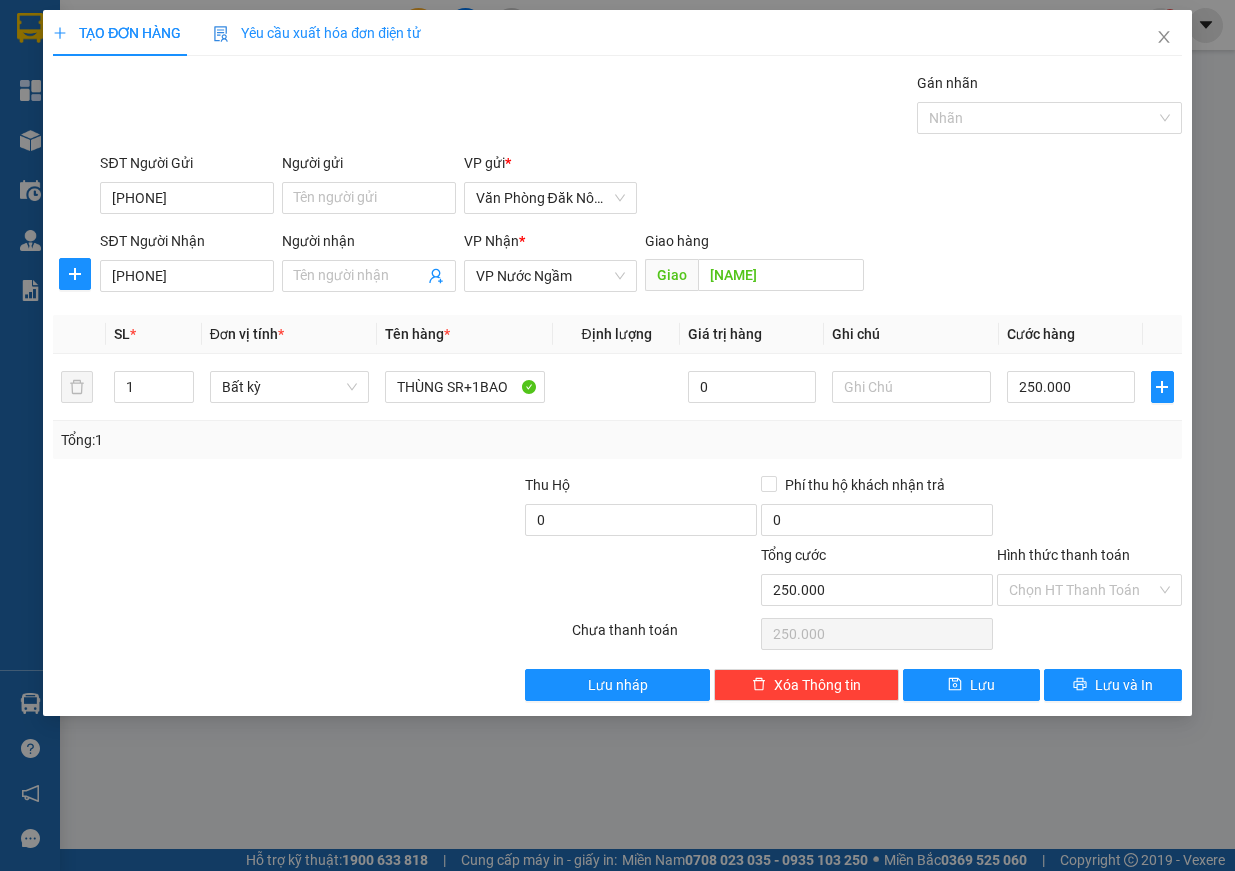 click at bounding box center (1089, 509) 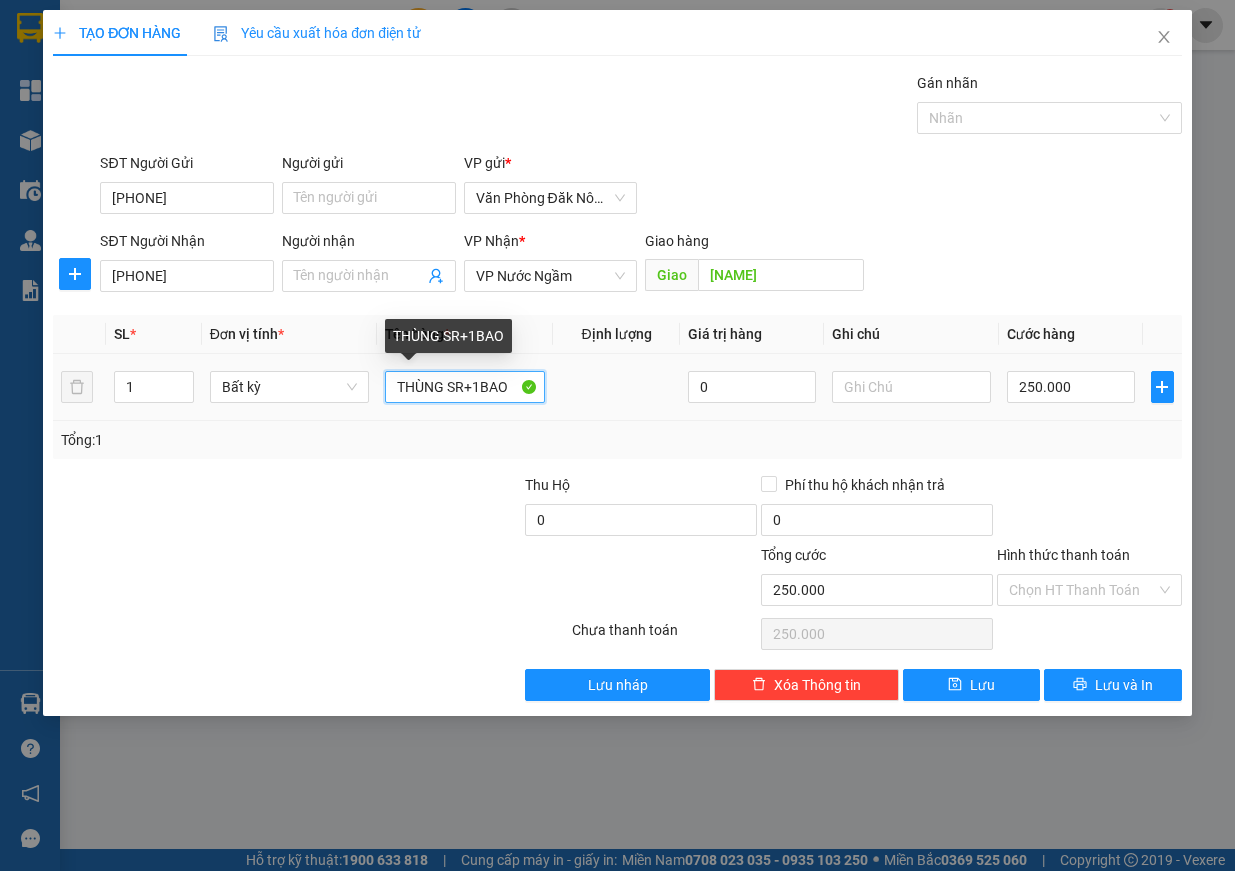 drag, startPoint x: 465, startPoint y: 389, endPoint x: 539, endPoint y: 389, distance: 74 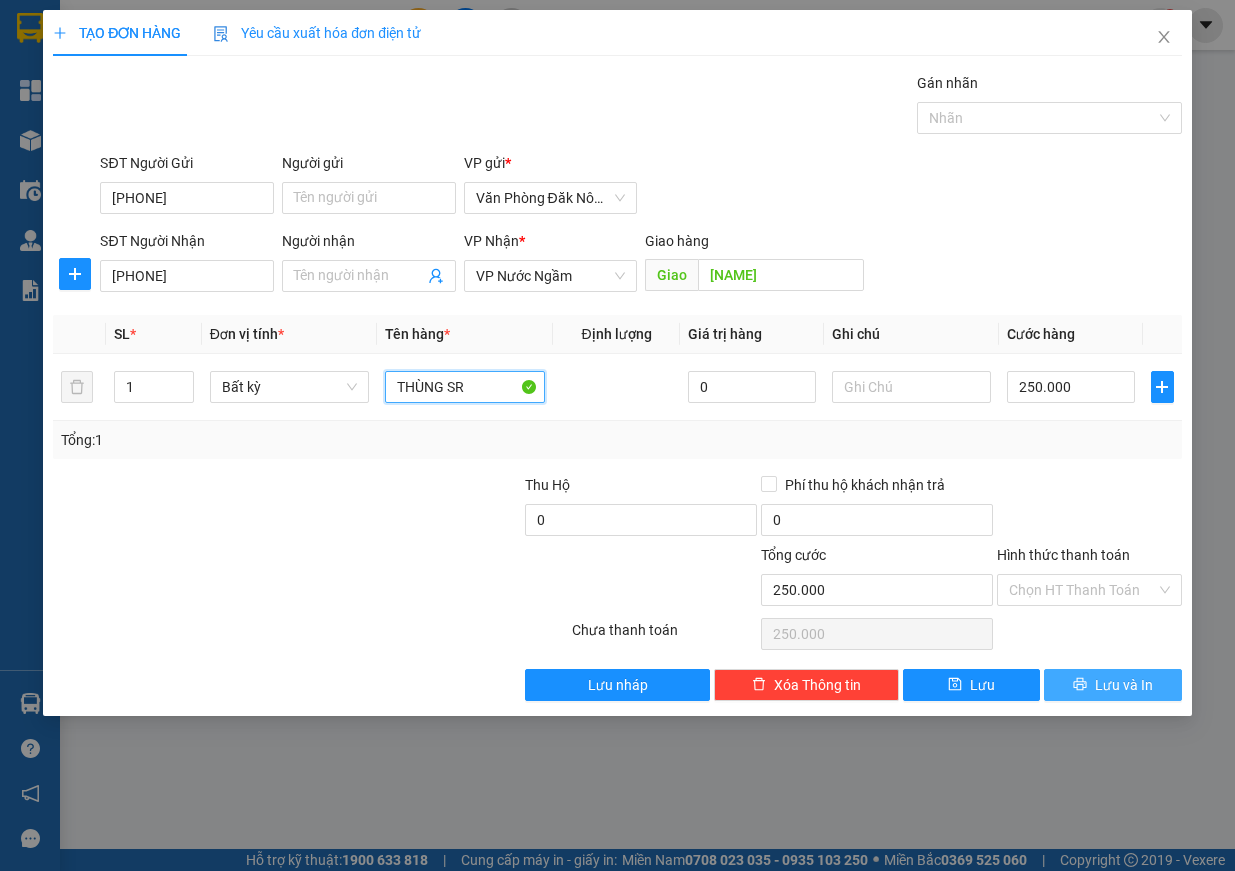 type on "THÙNG SR" 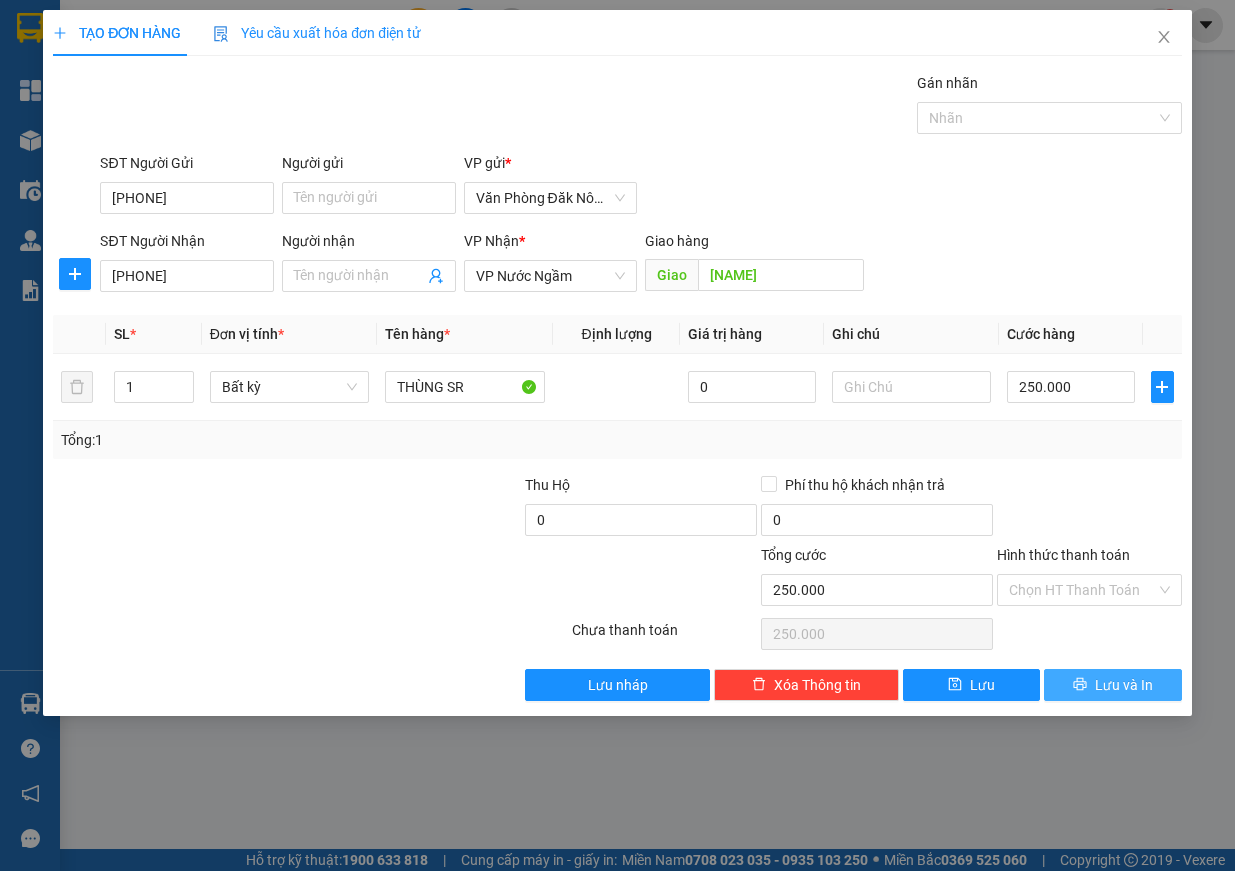 click on "Lưu và In" at bounding box center [1124, 685] 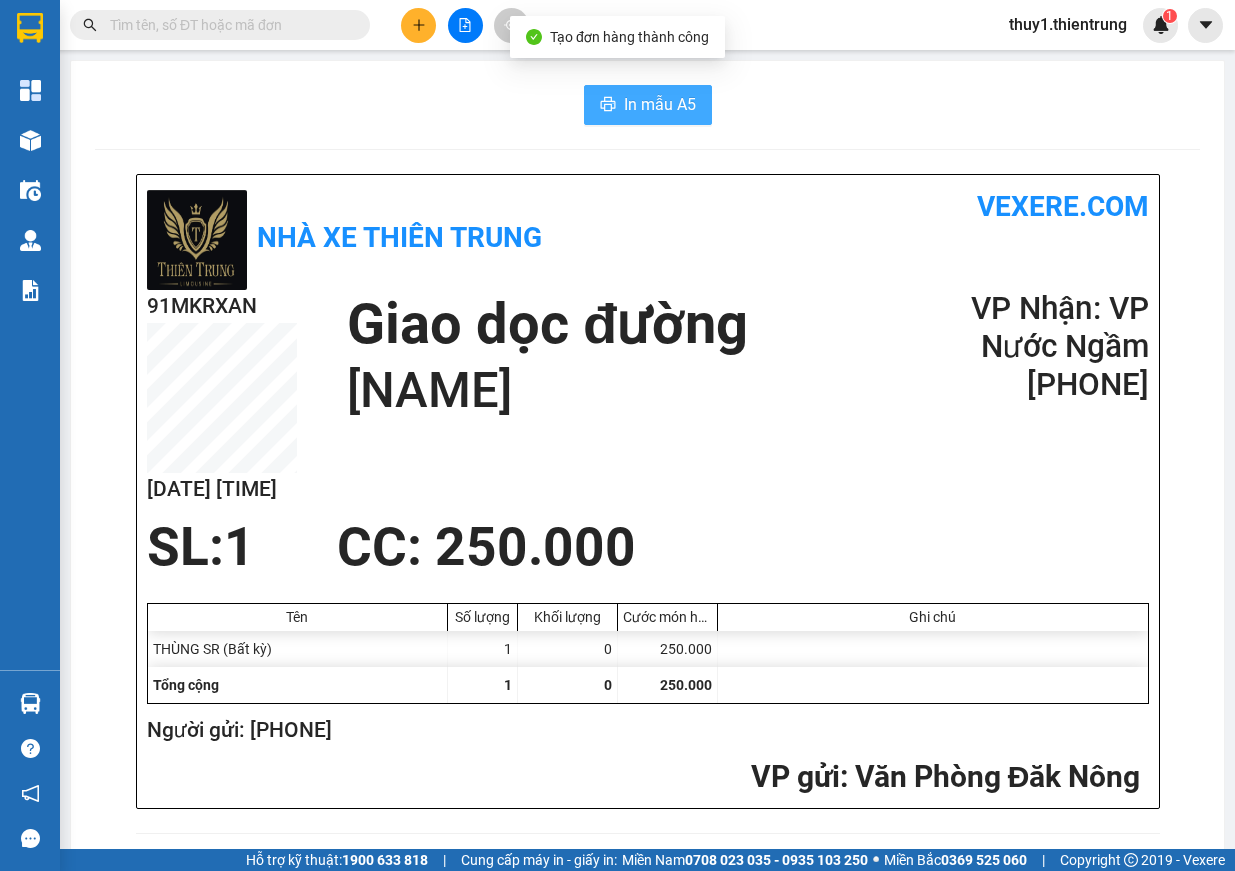 click on "In mẫu A5" at bounding box center [648, 105] 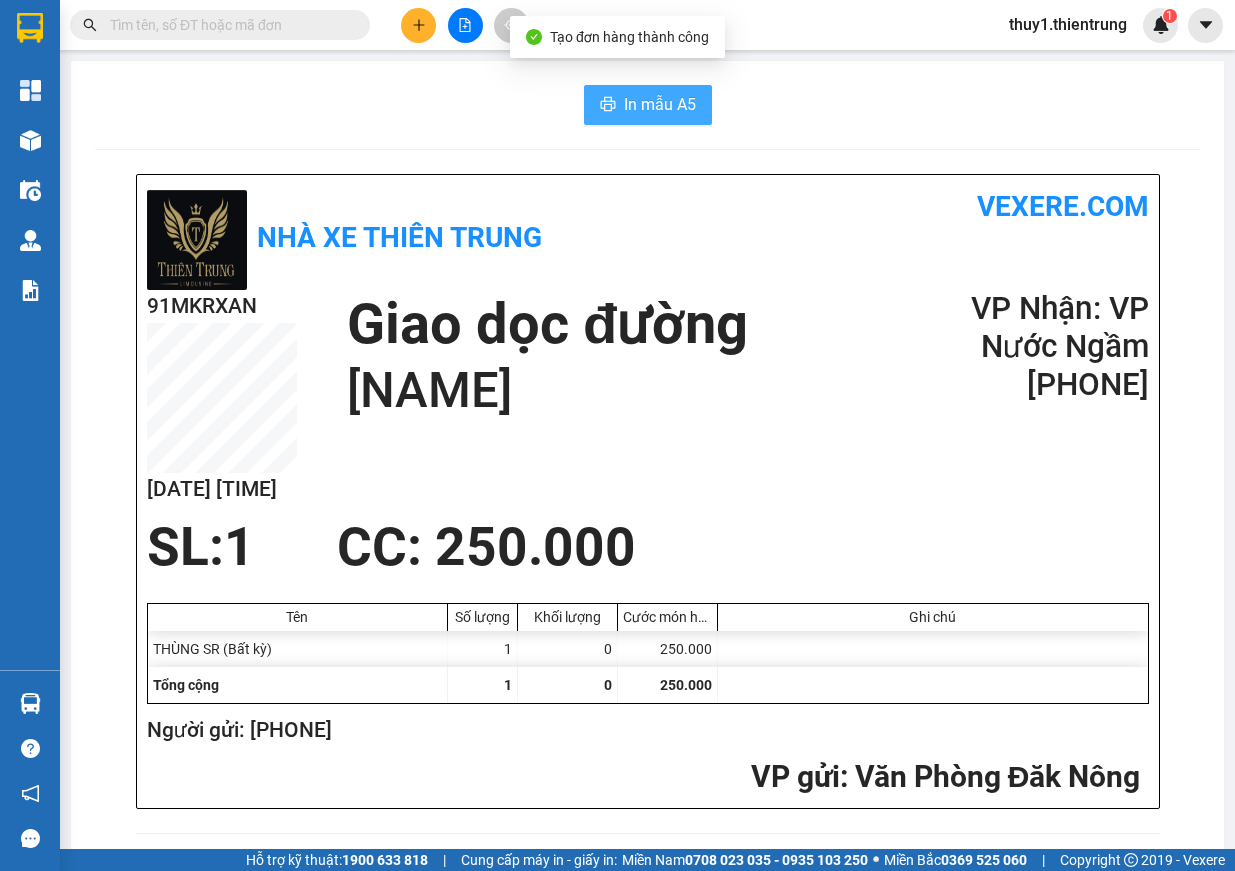scroll, scrollTop: 0, scrollLeft: 0, axis: both 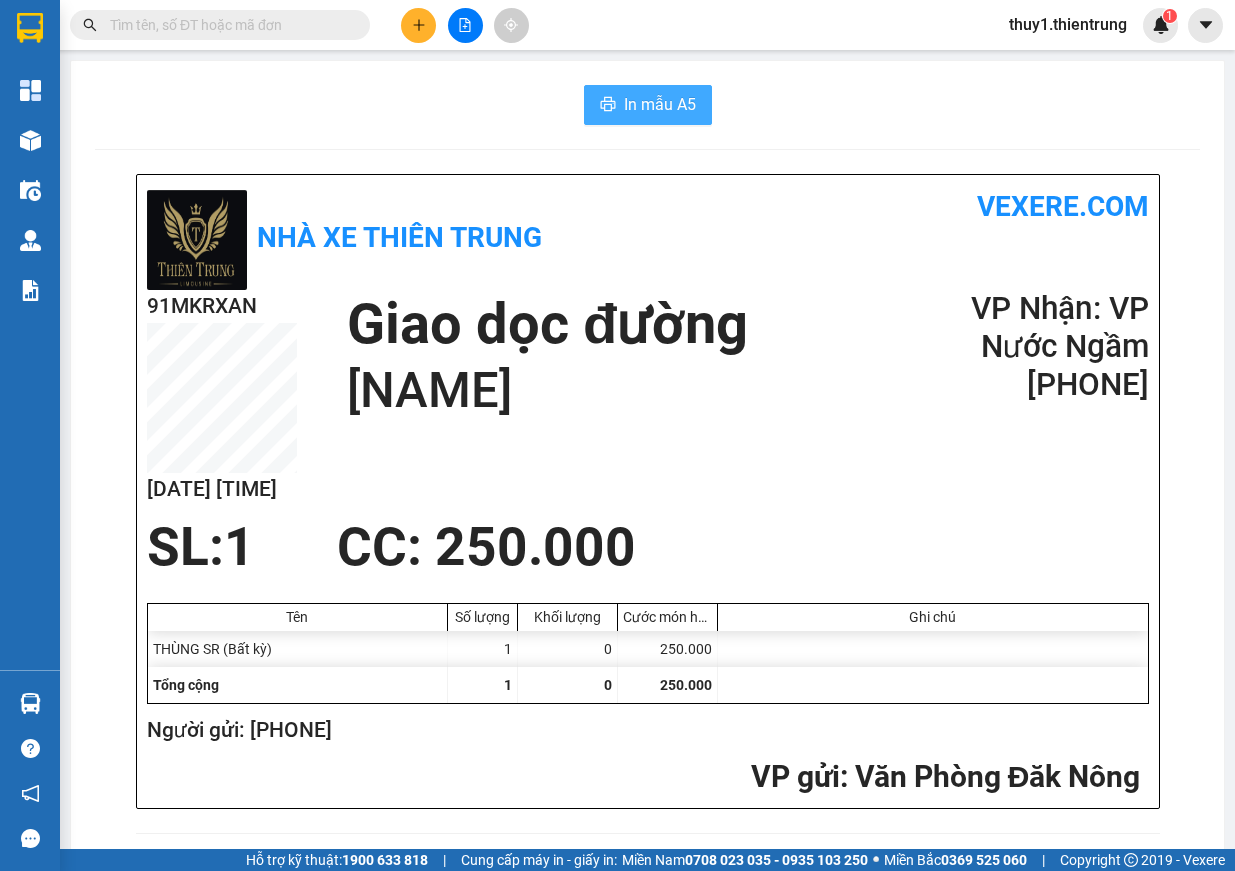 click on "In mẫu A5" at bounding box center (648, 105) 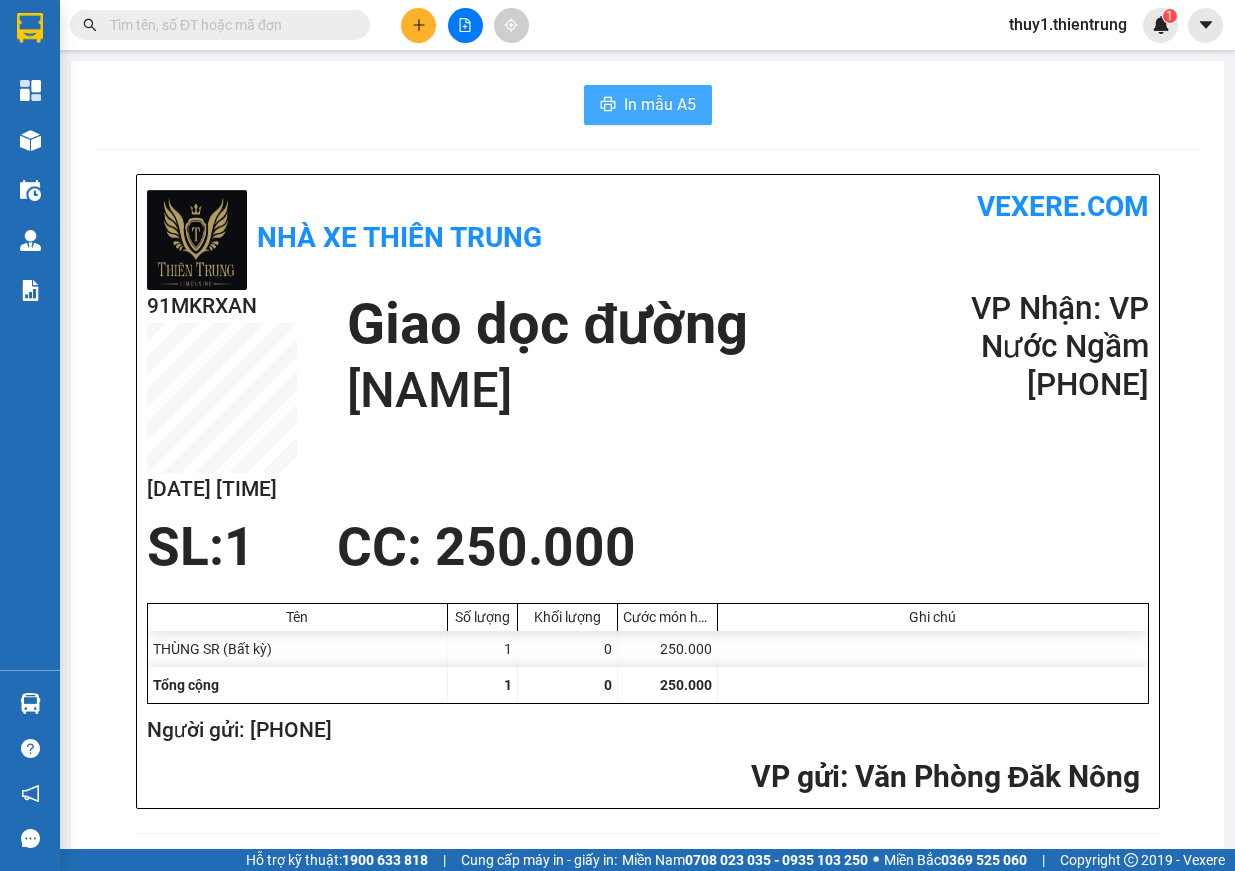 scroll, scrollTop: 0, scrollLeft: 0, axis: both 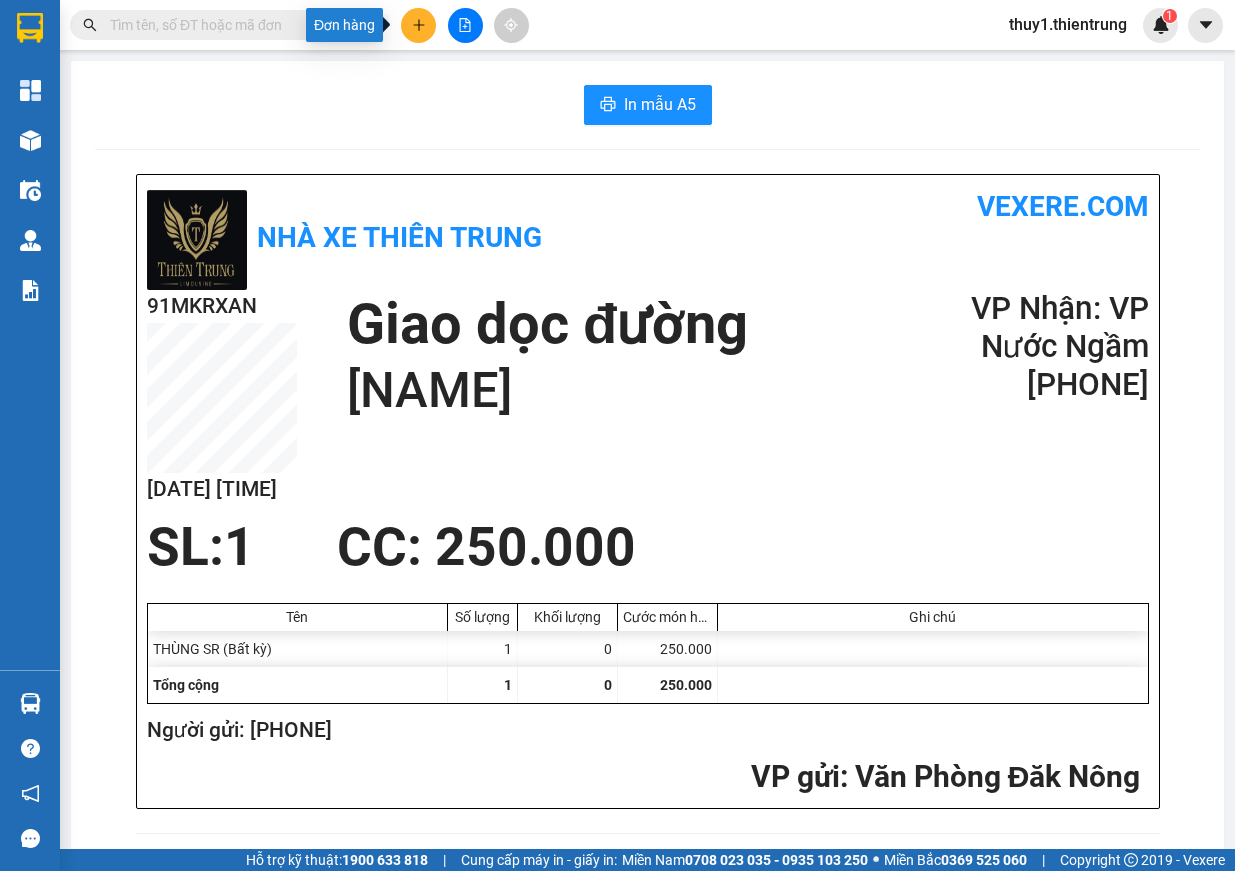 click at bounding box center (418, 25) 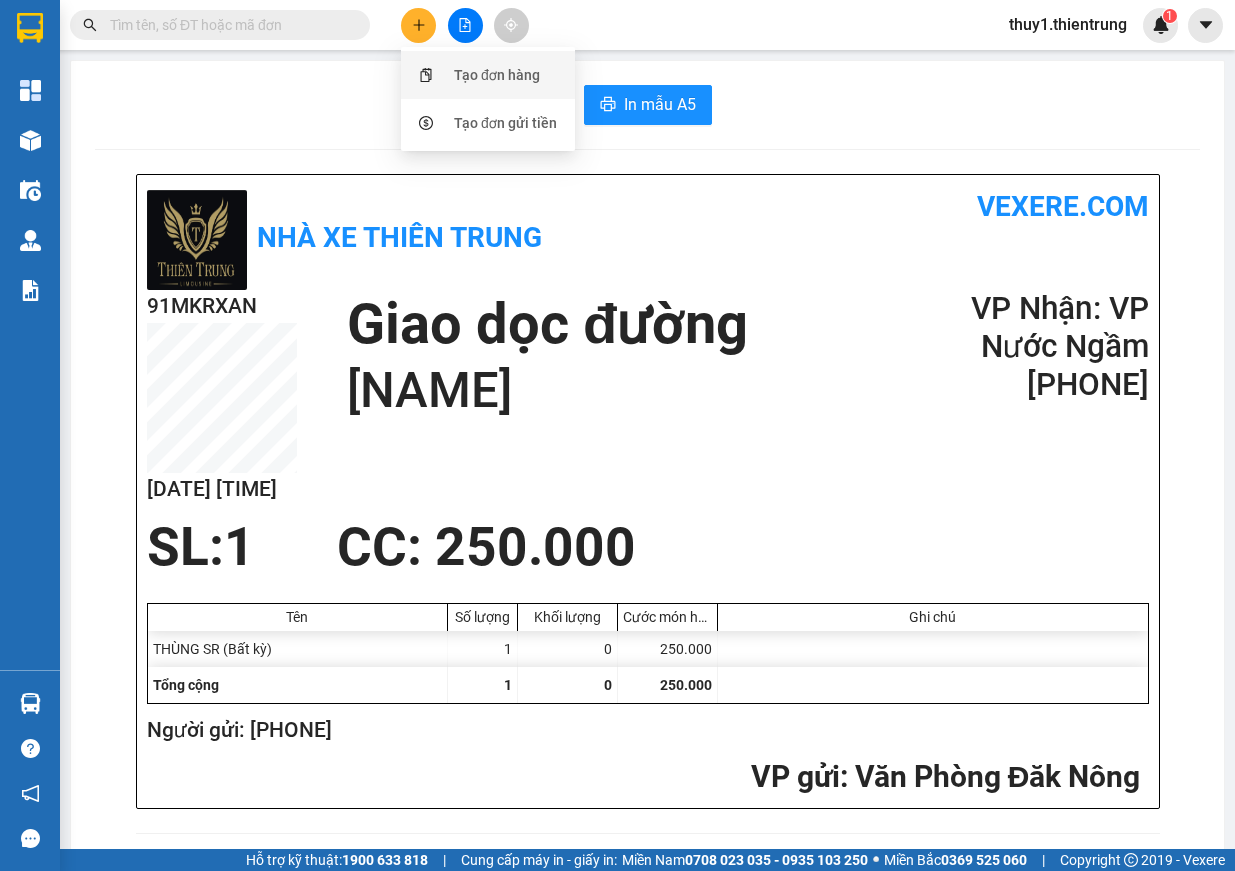 click on "Tạo đơn hàng" at bounding box center [497, 75] 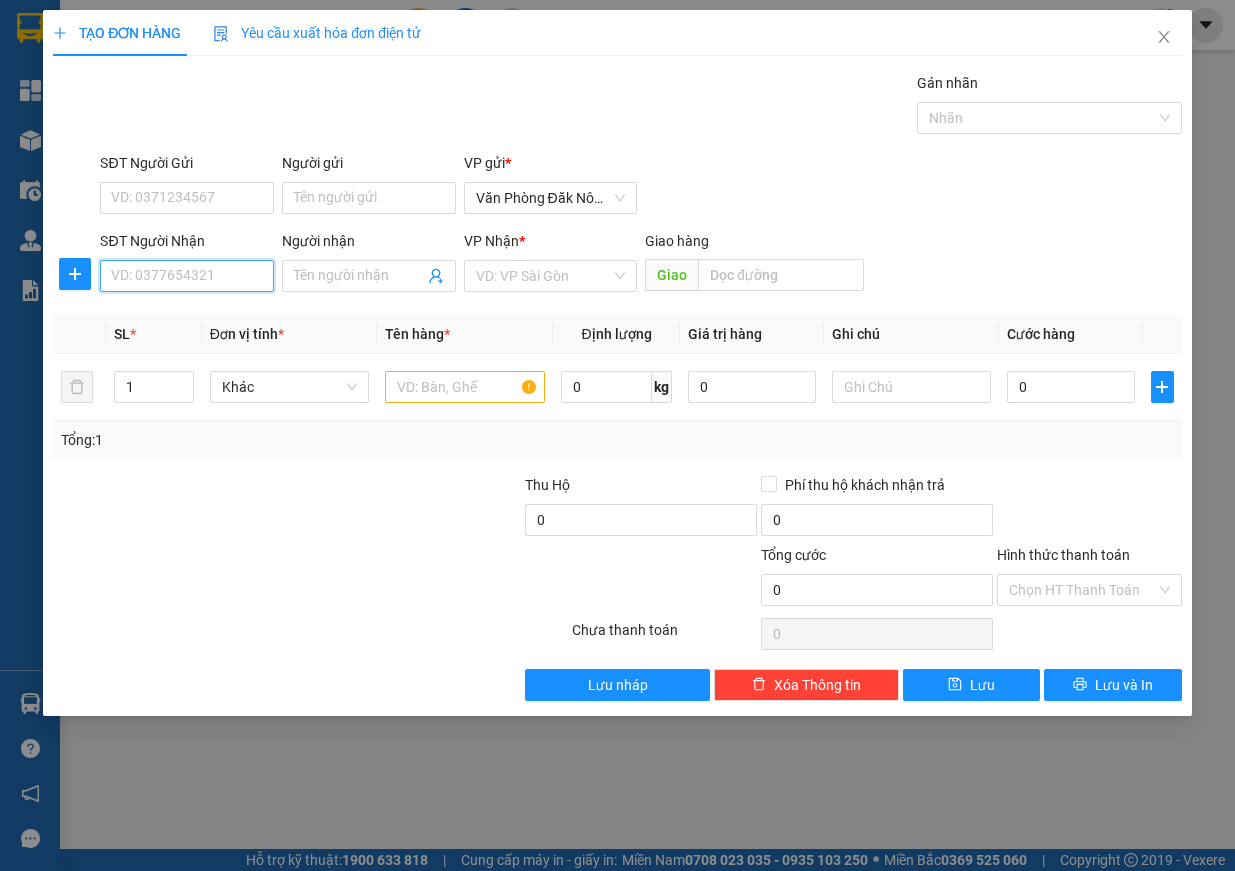 click on "SĐT Người Nhận" at bounding box center [187, 276] 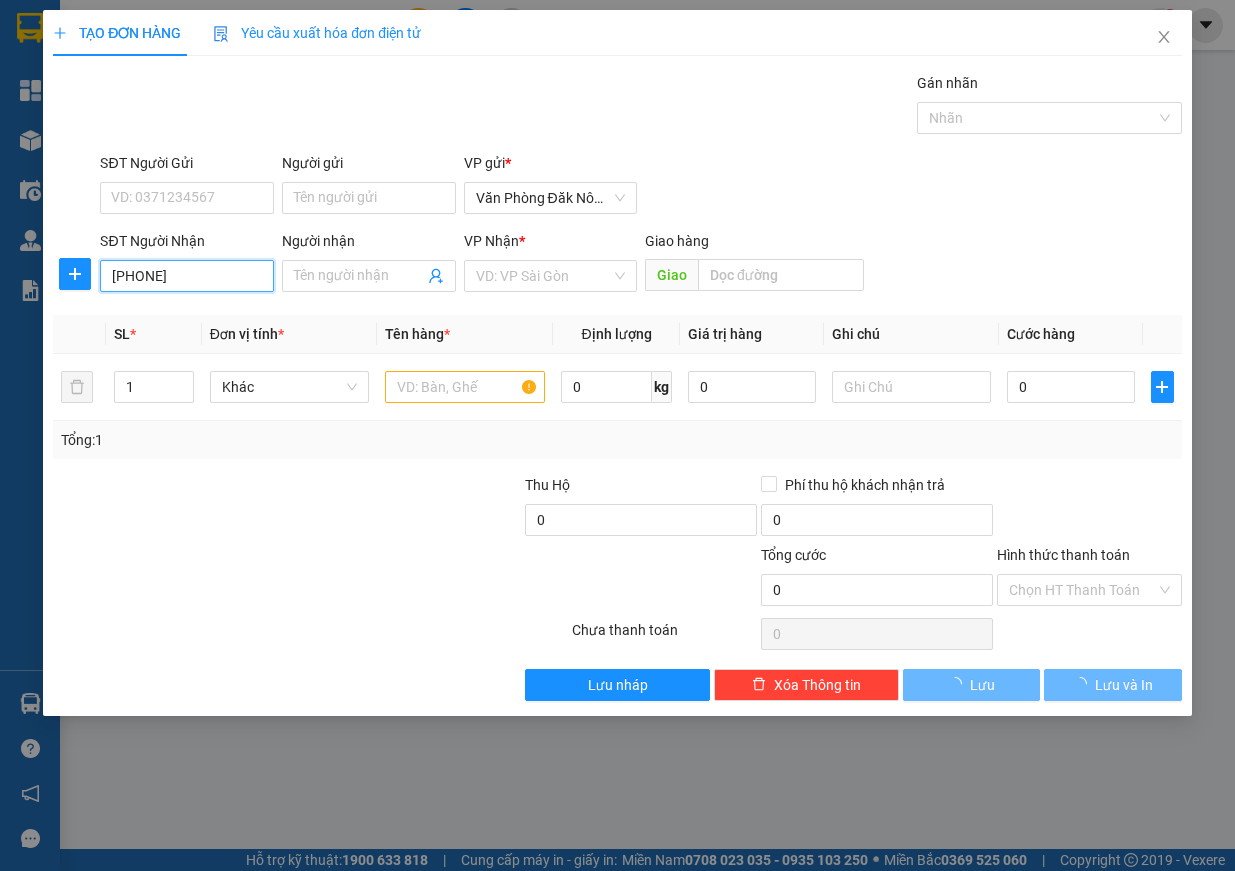 type on "0916660191" 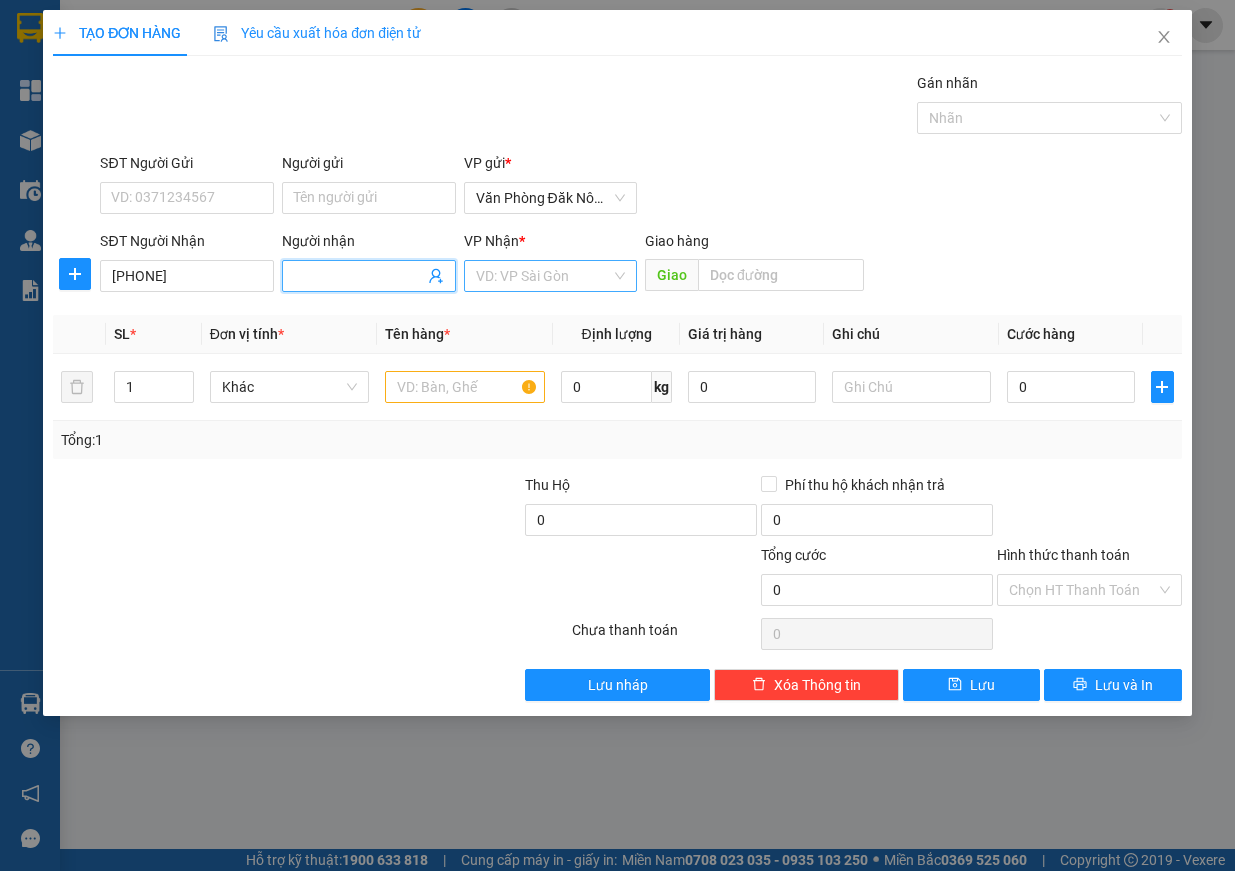 click at bounding box center (544, 276) 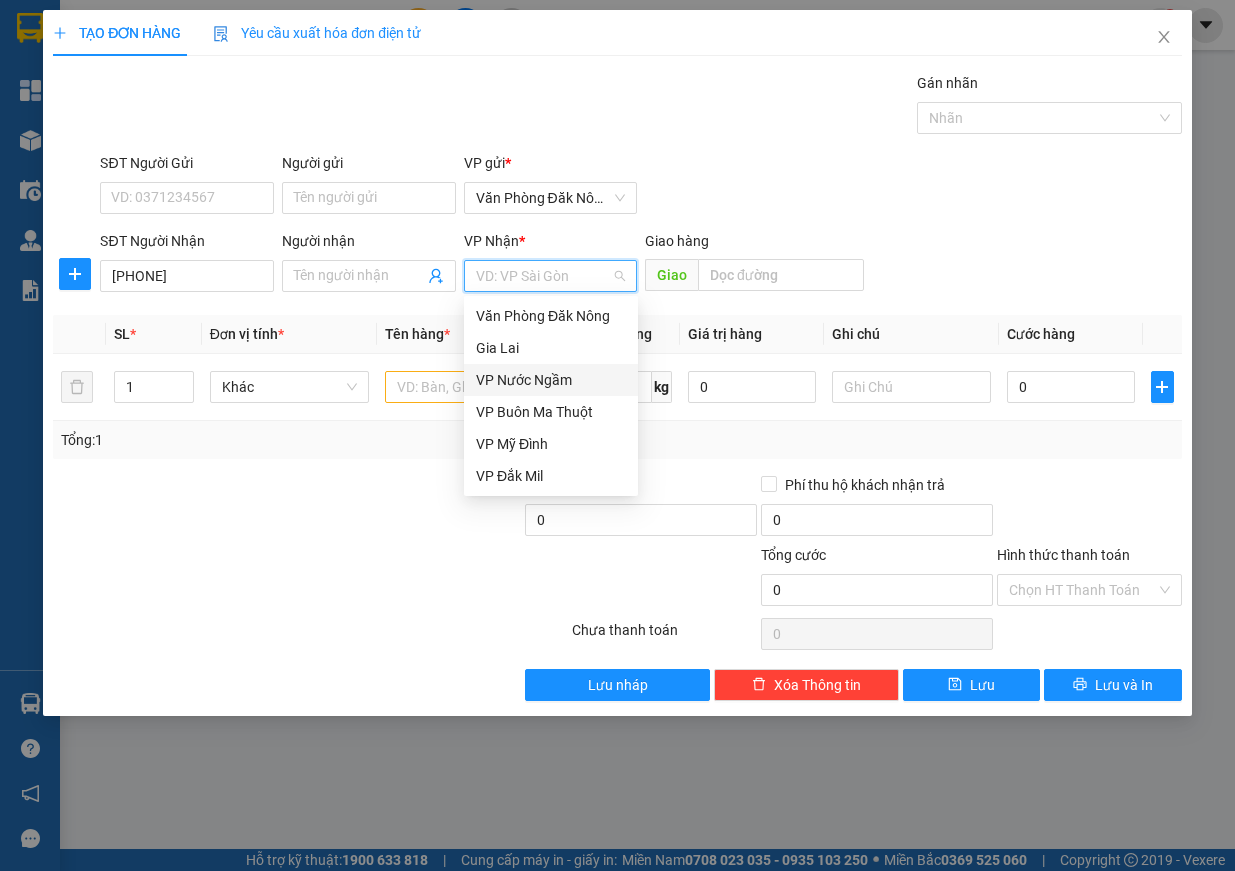 click on "VP Nước Ngầm" at bounding box center (551, 380) 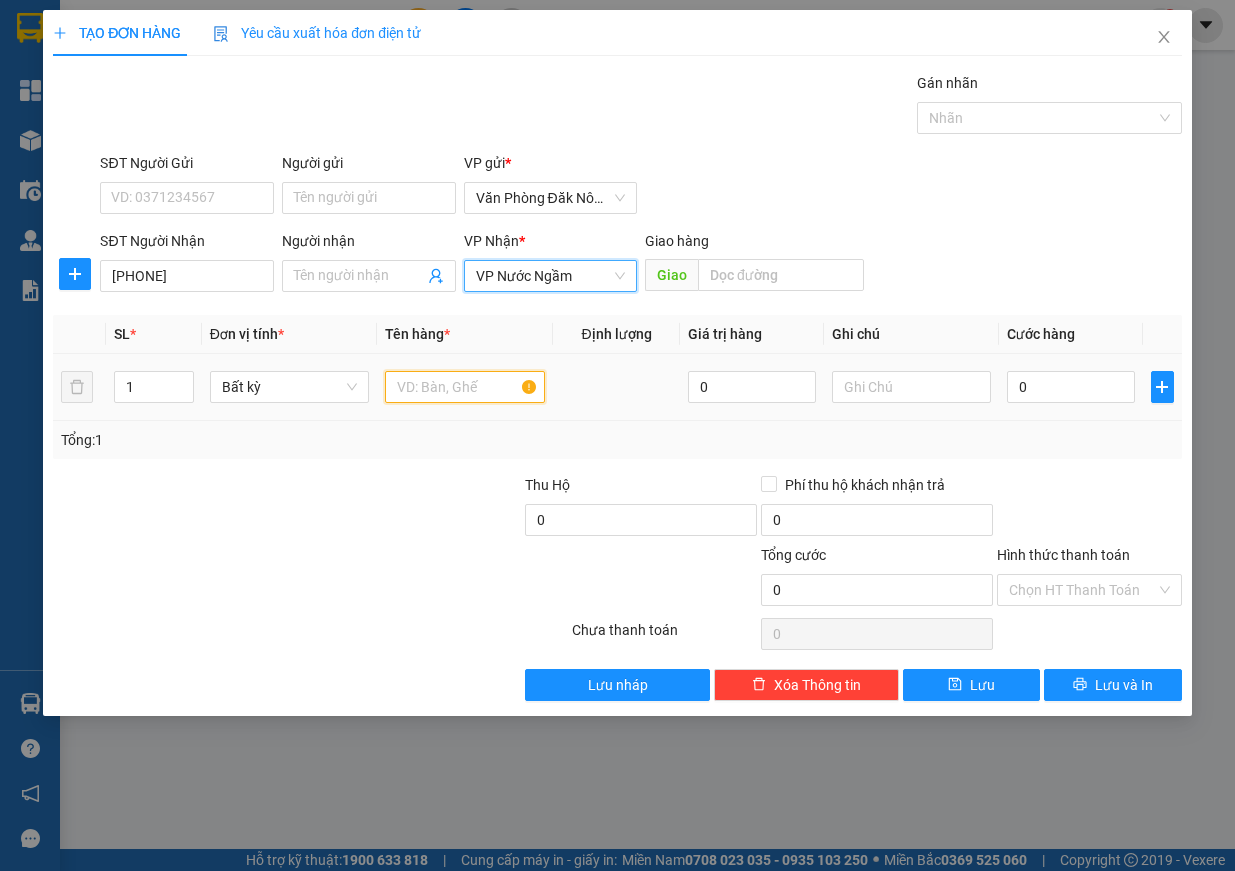 click at bounding box center [465, 387] 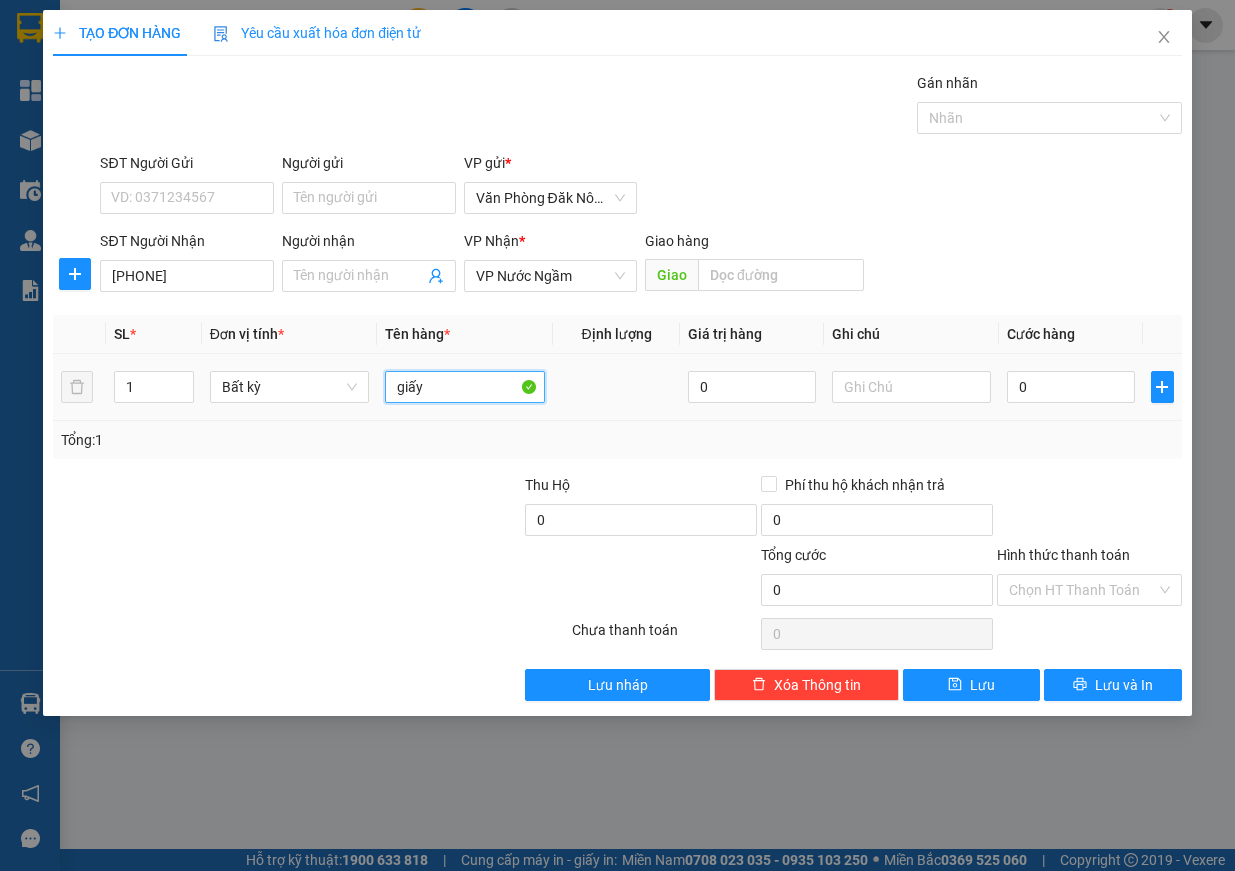 type on "giấy" 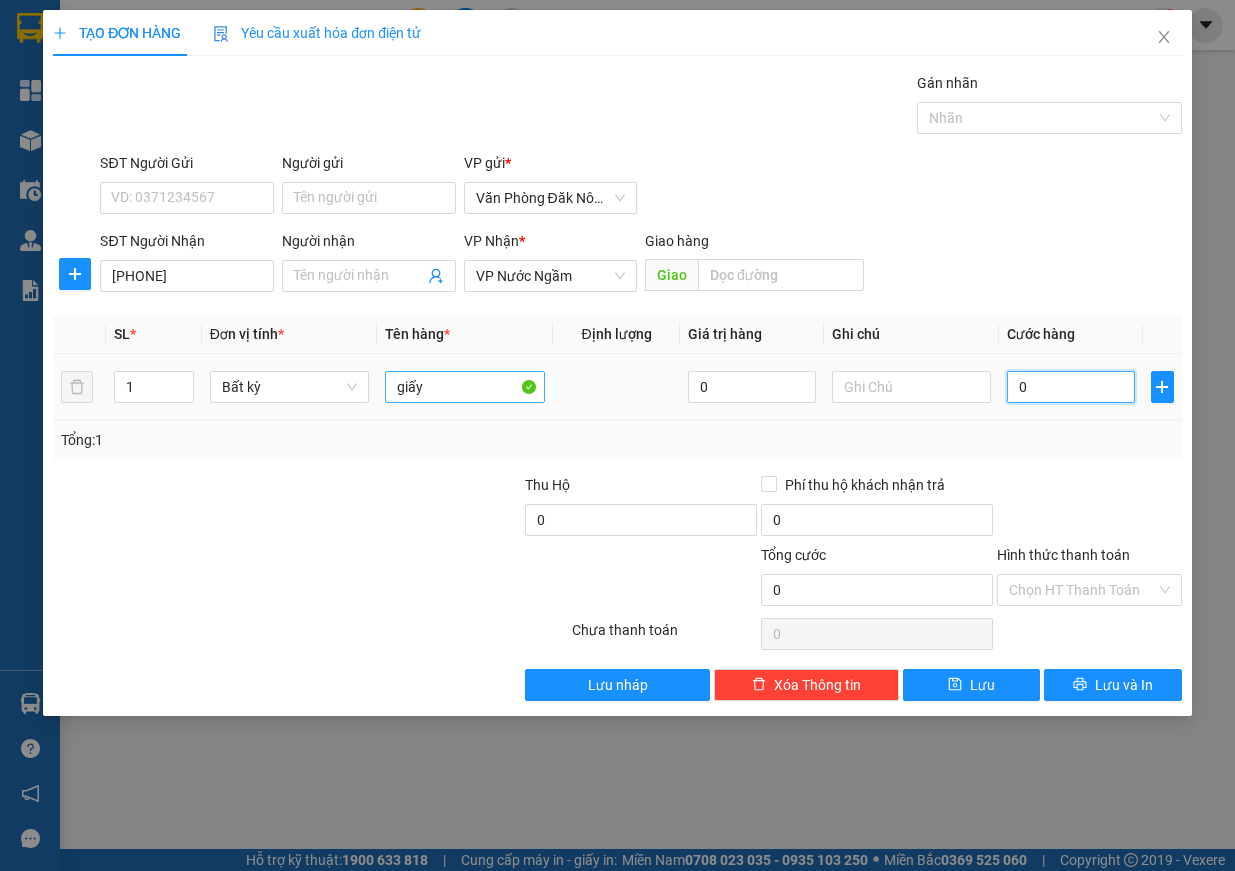 type on "1" 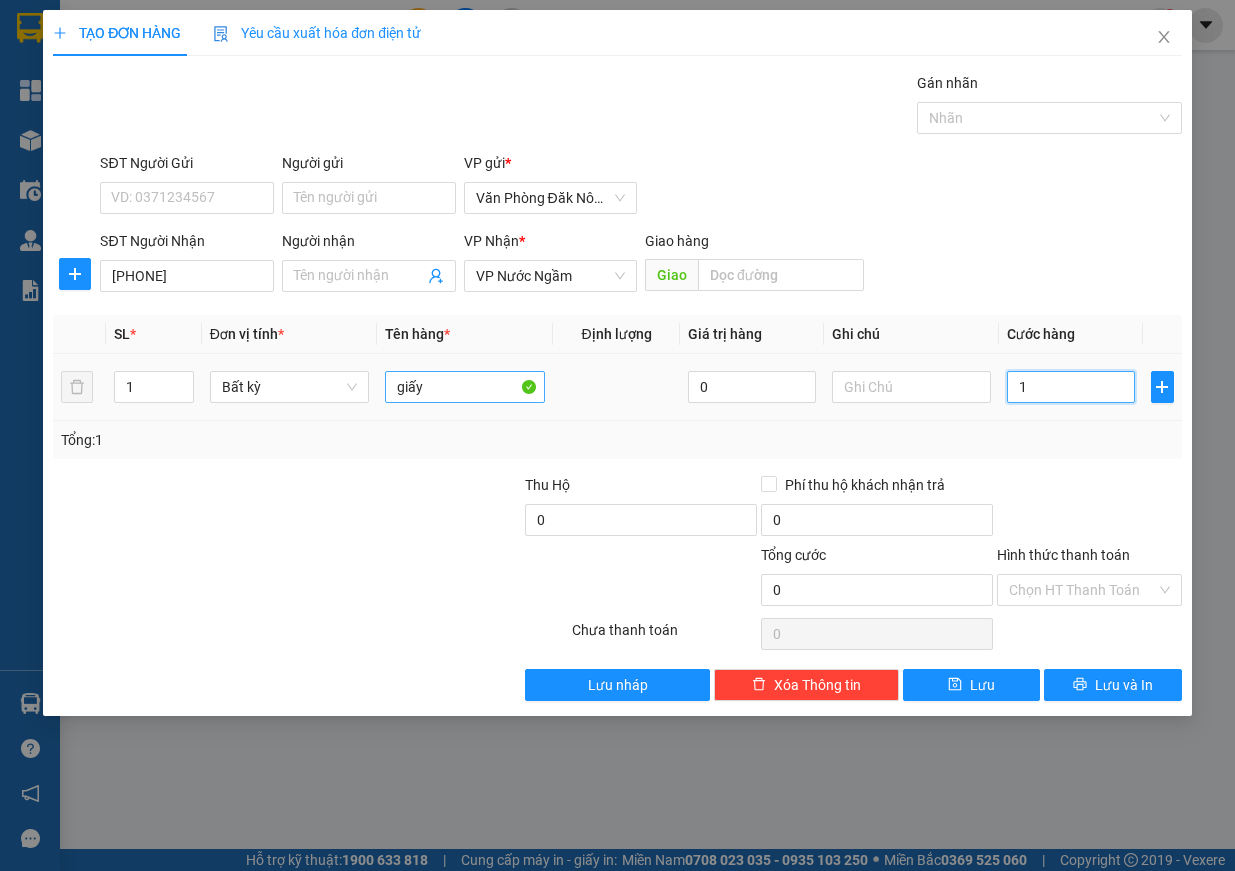 type on "1" 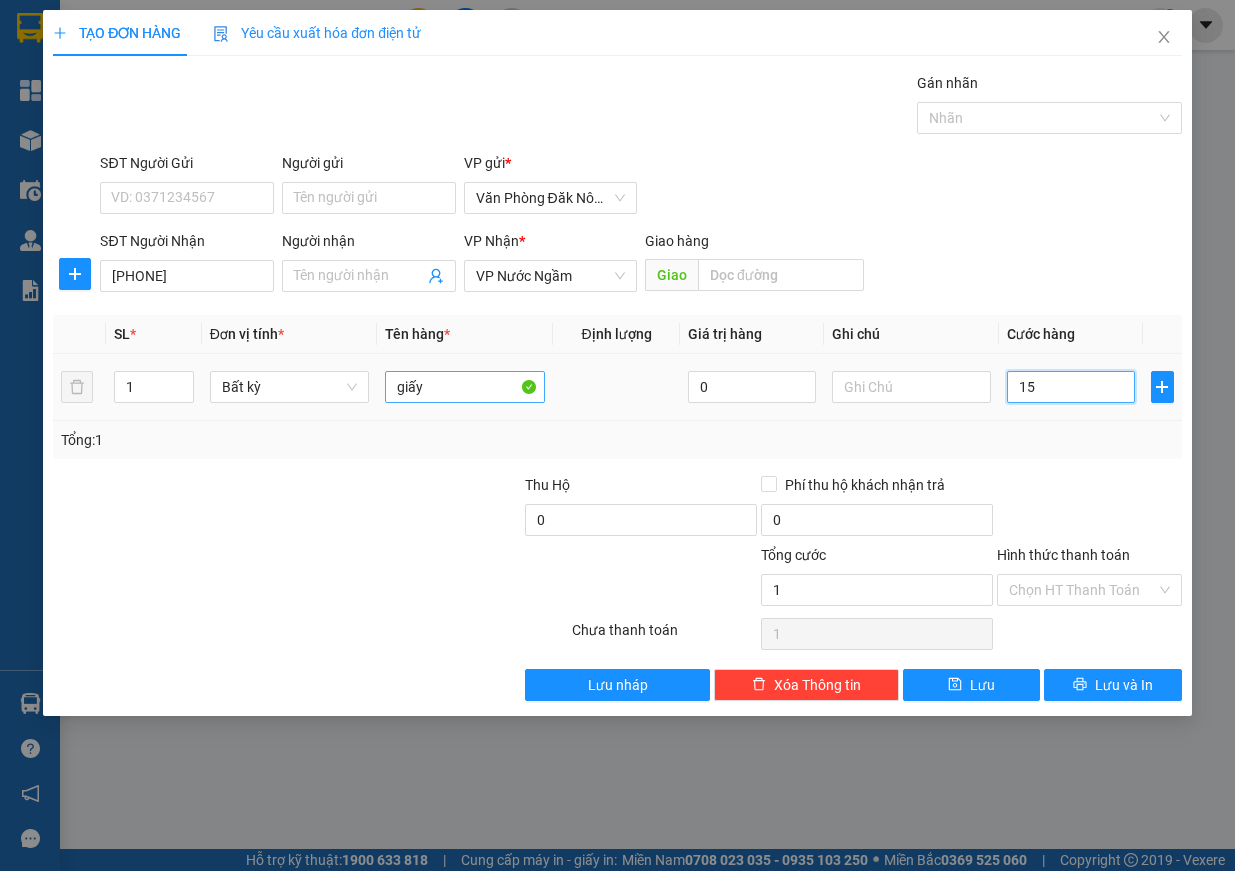 type on "154" 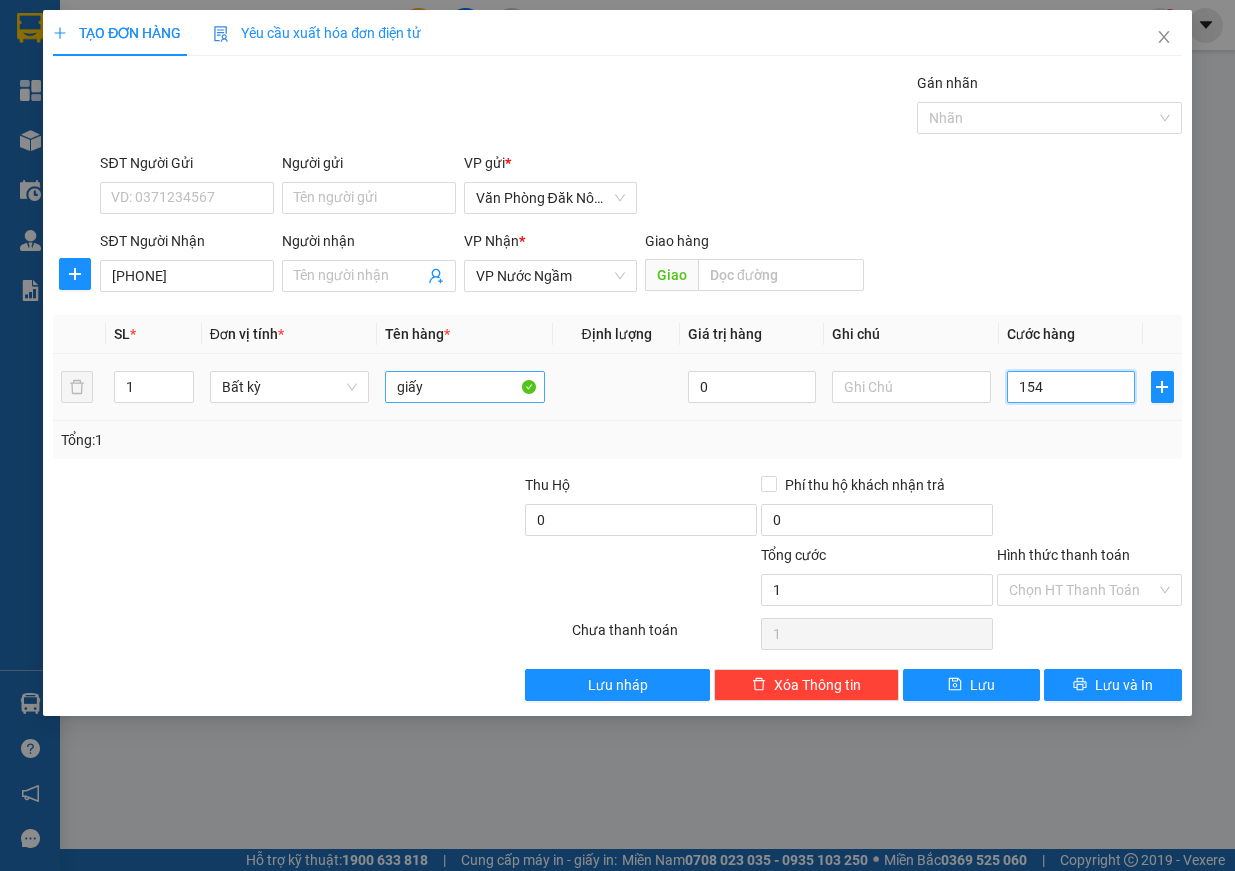 type on "154" 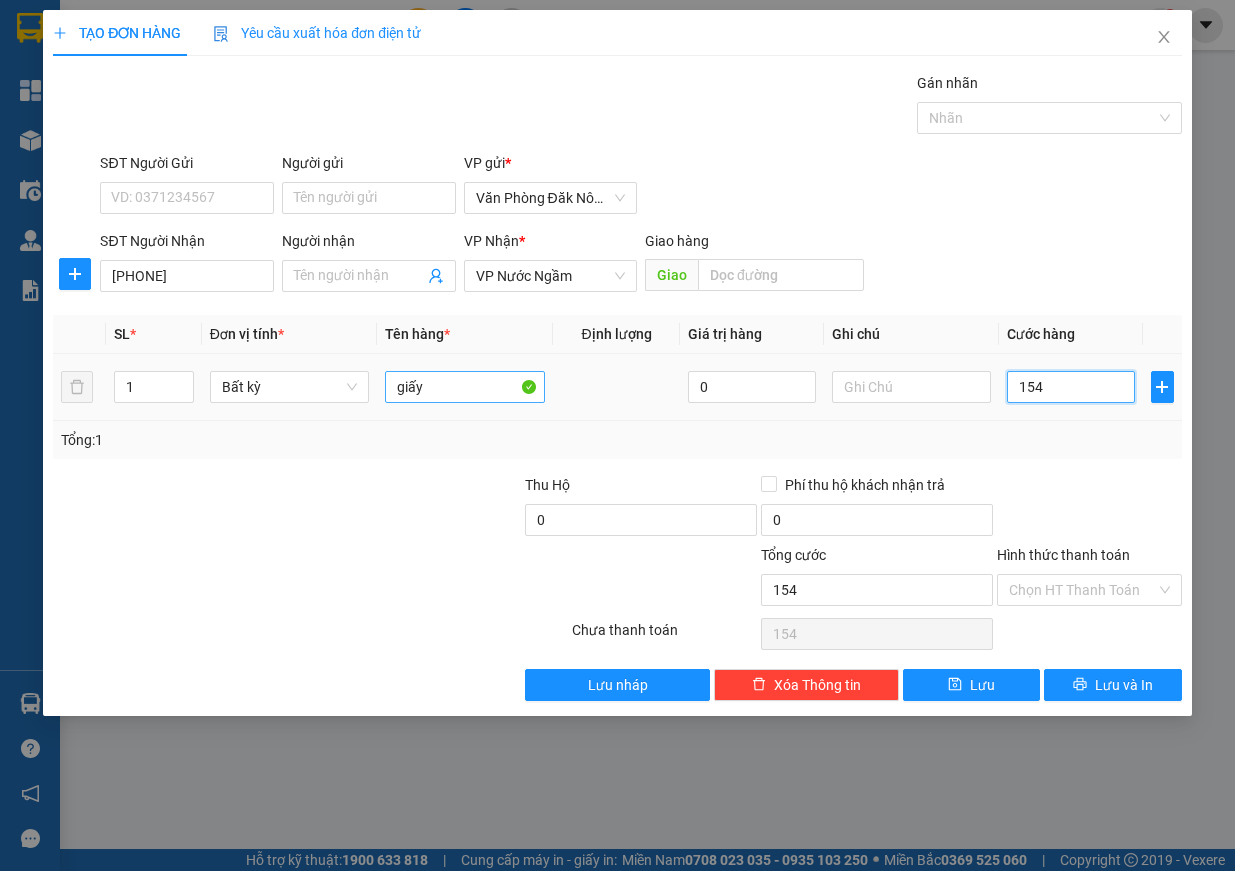 type on "15" 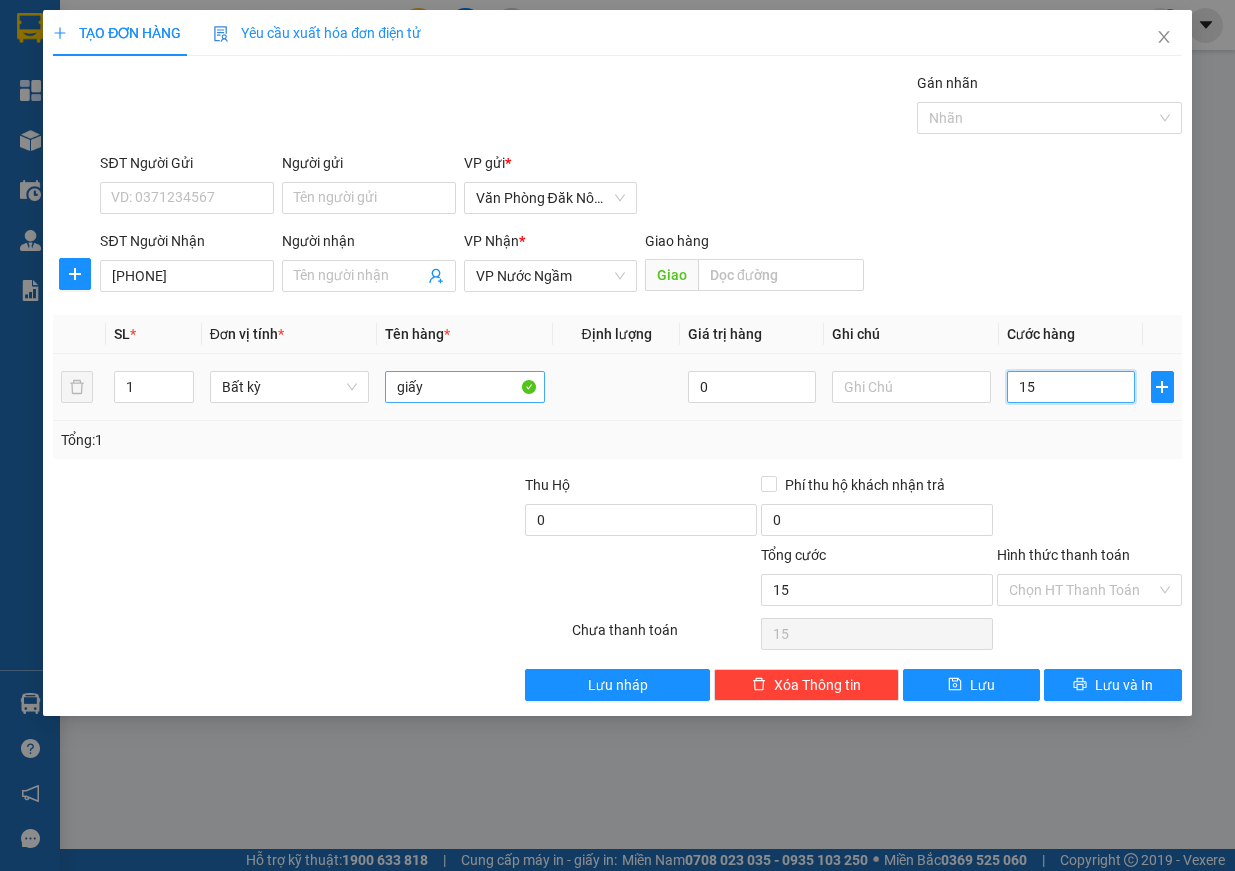 type on "150" 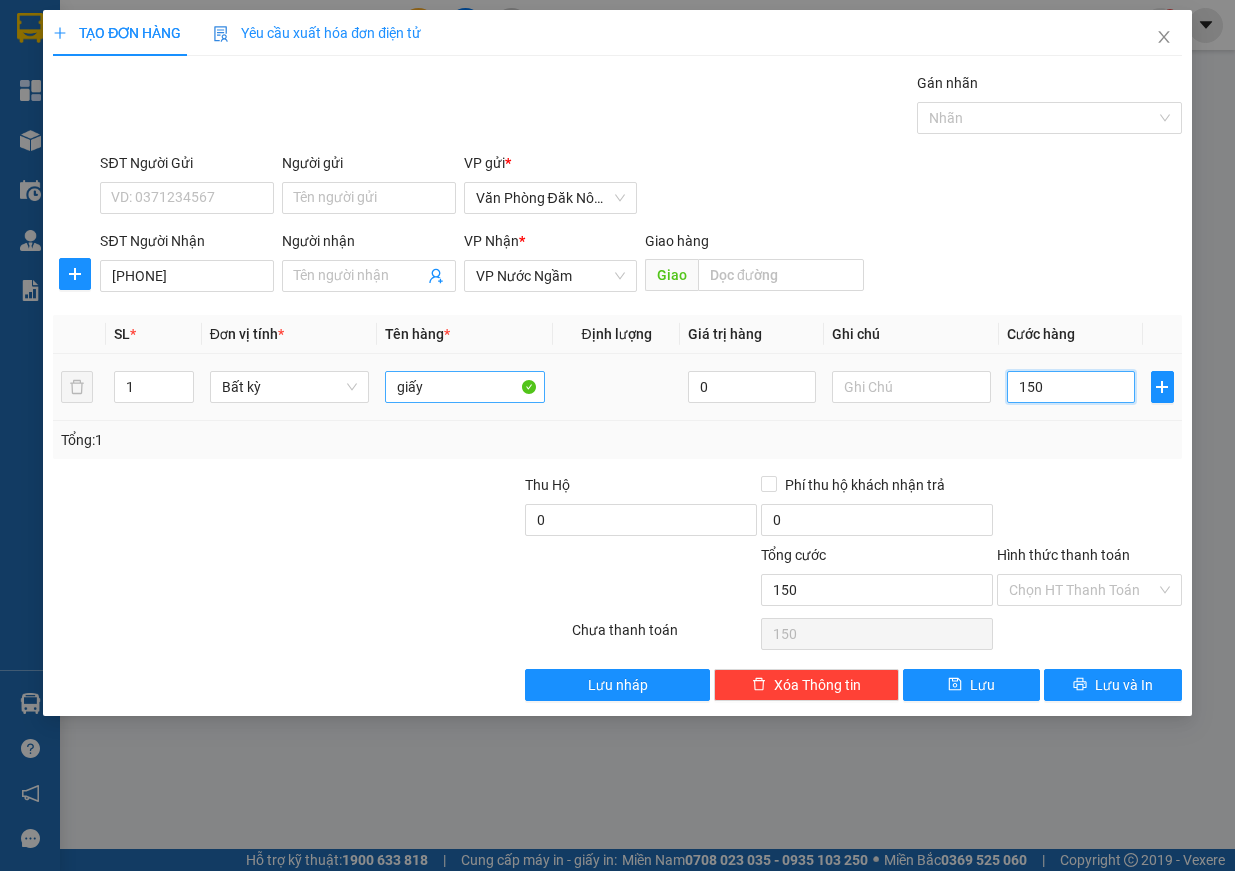 type on "1.500" 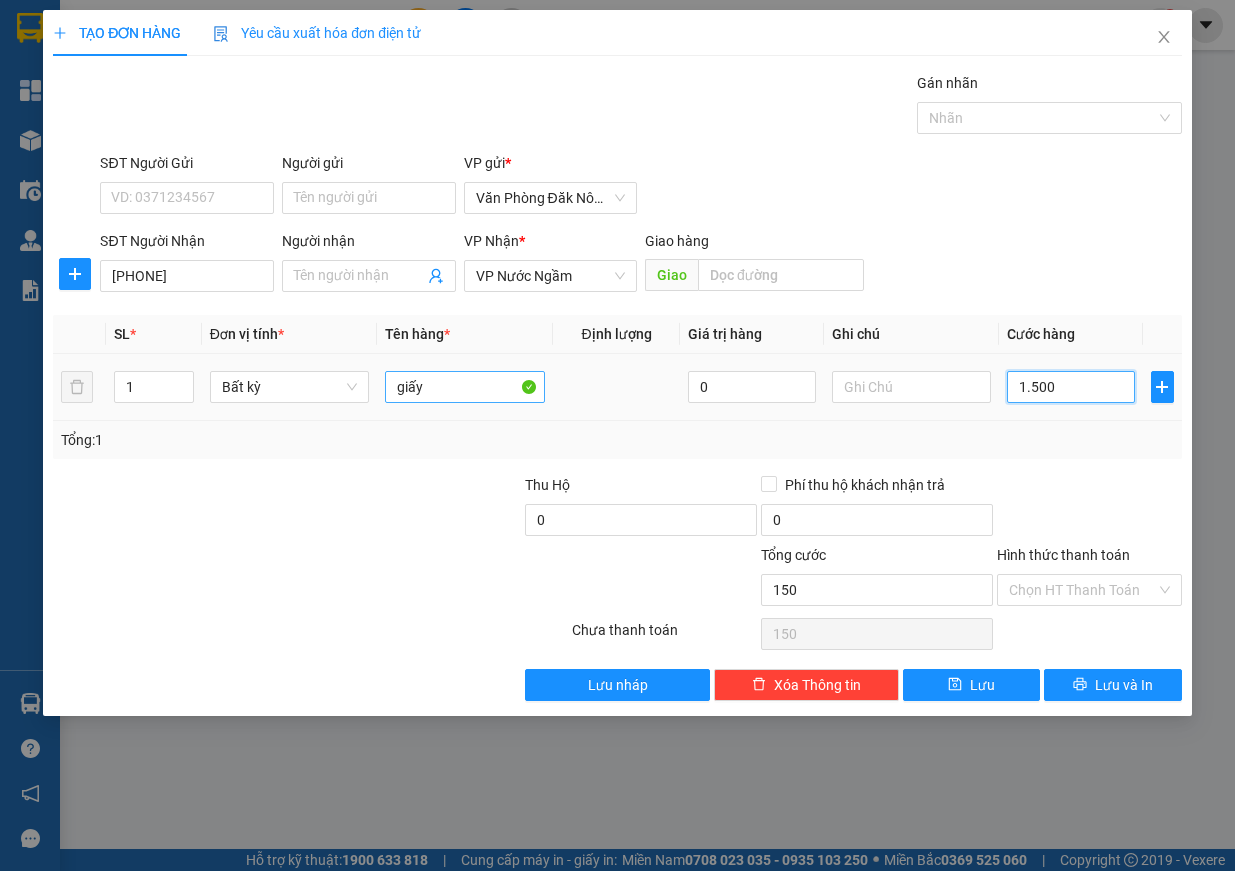 type on "1.500" 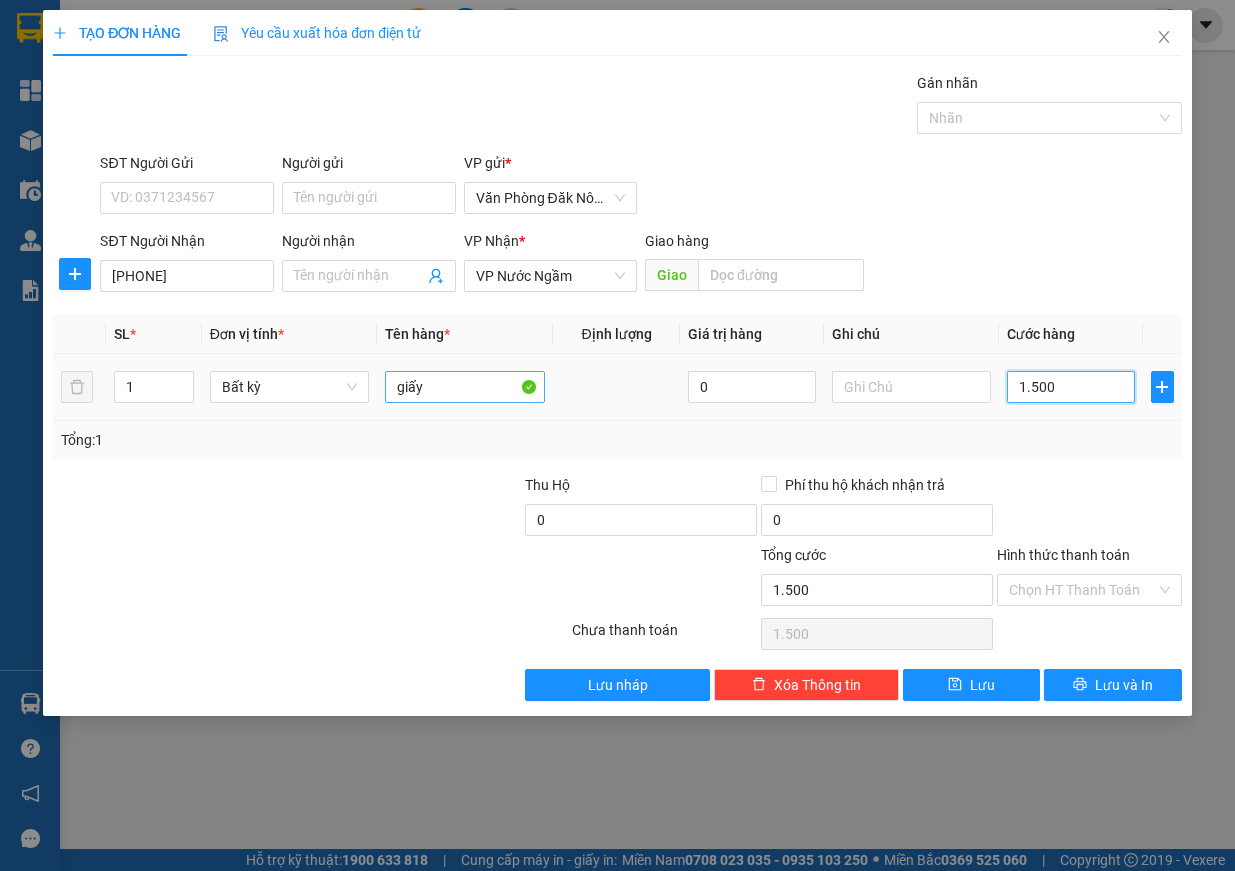 type on "15.000" 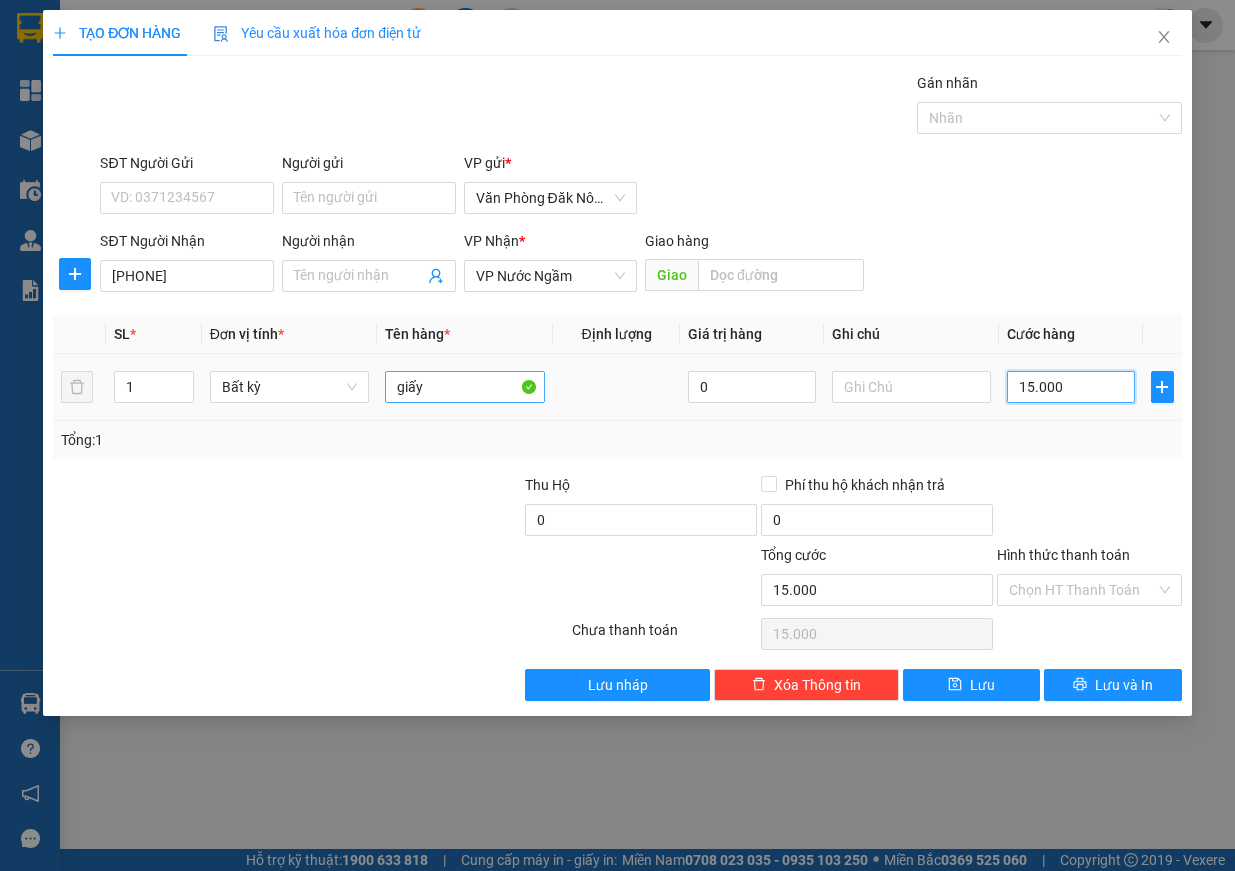 type on "150.000" 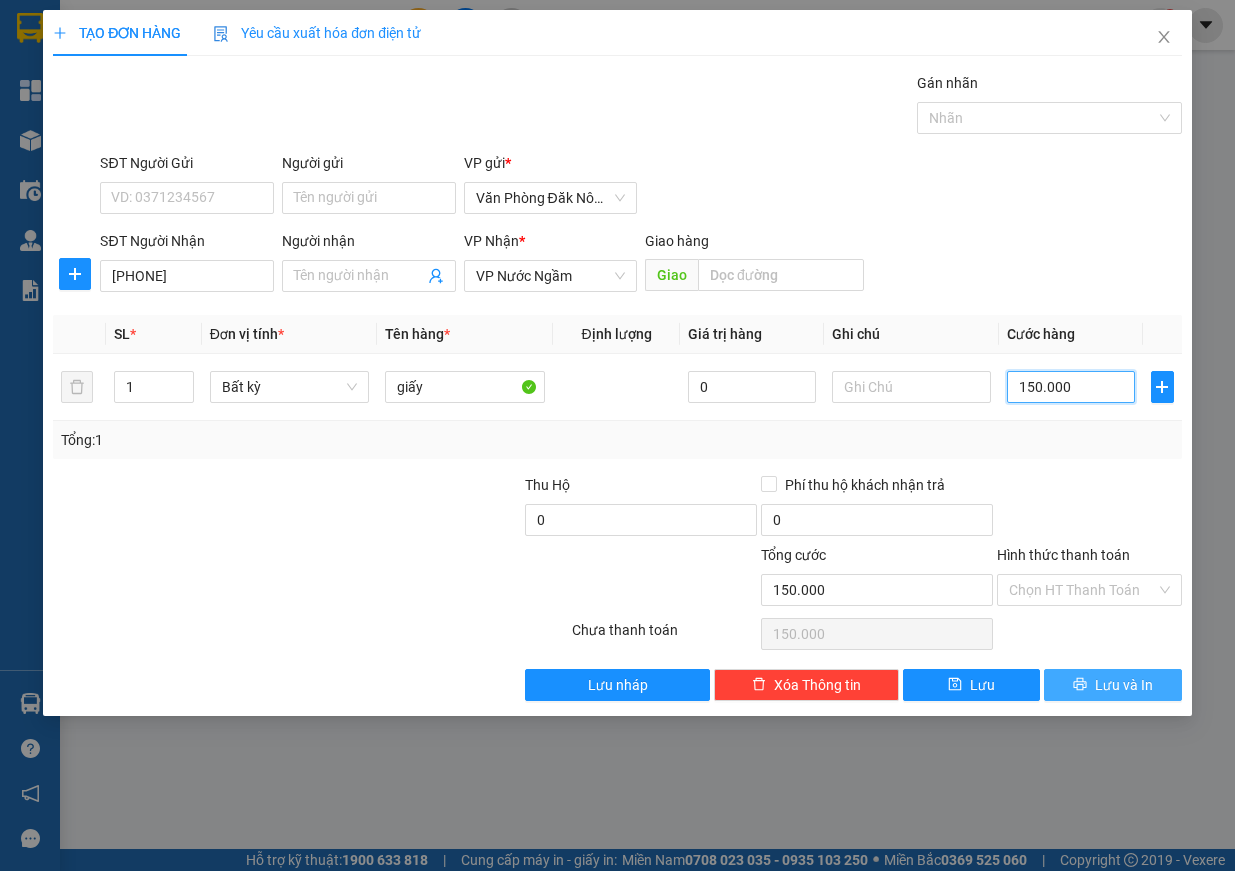 type on "150.000" 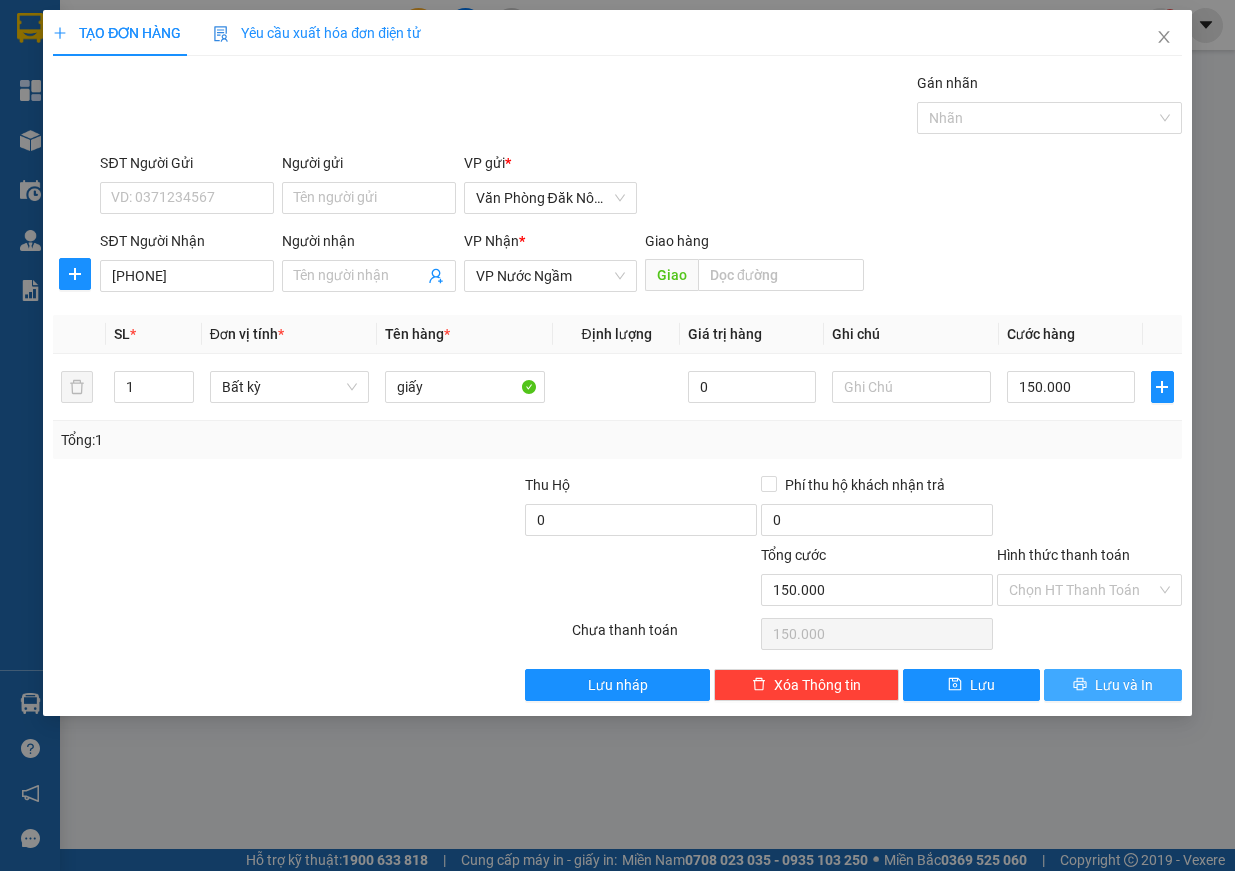 click on "Lưu và In" at bounding box center [1124, 685] 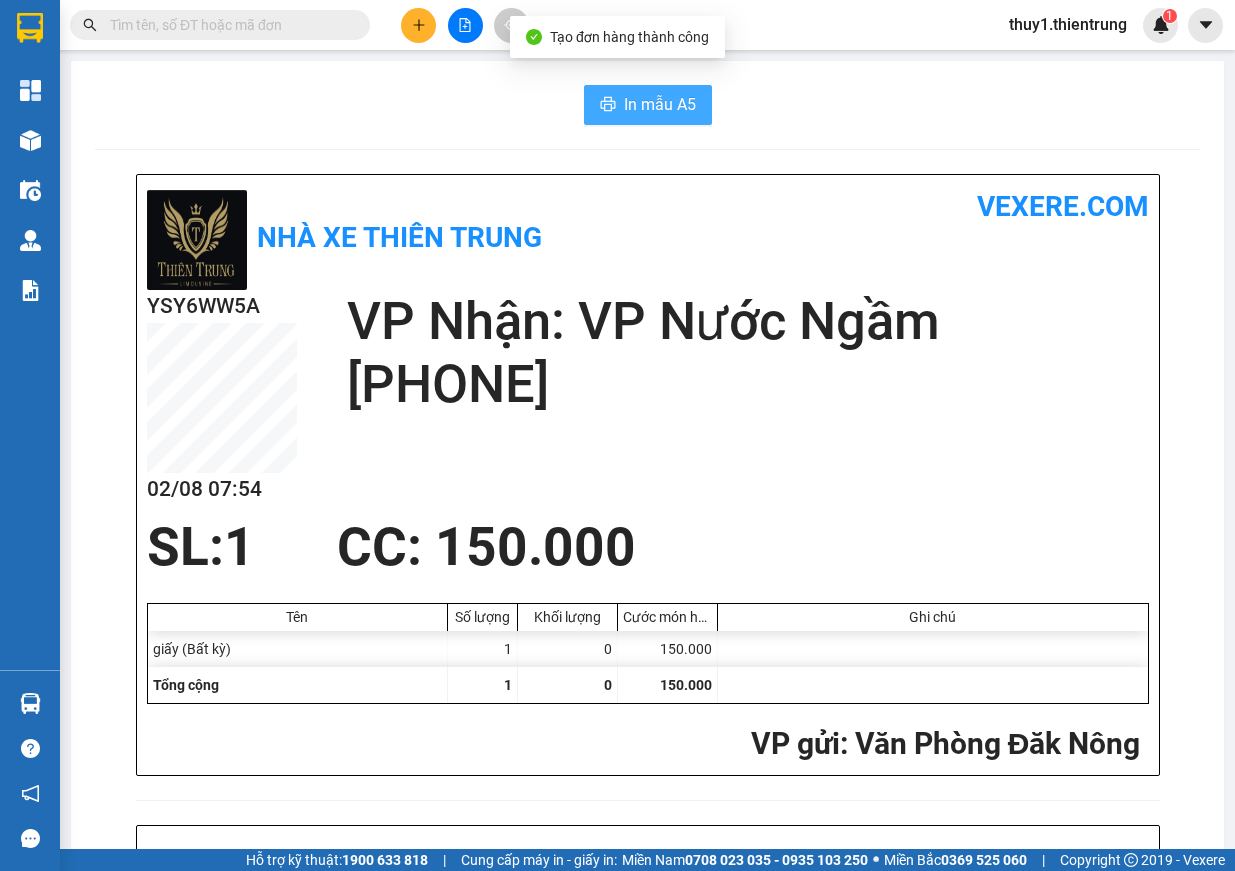click on "In mẫu A5" at bounding box center [648, 105] 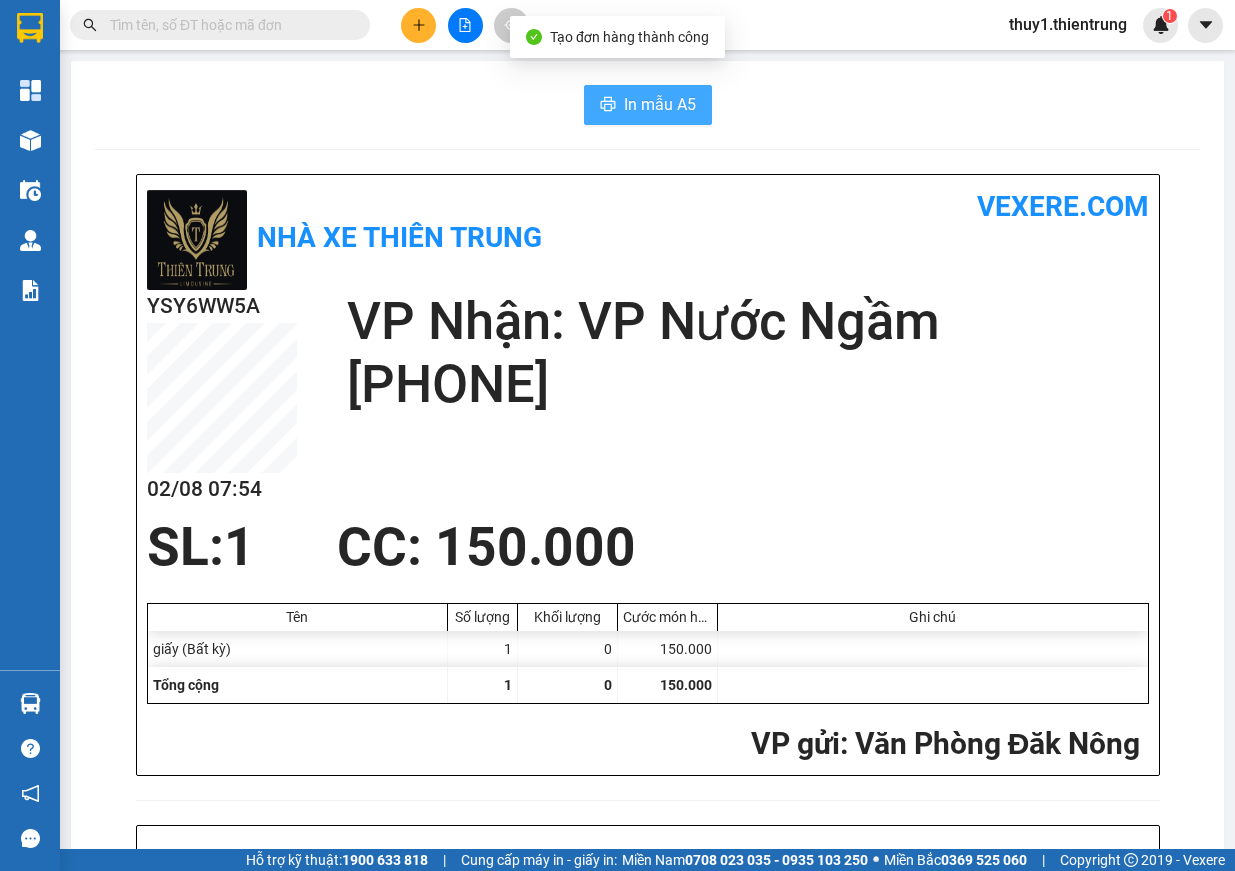 scroll, scrollTop: 0, scrollLeft: 0, axis: both 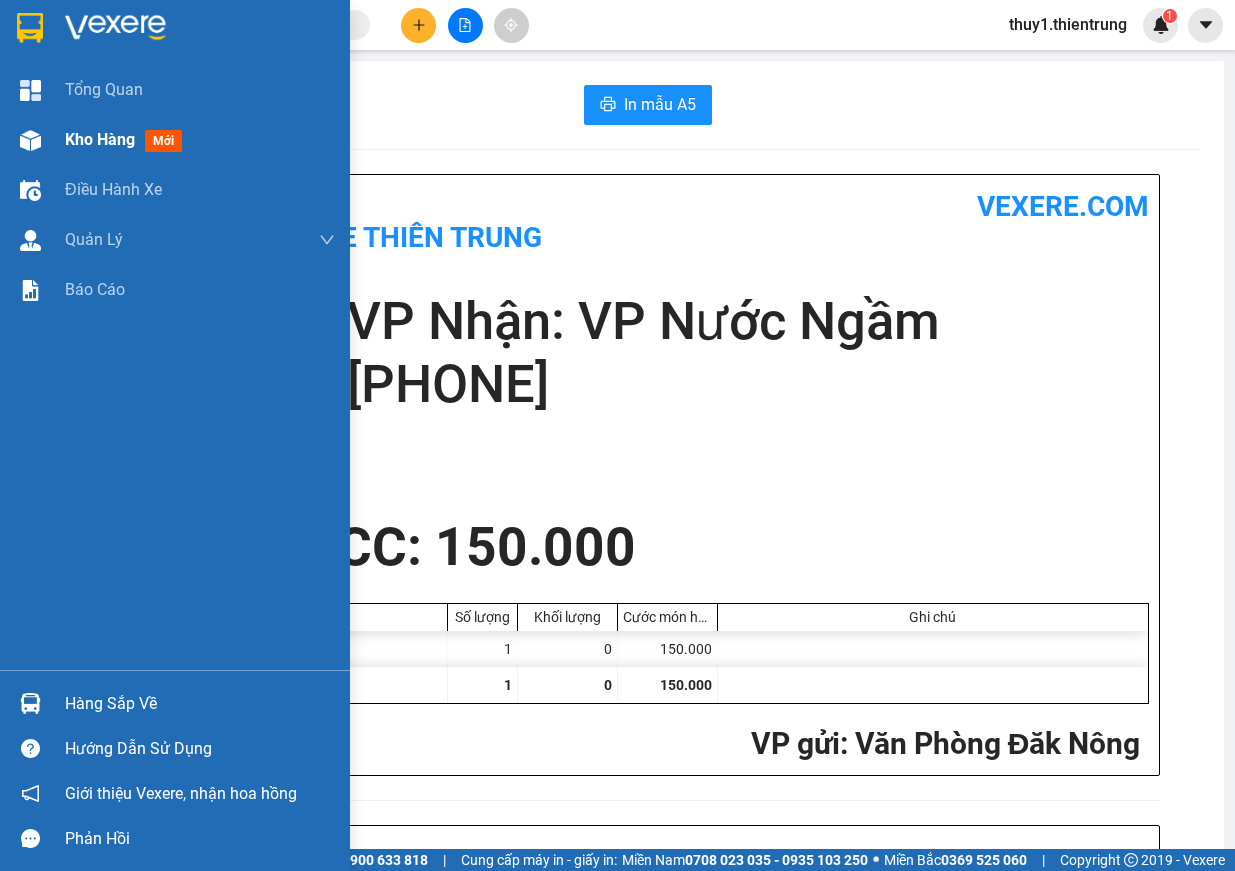 click at bounding box center [30, 140] 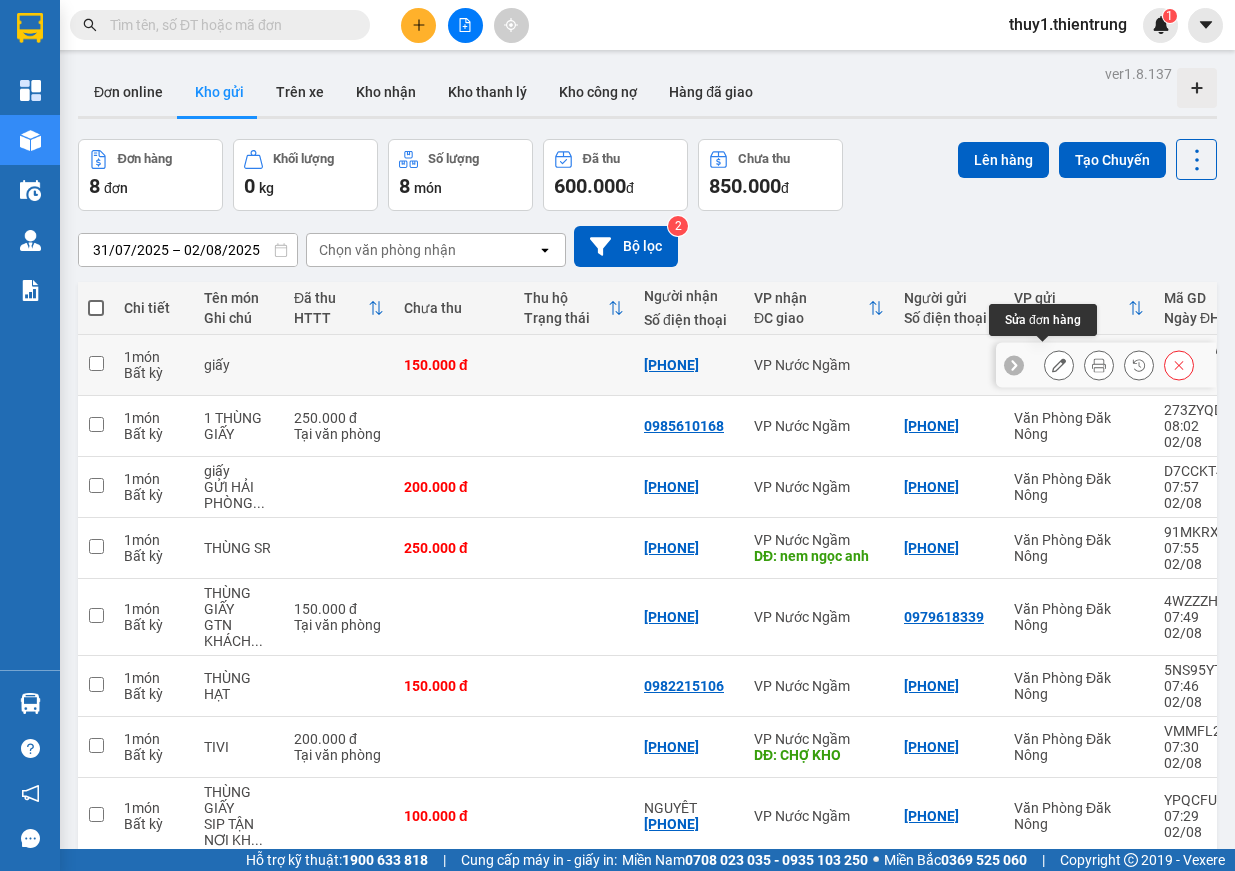 click at bounding box center (1059, 365) 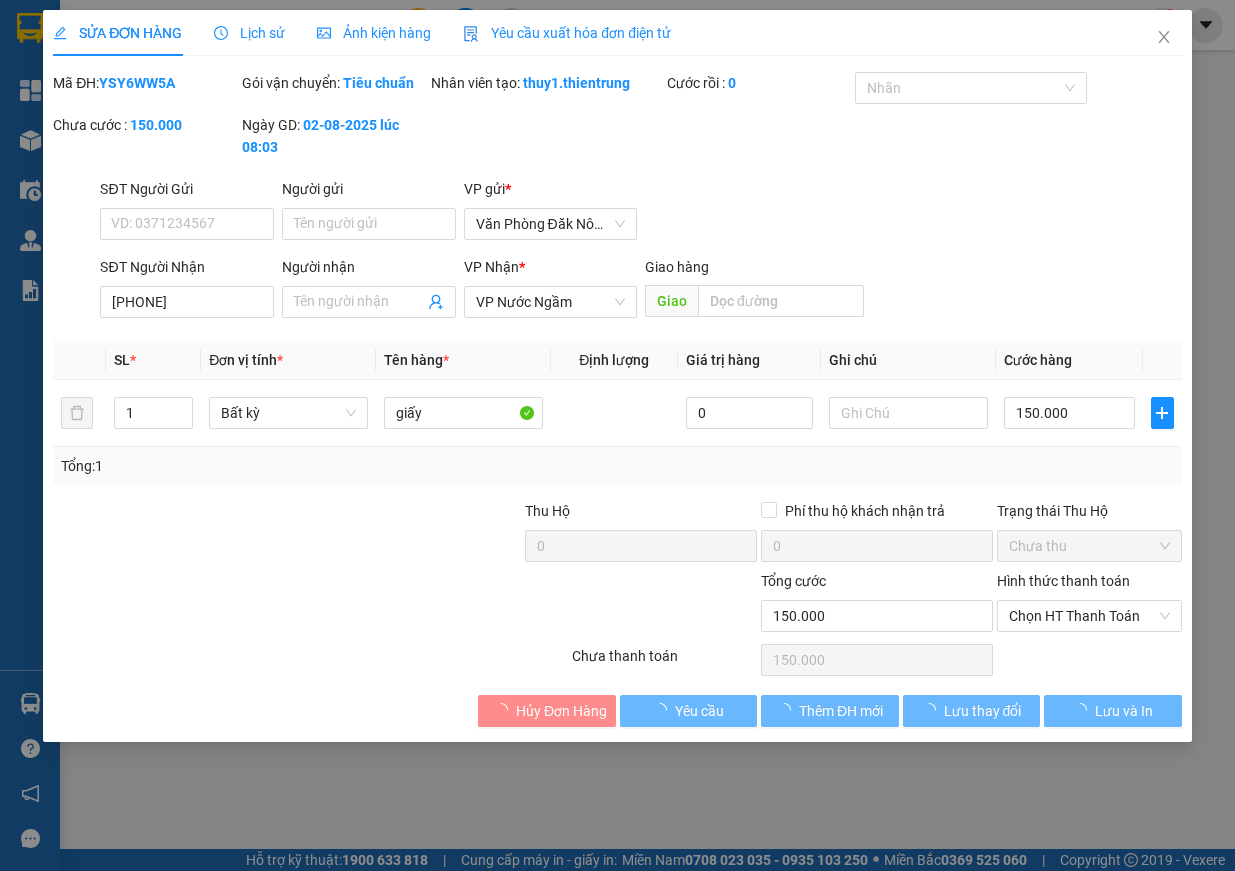 type on "0916660191" 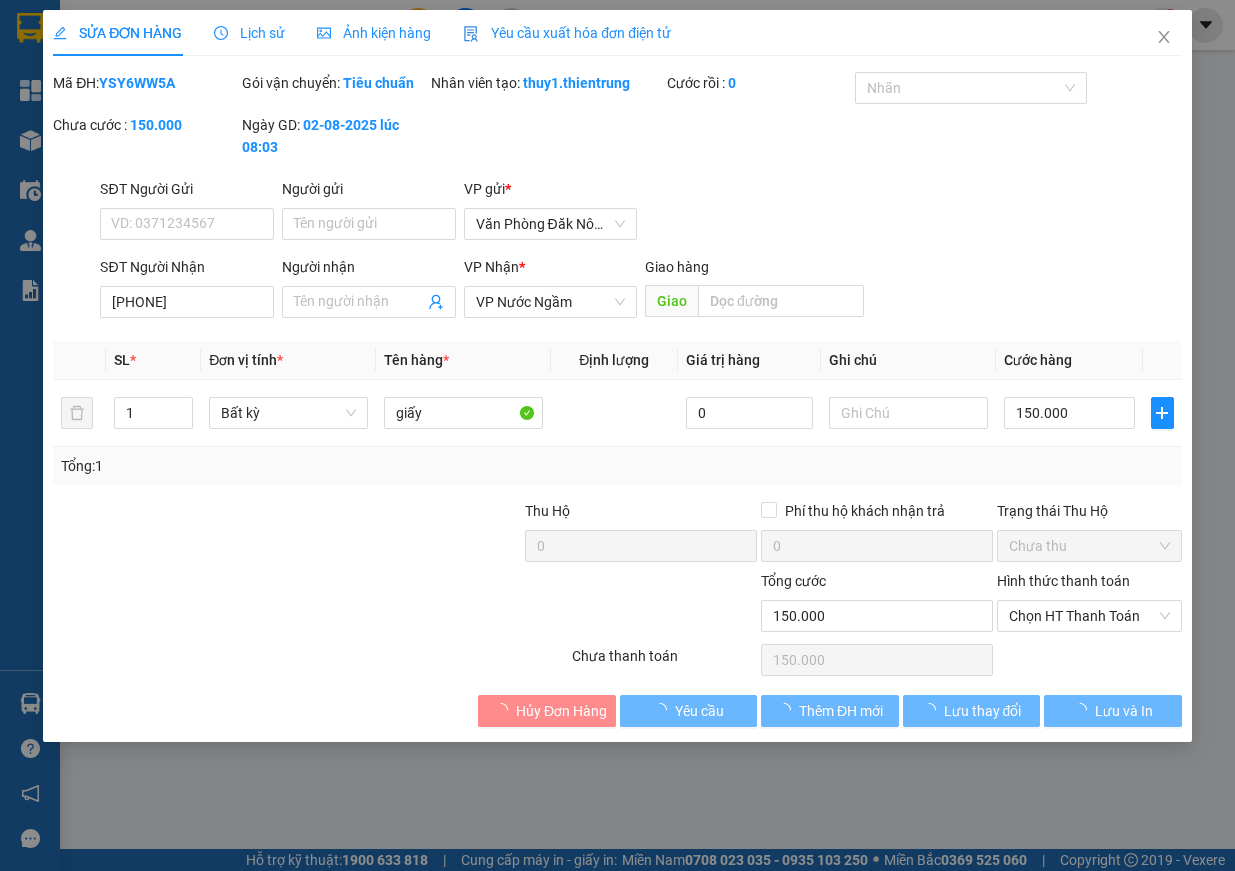 type on "150.000" 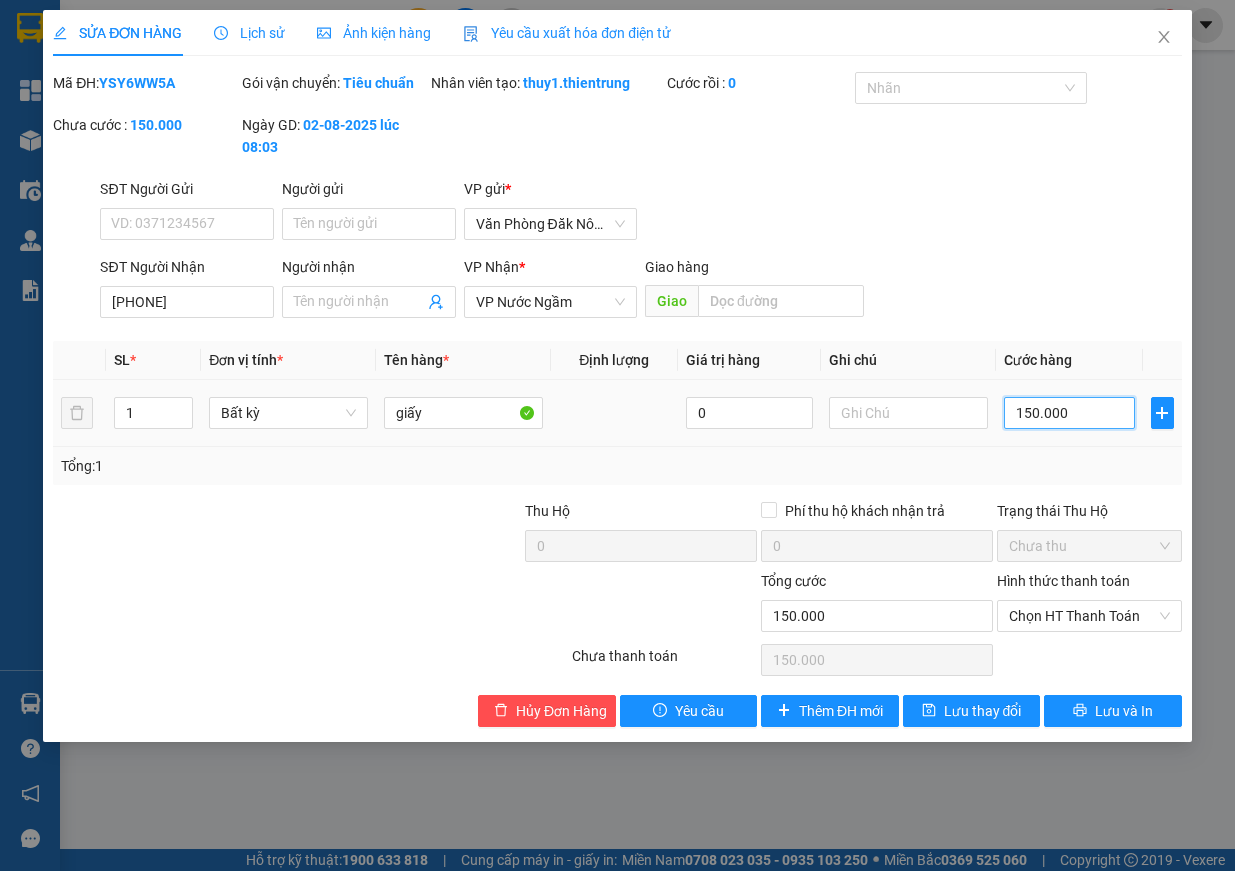 click on "150.000" at bounding box center (1069, 413) 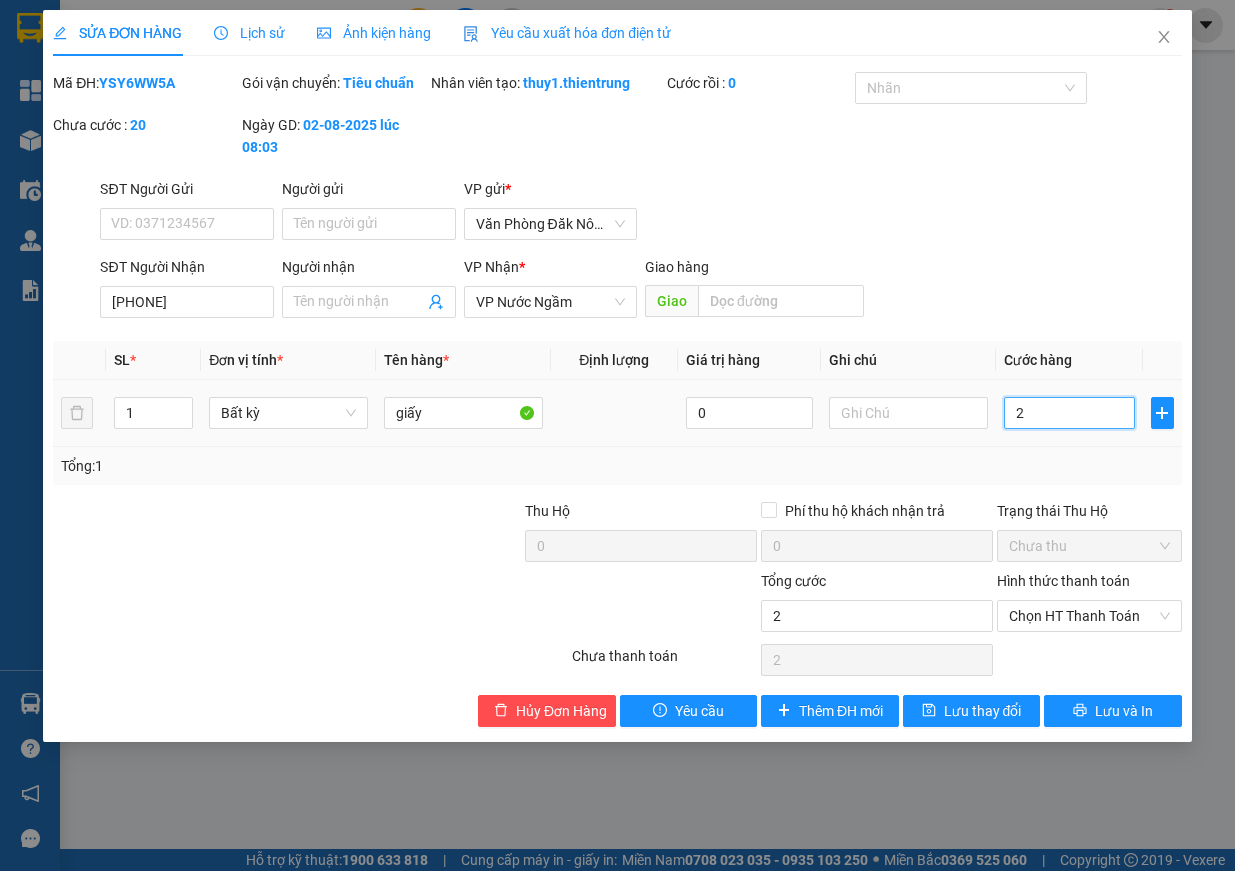 type on "20" 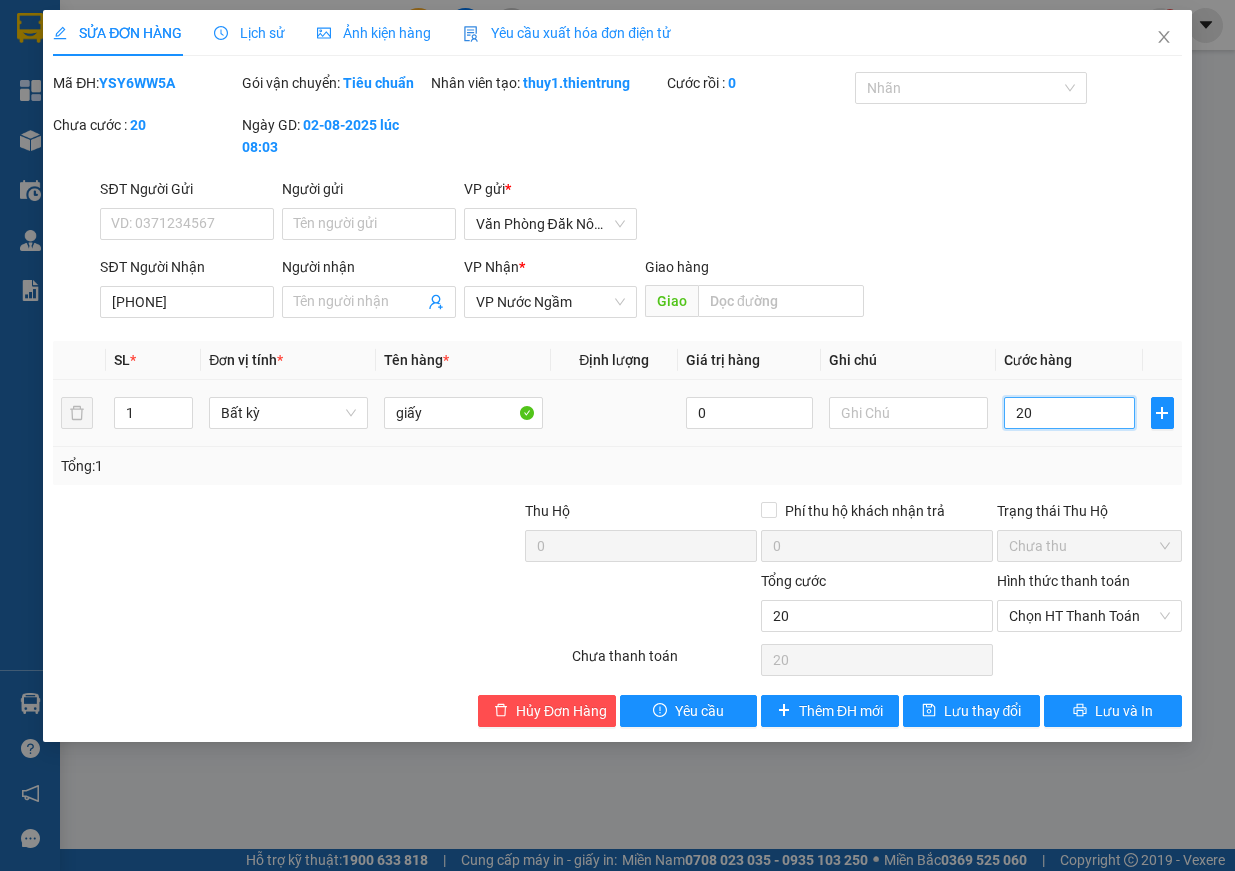 type on "200" 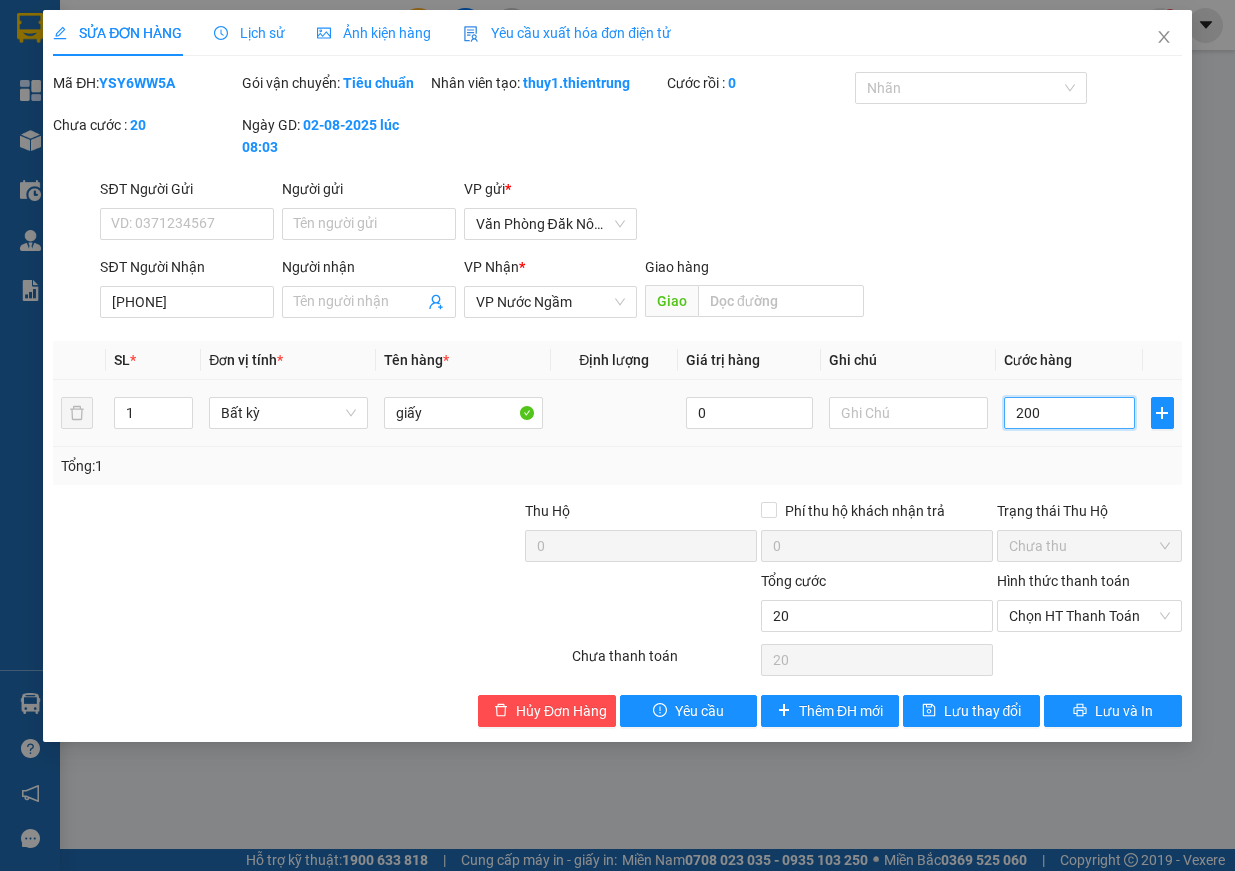 type on "200" 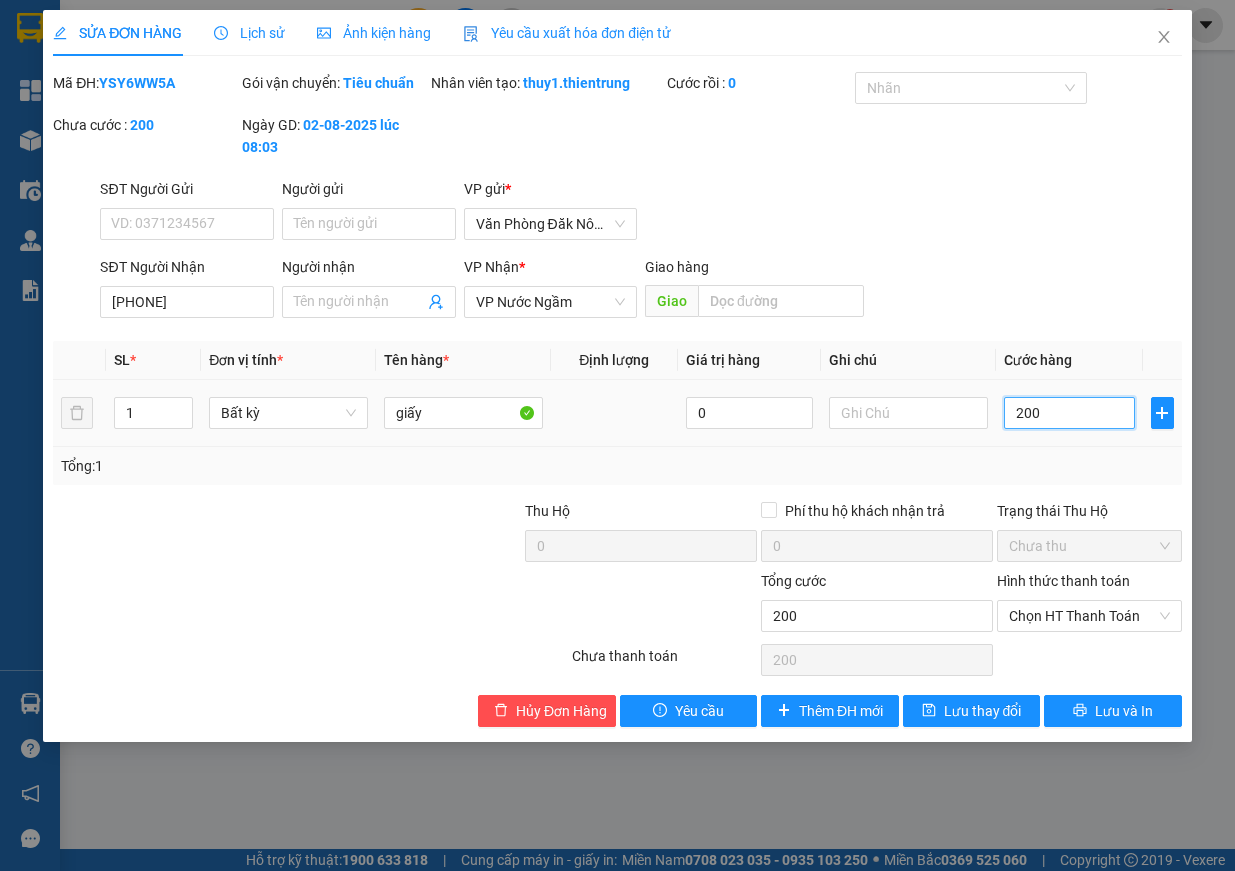 type on "2.000" 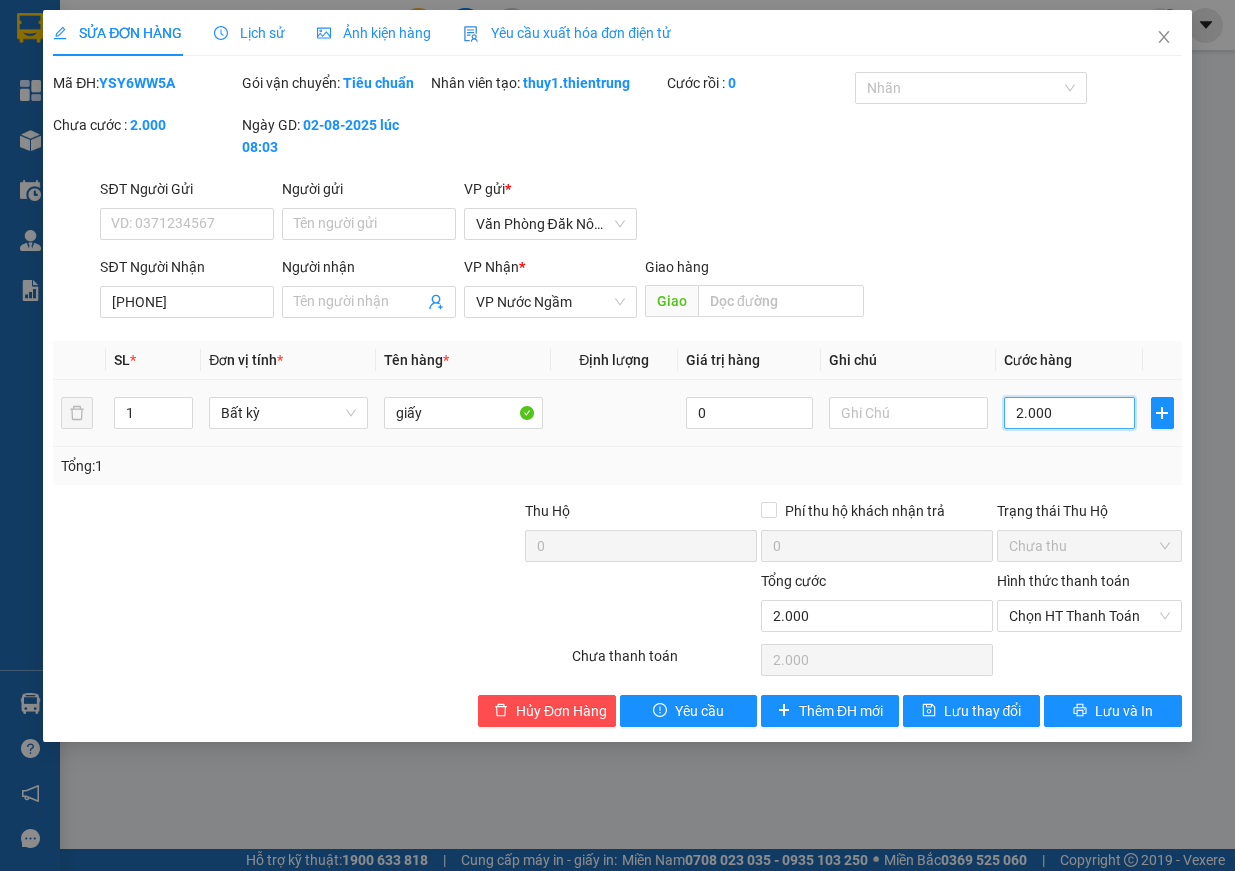 type on "20.000" 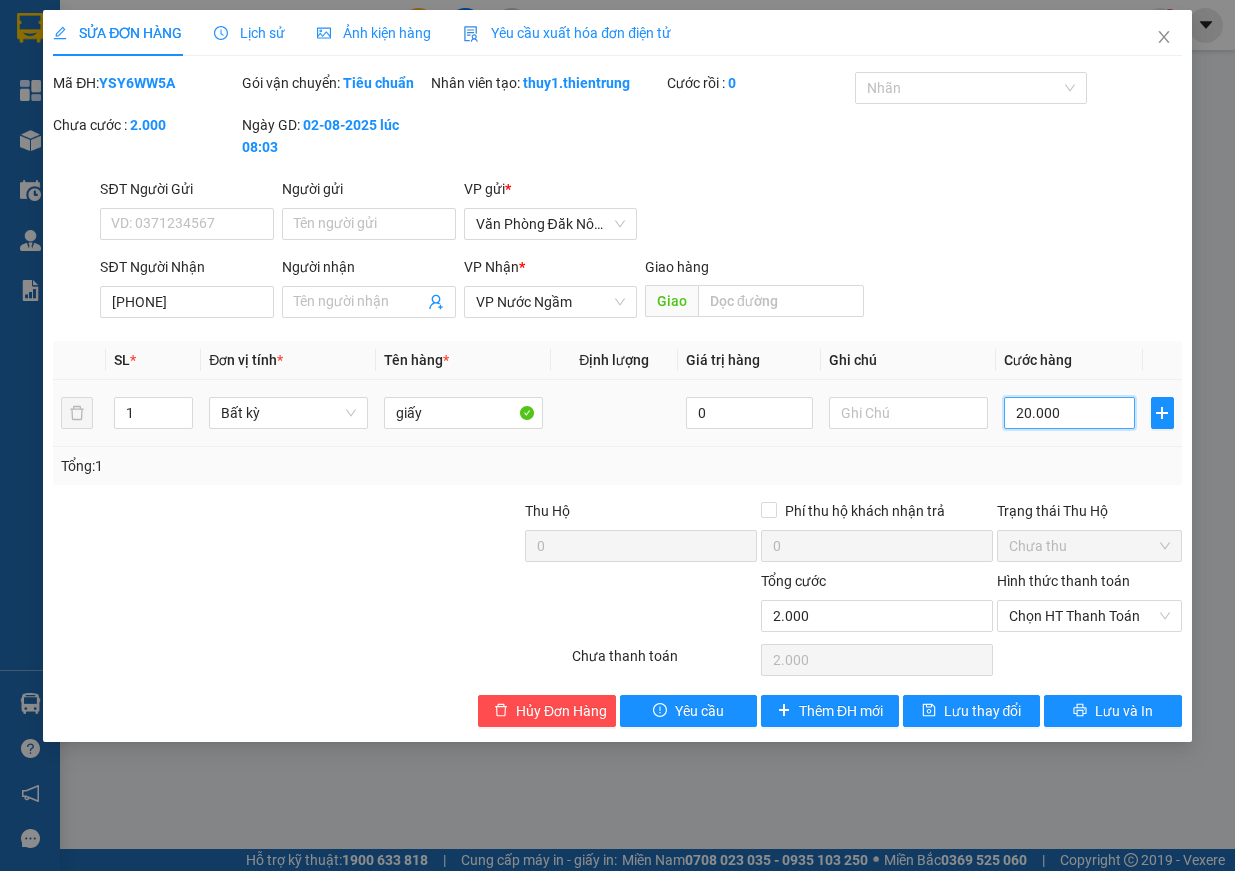 type on "20.000" 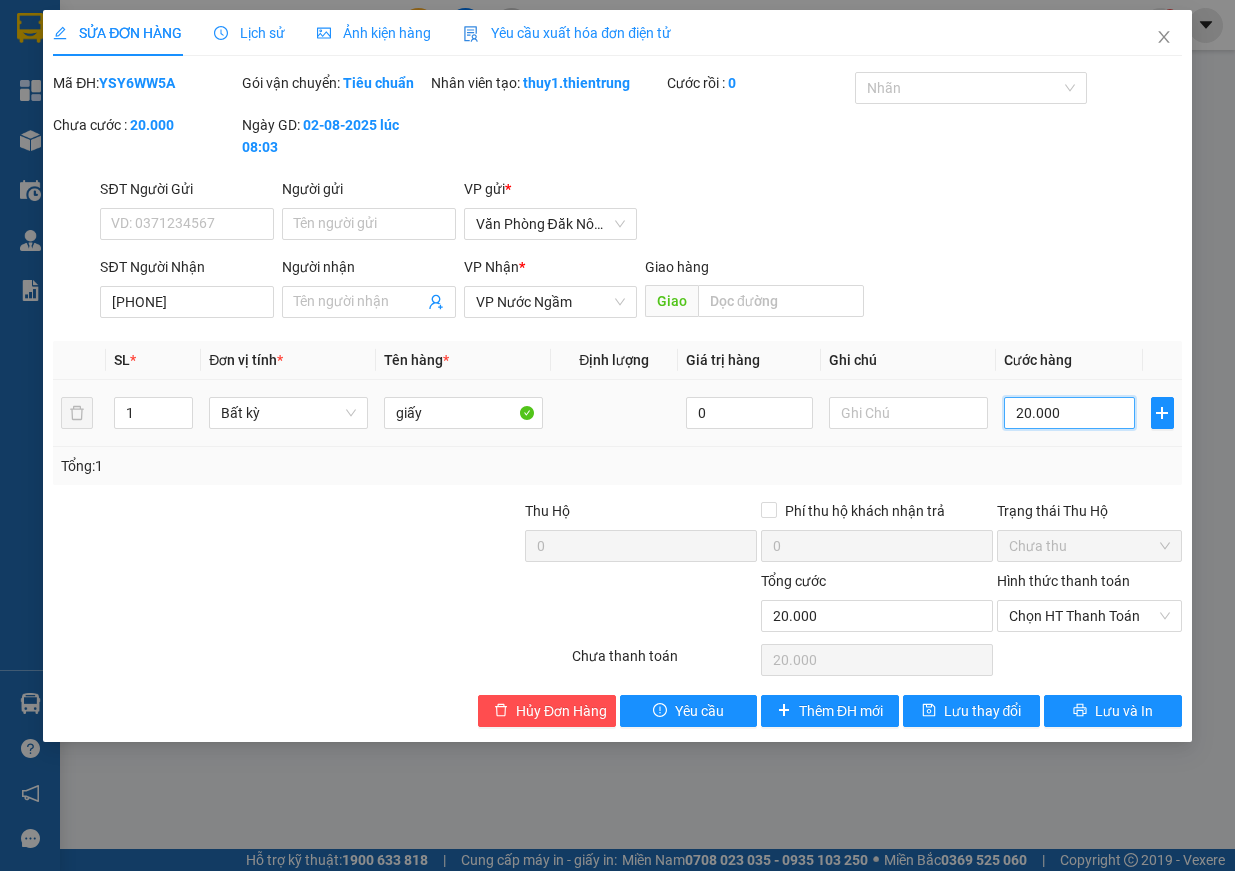 type on "200.000" 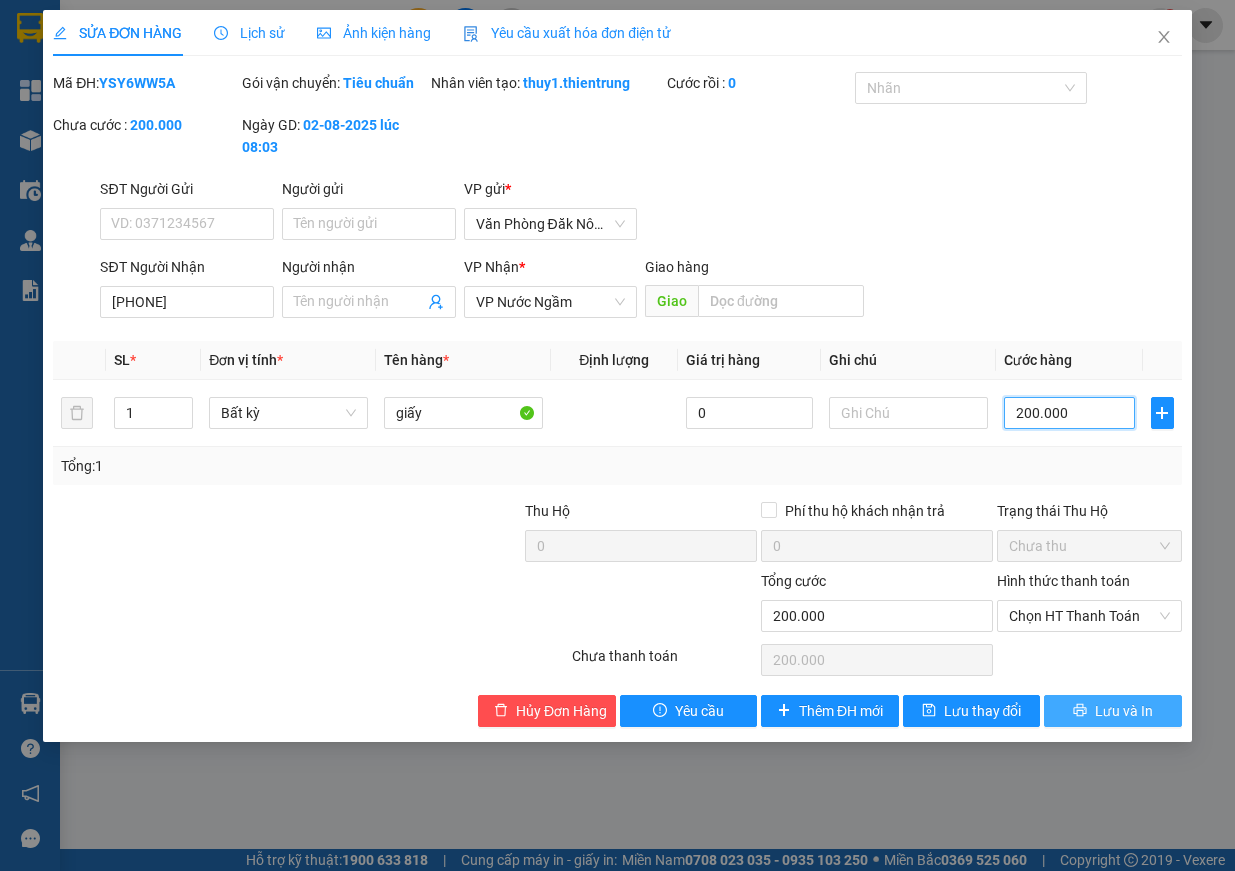 type on "200.000" 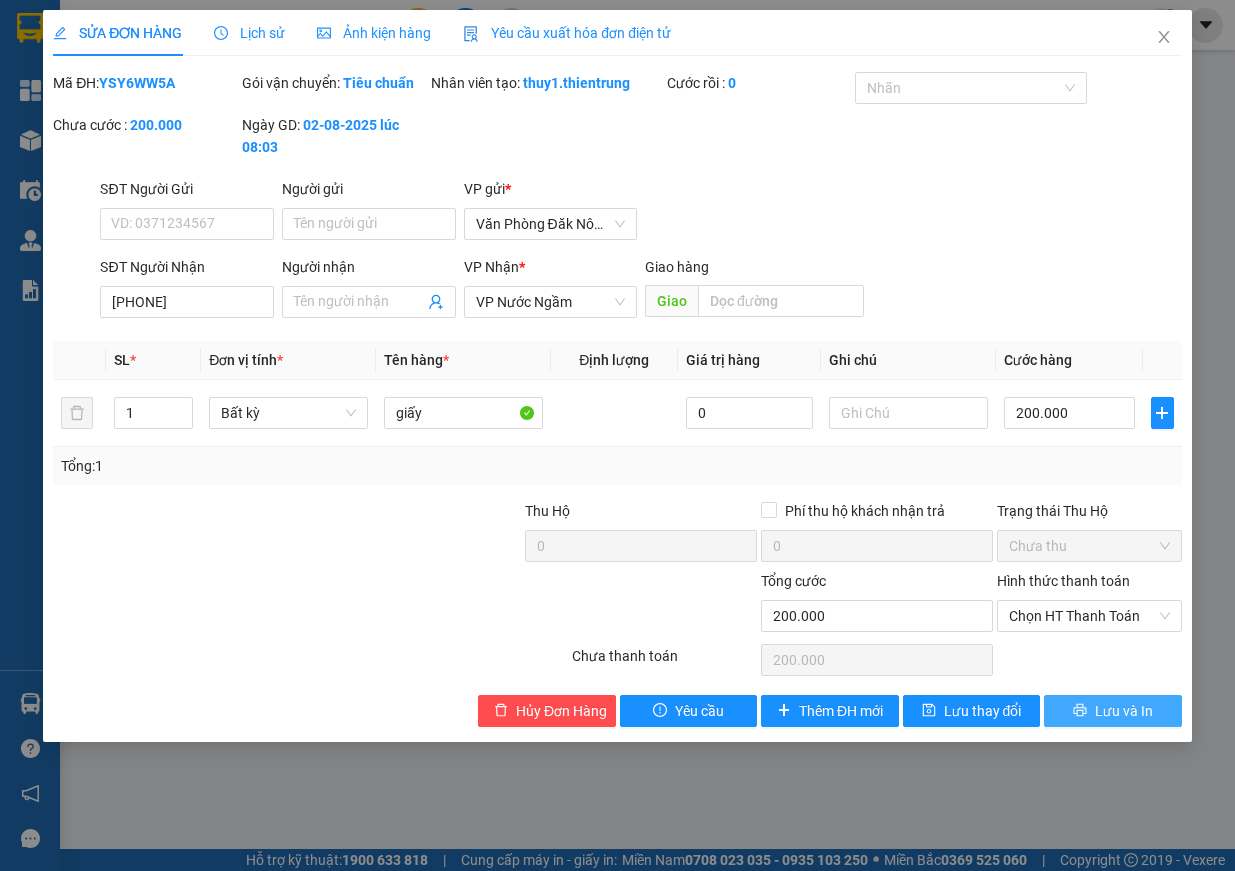 click on "Lưu và In" at bounding box center (1124, 711) 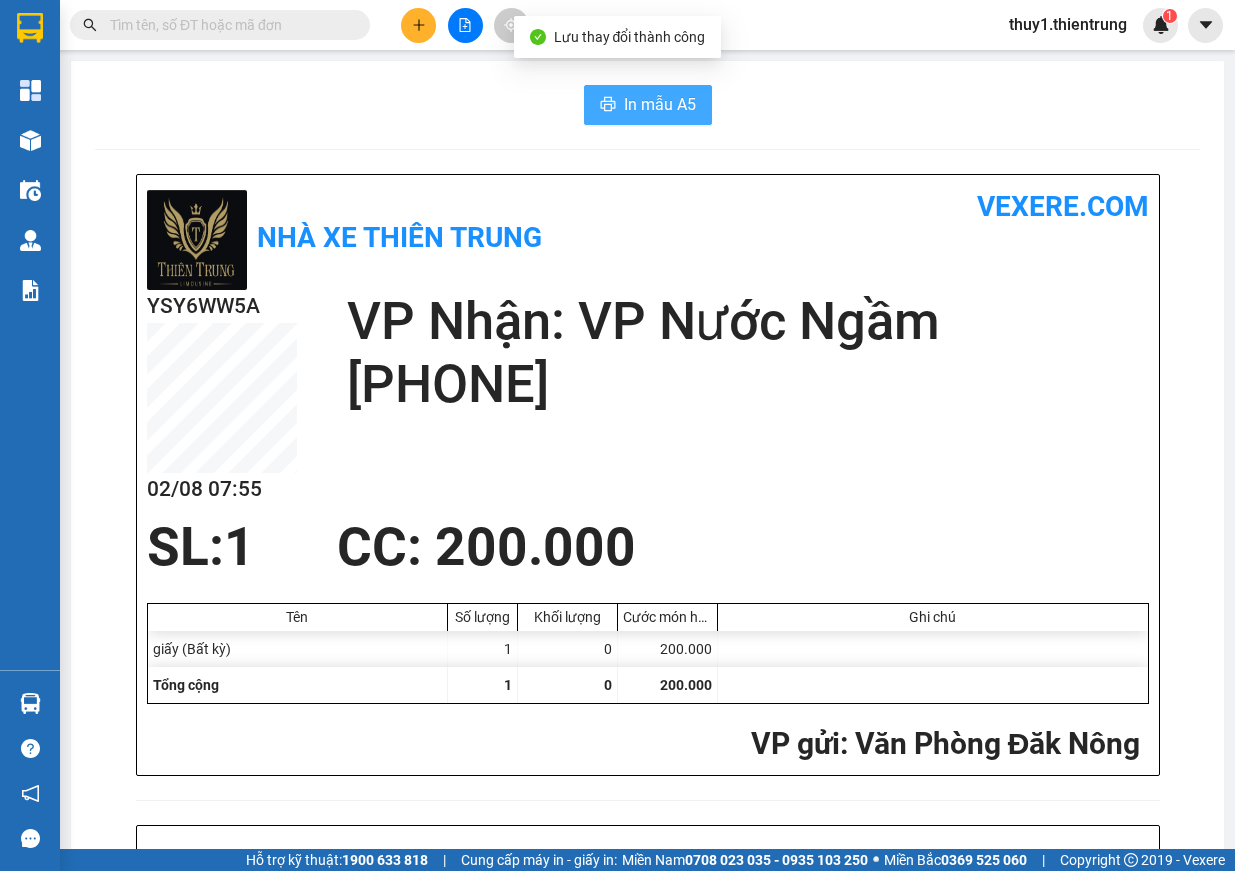click on "In mẫu A5" at bounding box center (660, 104) 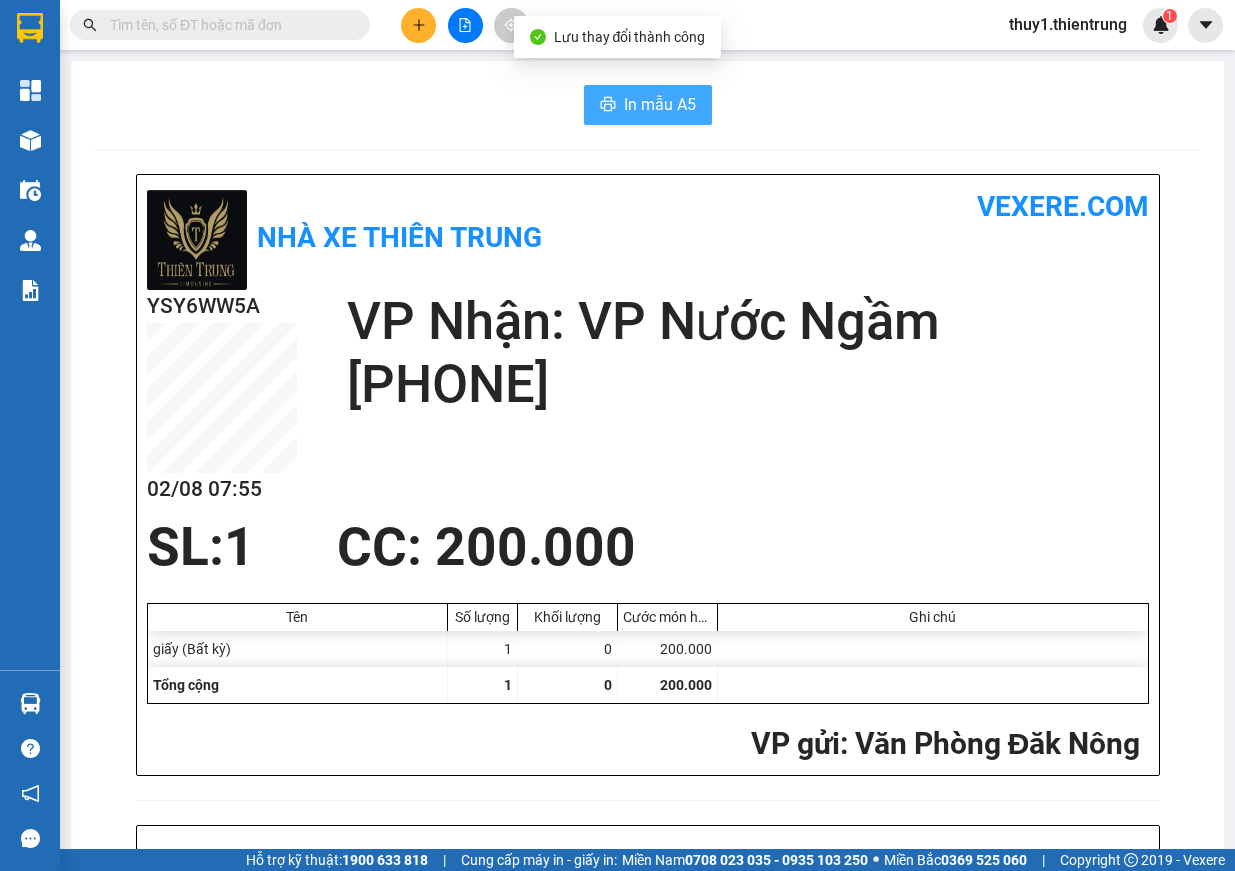 scroll, scrollTop: 0, scrollLeft: 0, axis: both 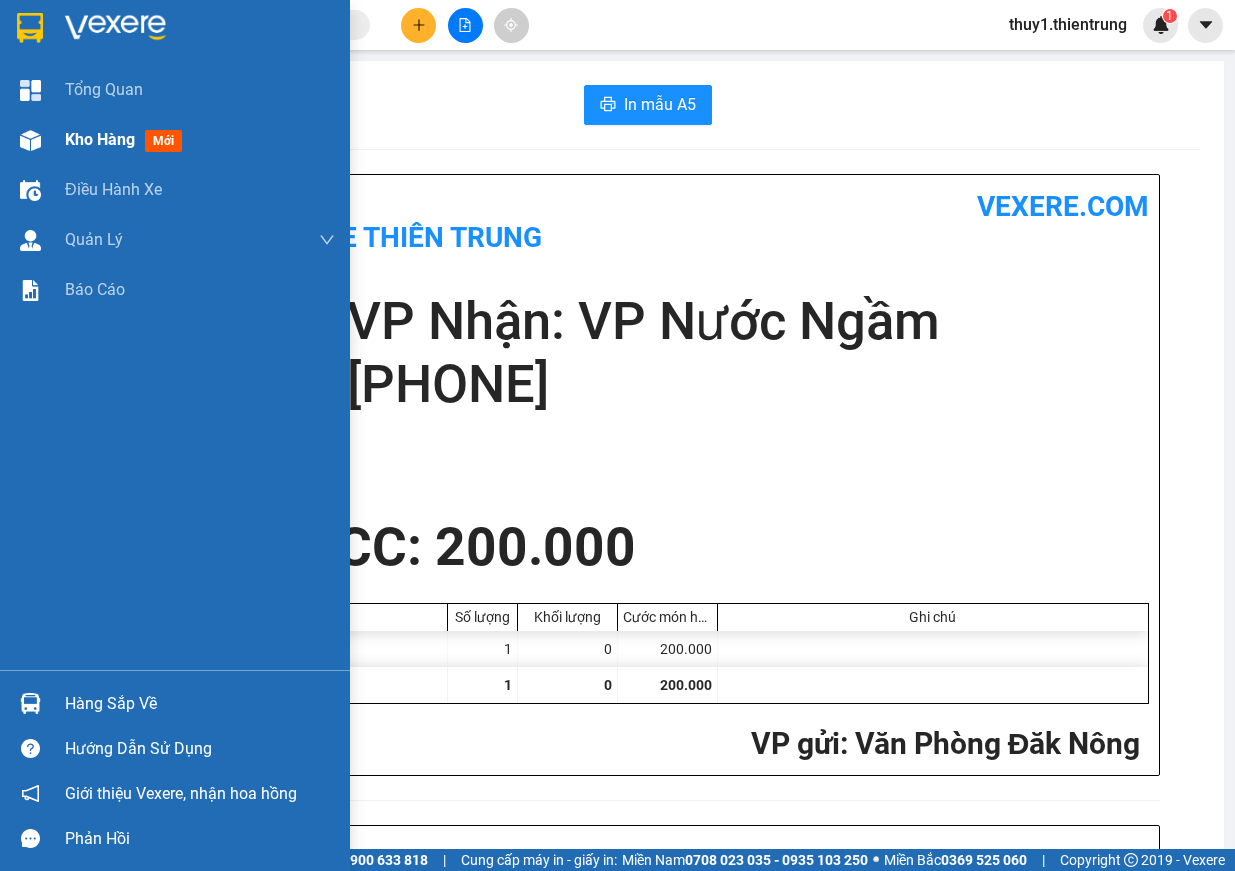 click at bounding box center (30, 140) 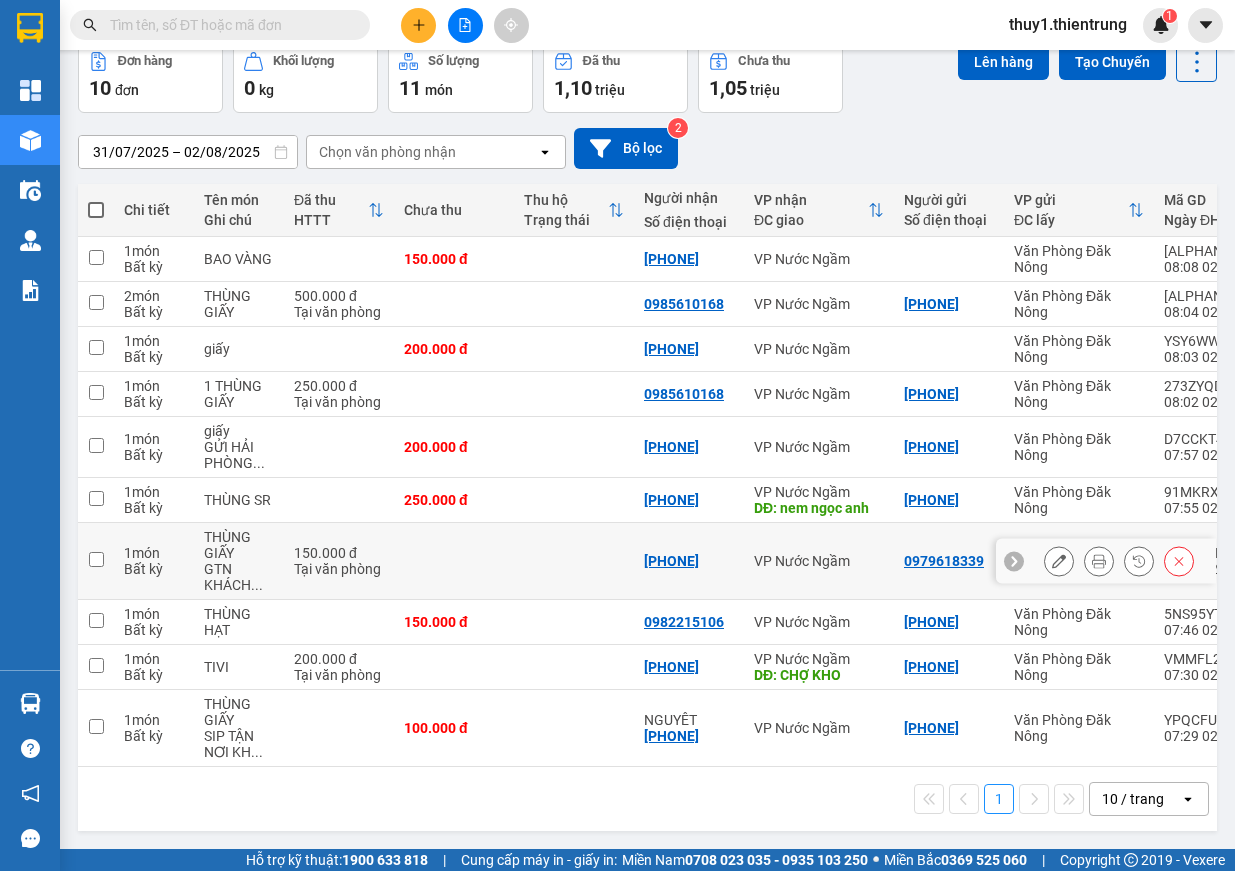 scroll, scrollTop: 0, scrollLeft: 0, axis: both 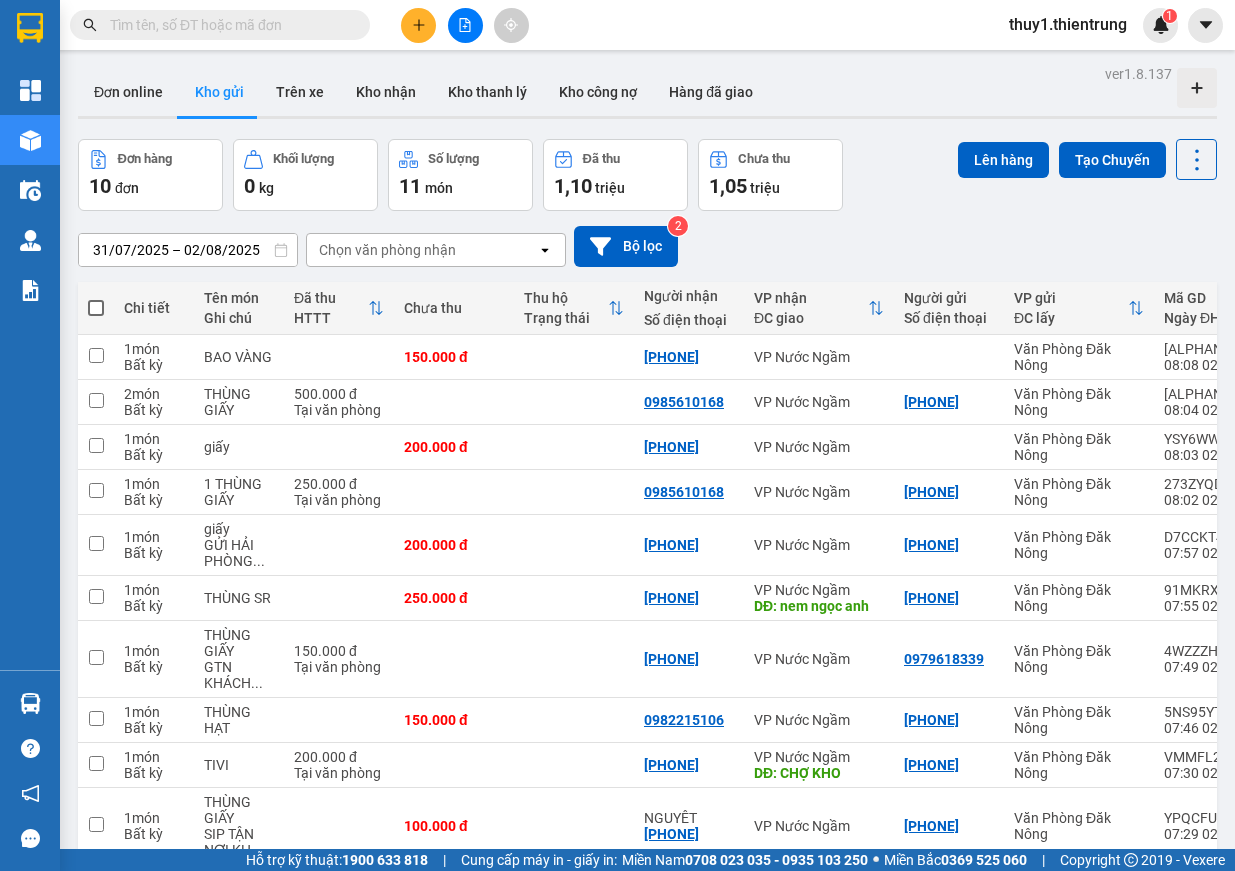 click 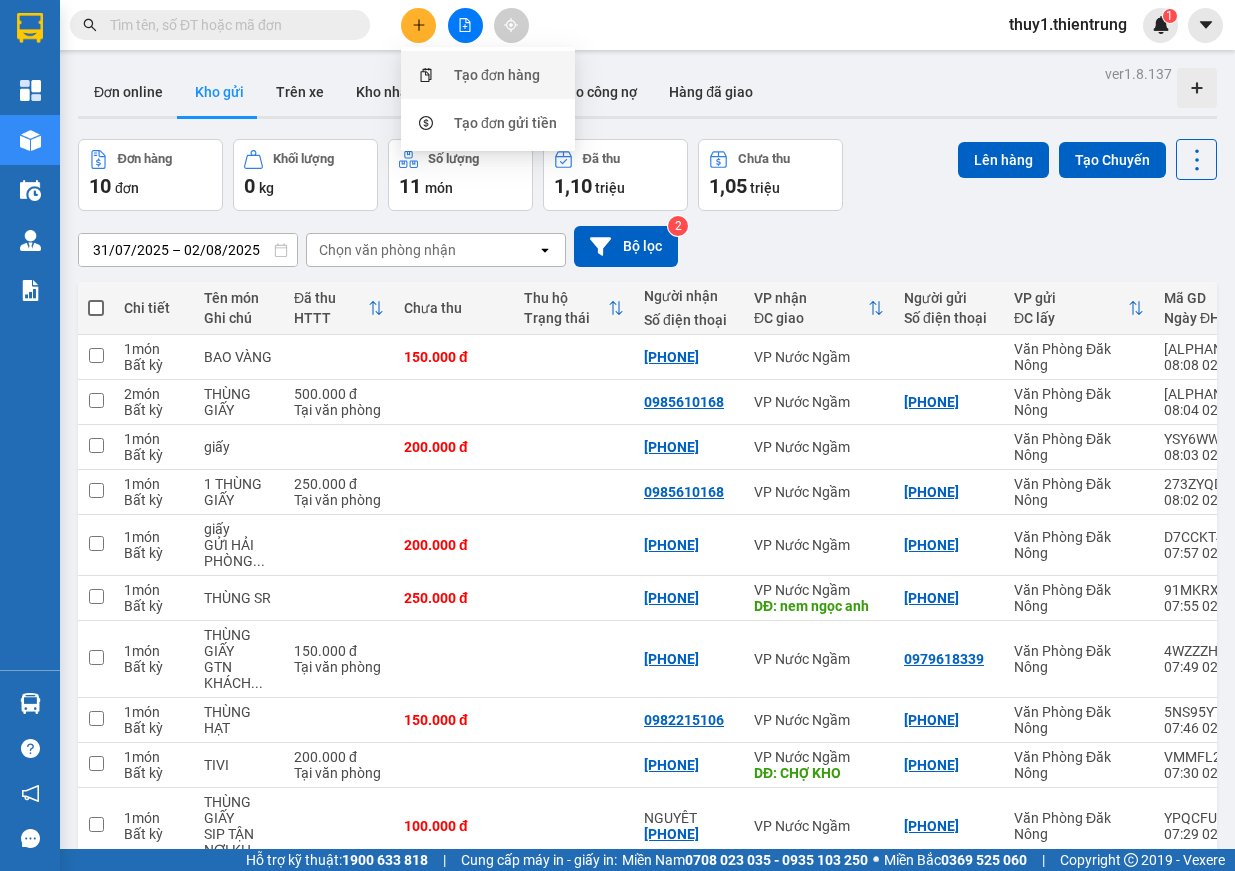 click on "Tạo đơn hàng" at bounding box center (497, 75) 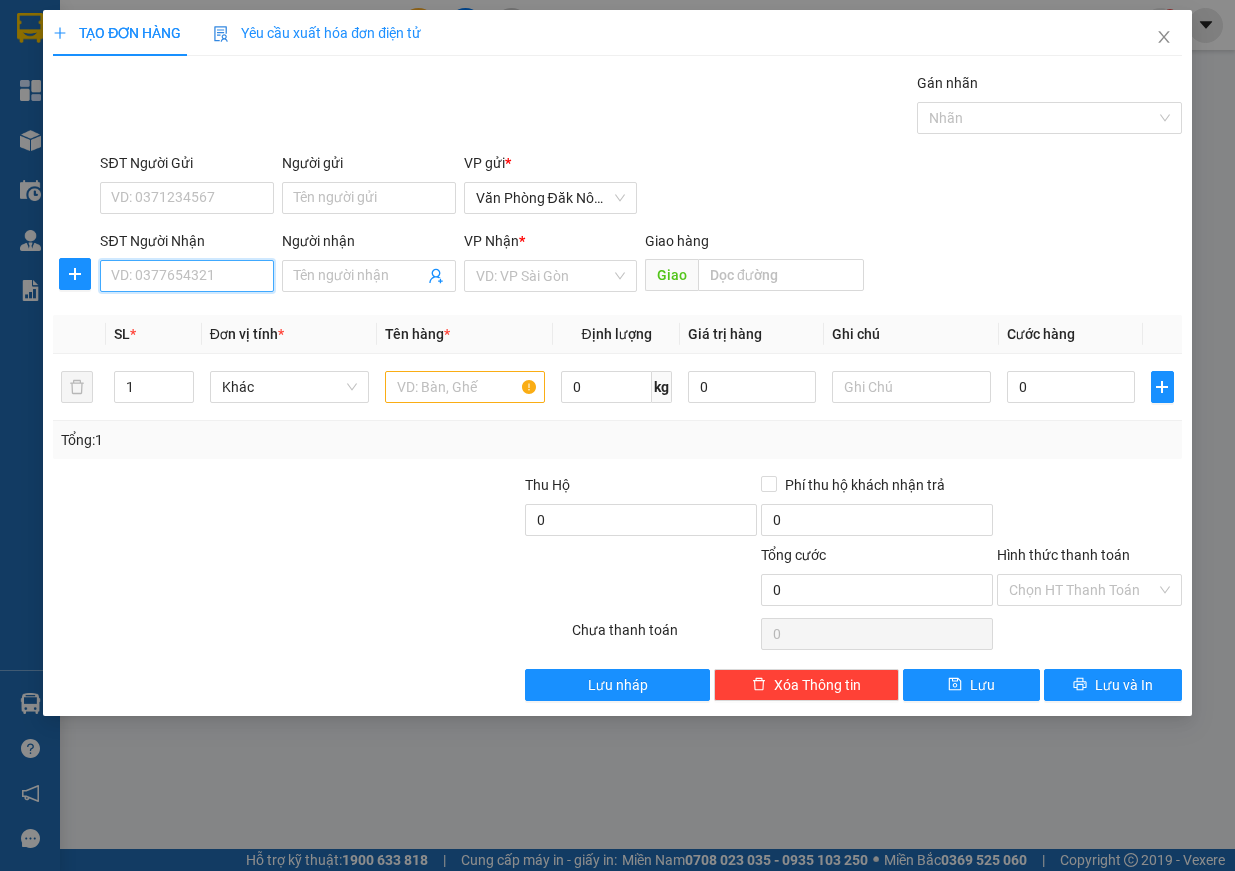 click on "SĐT Người Nhận" at bounding box center [187, 276] 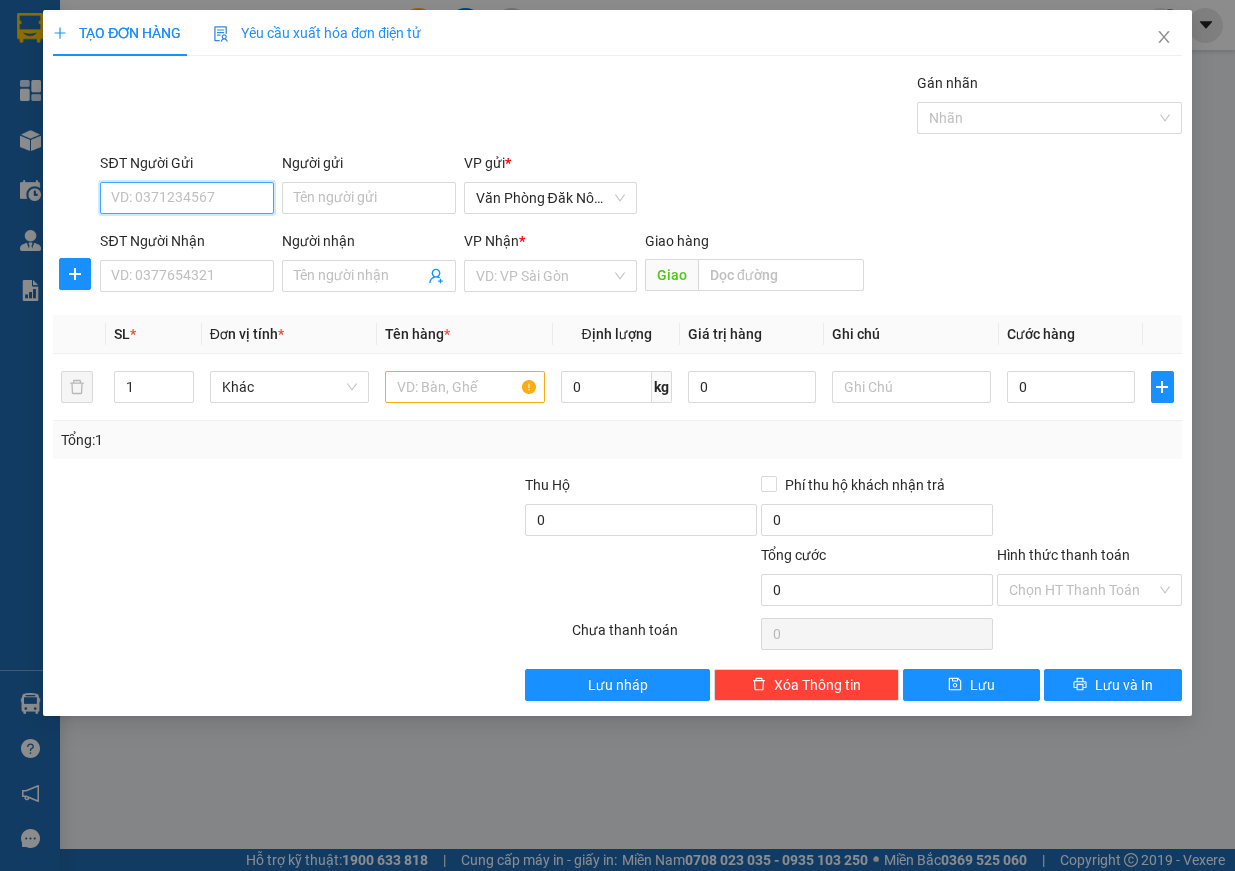 click on "SĐT Người Gửi" at bounding box center [187, 198] 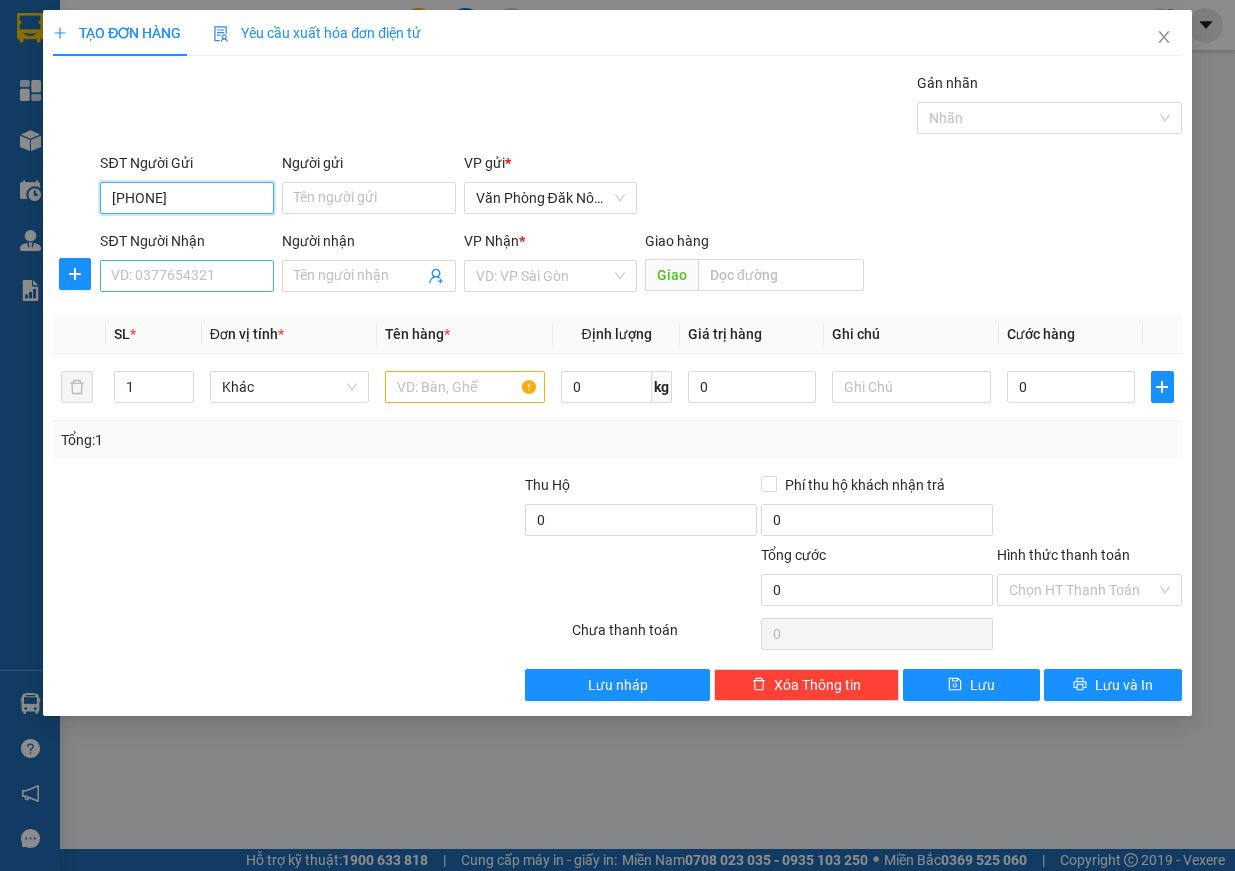 type on "0363157582" 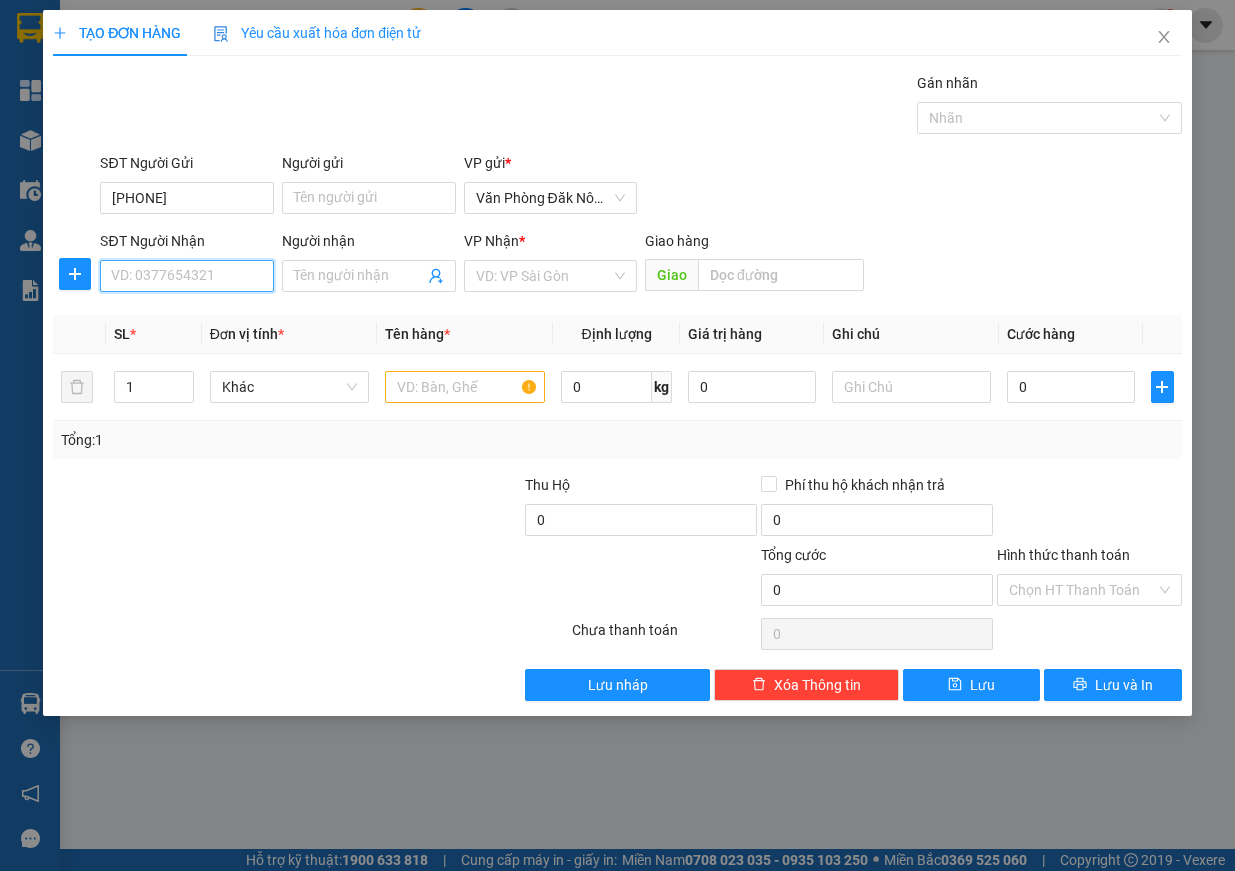 click on "SĐT Người Nhận" at bounding box center (187, 276) 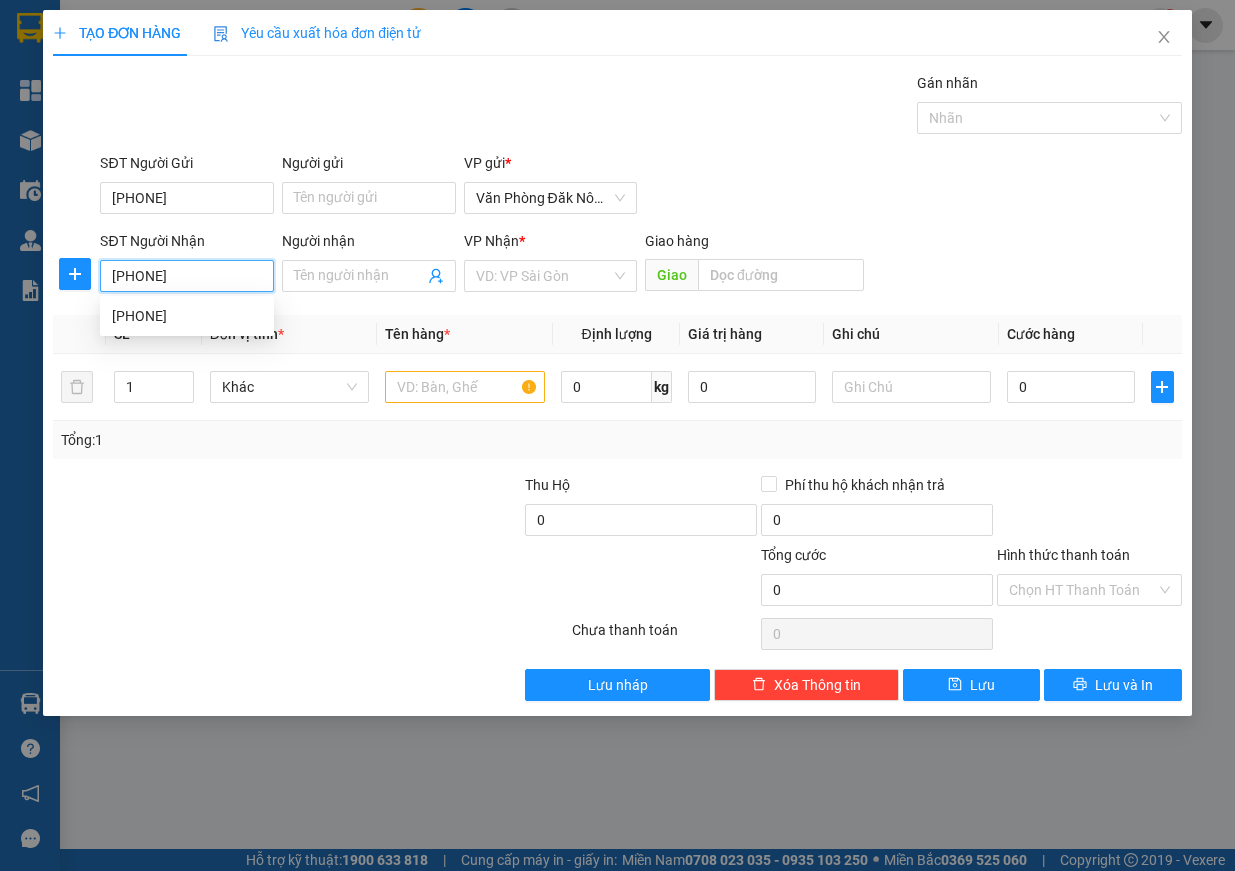 type on "0974202649" 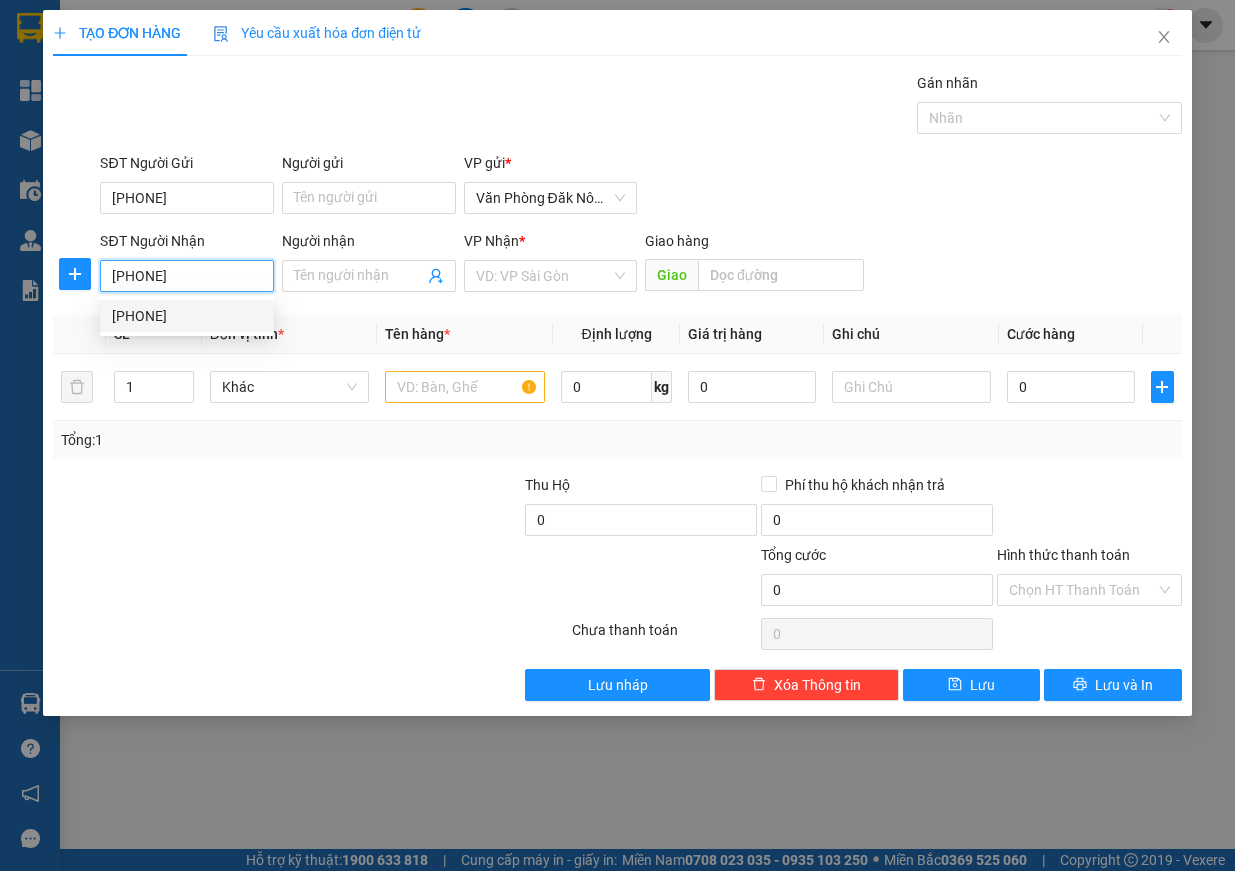 click on "0974202649" at bounding box center [187, 316] 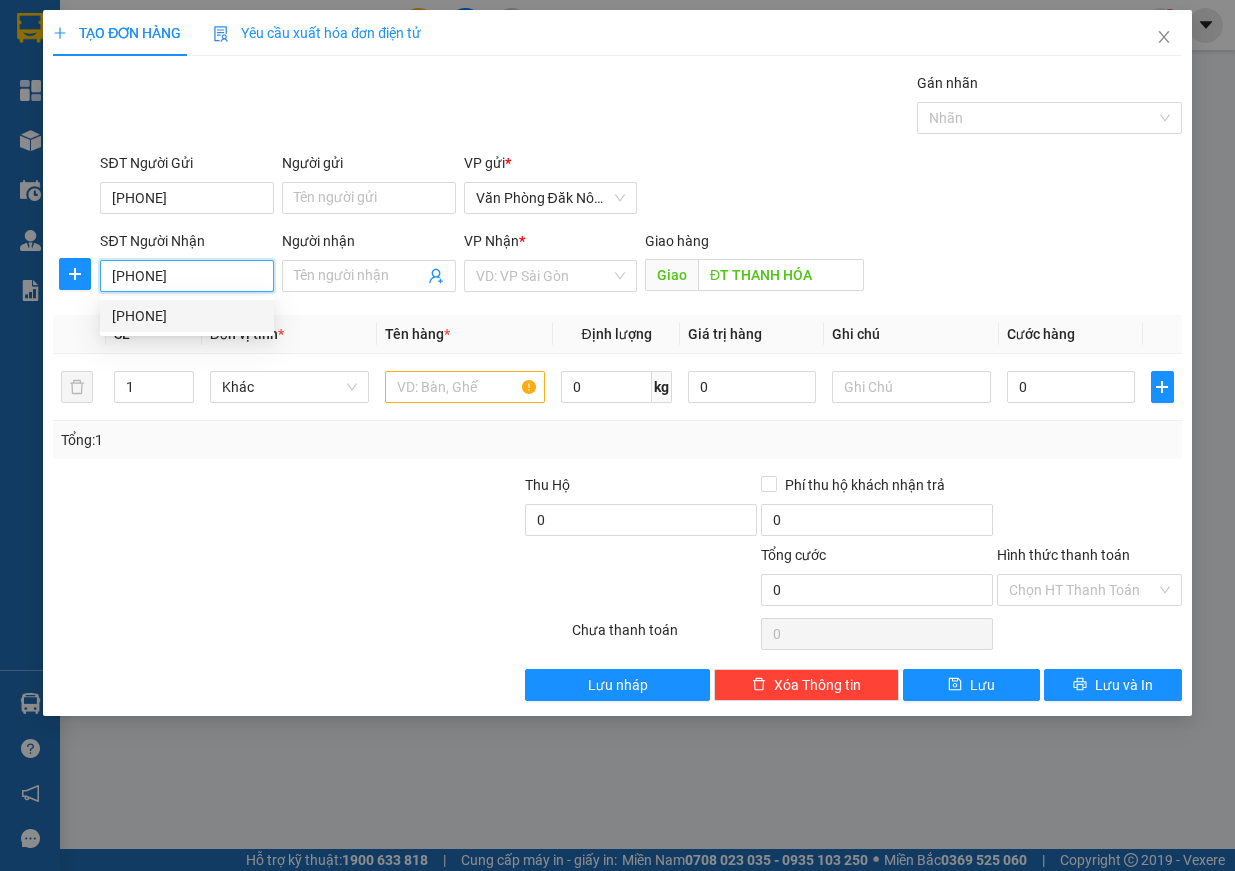 type on "200.000" 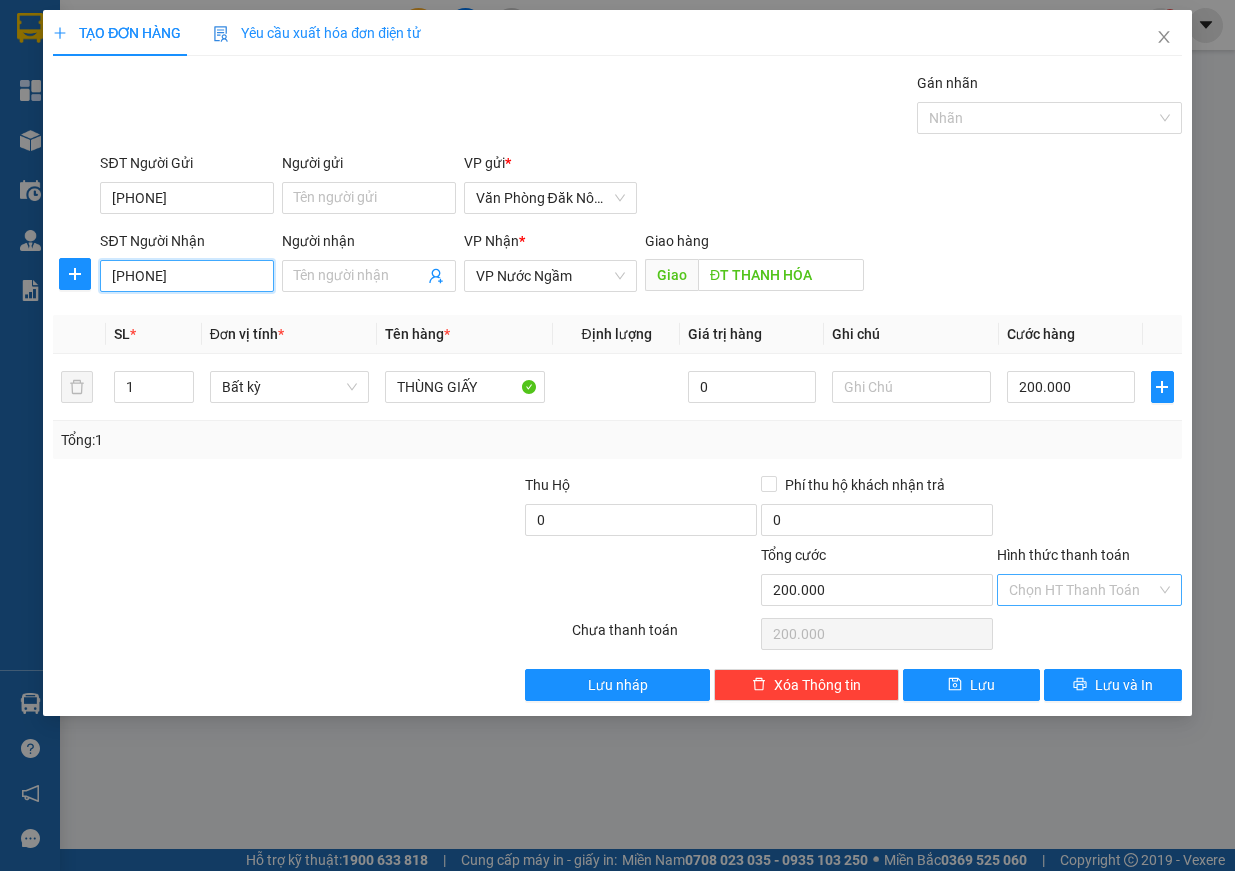 type on "0974202649" 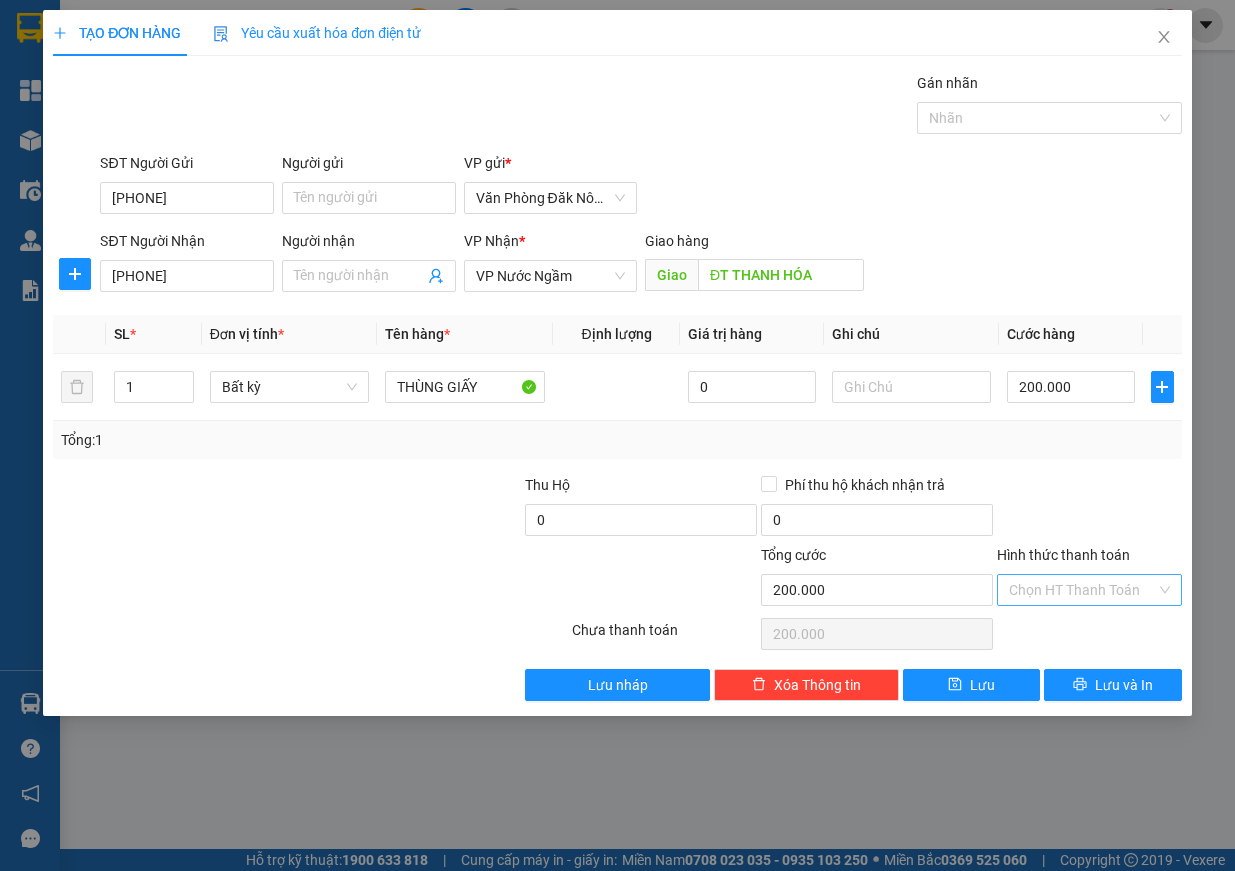 click on "Hình thức thanh toán" at bounding box center (1082, 590) 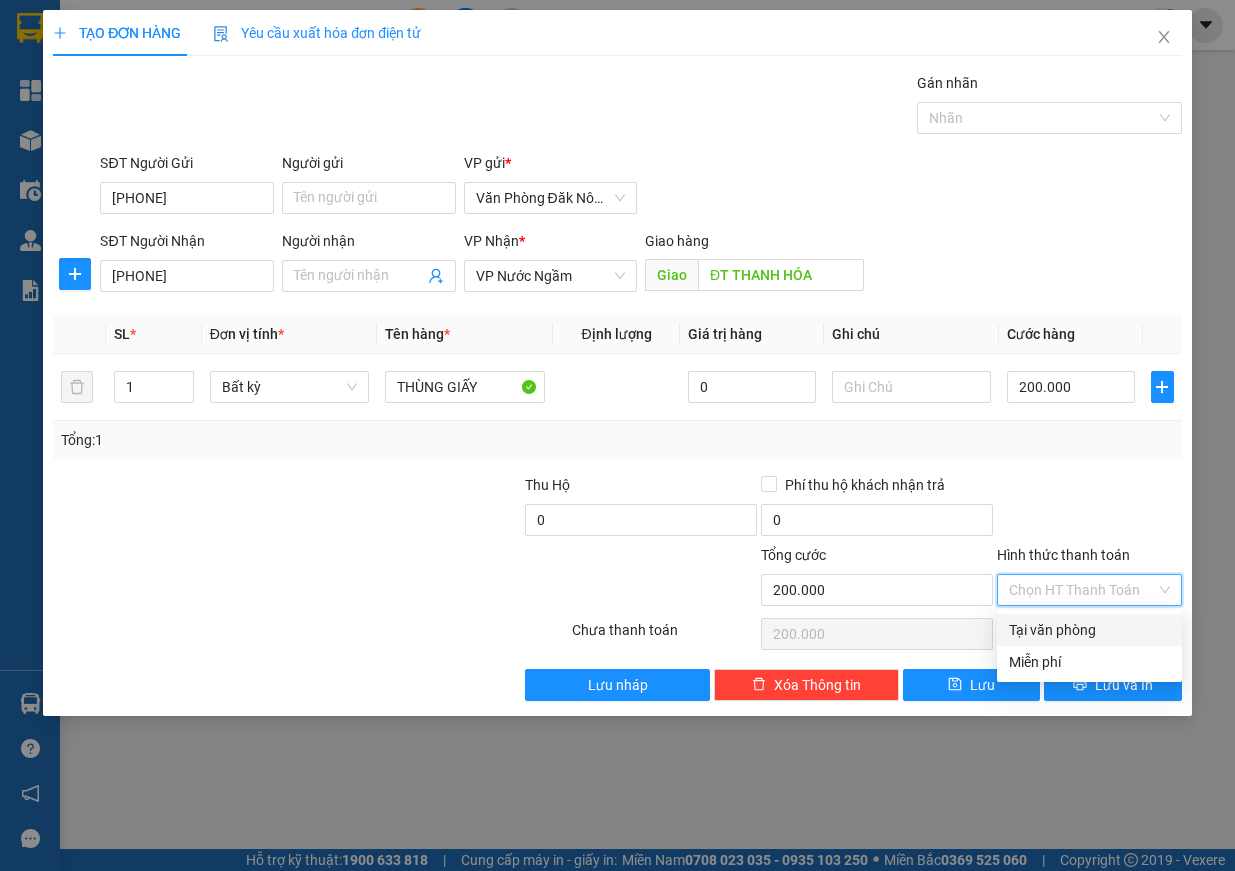 click on "Tại văn phòng" at bounding box center [1089, 630] 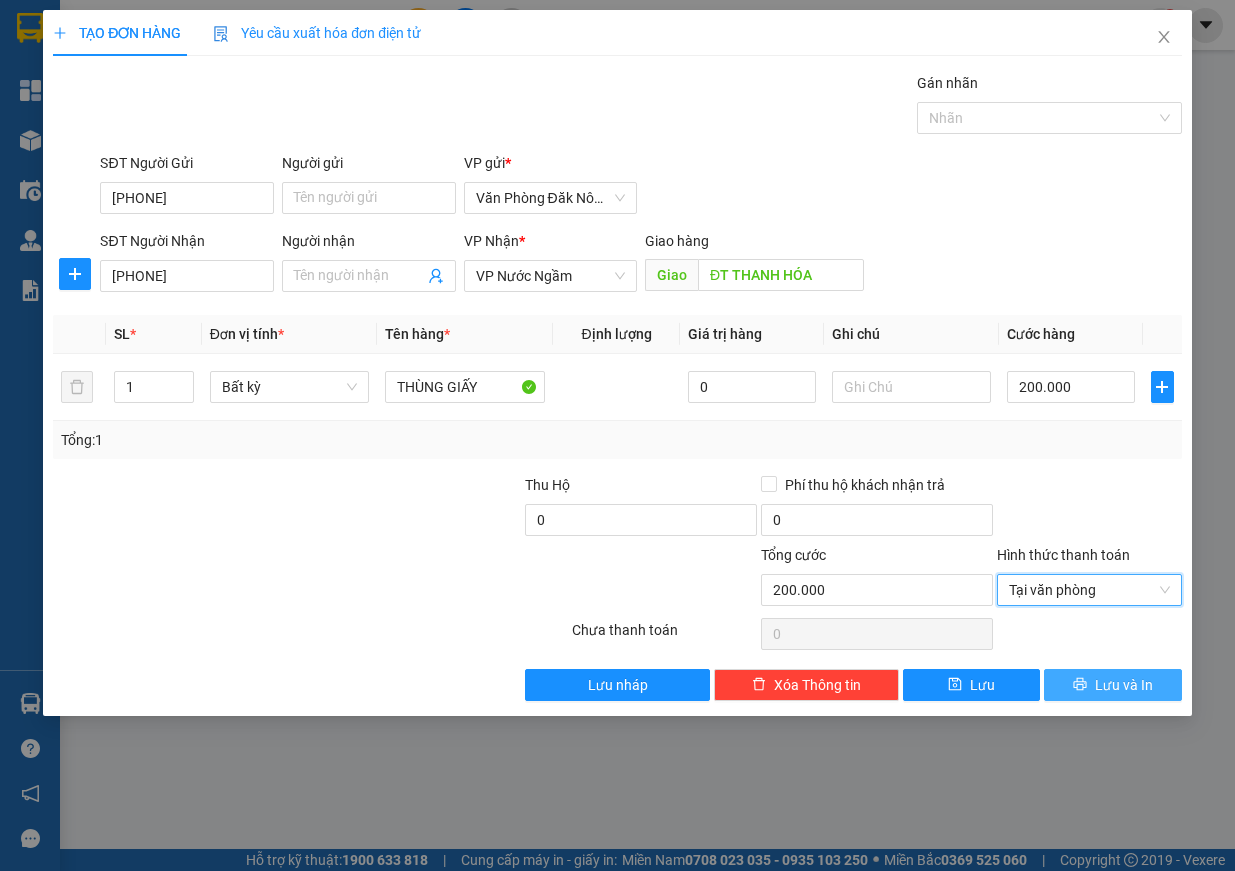 click on "Lưu và In" at bounding box center (1124, 685) 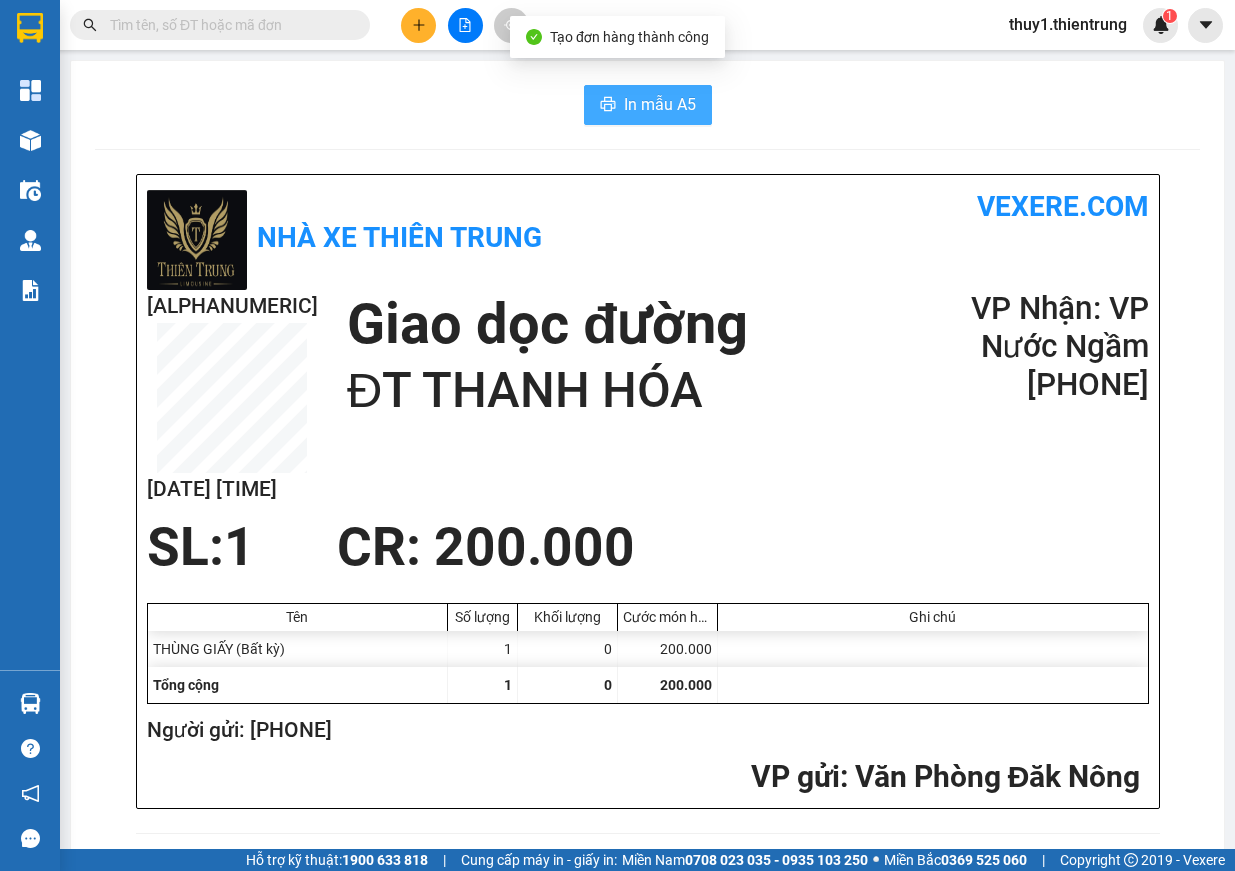 click on "In mẫu A5" at bounding box center (660, 104) 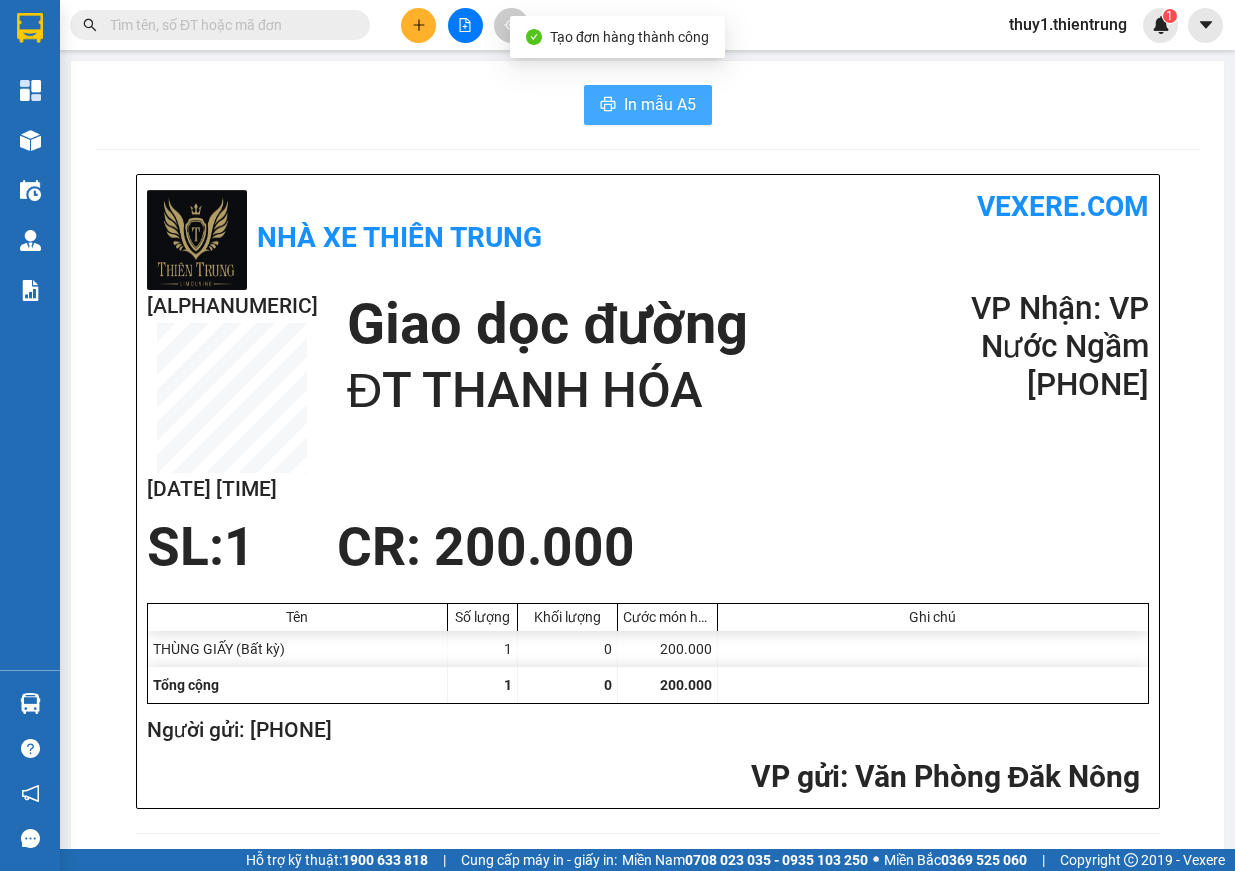 scroll, scrollTop: 0, scrollLeft: 0, axis: both 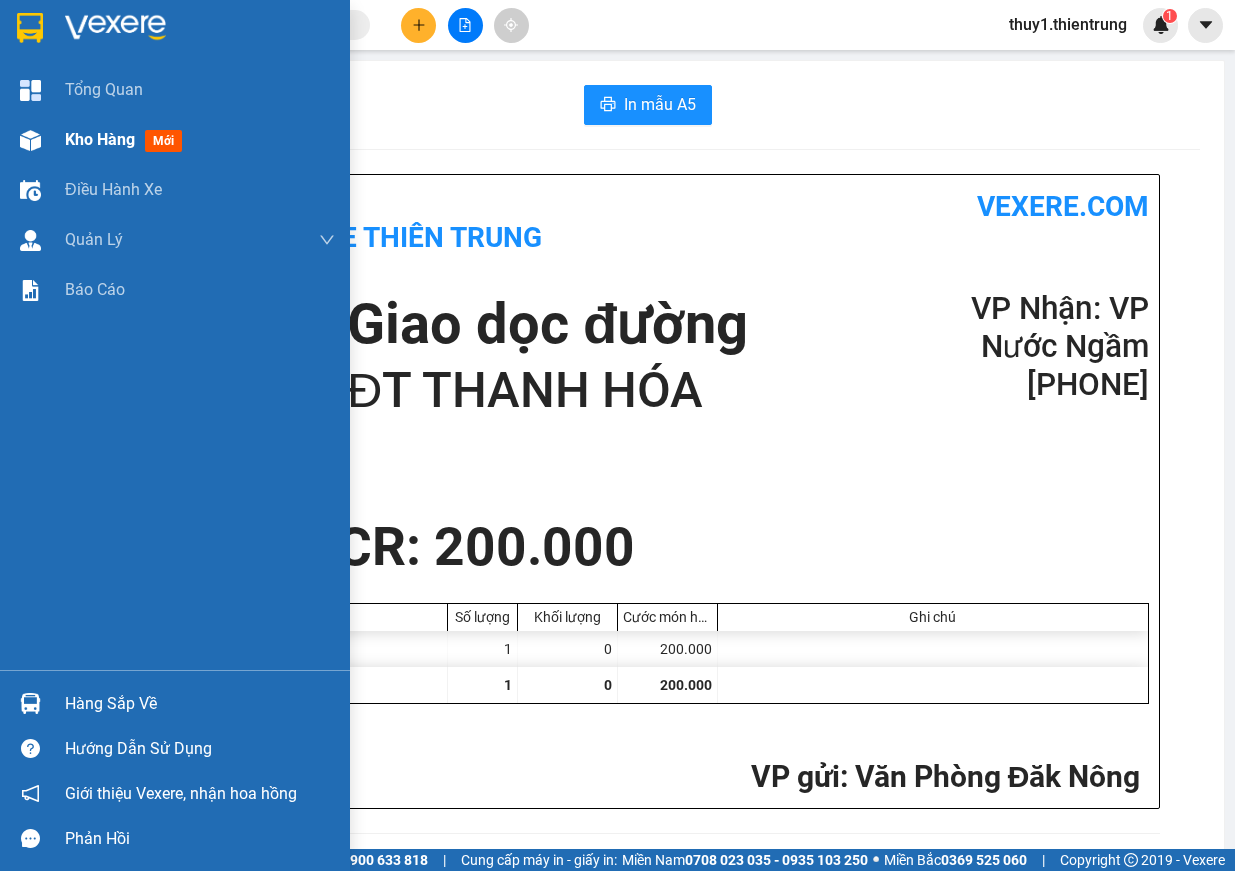 click at bounding box center (30, 140) 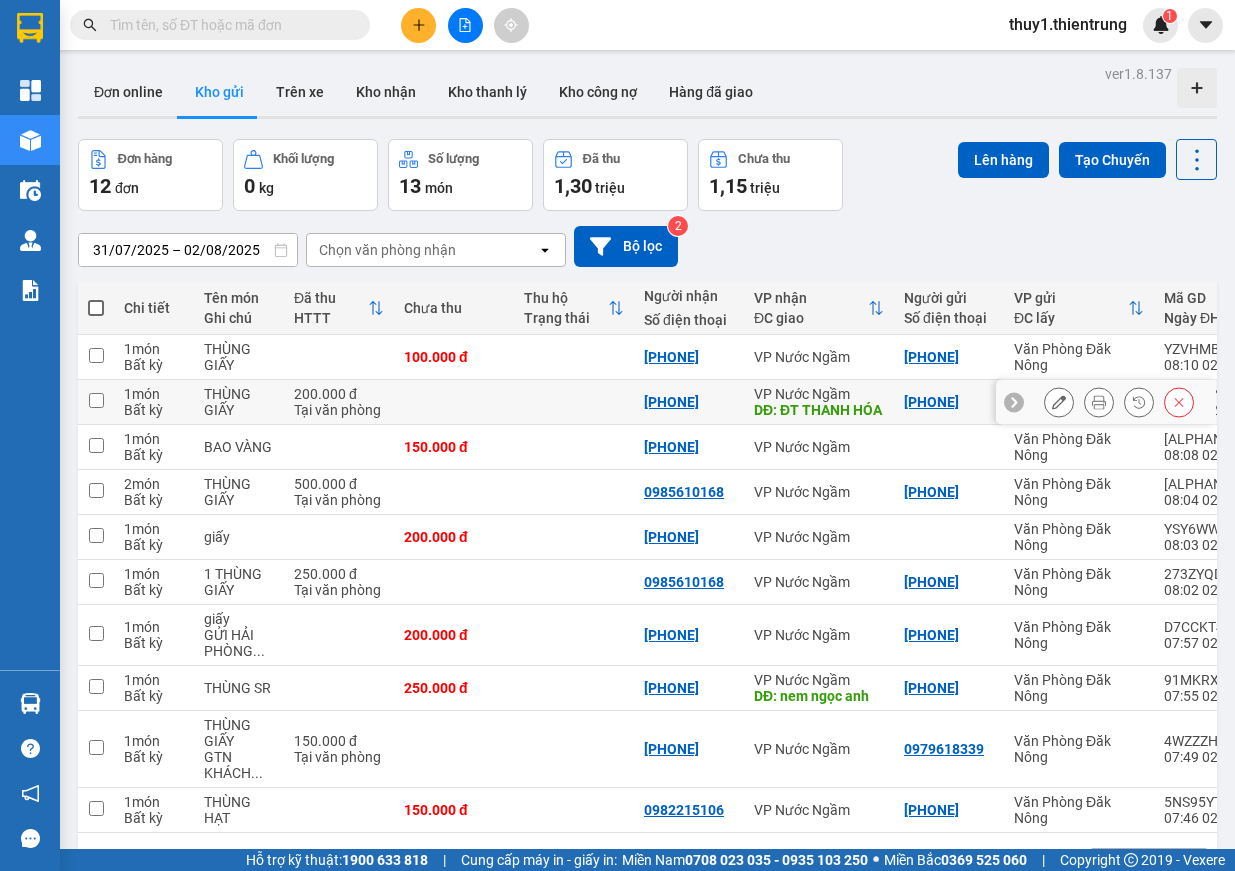 scroll, scrollTop: 92, scrollLeft: 0, axis: vertical 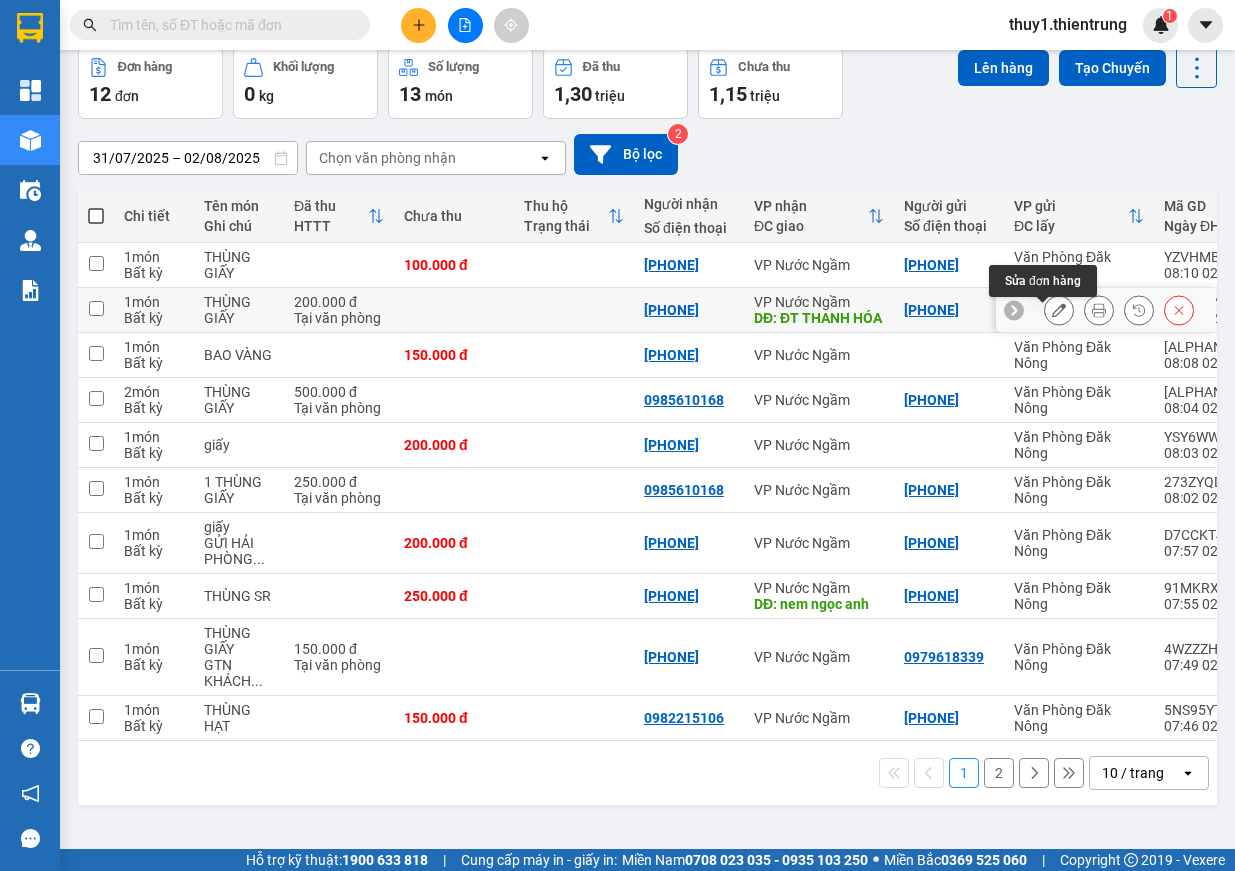 click 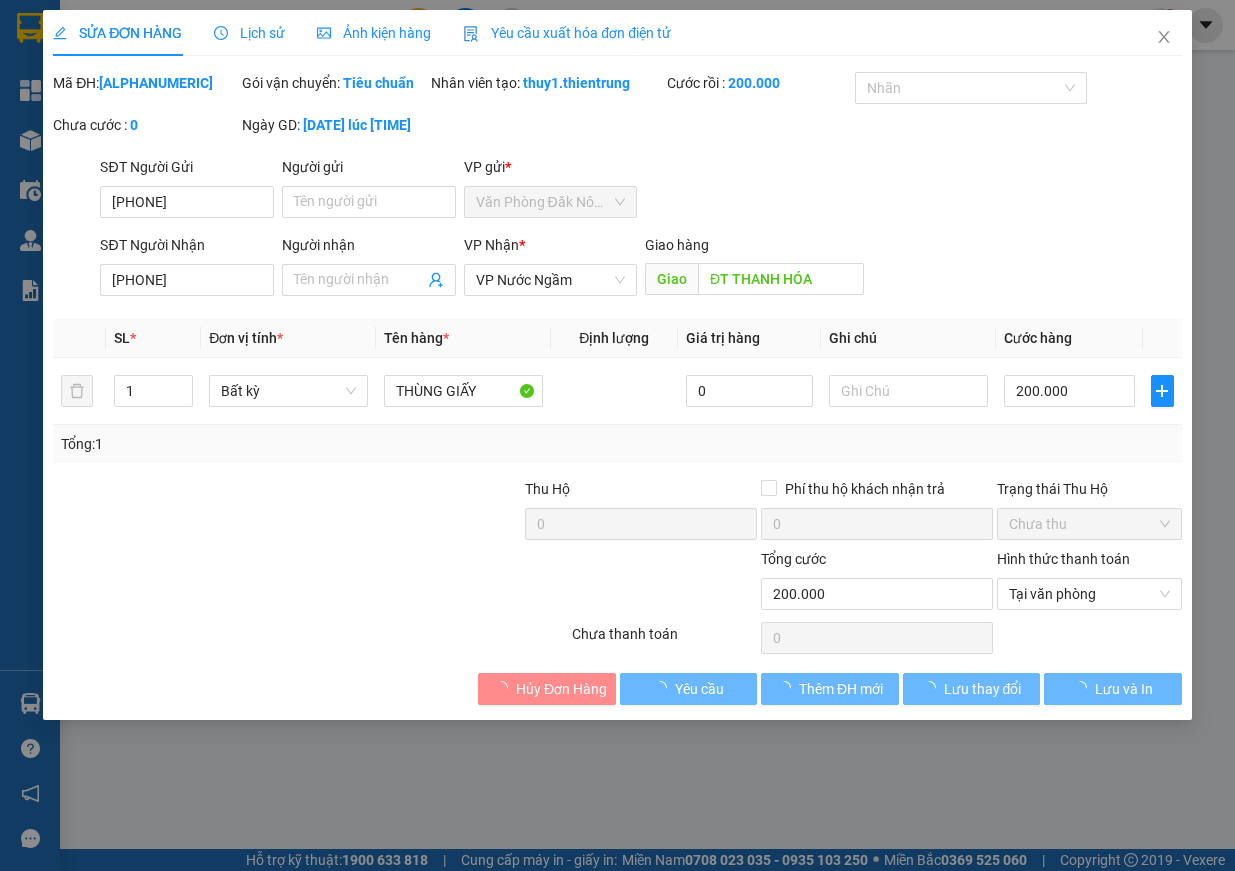 type on "0363157582" 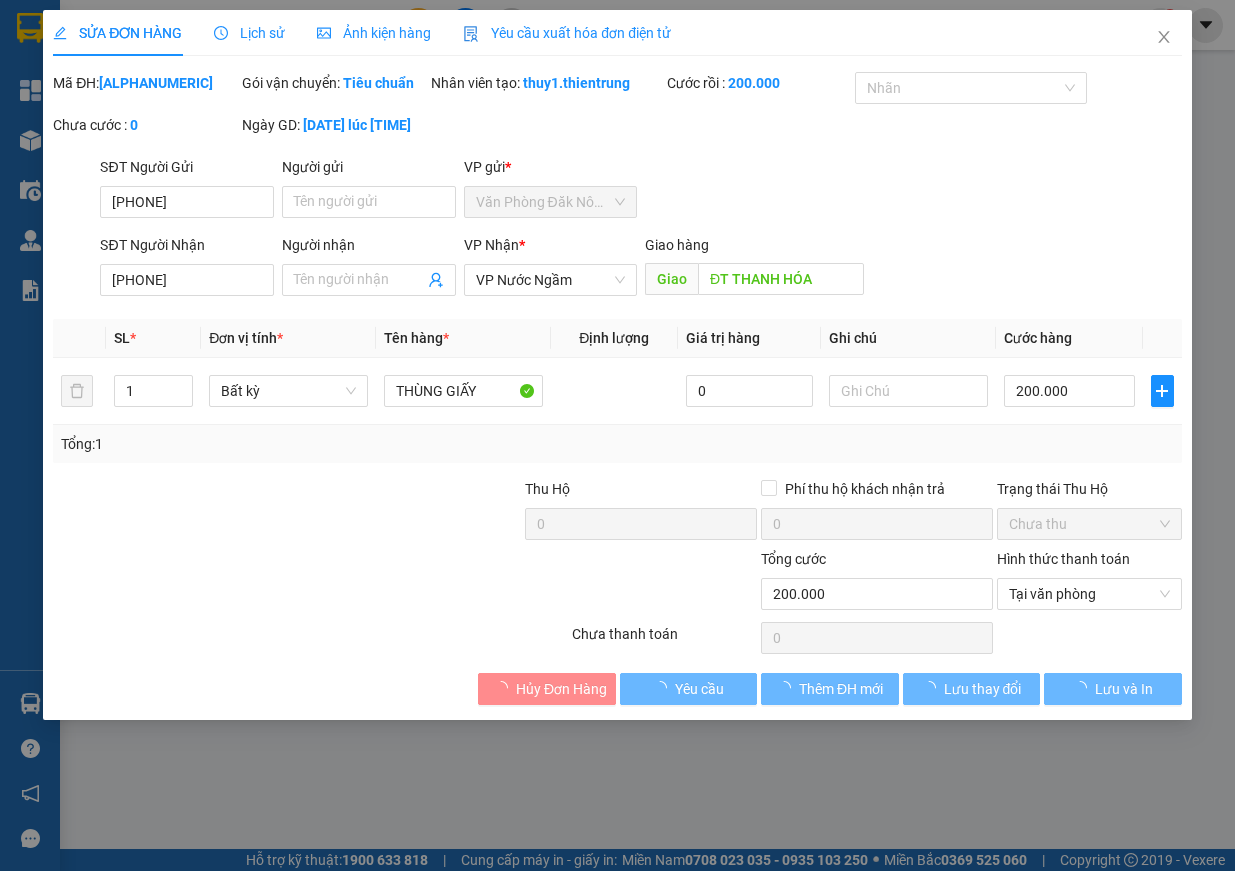 type on "0974202649" 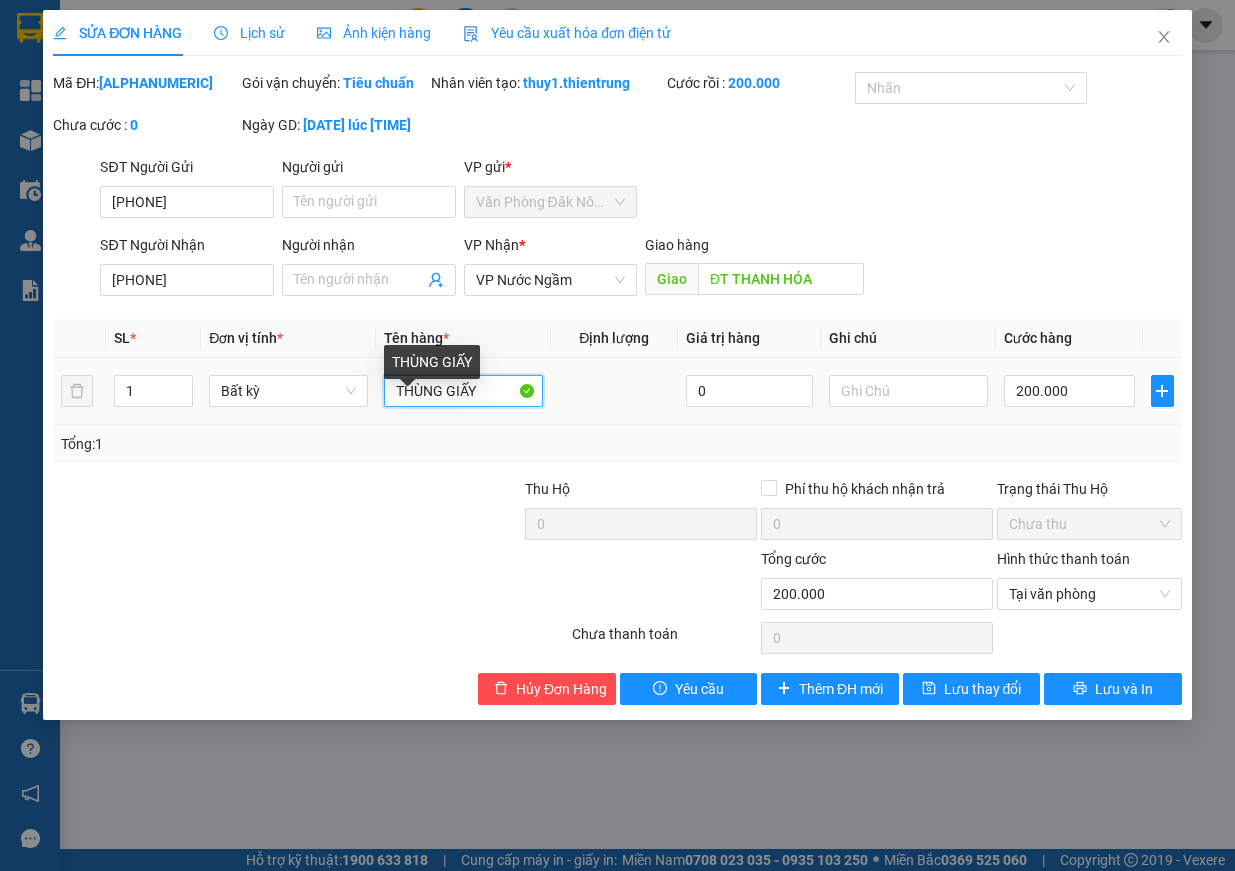 click on "THÙNG GIẤY" at bounding box center [463, 391] 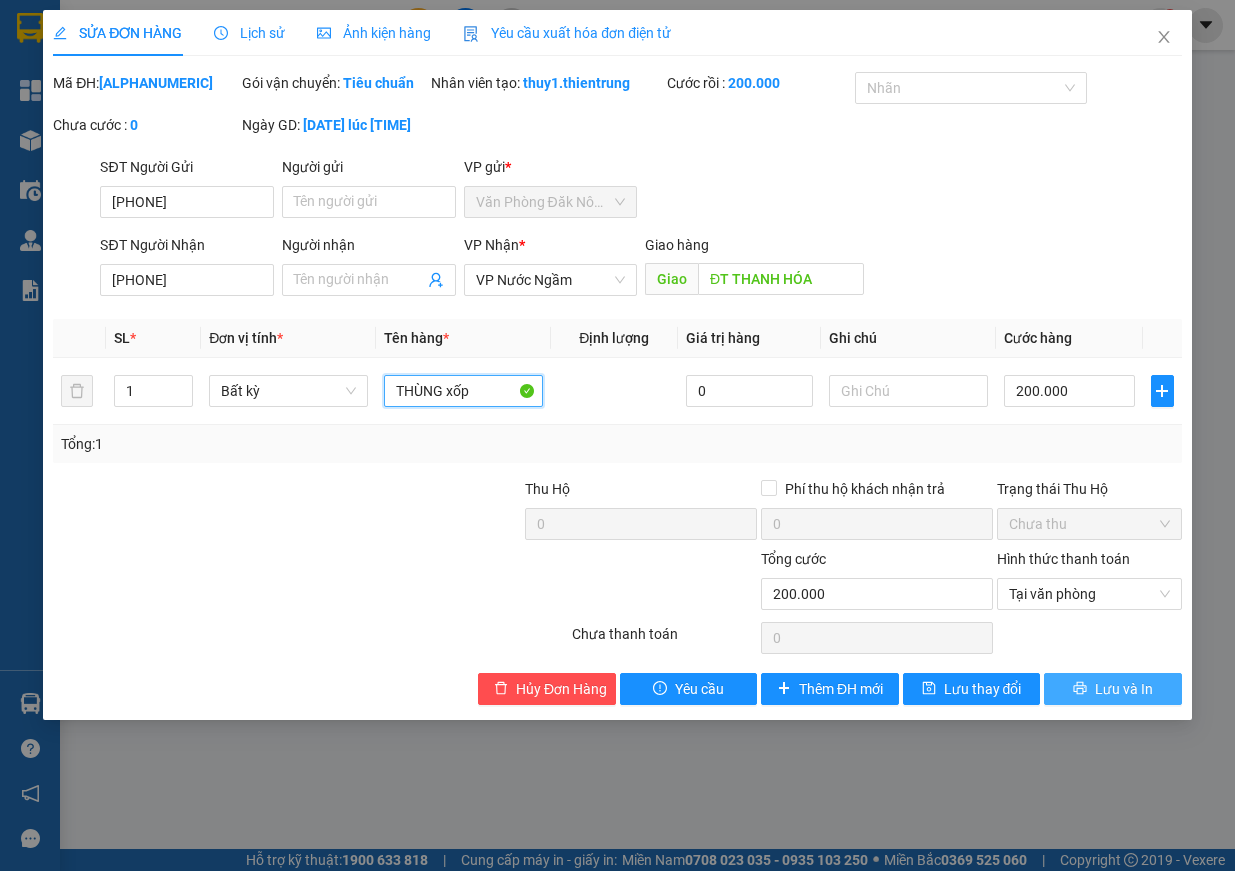 type on "THÙNG xốp" 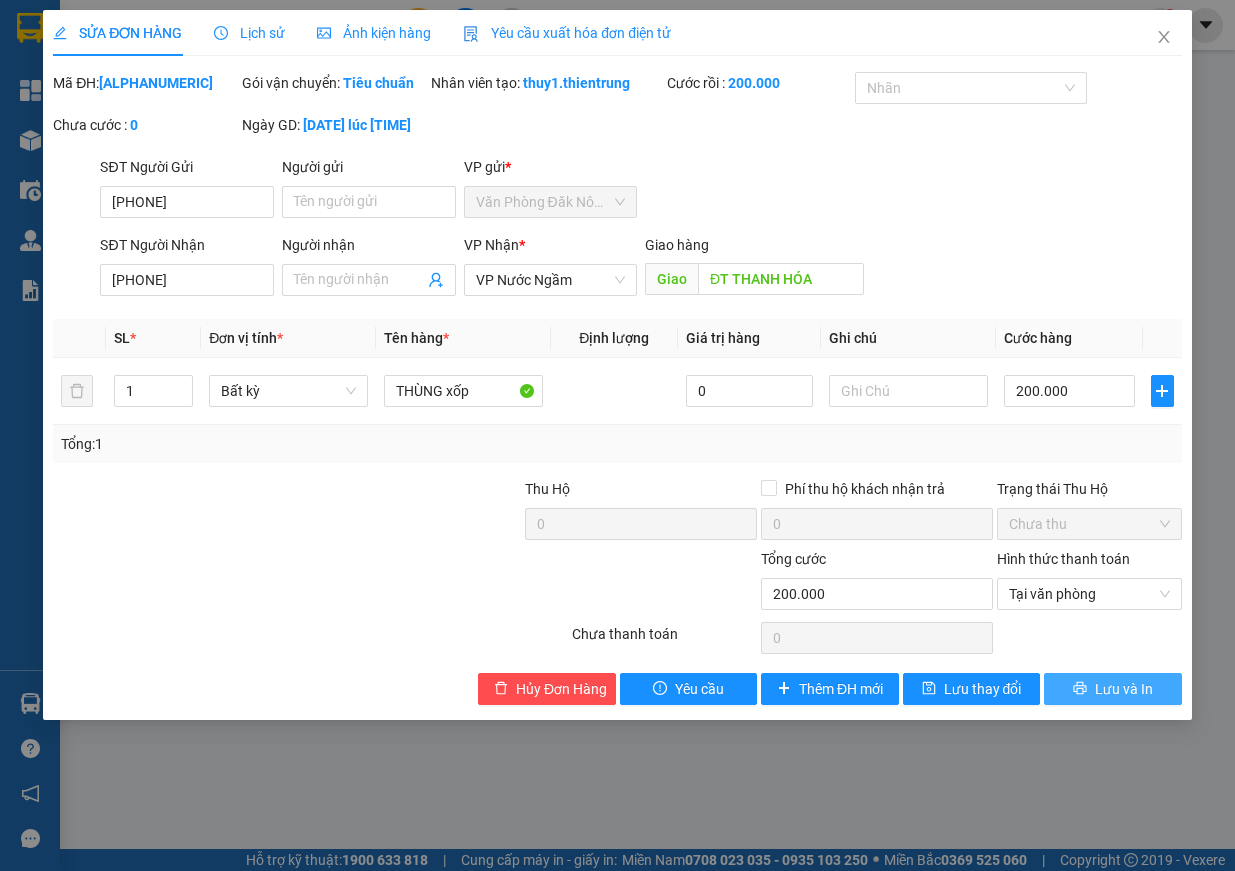 click on "Lưu và In" at bounding box center (1124, 689) 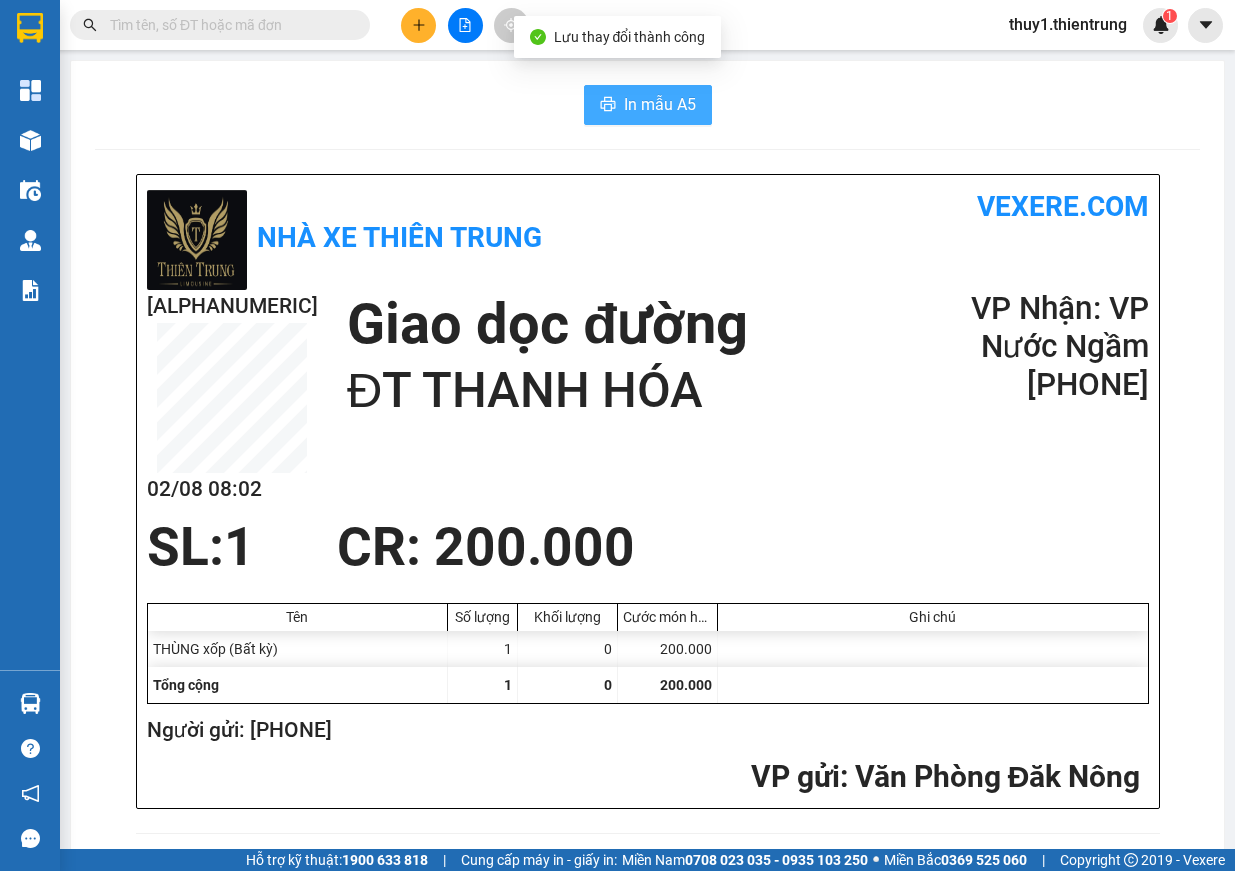 click on "In mẫu A5" at bounding box center [648, 105] 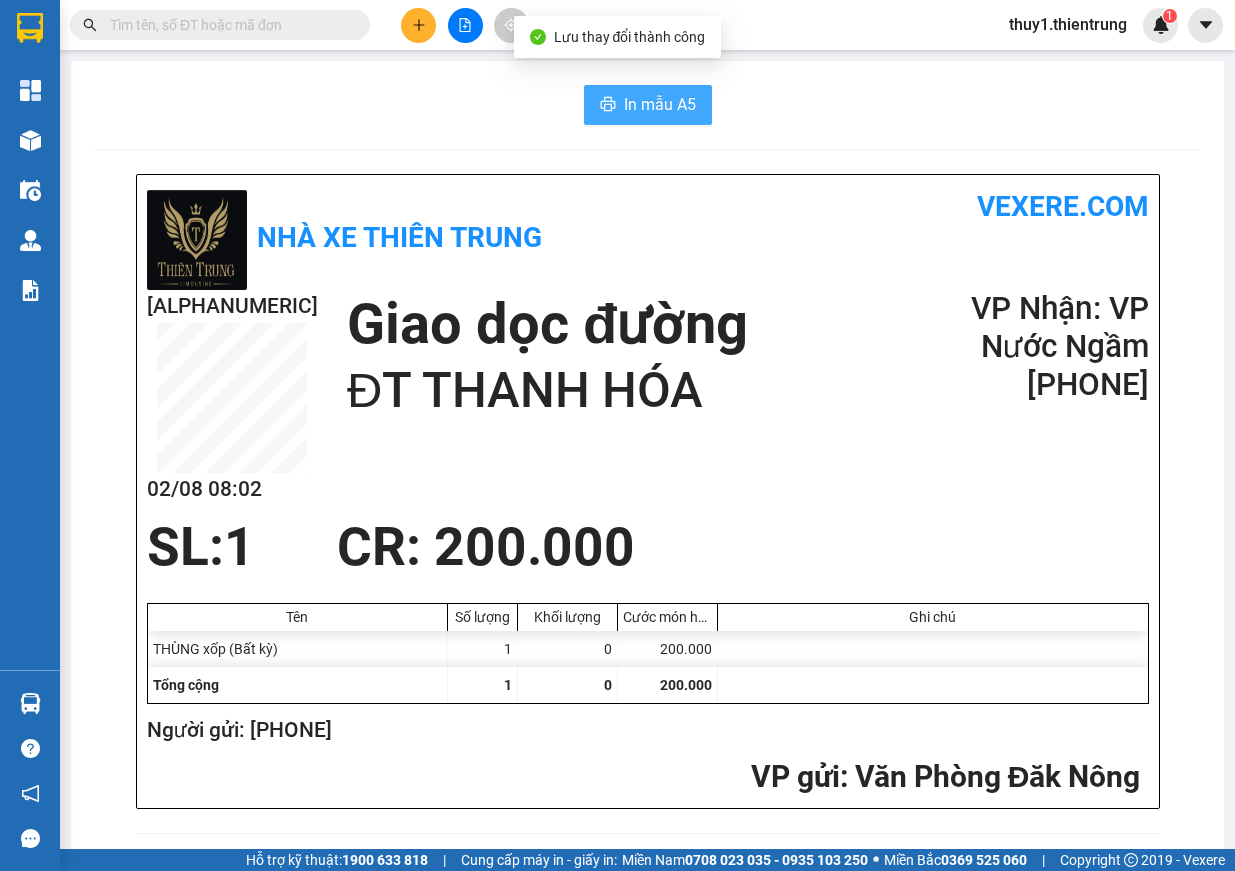 scroll, scrollTop: 0, scrollLeft: 0, axis: both 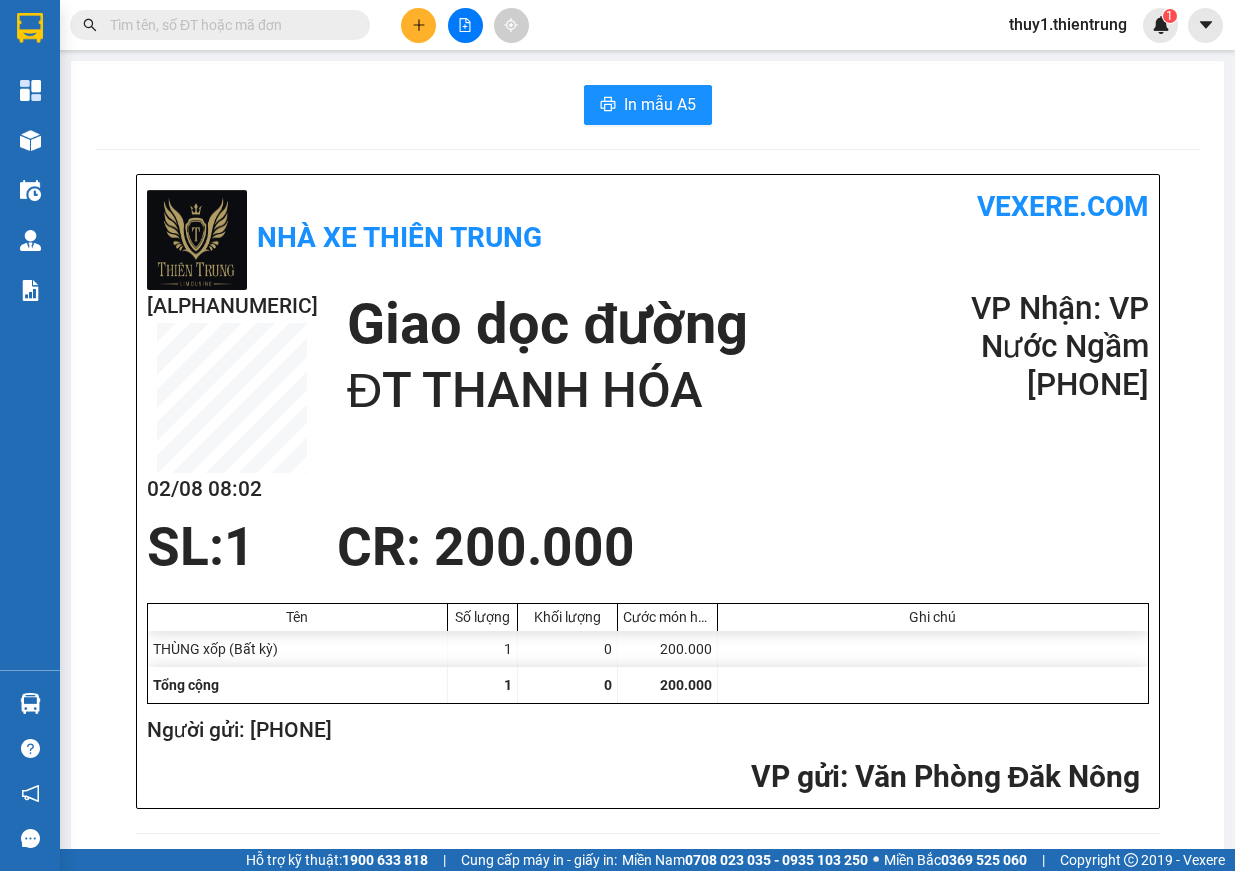 click at bounding box center (418, 25) 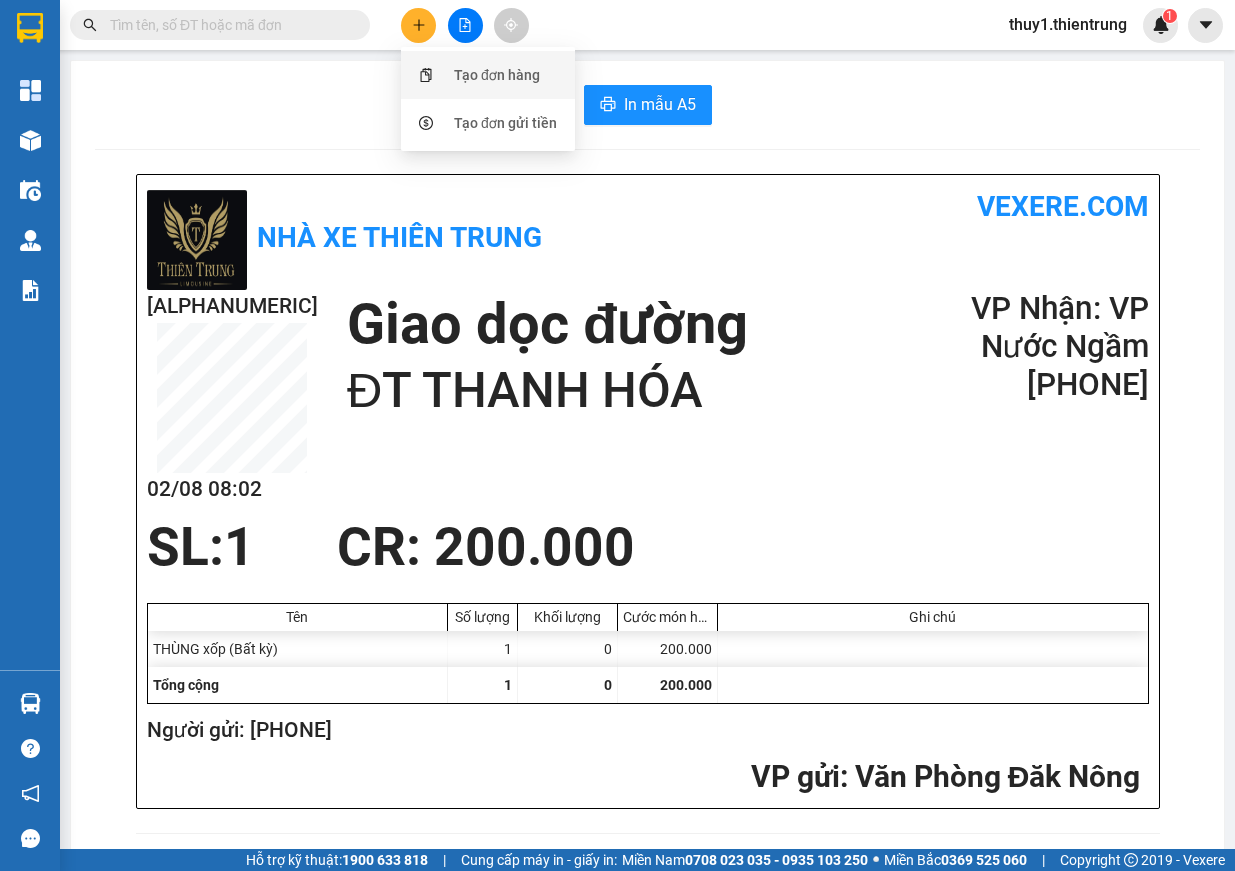 click on "Tạo đơn hàng" at bounding box center [497, 75] 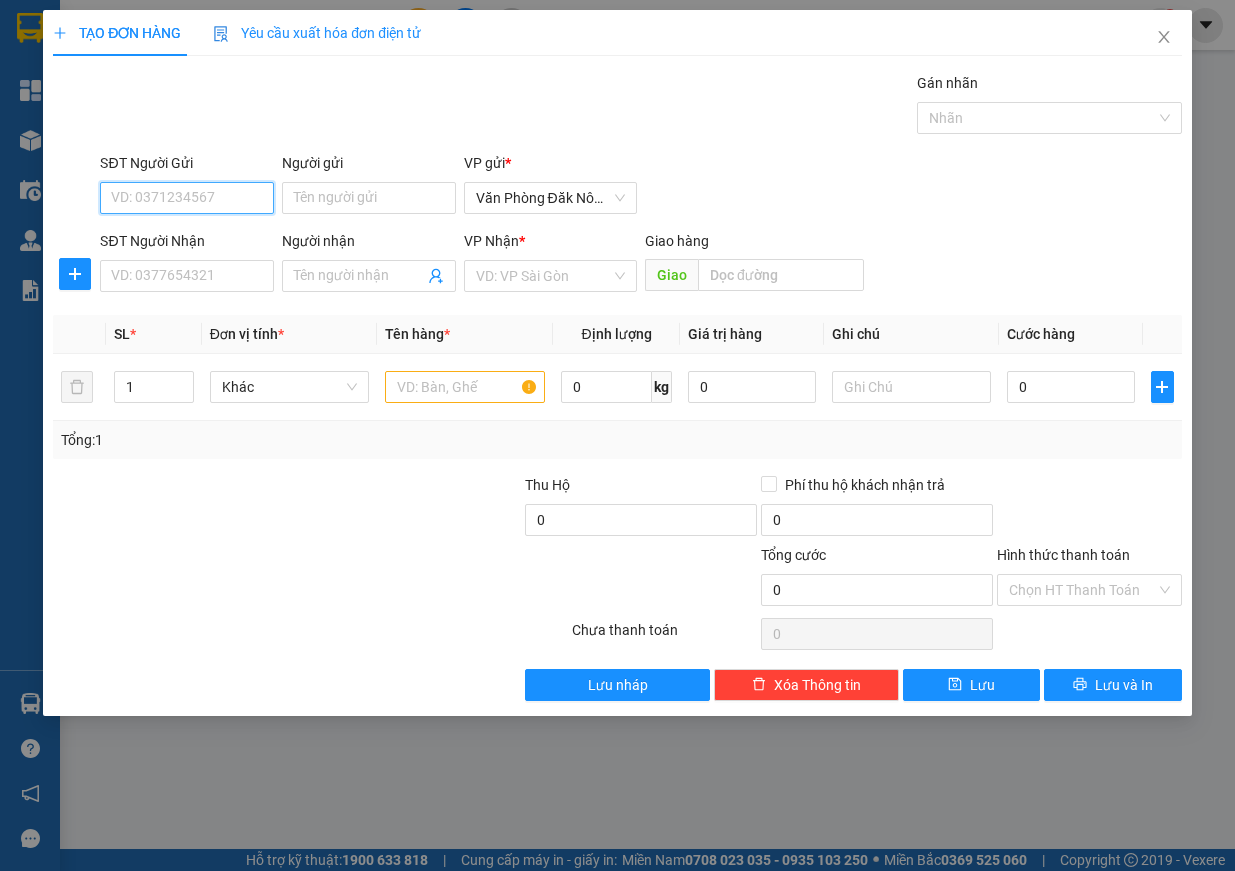 click on "SĐT Người Gửi" at bounding box center (187, 198) 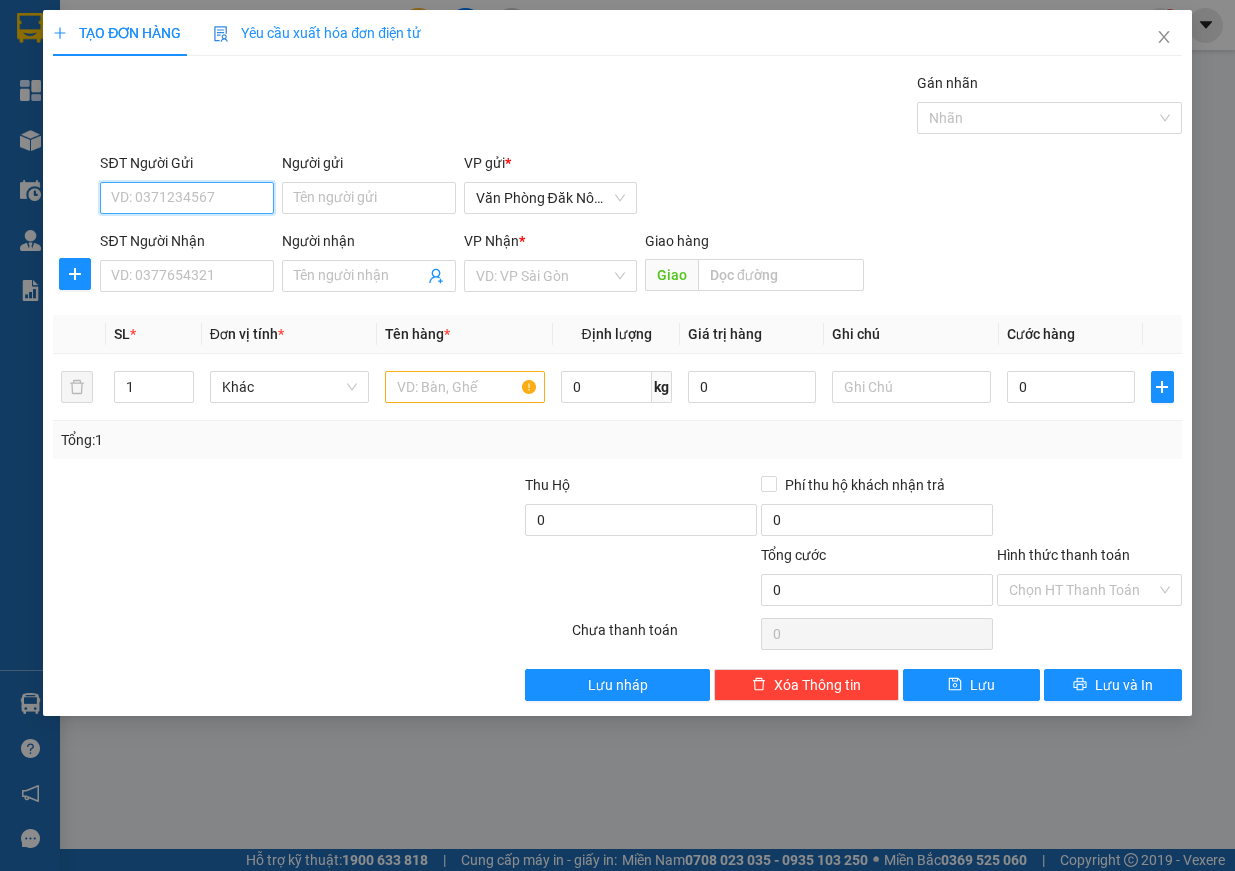 click on "SĐT Người Gửi" at bounding box center [187, 198] 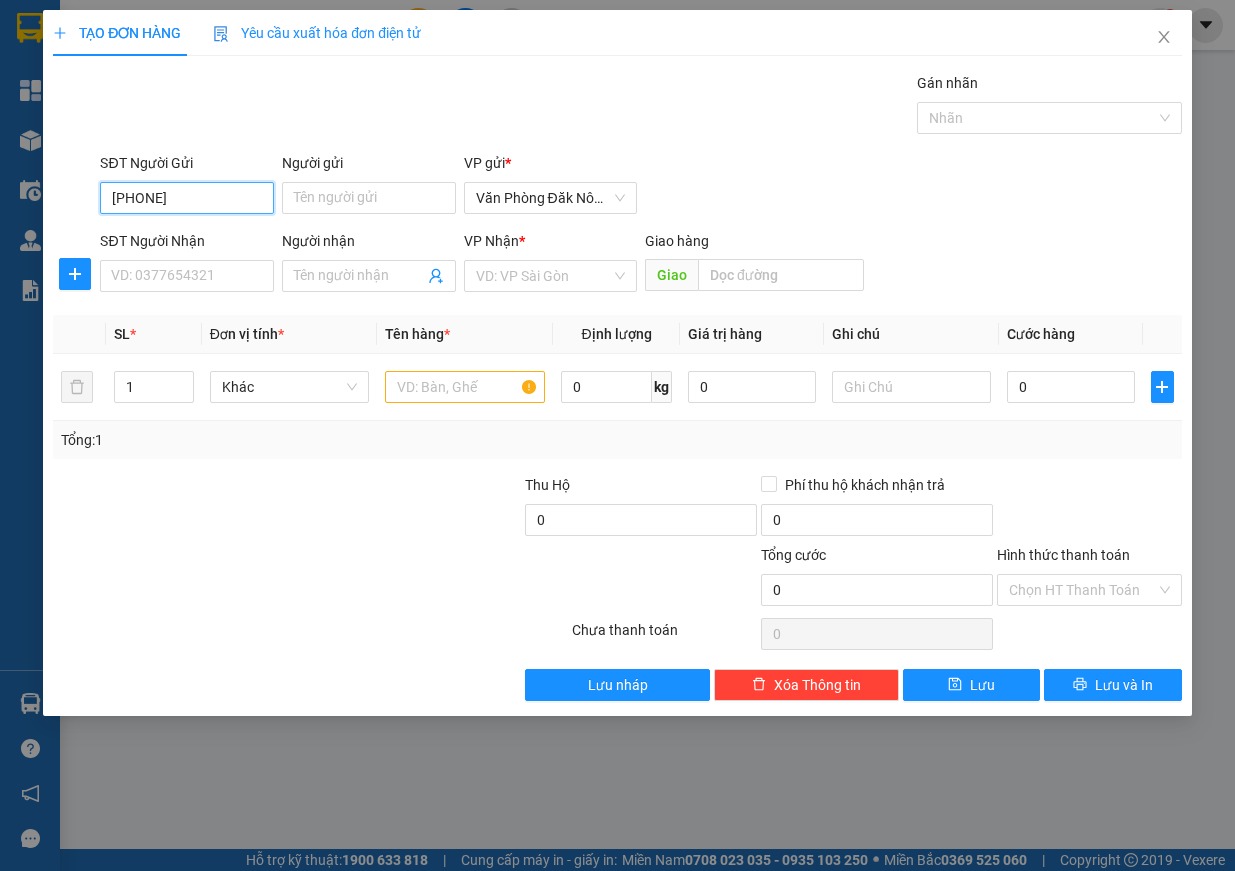 type on "0918294357" 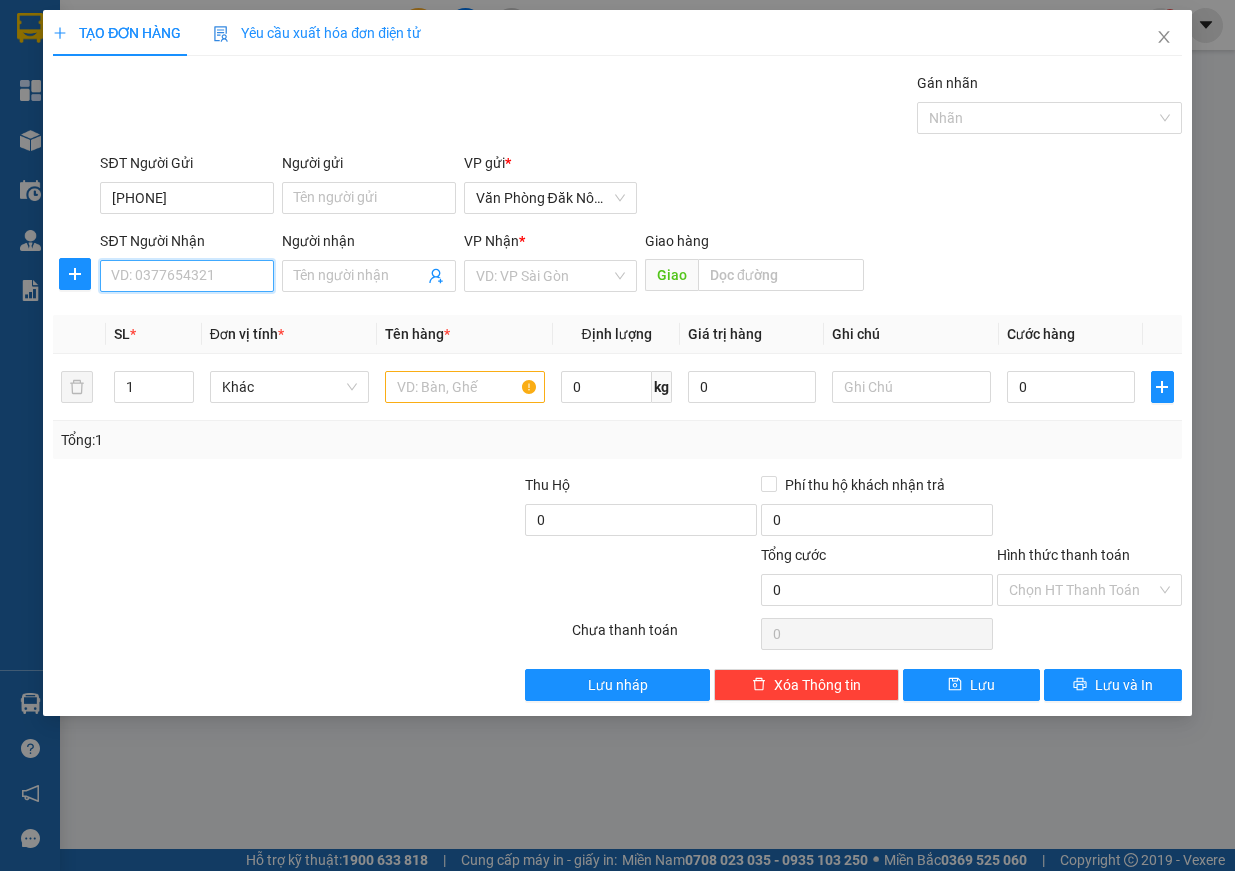 click on "SĐT Người Nhận" at bounding box center (187, 276) 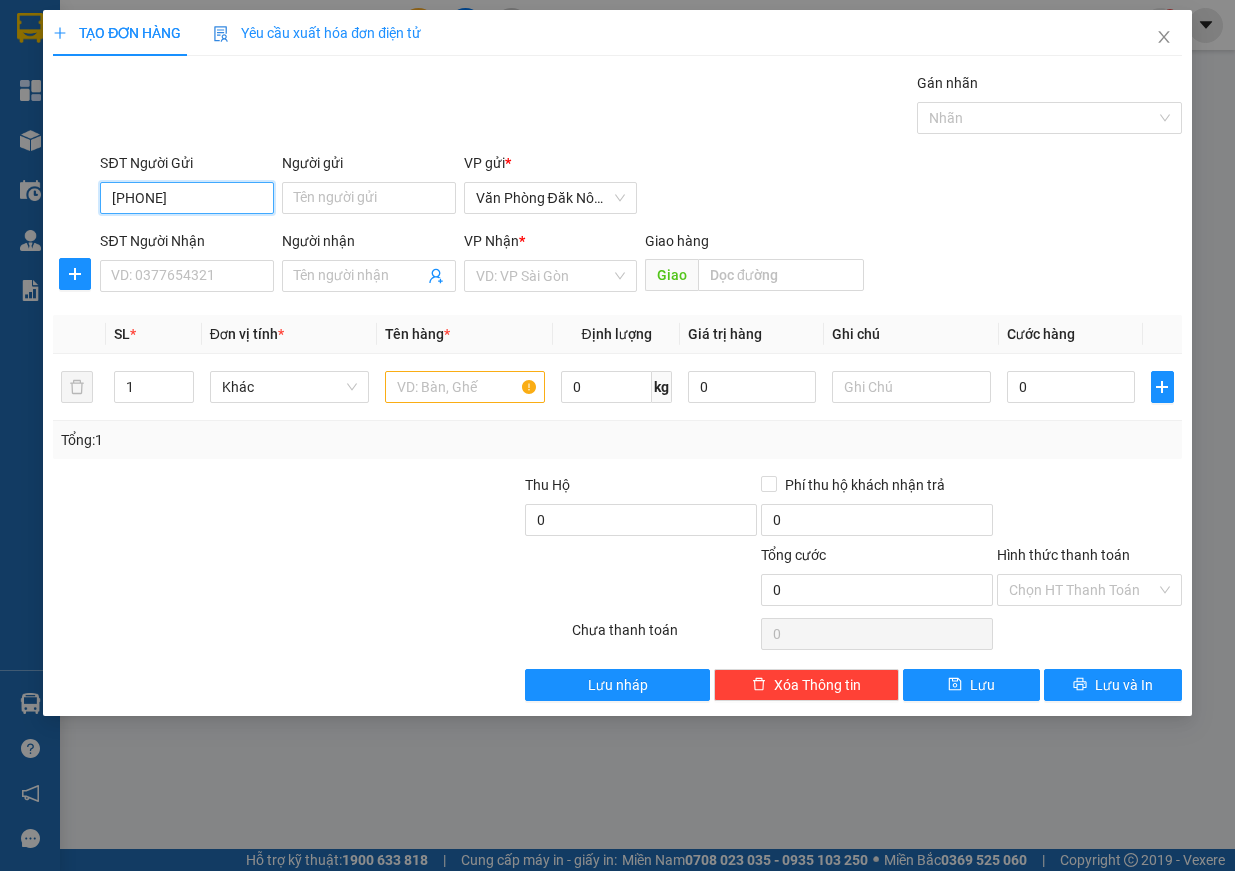 drag, startPoint x: 217, startPoint y: 199, endPoint x: 101, endPoint y: 201, distance: 116.01724 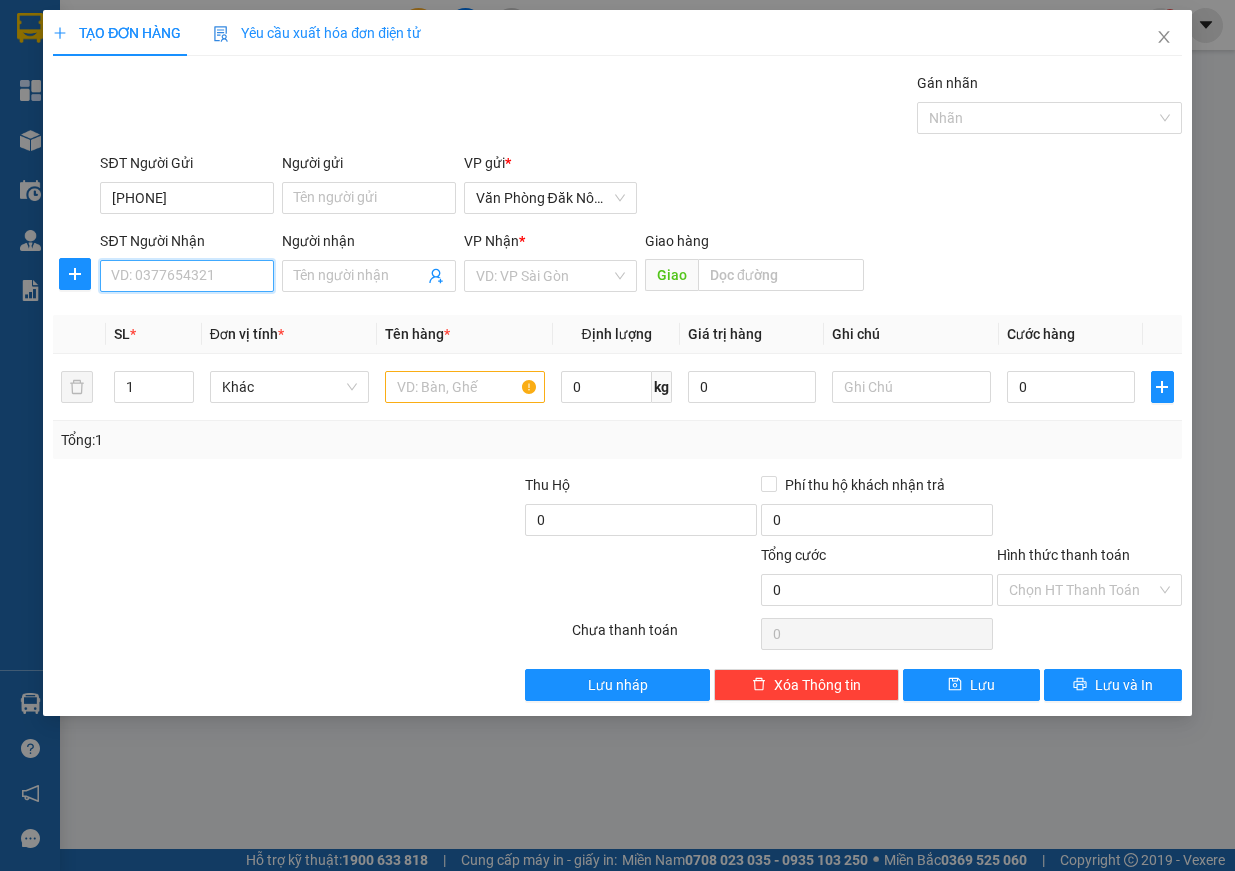click on "SĐT Người Nhận" at bounding box center (187, 276) 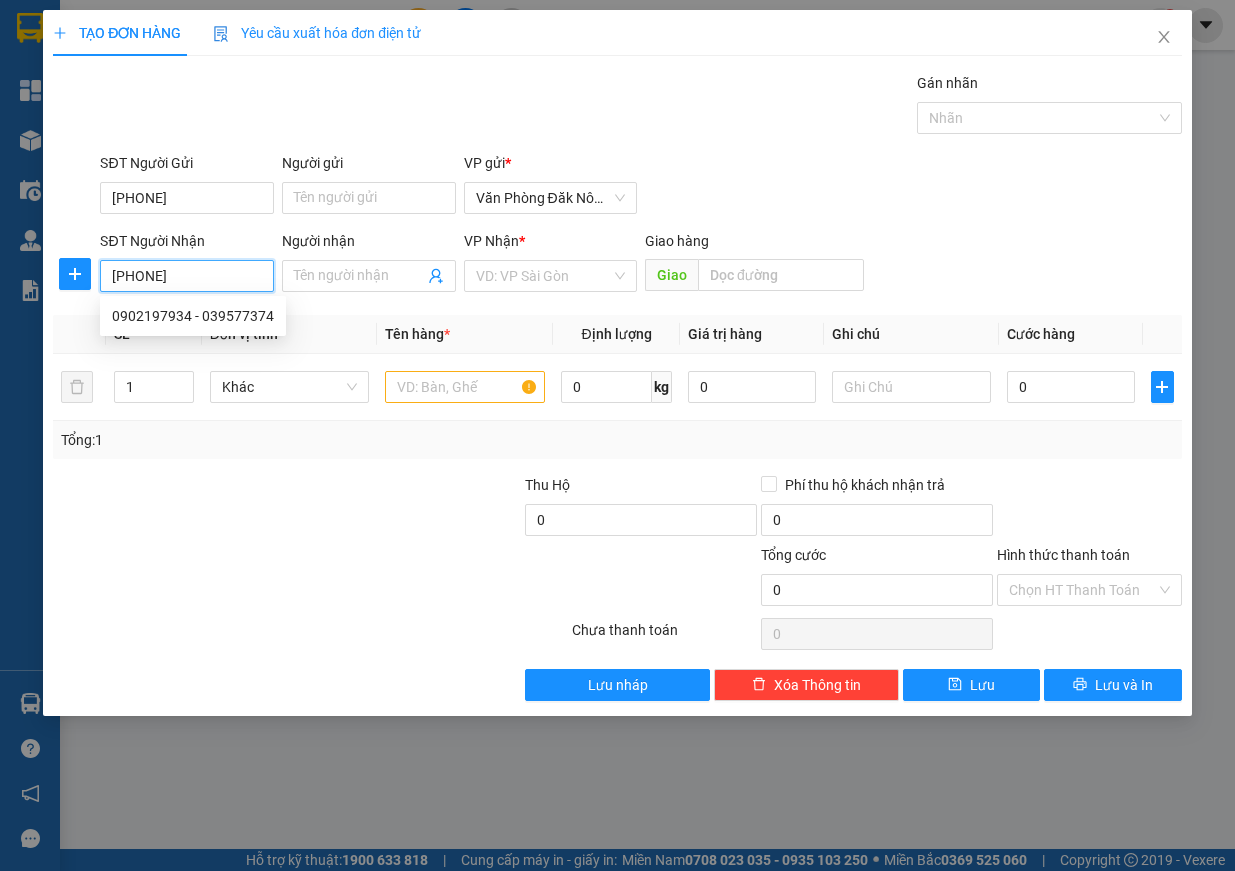type on "0902197934" 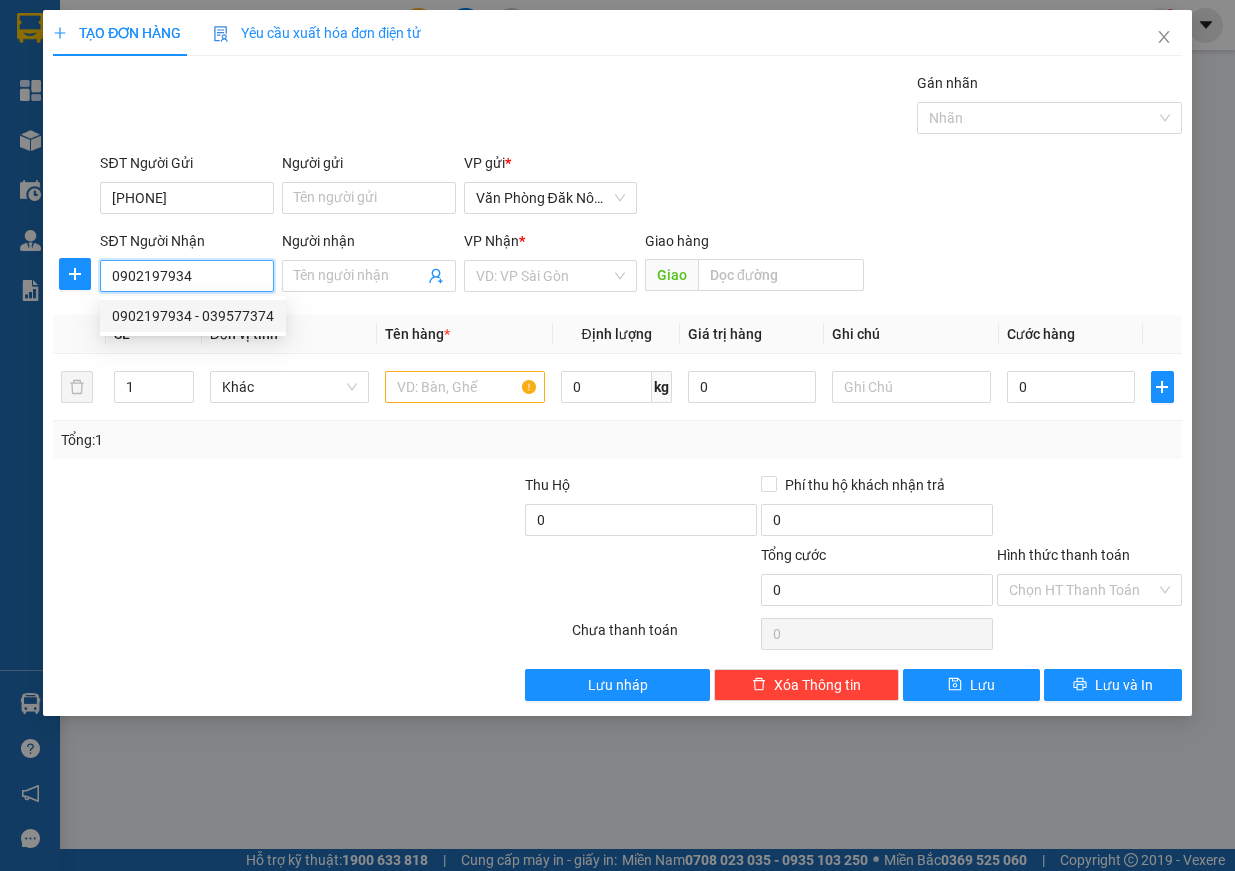click on "0902197934 - 039577374" at bounding box center (193, 316) 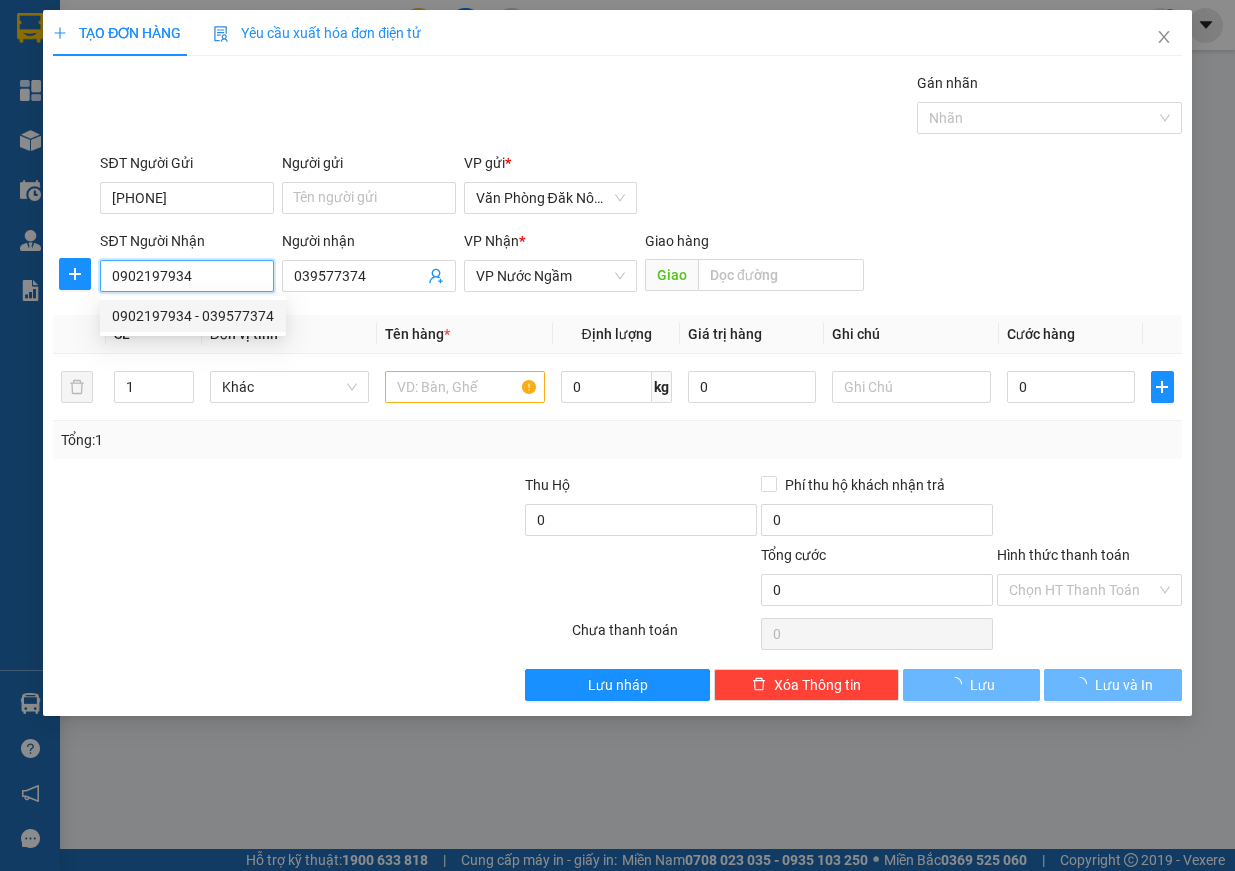 type on "200.000" 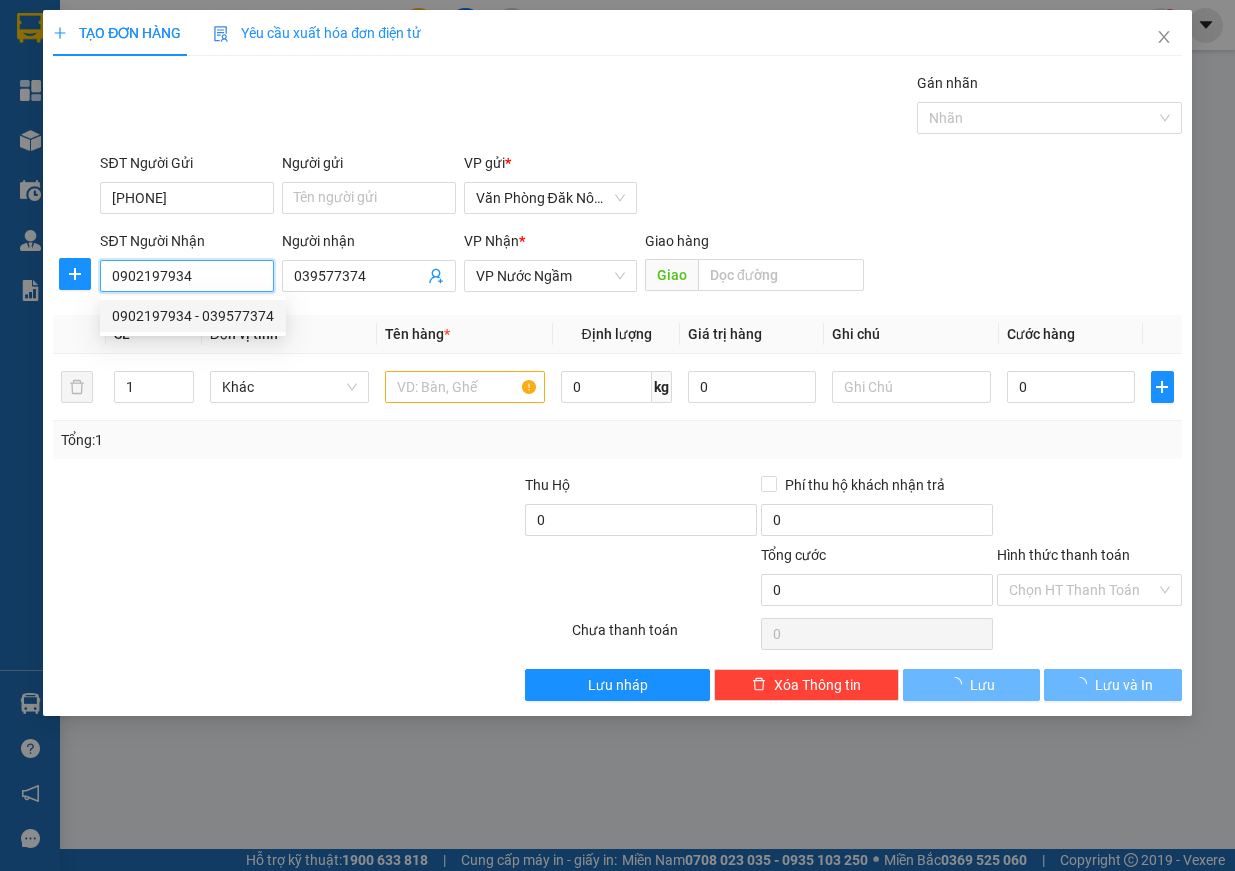 type on "200.000" 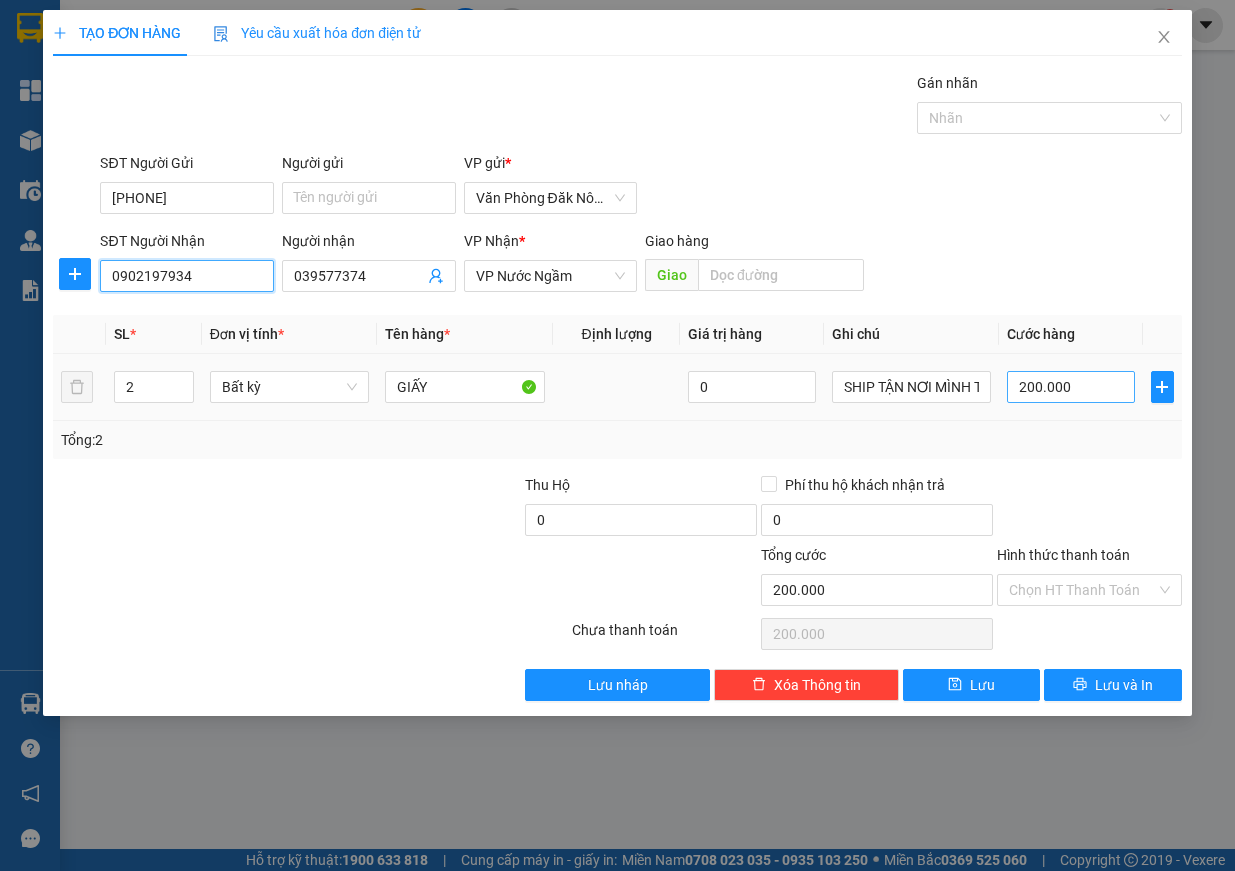 type on "0902197934" 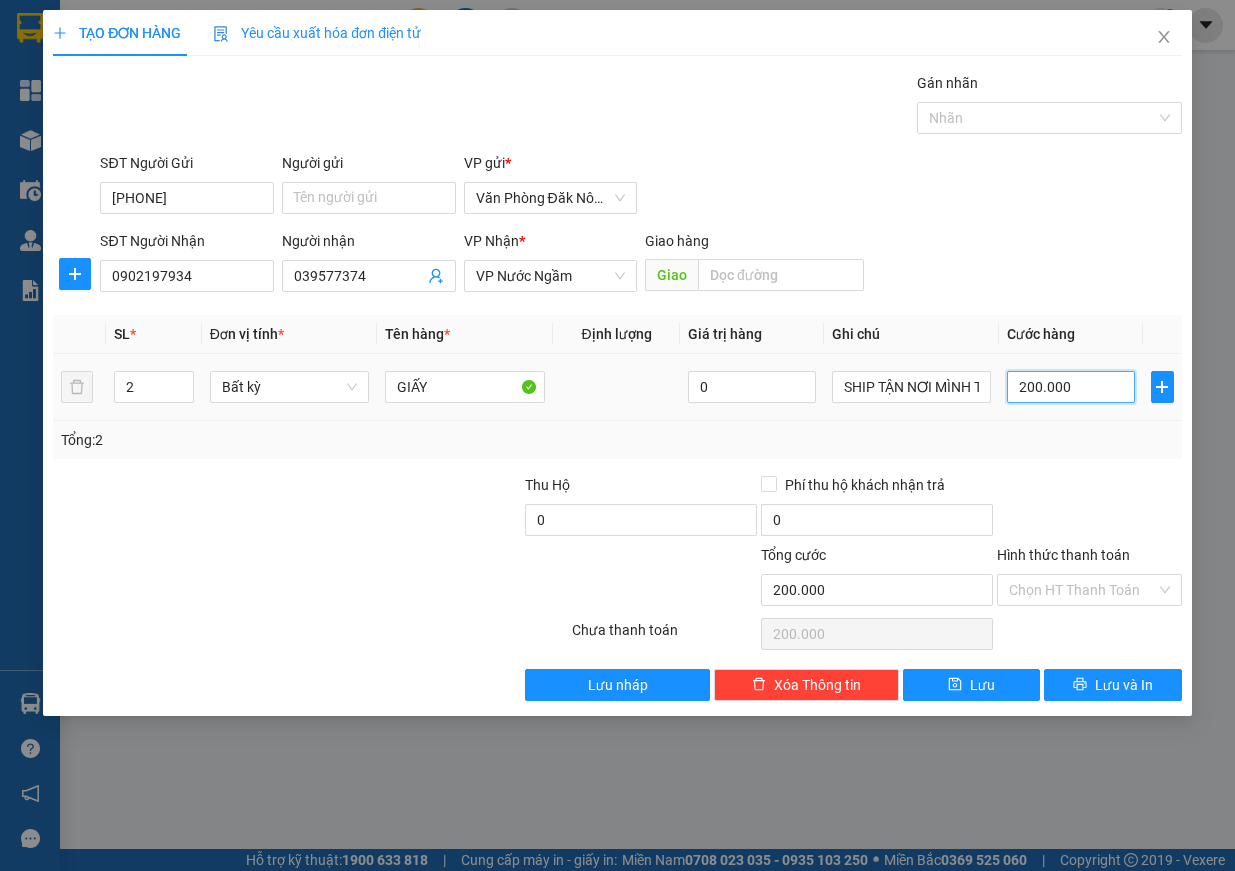 type on "0" 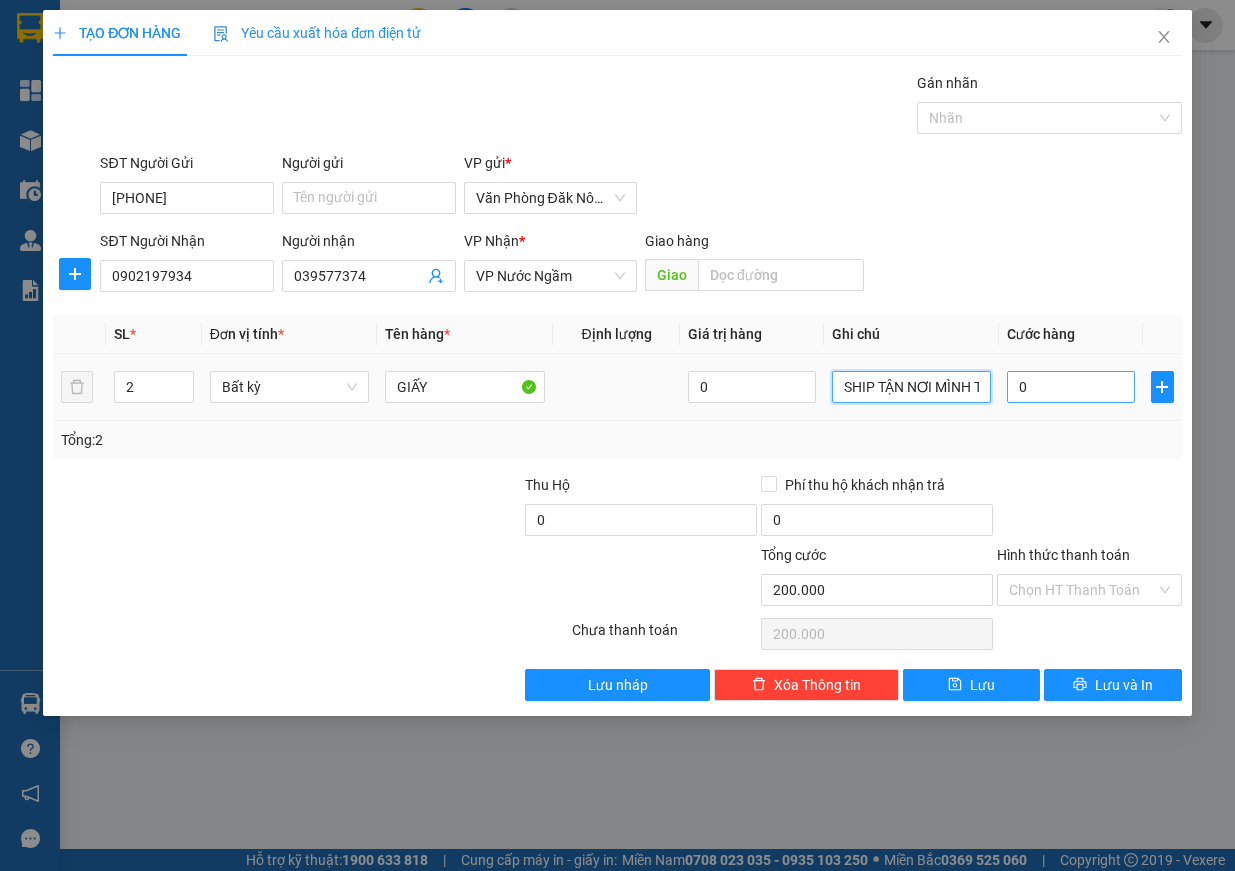 type on "0" 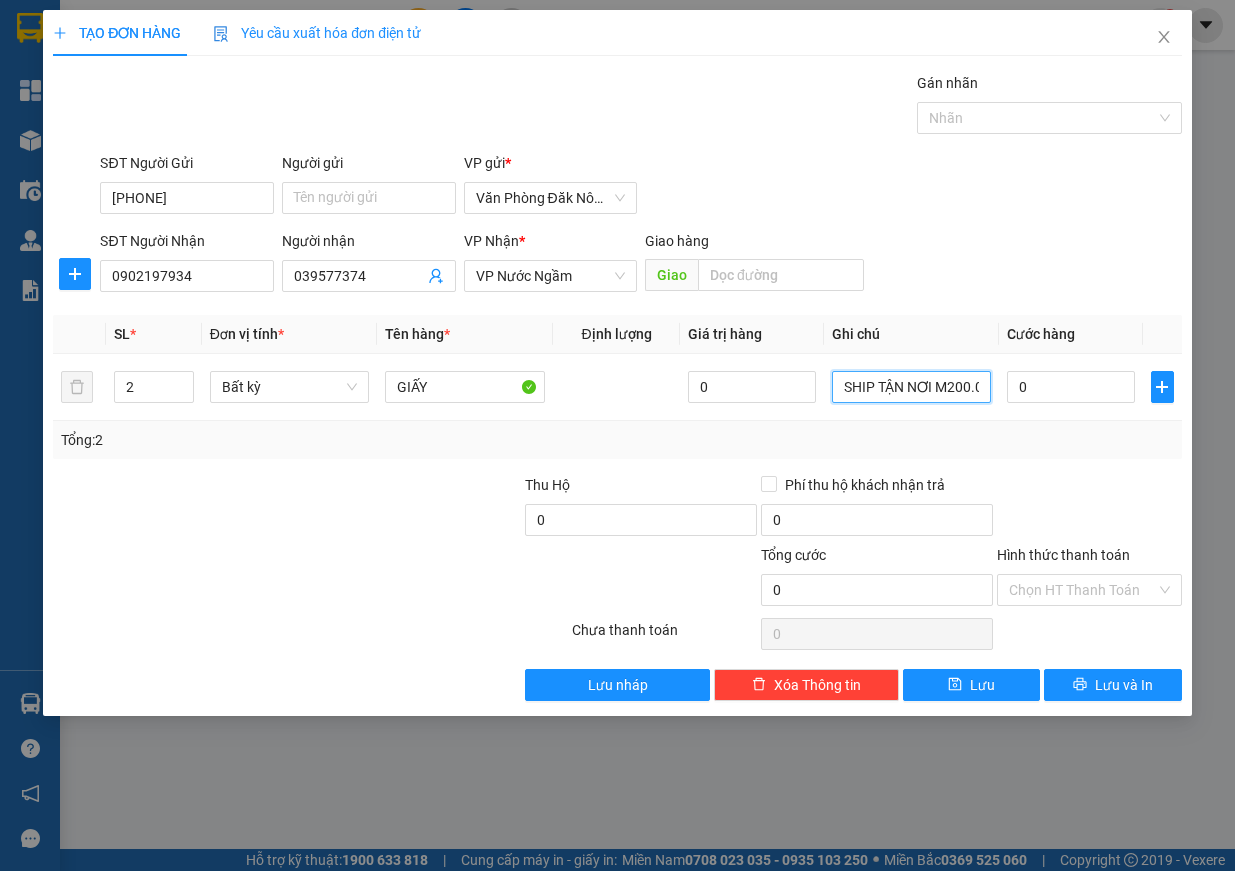 type on "SHIP TẬN NƠI MÌNH TRẢ CƯỚC" 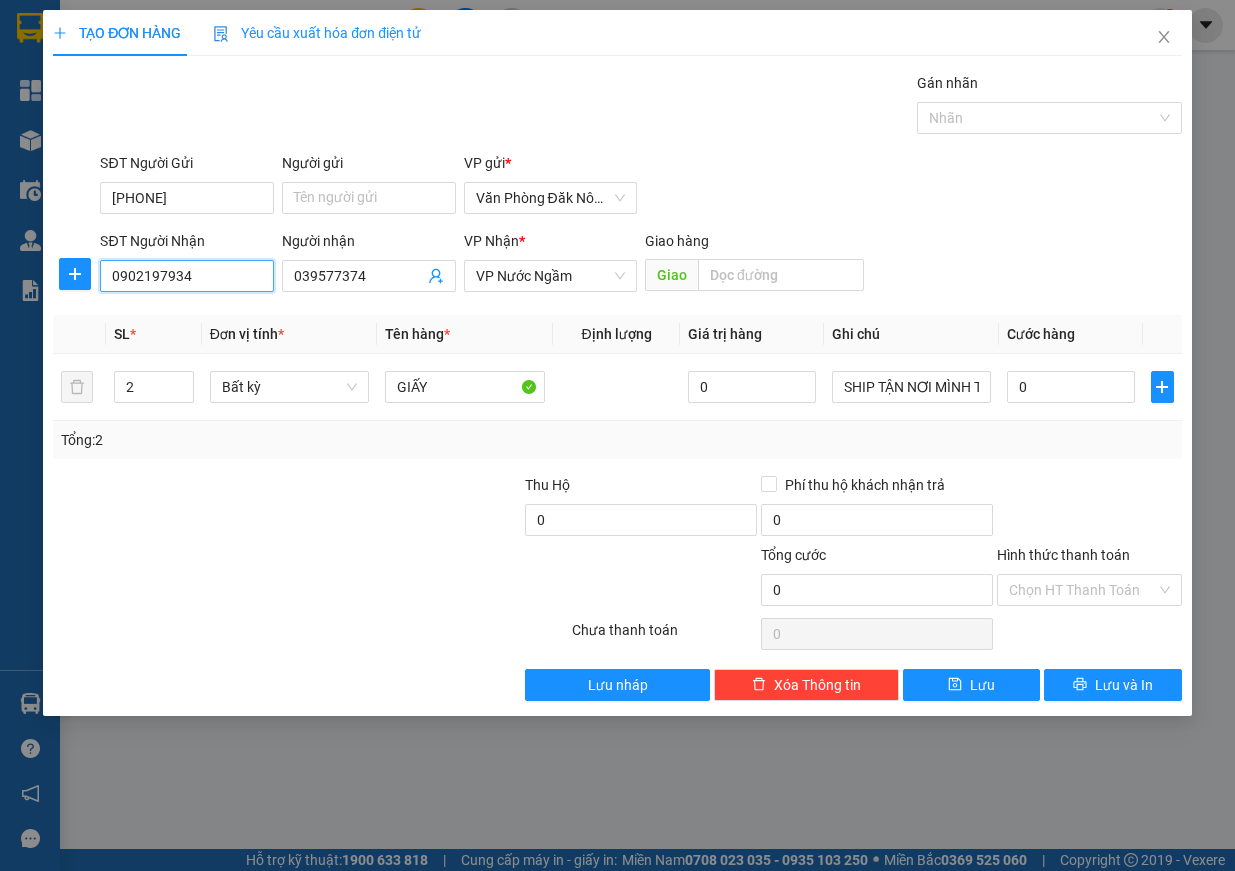 click on "0902197934" at bounding box center [187, 276] 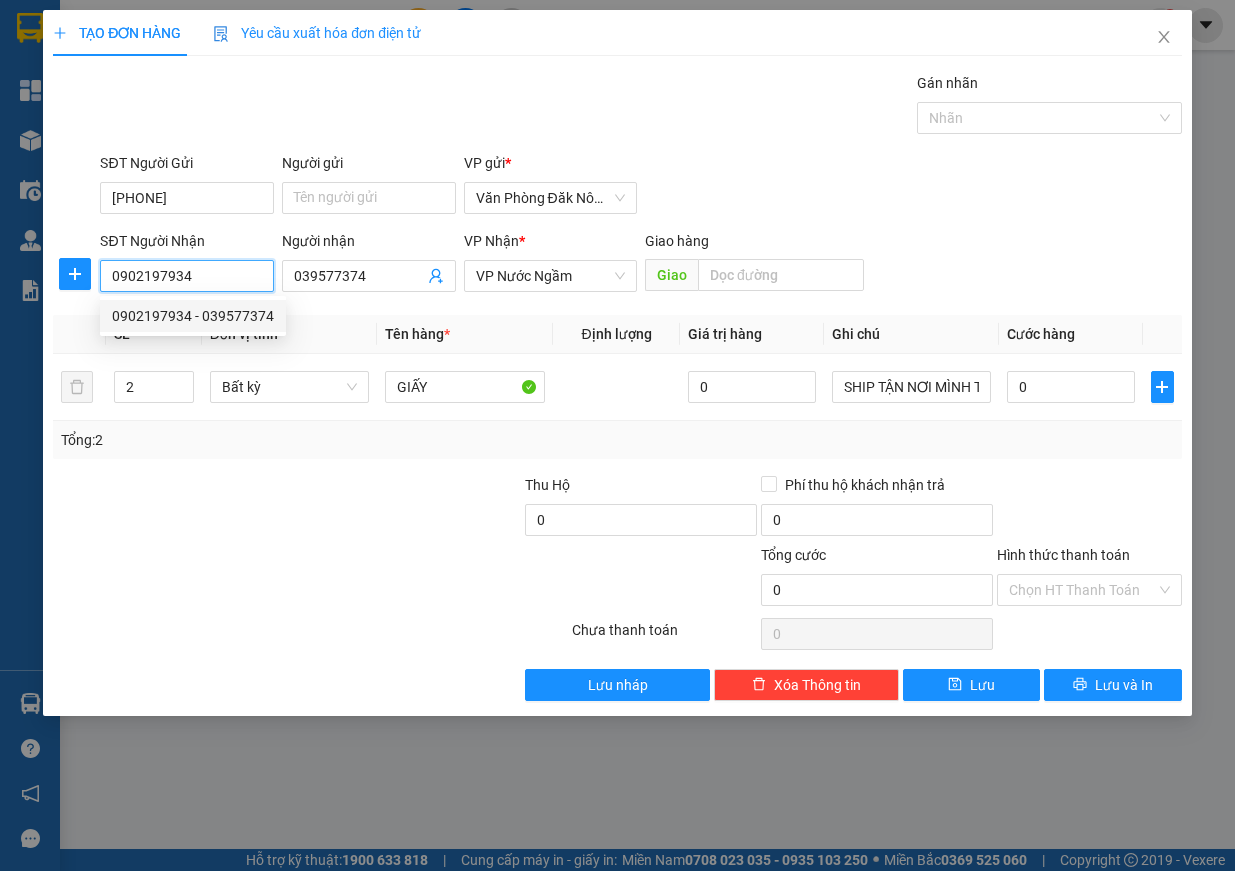 click on "0902197934" at bounding box center (187, 276) 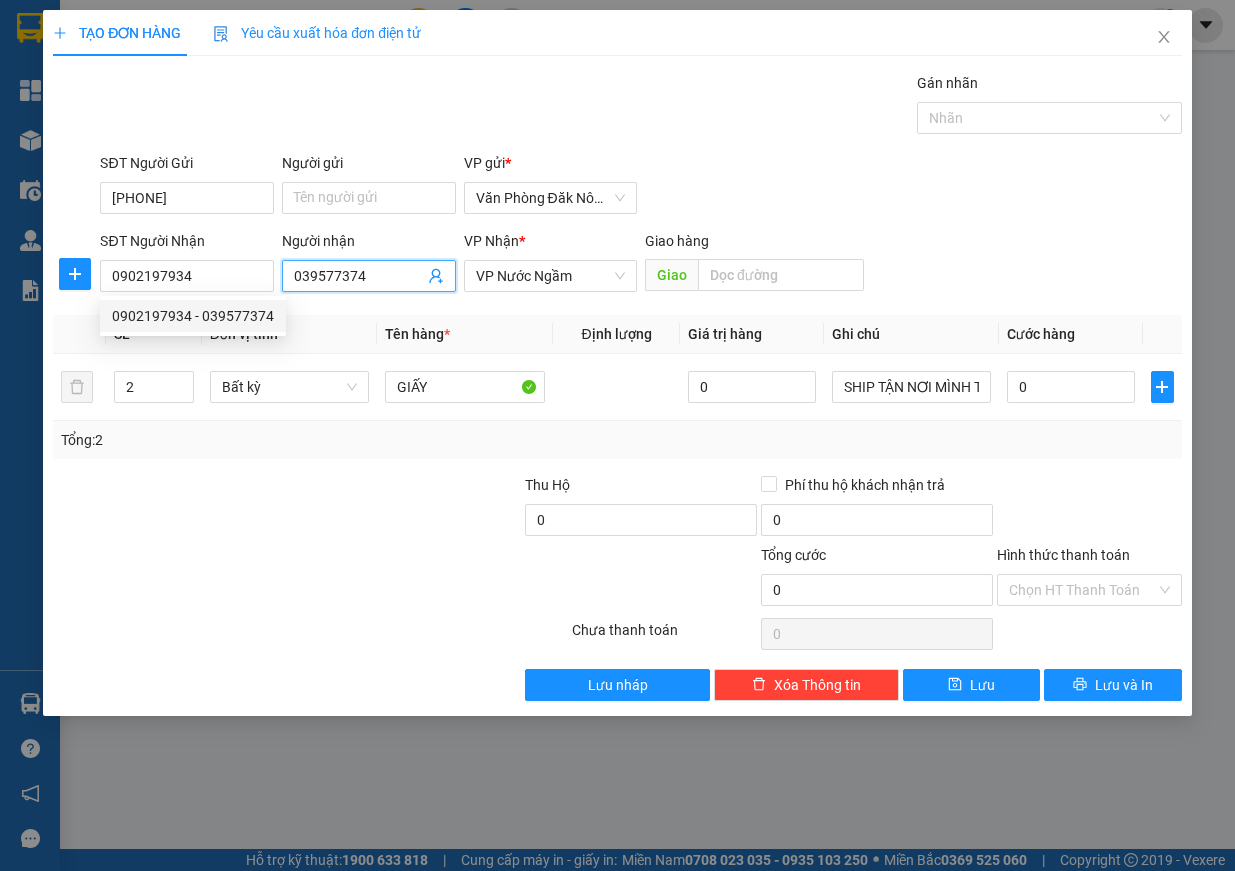 click on "039577374" at bounding box center (359, 276) 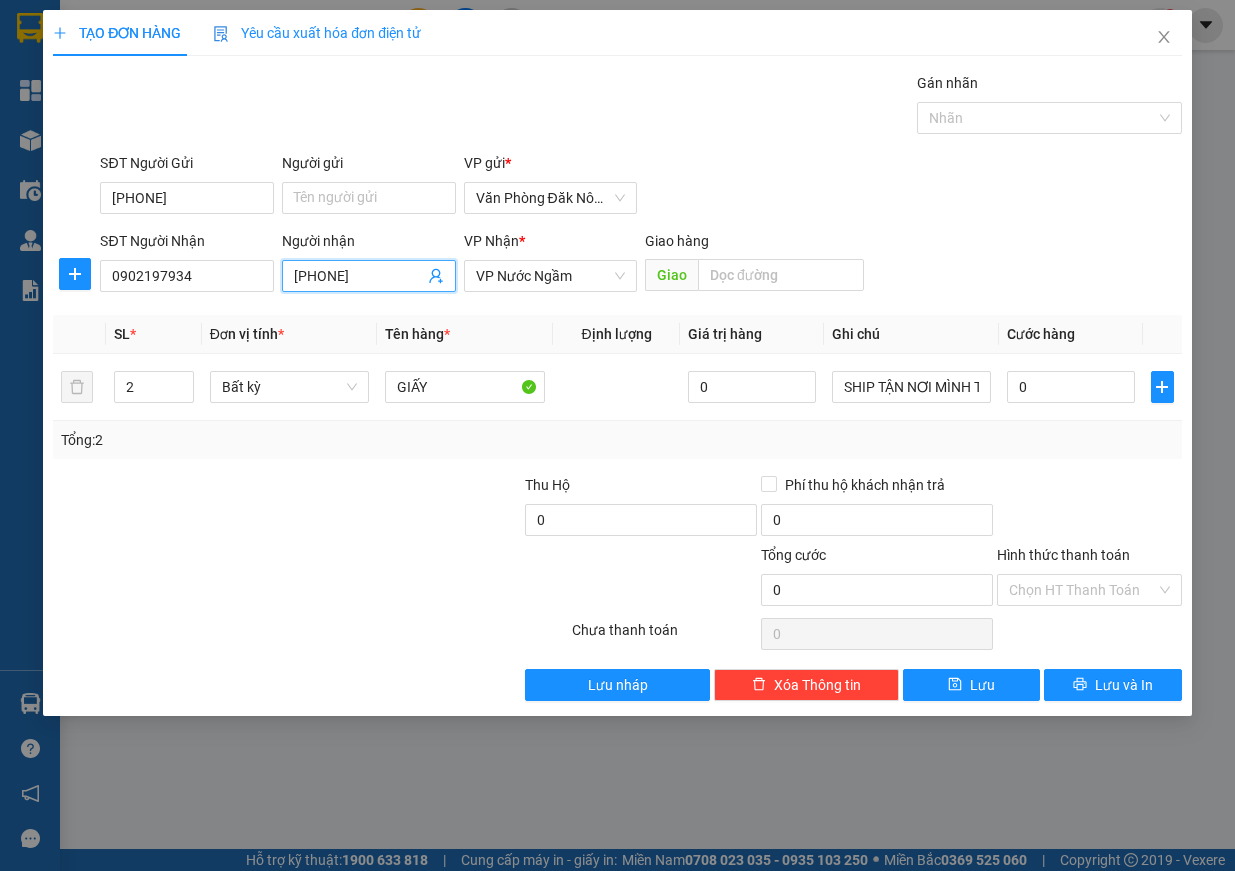 click on "0395773374" at bounding box center [359, 276] 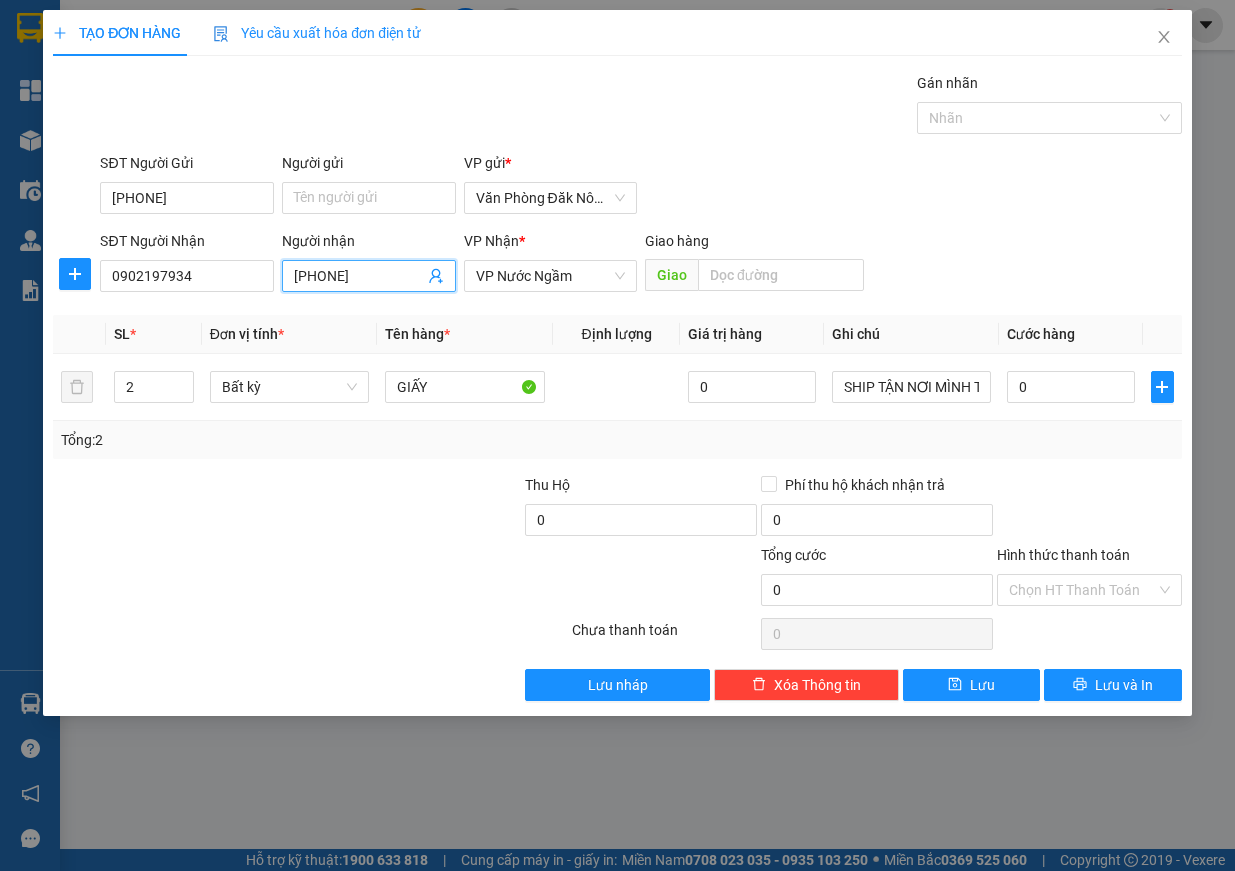 click on "Đơn vị tính  *" at bounding box center (290, 334) 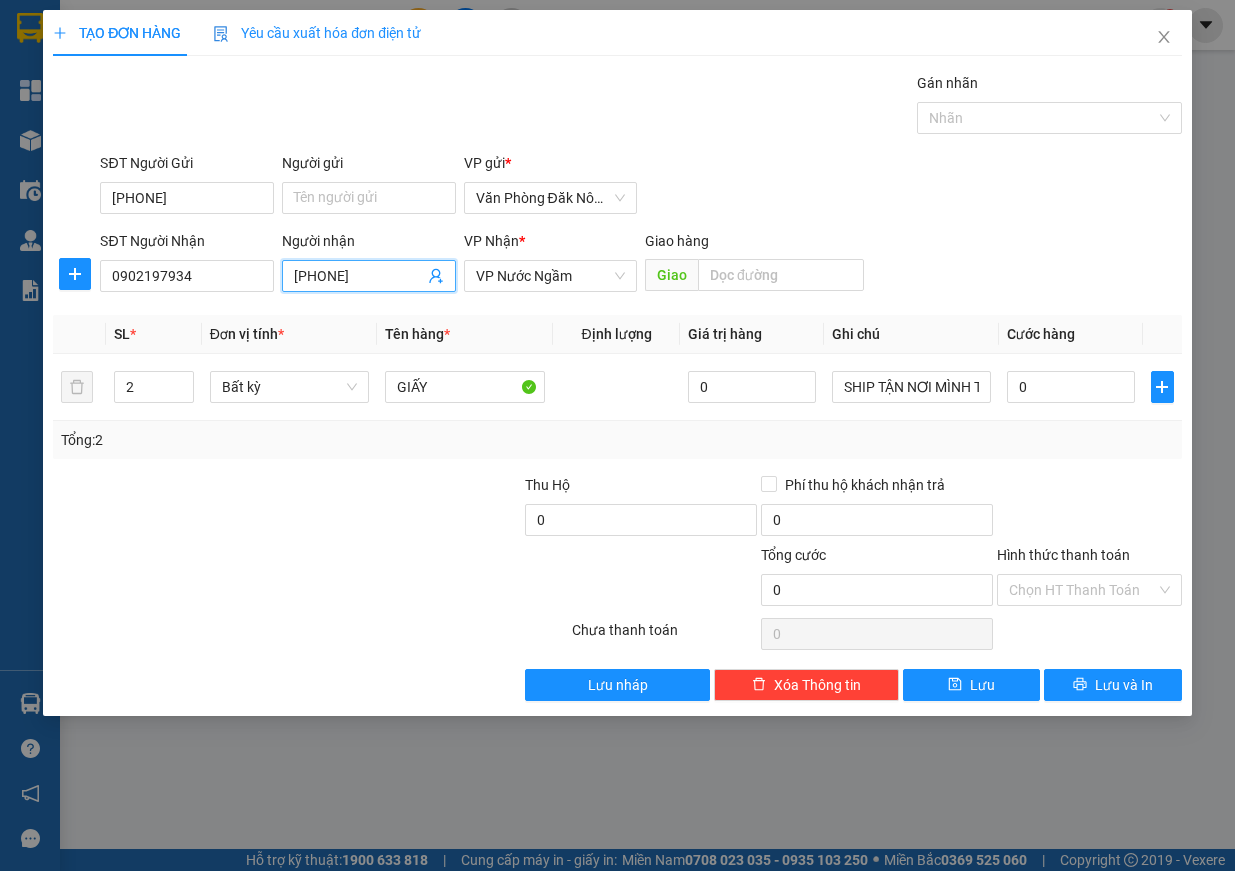 click on "03957737344" at bounding box center [359, 276] 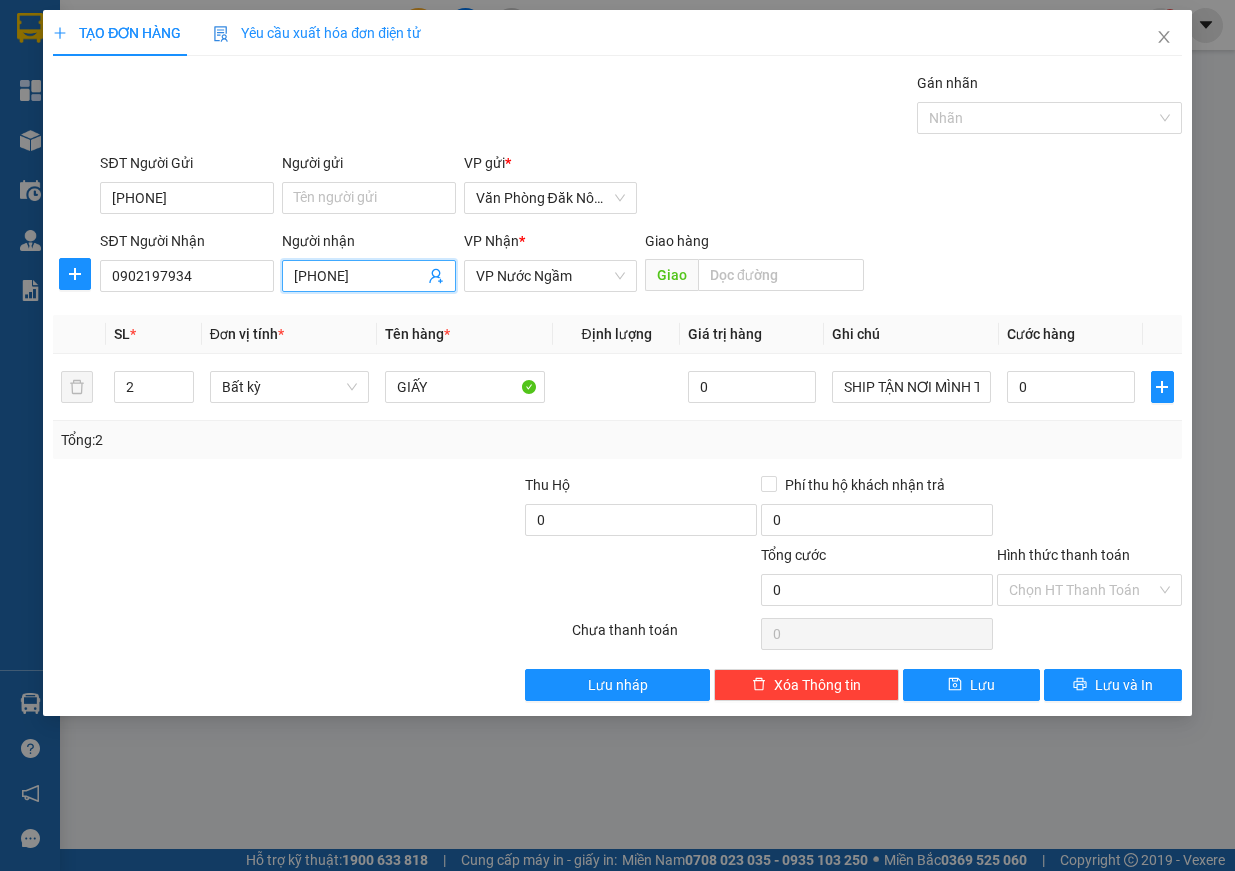 type on "0395773734" 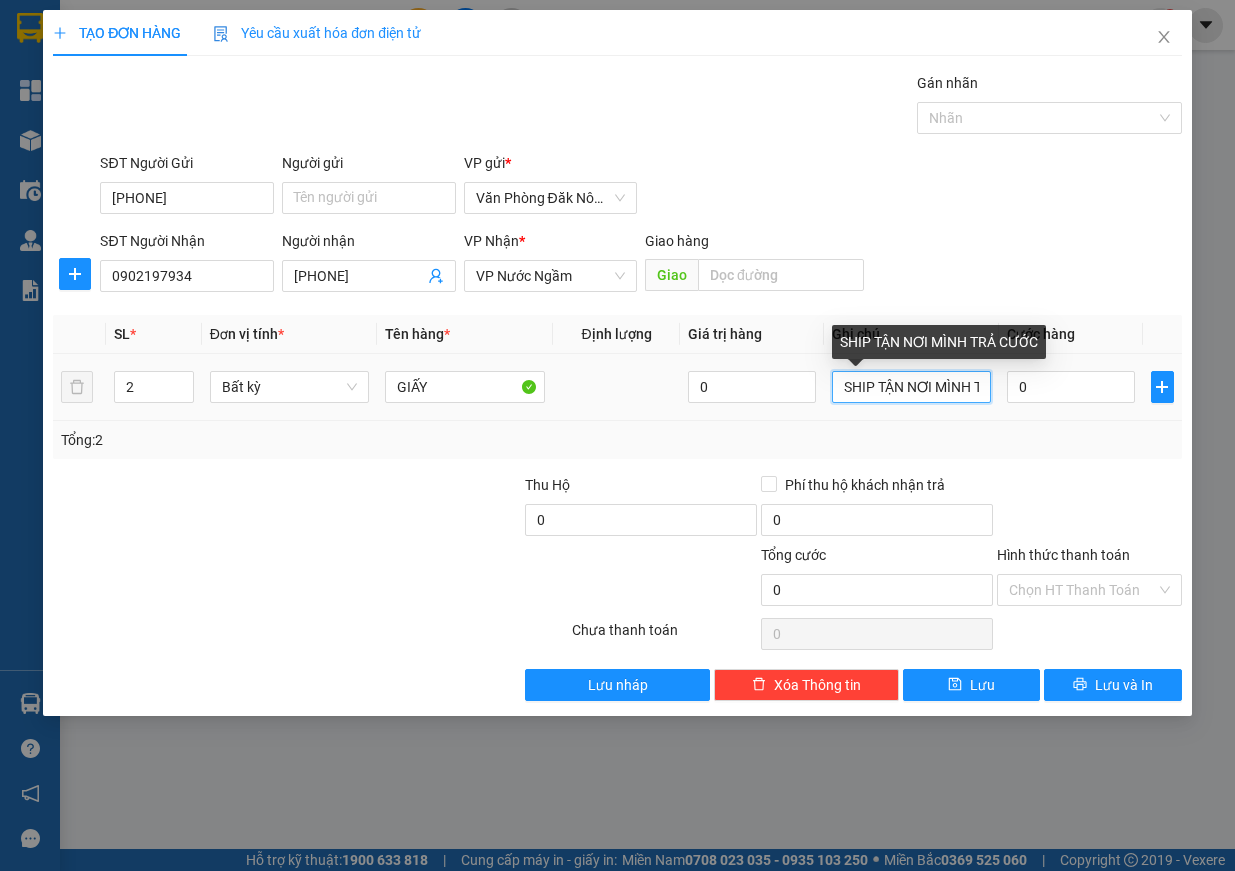 click on "SHIP TẬN NƠI MÌNH TRẢ CƯỚC" at bounding box center [912, 387] 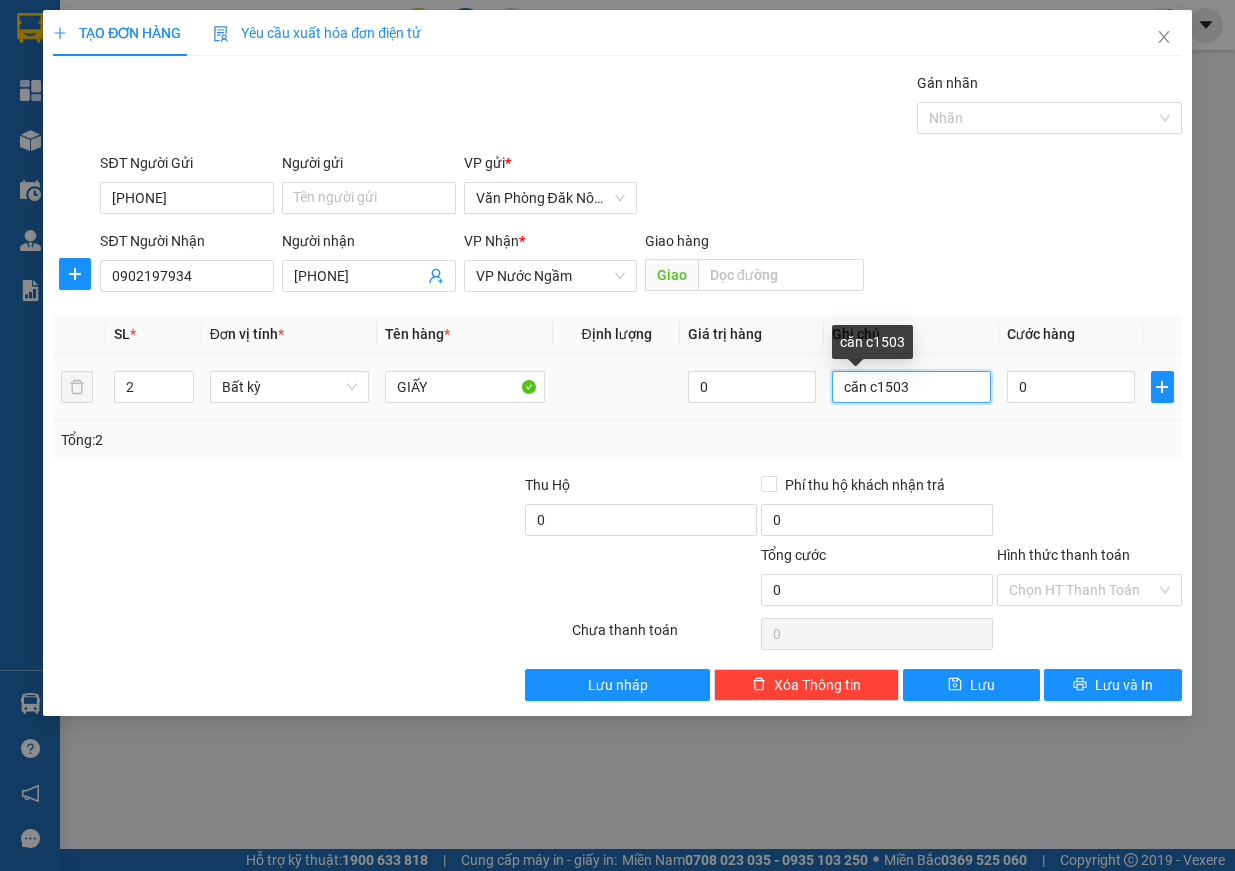 click on "căn c1503" at bounding box center (912, 387) 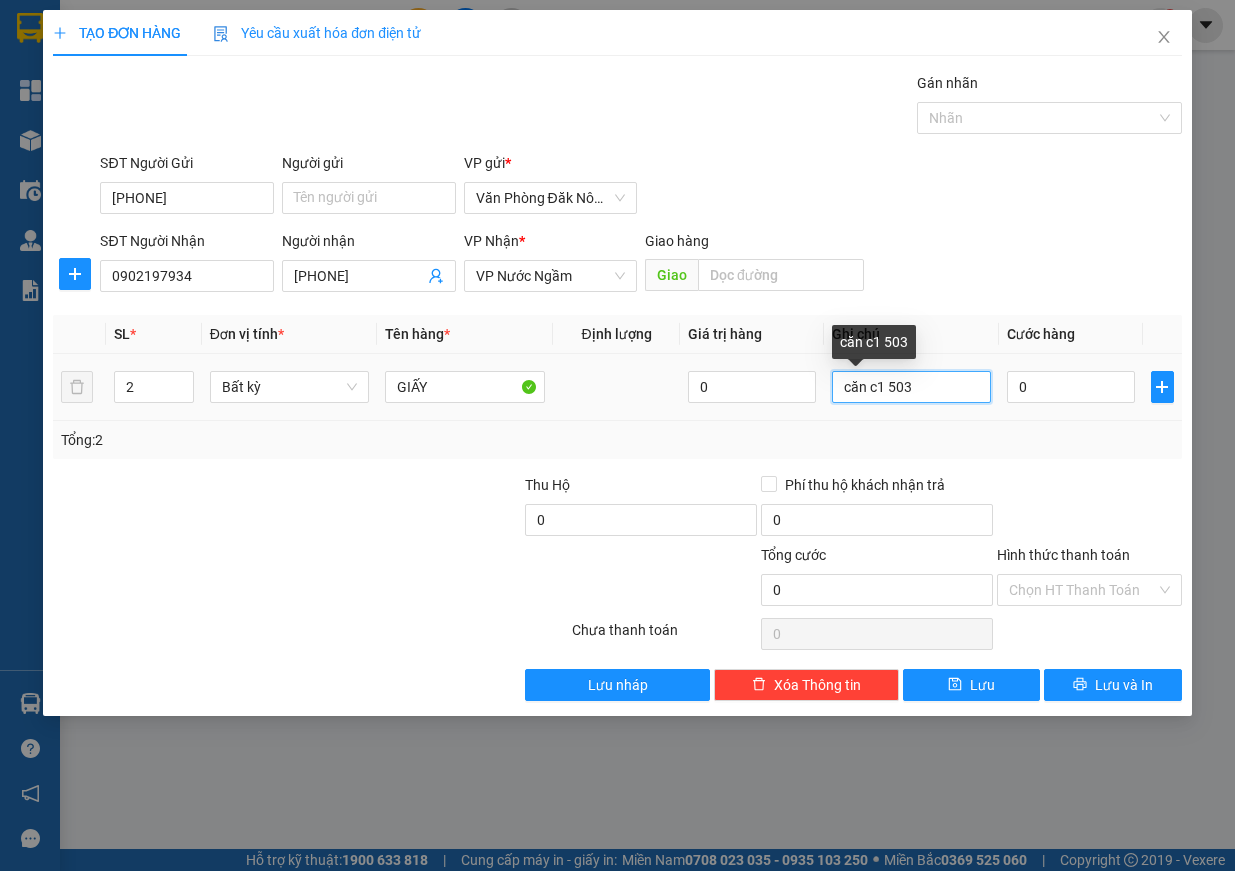 click on "căn c1 503" at bounding box center [912, 387] 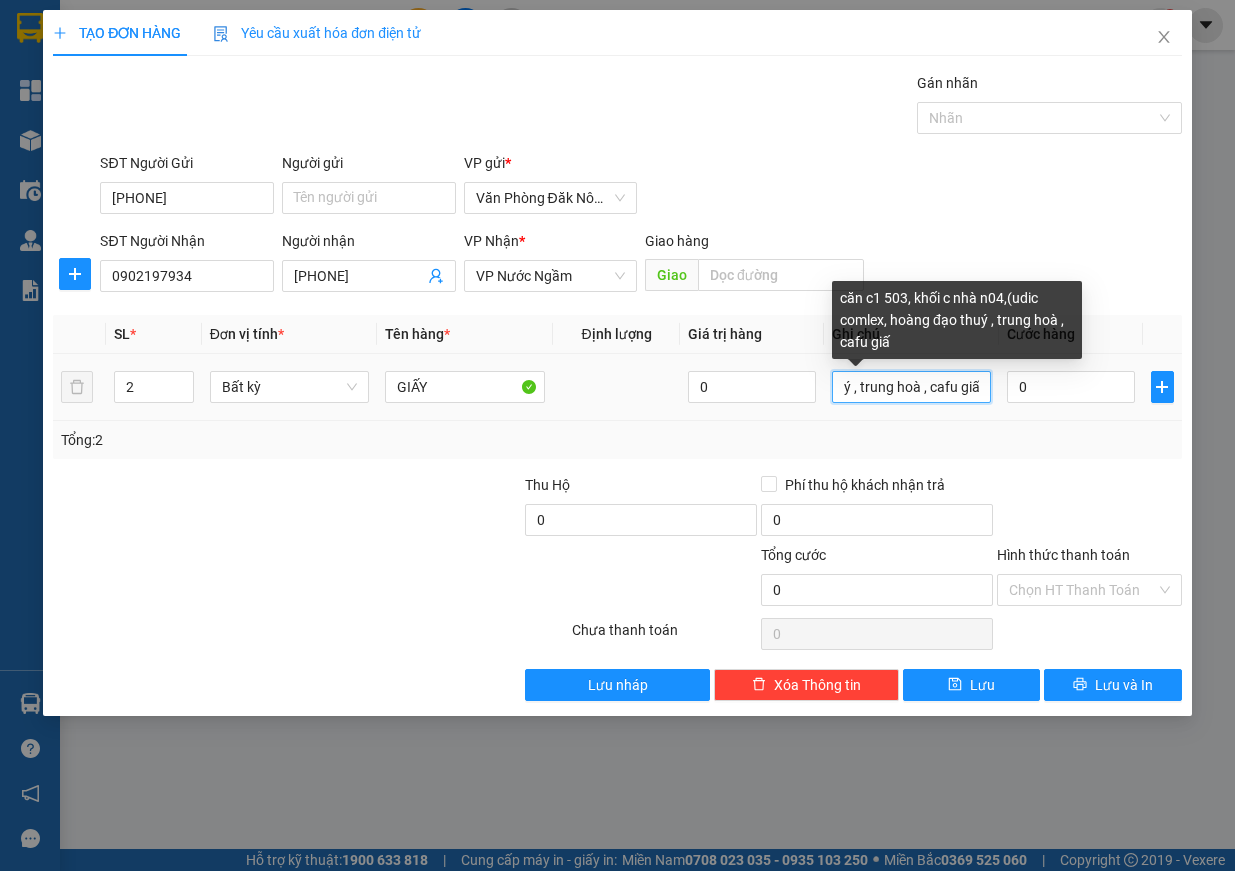 scroll, scrollTop: 0, scrollLeft: 370, axis: horizontal 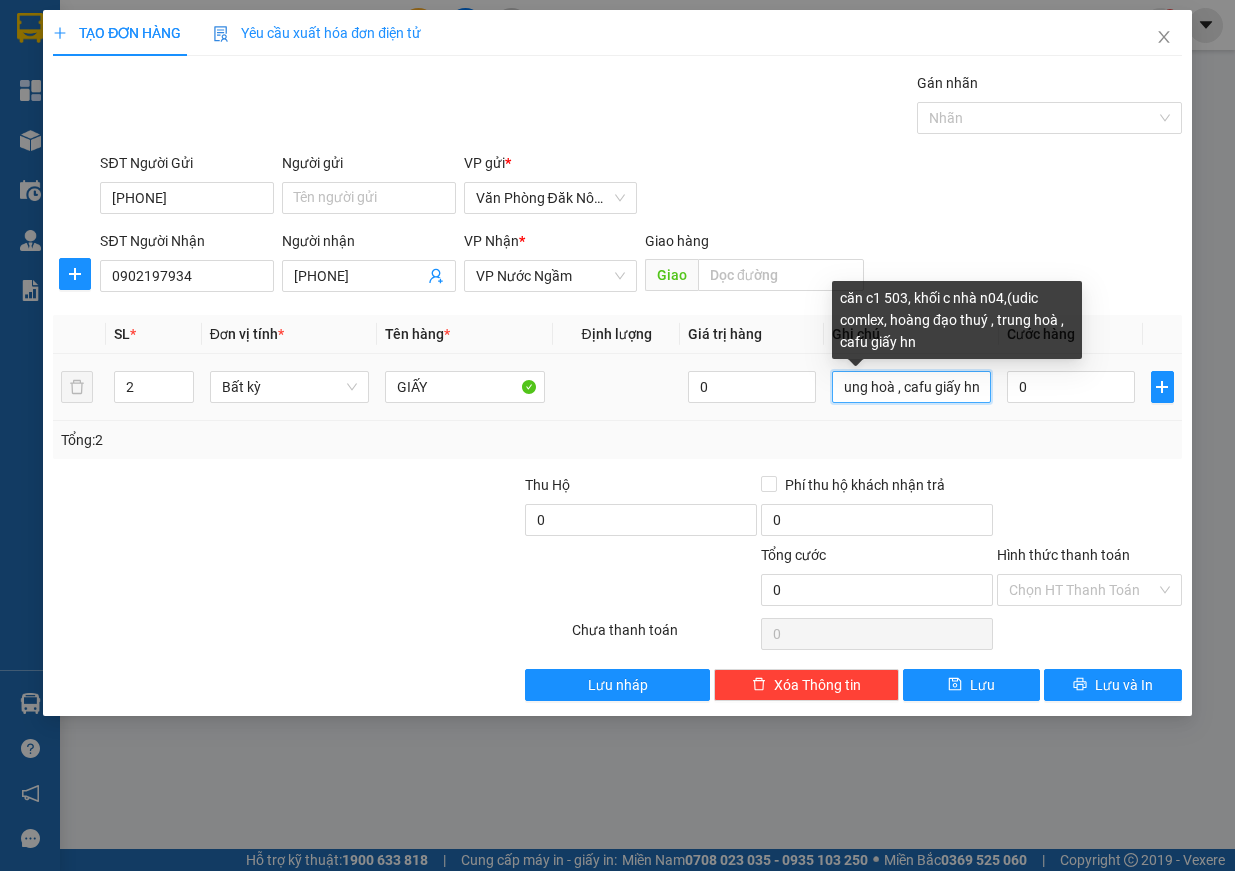 click on "căn c1 503, khối c nhà n04,(udic comlex, hoàng đạo thuý , trung hoà , cafu giấy hn" at bounding box center [912, 387] 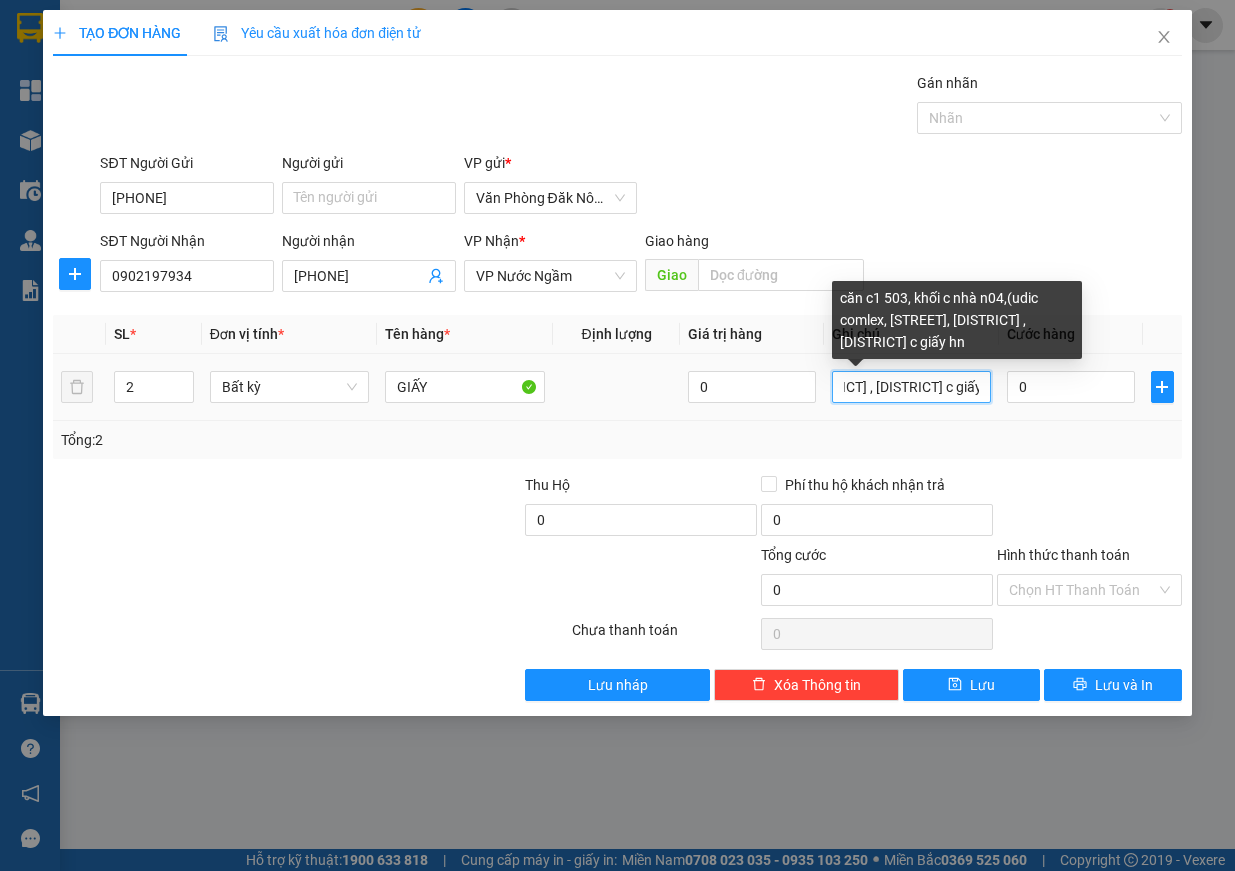 scroll, scrollTop: 0, scrollLeft: 351, axis: horizontal 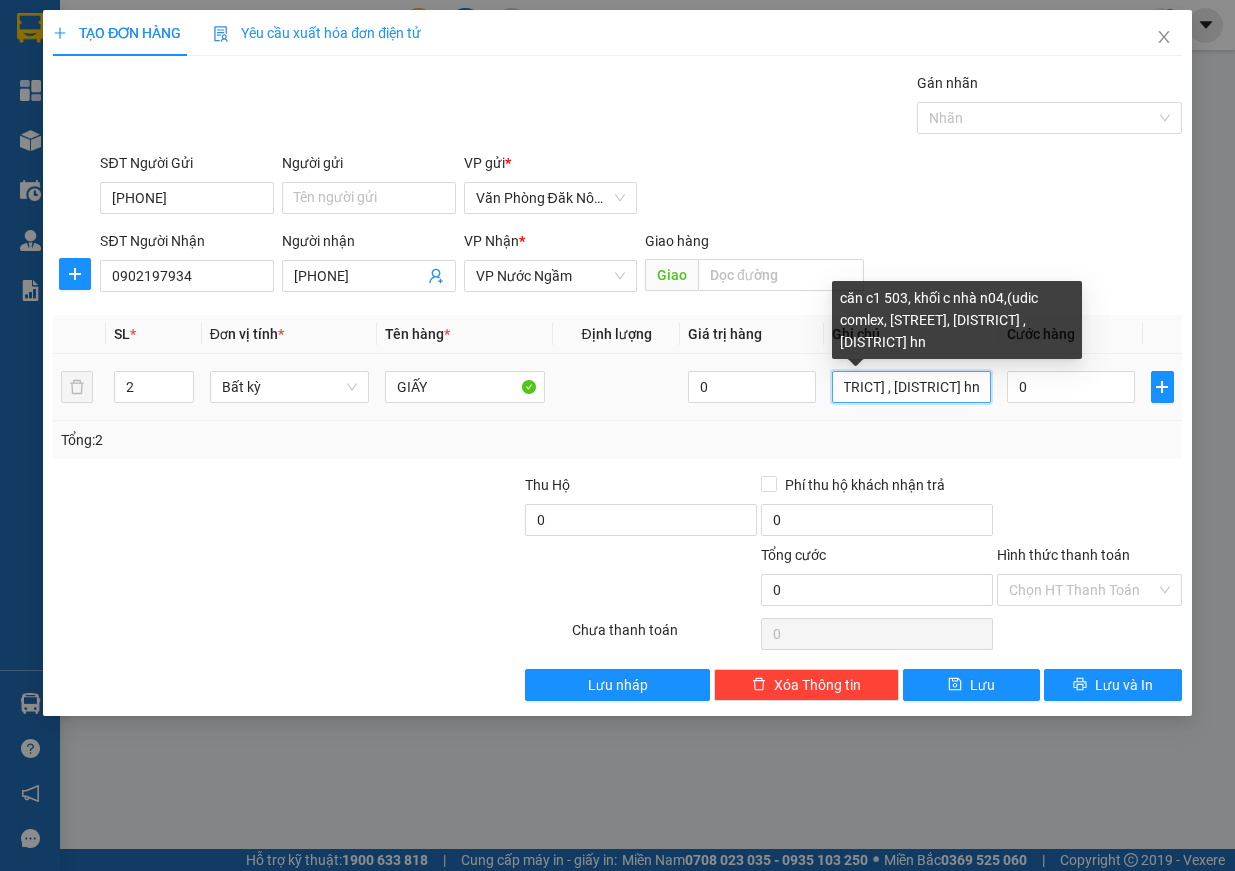 click on "căn c1 503, khối c nhà n04,(udic comlex, hoàng đạo thuý , trung hoà , cầu giấy hn" at bounding box center [912, 387] 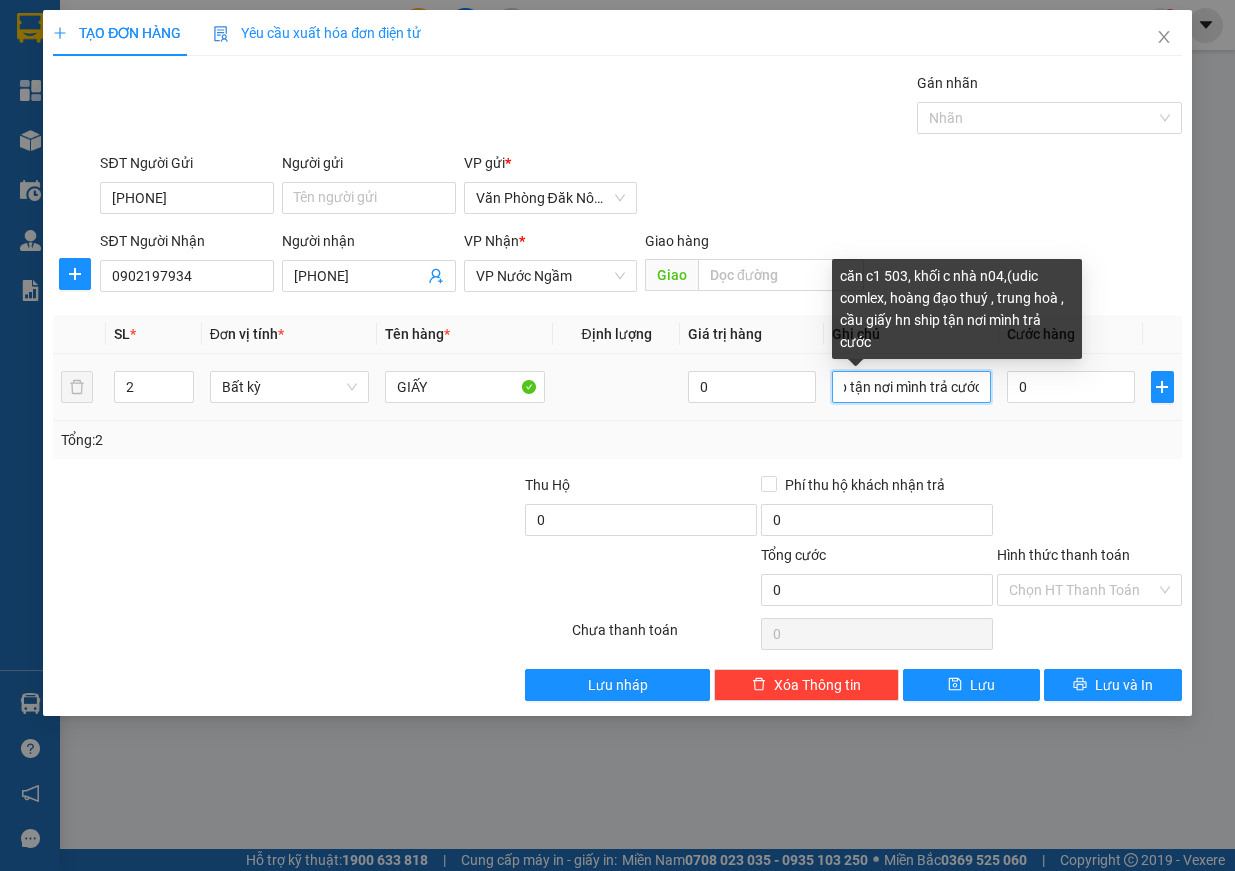scroll, scrollTop: 0, scrollLeft: 531, axis: horizontal 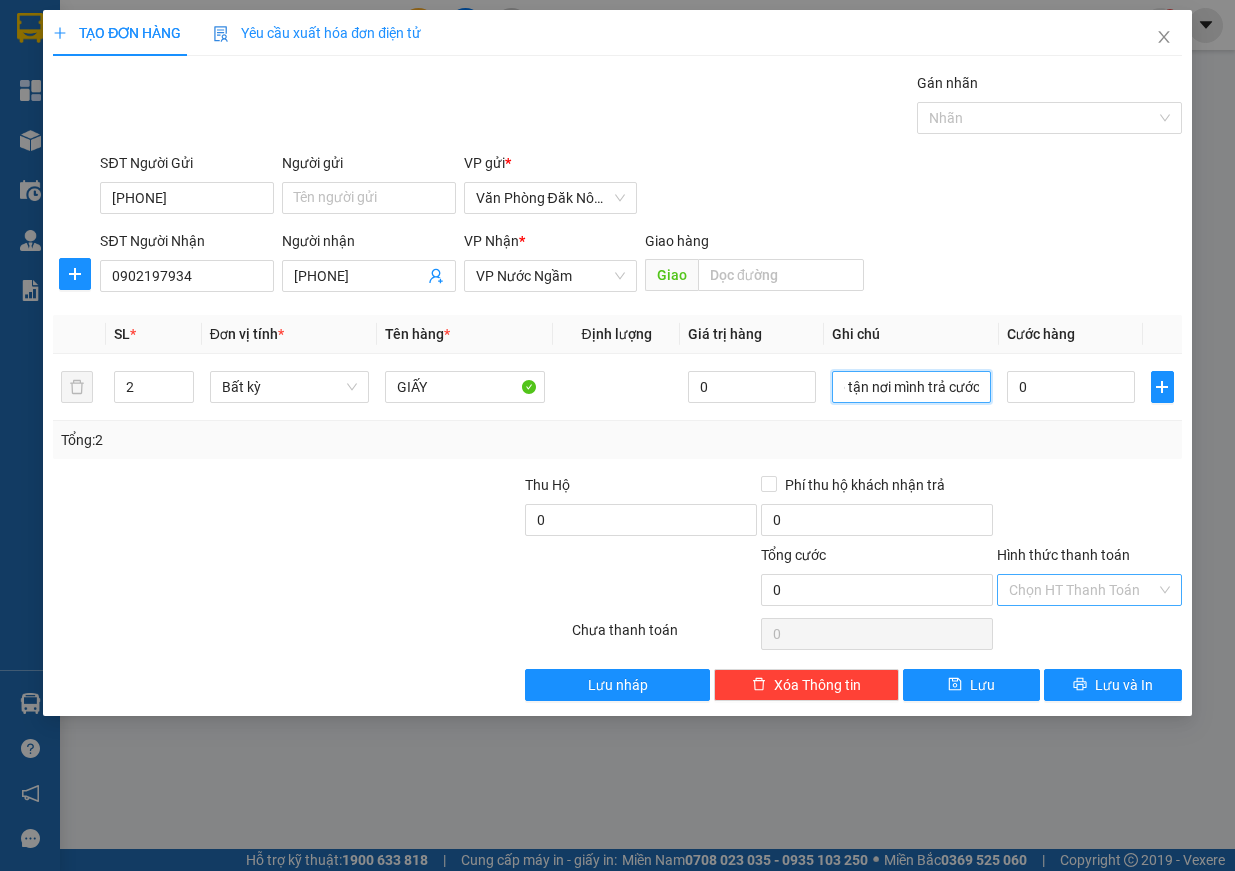 type on "căn c1 503, khối c nhà n04,(udic comlex, hoàng đạo thuý , trung hoà , cầu giấy hn ship tận nơi mình trả cước" 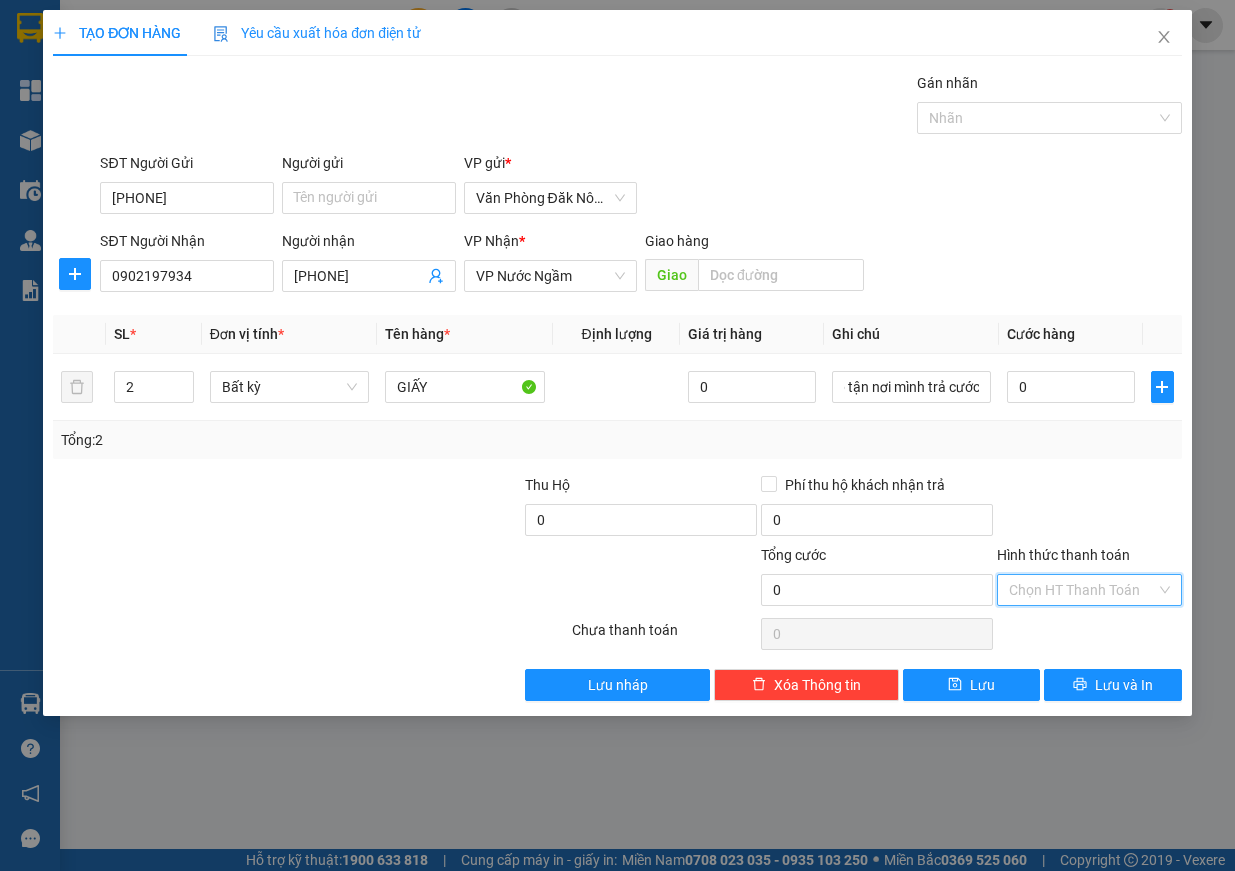 click on "Hình thức thanh toán" at bounding box center [1082, 590] 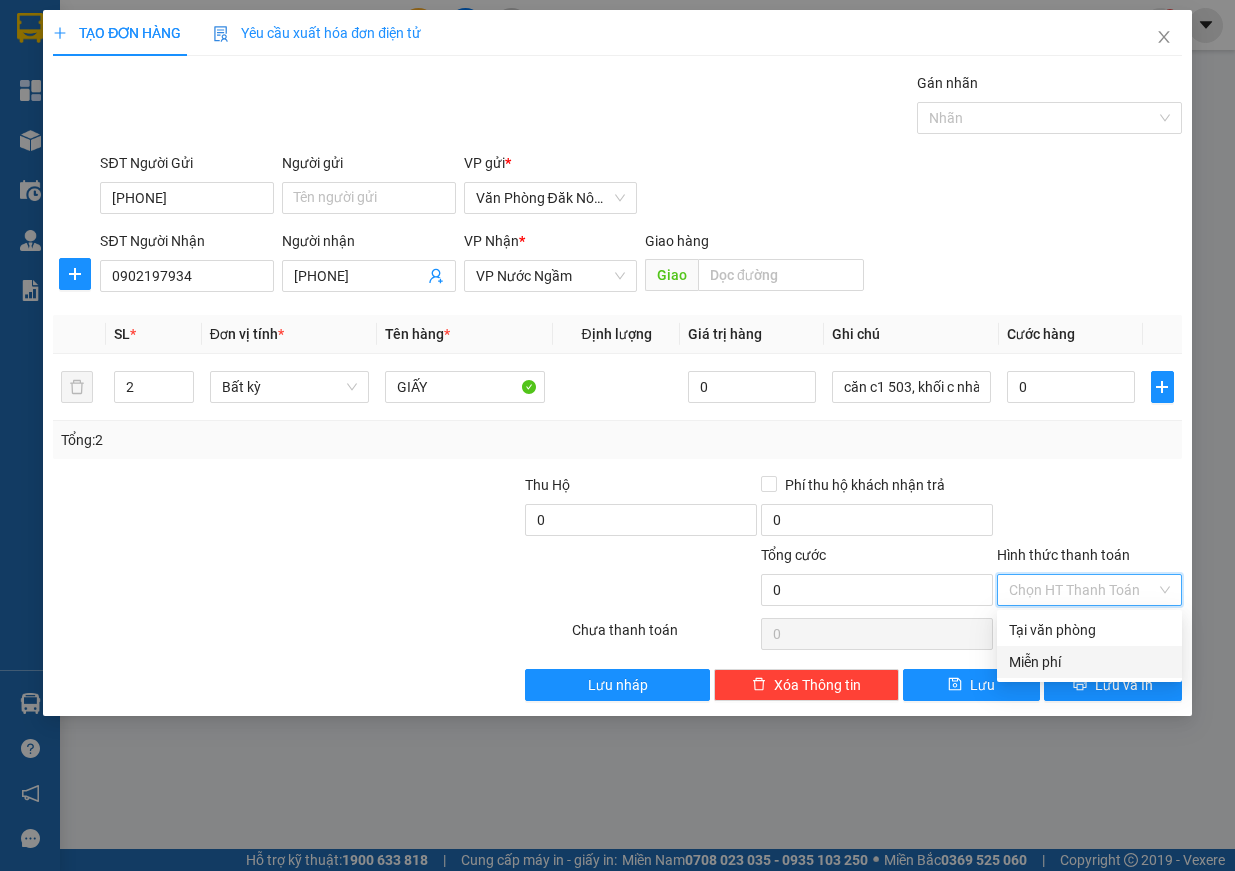 click on "Miễn phí" at bounding box center (1089, 662) 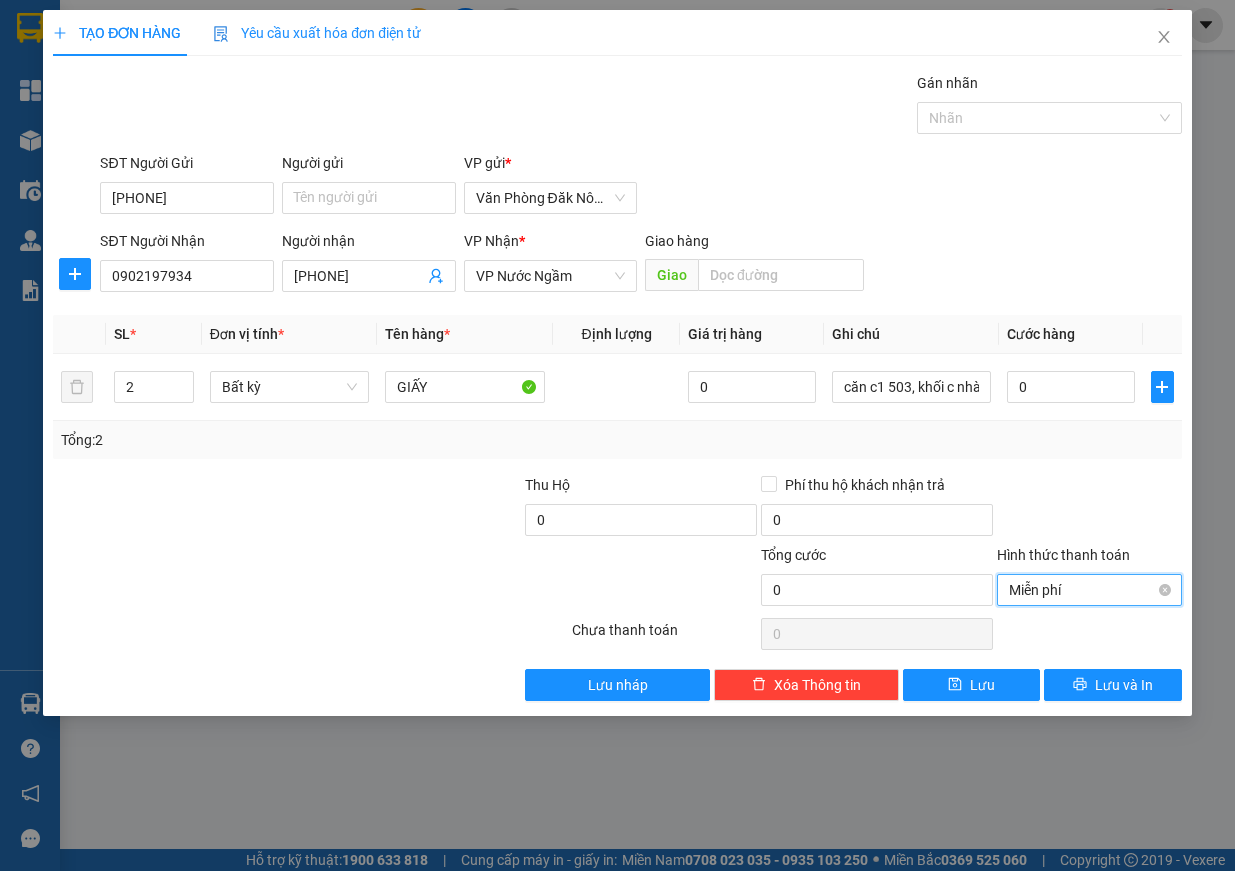 click on "Miễn phí" at bounding box center (1089, 590) 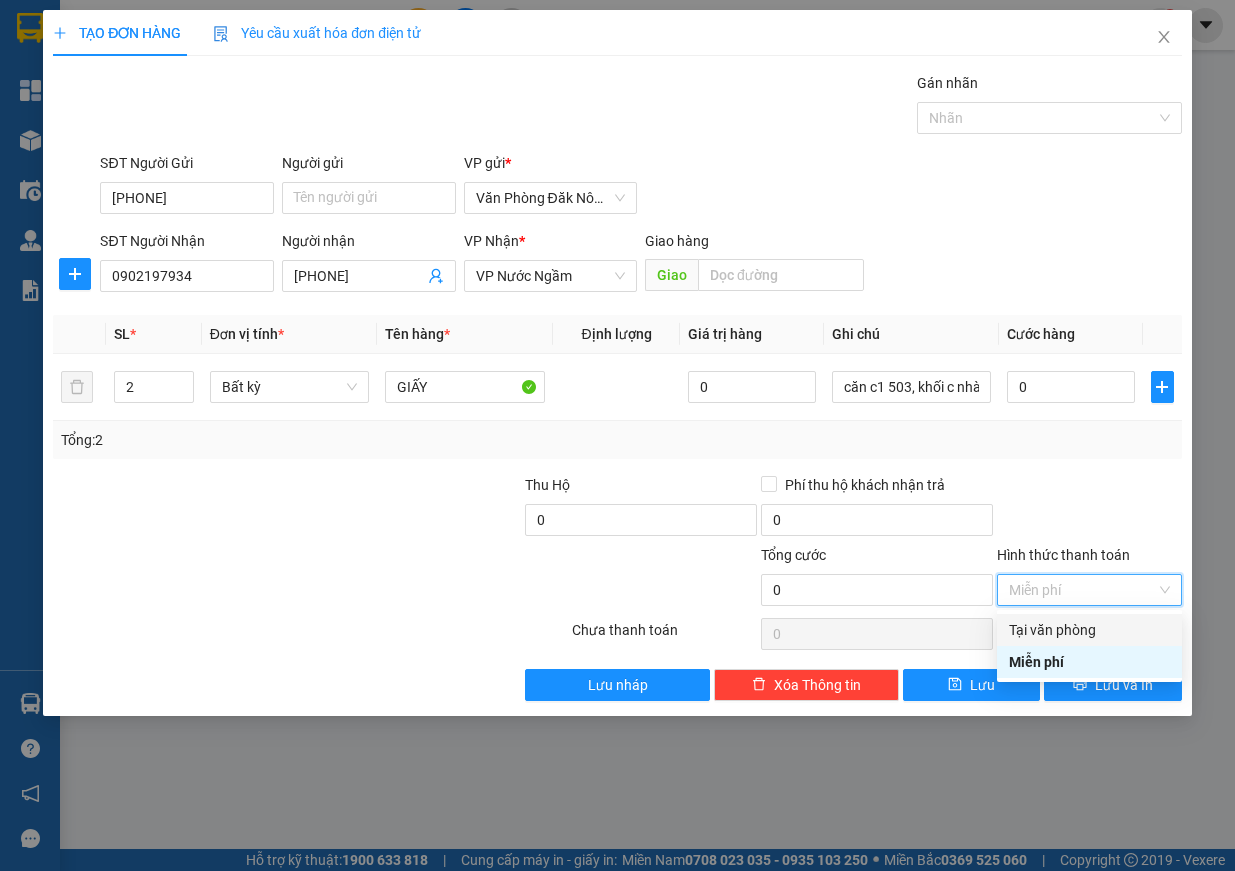 click on "Tại văn phòng" at bounding box center (1089, 630) 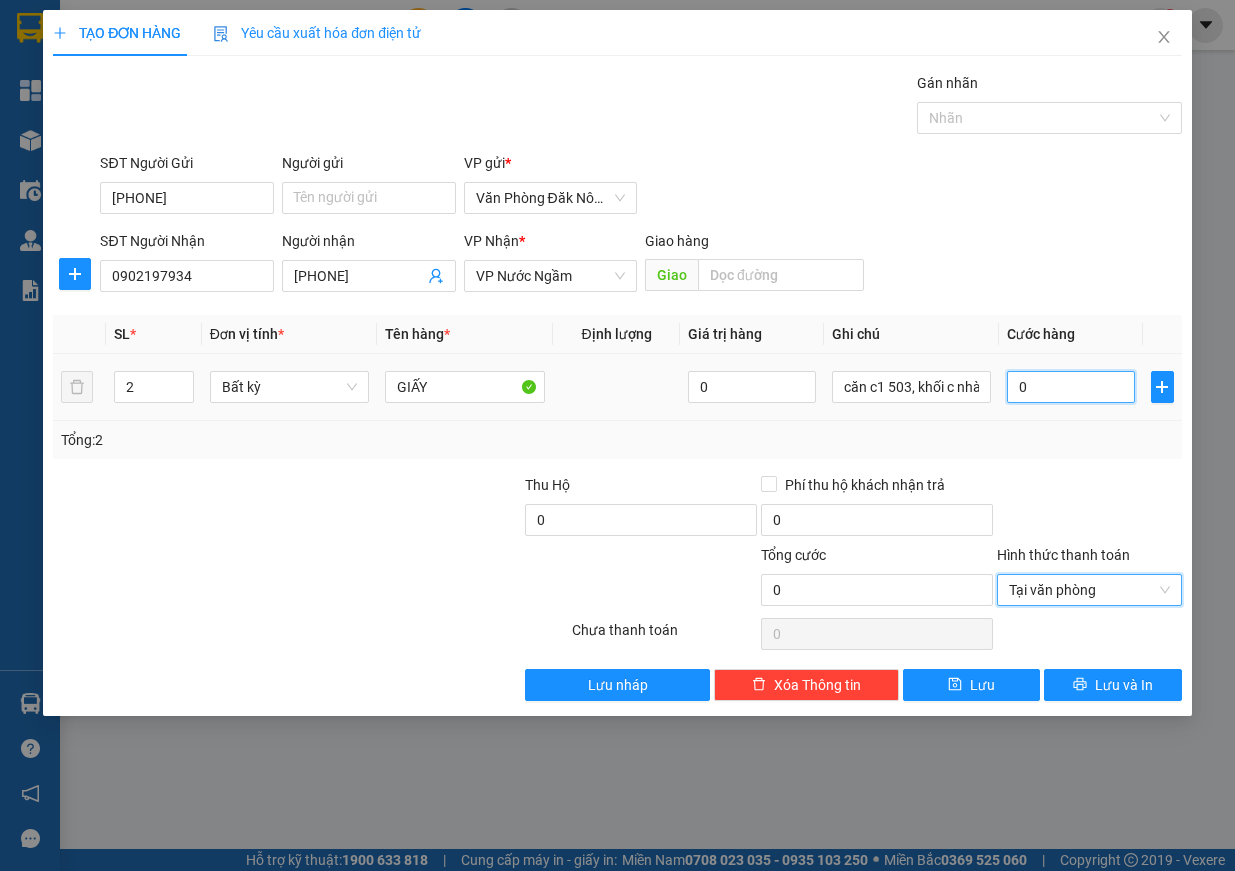 click on "0" at bounding box center (1071, 387) 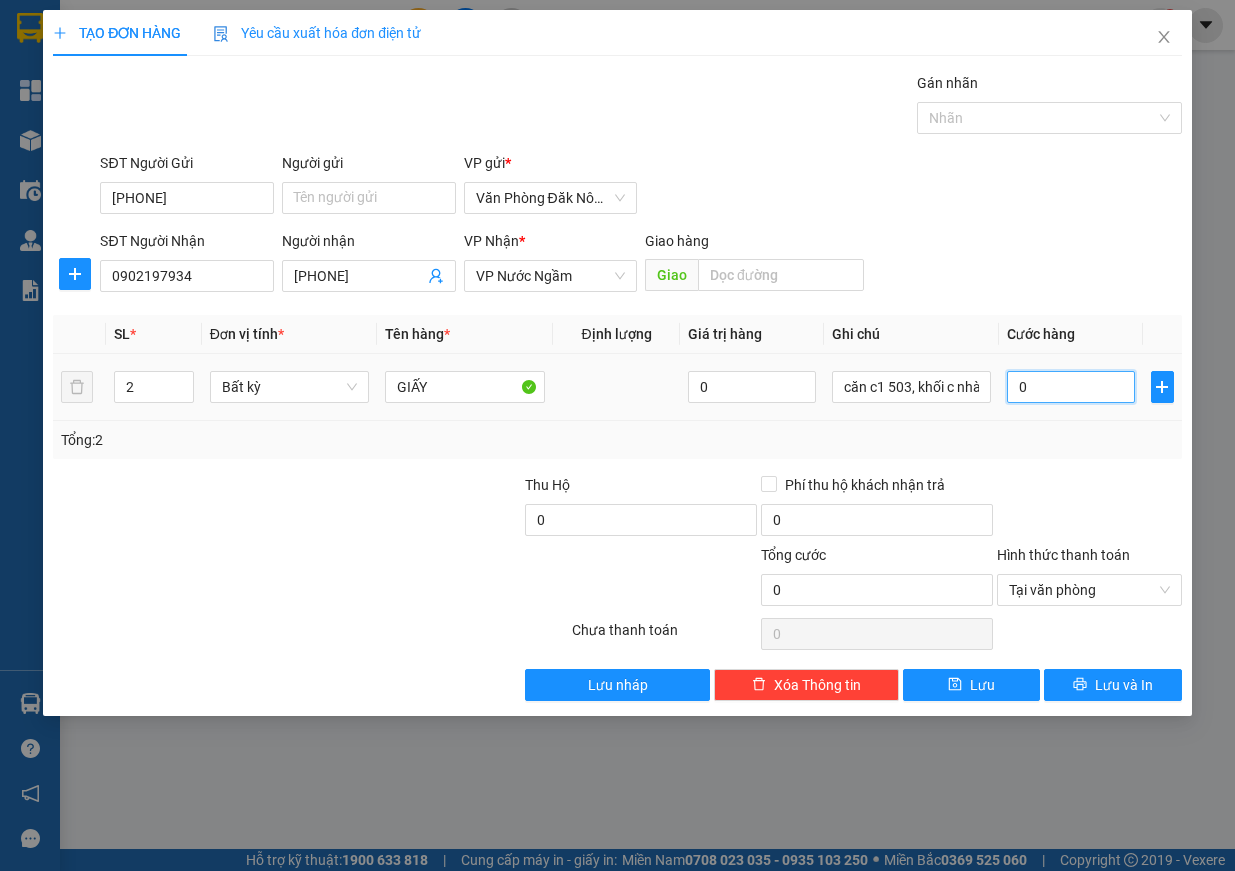 type on "3" 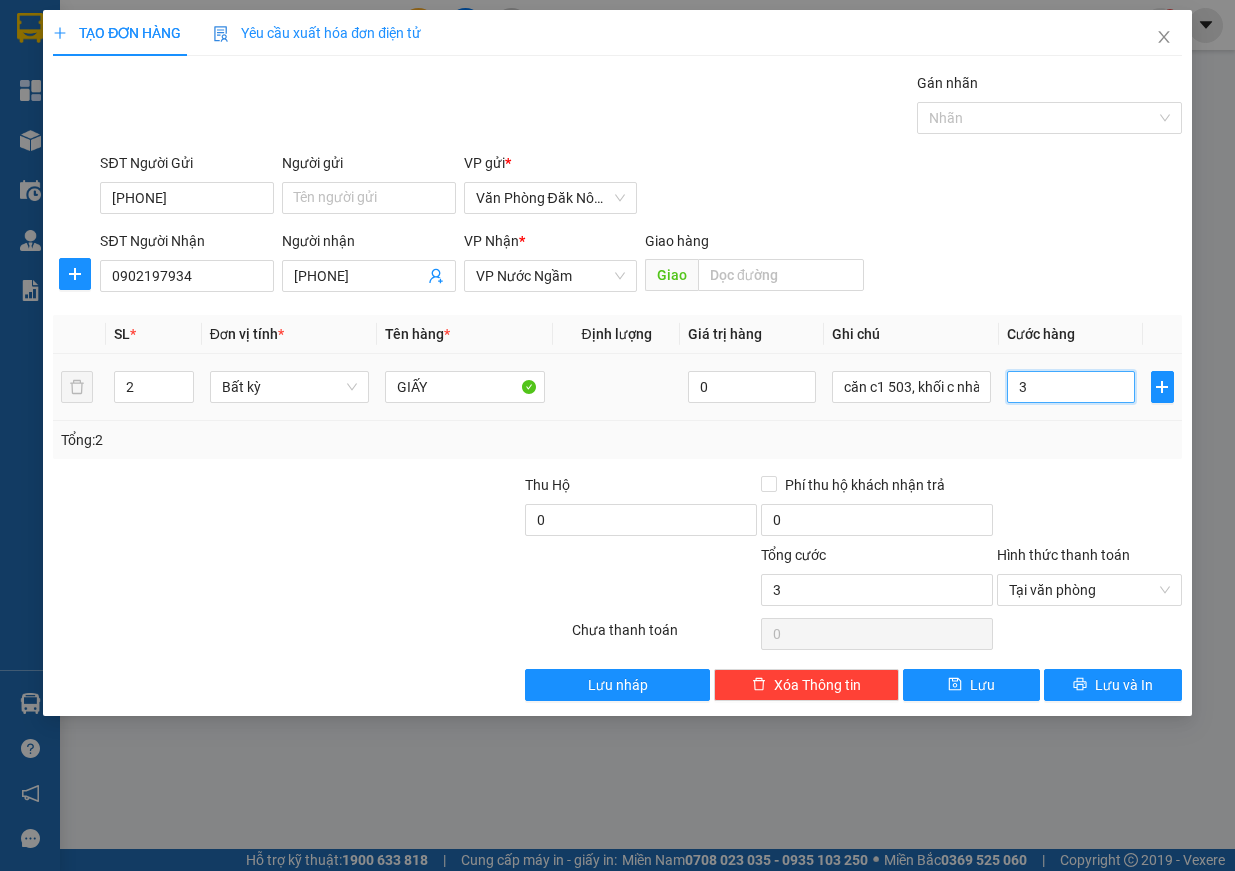 type on "30" 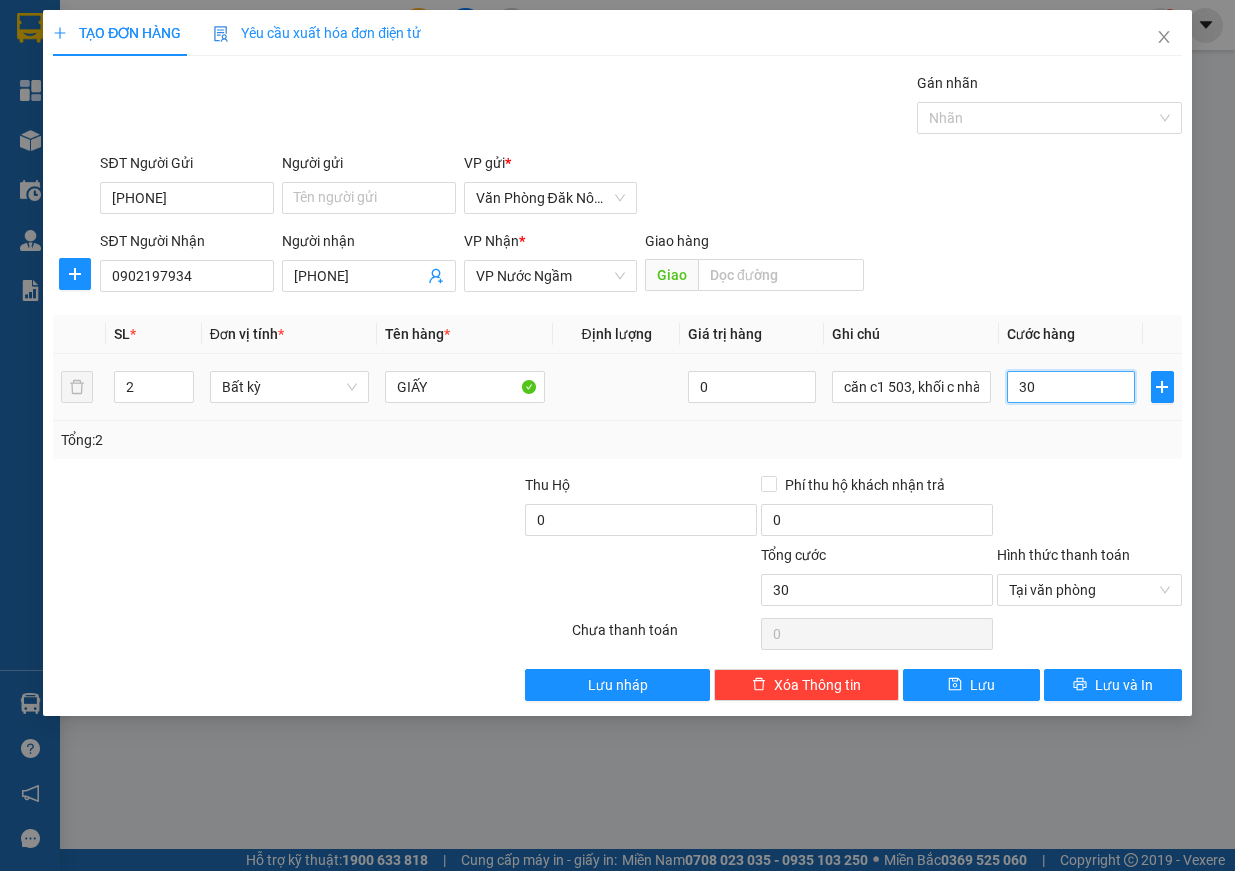 type on "300" 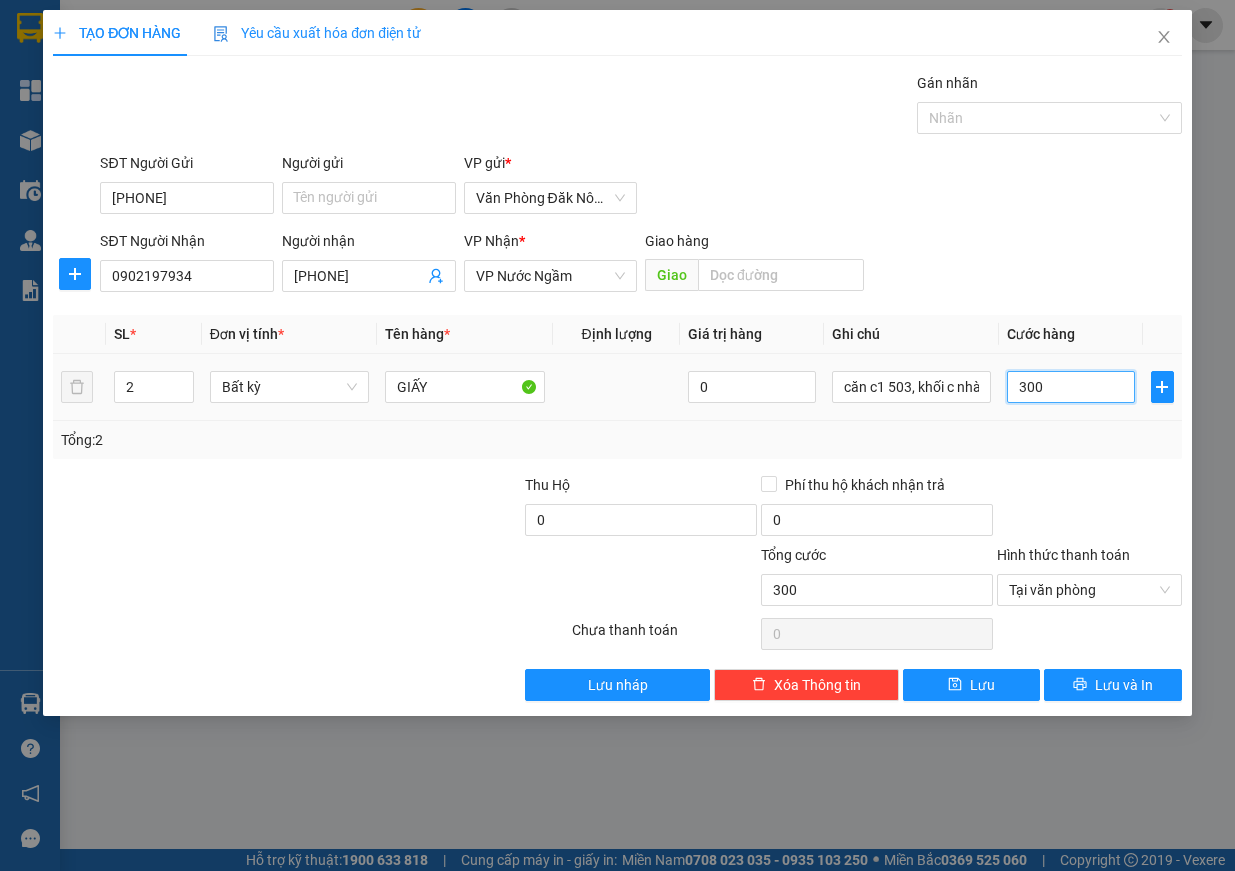 type on "3.000" 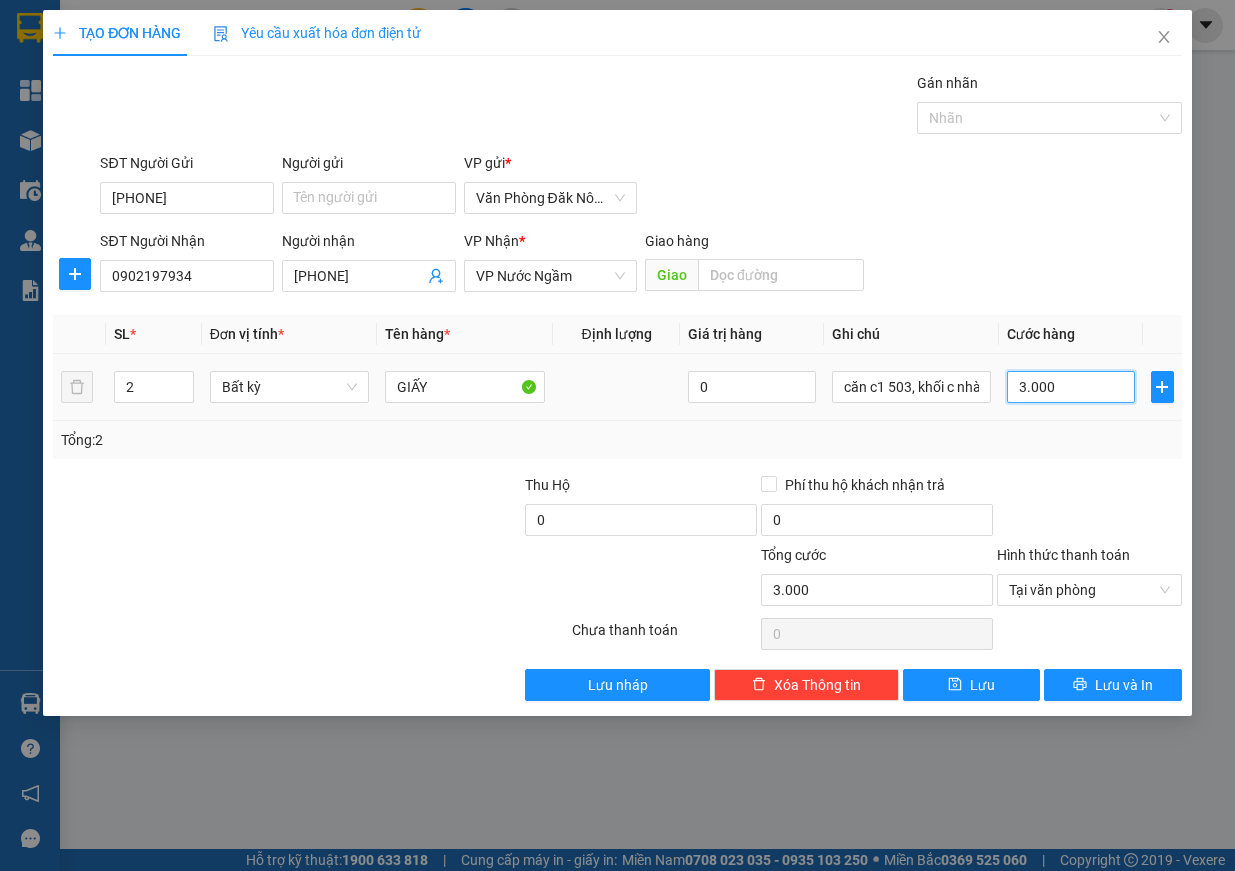 type on "30.000" 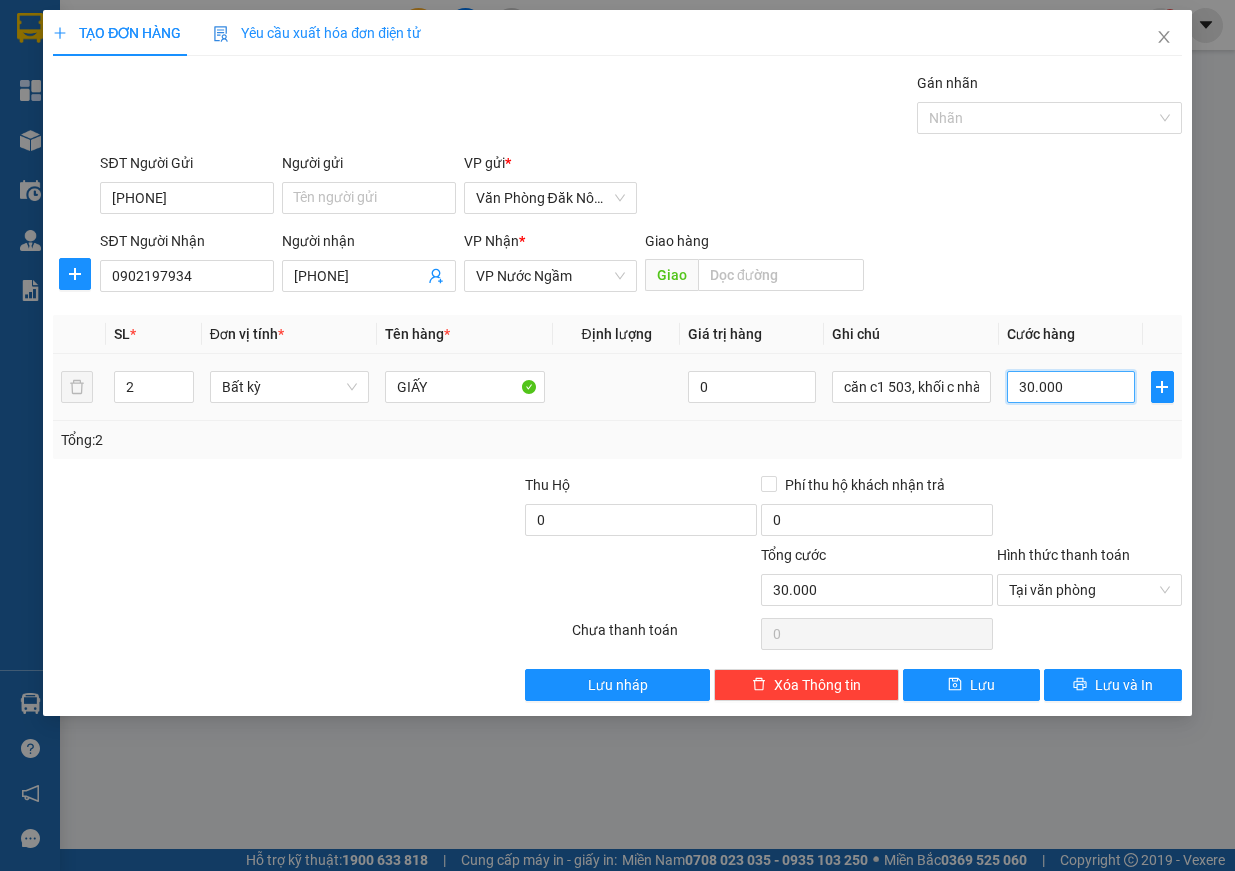 type on "300.000" 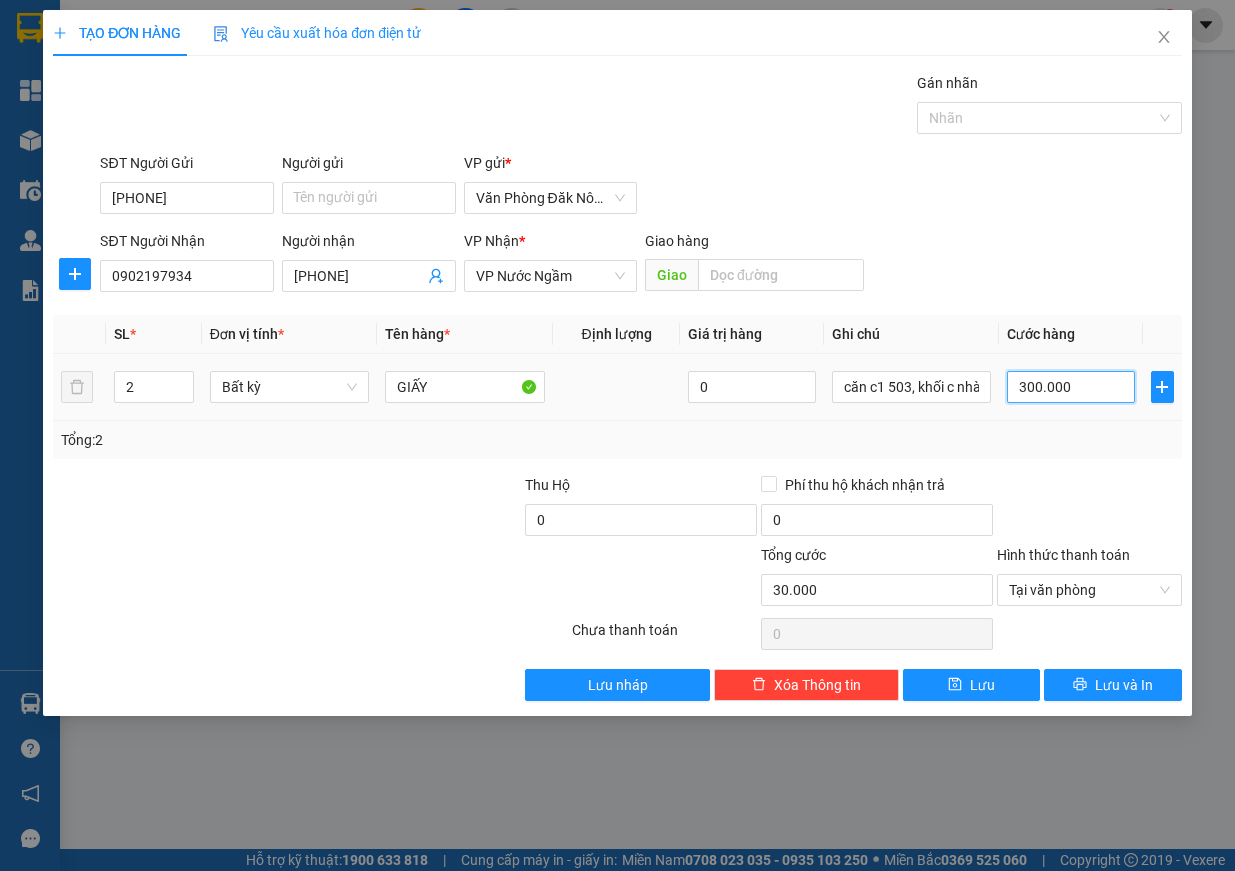 type on "300.000" 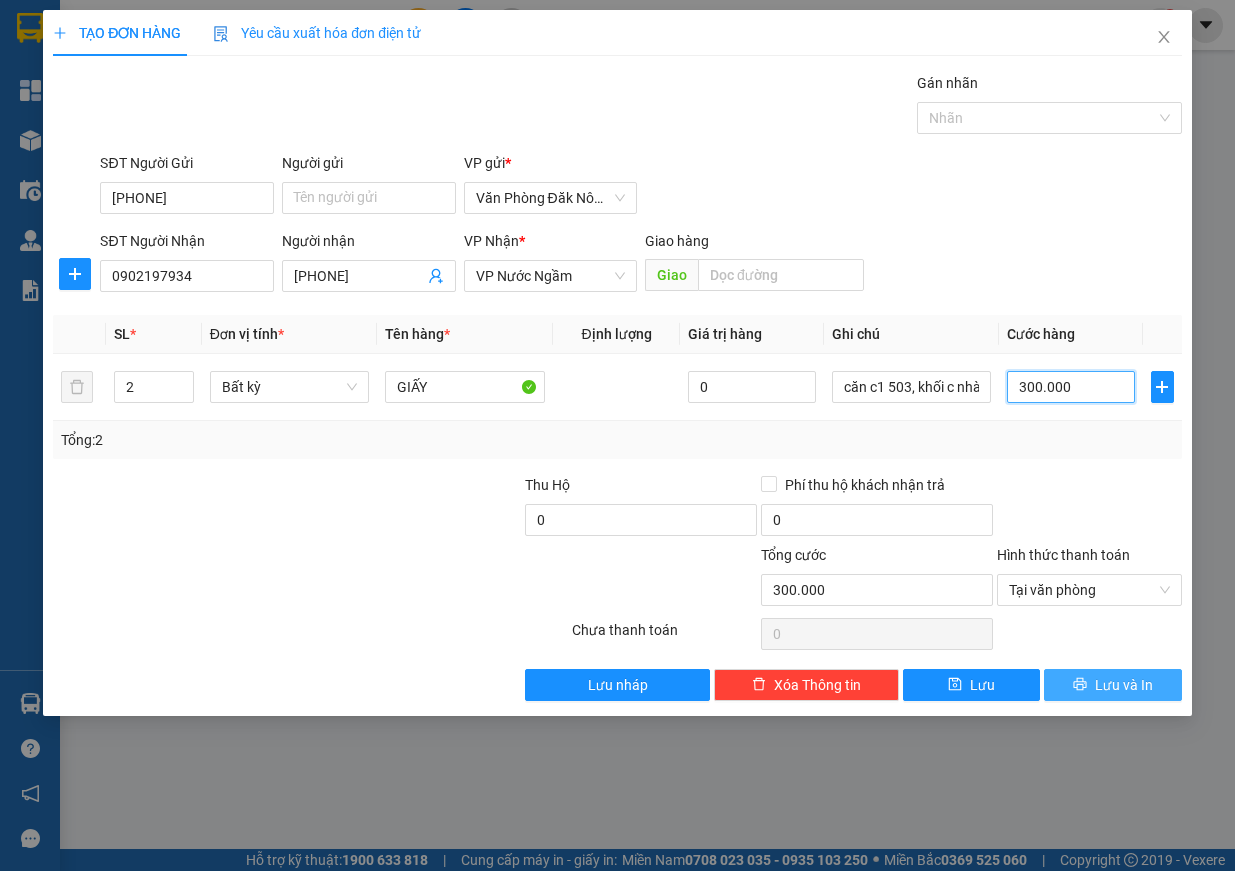 type on "300.000" 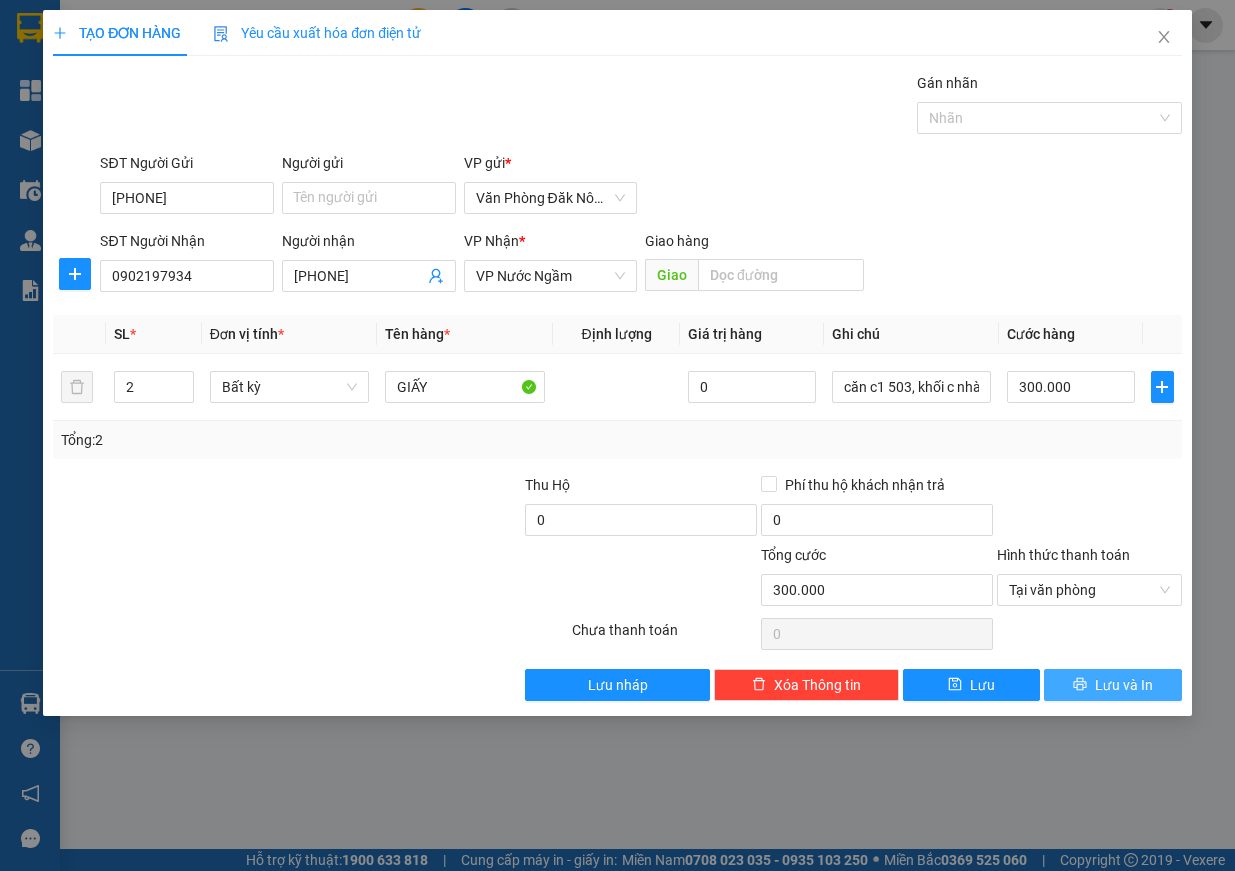 click on "Lưu và In" at bounding box center (1124, 685) 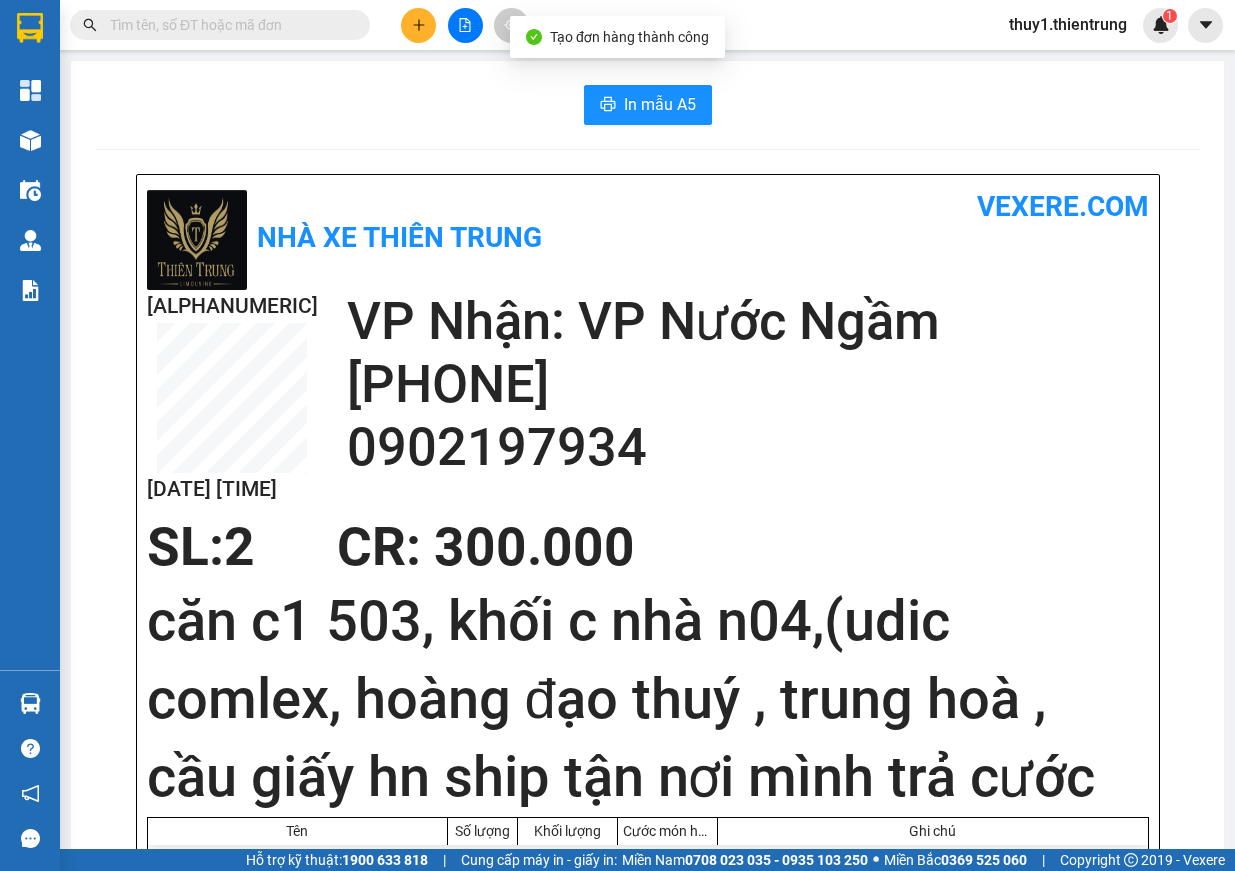 scroll, scrollTop: 200, scrollLeft: 0, axis: vertical 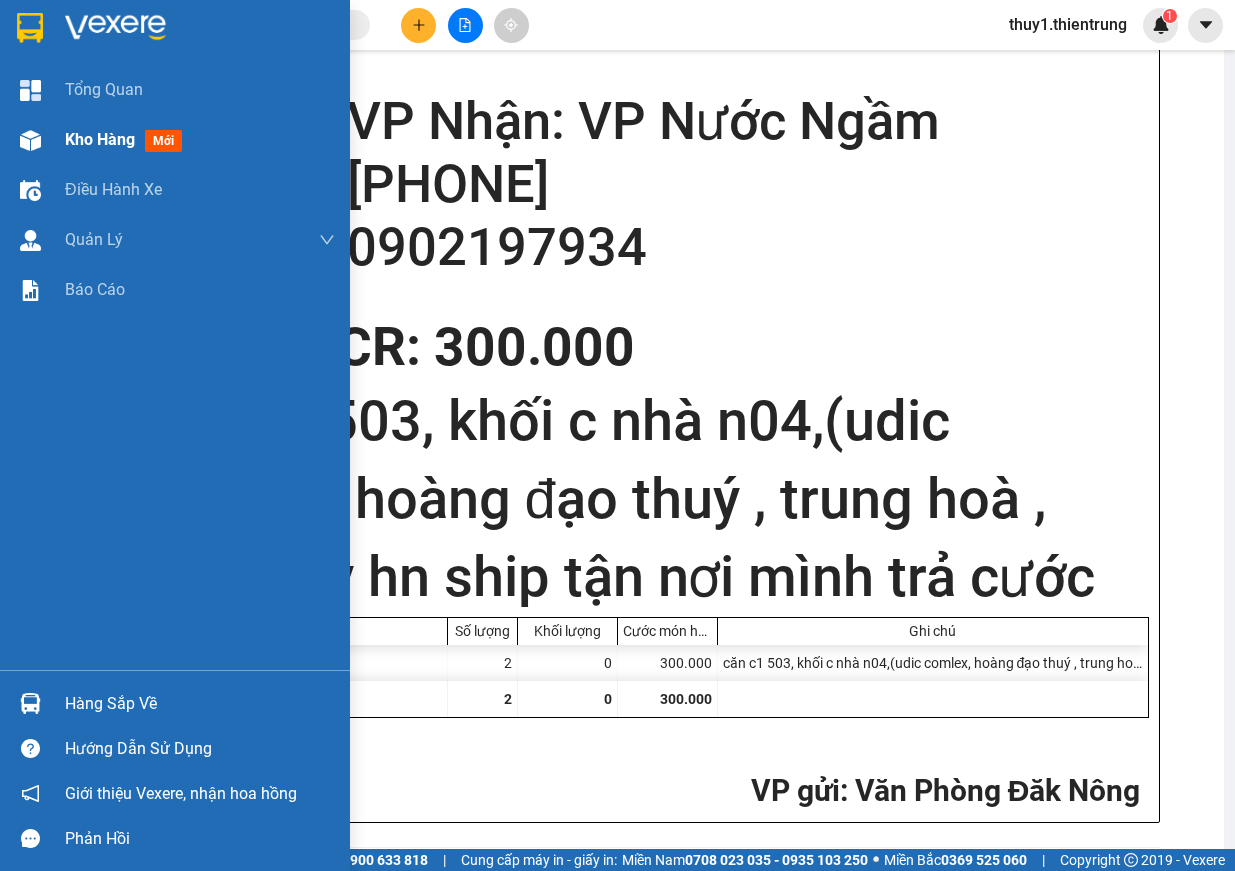 click at bounding box center [30, 140] 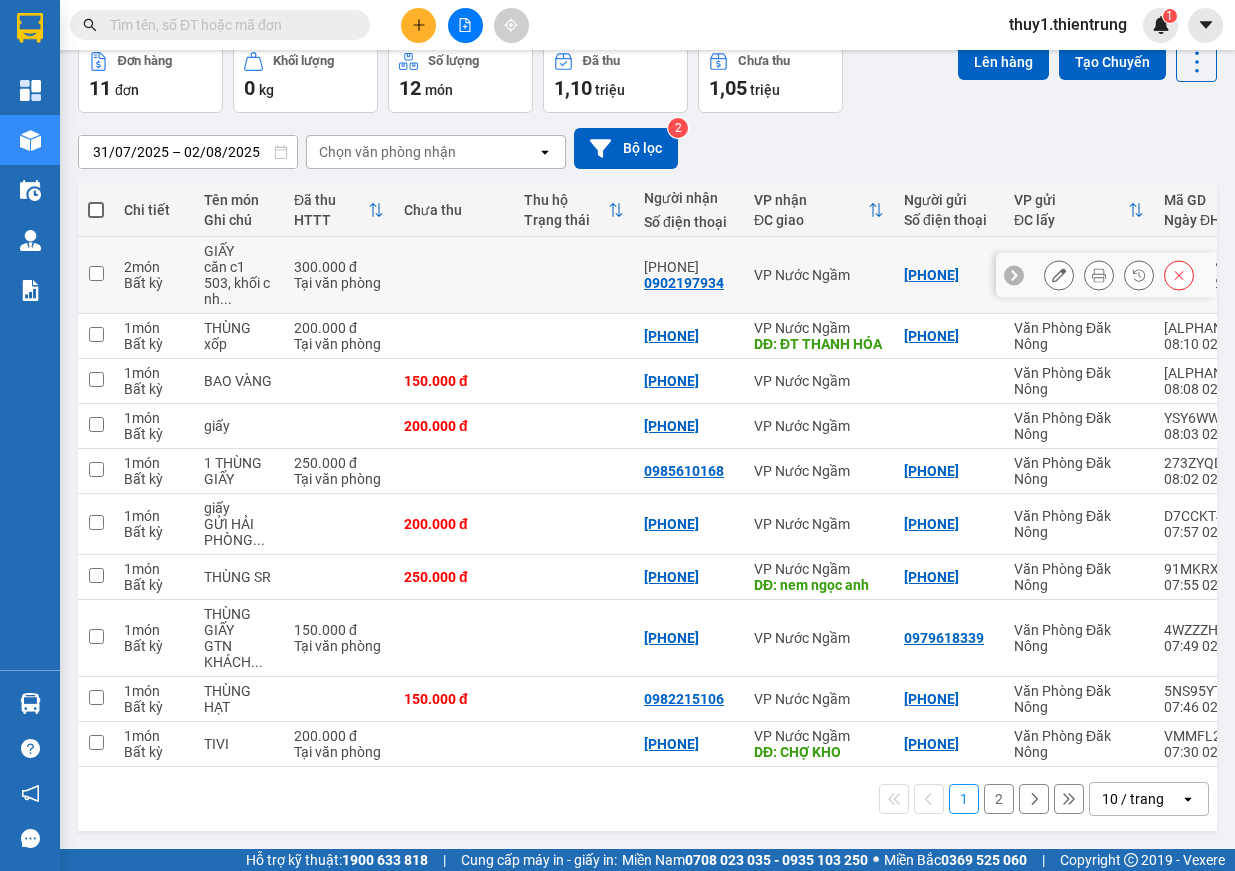 scroll, scrollTop: 6, scrollLeft: 0, axis: vertical 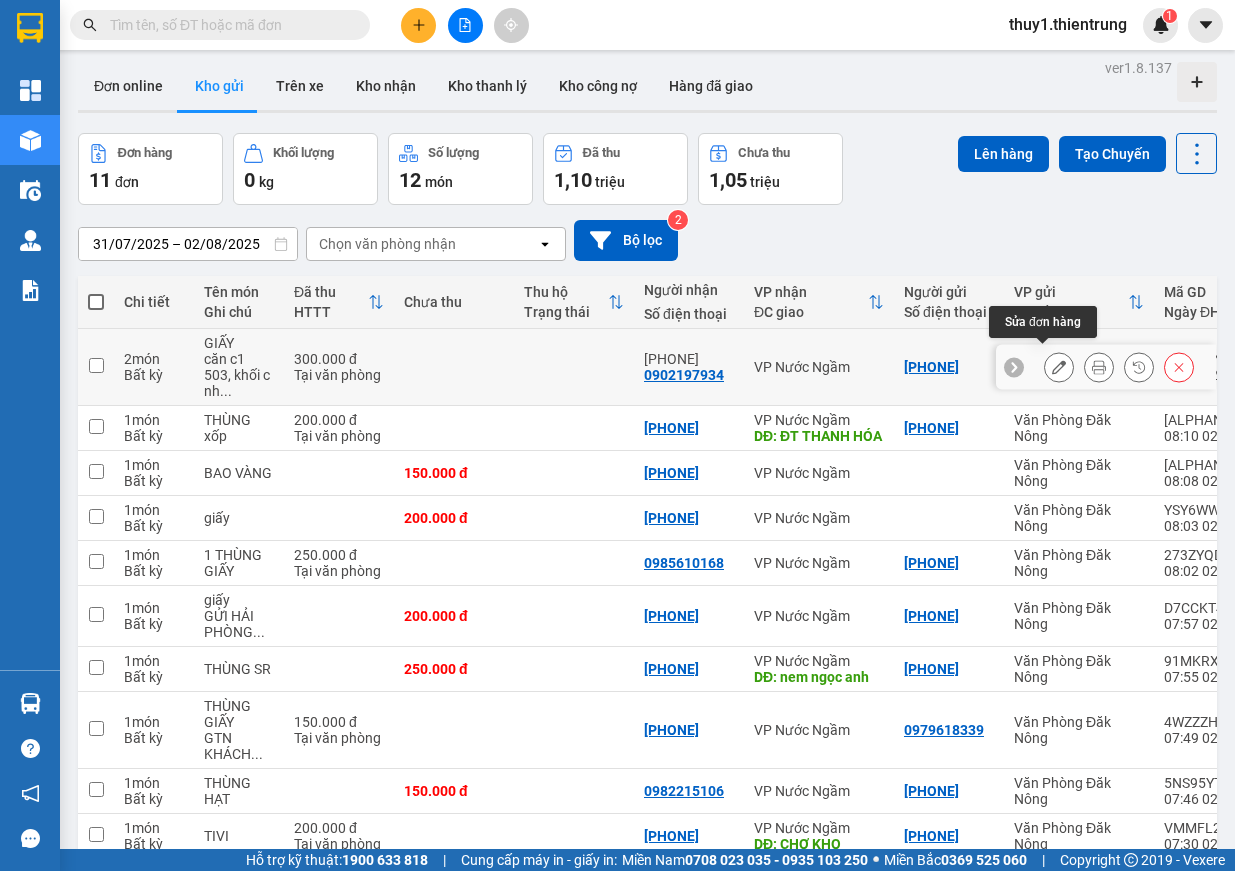 click 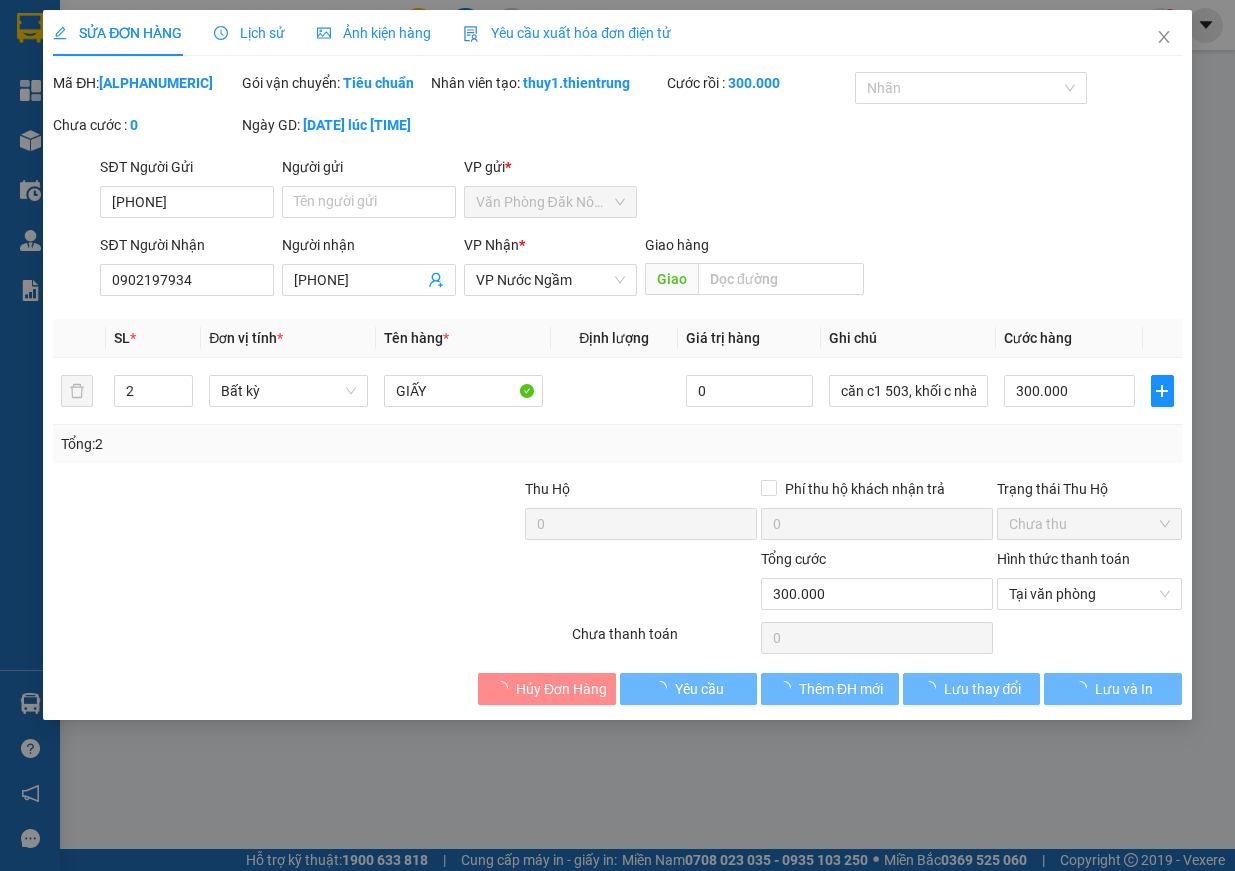 type on "0918294357" 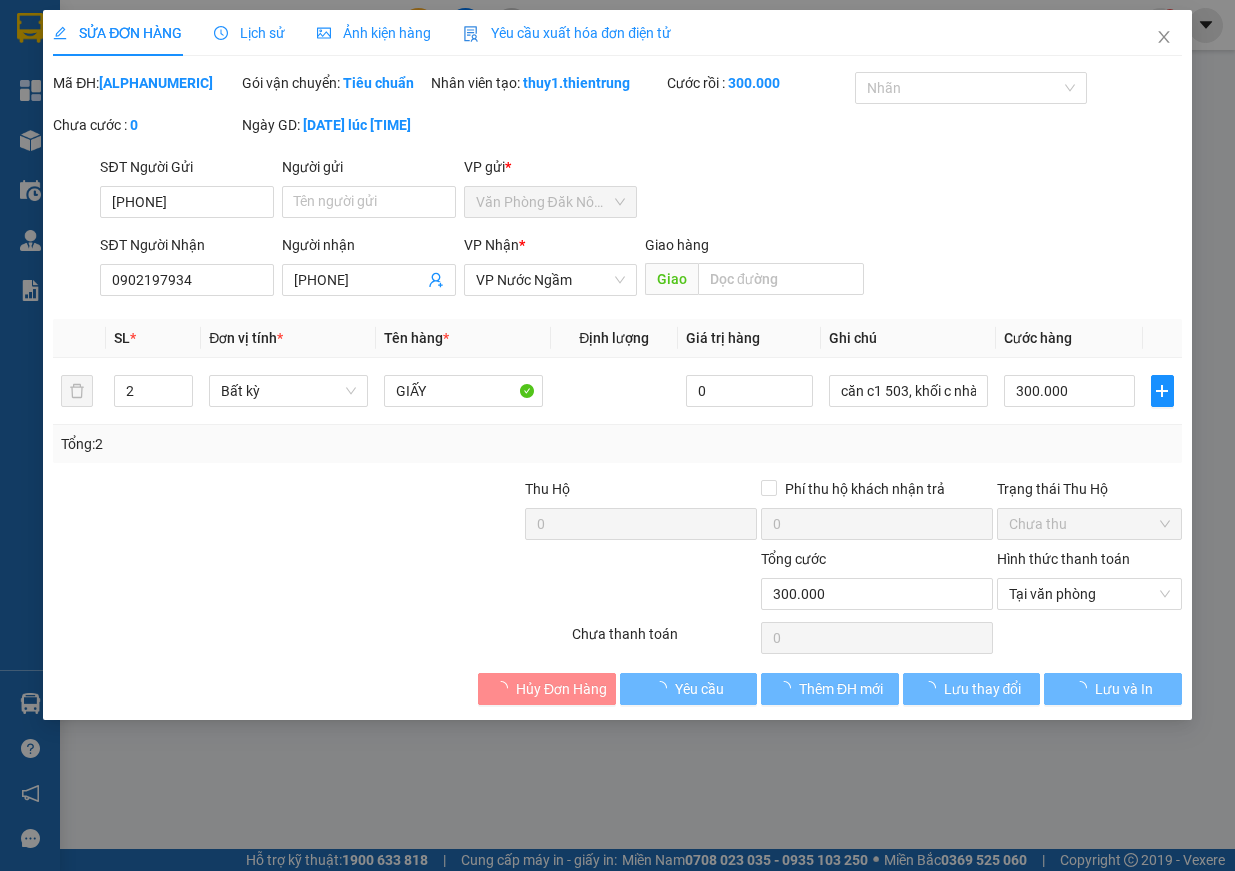 type on "0902197934" 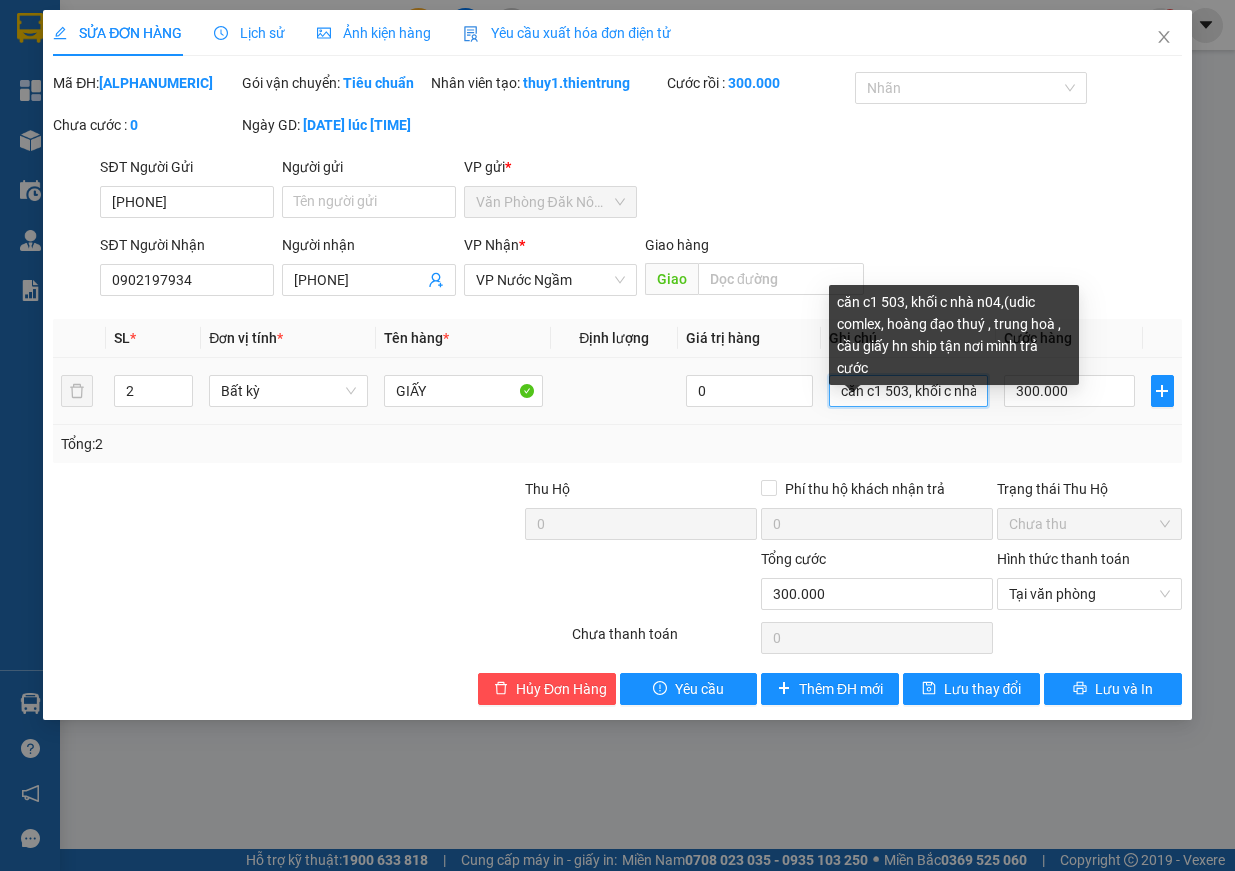 click on "căn c1 503, khối c nhà n04,(udic comlex, hoàng đạo thuý , trung hoà , cầu giấy hn ship tận nơi mình trả cước" at bounding box center [908, 391] 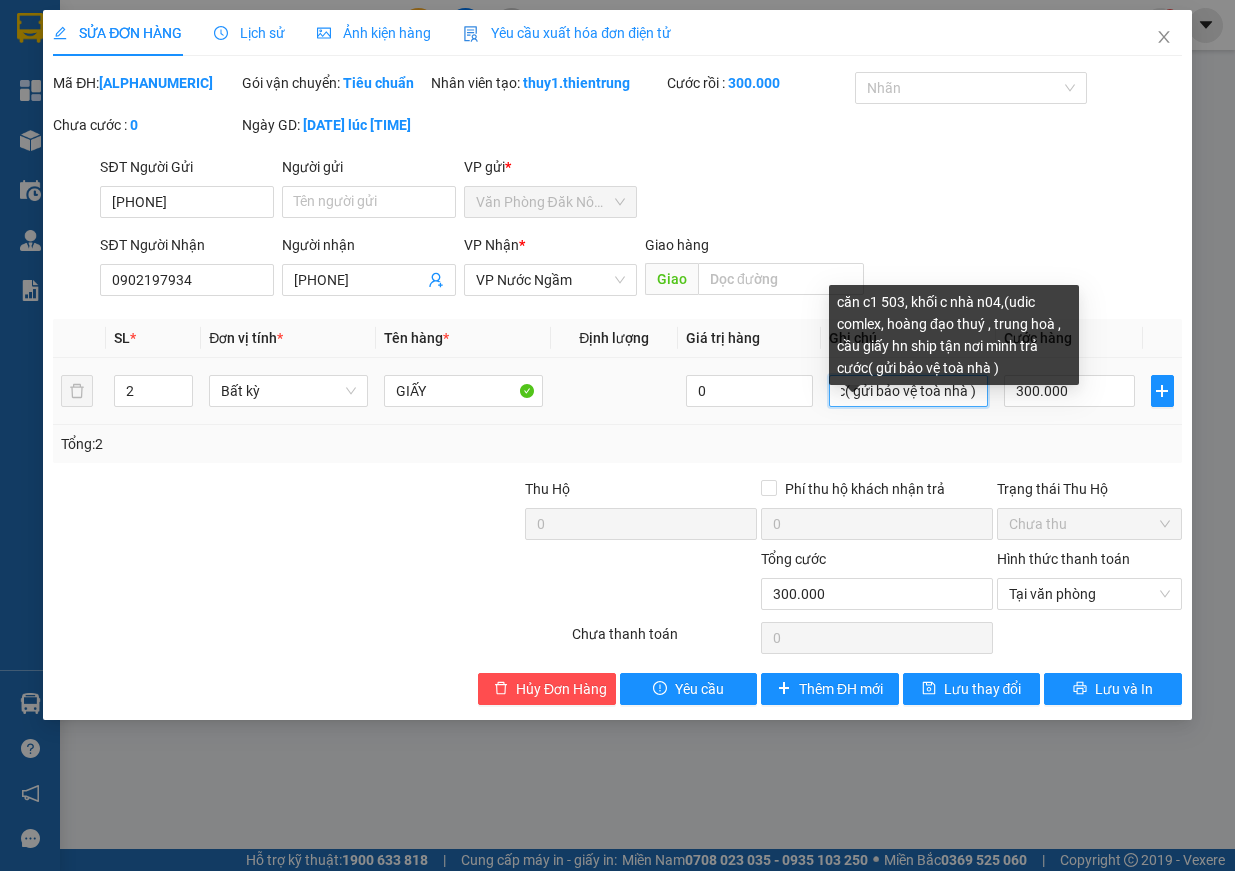 scroll, scrollTop: 0, scrollLeft: 664, axis: horizontal 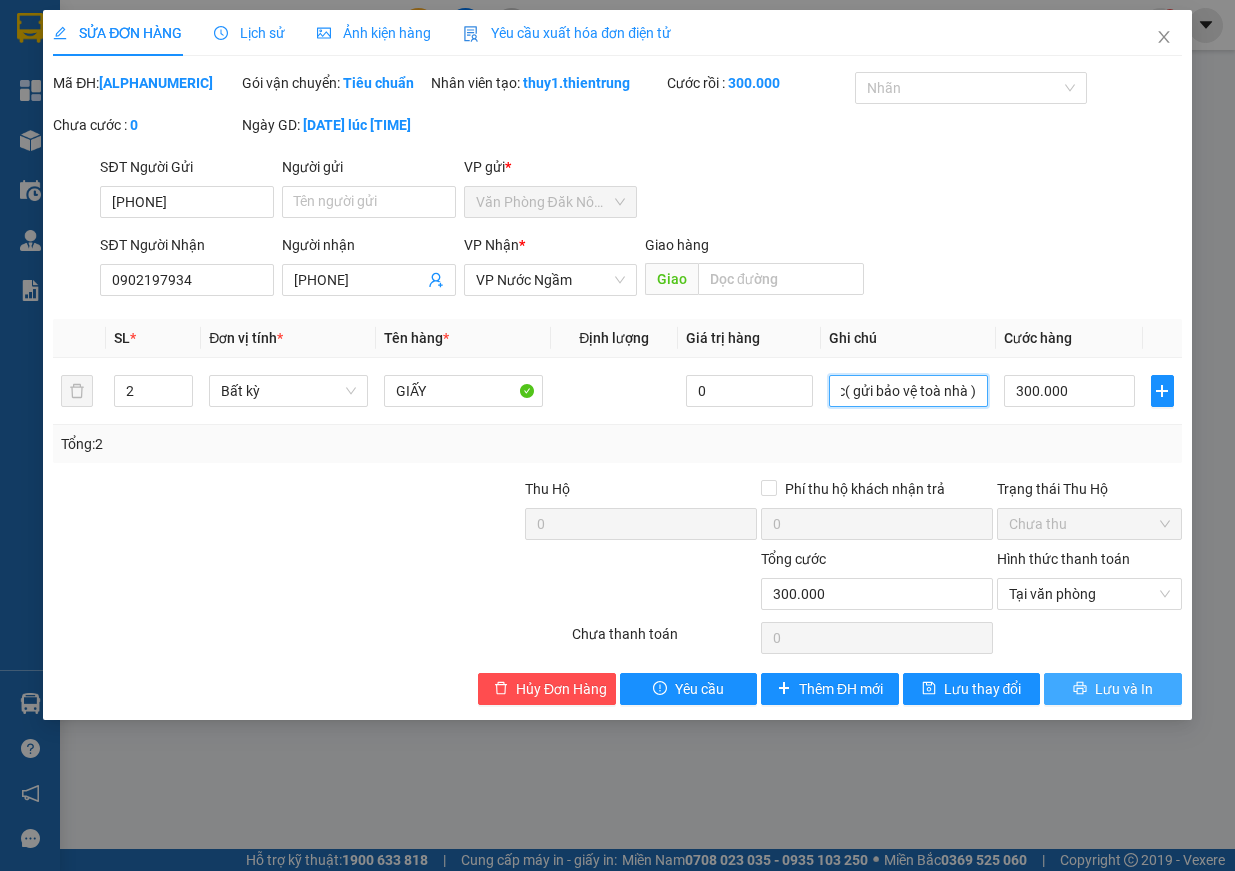 type on "căn c1 503, khối c nhà n04,(udic comlex, hoàng đạo thuý , trung hoà , cầu giấy hn ship tận nơi mình trả cước( gửi bảo vệ toà nhà )" 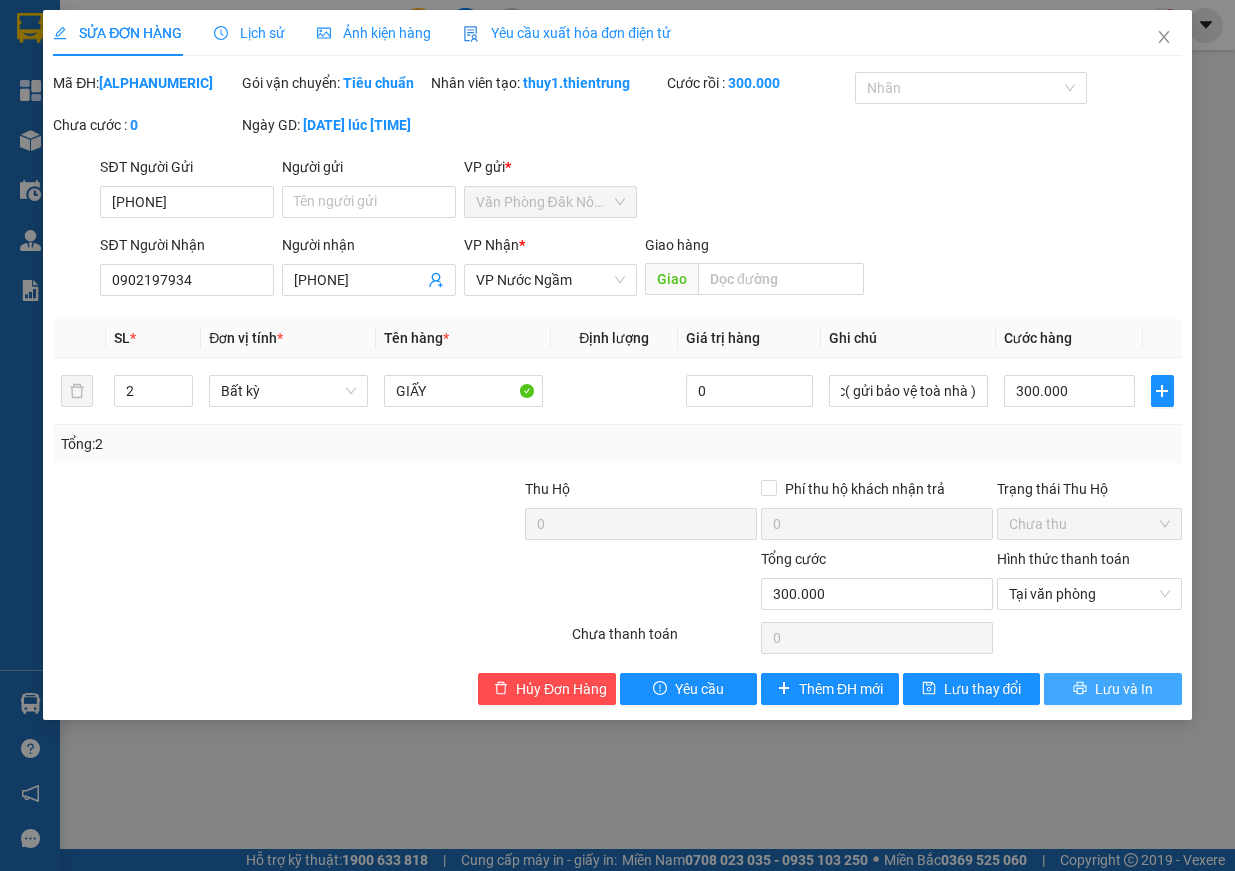 scroll, scrollTop: 0, scrollLeft: 0, axis: both 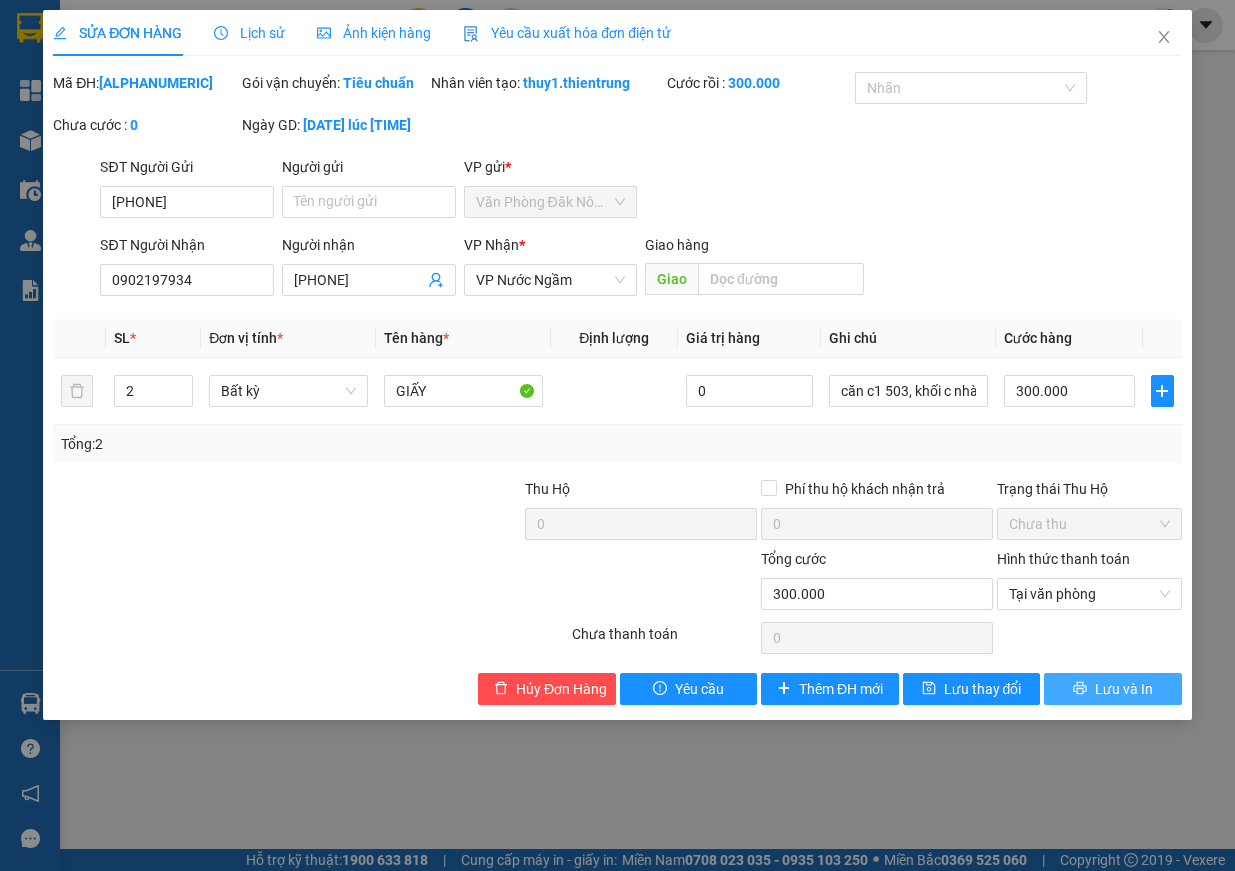 click on "Lưu và In" at bounding box center [1124, 689] 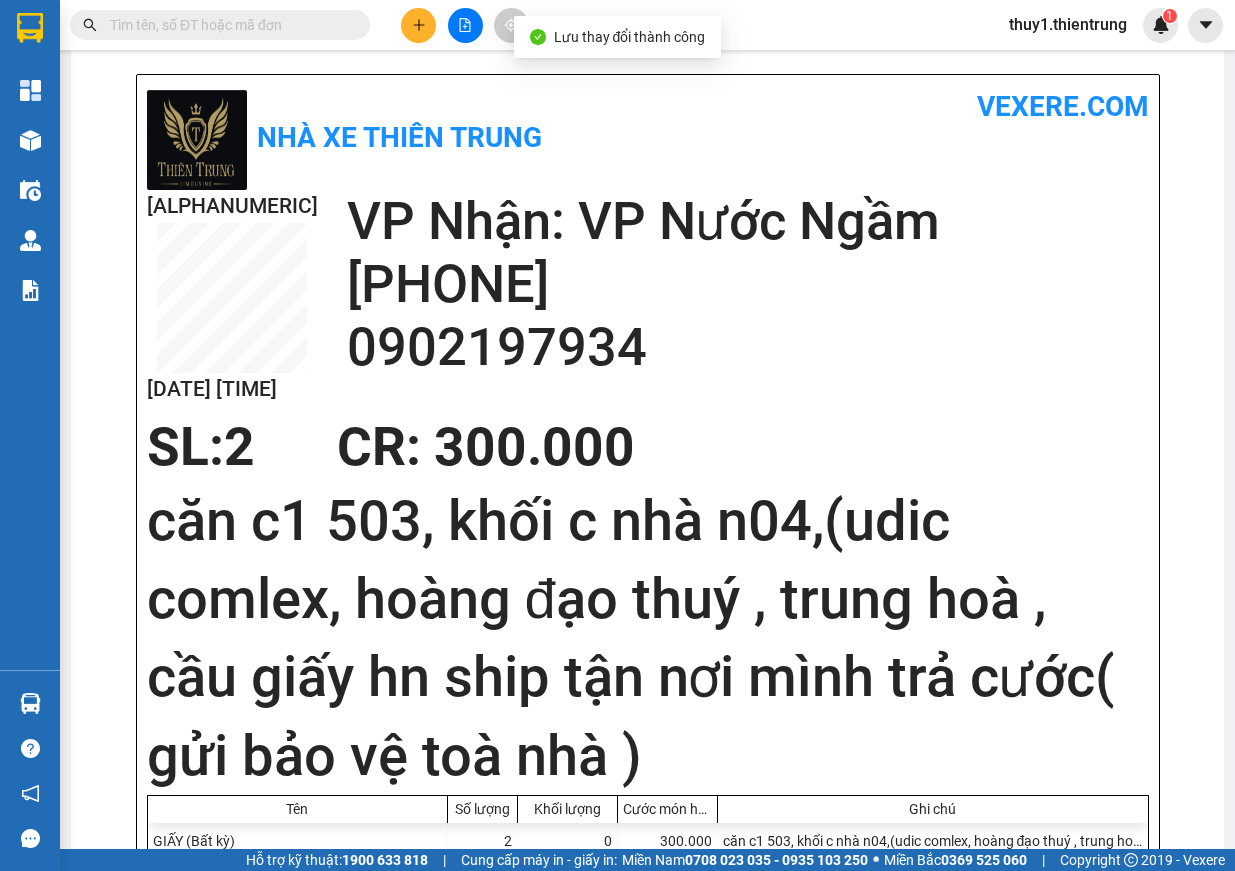 scroll, scrollTop: 0, scrollLeft: 0, axis: both 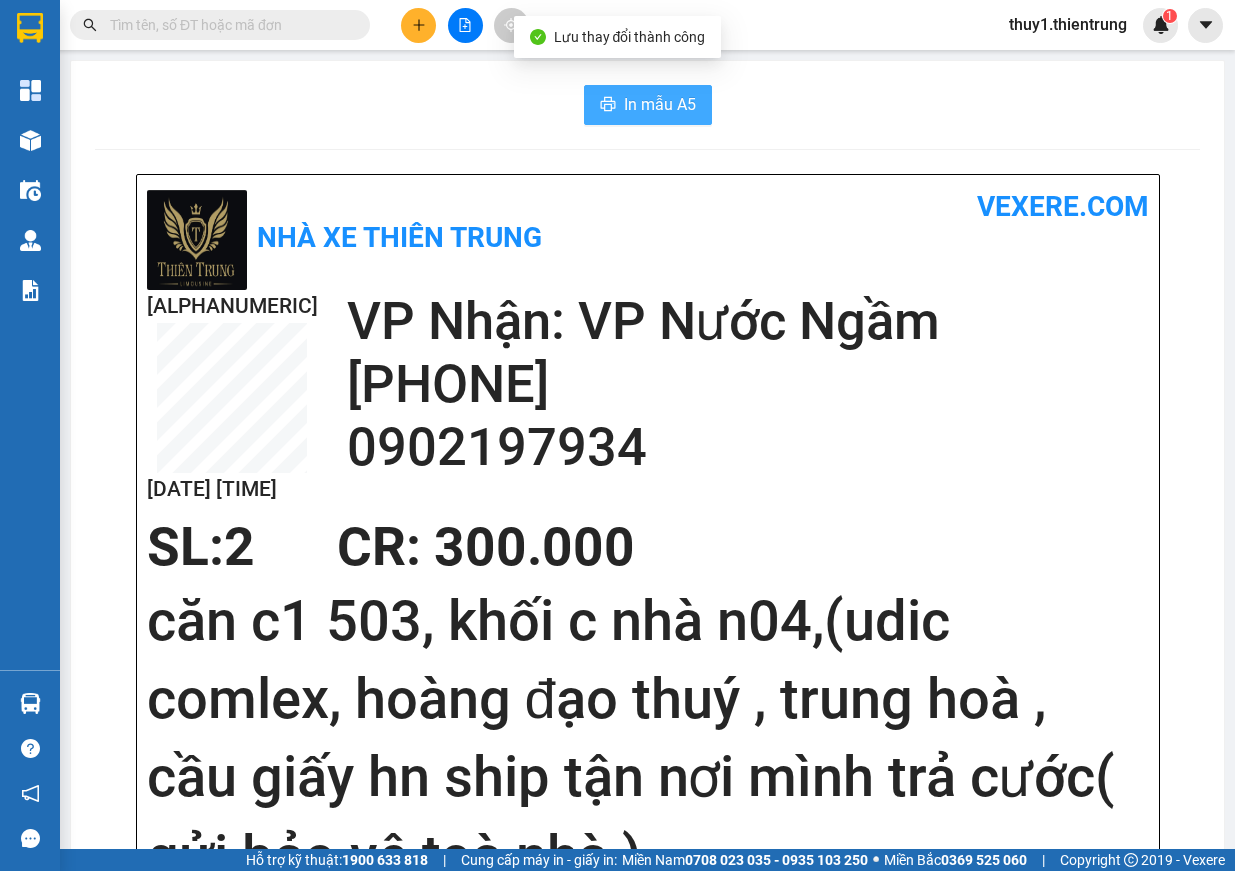 click on "In mẫu A5" at bounding box center [660, 104] 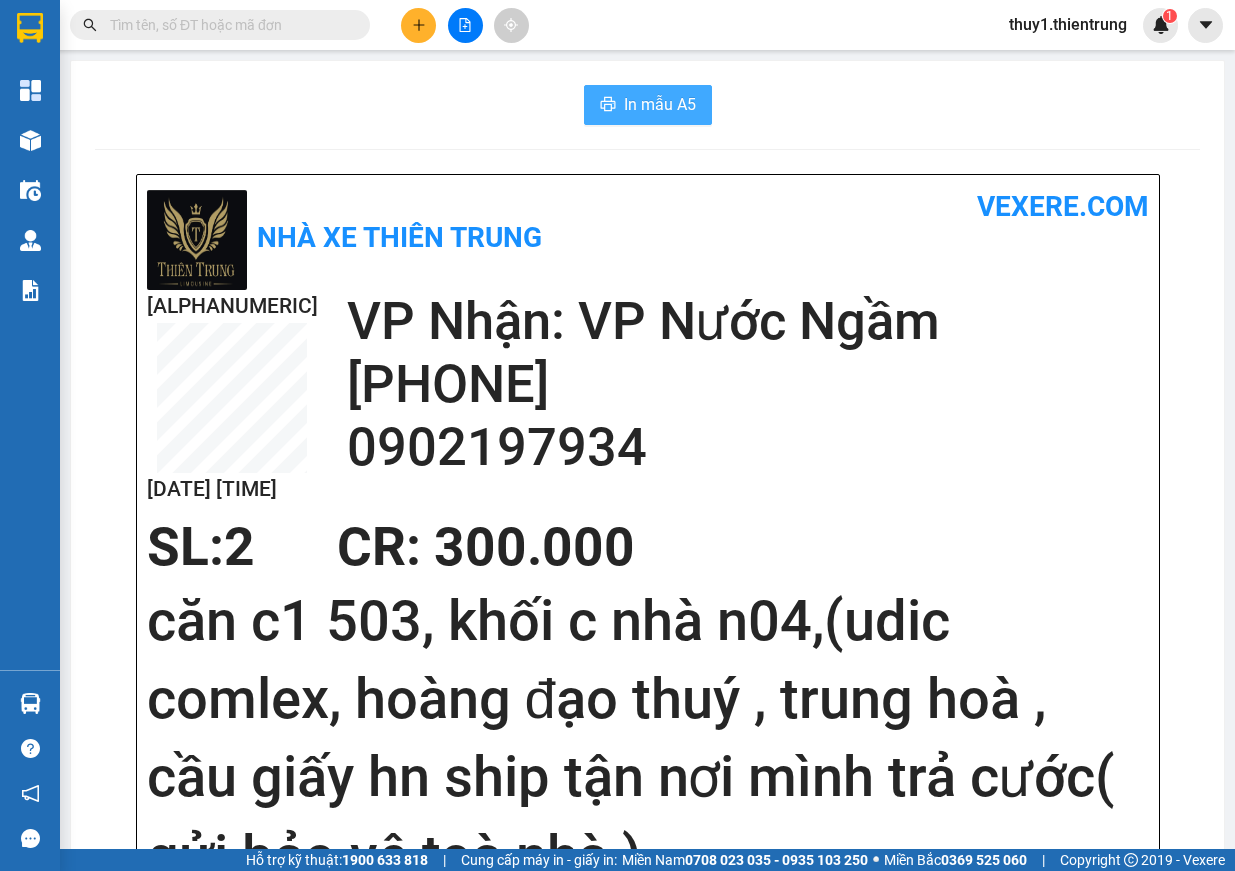 scroll, scrollTop: 0, scrollLeft: 0, axis: both 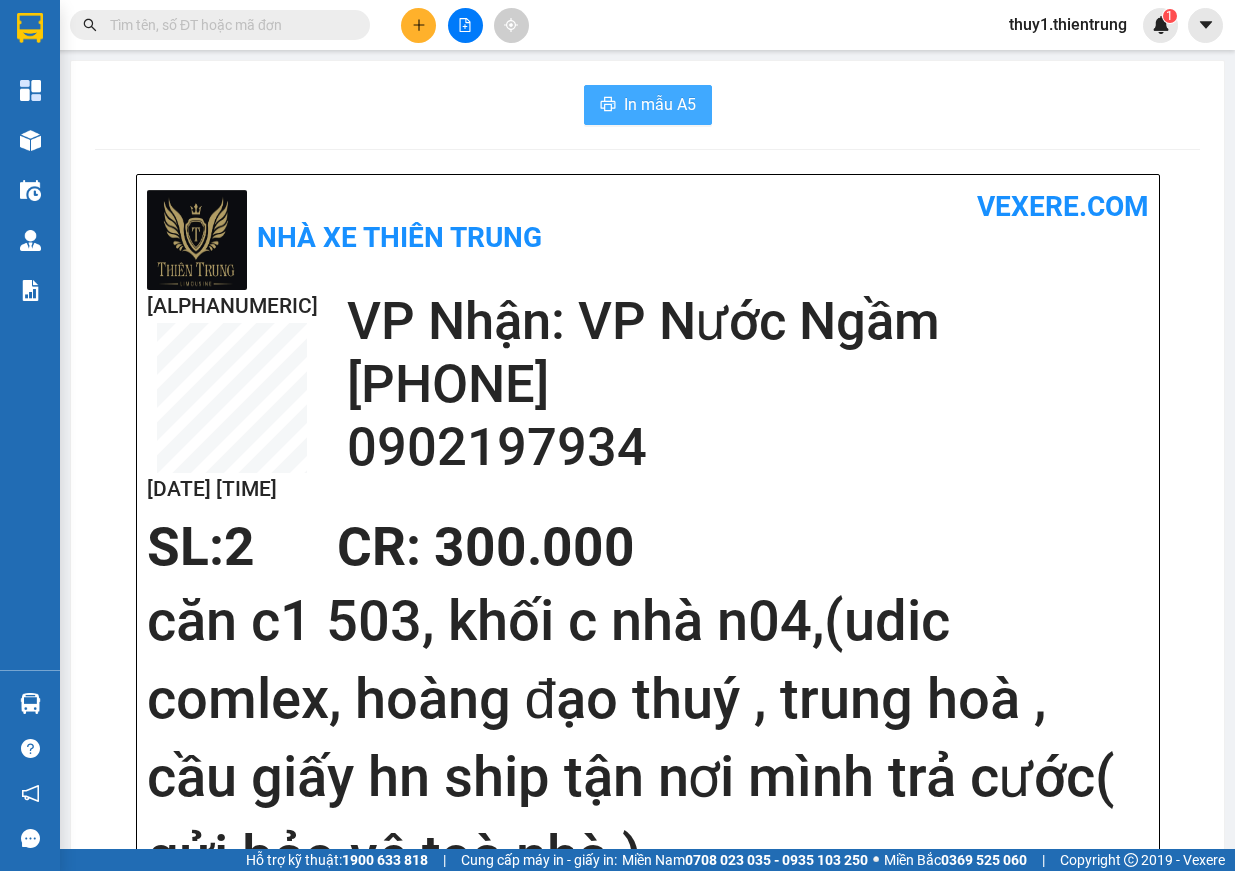 click on "In mẫu A5" at bounding box center (660, 104) 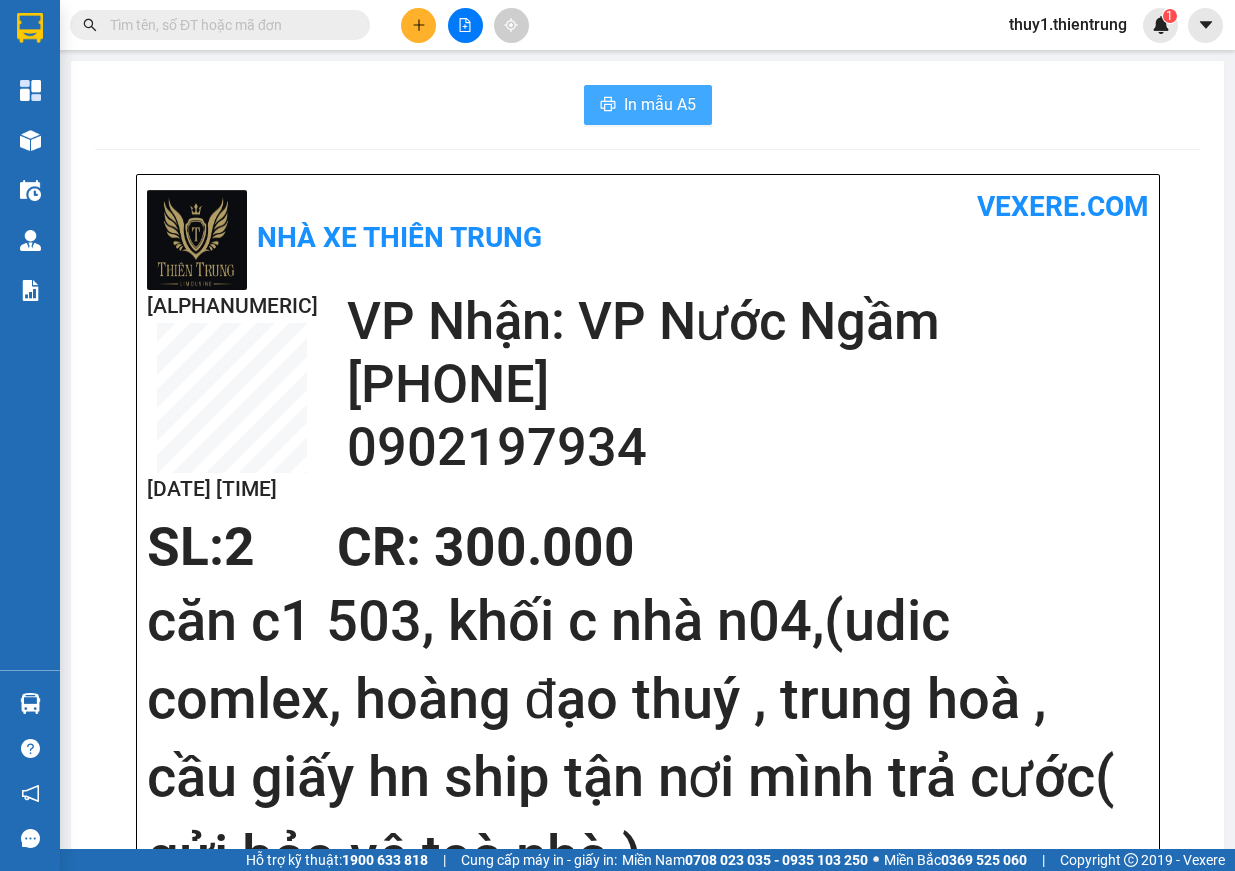 scroll, scrollTop: 0, scrollLeft: 0, axis: both 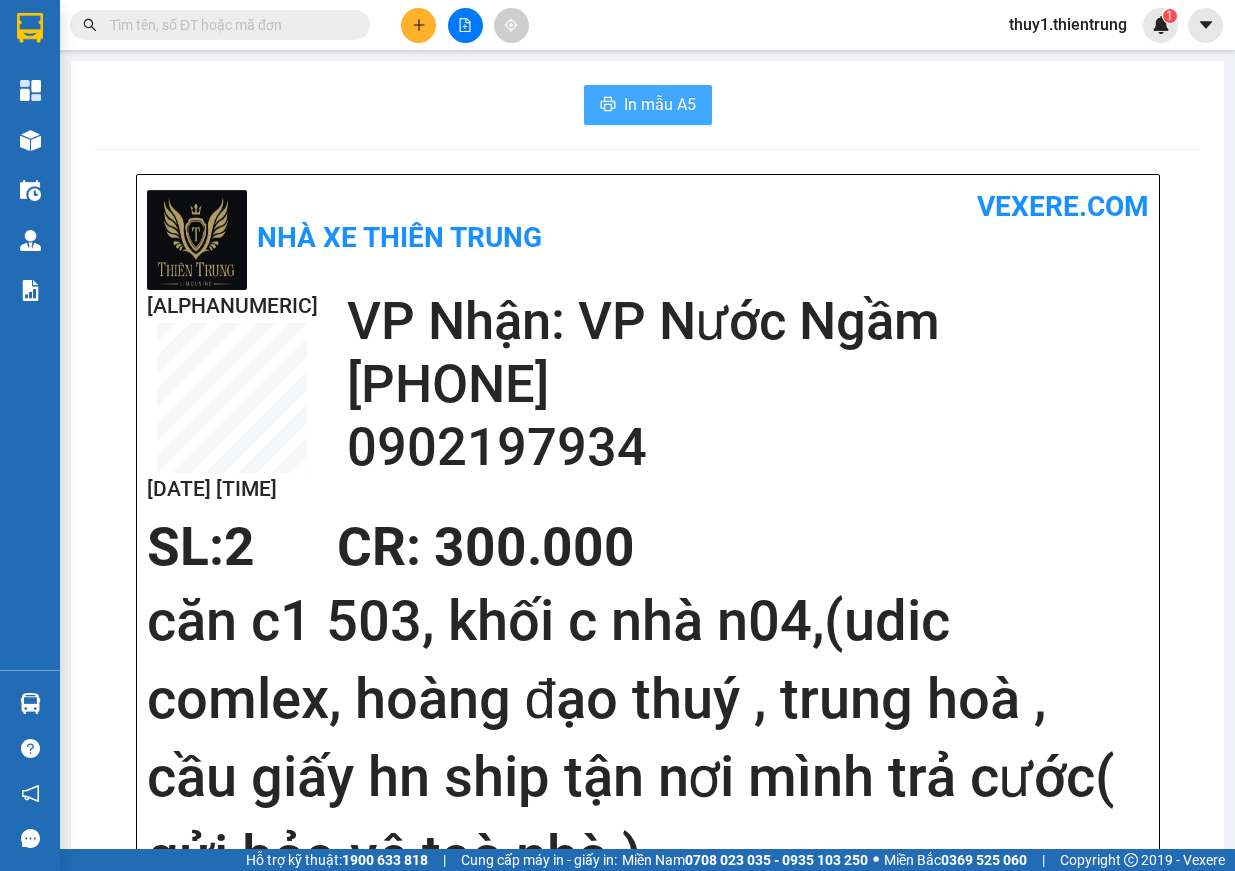 click on "In mẫu A5" at bounding box center [660, 104] 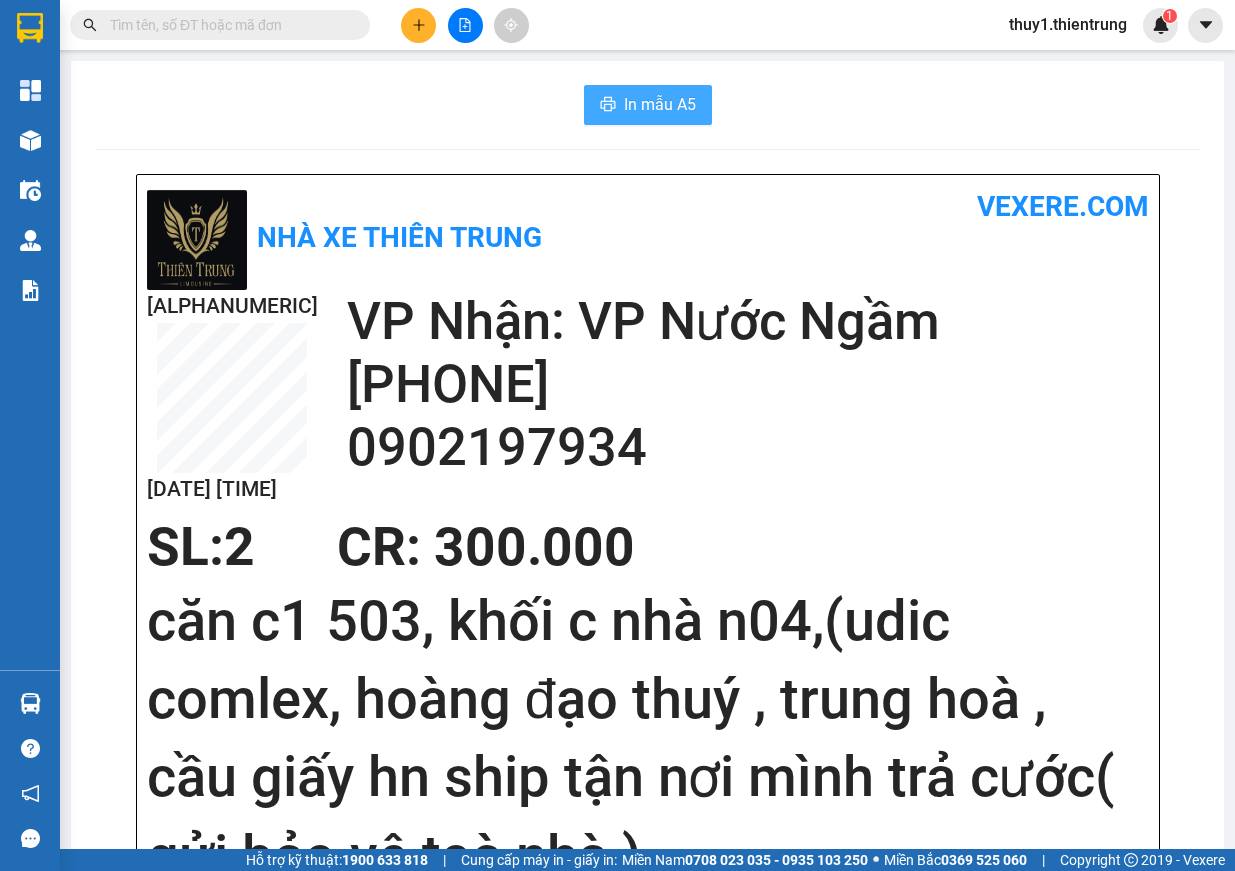 scroll, scrollTop: 0, scrollLeft: 0, axis: both 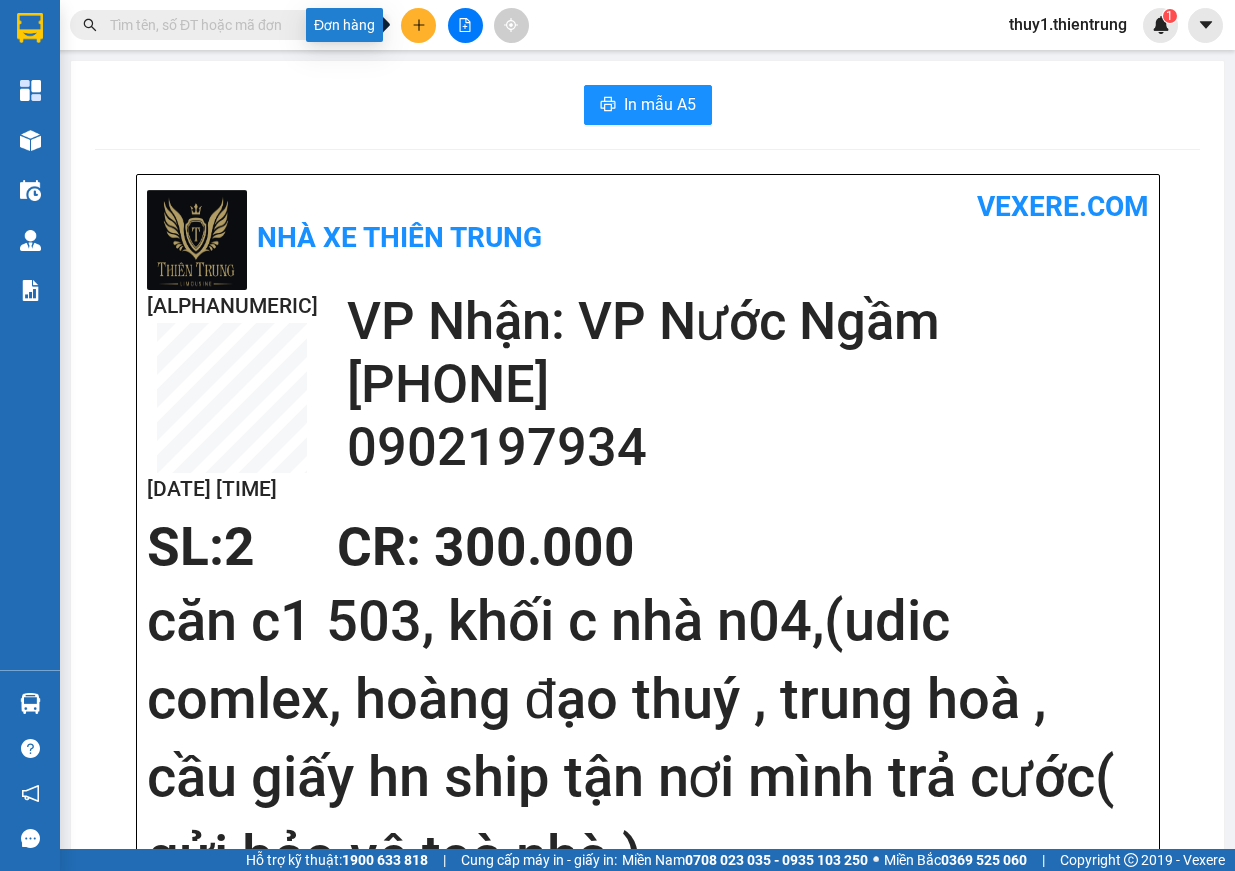 click at bounding box center (418, 25) 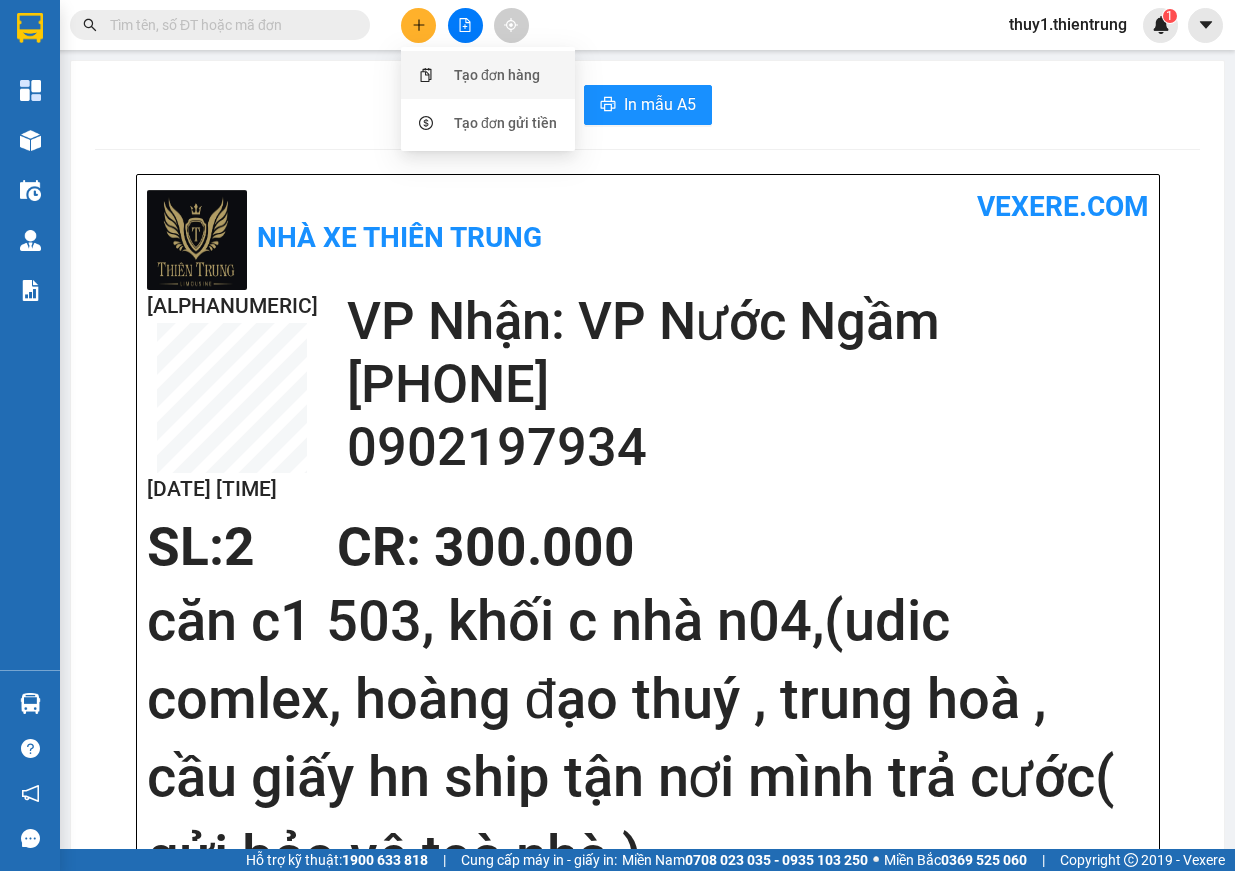 click on "Tạo đơn hàng" at bounding box center [497, 75] 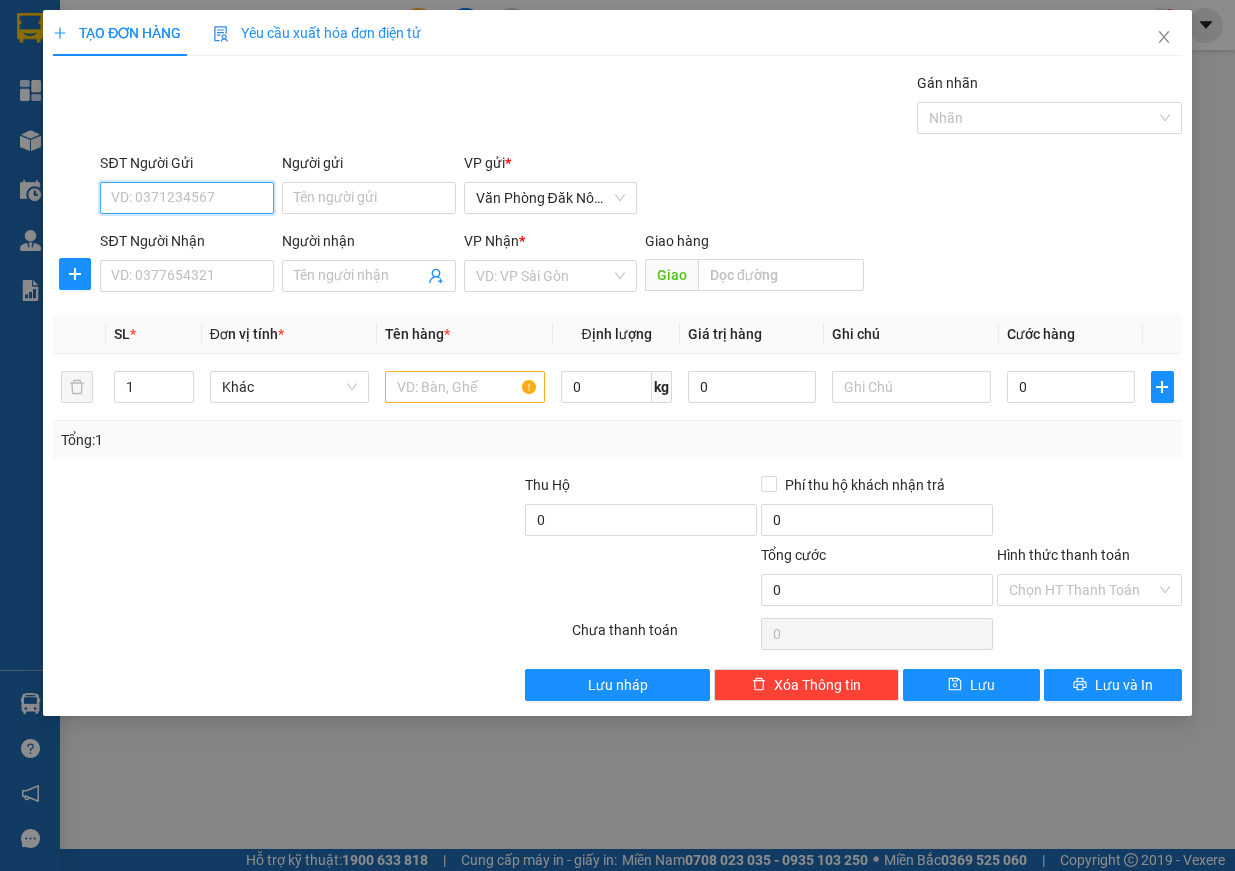 click on "SĐT Người Gửi" at bounding box center (187, 198) 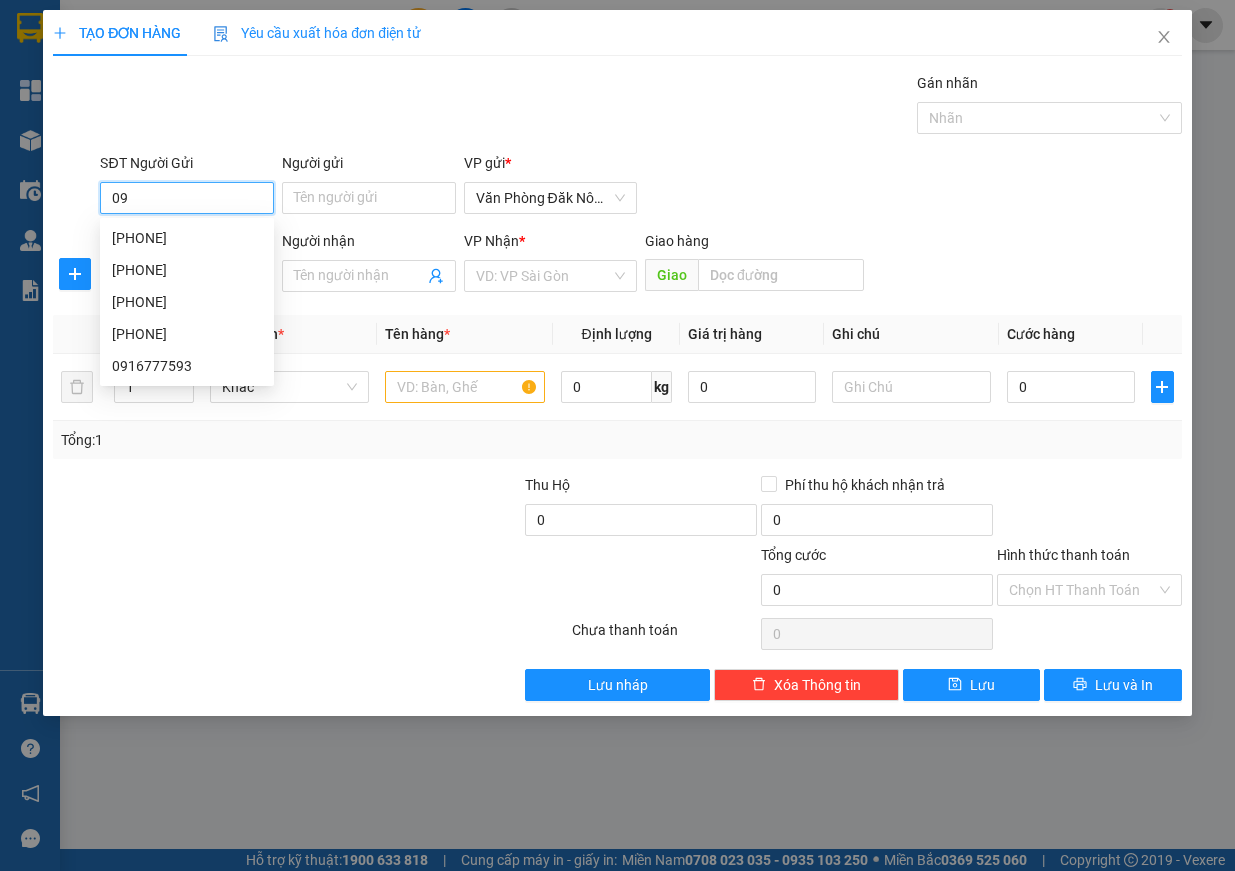 type on "0" 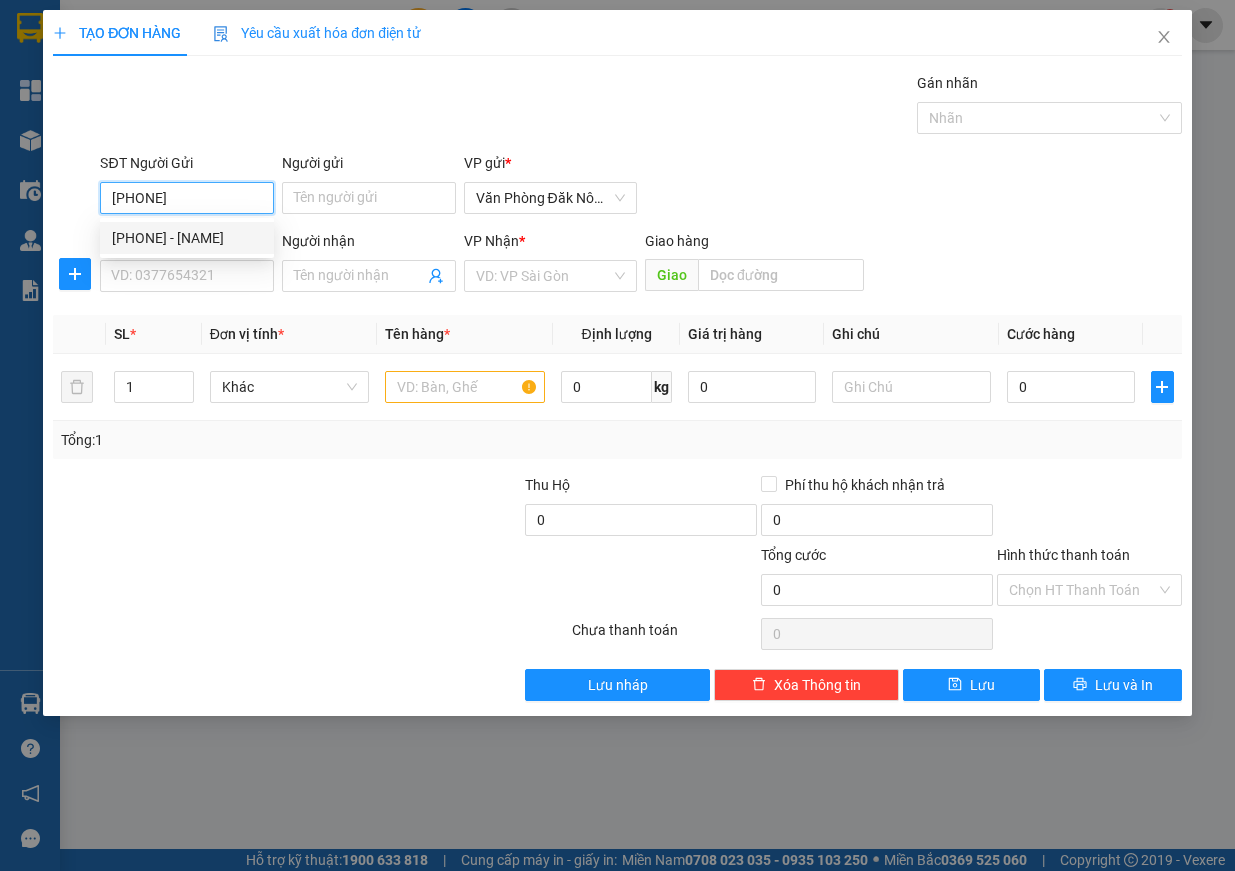 type on "[PHONE]" 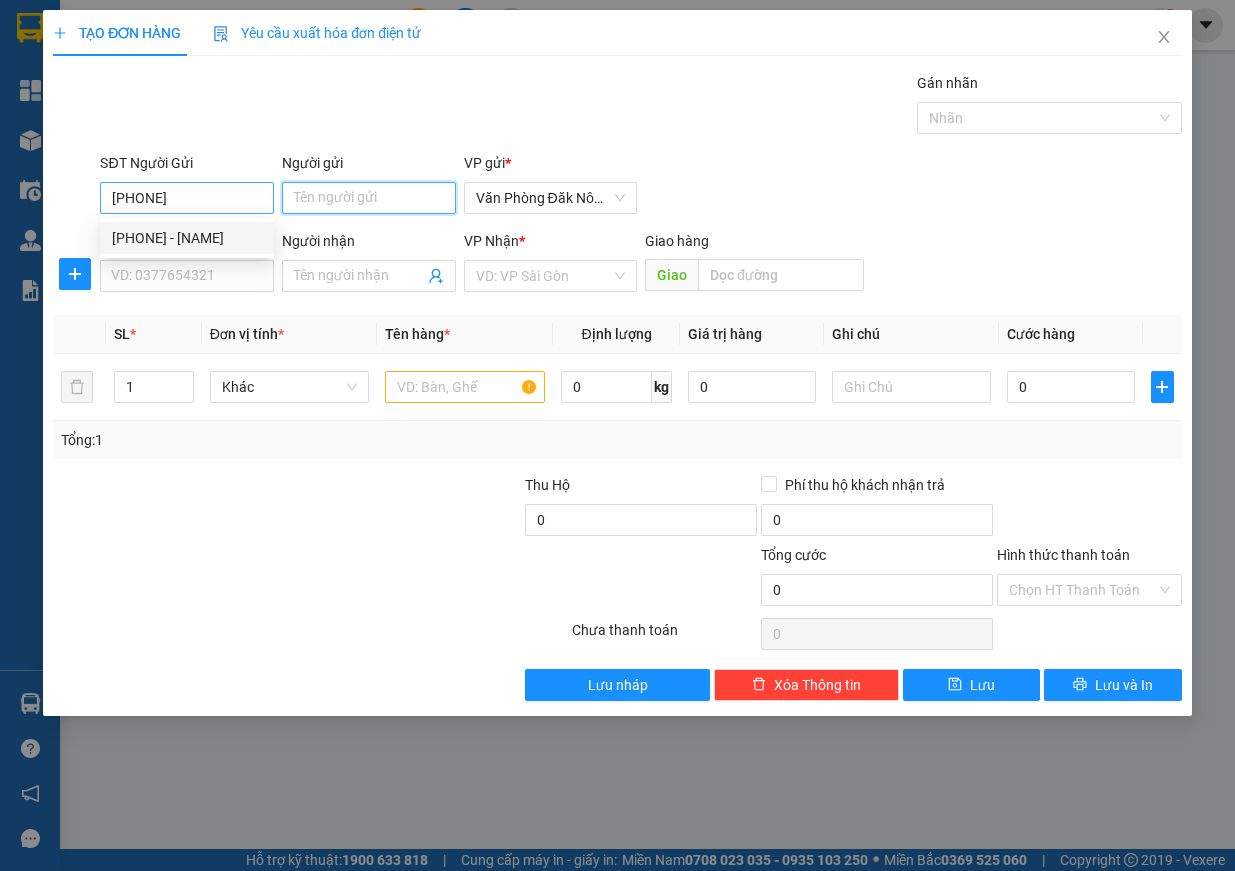 type on "TUẤN" 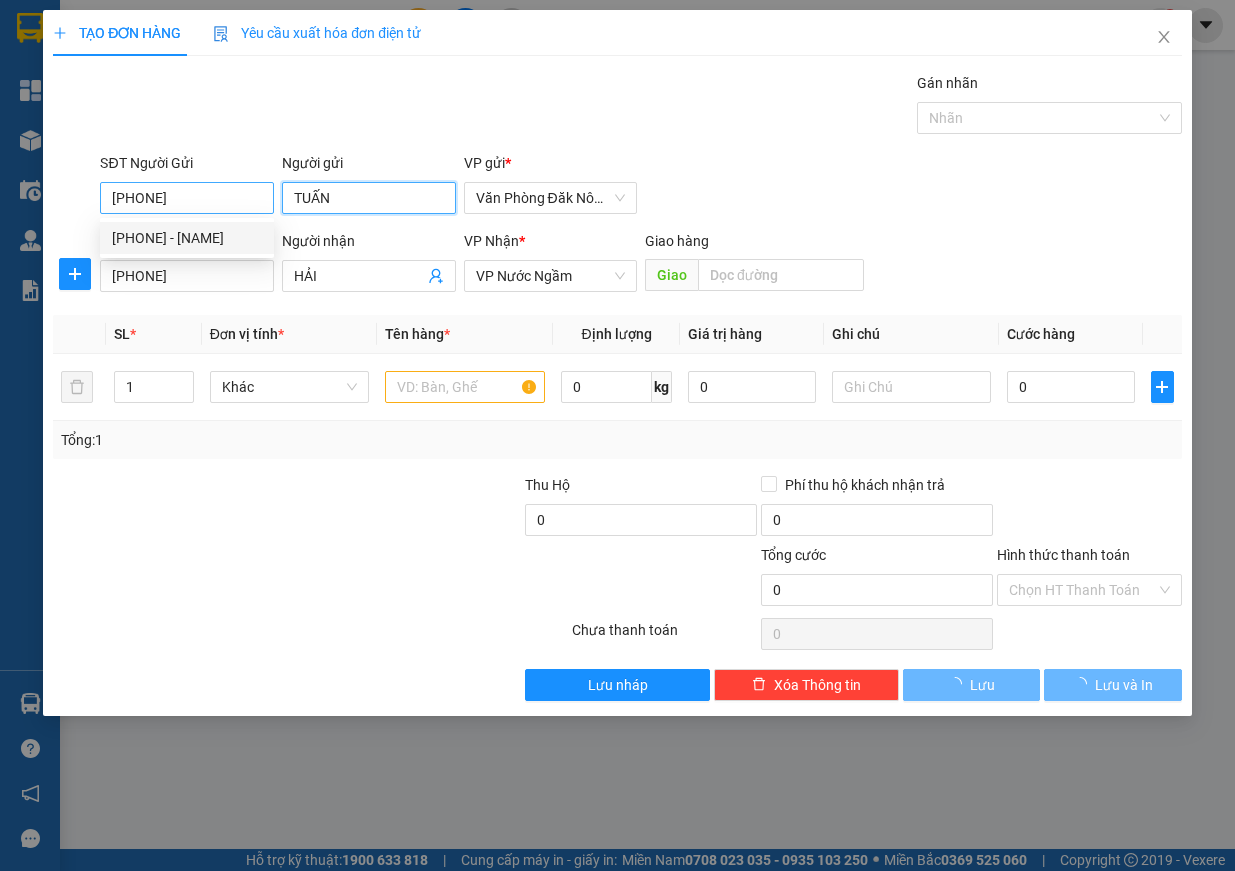 type on "100.000" 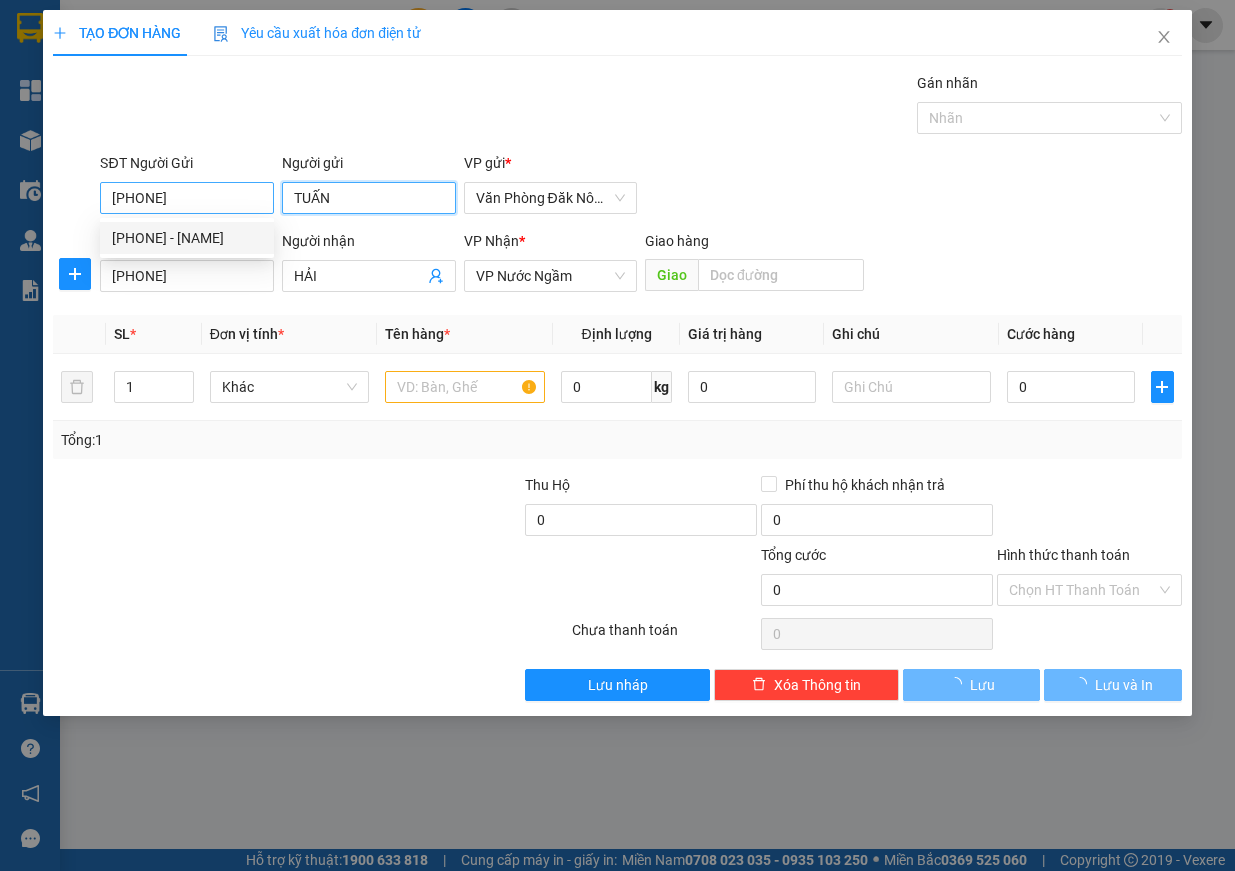 type on "100.000" 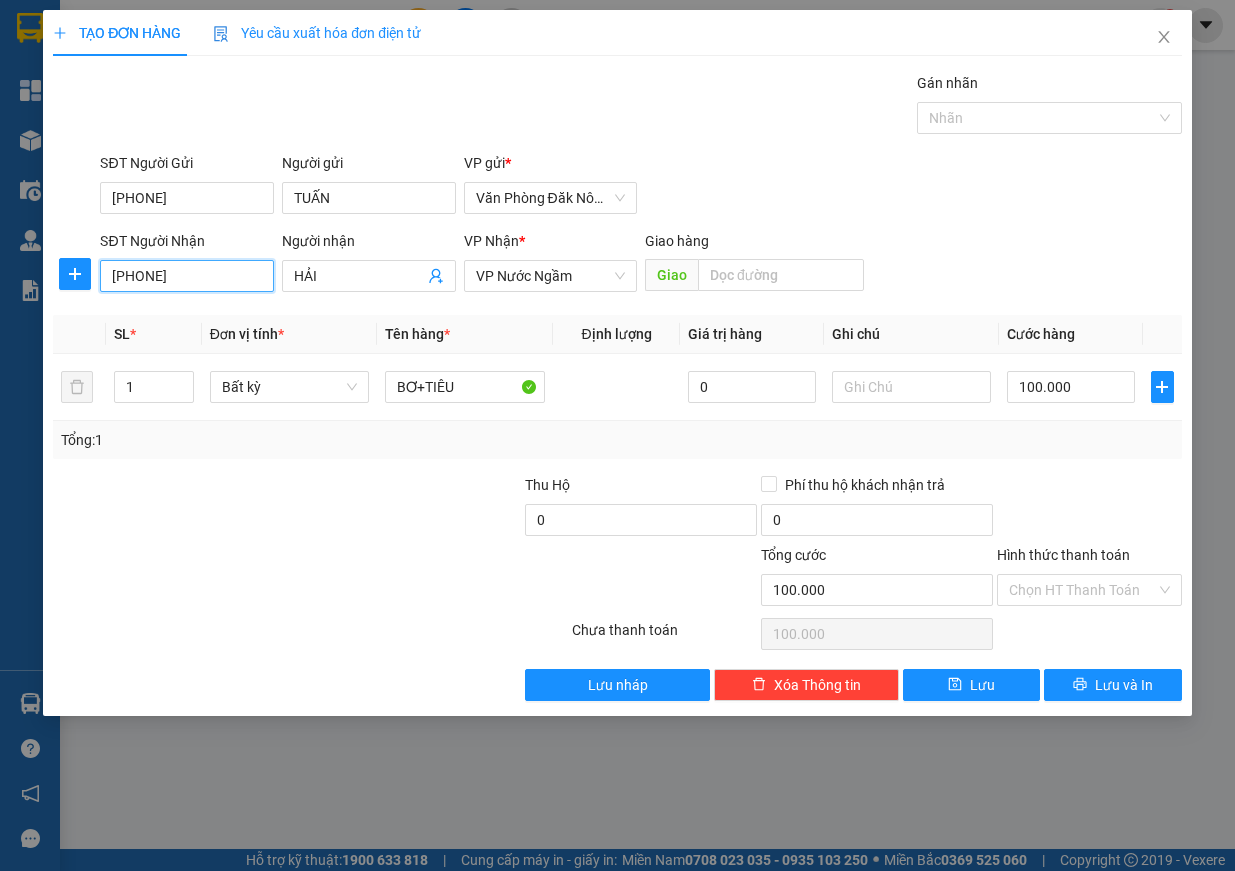 click on "0914340781" at bounding box center (187, 276) 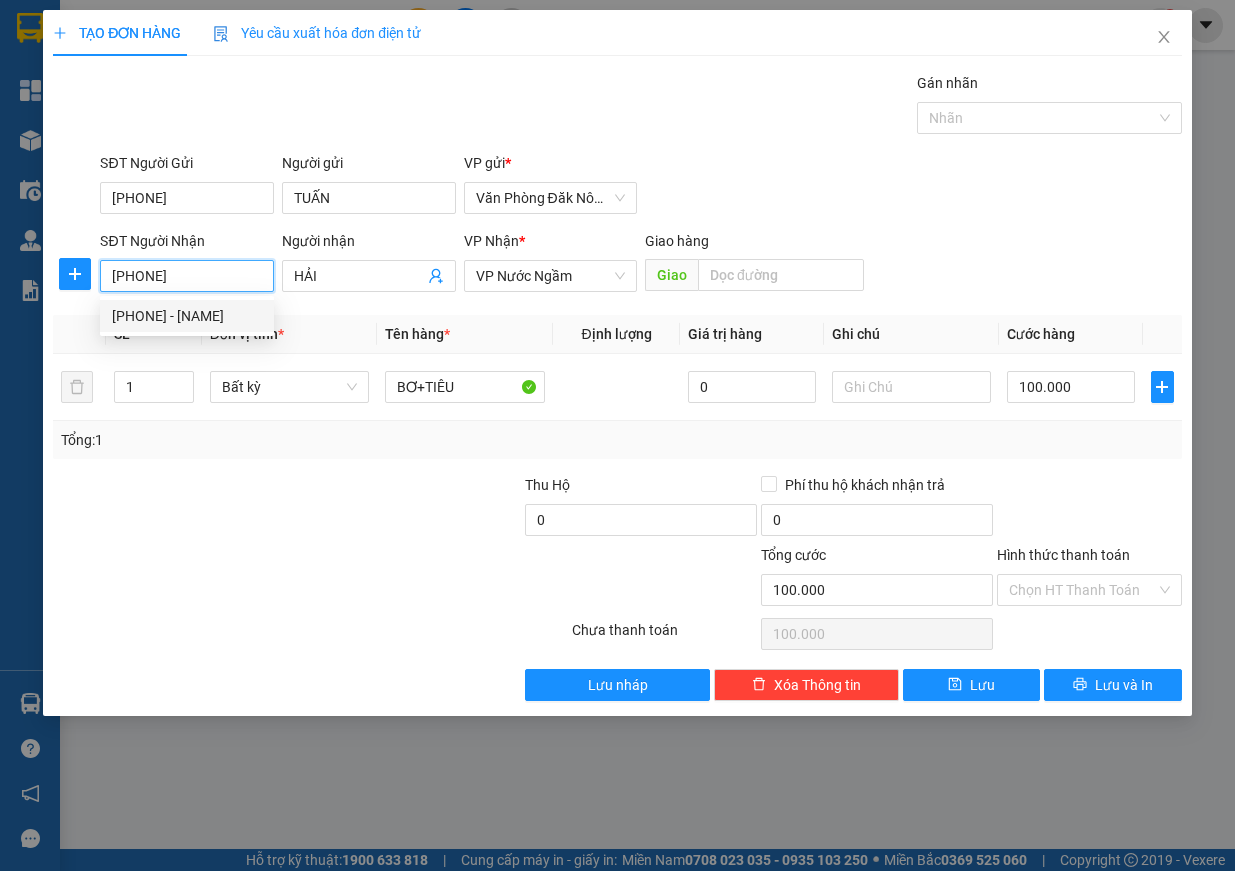click on "0914340781" at bounding box center (187, 276) 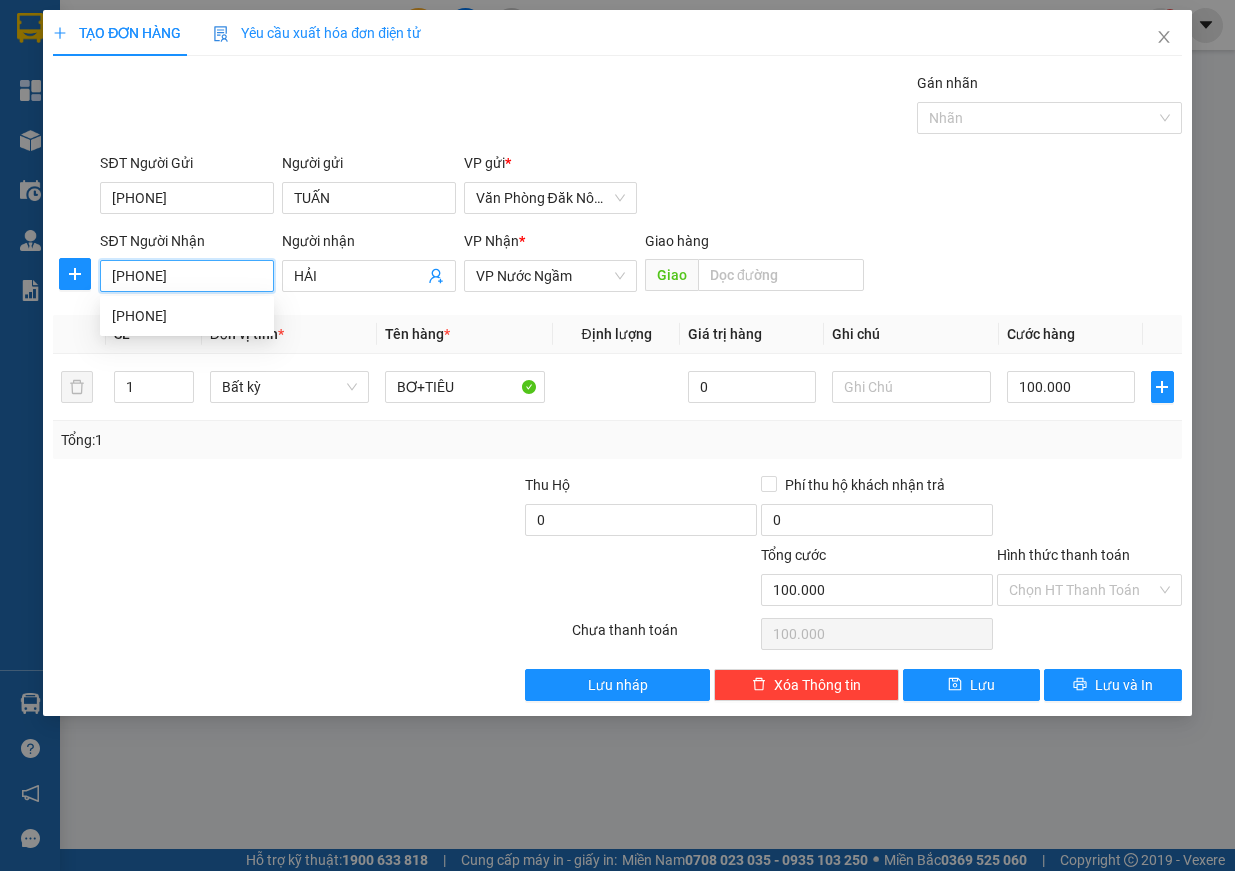 type on "[PHONE]" 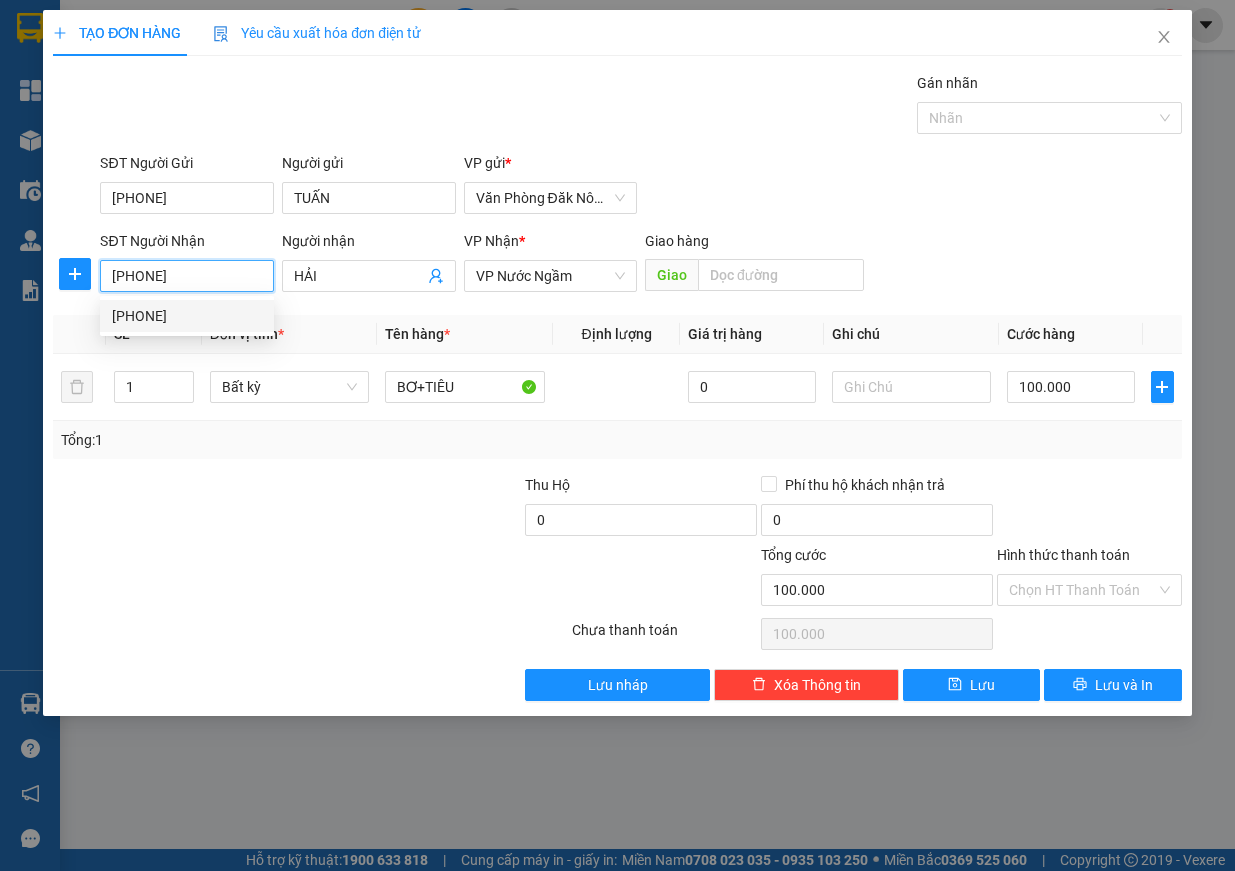 click on "[PHONE]" at bounding box center (187, 316) 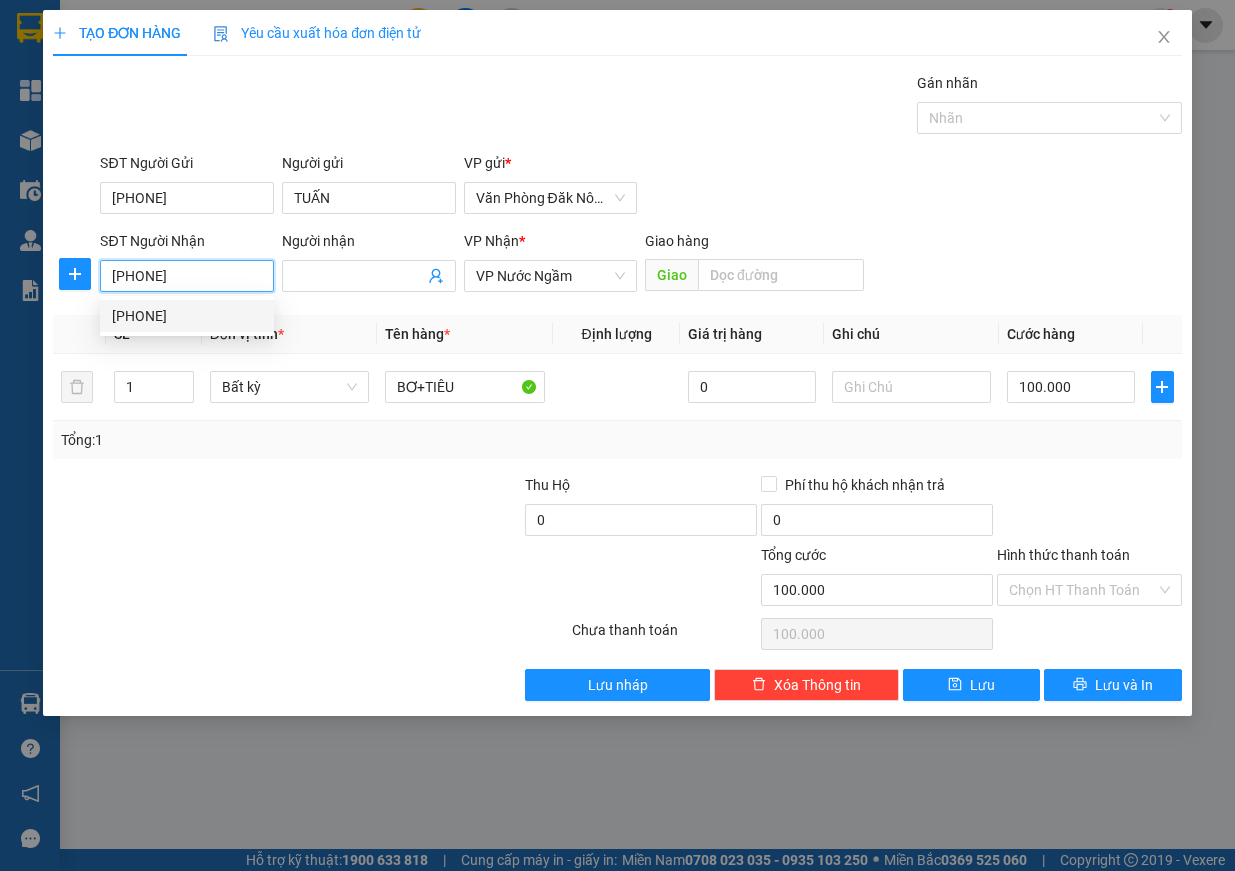 type on "300.000" 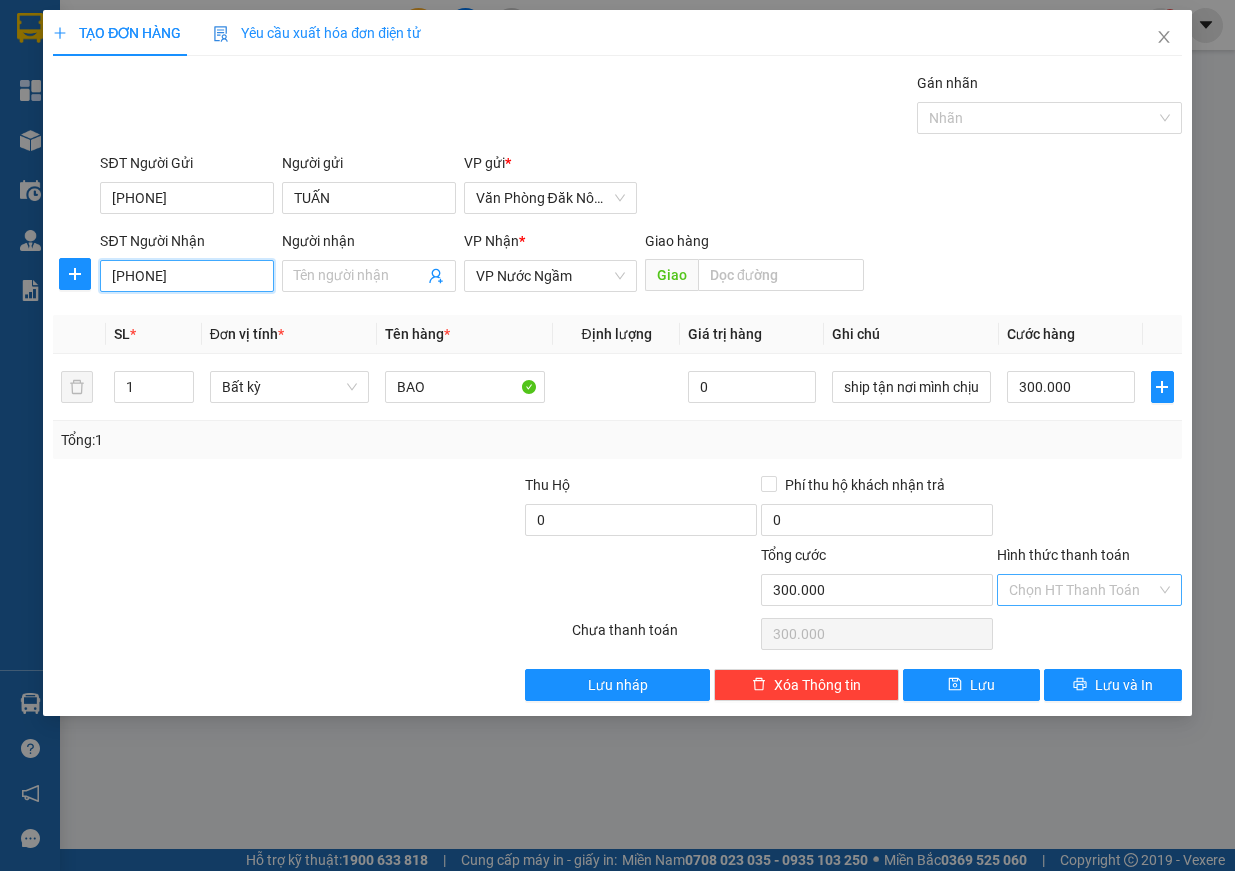 type on "[PHONE]" 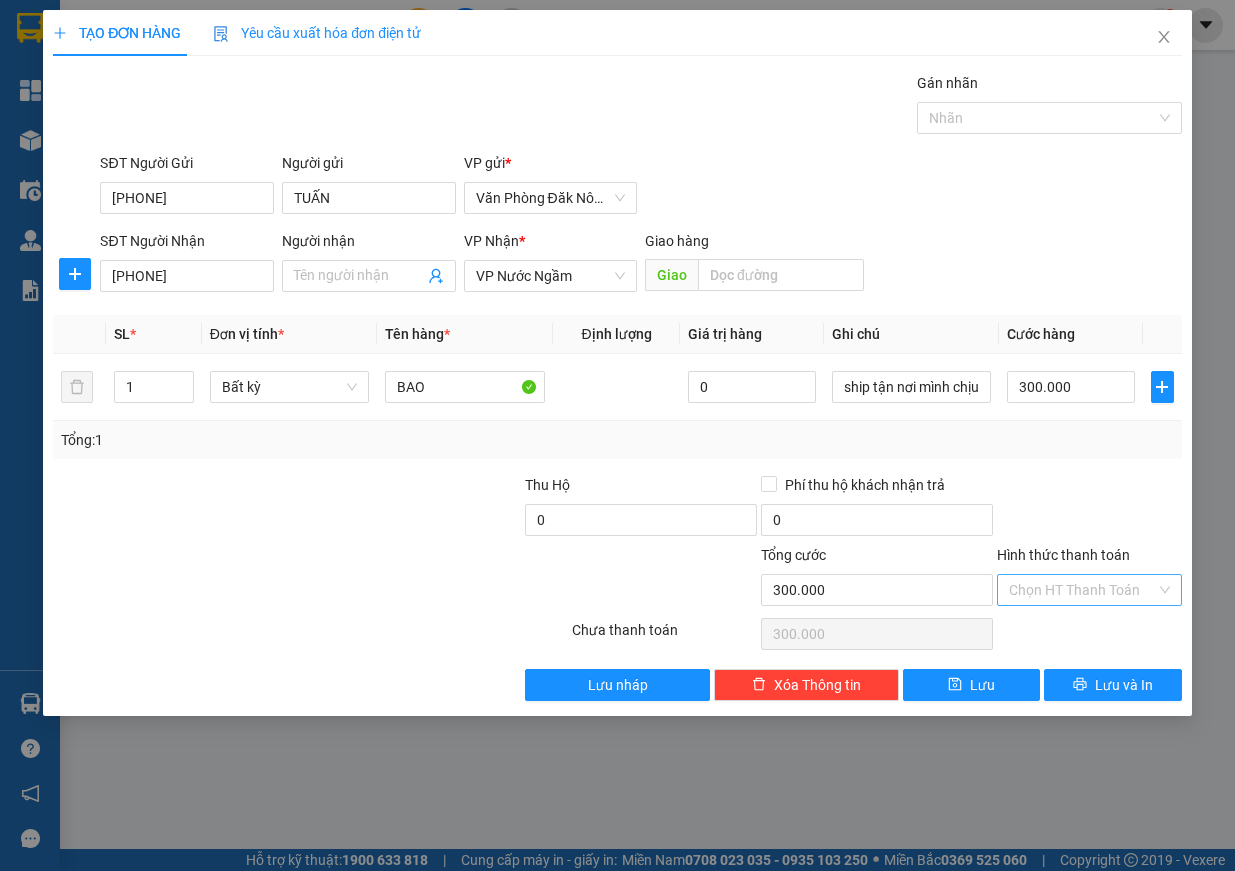 click on "Hình thức thanh toán" at bounding box center [1082, 590] 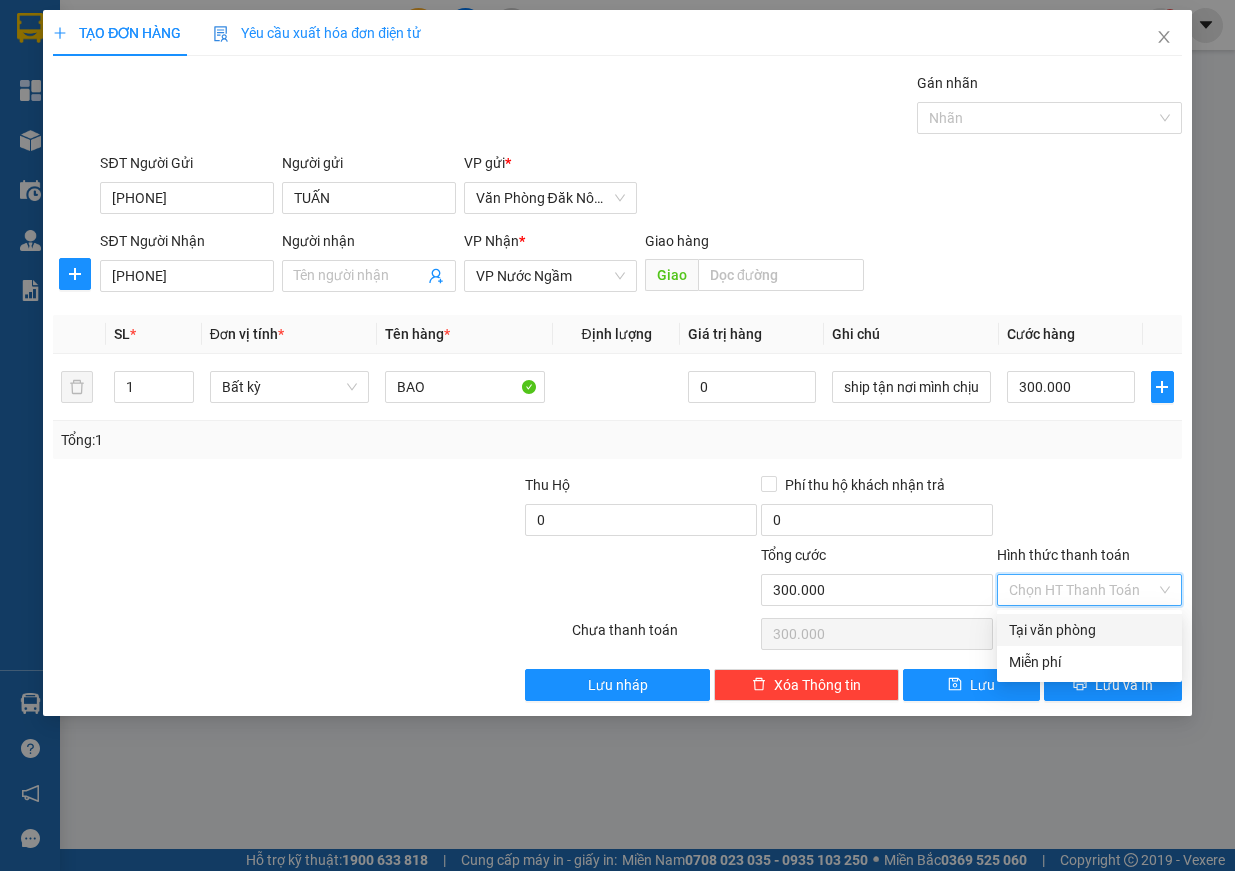 click on "Tại văn phòng" at bounding box center [1089, 630] 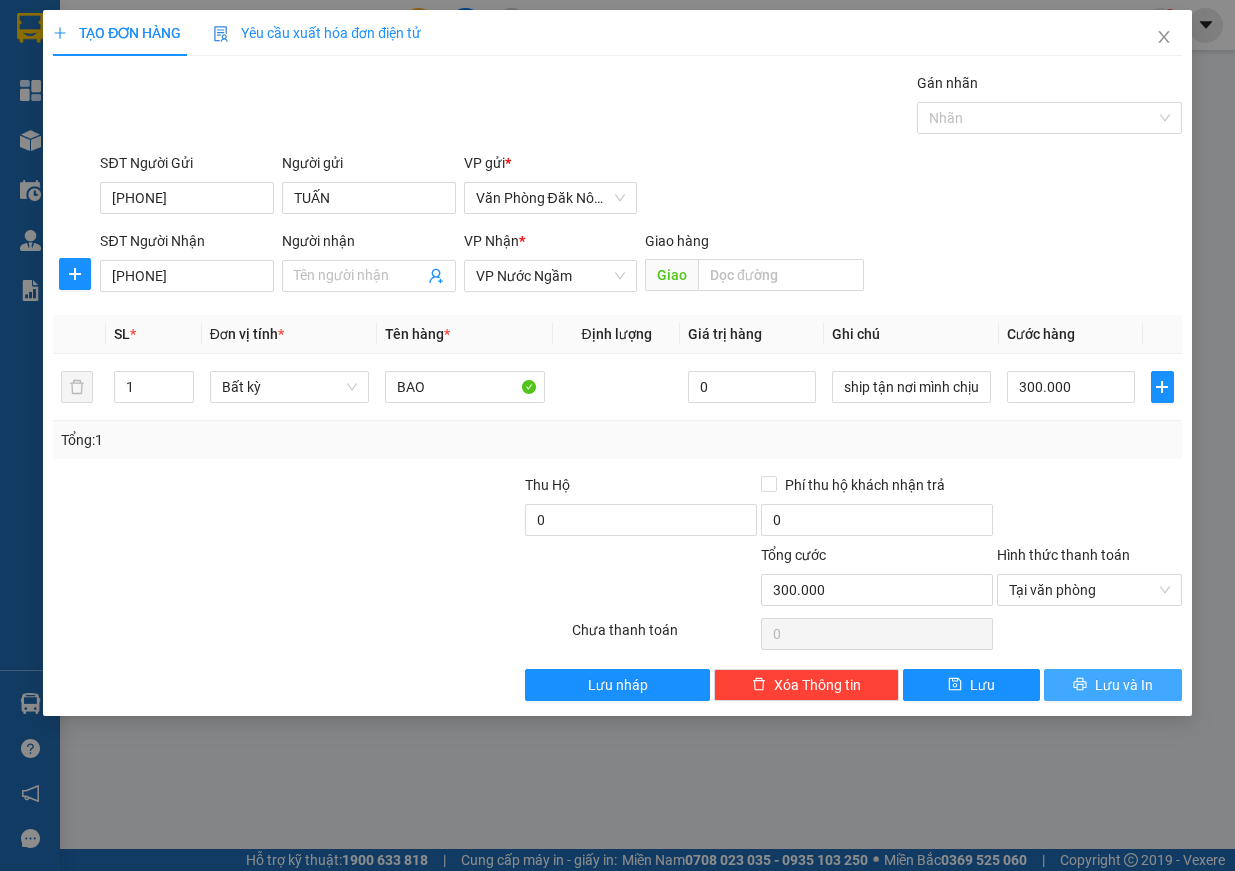 click on "Lưu và In" at bounding box center (1124, 685) 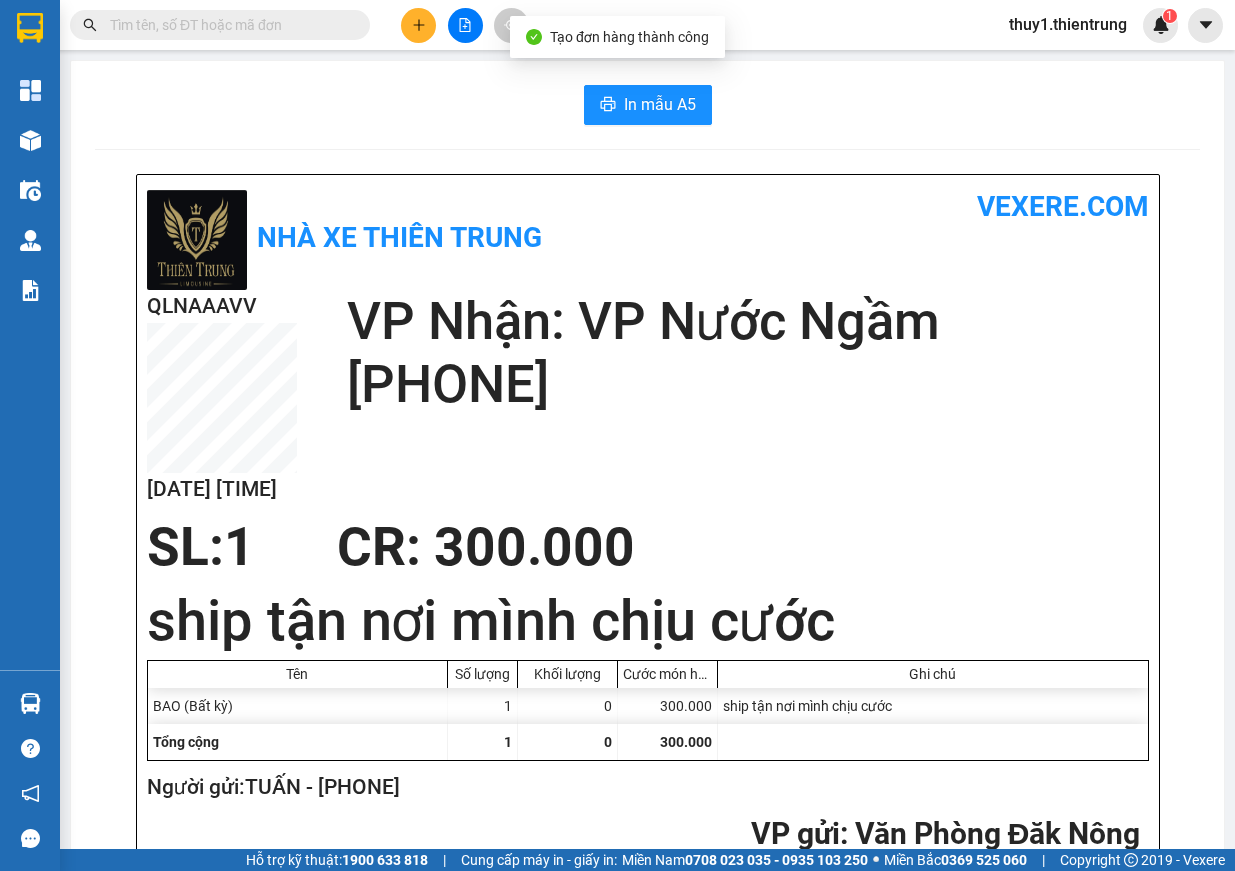 click on "In mẫu A5
Nhà xe Thiên Trung vexere.com QLNAAAVV 02/08 08:39 VP Nhận:   VP Nước Ngầm 0912112285 SL:  1 CR :   300.000 ship tận nơi mình chịu cước Tên Số lượng Khối lượng Cước món hàng Ghi chú BAO (Bất kỳ) 1 0 300.000 ship tận nơi mình chịu cước Tổng cộng 1 0 300.000 Loading... Người gửi:  TUẤN   -   0906475979     VP gửi :   Văn Phòng Đăk Nông Nhà xe Thiên Trung   Số 24, đường Hai Bà Trưng   0961 210 210 Gửi khách hàng Vexere.com (c) 2017 GỬI :   Văn Phòng Đăk Nông   Số 12, đường Hai Bà Trưng , Tp Gia Nghĩa   0905 64 00 48 Người gửi :   TUẤN 0906475979 QLNAAAVV NHẬN :   VP Nước Ngầm   ngõ 49 số nhà 49A đường ngọc hồi quận Hoàng Mai   0888786848, Người nhận :    0912112285 Tên hàng: BAO SL 1 Giá trị hàng gửi:  0 CR   300.000 Tổng phải thu:   0 ship tận nơi mình chịu cước Người gửi hàng xác nhận NV kiểm tra hàng NV nhận hàng Thuy 1 :" at bounding box center [647, 969] 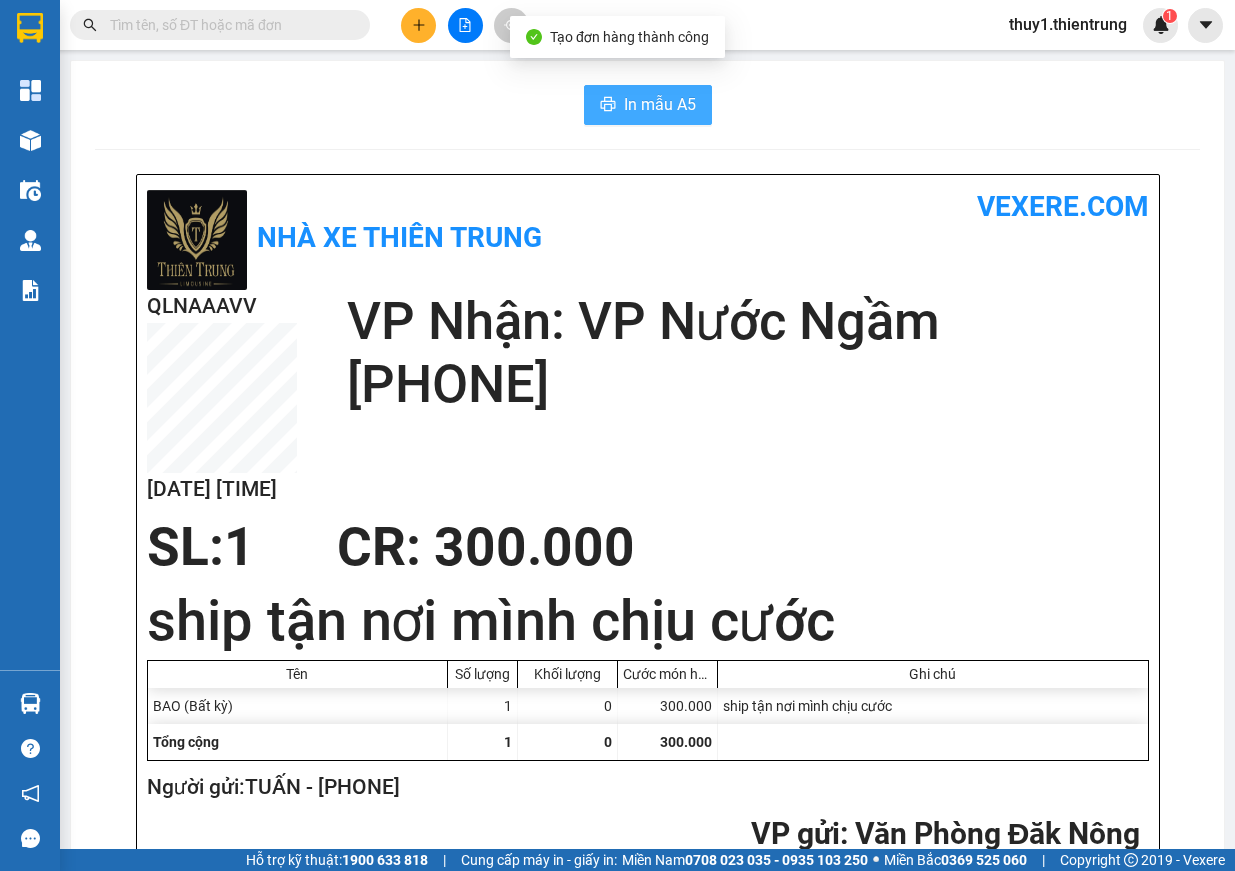 click on "In mẫu A5" at bounding box center [660, 104] 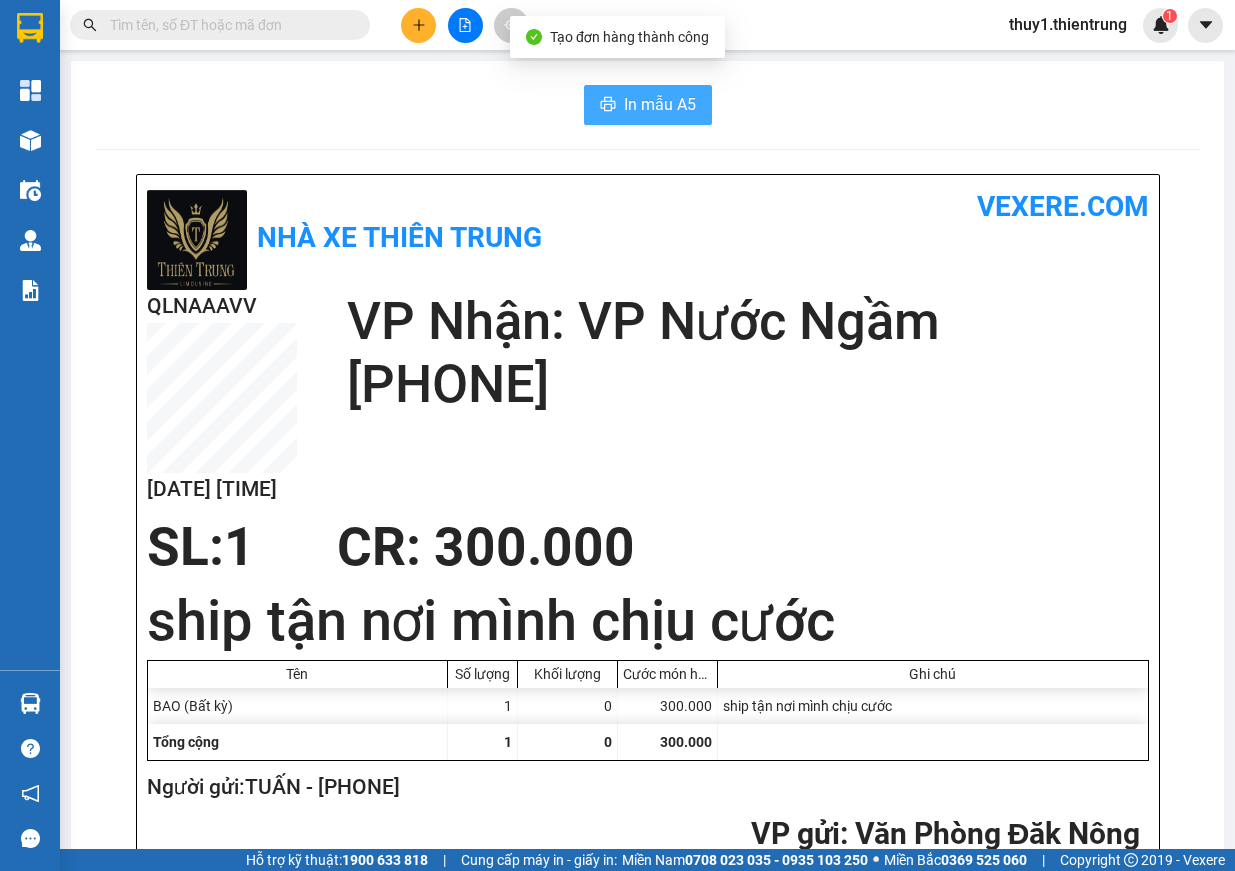 scroll, scrollTop: 0, scrollLeft: 0, axis: both 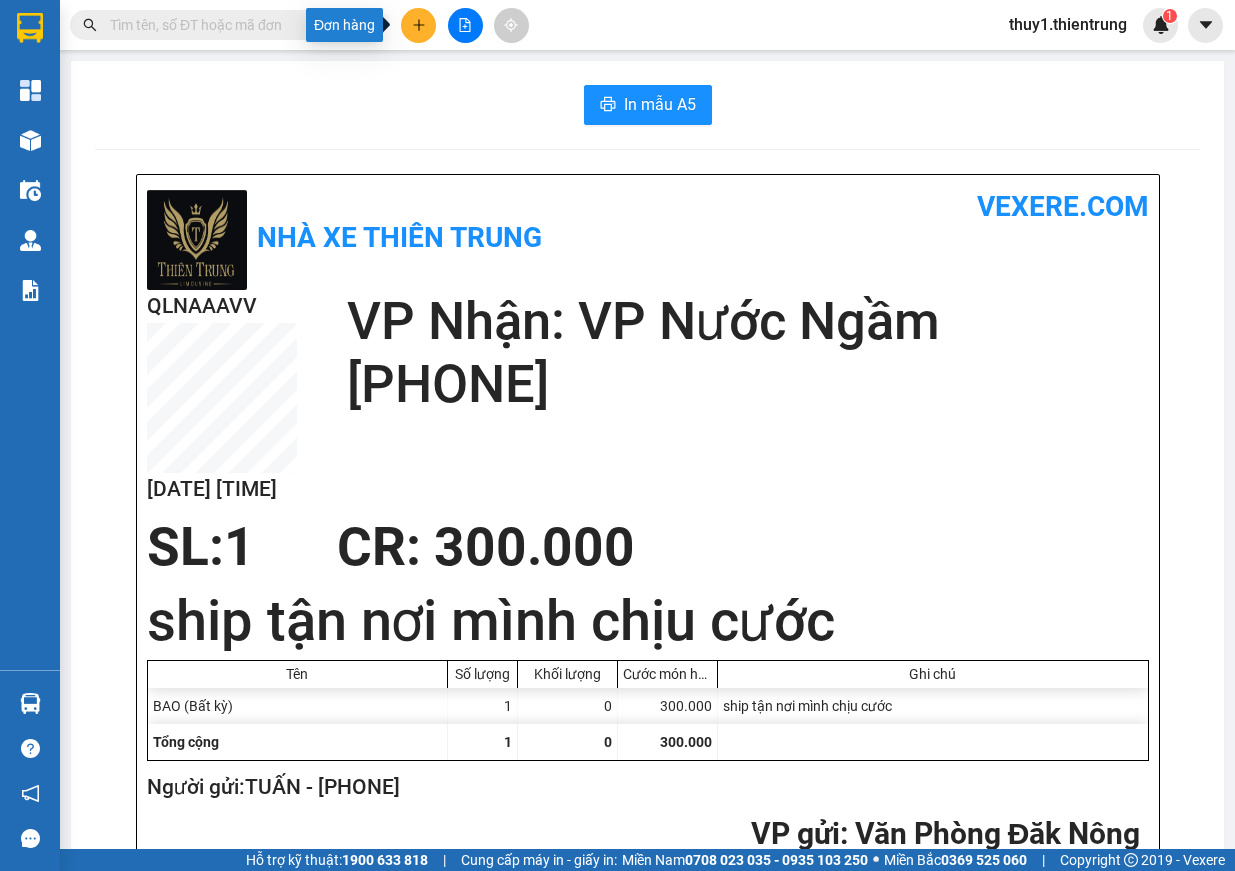 click 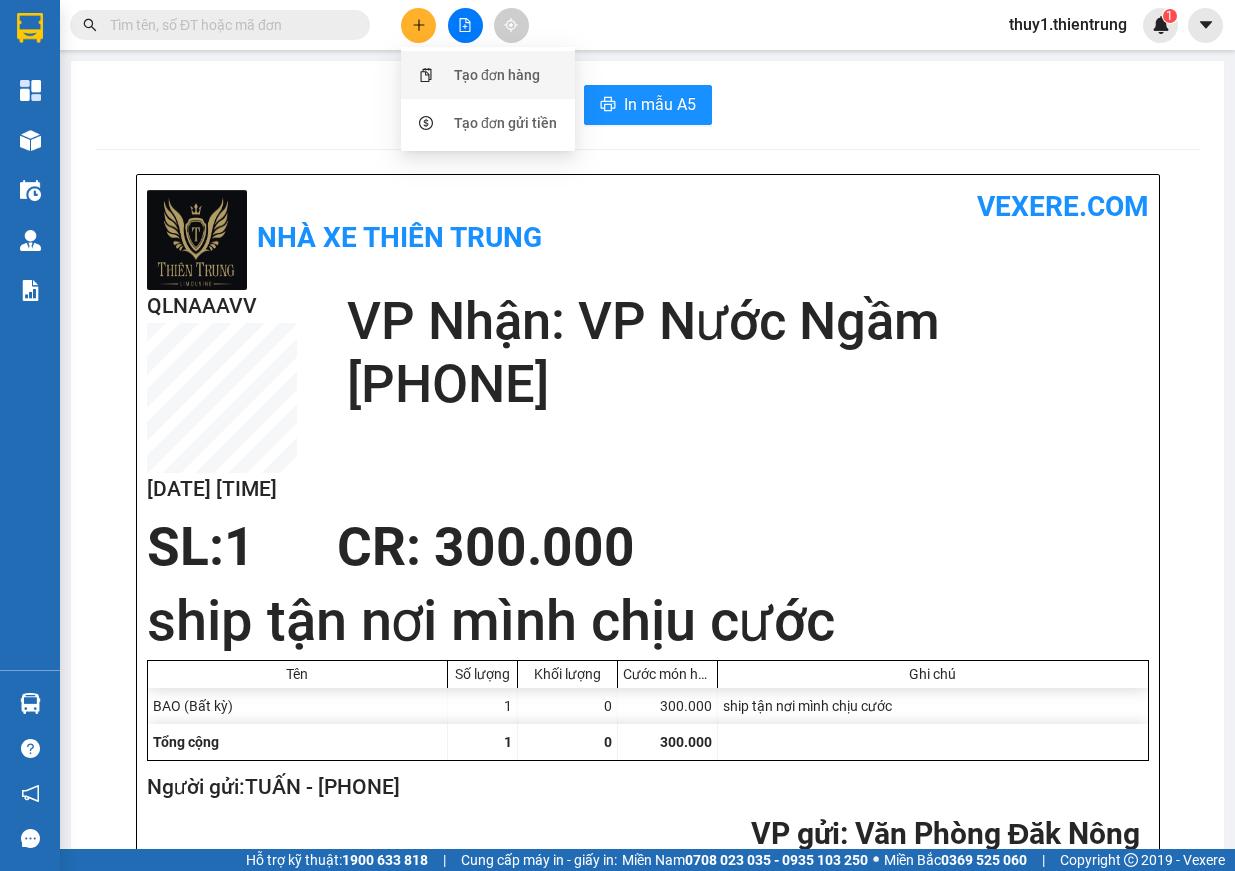 click on "Tạo đơn hàng" at bounding box center (497, 75) 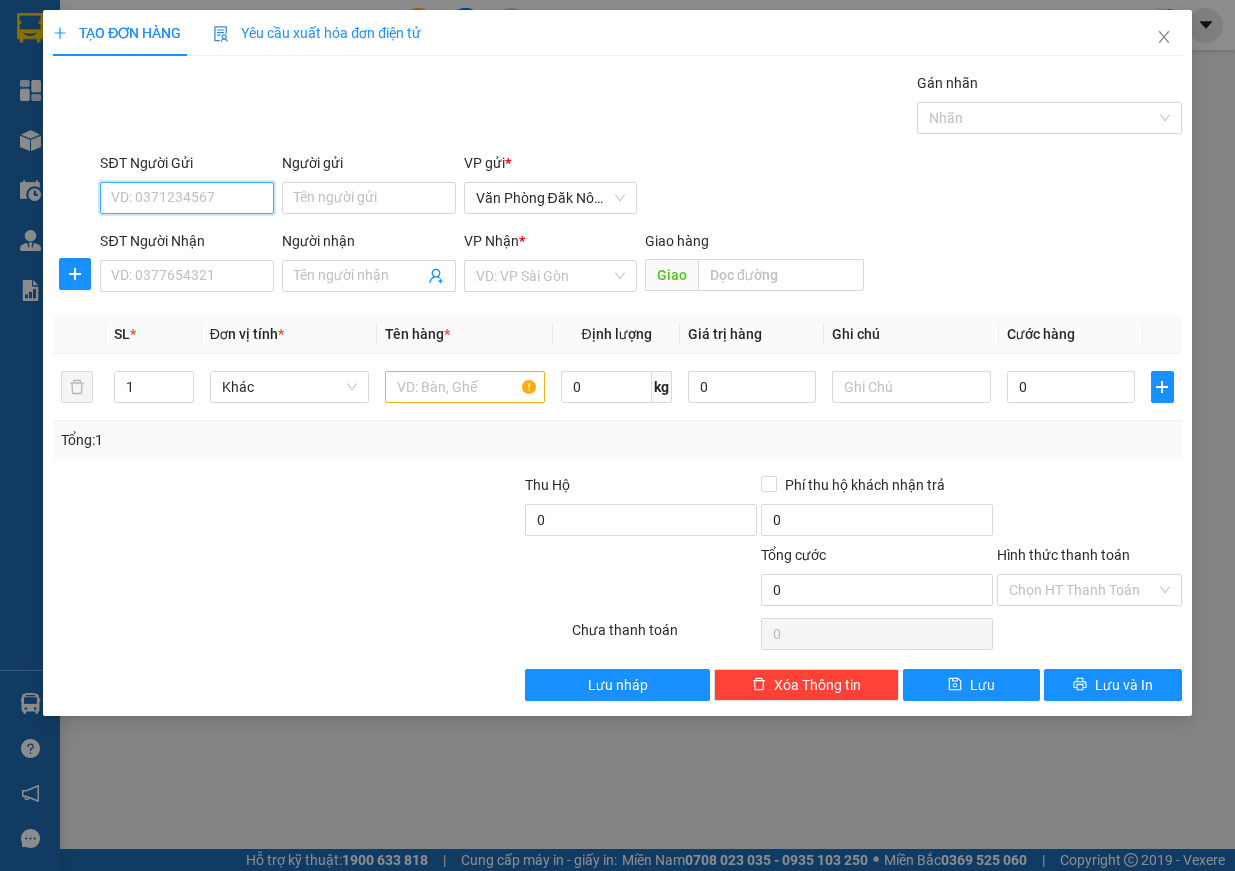 click on "SĐT Người Gửi" at bounding box center [187, 198] 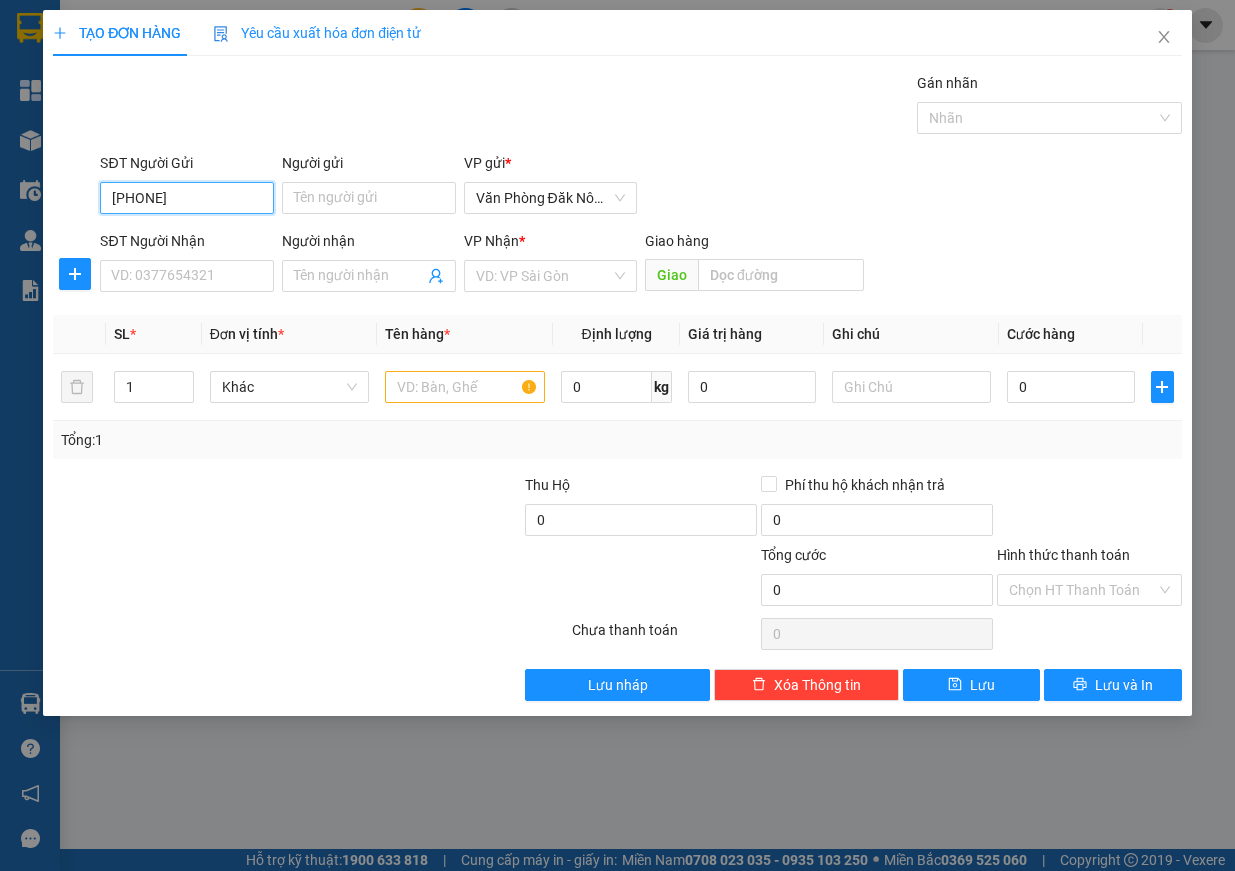 type on "099266804" 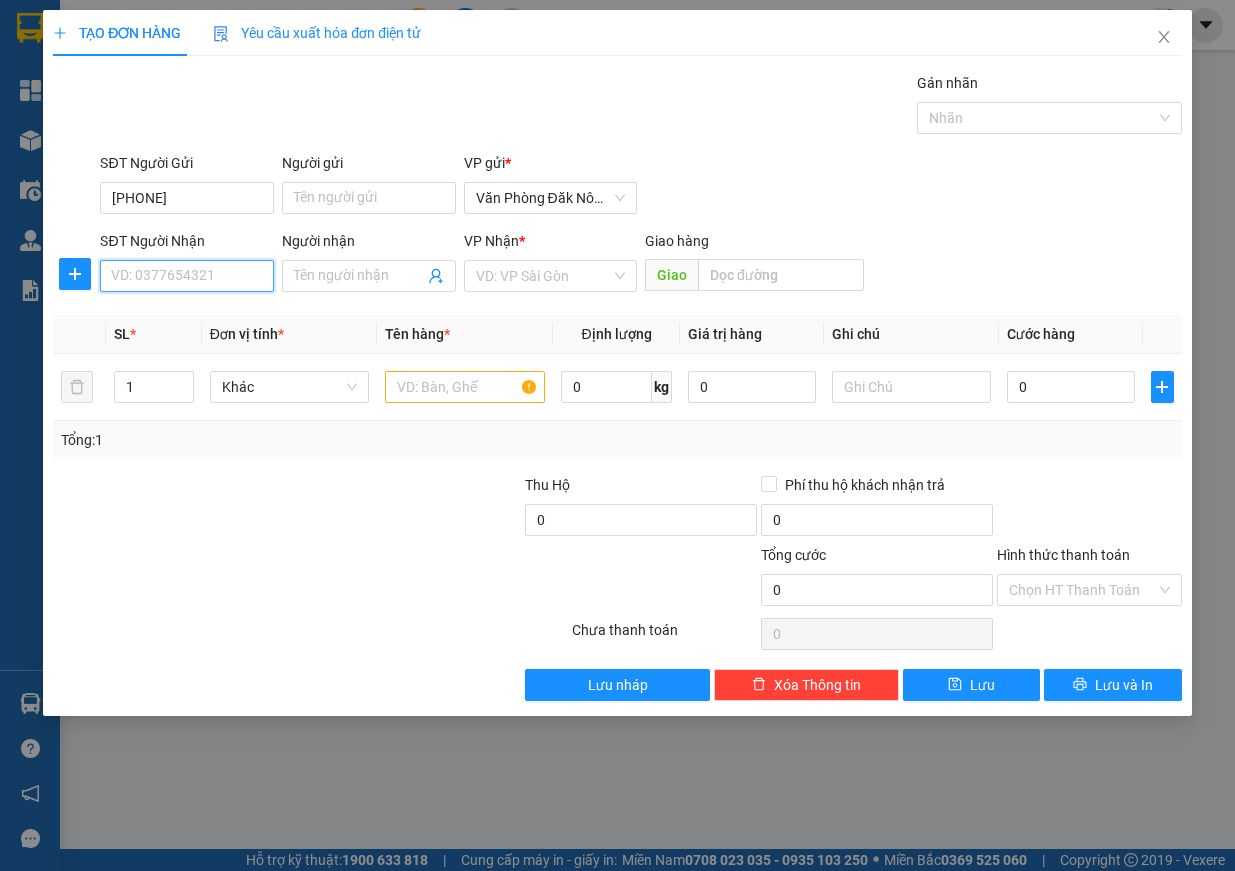 click on "SĐT Người Nhận" at bounding box center [187, 276] 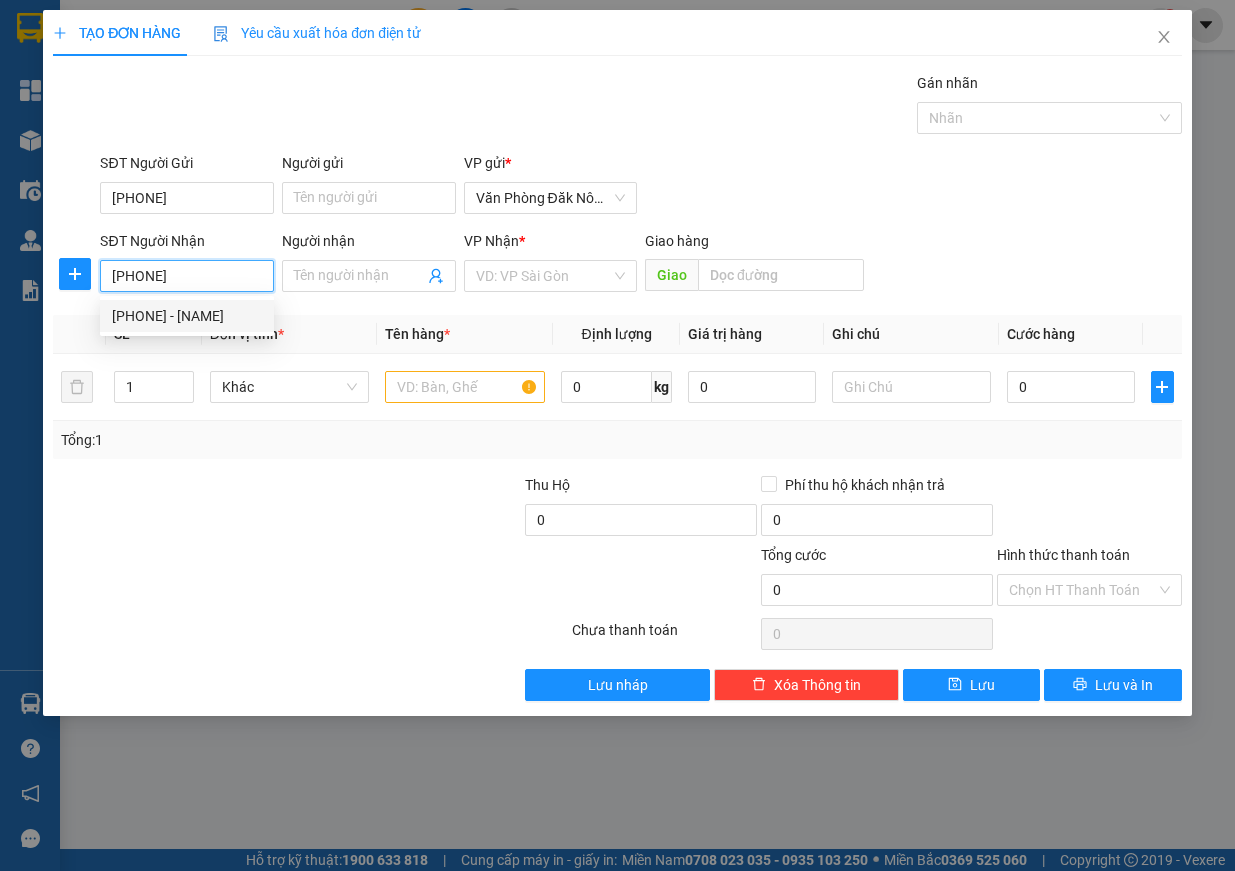 type on "0838100944" 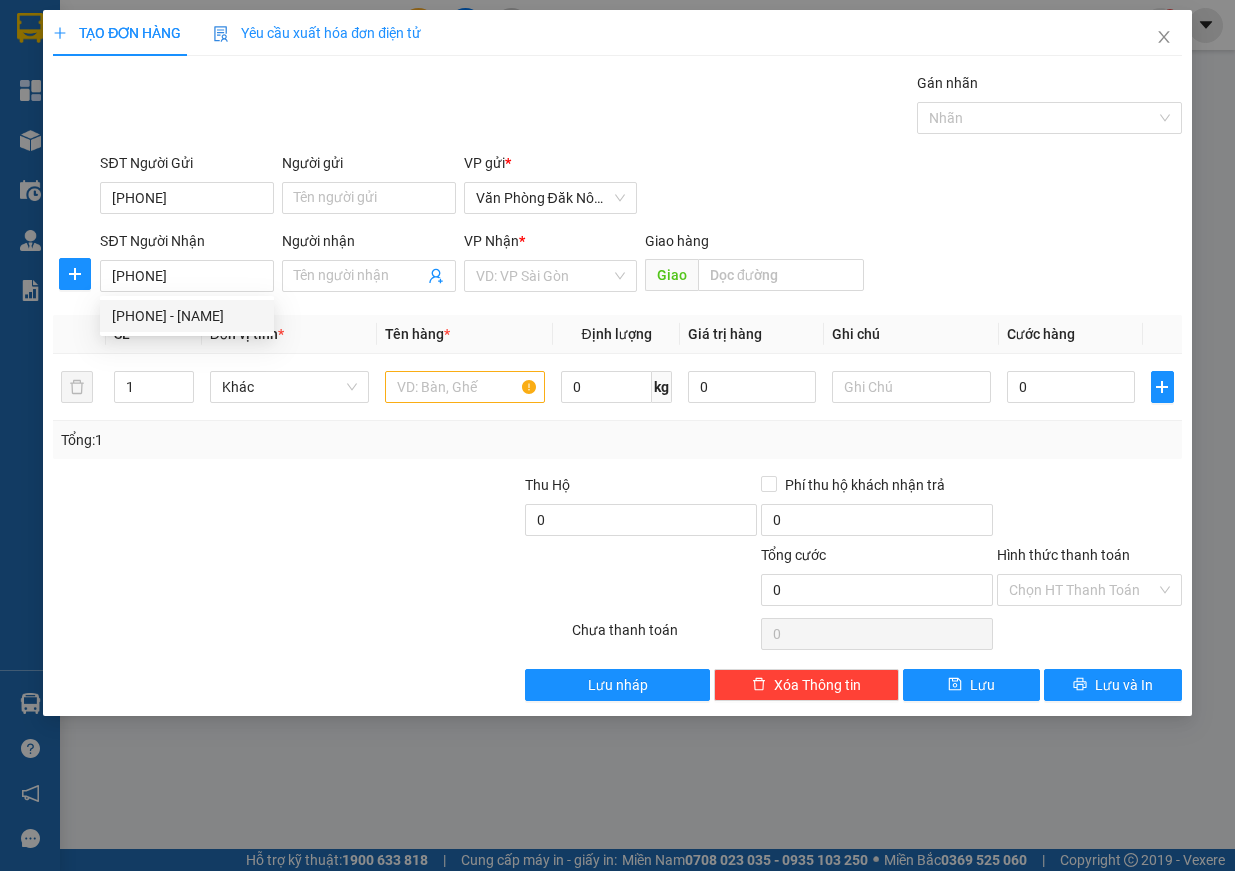 type on "huê" 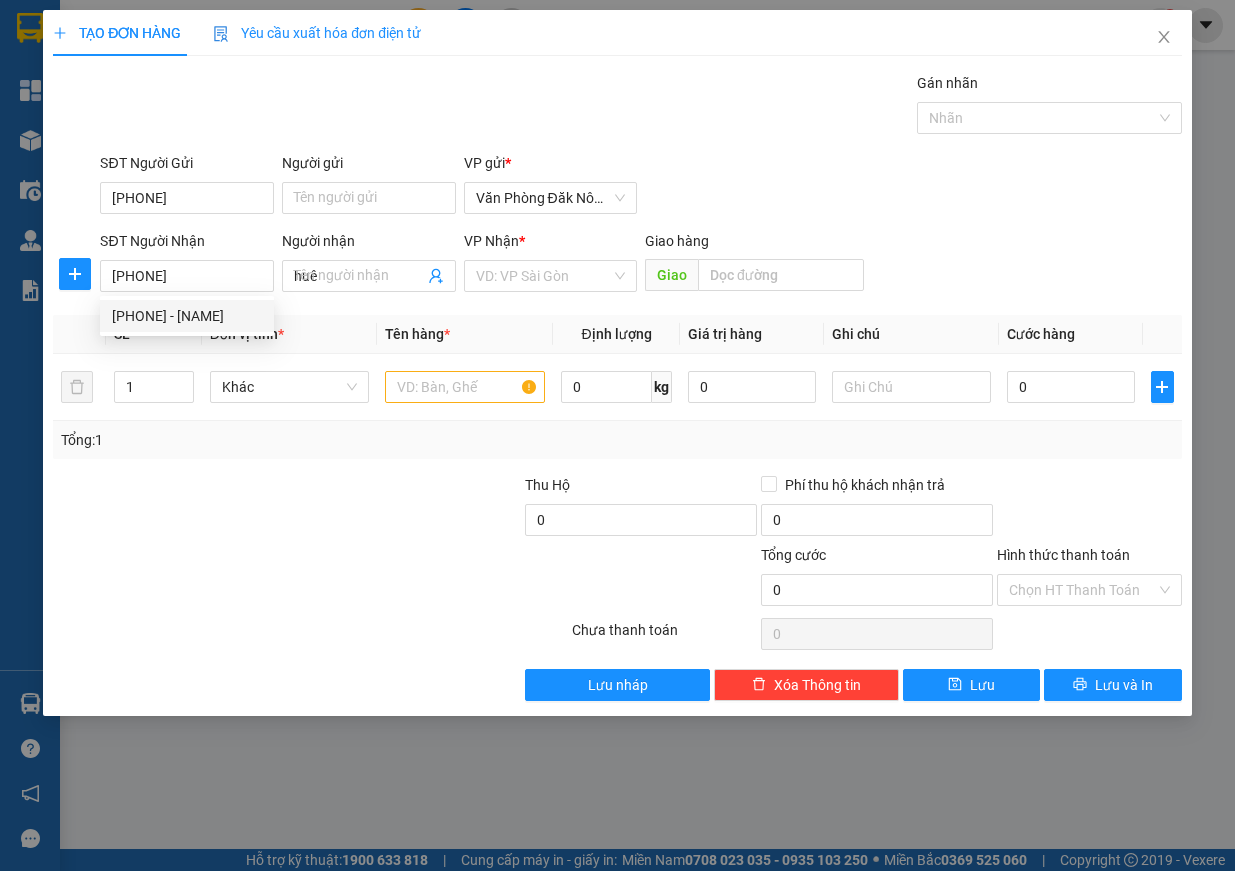 type on "200.000" 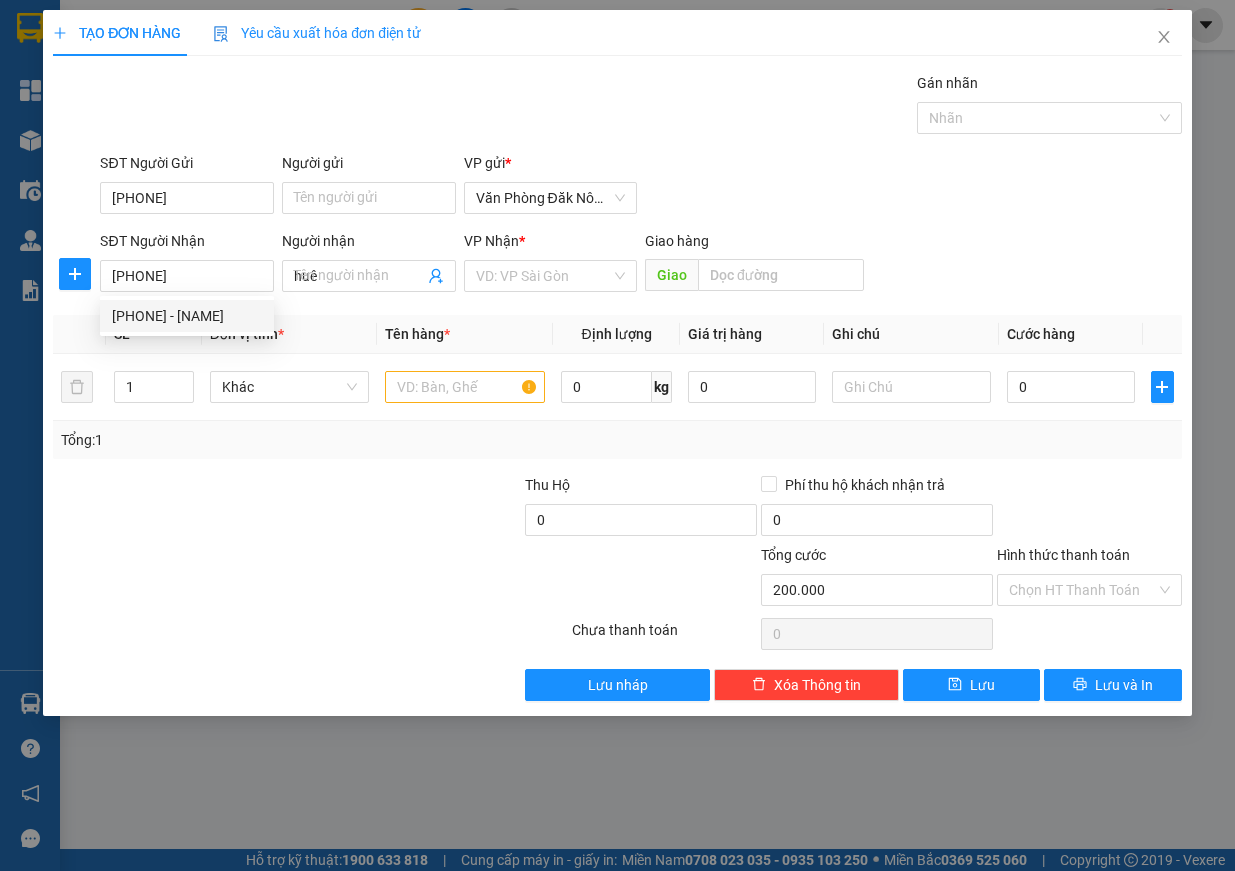 type 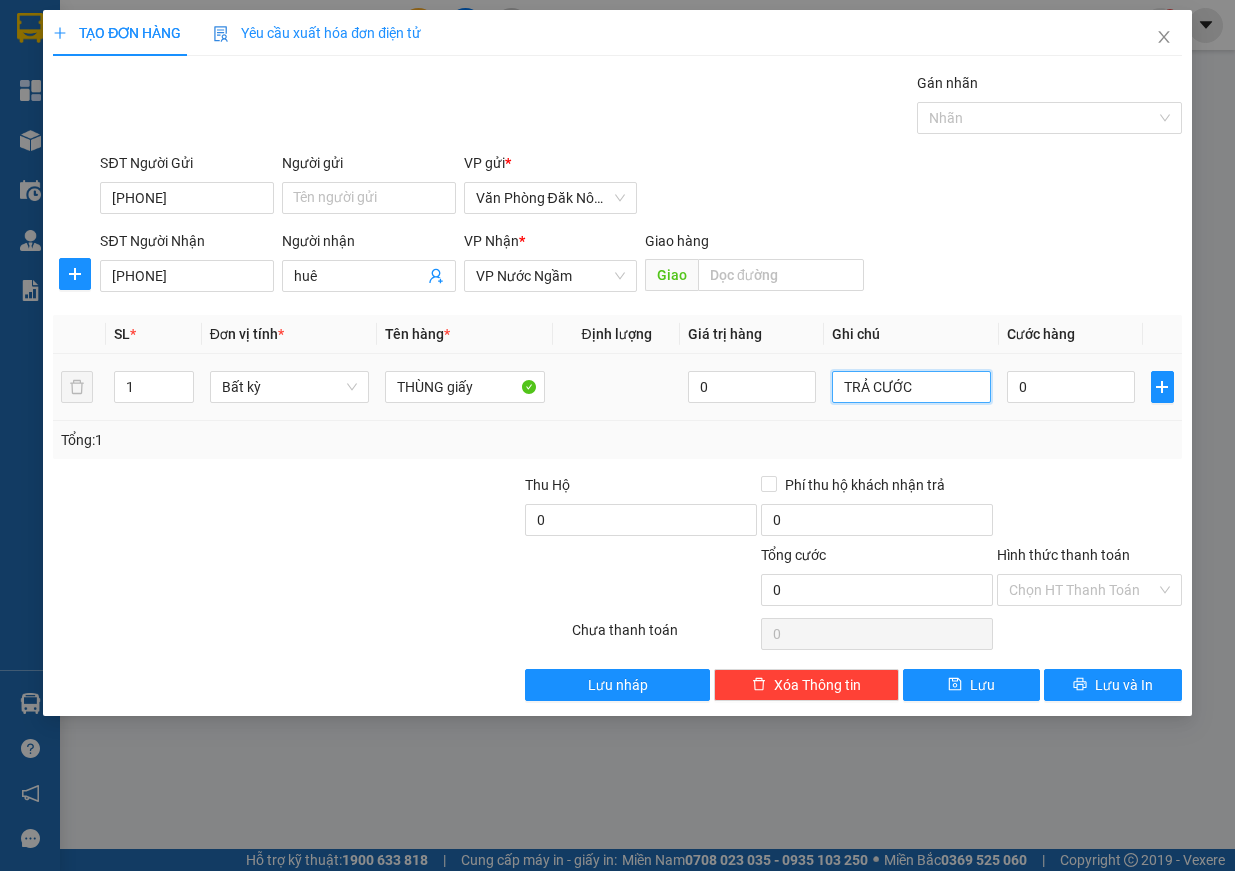 scroll, scrollTop: 0, scrollLeft: 0, axis: both 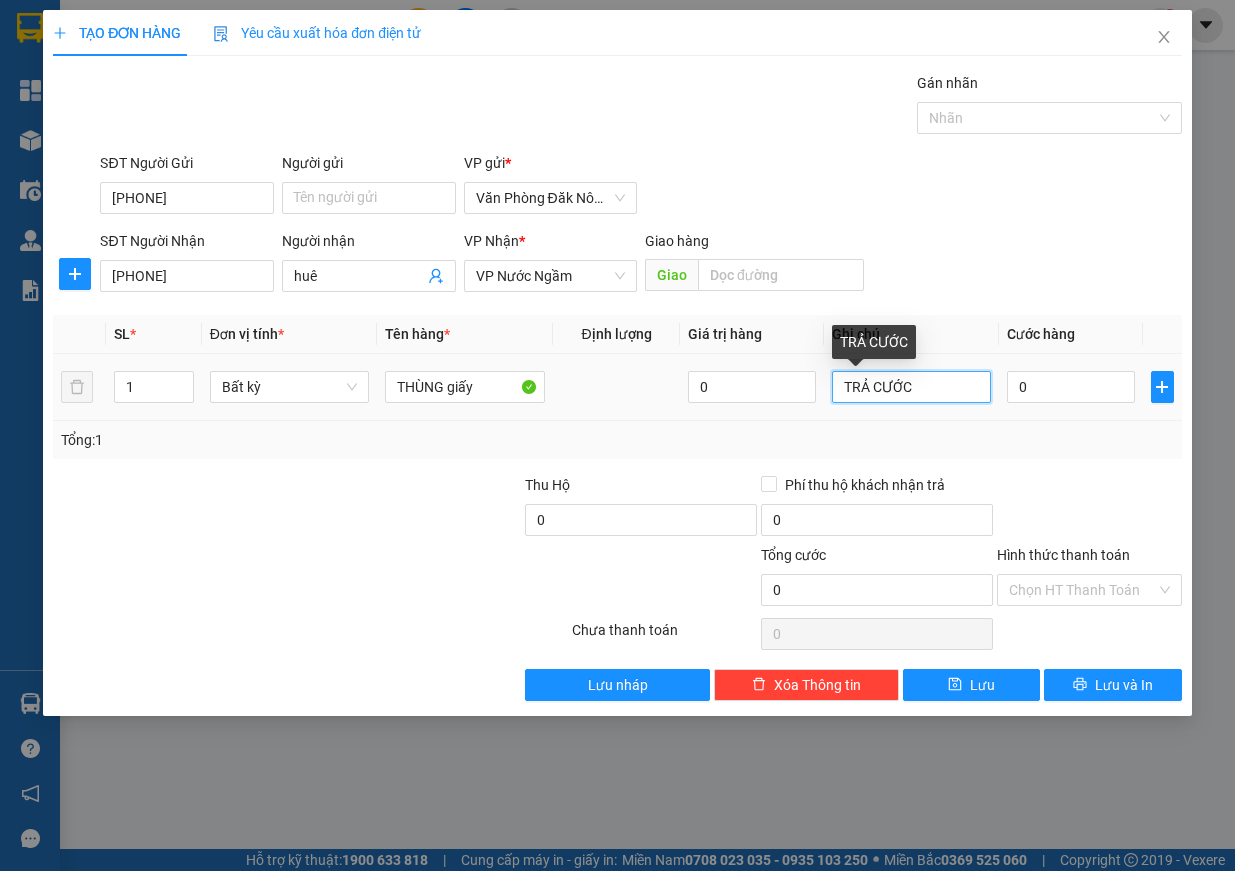 drag, startPoint x: 838, startPoint y: 387, endPoint x: 943, endPoint y: 388, distance: 105.00476 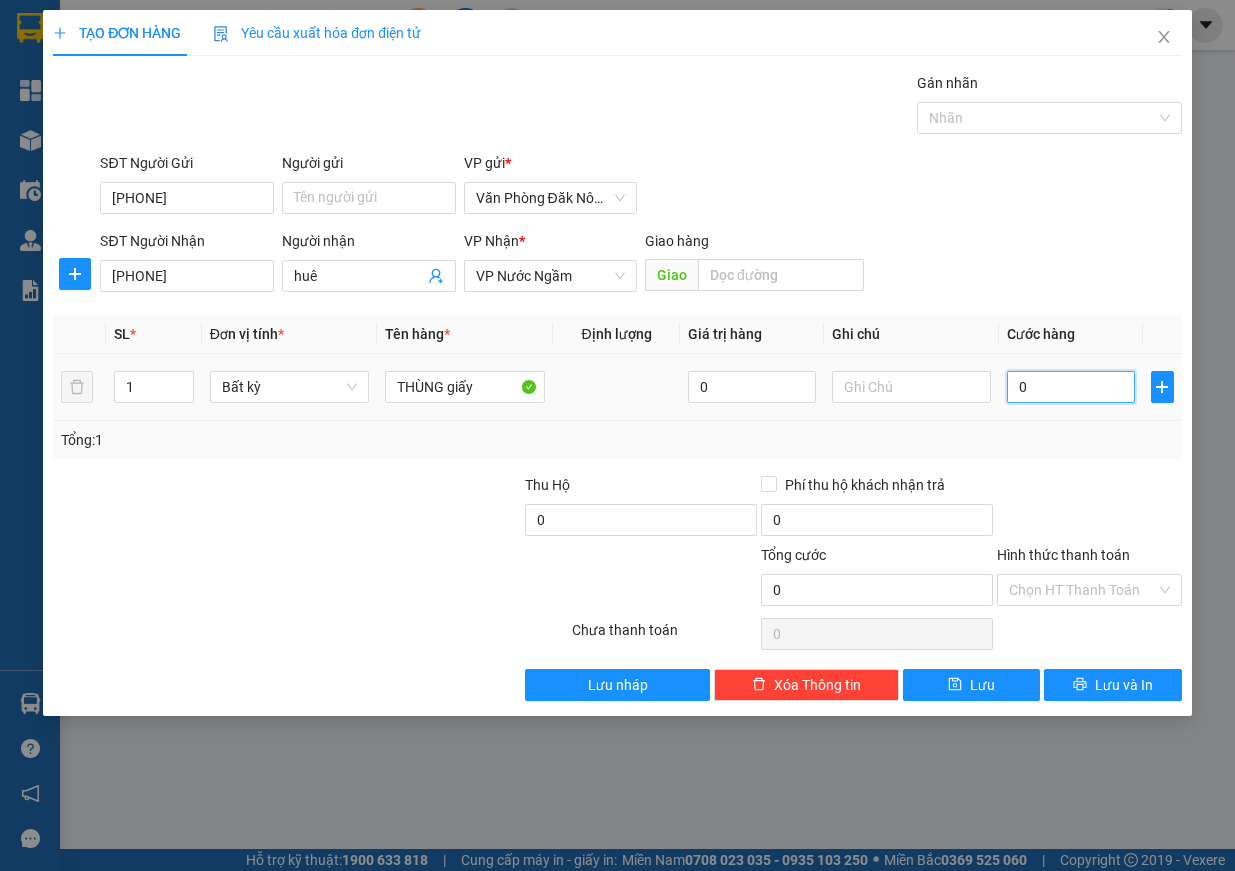 click on "0" at bounding box center [1071, 387] 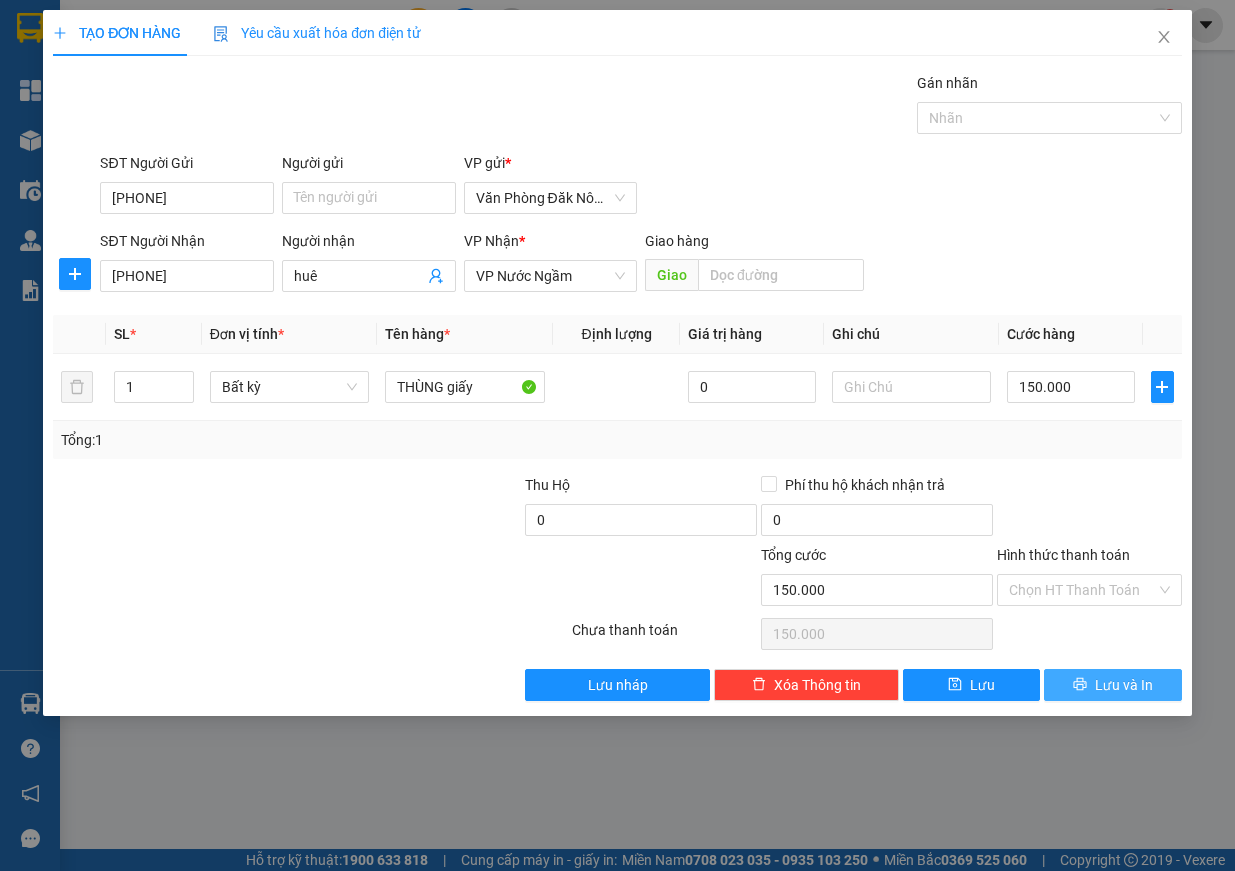 click on "Lưu và In" at bounding box center (1124, 685) 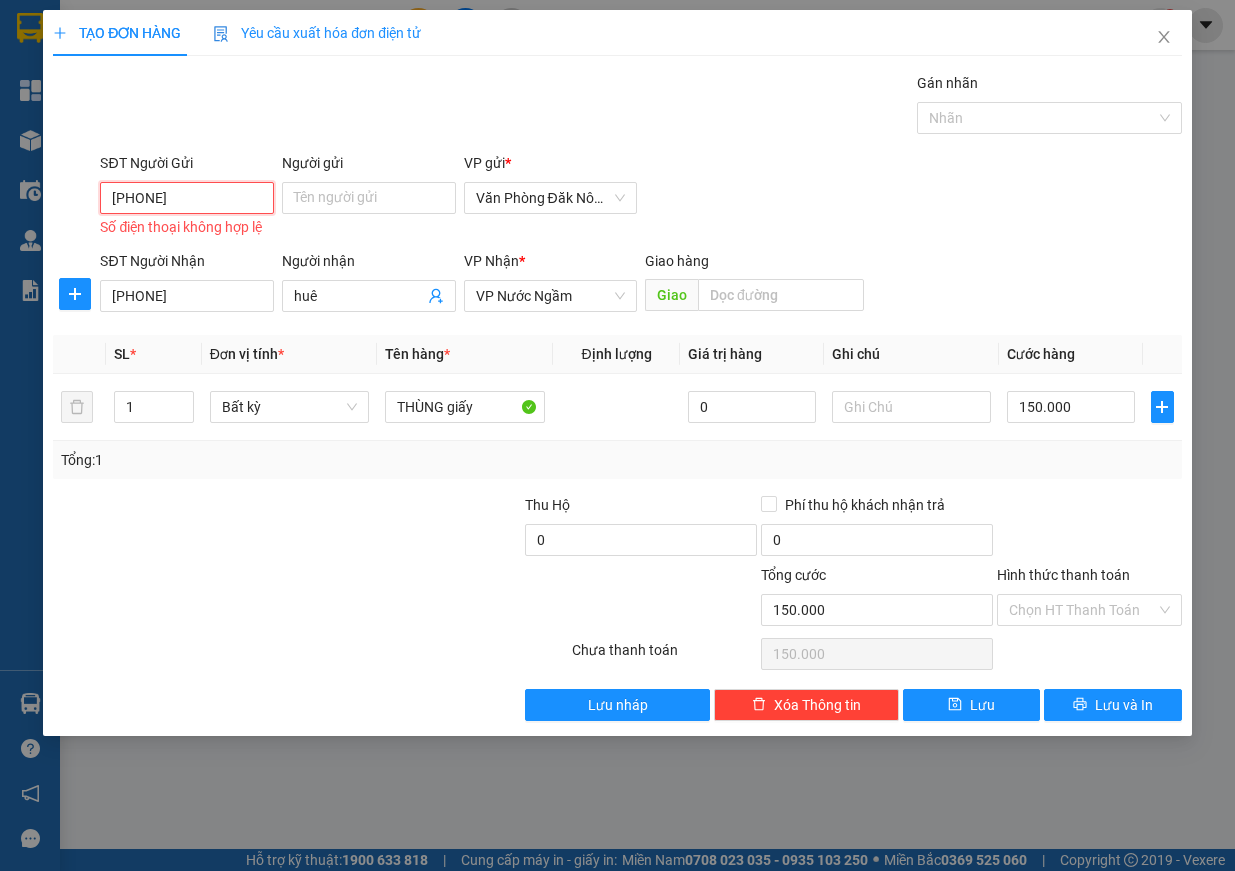 click on "099266804" at bounding box center (187, 198) 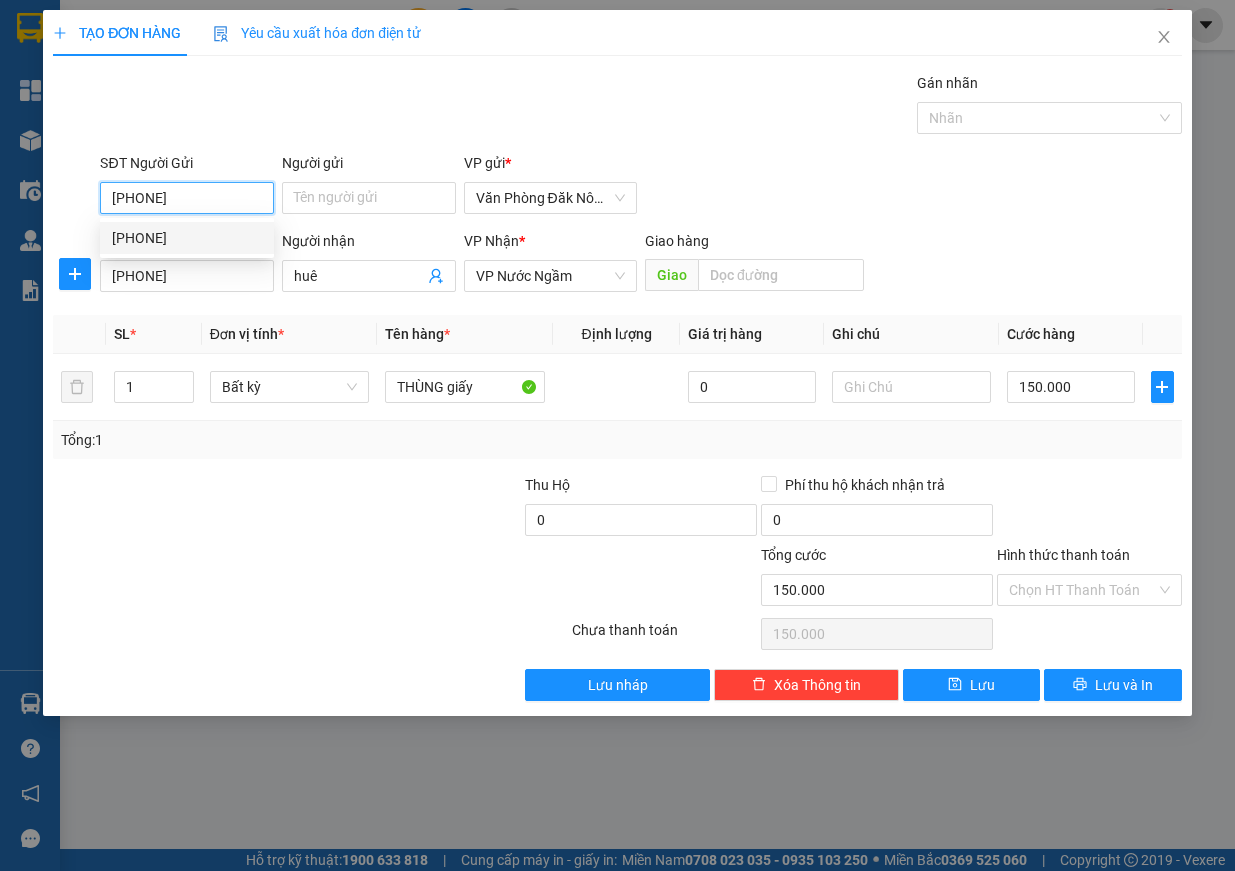 click on "0979266804" at bounding box center [187, 238] 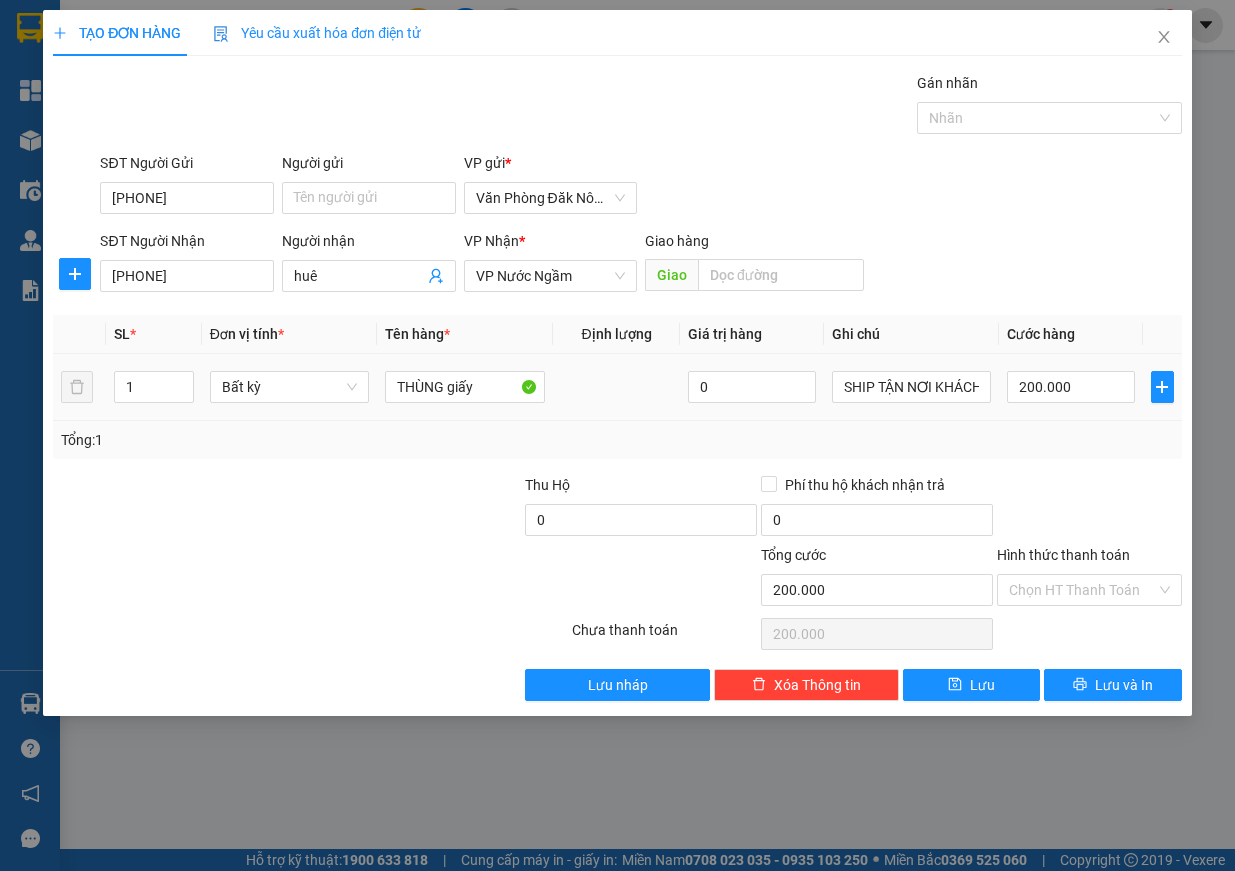 click on "SHIP TẬN NƠI KHÁCH TRẢ CƯỚC" at bounding box center [912, 387] 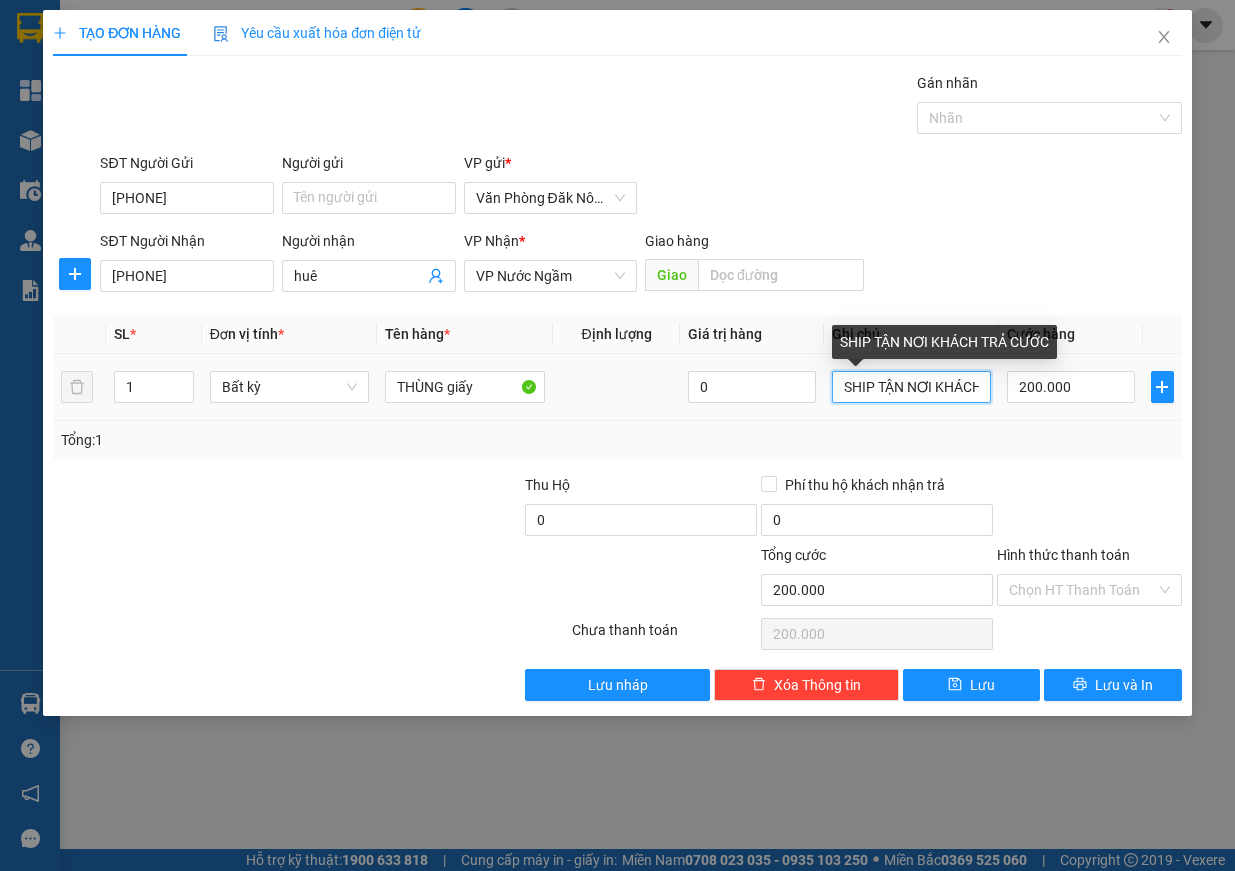 click on "SHIP TẬN NƠI KHÁCH TRẢ CƯỚC" at bounding box center [912, 387] 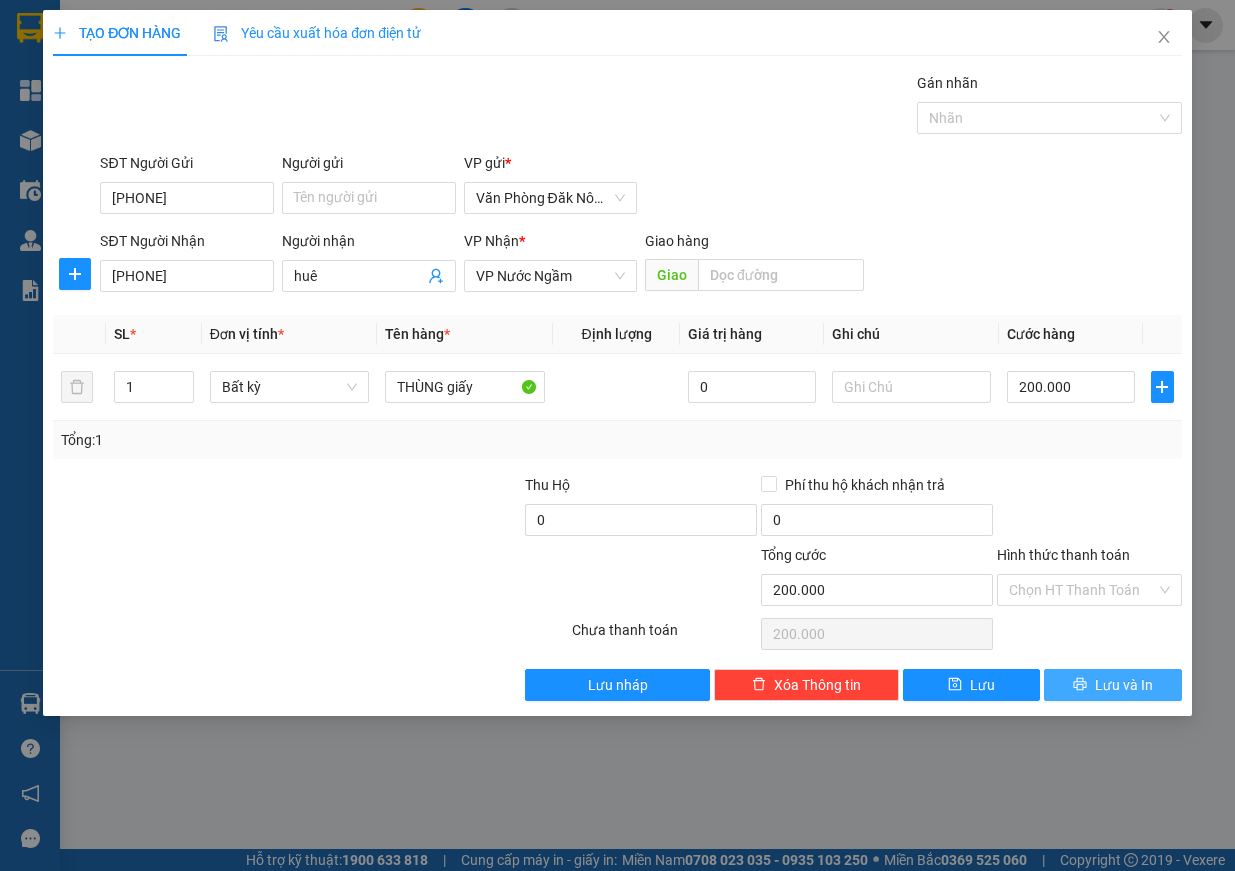 click on "Lưu và In" at bounding box center [1124, 685] 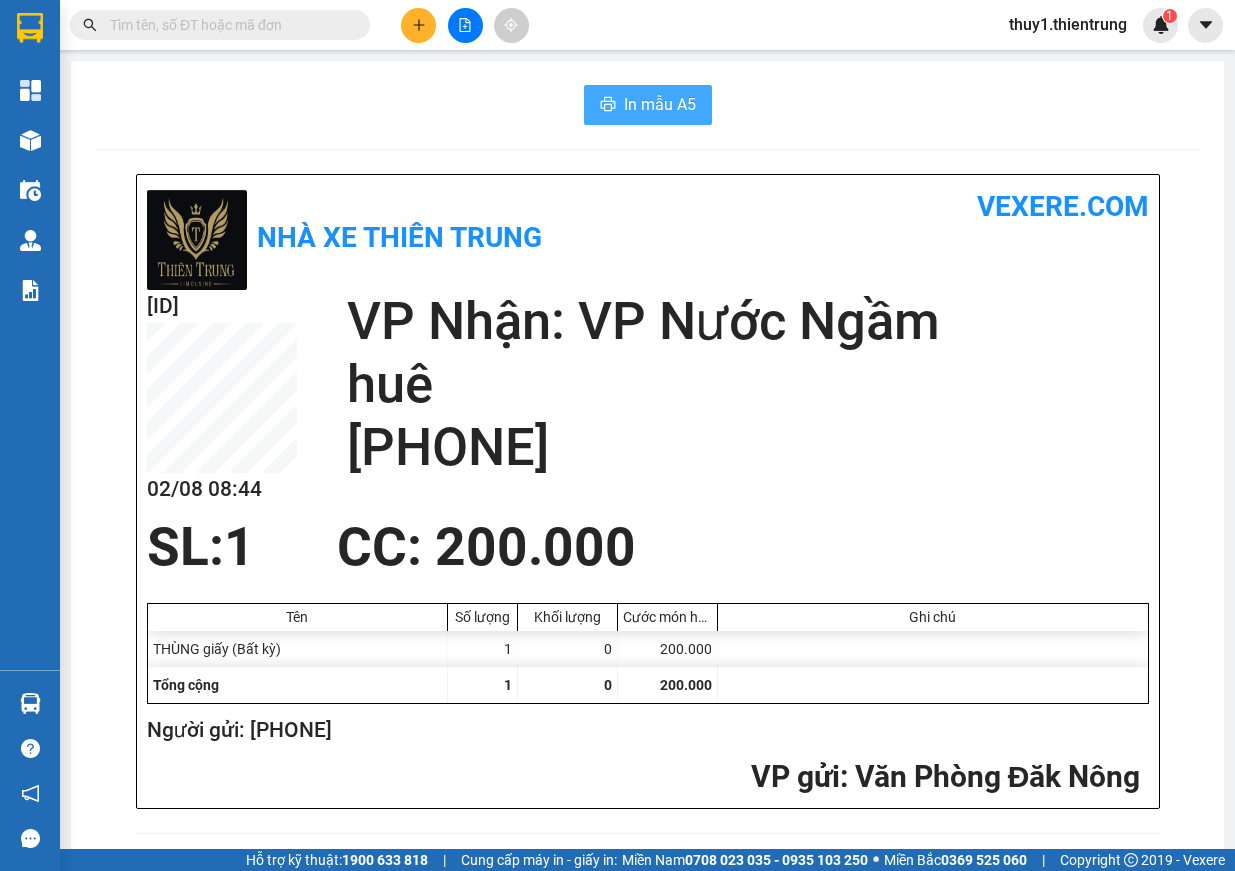 click on "In mẫu A5" at bounding box center [660, 104] 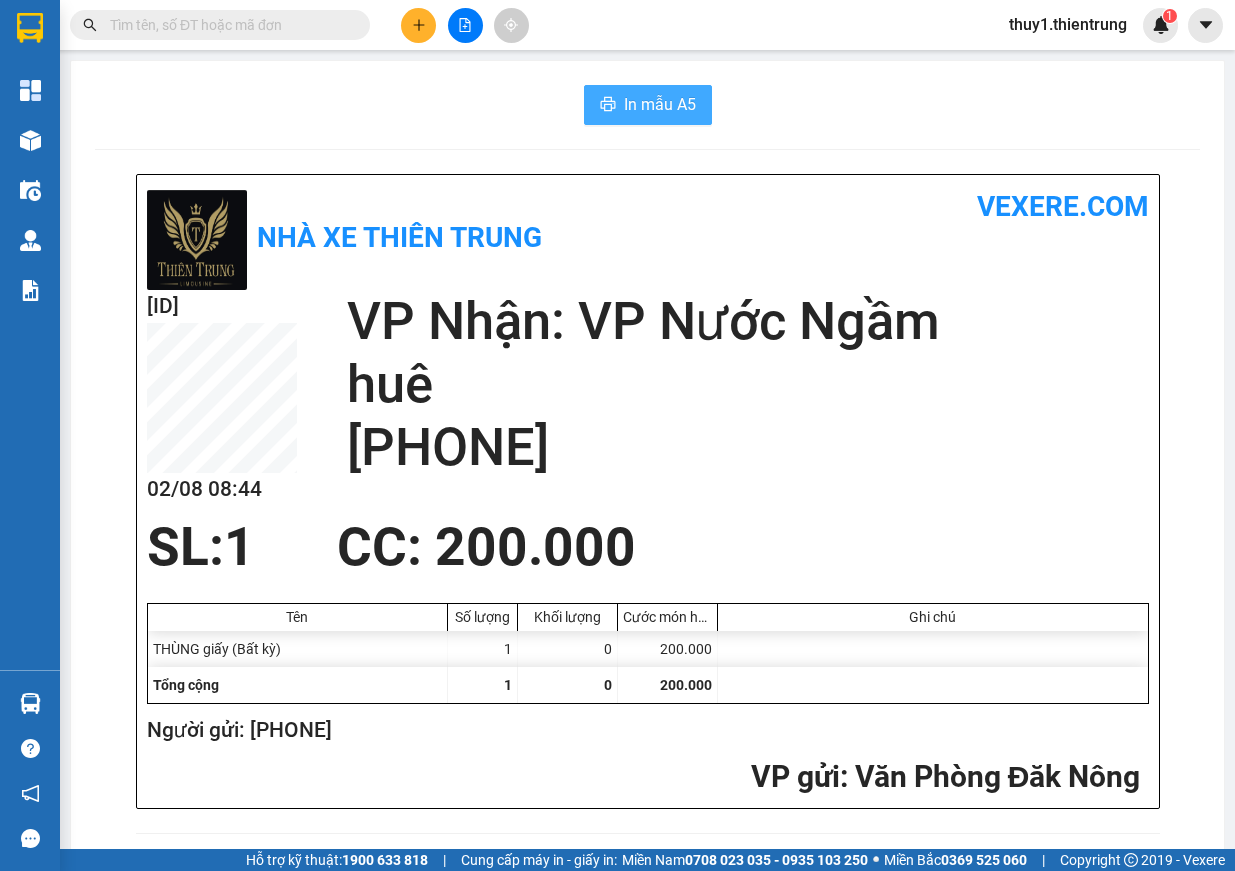 scroll, scrollTop: 0, scrollLeft: 0, axis: both 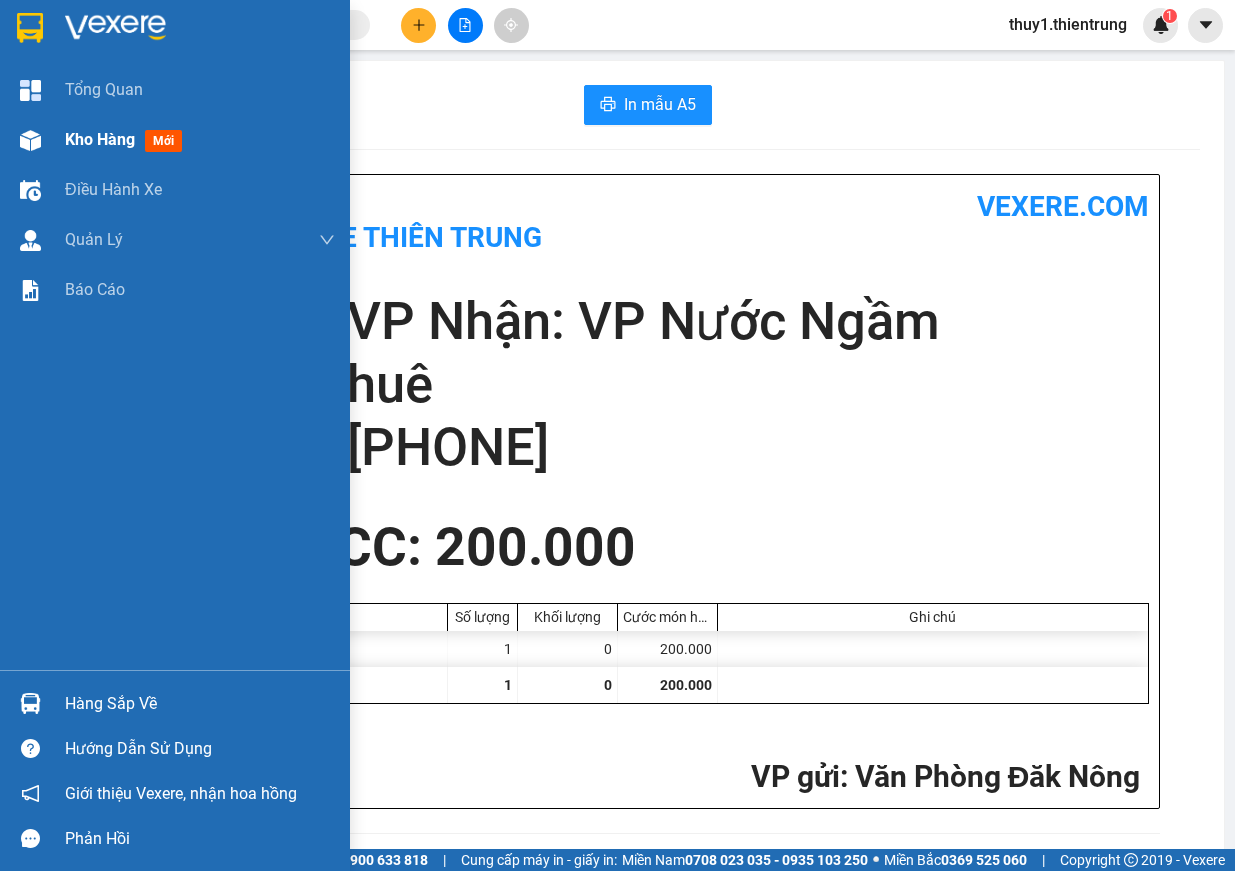 click on "Kho hàng" at bounding box center [100, 139] 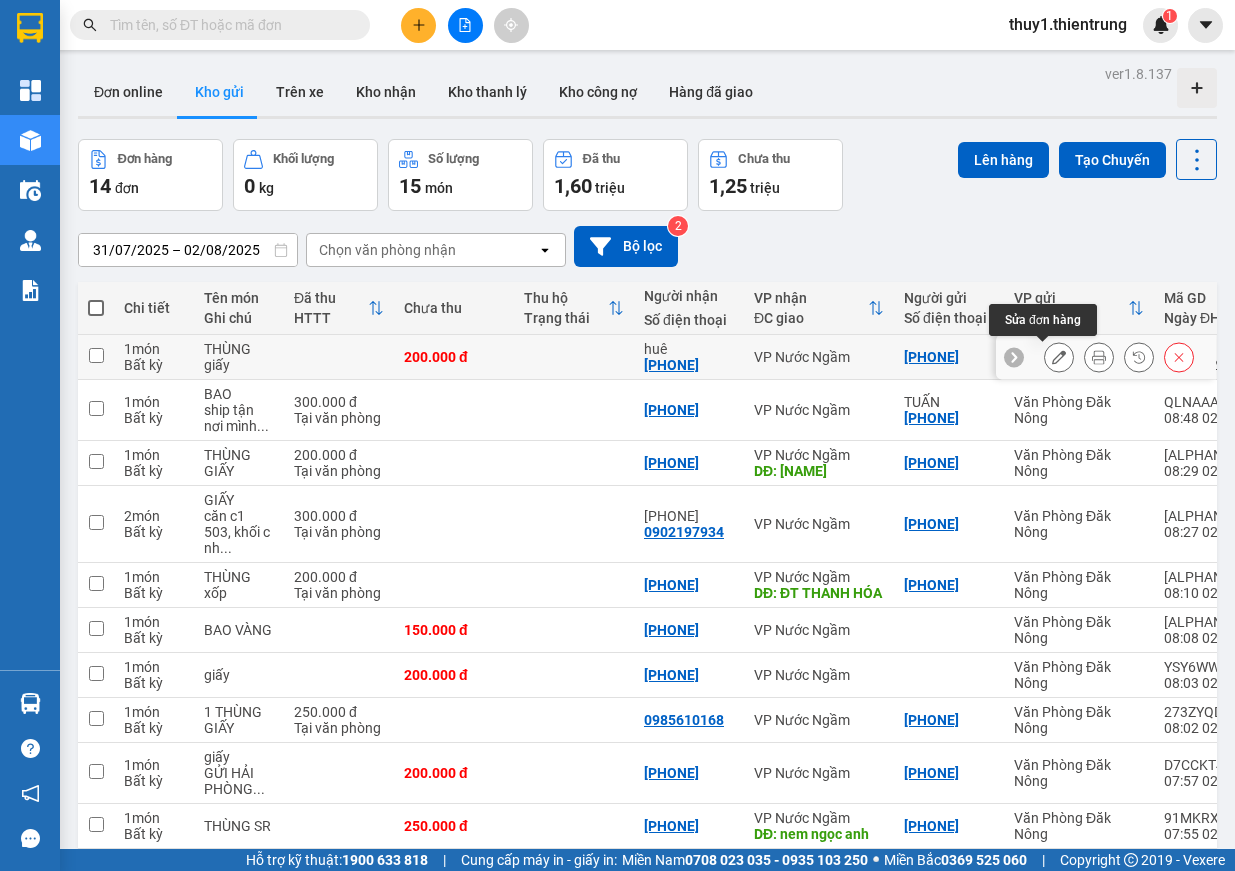click at bounding box center [1059, 357] 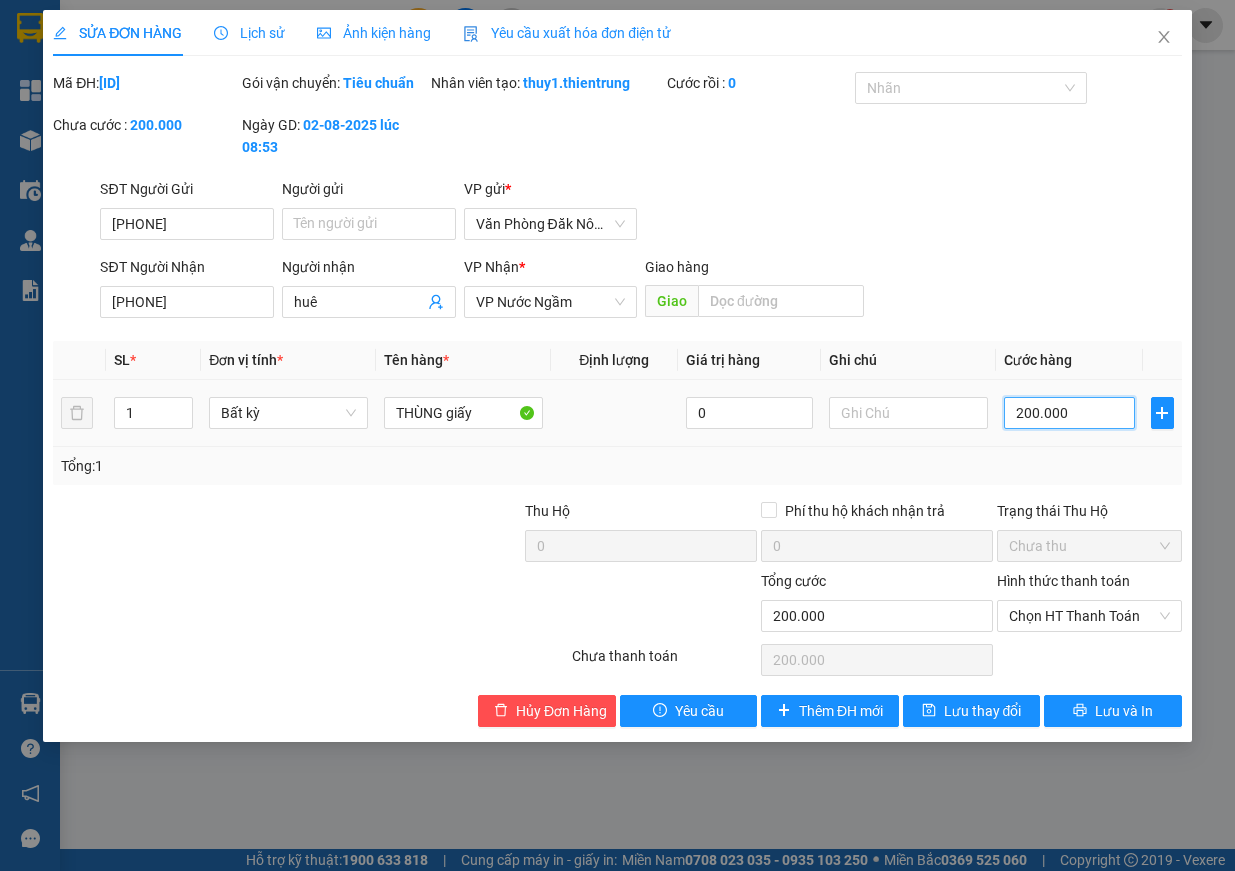 click on "200.000" at bounding box center (1069, 413) 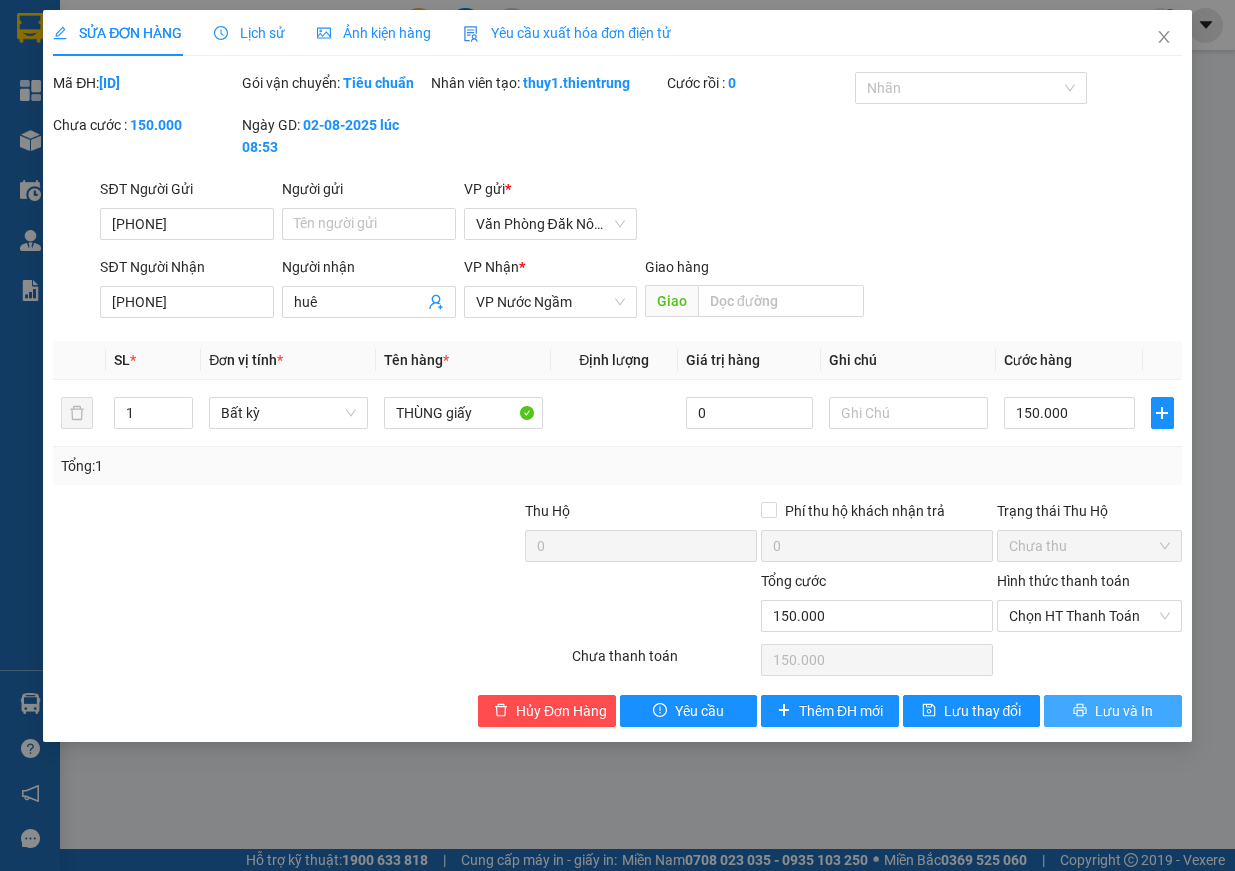 click on "Lưu và In" at bounding box center (1124, 711) 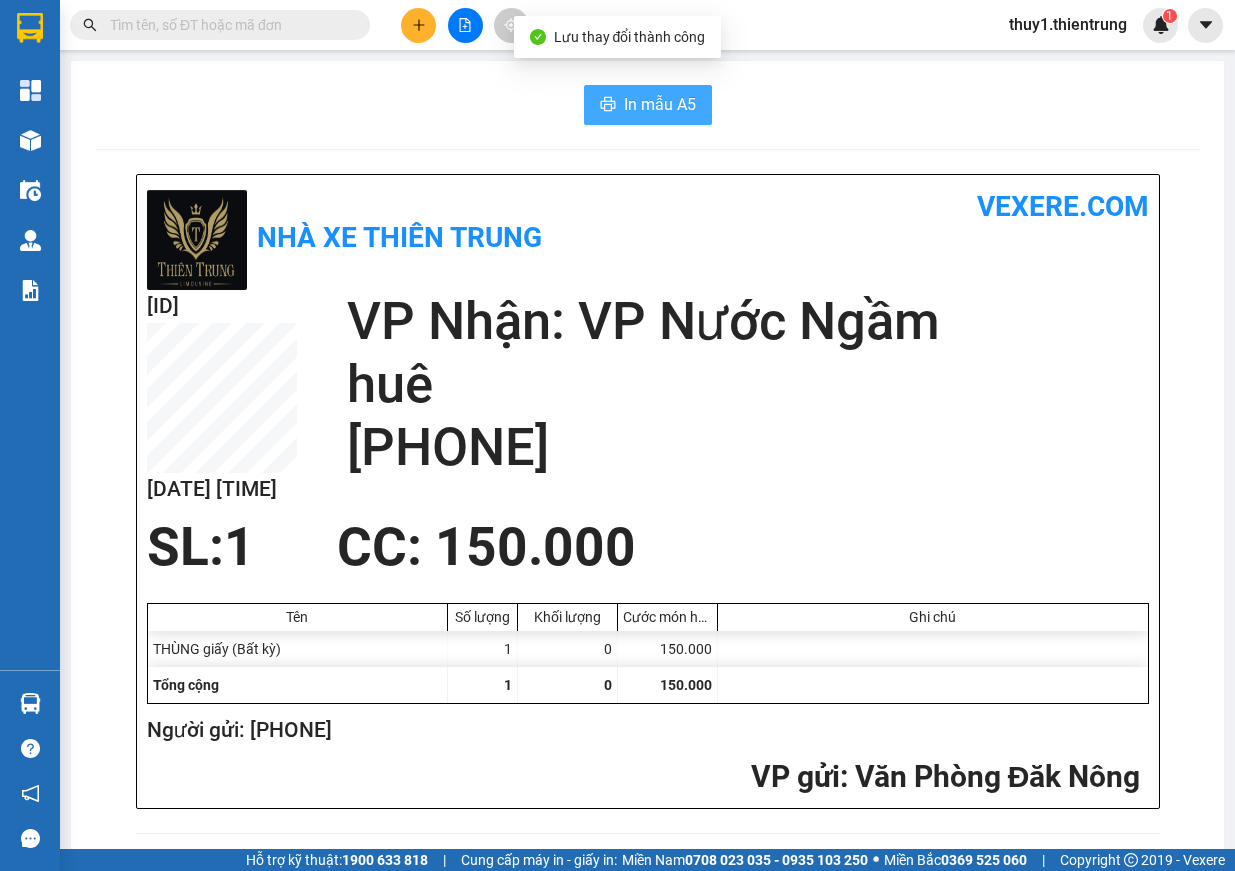 click on "In mẫu A5" at bounding box center (648, 105) 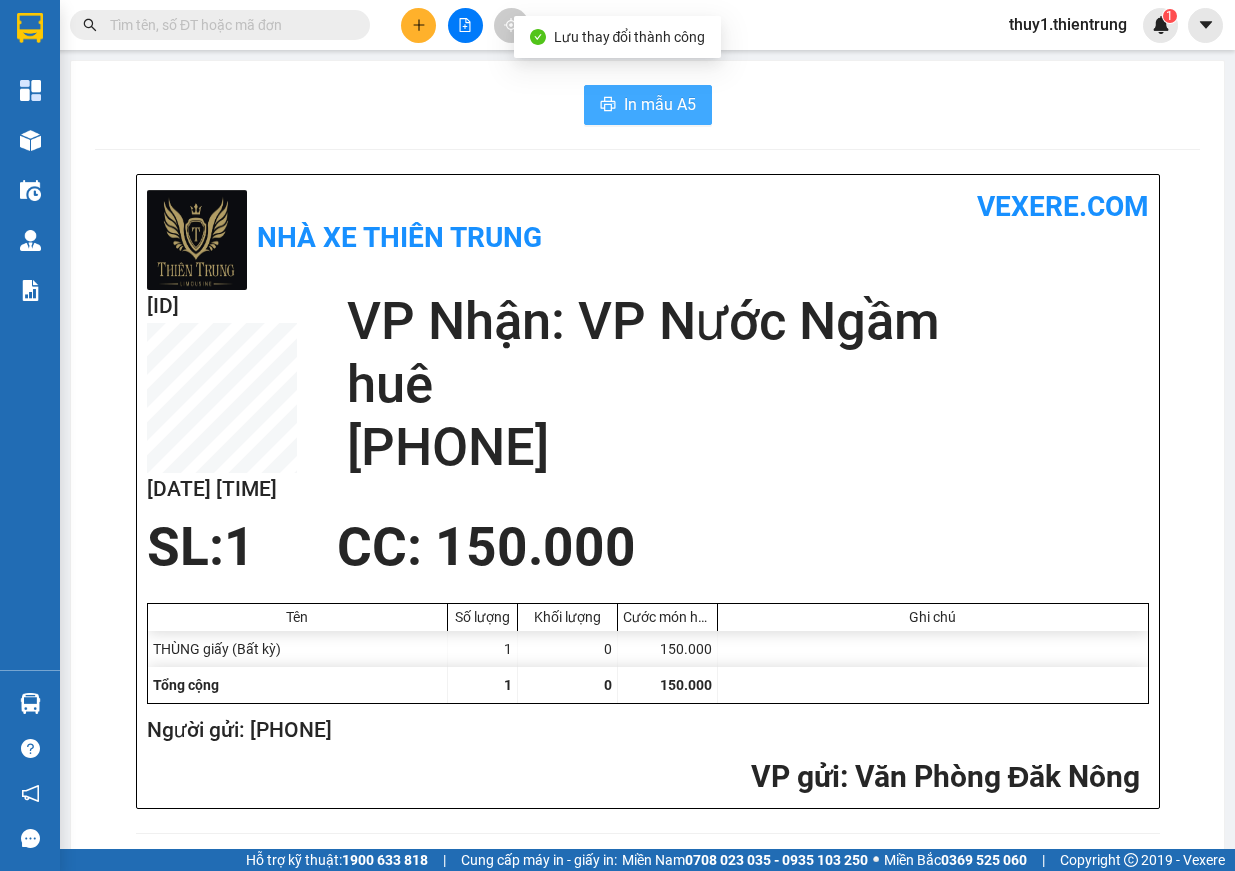 scroll, scrollTop: 0, scrollLeft: 0, axis: both 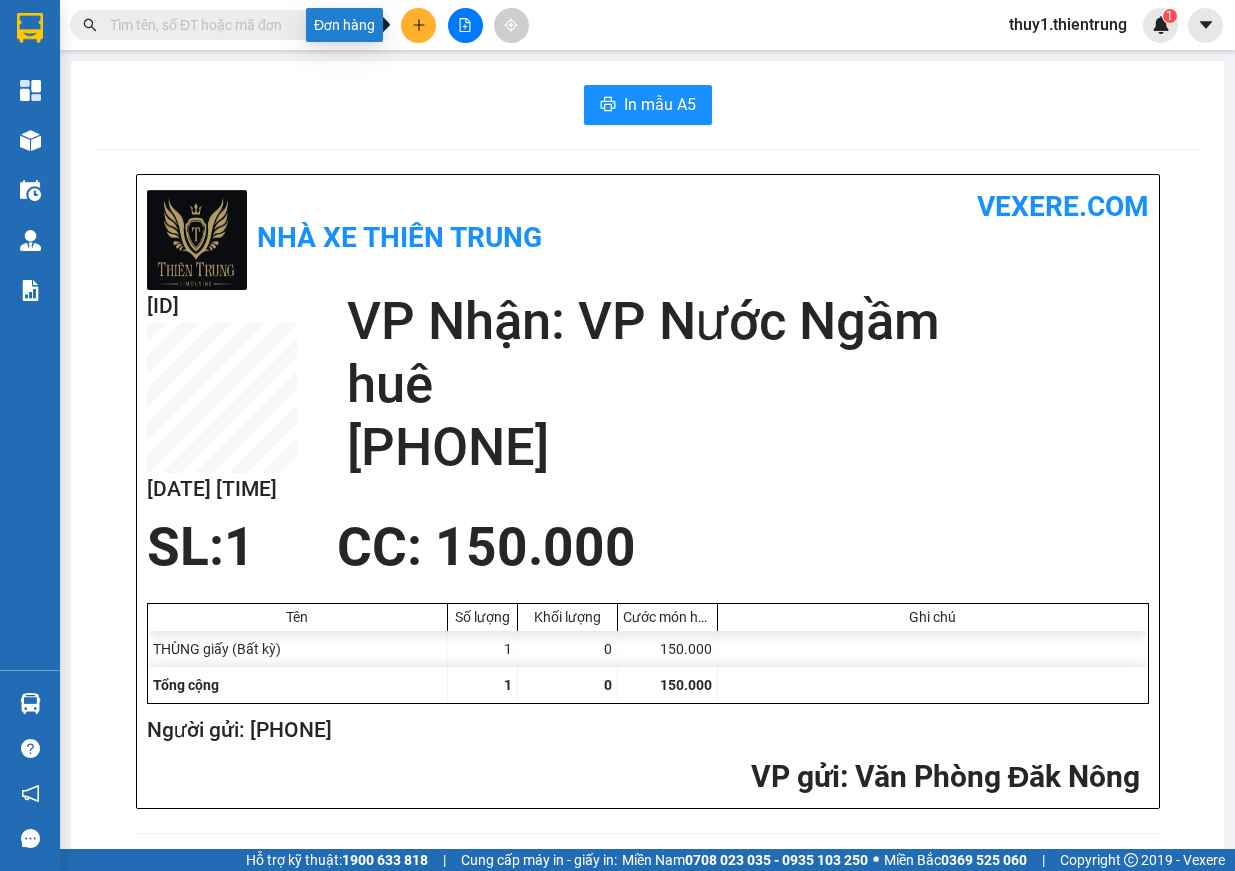 click at bounding box center [418, 25] 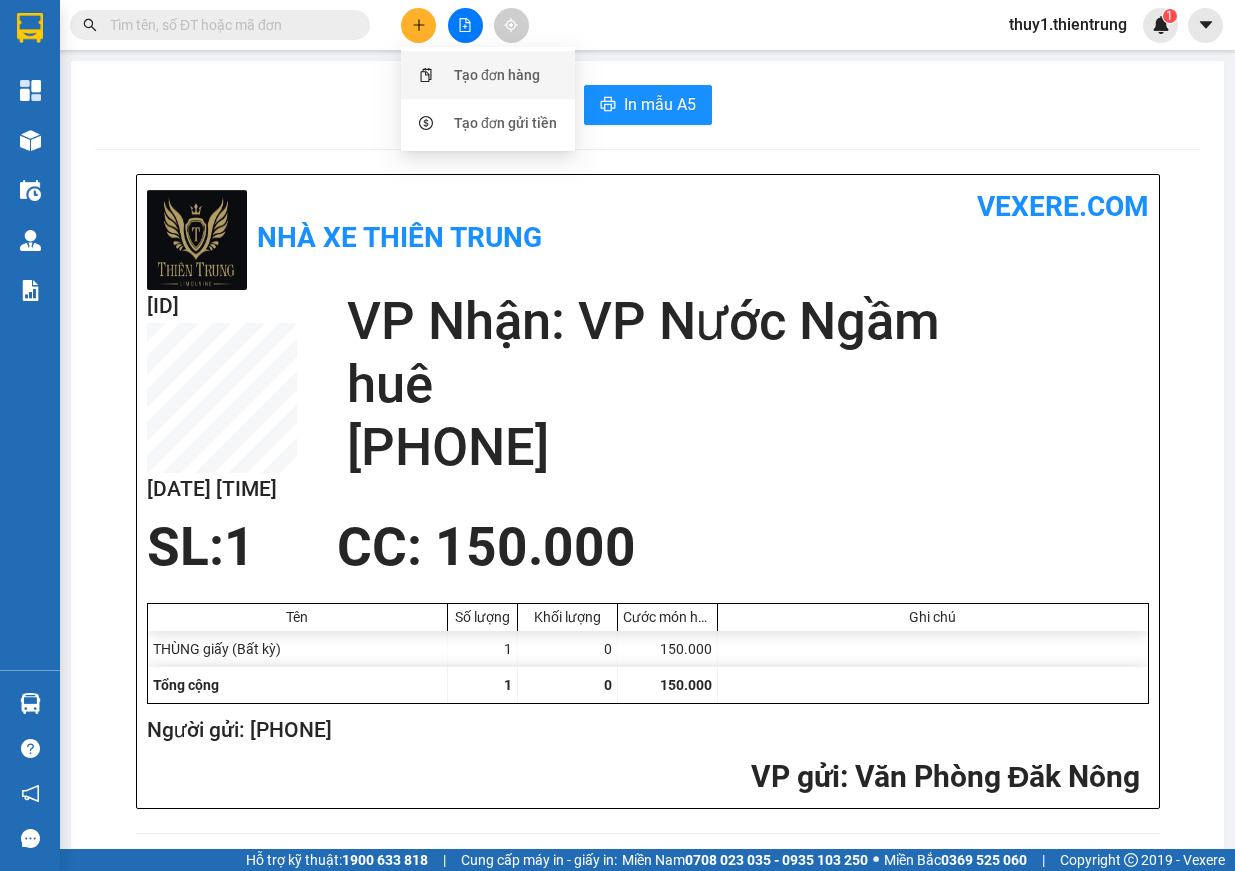 click on "Tạo đơn hàng" at bounding box center (488, 75) 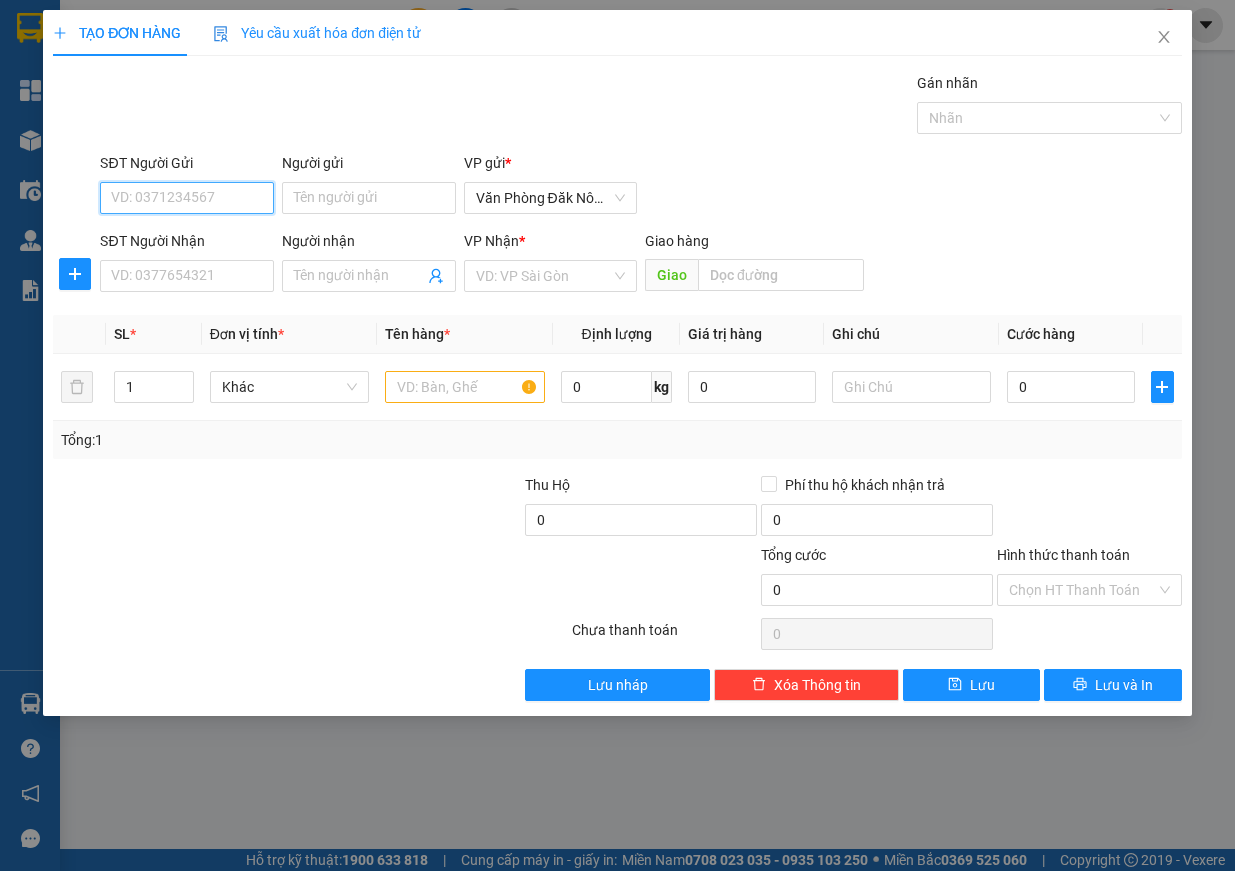 click on "SĐT Người Gửi" at bounding box center (187, 198) 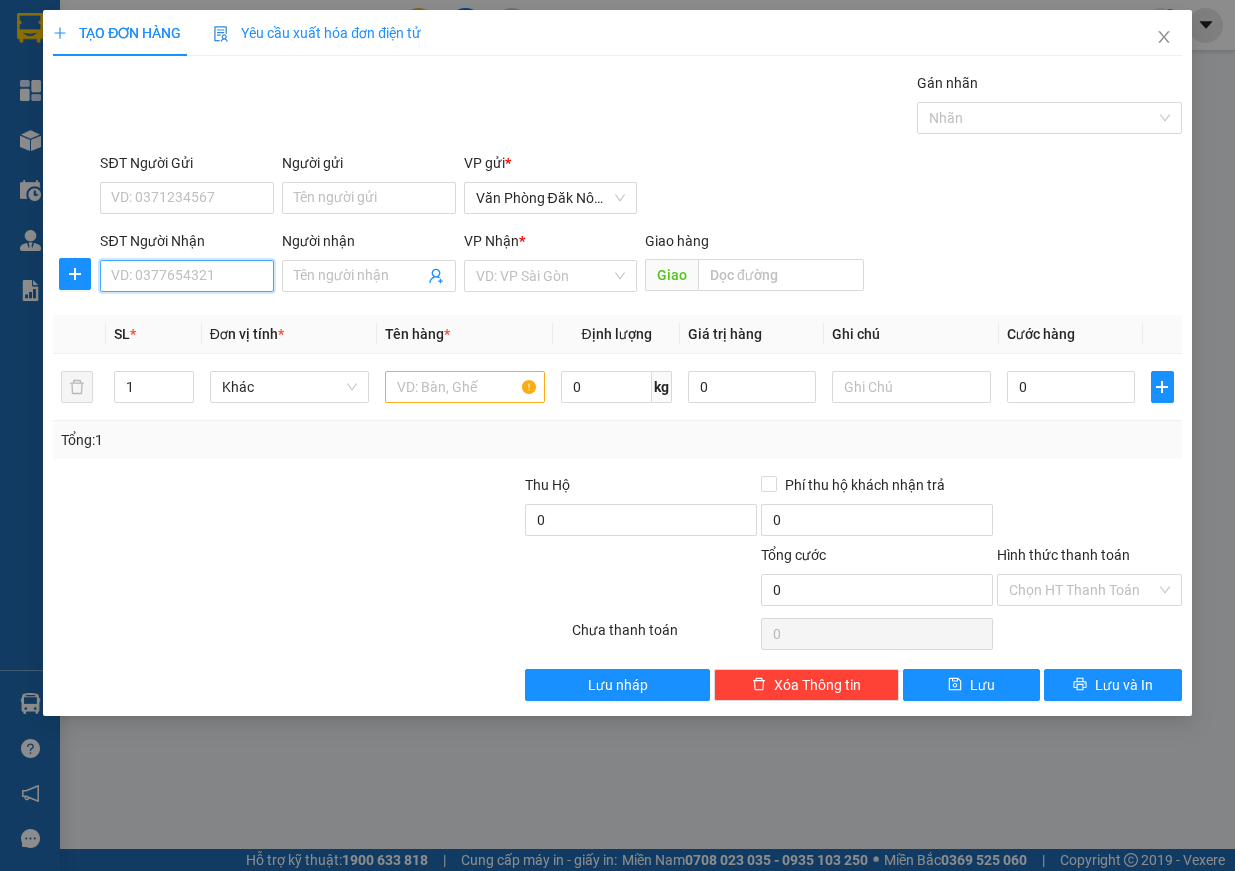 click on "SĐT Người Nhận" at bounding box center [187, 276] 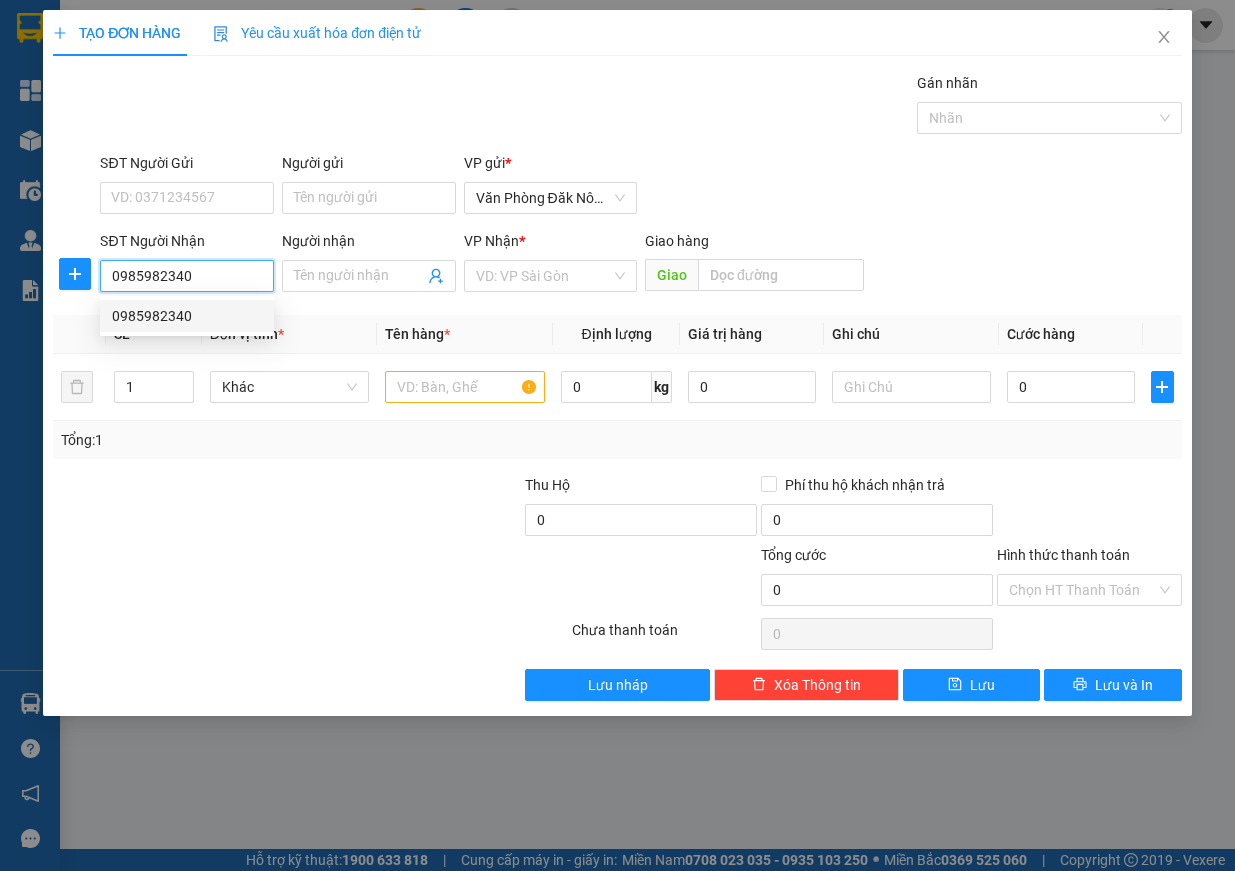 click on "0985982340" at bounding box center [187, 316] 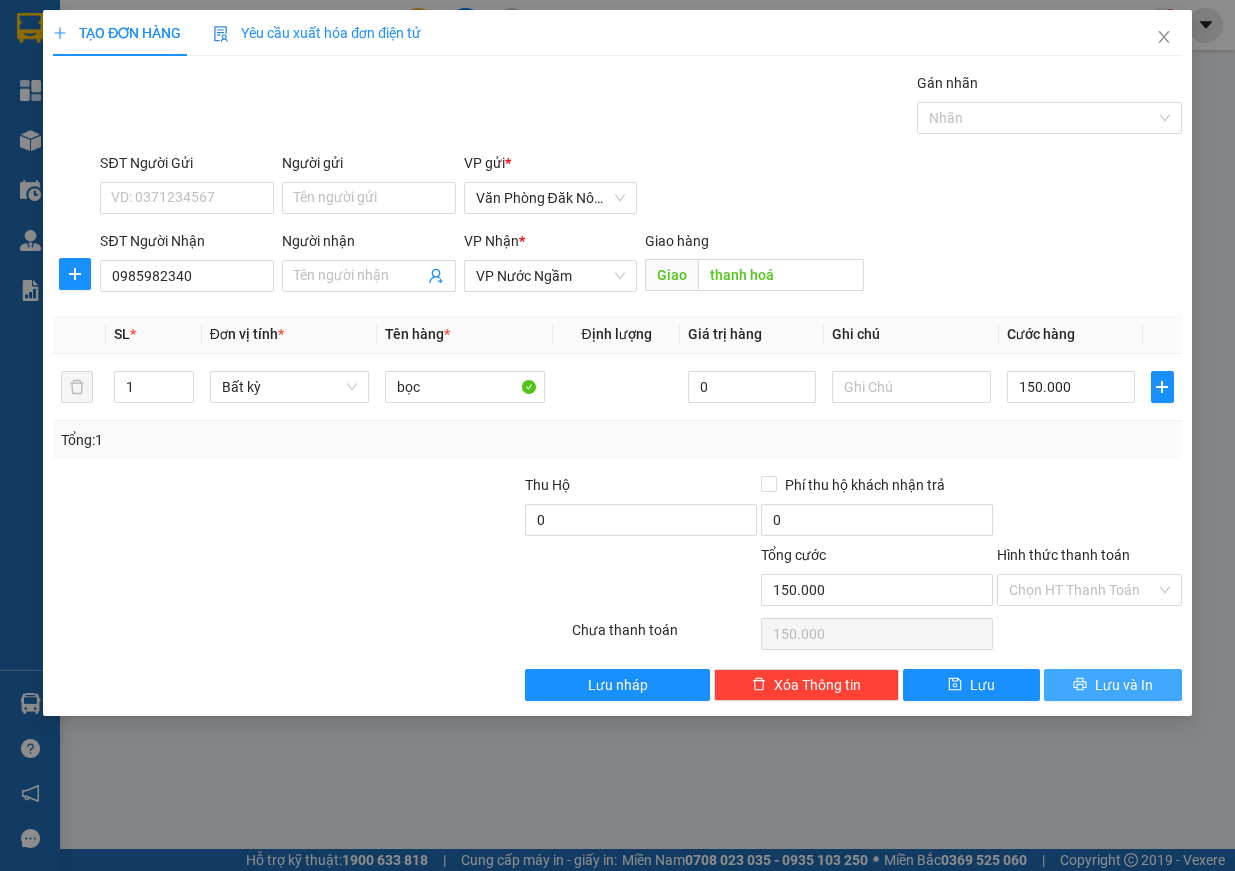 click on "Lưu và In" at bounding box center [1113, 685] 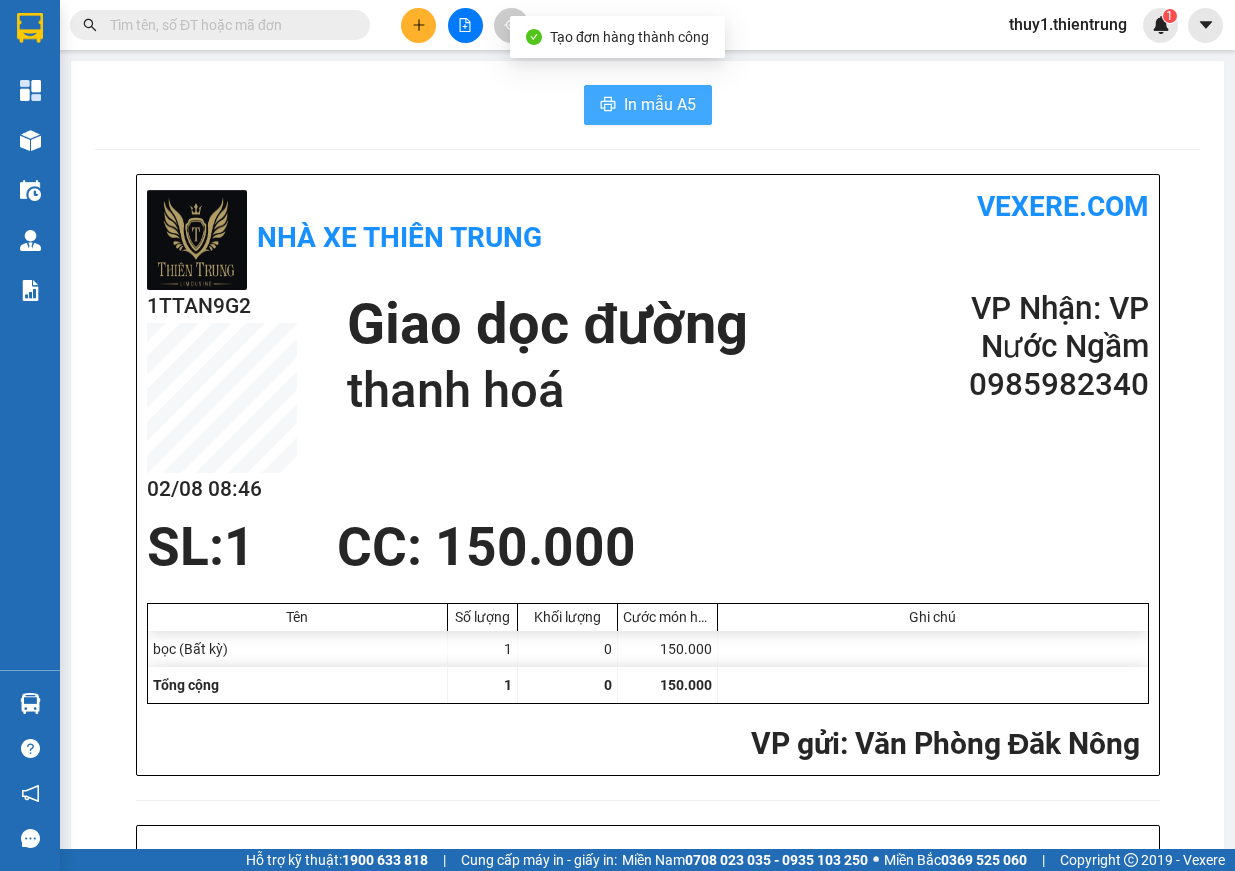click on "In mẫu A5" at bounding box center (660, 104) 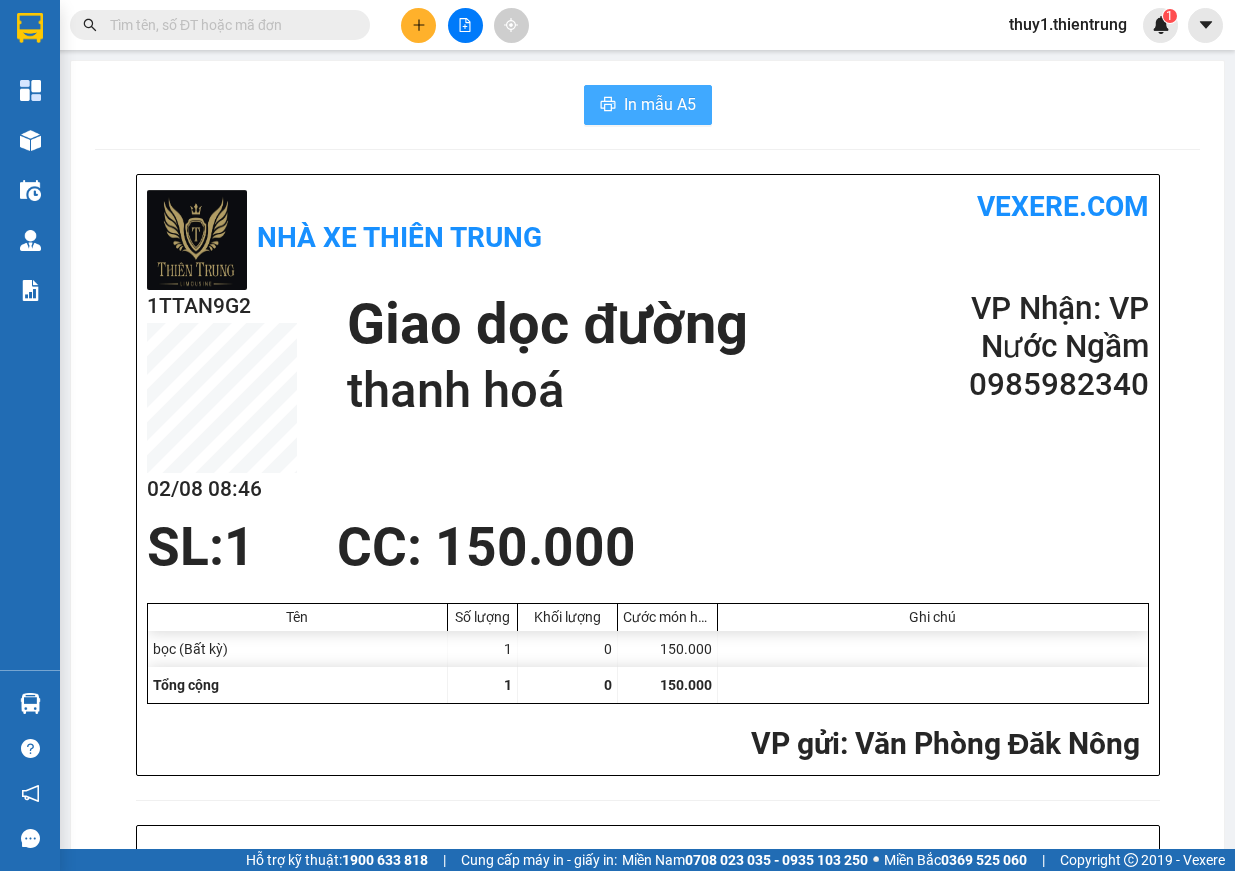 scroll, scrollTop: 0, scrollLeft: 0, axis: both 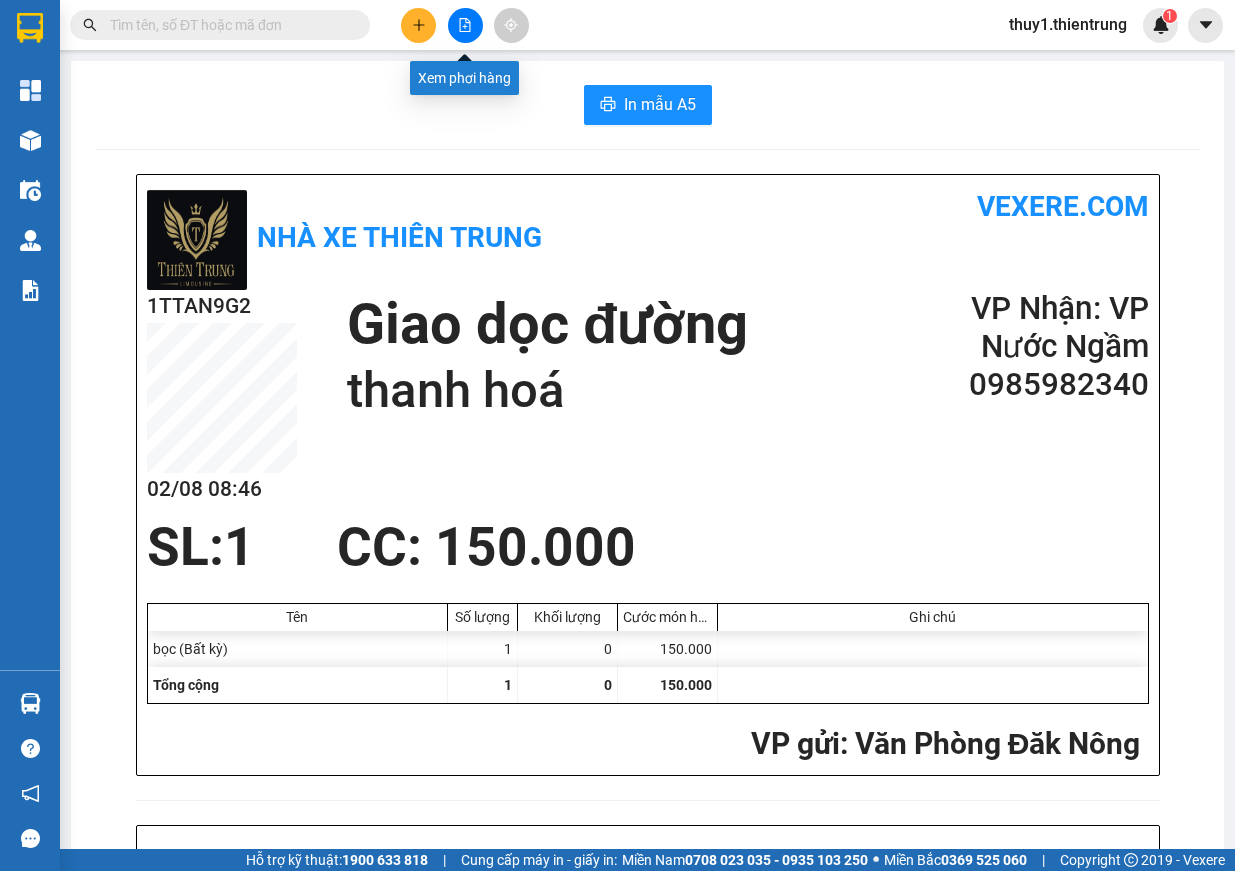 click at bounding box center [465, 25] 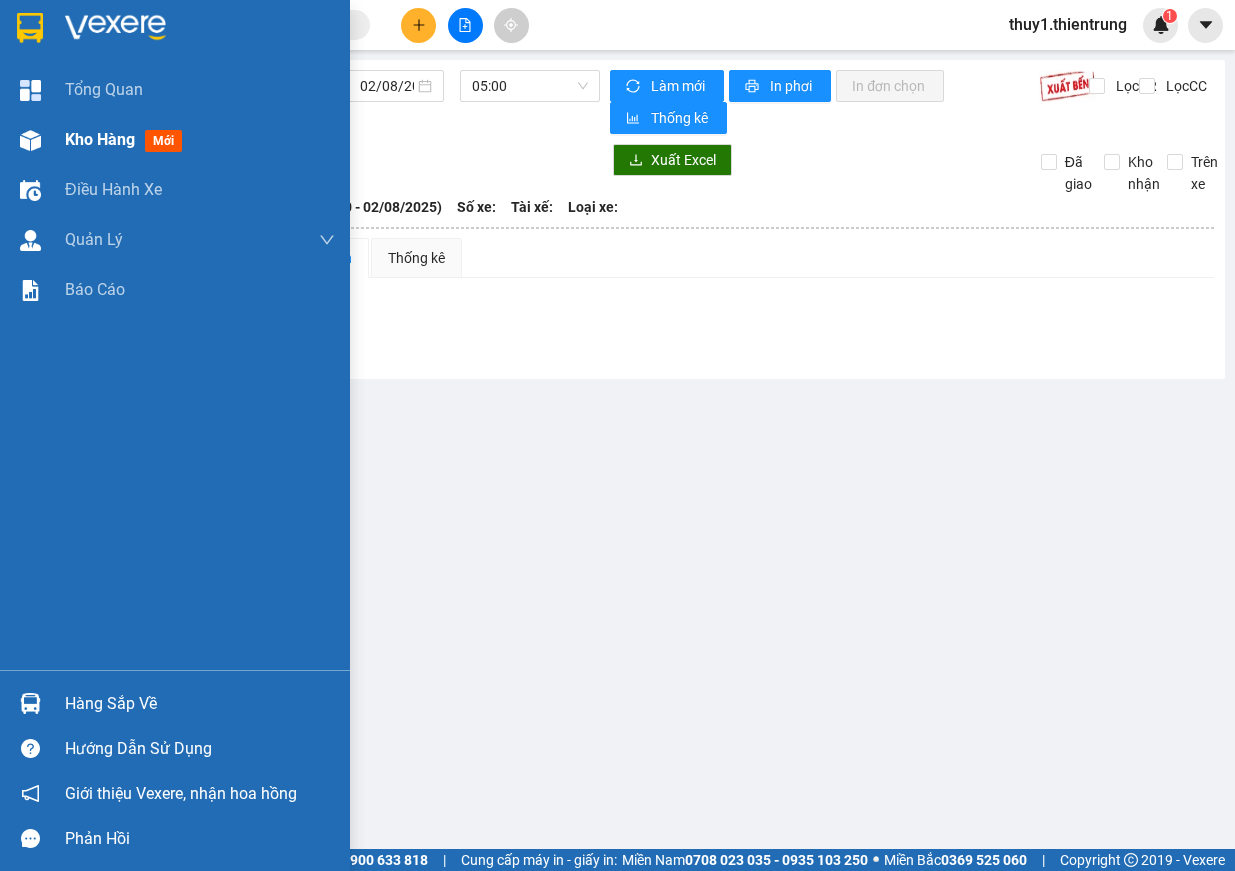 click at bounding box center (30, 140) 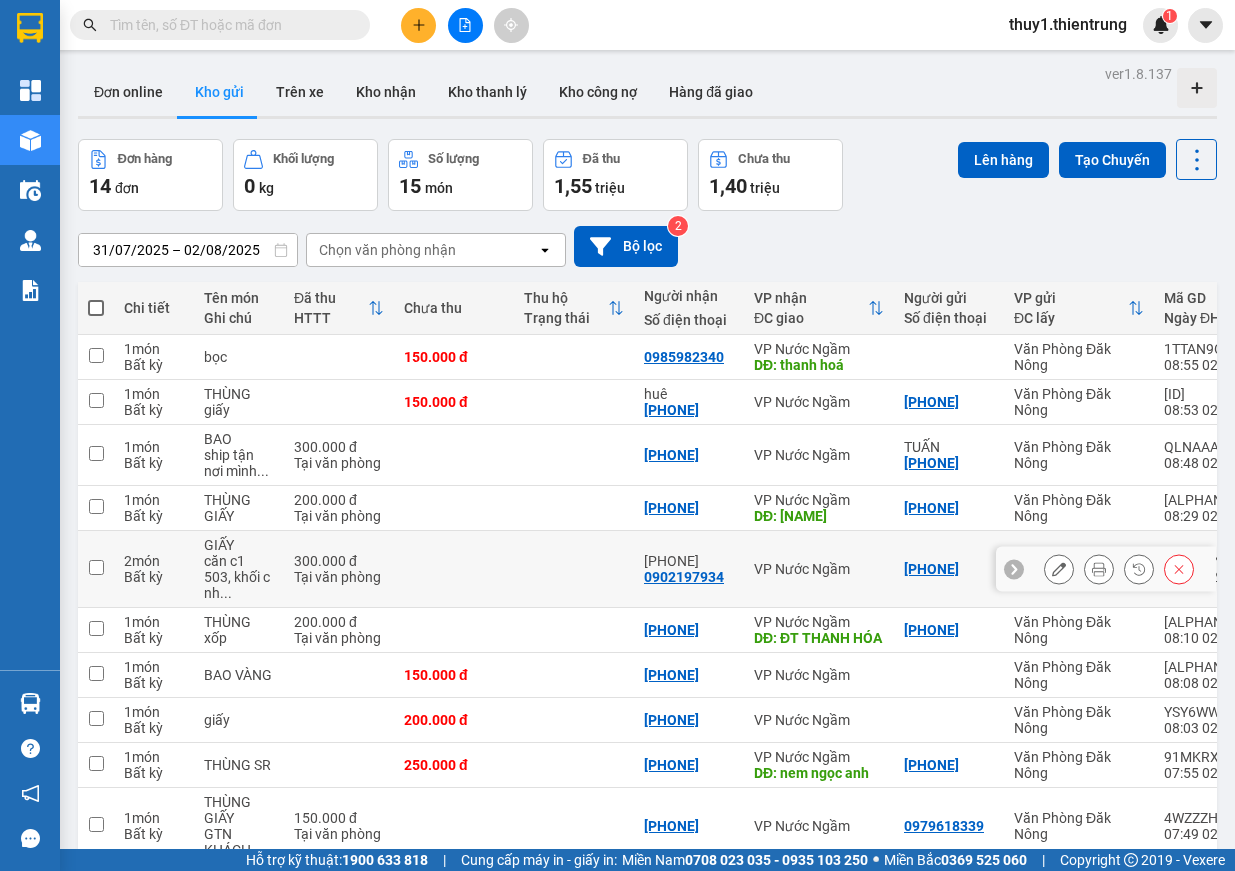 scroll, scrollTop: 106, scrollLeft: 0, axis: vertical 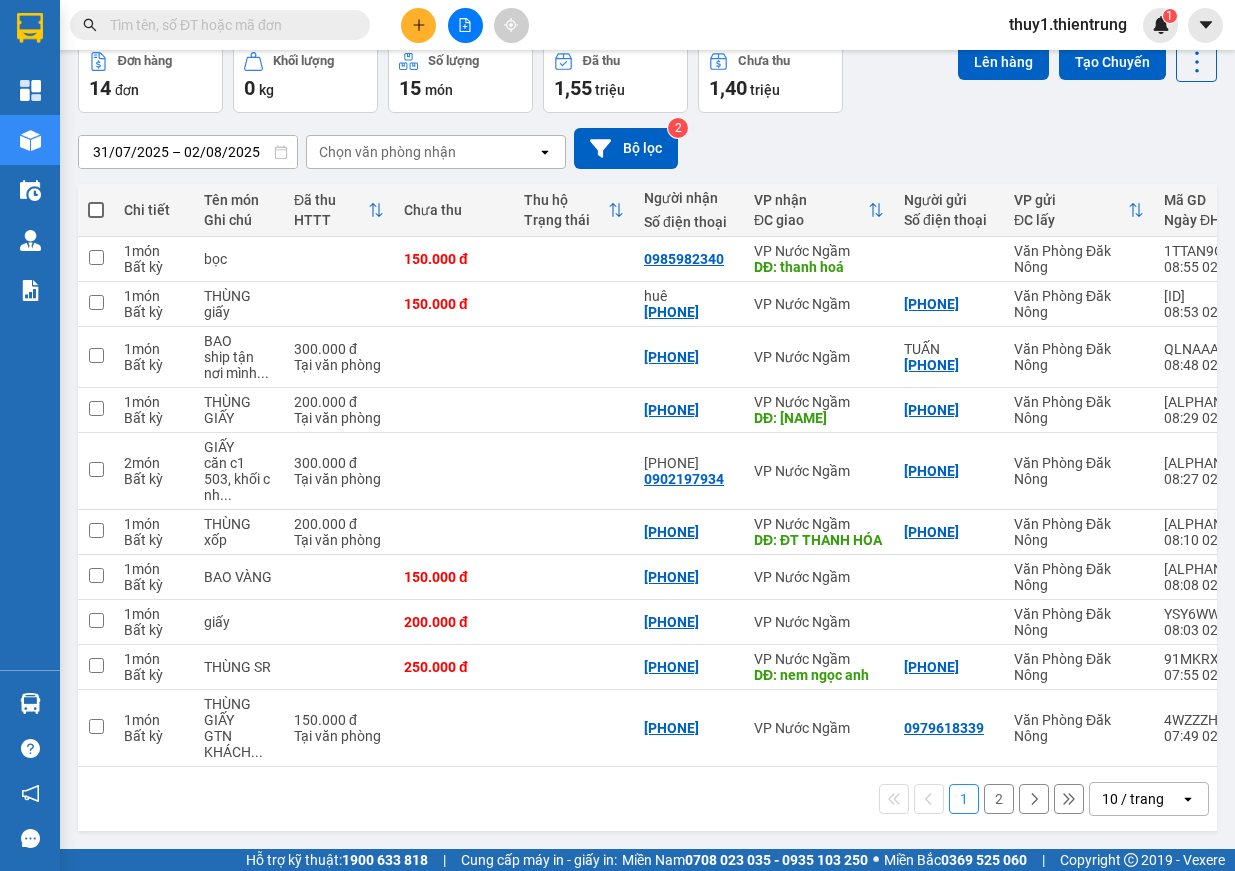 click on "10 / trang" at bounding box center [1135, 799] 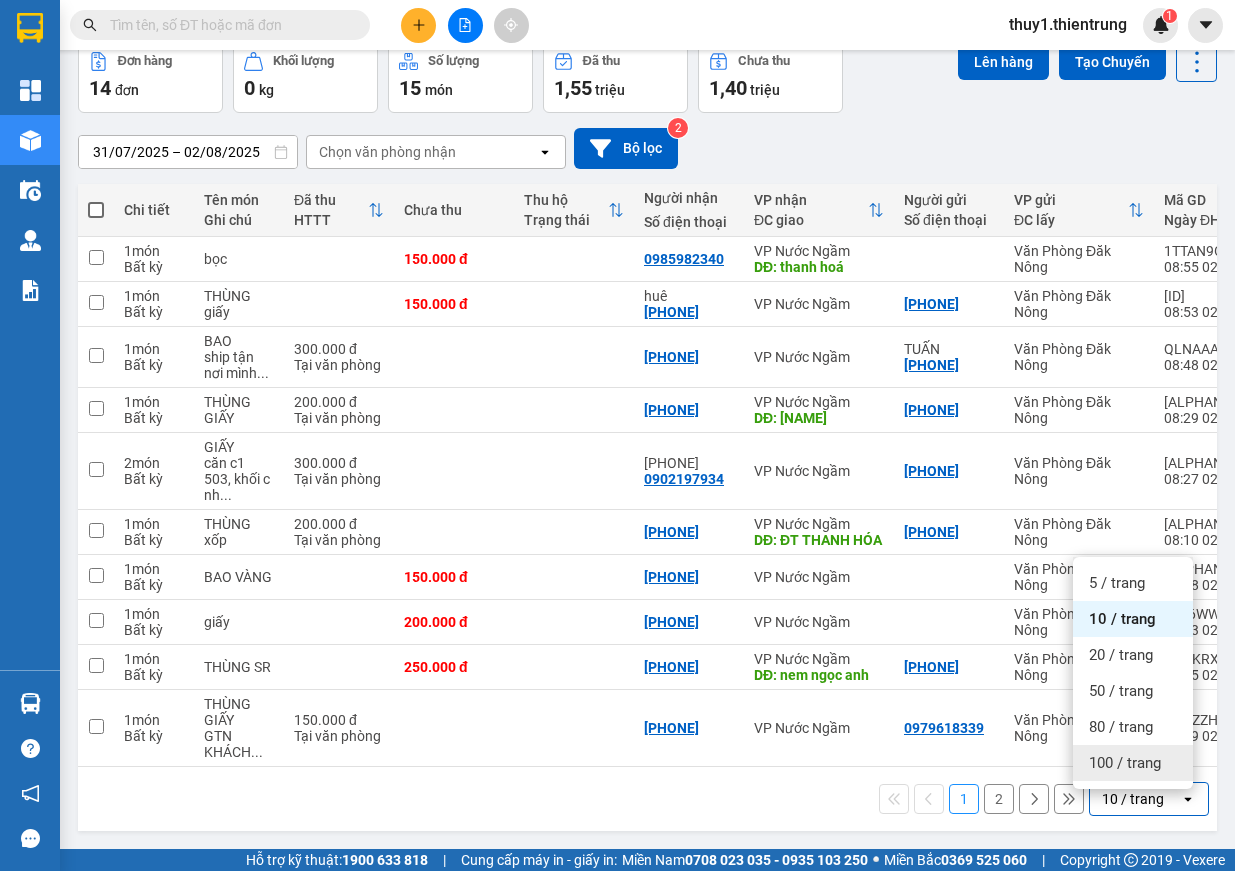 click on "100 / trang" at bounding box center (1125, 763) 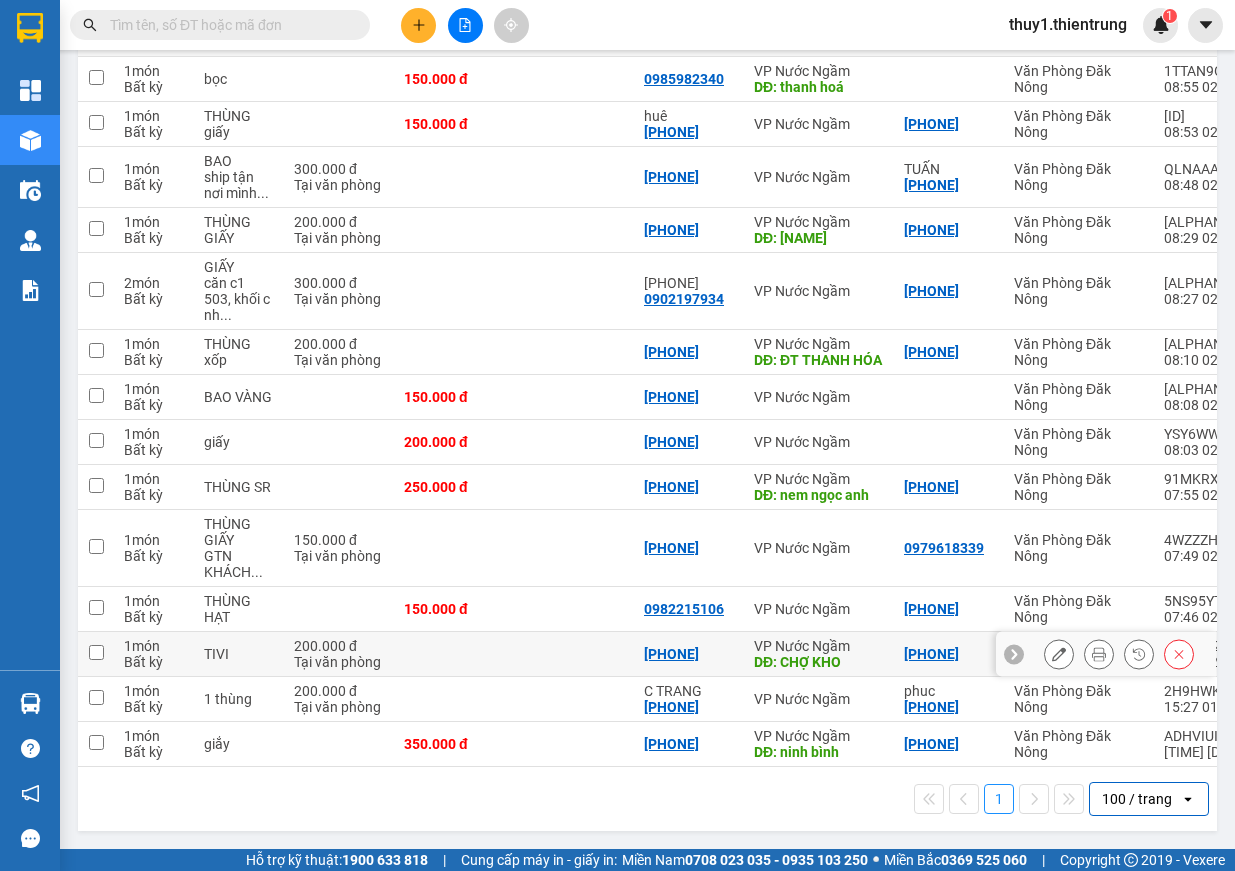 scroll, scrollTop: 0, scrollLeft: 0, axis: both 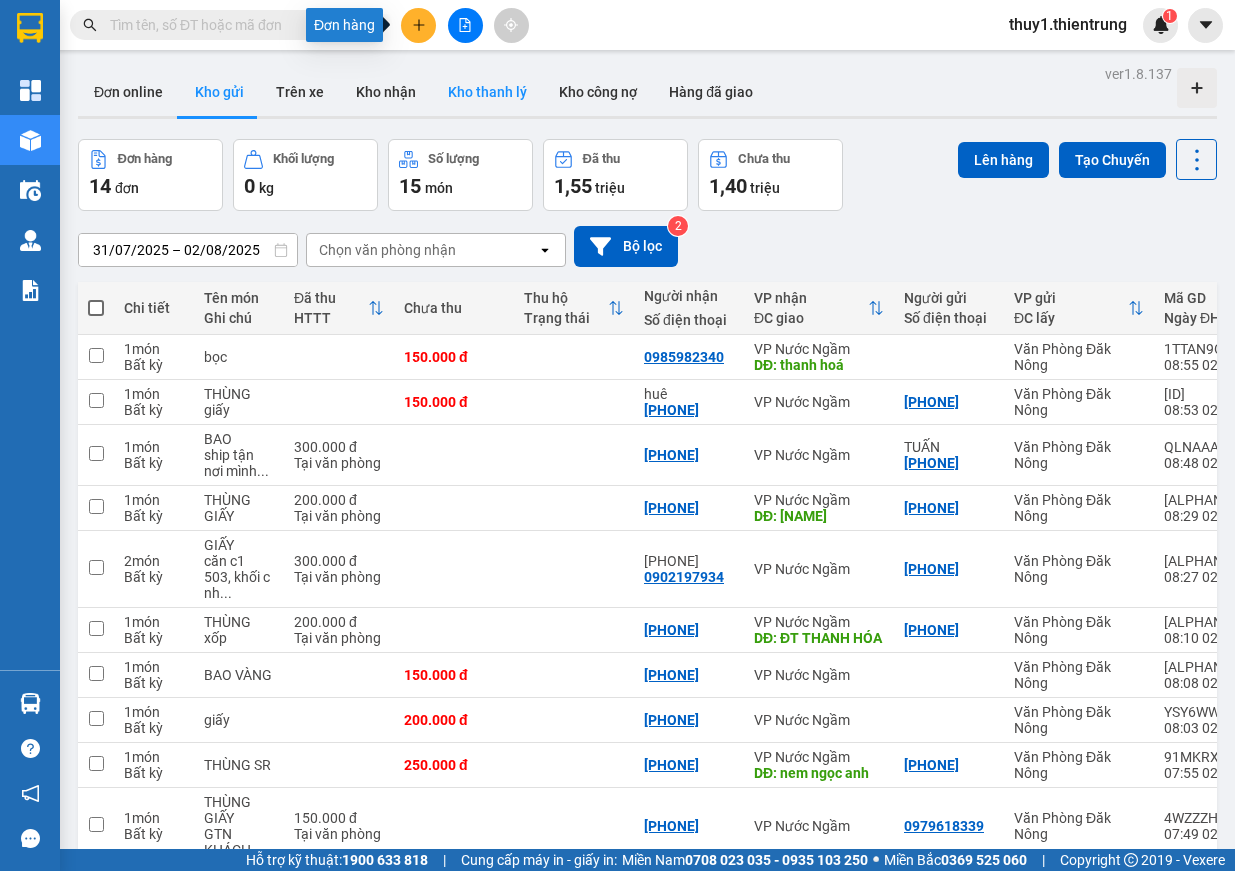 drag, startPoint x: 416, startPoint y: 21, endPoint x: 496, endPoint y: 80, distance: 99.40322 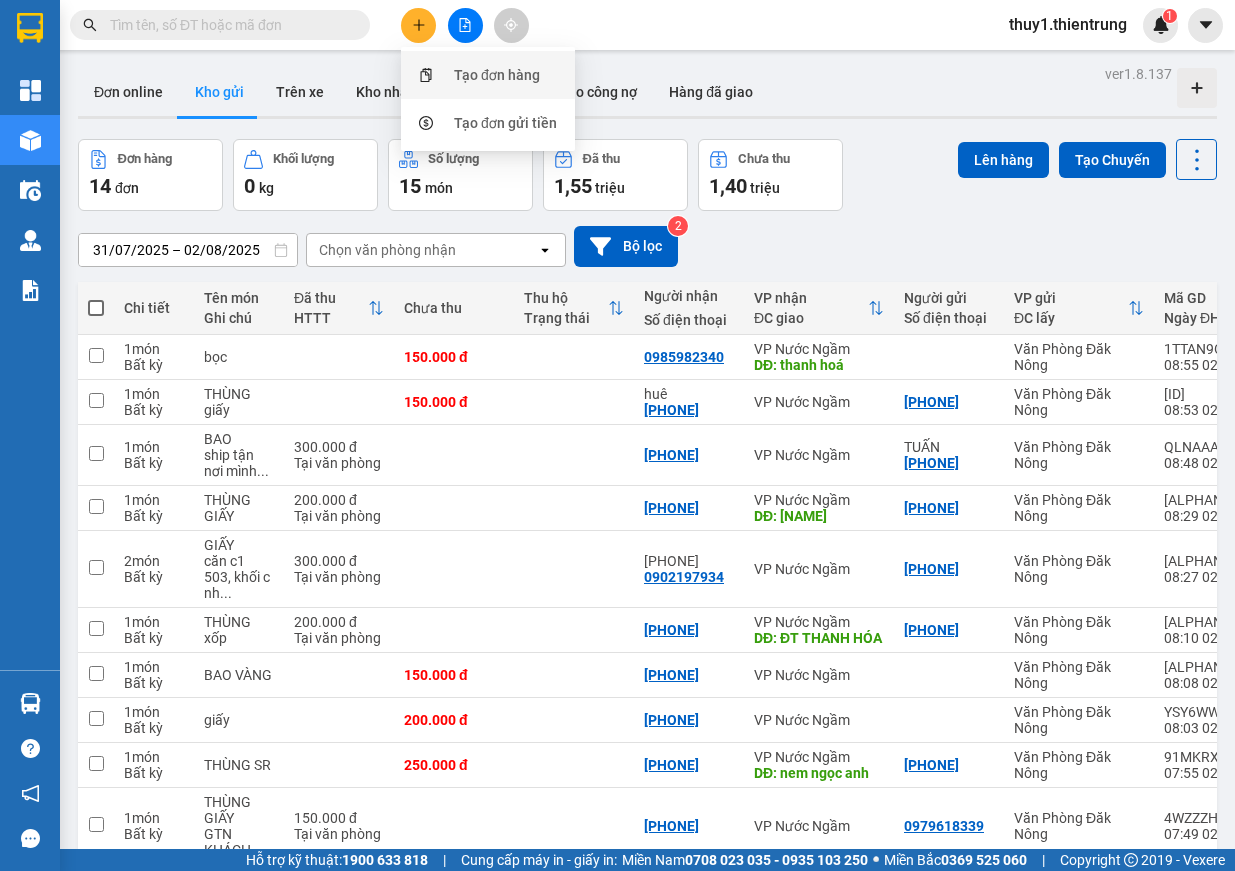 click on "Tạo đơn hàng" at bounding box center [488, 75] 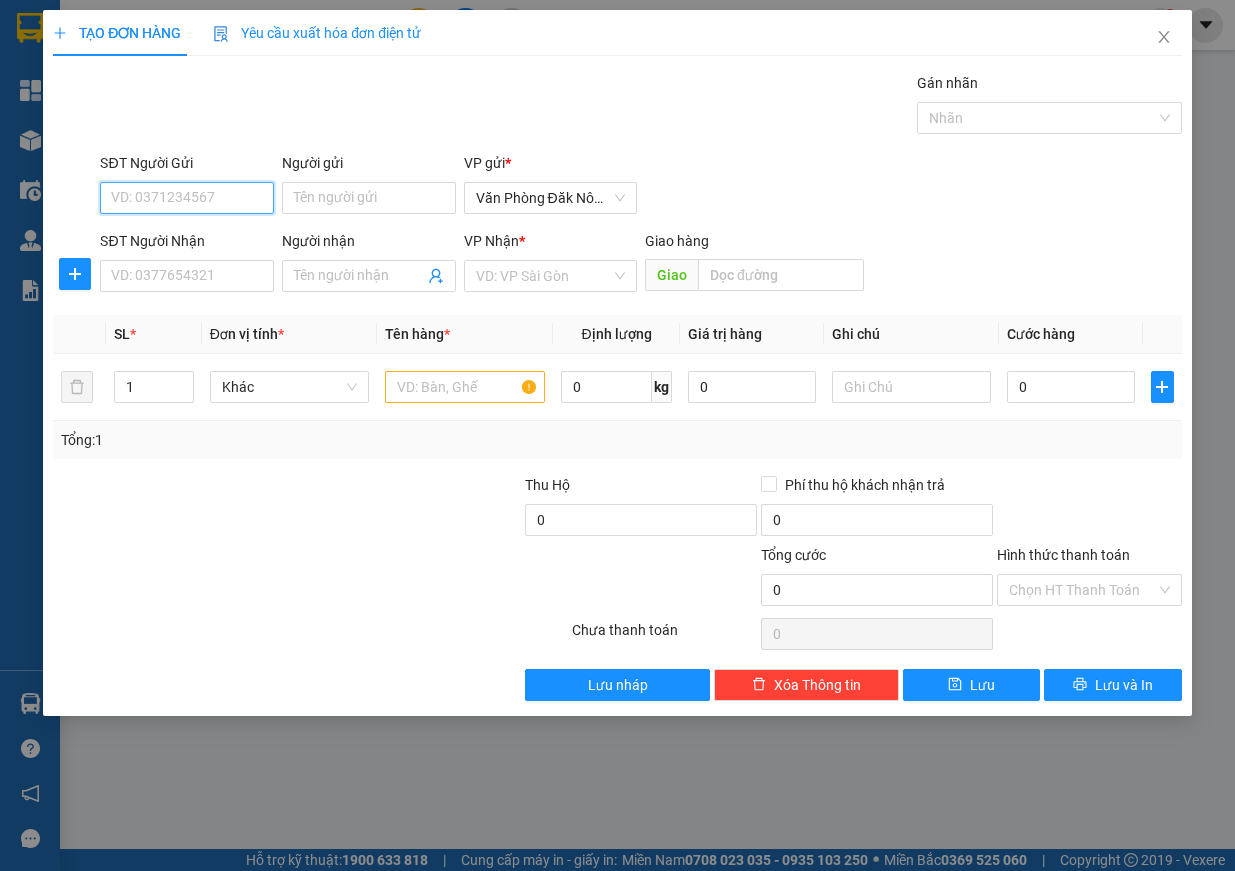 click on "SĐT Người Gửi" at bounding box center [187, 198] 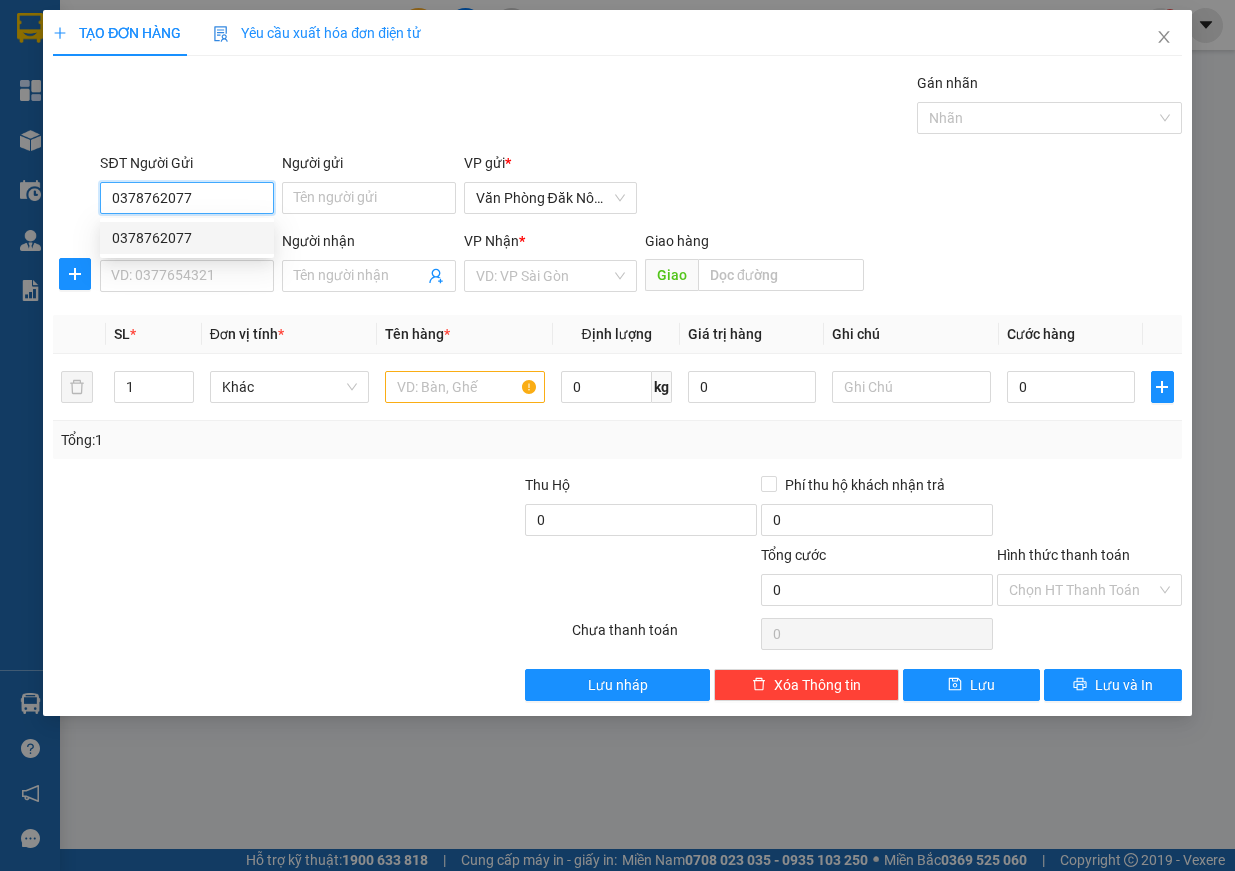 click on "0378762077" at bounding box center (187, 238) 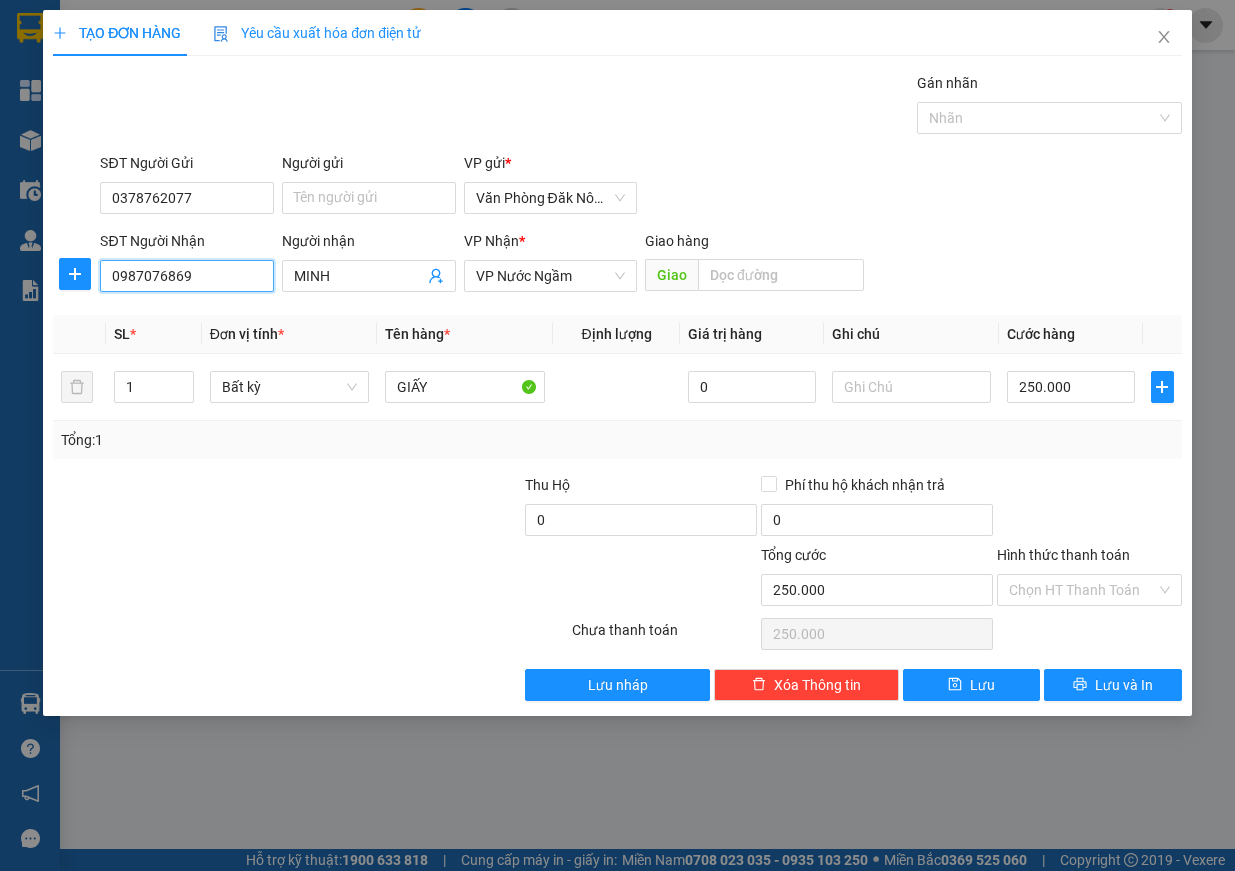 click on "0987076869" at bounding box center (187, 276) 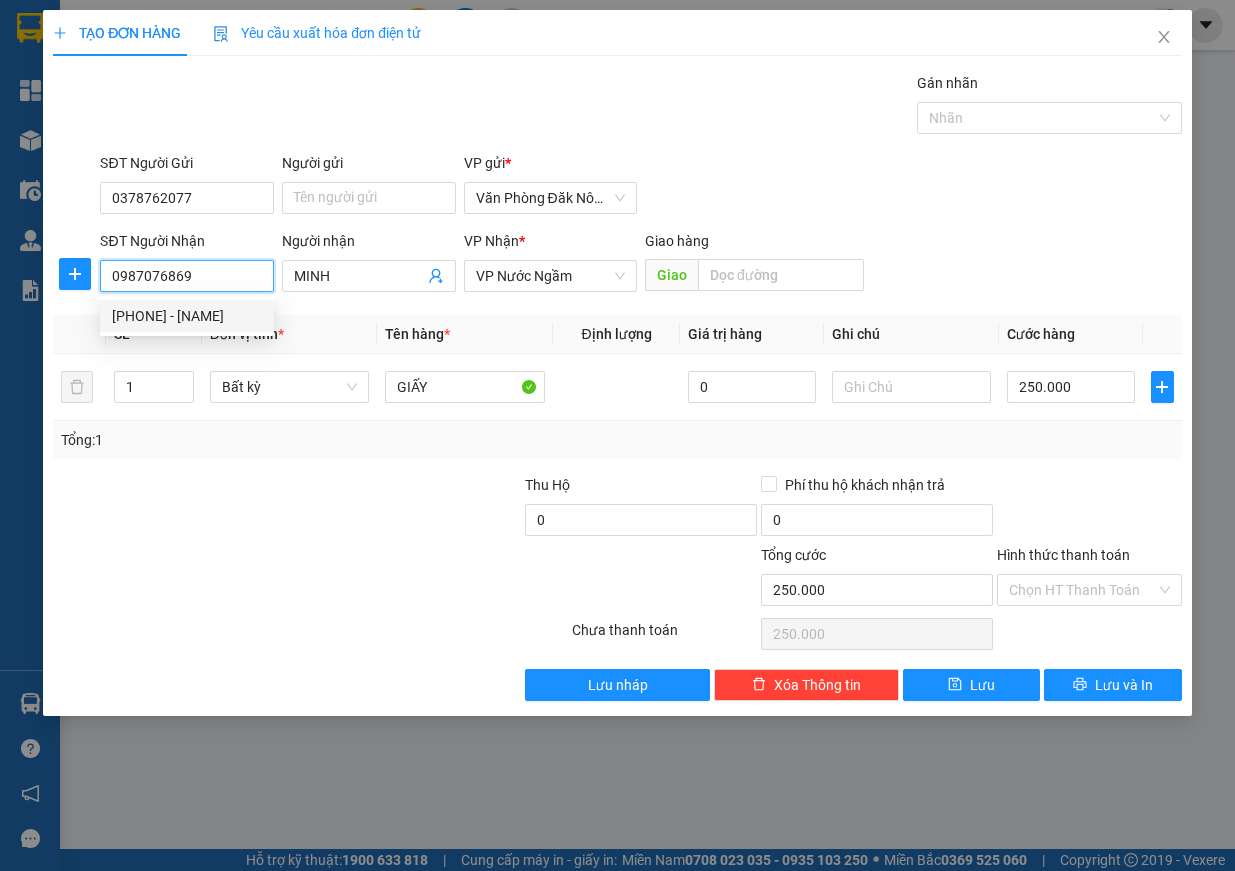 click on "0987076869" at bounding box center (187, 276) 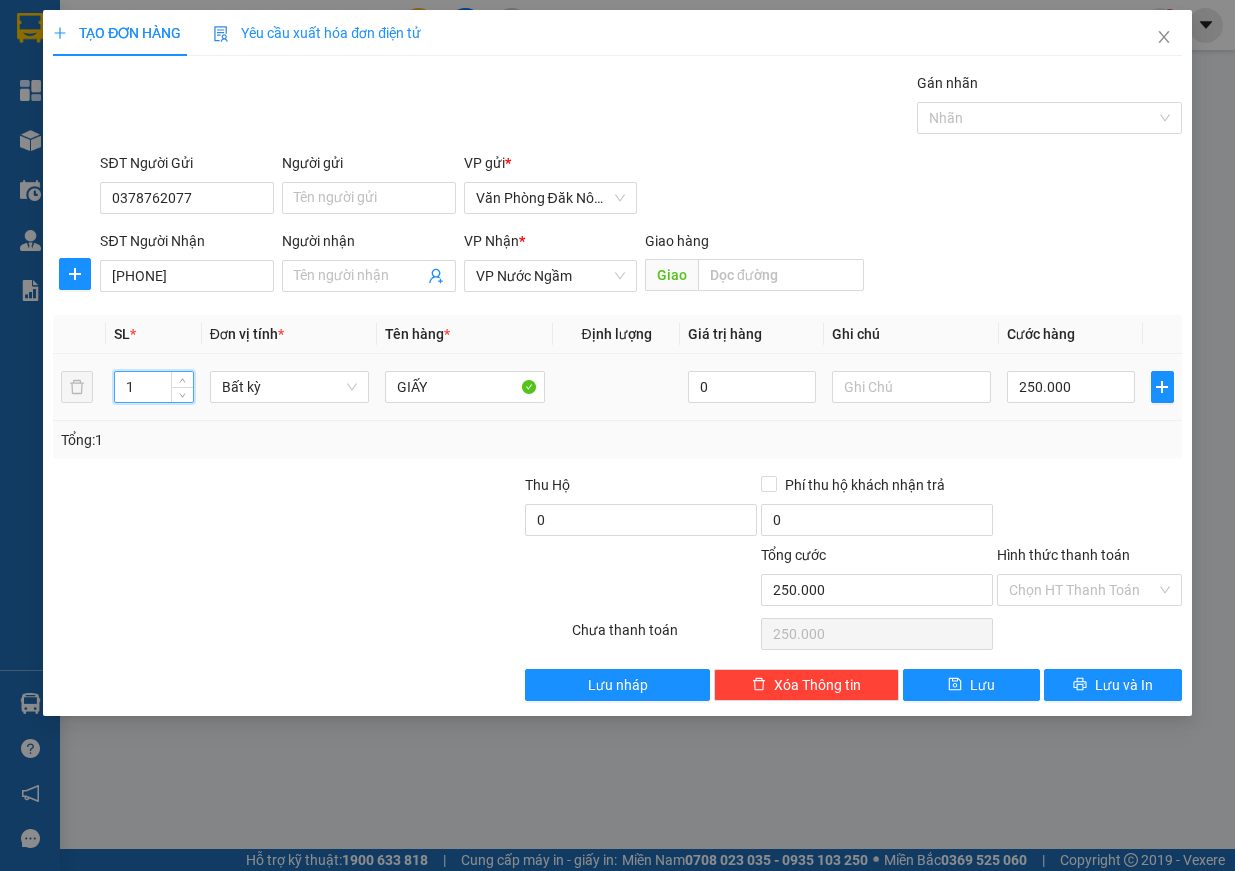 drag, startPoint x: 151, startPoint y: 378, endPoint x: 100, endPoint y: 378, distance: 51 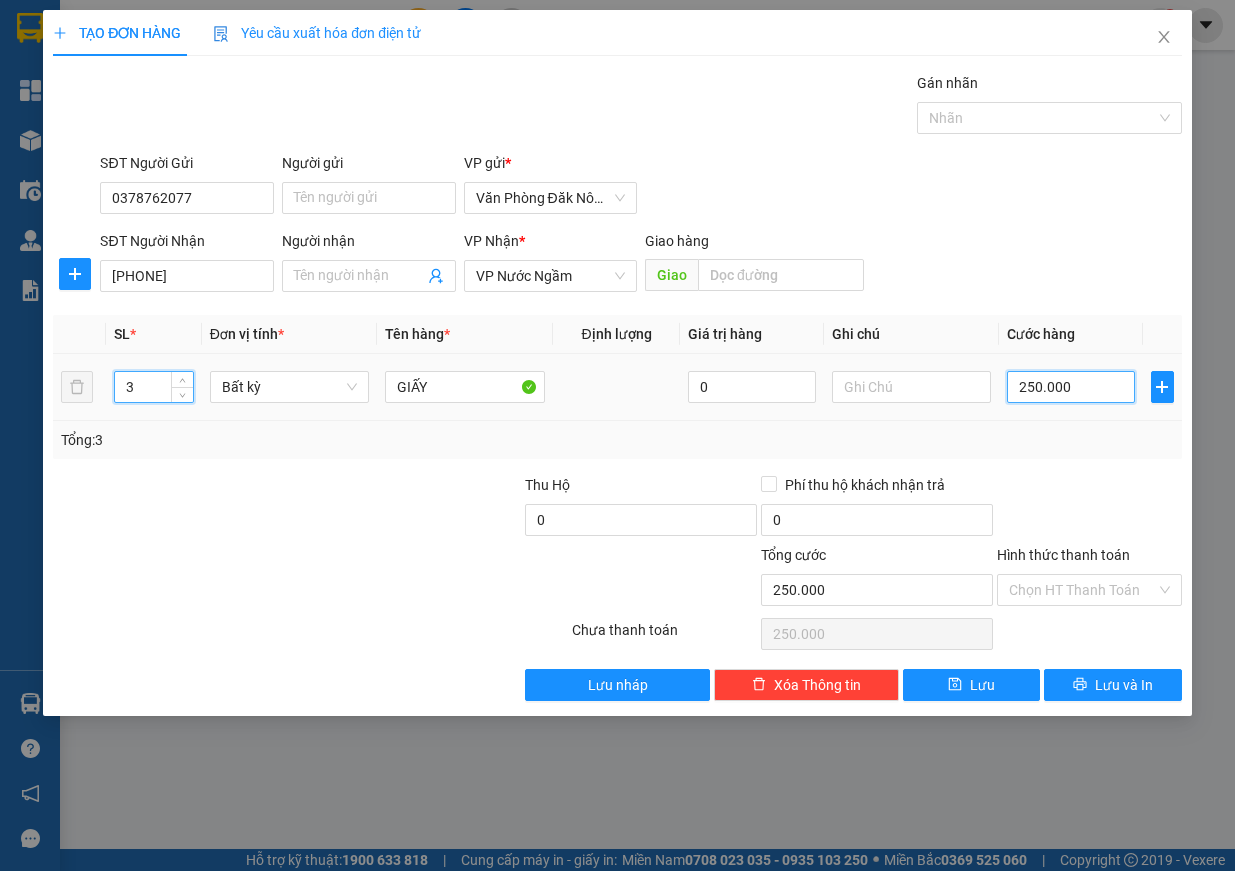 click on "250.000" at bounding box center [1071, 387] 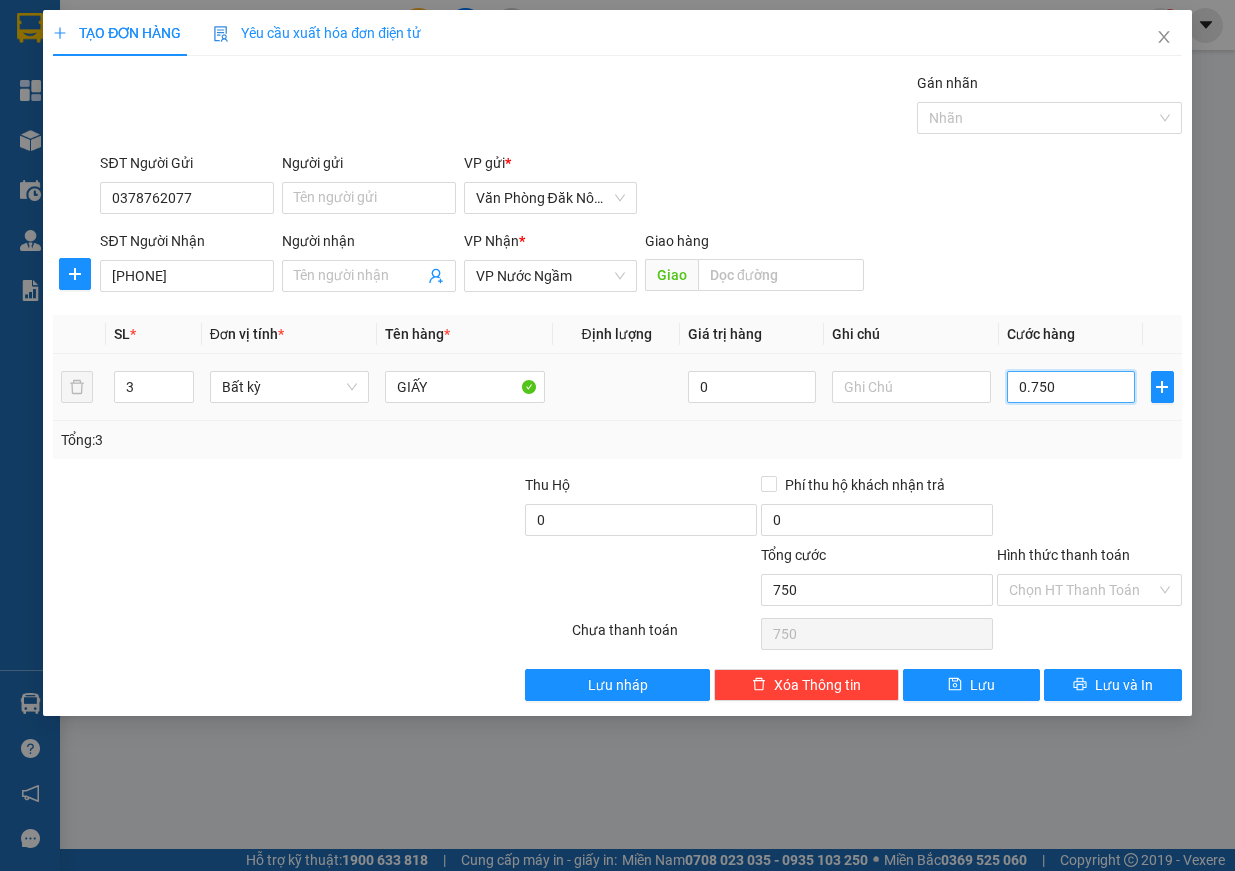 drag, startPoint x: 1021, startPoint y: 384, endPoint x: 1058, endPoint y: 384, distance: 37 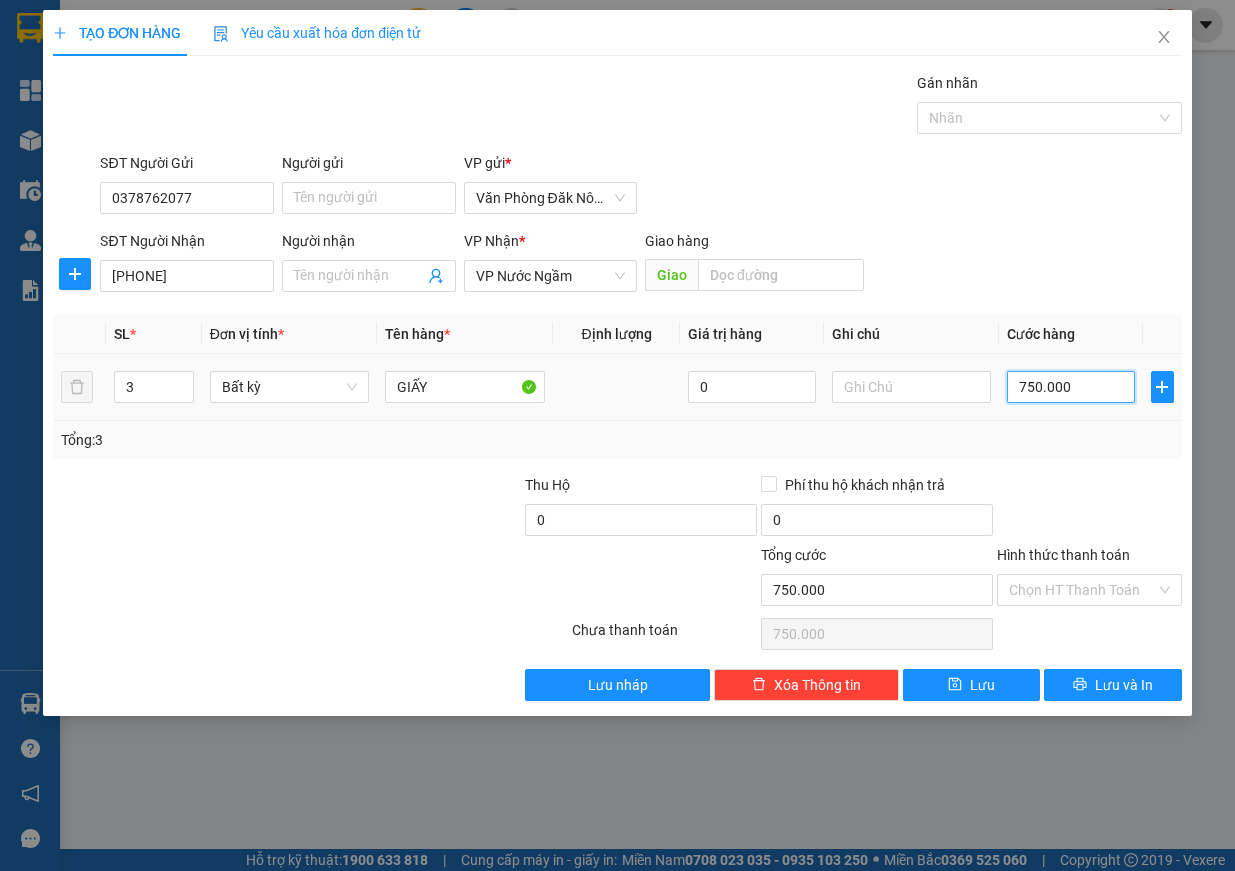 drag, startPoint x: 1074, startPoint y: 384, endPoint x: 1016, endPoint y: 384, distance: 58 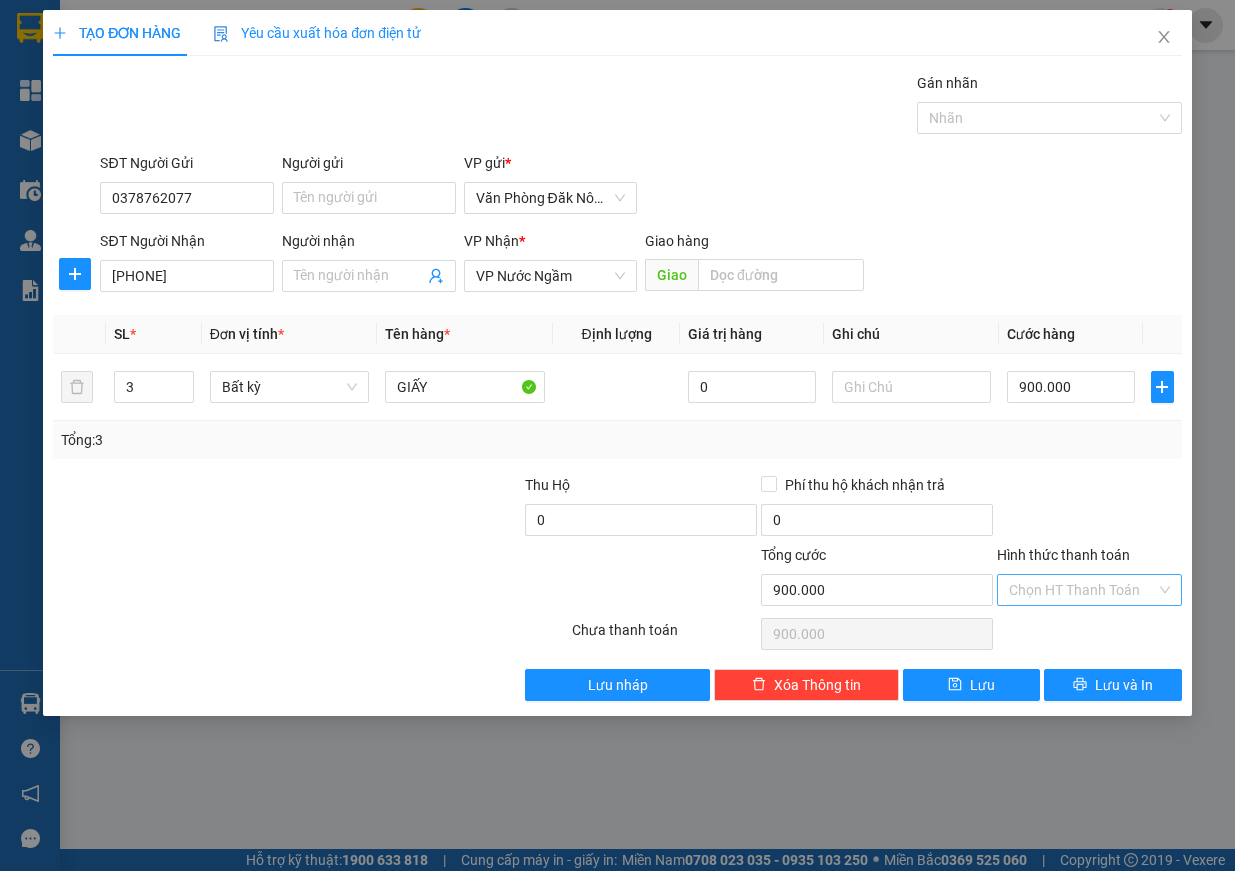 click on "Hình thức thanh toán" at bounding box center (1082, 590) 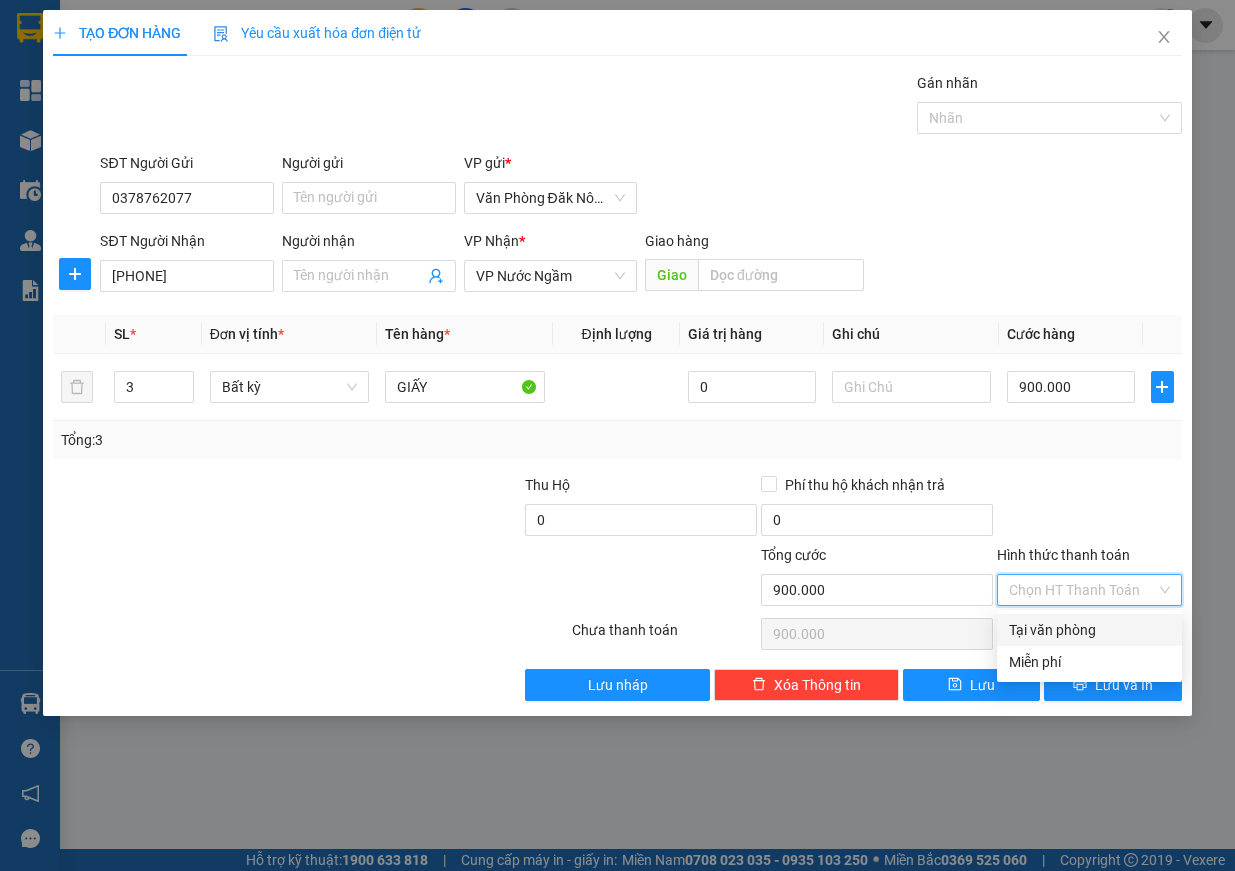 click at bounding box center [1089, 509] 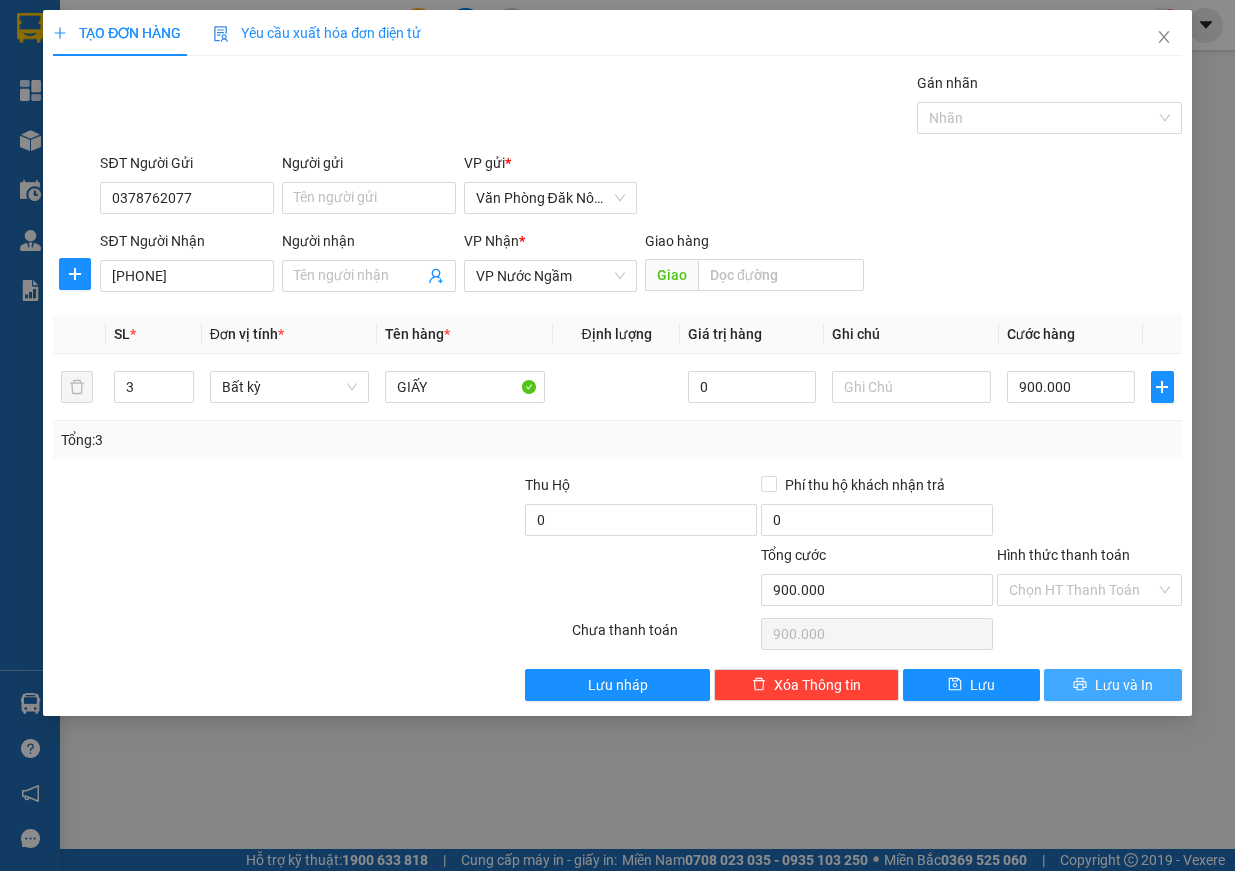 click on "Lưu và In" at bounding box center [1124, 685] 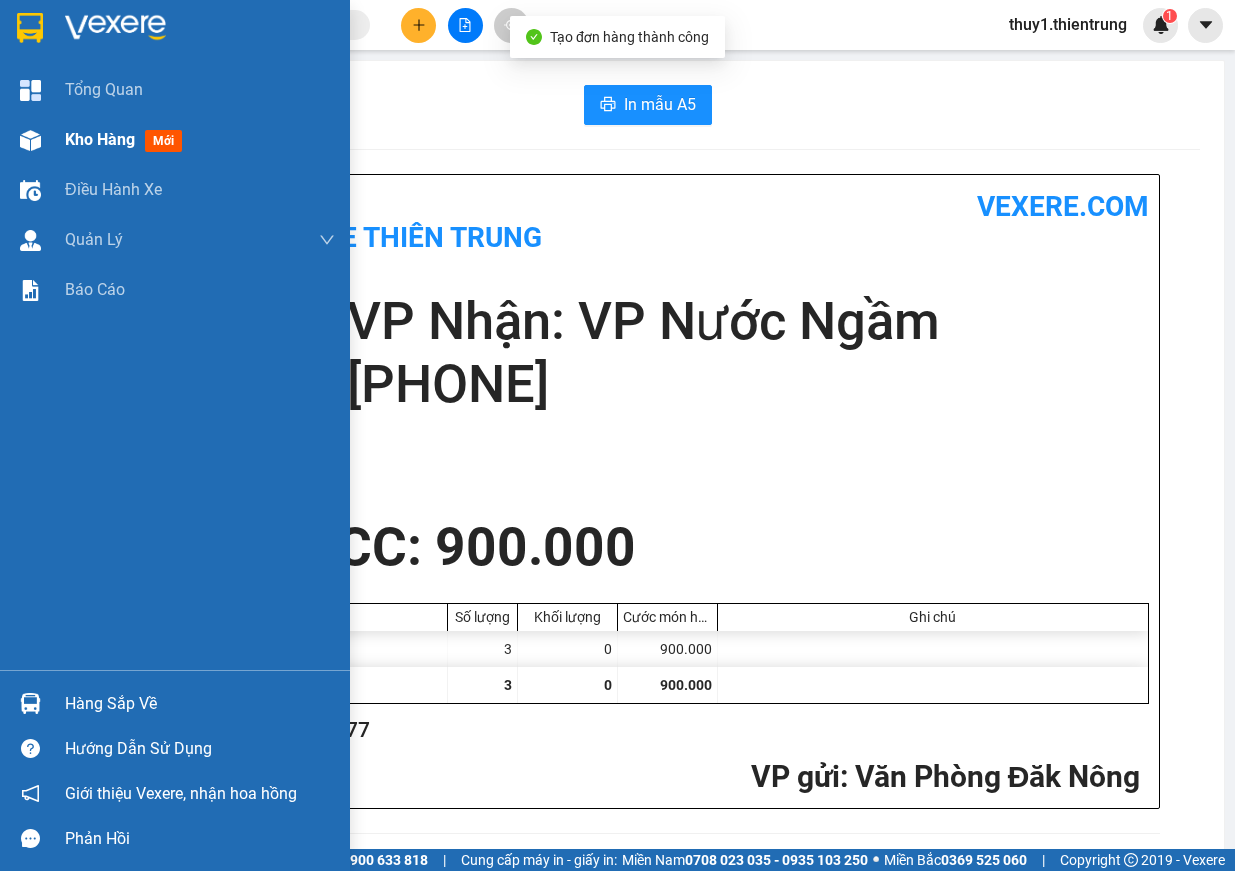 click at bounding box center [30, 140] 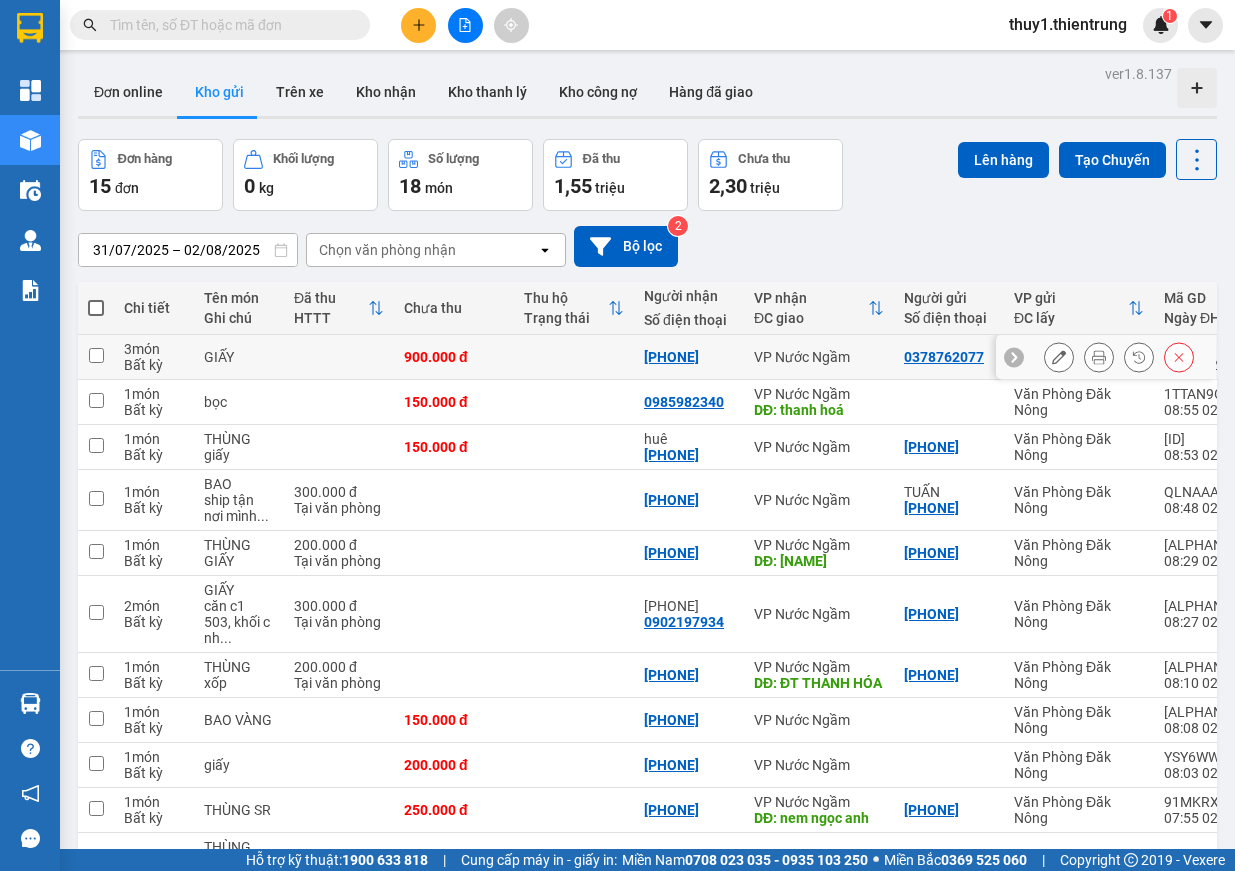 click 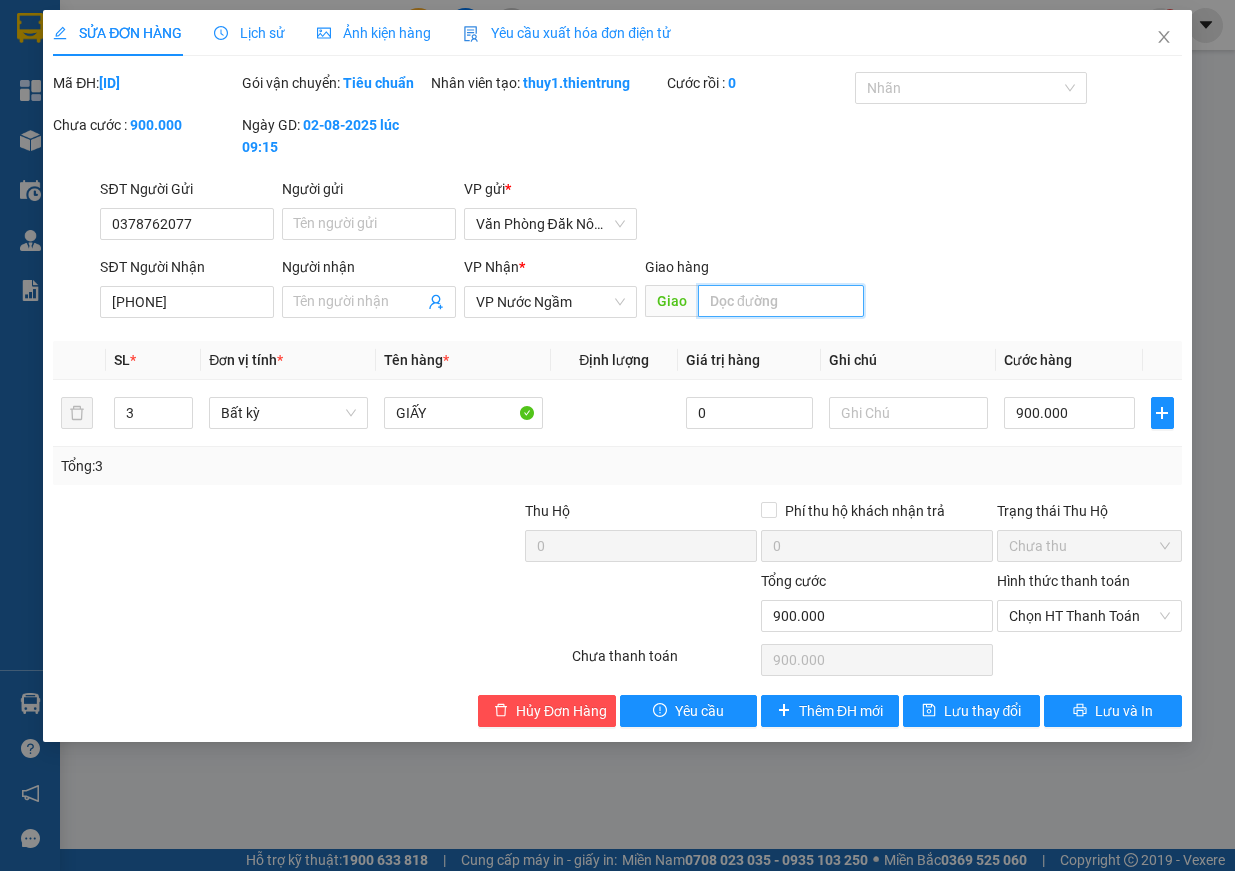 click at bounding box center [781, 301] 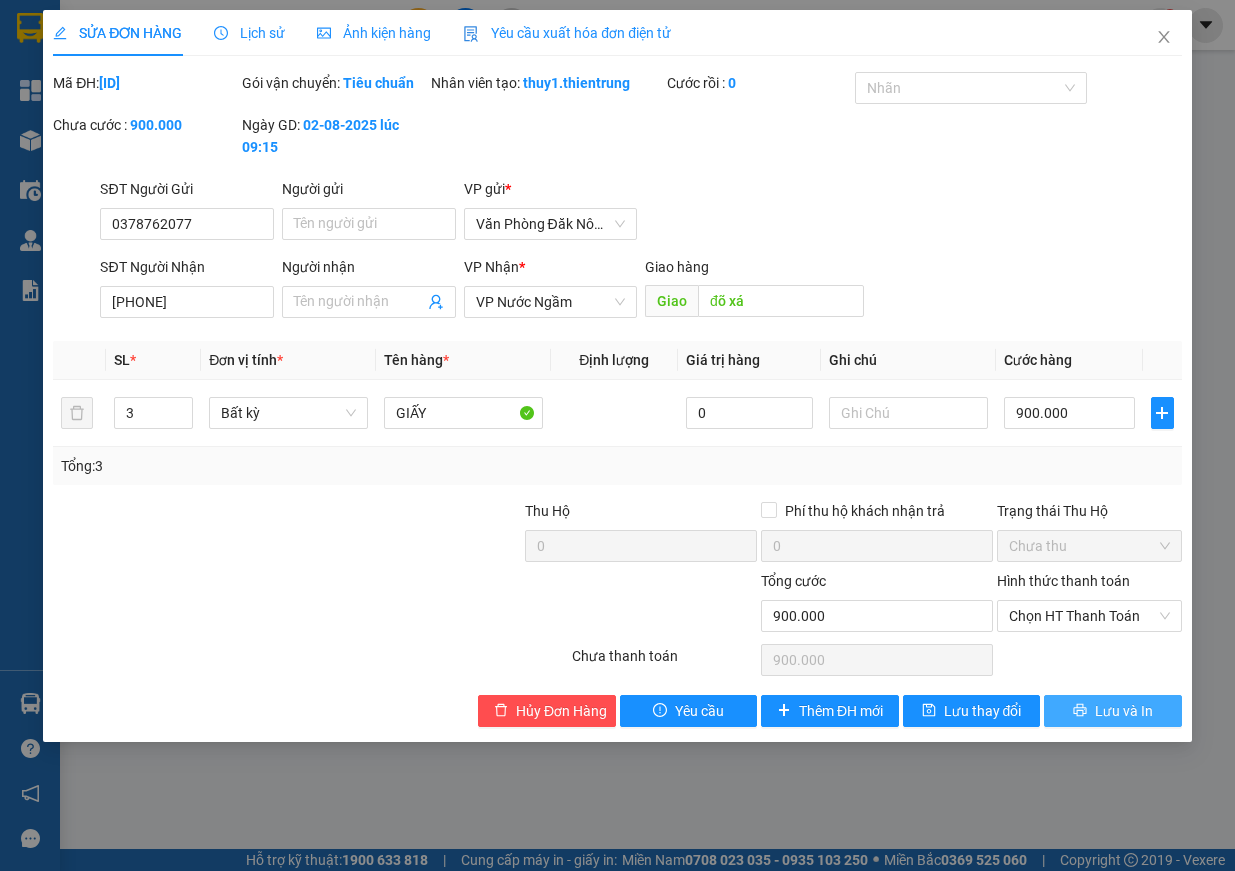 click on "Lưu và In" at bounding box center (1124, 711) 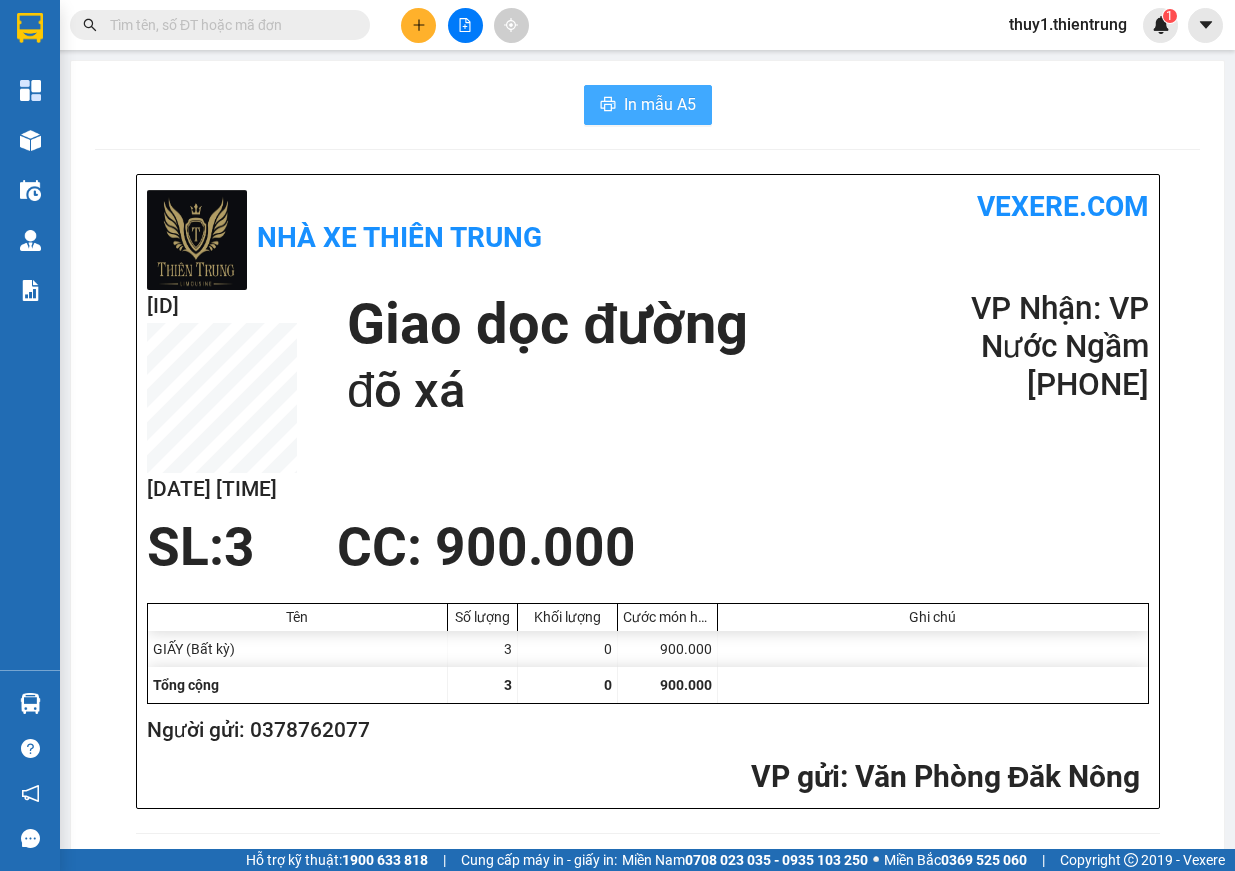 click on "In mẫu A5" at bounding box center [660, 104] 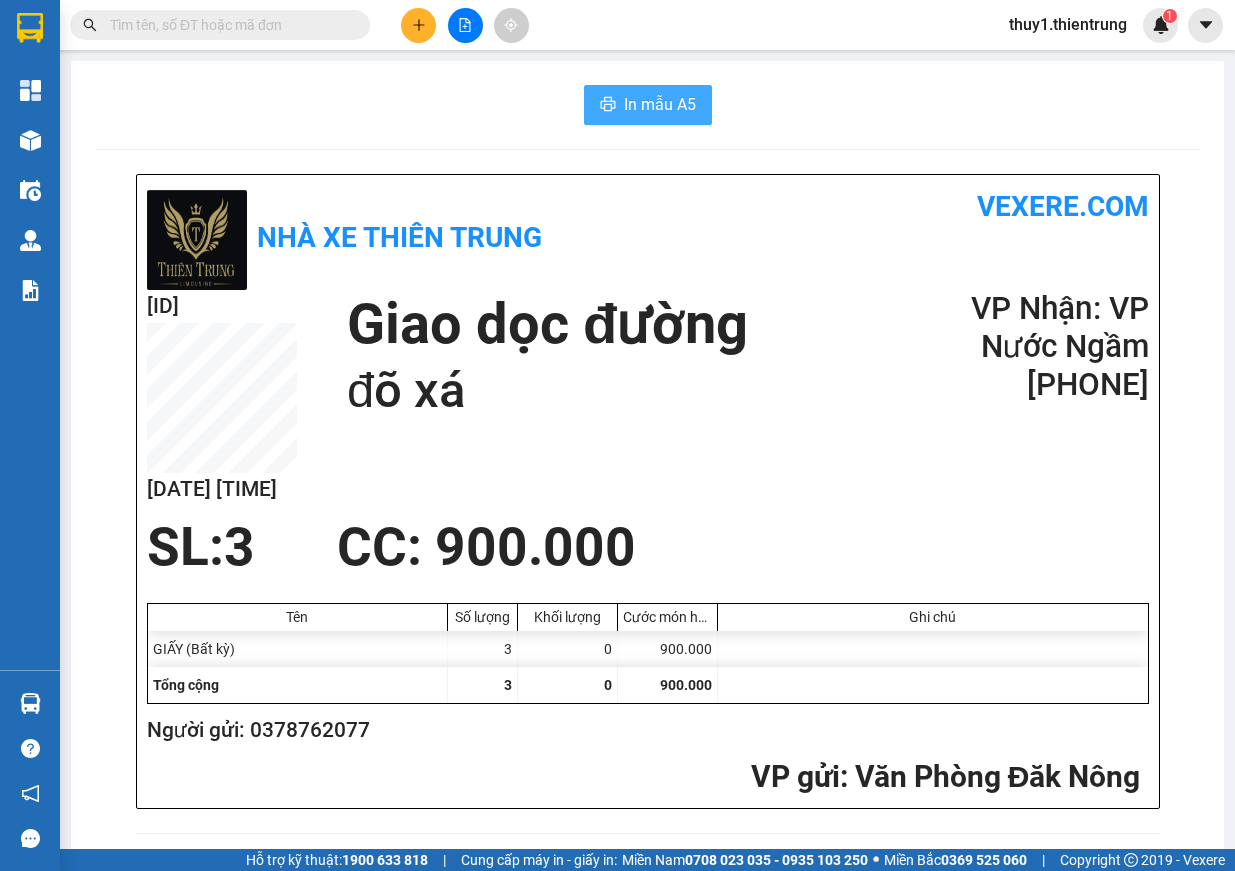 scroll, scrollTop: 0, scrollLeft: 0, axis: both 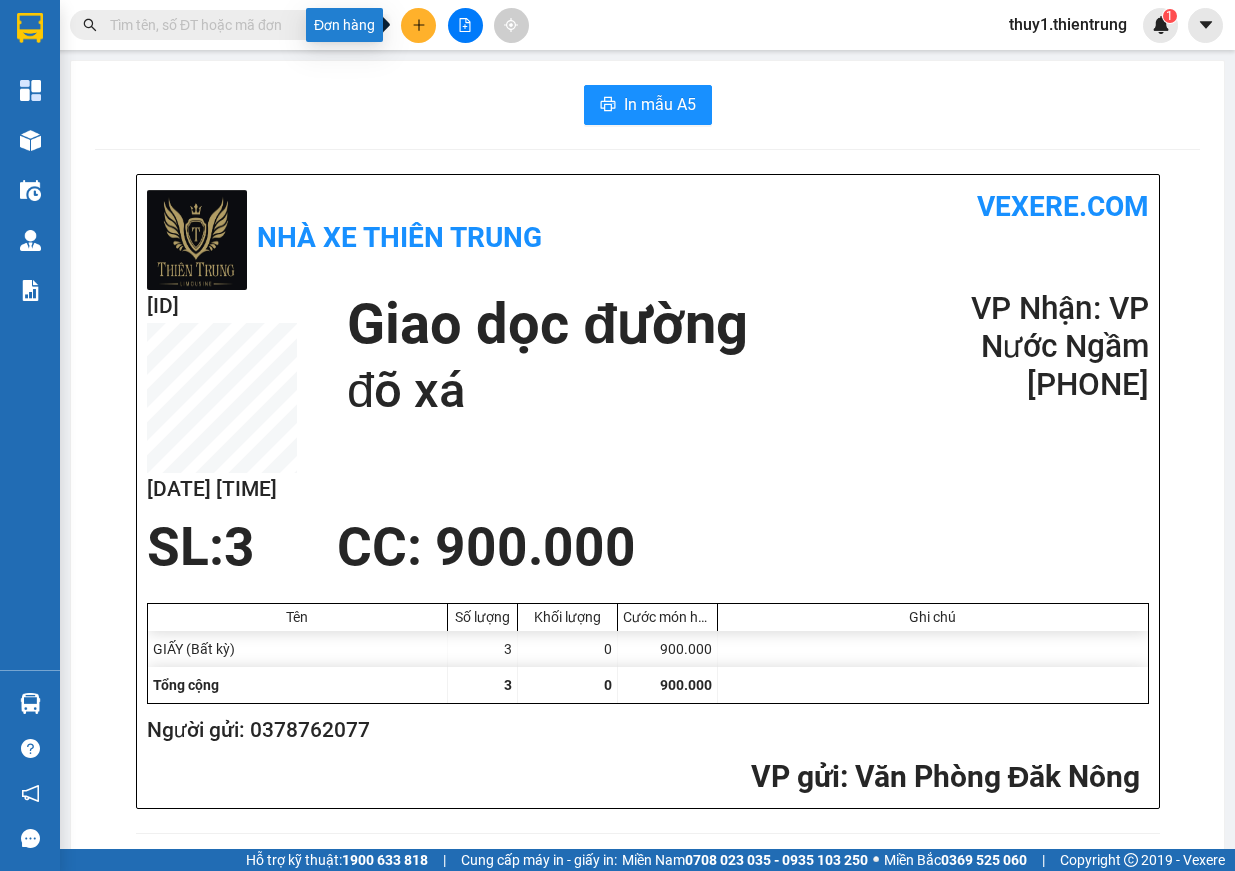 click at bounding box center (418, 25) 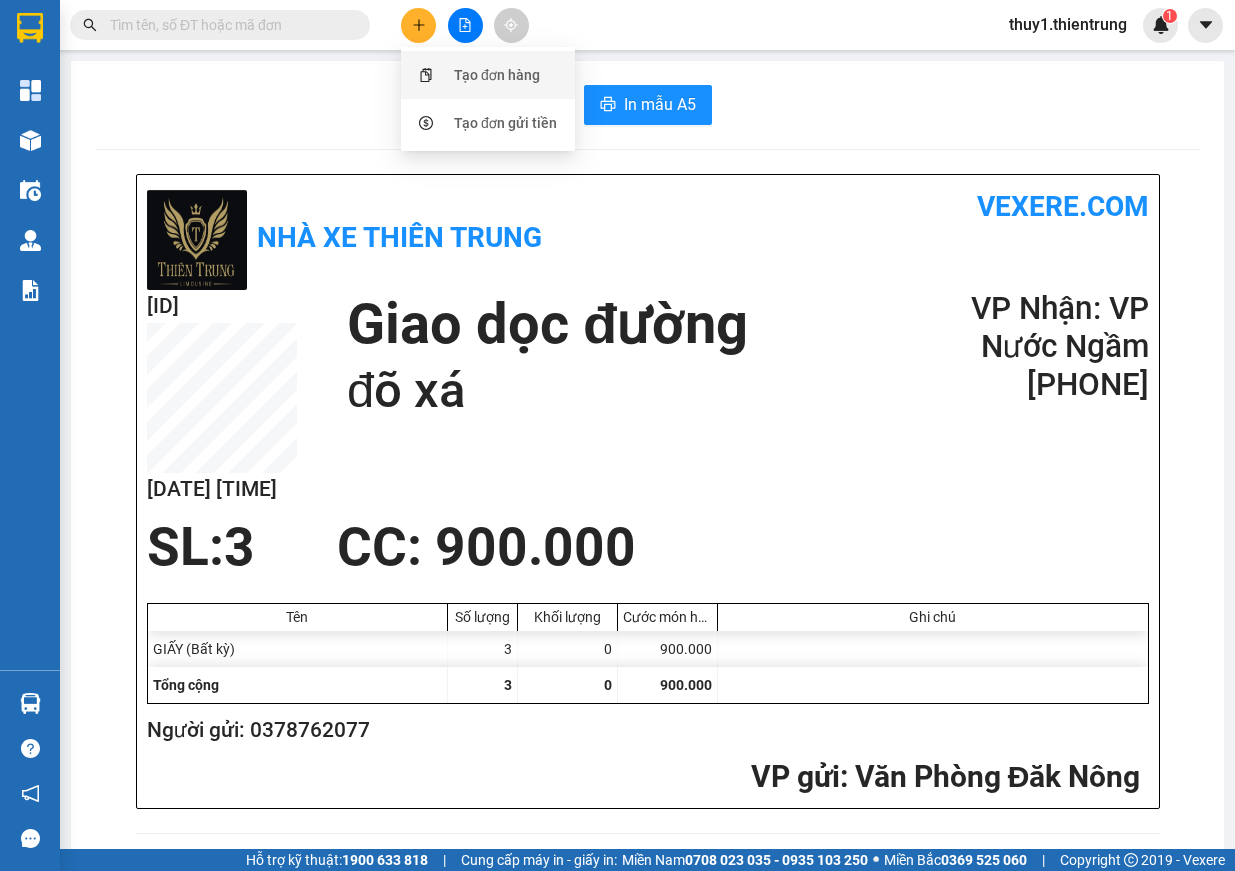 click on "Tạo đơn hàng" at bounding box center [497, 75] 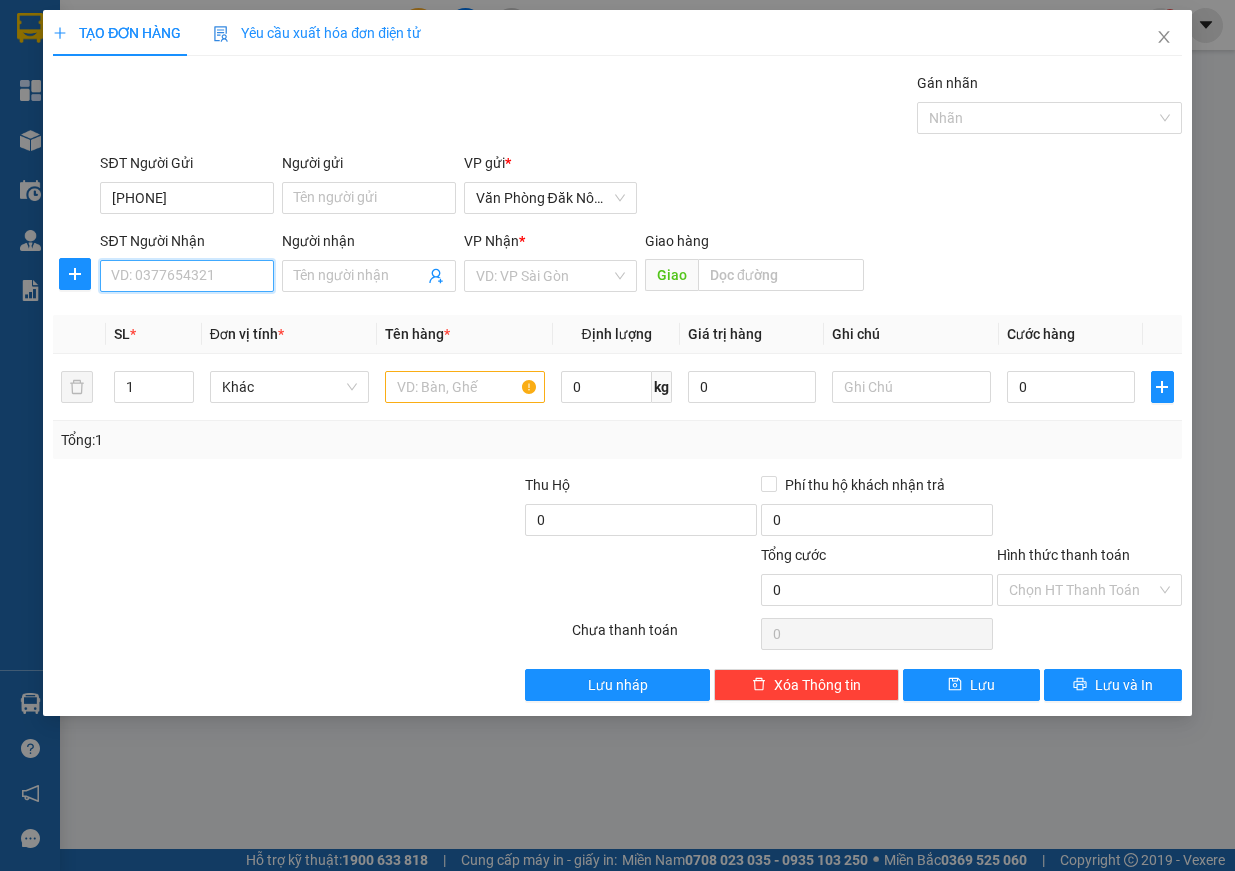 click on "SĐT Người Nhận" at bounding box center [187, 276] 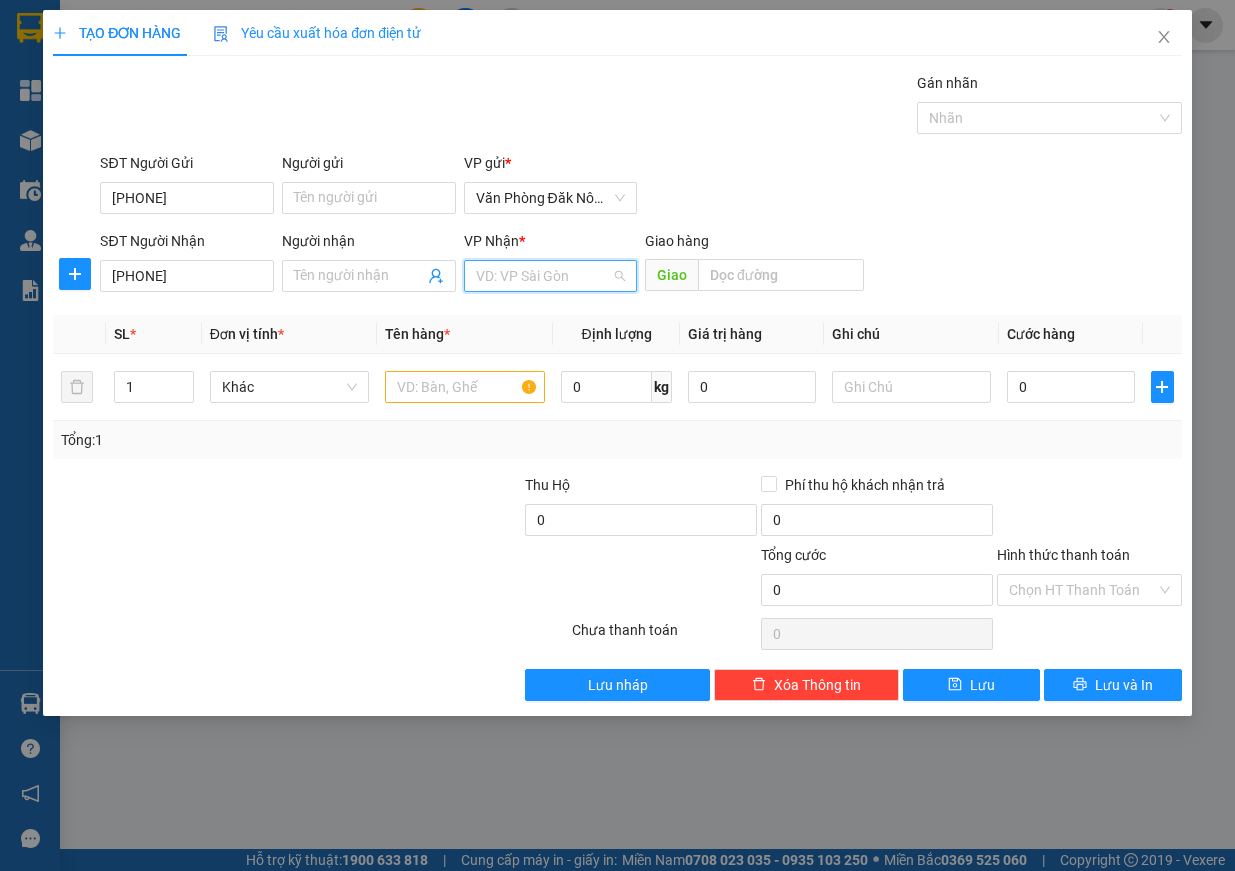 click at bounding box center (544, 276) 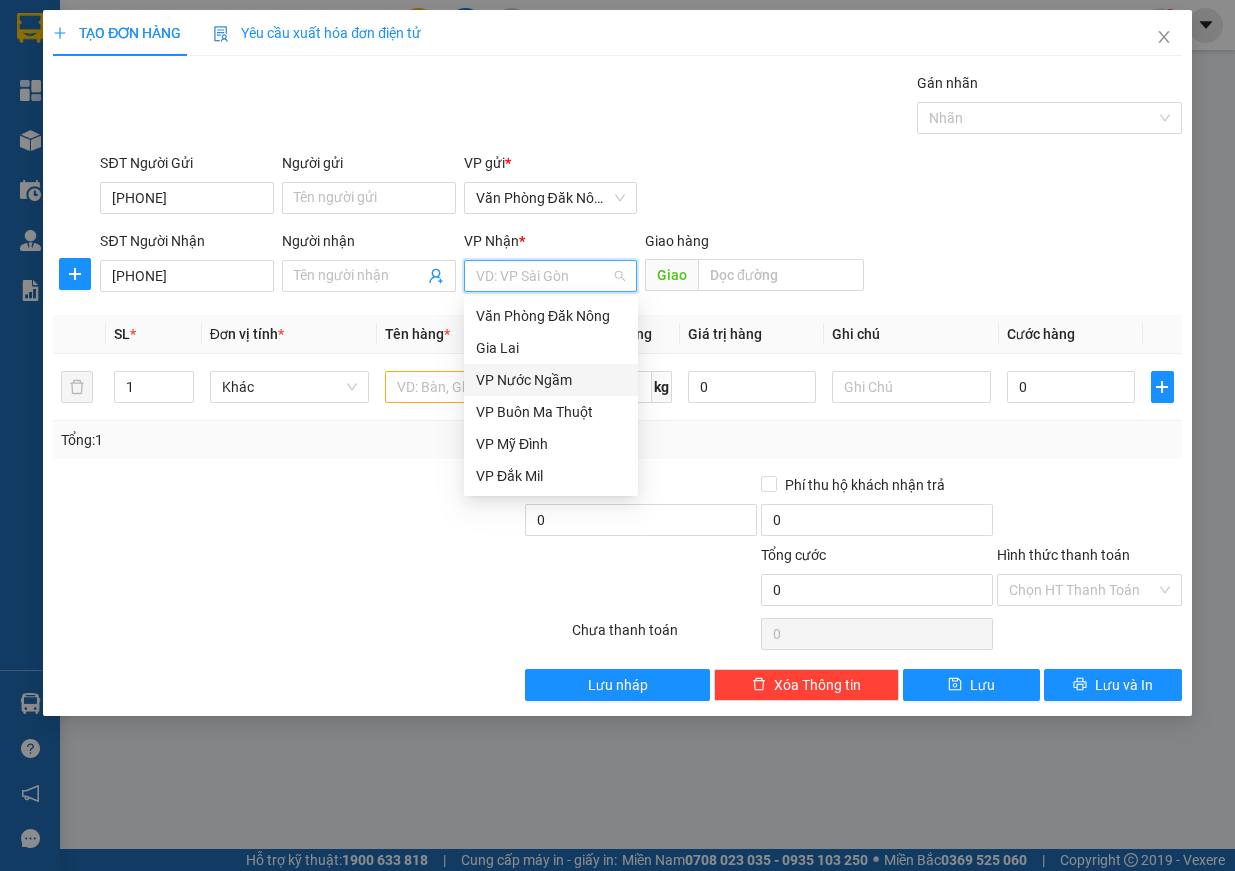 click on "VP Nước Ngầm" at bounding box center (551, 380) 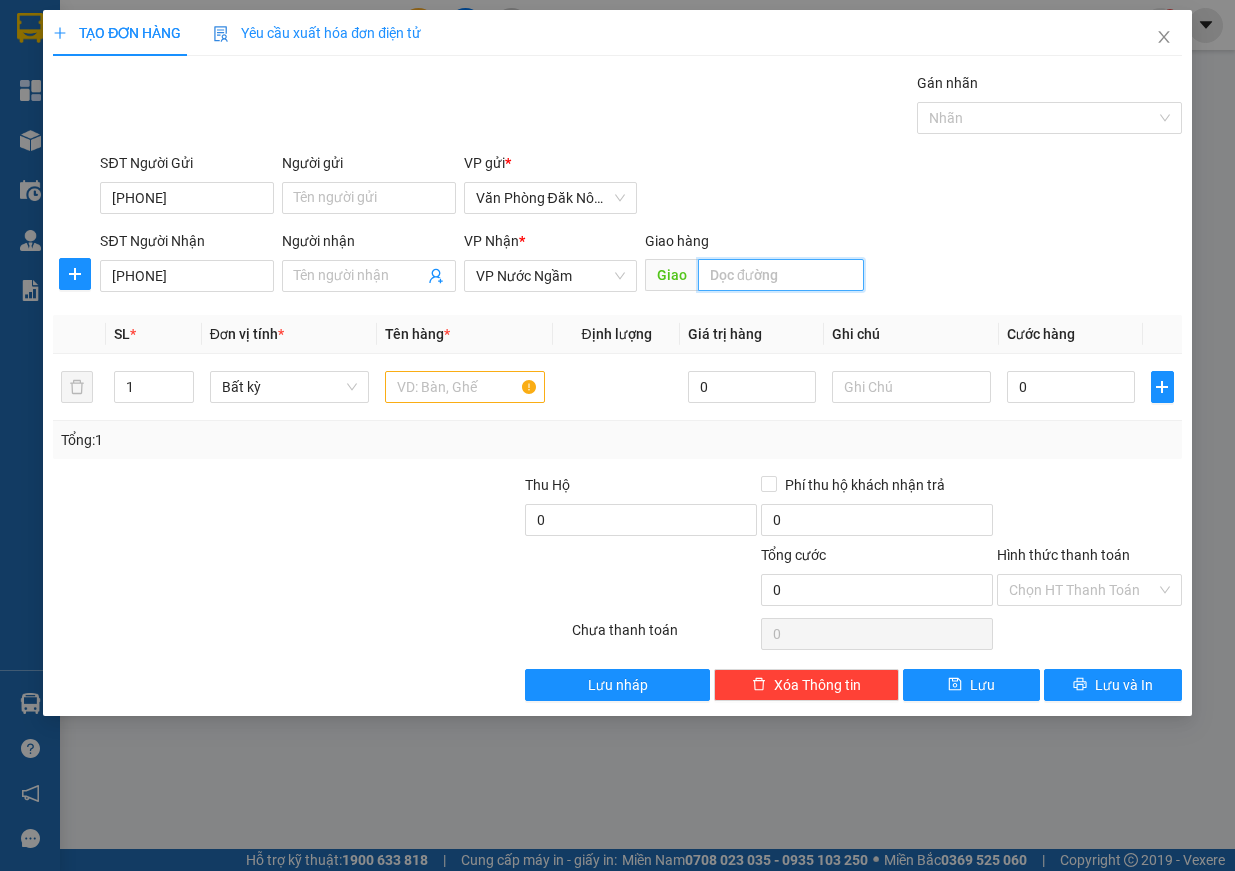 click at bounding box center (781, 275) 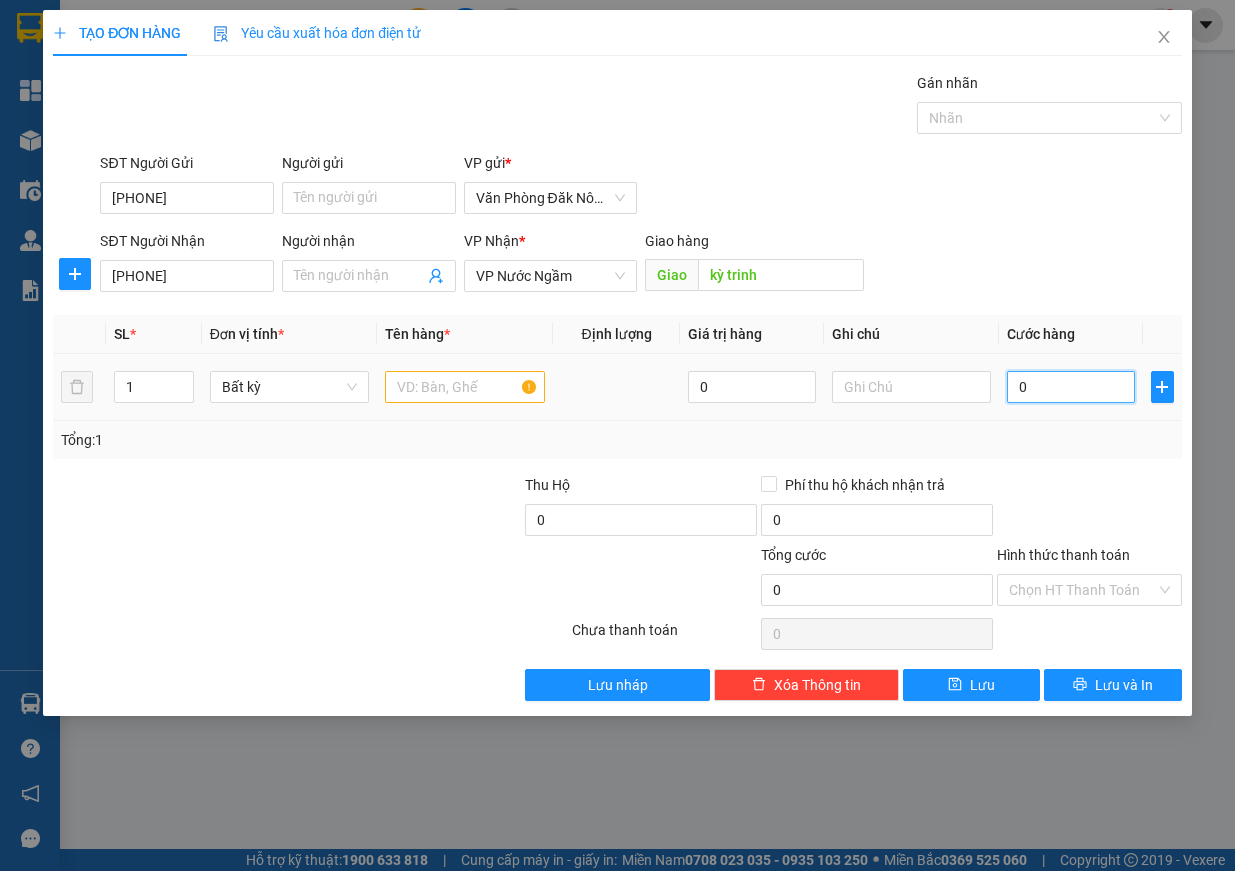 click on "0" at bounding box center [1071, 387] 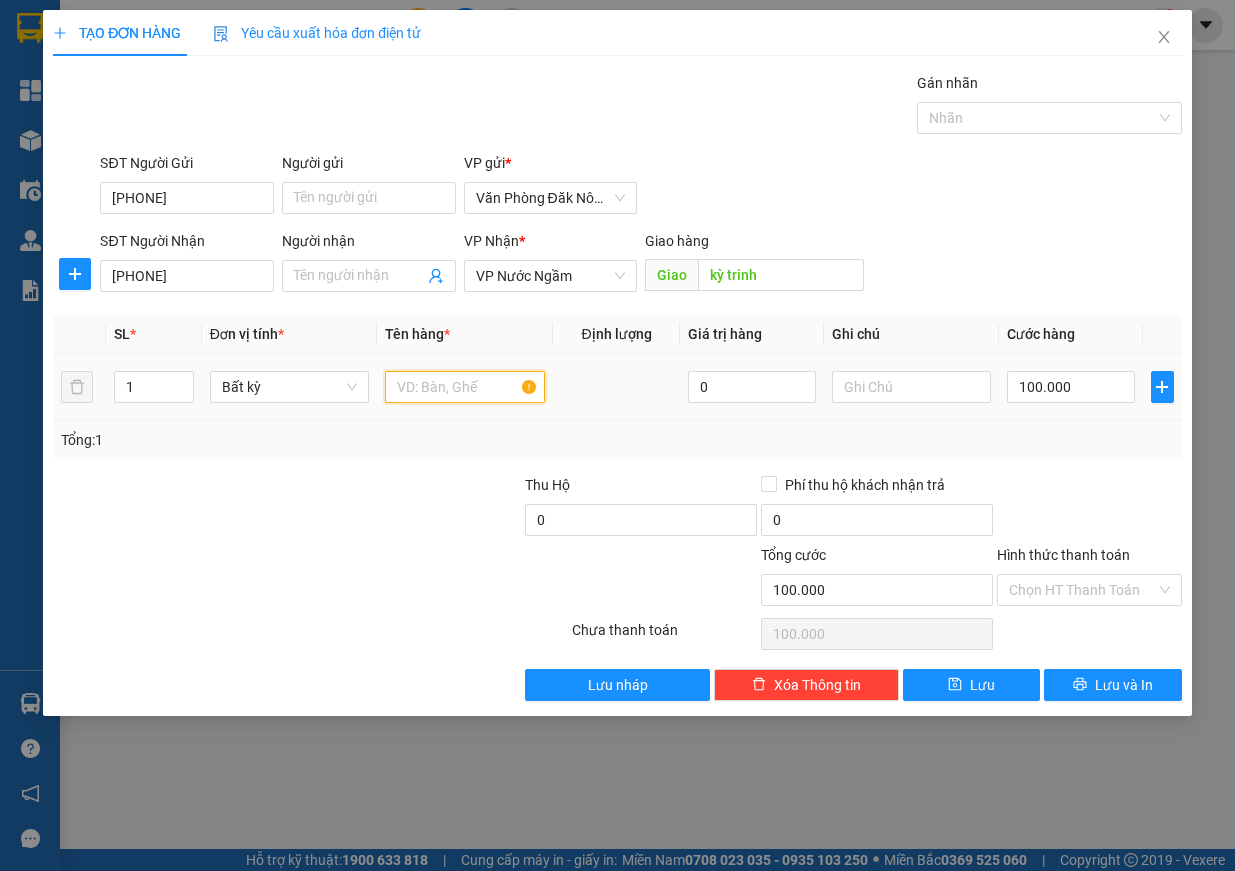 click at bounding box center [465, 387] 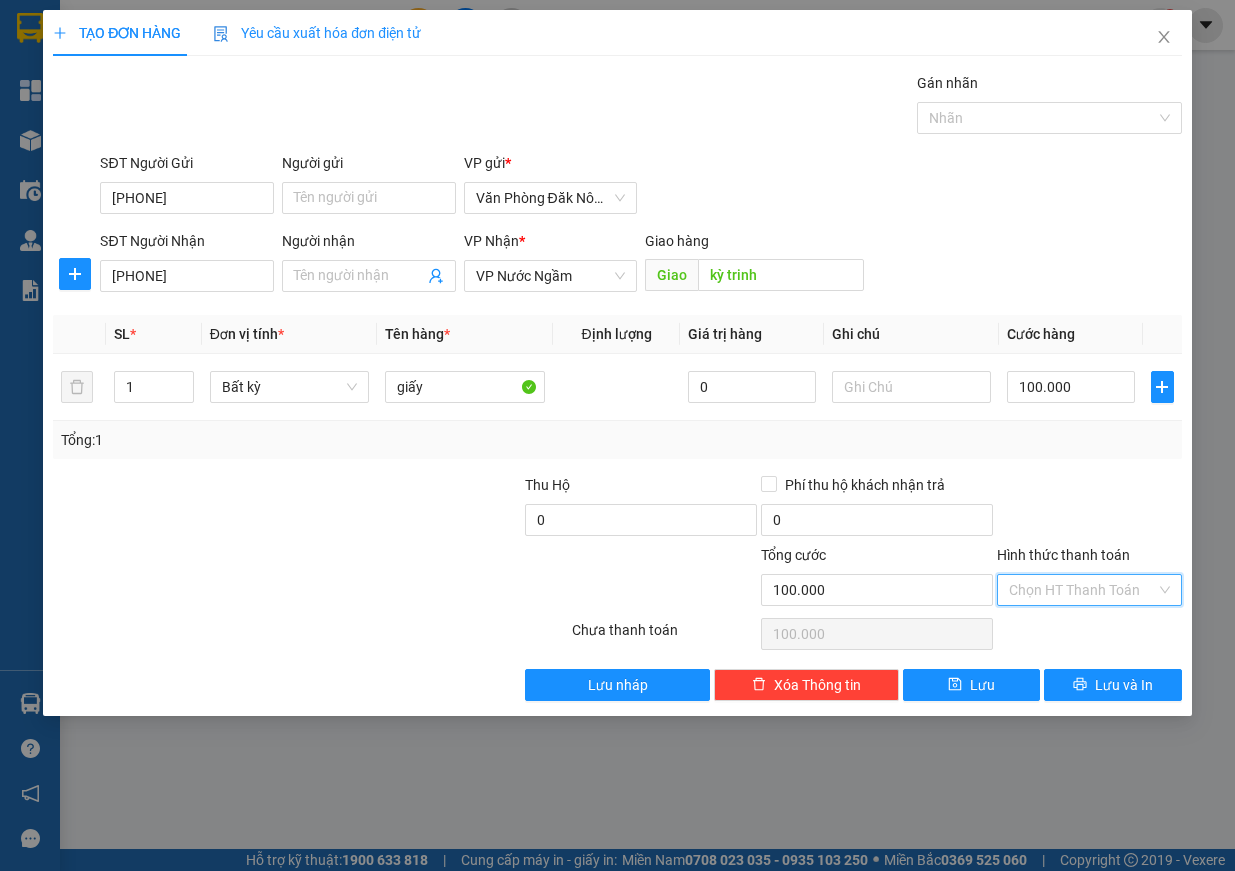 click on "Hình thức thanh toán" at bounding box center [1082, 590] 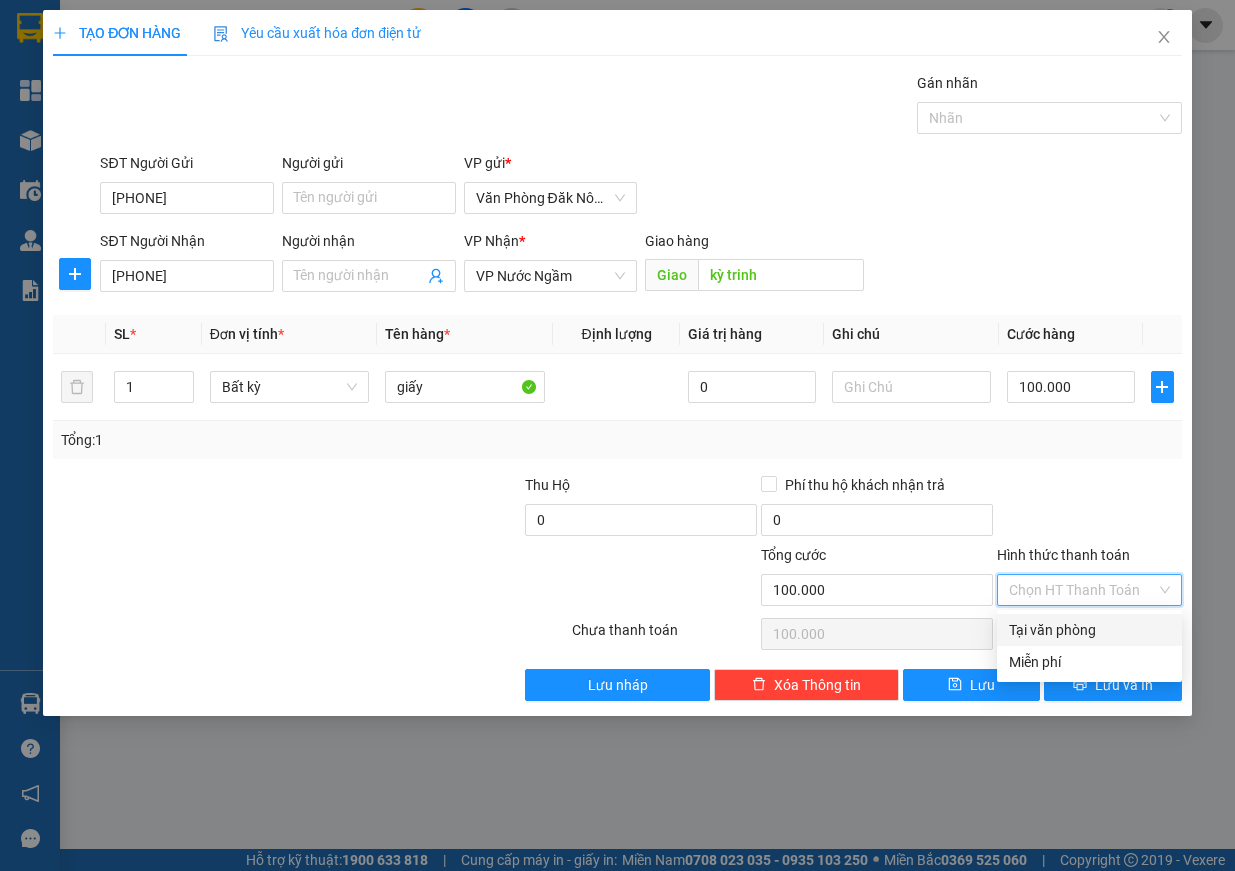 click on "Tại văn phòng" at bounding box center (1089, 630) 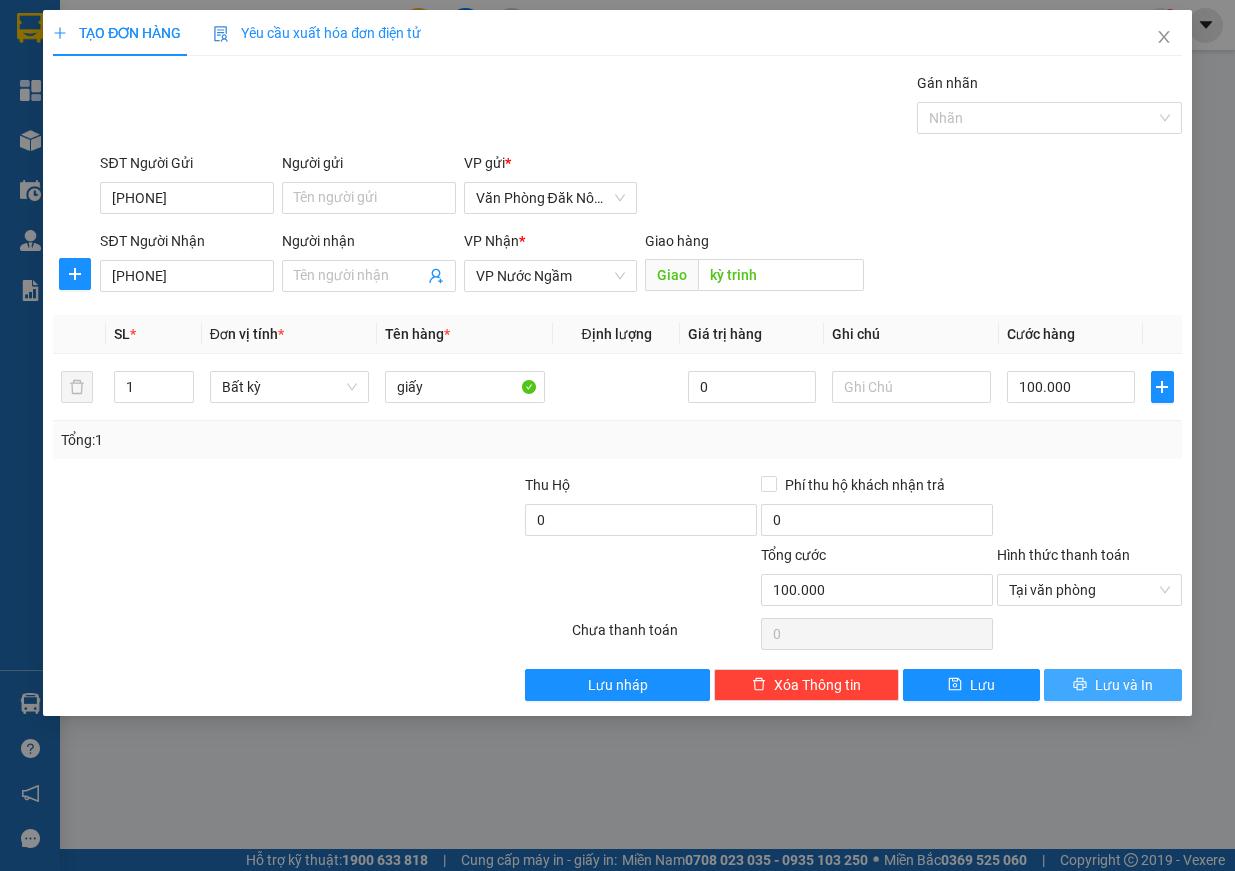 click on "Lưu và In" at bounding box center [1124, 685] 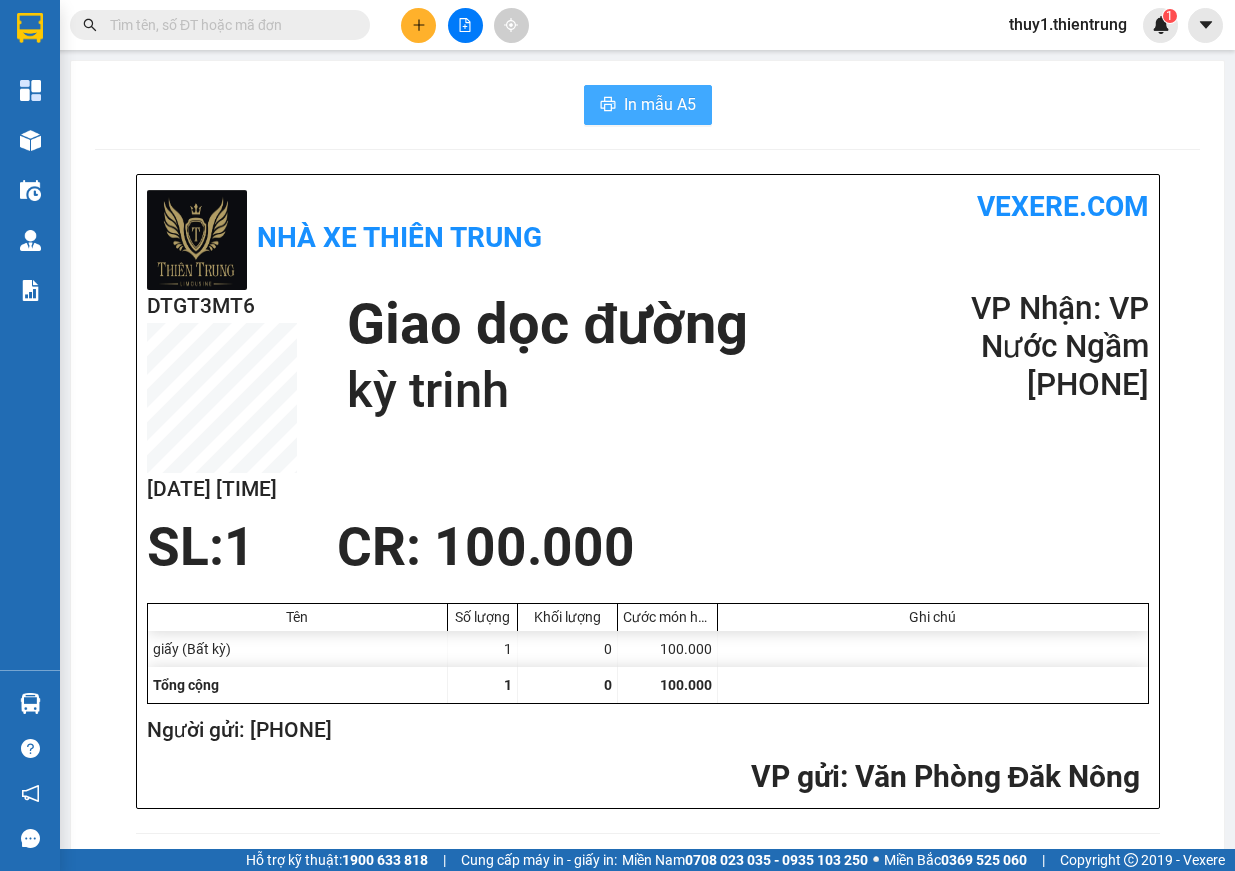click on "In mẫu A5" at bounding box center (648, 105) 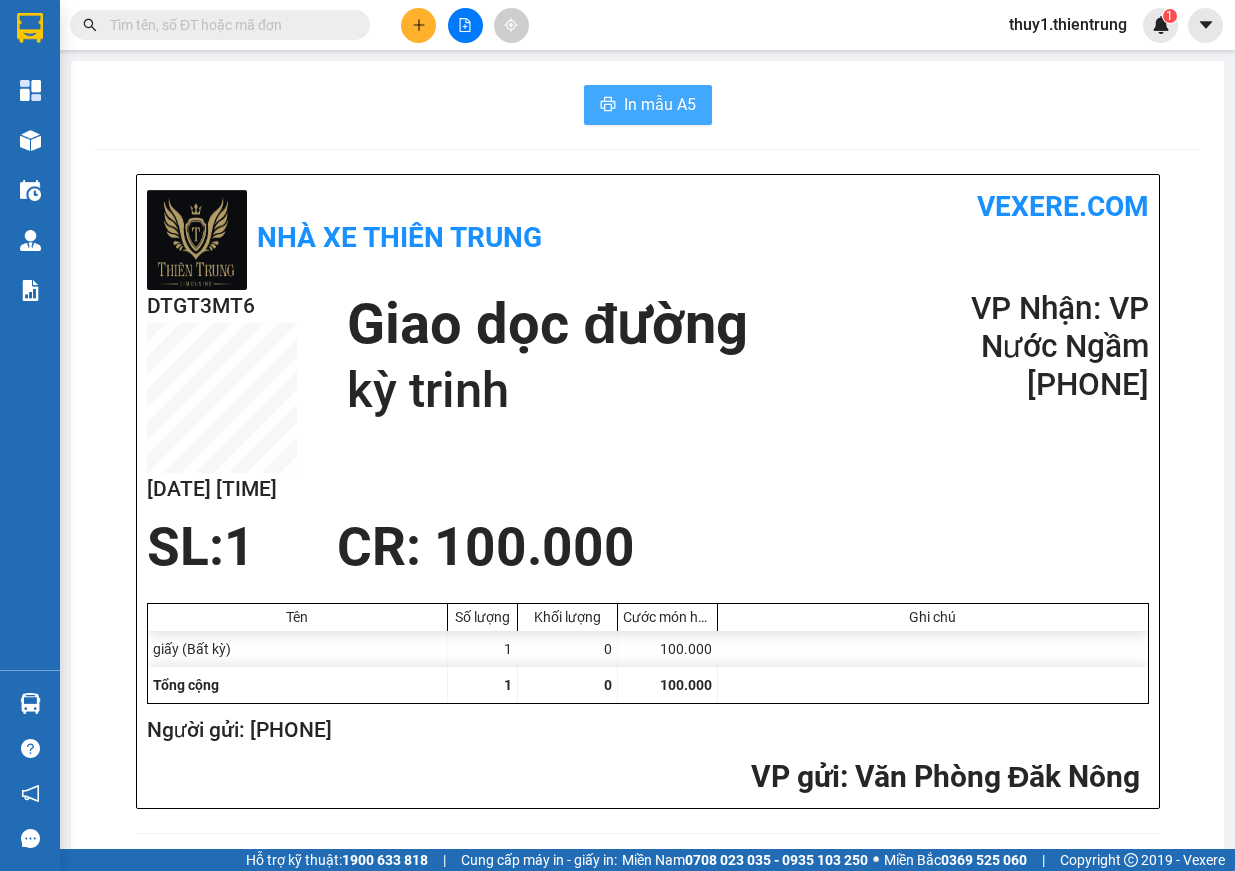 scroll, scrollTop: 0, scrollLeft: 0, axis: both 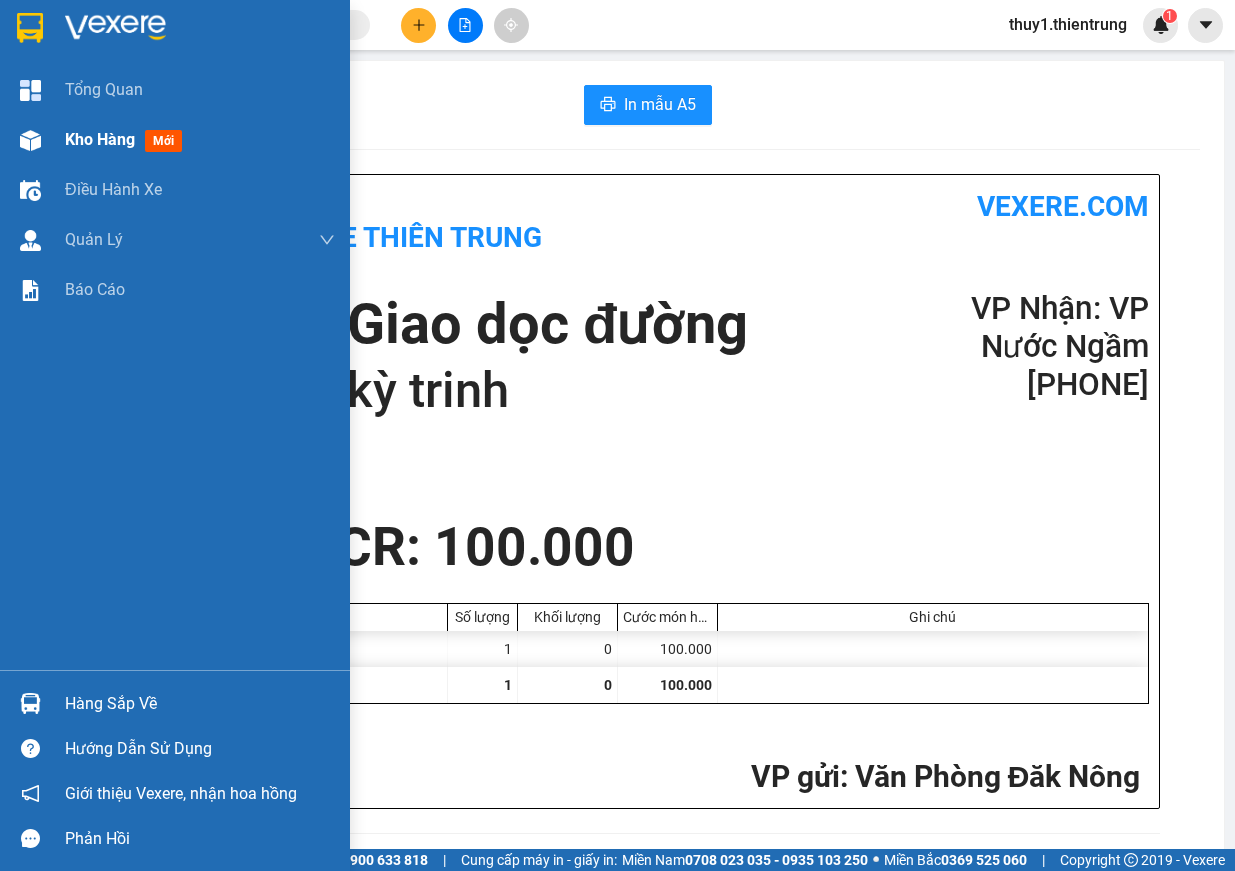 click on "Kho hàng mới" at bounding box center [175, 140] 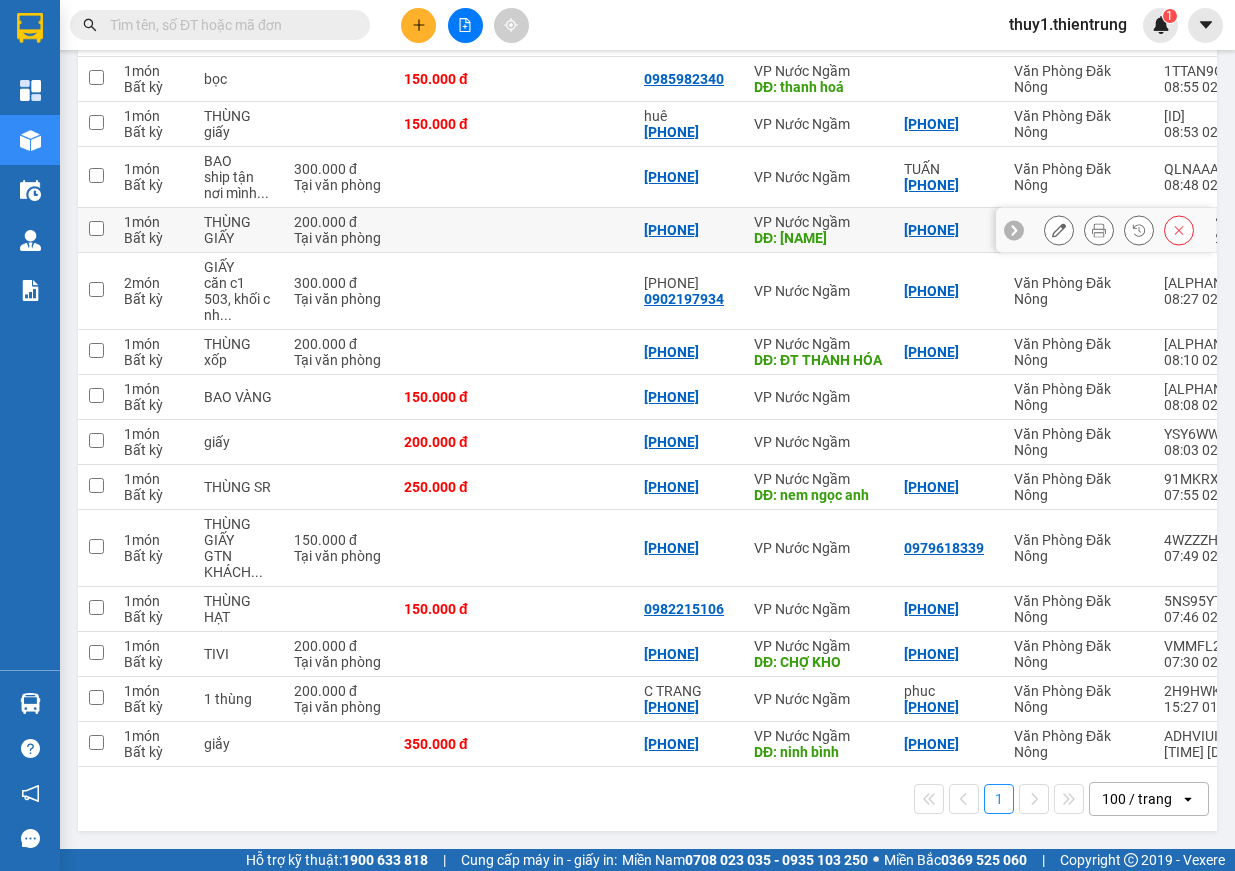 scroll, scrollTop: 0, scrollLeft: 0, axis: both 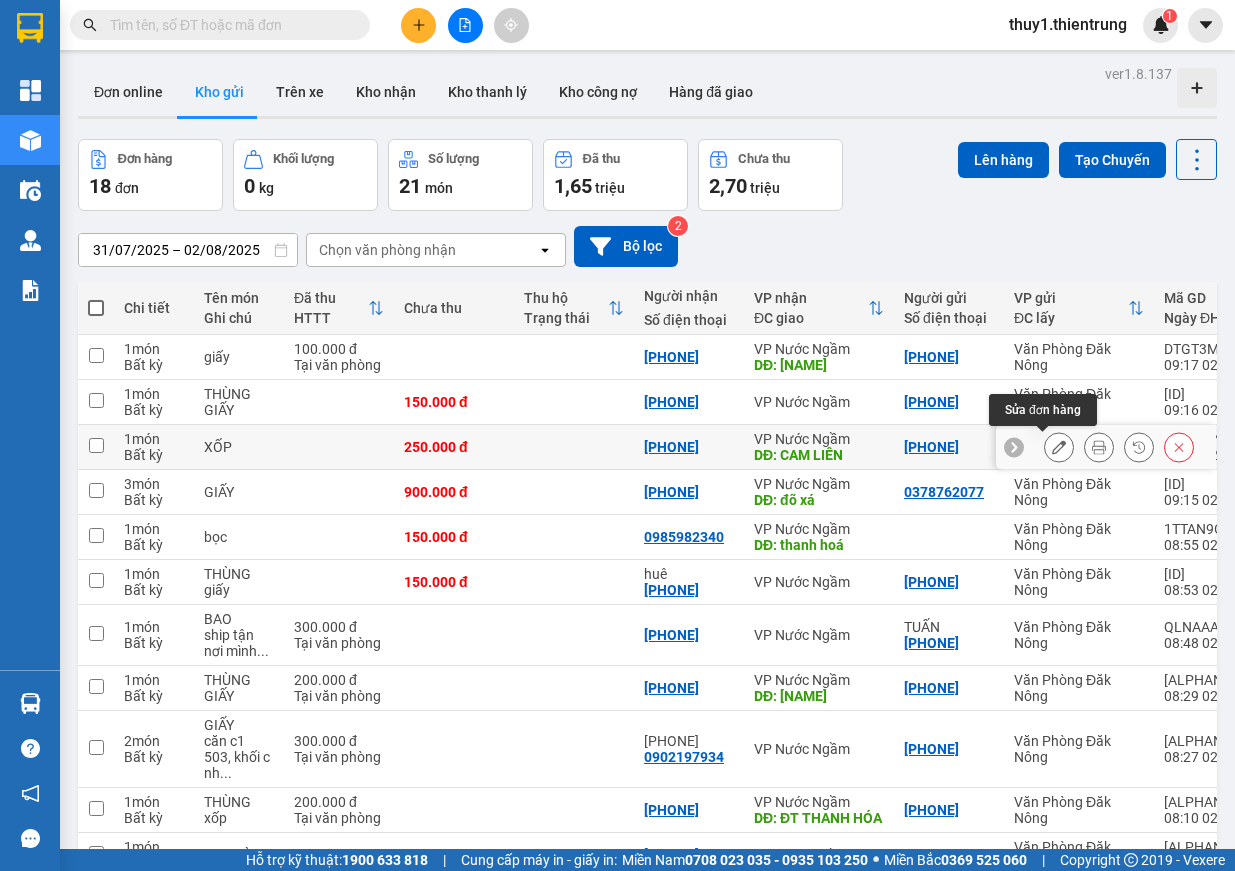 click 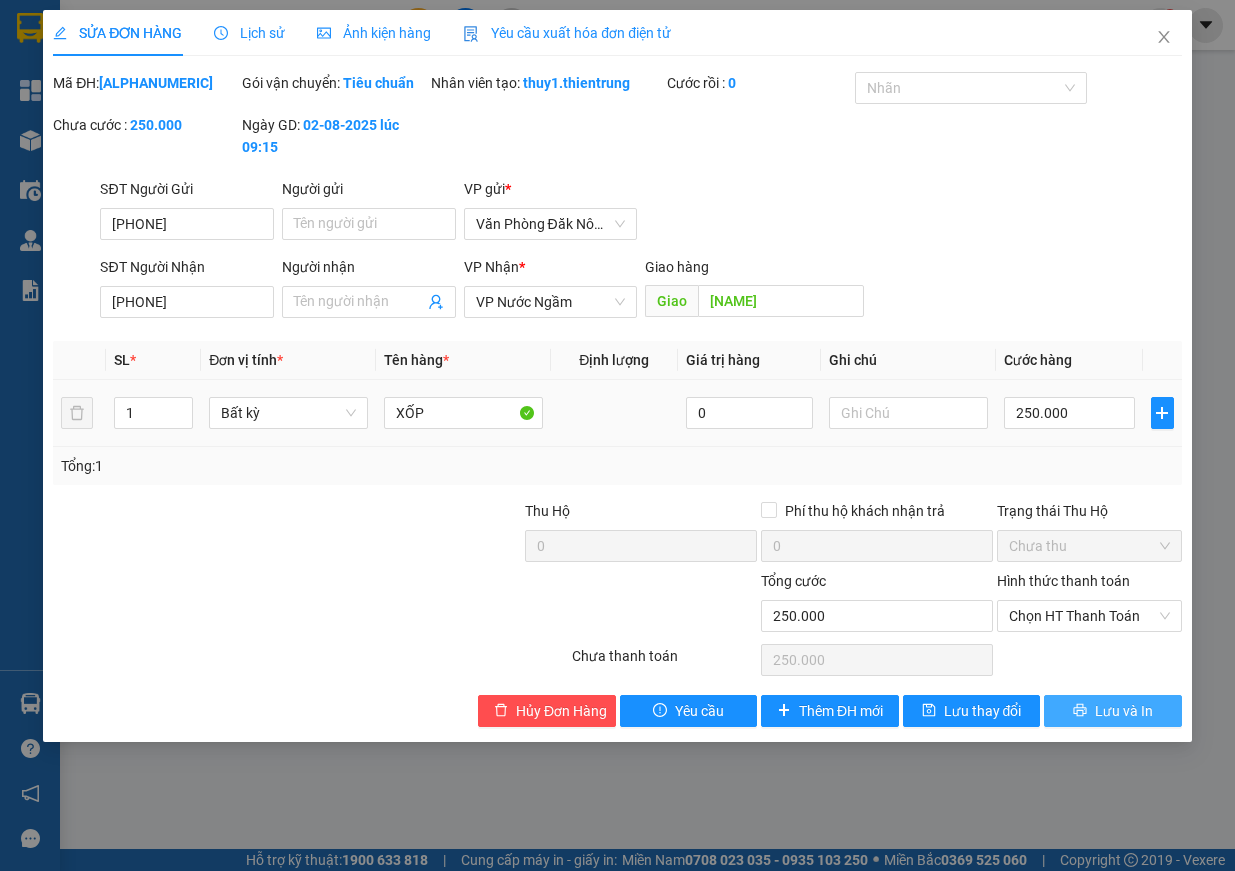 click on "Lưu và In" at bounding box center [1124, 711] 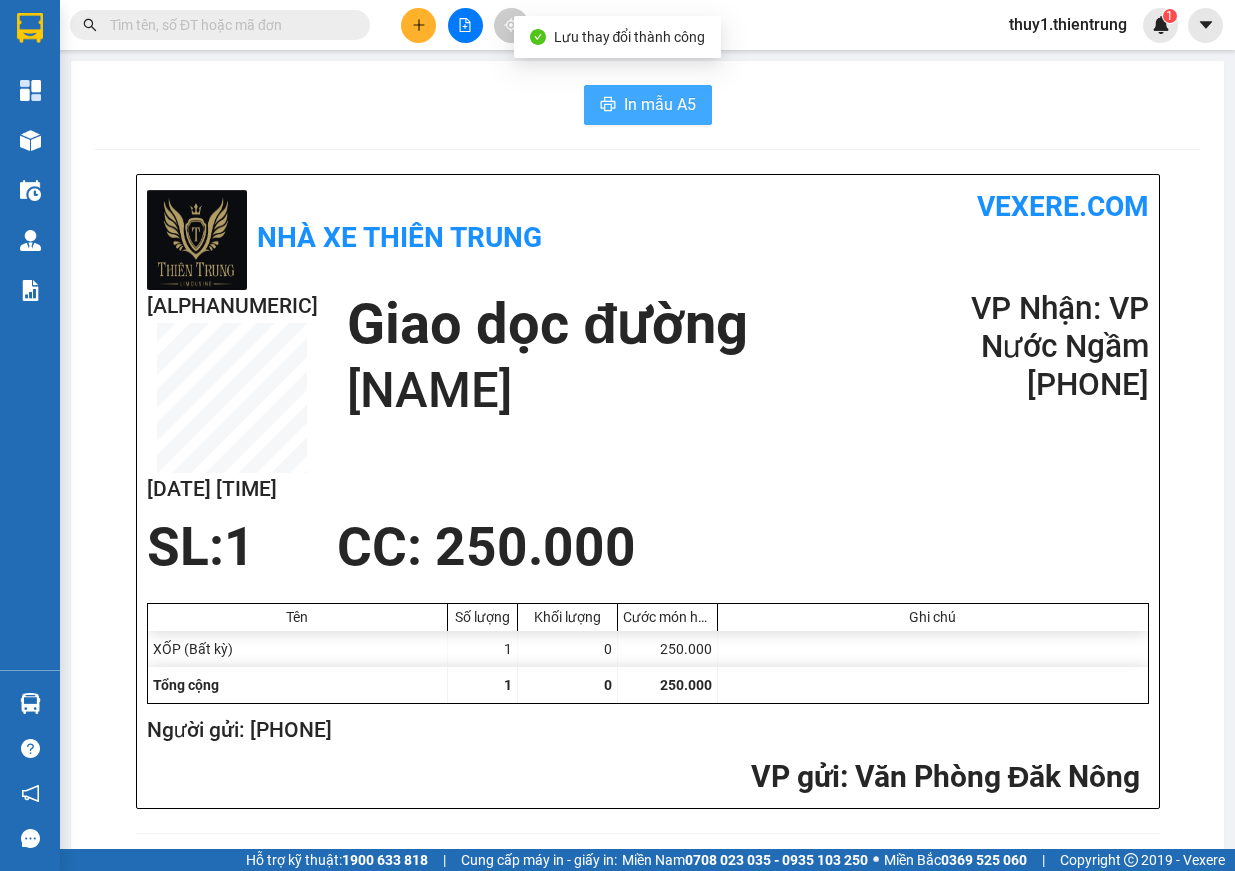 click on "In mẫu A5" at bounding box center [648, 105] 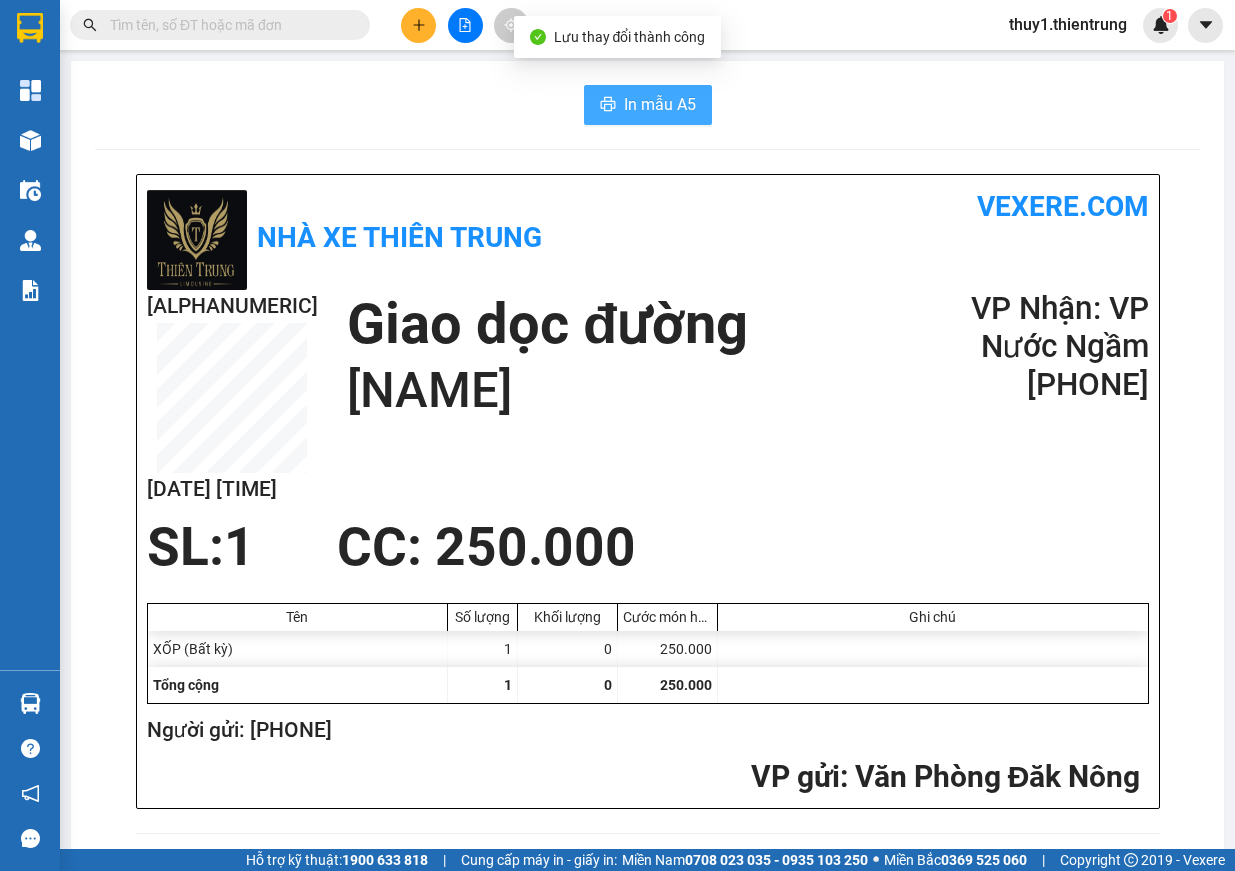 scroll, scrollTop: 0, scrollLeft: 0, axis: both 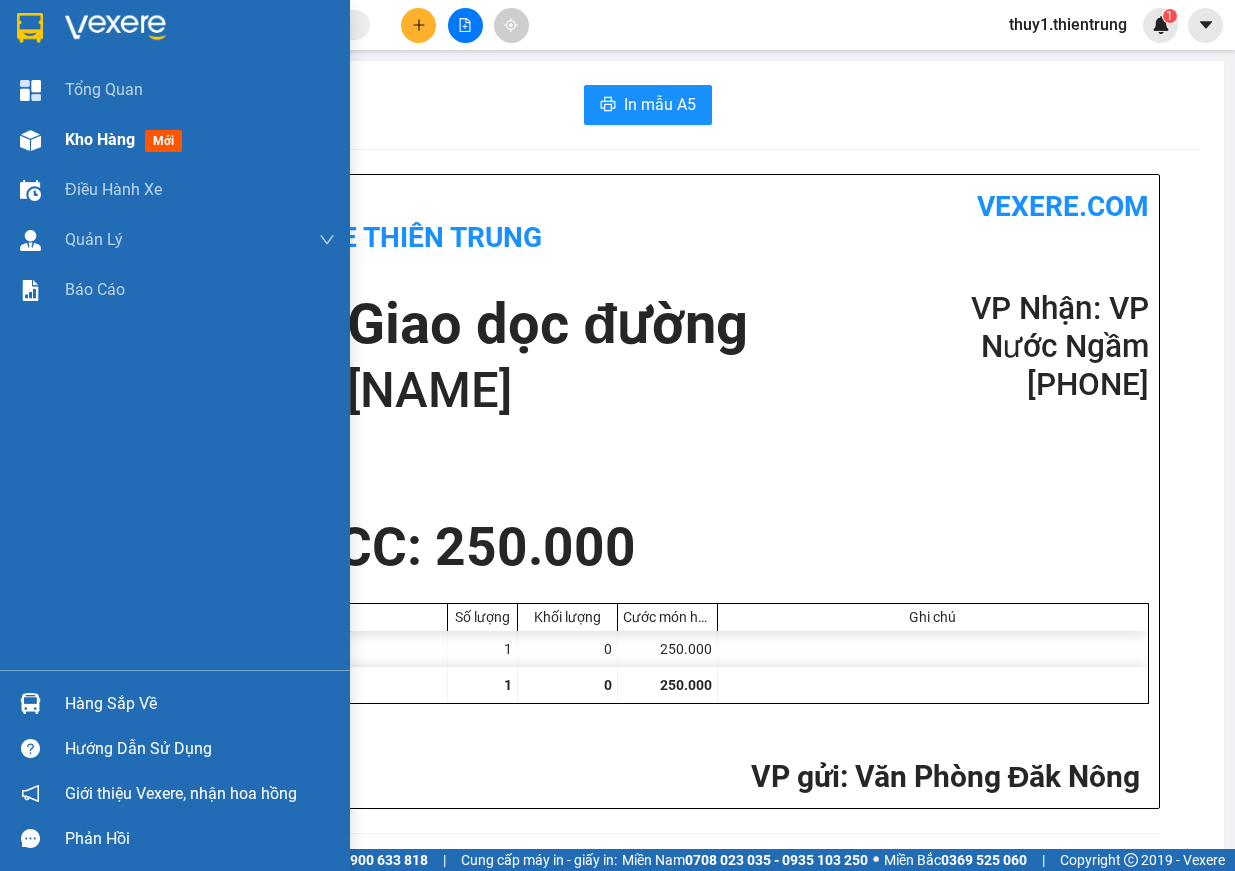 click at bounding box center [30, 140] 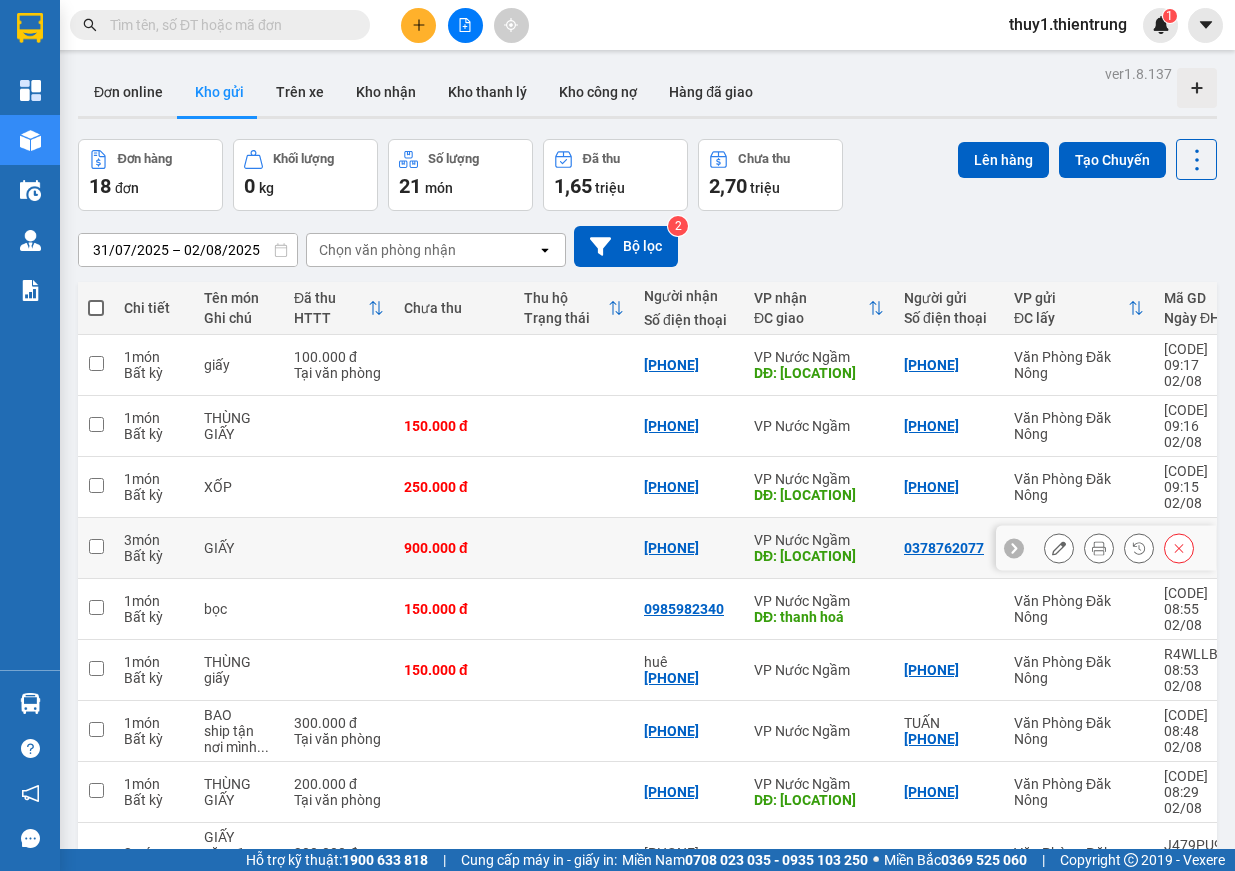 scroll, scrollTop: 0, scrollLeft: 0, axis: both 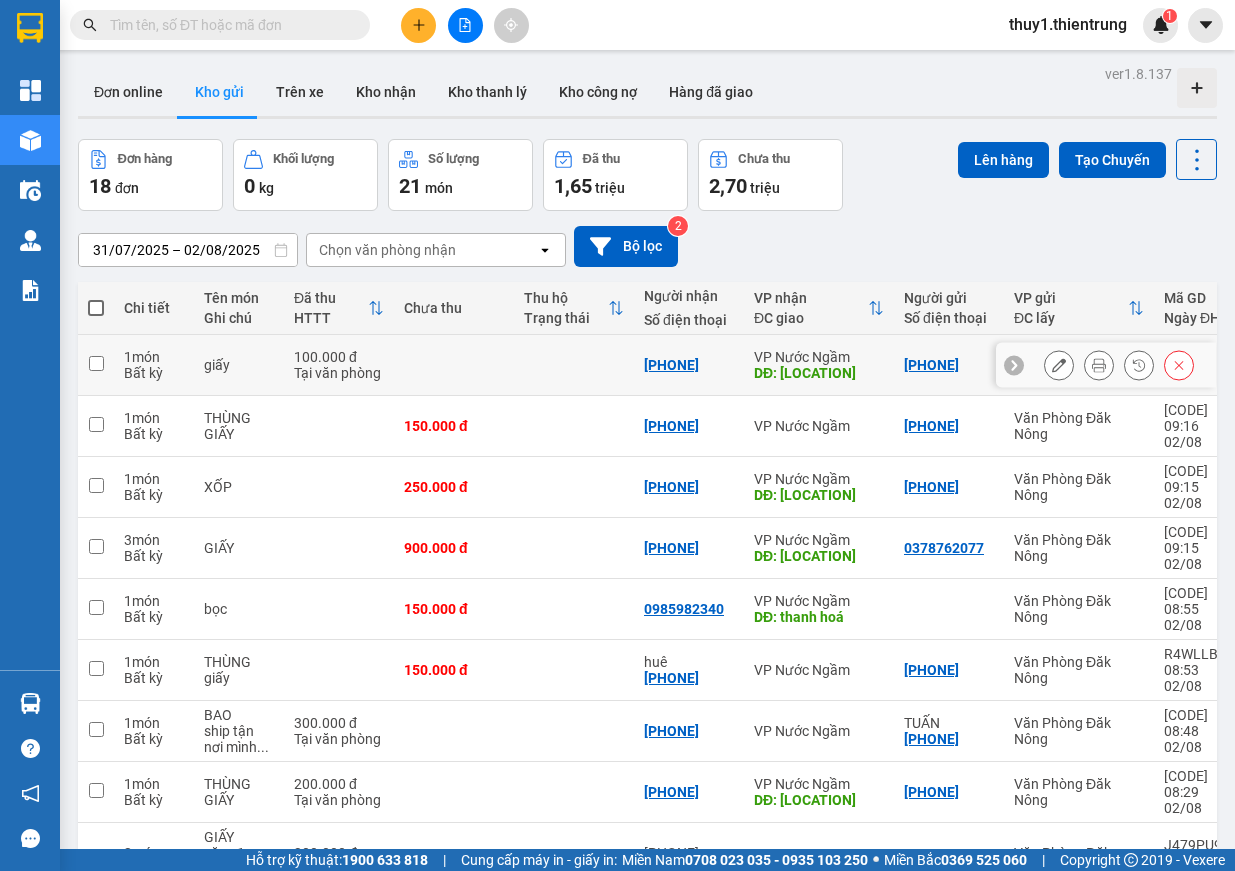 click at bounding box center [96, 365] 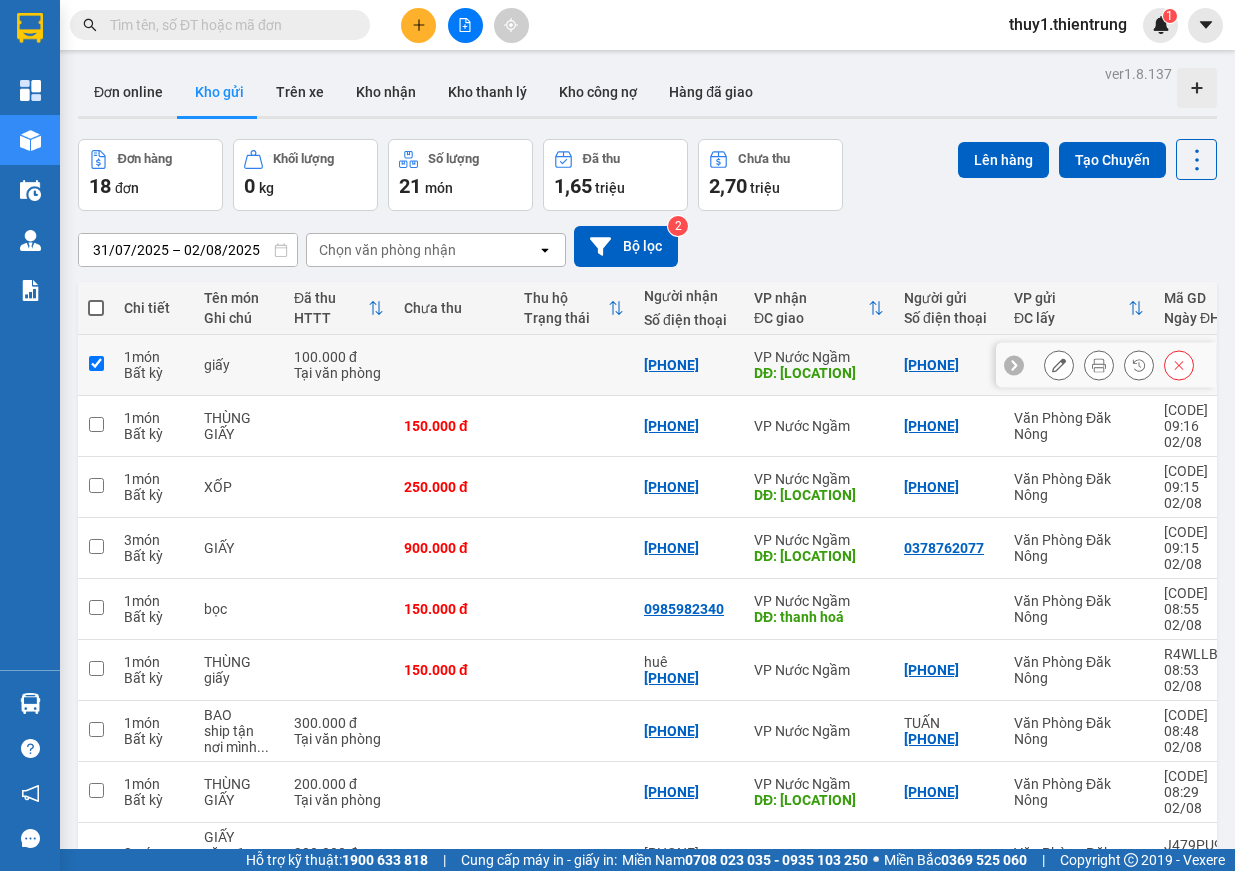 checkbox on "true" 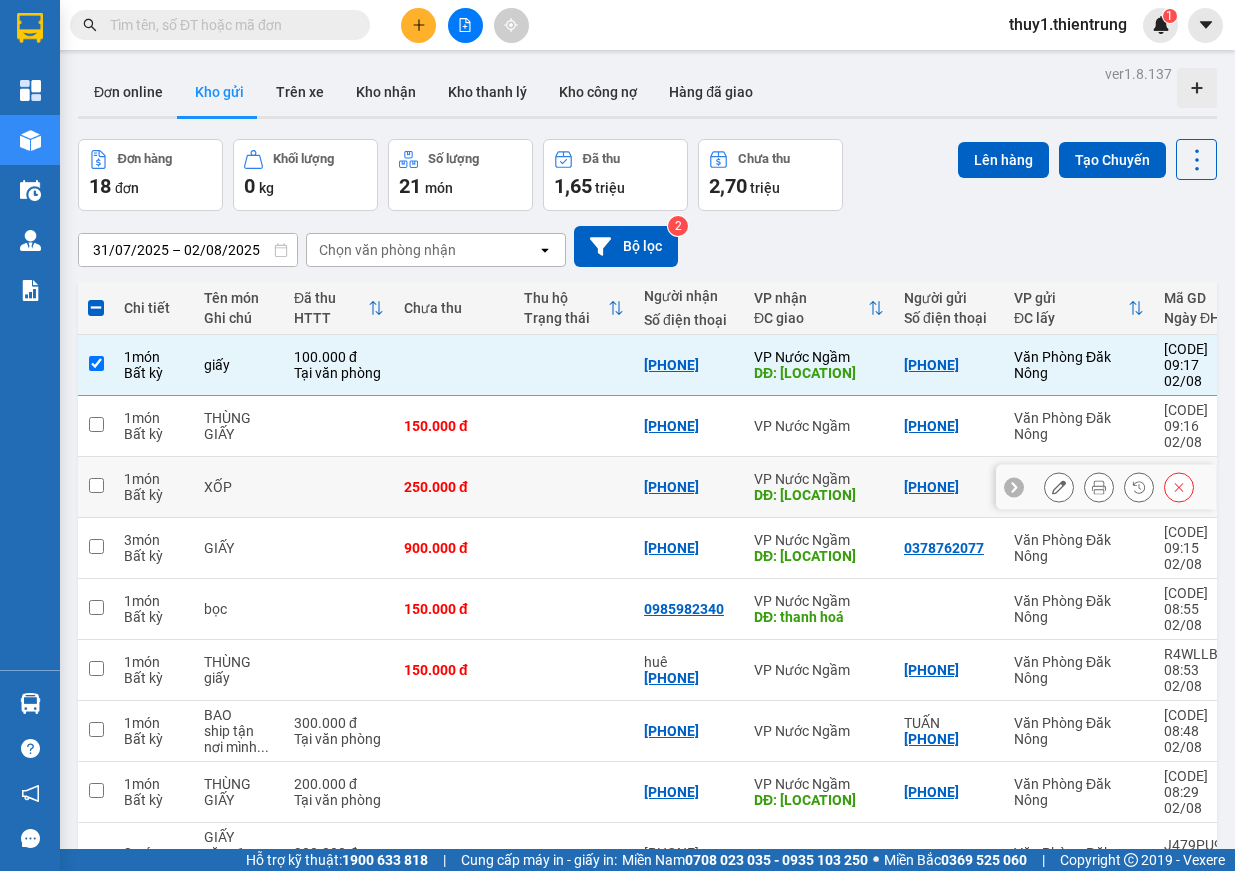 click at bounding box center (96, 485) 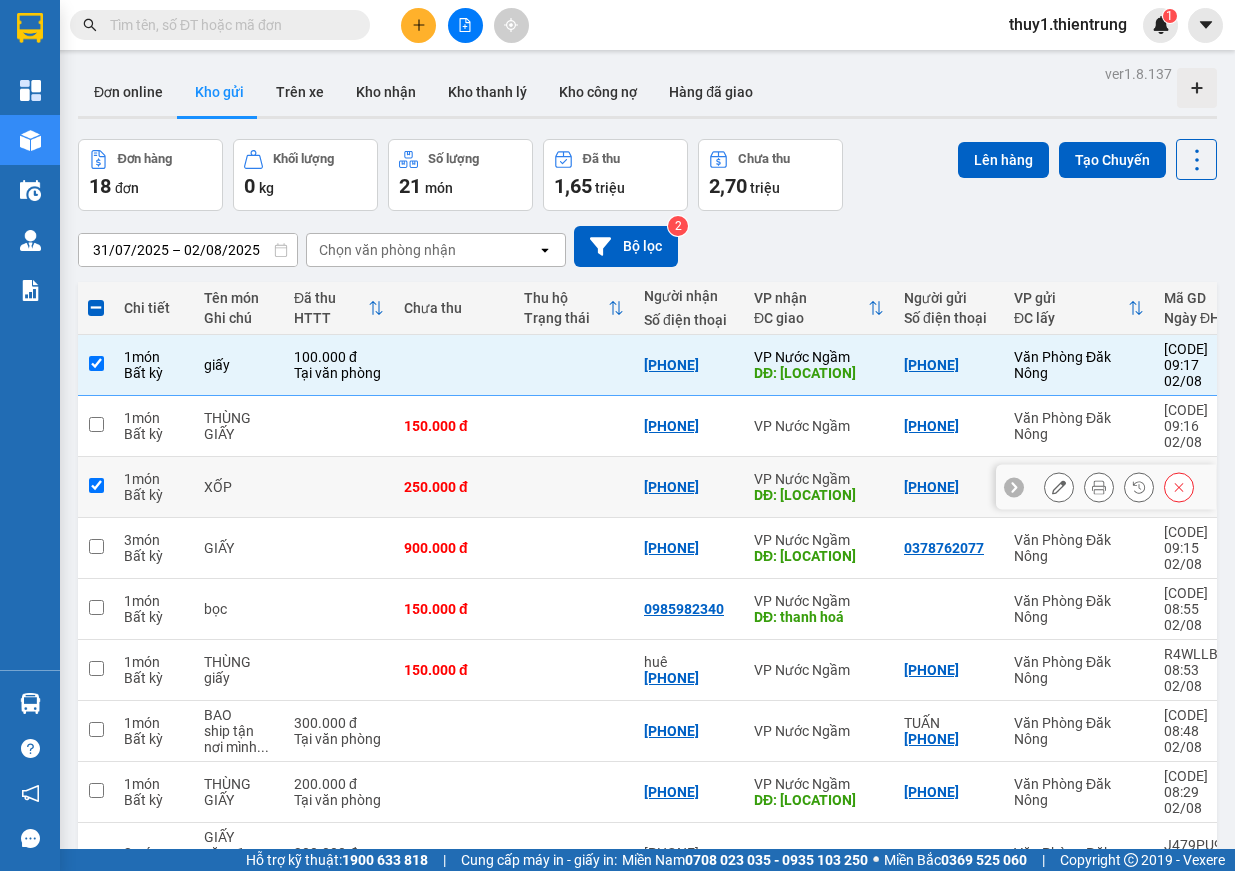 checkbox on "true" 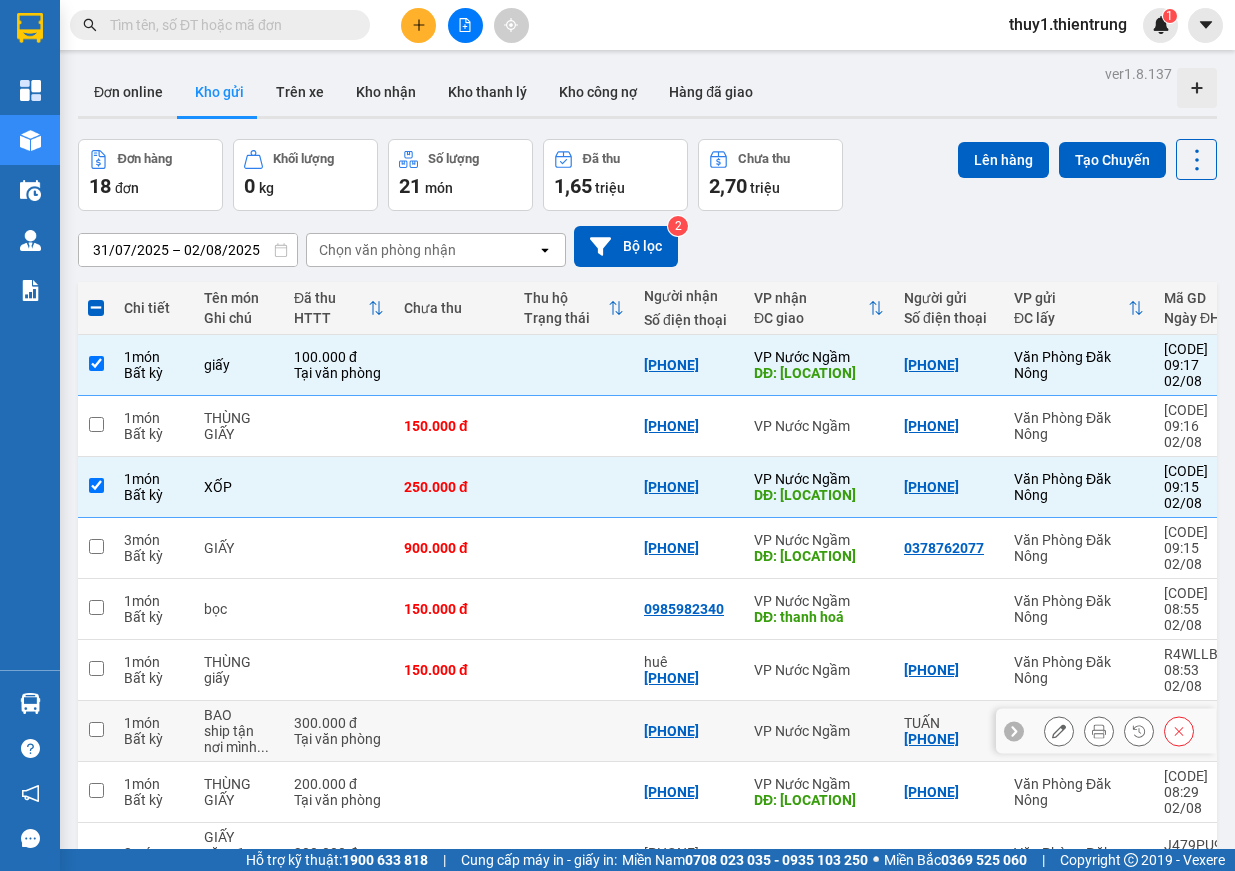 scroll, scrollTop: 100, scrollLeft: 0, axis: vertical 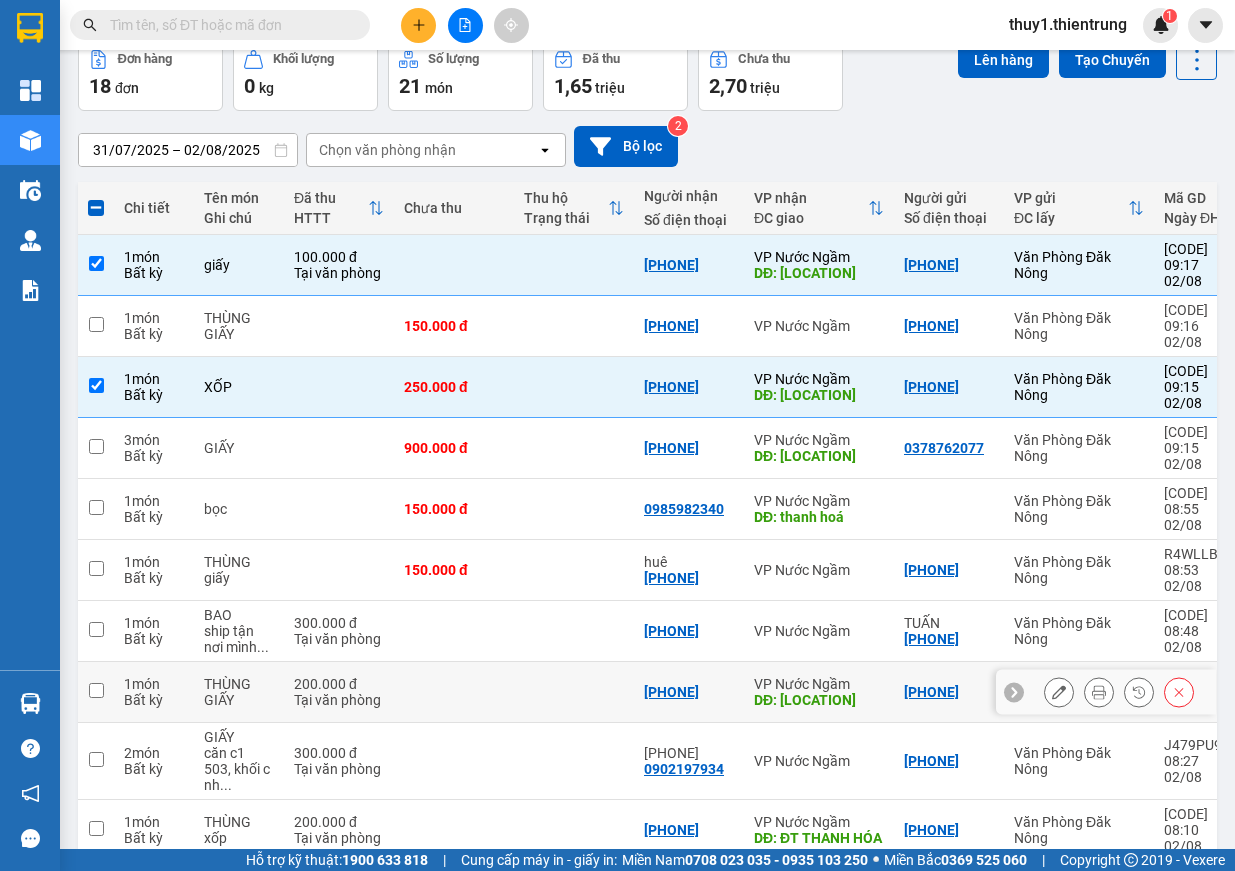 click at bounding box center (96, 690) 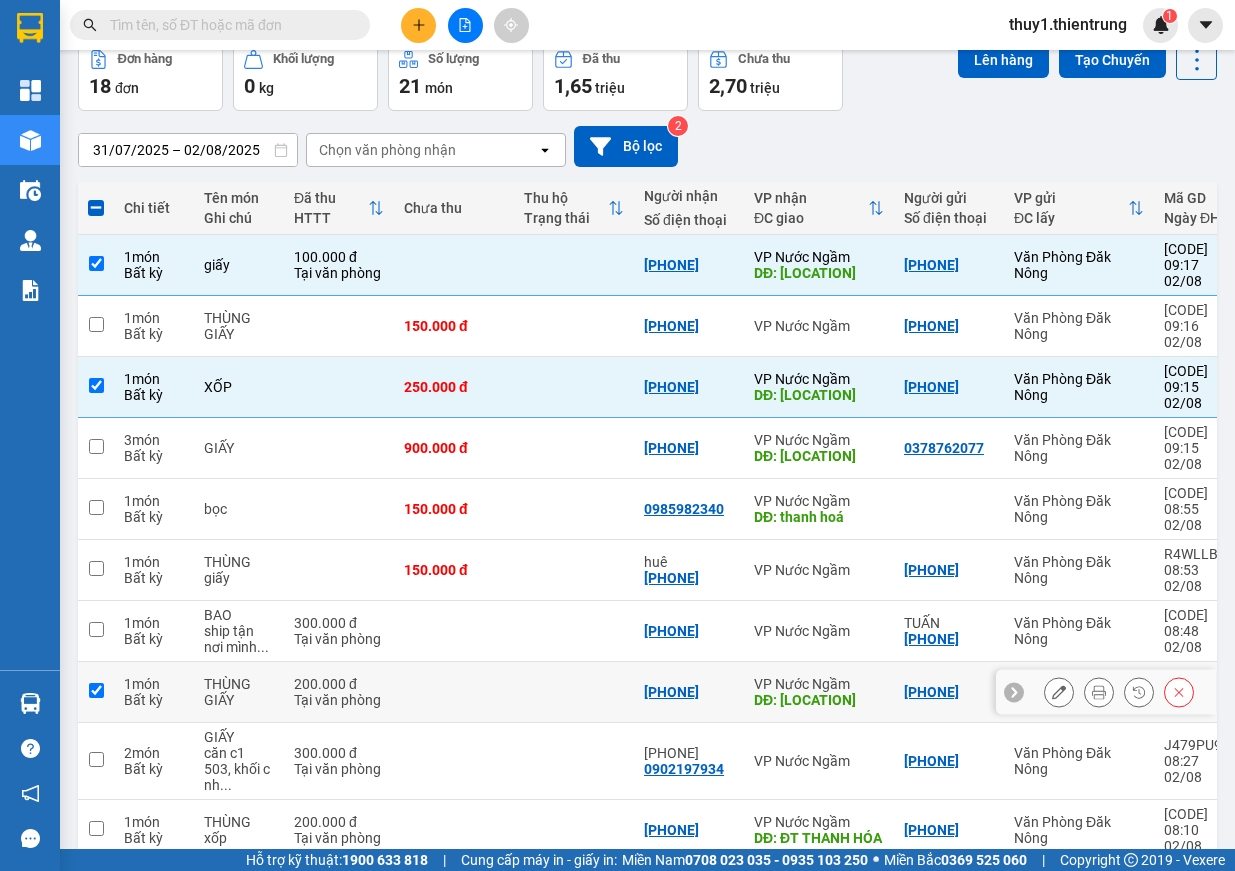 checkbox on "true" 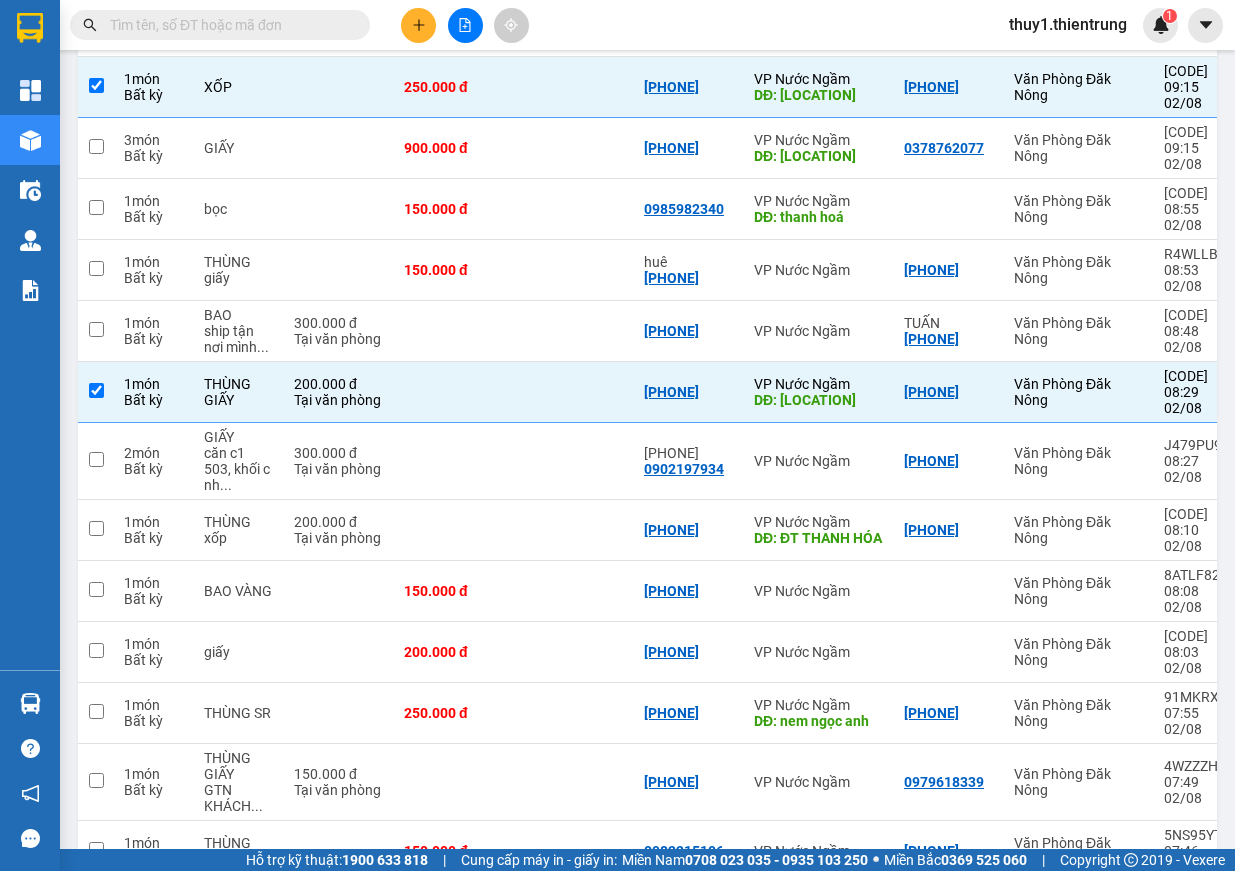 scroll, scrollTop: 0, scrollLeft: 0, axis: both 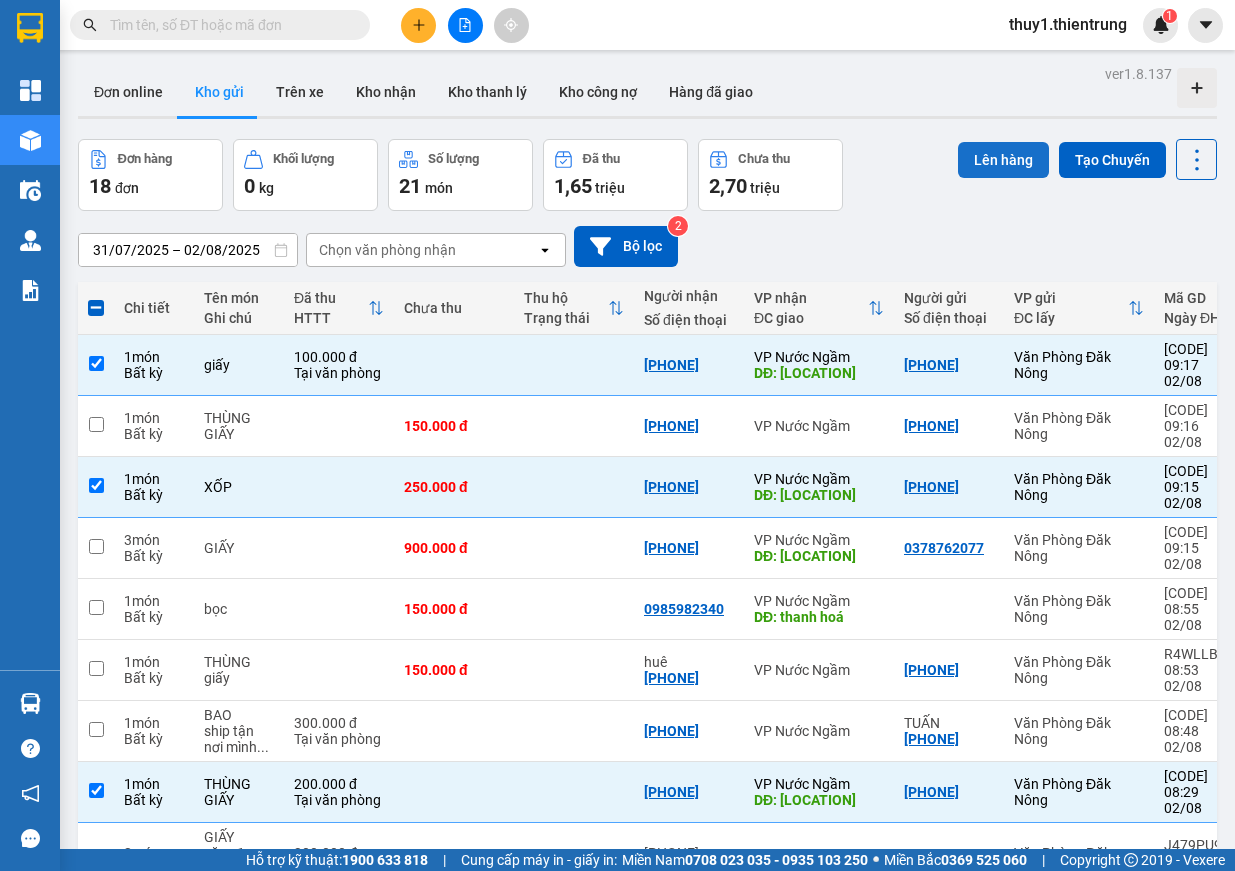 click on "Lên hàng" at bounding box center [1003, 160] 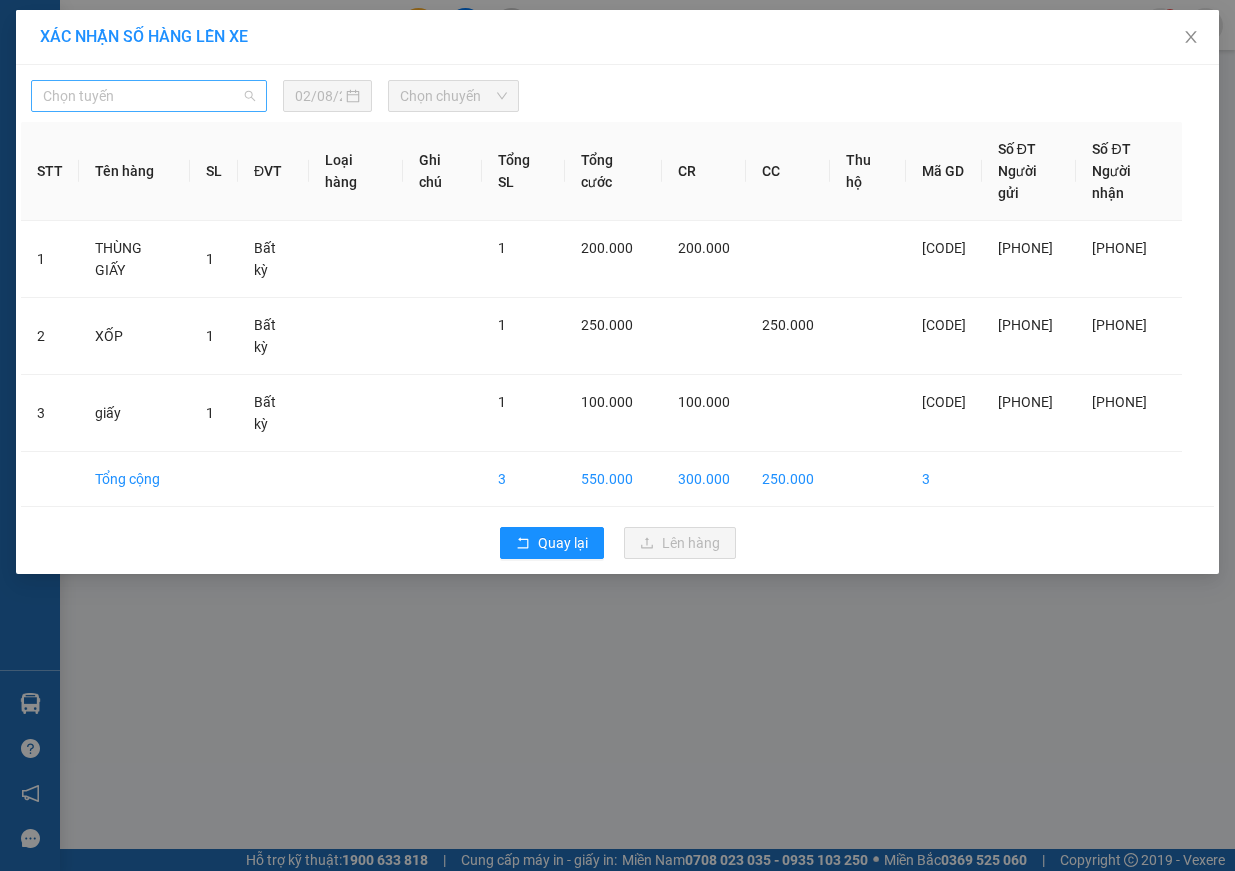 click on "Chọn tuyến" at bounding box center [149, 96] 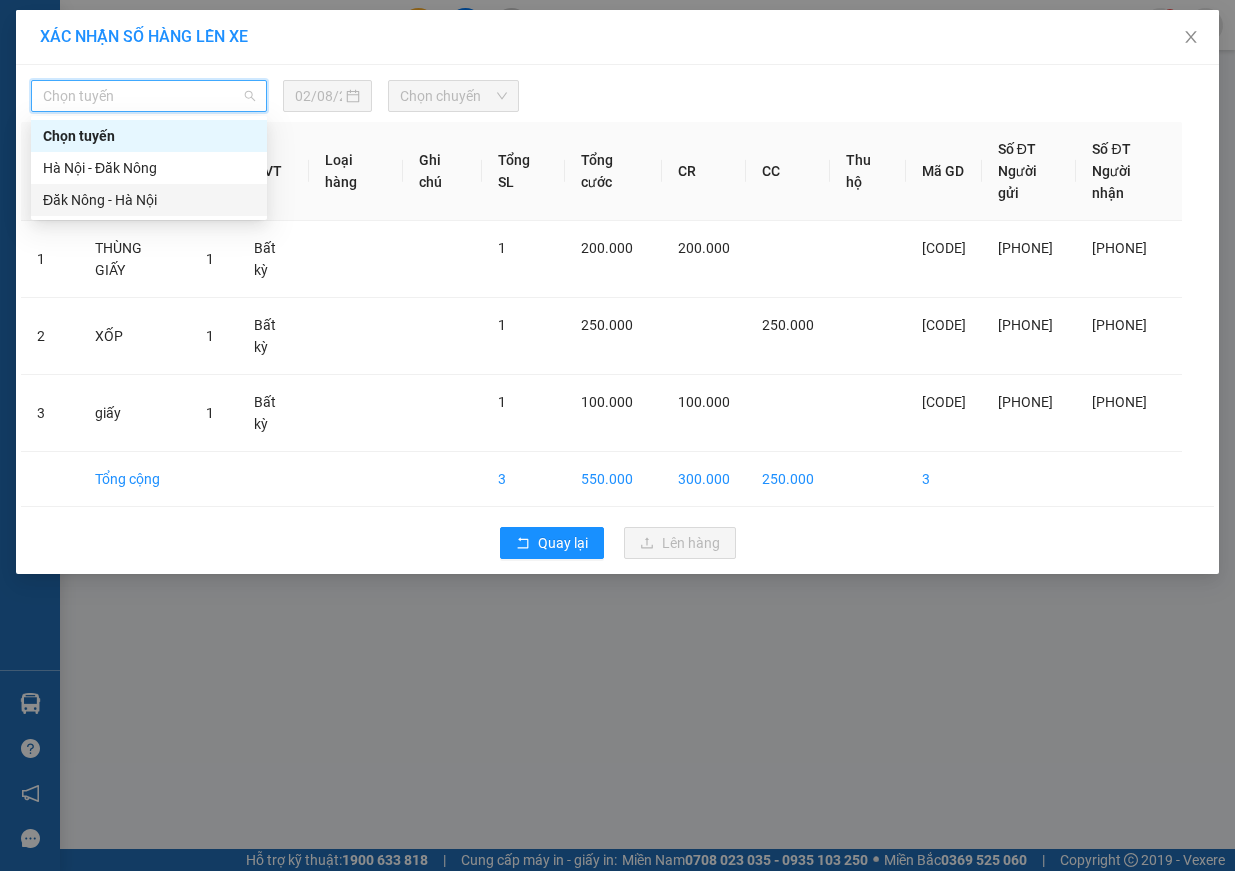 click on "Đăk Nông - Hà Nội" at bounding box center [149, 200] 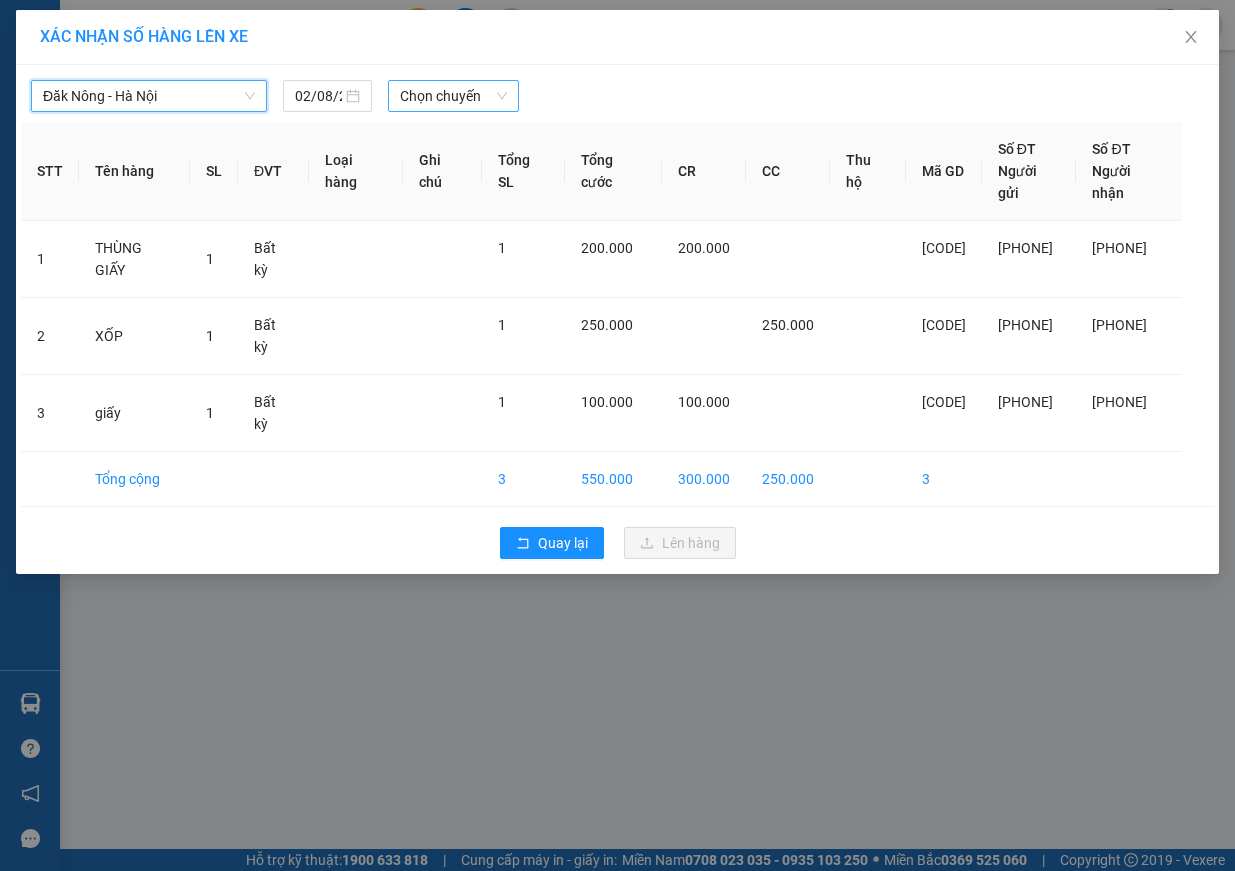 click on "Chọn chuyến" at bounding box center (453, 96) 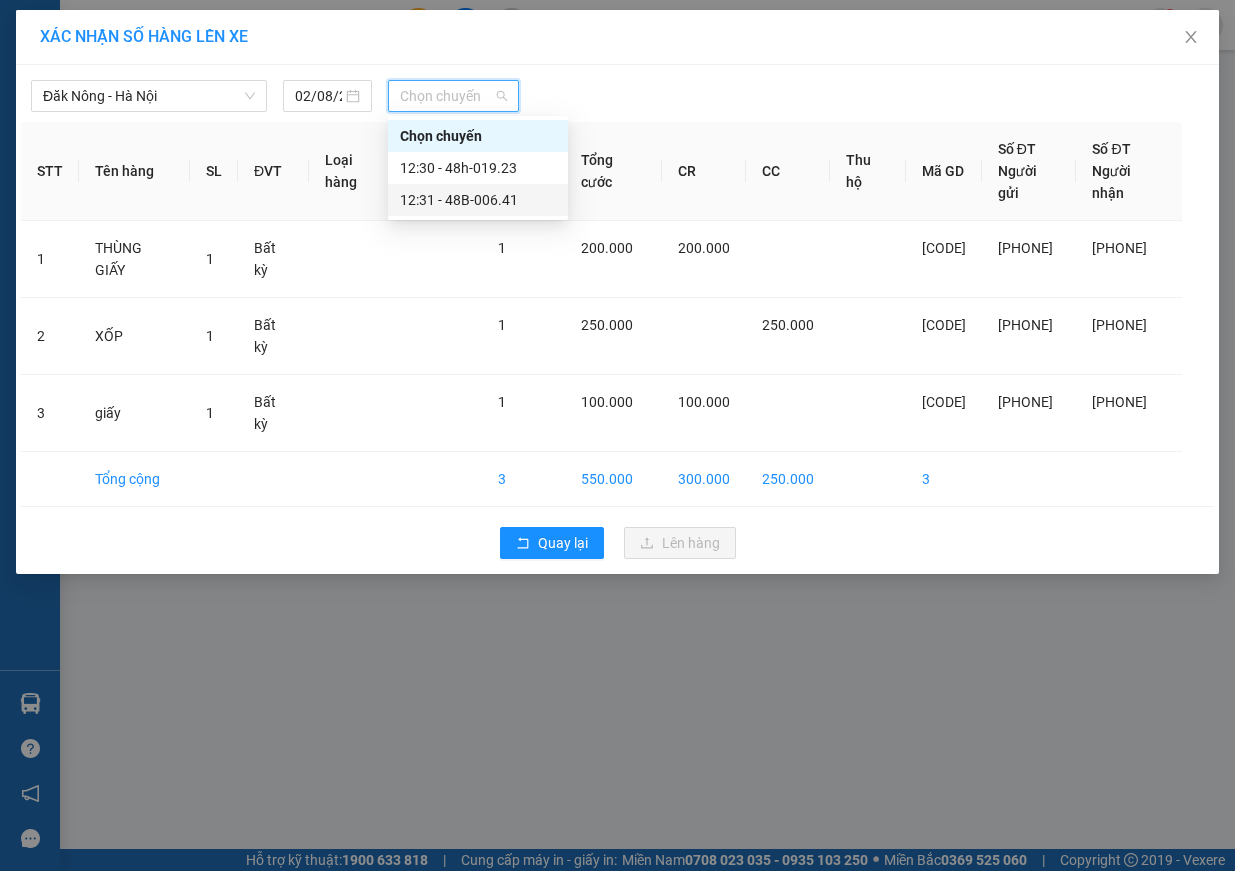 click on "12:31     - 48B-006.41" at bounding box center [478, 200] 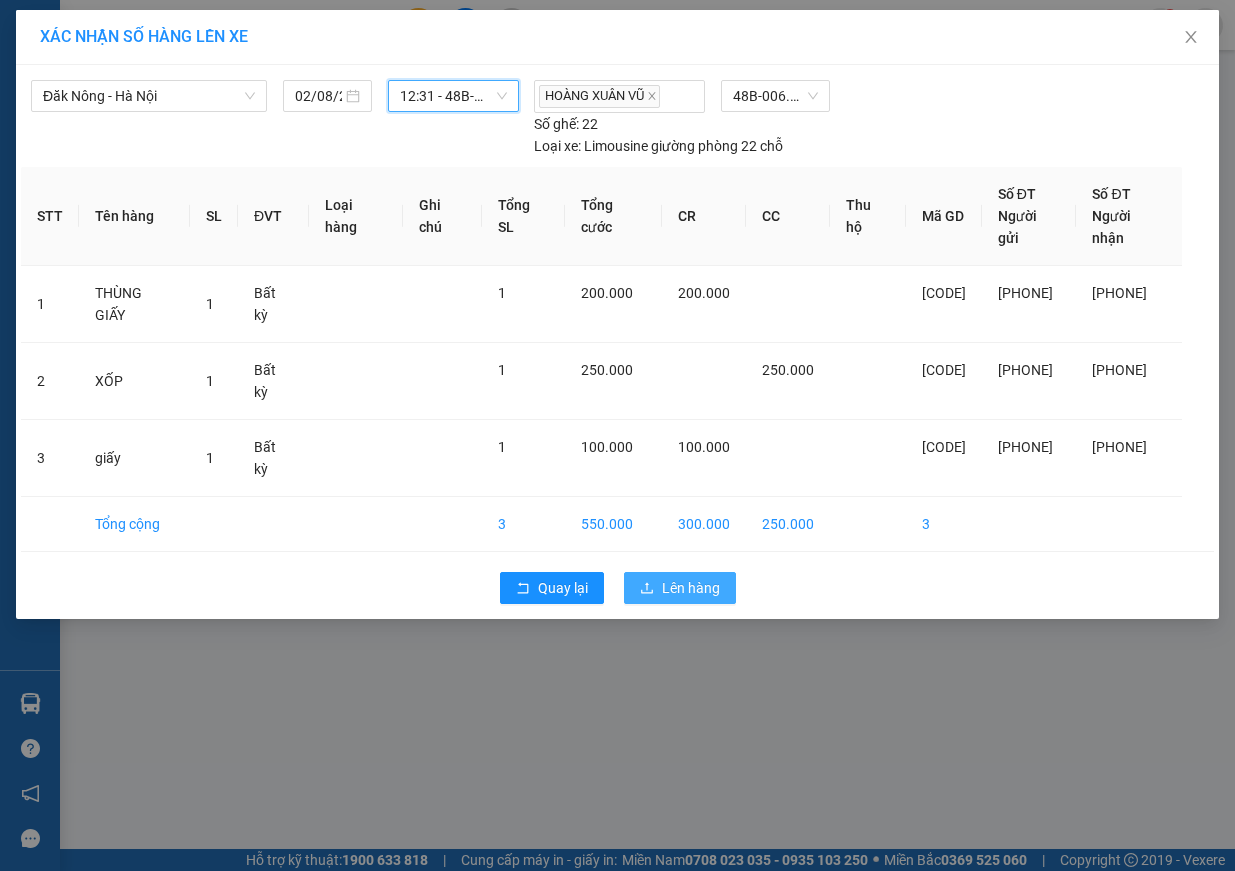 click on "Lên hàng" at bounding box center [691, 588] 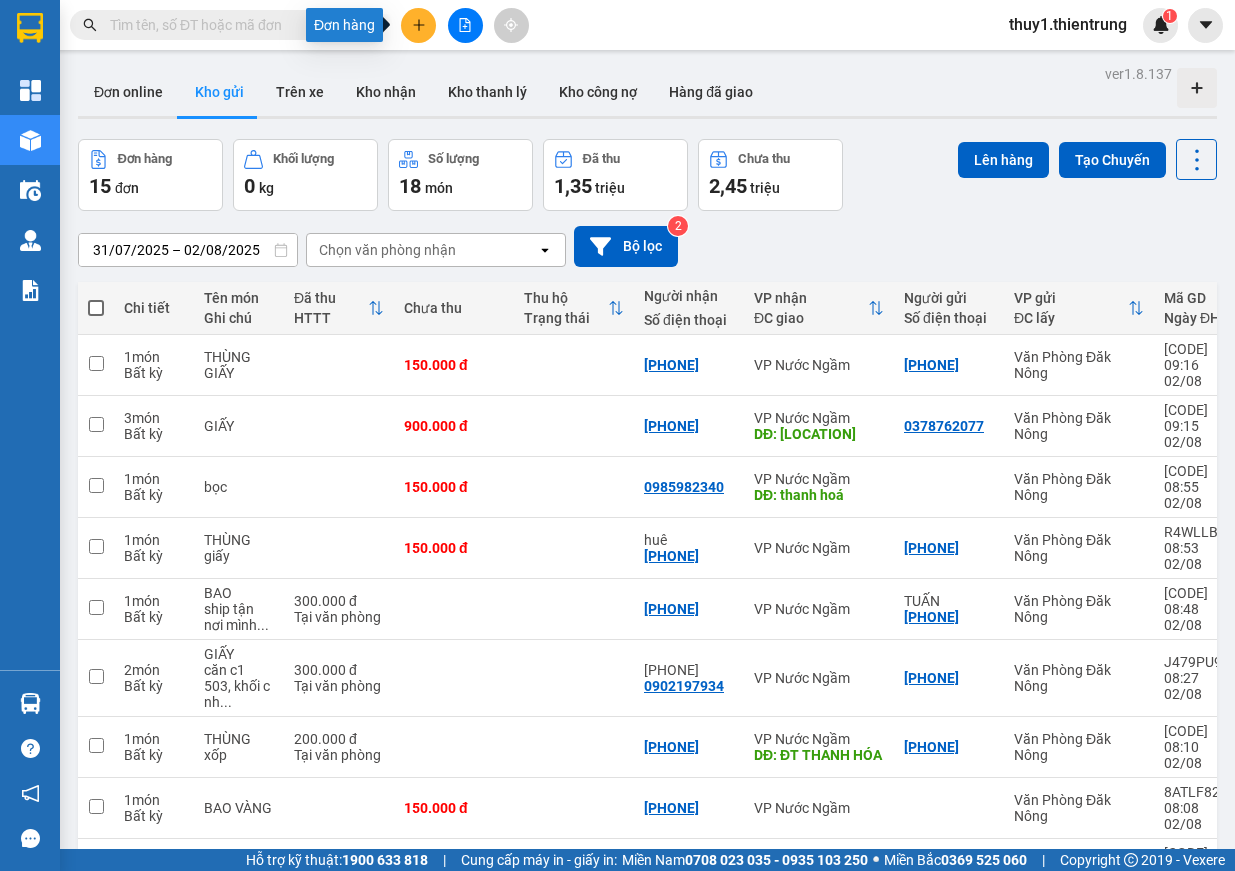 click at bounding box center (418, 25) 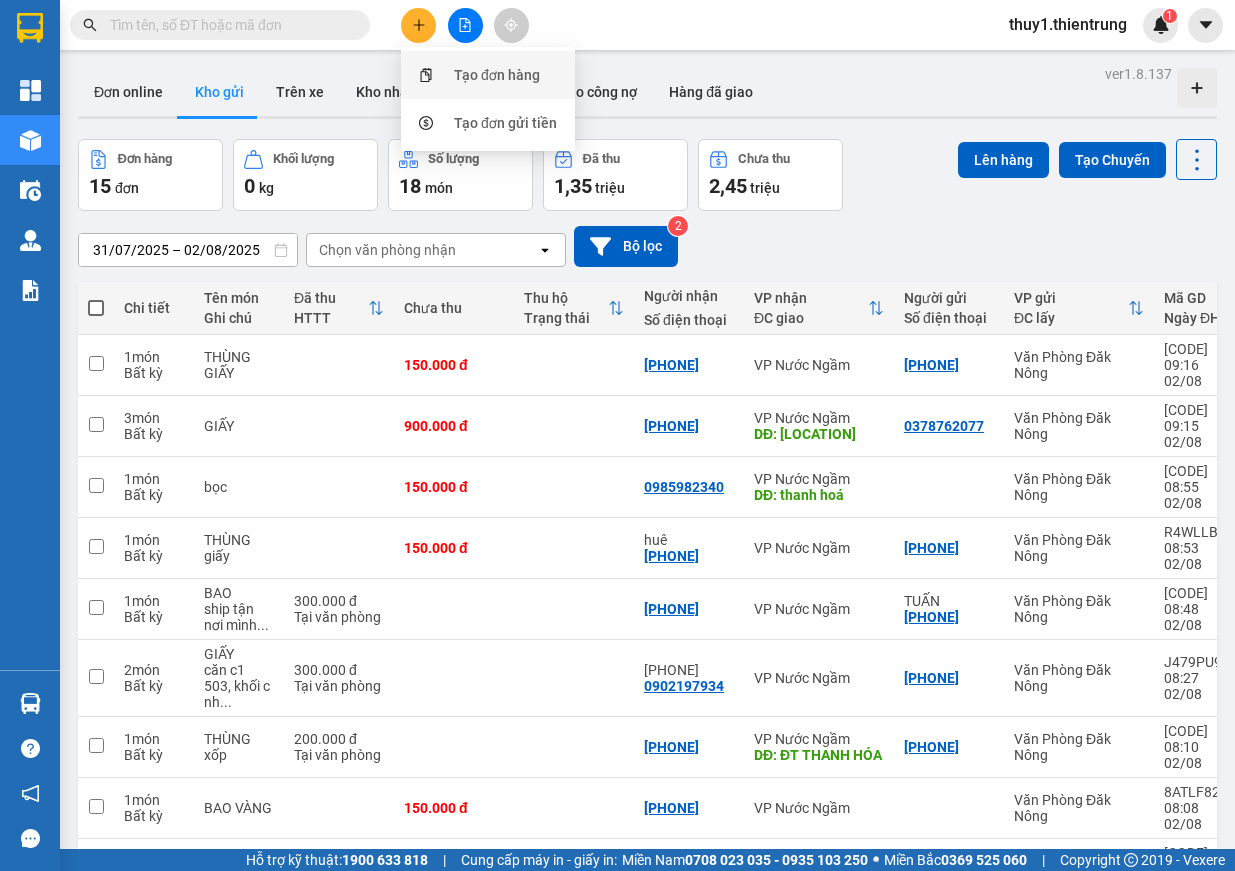 click on "Tạo đơn hàng" at bounding box center [497, 75] 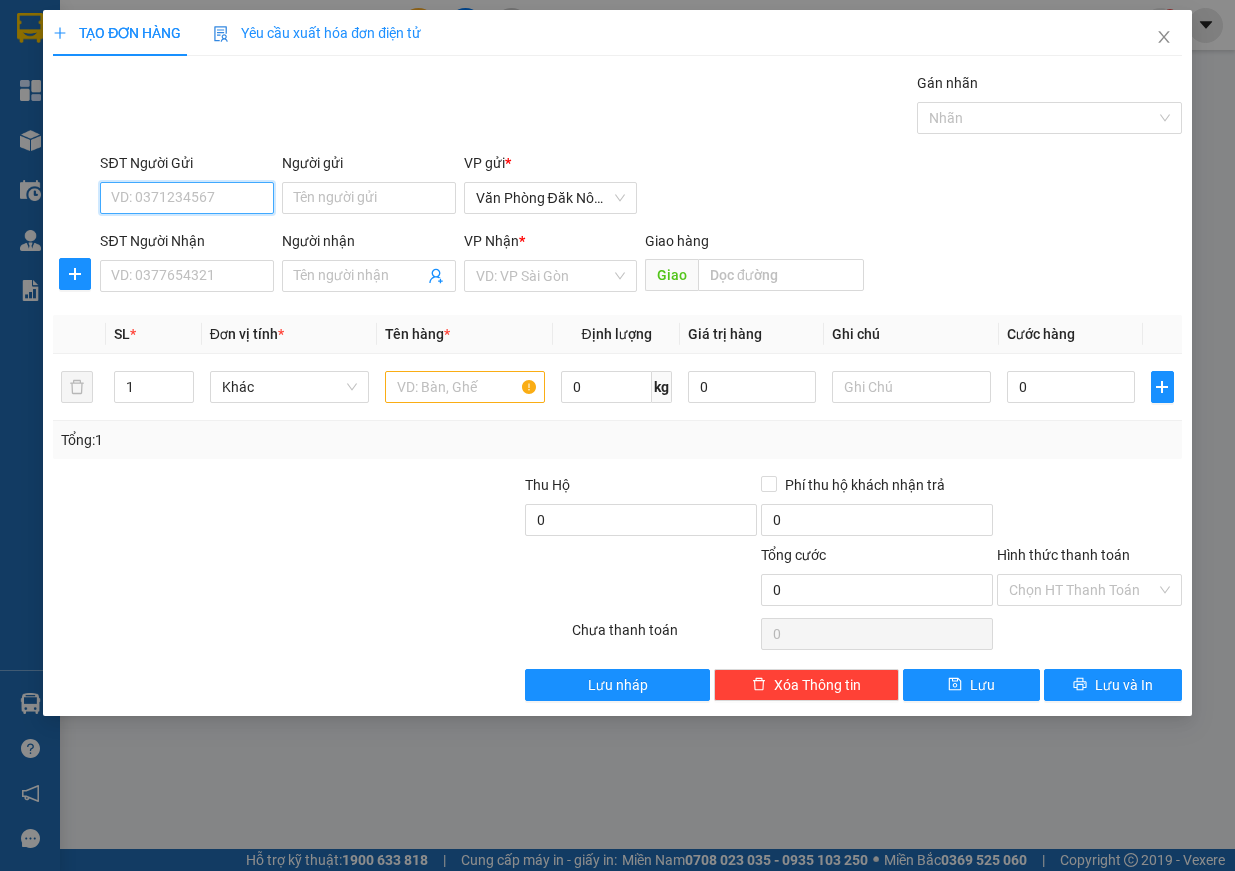 click on "SĐT Người Gửi" at bounding box center (187, 198) 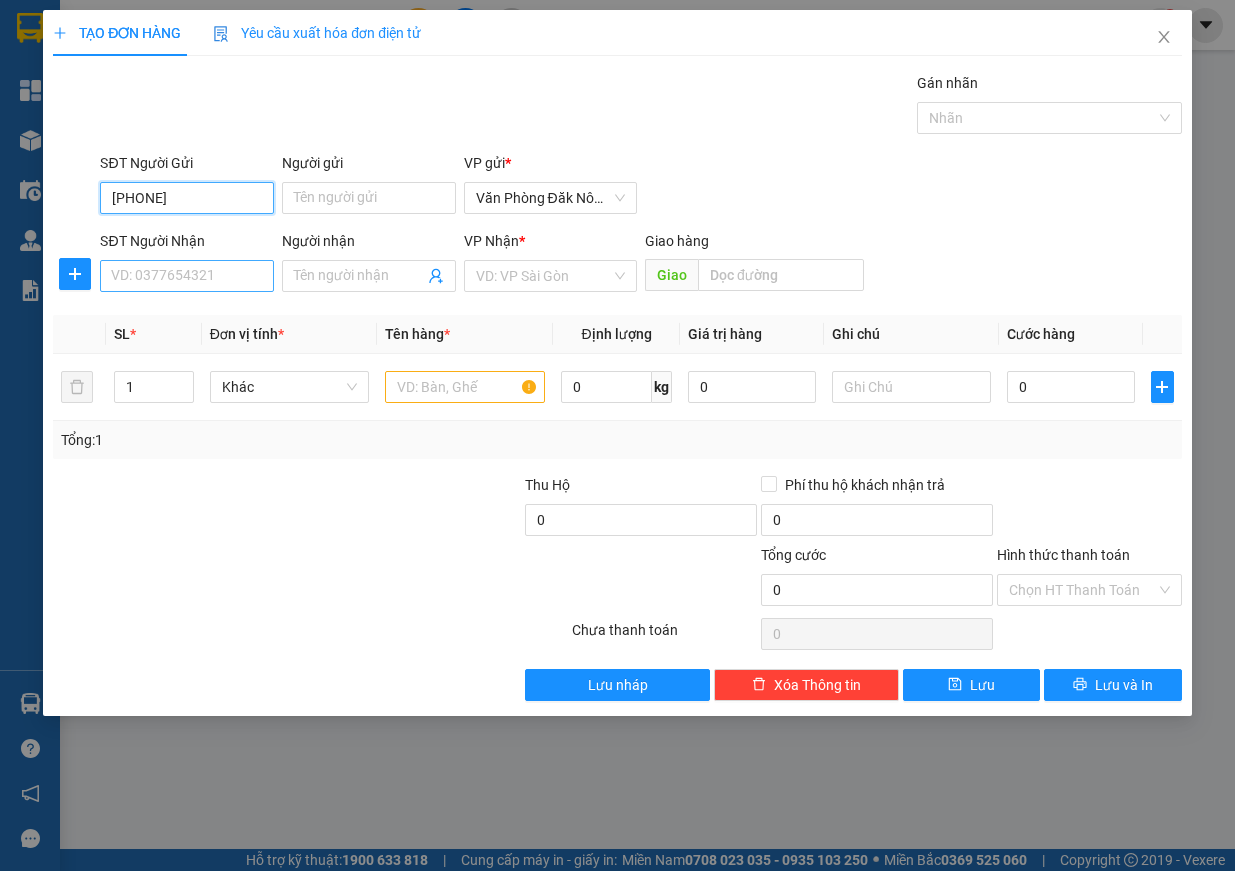 type on "[PHONE]" 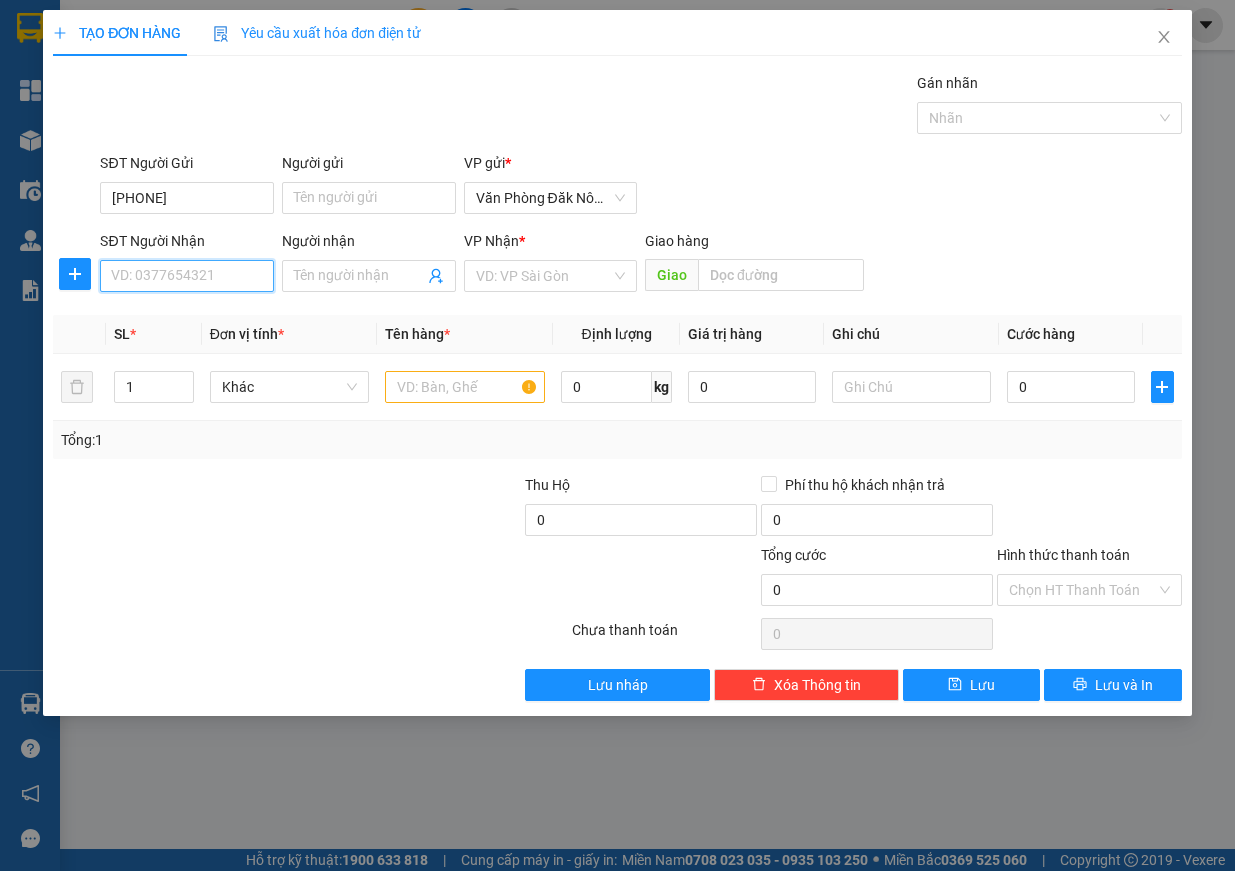 click on "SĐT Người Nhận" at bounding box center [187, 276] 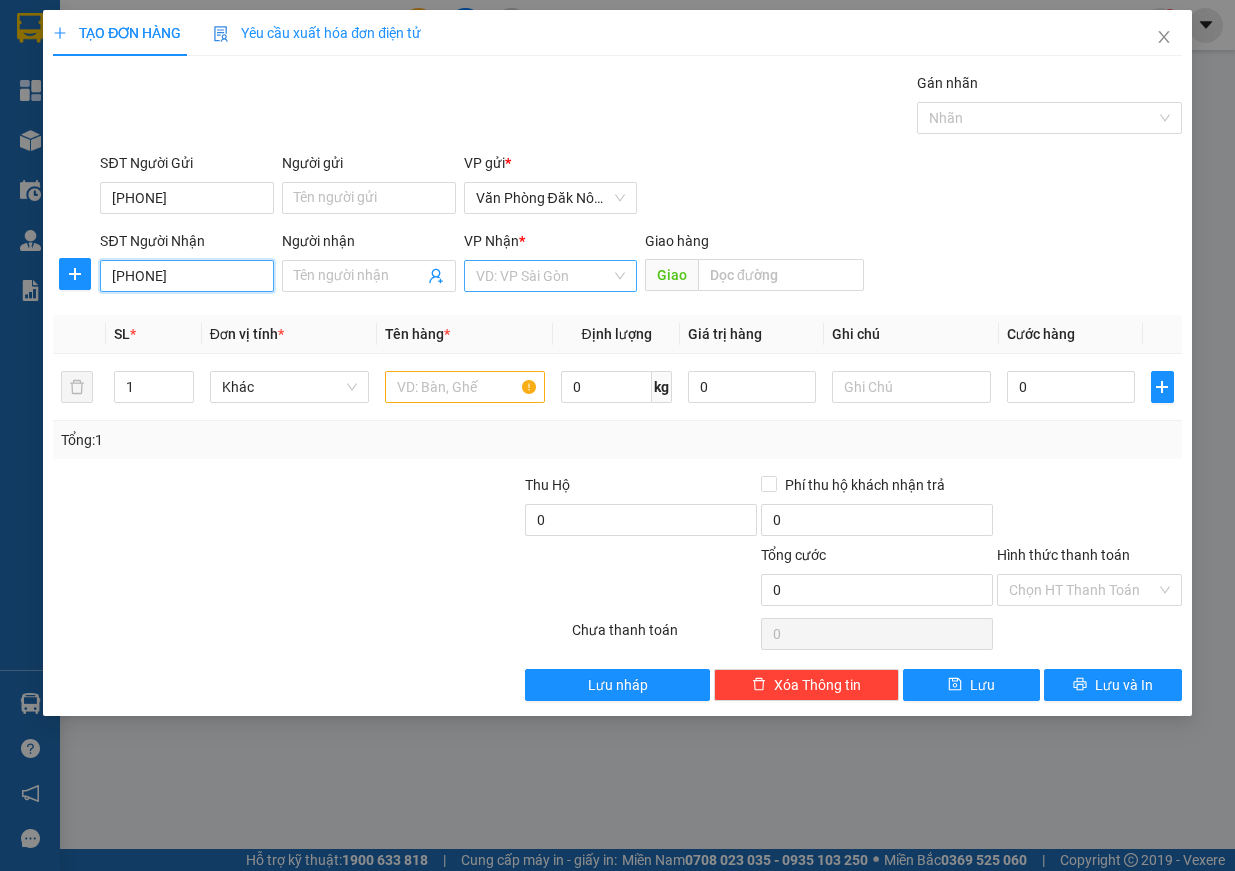 type on "[PHONE]" 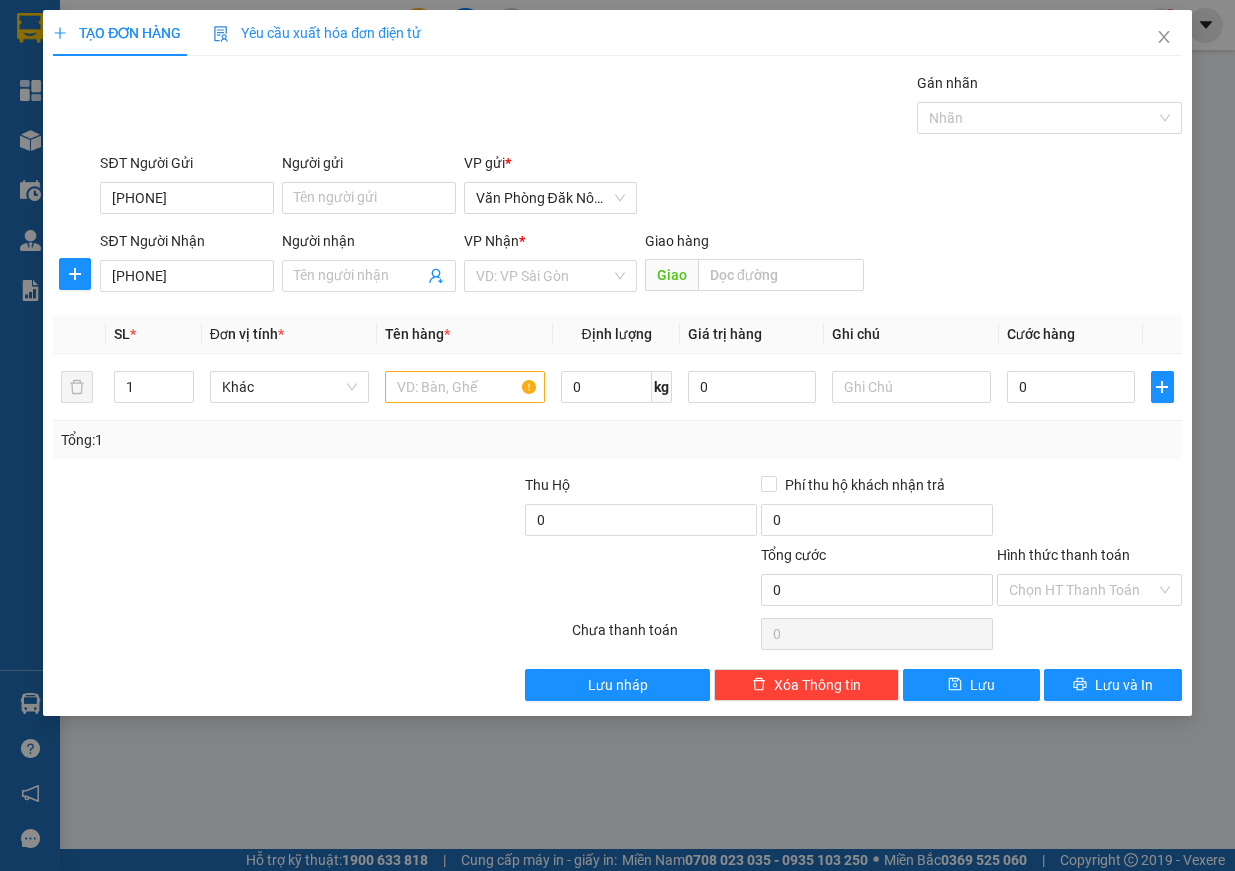 drag, startPoint x: 548, startPoint y: 278, endPoint x: 558, endPoint y: 294, distance: 18.867962 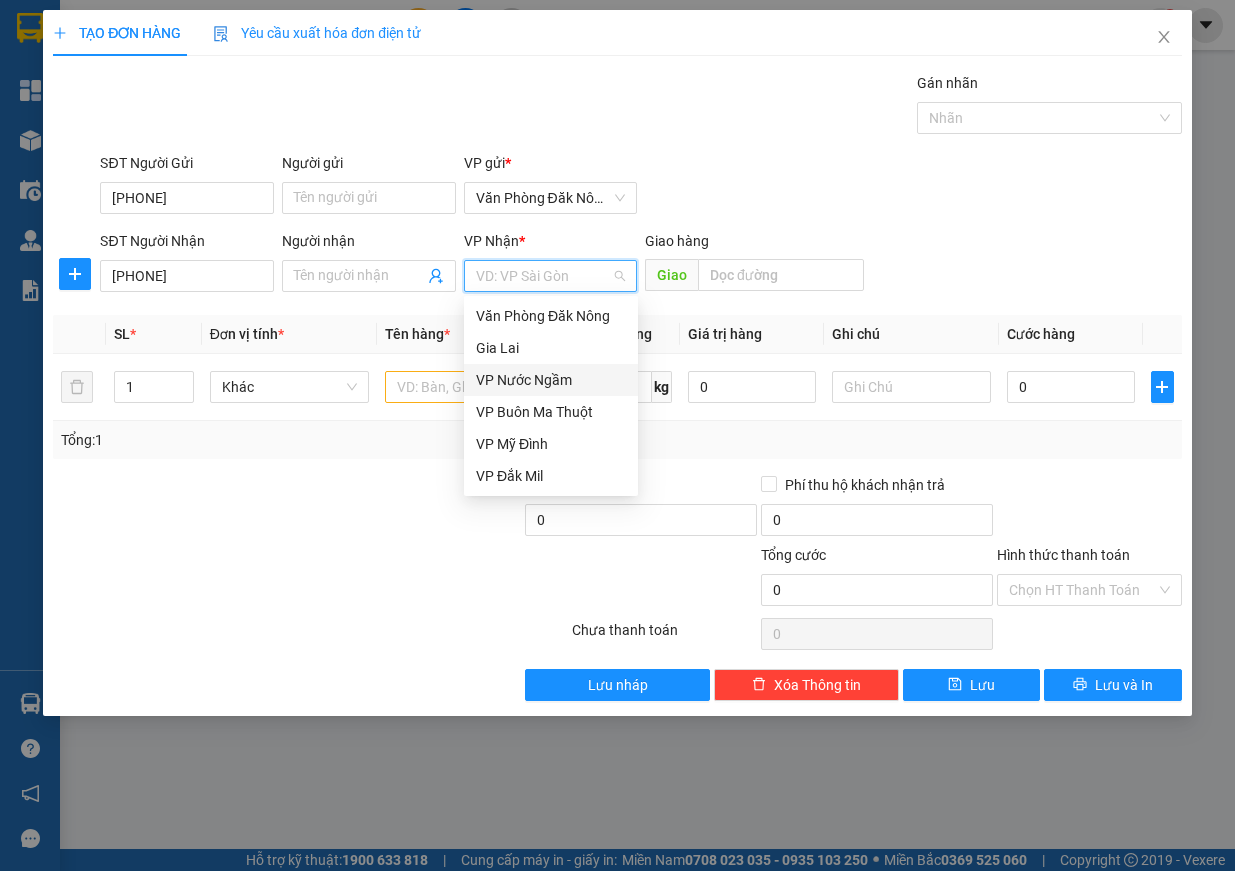 click on "VP Nước Ngầm" at bounding box center [551, 380] 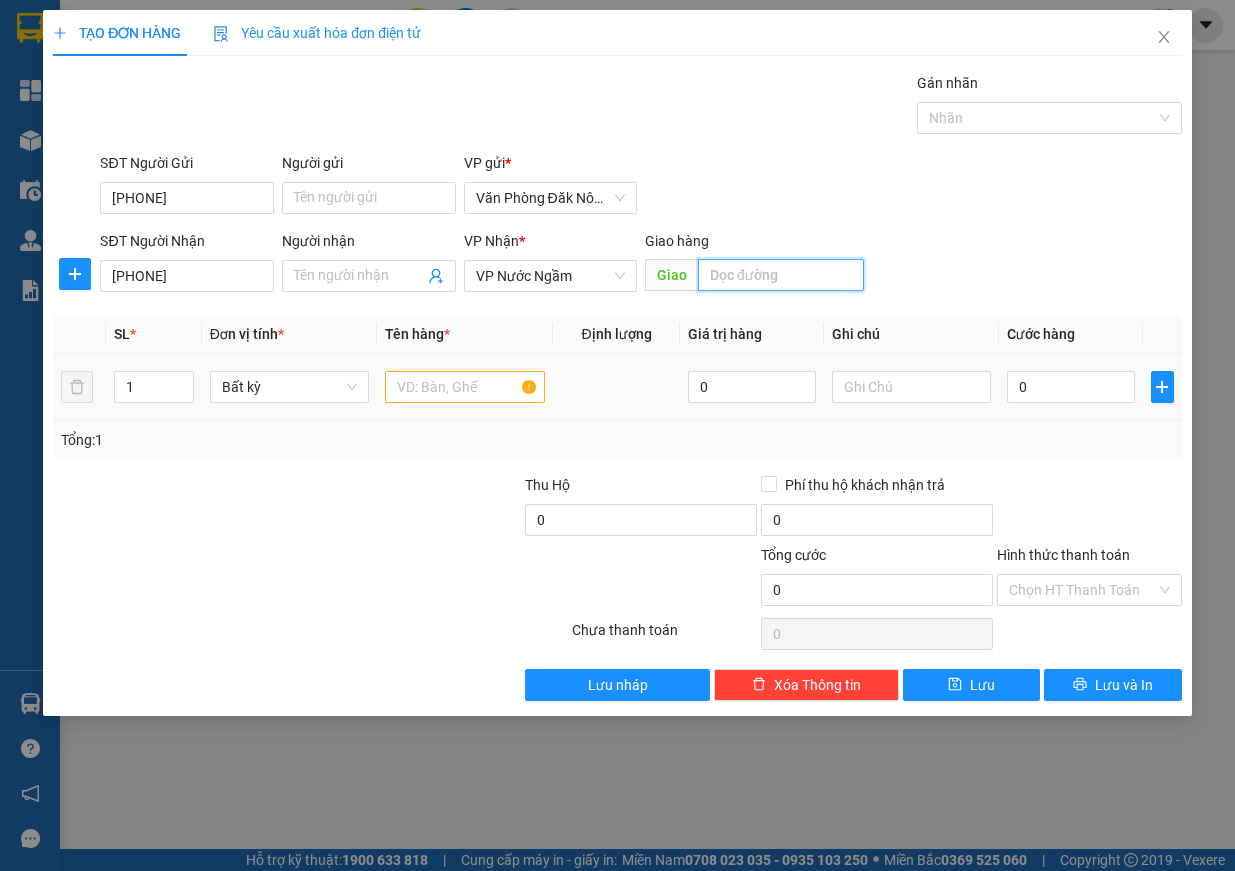 click at bounding box center [781, 275] 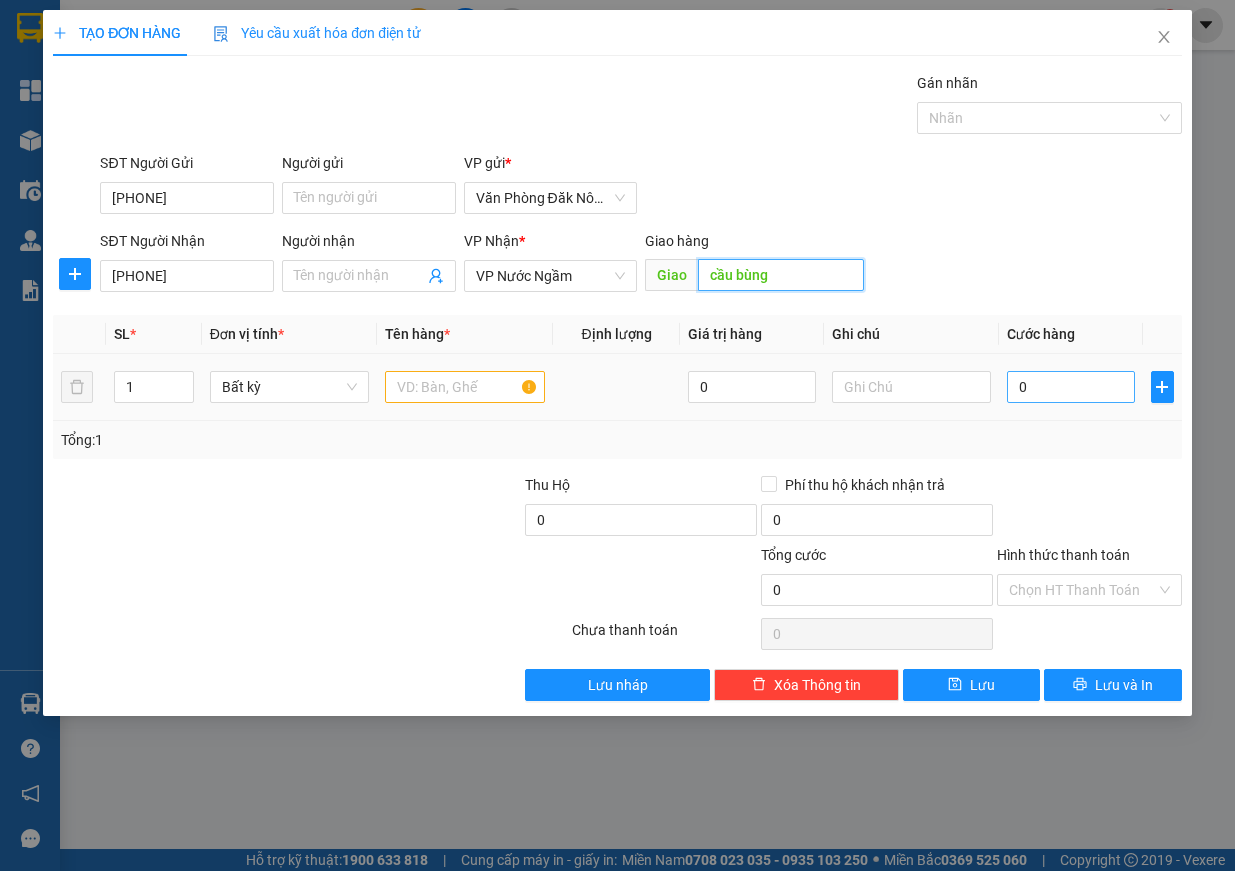 type on "cầu bùng" 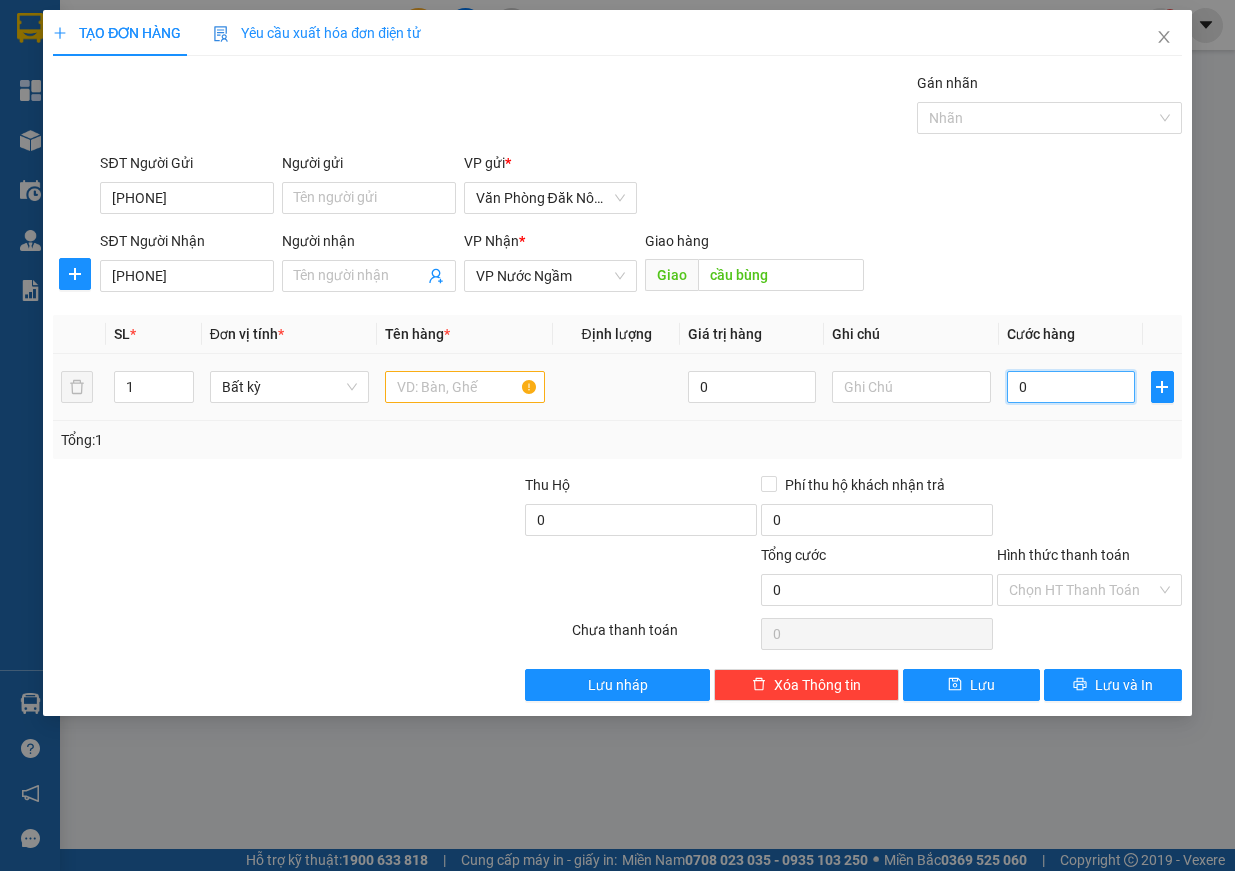 click on "0" at bounding box center (1071, 387) 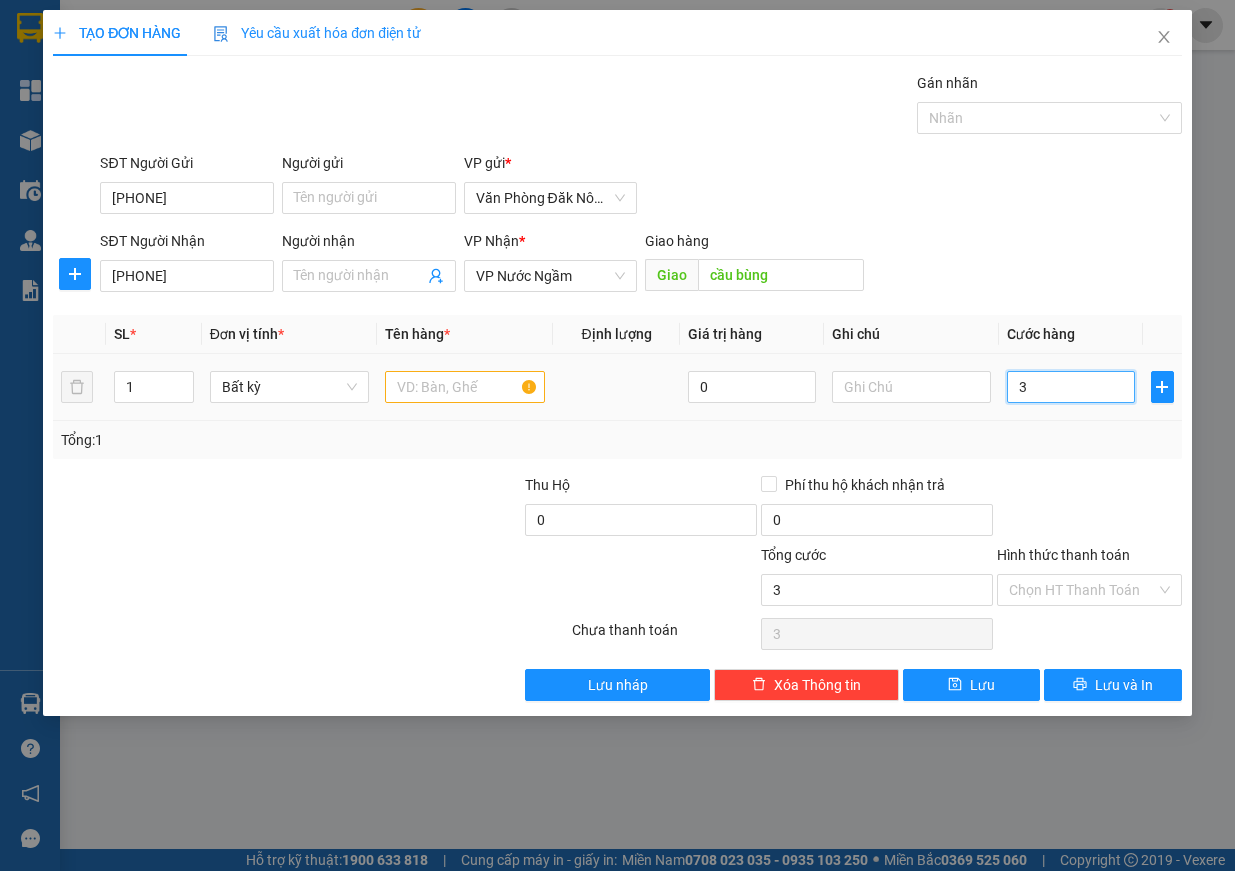 type on "30" 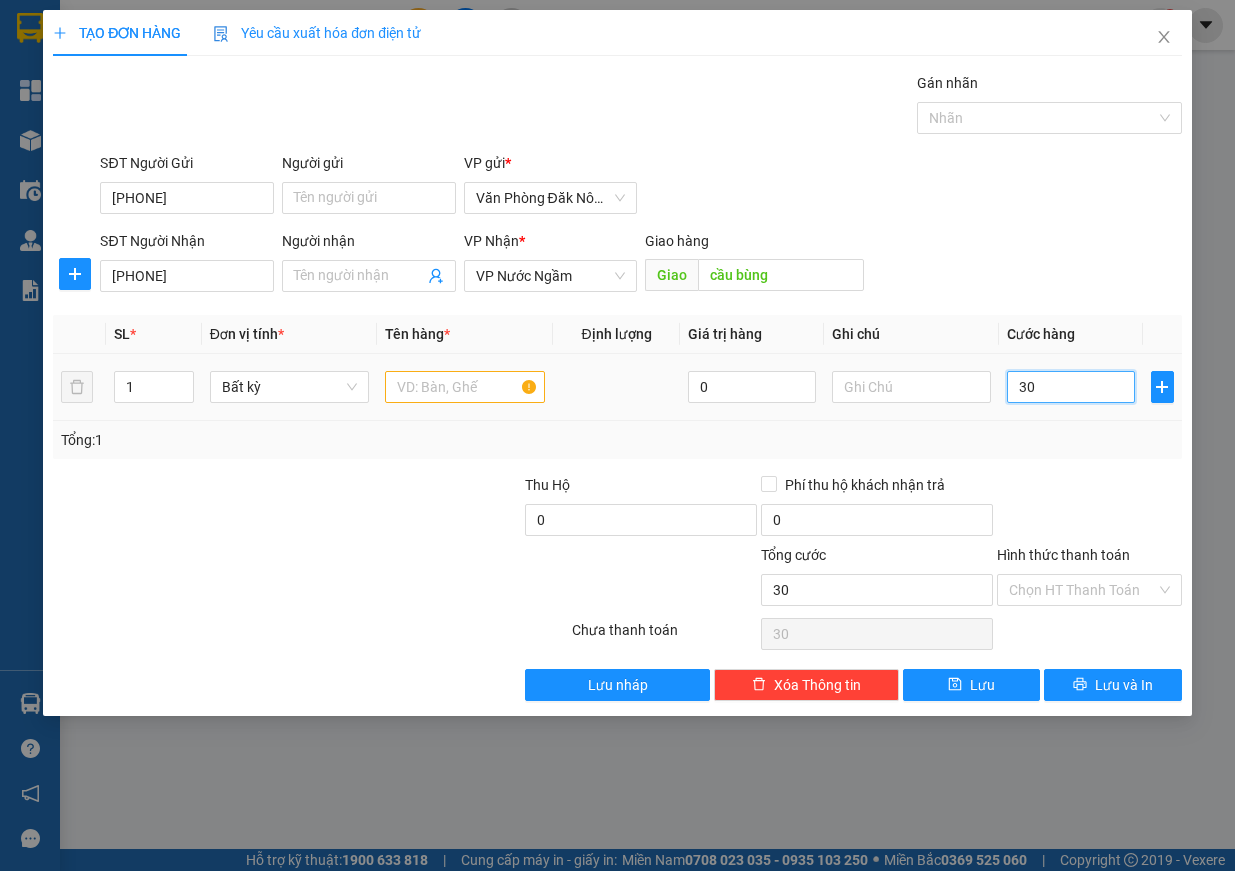 type on "300" 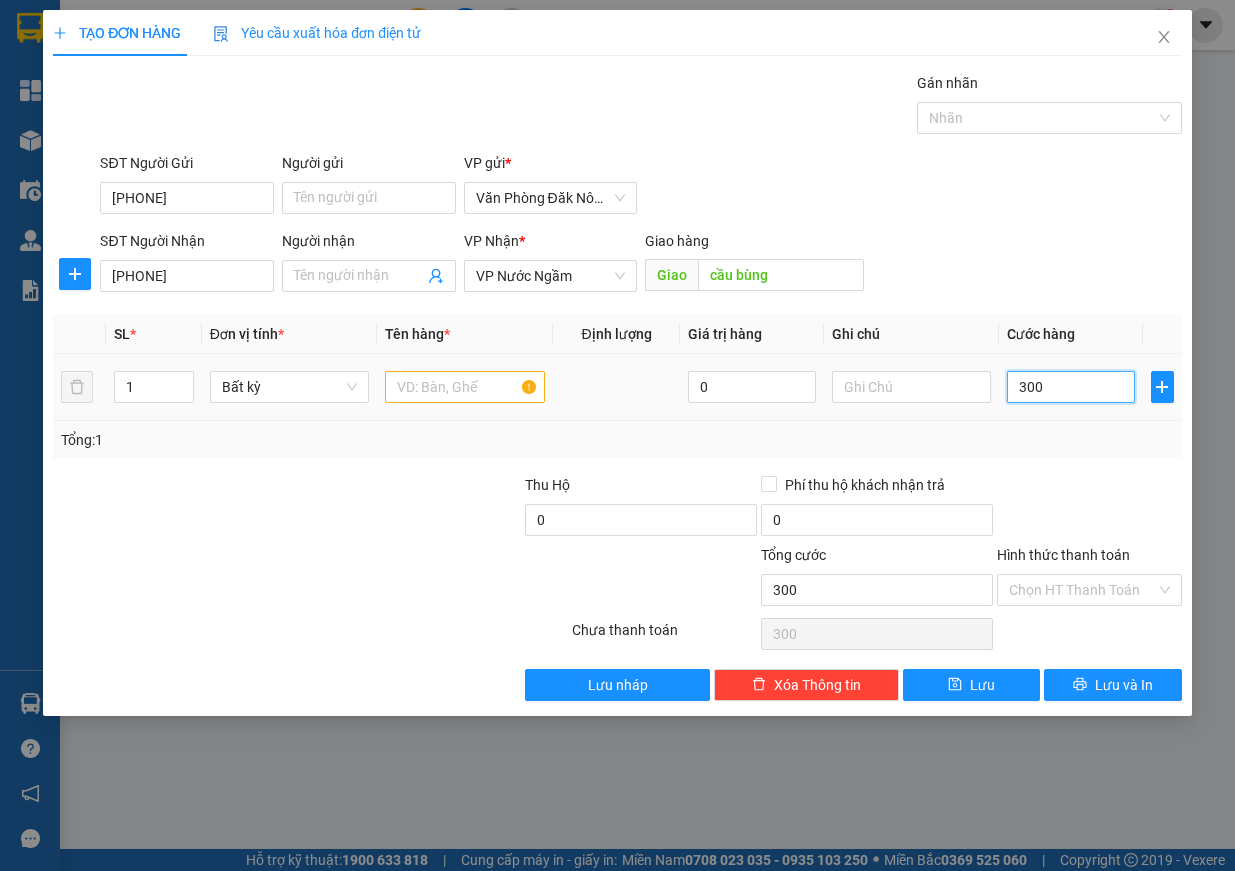 type on "3.000" 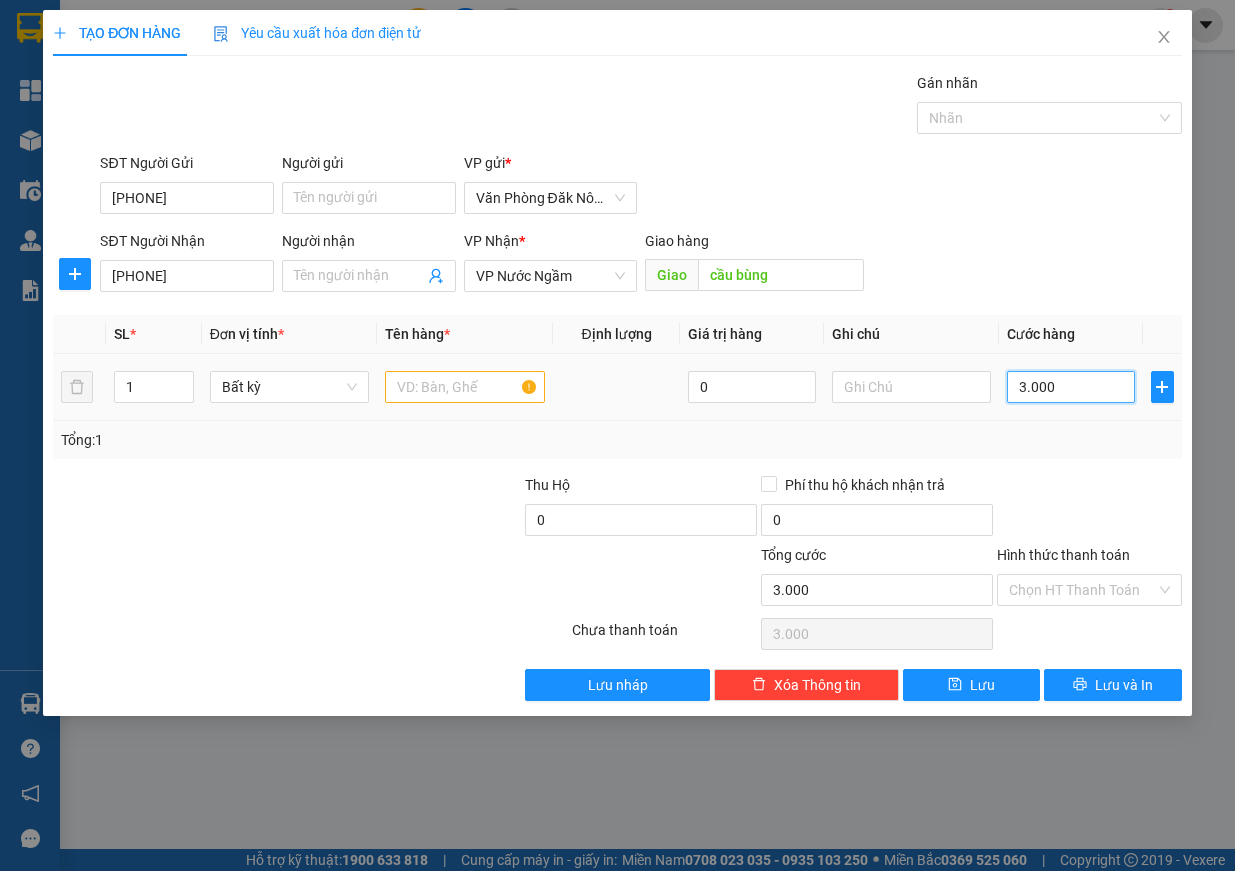 type on "30.000" 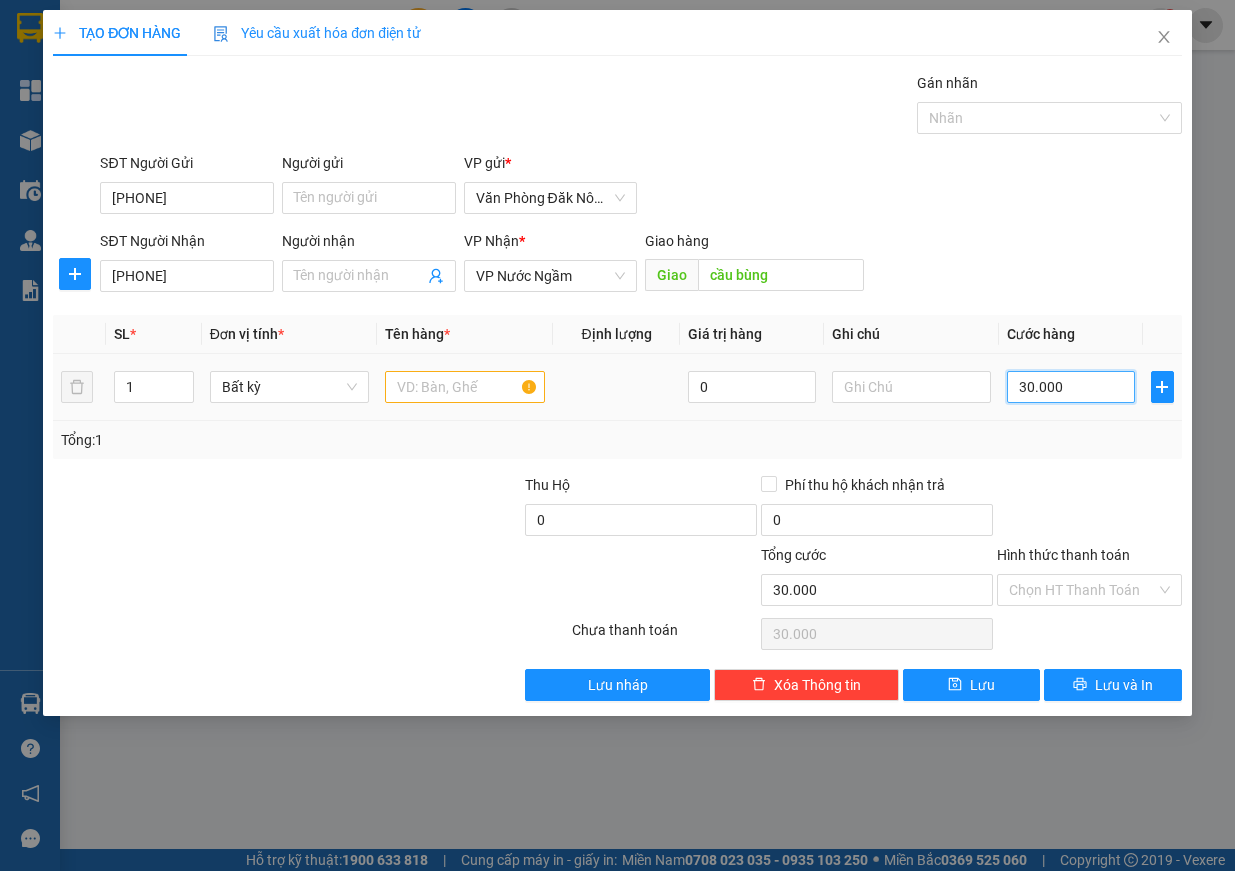 type on "300.000" 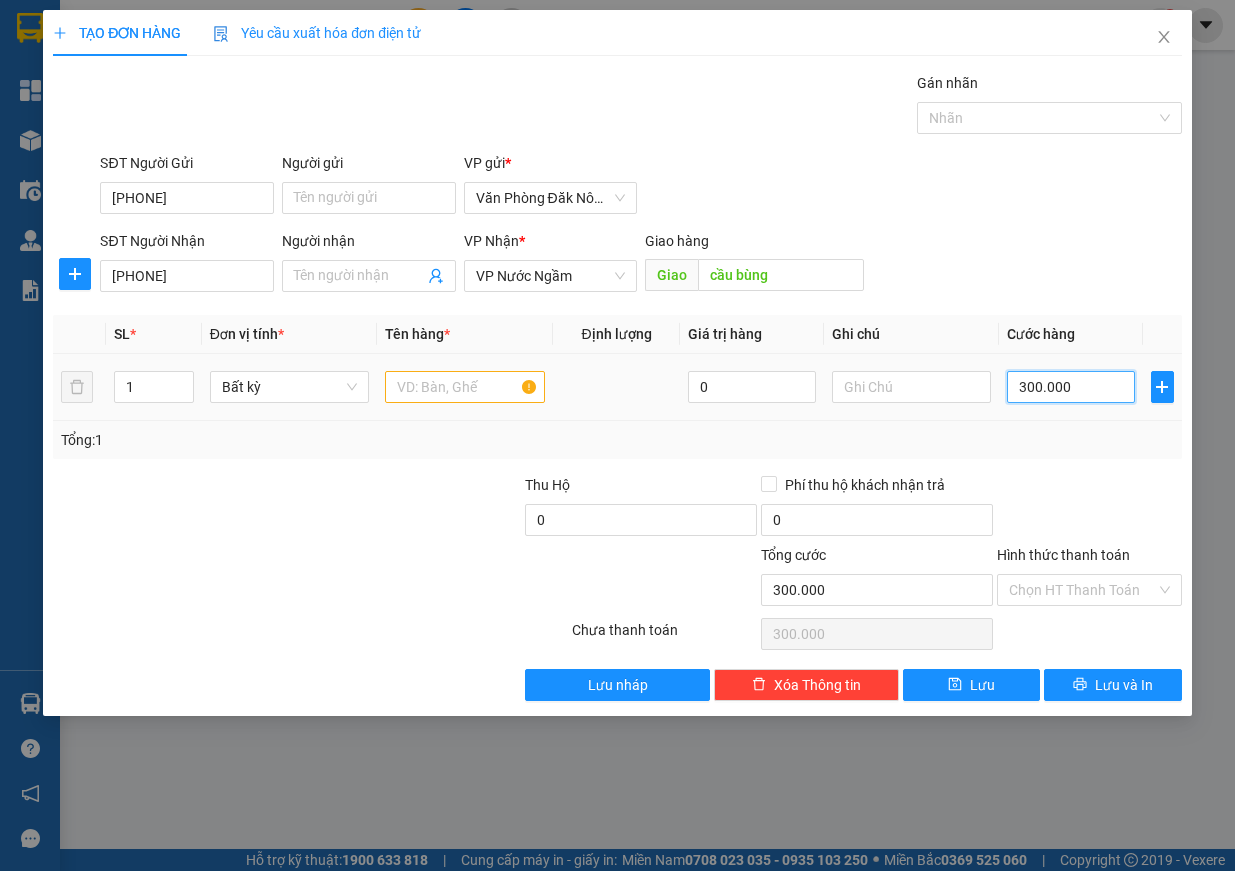 type on "300.000" 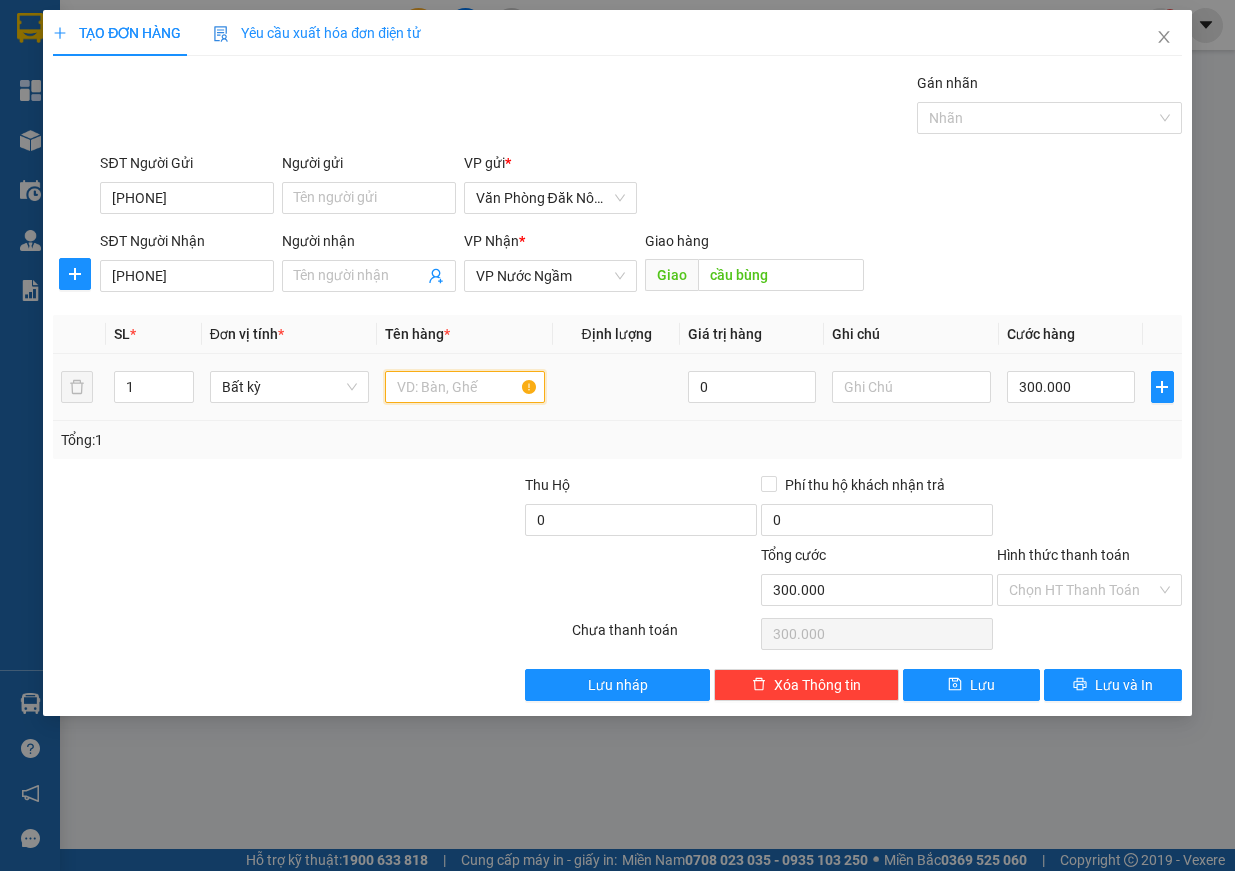 click at bounding box center (465, 387) 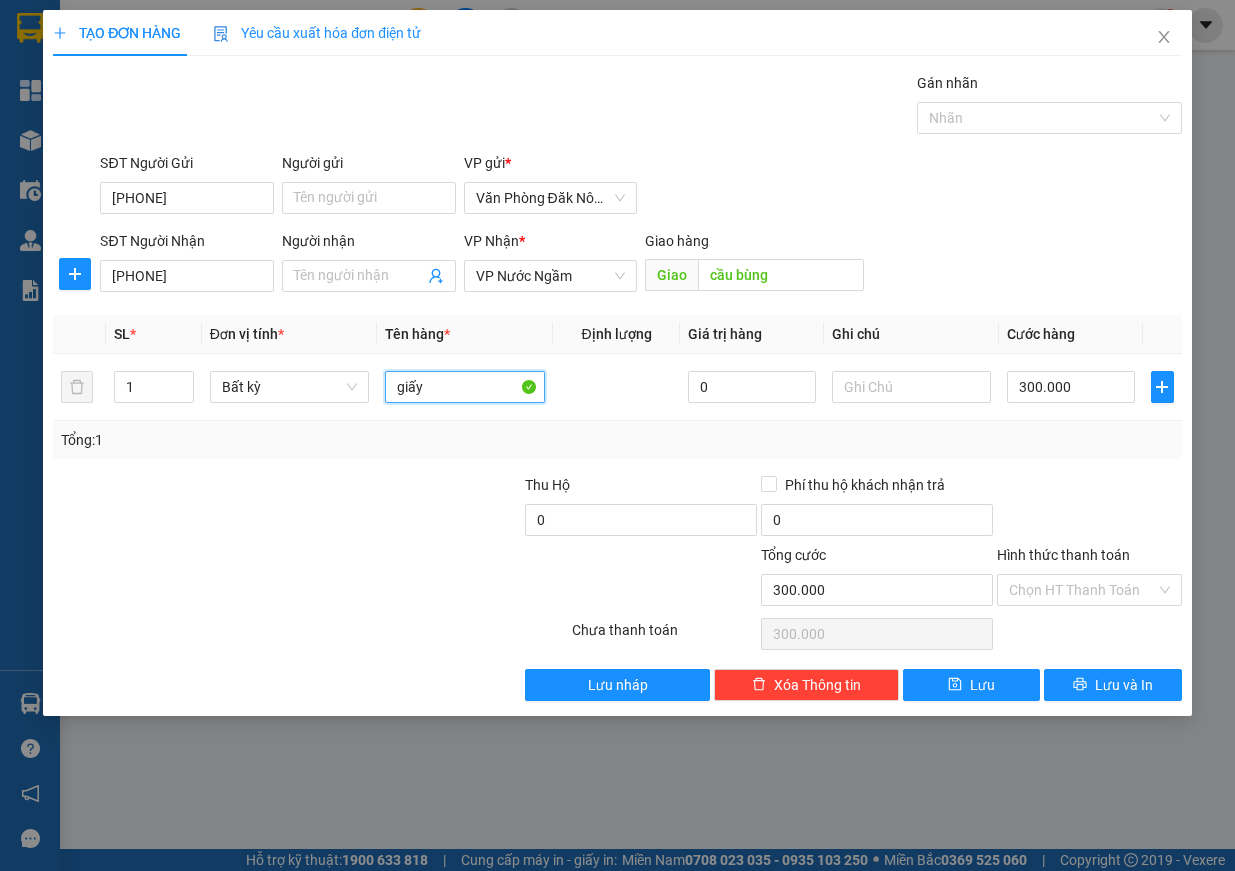 type on "giấy" 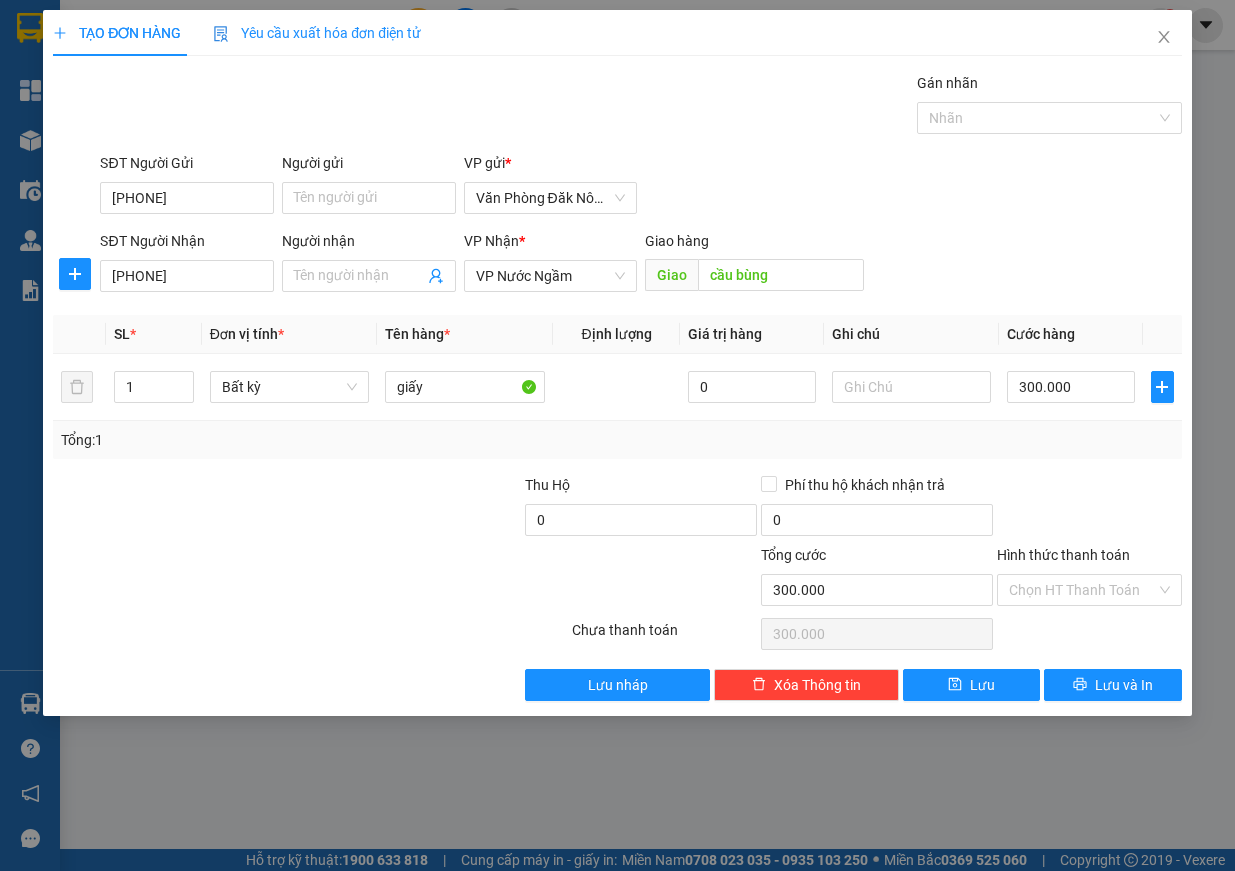 click on "TẠO ĐƠN HÀNG Yêu cầu xuất hóa đơn điện tử Transit Pickup Surcharge Ids Transit Deliver Surcharge Ids Transit Deliver Surcharge Transit Deliver Surcharge Gói vận chuyển  * Tiêu chuẩn Gán nhãn   Nhãn SĐT Người Gửi 09836781331 Người gửi Tên người gửi VP gửi  * Văn Phòng Đăk Nông SĐT Người Nhận 0866194685 Người nhận Tên người nhận VP Nhận  * VP Nước Ngầm Giao hàng Giao cầu bùng SL  * Đơn vị tính  * Tên hàng  * Định lượng Giá trị hàng Ghi chú Cước hàng                   1 Bất kỳ giấy 0 300.000 Tổng:  1 Thu Hộ 0 Phí thu hộ khách nhận trả 0 Tổng cước 300.000 Hình thức thanh toán Chọn HT Thanh Toán Số tiền thu trước 0 Chưa thanh toán 300.000 Chọn HT Thanh Toán Lưu nháp Xóa Thông tin Lưu Lưu và In" at bounding box center (617, 363) 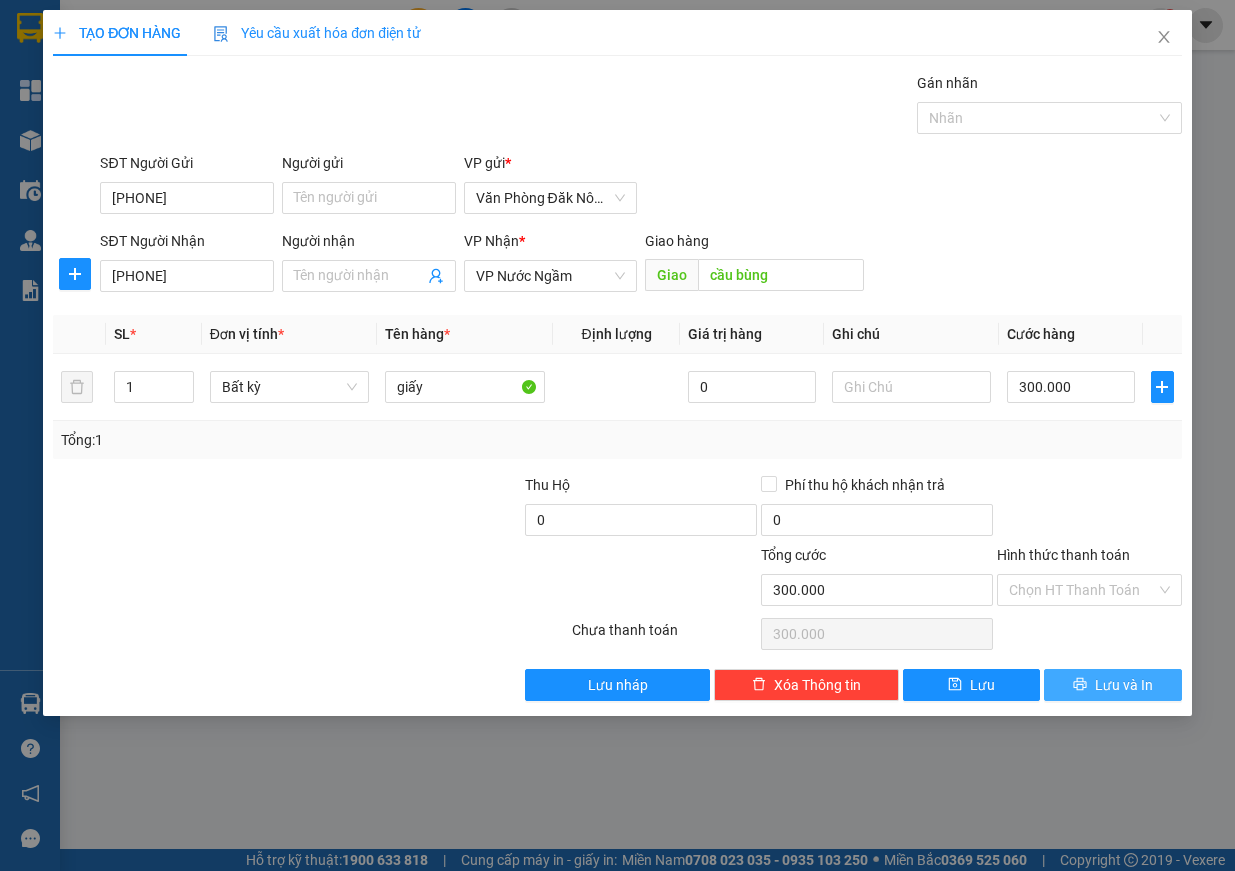 click on "Lưu và In" at bounding box center [1124, 685] 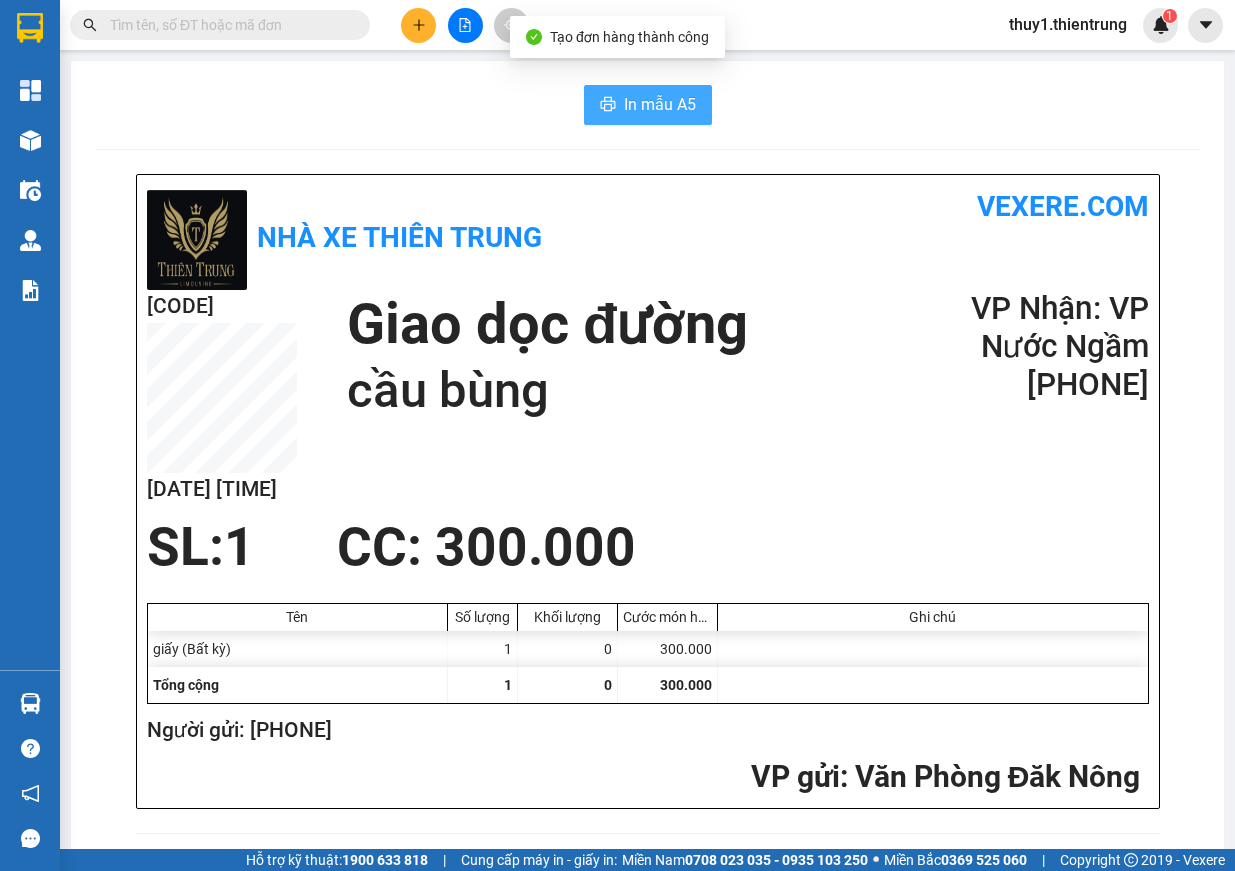 click on "In mẫu A5" at bounding box center [660, 104] 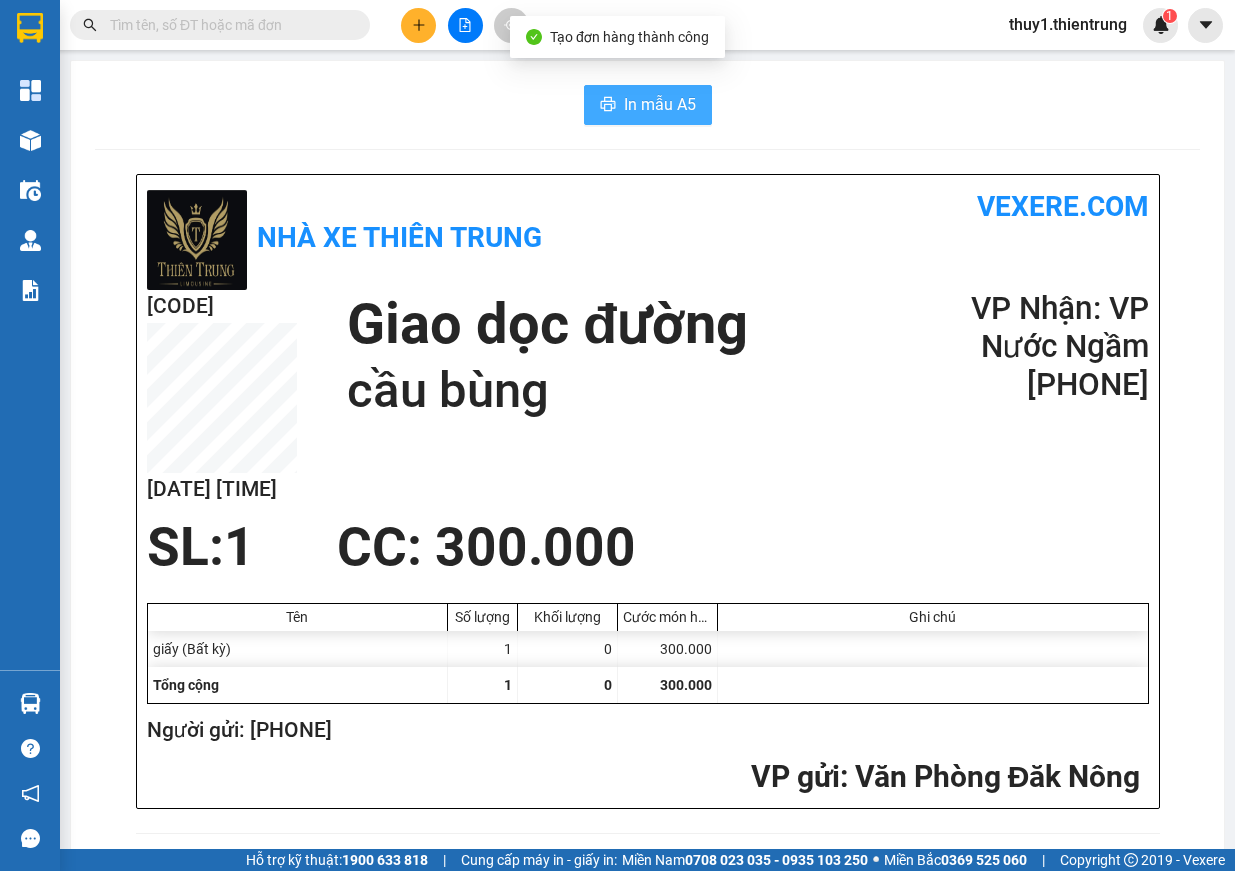 scroll, scrollTop: 0, scrollLeft: 0, axis: both 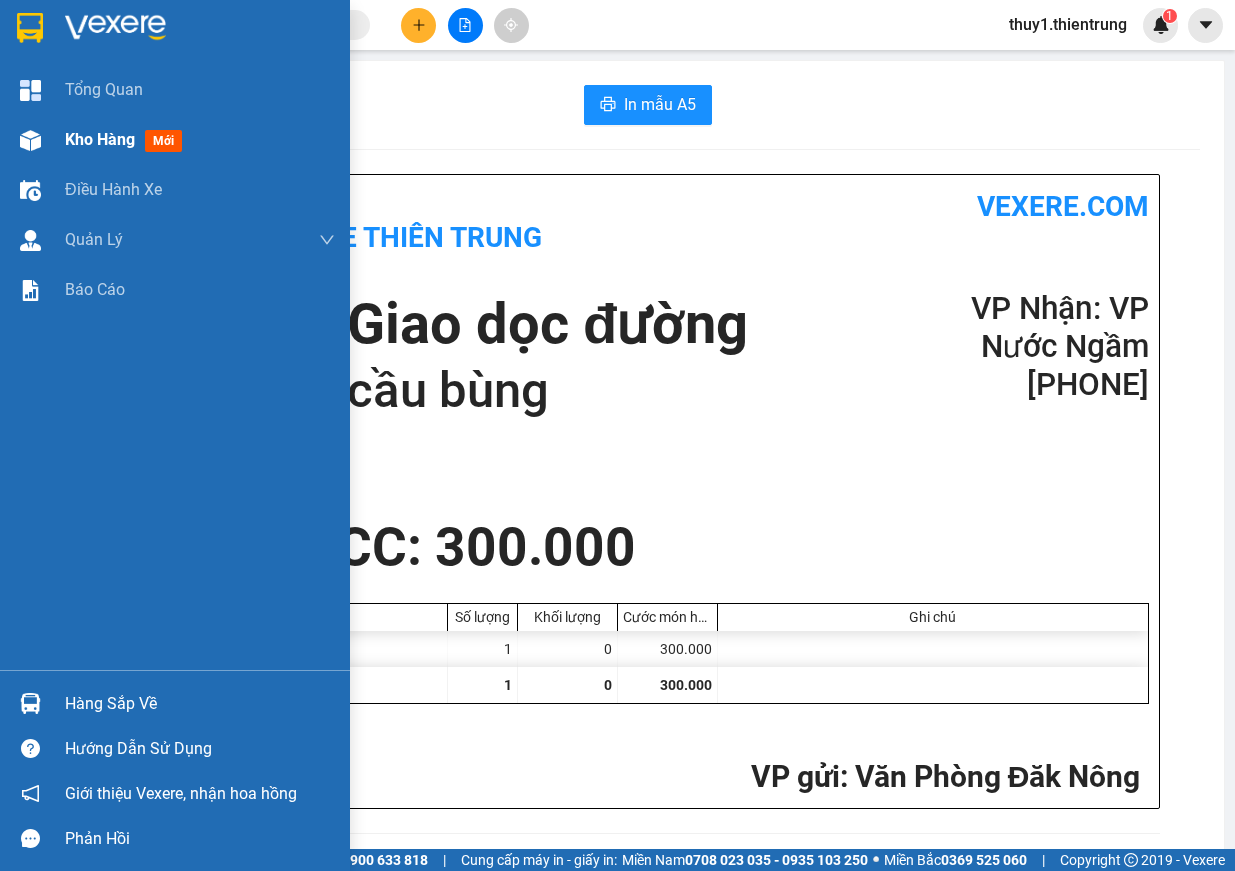 click at bounding box center (30, 140) 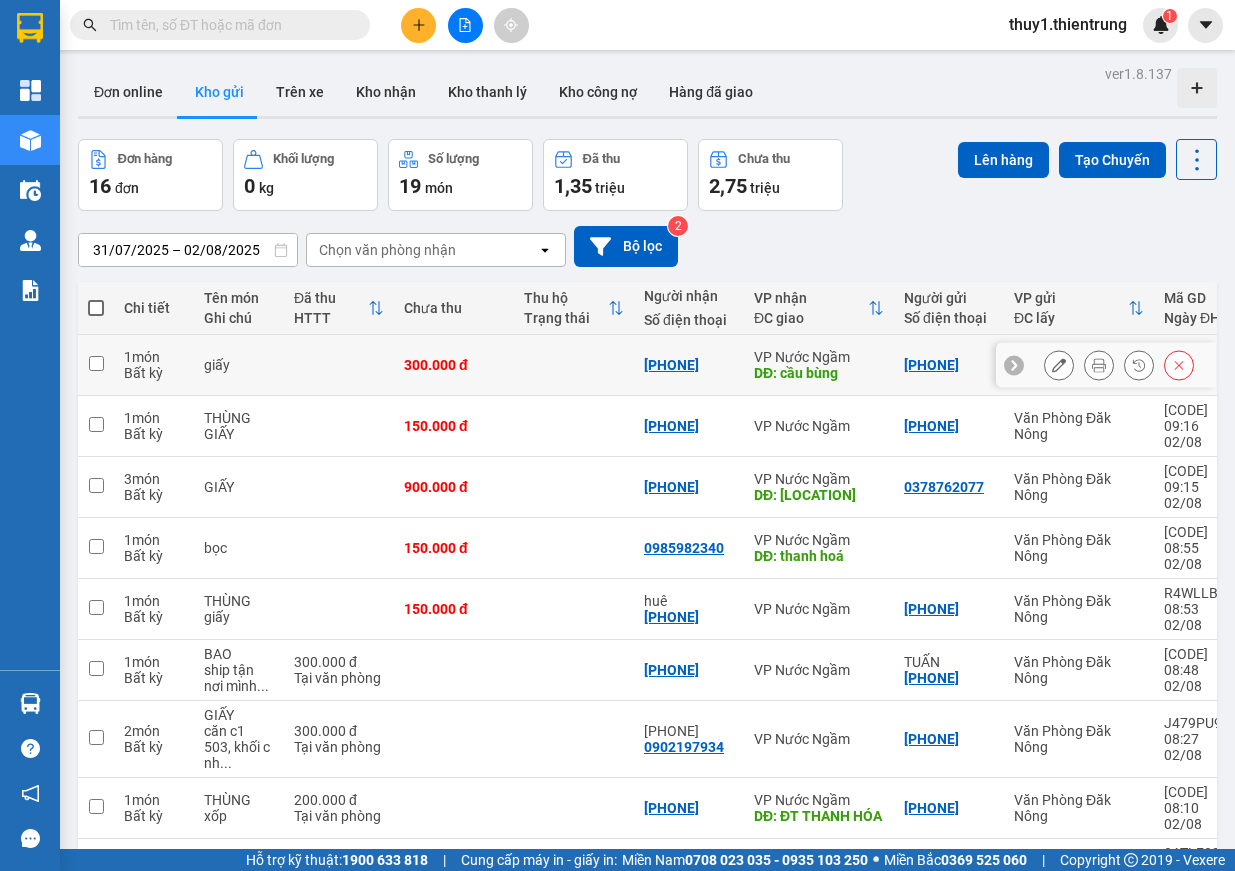 click at bounding box center [96, 363] 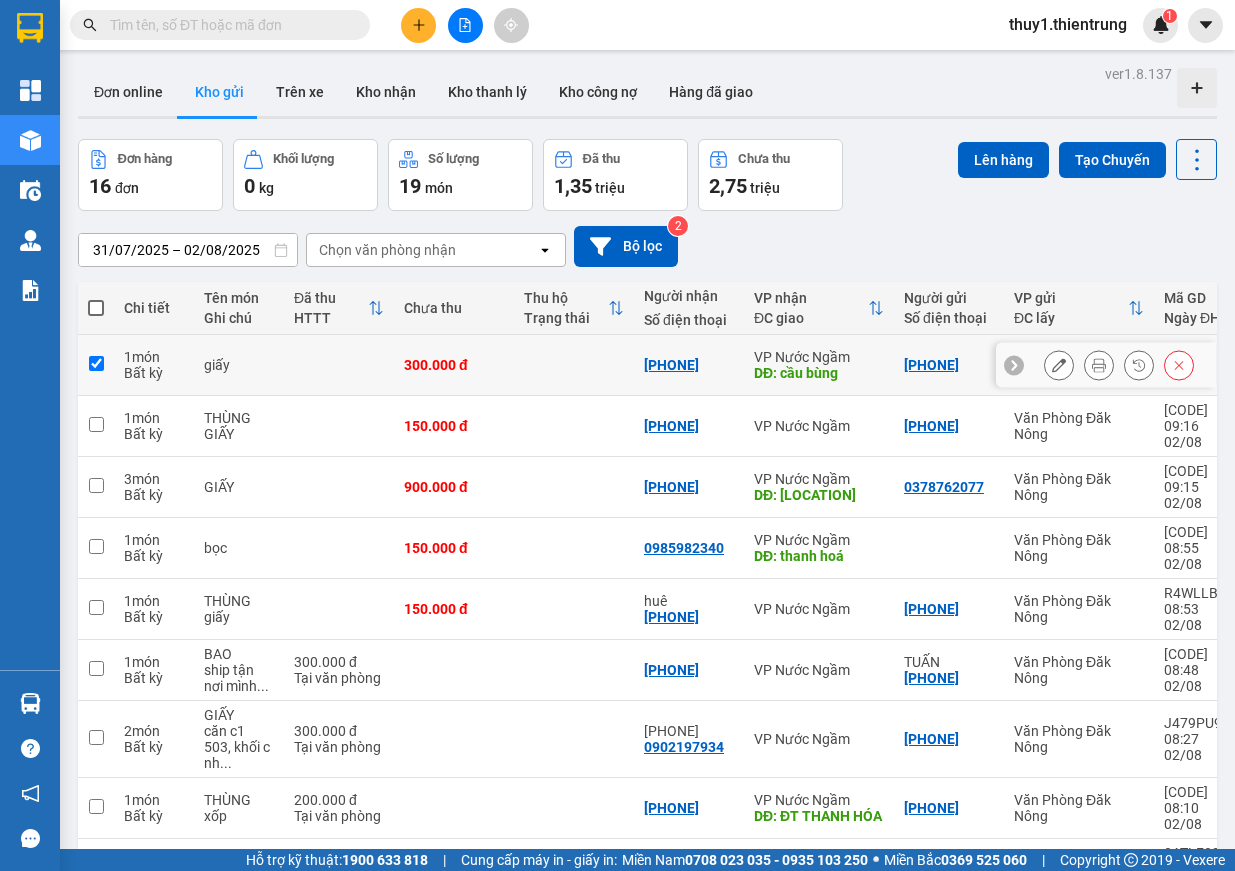 checkbox on "true" 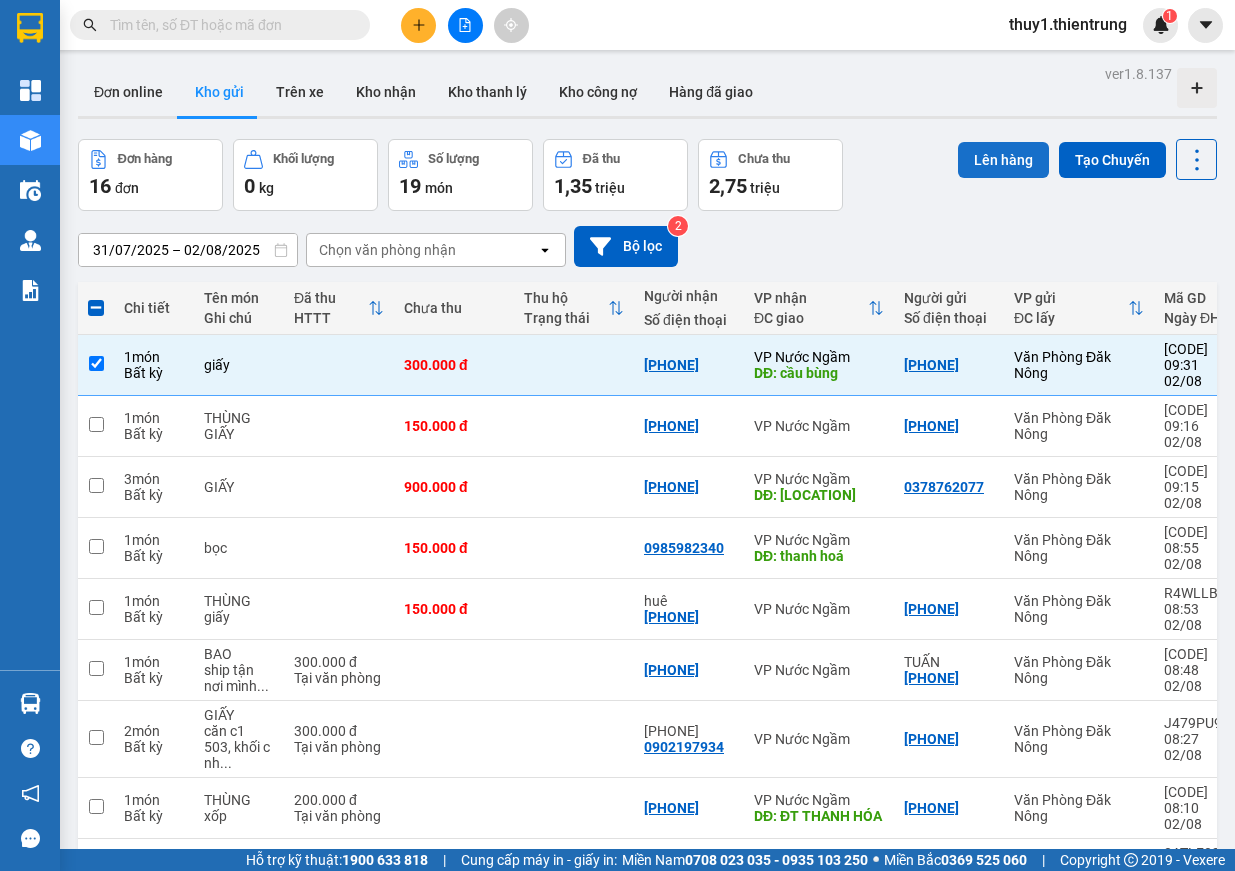 click on "Lên hàng" at bounding box center (1003, 160) 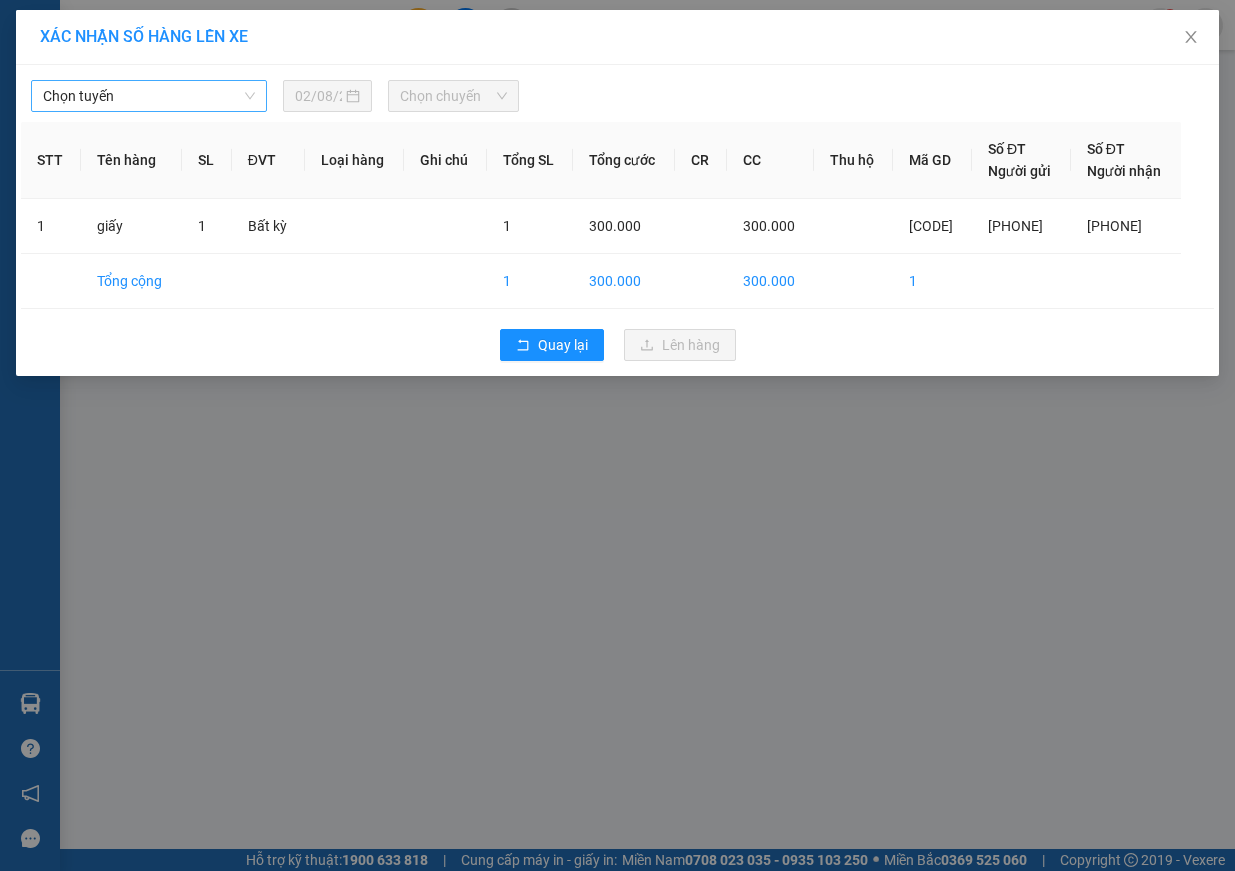 click on "Chọn tuyến" at bounding box center (149, 96) 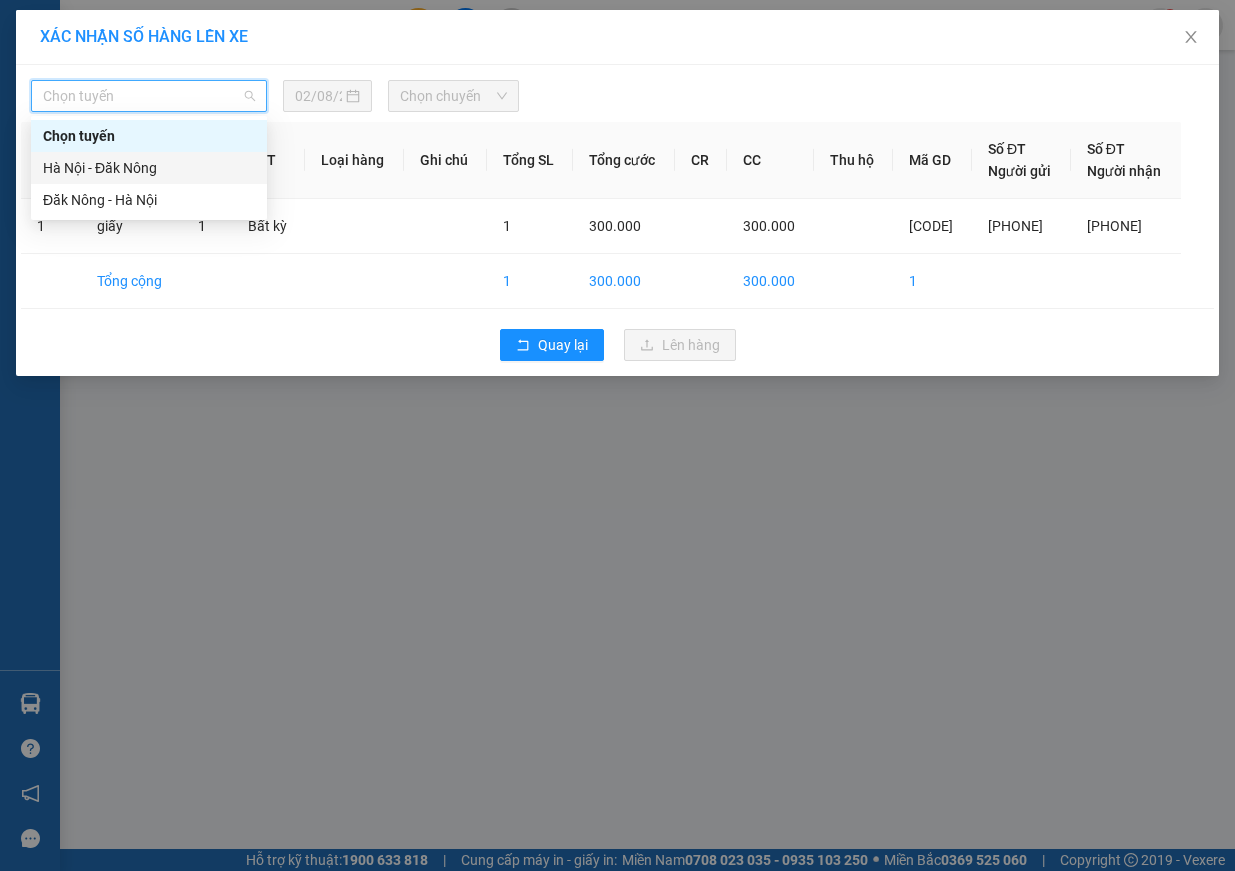 click on "Hà Nội - Đăk Nông" at bounding box center [149, 168] 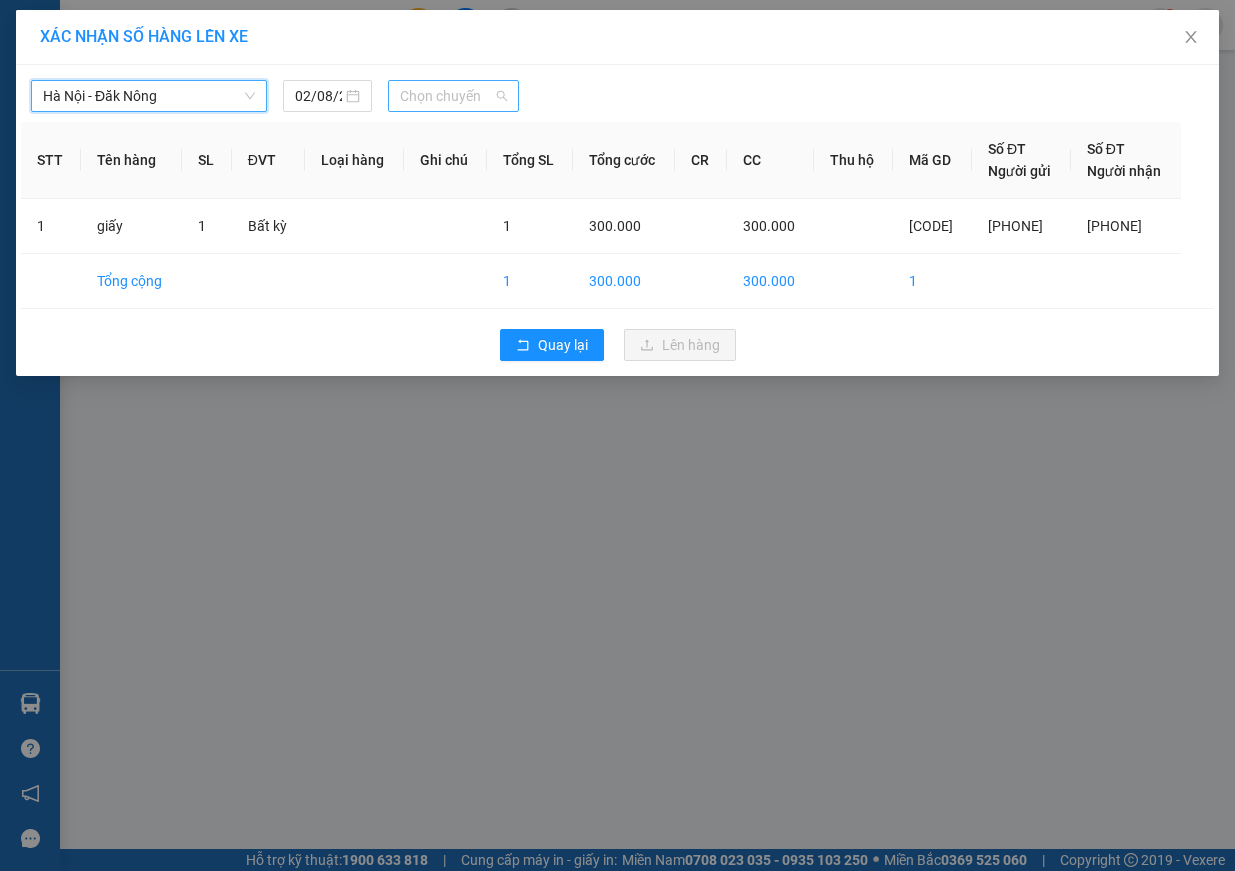 click on "Chọn chuyến" at bounding box center (453, 96) 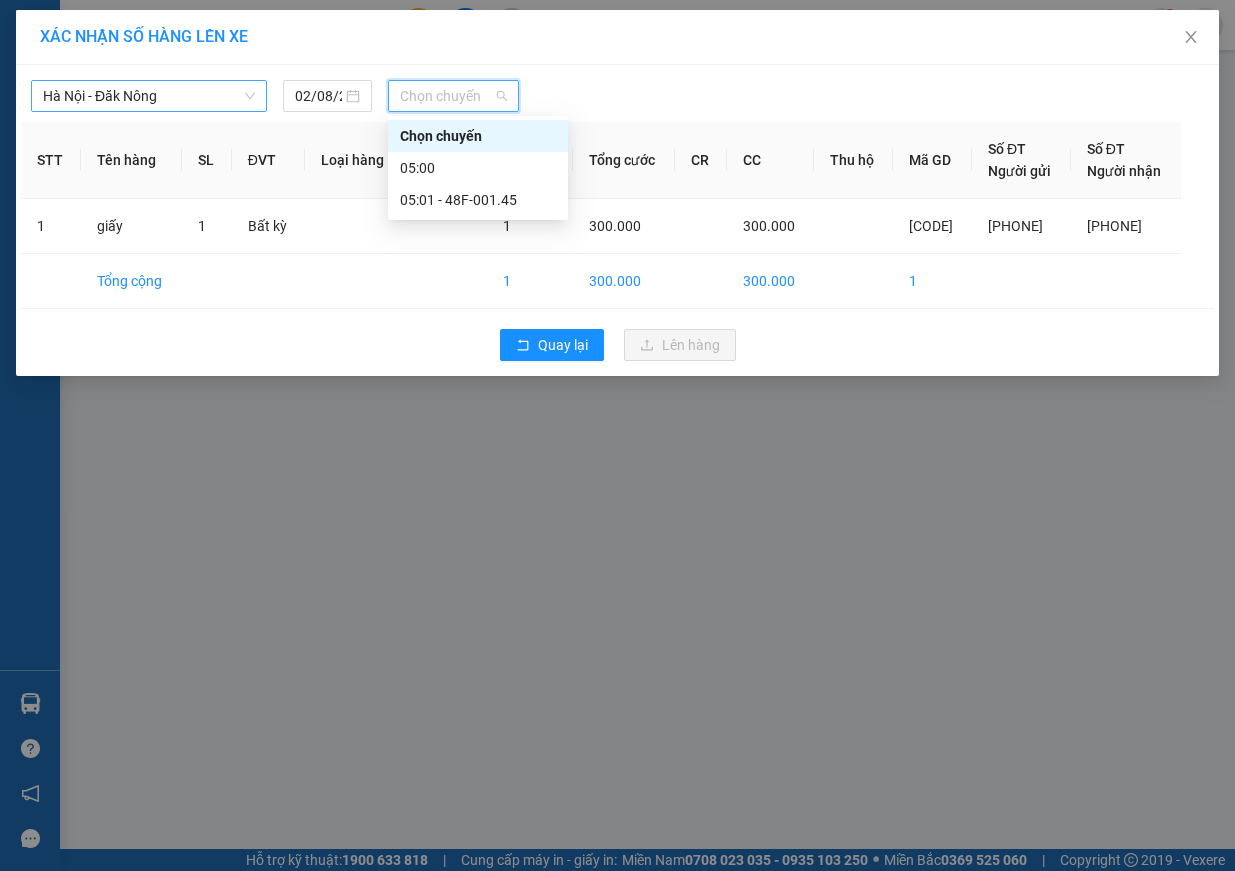 drag, startPoint x: 118, startPoint y: 96, endPoint x: 115, endPoint y: 111, distance: 15.297058 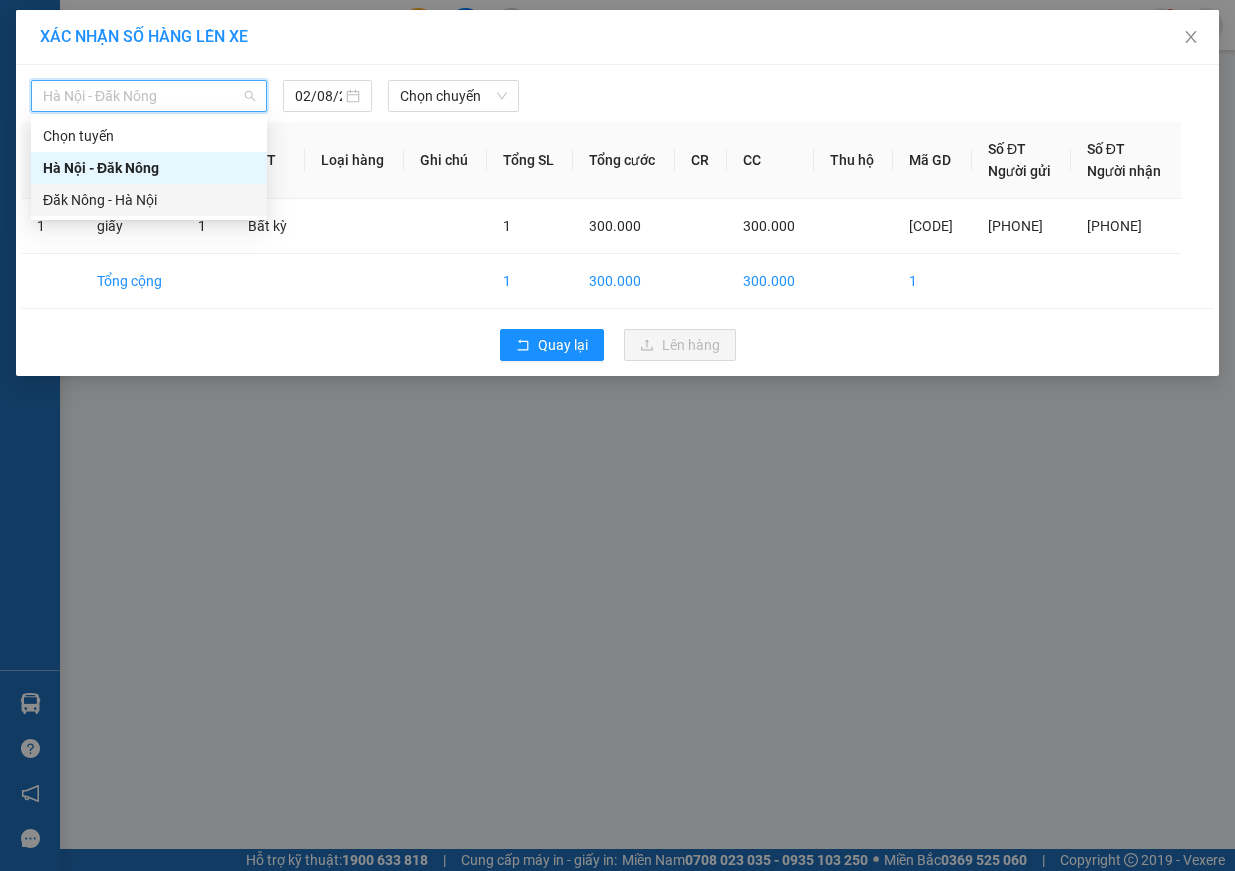 click on "Đăk Nông - Hà Nội" at bounding box center [149, 200] 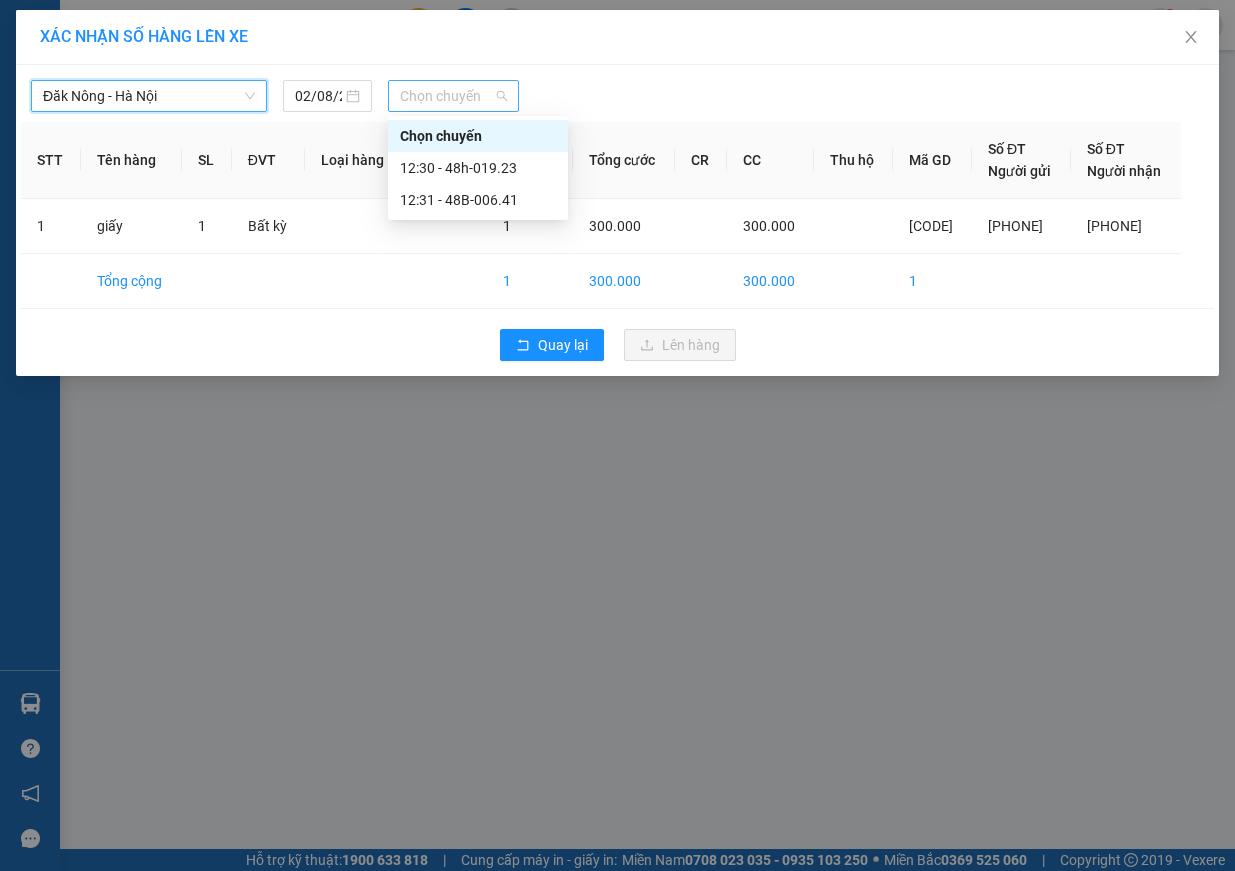 click on "Chọn chuyến" at bounding box center (453, 96) 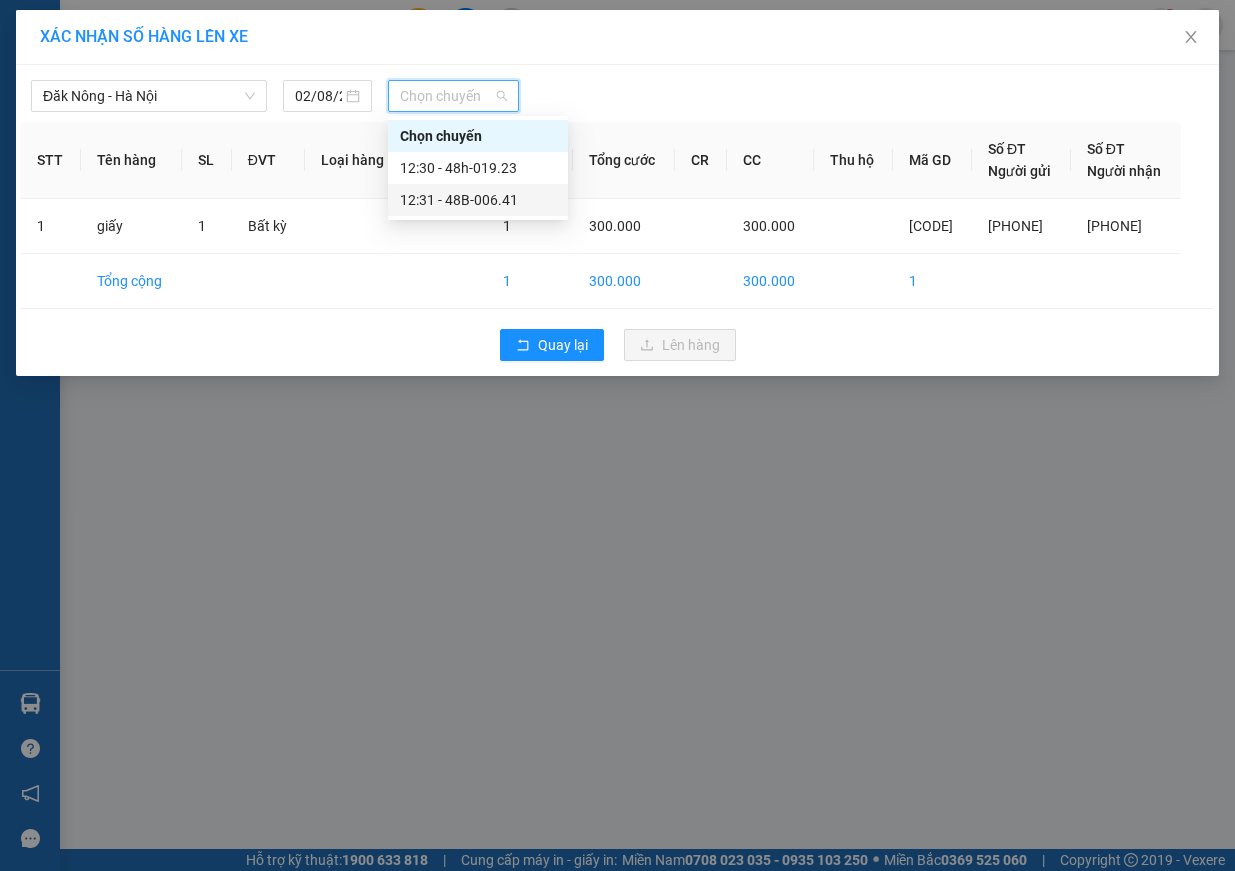 click on "12:31     - 48B-006.41" at bounding box center (478, 200) 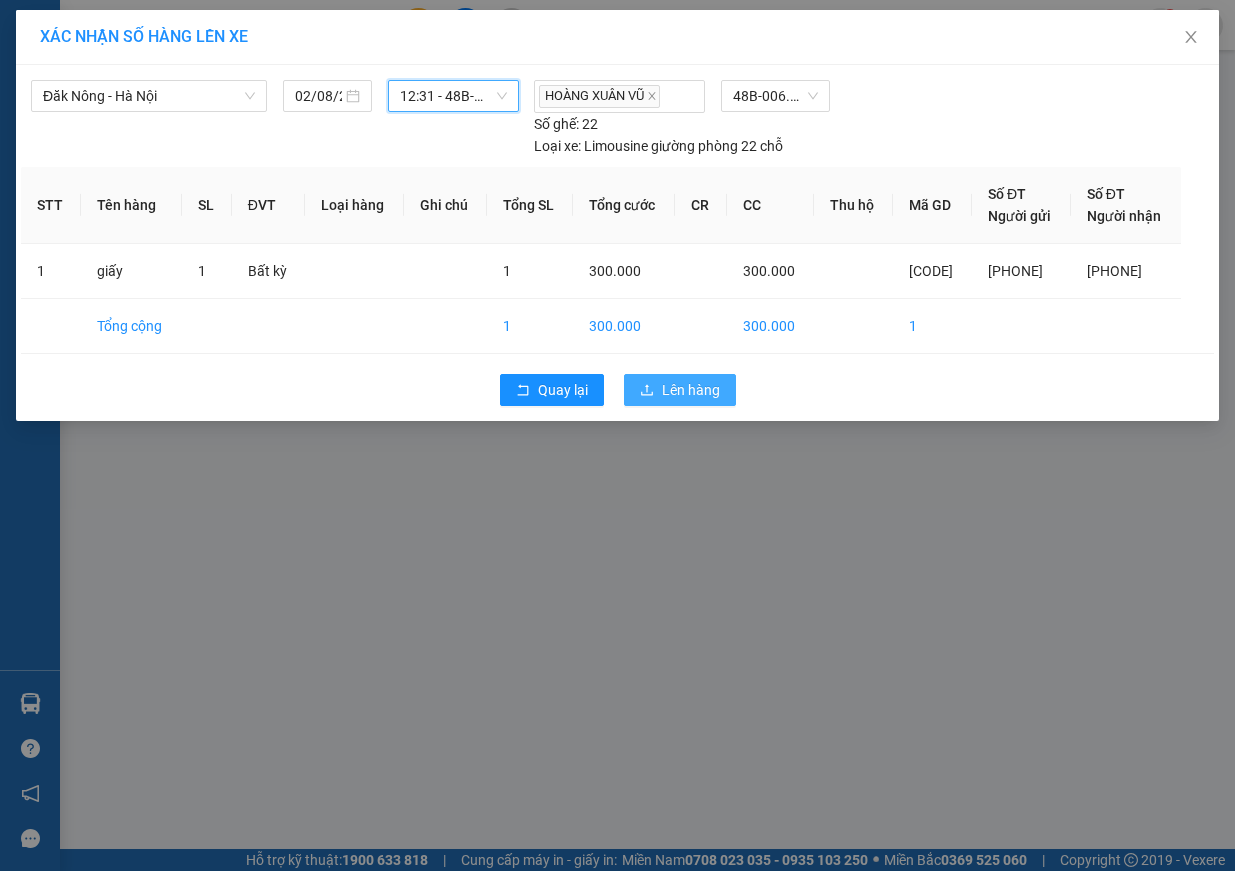click on "Lên hàng" at bounding box center [691, 390] 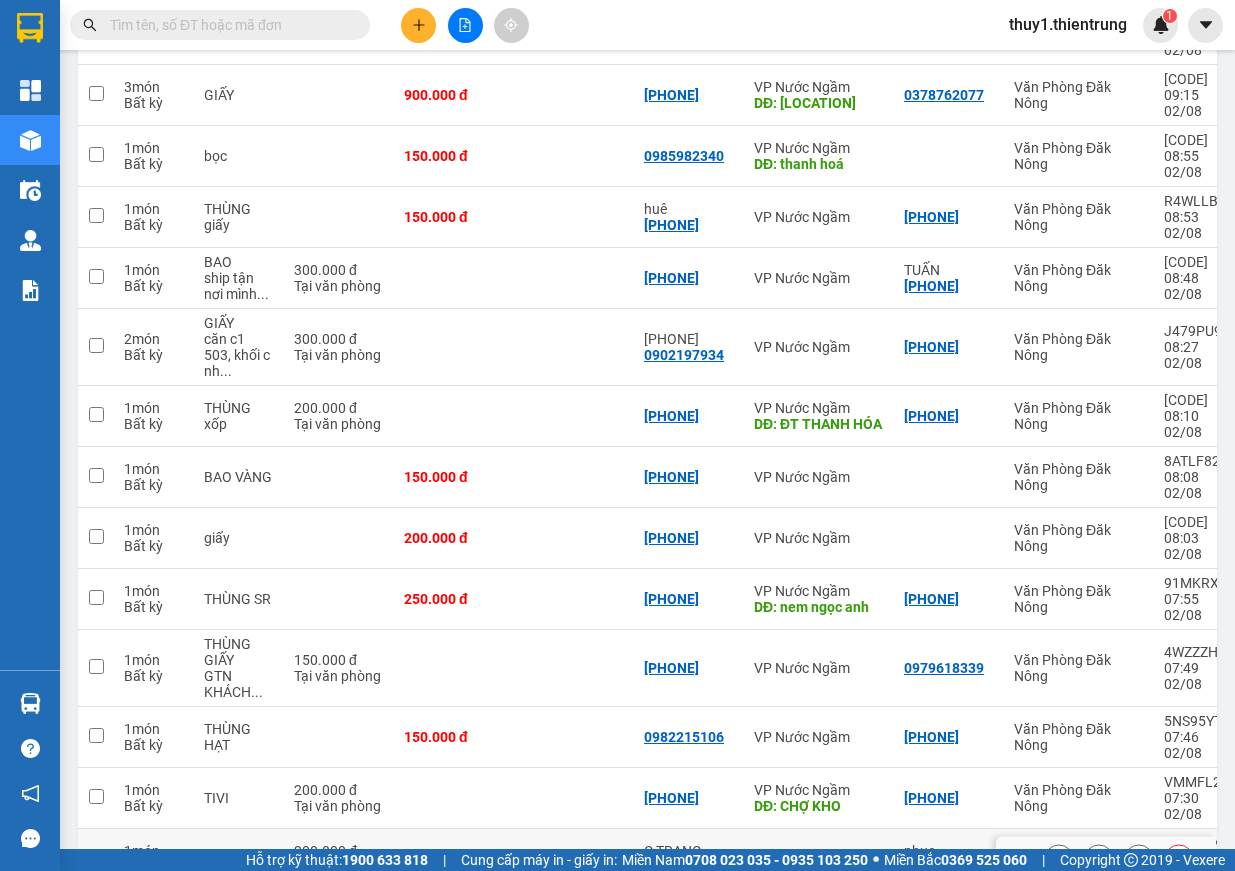 scroll, scrollTop: 31, scrollLeft: 0, axis: vertical 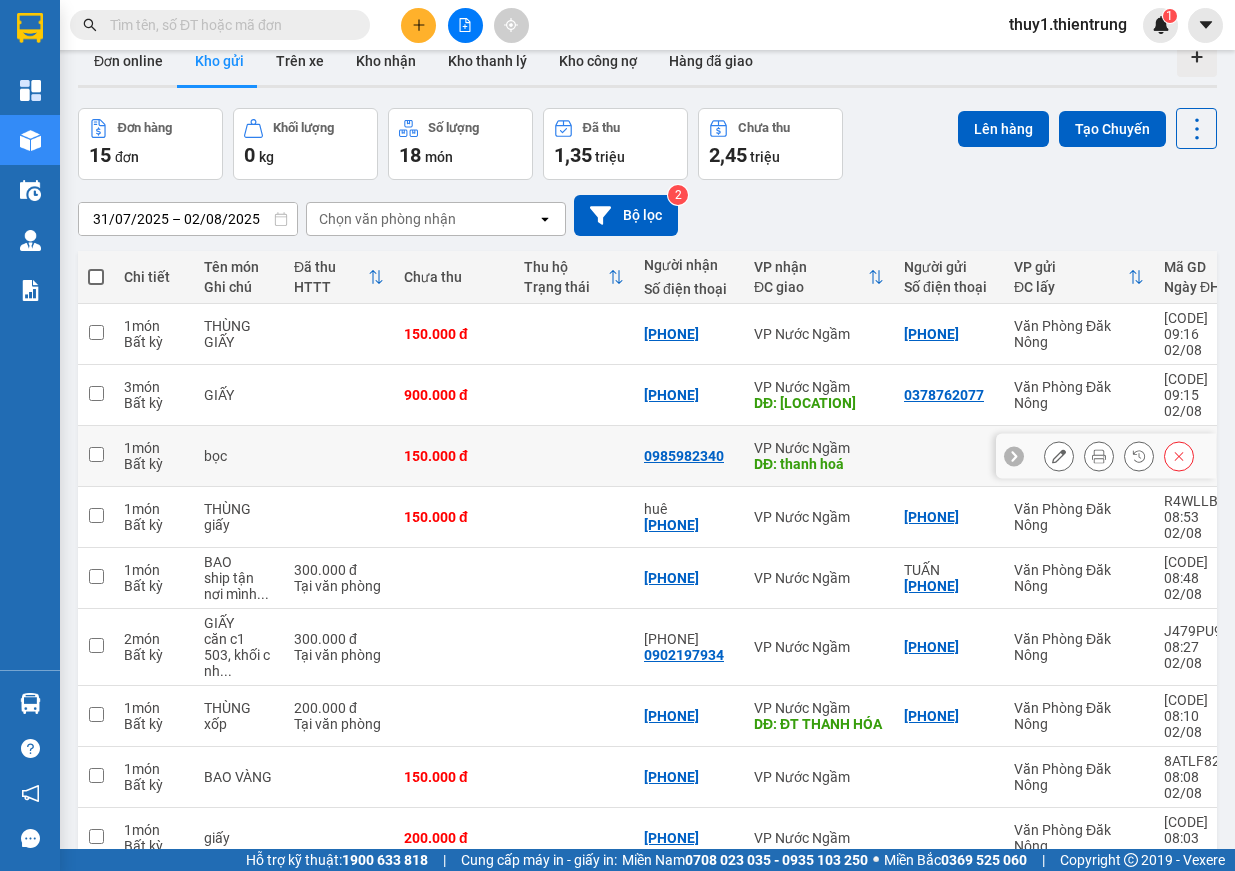 click at bounding box center (96, 454) 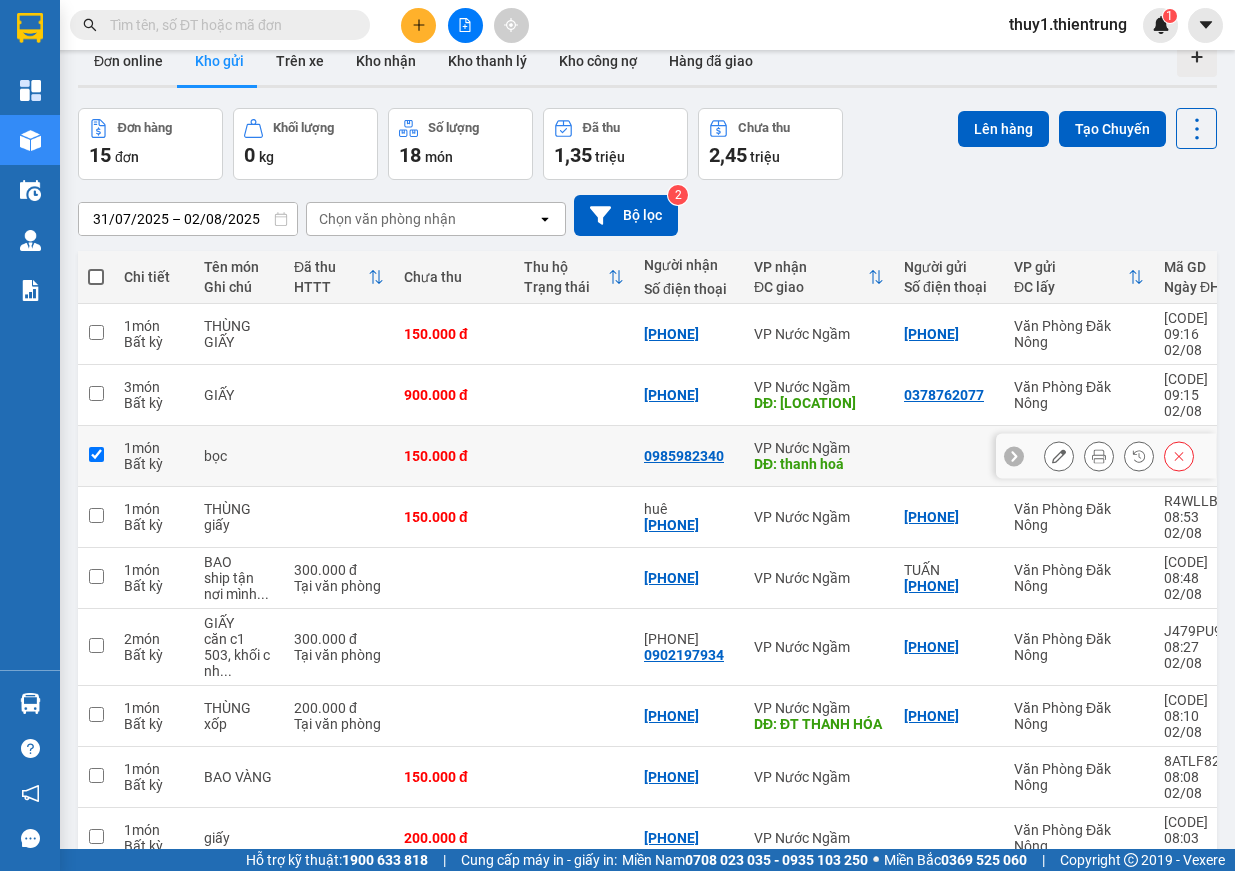 checkbox on "true" 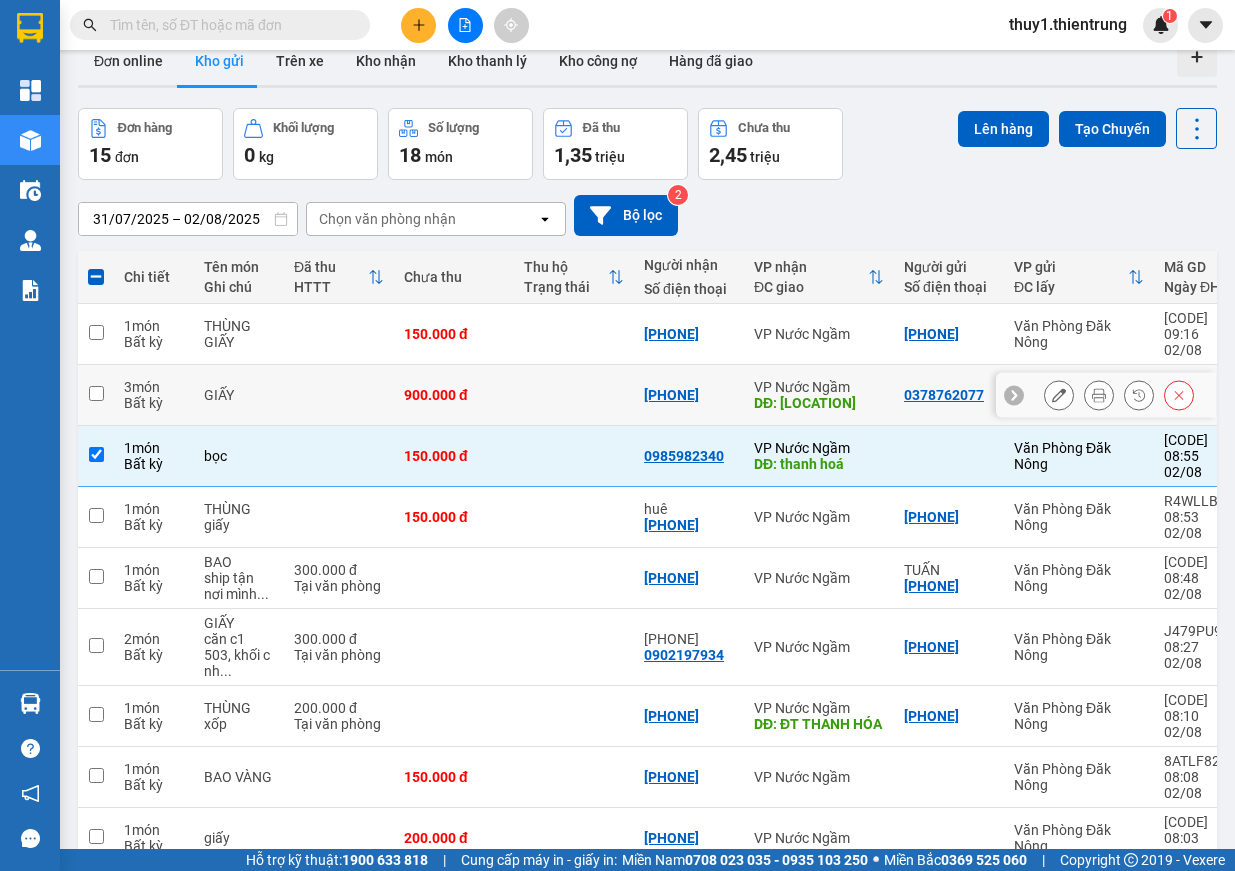 scroll, scrollTop: 0, scrollLeft: 0, axis: both 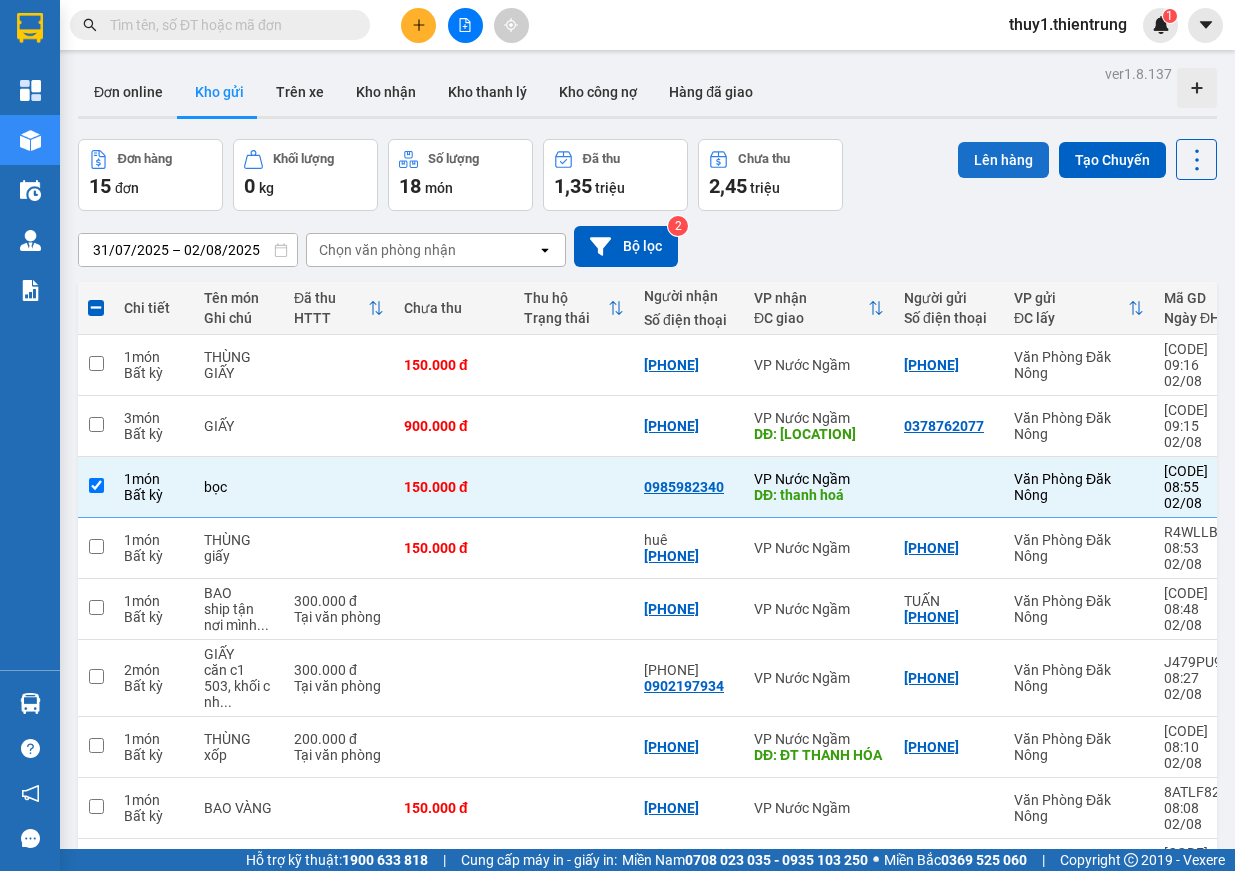 click on "Lên hàng" at bounding box center [1003, 160] 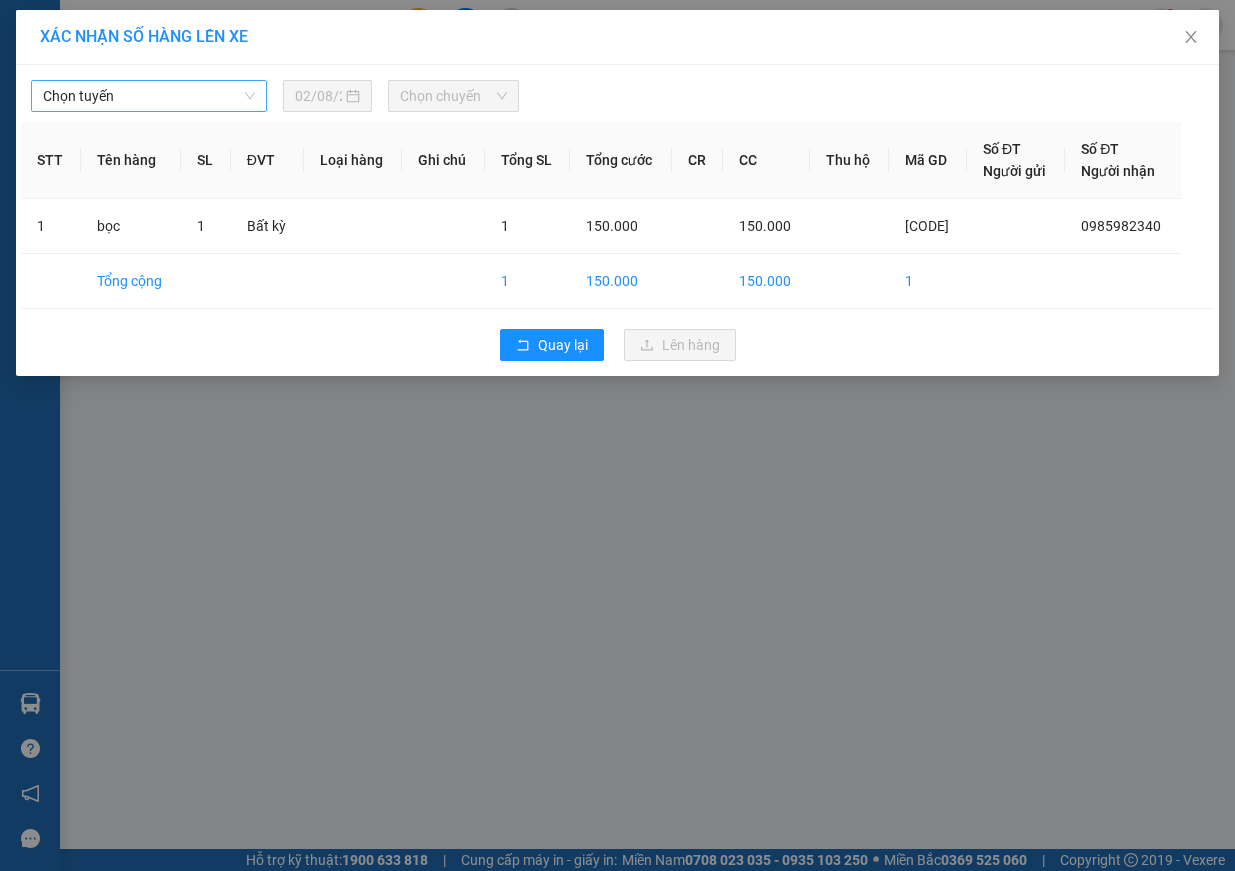 click on "Chọn tuyến" at bounding box center [149, 96] 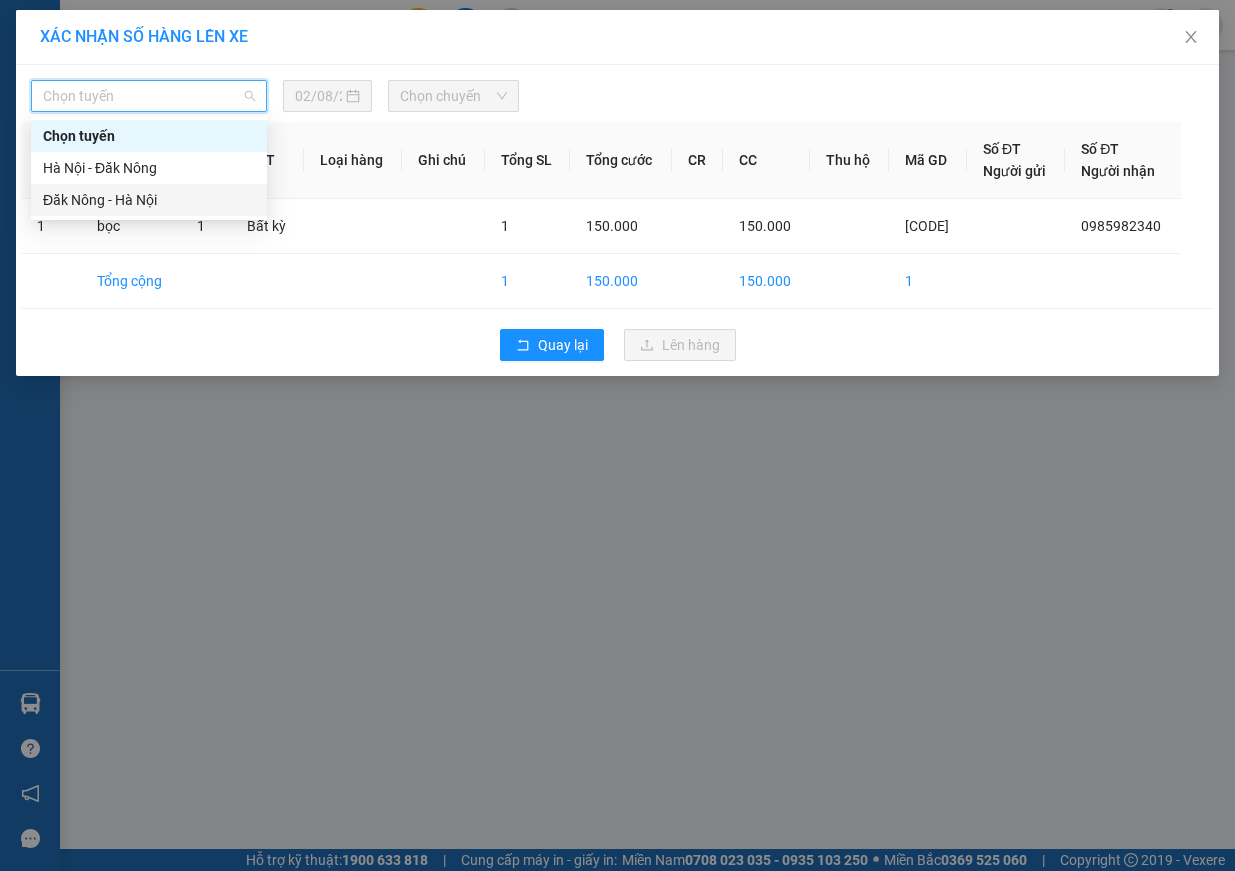 click on "Đăk Nông - Hà Nội" at bounding box center (149, 200) 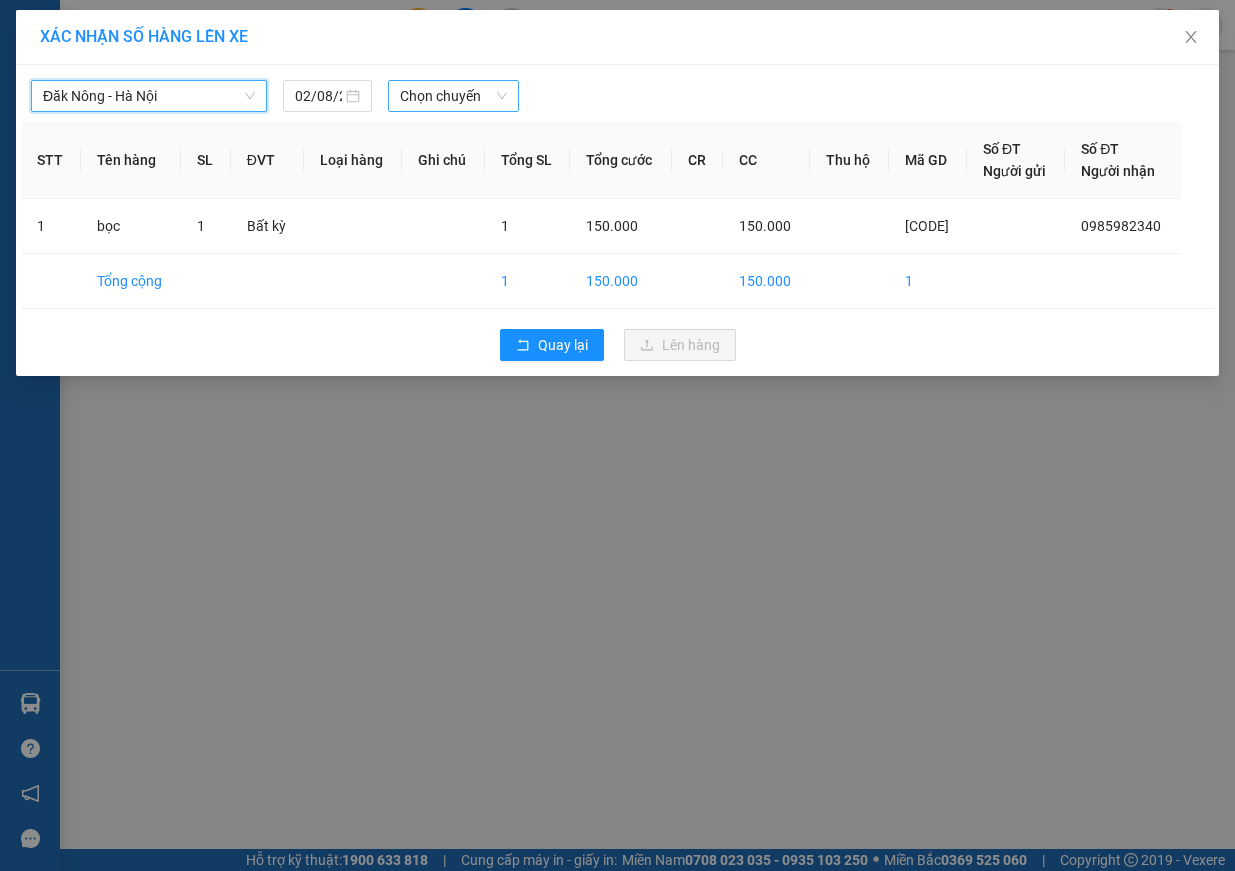 click on "Chọn chuyến" at bounding box center [453, 96] 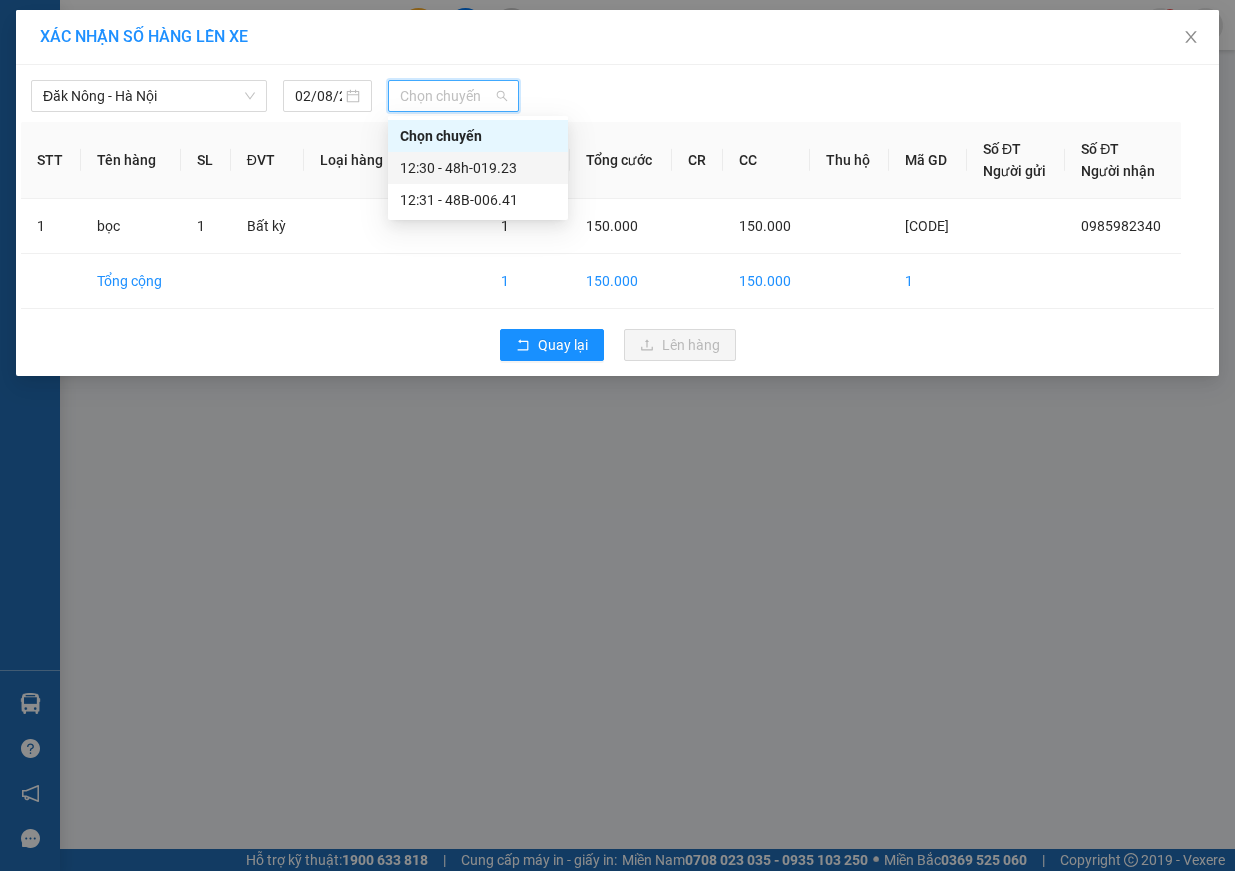 click on "12:30     - 48h-019.23" at bounding box center [478, 168] 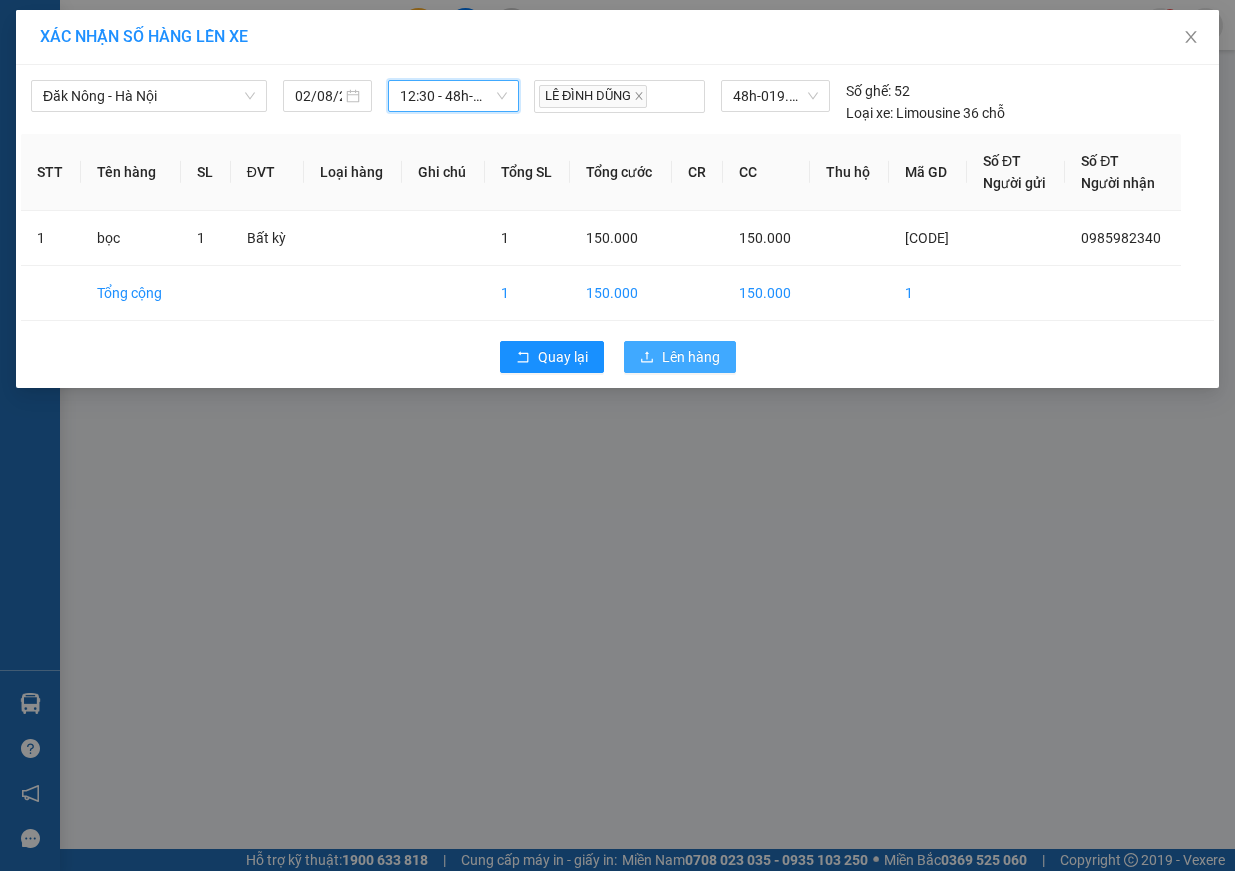 click on "Lên hàng" at bounding box center (691, 357) 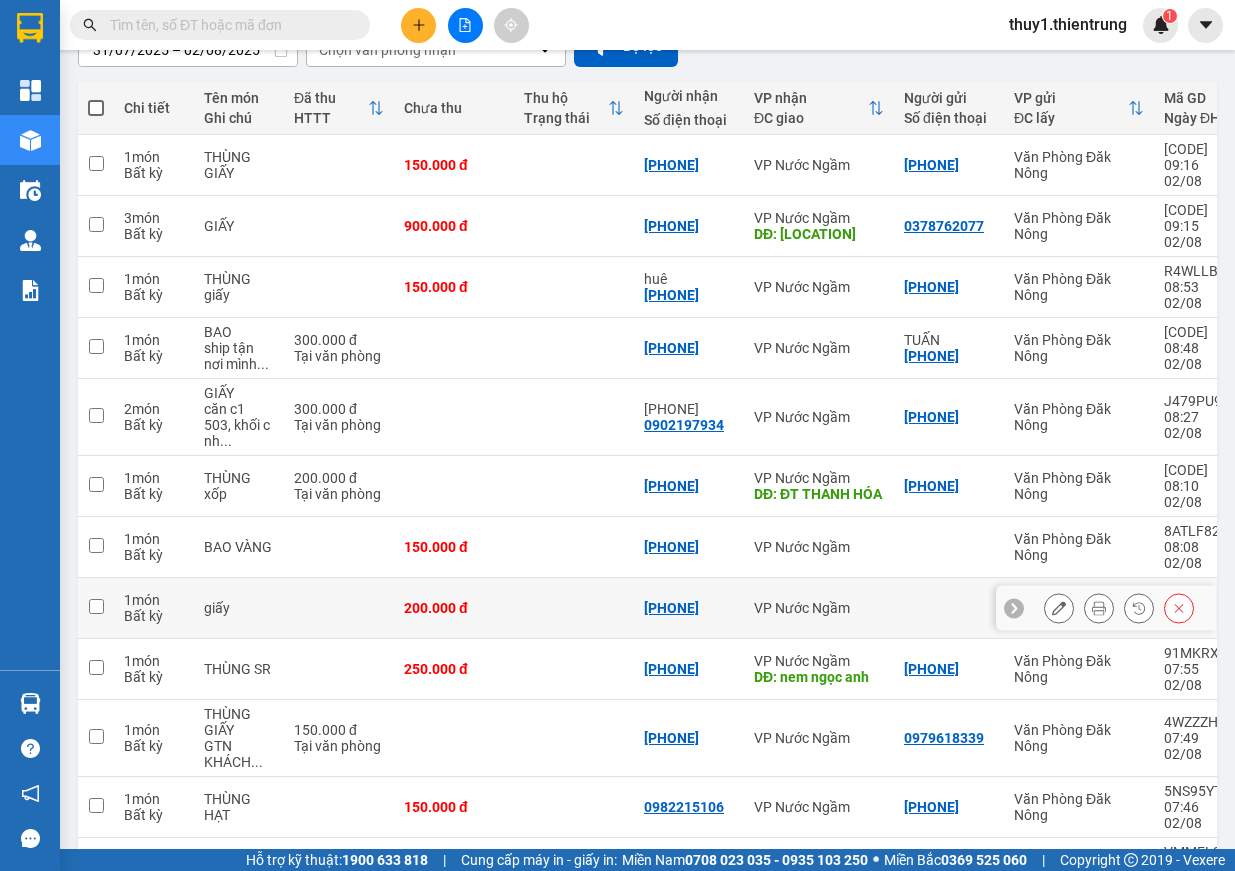 scroll, scrollTop: 286, scrollLeft: 0, axis: vertical 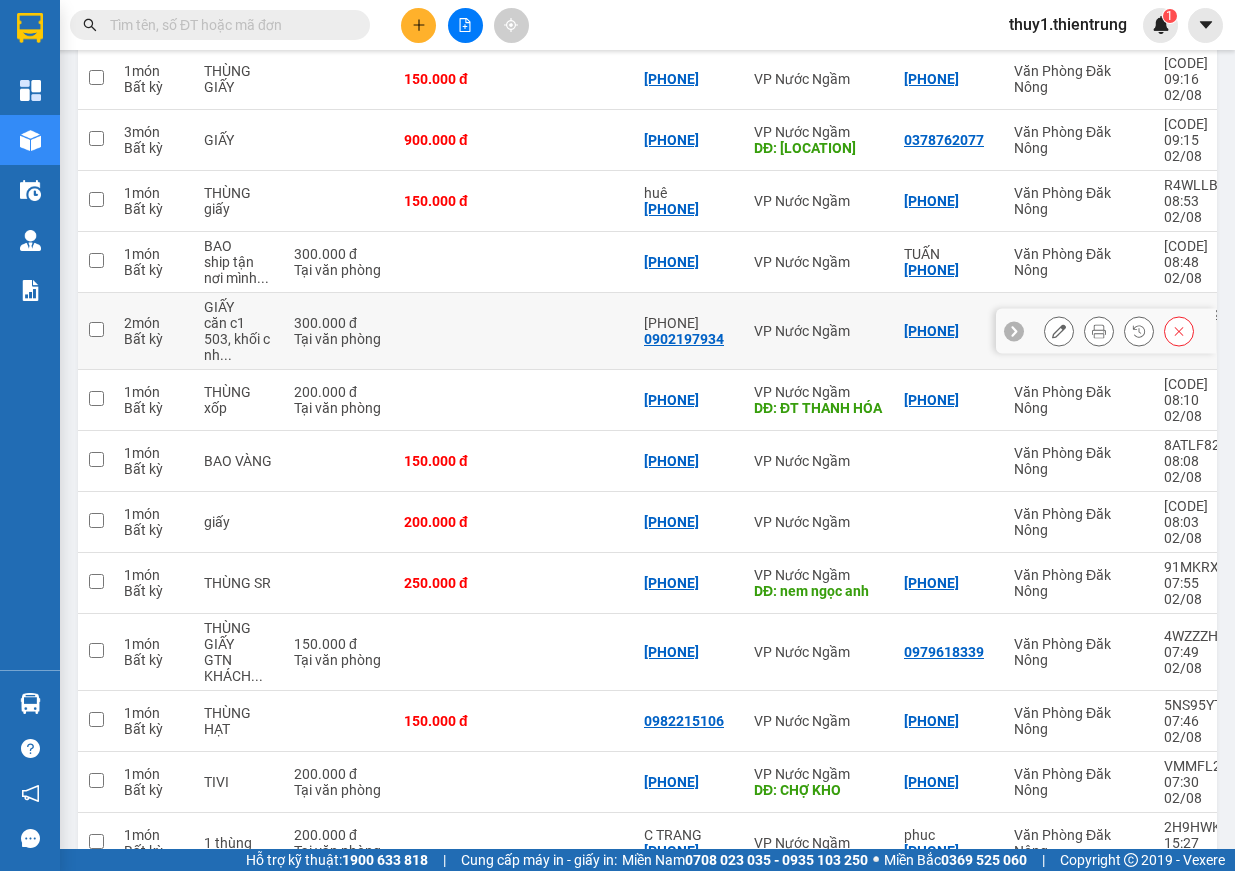 click at bounding box center (96, 329) 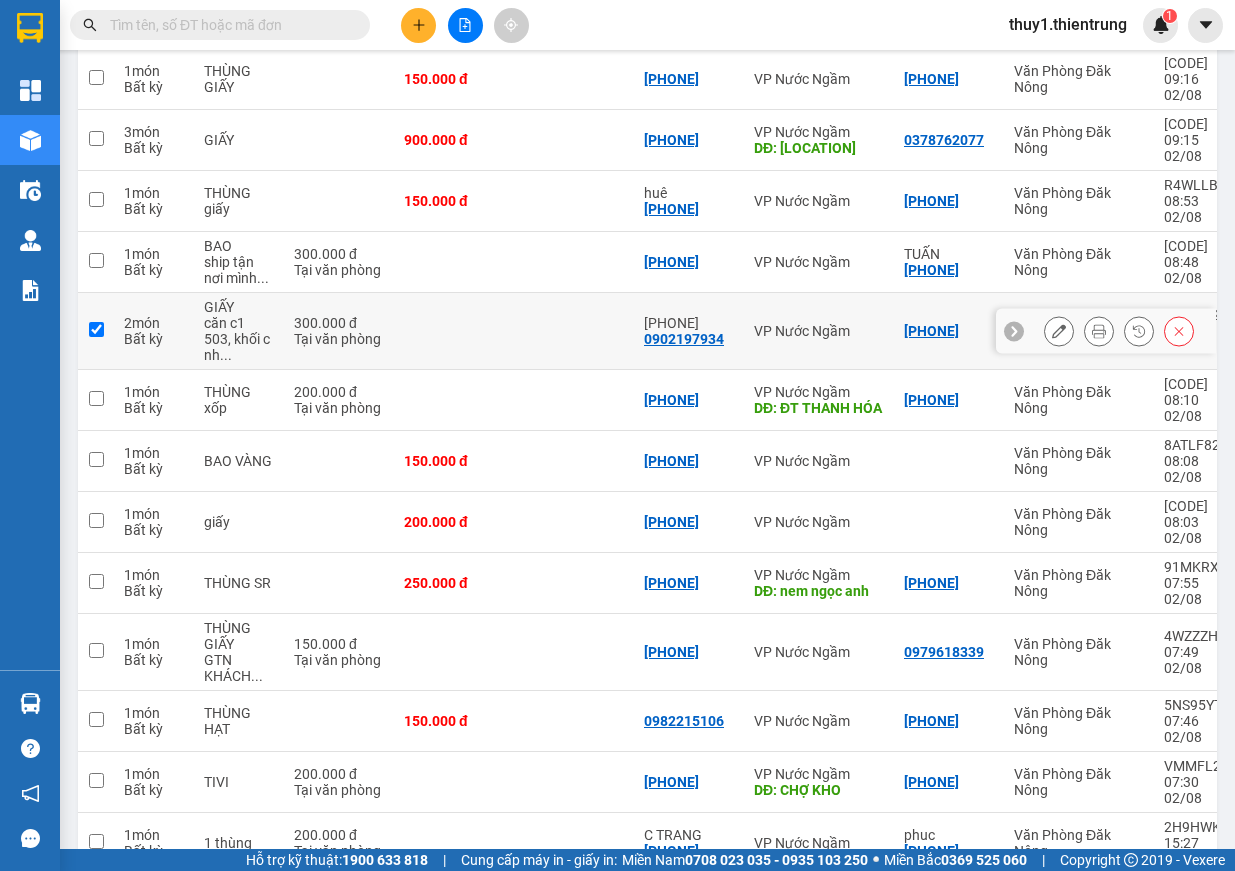 checkbox on "true" 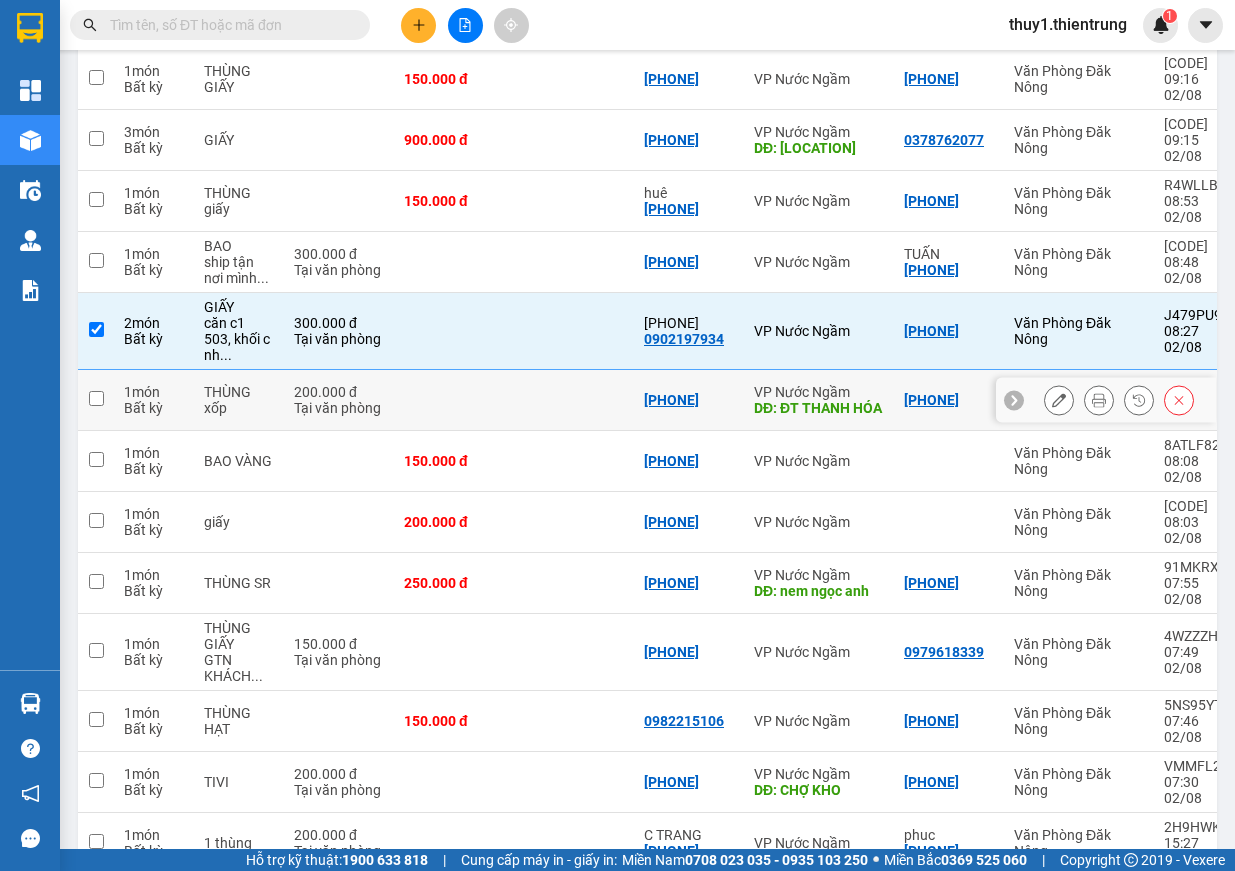 click at bounding box center [96, 398] 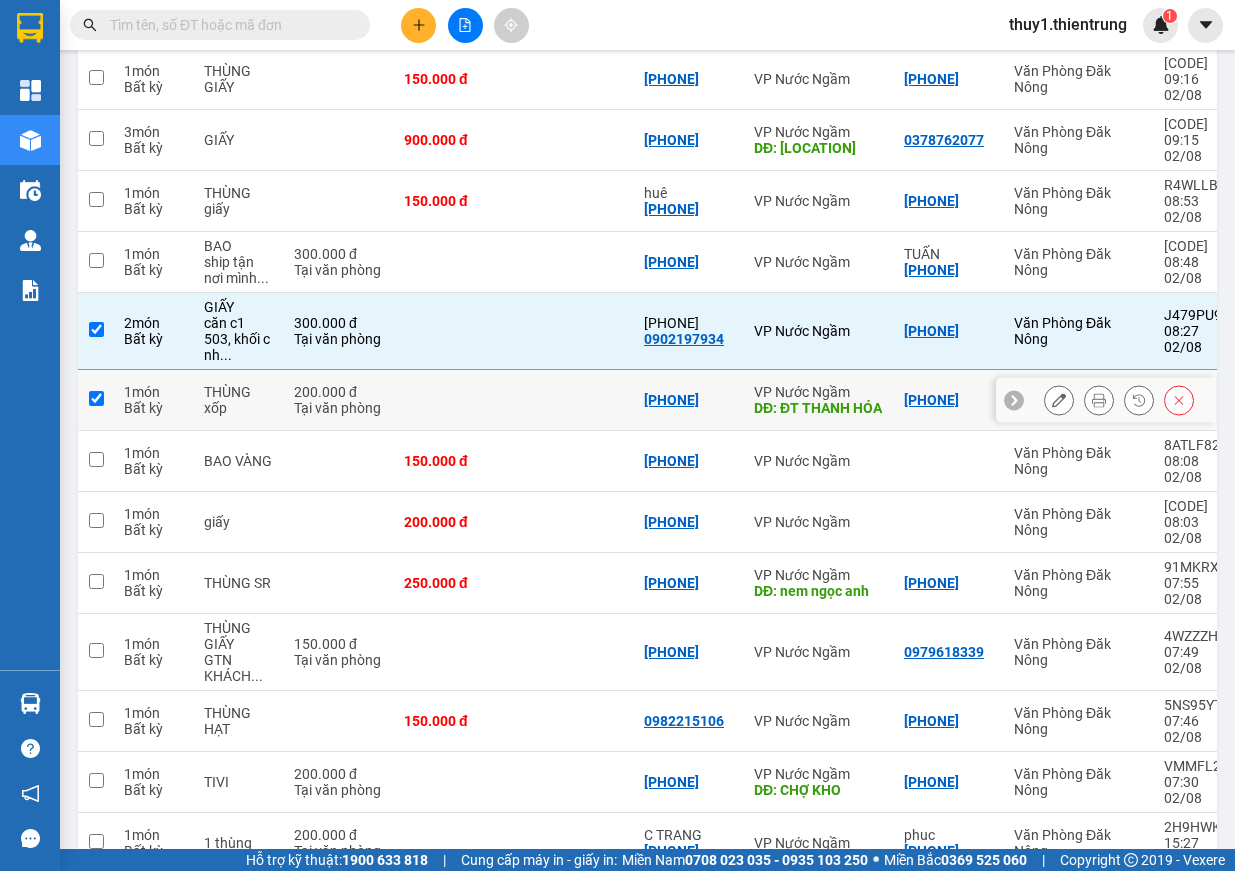 checkbox on "true" 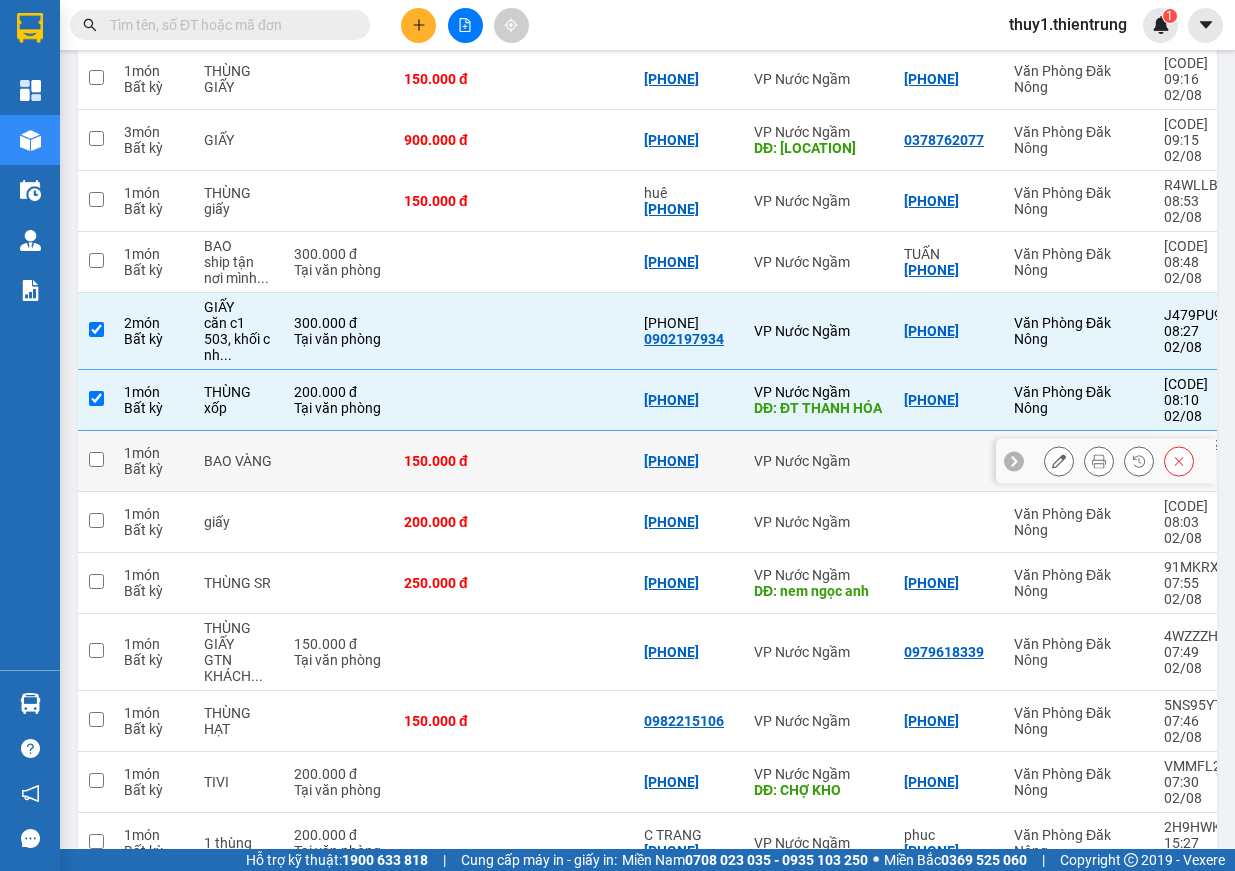 click at bounding box center (96, 459) 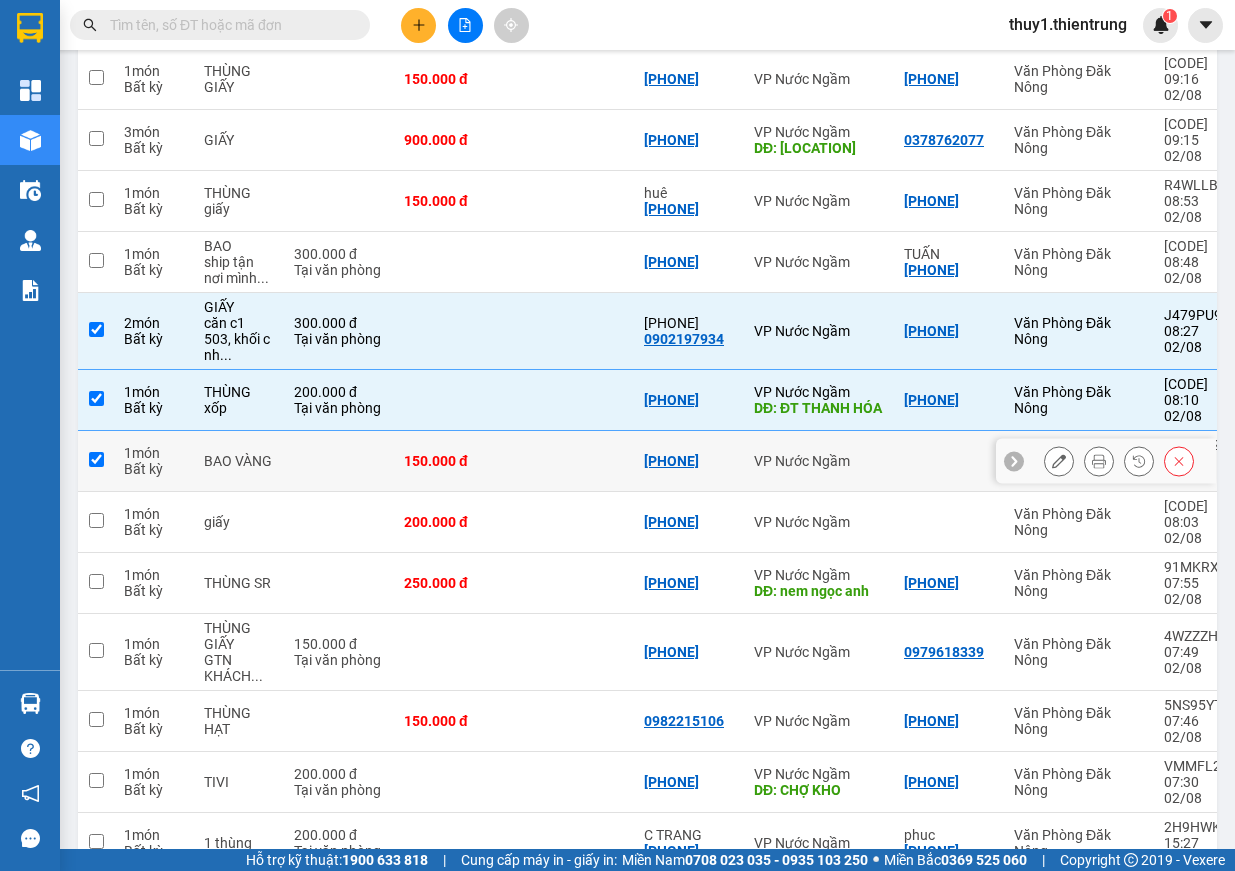checkbox on "true" 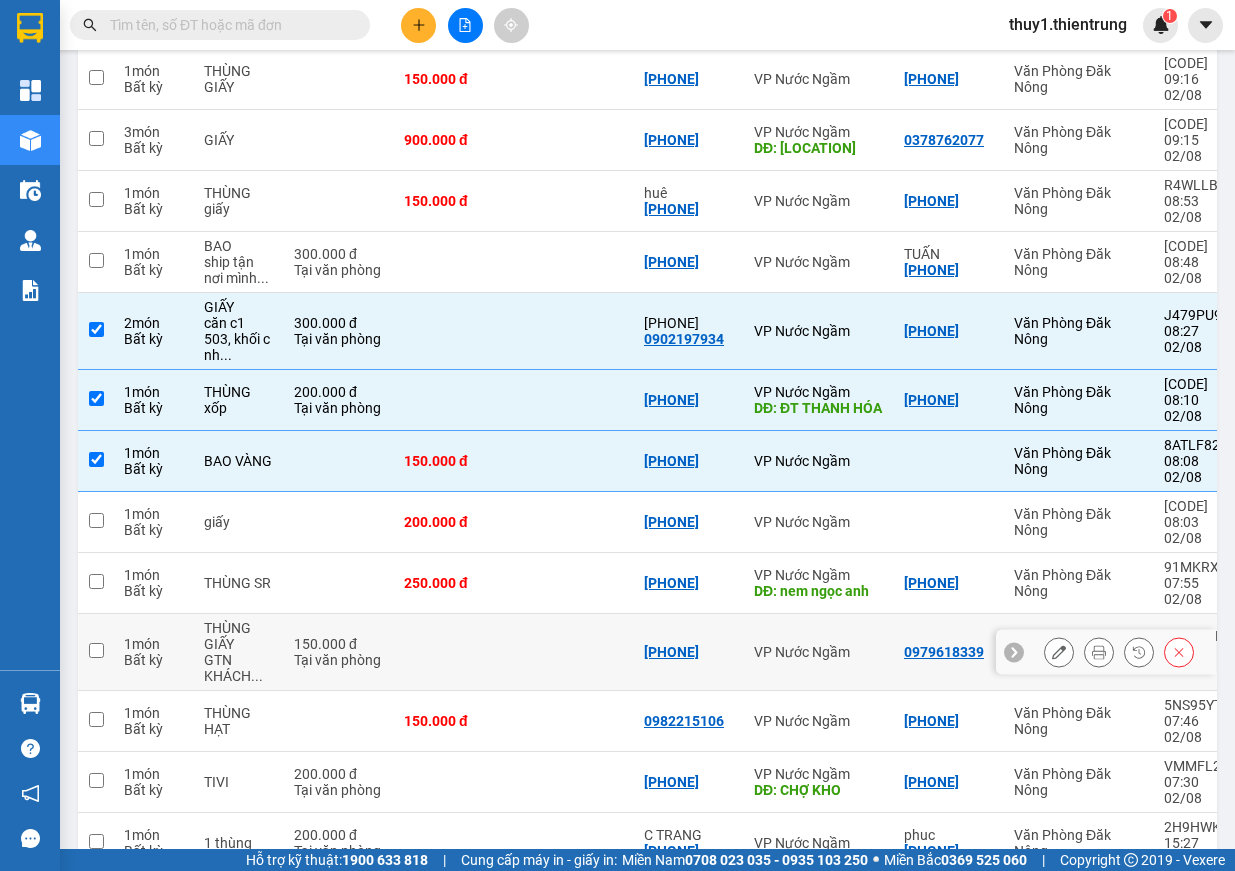 scroll, scrollTop: 86, scrollLeft: 0, axis: vertical 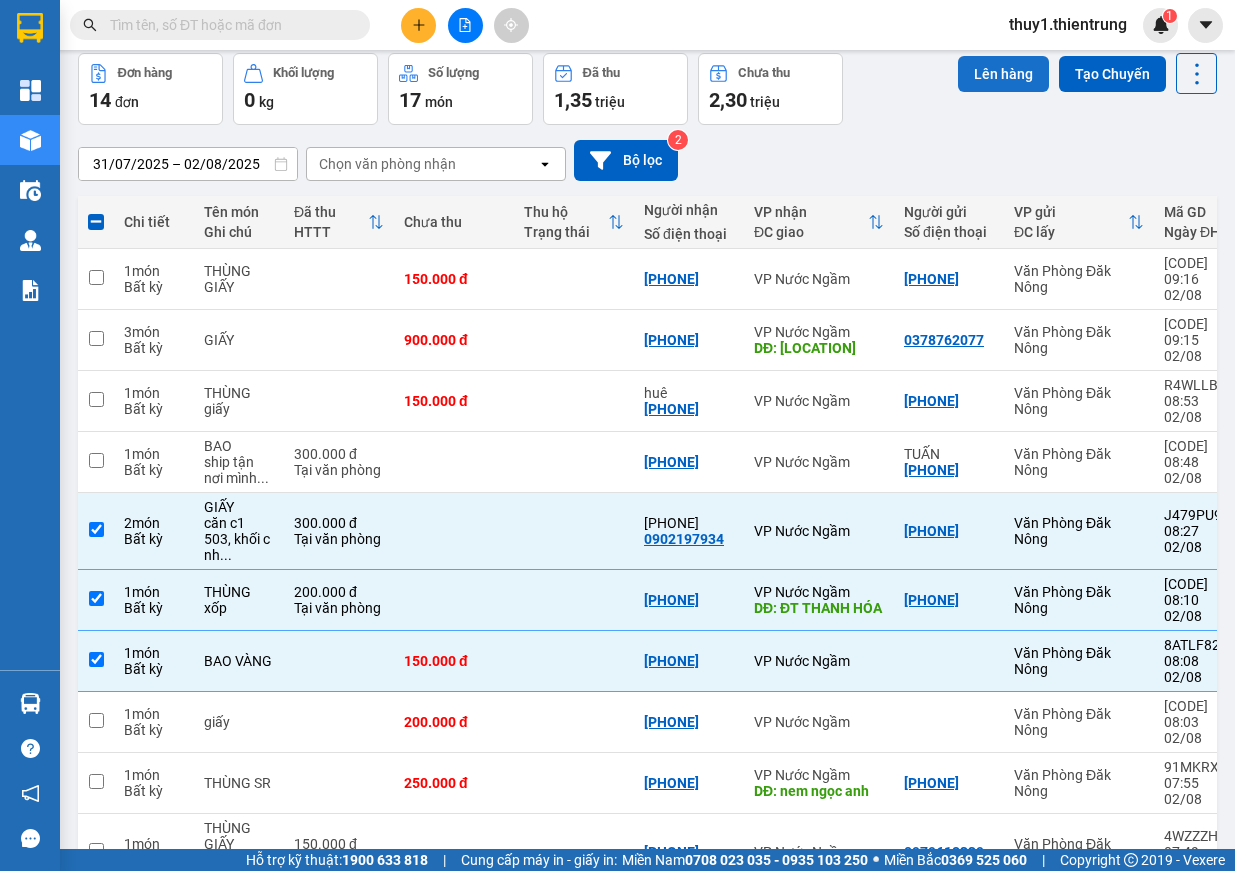click on "Lên hàng" at bounding box center (1003, 74) 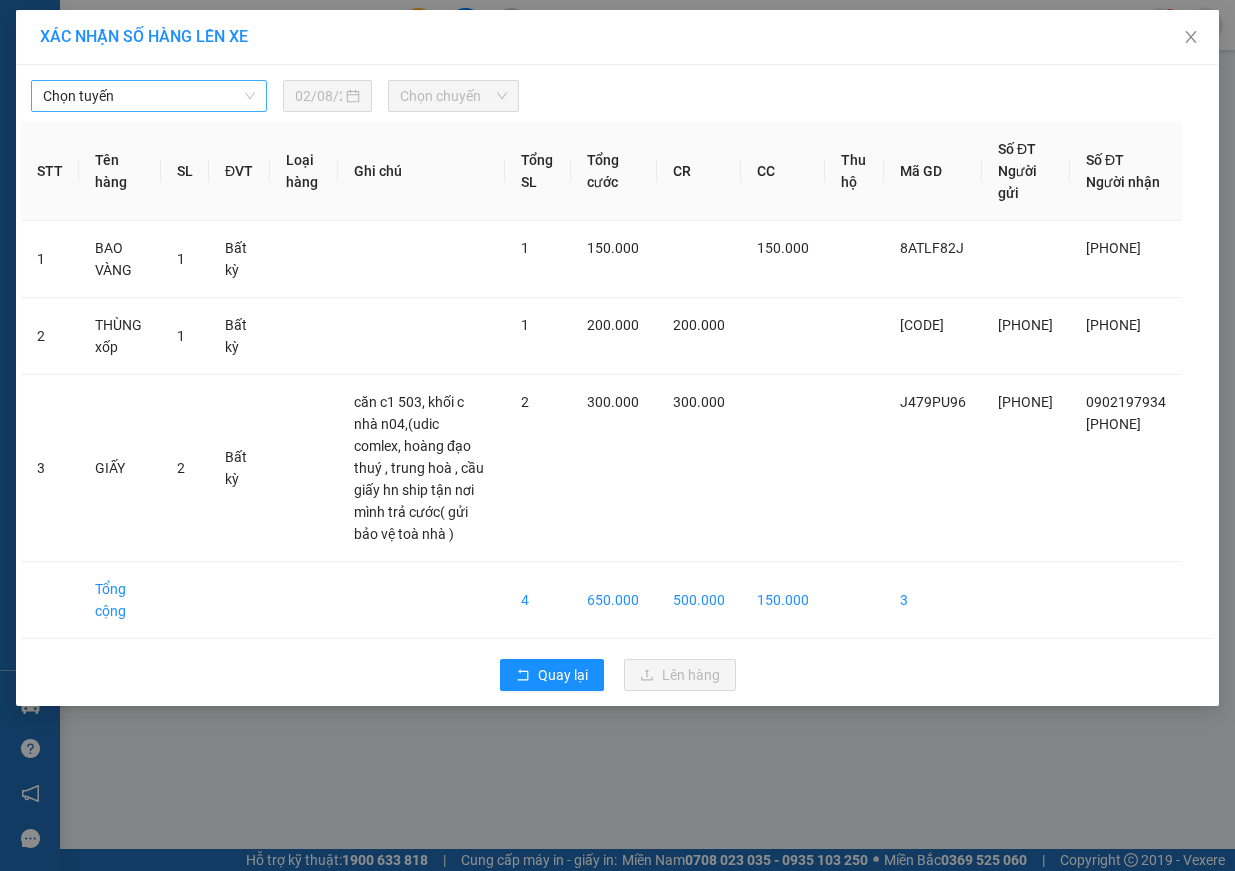 click on "Chọn tuyến" at bounding box center [149, 96] 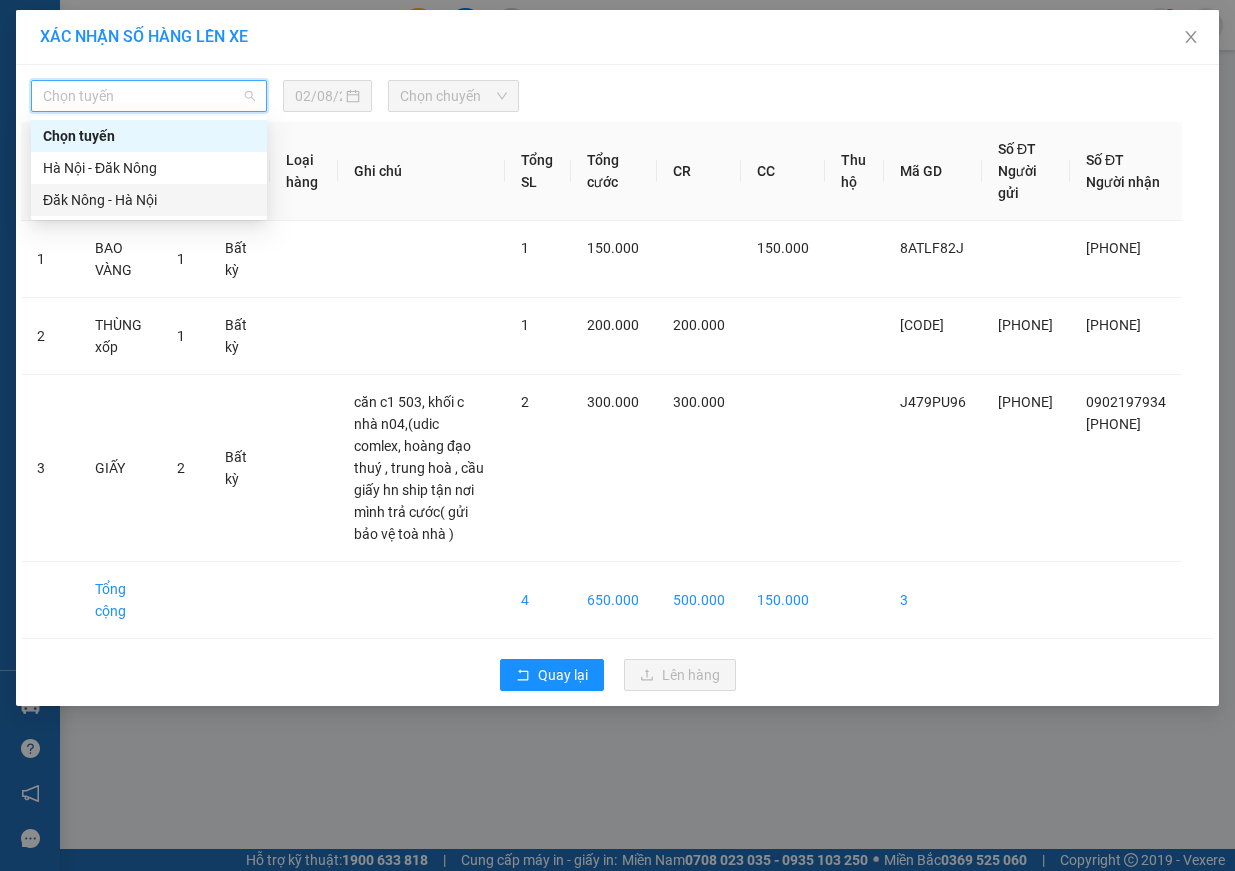 click on "Đăk Nông - Hà Nội" at bounding box center [149, 200] 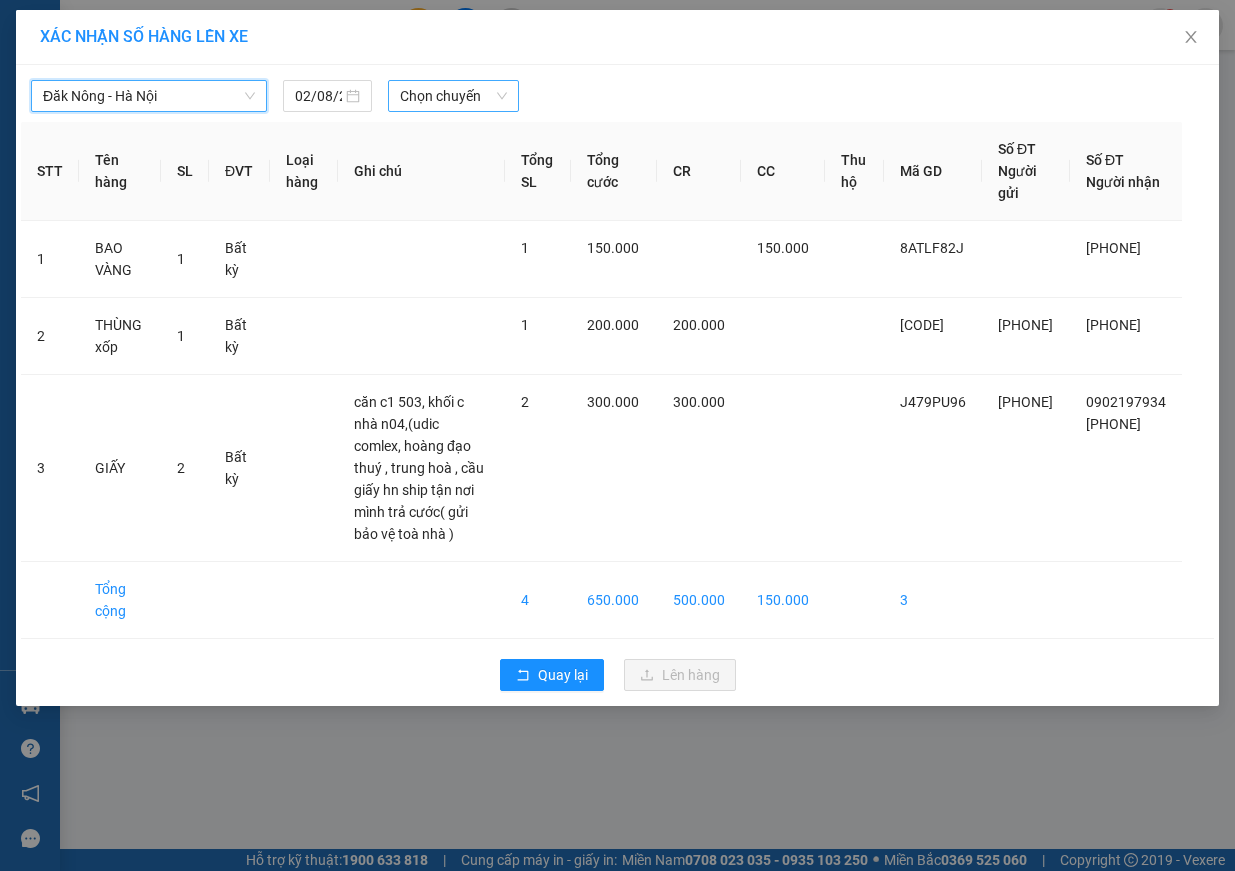 click on "Chọn chuyến" at bounding box center (453, 96) 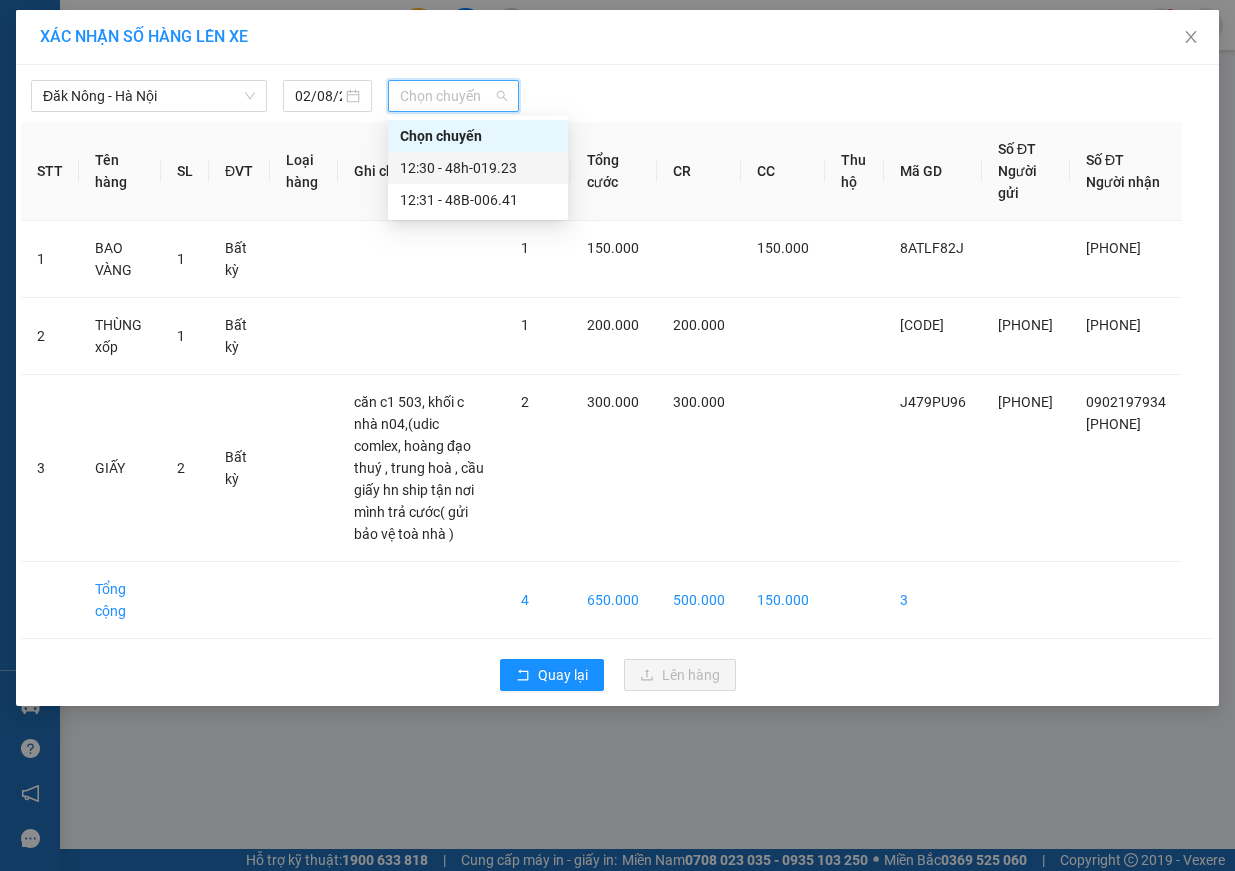 click on "12:30     - 48h-019.23" at bounding box center [478, 168] 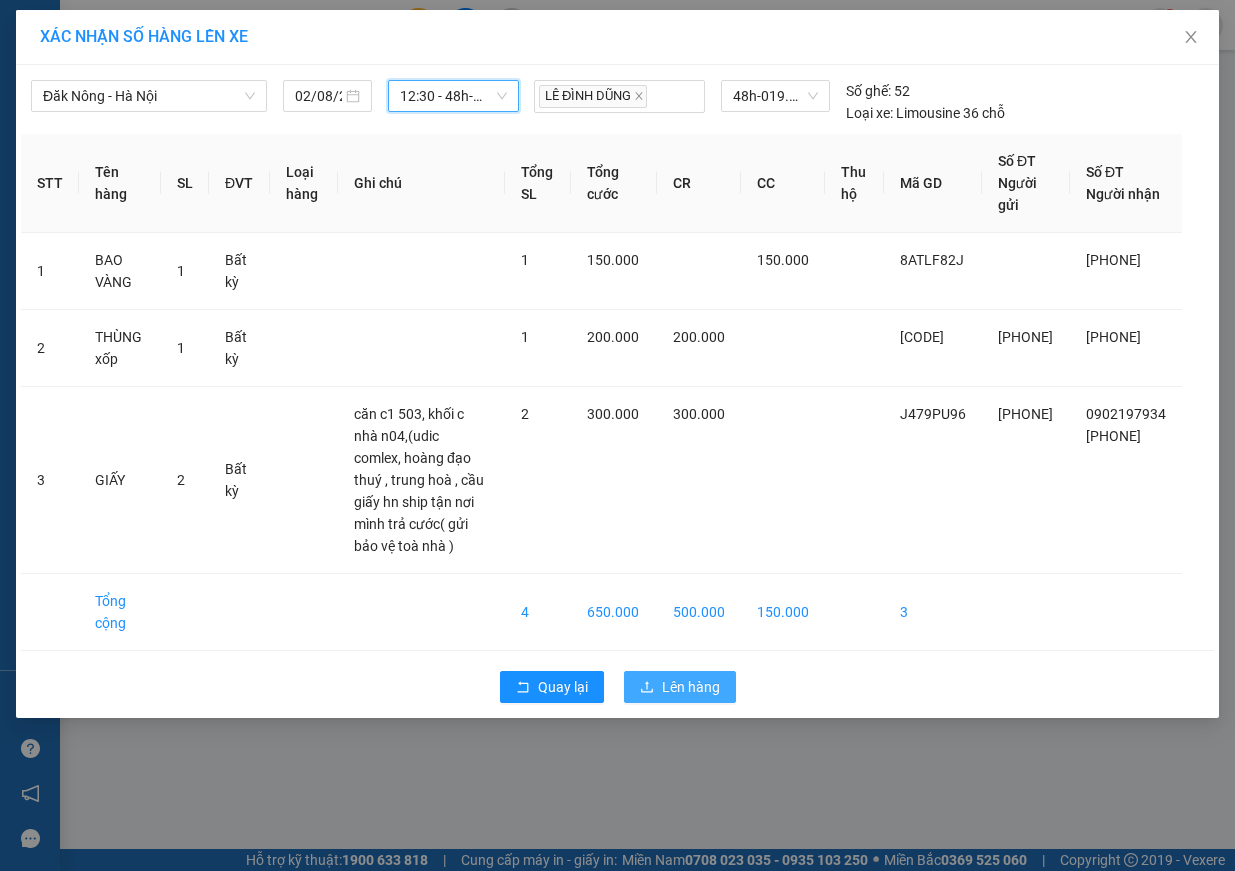 click on "Lên hàng" at bounding box center [691, 687] 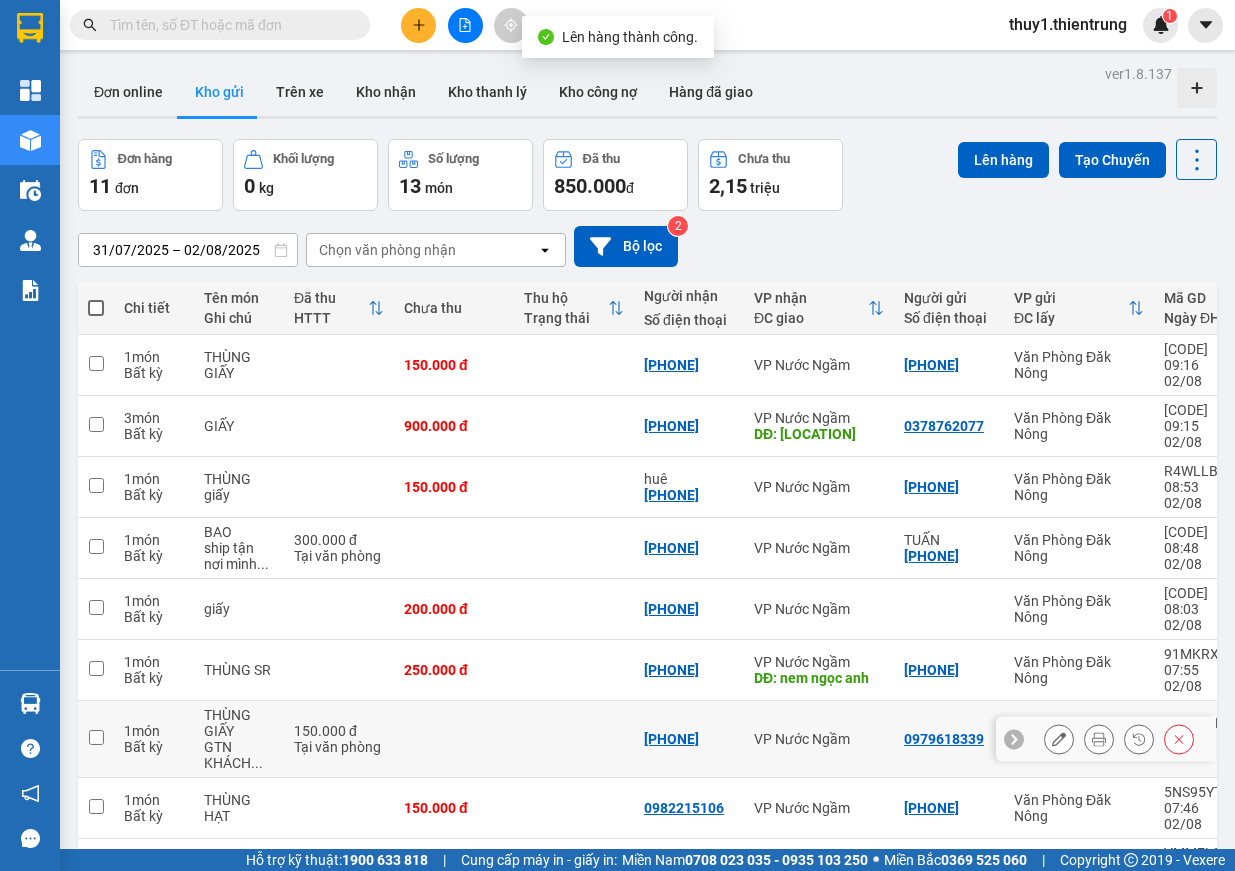 scroll, scrollTop: 119, scrollLeft: 0, axis: vertical 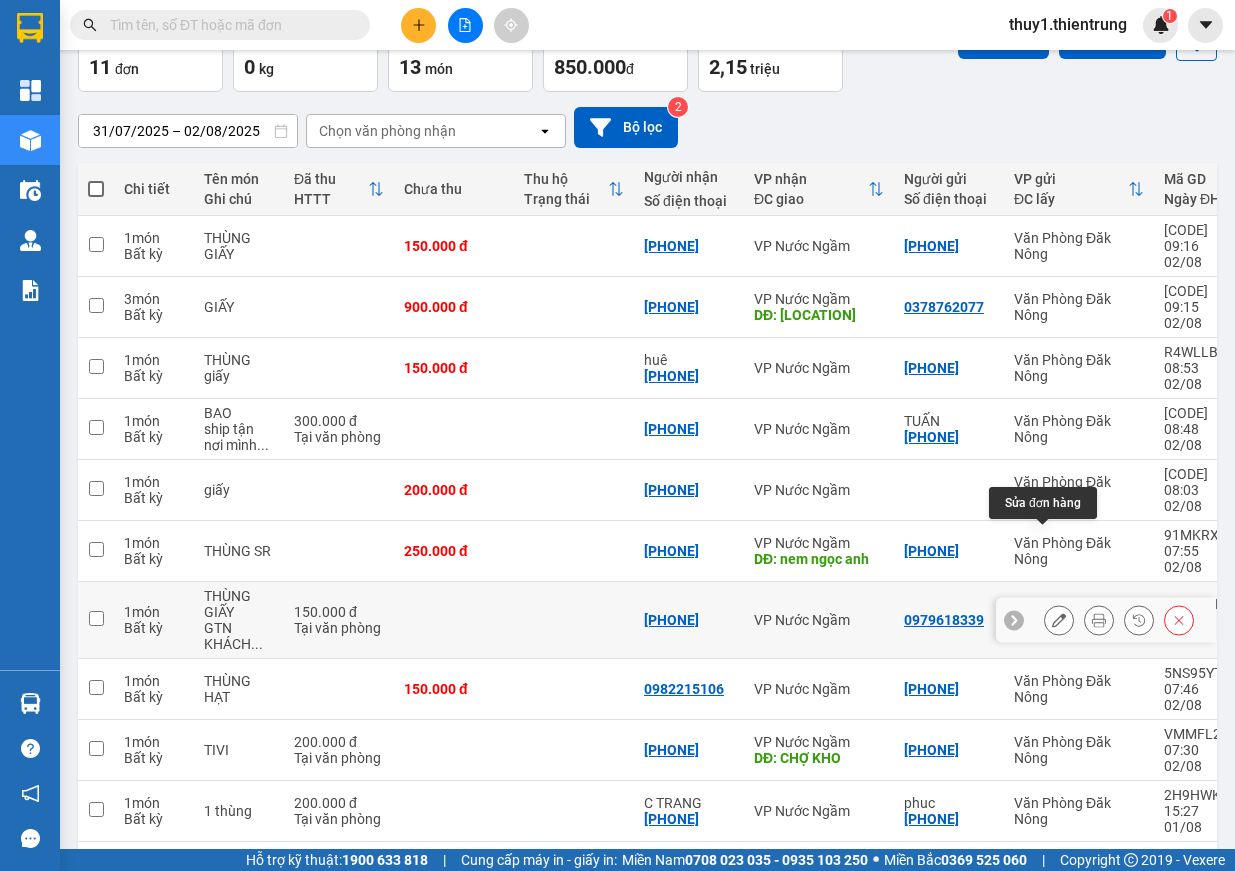 click 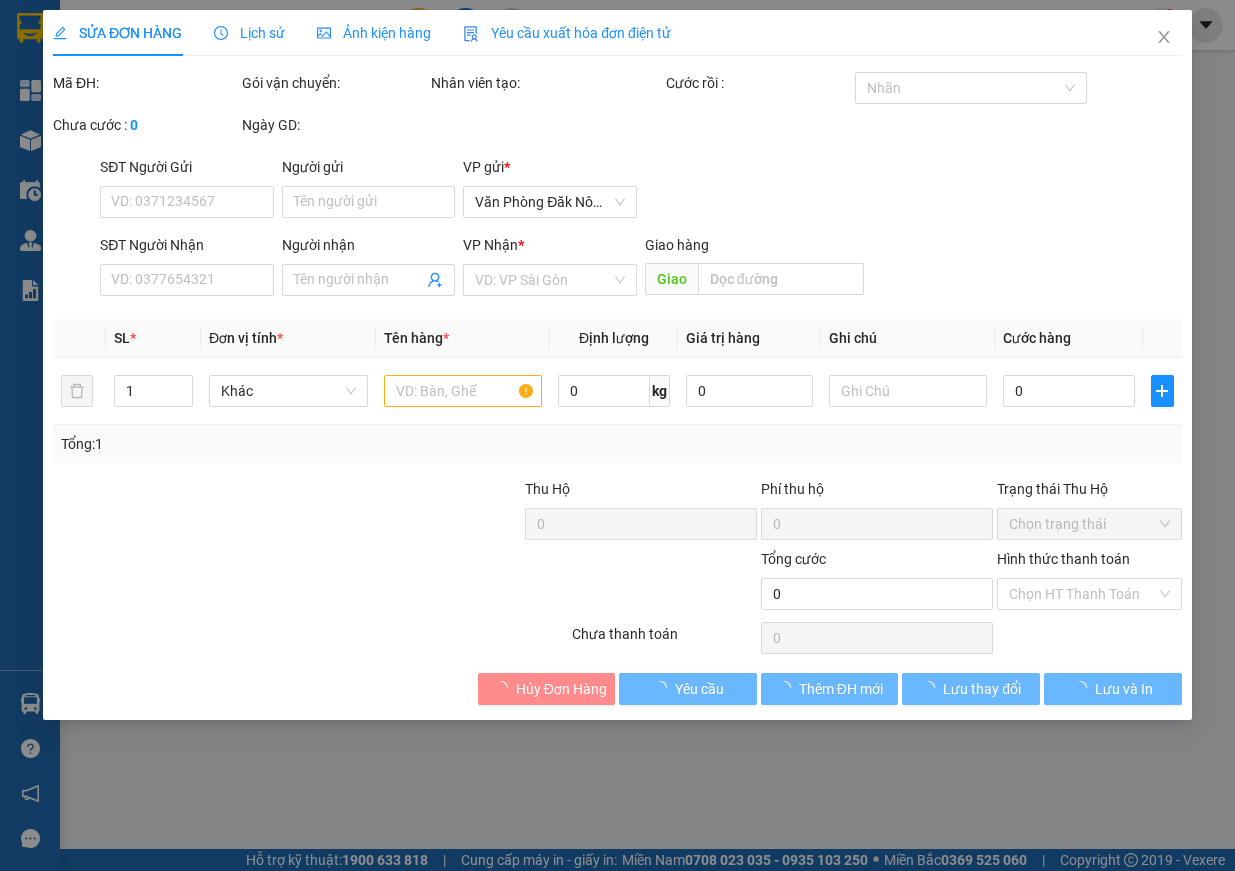 scroll, scrollTop: 0, scrollLeft: 0, axis: both 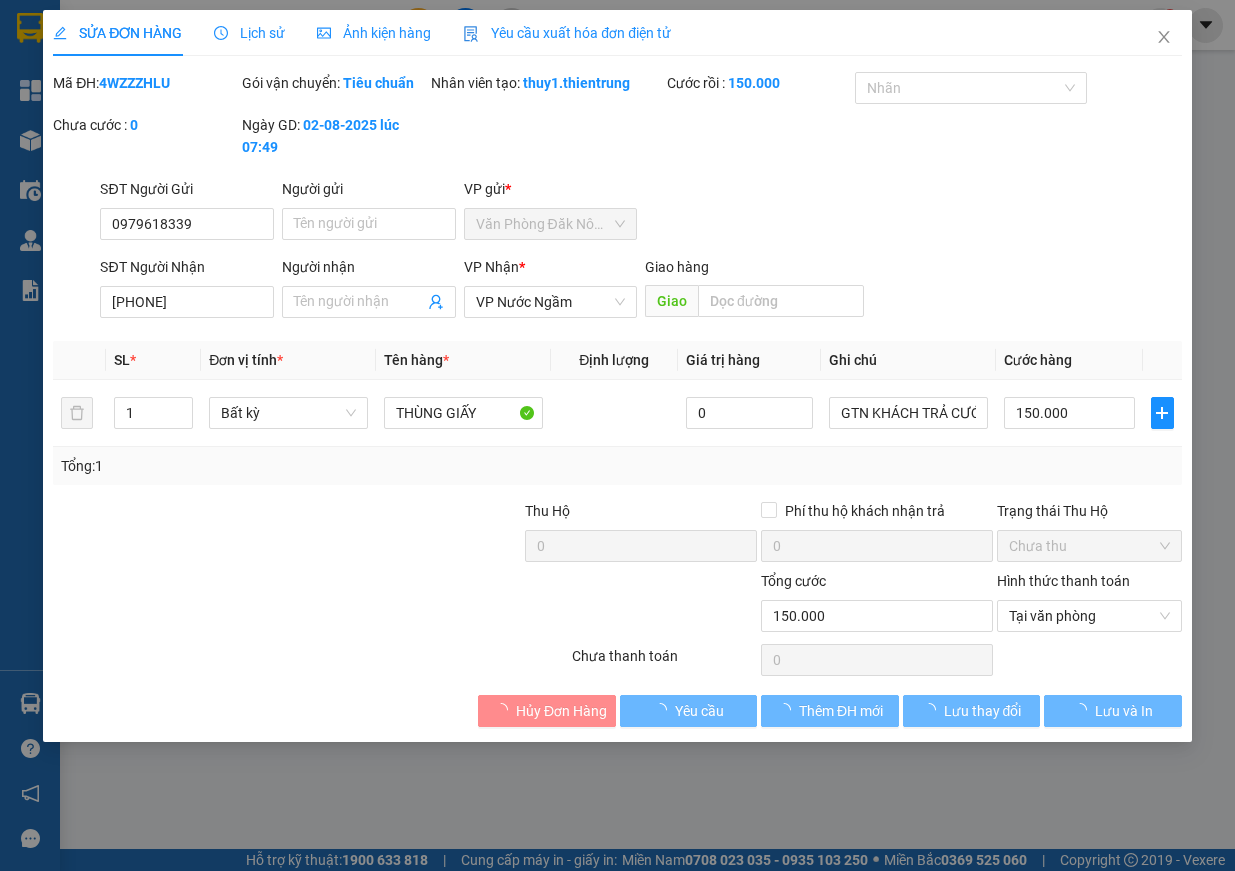 type on "0979618339" 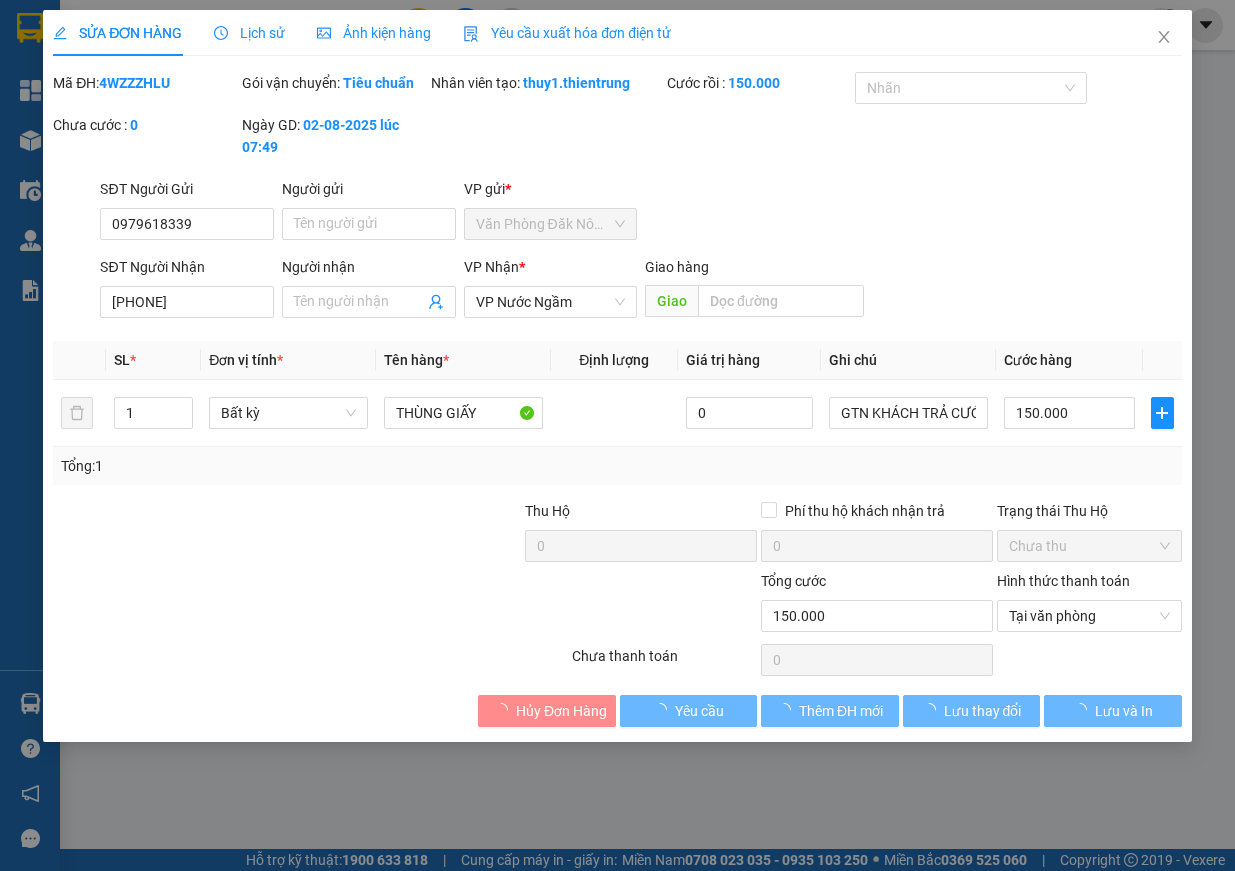 type on "0981494562" 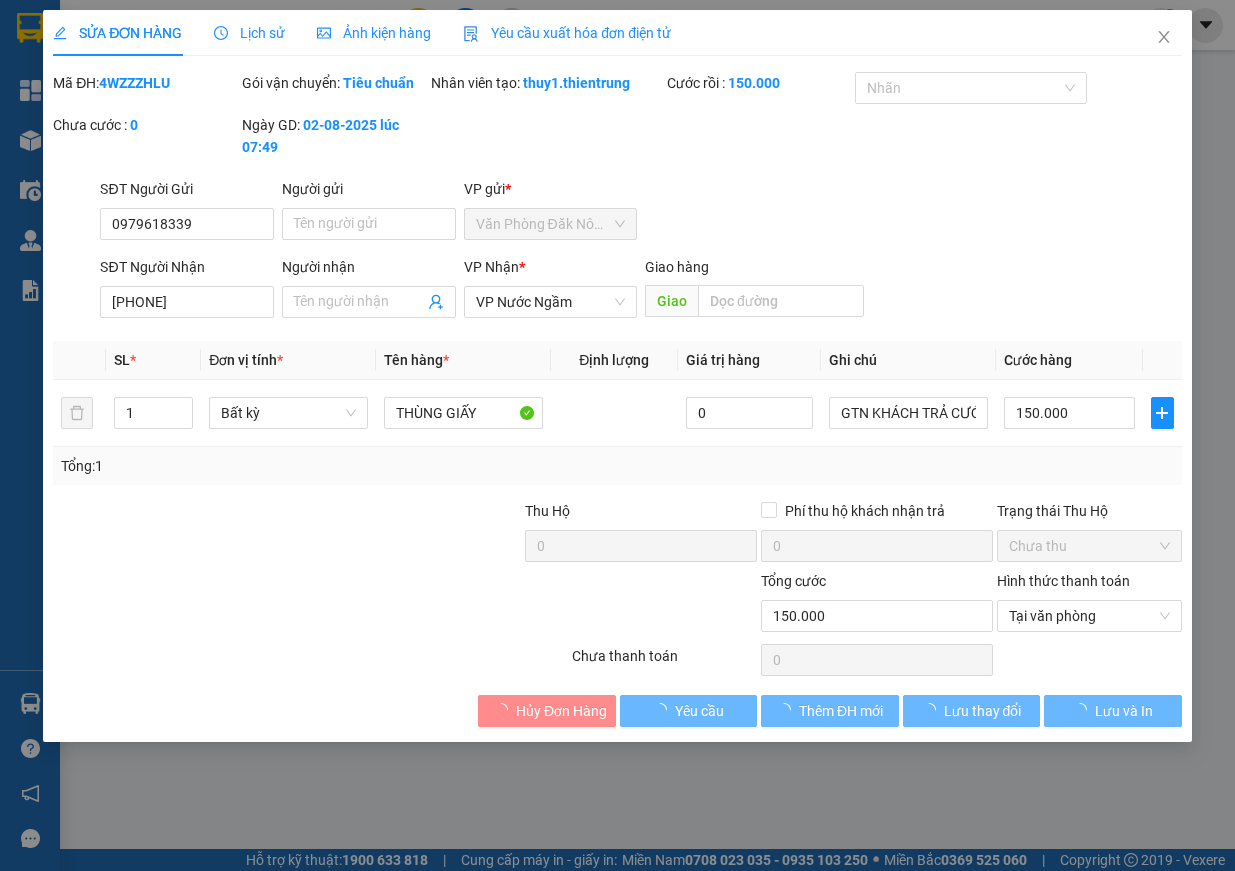 type on "150.000" 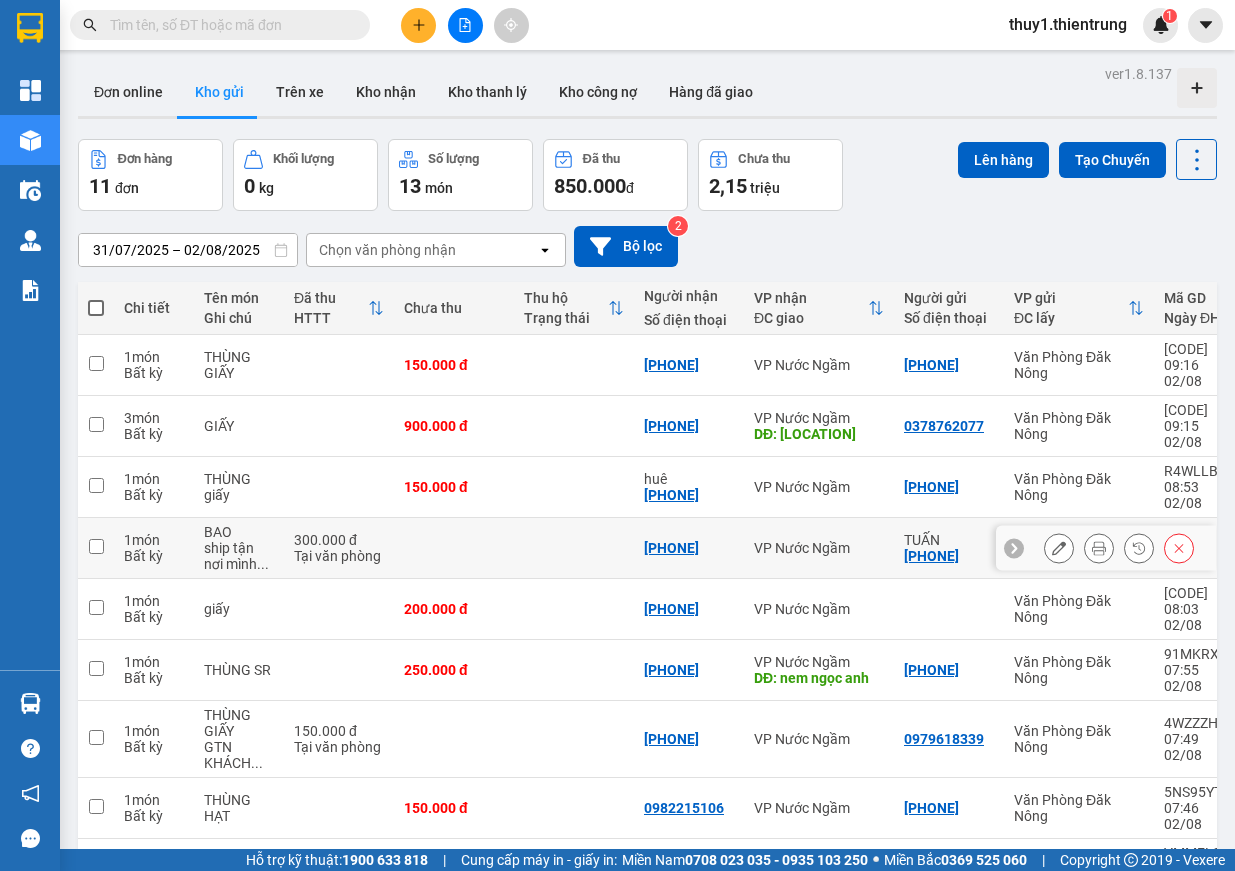 scroll, scrollTop: 119, scrollLeft: 0, axis: vertical 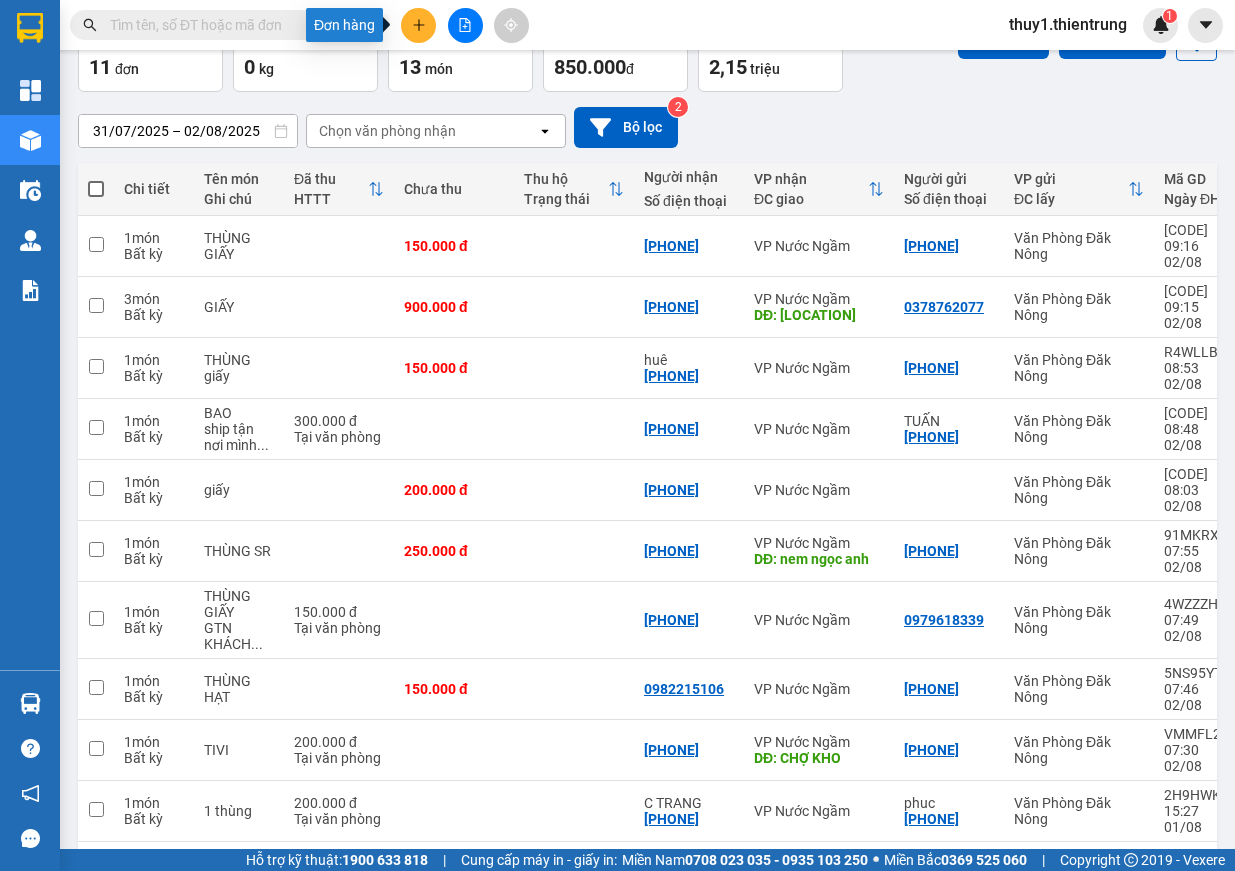 click at bounding box center [418, 25] 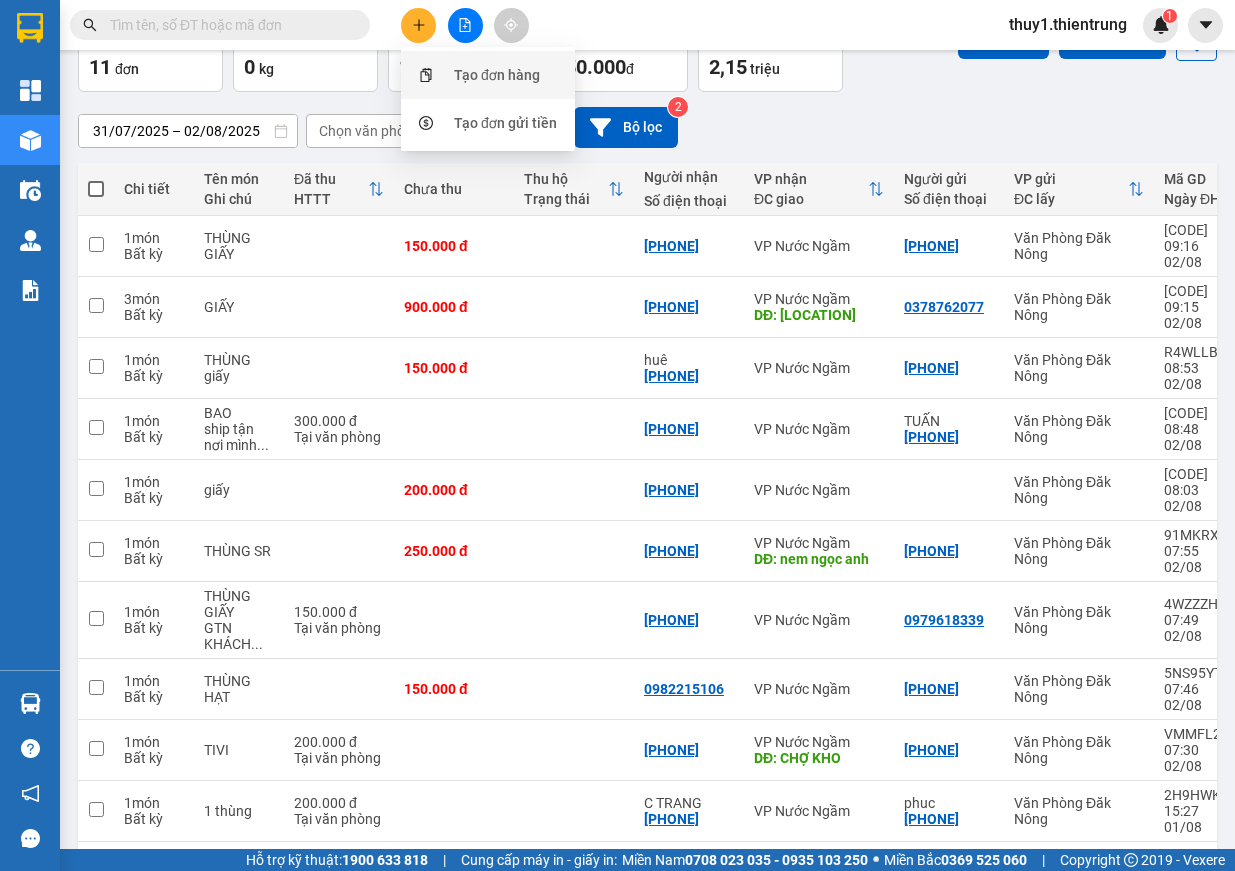 click on "Tạo đơn hàng" at bounding box center (497, 75) 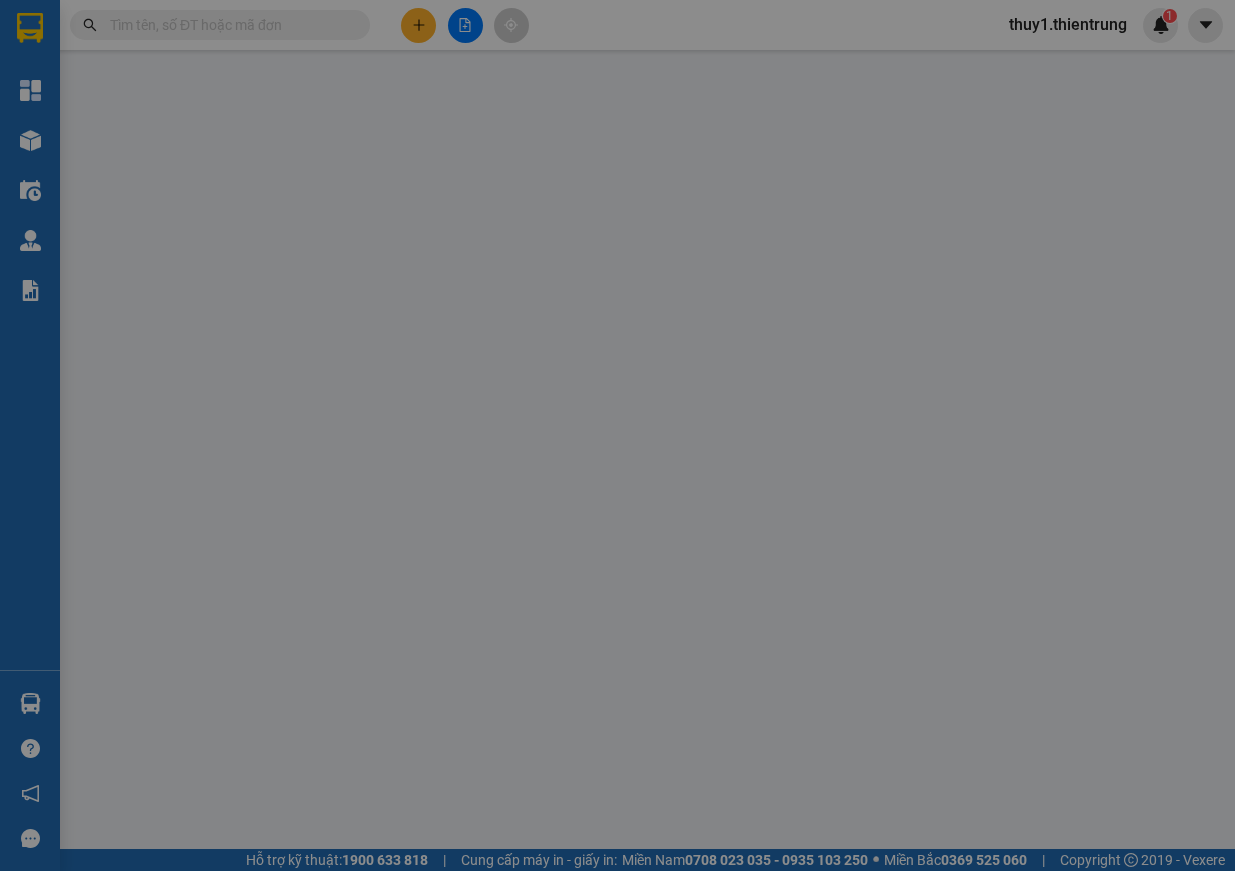 scroll, scrollTop: 0, scrollLeft: 0, axis: both 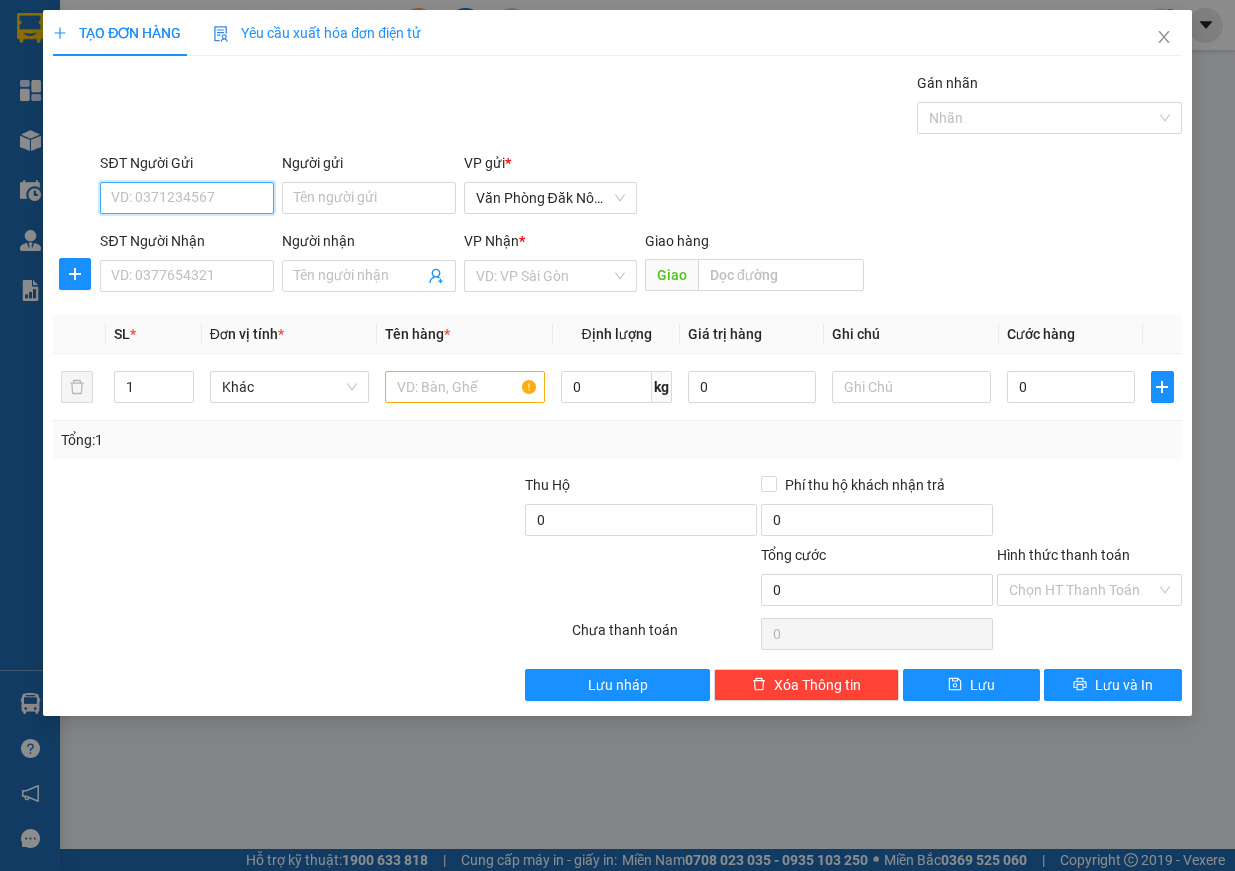 click on "SĐT Người Gửi" at bounding box center [187, 198] 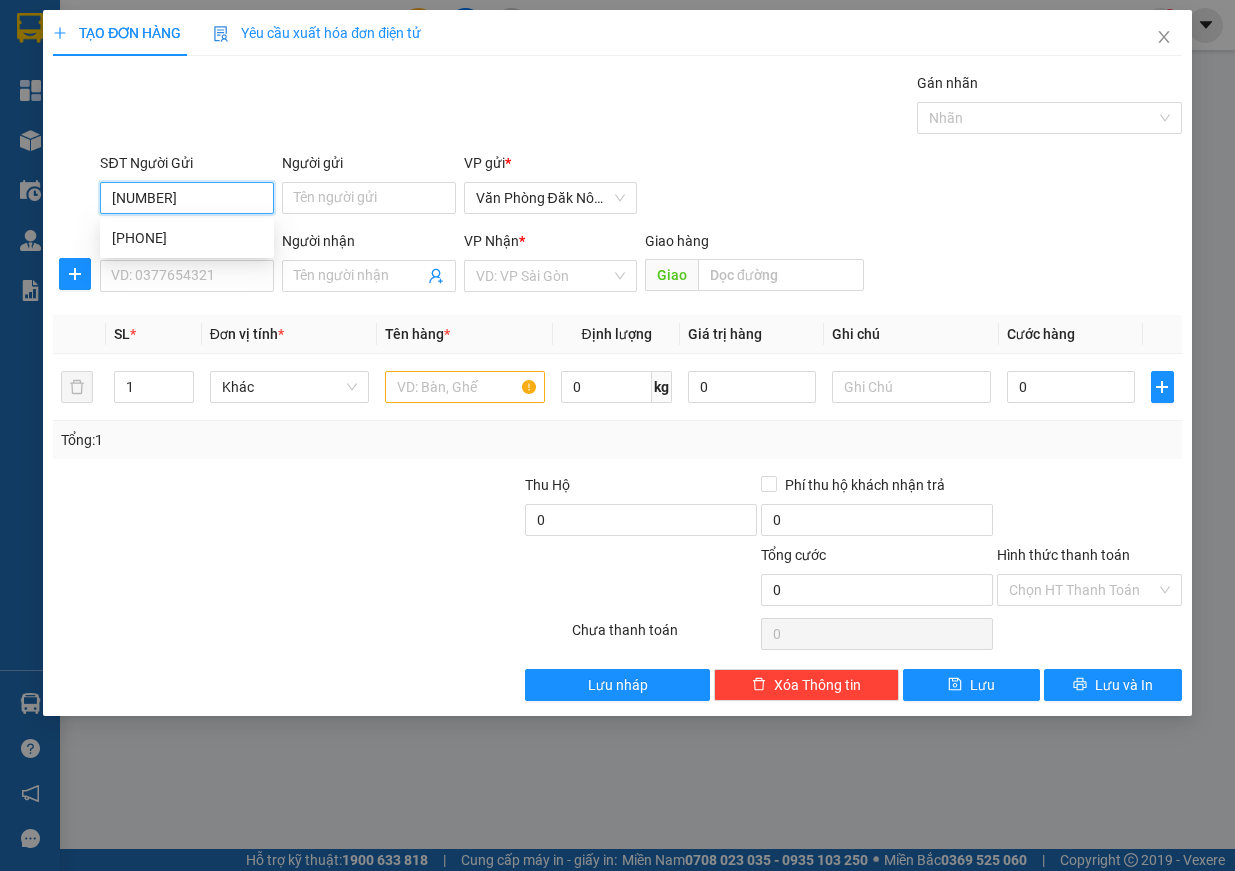 type on "[PHONE]" 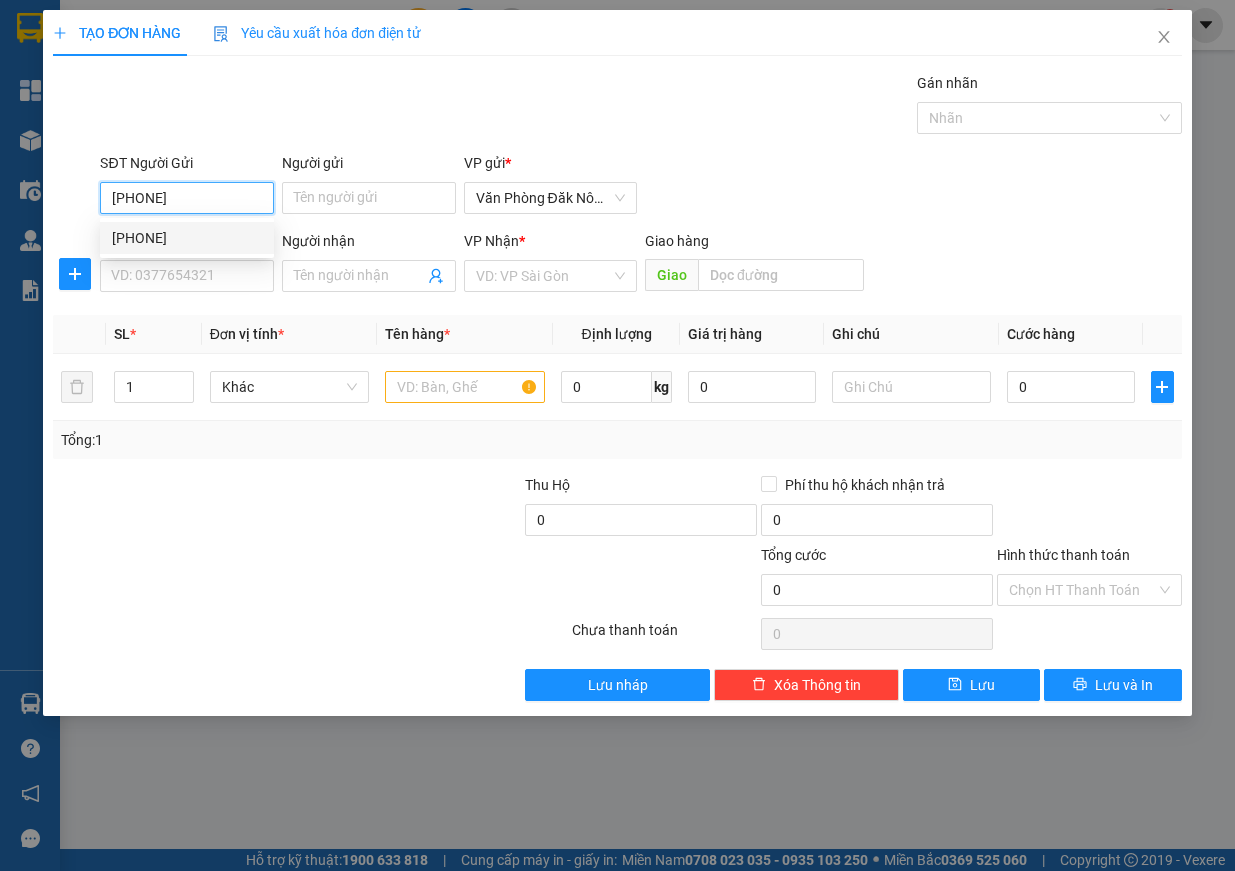 click on "[PHONE]" at bounding box center [187, 238] 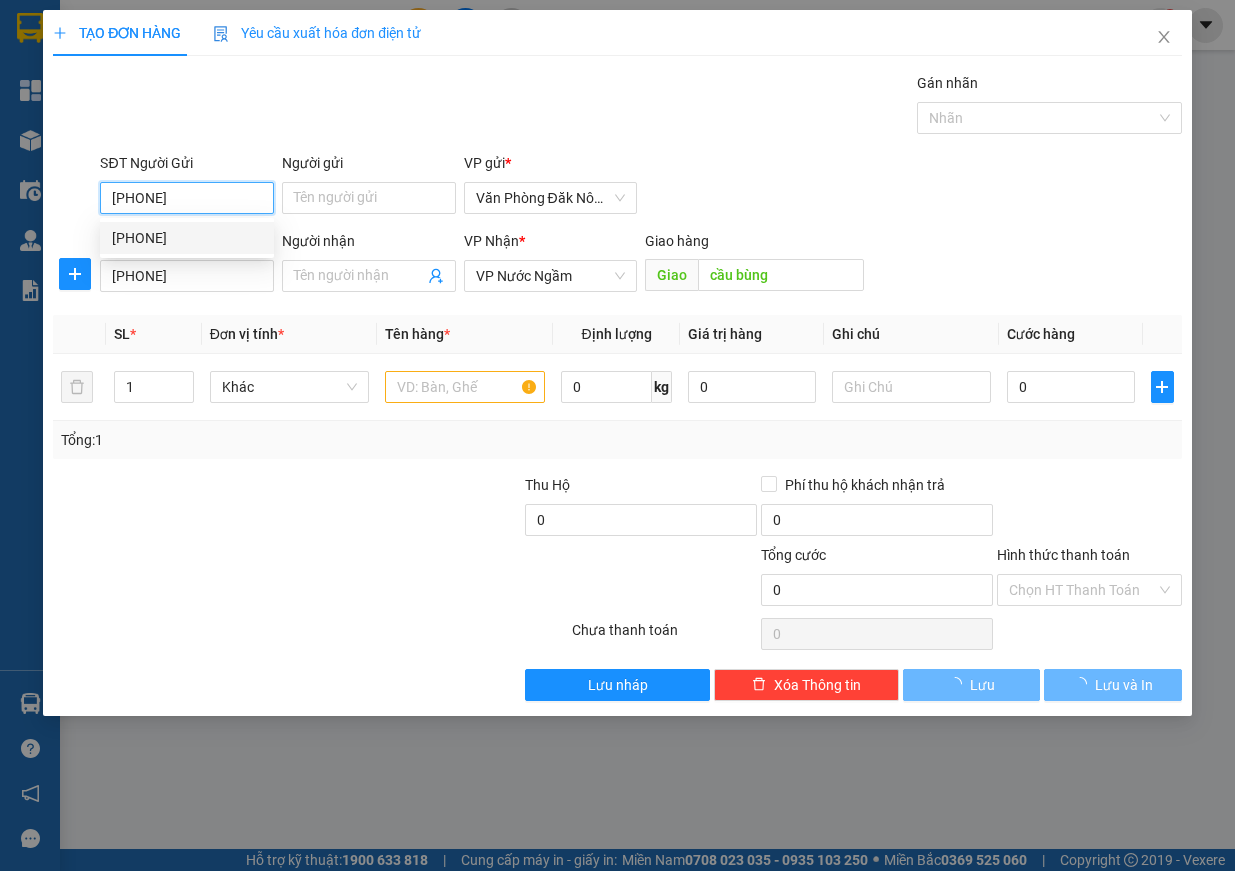 type on "250.000" 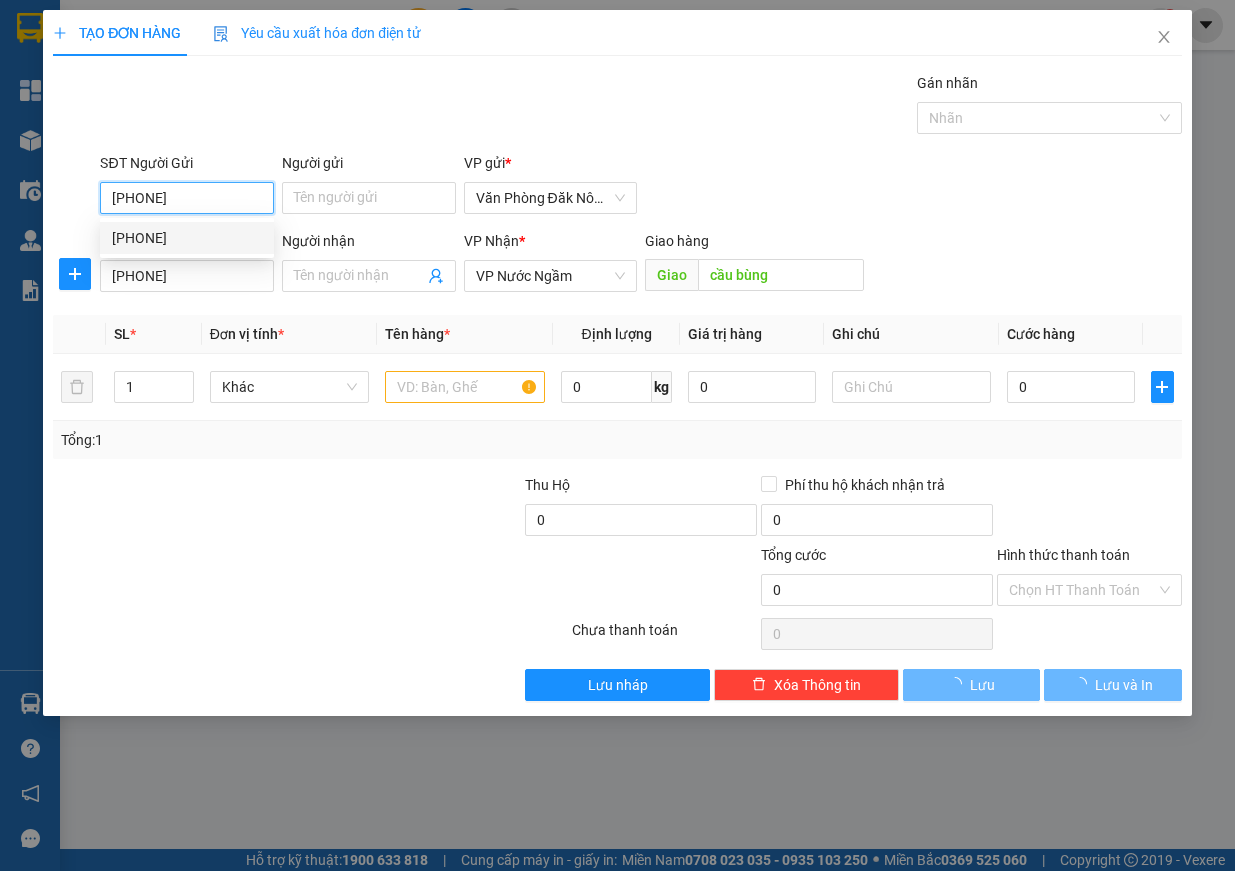 type on "250.000" 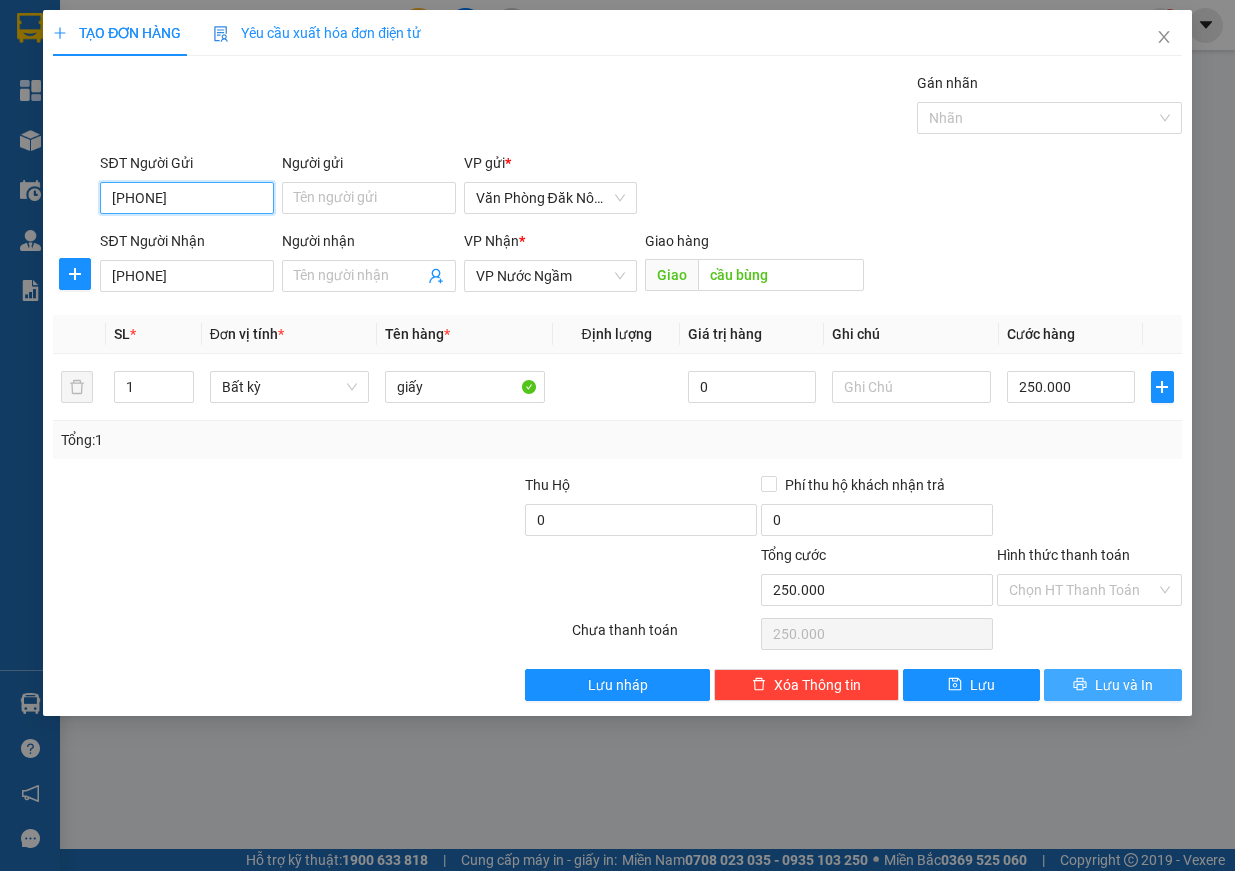 type on "[PHONE]" 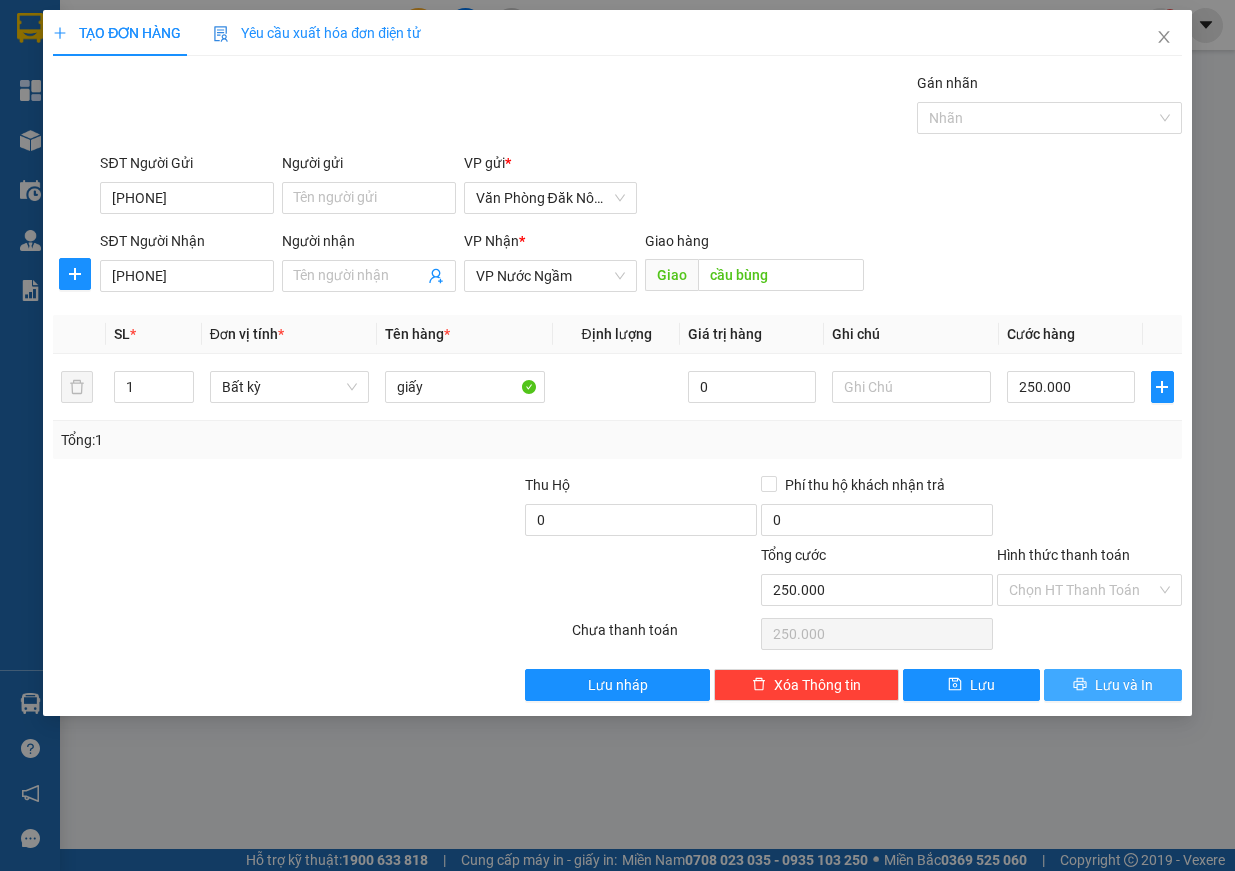click on "Lưu và In" at bounding box center (1124, 685) 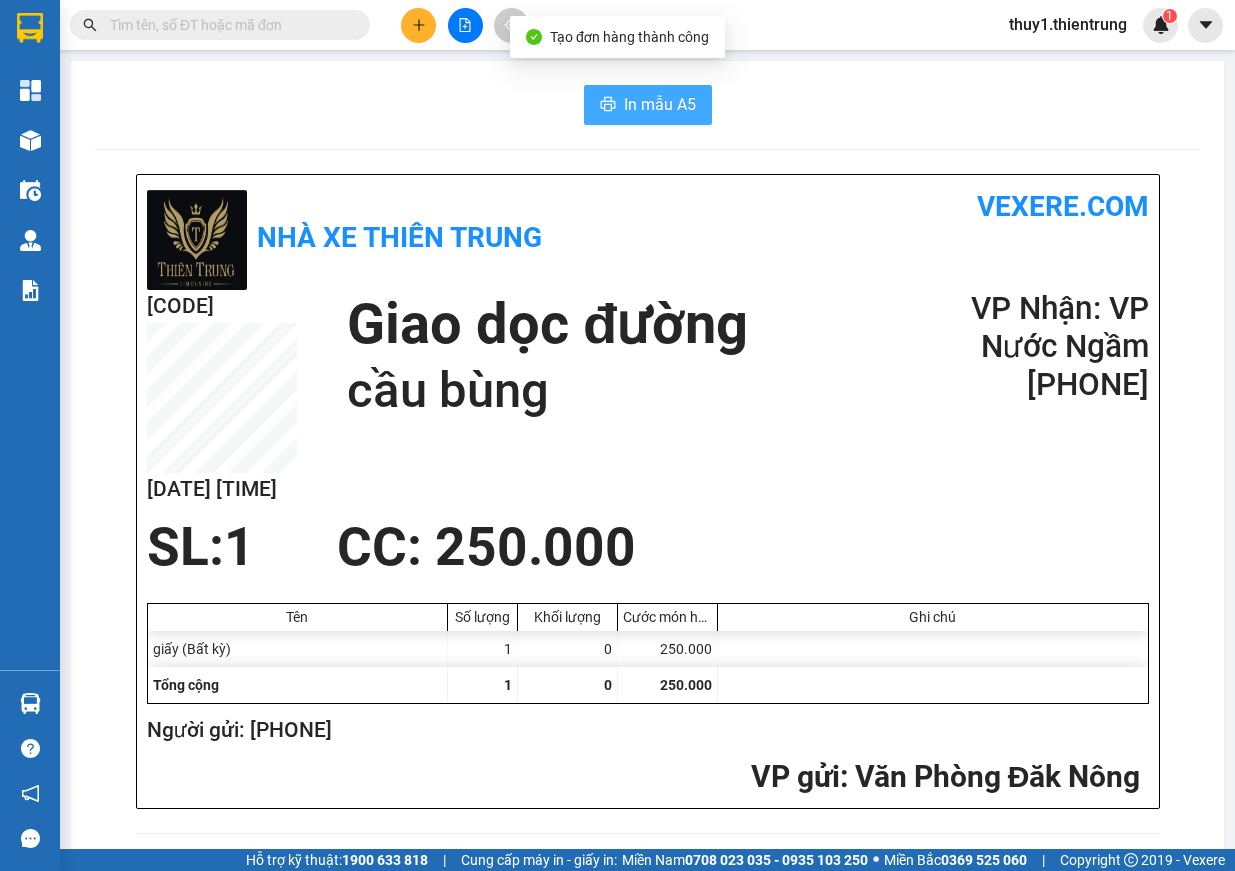 click on "In mẫu A5" at bounding box center (660, 104) 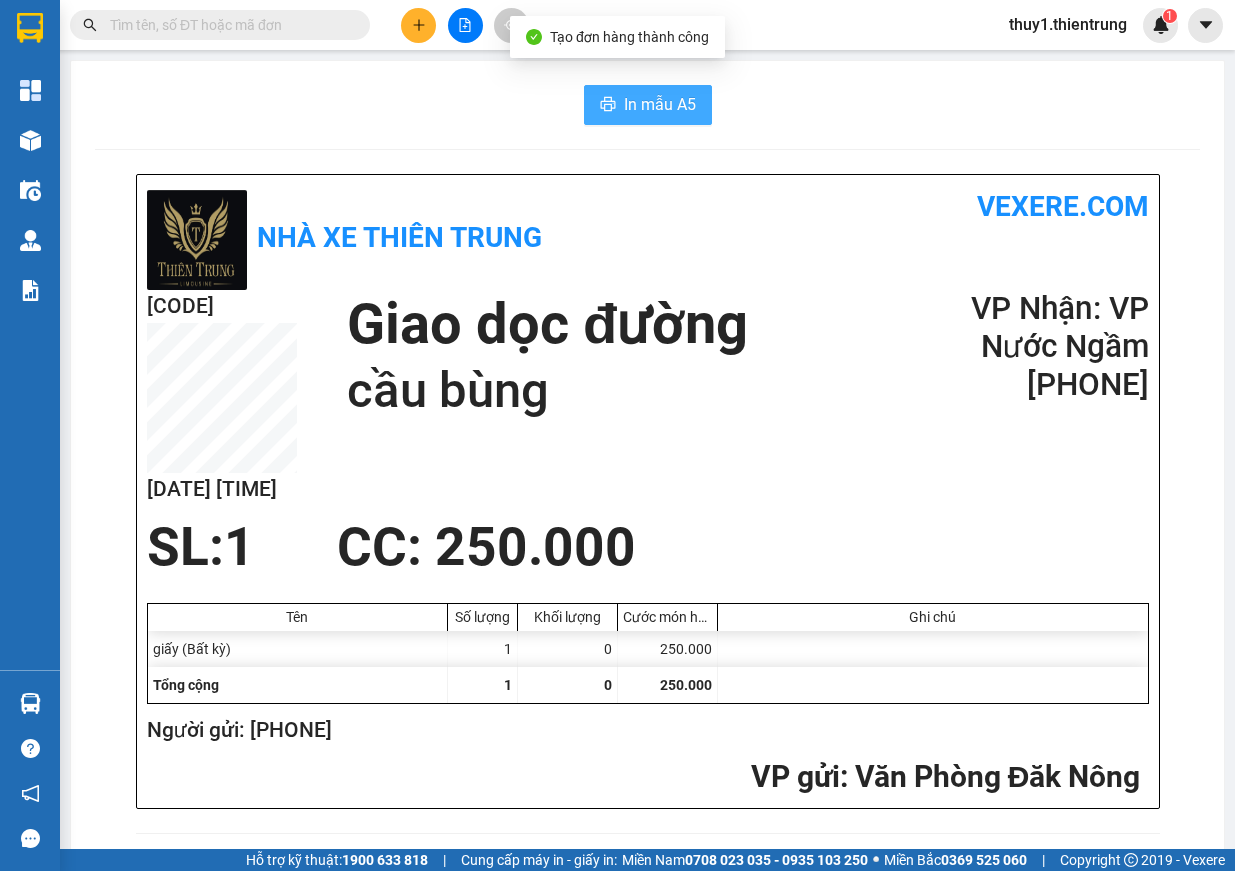 scroll, scrollTop: 0, scrollLeft: 0, axis: both 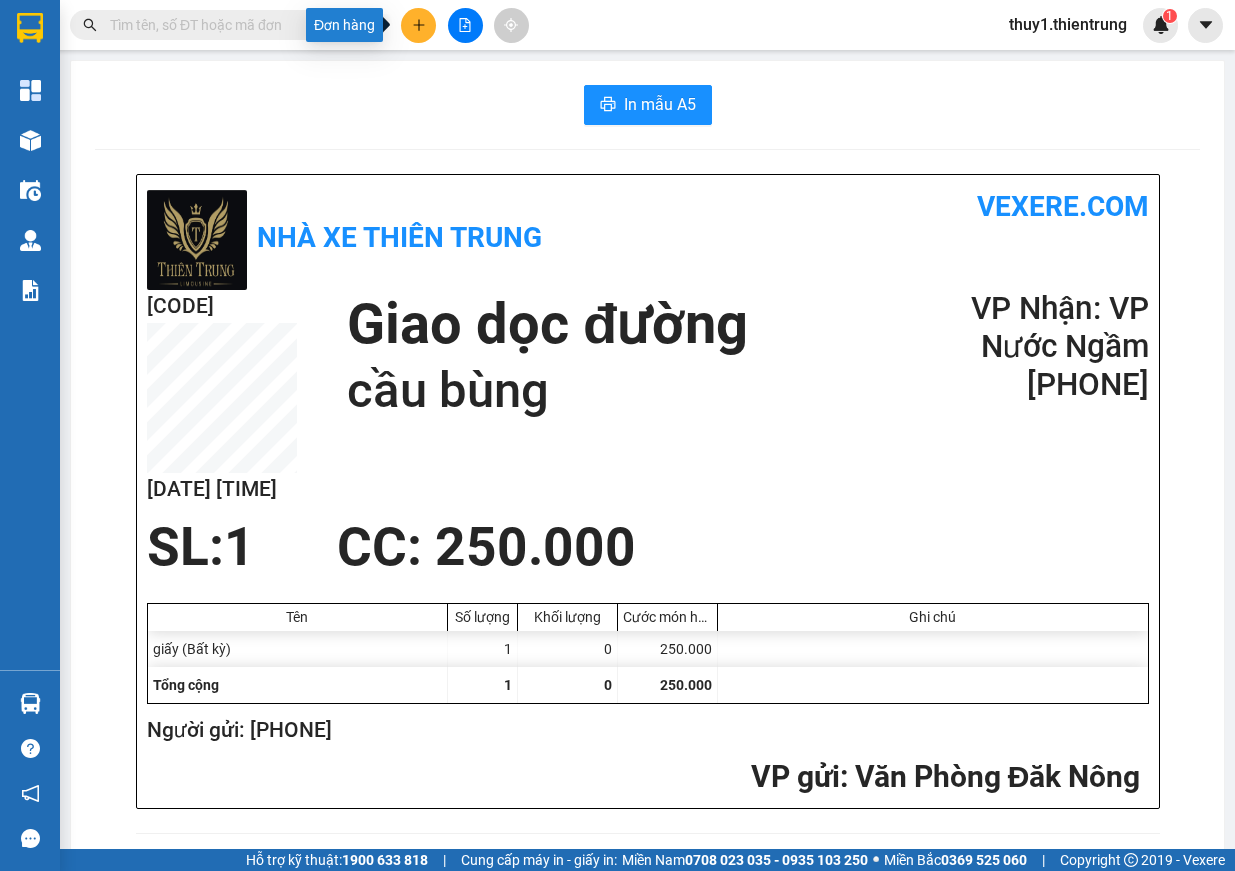 click at bounding box center (418, 25) 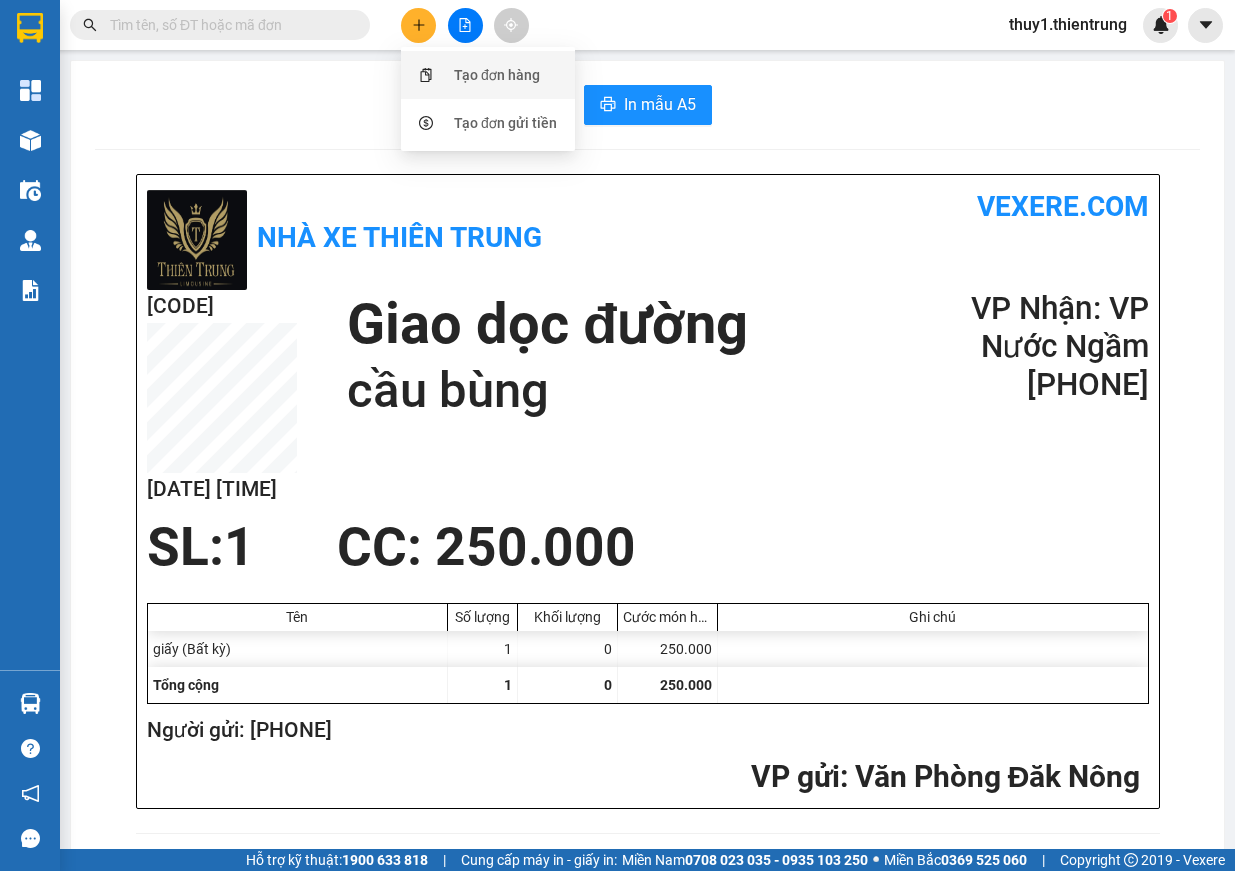 click on "Tạo đơn hàng" at bounding box center (497, 75) 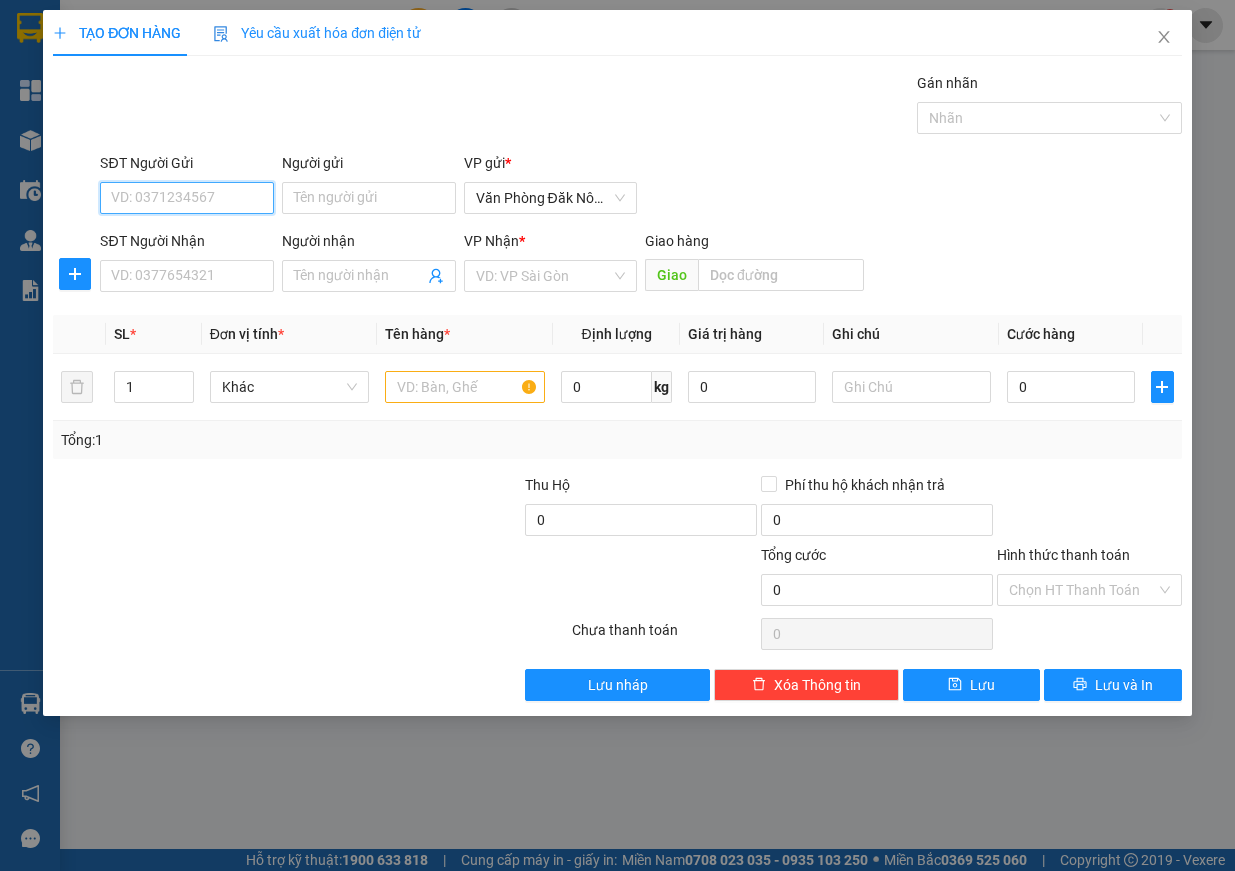 click on "SĐT Người Gửi" at bounding box center [187, 198] 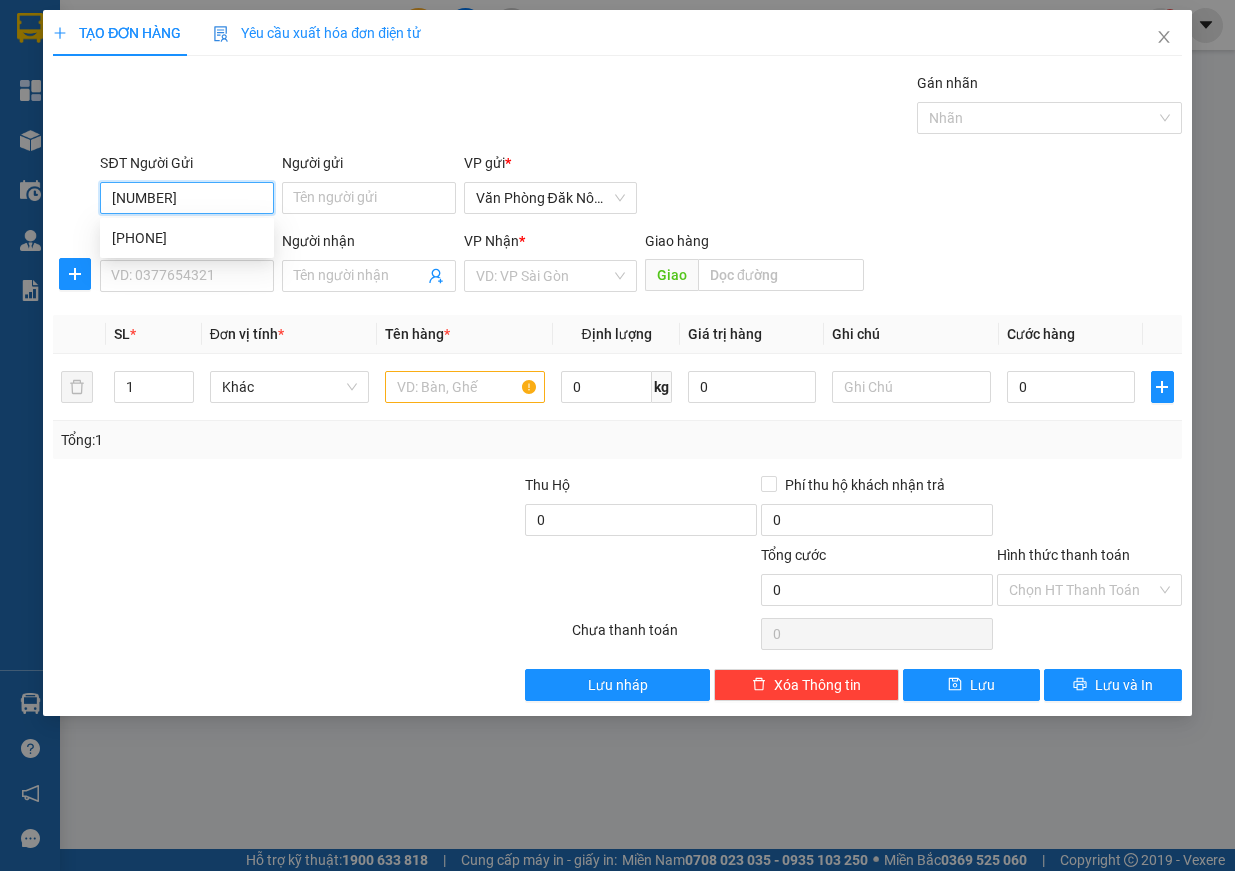 type on "0856386068" 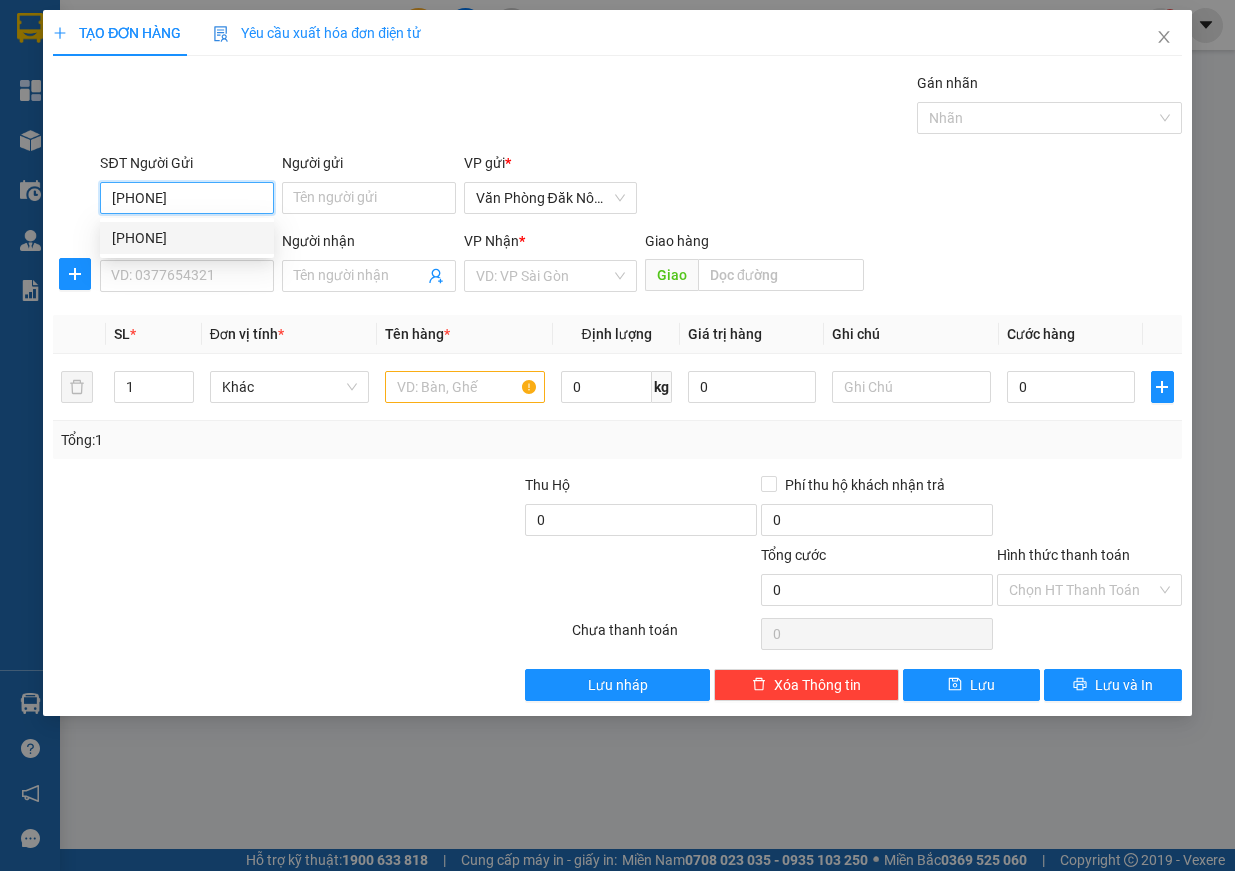 click on "0856386068" at bounding box center (187, 238) 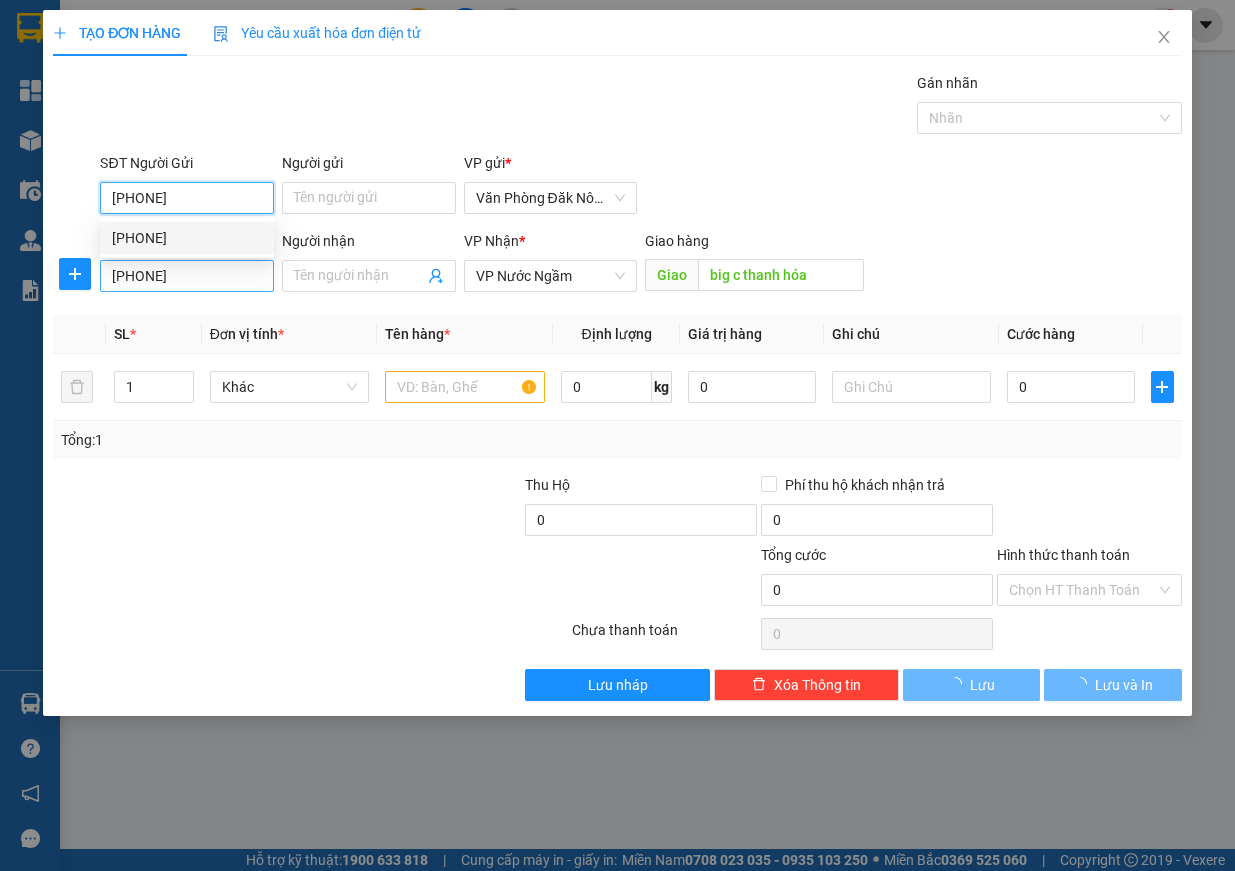type on "500.000" 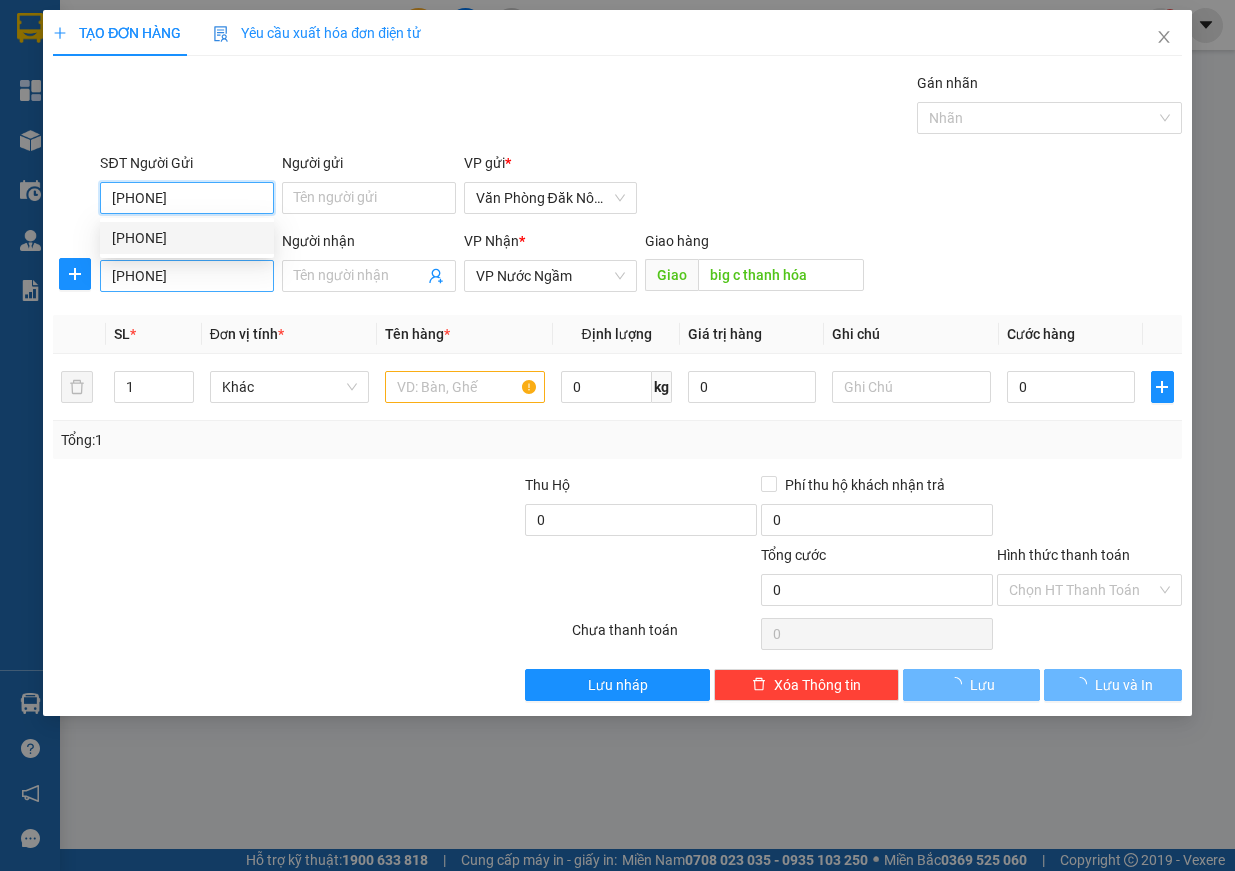 type on "500.000" 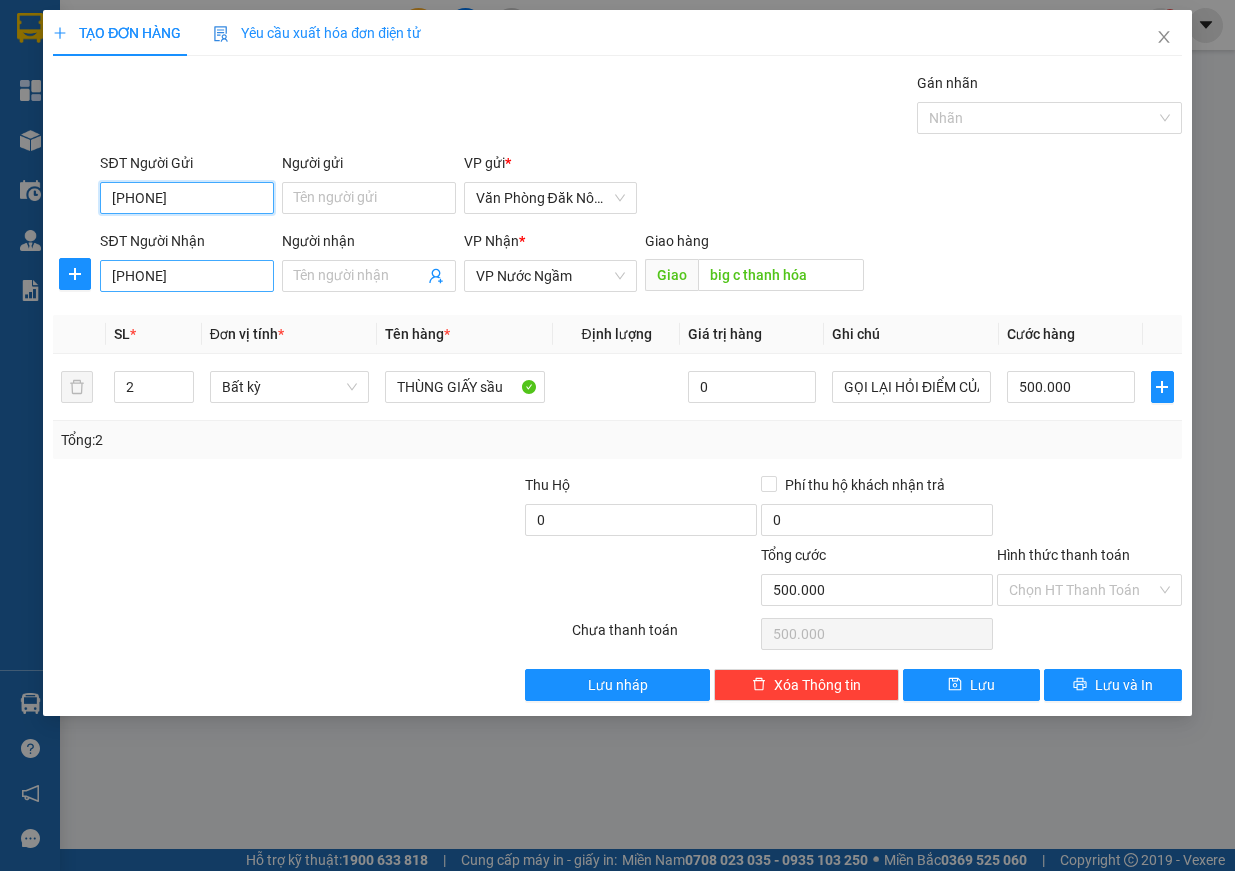 type on "0856386068" 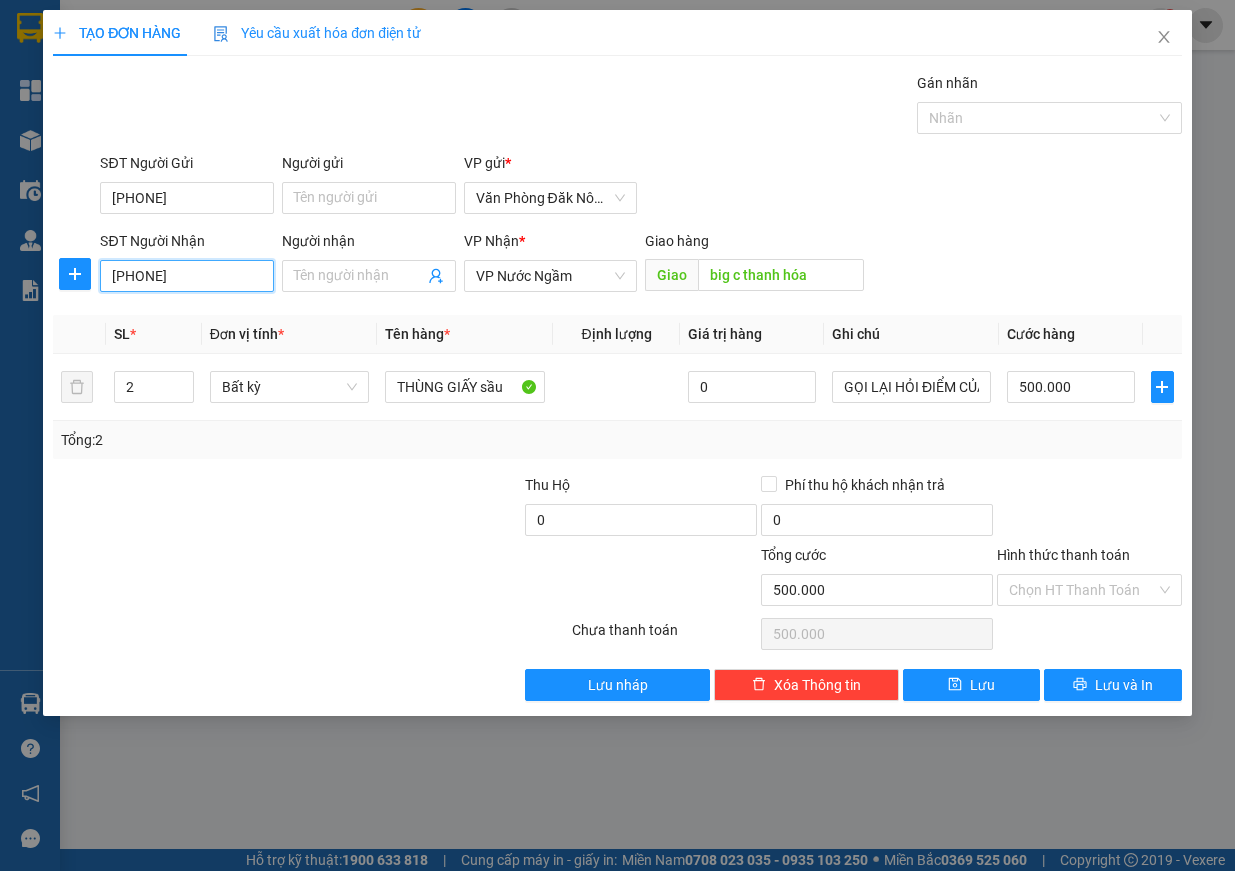 click on "0839272898" at bounding box center [187, 276] 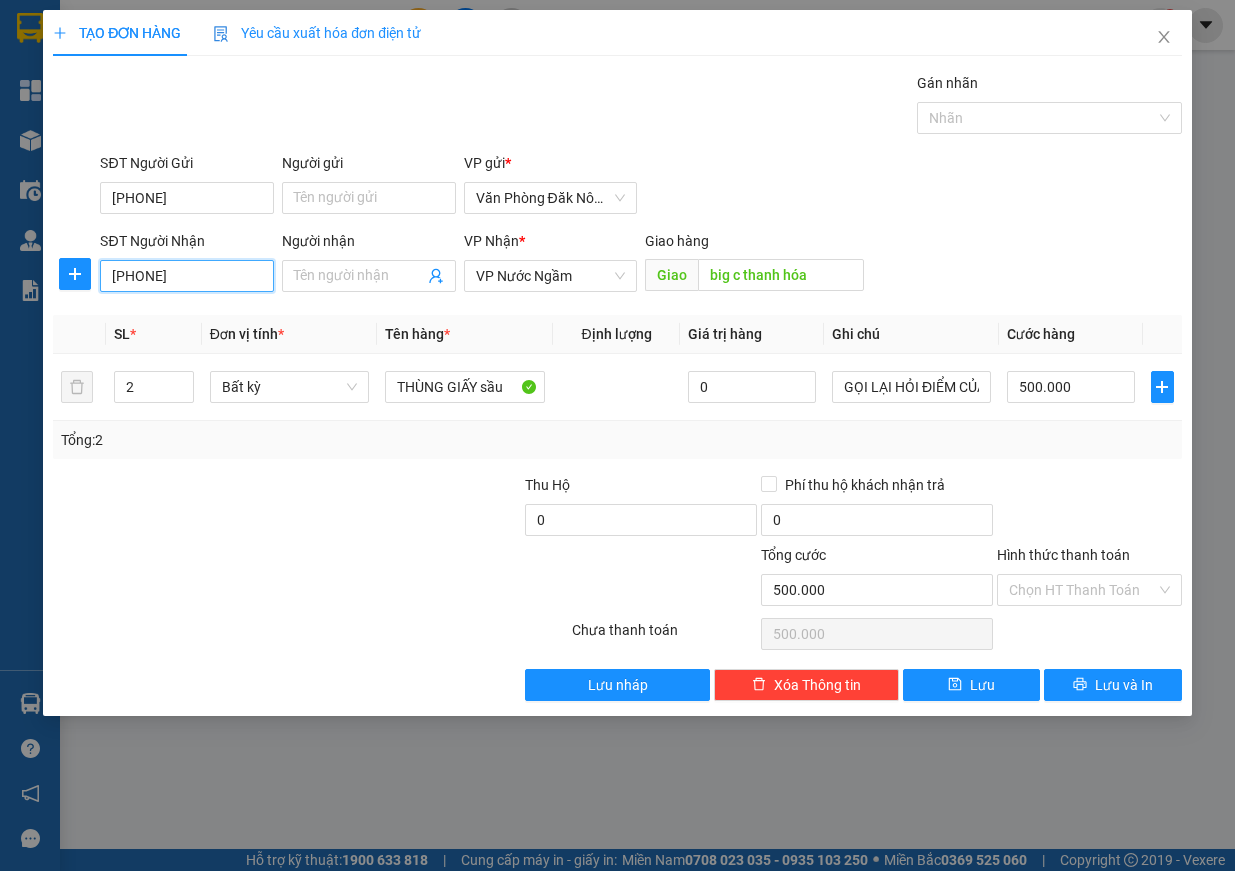 click on "0961923299" at bounding box center (187, 276) 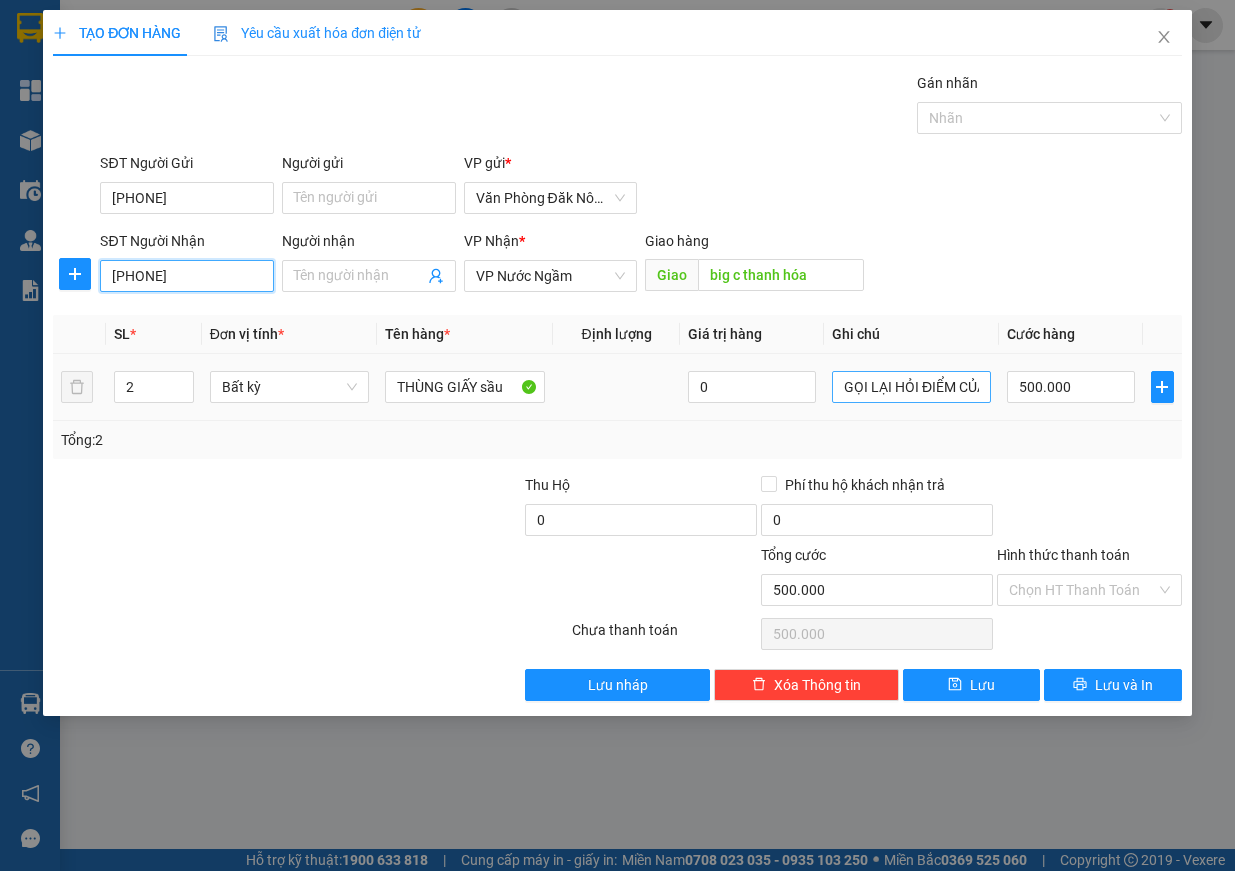 type on "0961923209" 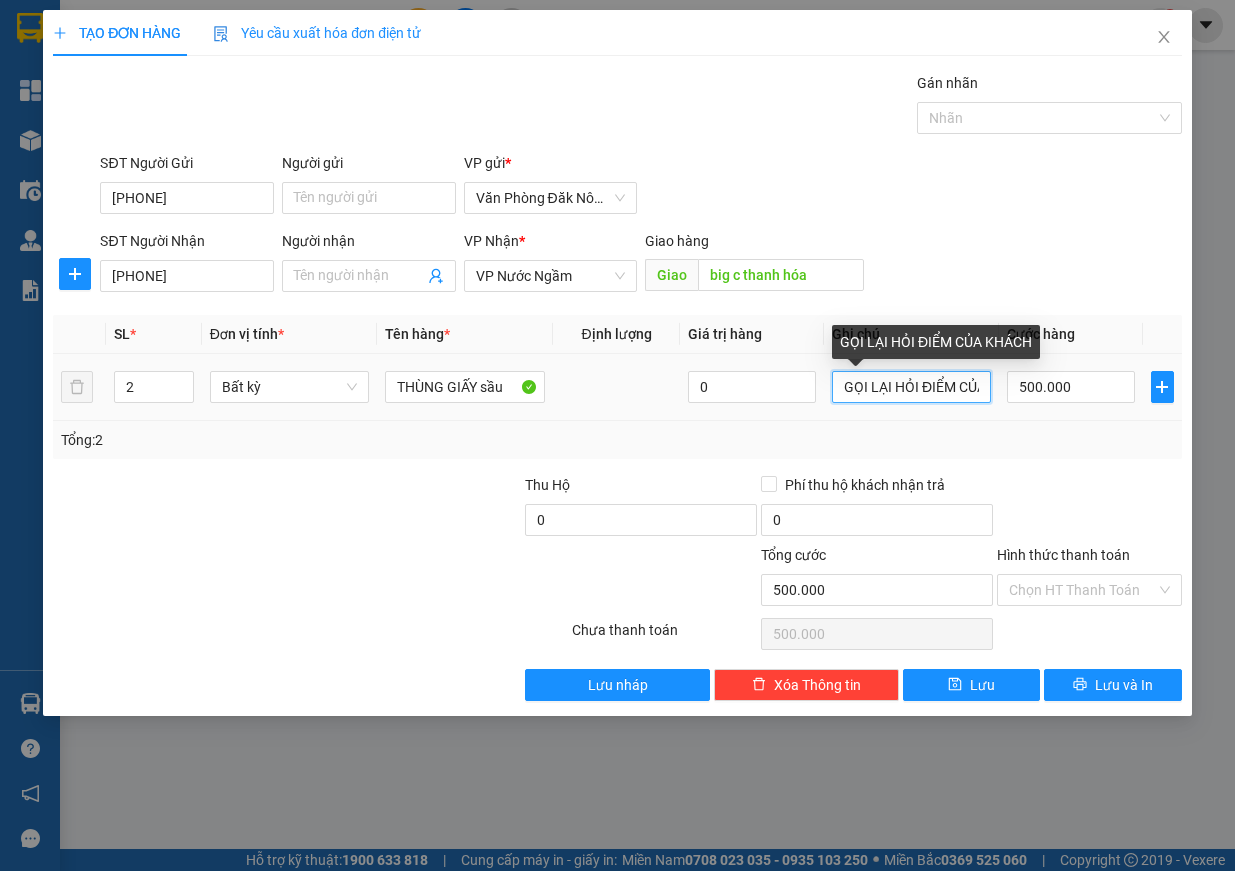 click on "GỌI LẠI HỎI ĐIỂM CỦA KHÁCH" at bounding box center (912, 387) 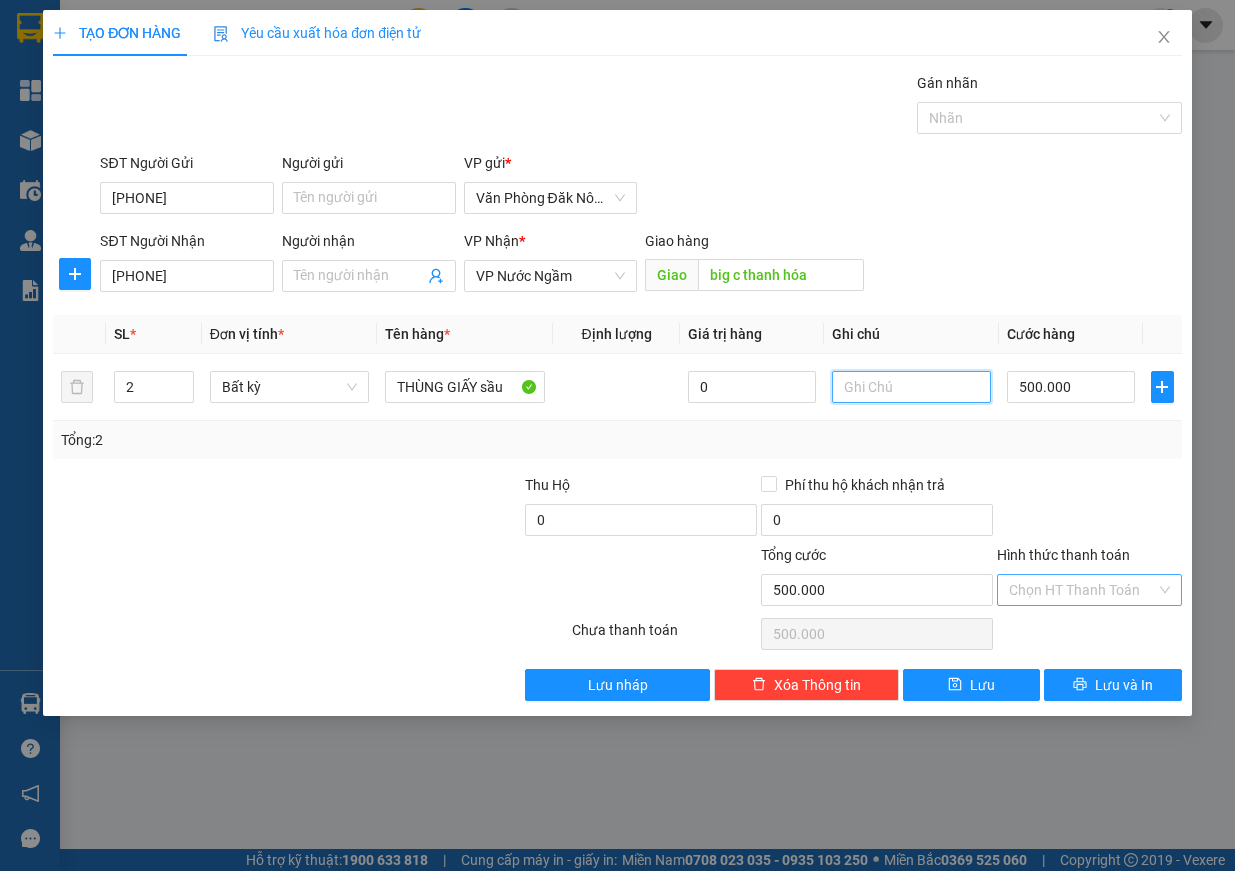 type 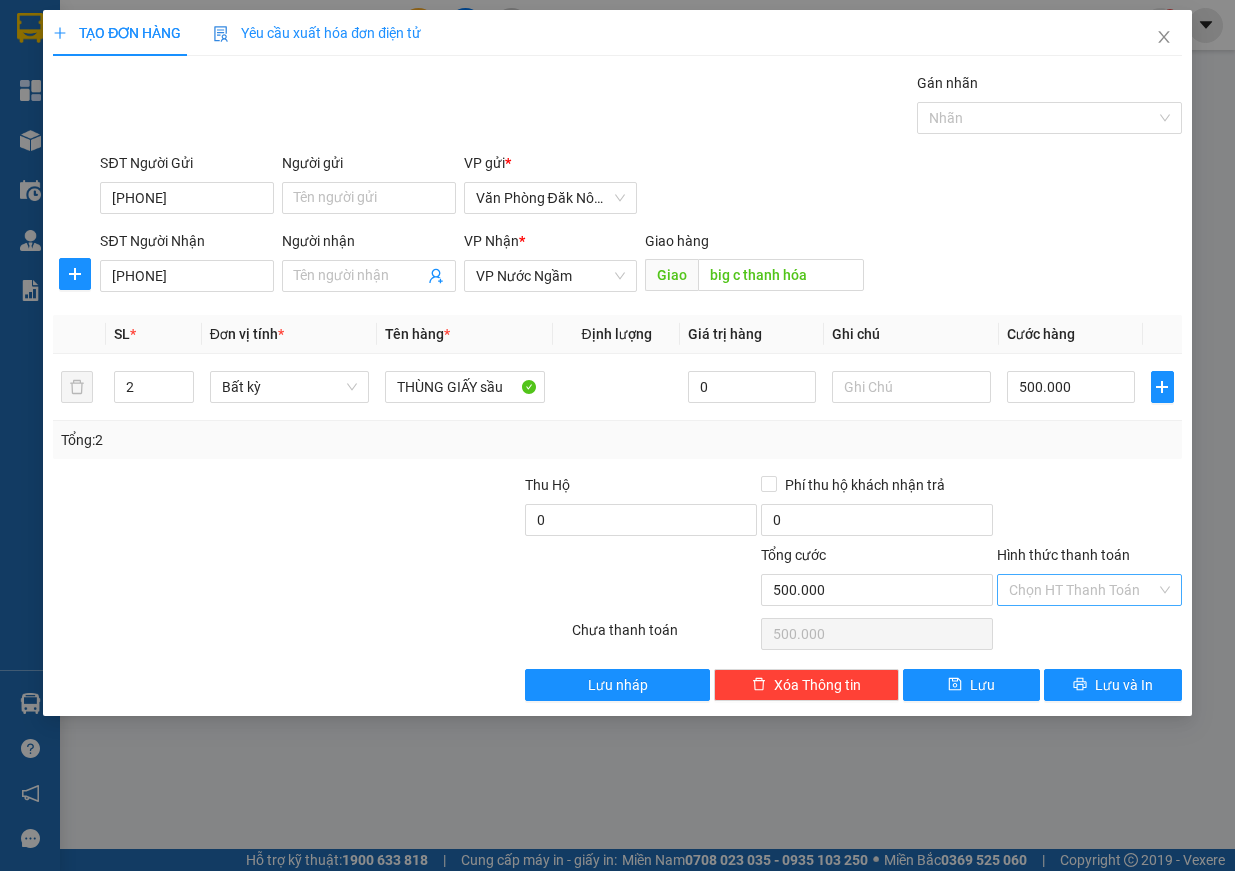click on "Hình thức thanh toán" at bounding box center [1082, 590] 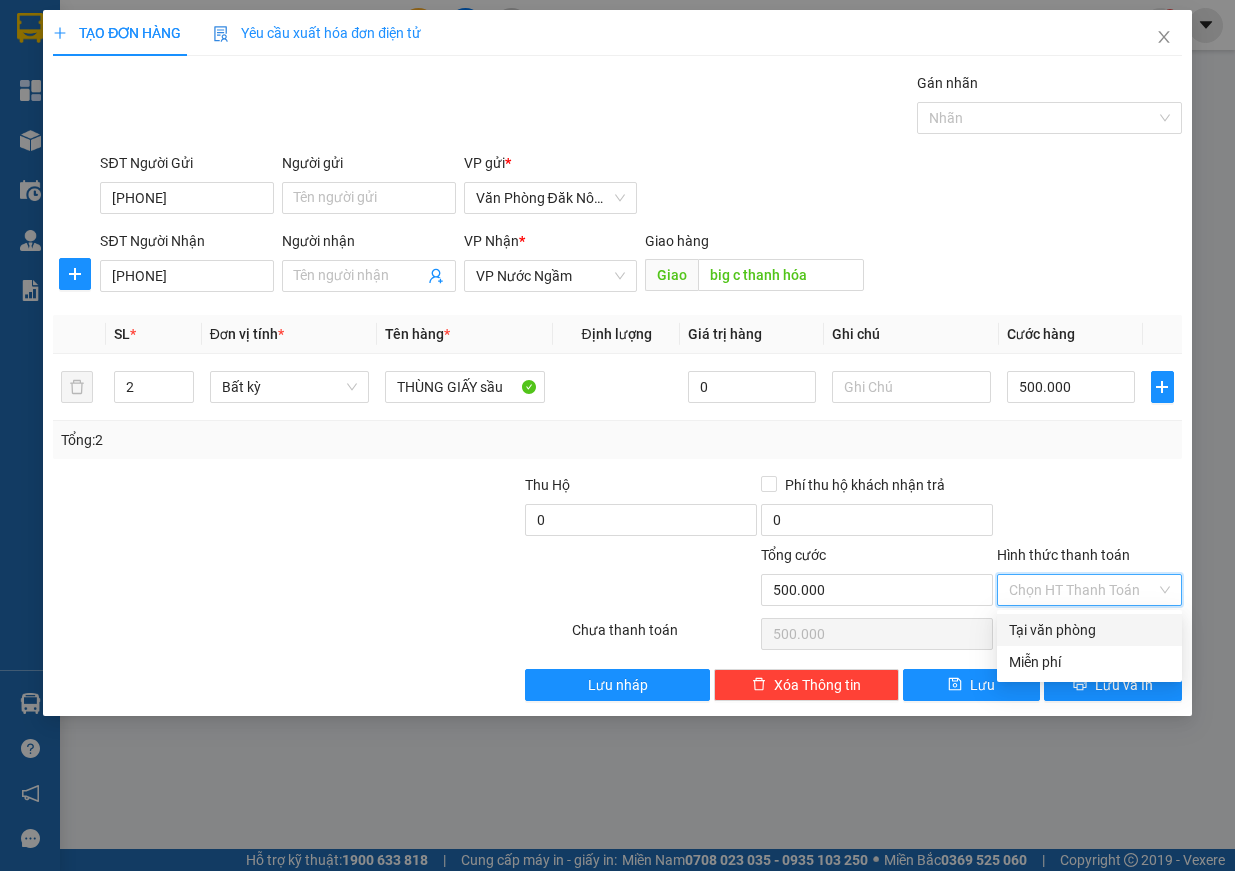 click on "Tại văn phòng" at bounding box center (1089, 630) 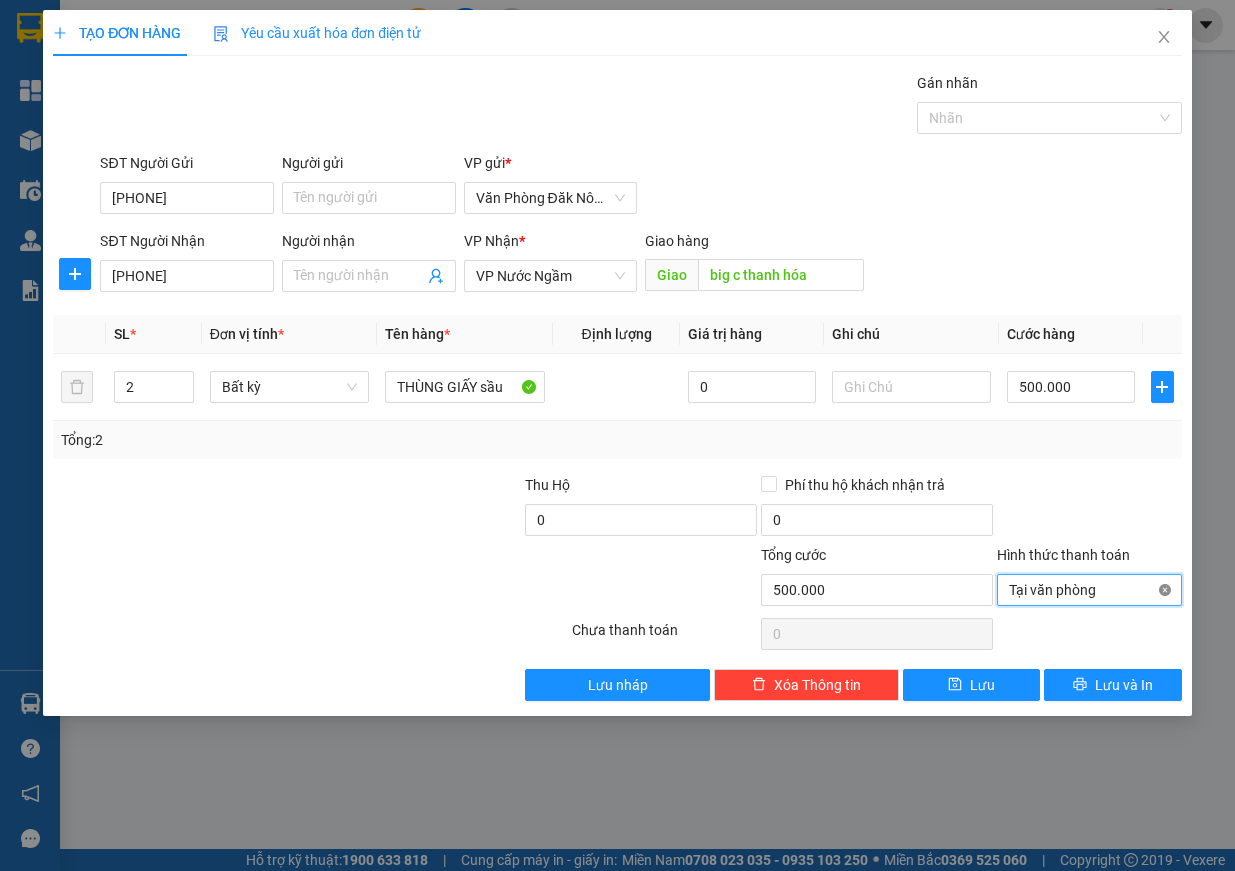 type on "500.000" 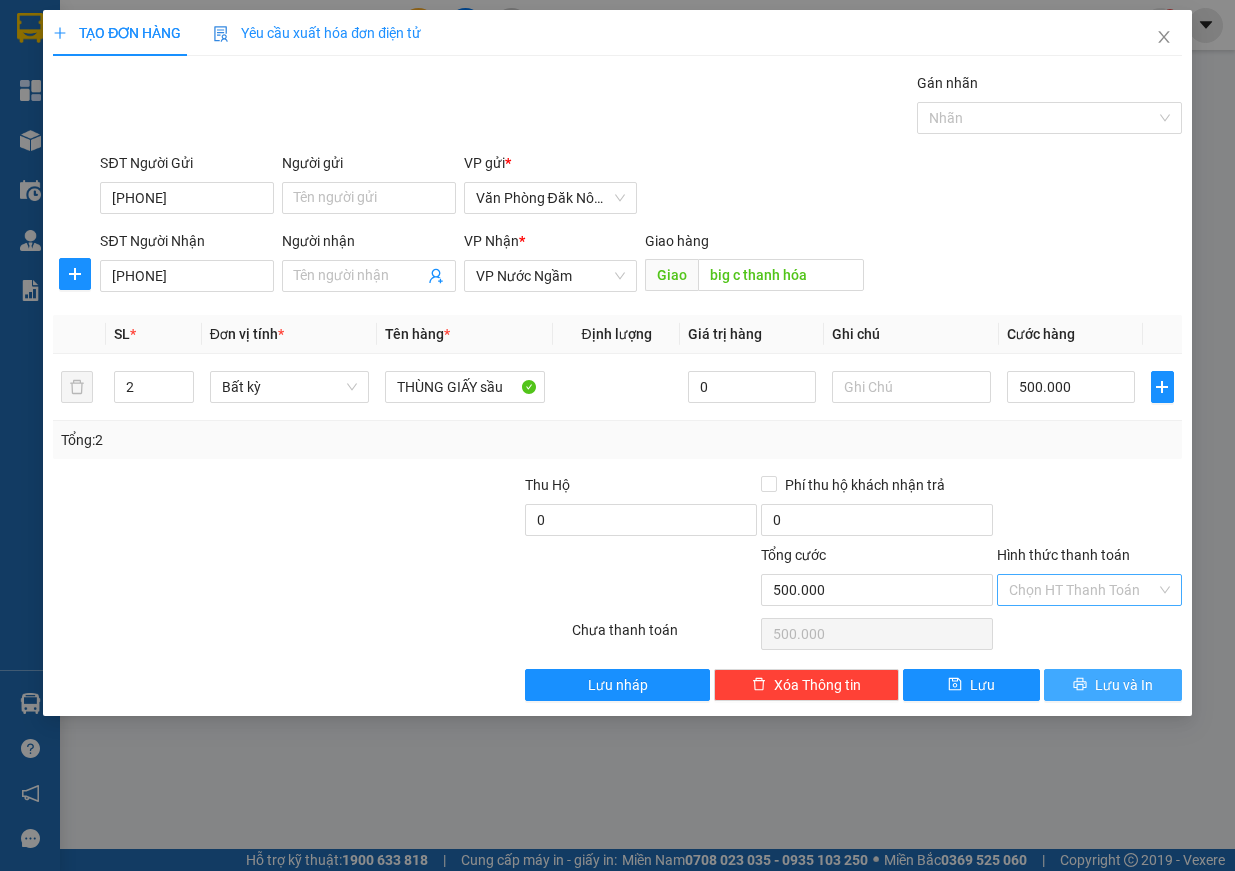 click on "Lưu và In" at bounding box center (1124, 685) 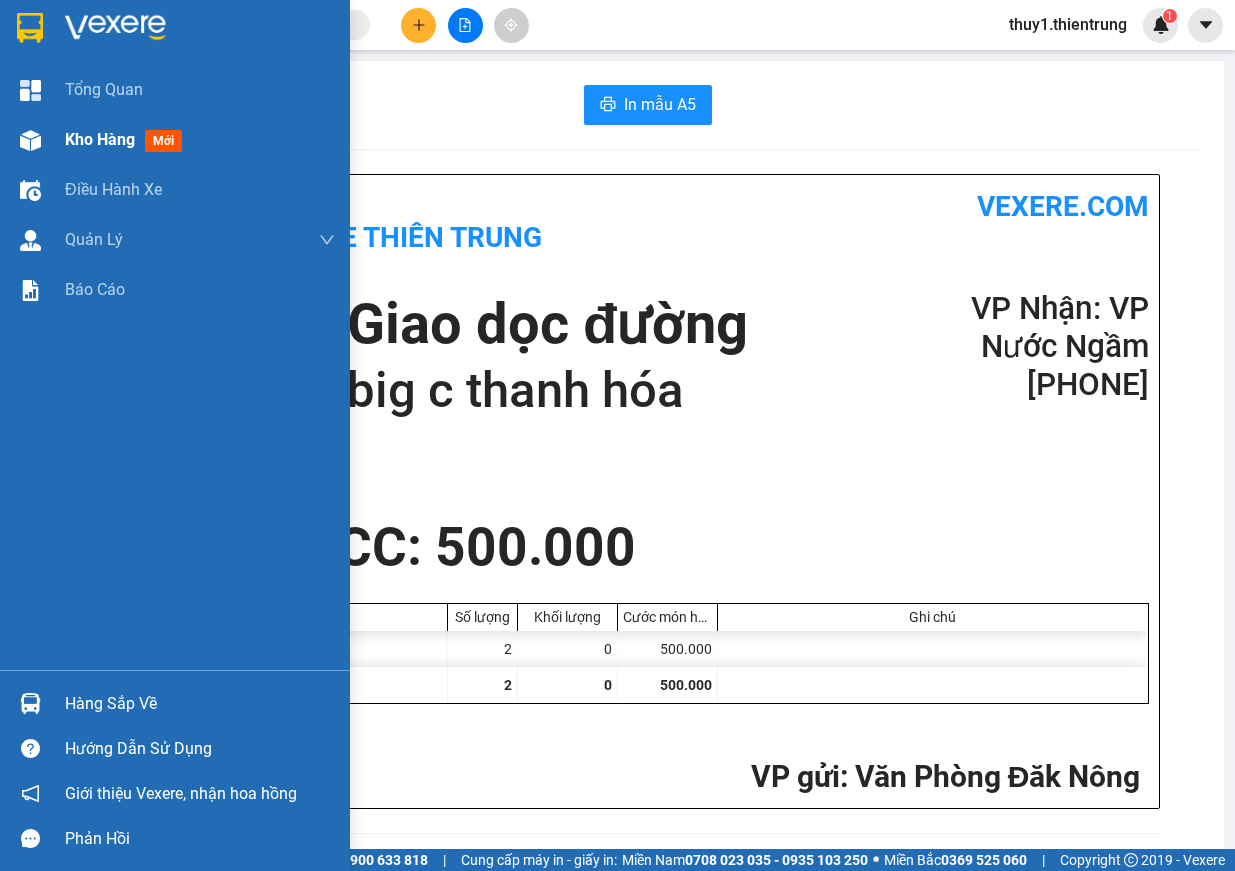 click at bounding box center (30, 140) 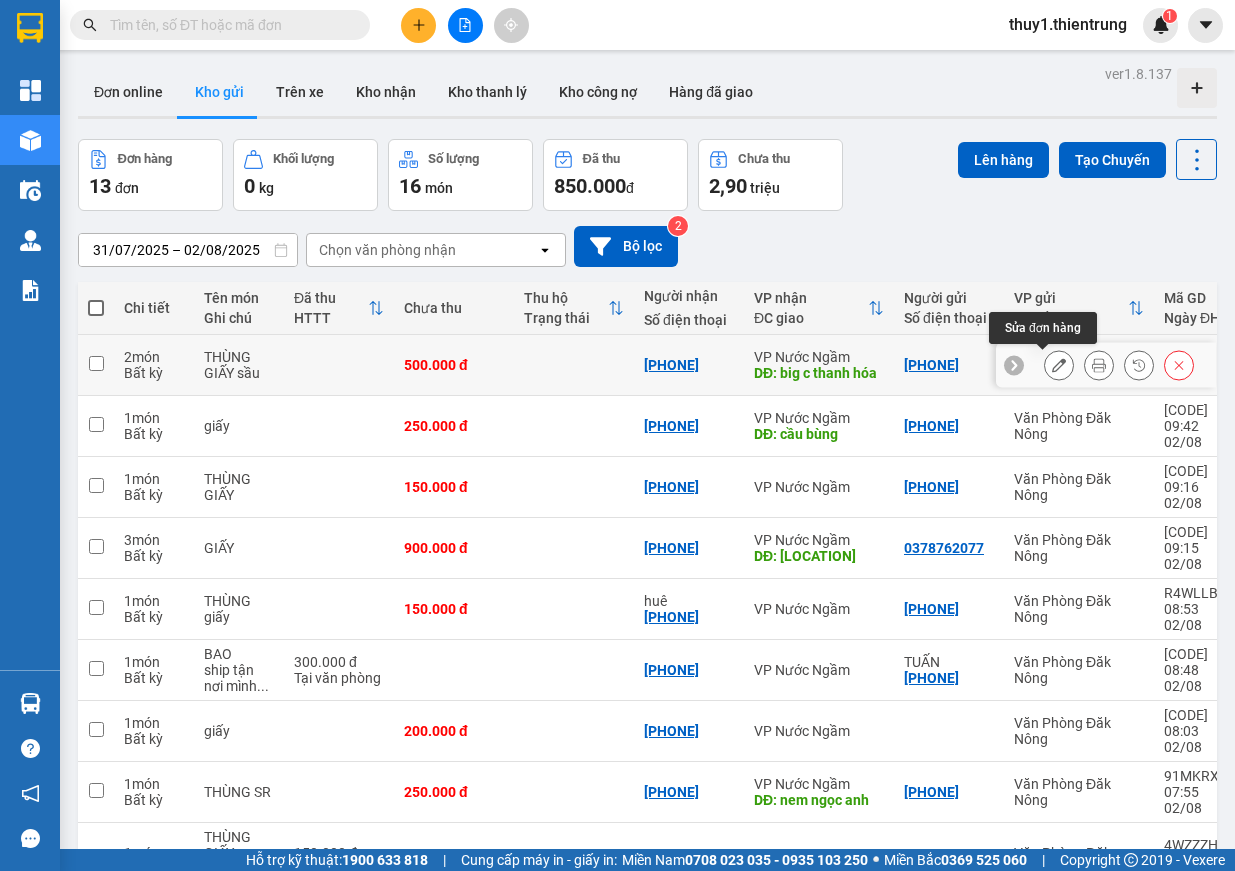click 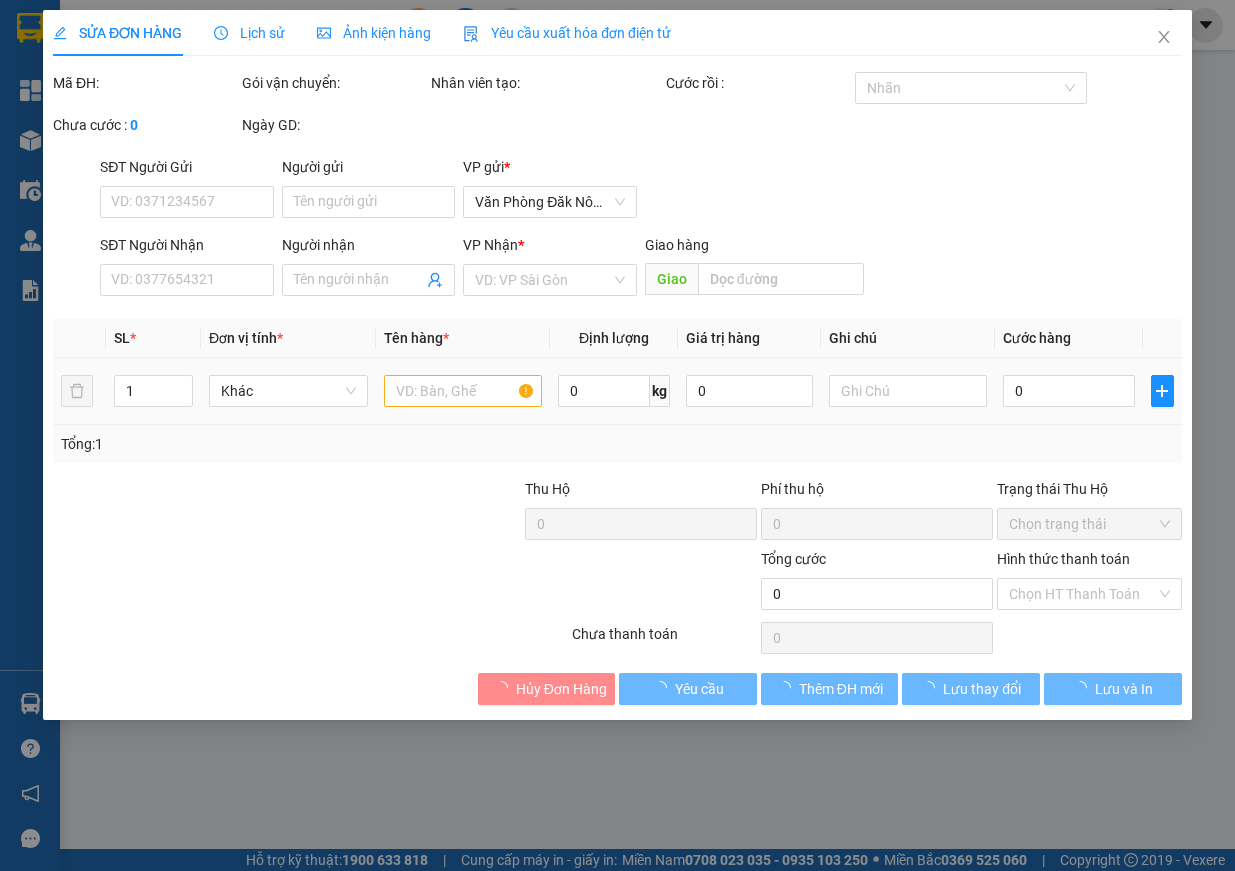 type on "0856386068" 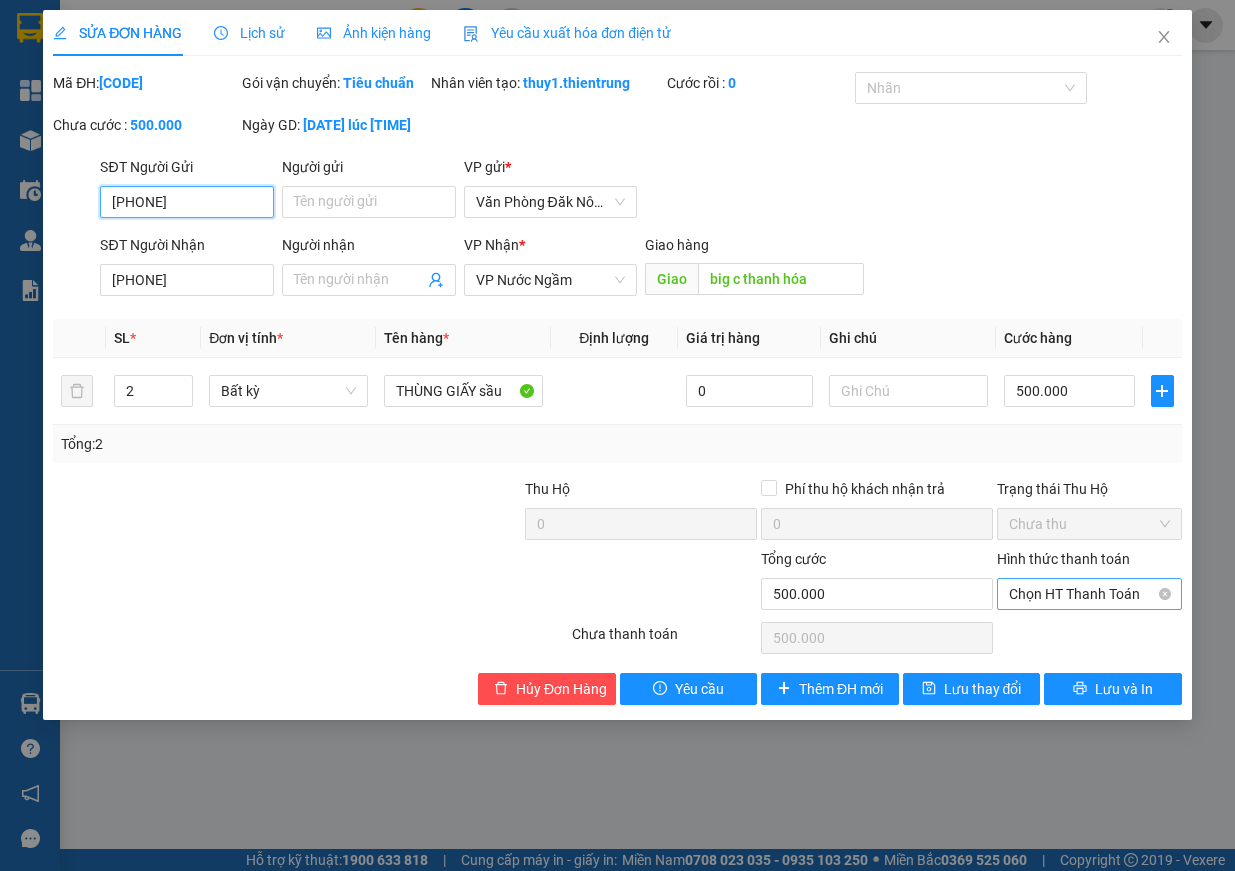 click on "Chọn HT Thanh Toán" at bounding box center (1089, 594) 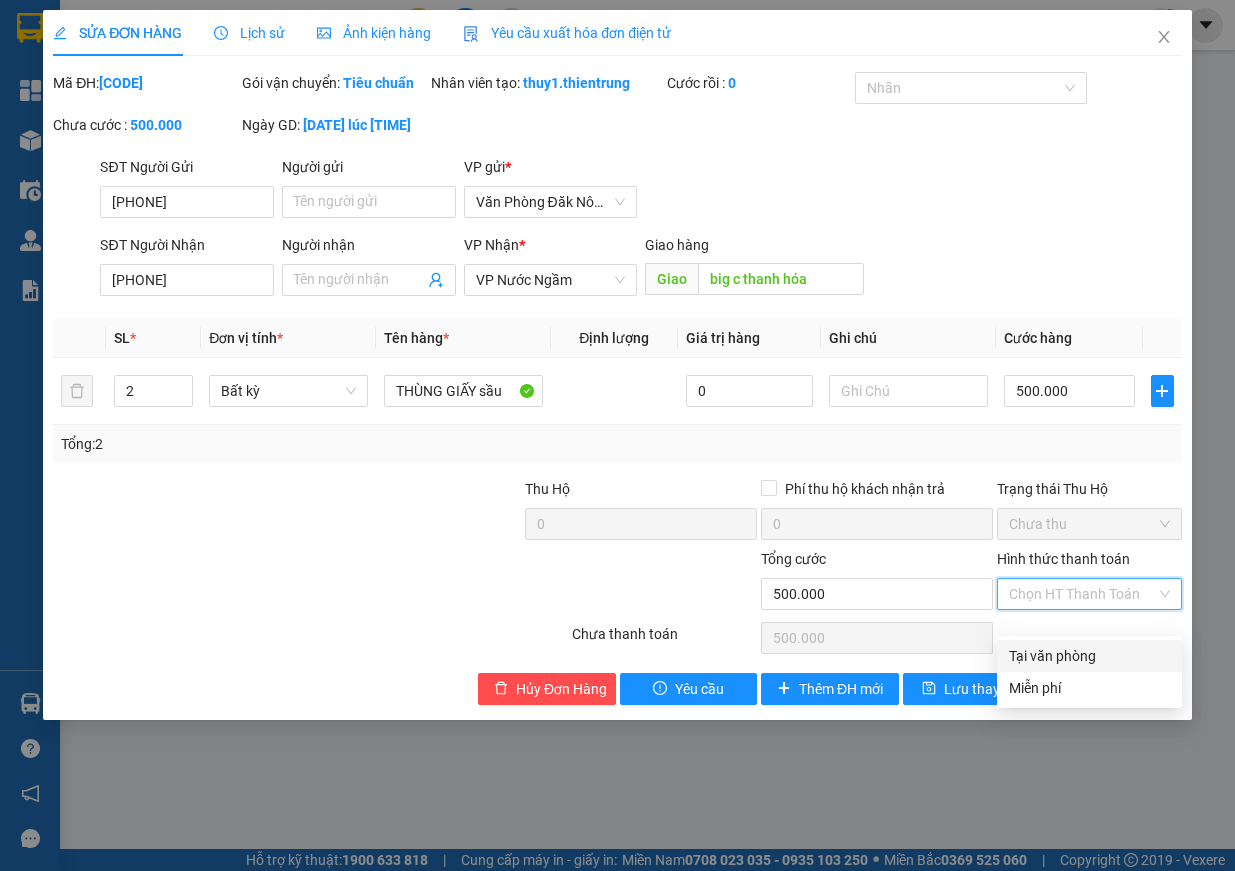 click on "Tại văn phòng" at bounding box center (1089, 656) 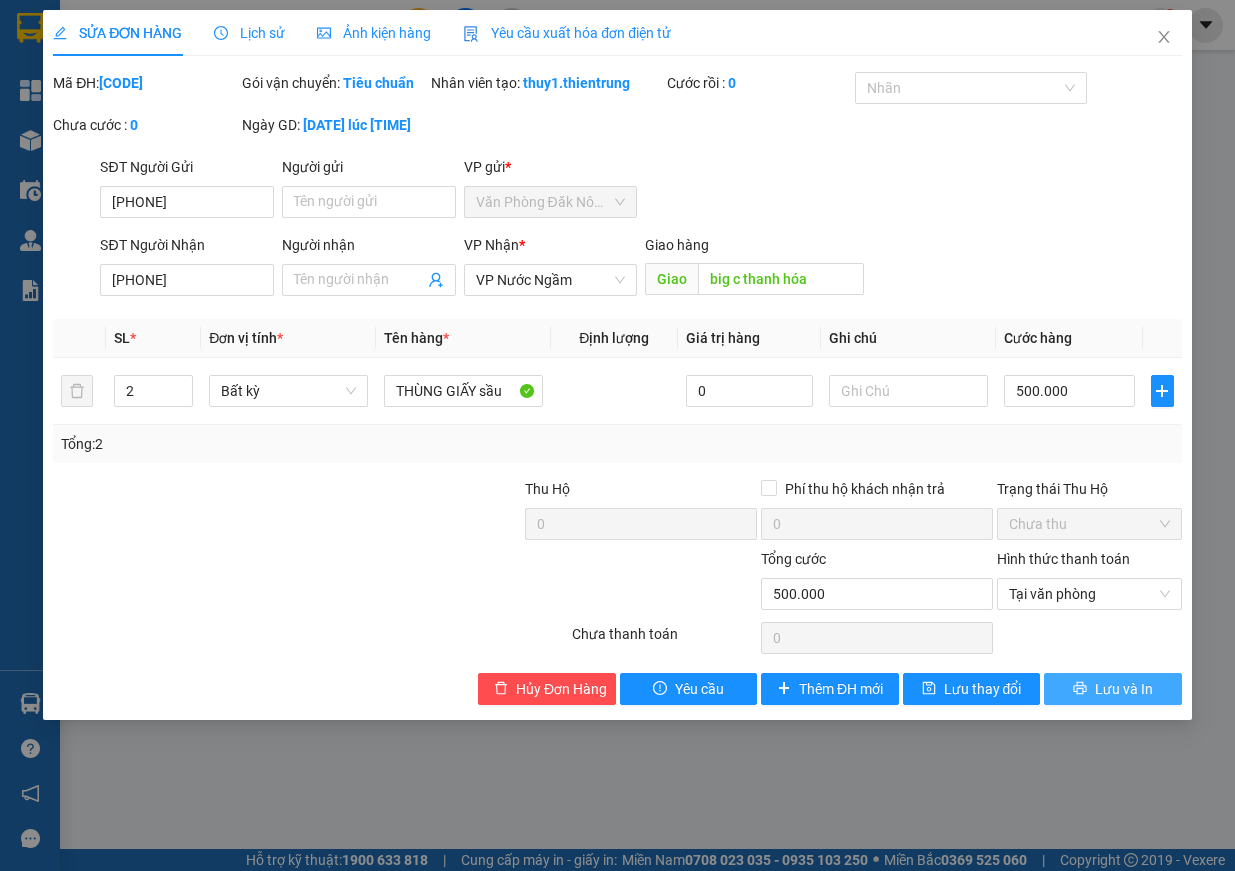 click on "Lưu và In" at bounding box center (1124, 689) 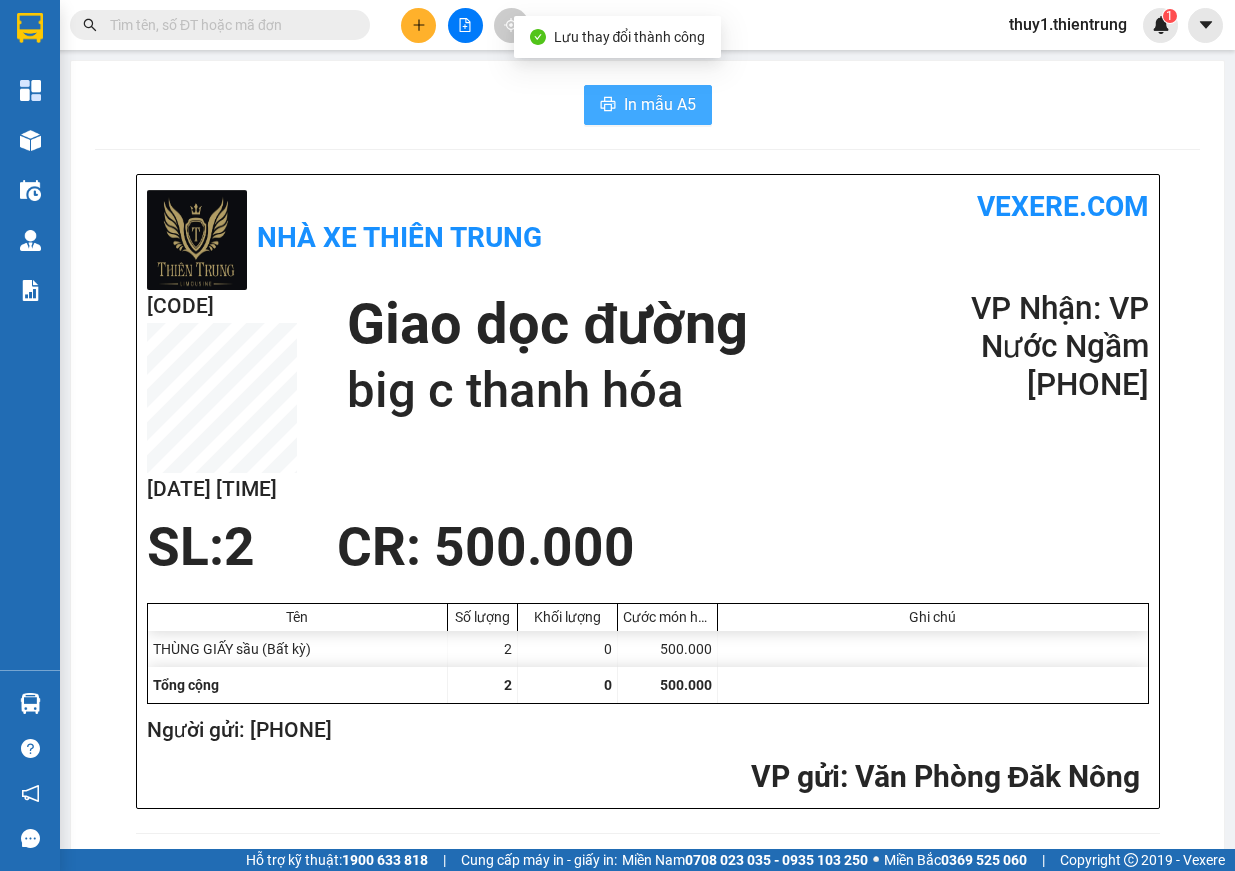 click on "In mẫu A5" at bounding box center (660, 104) 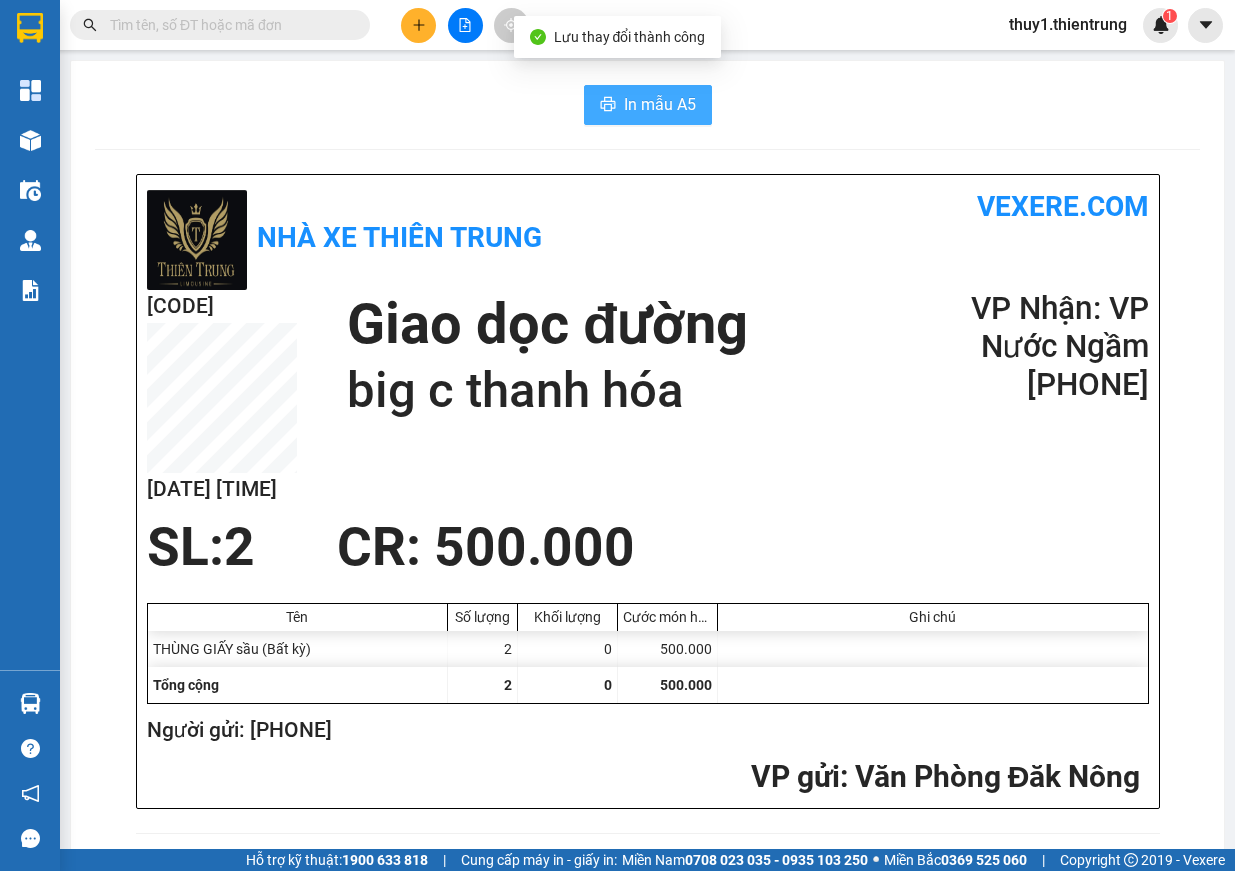 scroll, scrollTop: 0, scrollLeft: 0, axis: both 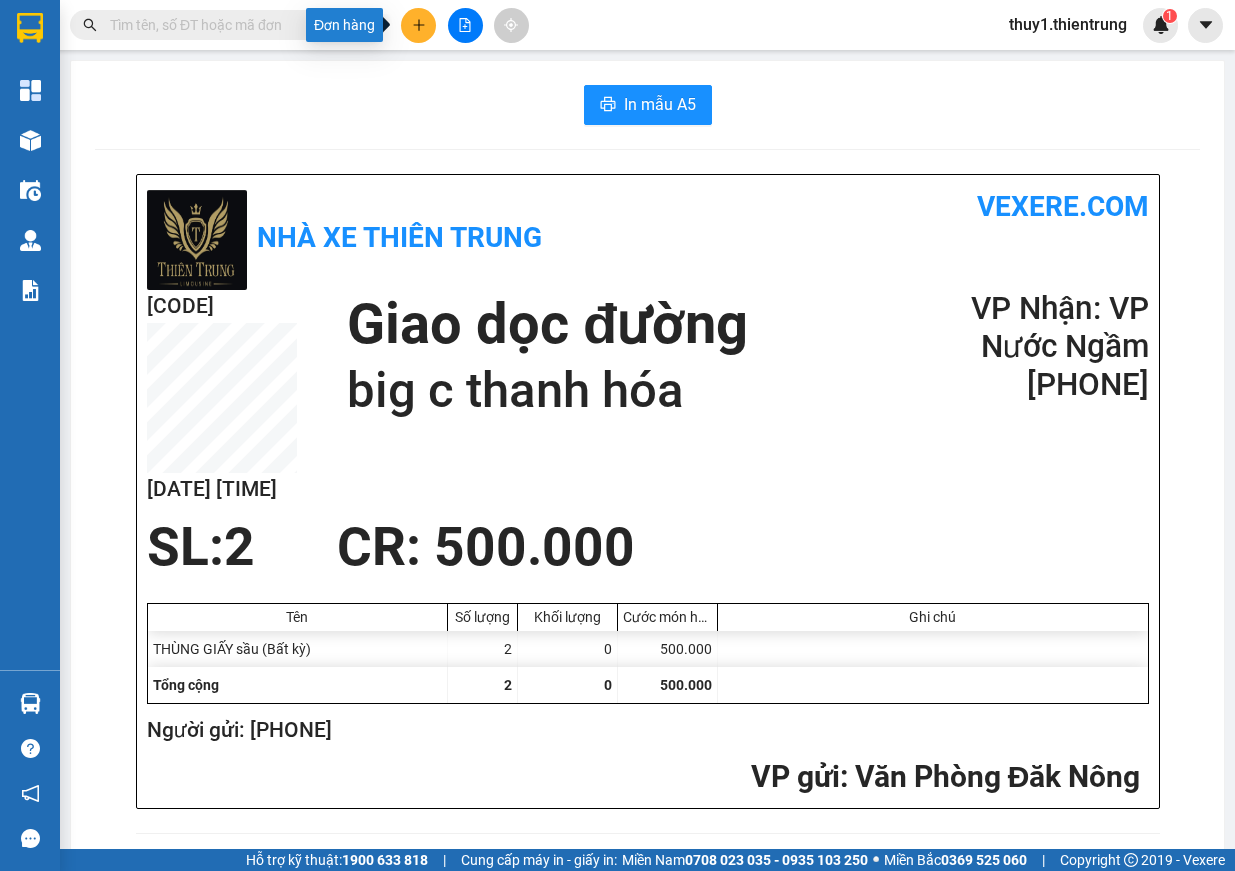 click at bounding box center [418, 25] 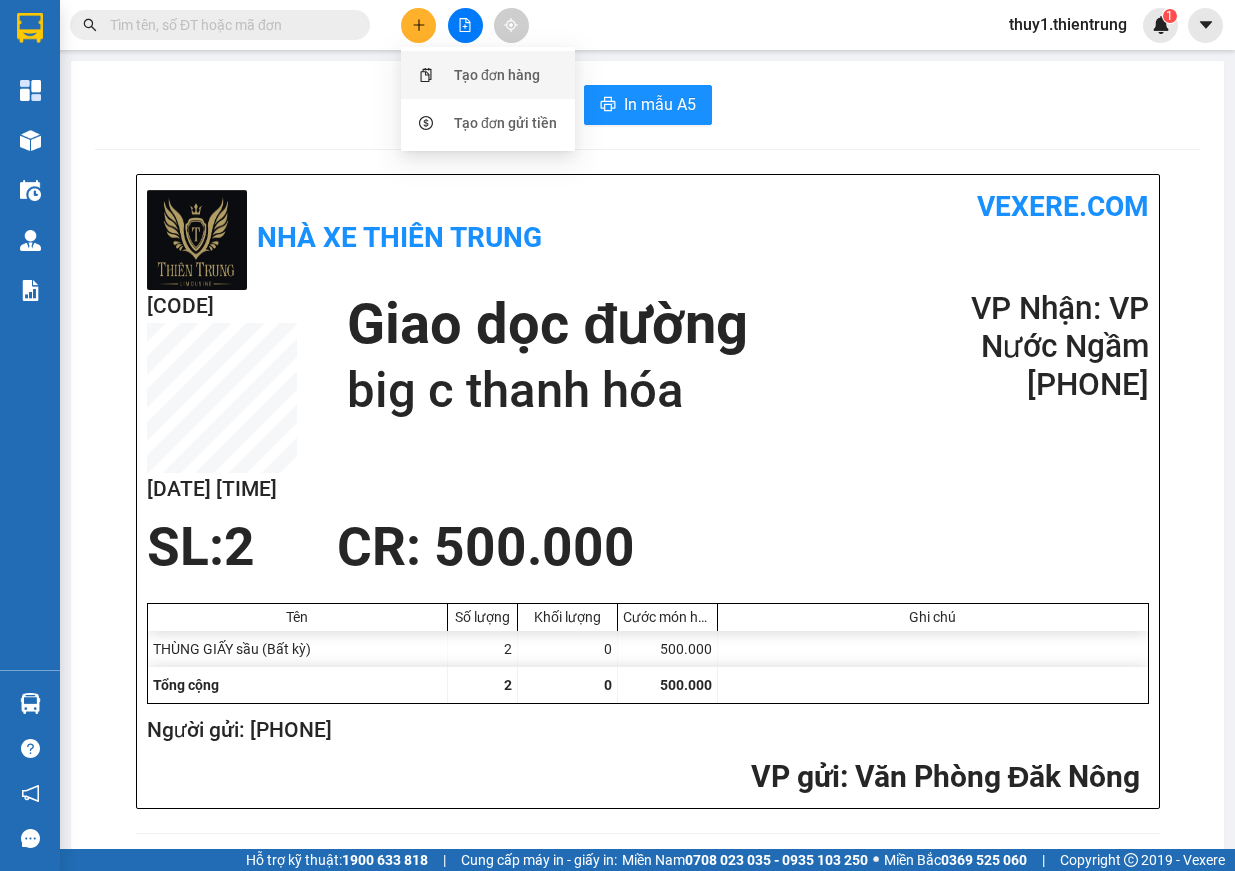 click on "Tạo đơn hàng" at bounding box center [497, 75] 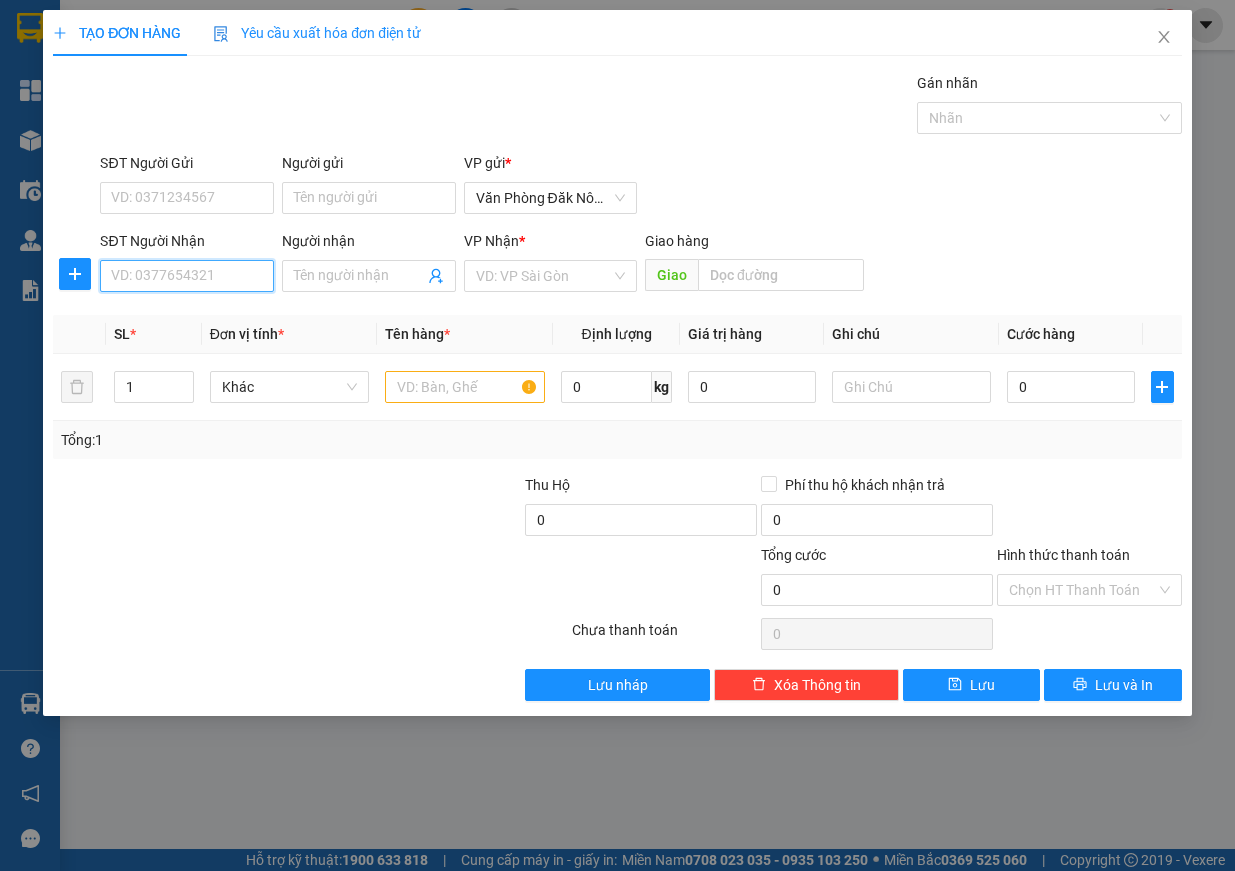 click on "SĐT Người Nhận" at bounding box center [187, 276] 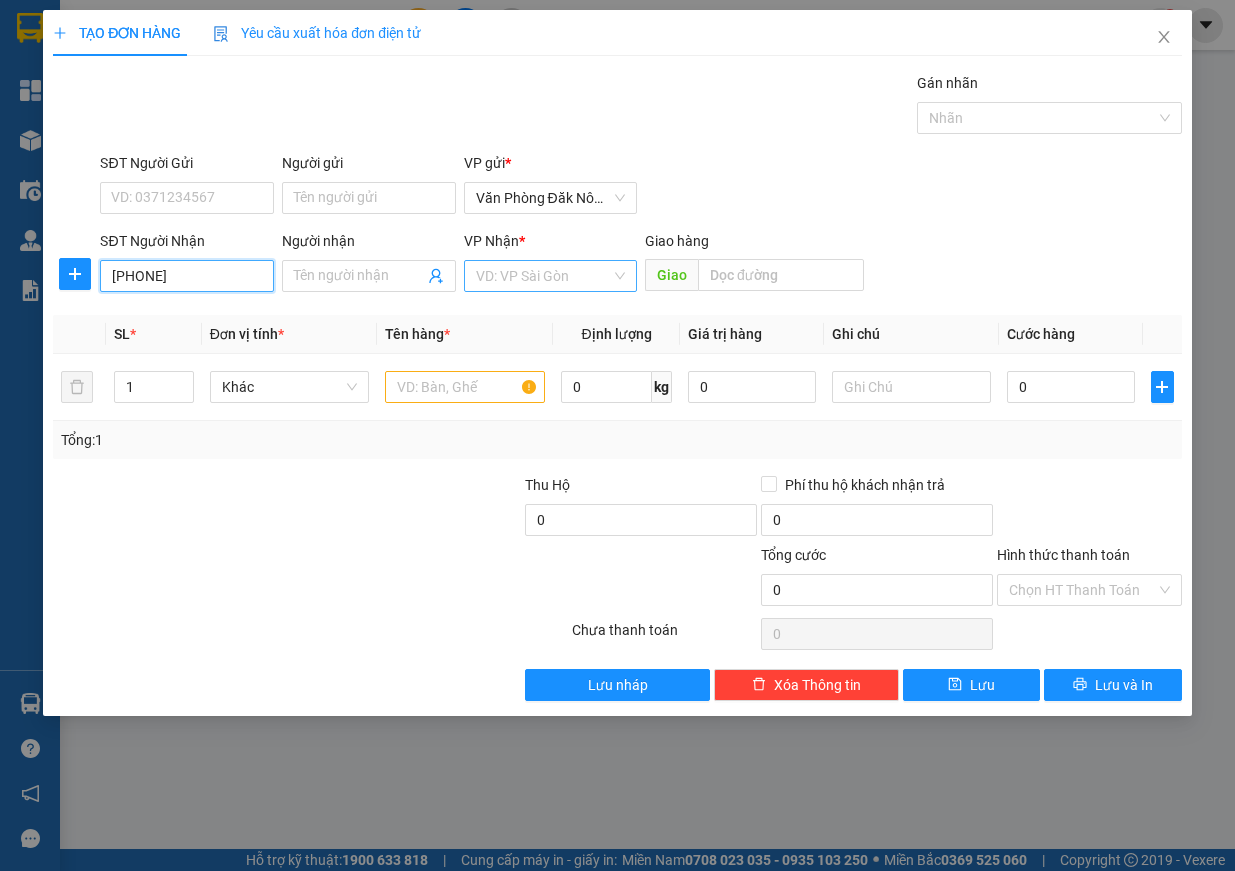 type on "[PHONE]" 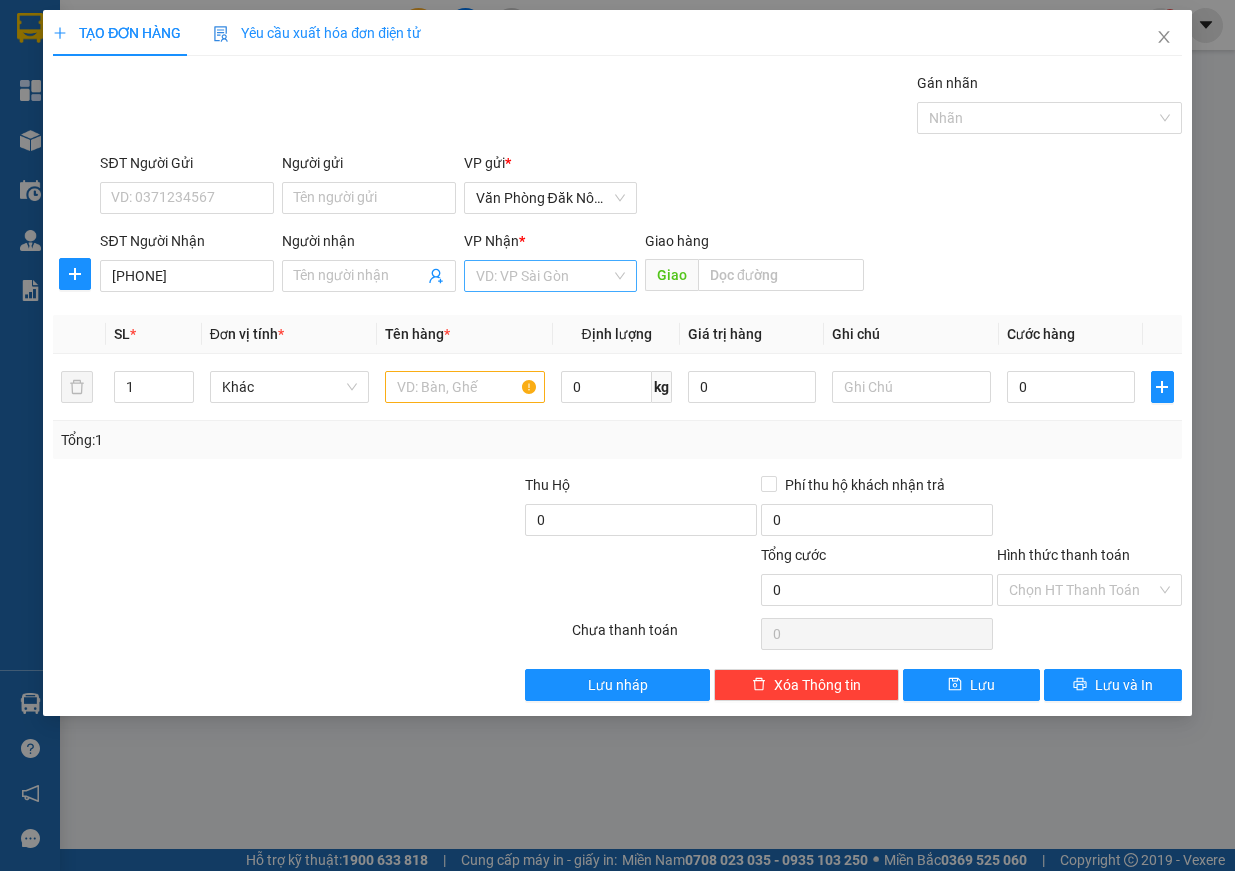 click at bounding box center (544, 276) 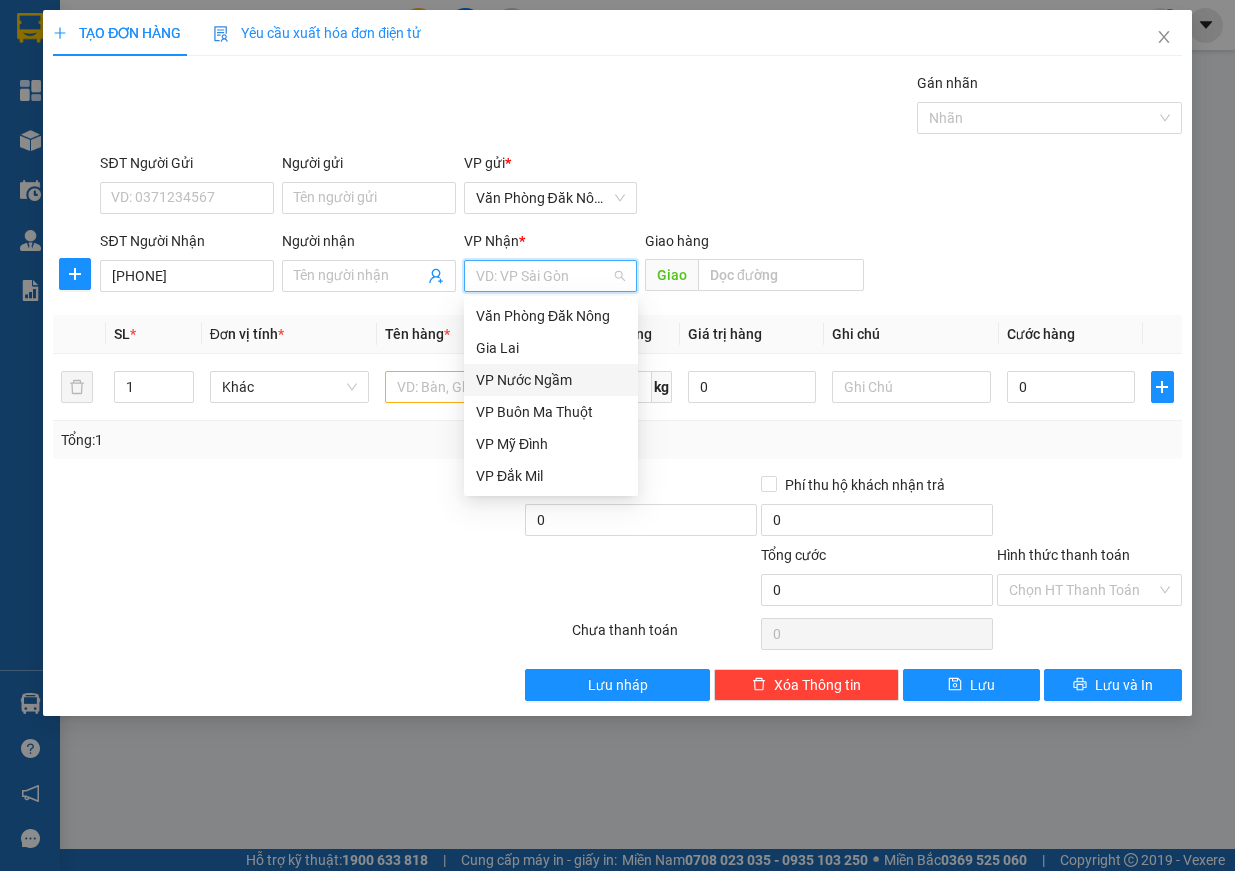 click on "VP Nước Ngầm" at bounding box center (551, 380) 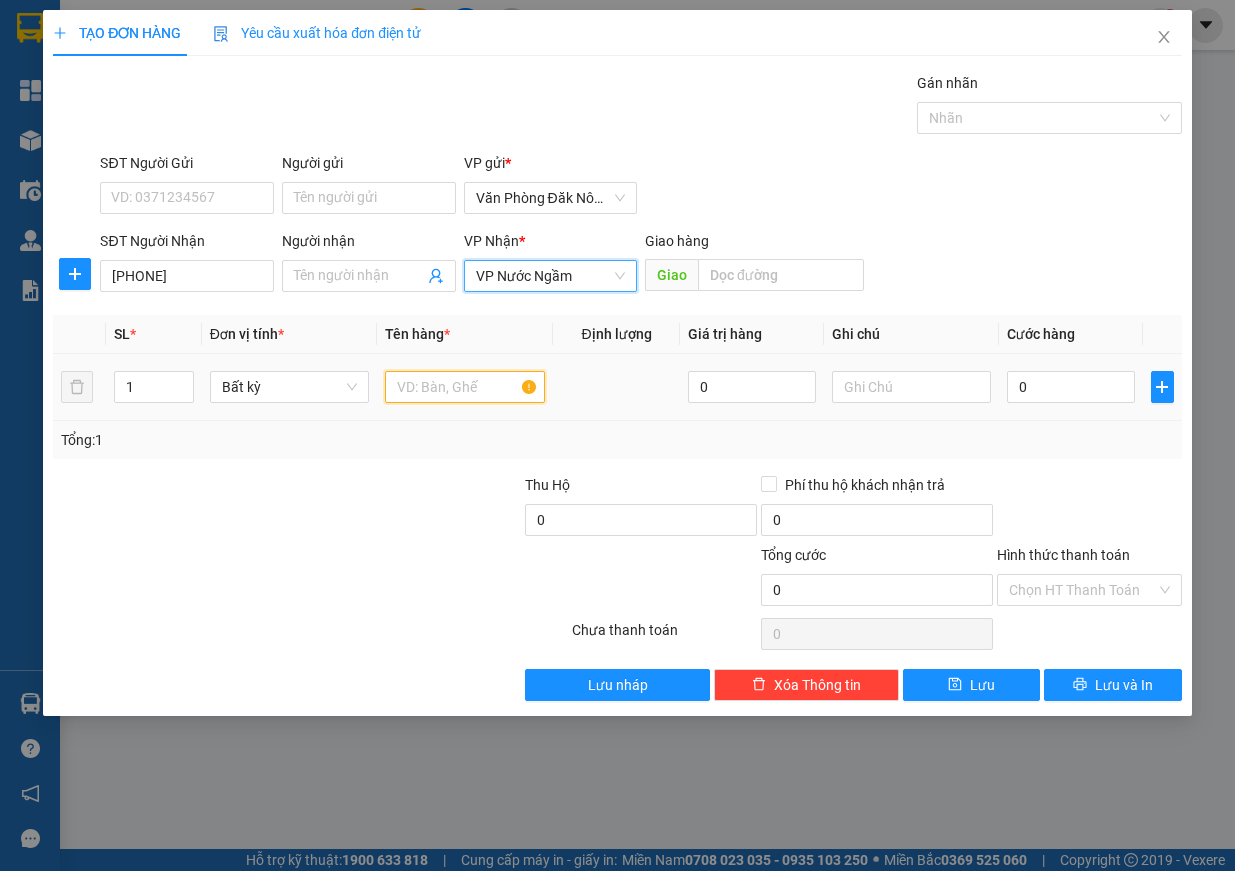 click at bounding box center (465, 387) 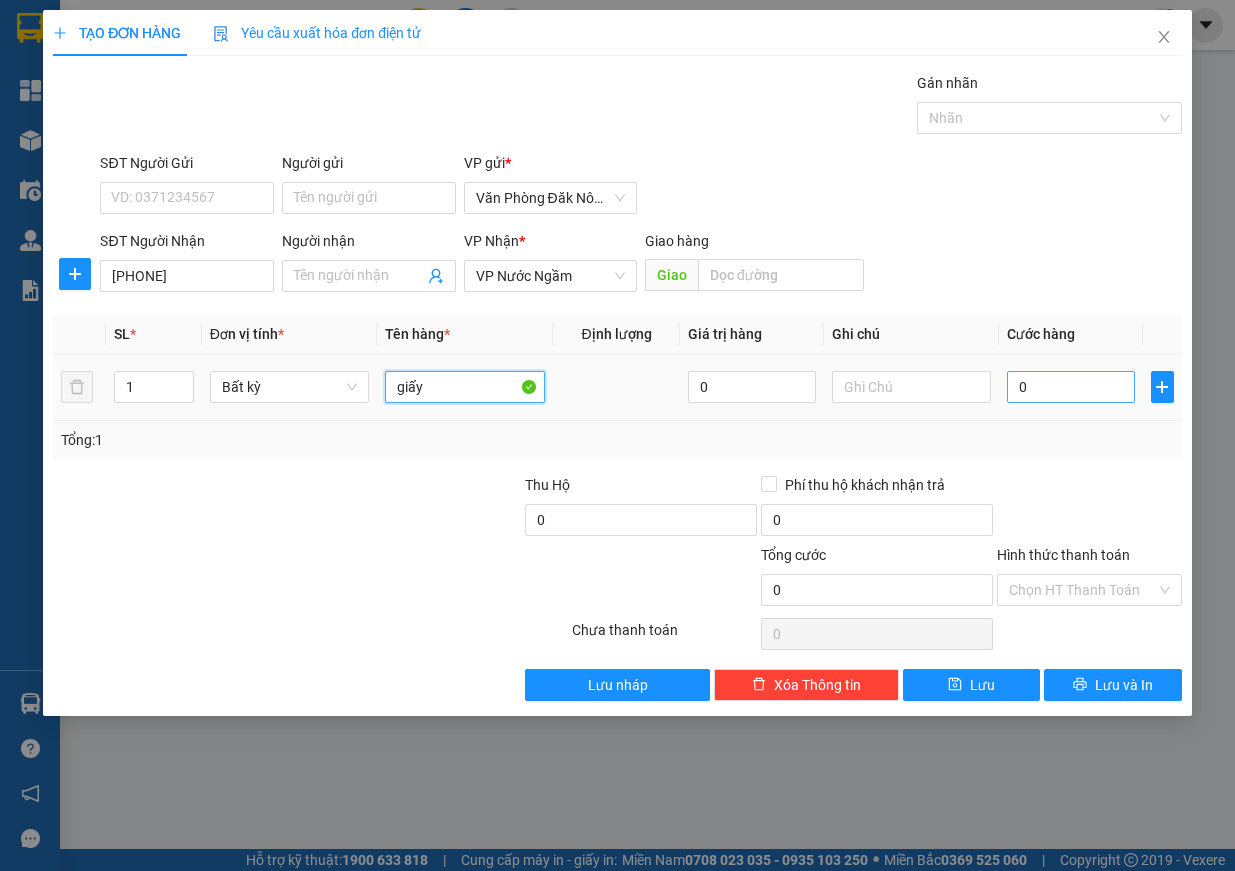 type on "giấy" 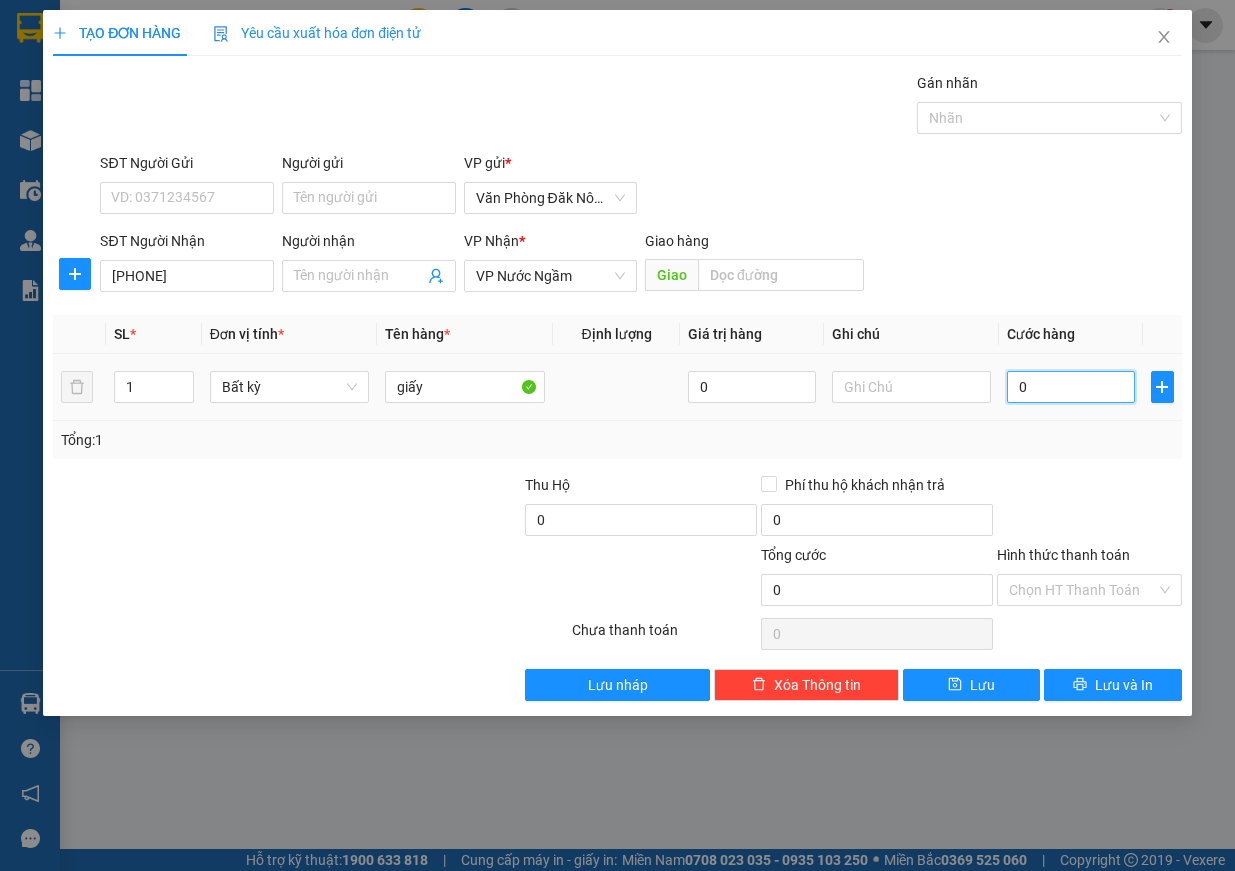 click on "0" at bounding box center [1071, 387] 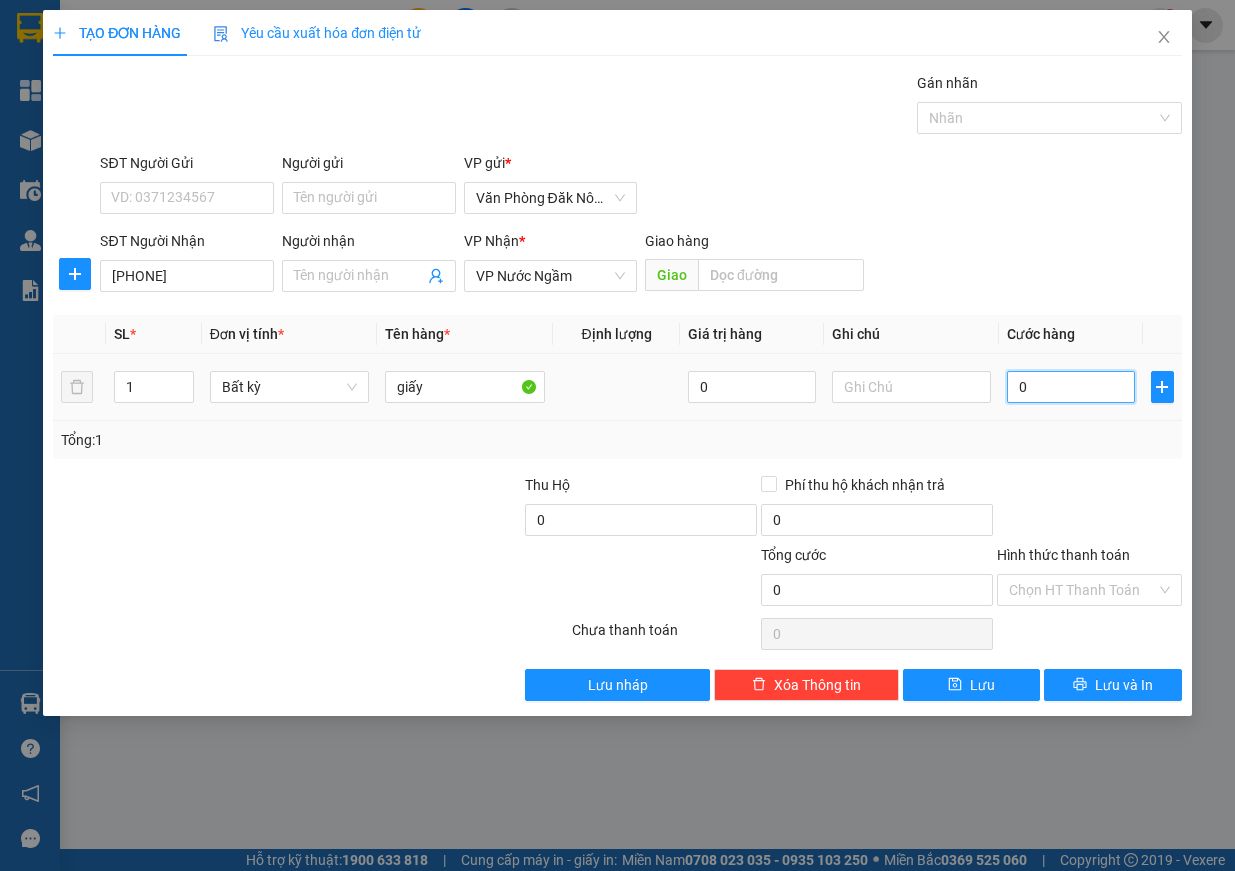 type on "1" 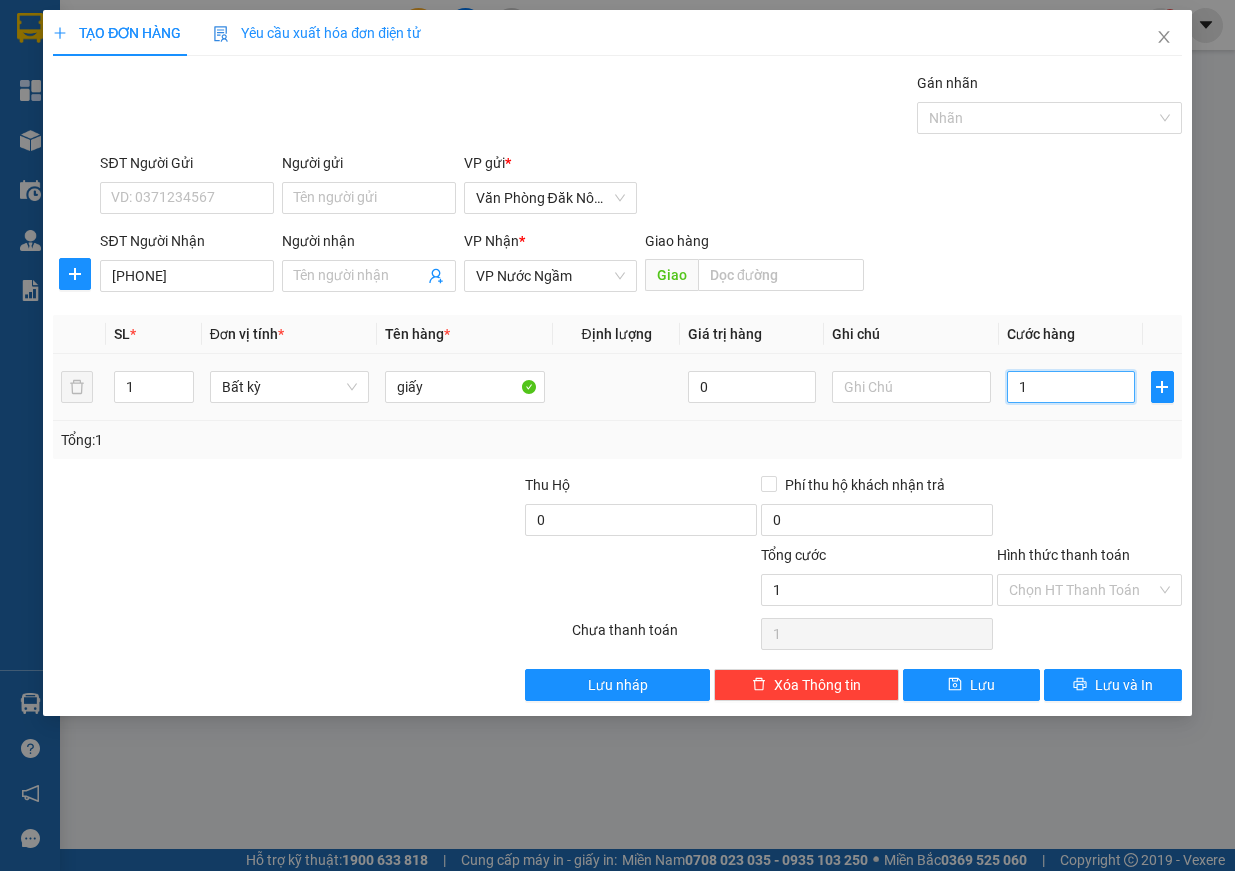type on "10" 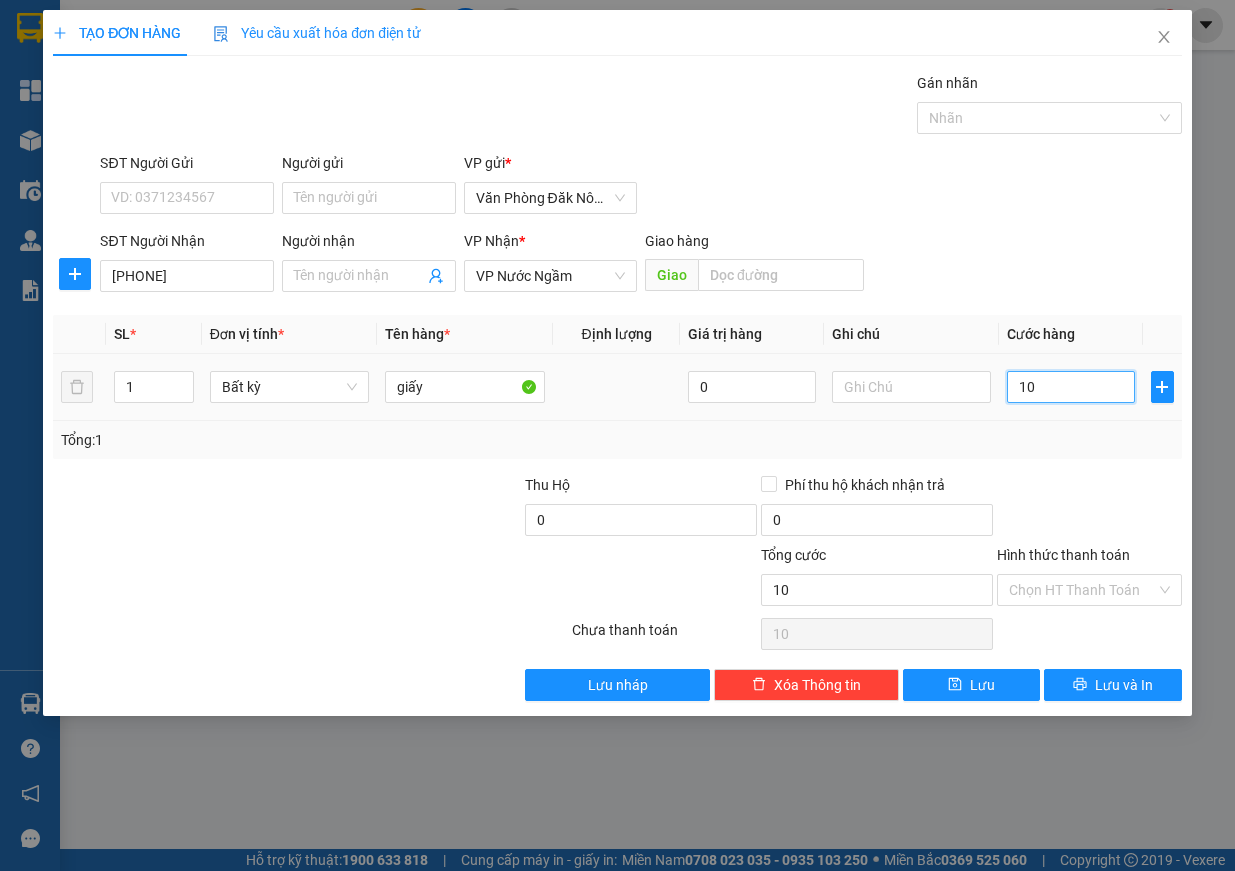 type on "100" 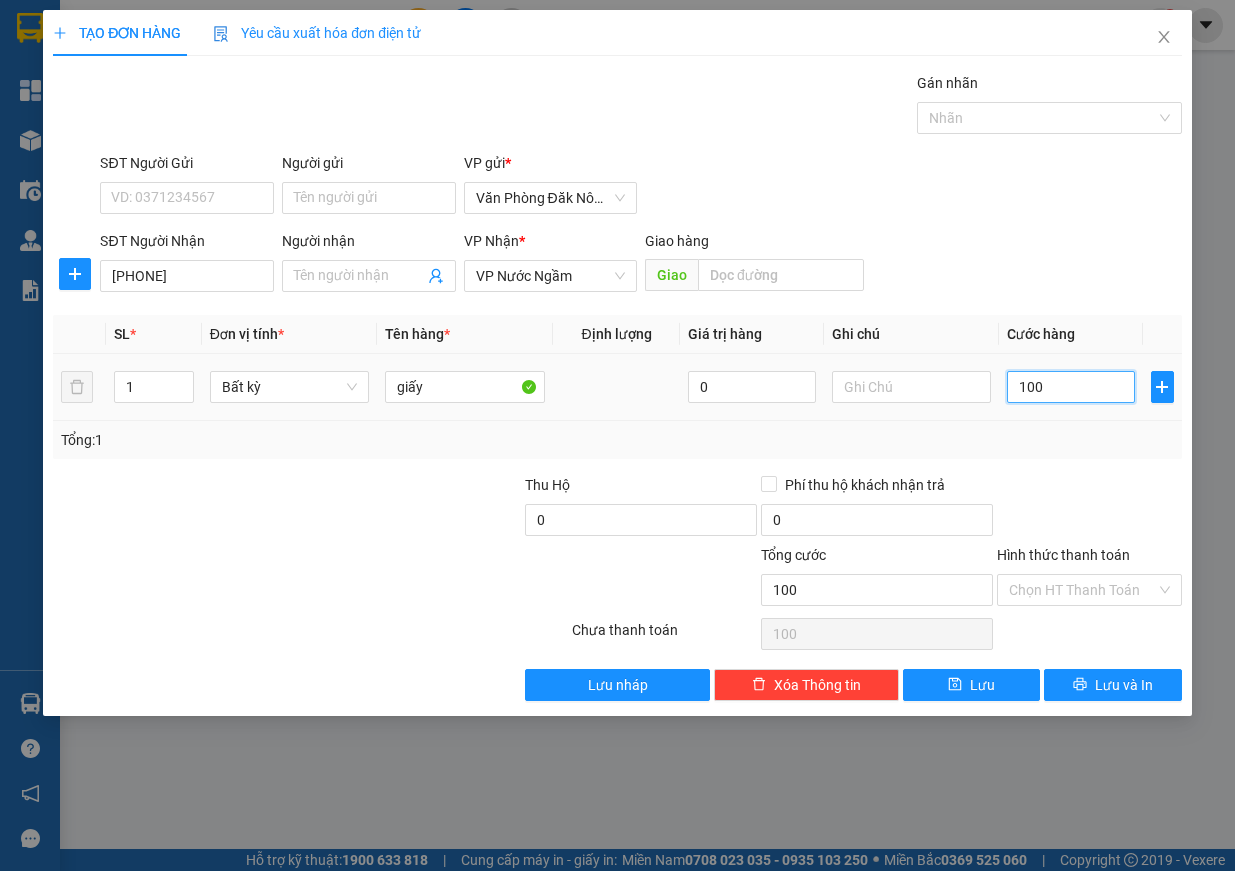type on "1.000" 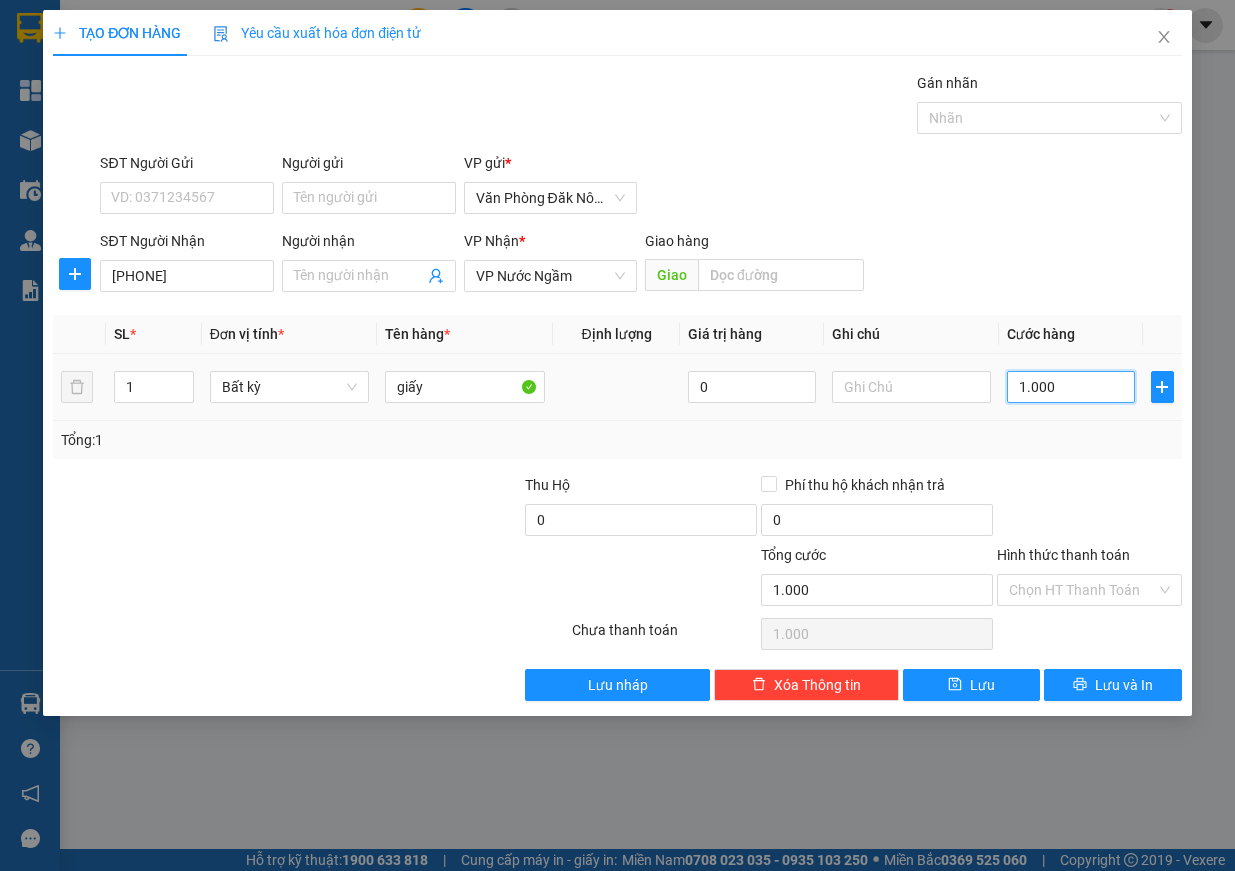 type on "10.000" 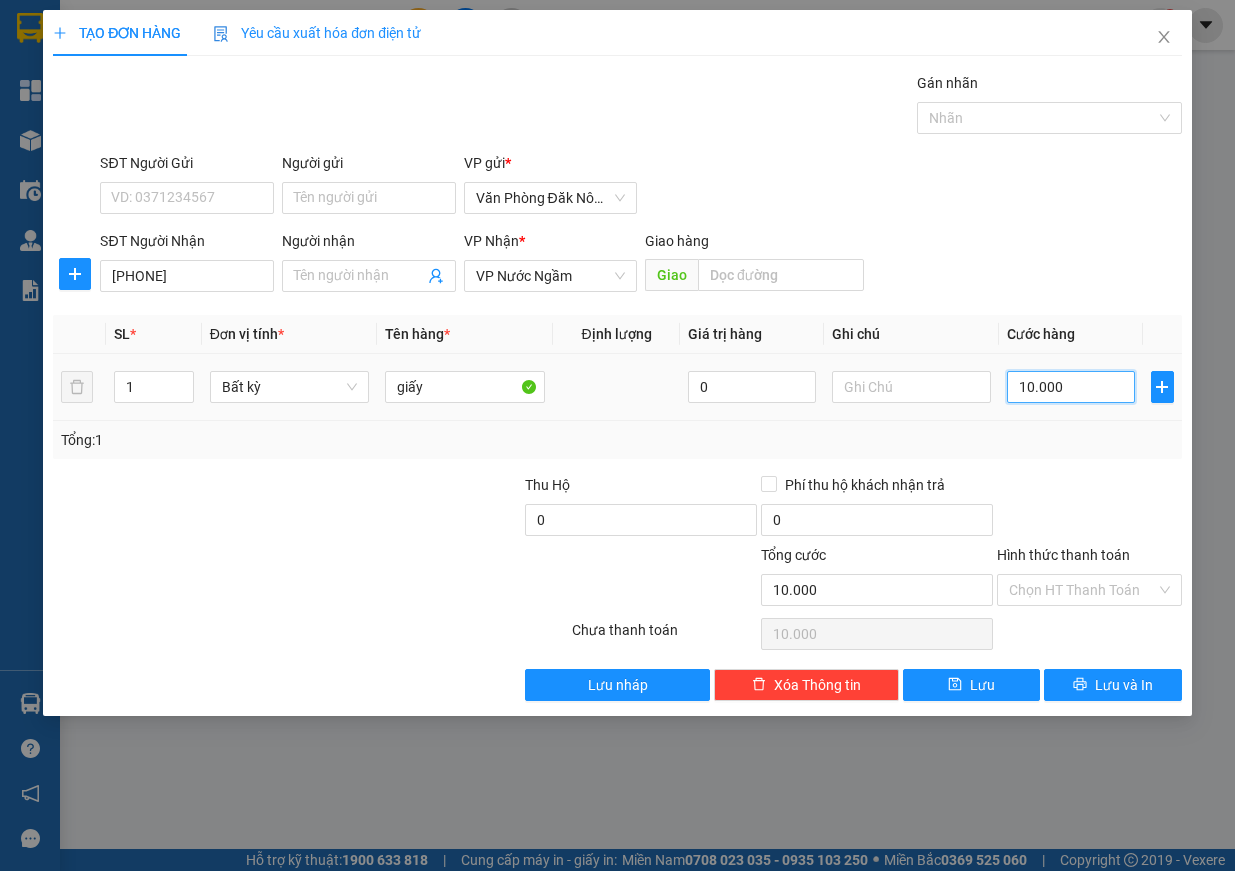 type on "100.000" 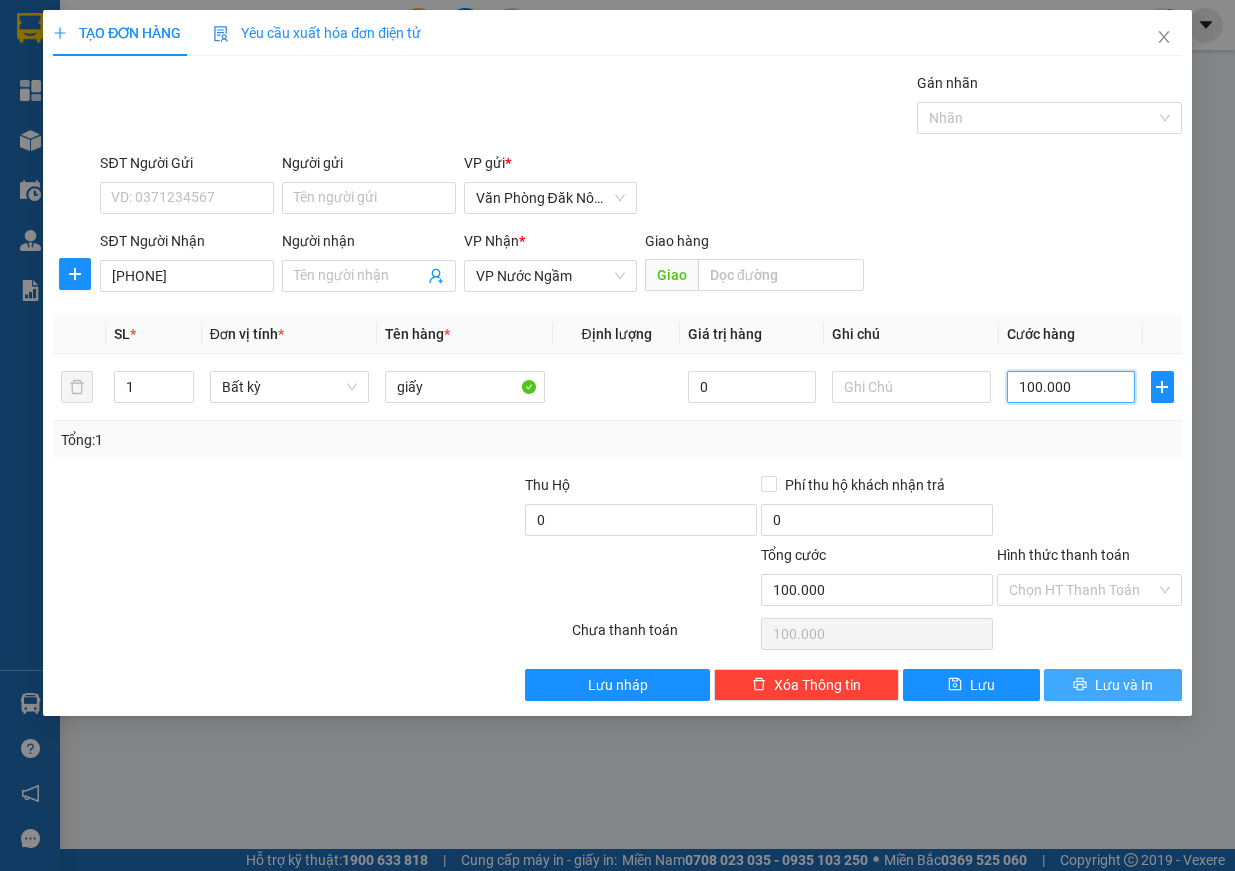 type on "100.000" 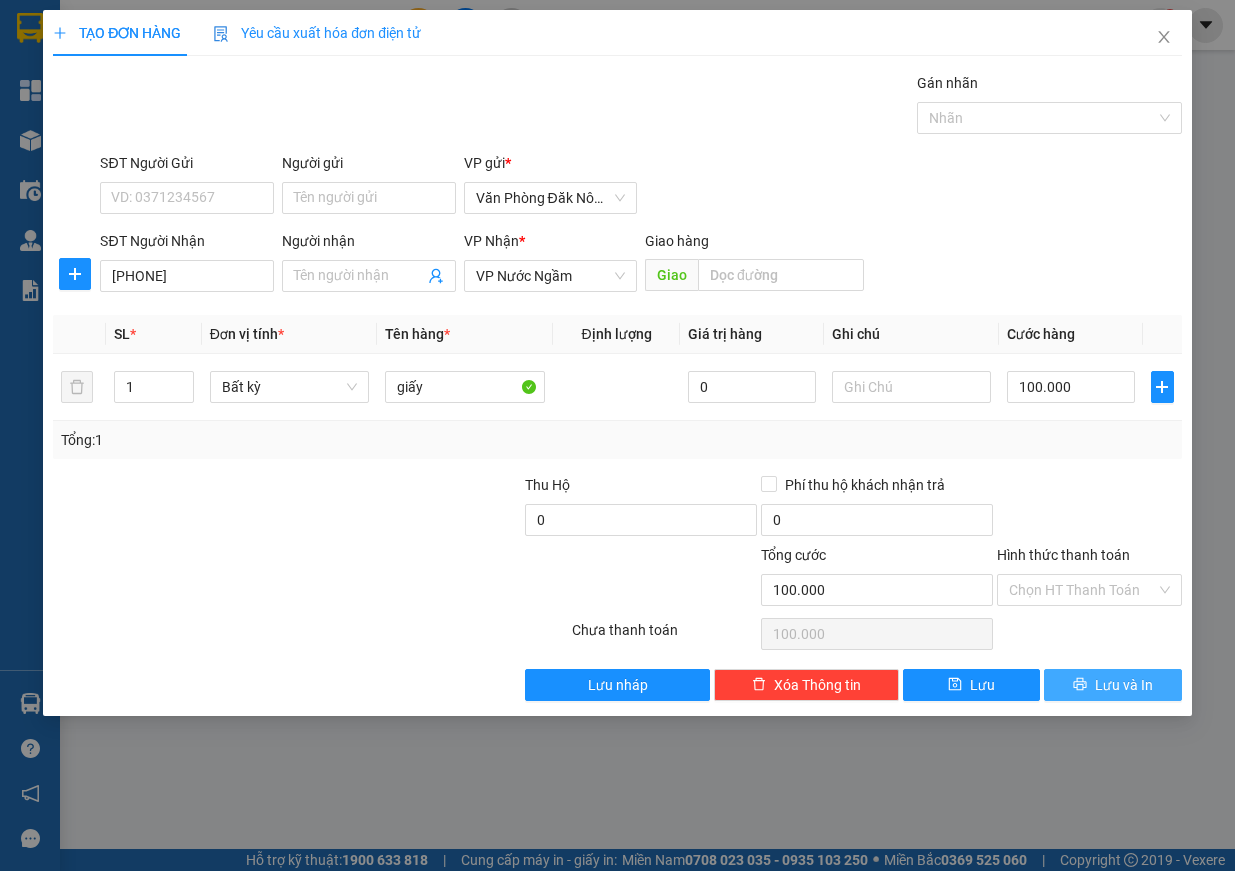 click on "Lưu và In" at bounding box center [1124, 685] 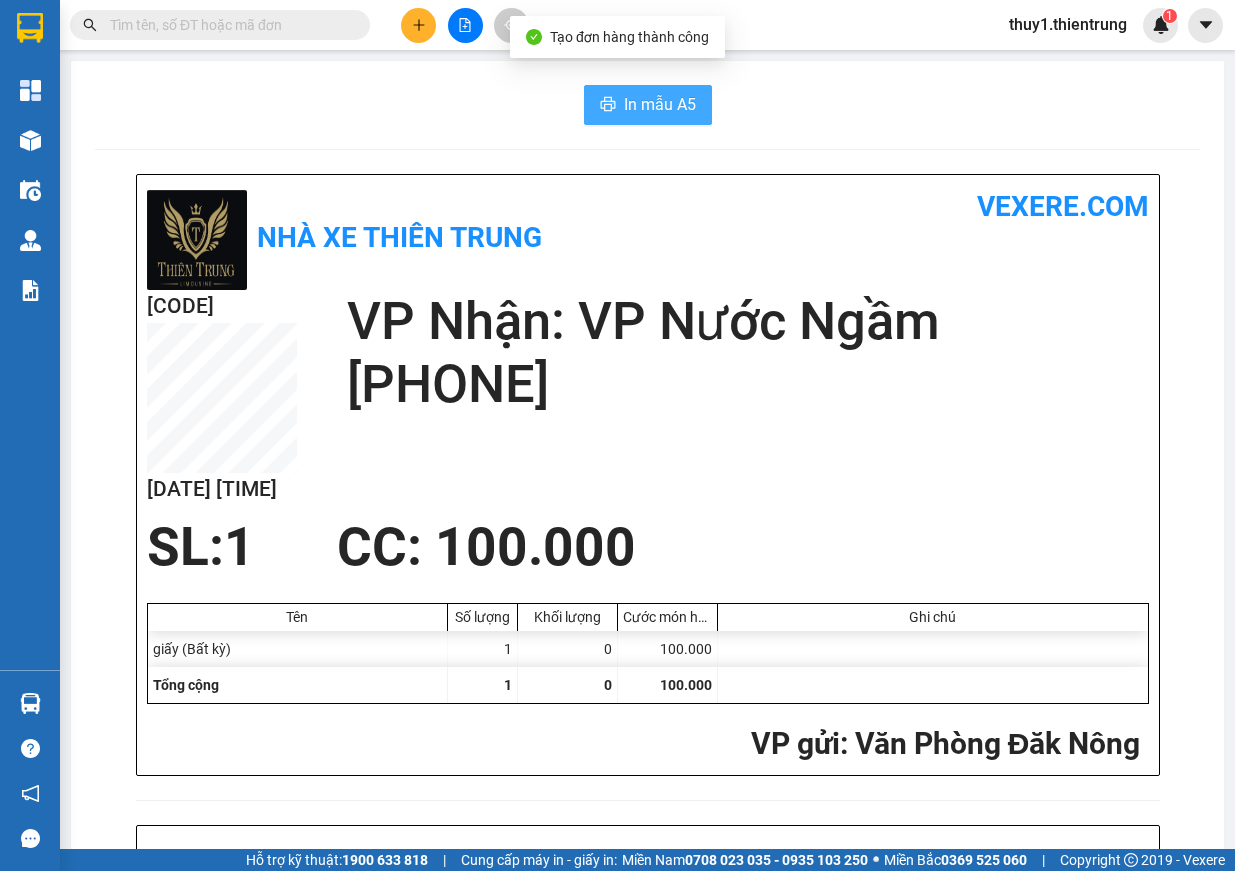 click on "In mẫu A5" at bounding box center (648, 105) 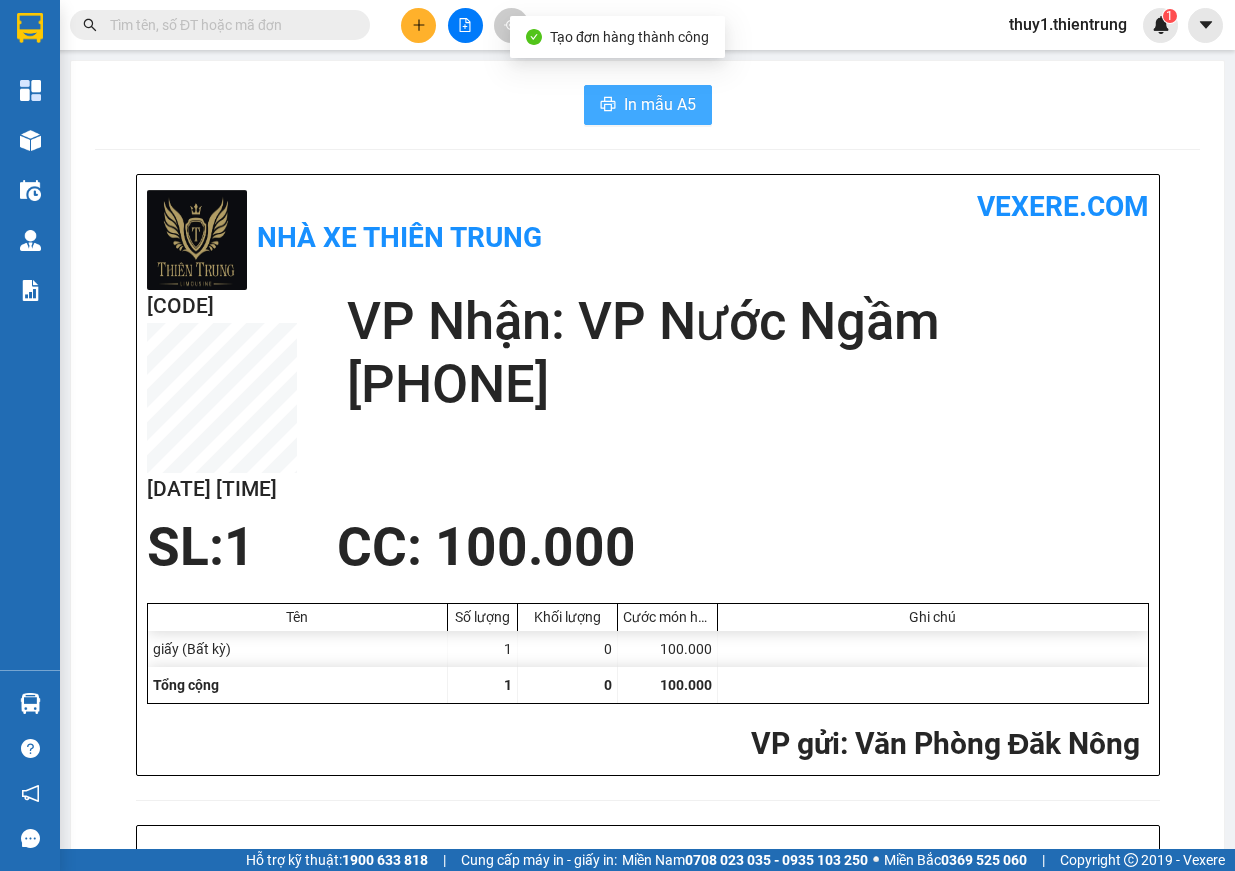 scroll, scrollTop: 0, scrollLeft: 0, axis: both 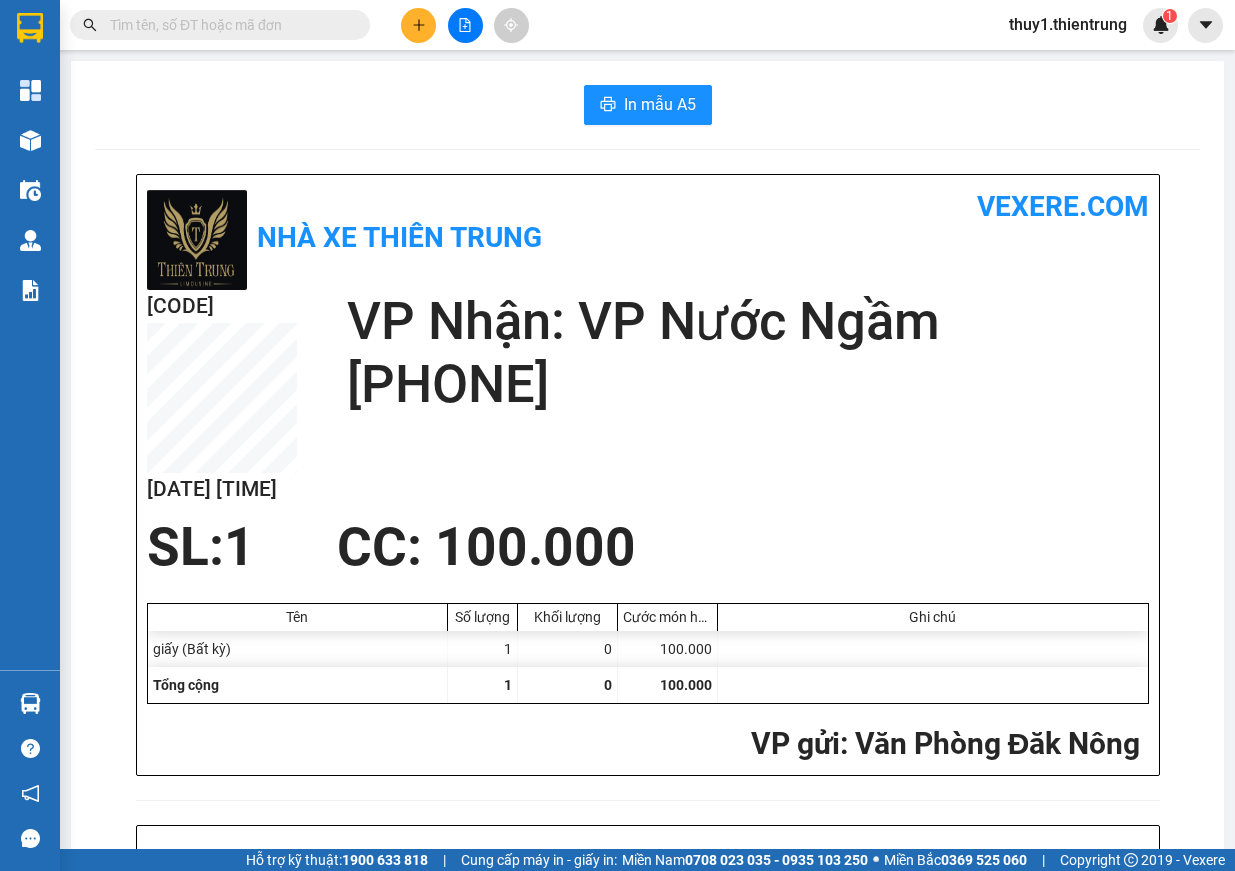 click on "[PHONE]" at bounding box center (748, 384) 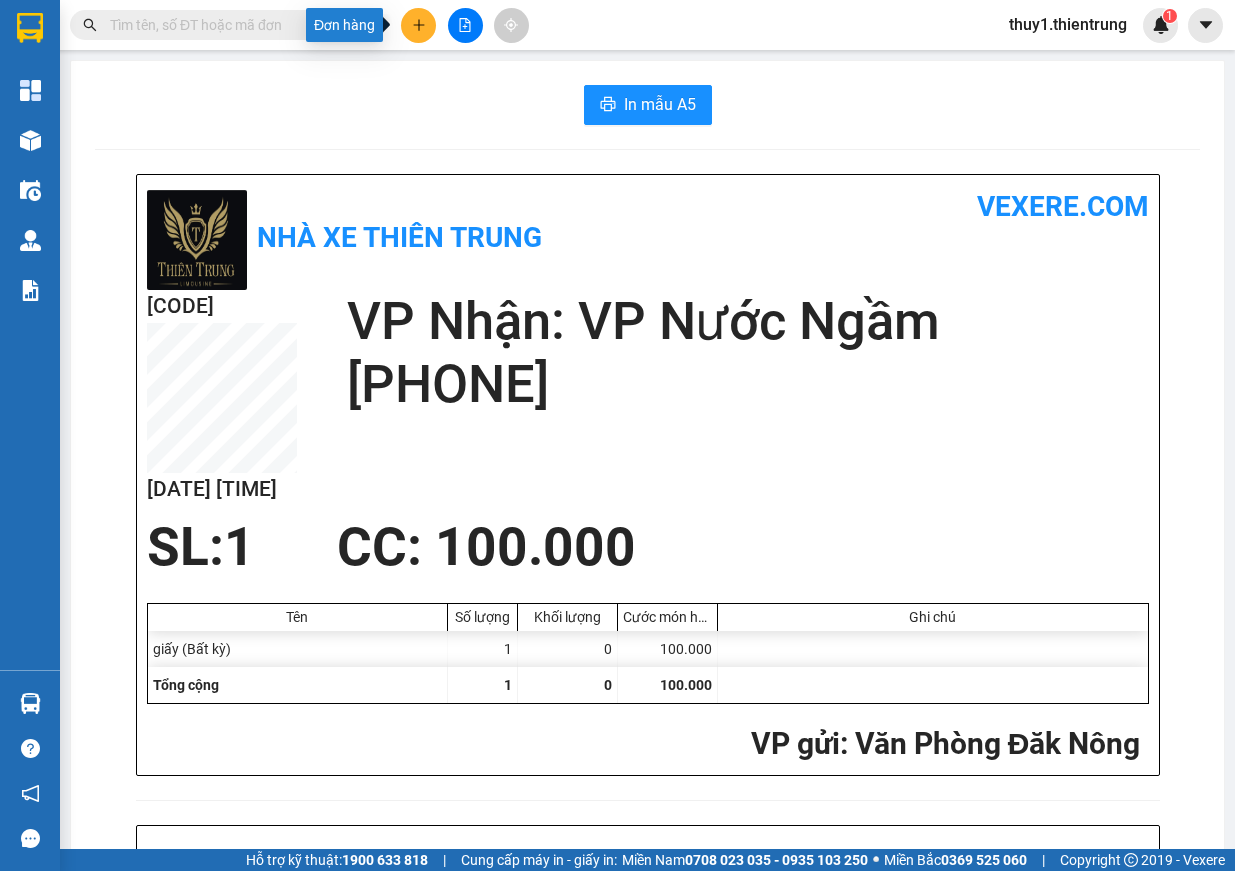 drag, startPoint x: 425, startPoint y: 25, endPoint x: 471, endPoint y: 83, distance: 74.02702 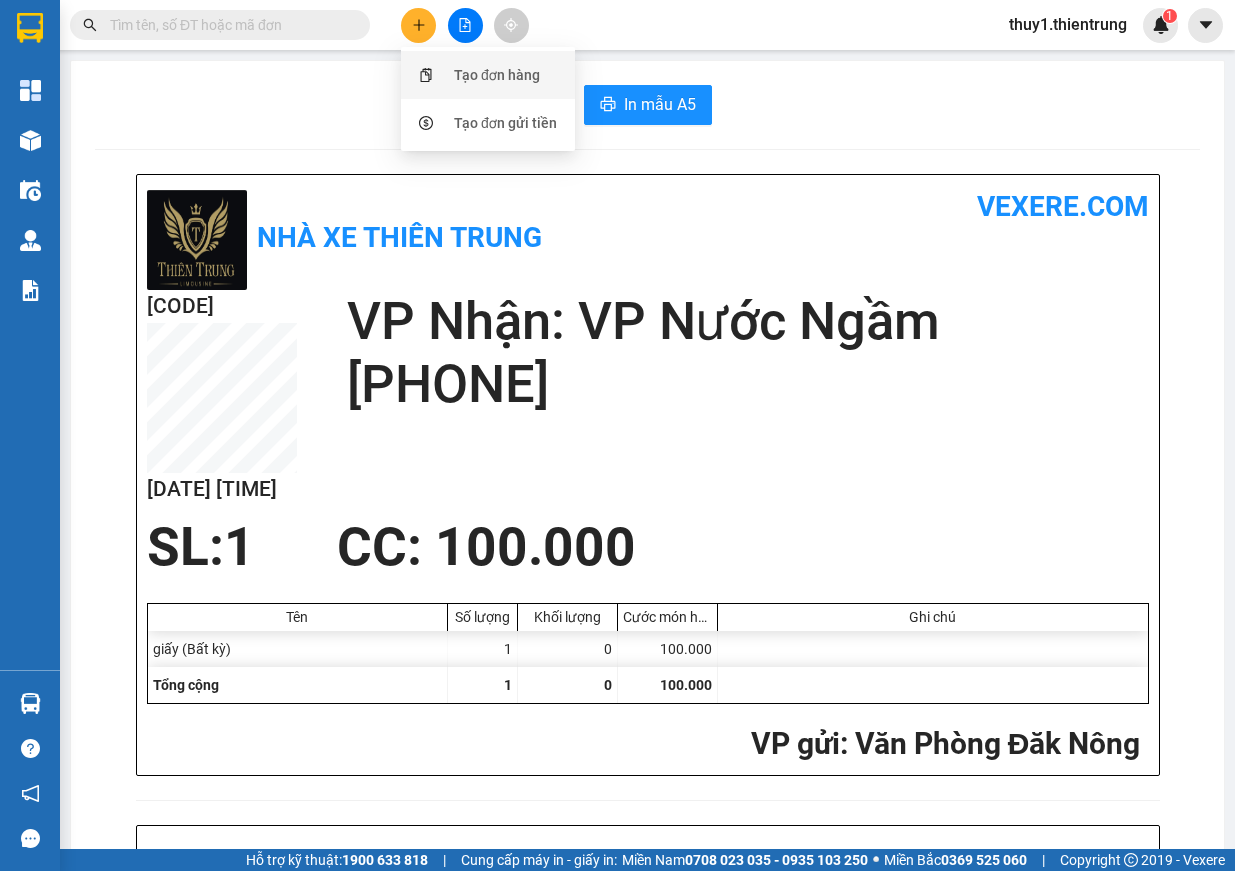 click on "Tạo đơn hàng" at bounding box center [497, 75] 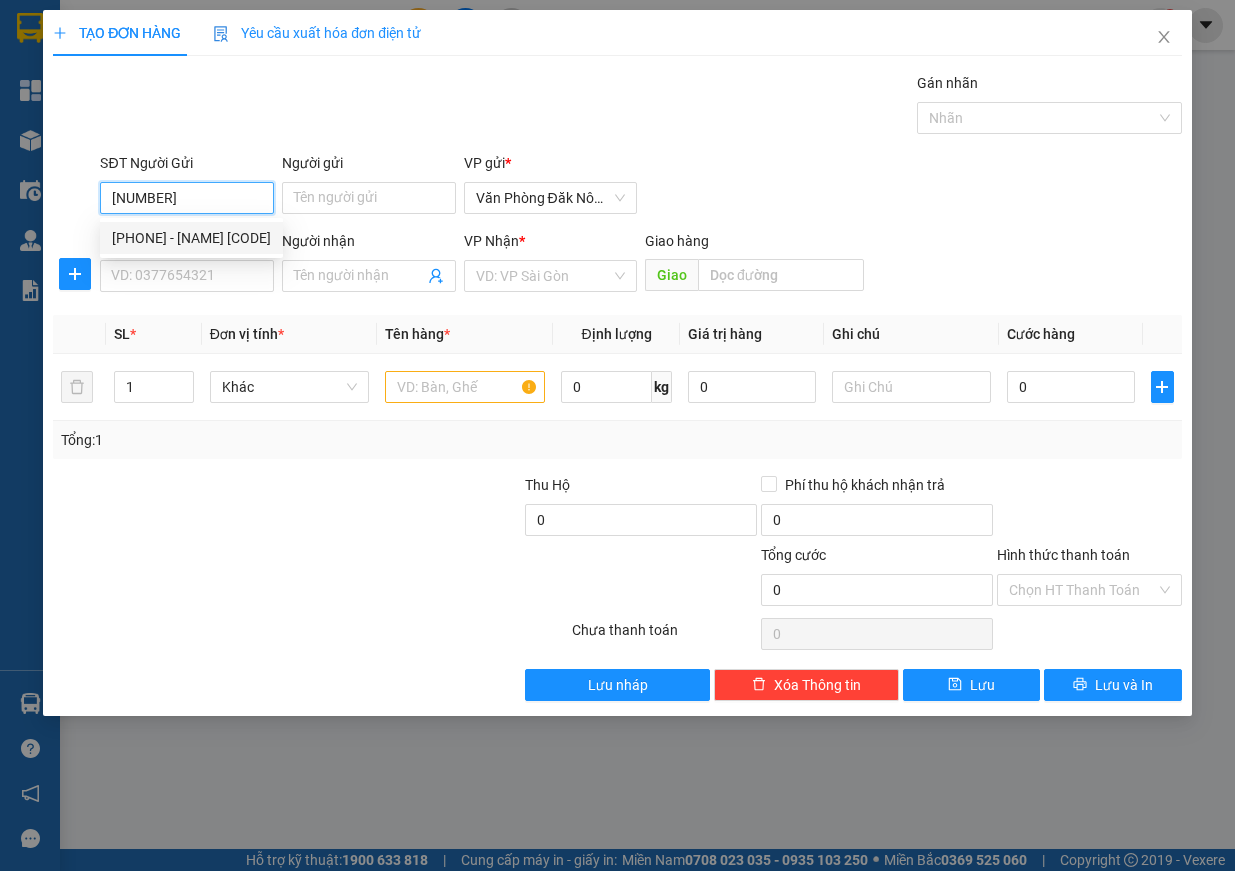 click on "0985585555 - A HỢI CAGT" at bounding box center (191, 238) 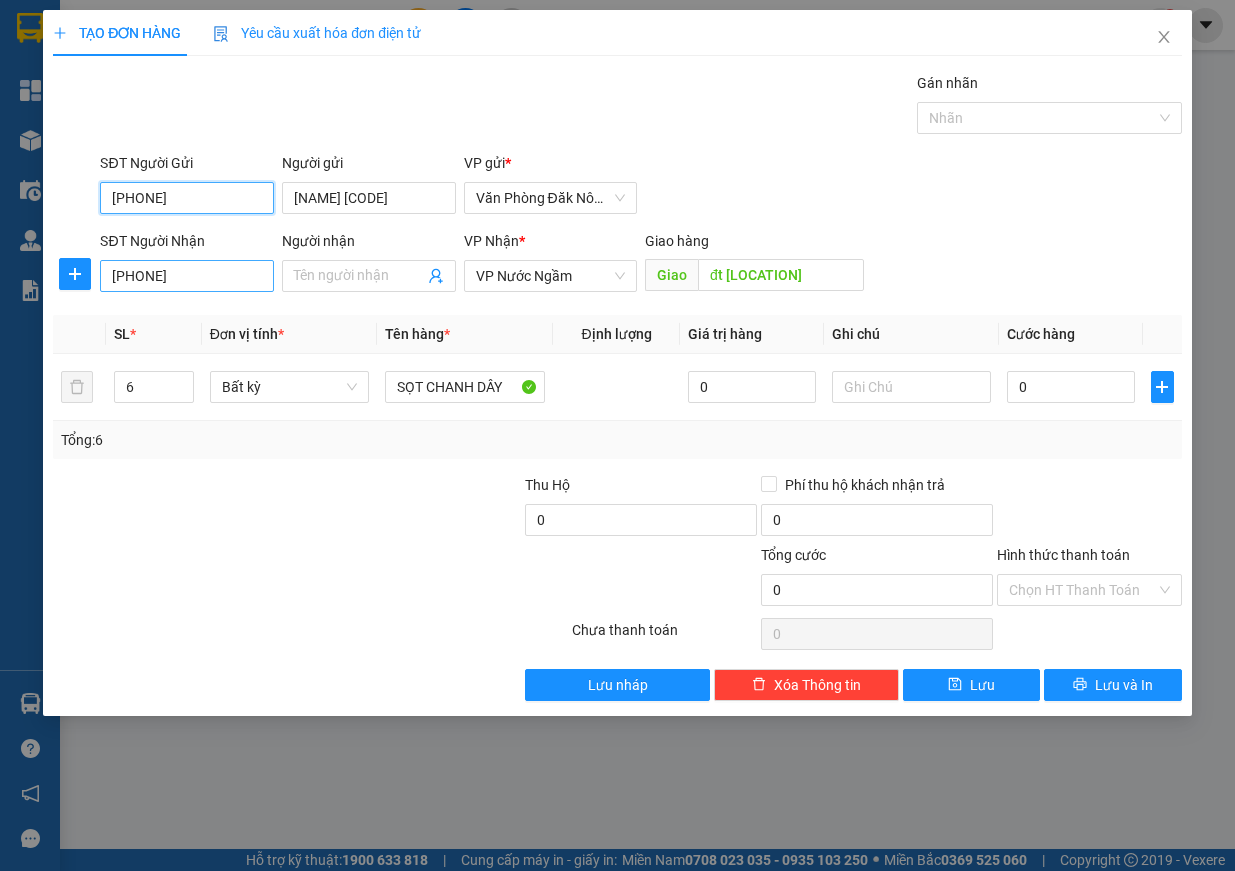 type on "[PHONE]" 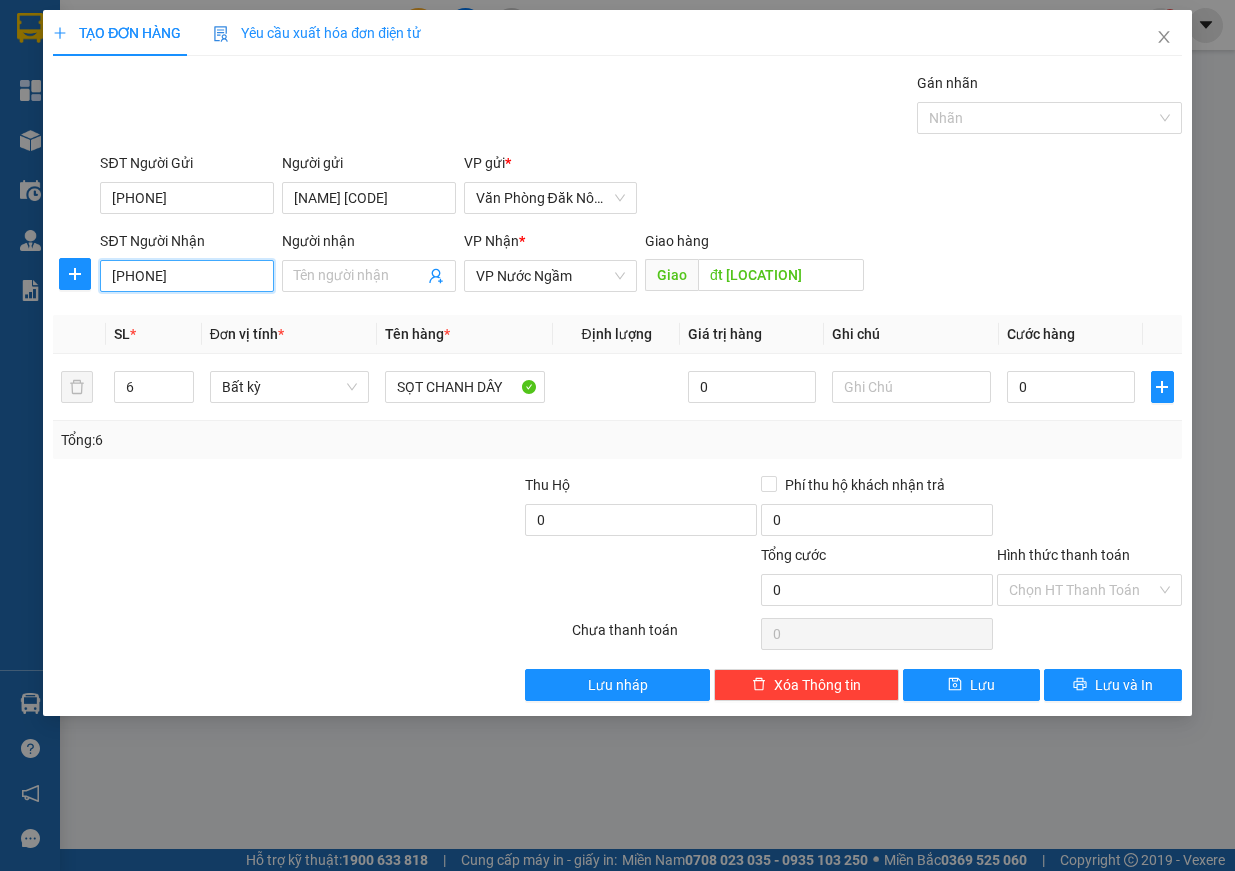 click on "0913858485" at bounding box center [187, 276] 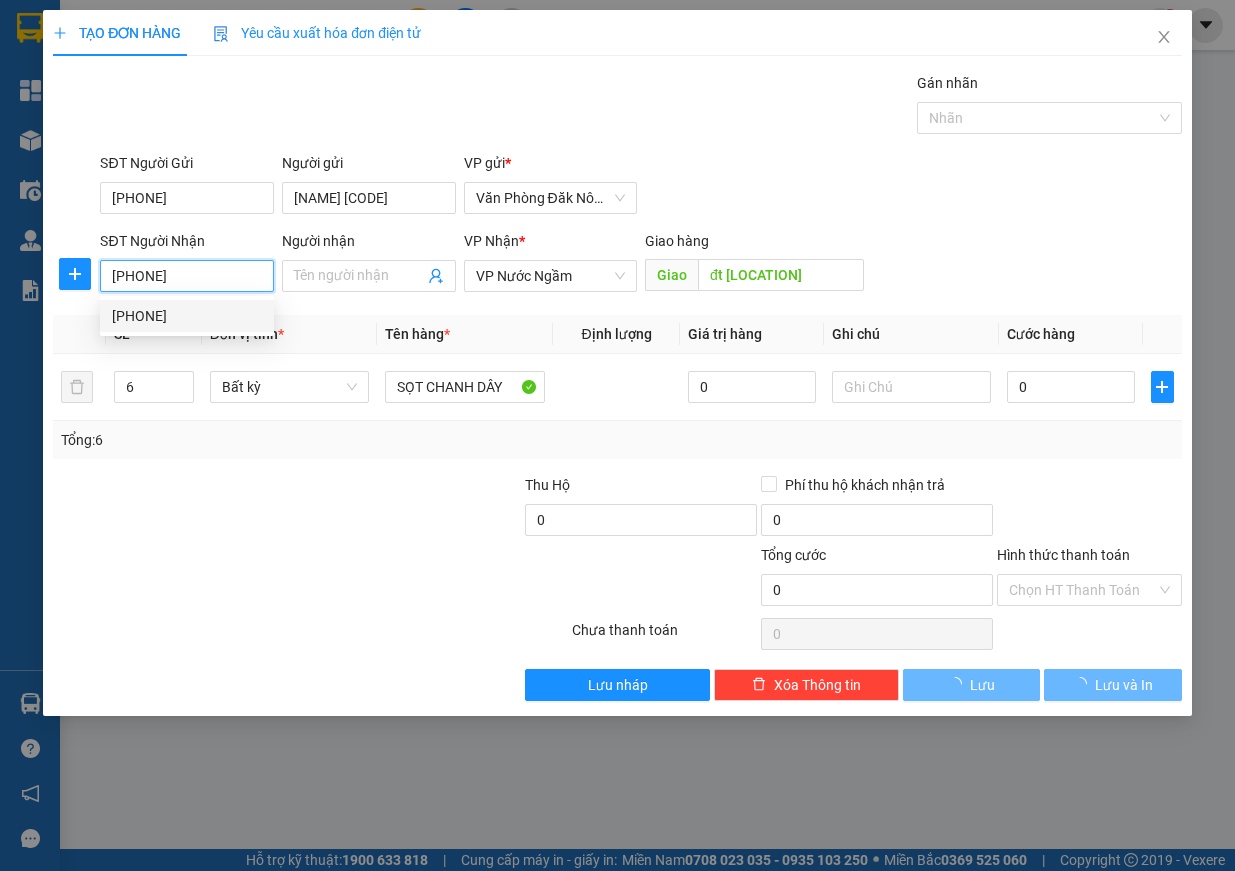type on "[PHONE]" 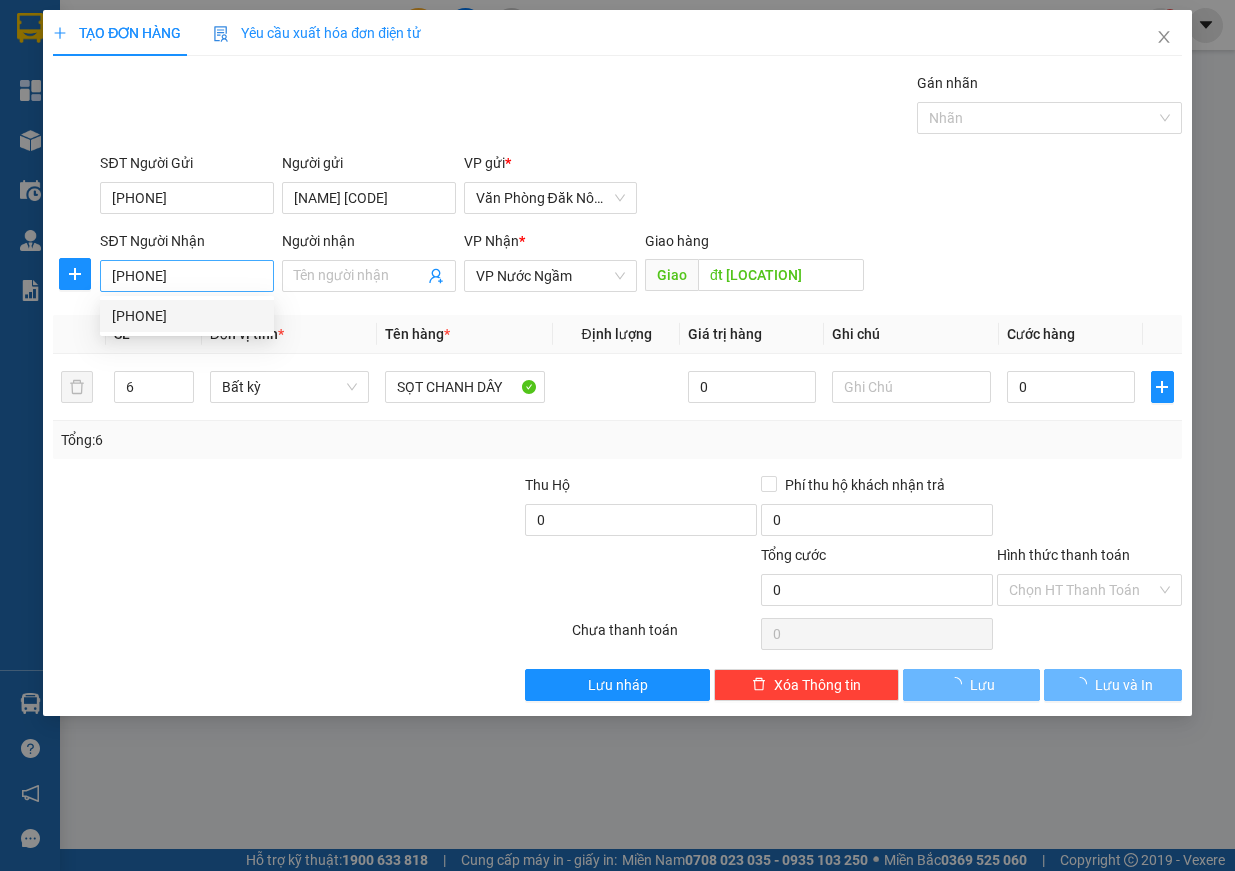 type 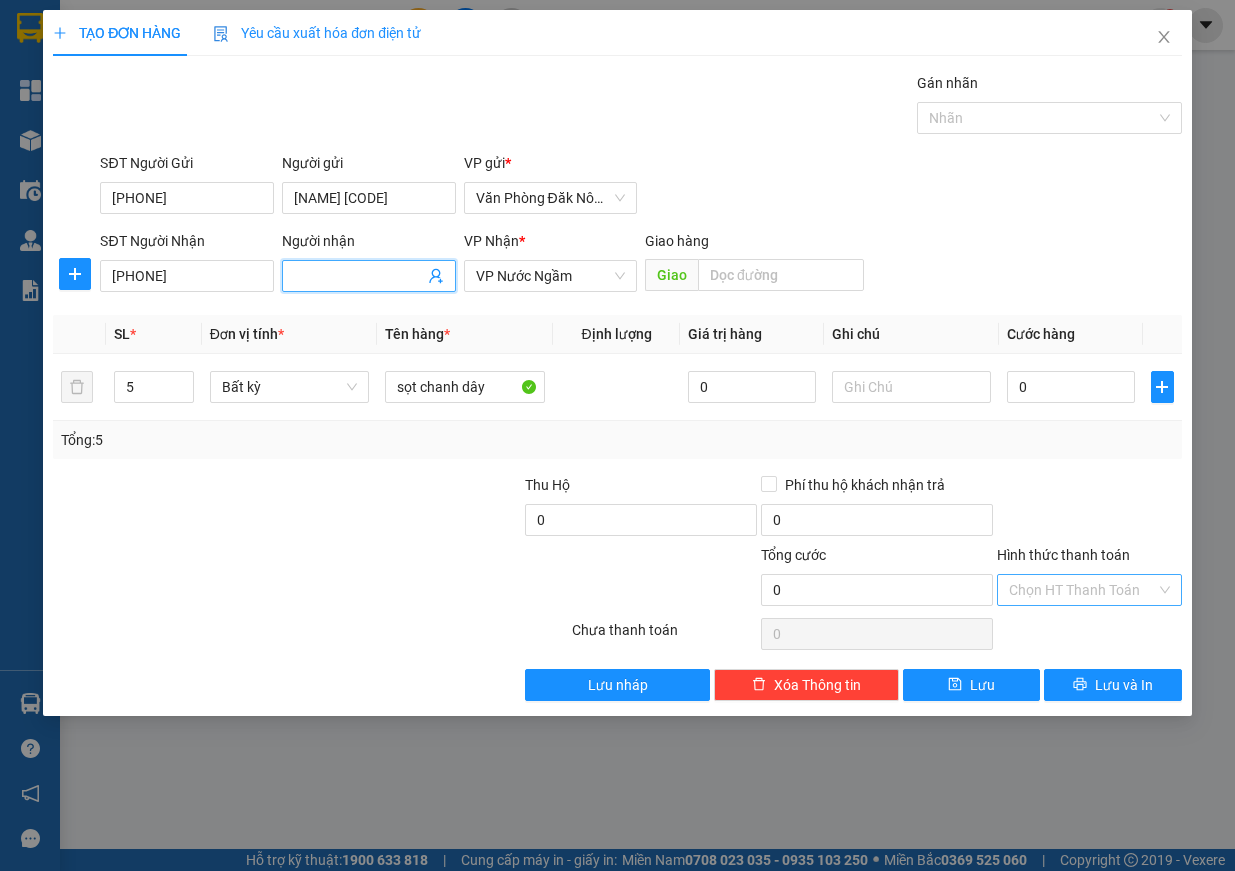 click on "Hình thức thanh toán" at bounding box center [1082, 590] 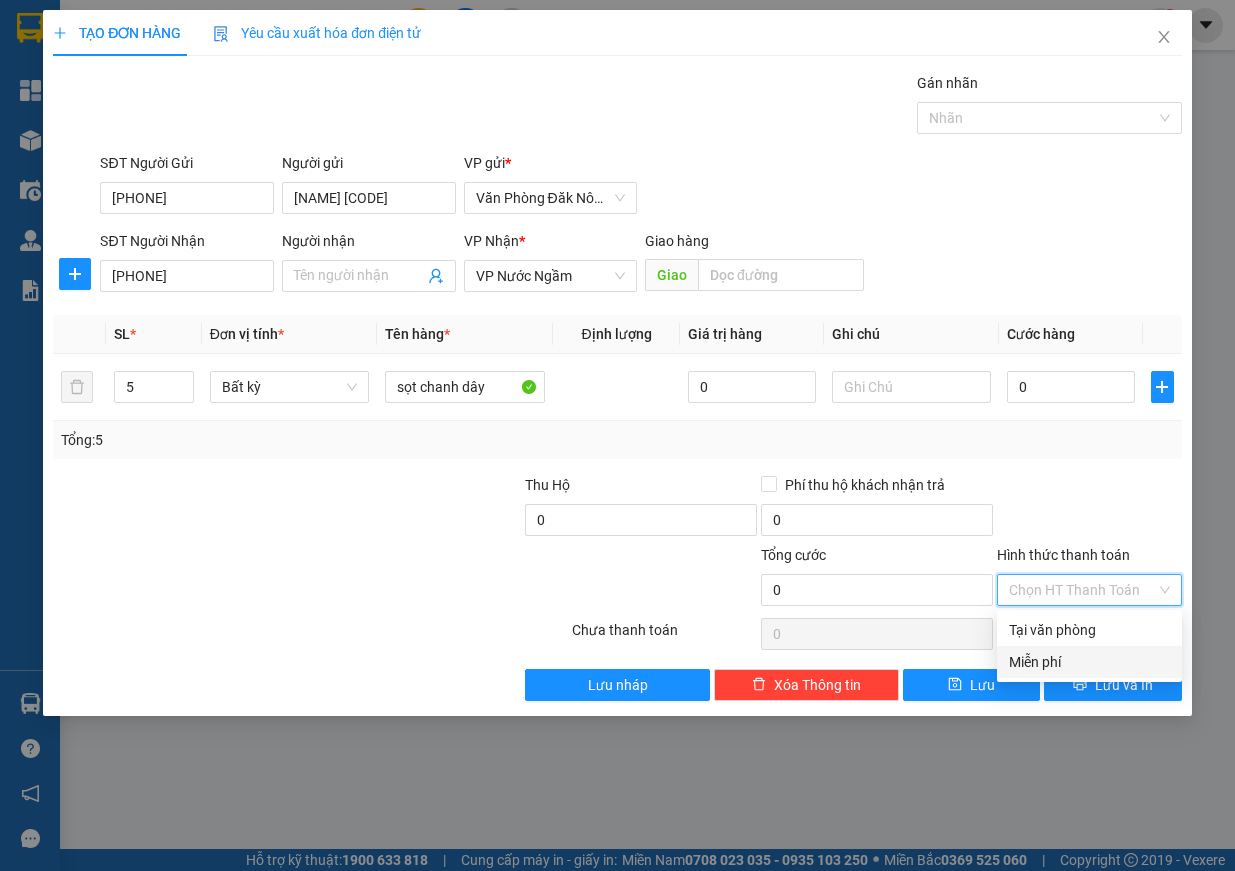 click on "Miễn phí" at bounding box center [1089, 662] 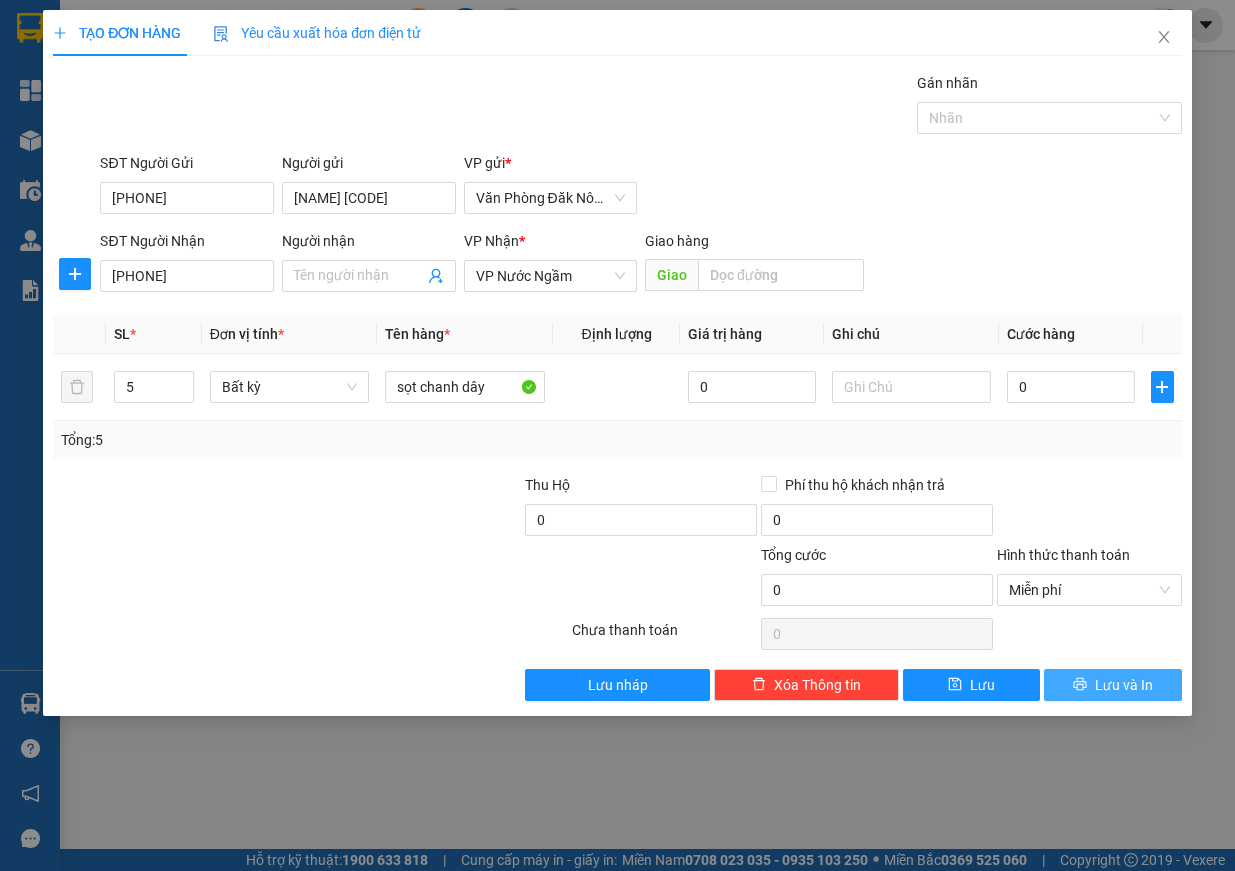 click on "Lưu và In" at bounding box center (1124, 685) 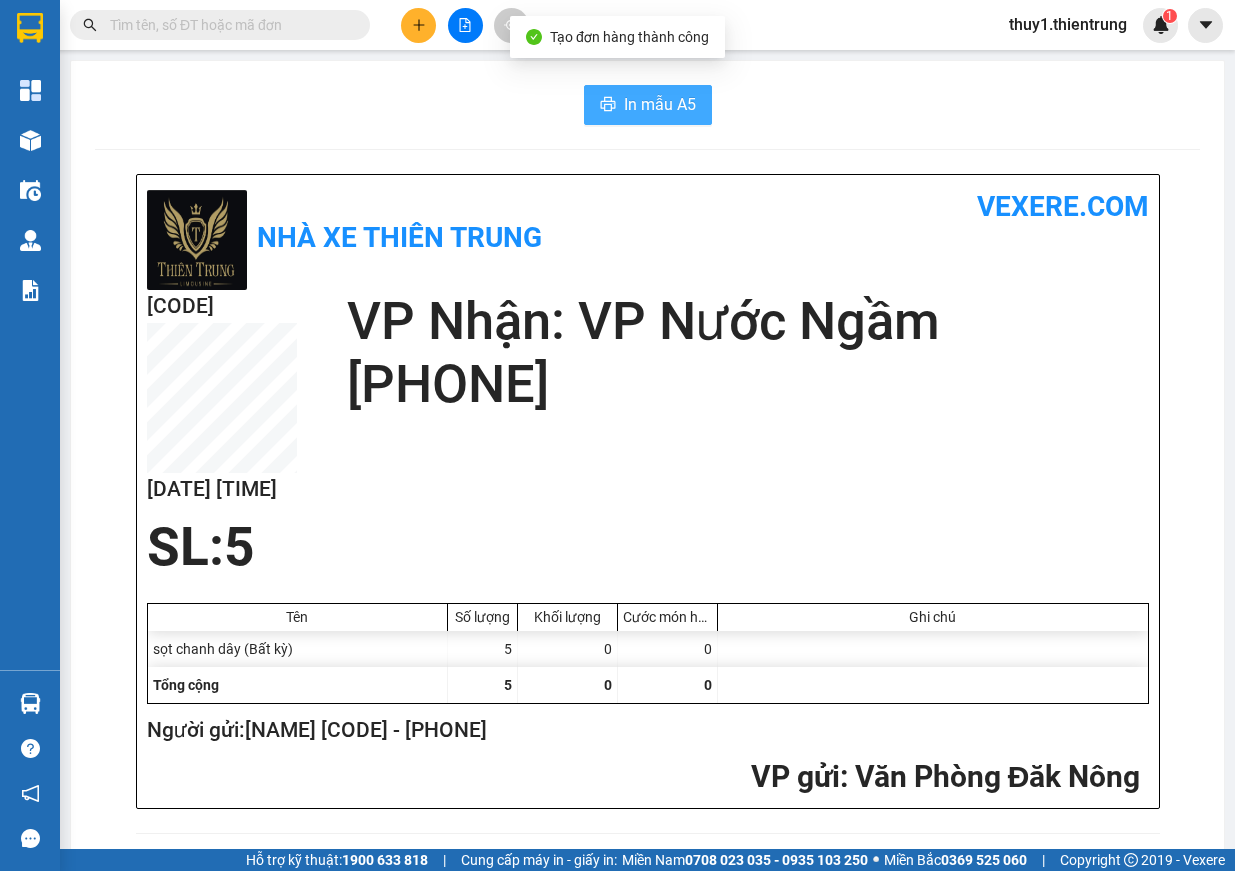 click on "In mẫu A5" at bounding box center [660, 104] 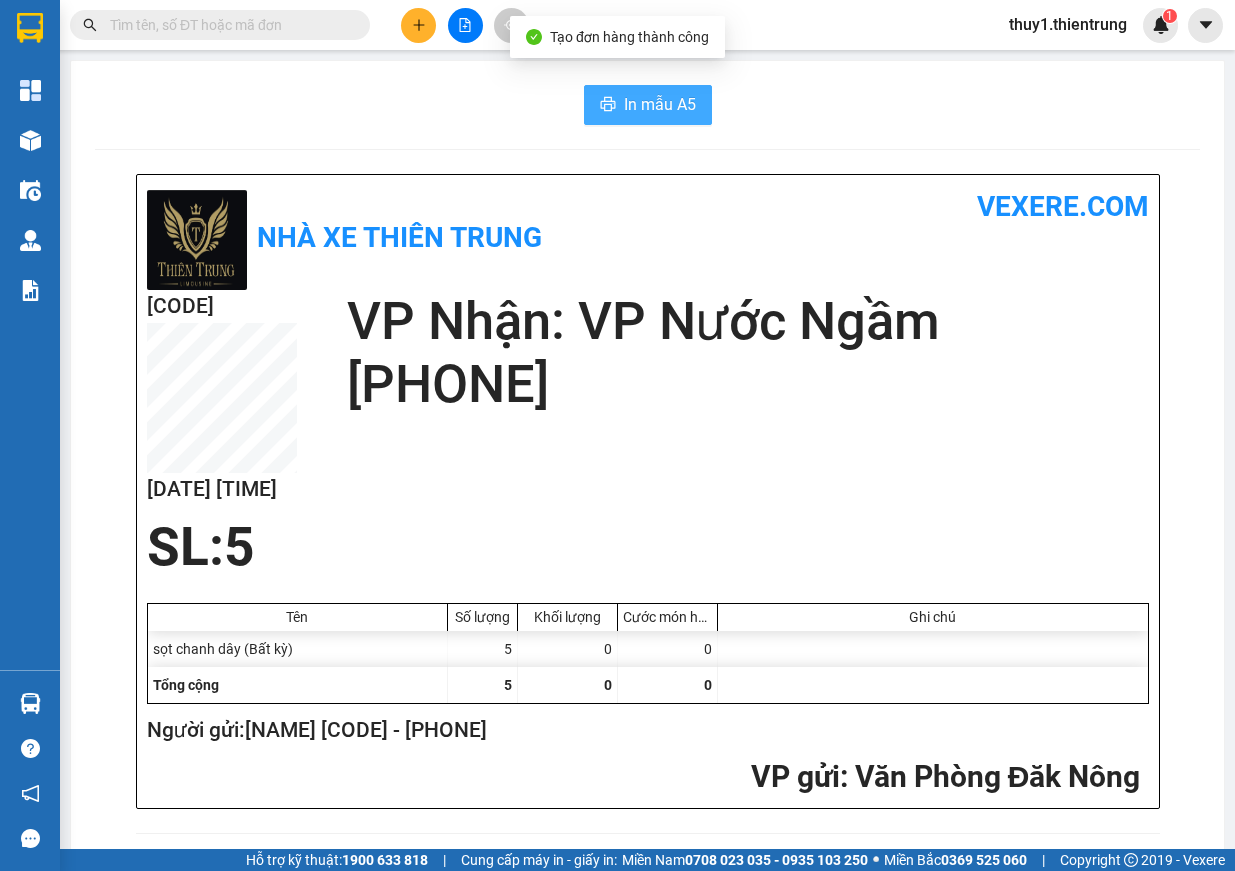 scroll, scrollTop: 0, scrollLeft: 0, axis: both 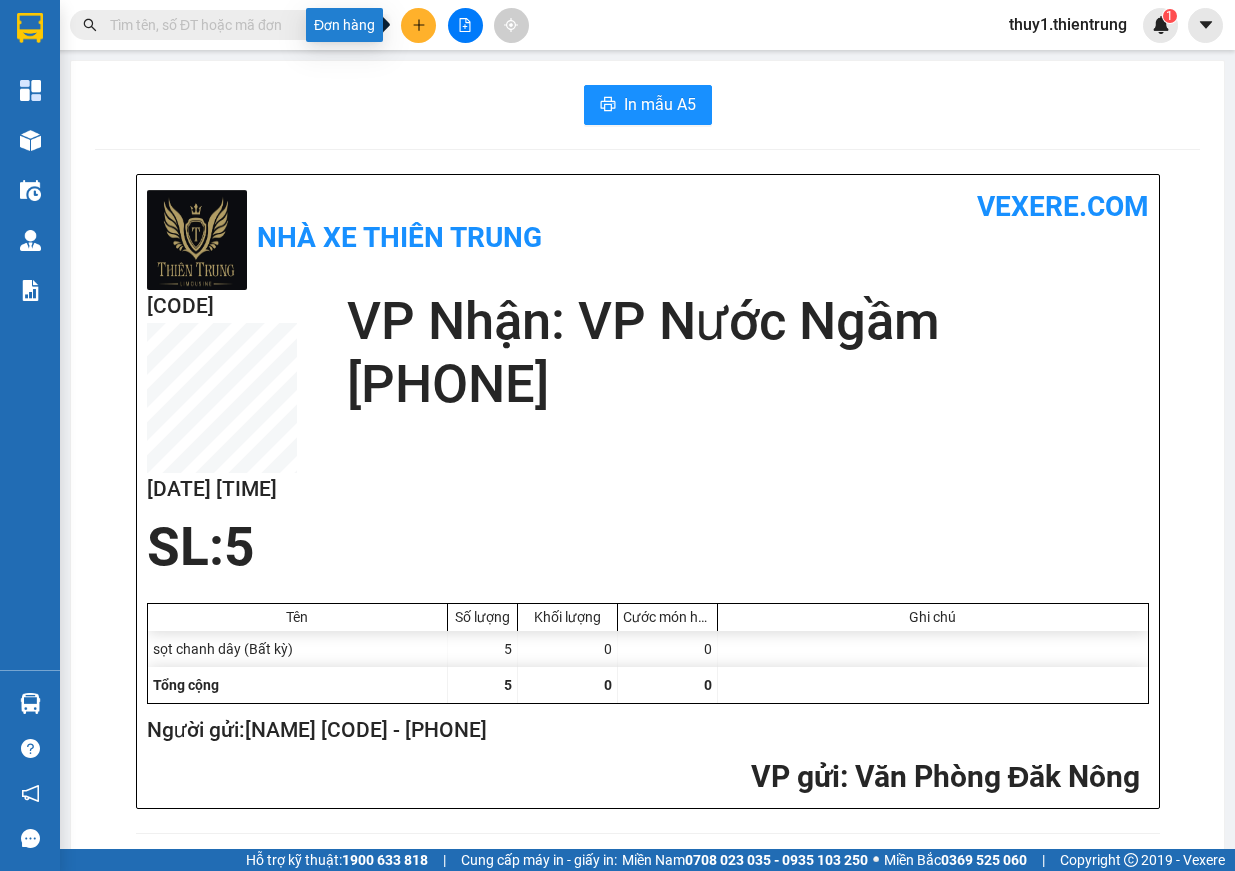 click at bounding box center [418, 25] 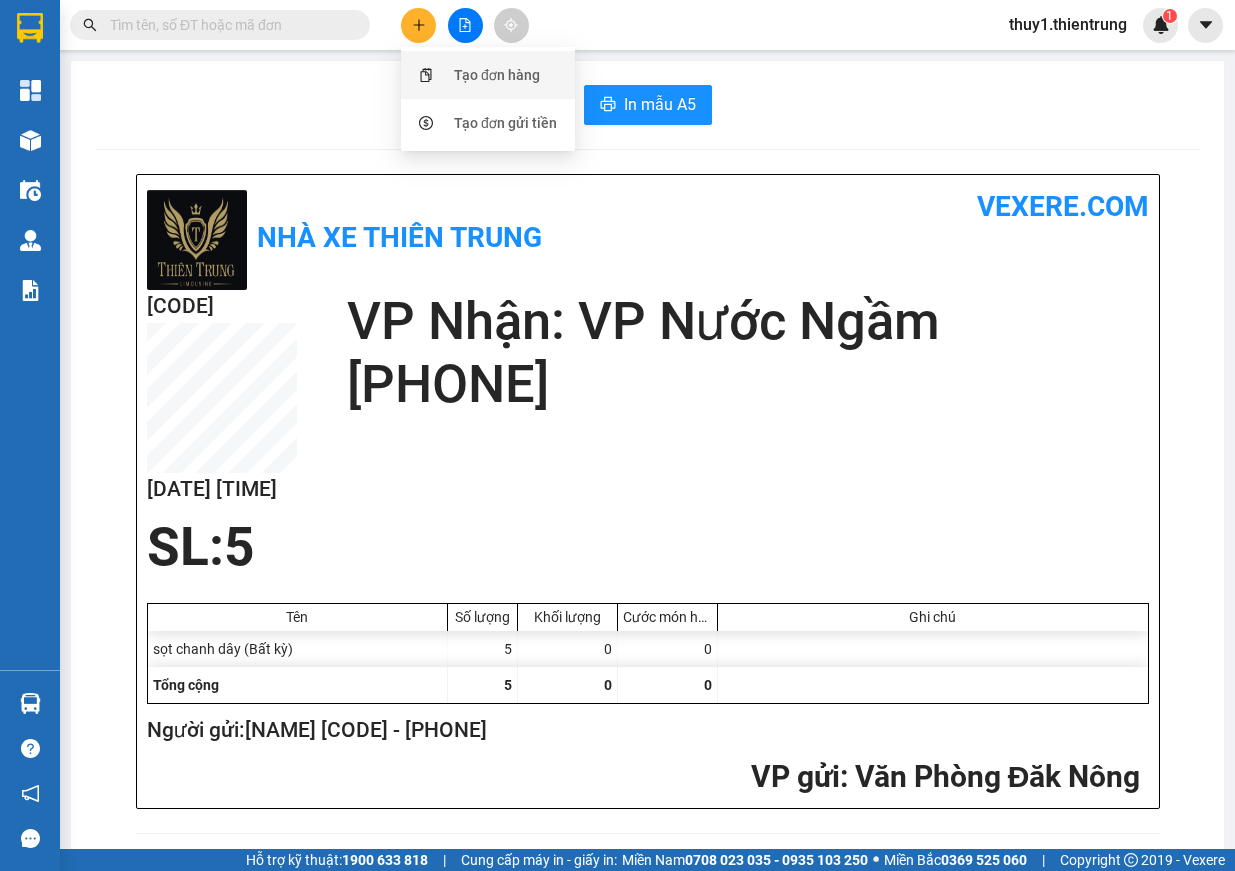 click on "Tạo đơn hàng" at bounding box center (488, 75) 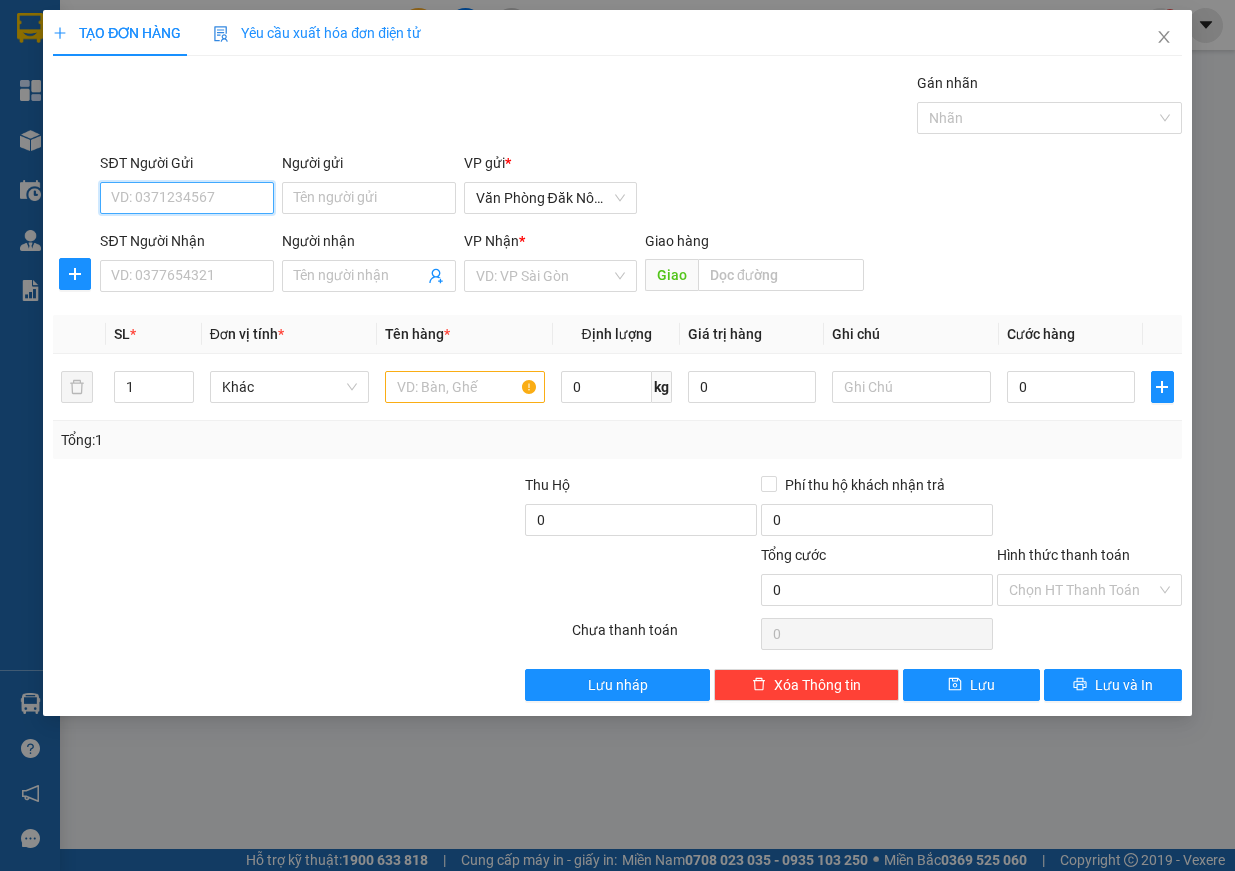click on "SĐT Người Gửi" at bounding box center [187, 198] 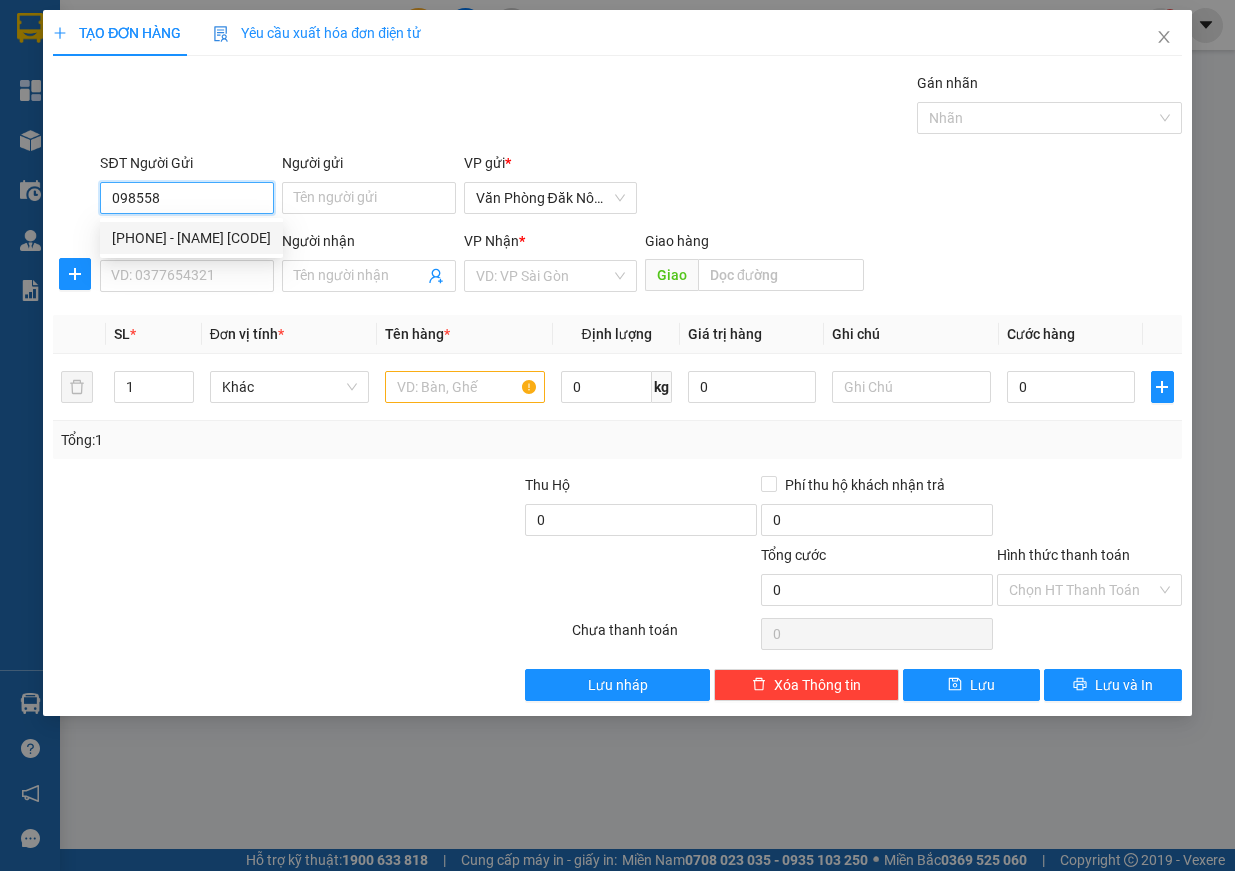click on "0985585555 - A HỢI CAGT" at bounding box center [191, 238] 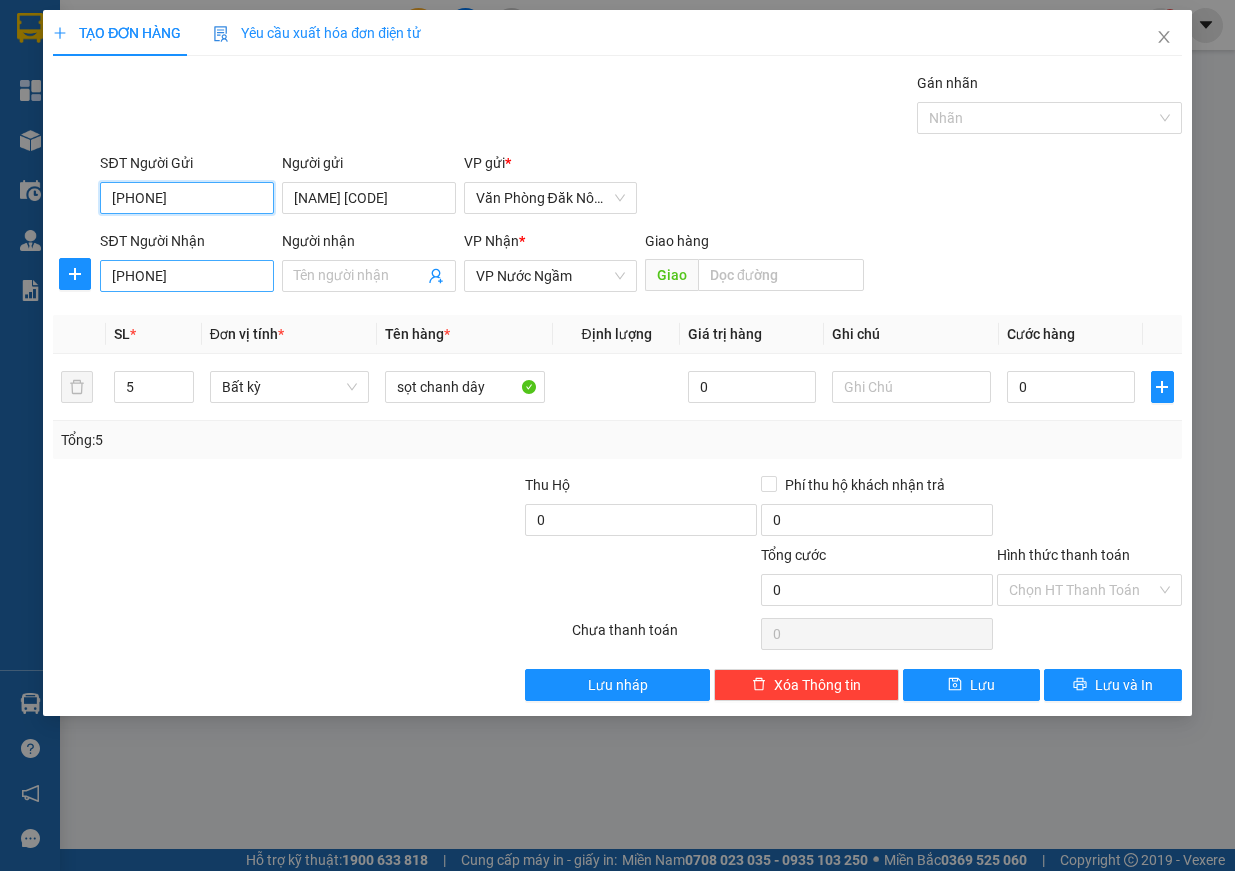 type on "[PHONE]" 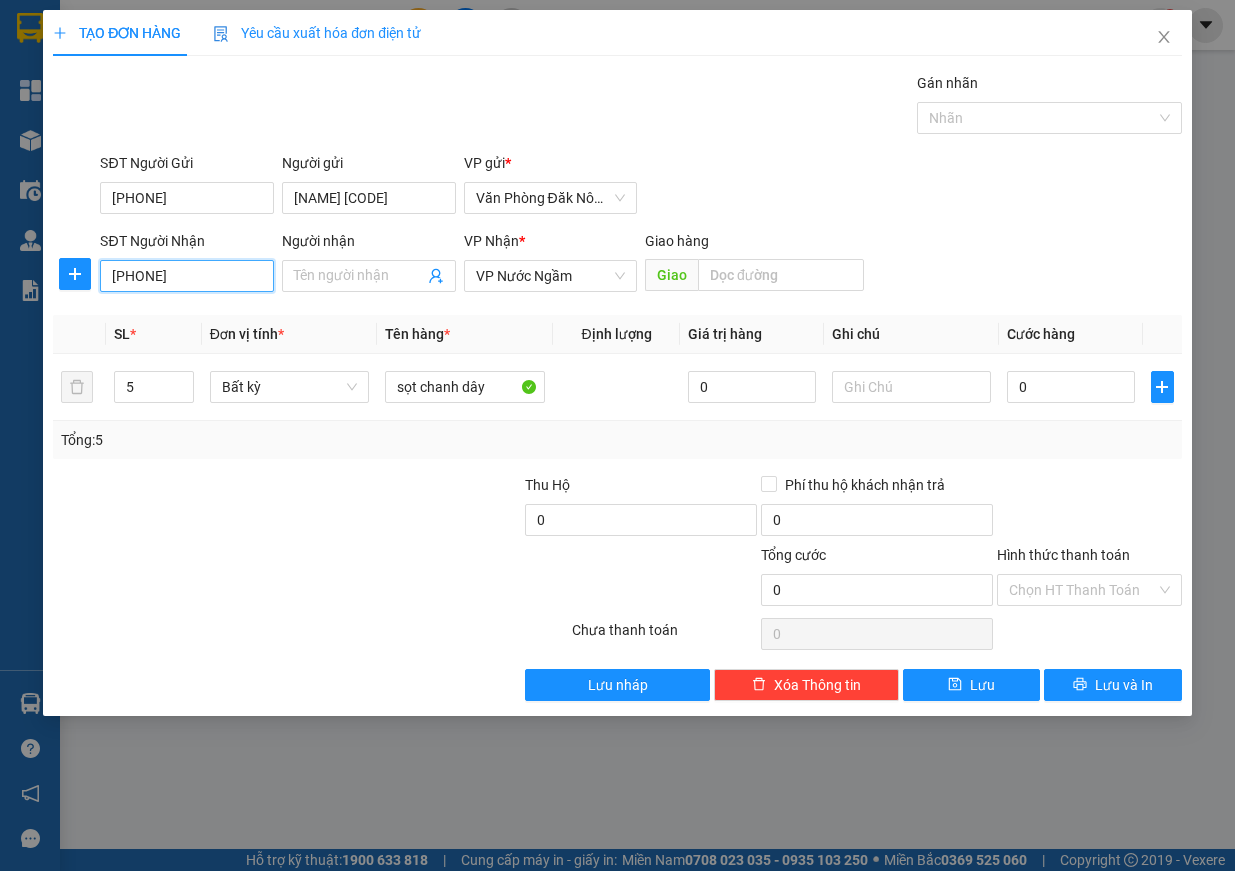 click on "[PHONE]" at bounding box center (187, 276) 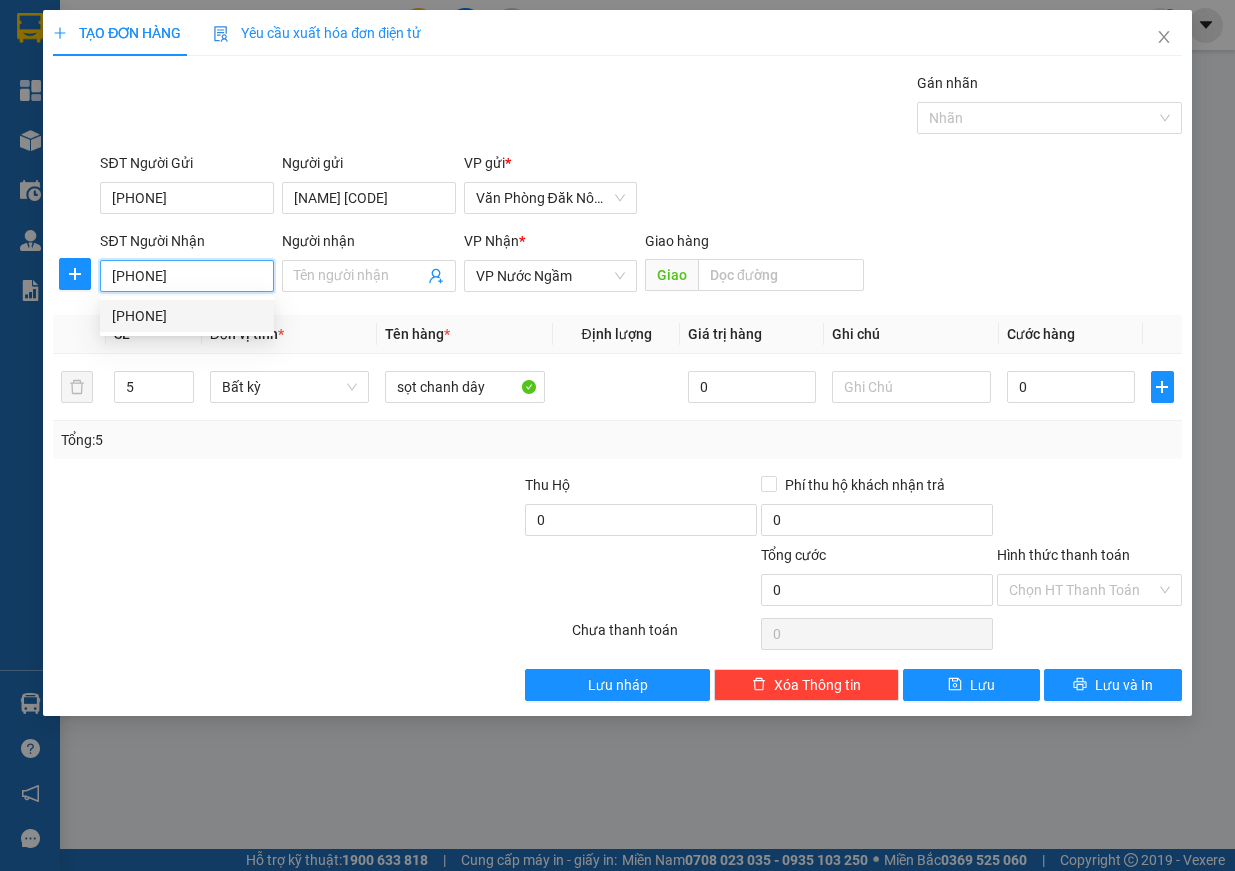 click on "[PHONE]" at bounding box center (187, 276) 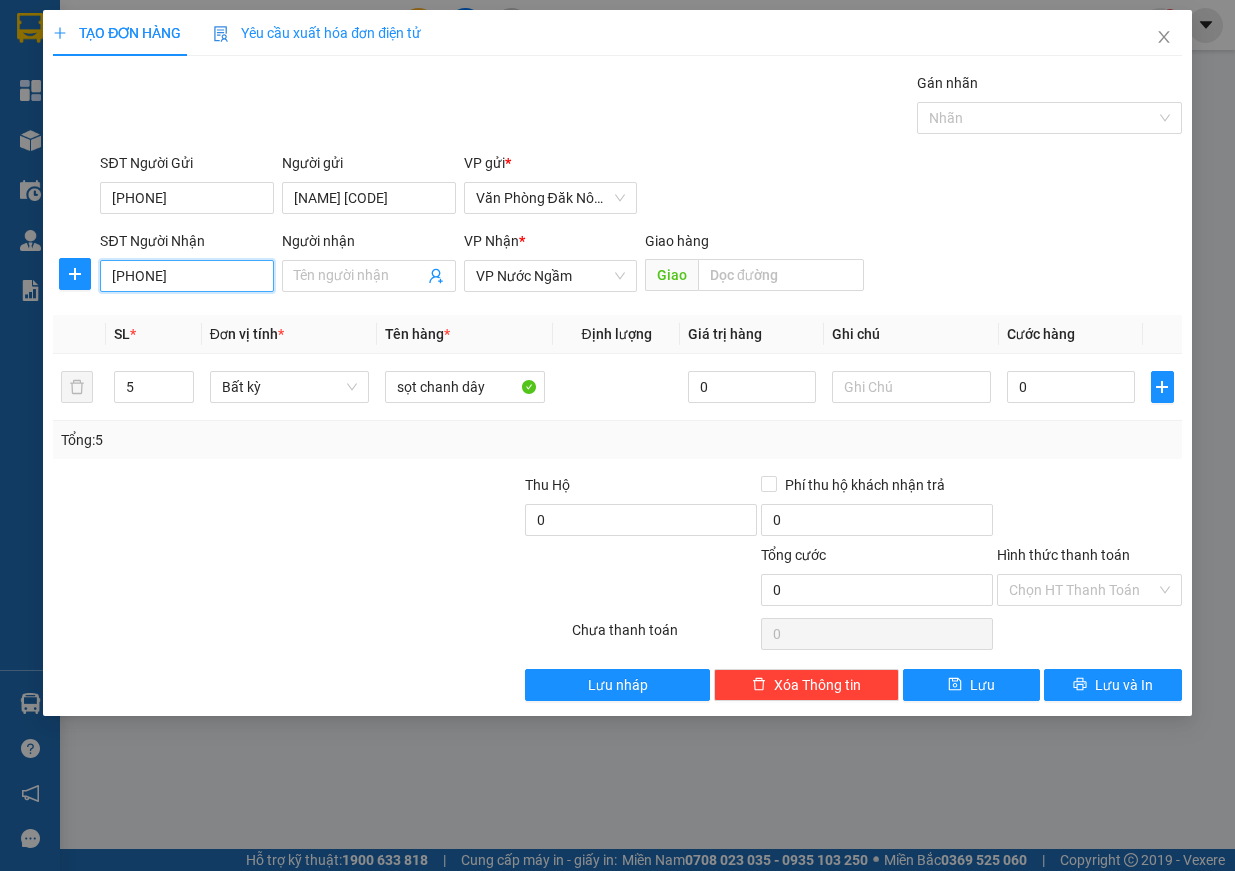 type on "0912486567" 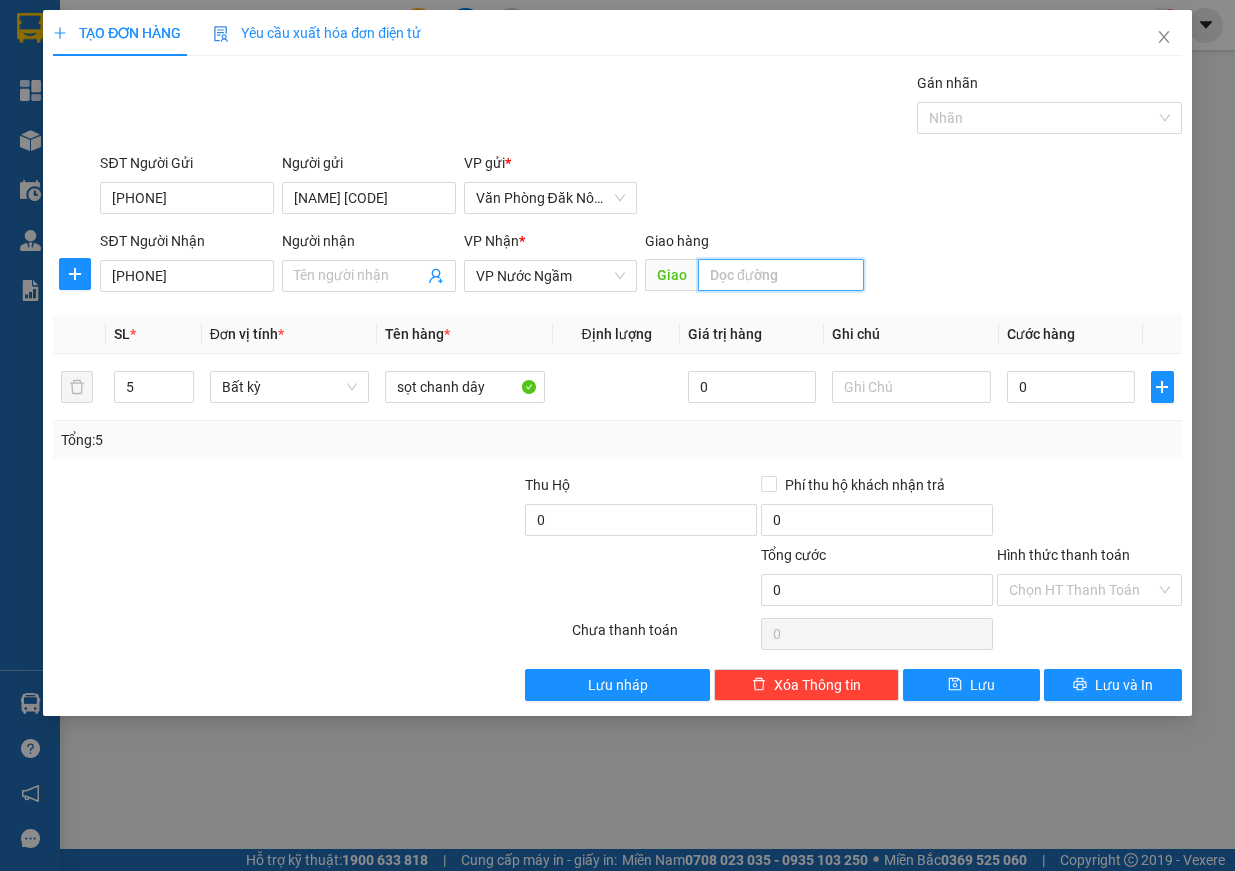 click at bounding box center [781, 275] 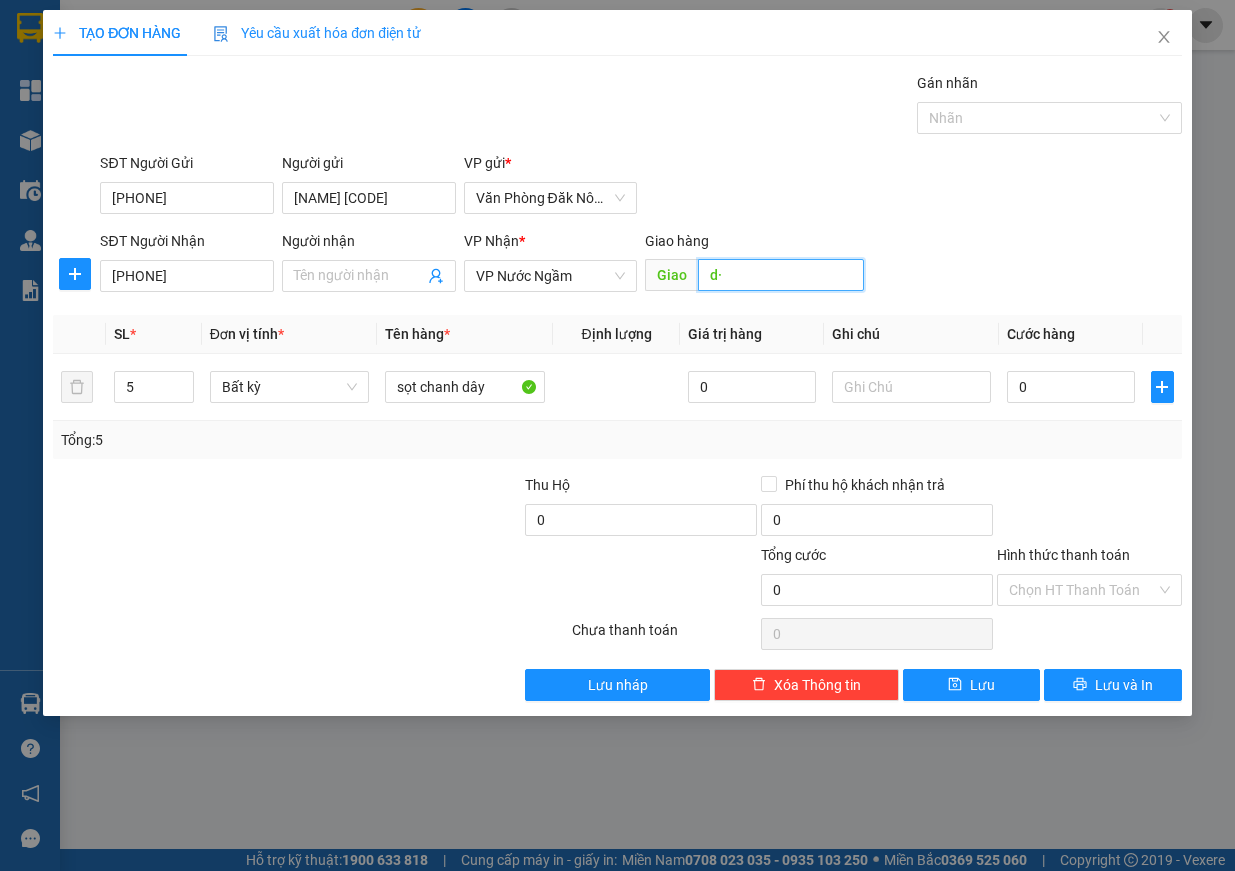 type on "d" 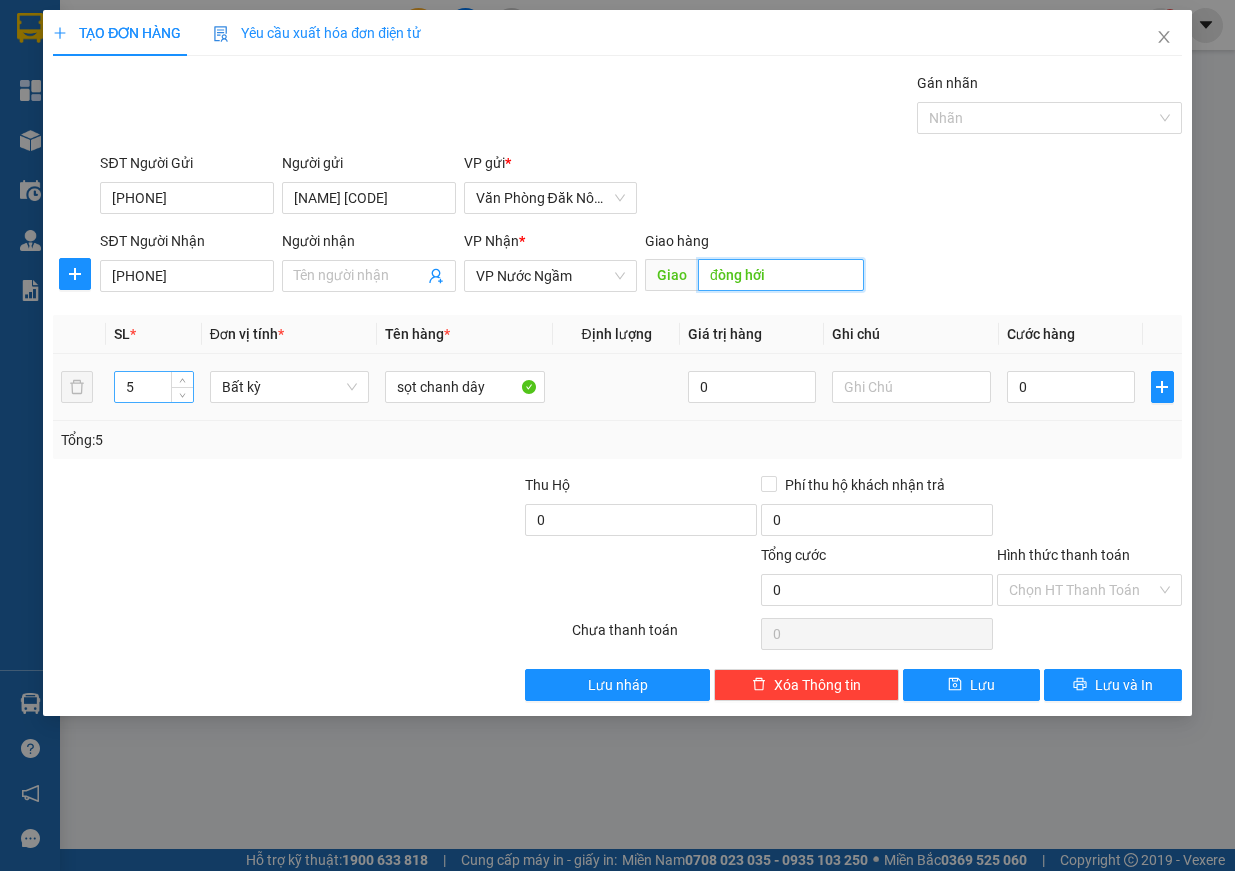 type on "đòng hới" 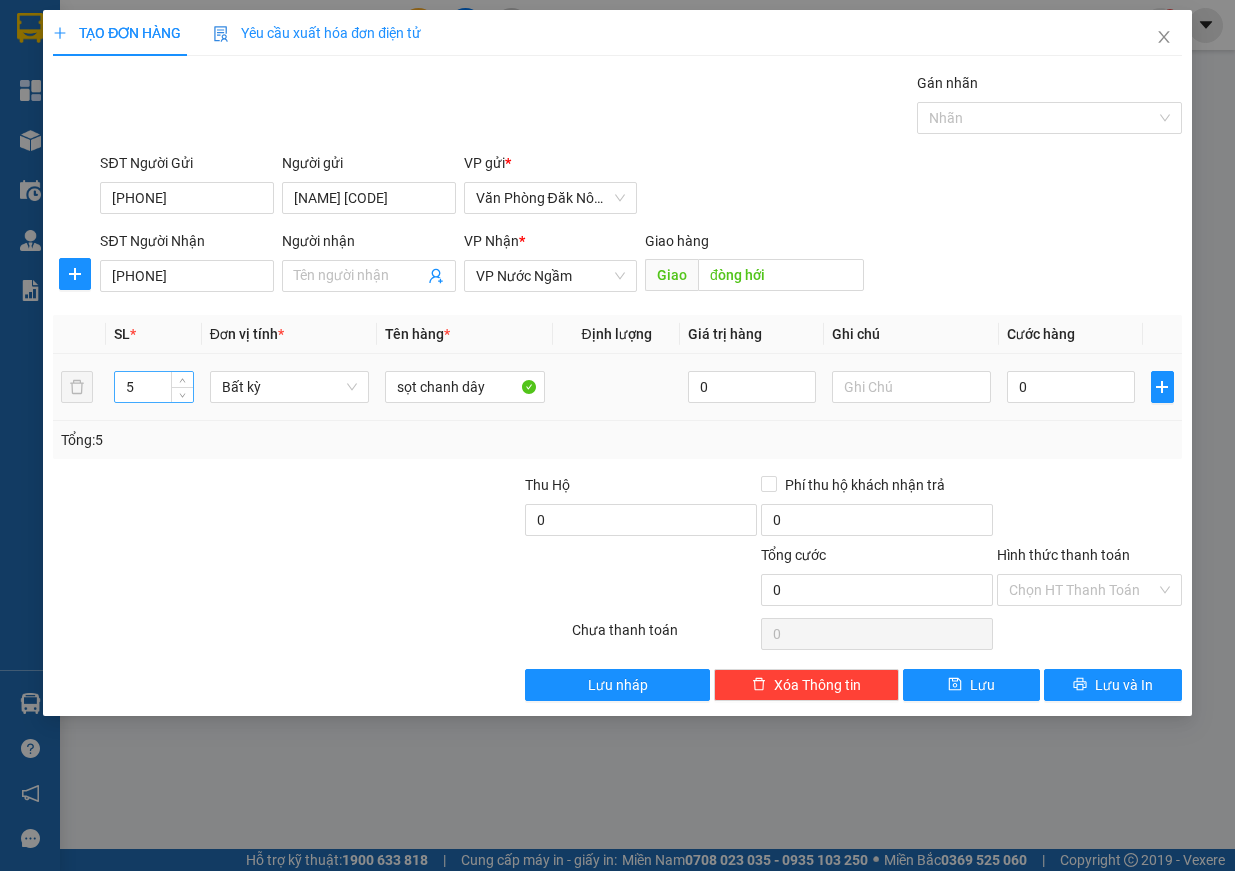 click on "5" at bounding box center [154, 387] 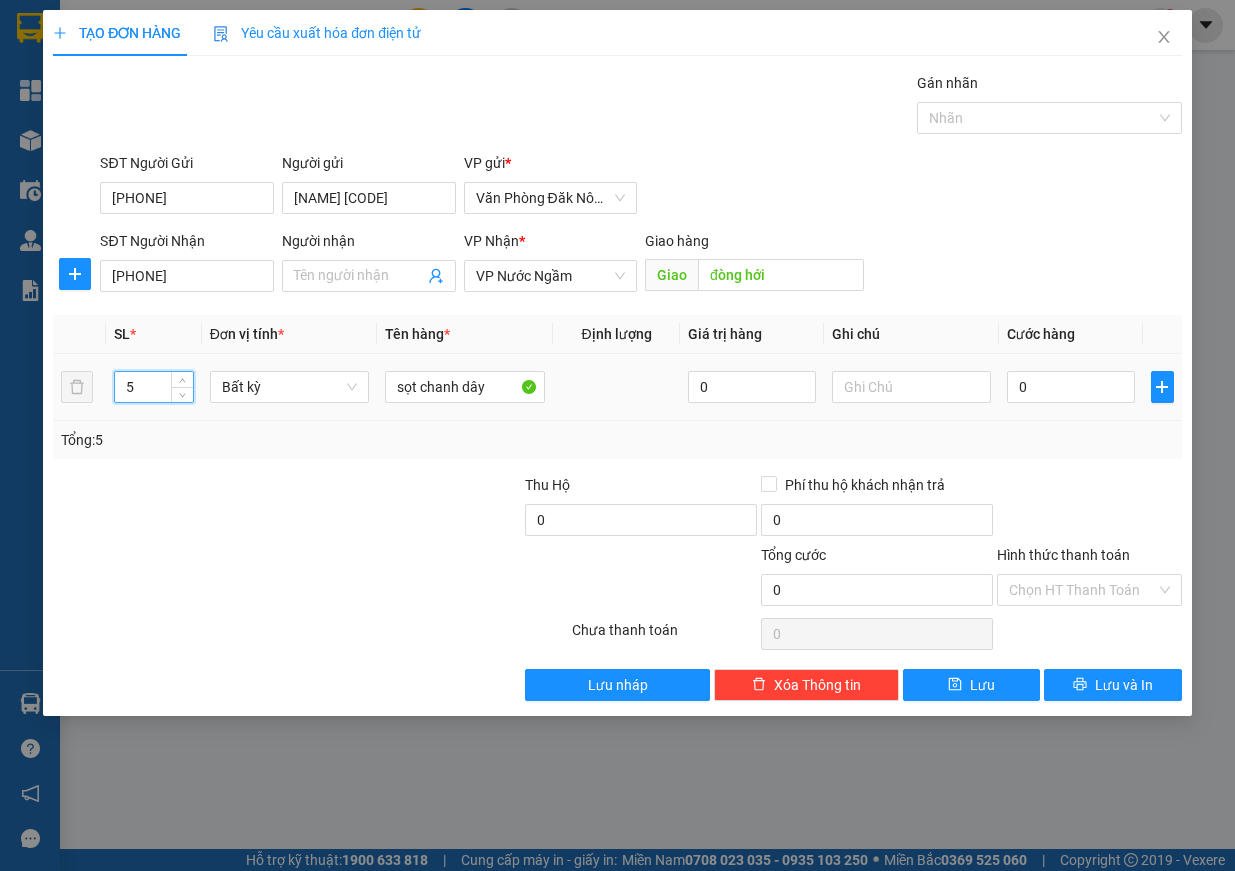 click on "5" at bounding box center [154, 387] 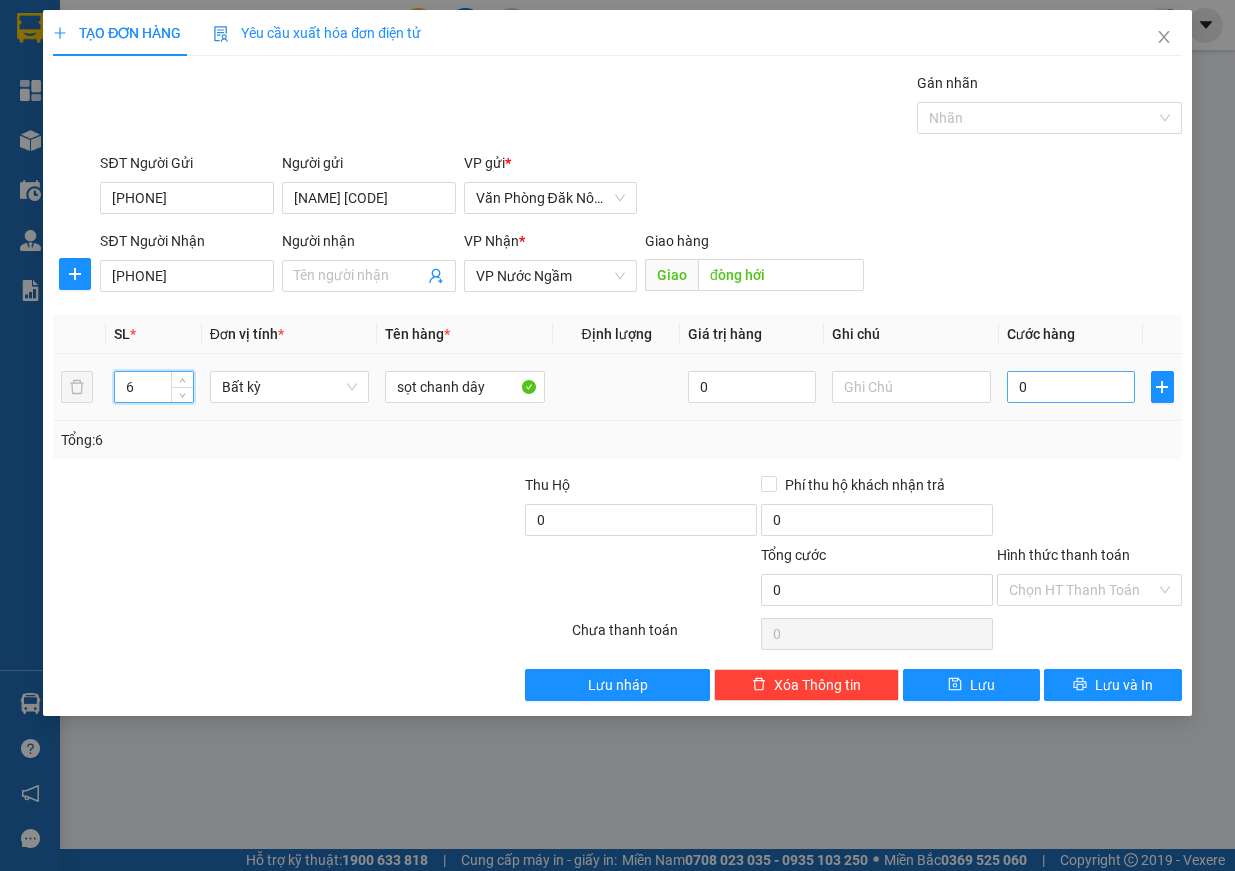 type on "6" 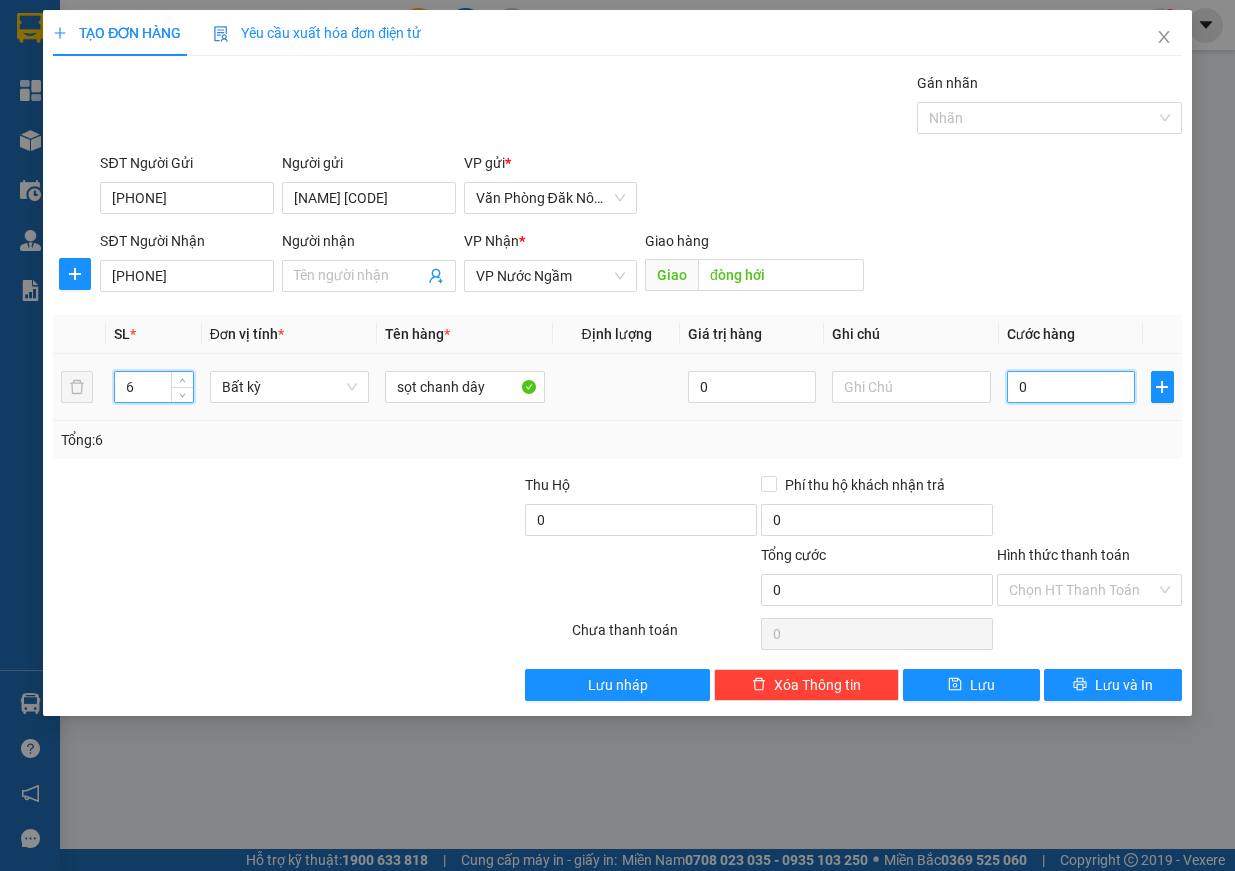 click on "0" at bounding box center [1071, 387] 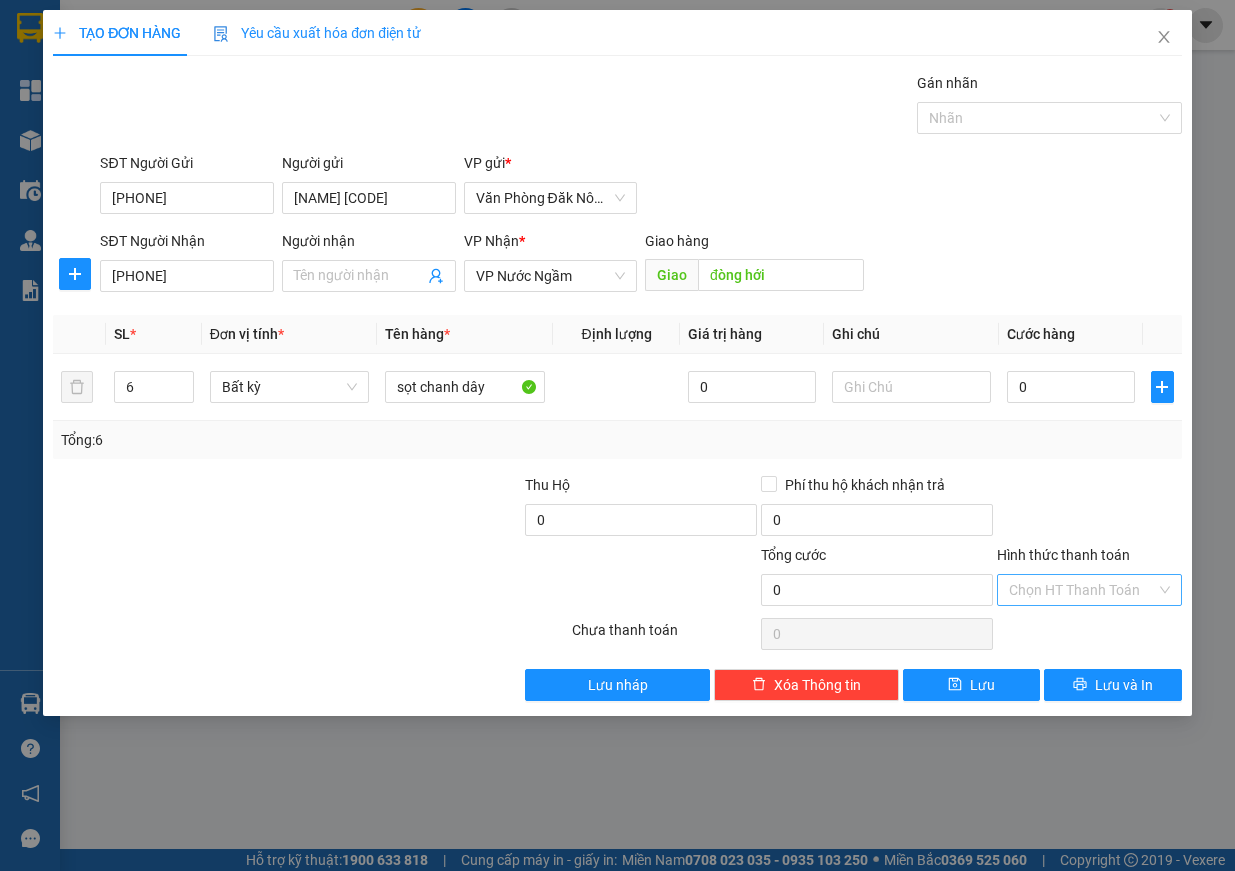 click on "Hình thức thanh toán" at bounding box center [1082, 590] 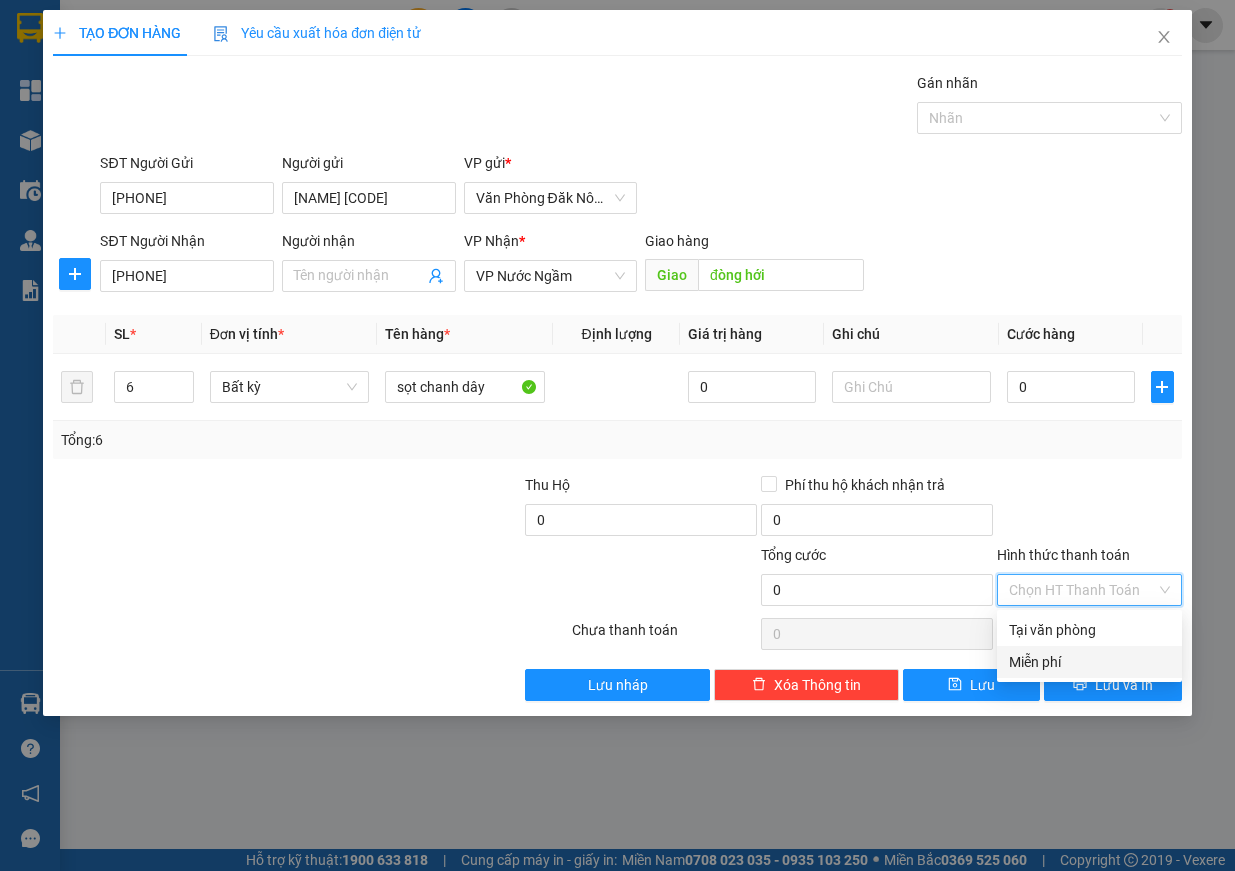 click on "Miễn phí" at bounding box center [1089, 662] 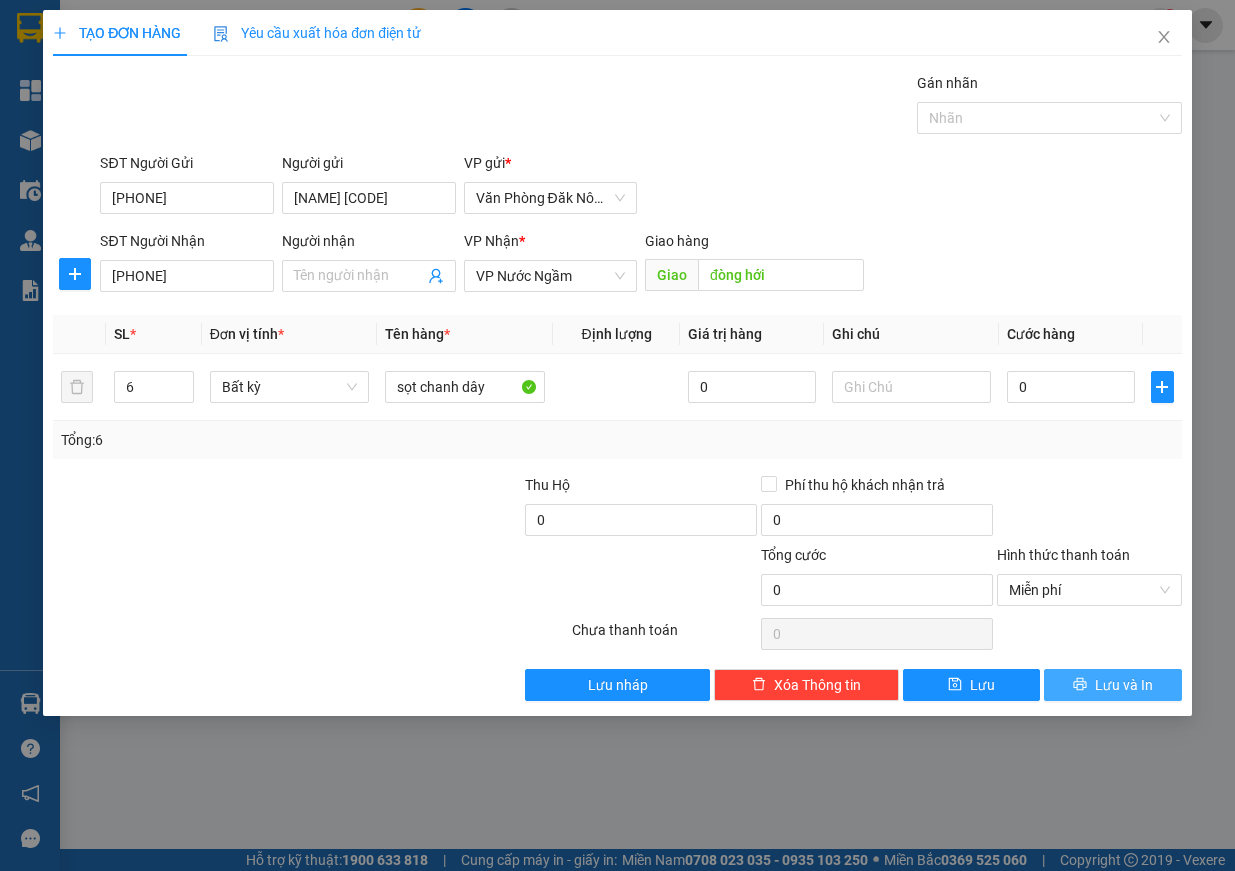click on "Lưu và In" at bounding box center [1124, 685] 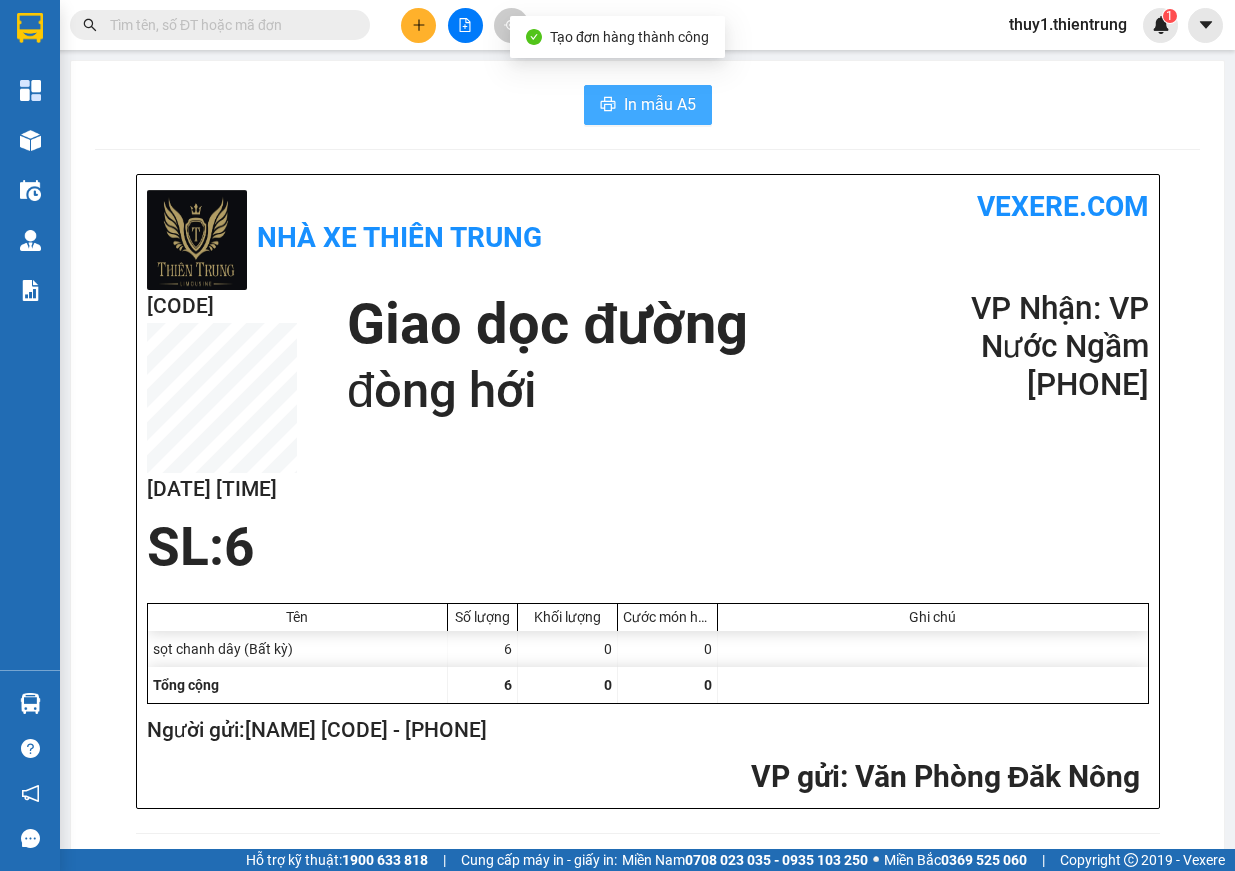 click on "In mẫu A5" at bounding box center [660, 104] 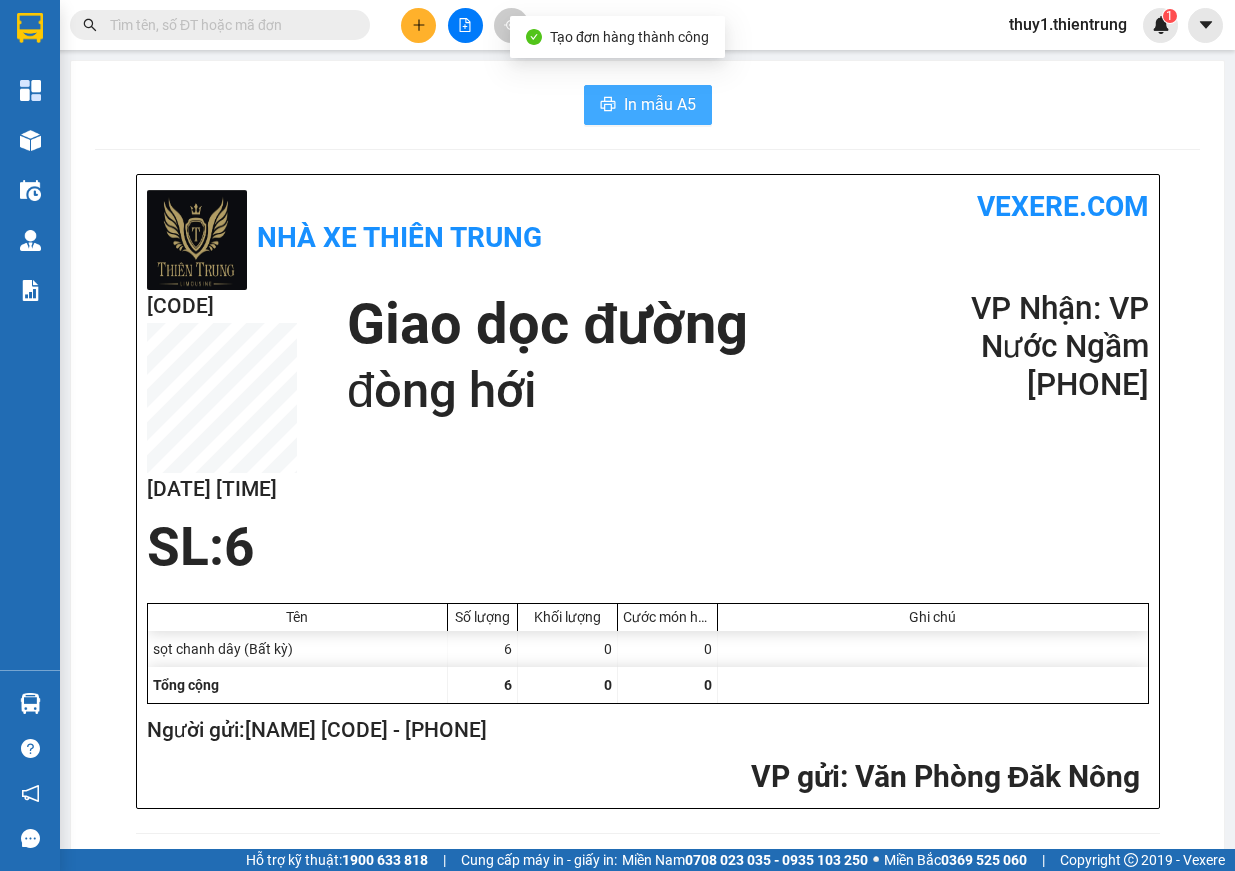 scroll, scrollTop: 0, scrollLeft: 0, axis: both 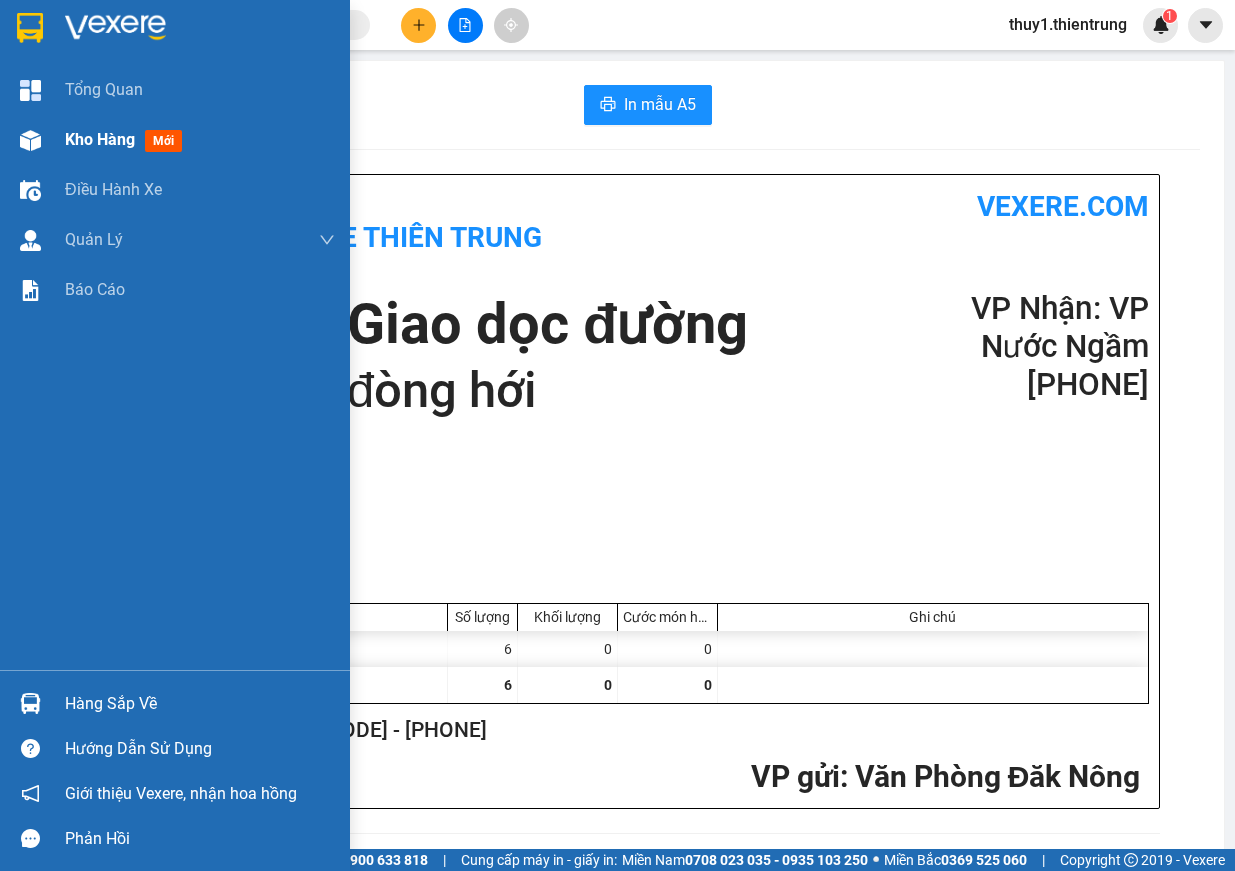 click at bounding box center (30, 140) 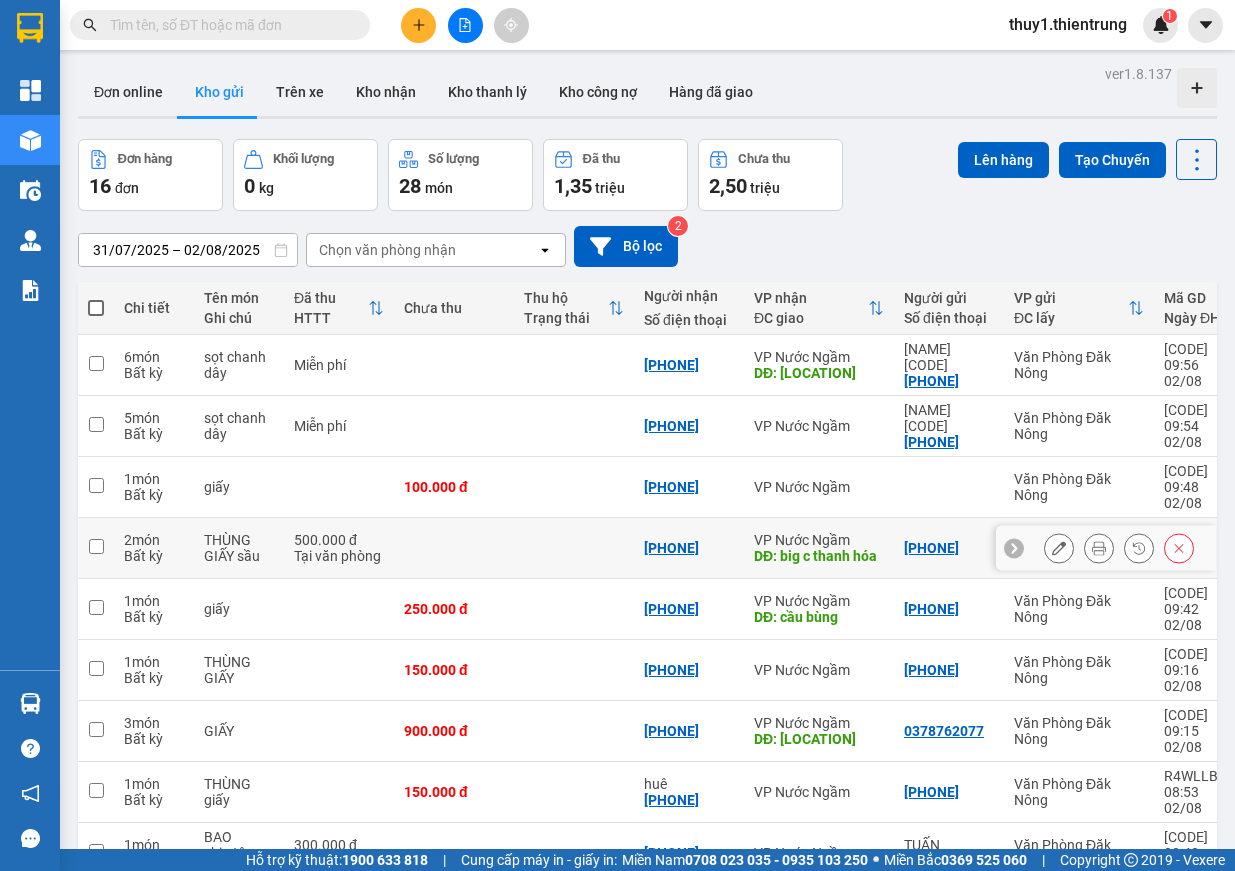click at bounding box center [96, 546] 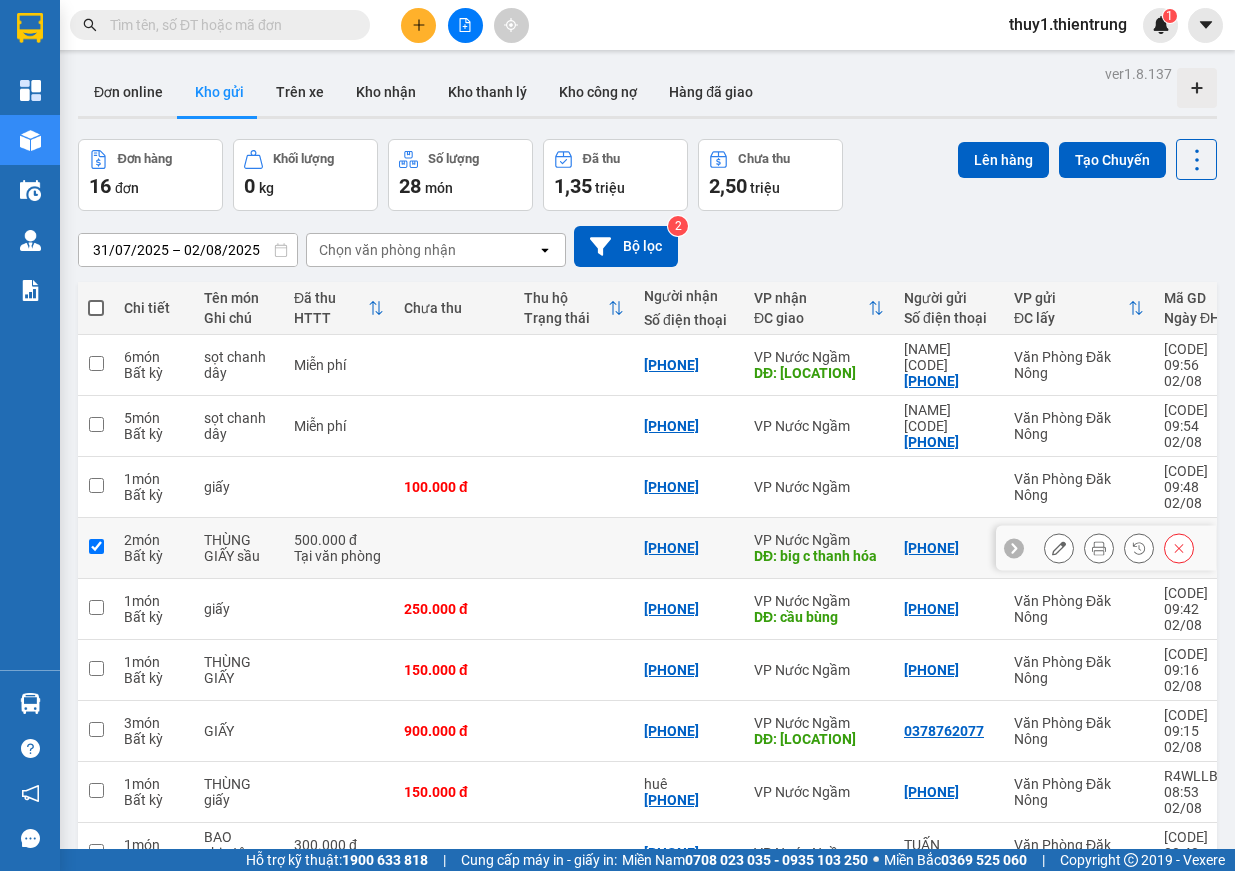 checkbox on "true" 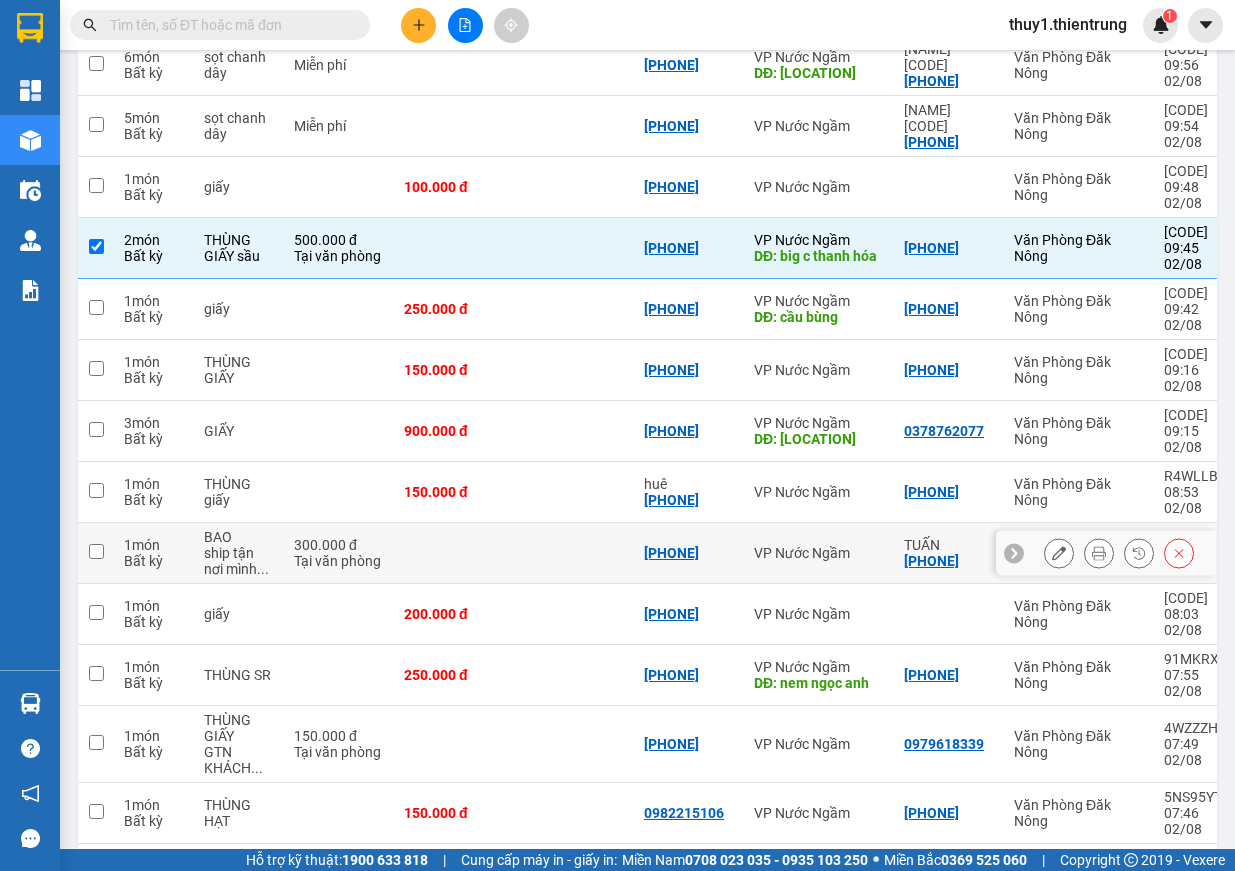 scroll, scrollTop: 0, scrollLeft: 0, axis: both 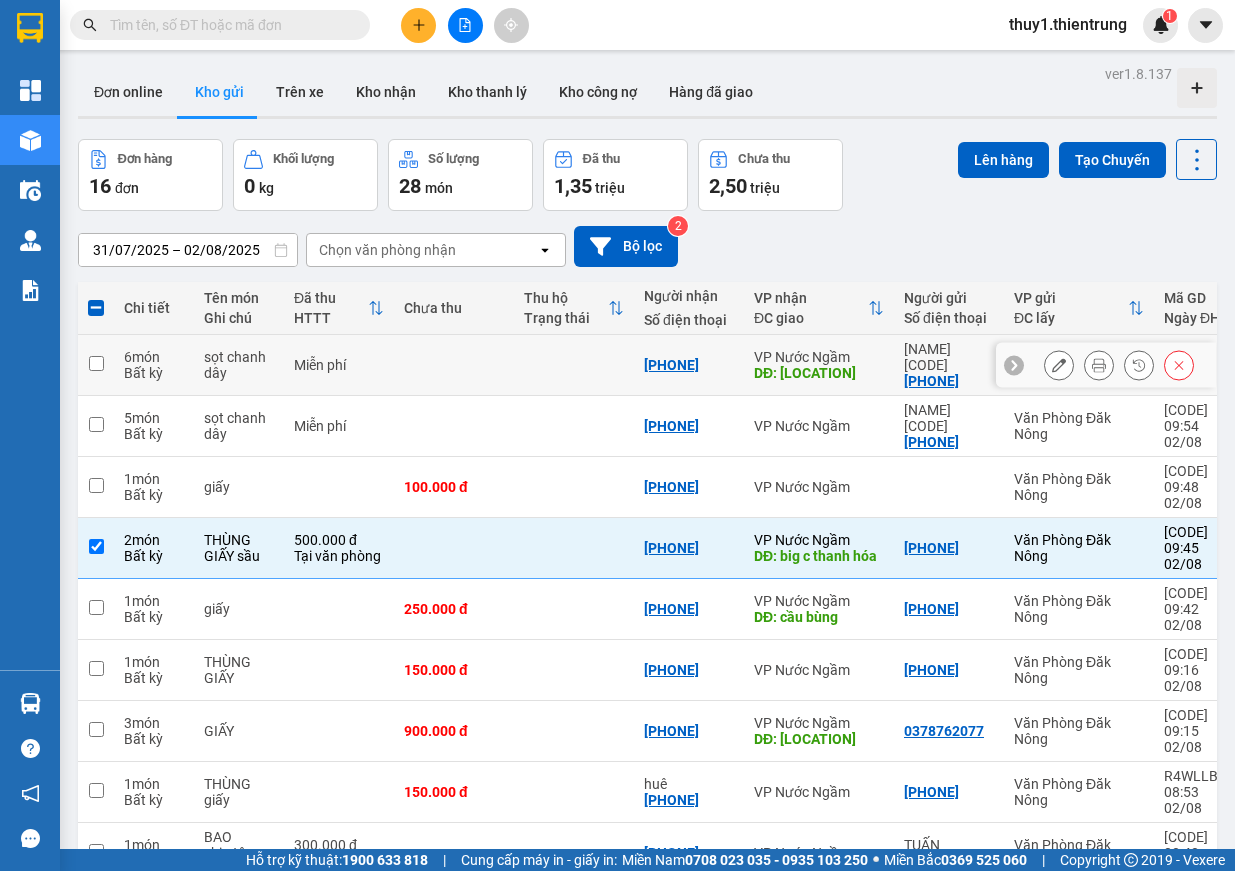 click at bounding box center [96, 365] 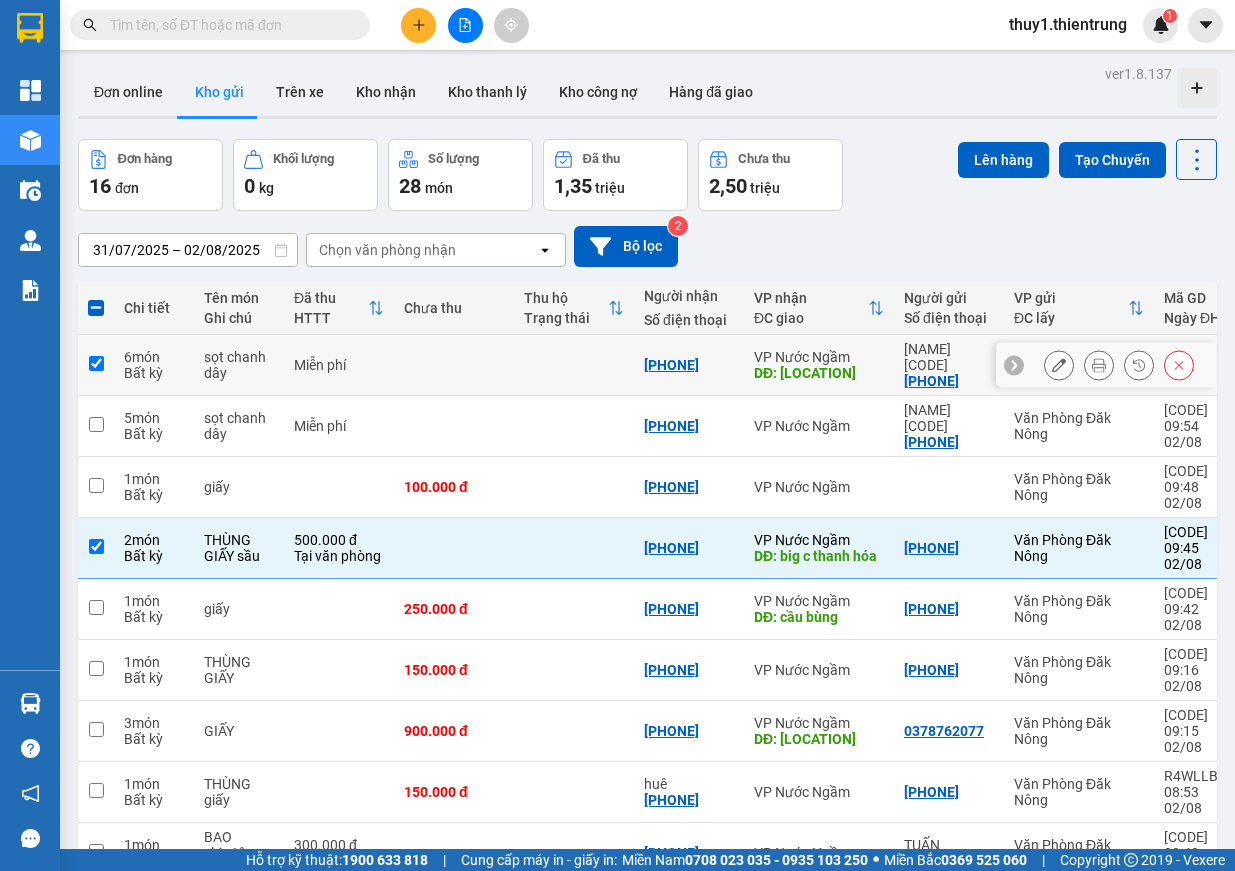 checkbox on "true" 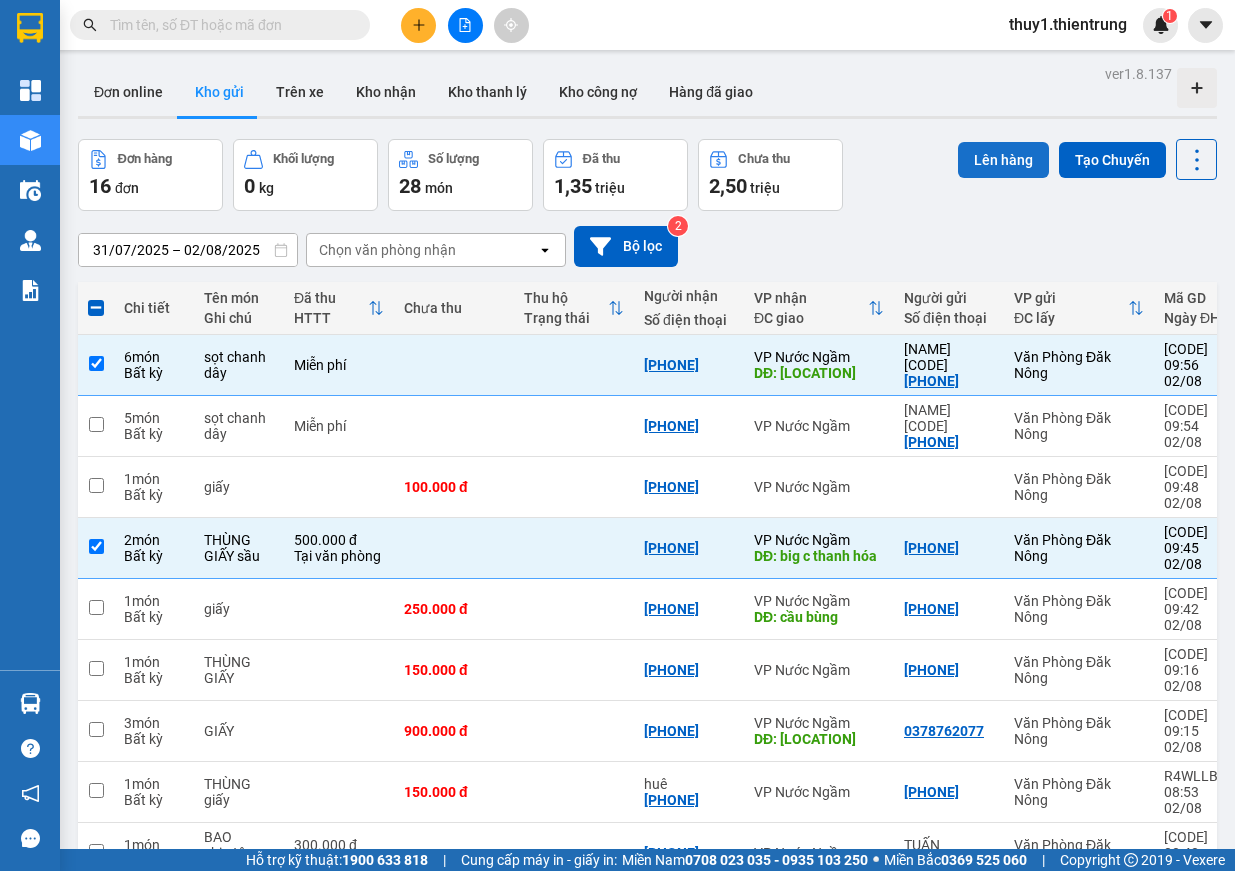 click on "Lên hàng" at bounding box center [1003, 160] 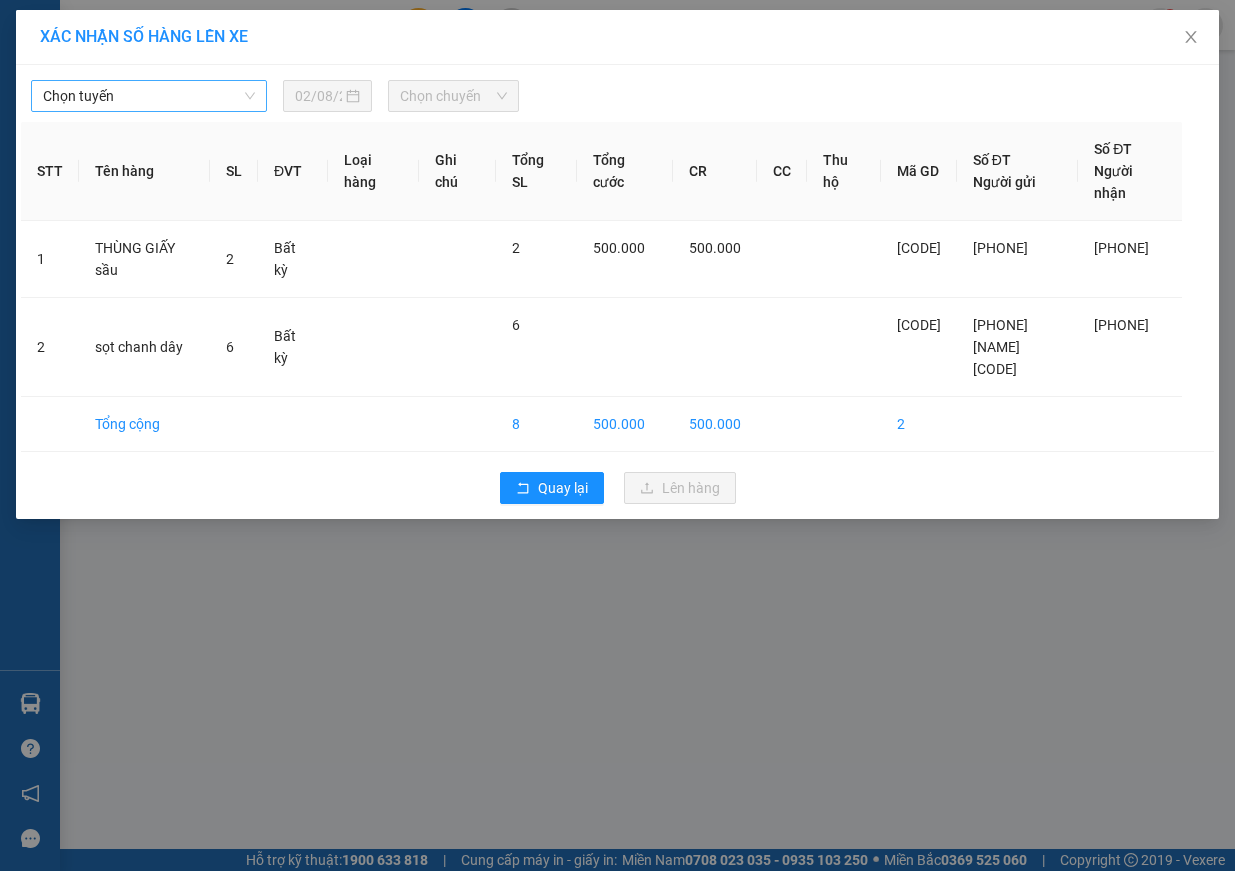 click on "Chọn tuyến" at bounding box center (149, 96) 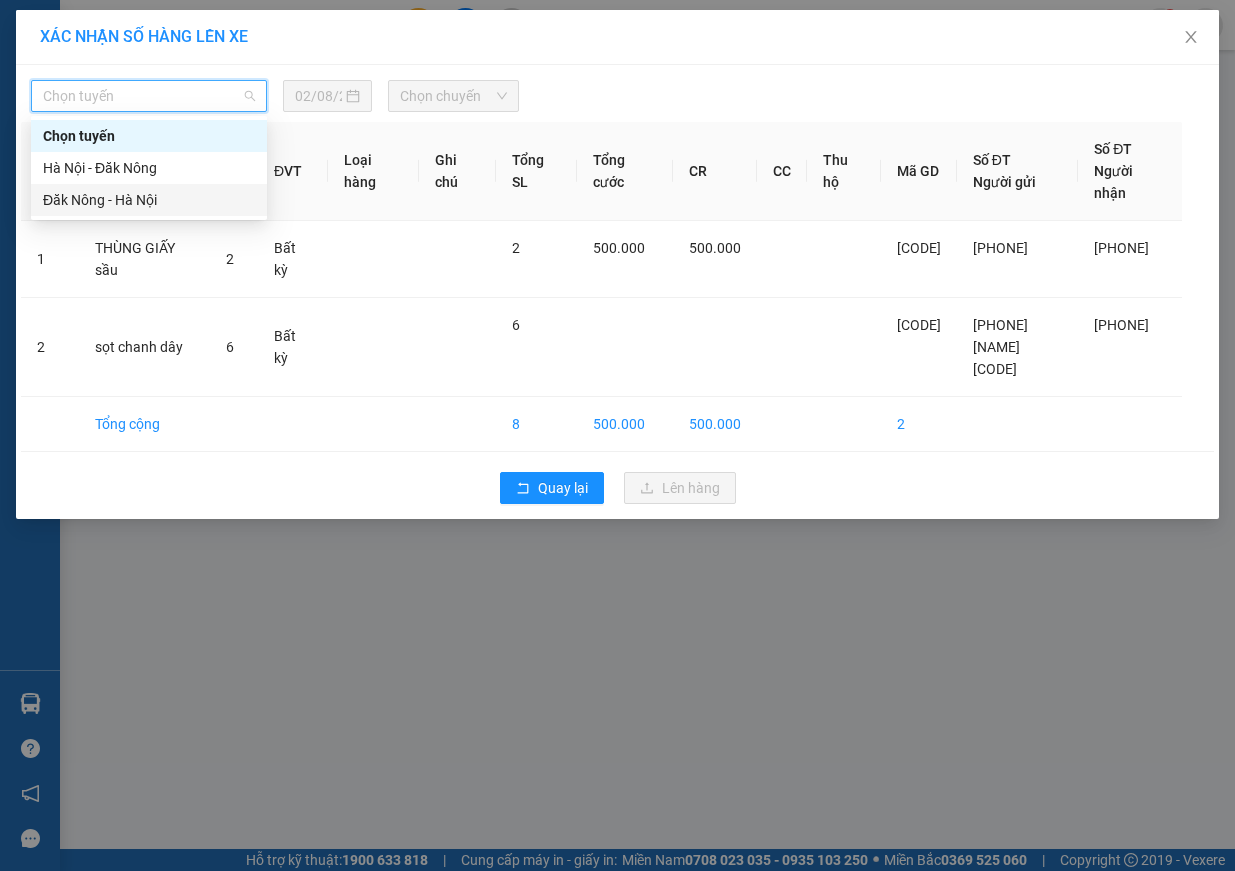 click on "Đăk Nông - Hà Nội" at bounding box center (149, 200) 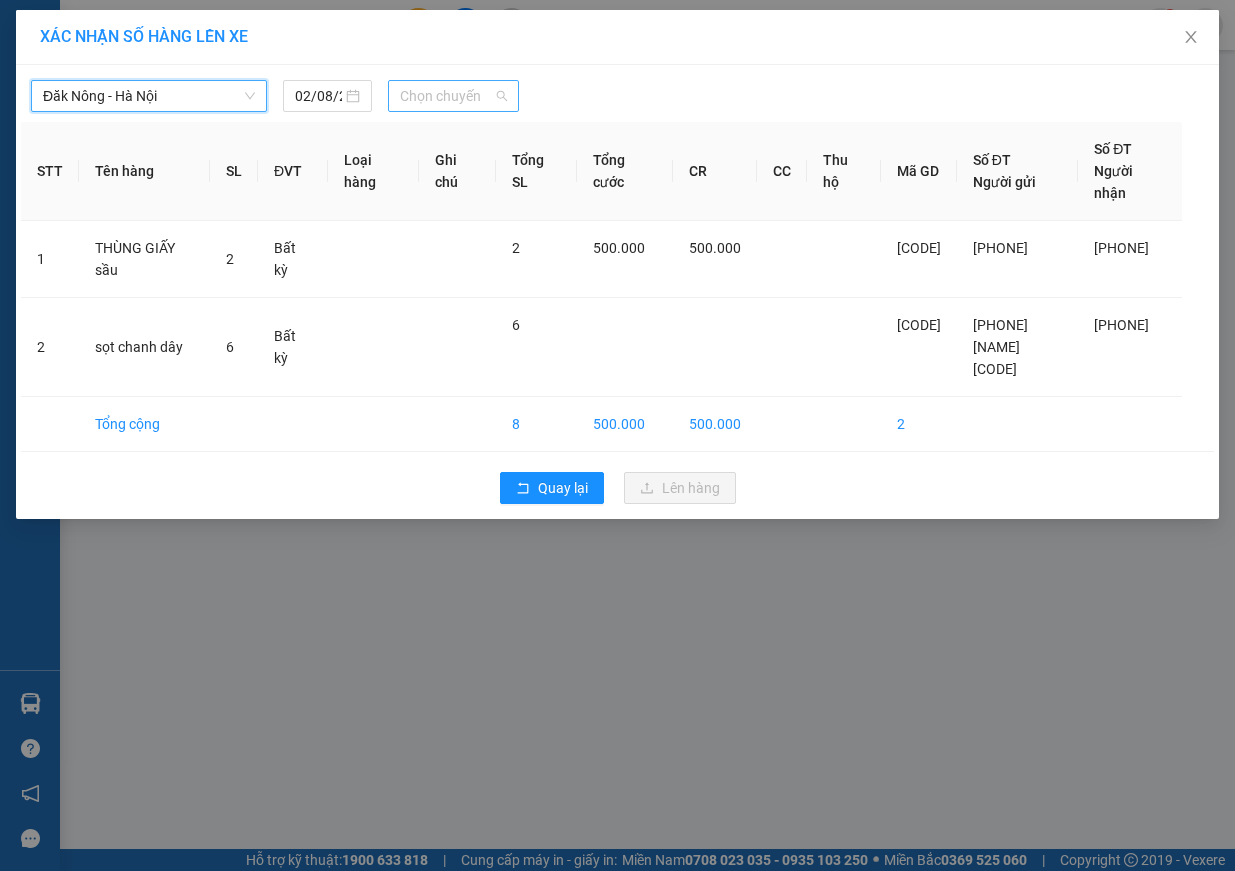 click on "Chọn chuyến" at bounding box center [453, 96] 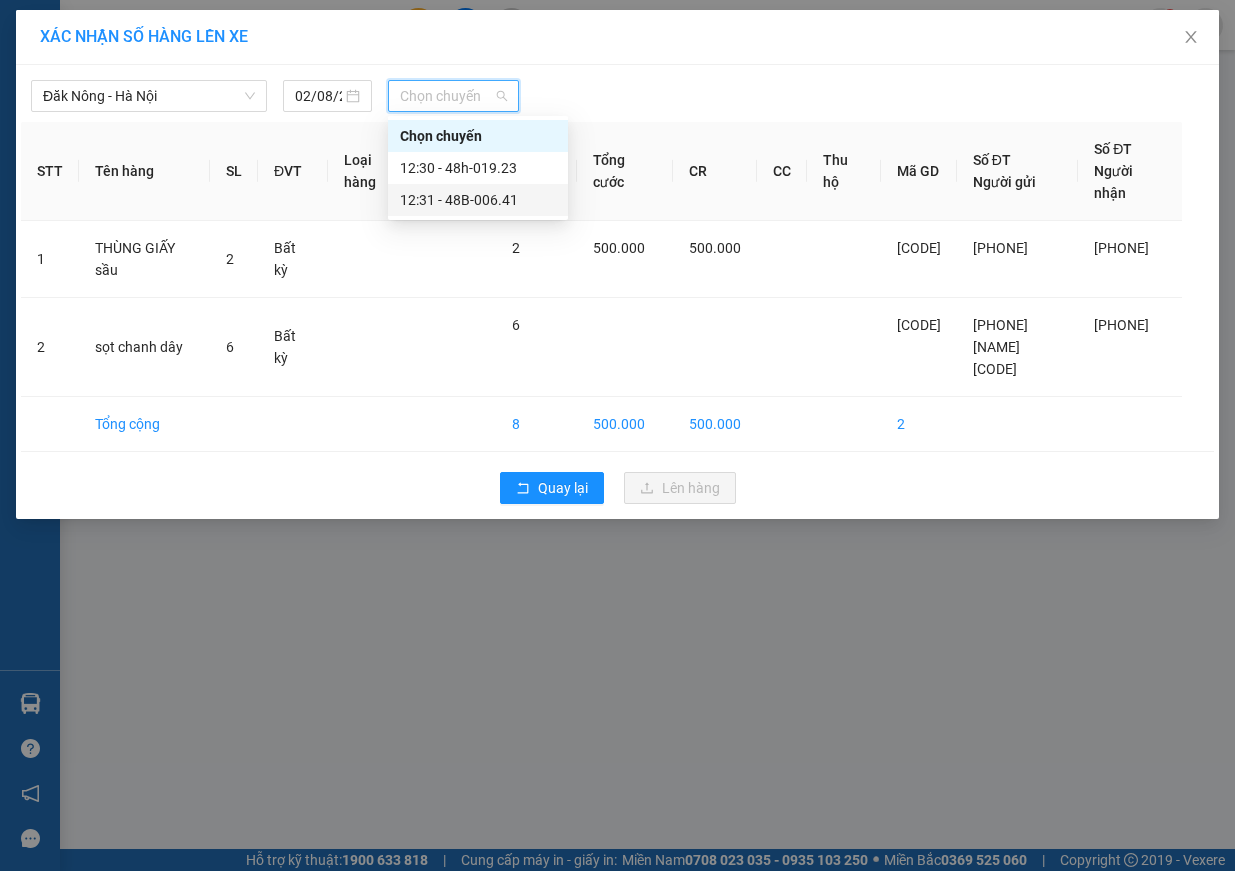 click on "12:31     - 48B-006.41" at bounding box center (478, 200) 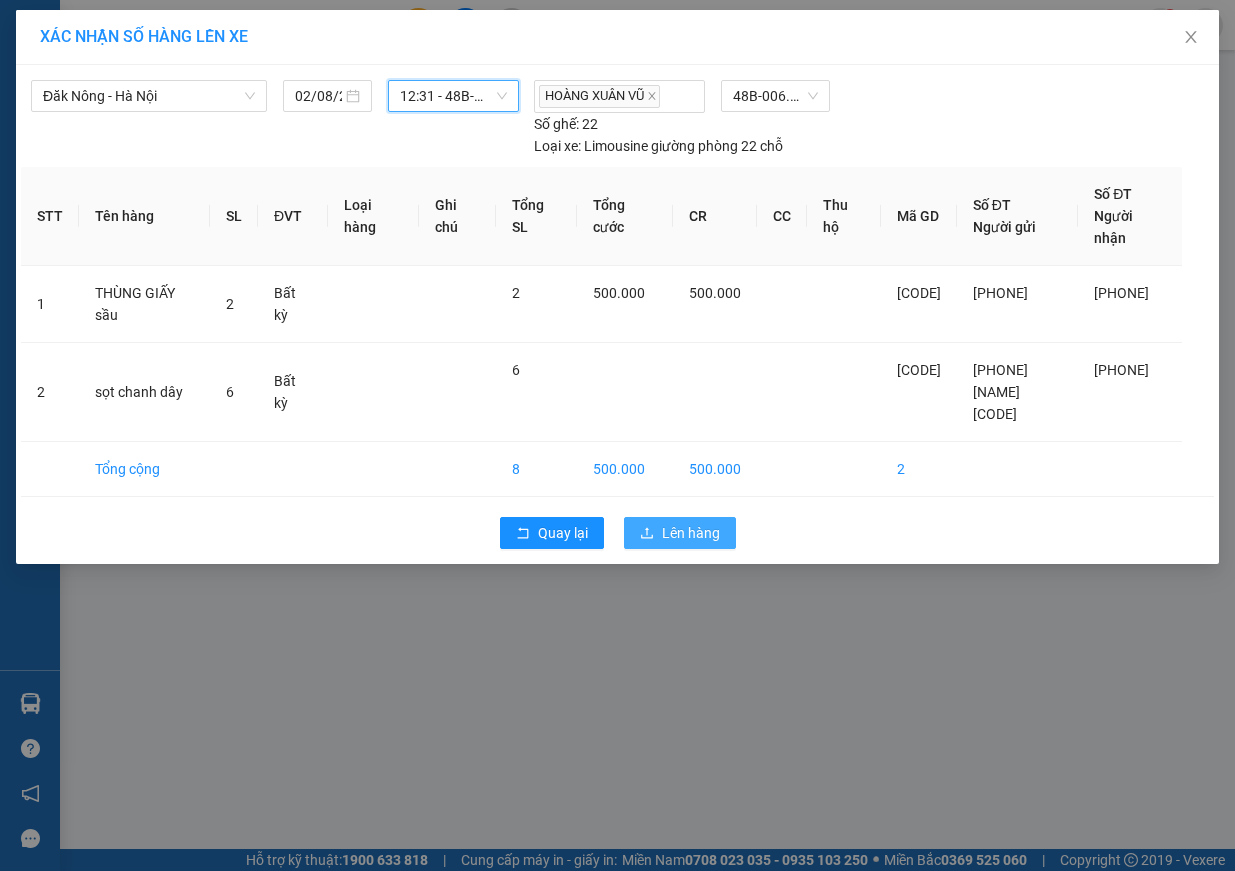 click on "Lên hàng" at bounding box center (691, 533) 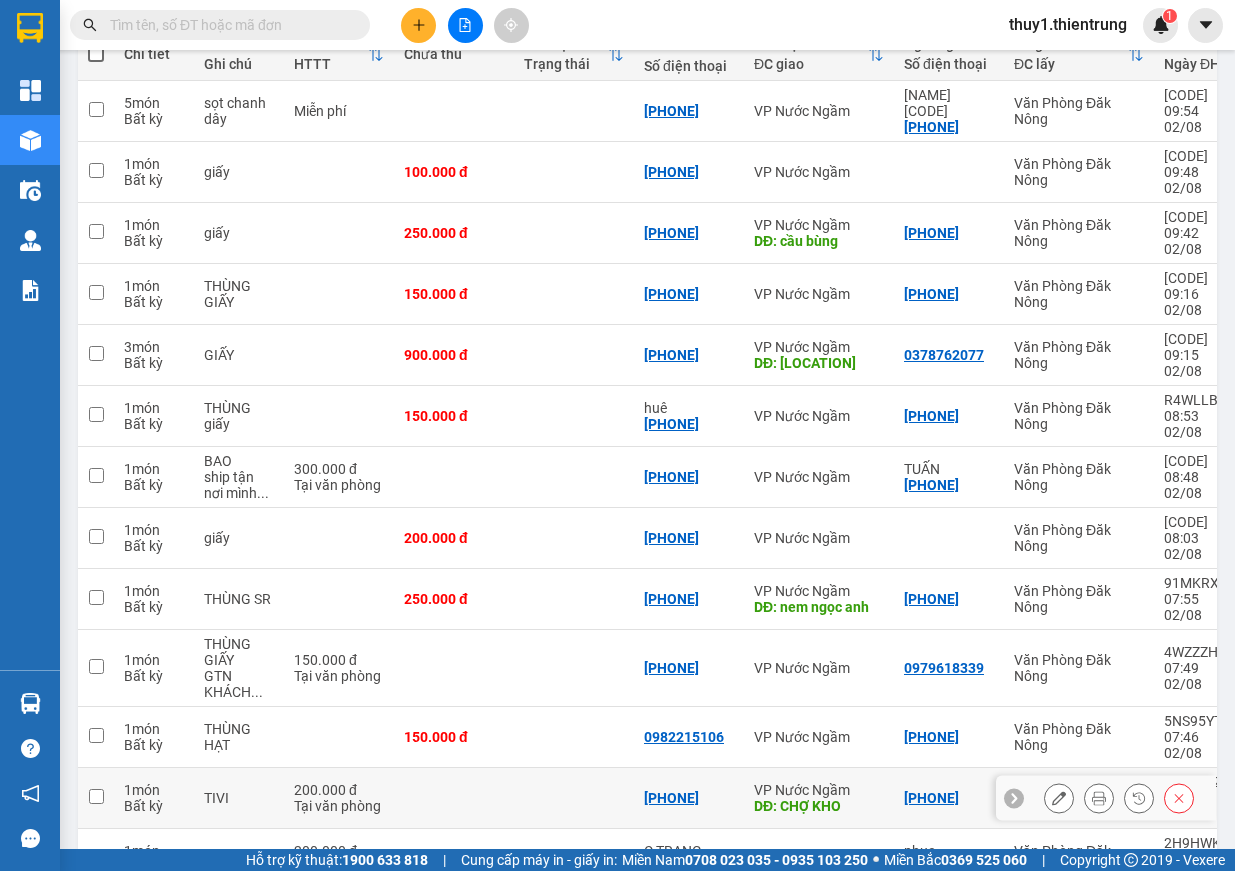 scroll, scrollTop: 0, scrollLeft: 0, axis: both 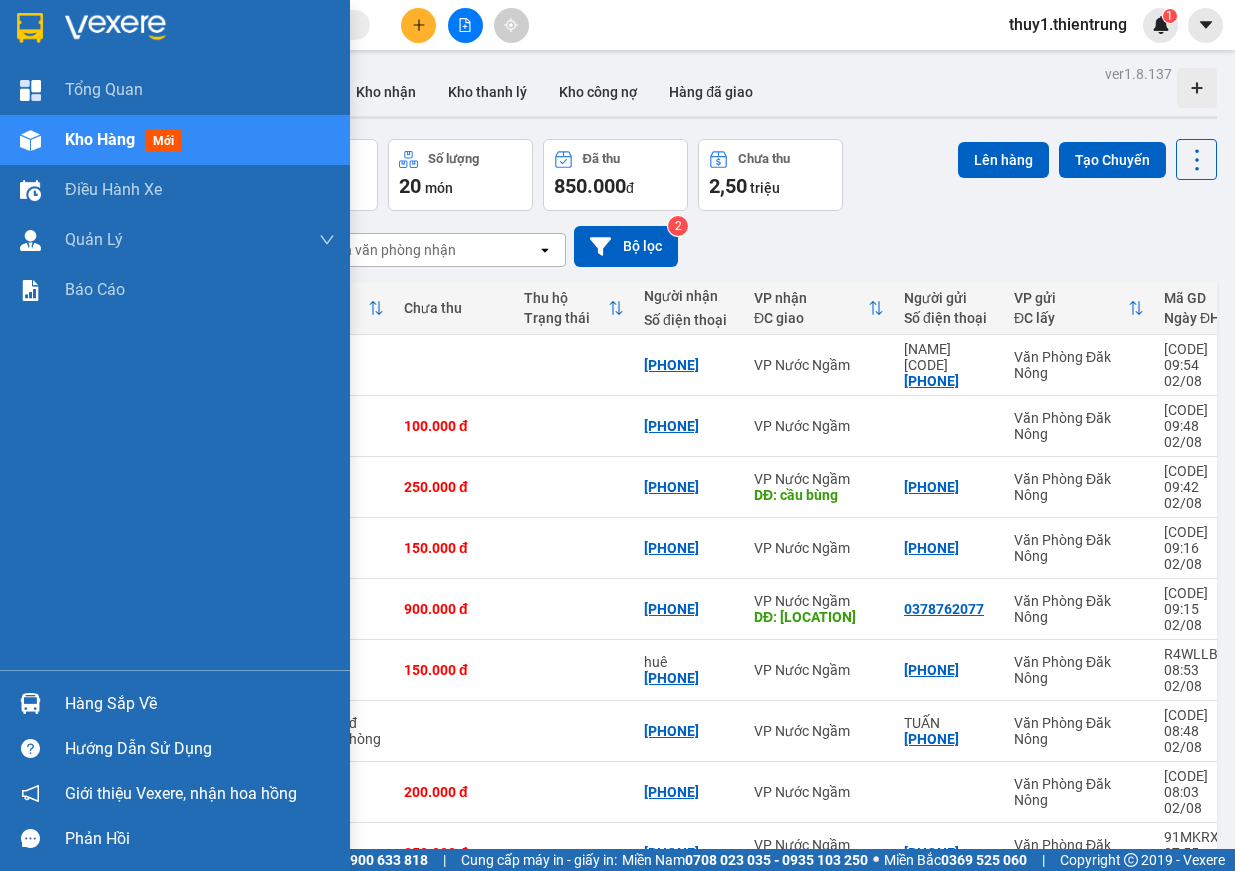 click at bounding box center (30, 140) 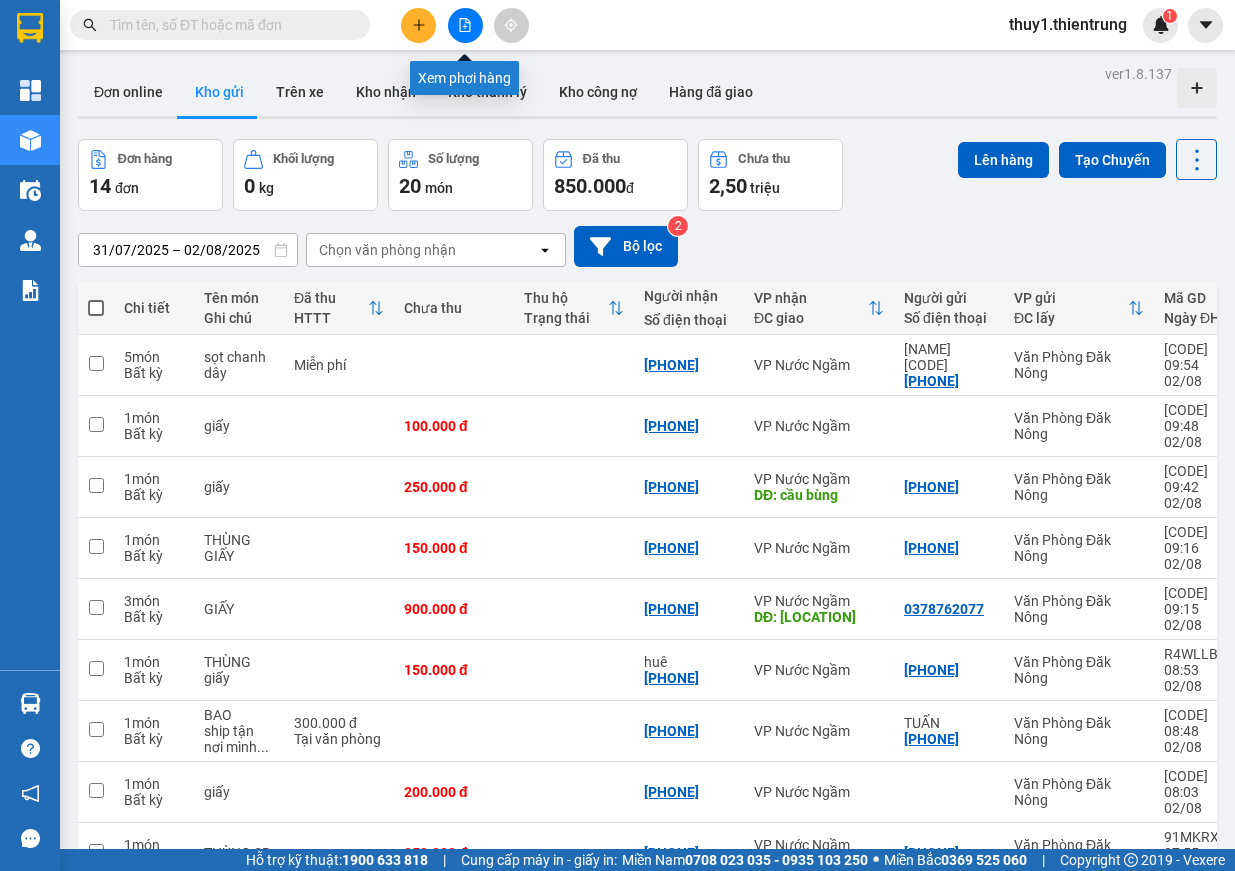 click at bounding box center [465, 25] 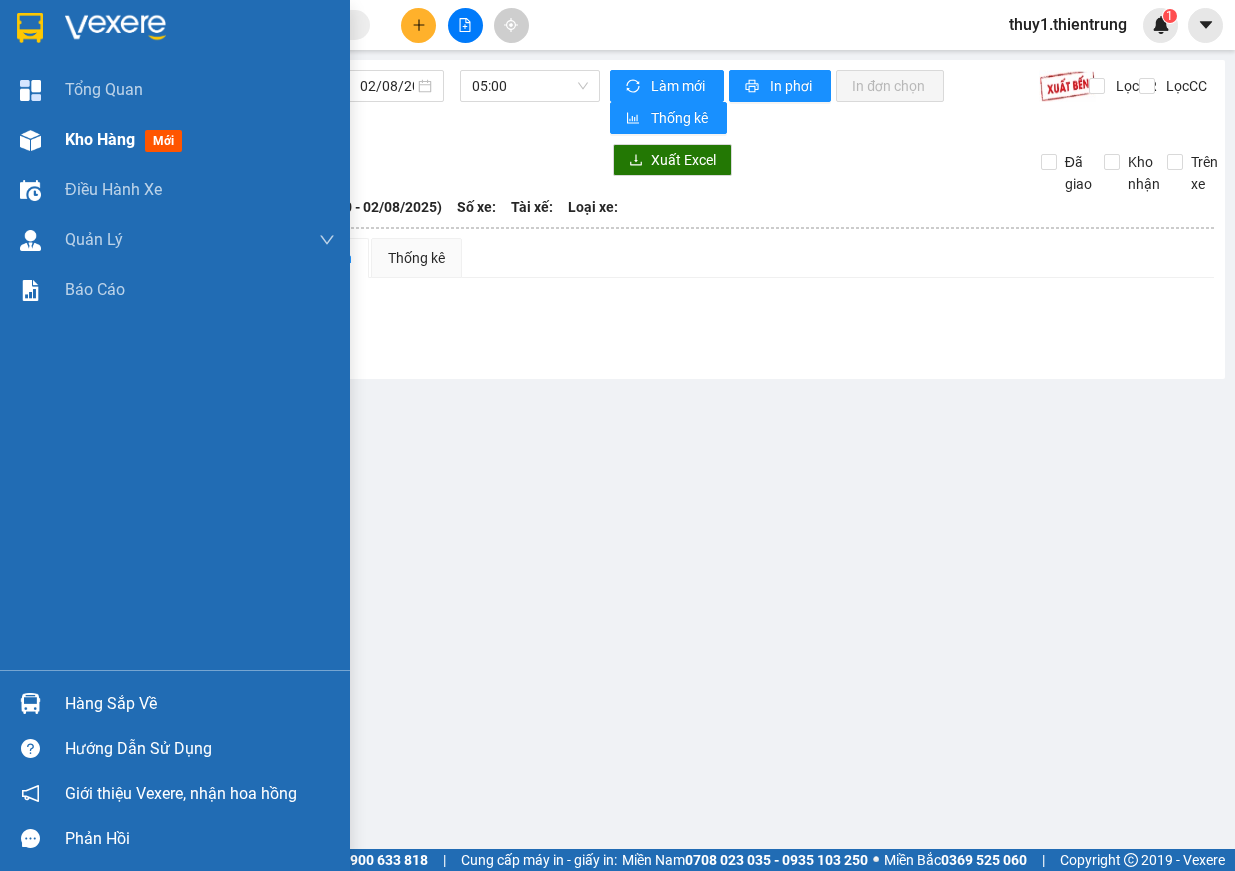 click at bounding box center [30, 140] 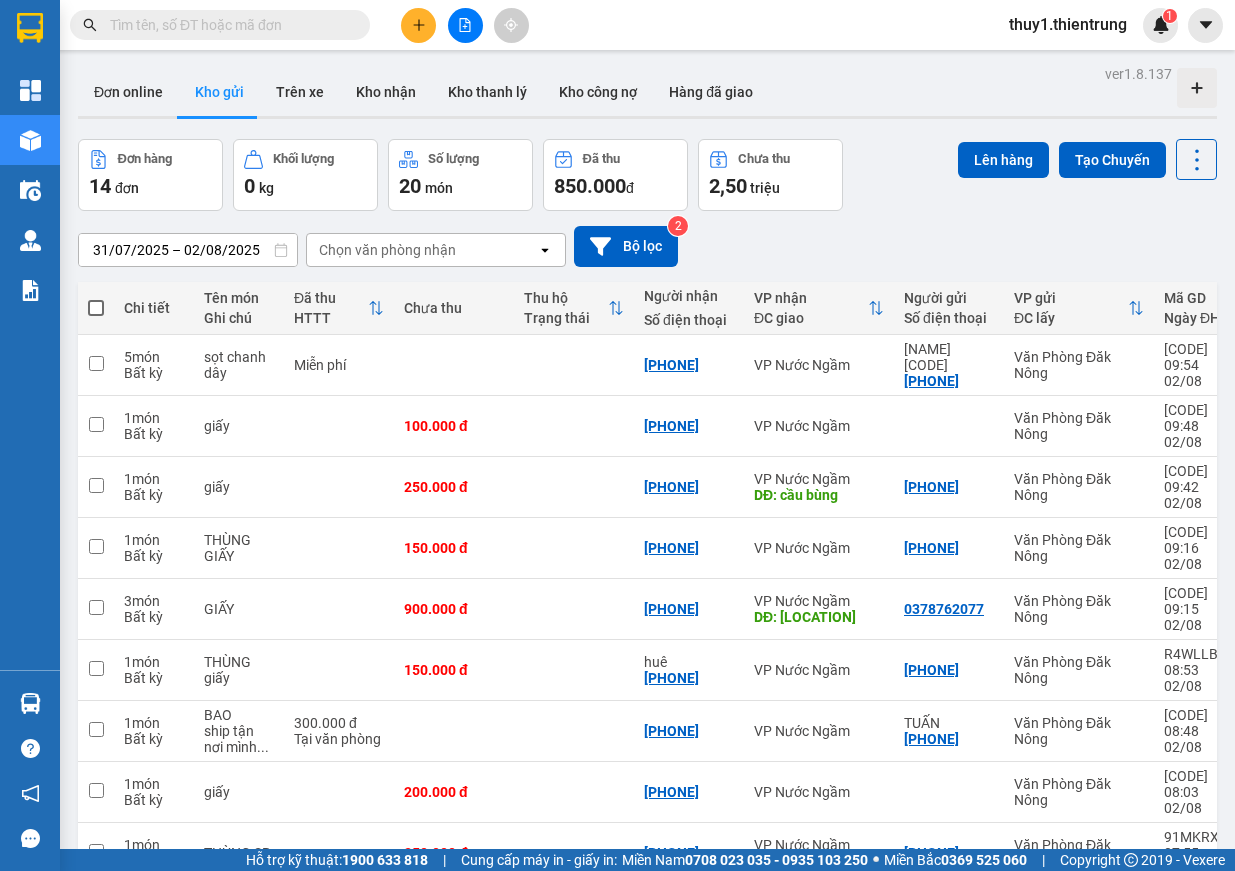 scroll, scrollTop: 254, scrollLeft: 0, axis: vertical 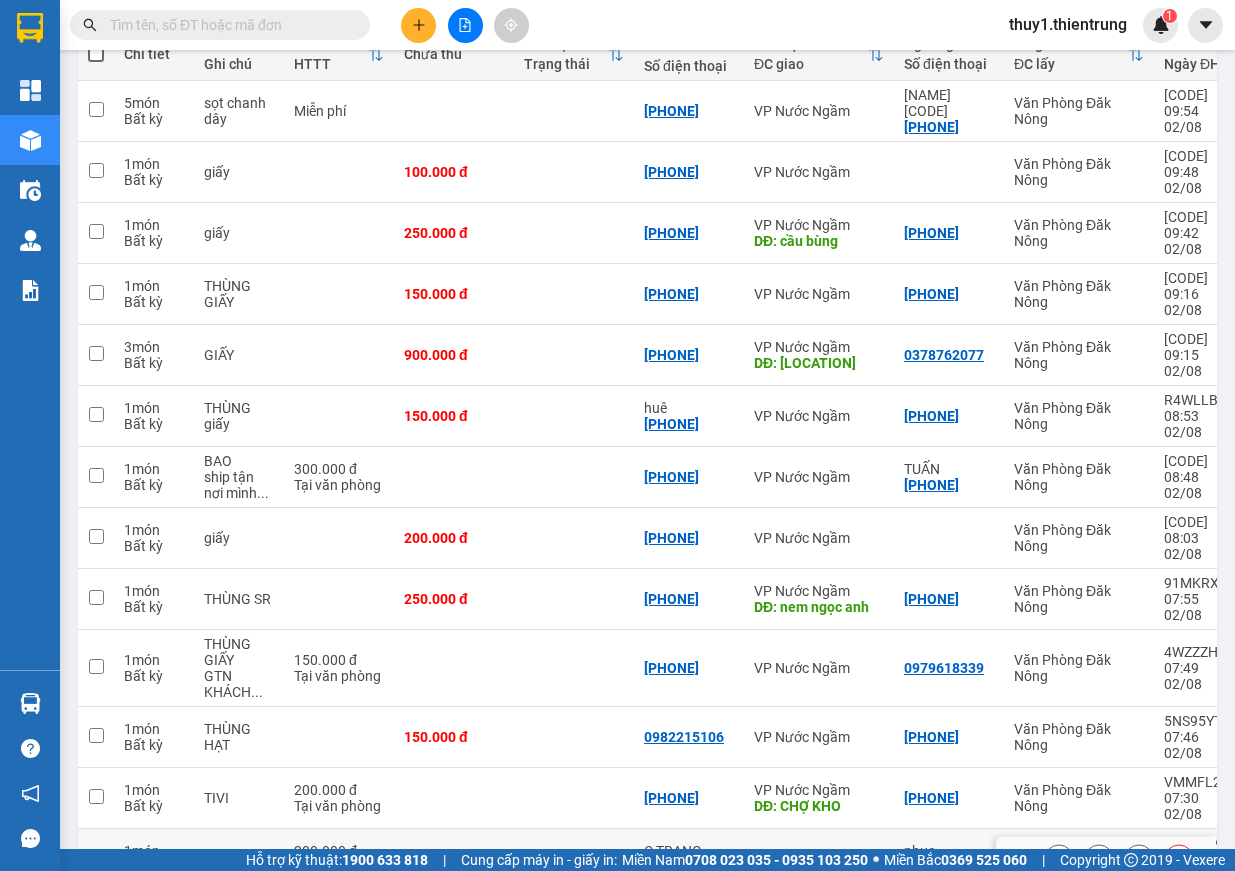 click at bounding box center [96, 857] 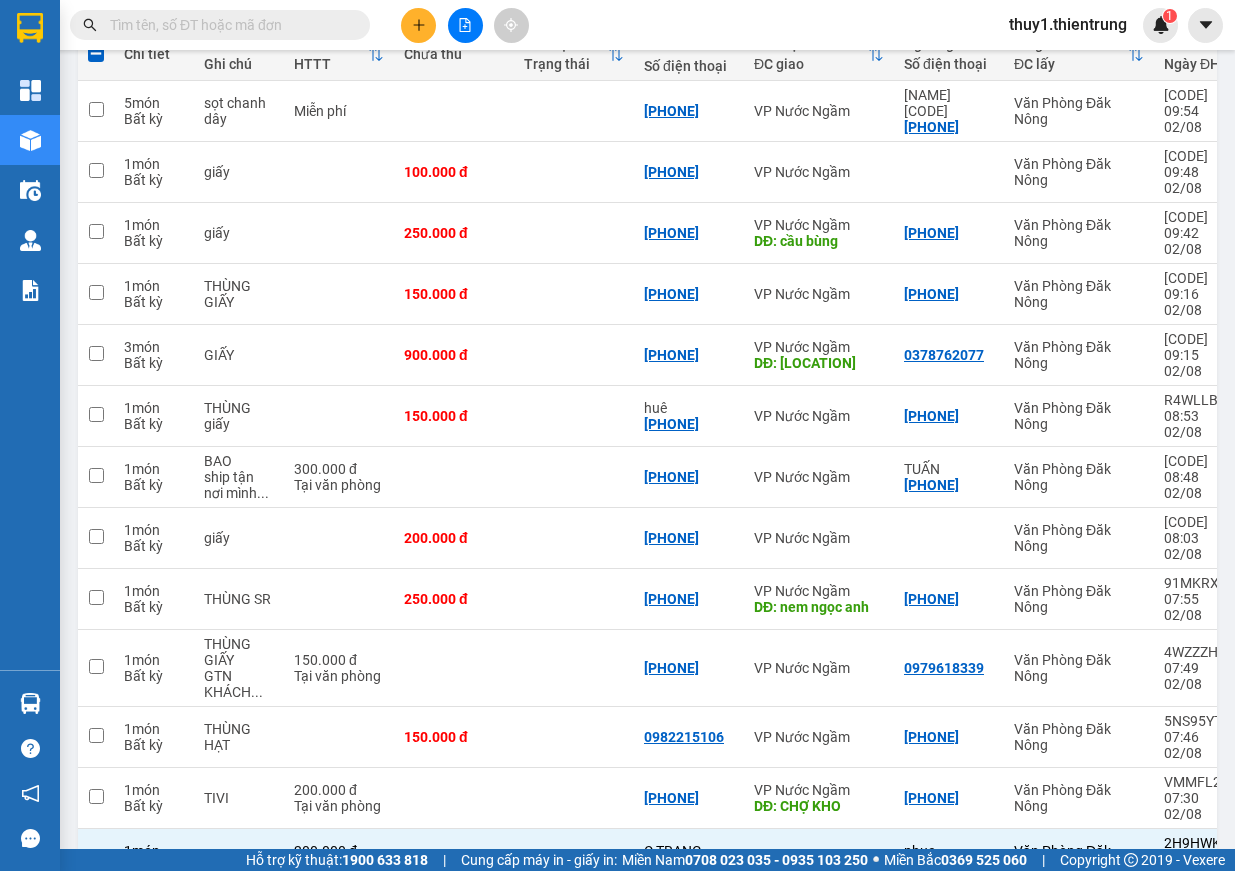 click at bounding box center [96, 920] 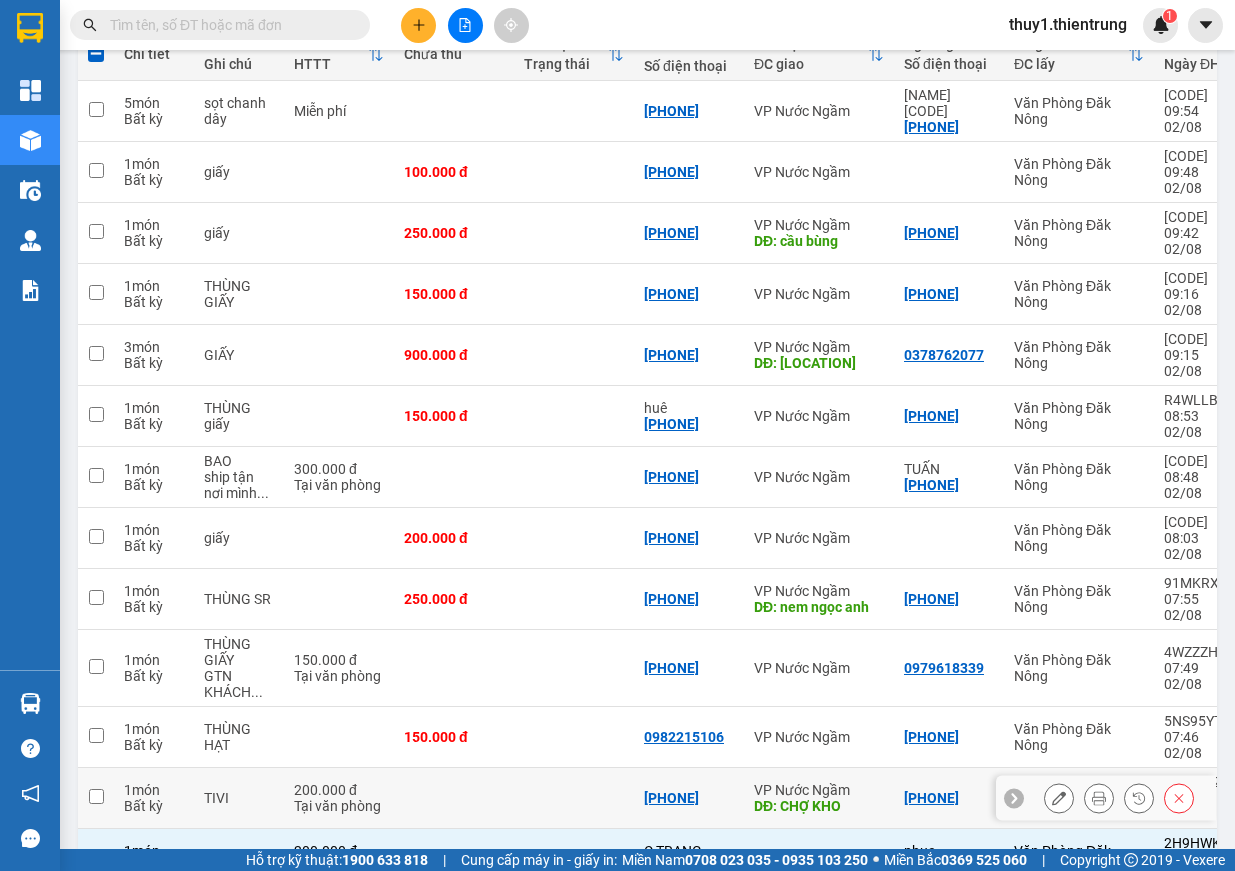 click at bounding box center [96, 798] 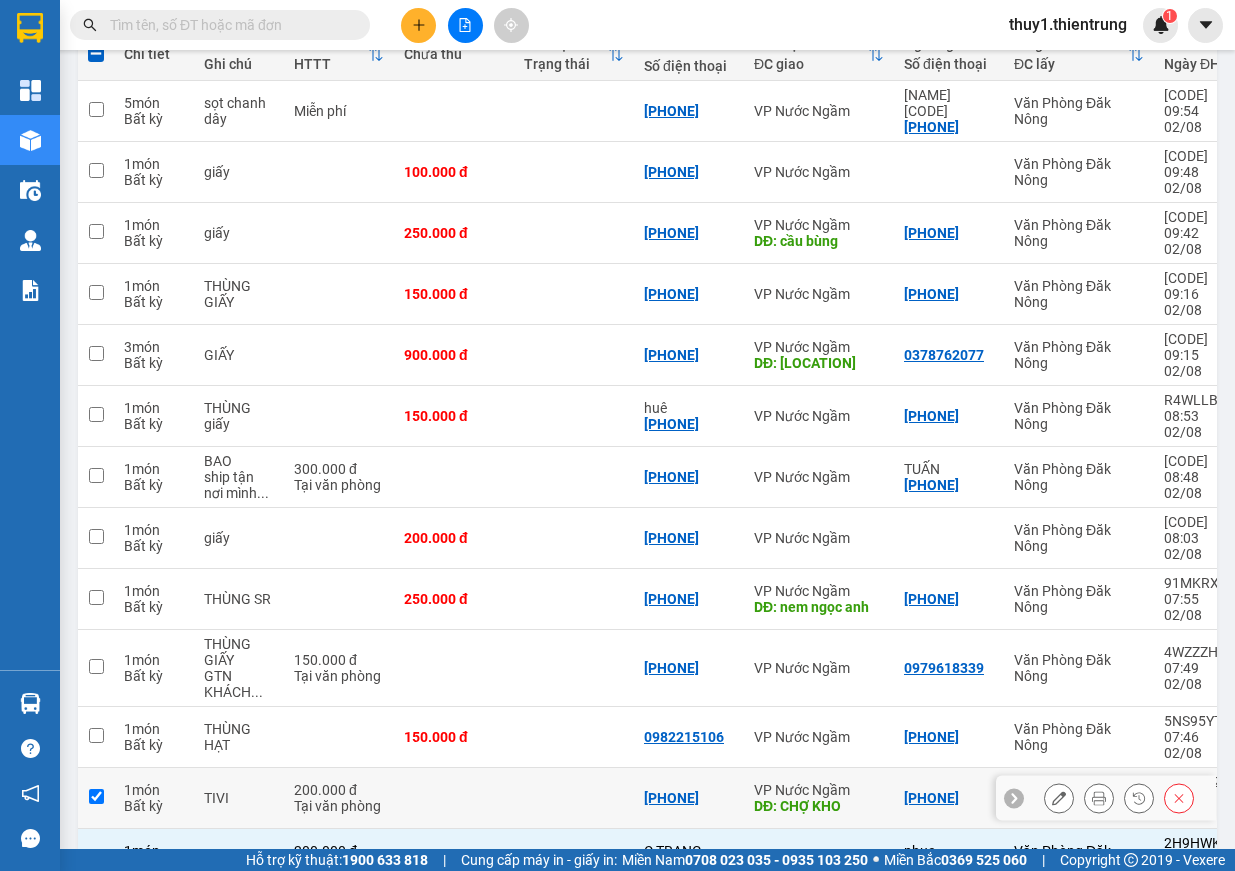 checkbox on "true" 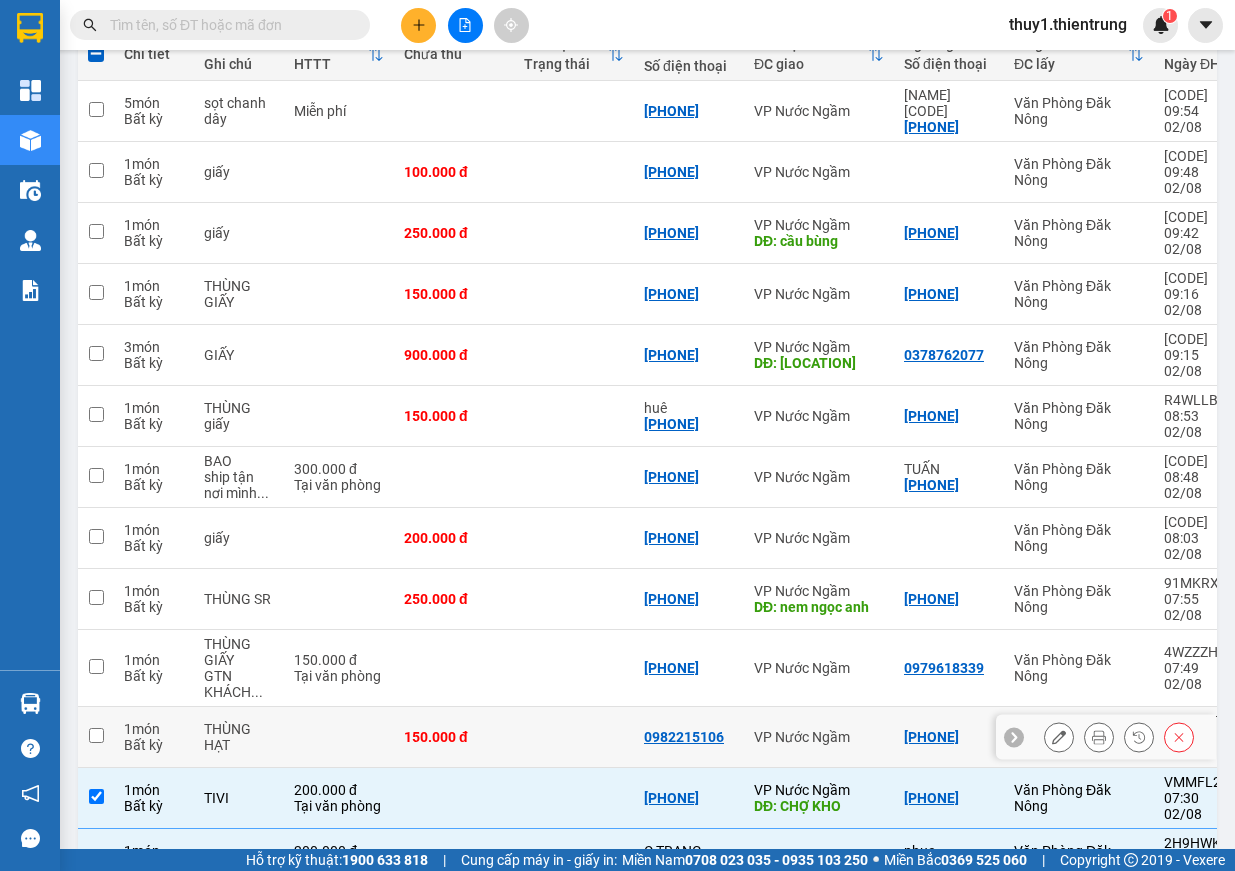 click at bounding box center [96, 735] 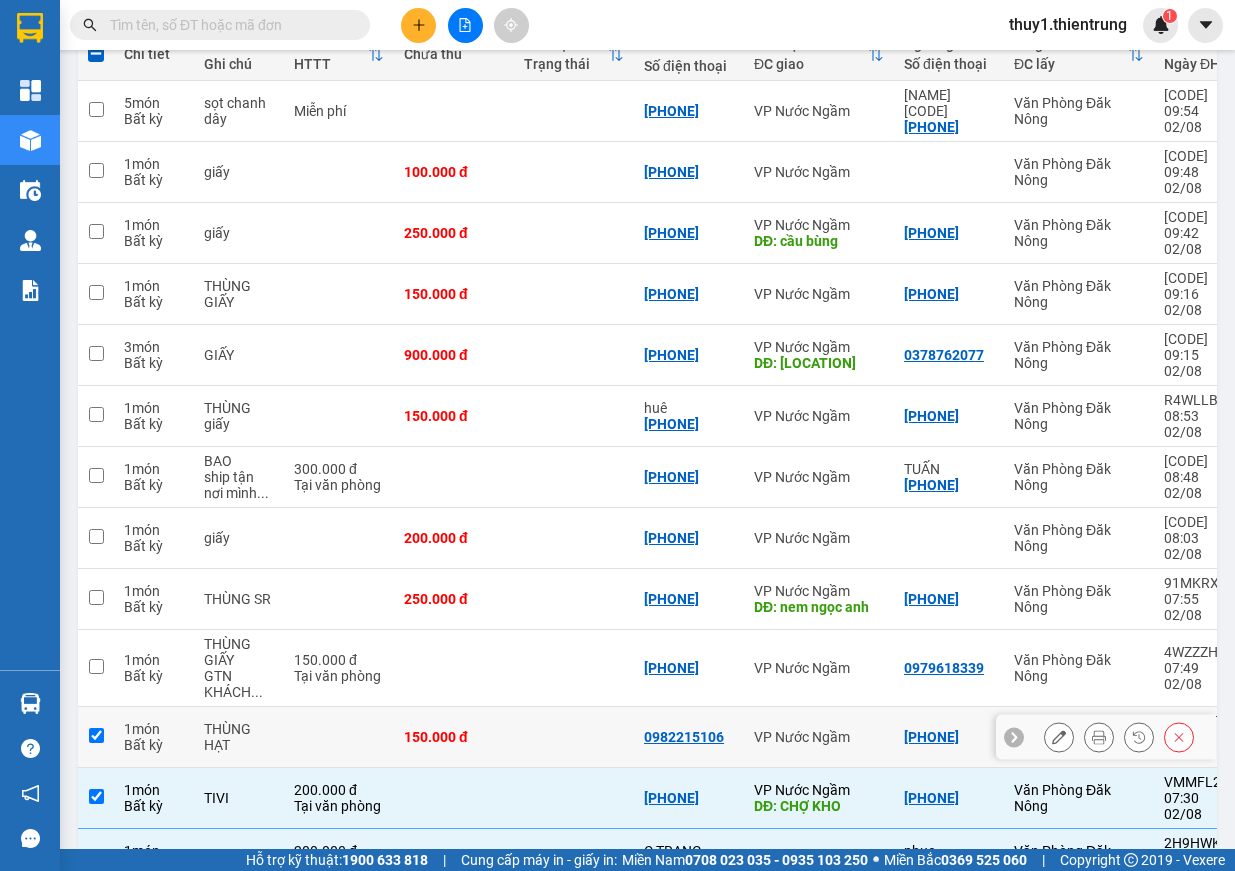 checkbox on "true" 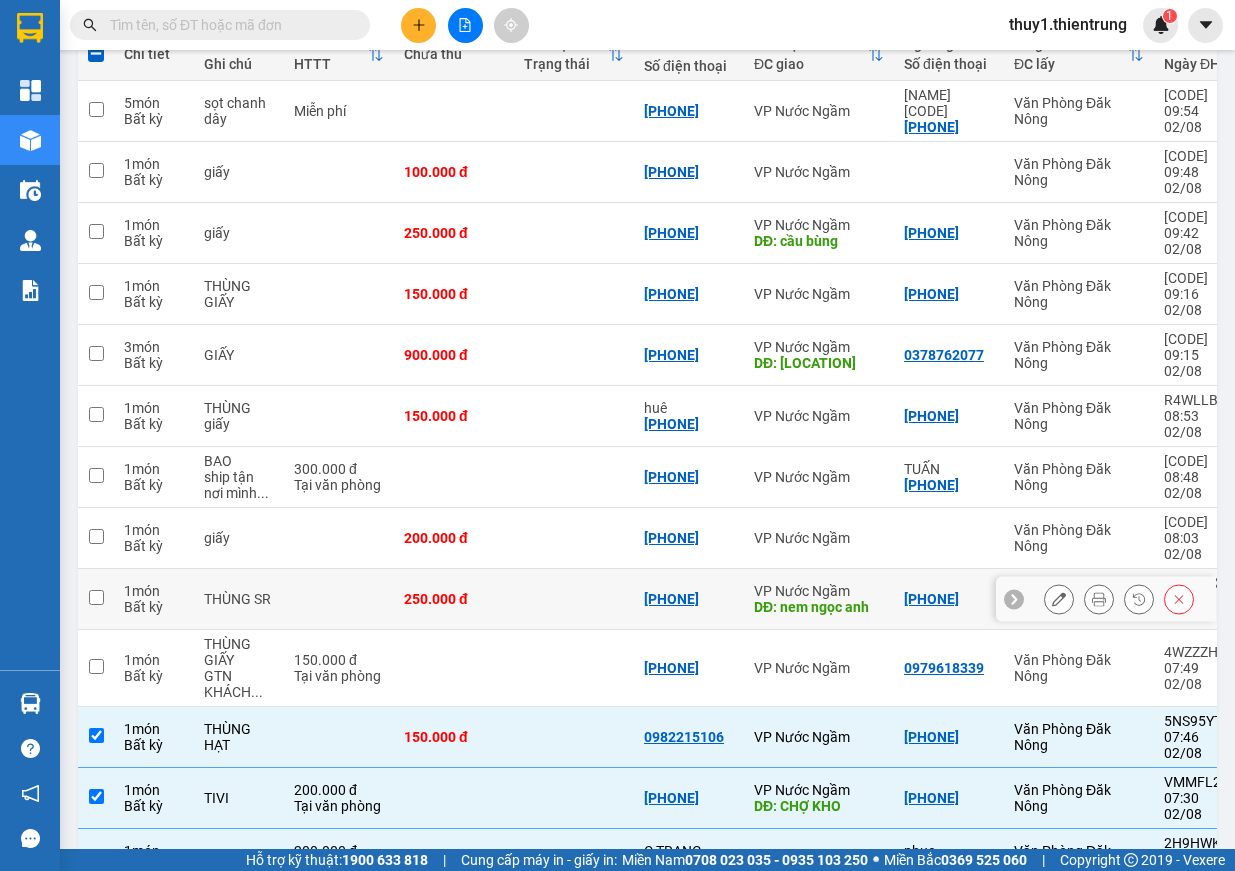 click at bounding box center (96, 597) 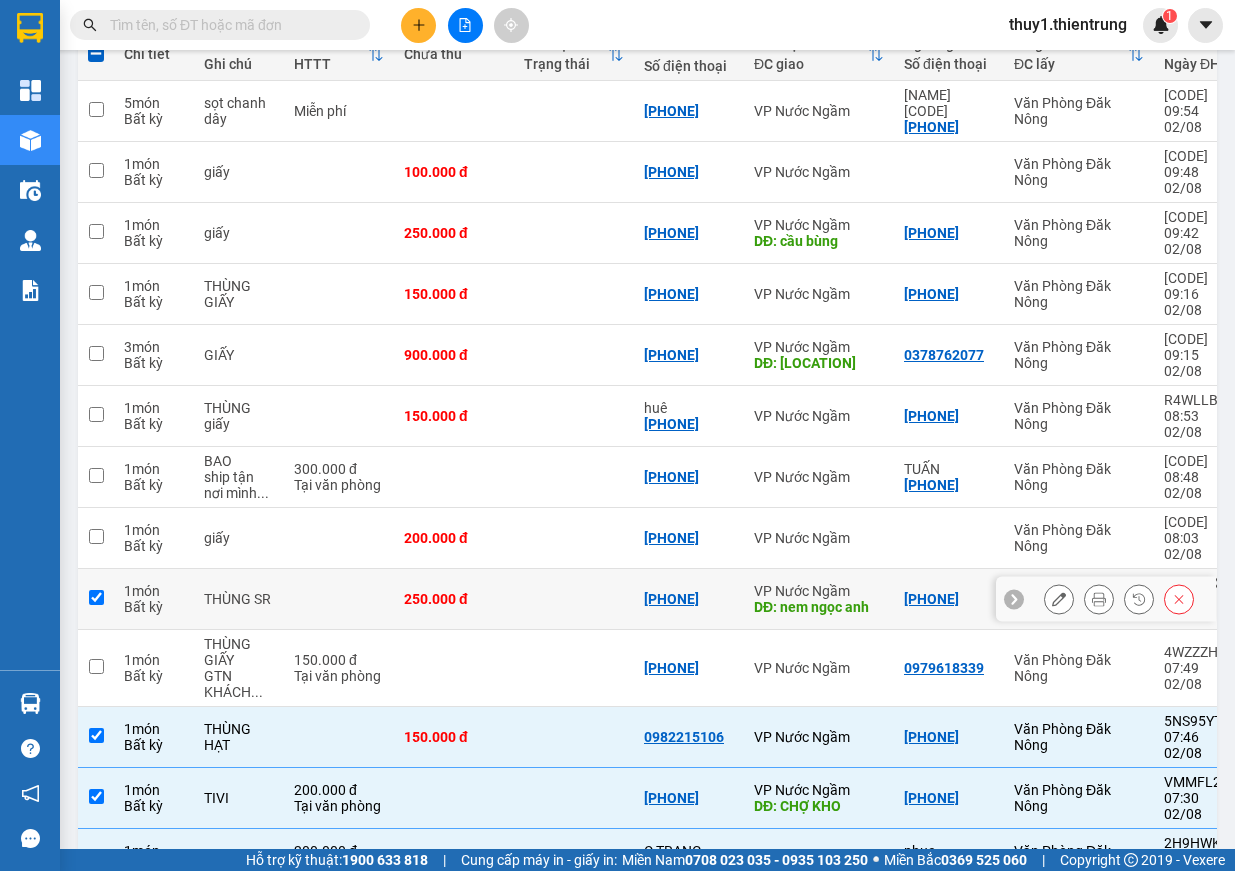 checkbox on "true" 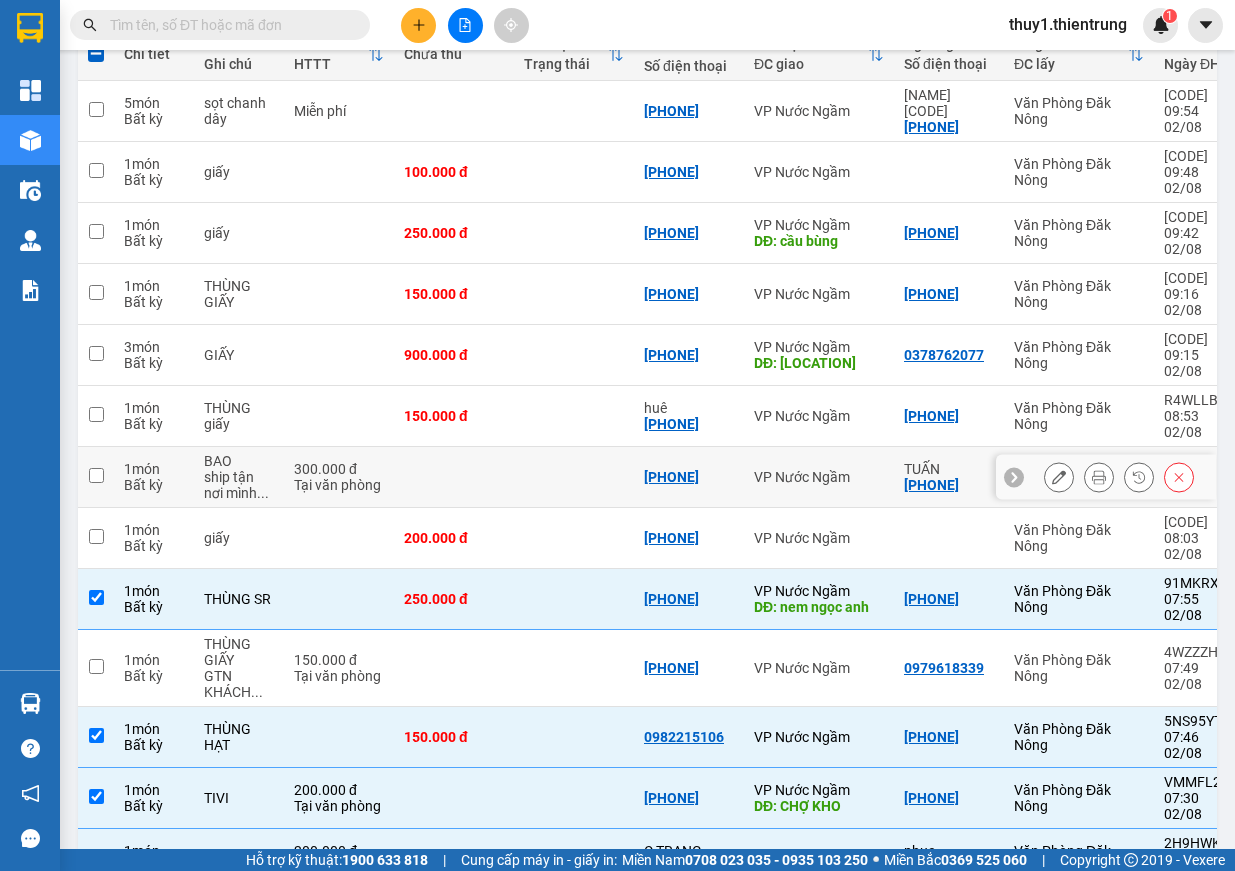 click at bounding box center (96, 475) 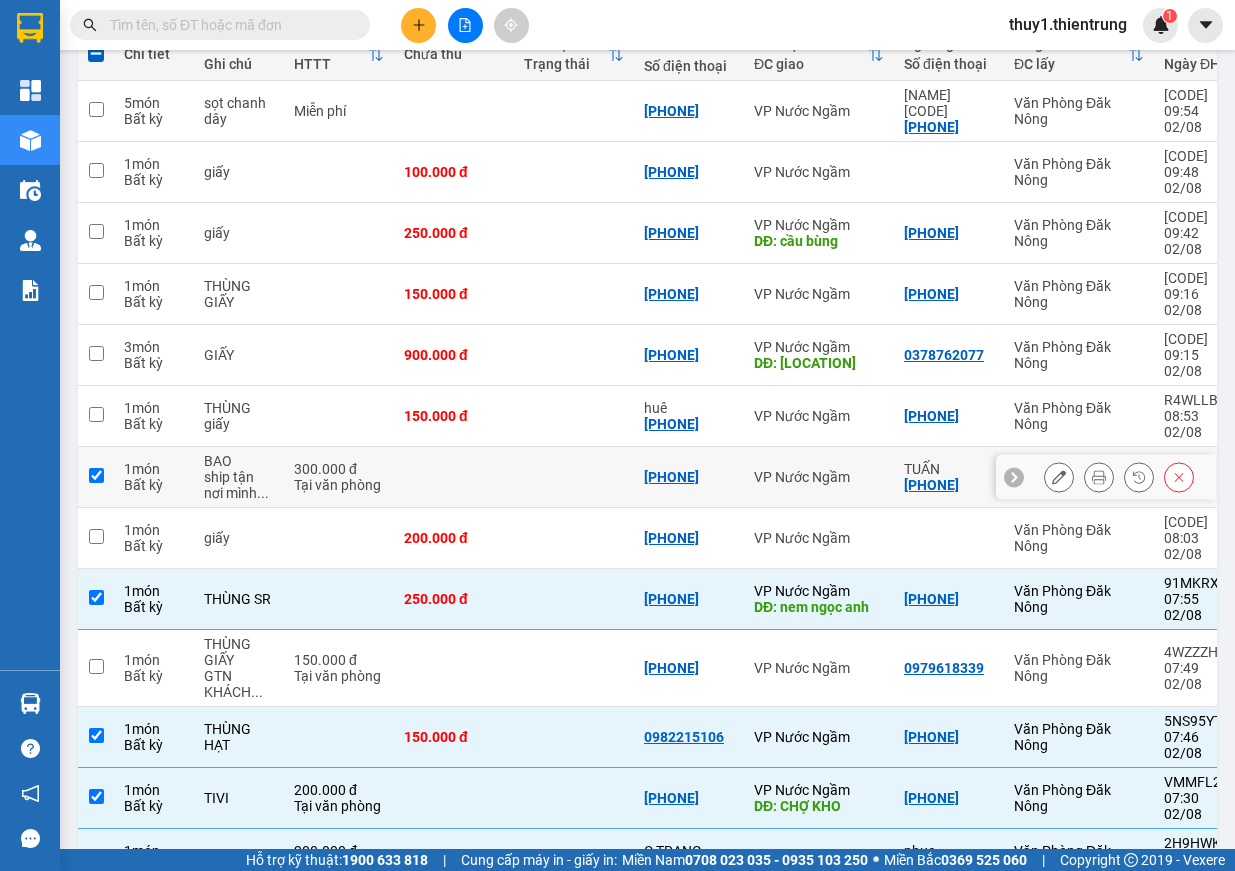checkbox on "true" 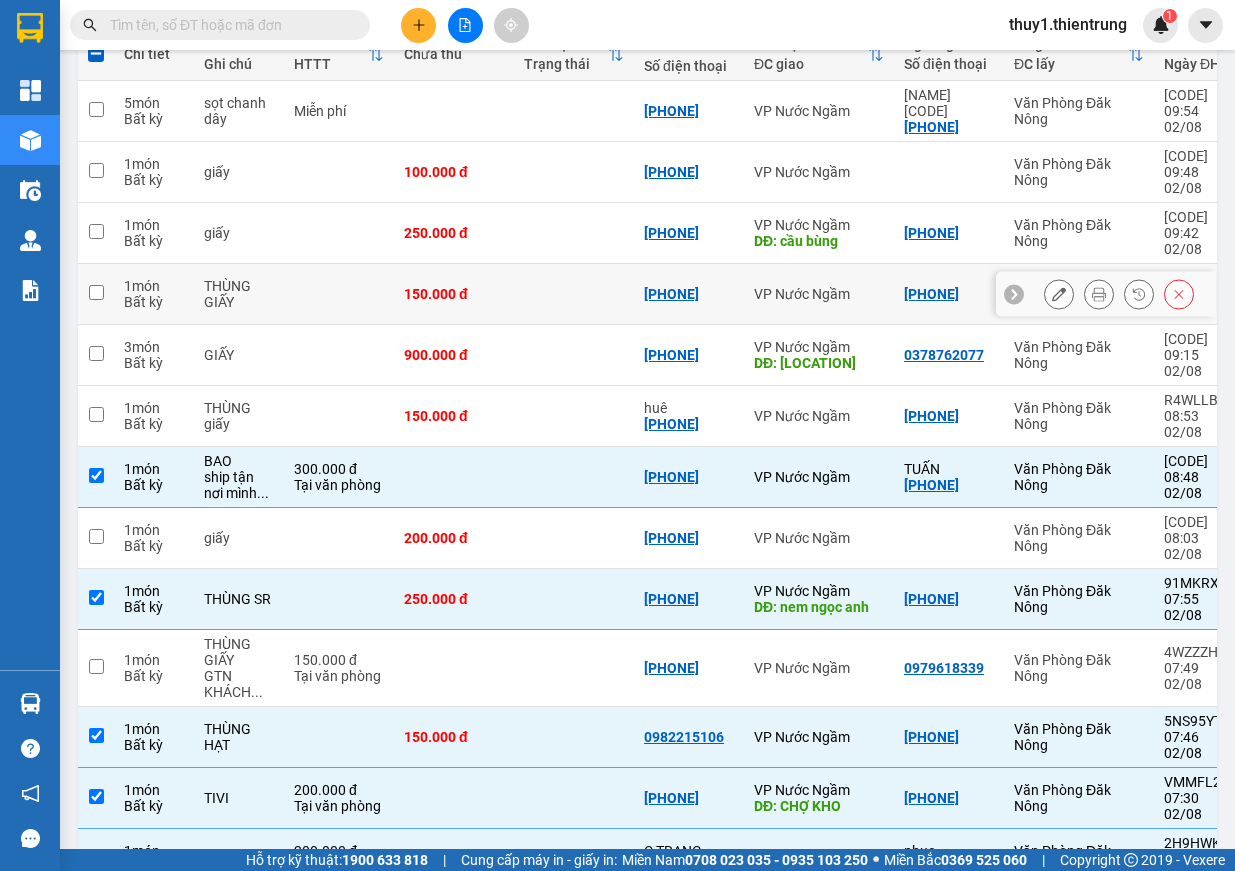 click at bounding box center [96, 292] 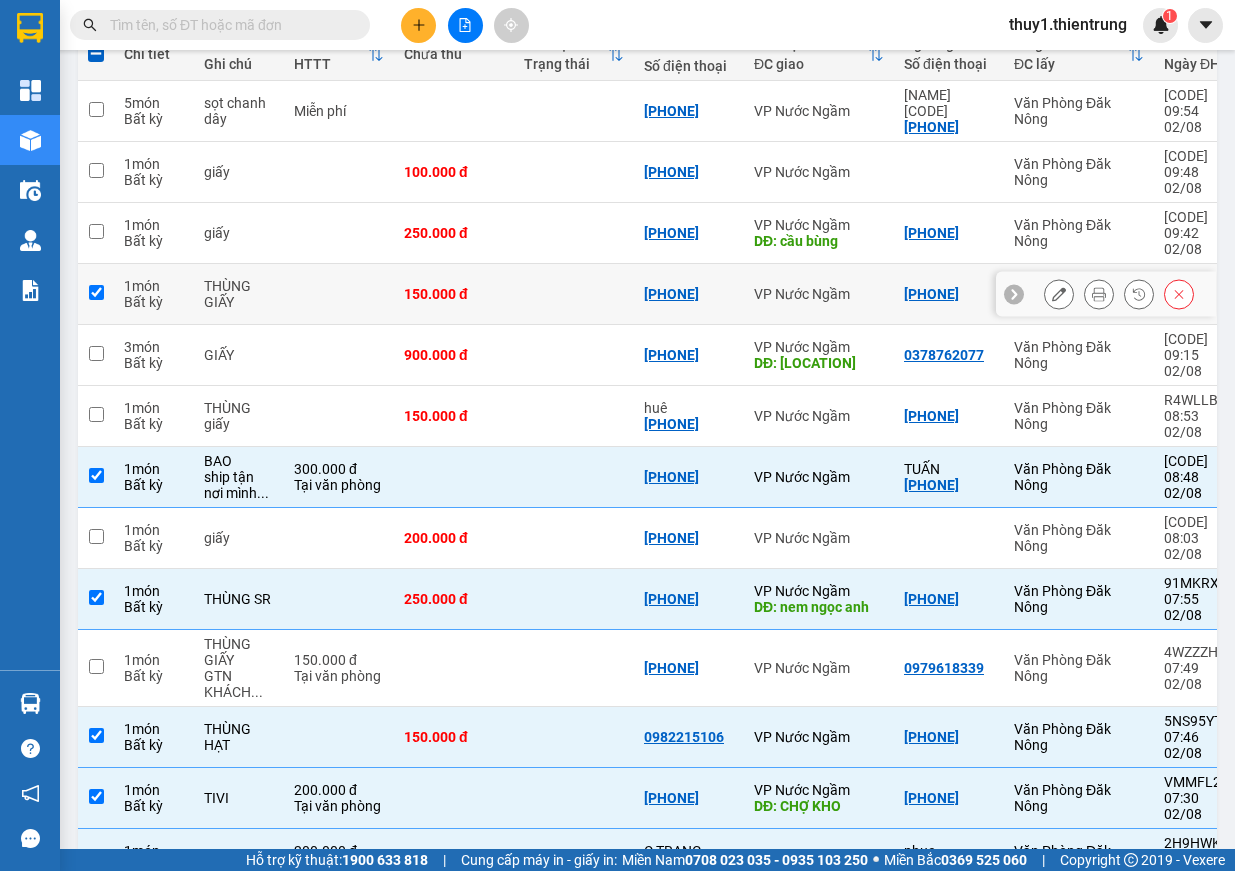 checkbox on "true" 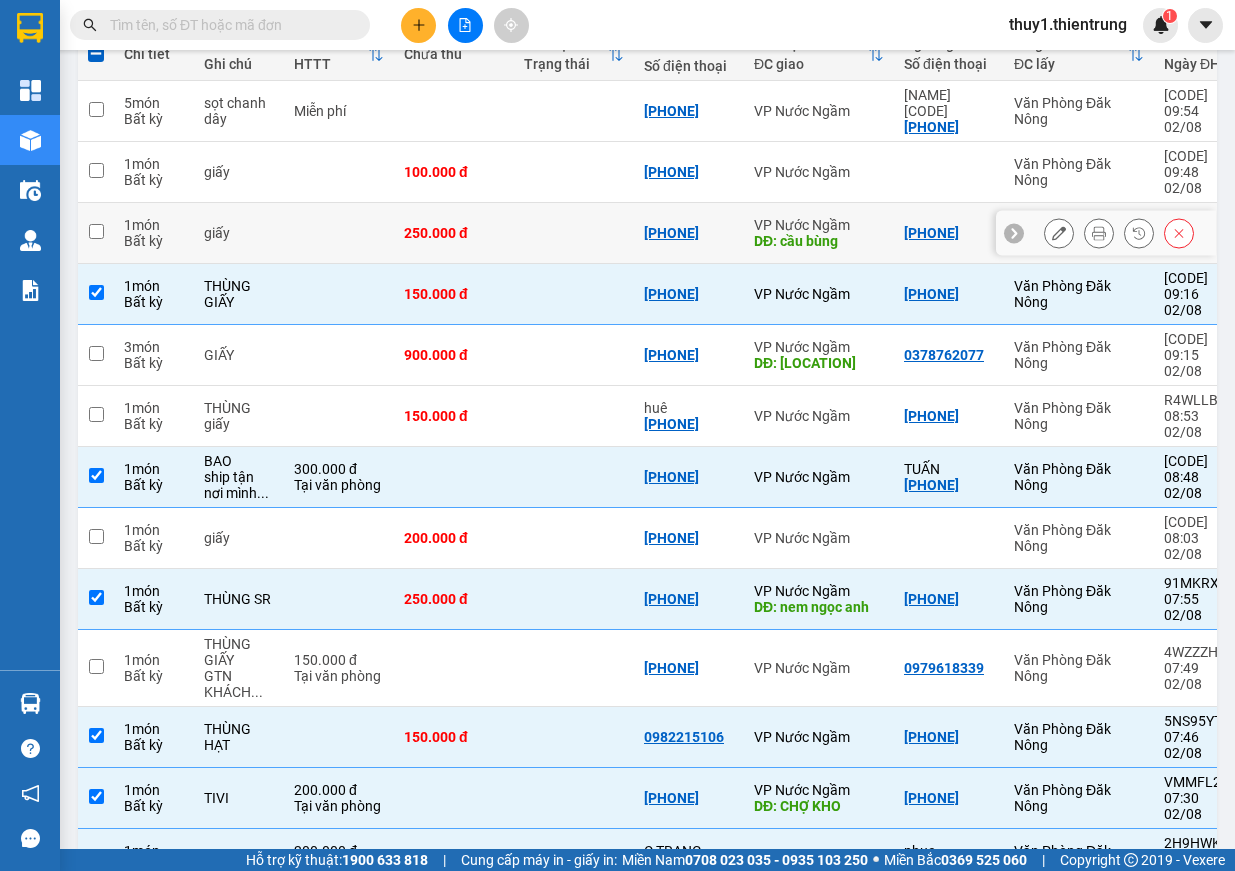 click at bounding box center [96, 233] 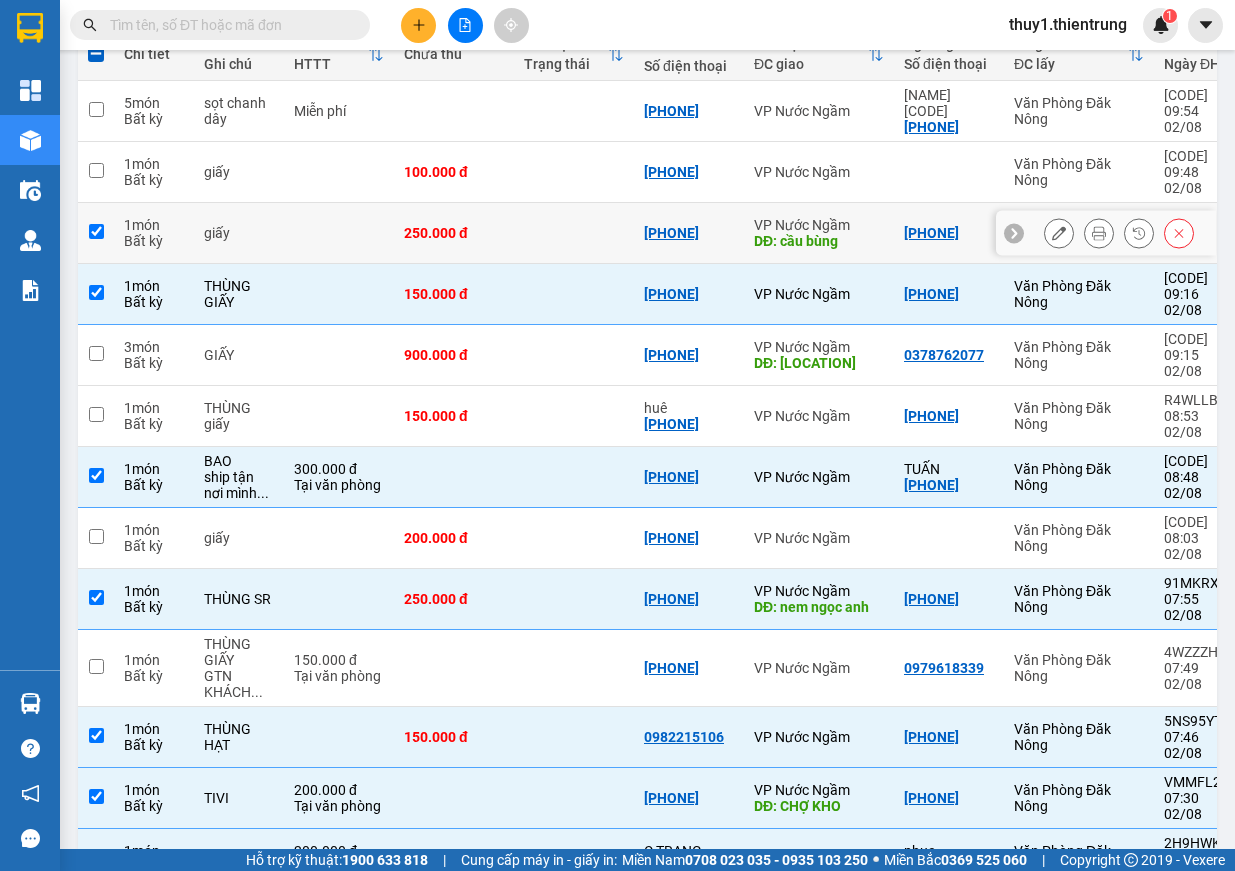 checkbox on "true" 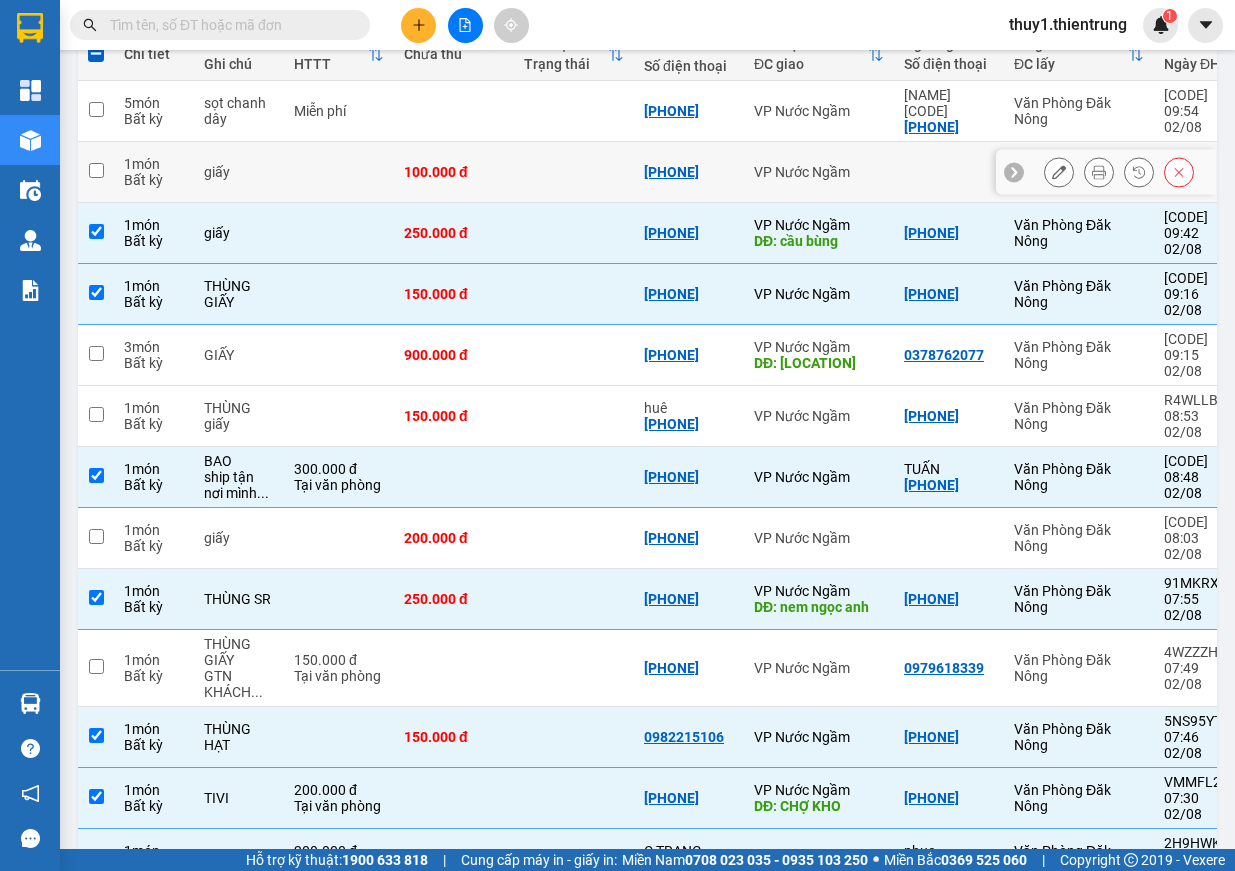 click at bounding box center (96, 172) 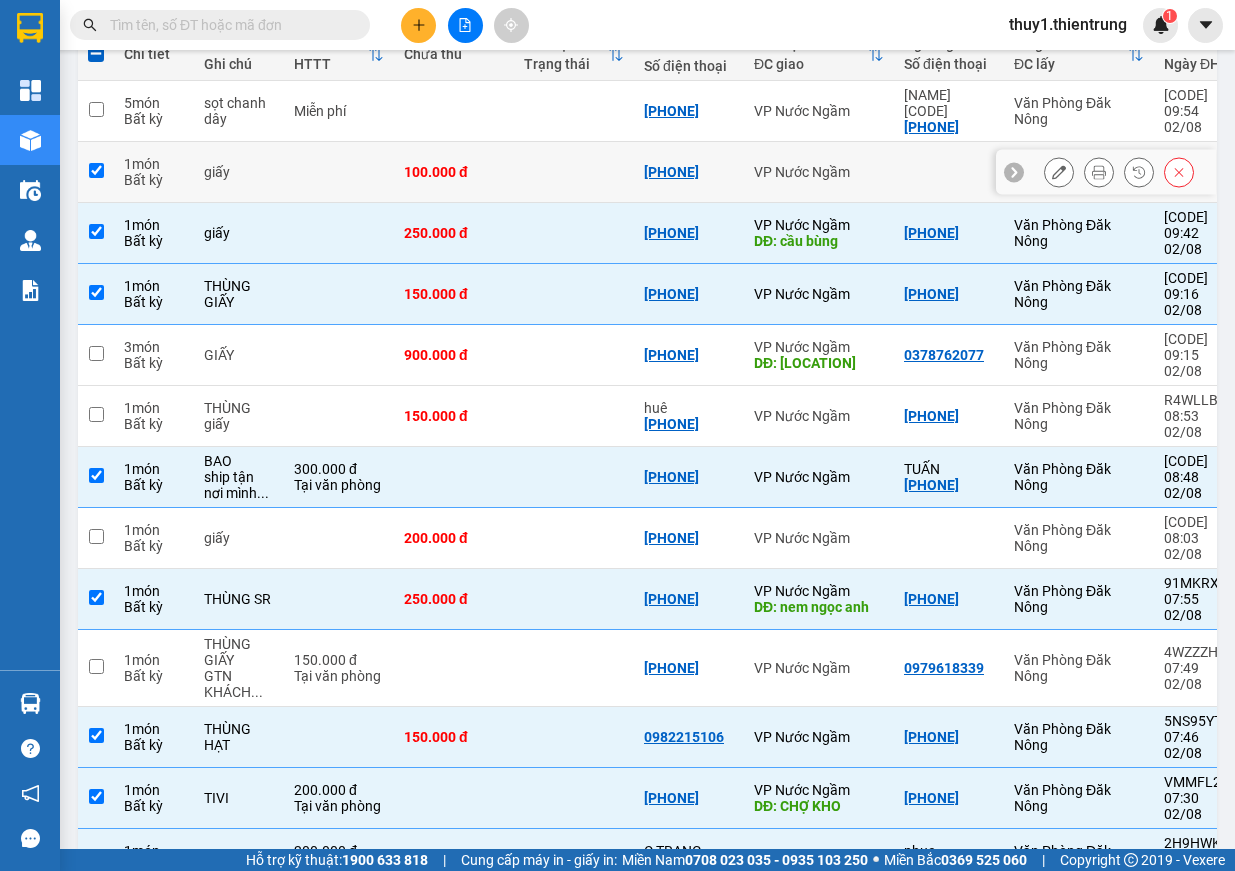checkbox on "true" 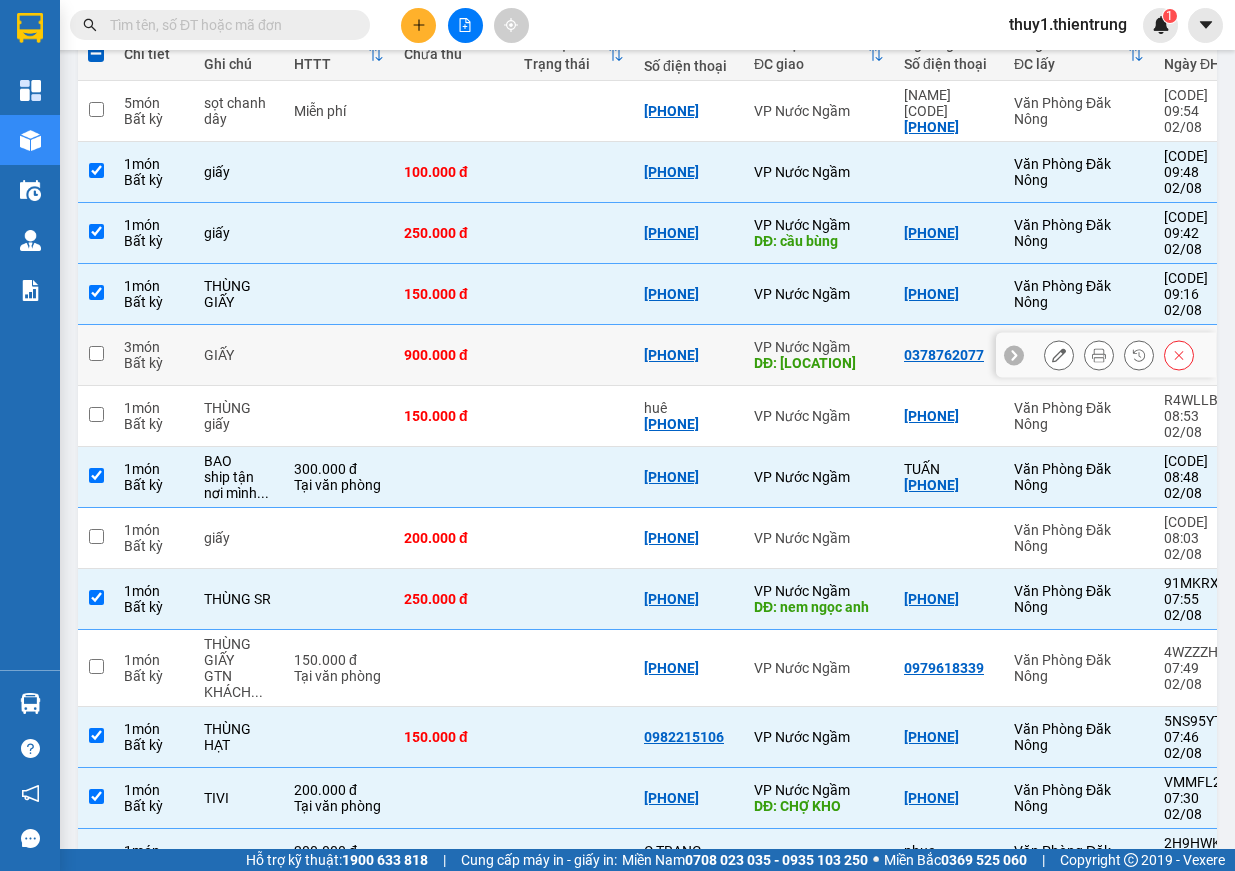 click at bounding box center [96, 353] 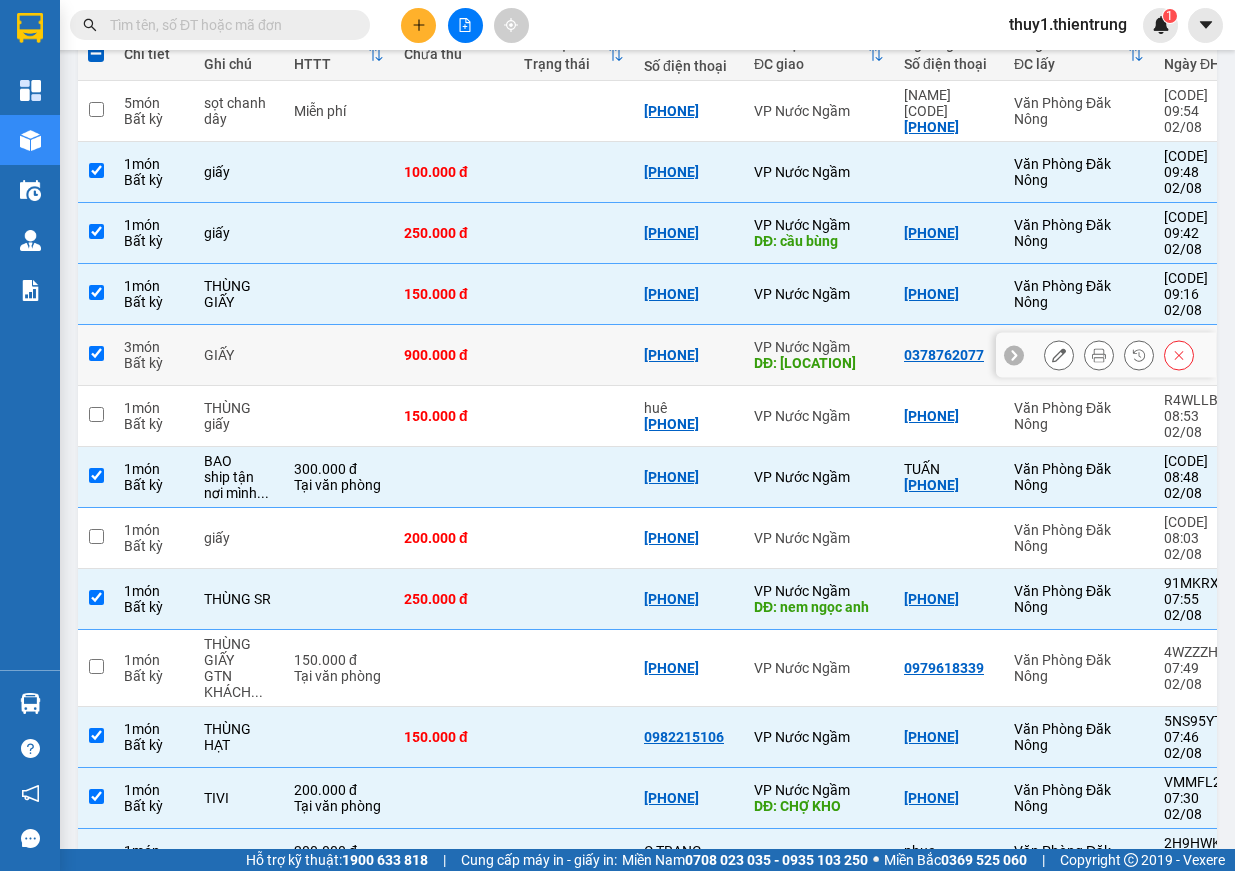 checkbox on "true" 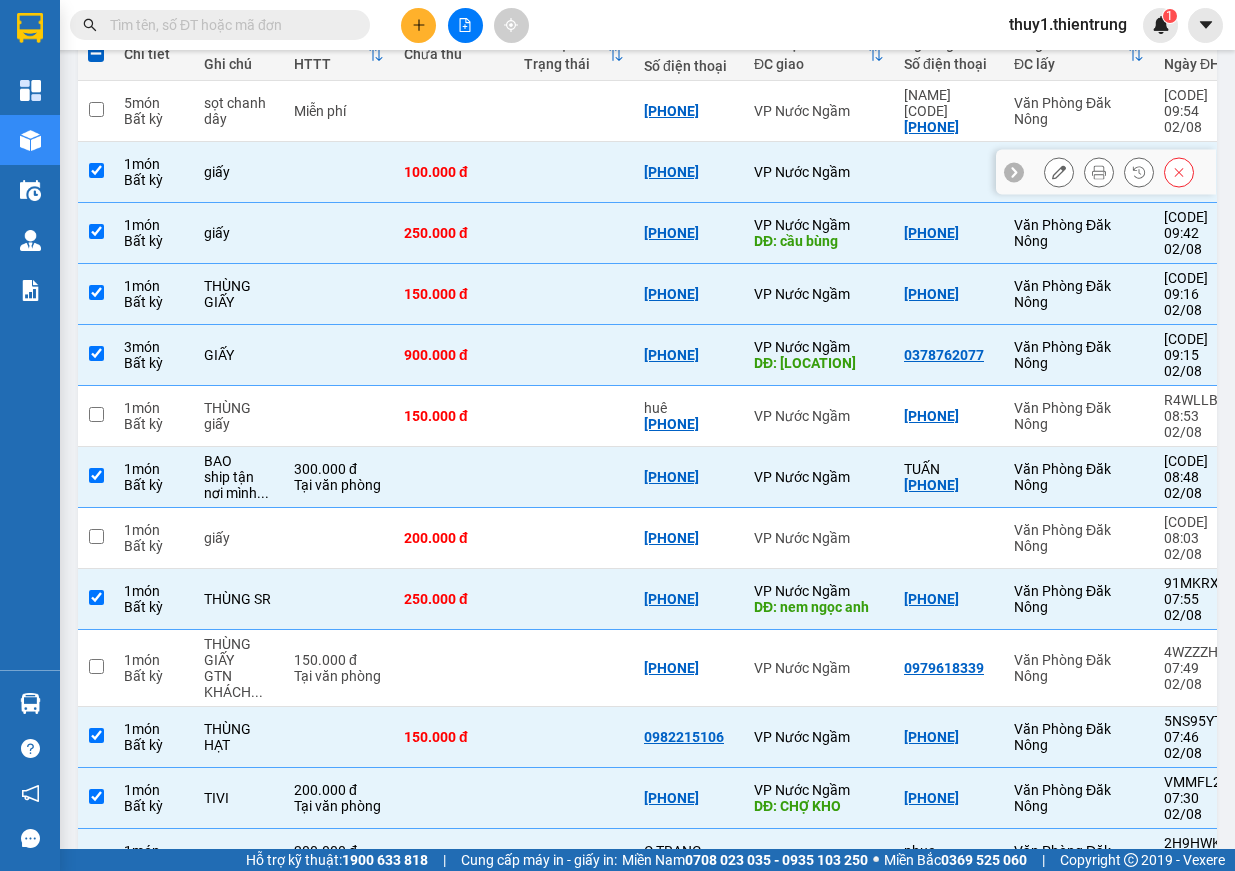 click at bounding box center (96, 170) 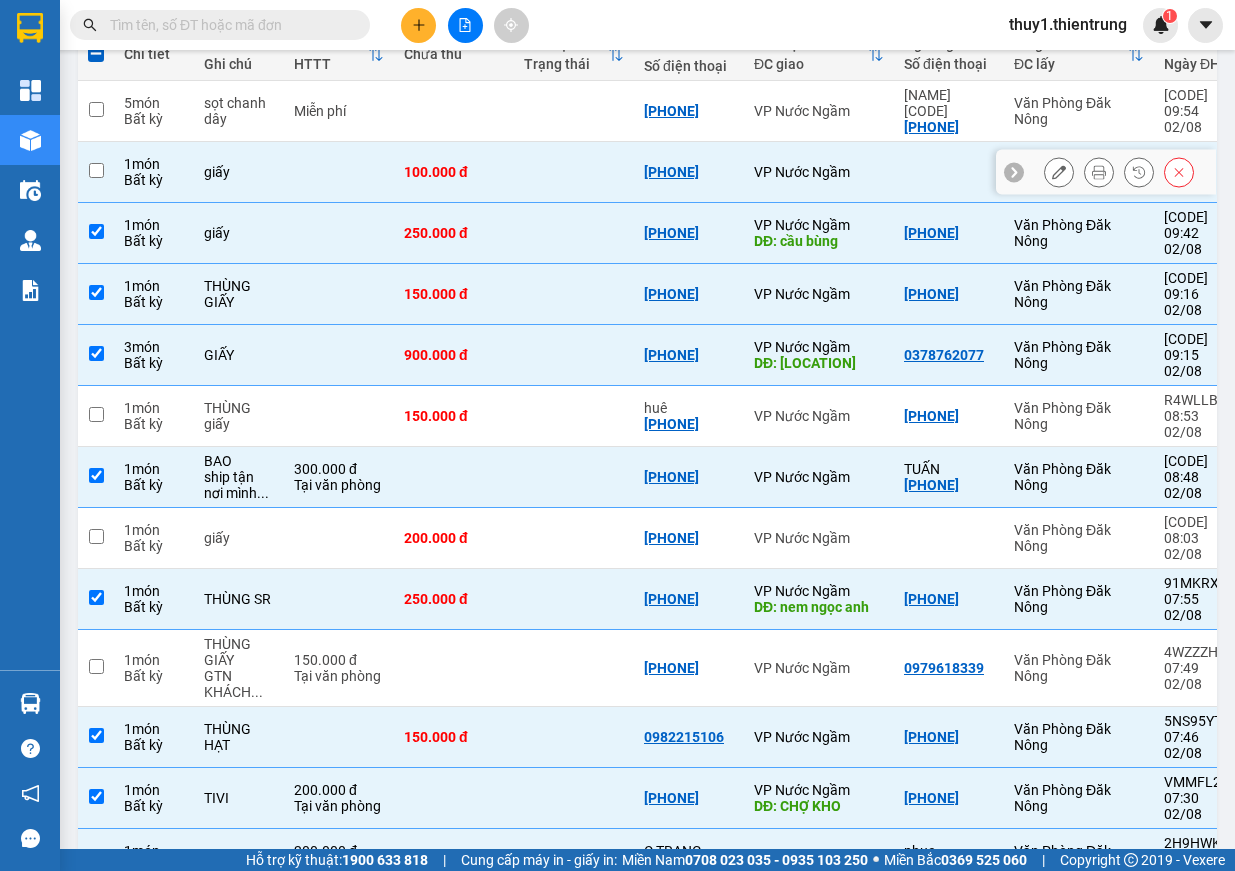 checkbox on "false" 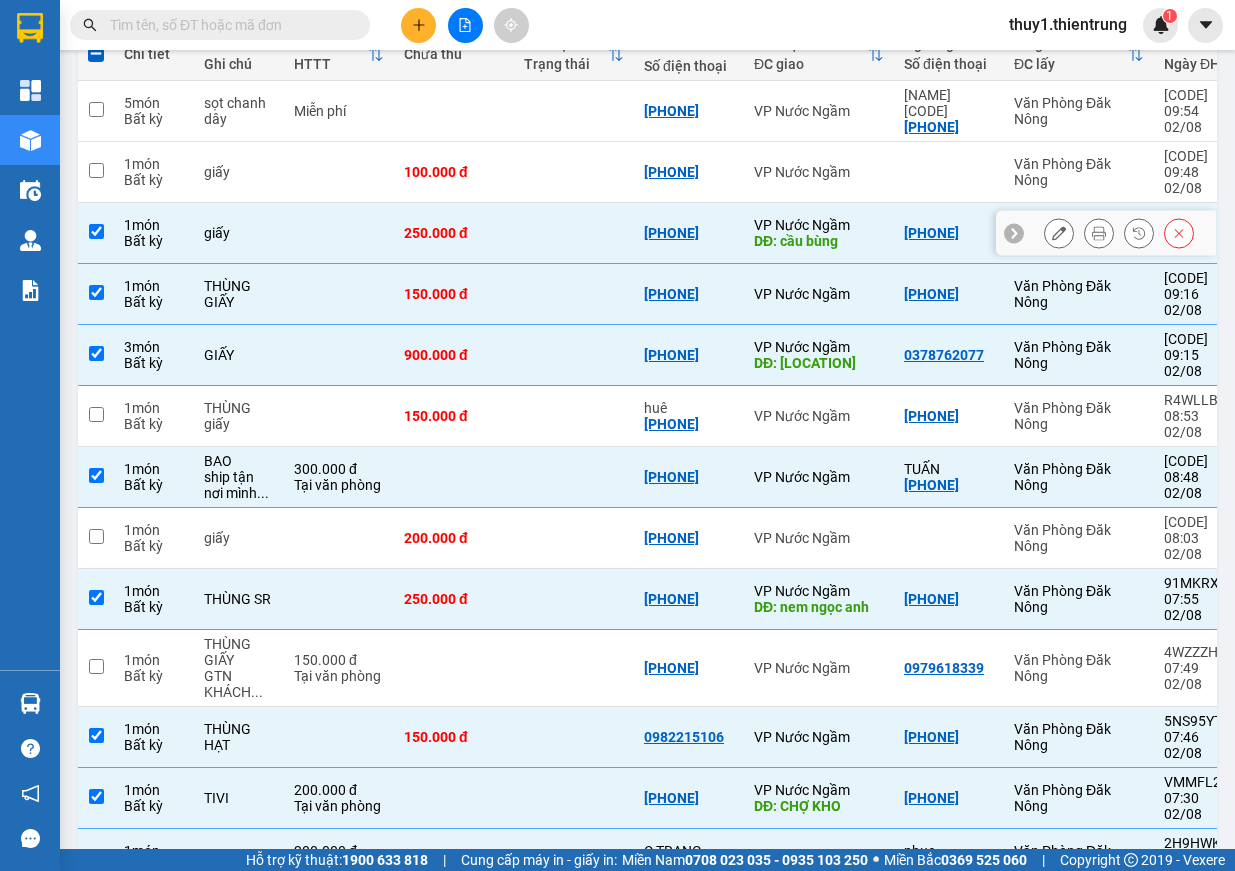 click at bounding box center [96, 231] 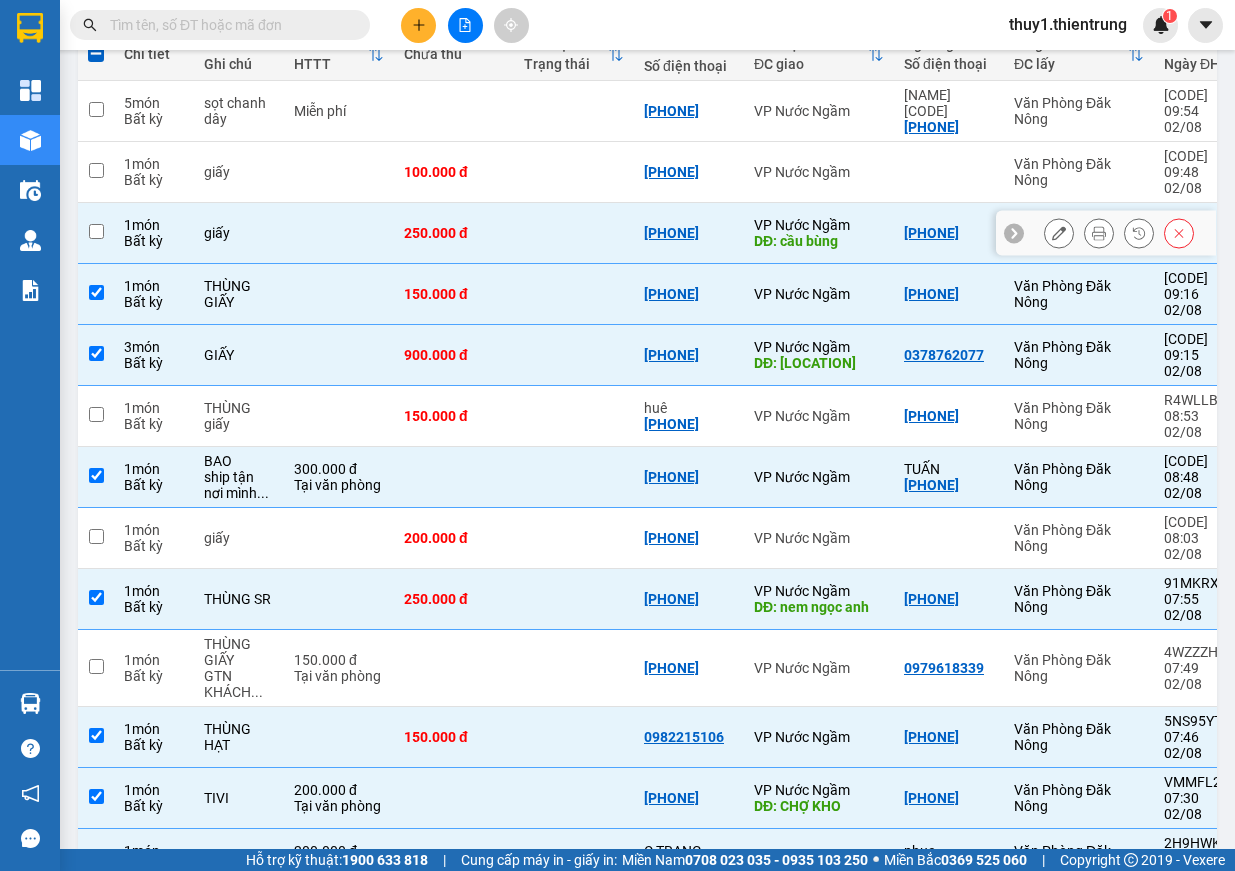 checkbox on "false" 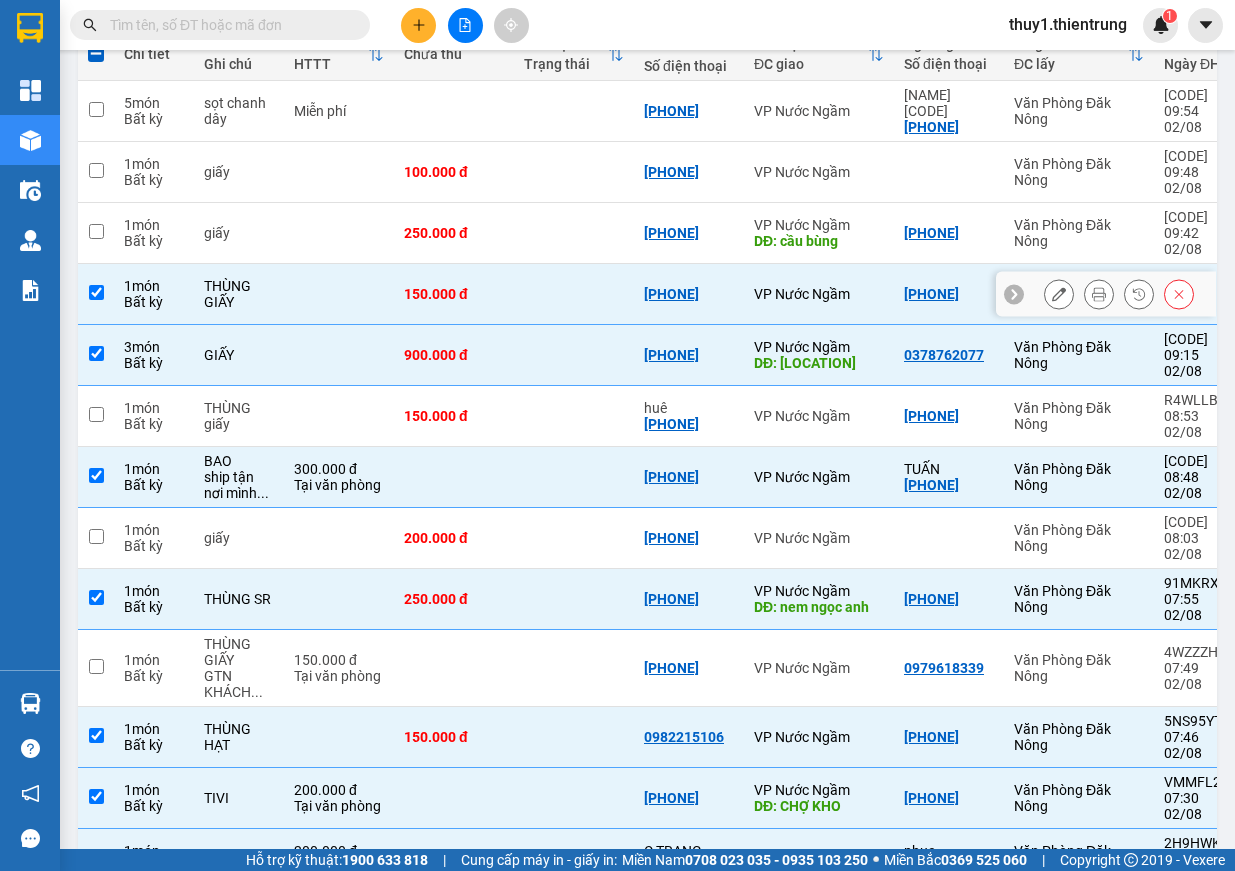 click at bounding box center [96, 294] 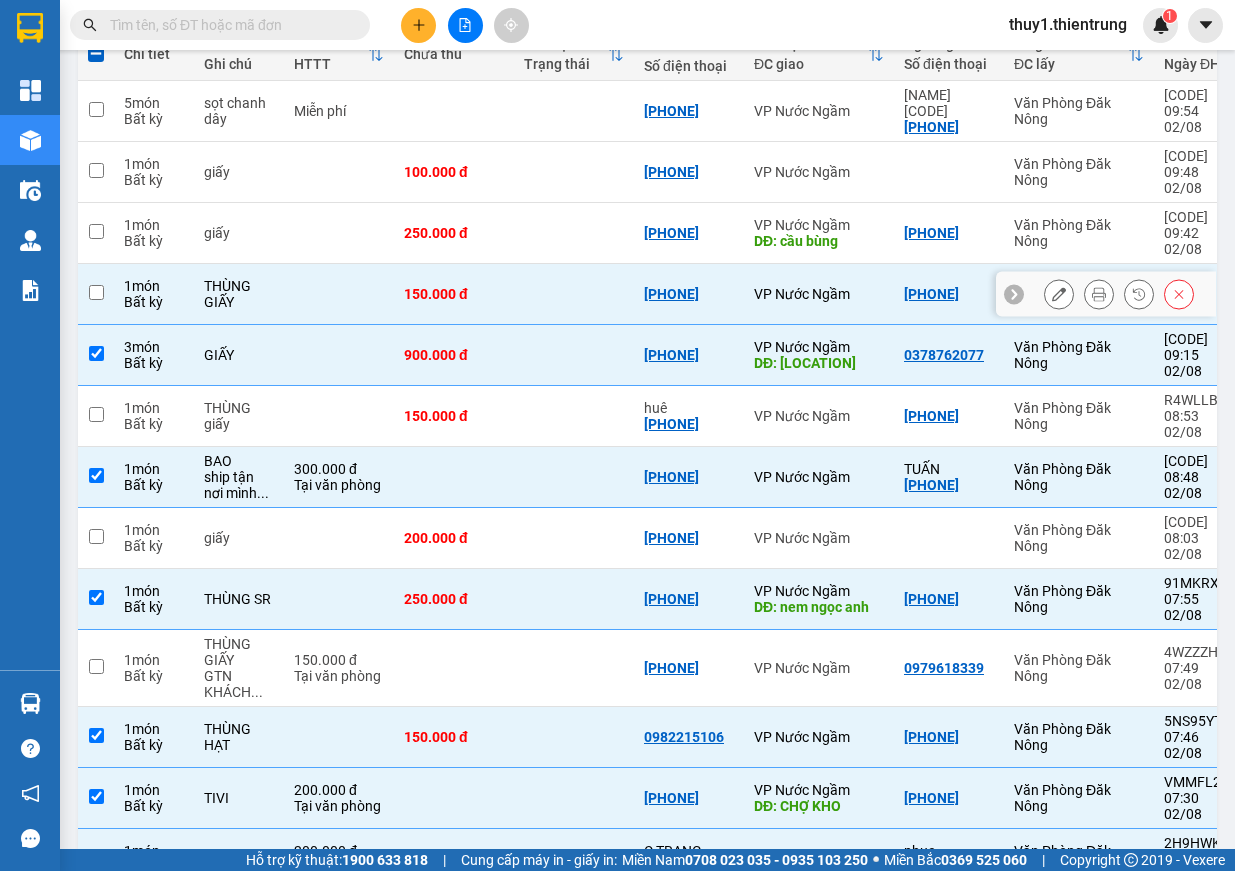 checkbox on "false" 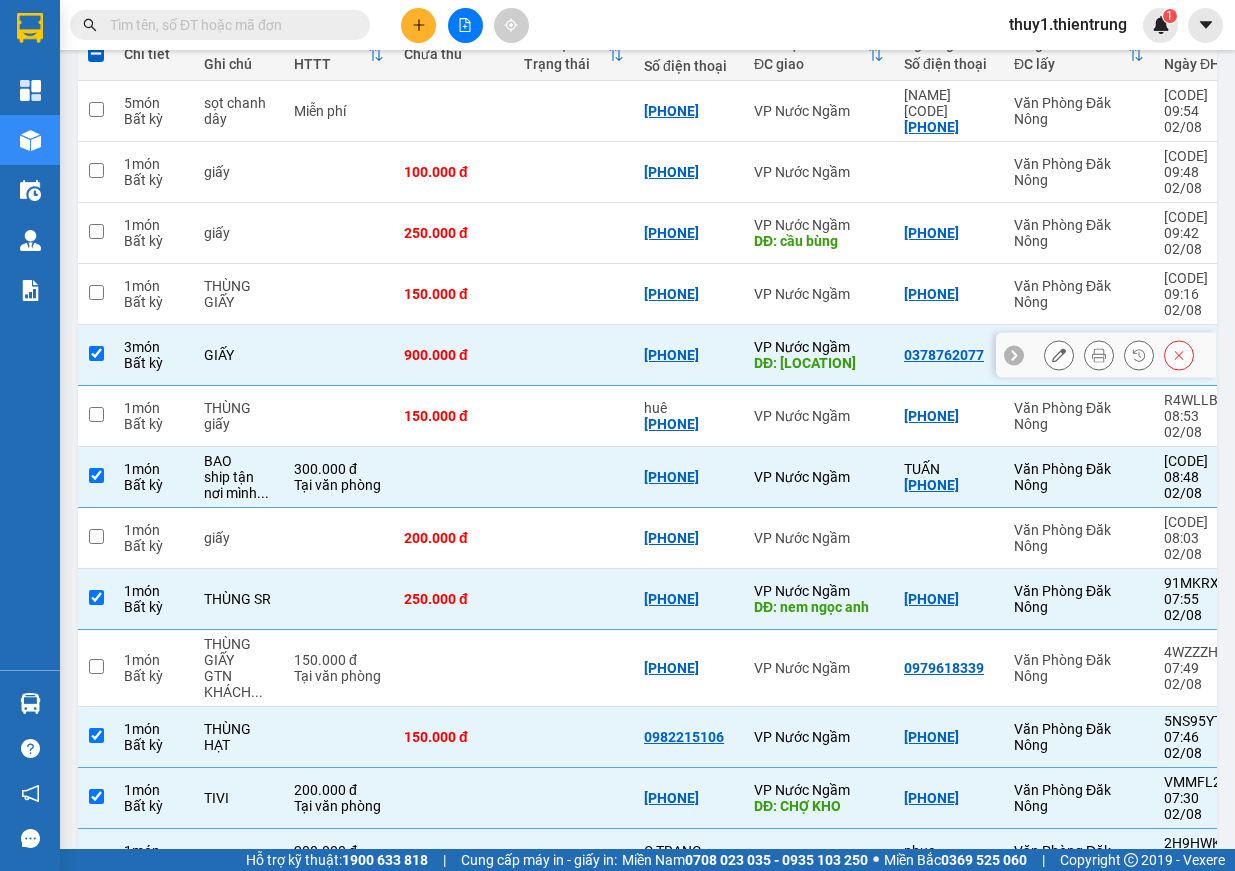click at bounding box center (96, 355) 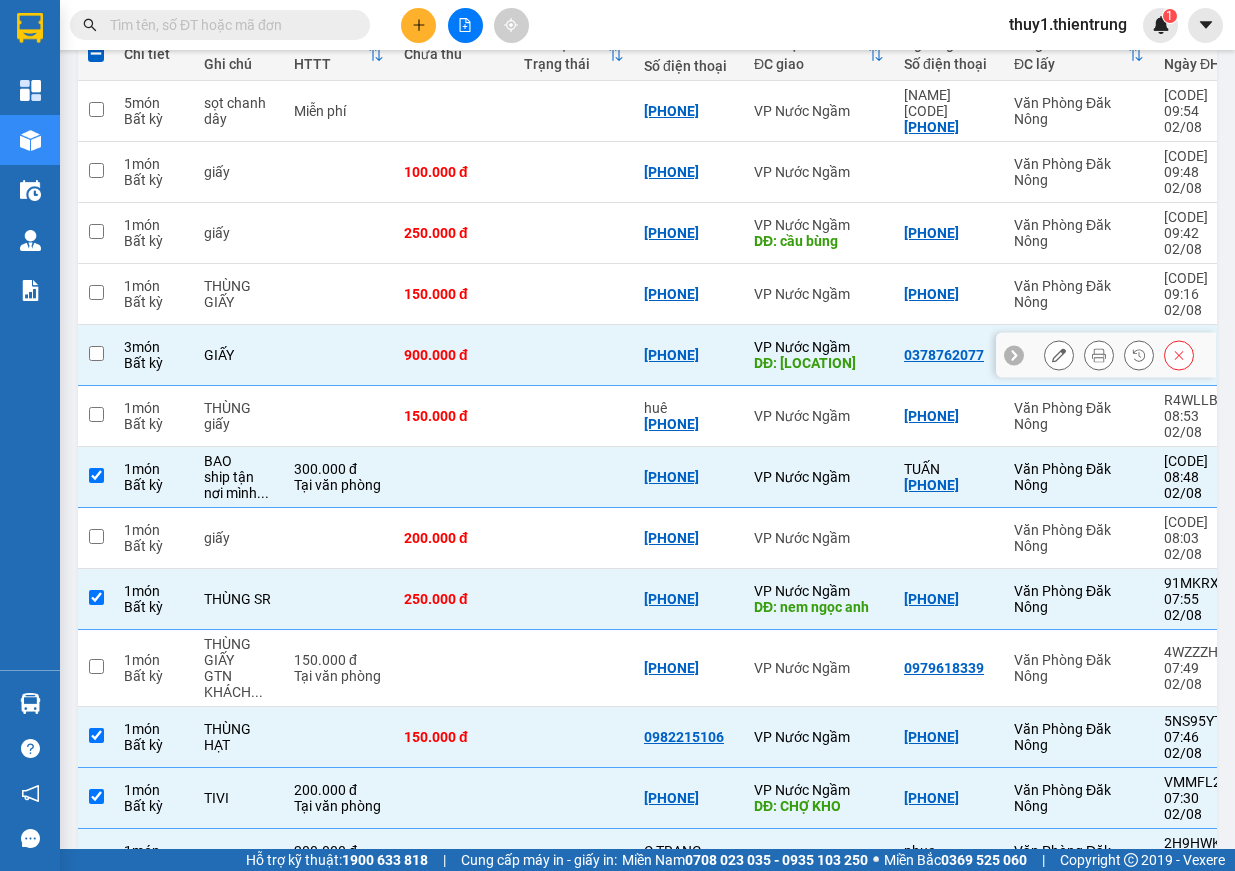 checkbox on "false" 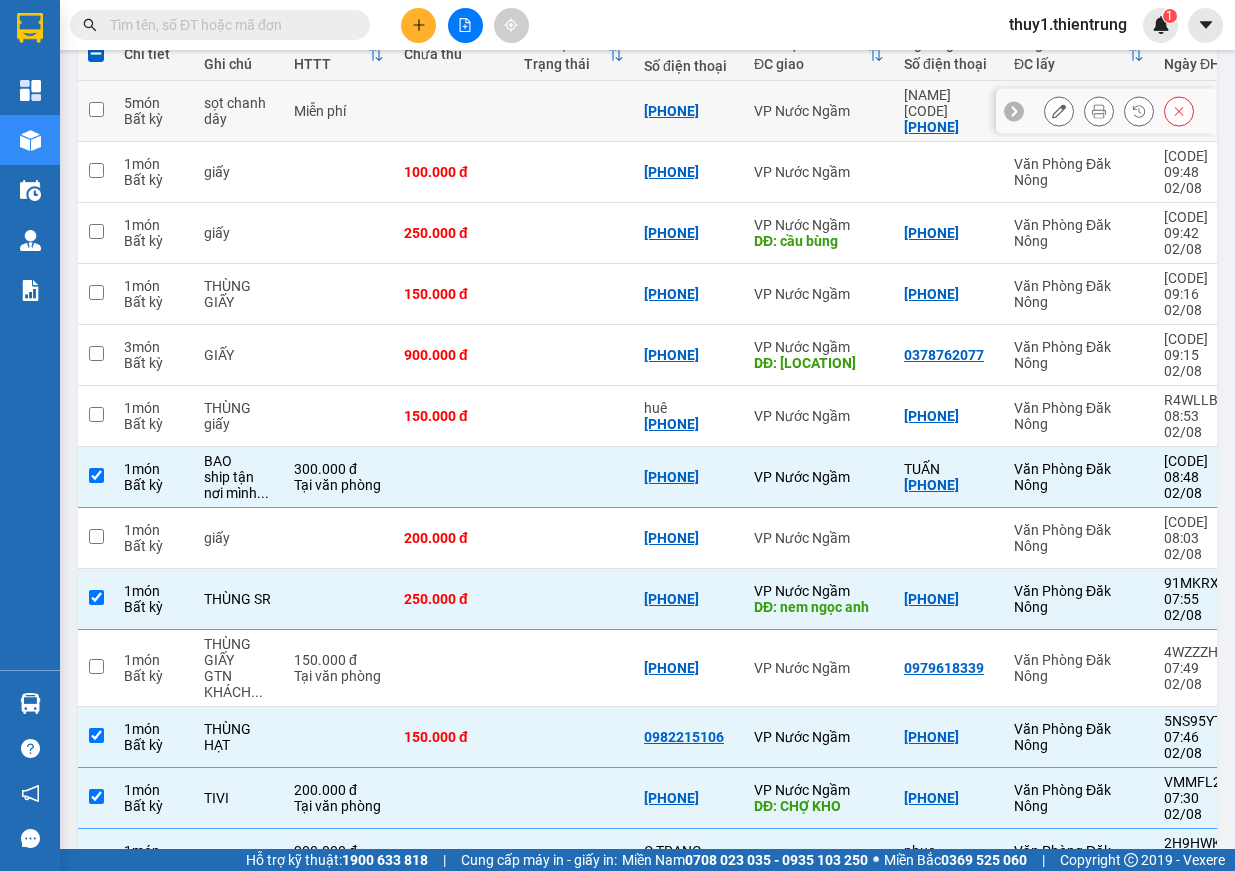 click at bounding box center (96, 111) 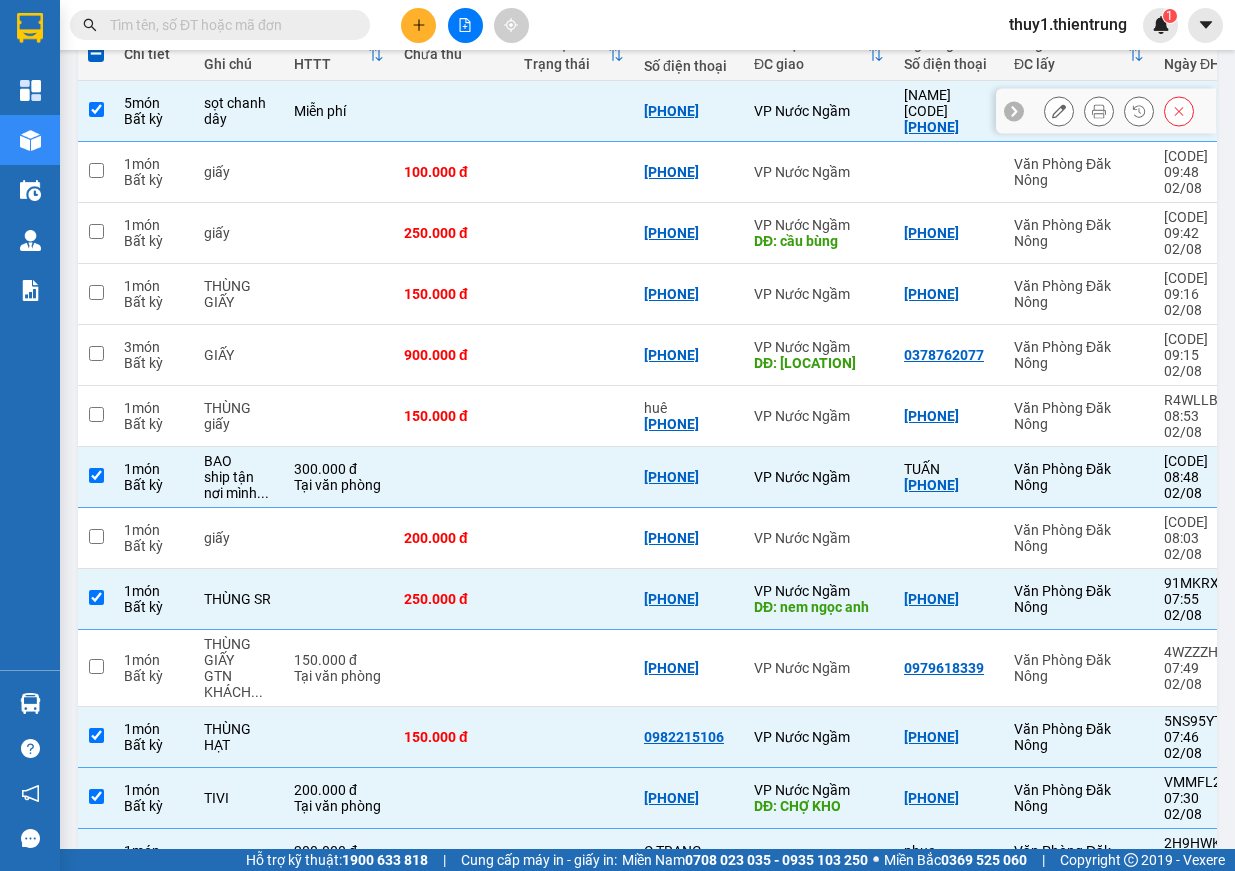 click at bounding box center [96, 109] 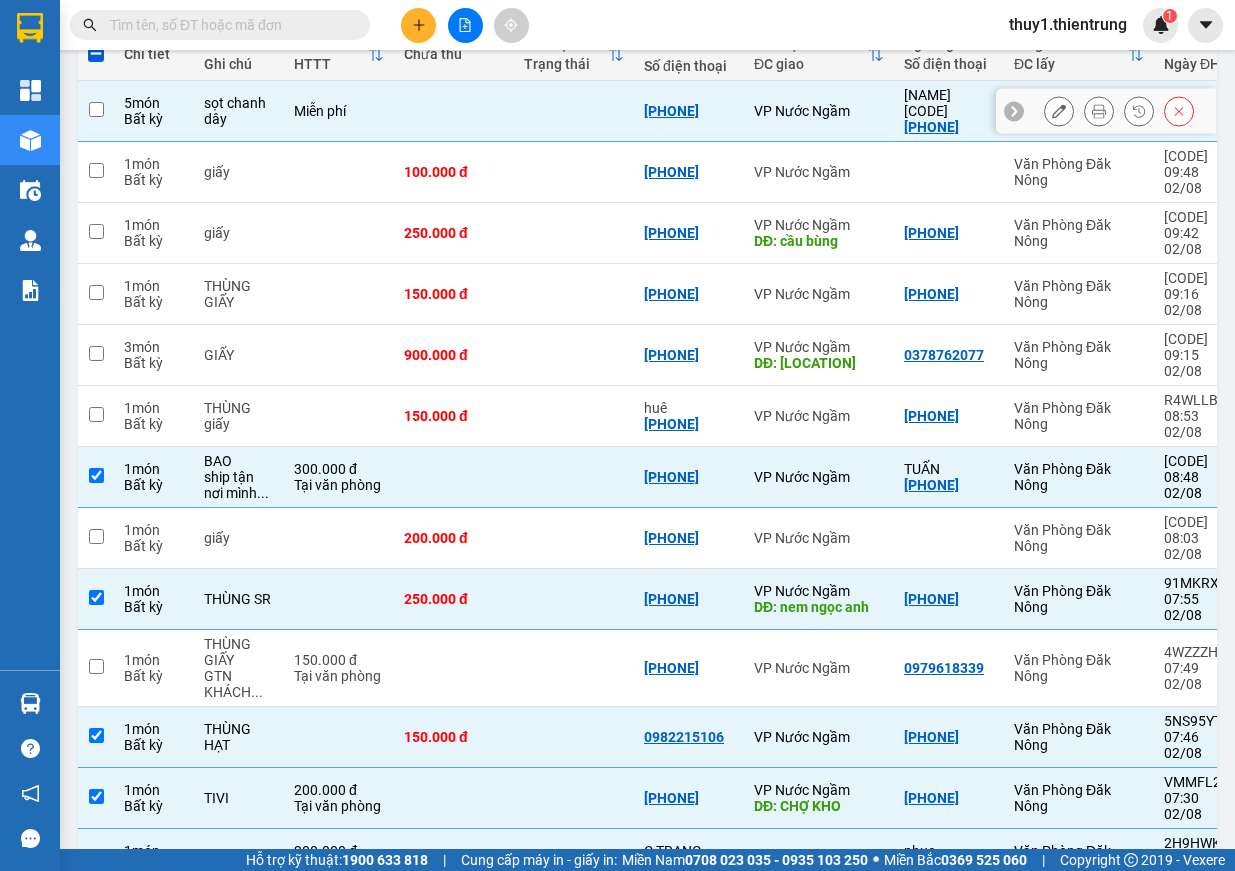 checkbox on "false" 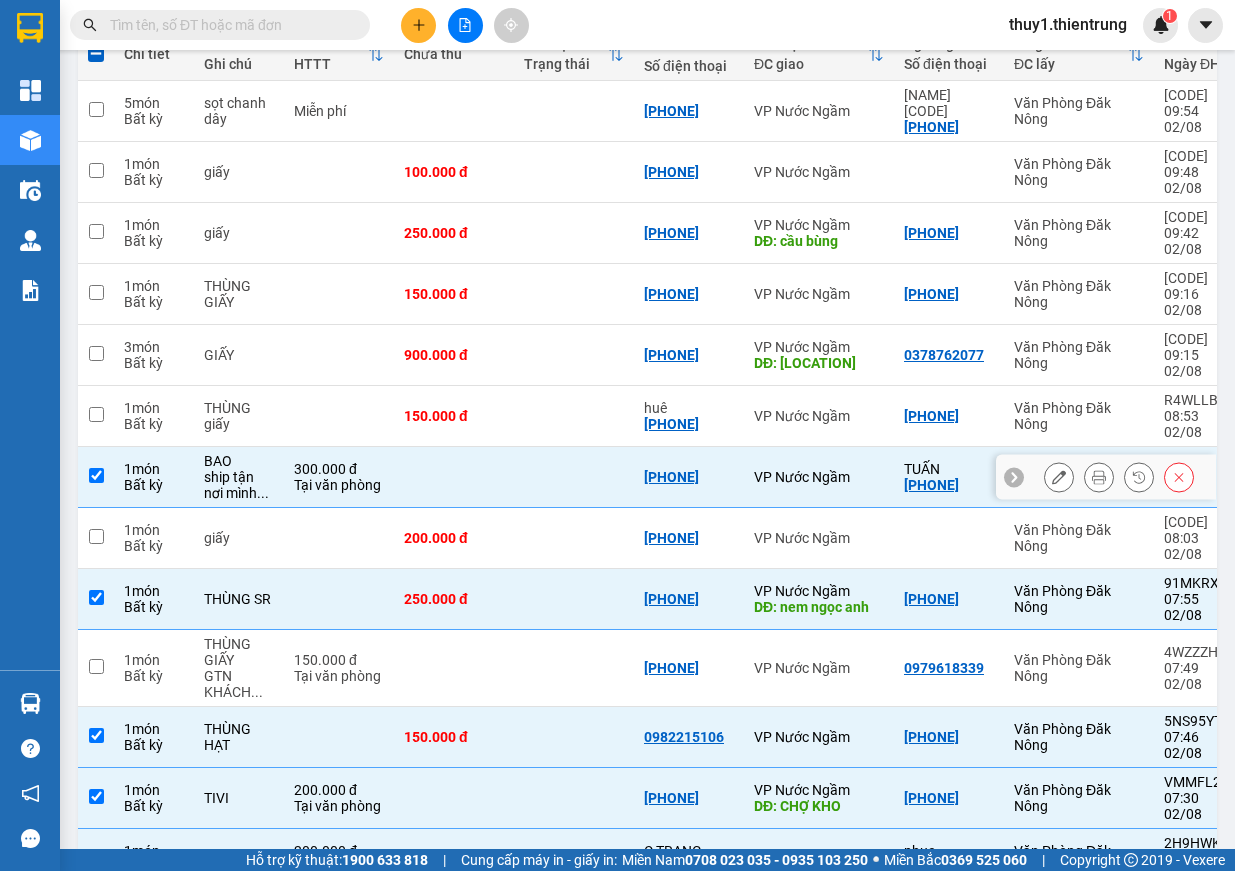 click at bounding box center (96, 477) 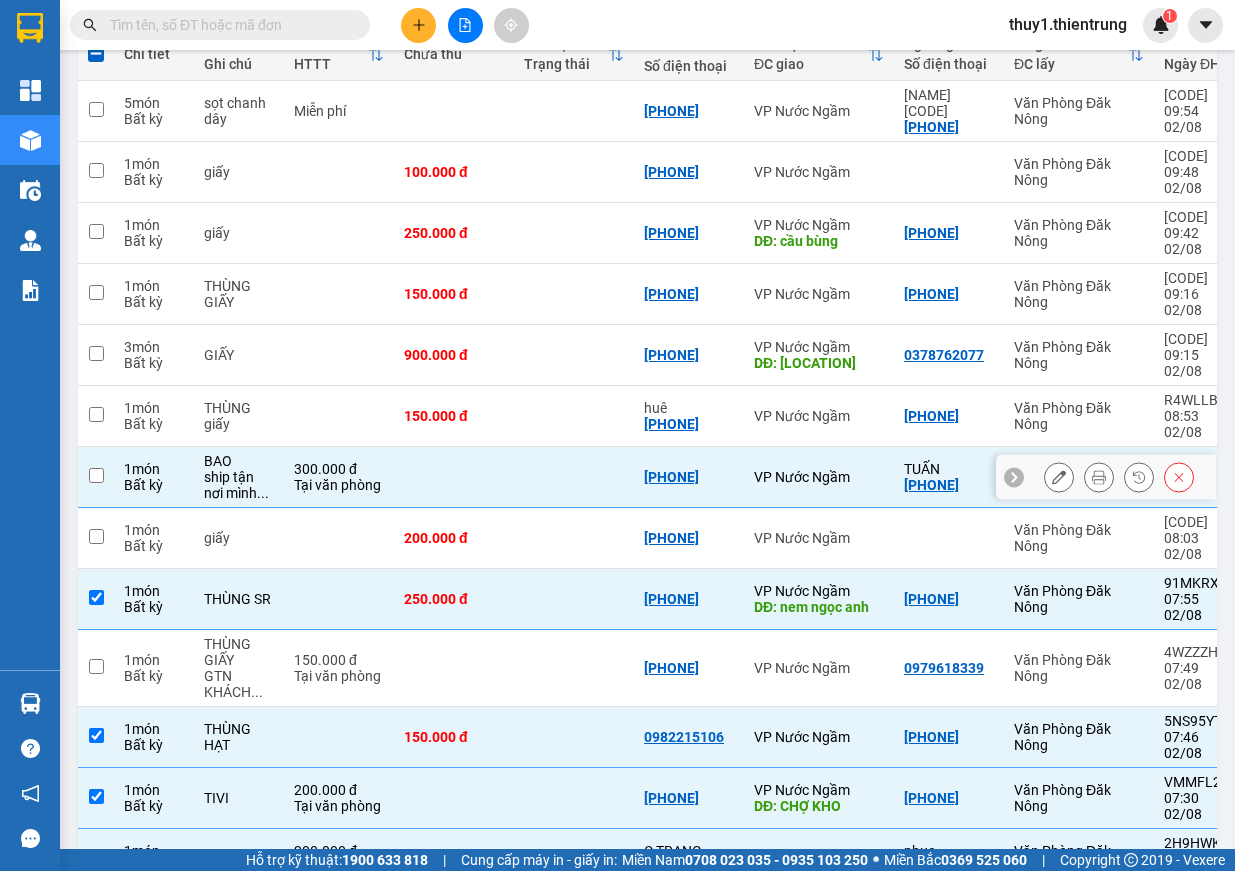 checkbox on "false" 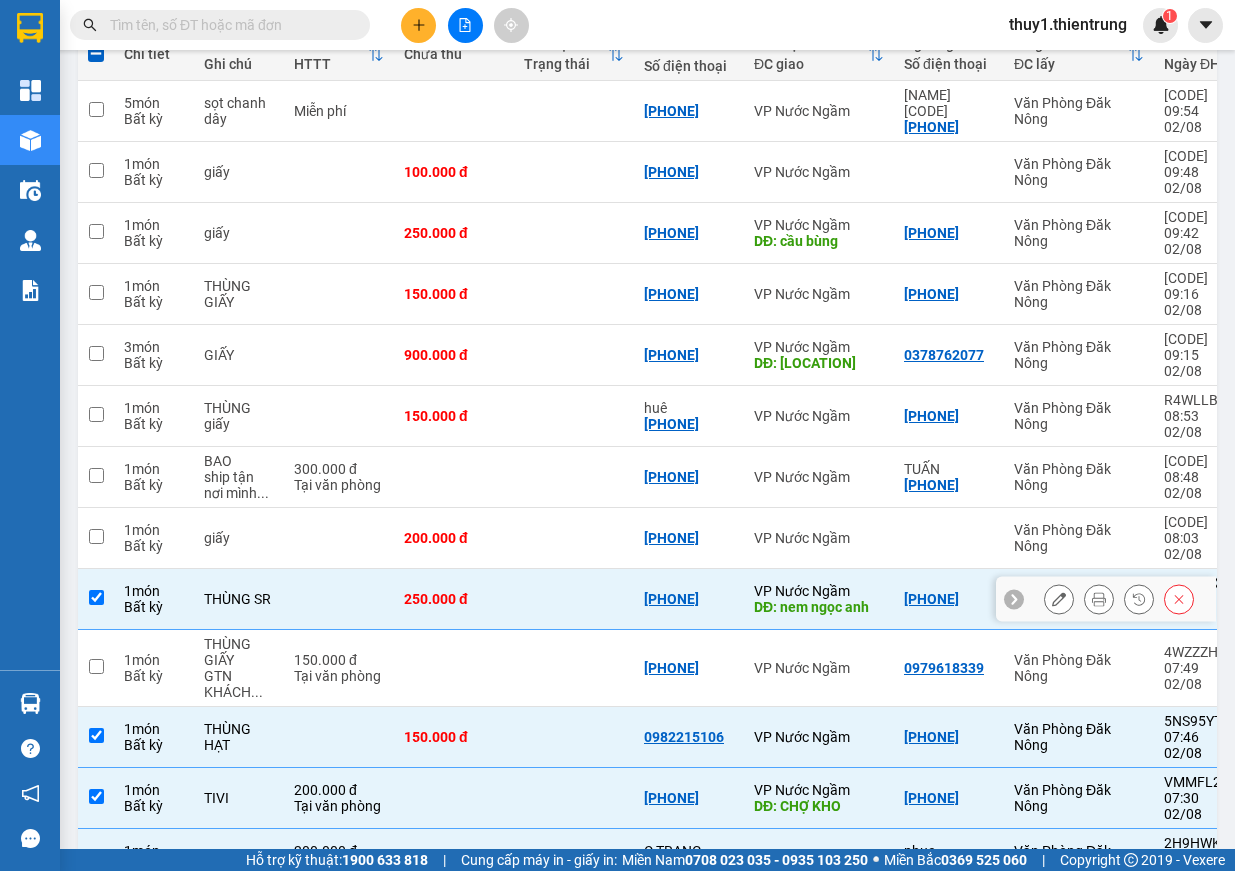 click at bounding box center (96, 597) 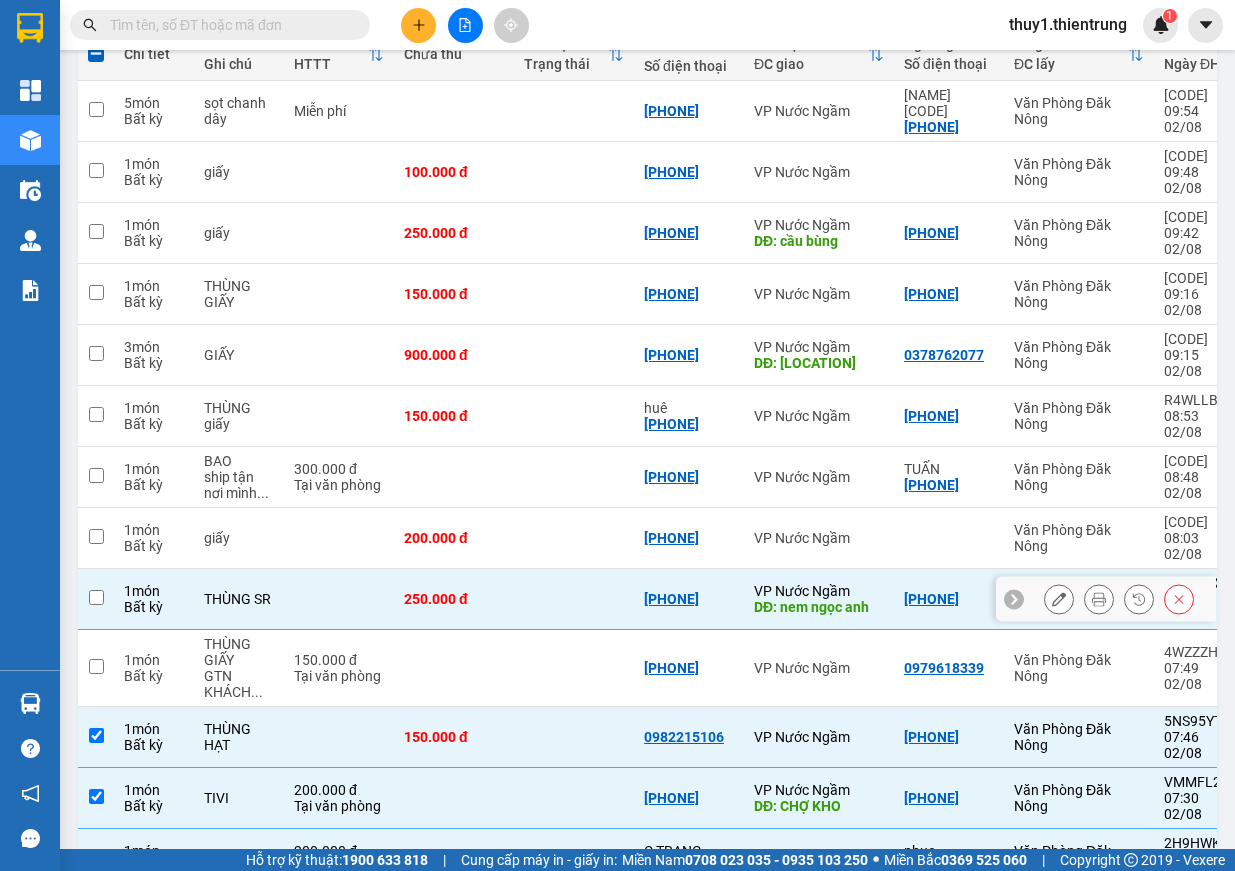 checkbox on "false" 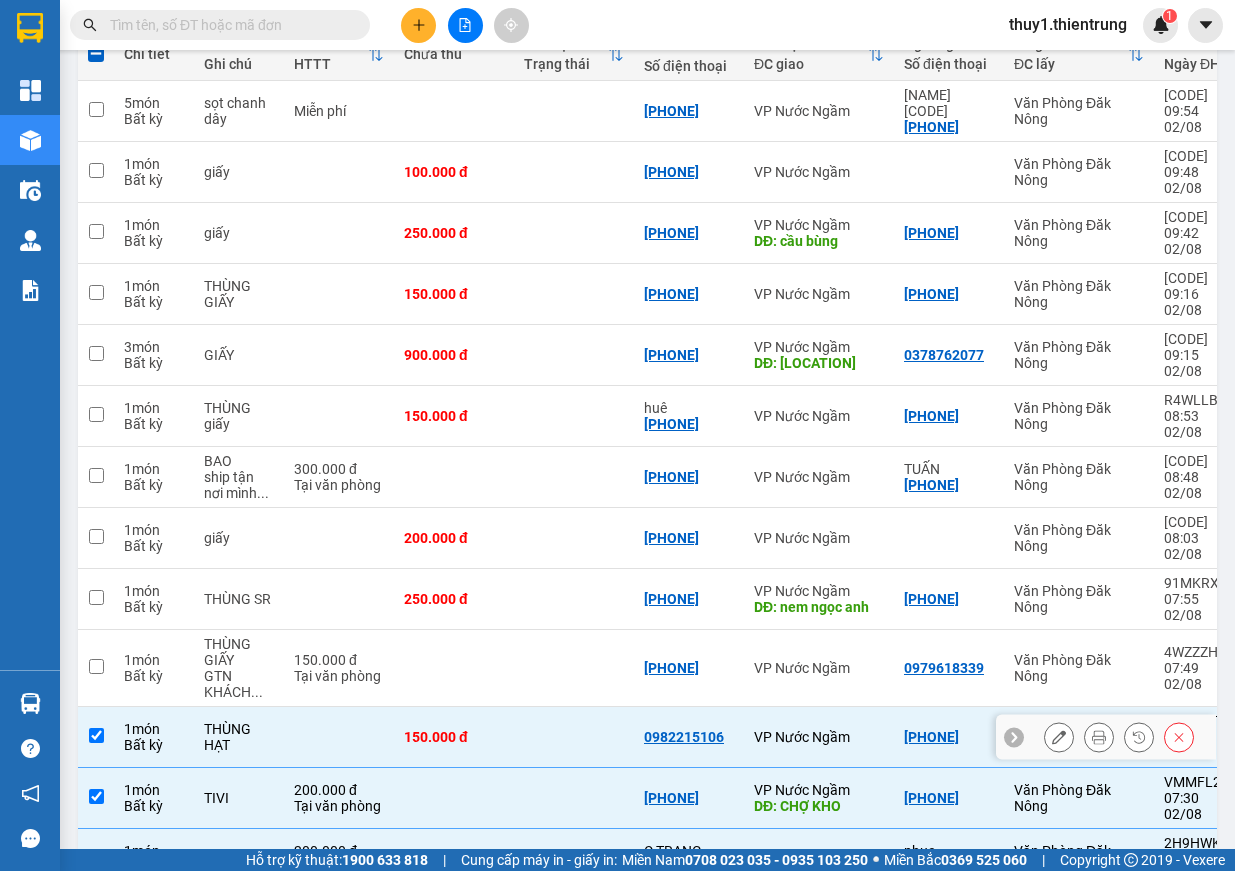 click at bounding box center [96, 737] 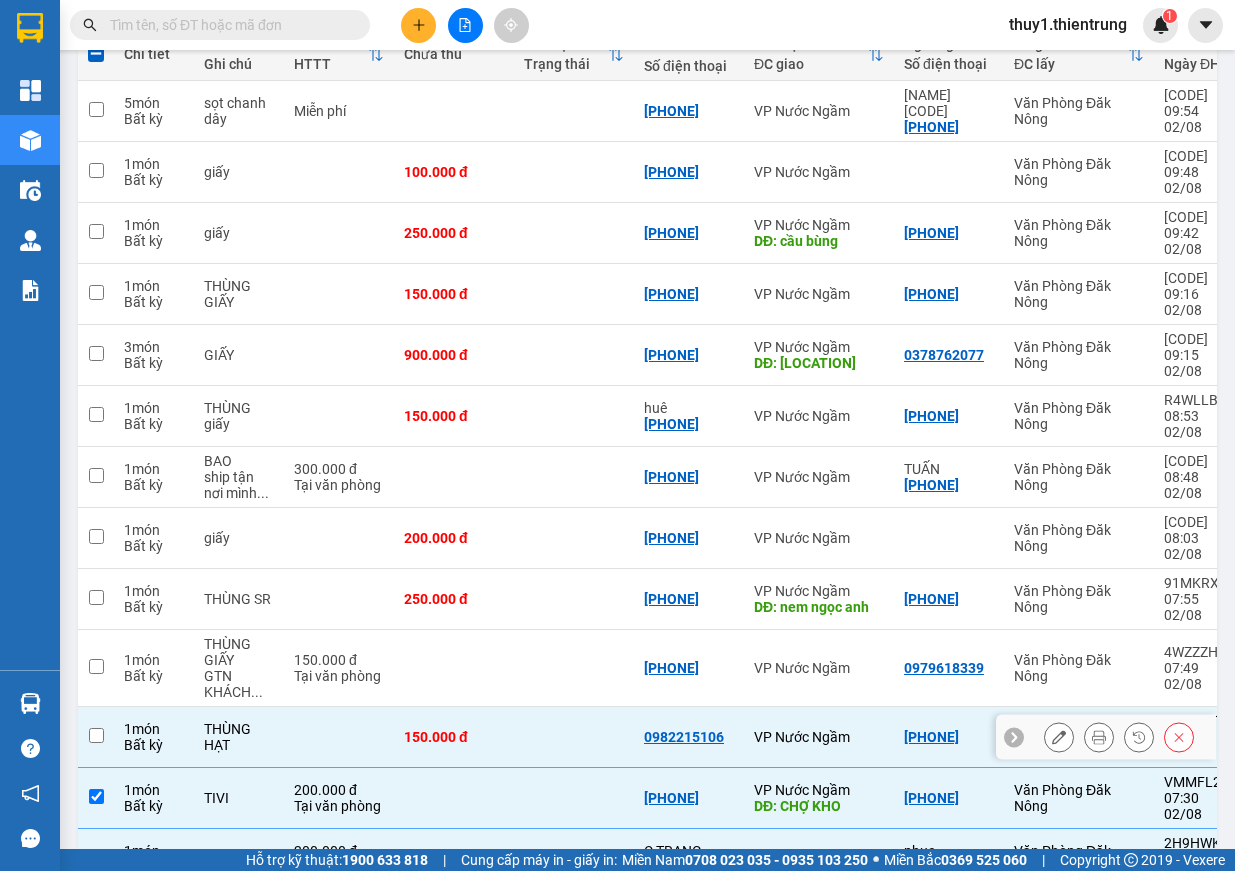 checkbox on "false" 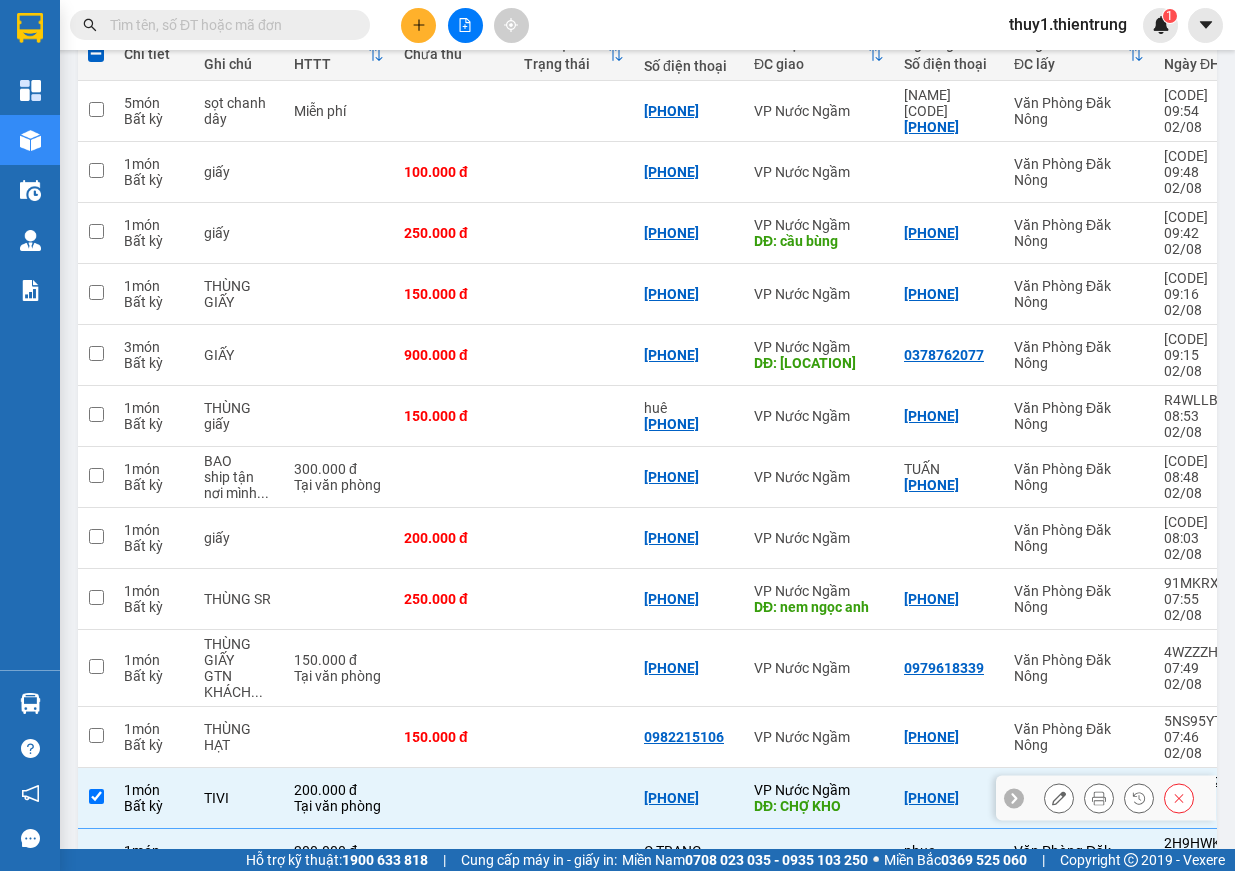 click at bounding box center (96, 798) 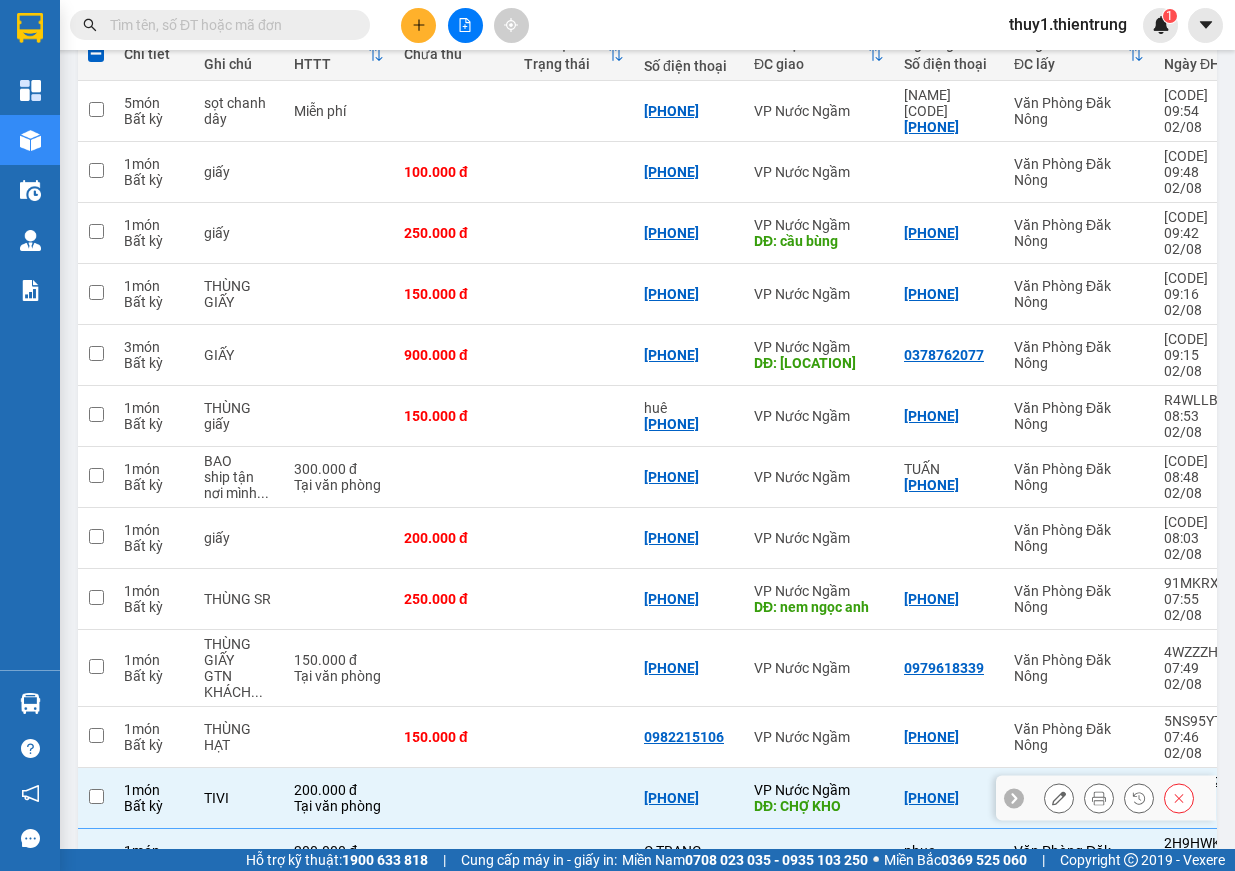 checkbox on "false" 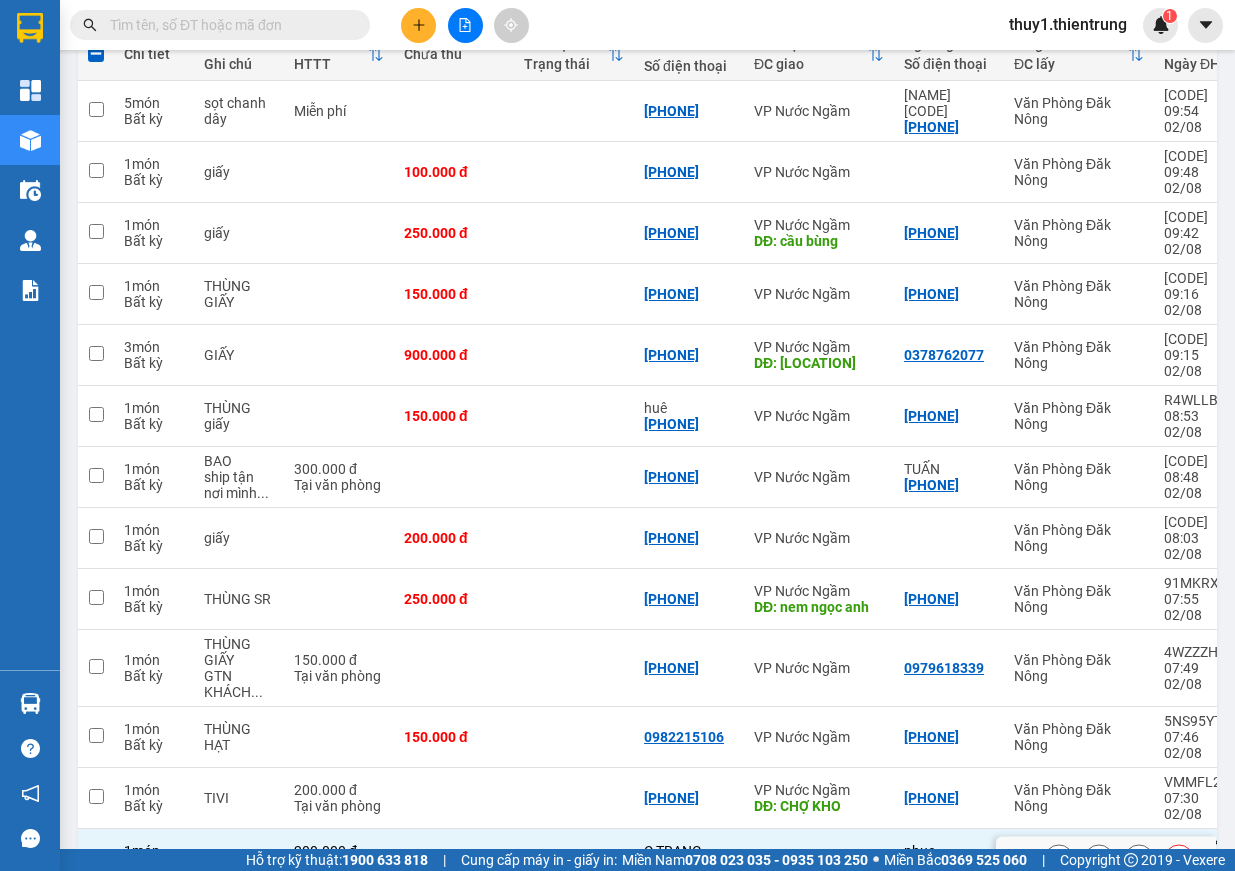 click at bounding box center (96, 857) 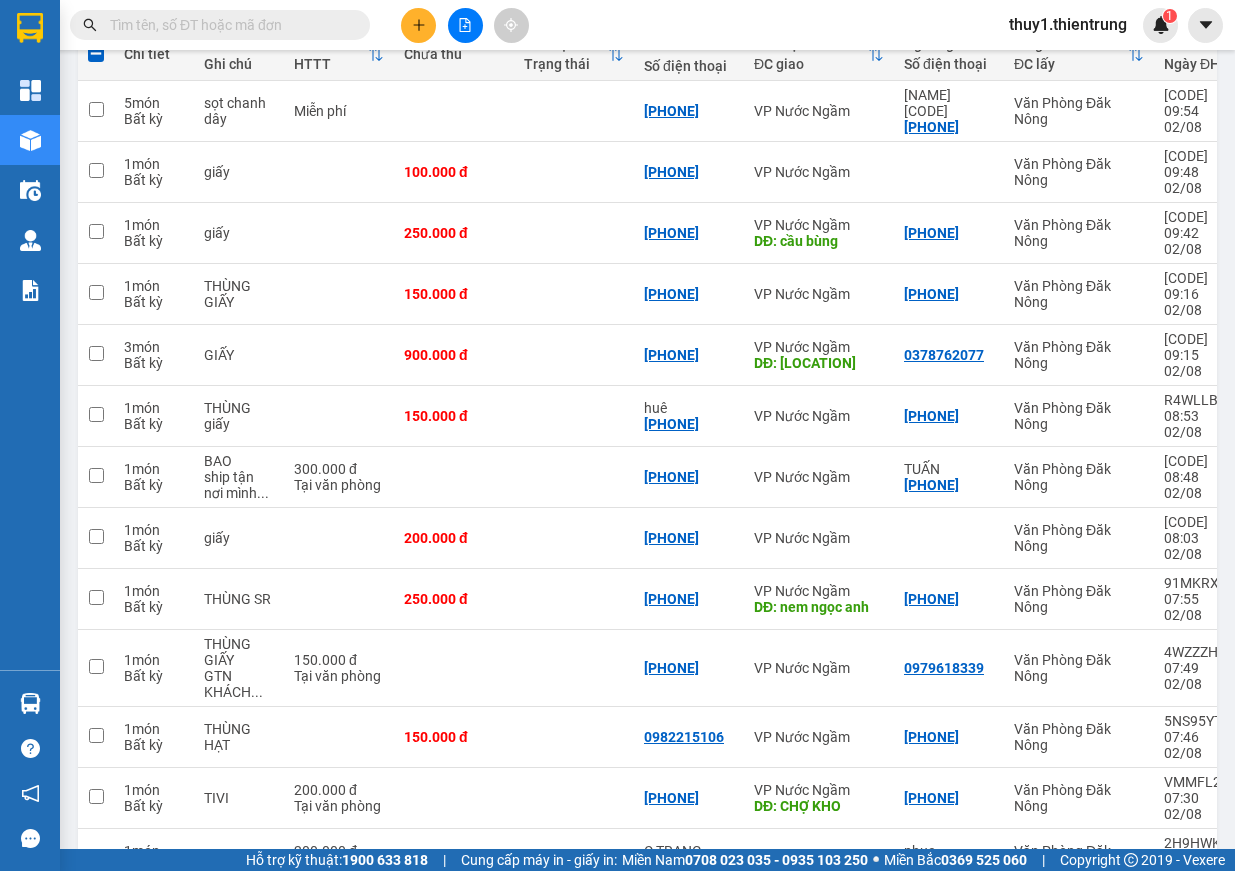 click at bounding box center (96, 920) 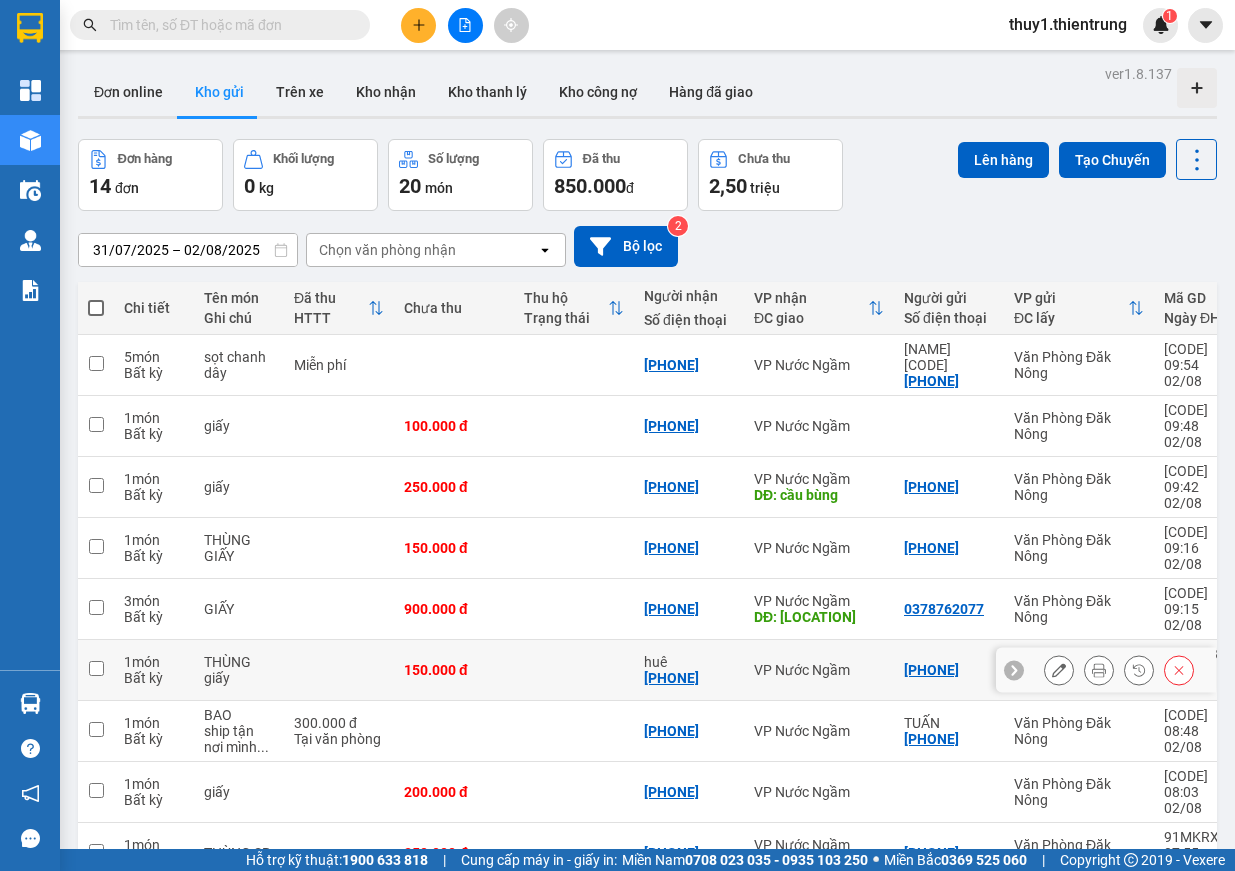 scroll, scrollTop: 100, scrollLeft: 0, axis: vertical 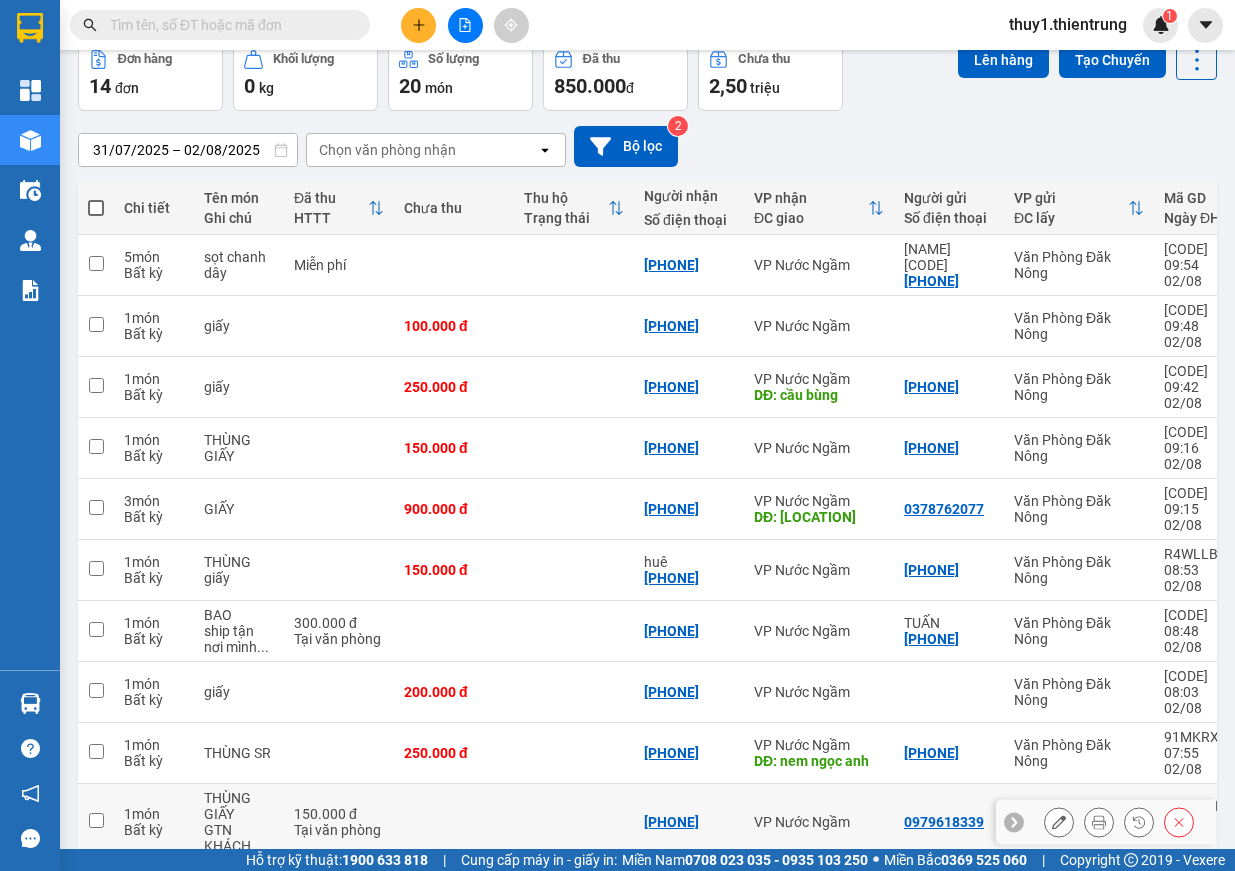 click at bounding box center [96, 822] 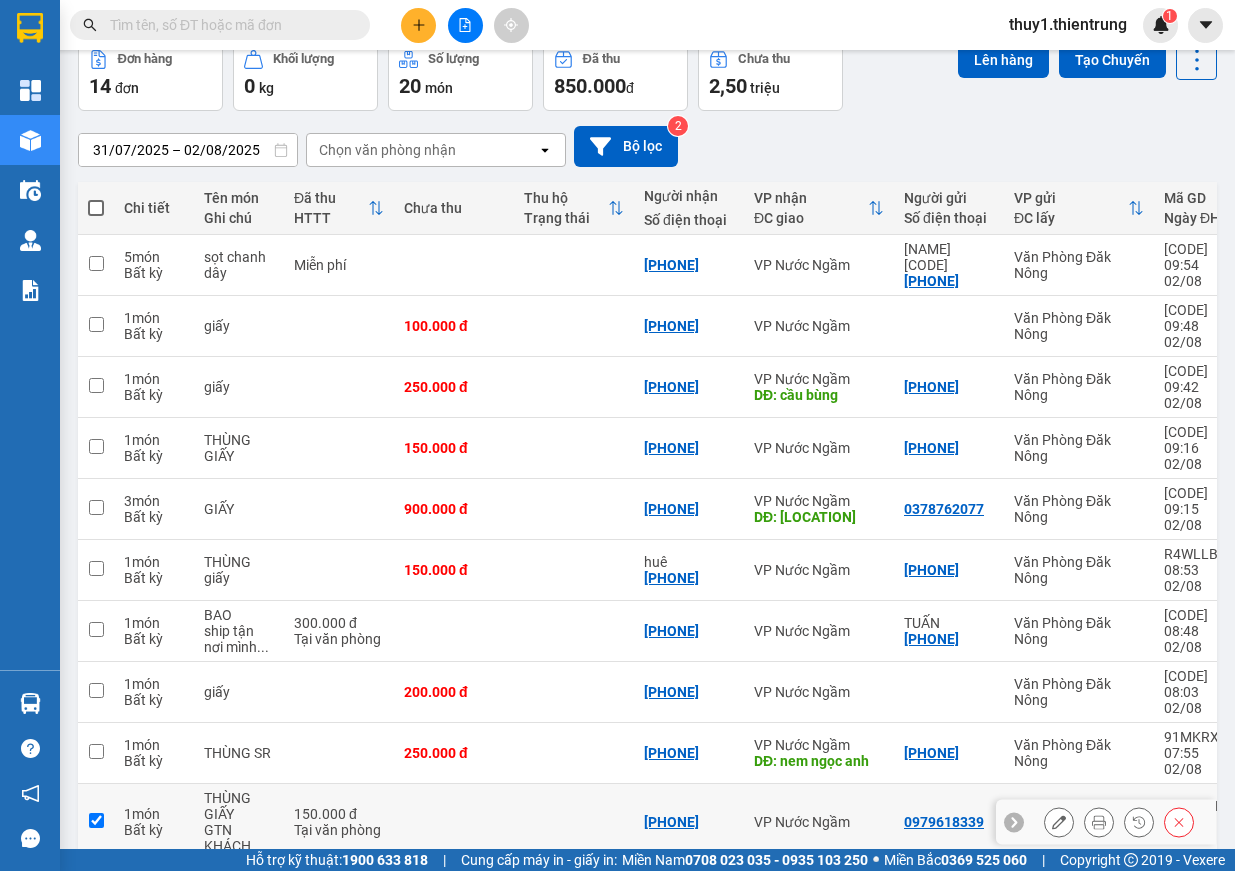 checkbox on "true" 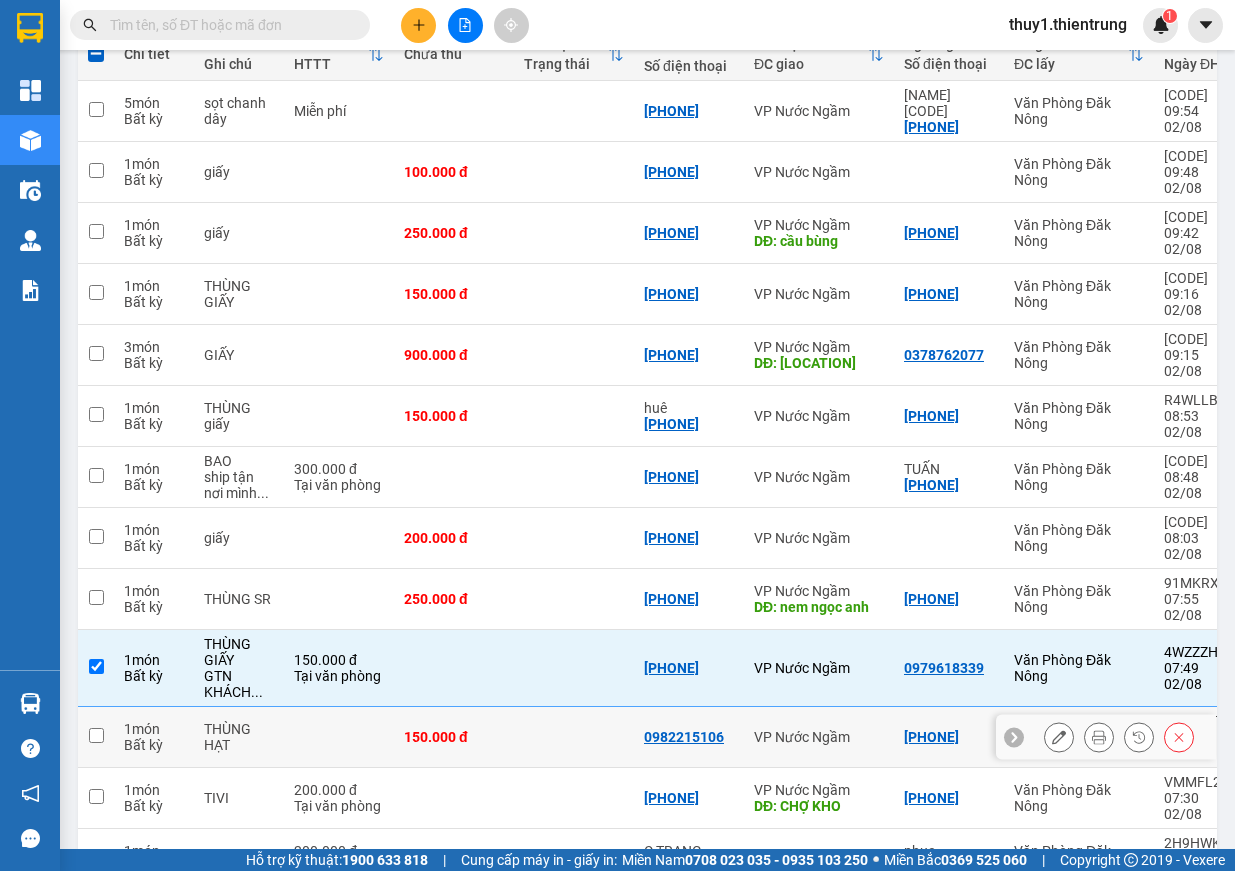 scroll, scrollTop: 154, scrollLeft: 0, axis: vertical 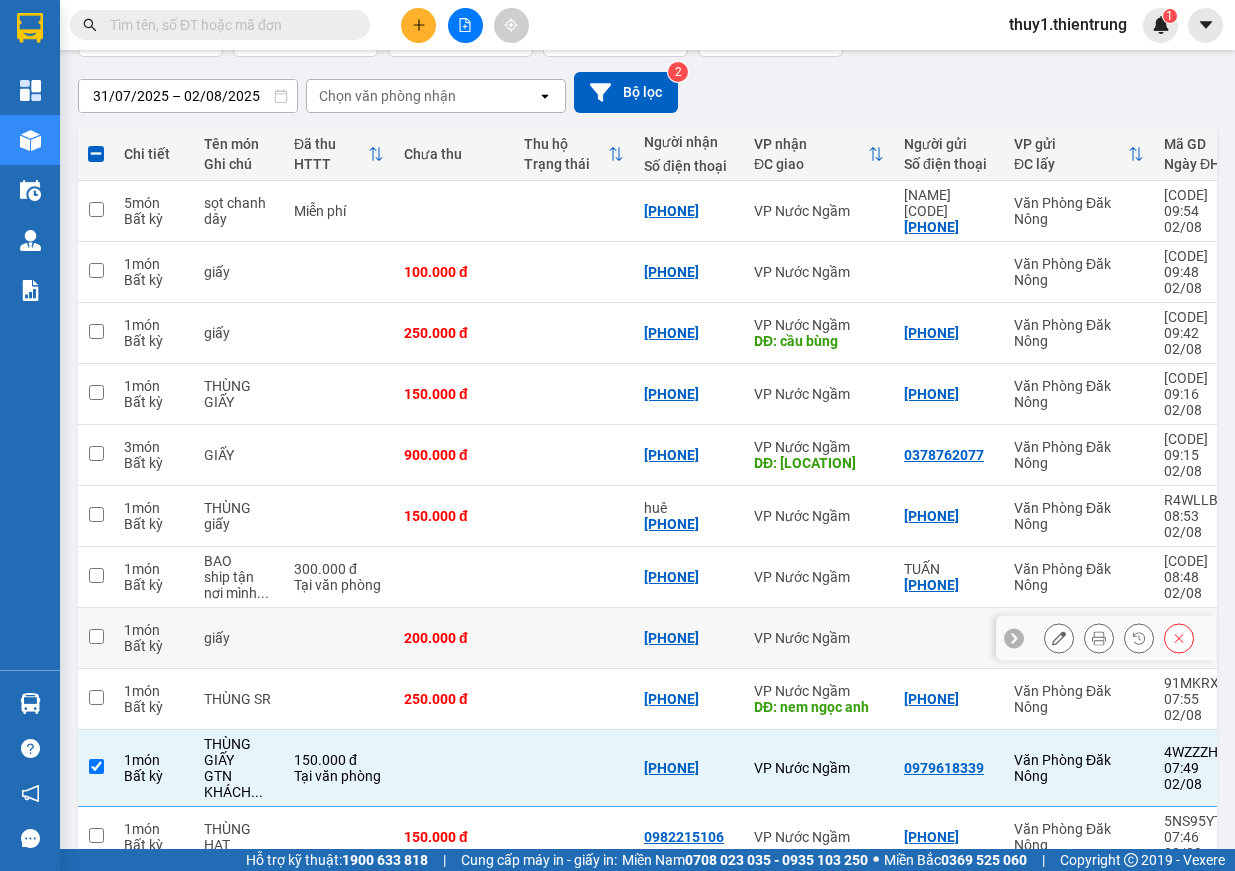 click at bounding box center (96, 636) 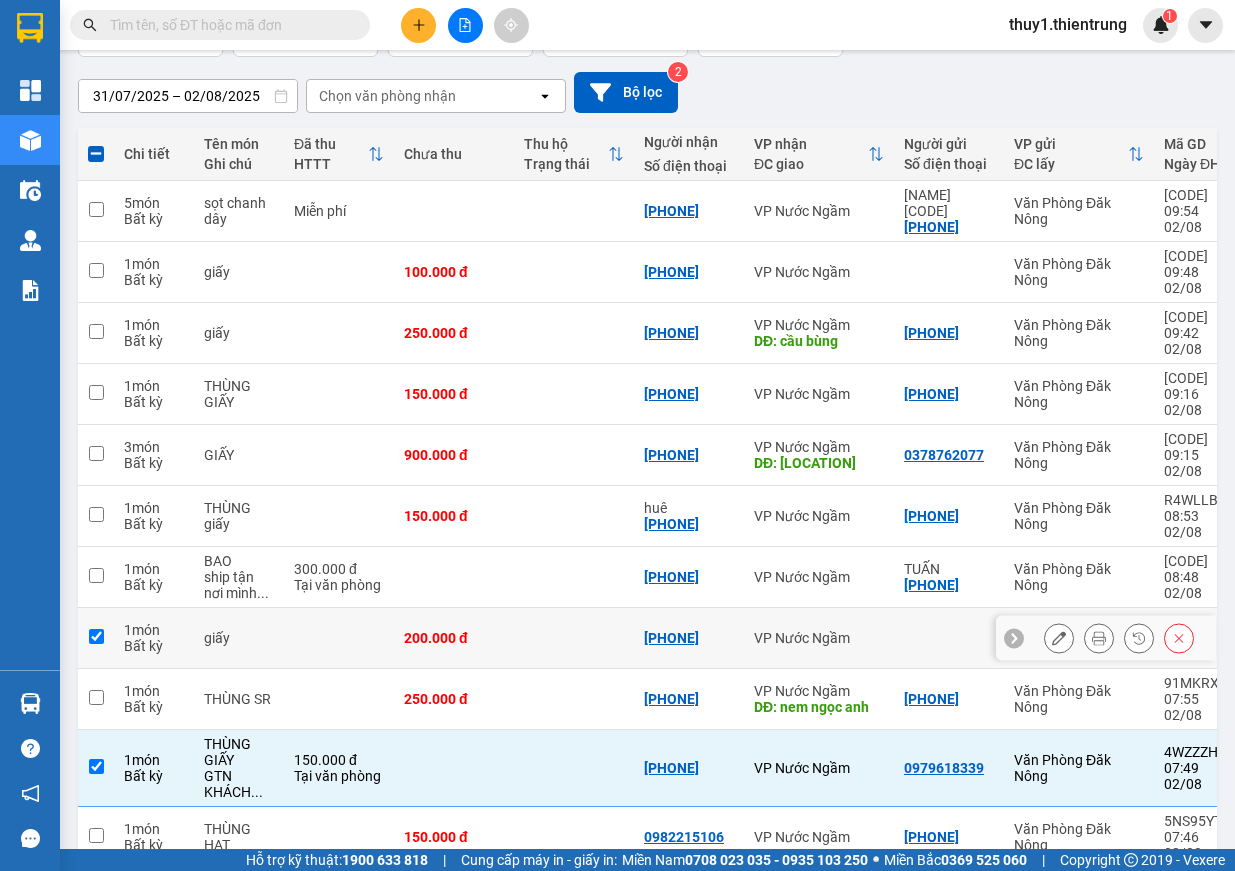 checkbox on "true" 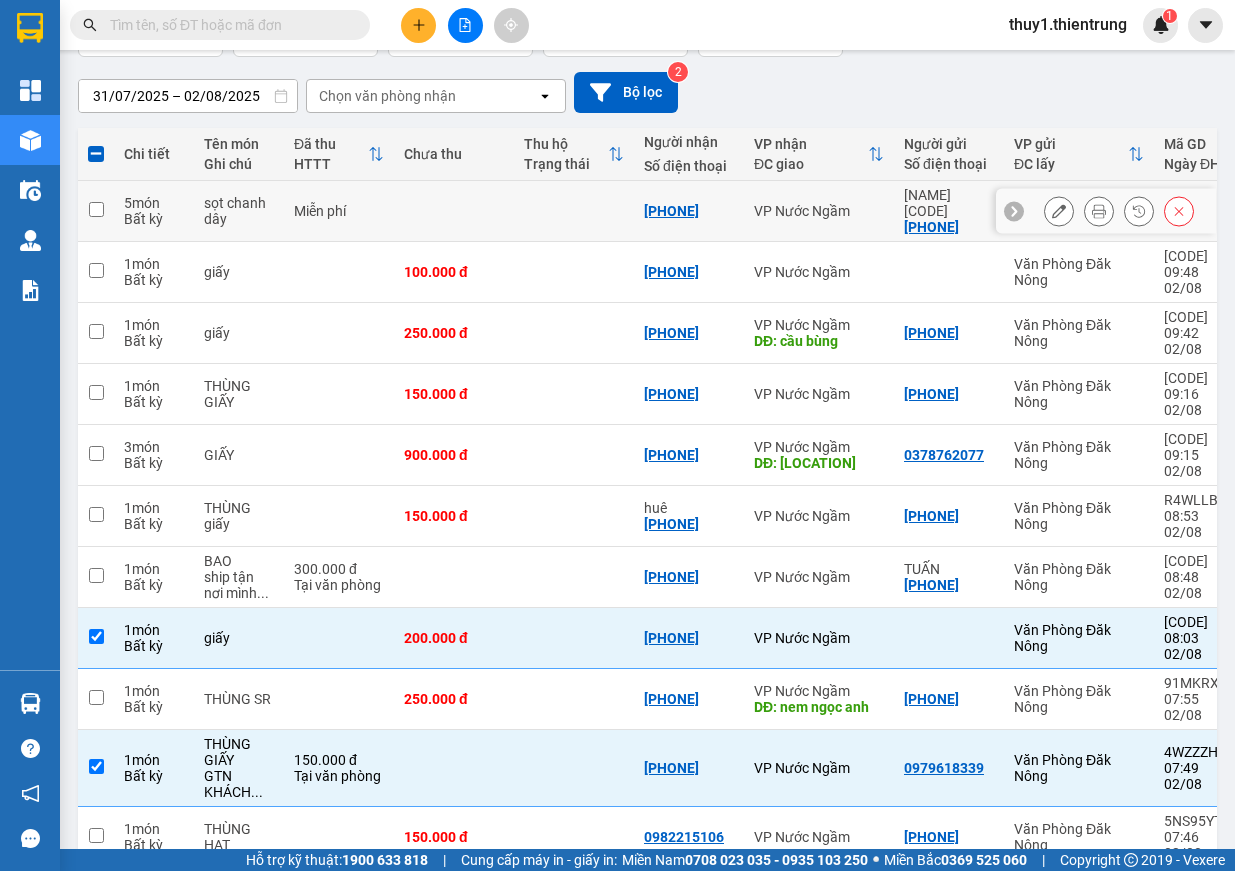 scroll, scrollTop: 0, scrollLeft: 0, axis: both 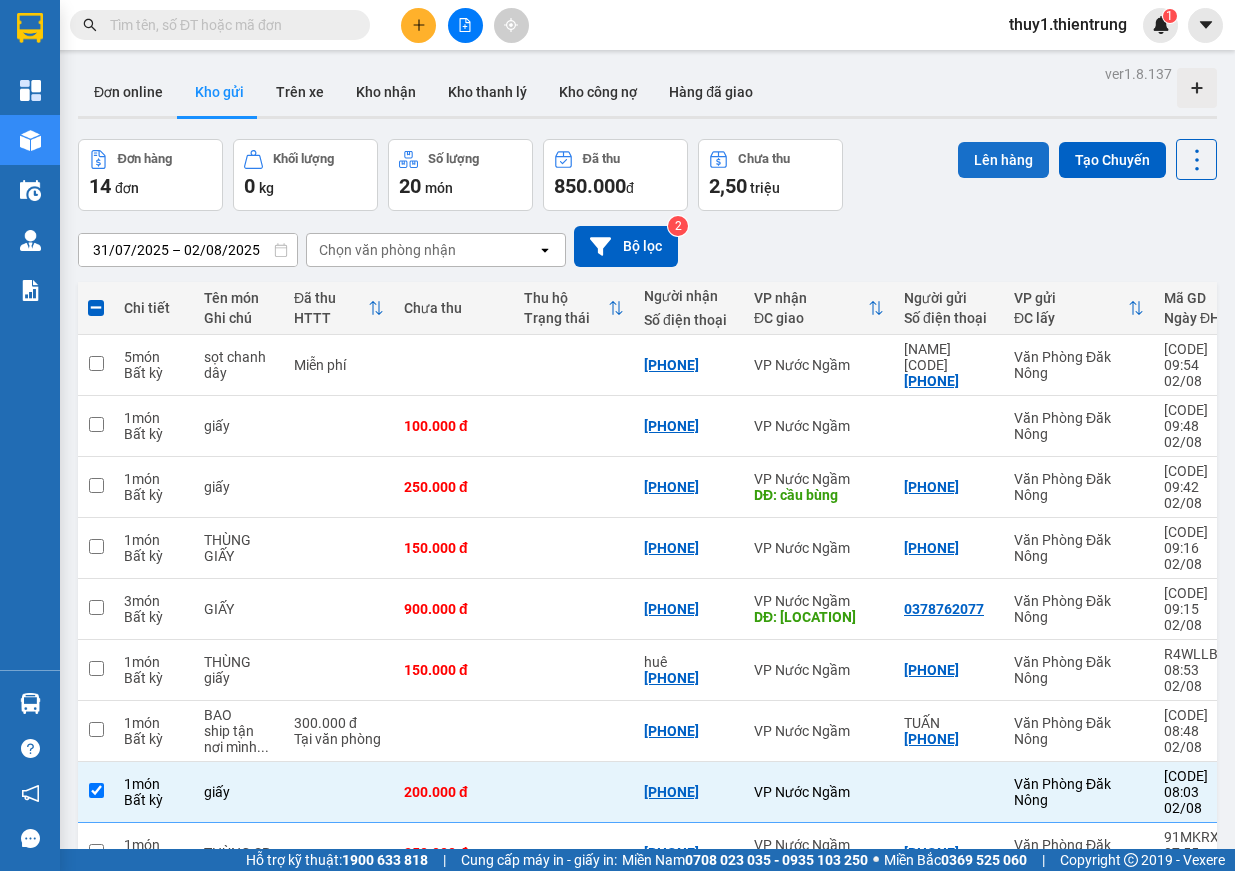 click on "Lên hàng" at bounding box center (1003, 160) 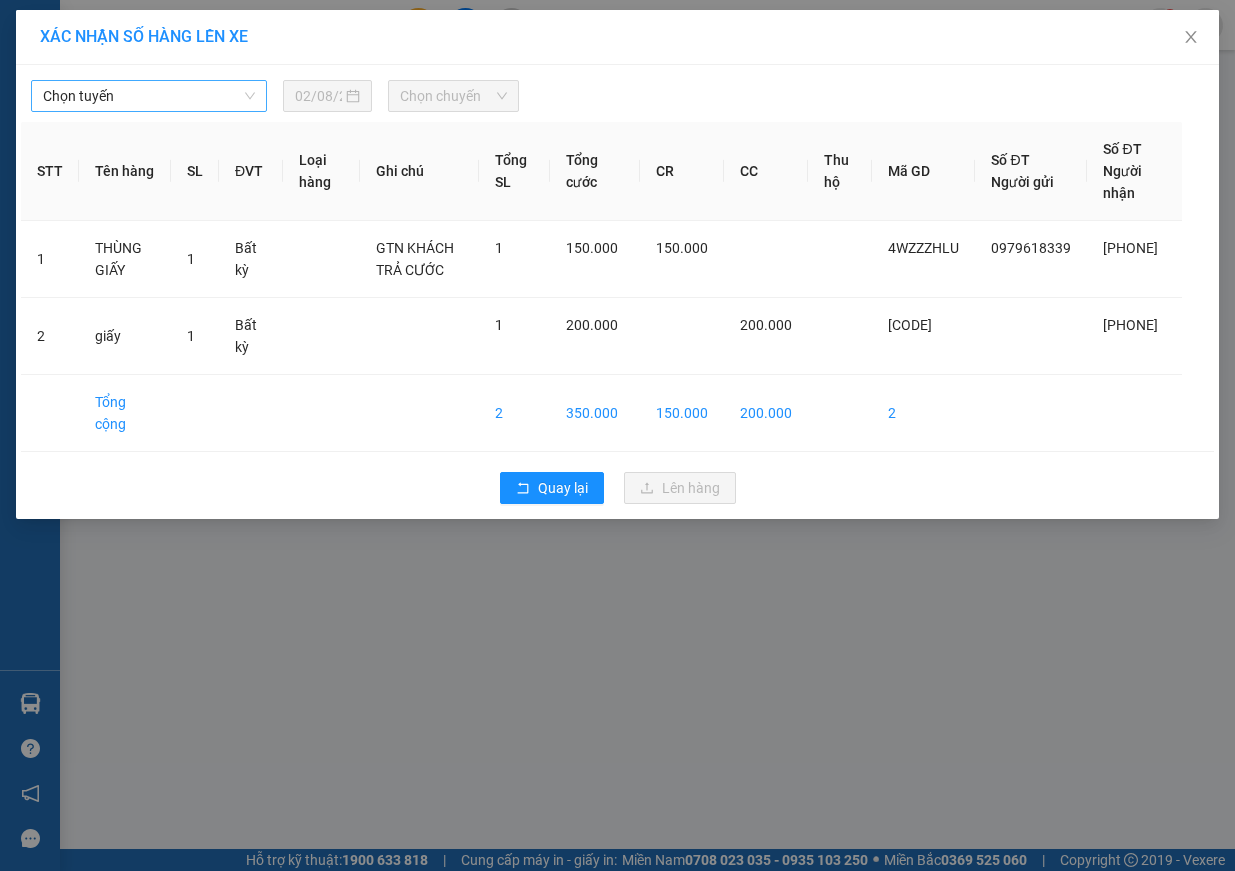 click on "Chọn tuyến" at bounding box center (149, 96) 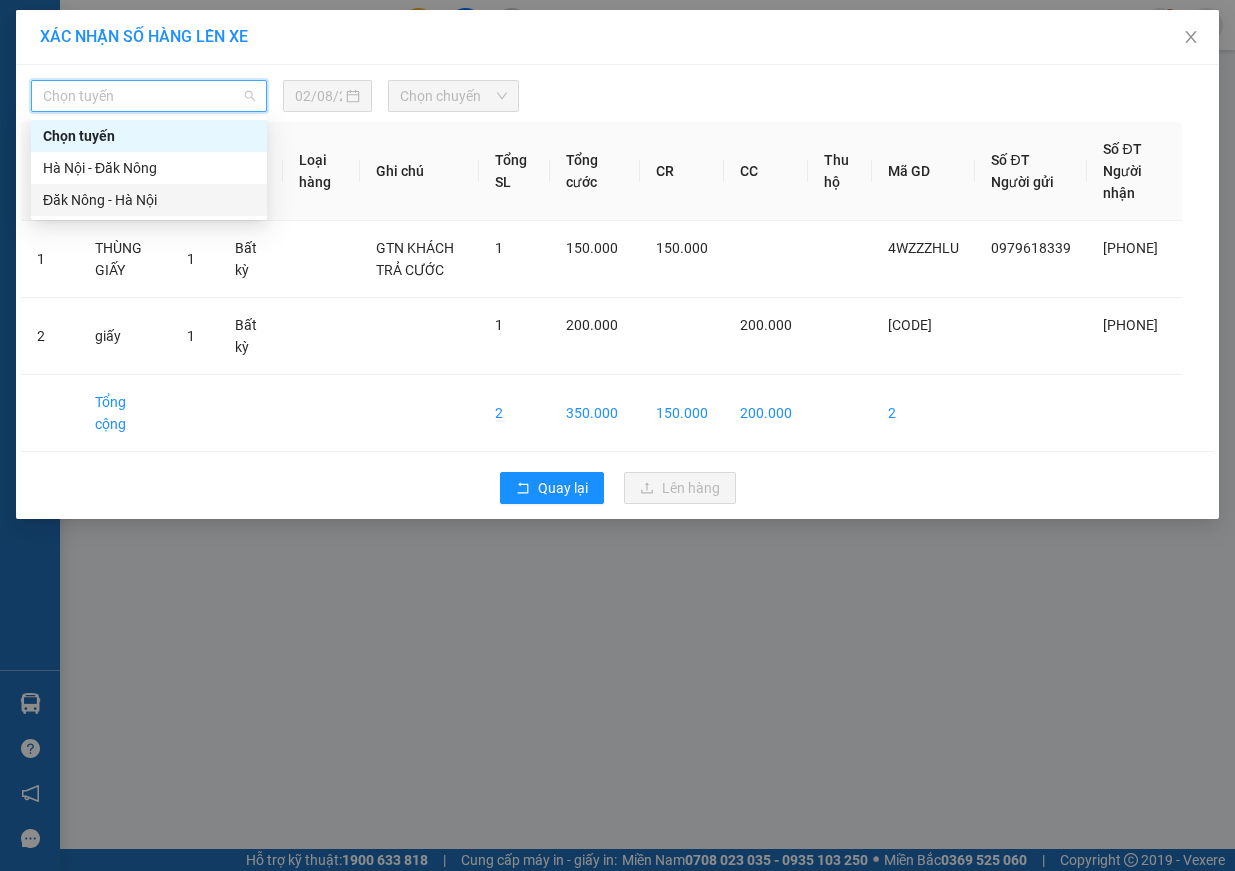 click on "Đăk Nông - Hà Nội" at bounding box center (149, 200) 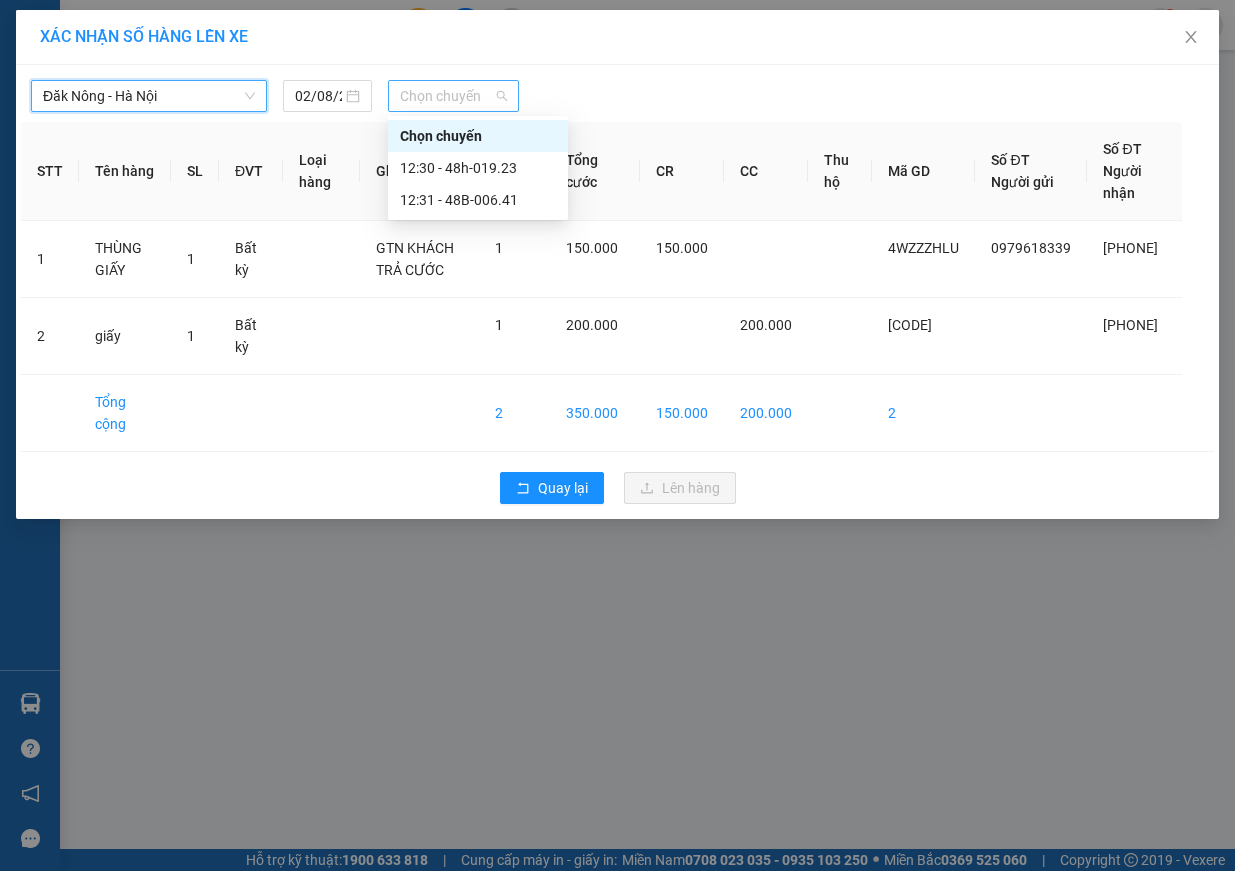 click on "Chọn chuyến" at bounding box center [453, 96] 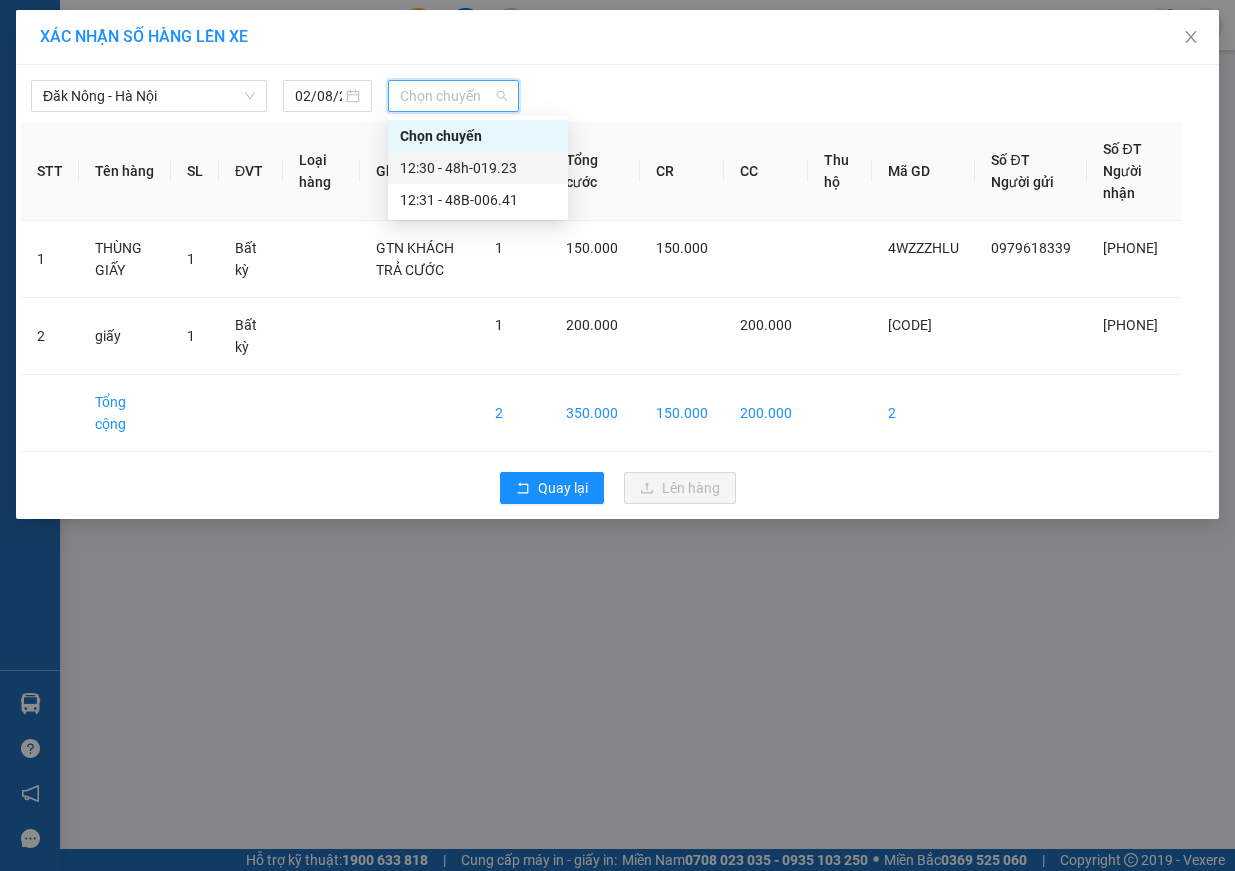 click on "12:30     - 48h-019.23" at bounding box center [478, 168] 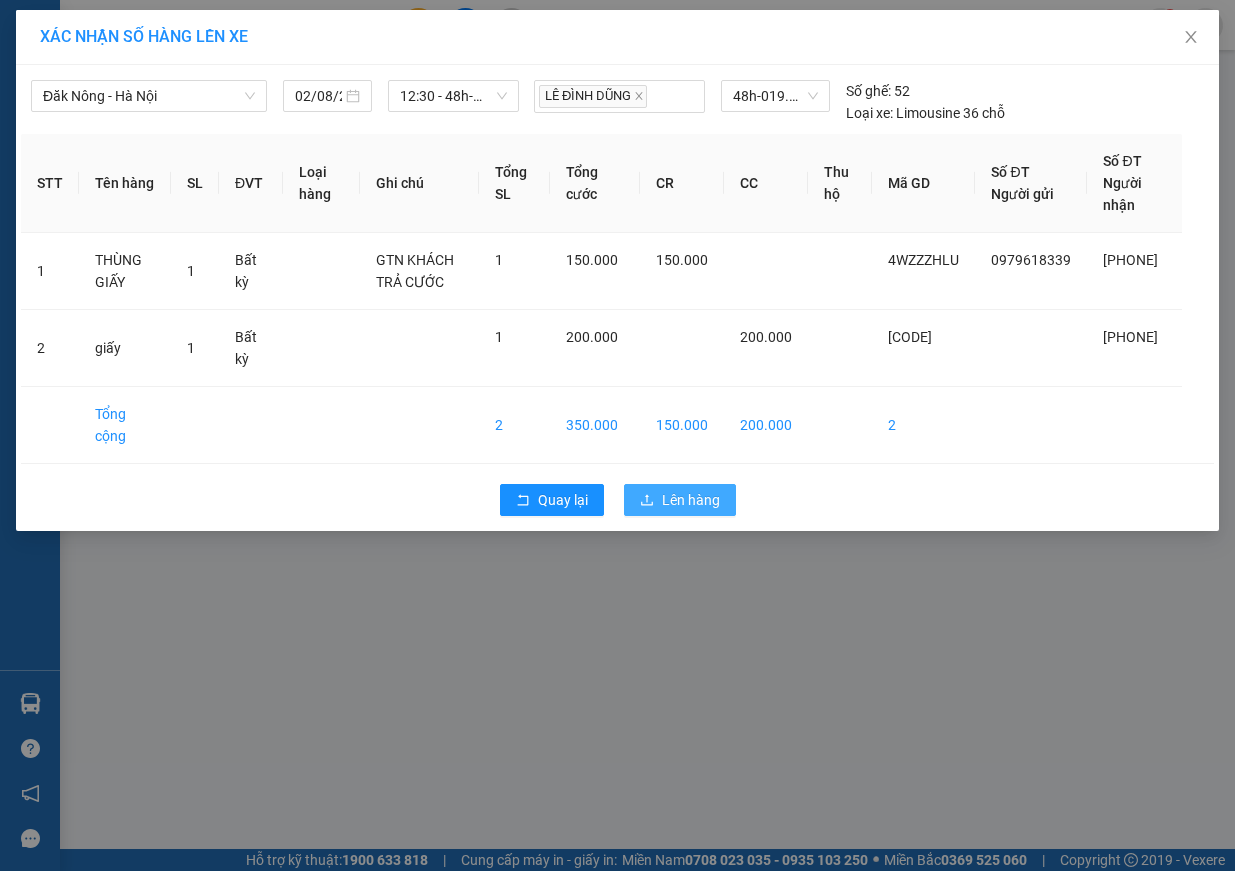 click on "Lên hàng" at bounding box center [691, 500] 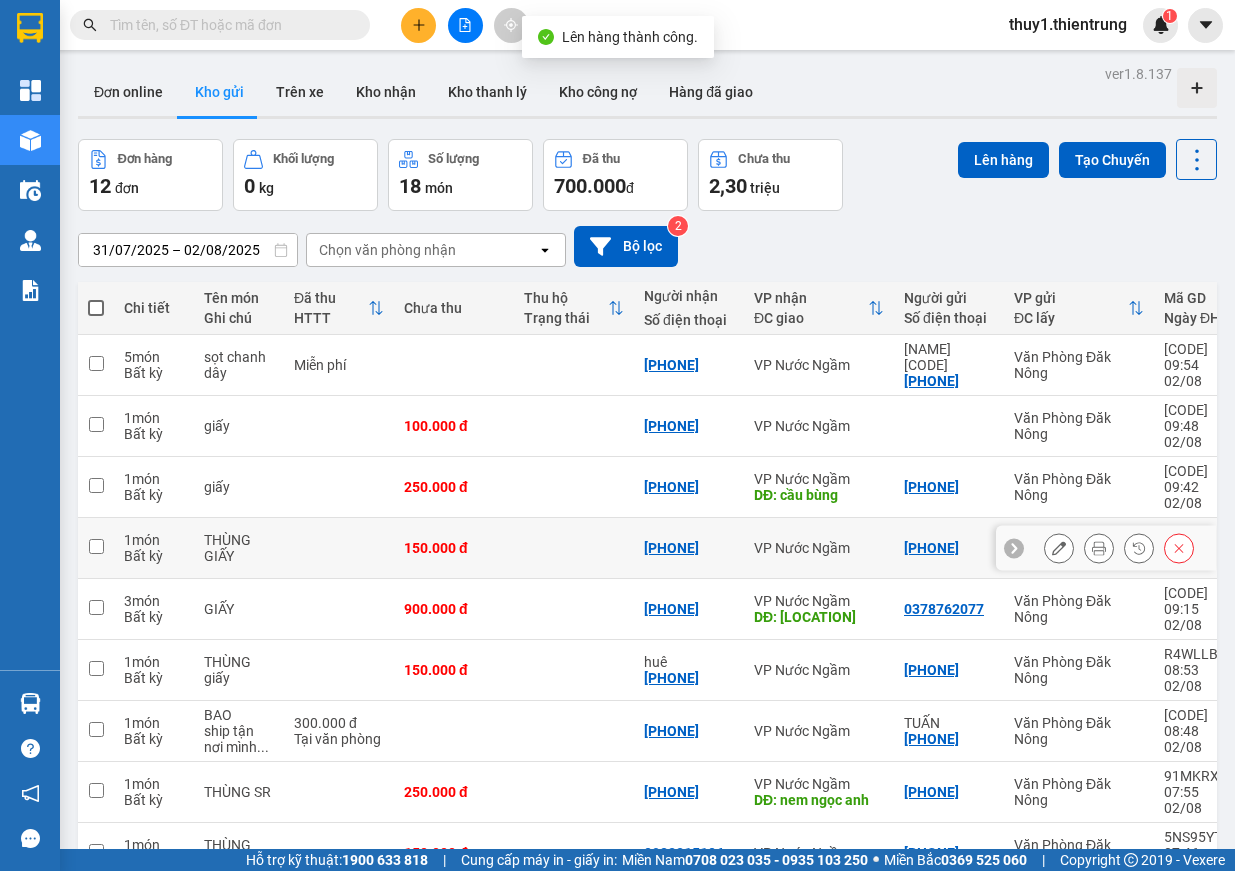 scroll, scrollTop: 132, scrollLeft: 0, axis: vertical 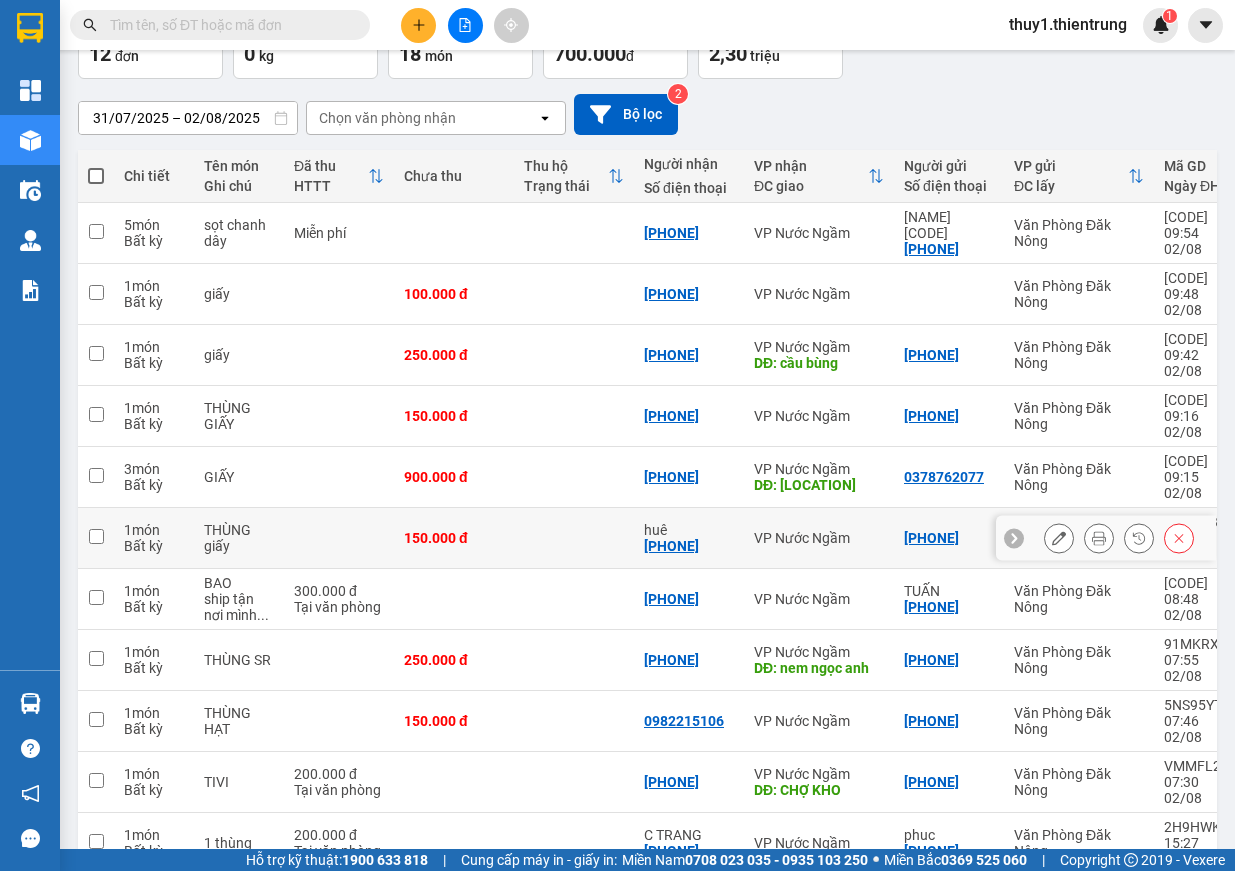 click at bounding box center (96, 536) 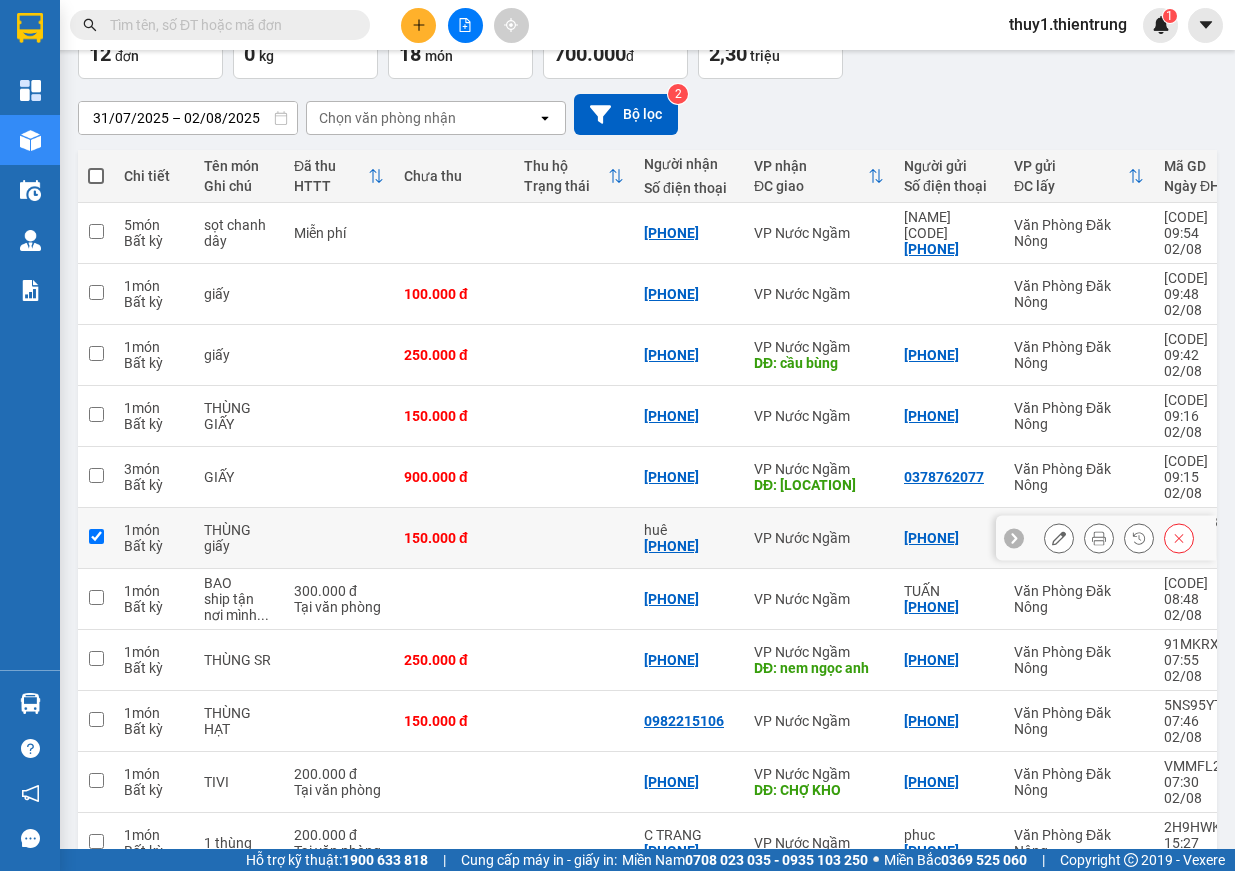 checkbox on "true" 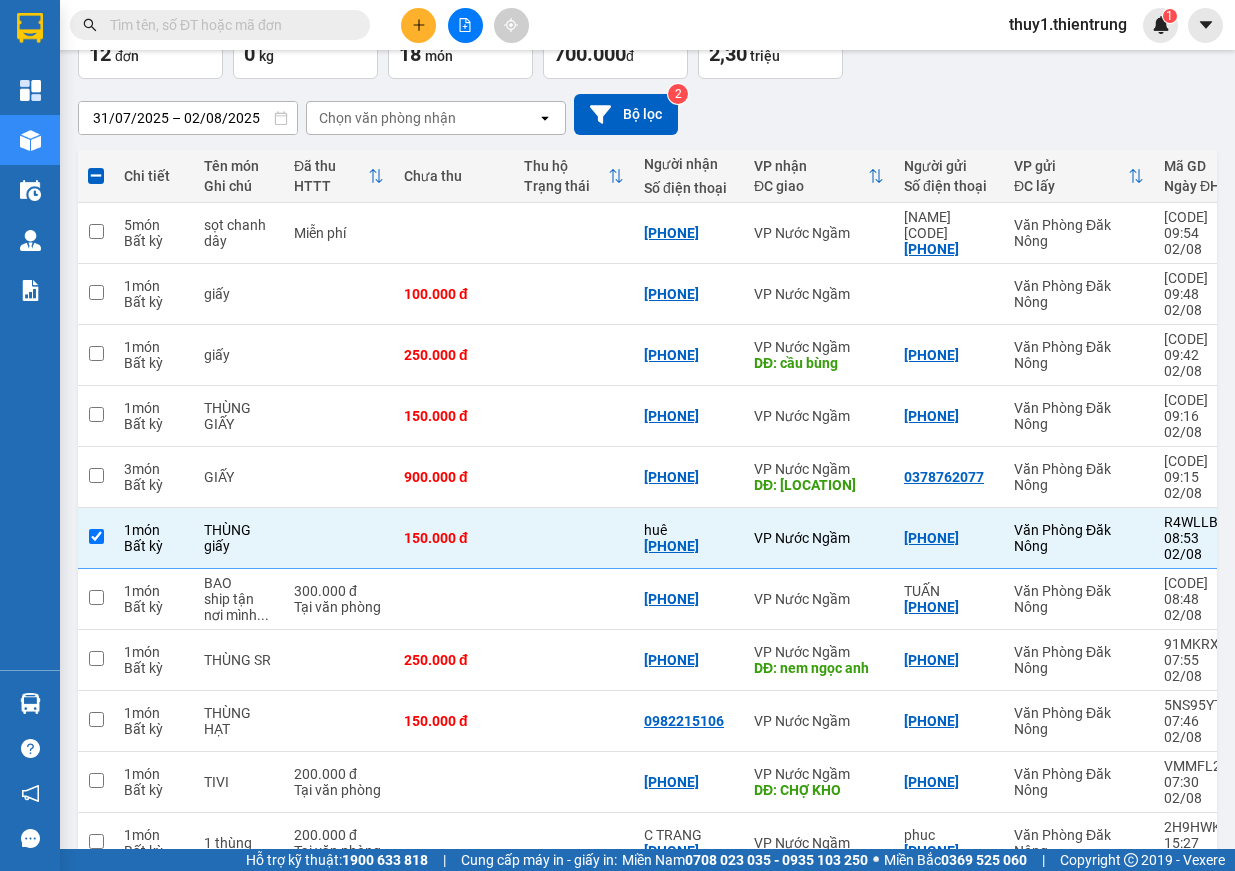 scroll, scrollTop: 0, scrollLeft: 0, axis: both 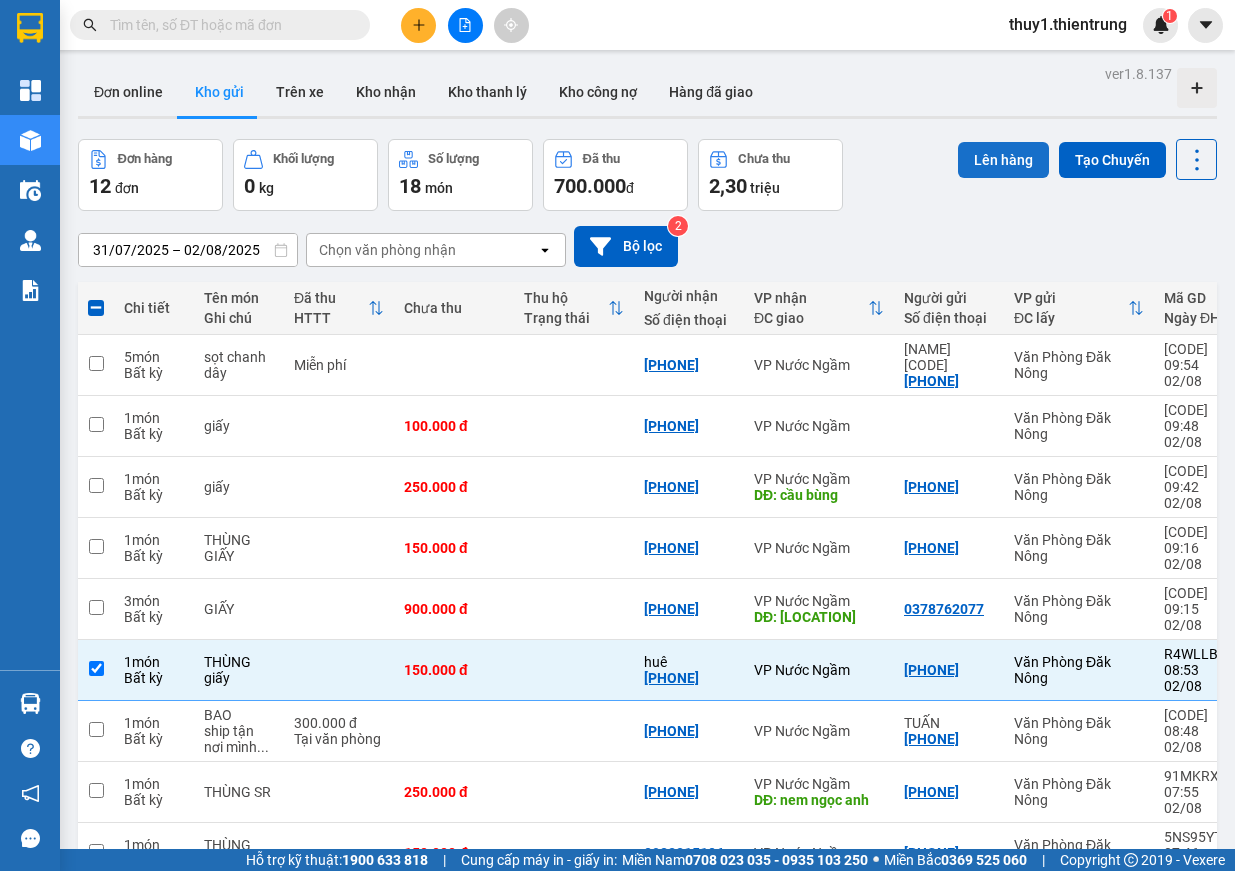 click on "Lên hàng" at bounding box center [1003, 160] 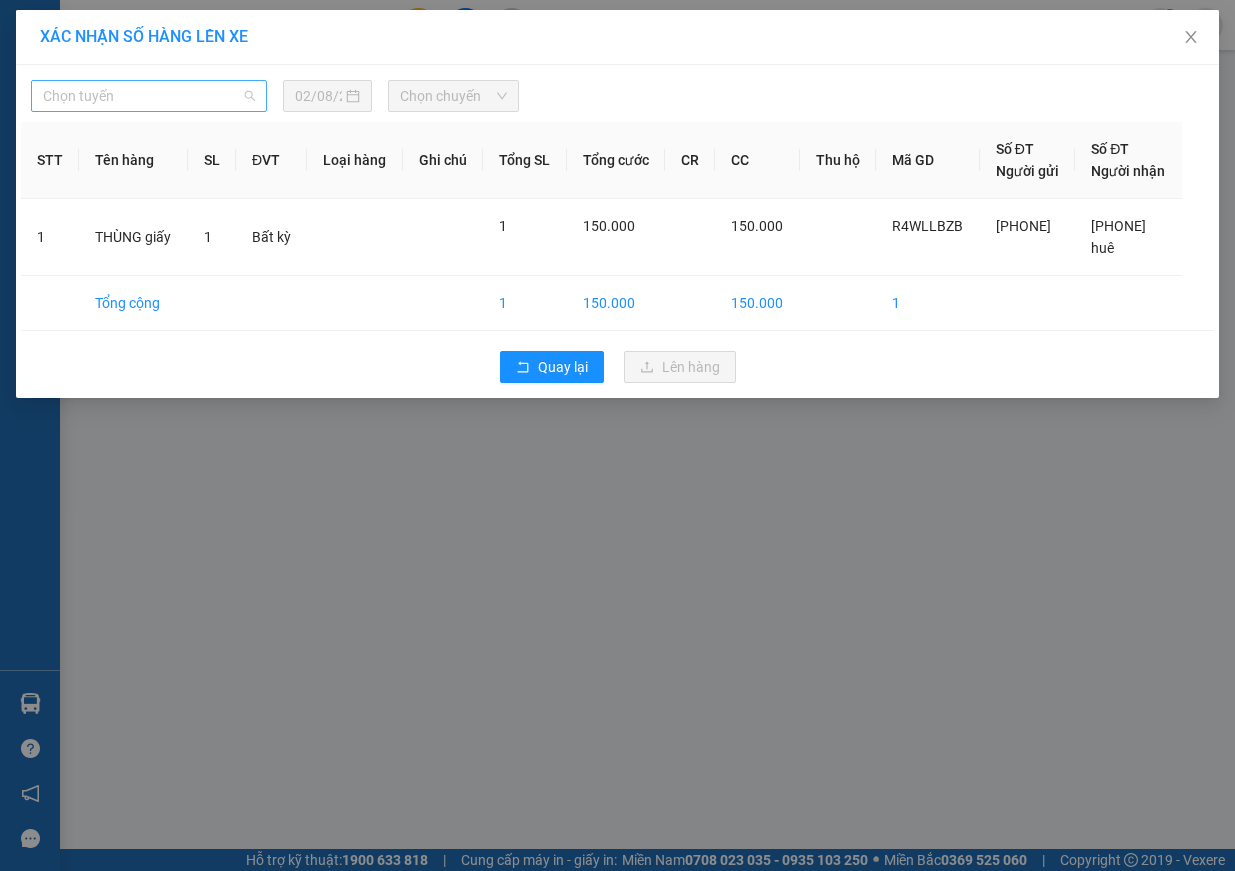 click on "Chọn tuyến" at bounding box center (149, 96) 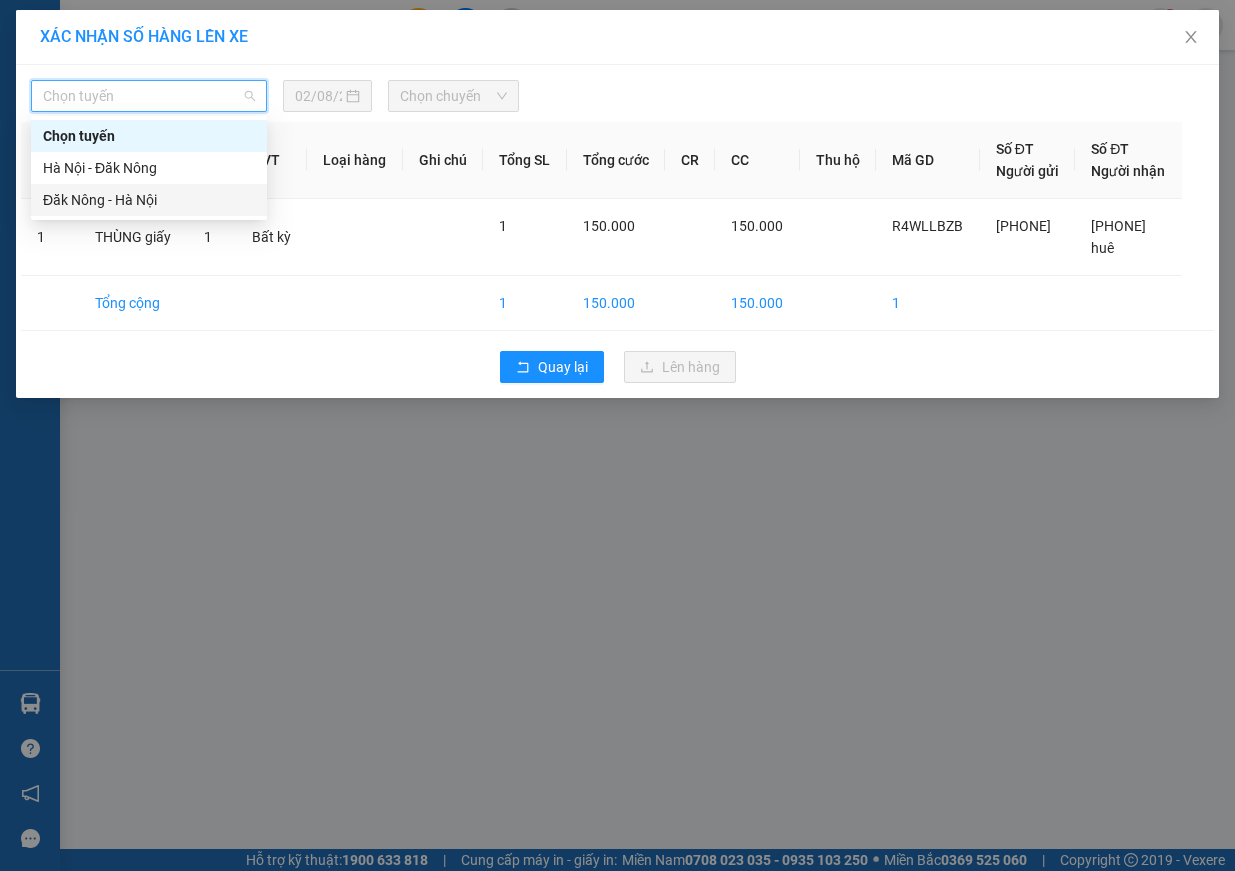 click on "Đăk Nông - Hà Nội" at bounding box center (149, 200) 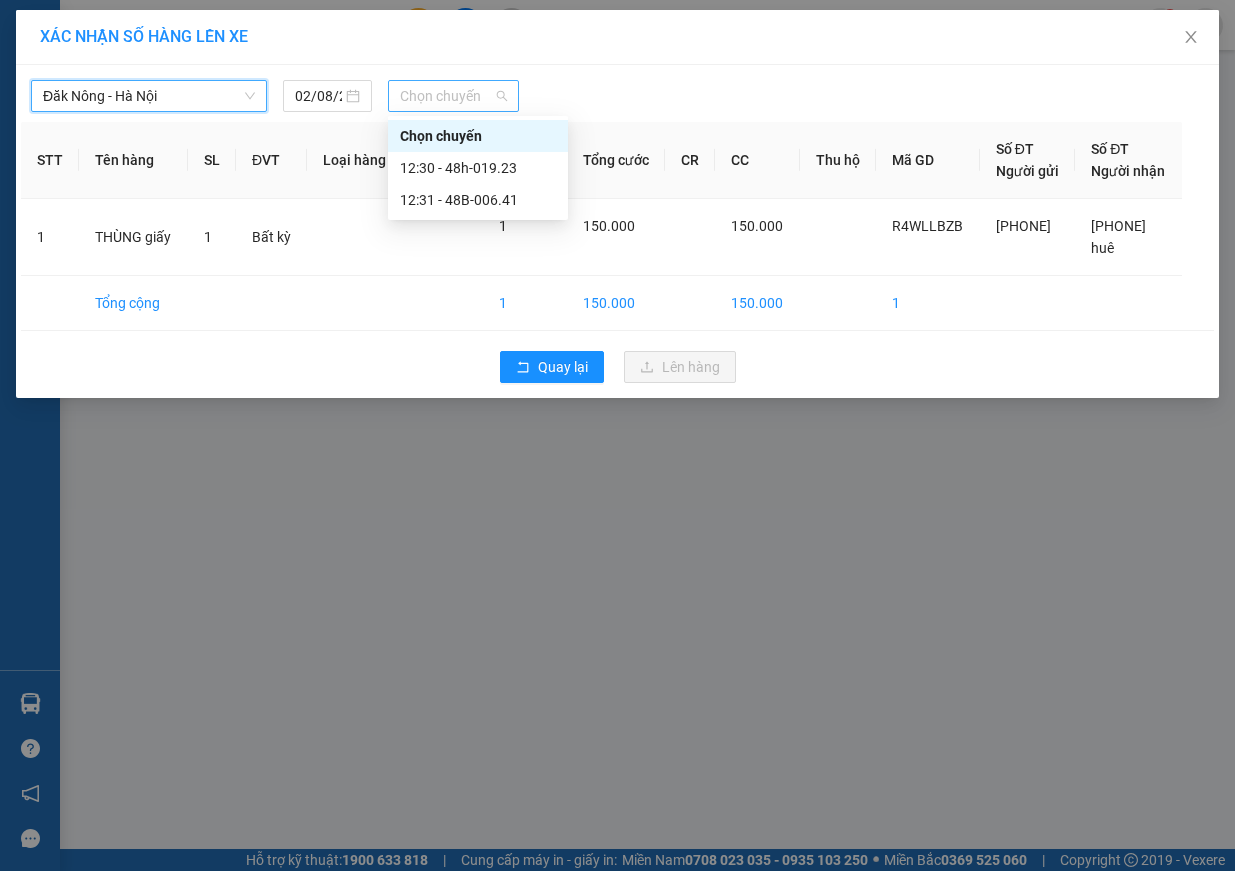 click on "Chọn chuyến" at bounding box center (453, 96) 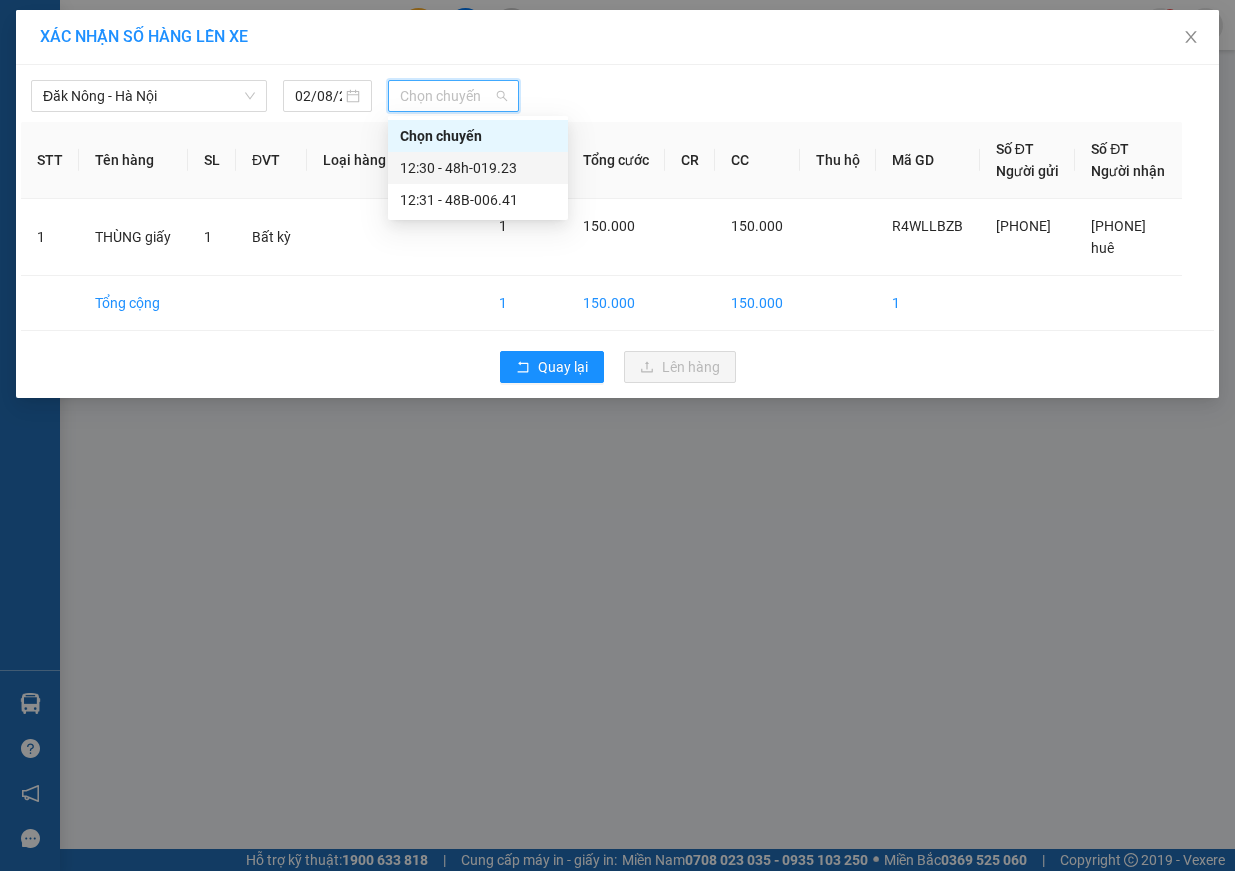 click on "12:30     - 48h-019.23" at bounding box center [478, 168] 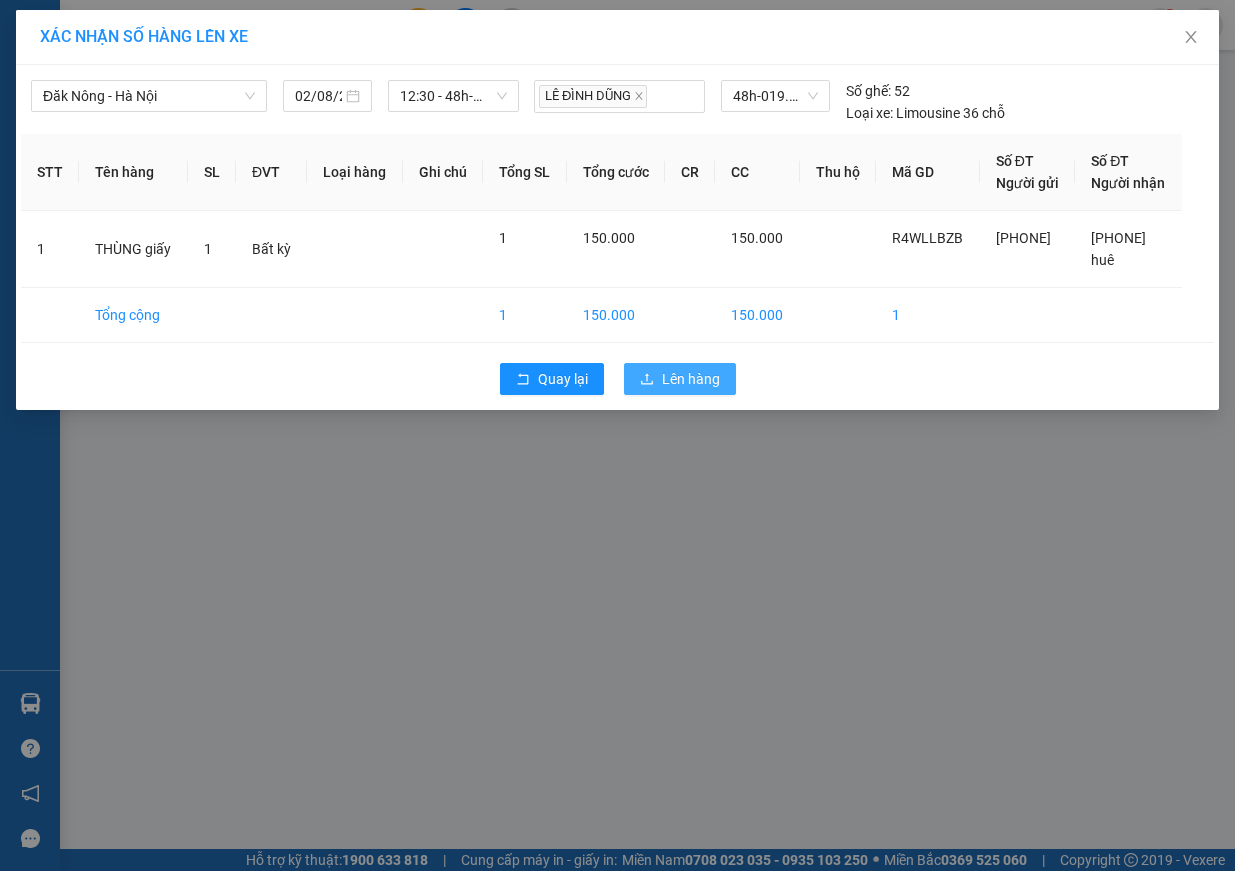 click on "Lên hàng" at bounding box center (691, 379) 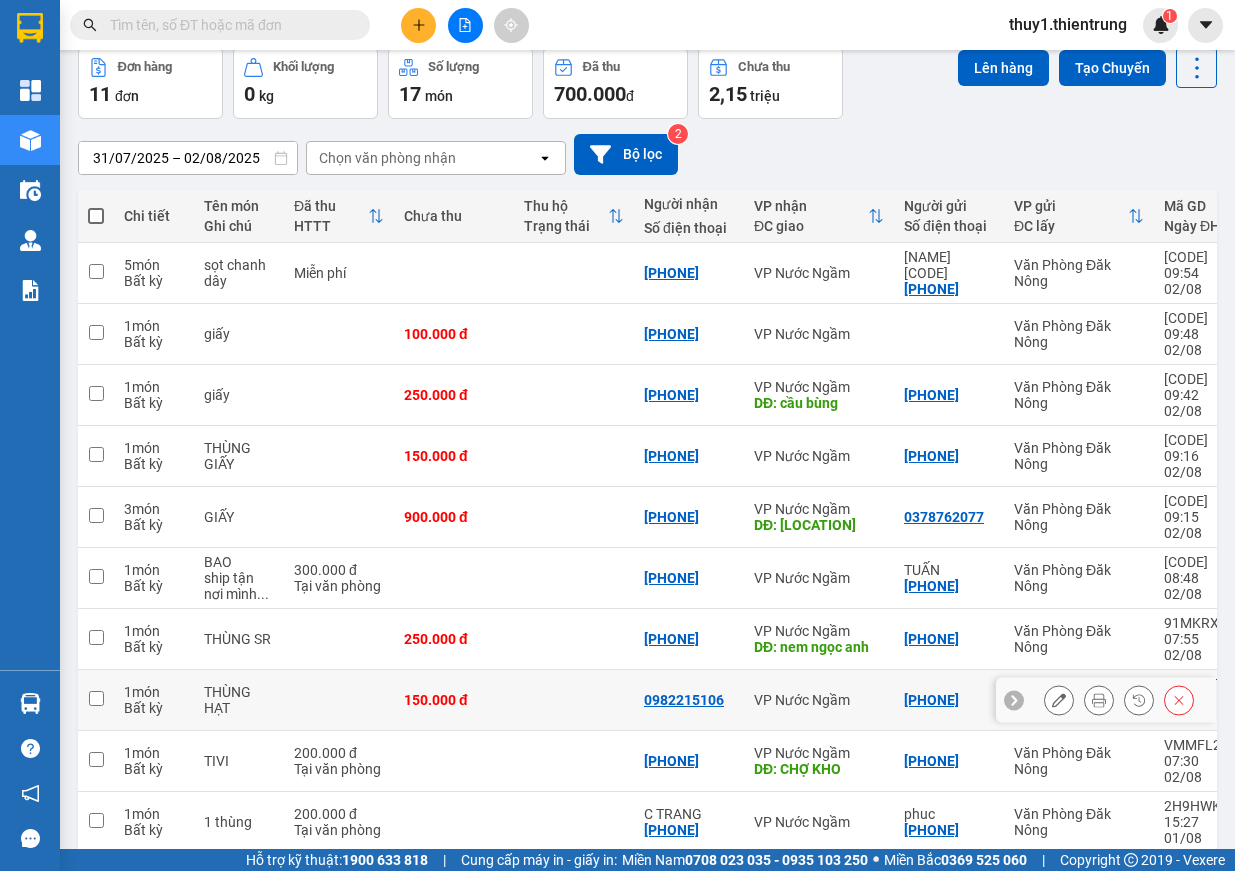 scroll, scrollTop: 0, scrollLeft: 0, axis: both 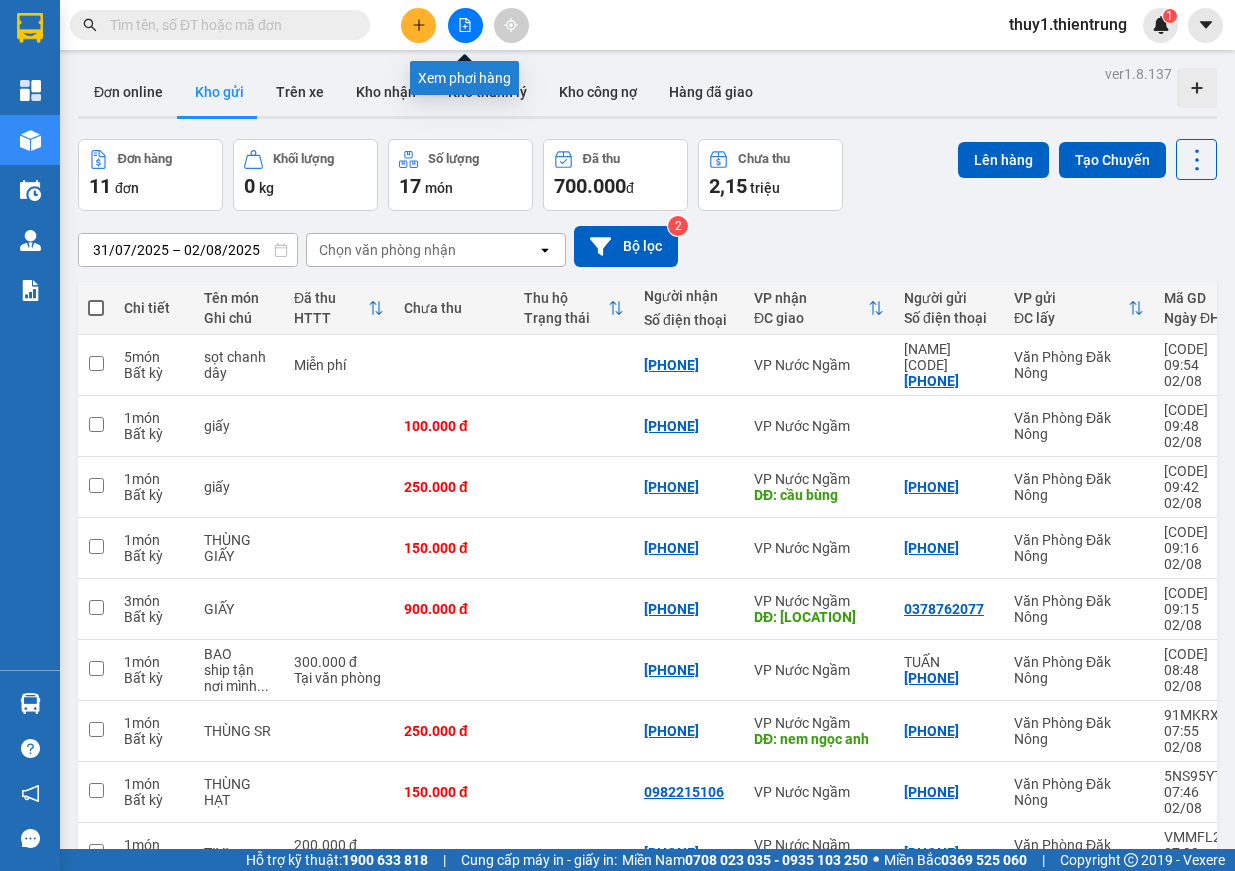 click at bounding box center (465, 25) 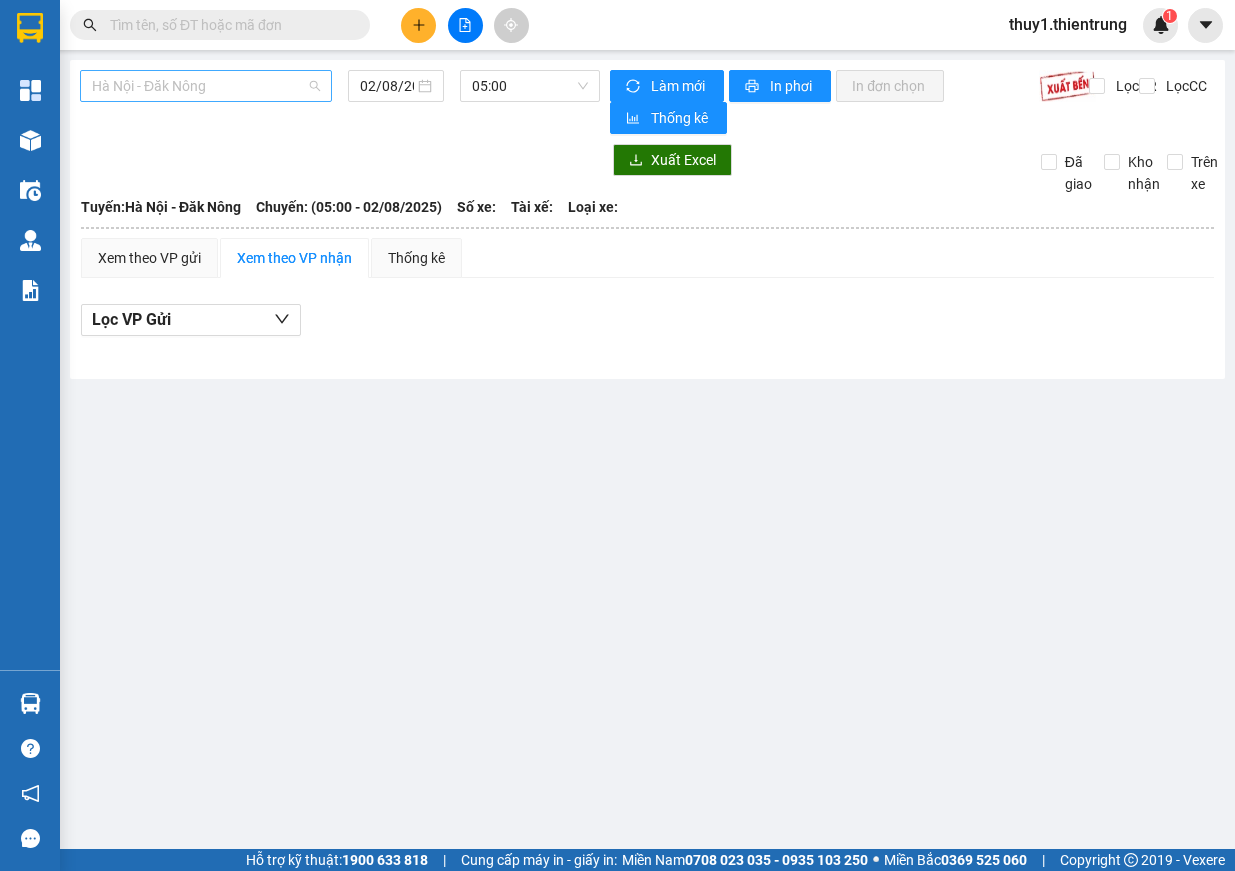 click on "Hà Nội - Đăk Nông" at bounding box center [206, 86] 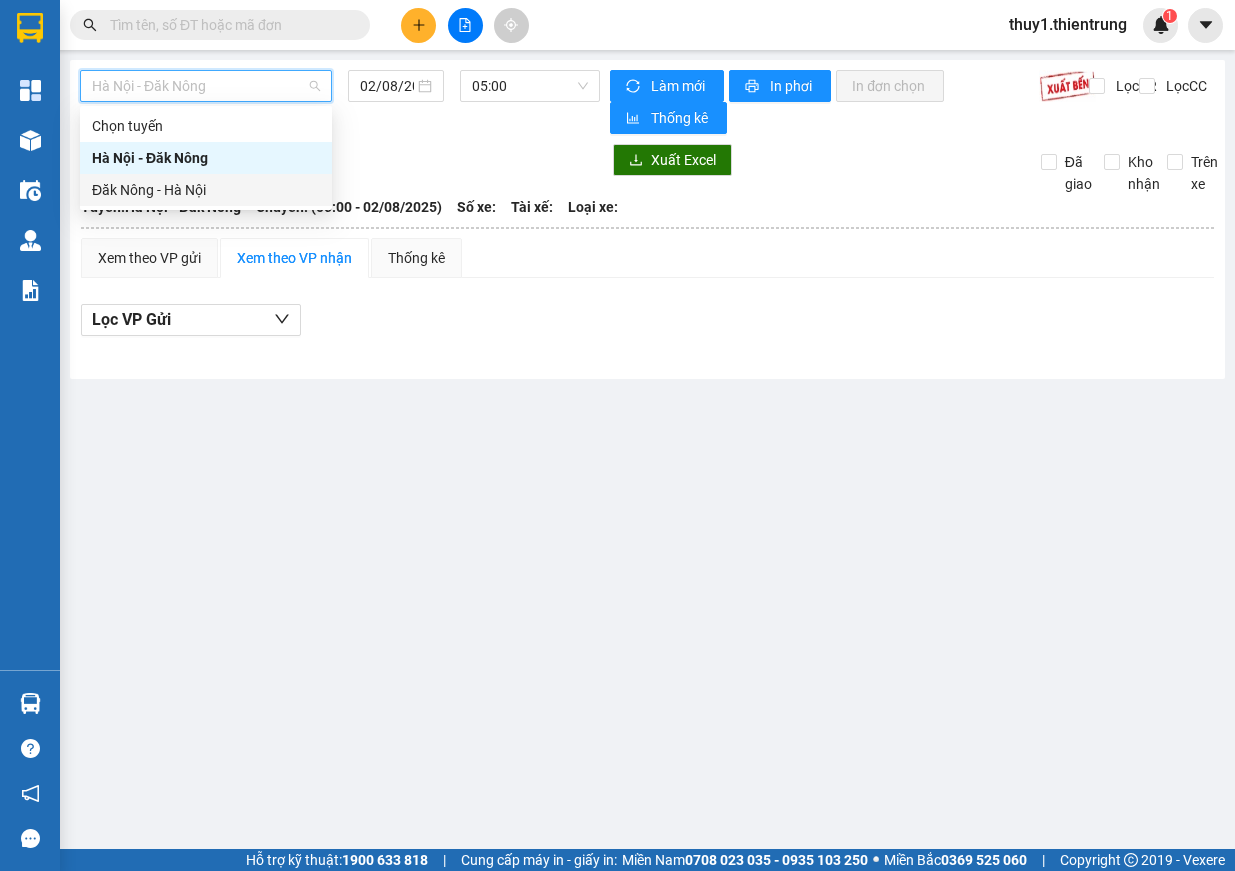 click on "Đăk Nông - Hà Nội" at bounding box center (206, 190) 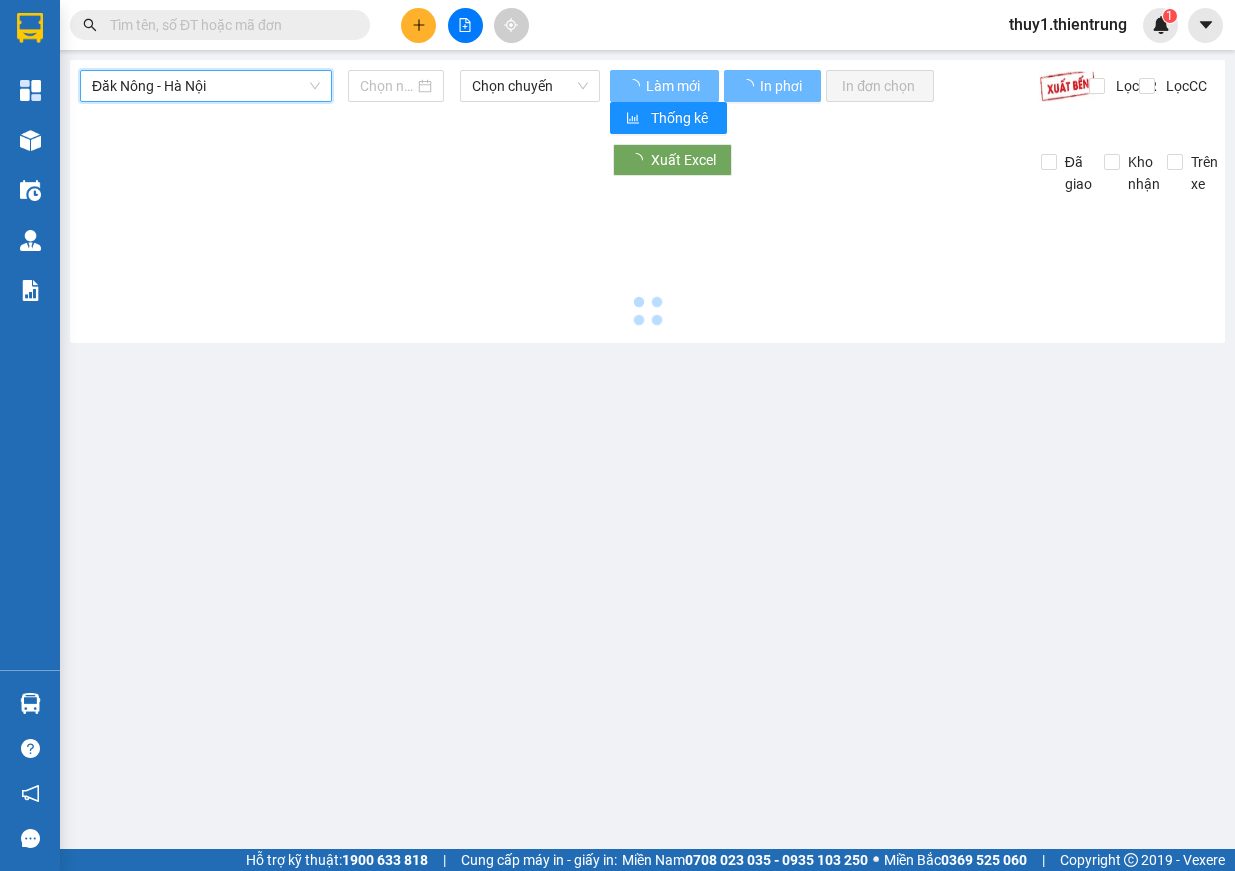 type on "02/08/2025" 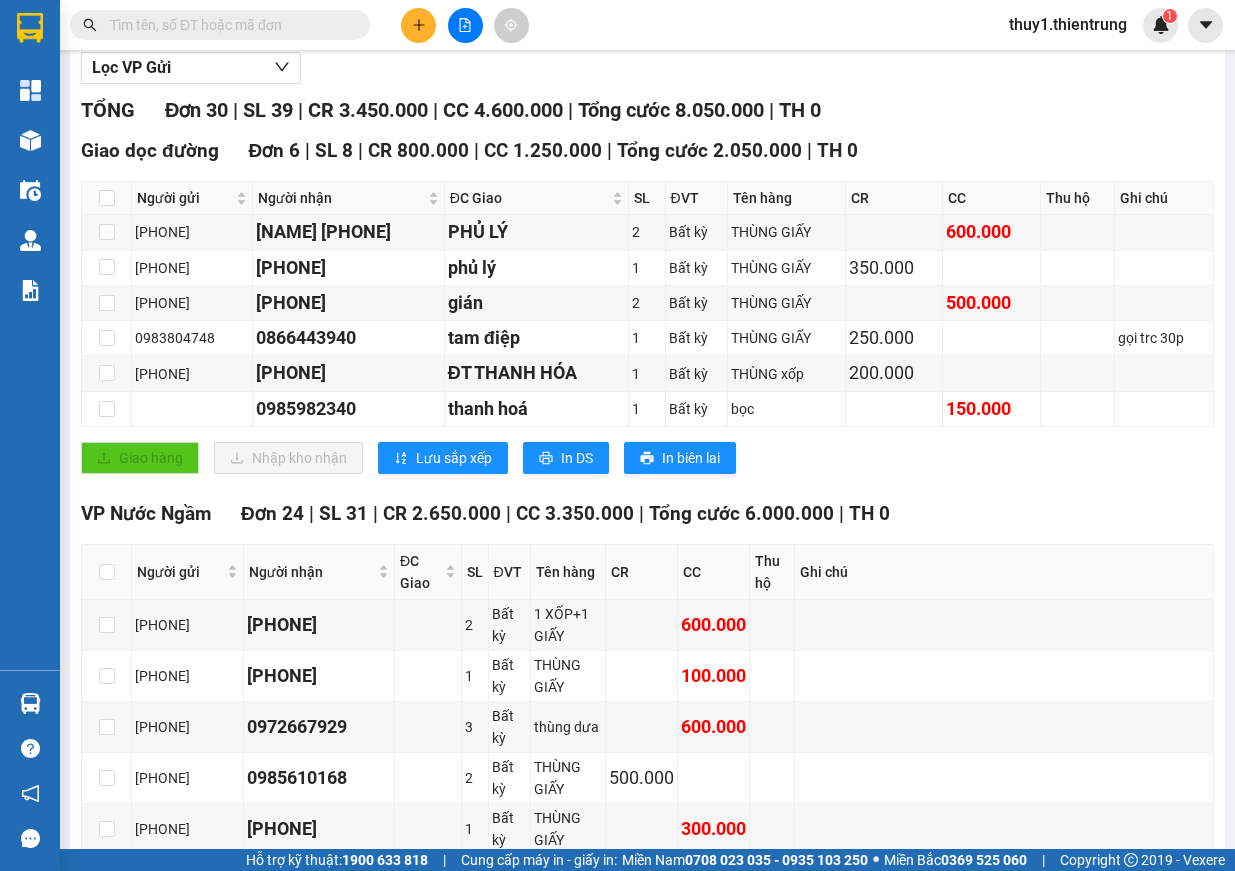 scroll, scrollTop: 0, scrollLeft: 0, axis: both 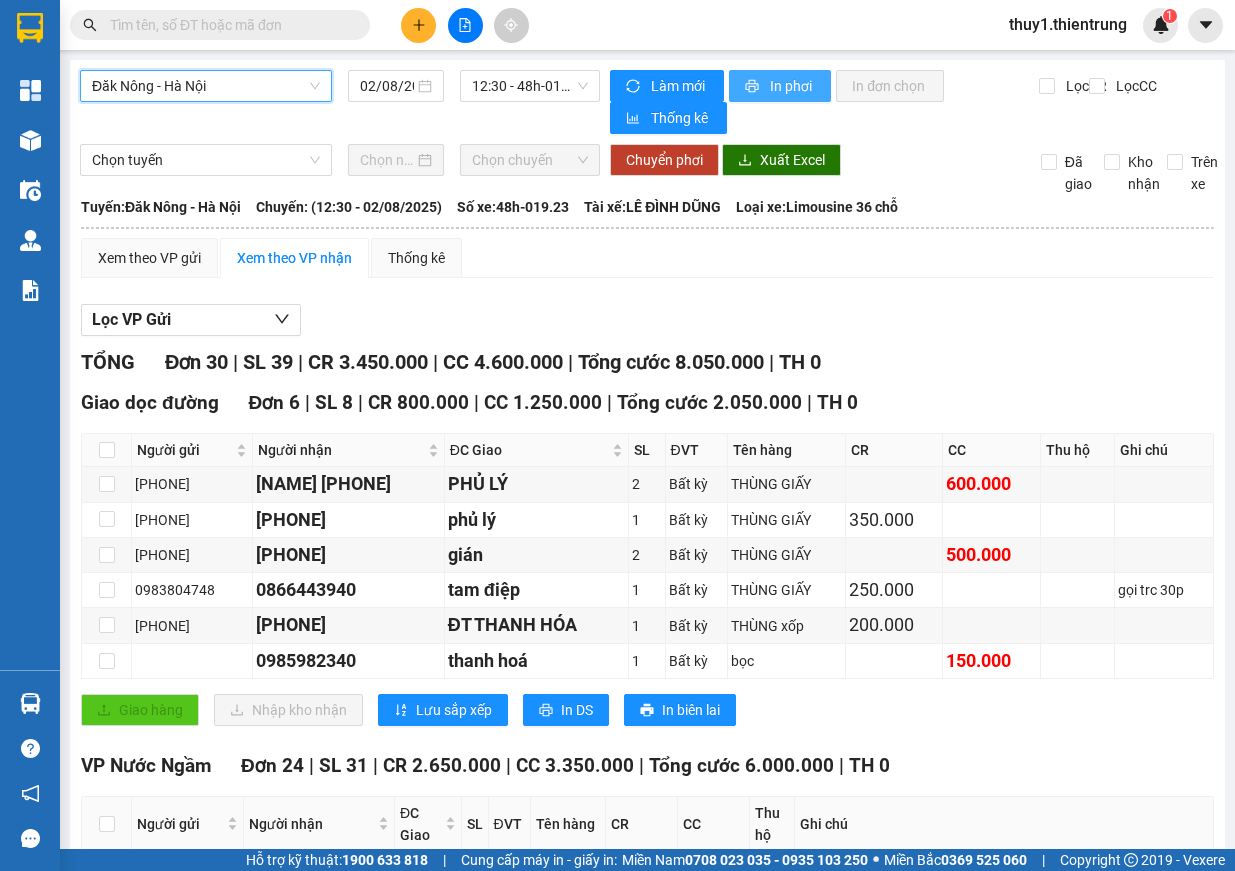 click on "In phơi" at bounding box center (792, 86) 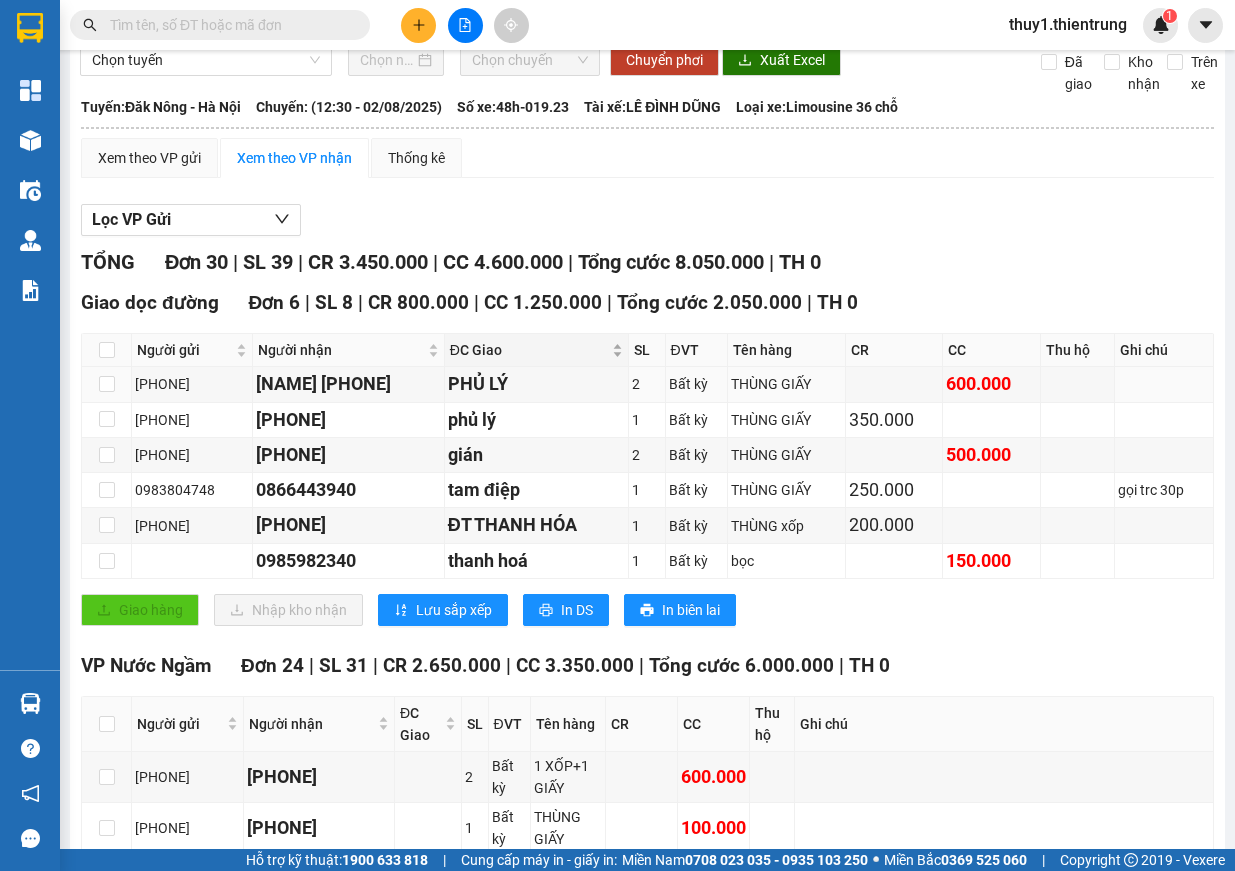 scroll, scrollTop: 0, scrollLeft: 0, axis: both 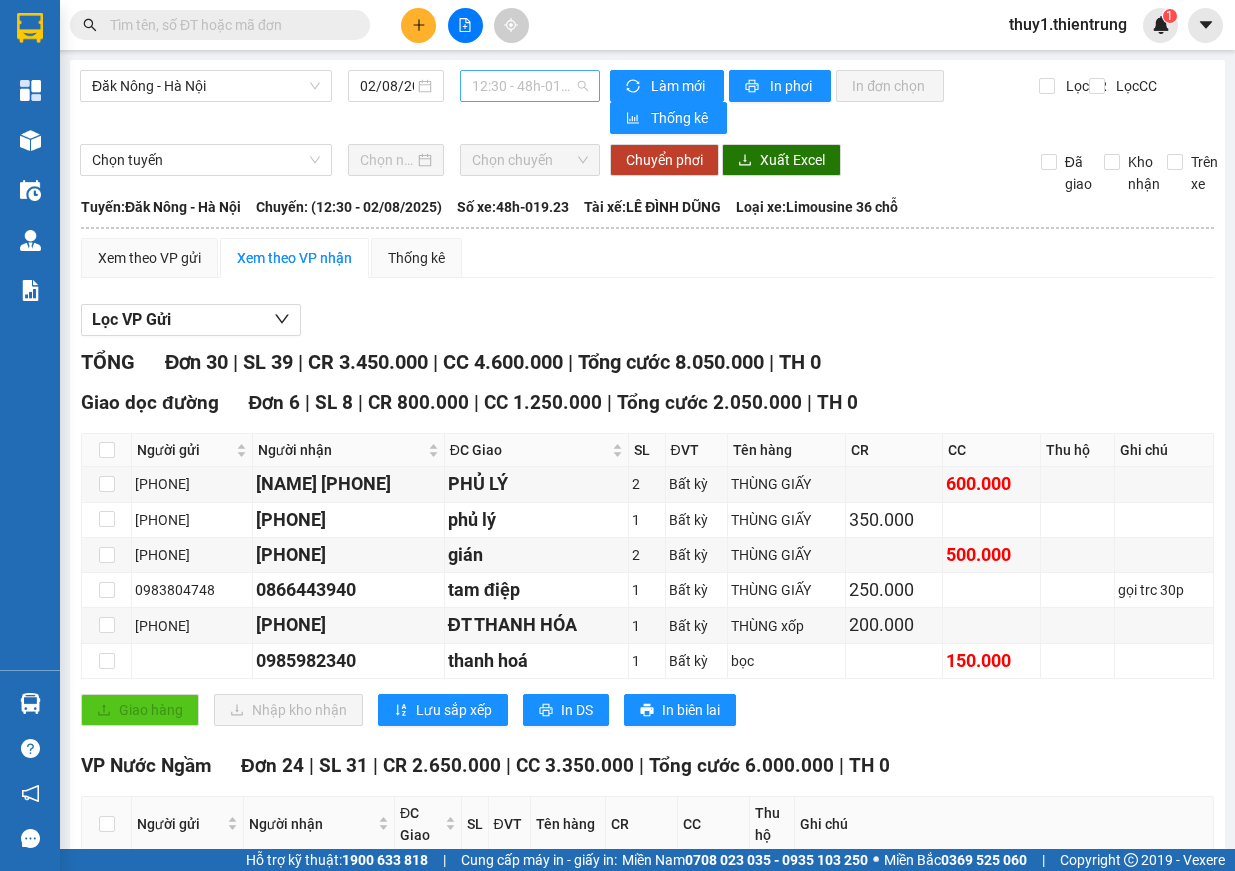 click on "12:30     - 48h-019.23" at bounding box center [530, 86] 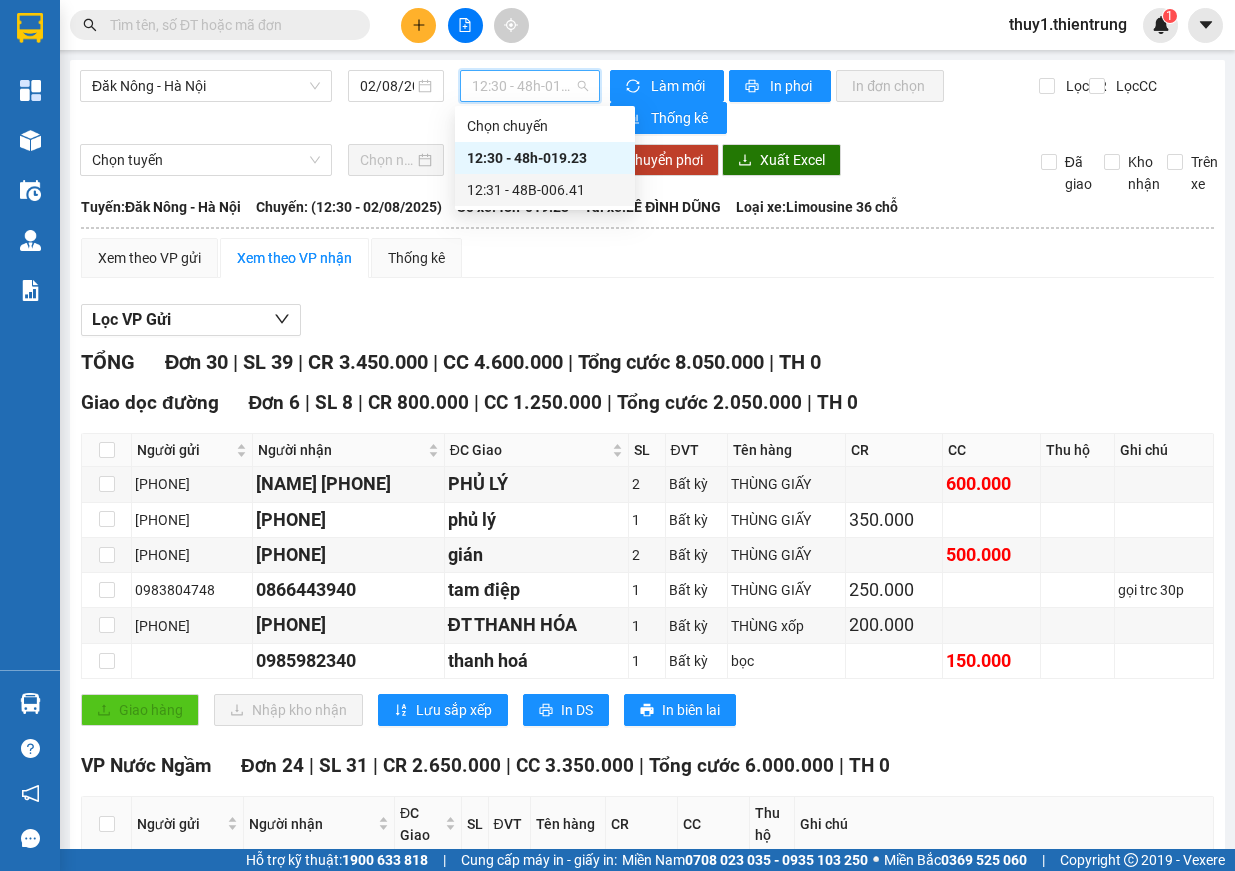 click on "12:31     - 48B-006.41" at bounding box center (545, 190) 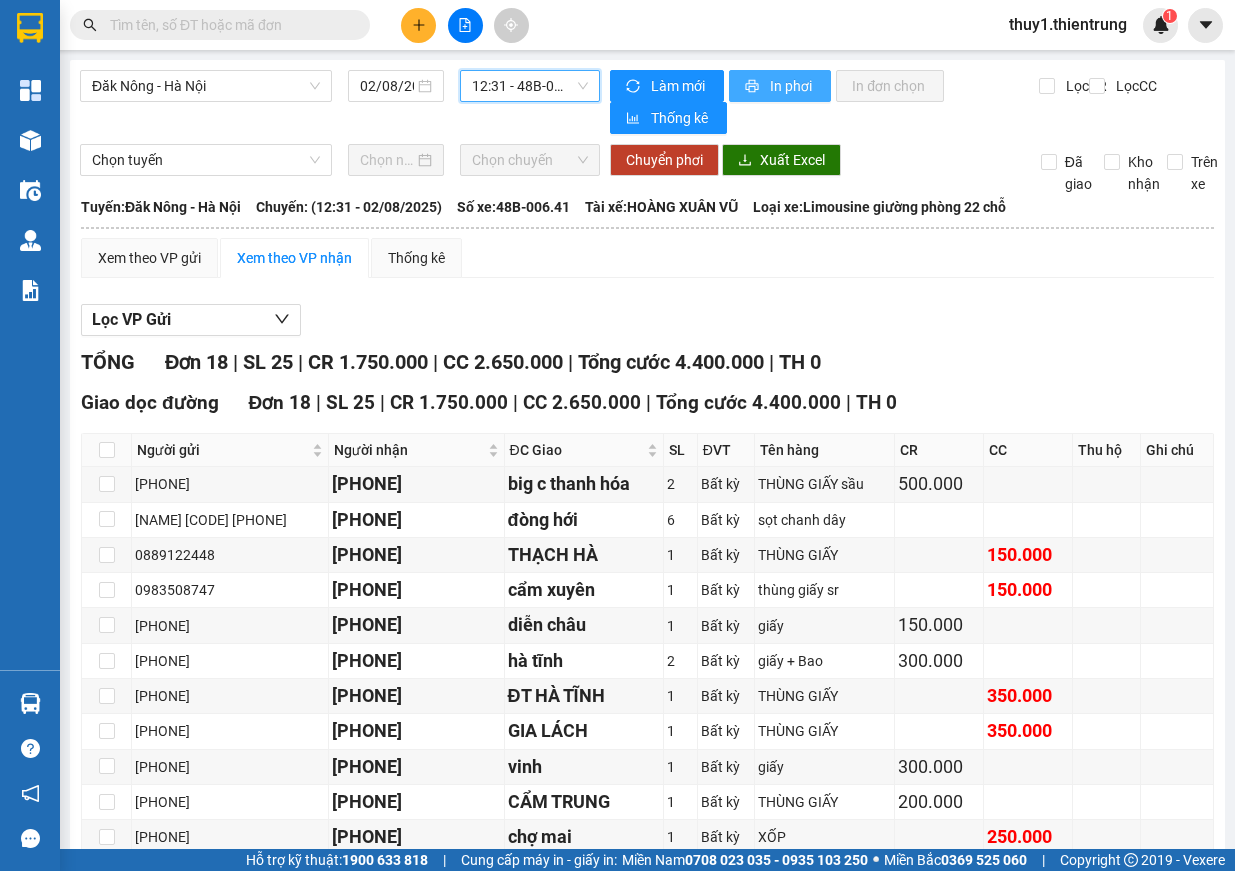 click on "In phơi" at bounding box center [792, 86] 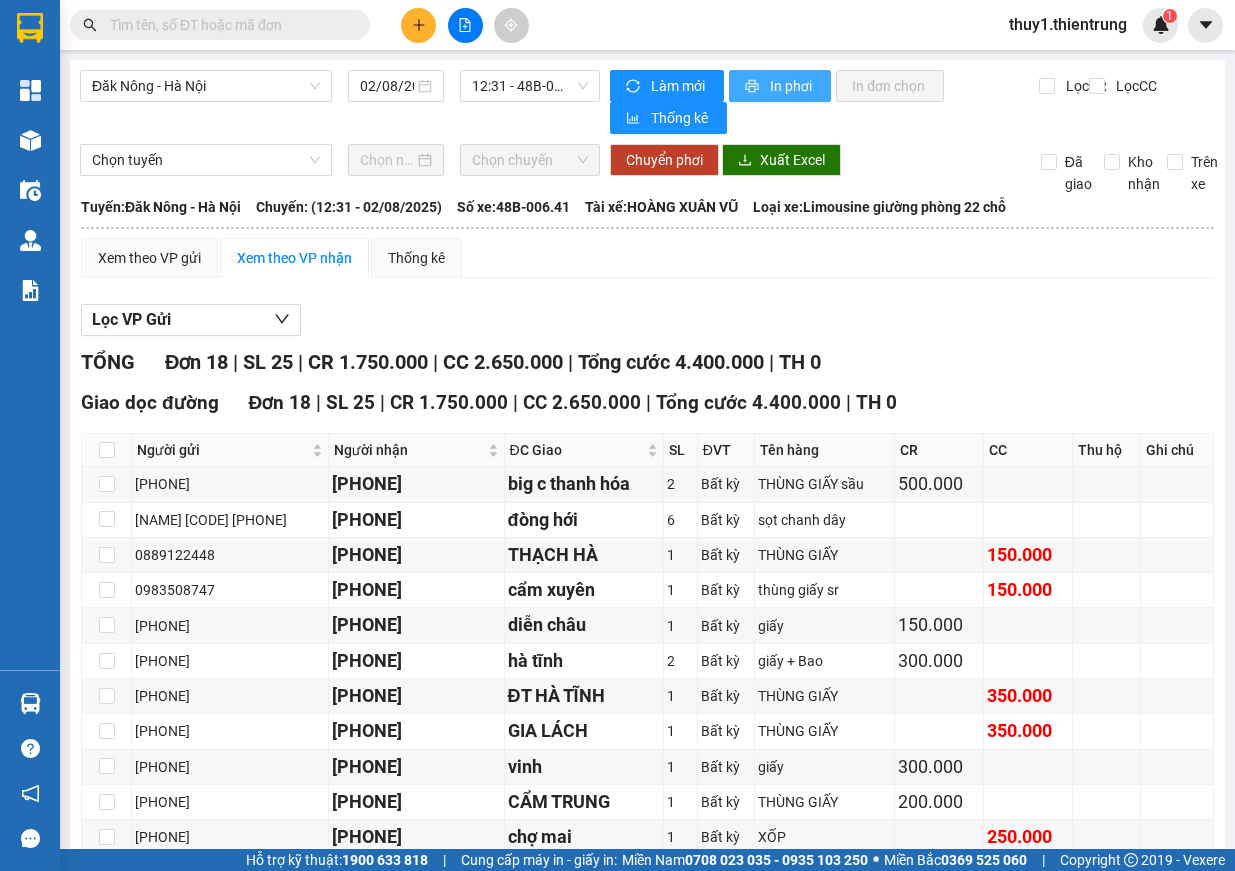 scroll, scrollTop: 0, scrollLeft: 0, axis: both 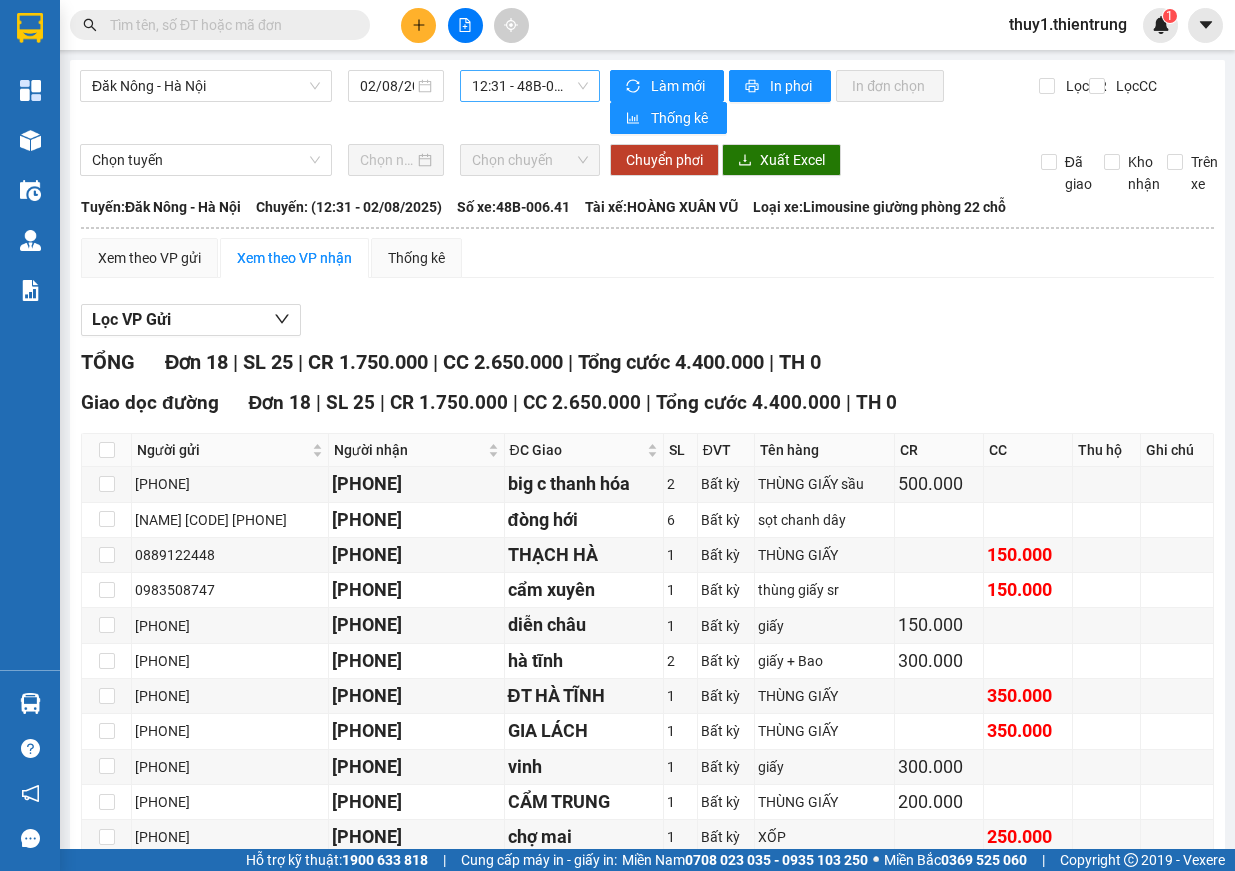 click on "12:31     - 48B-006.41" at bounding box center (530, 86) 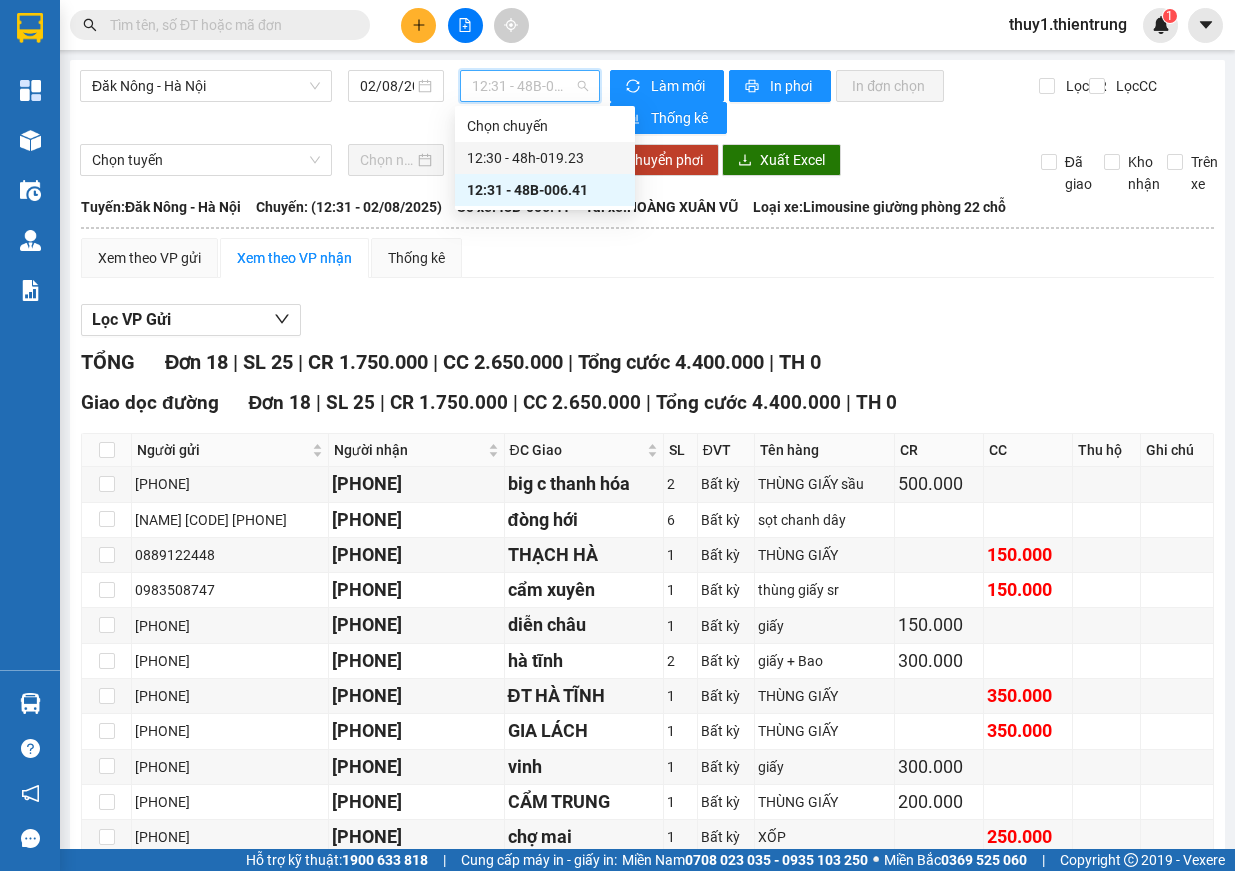 click on "12:30     - 48h-019.23" at bounding box center [545, 158] 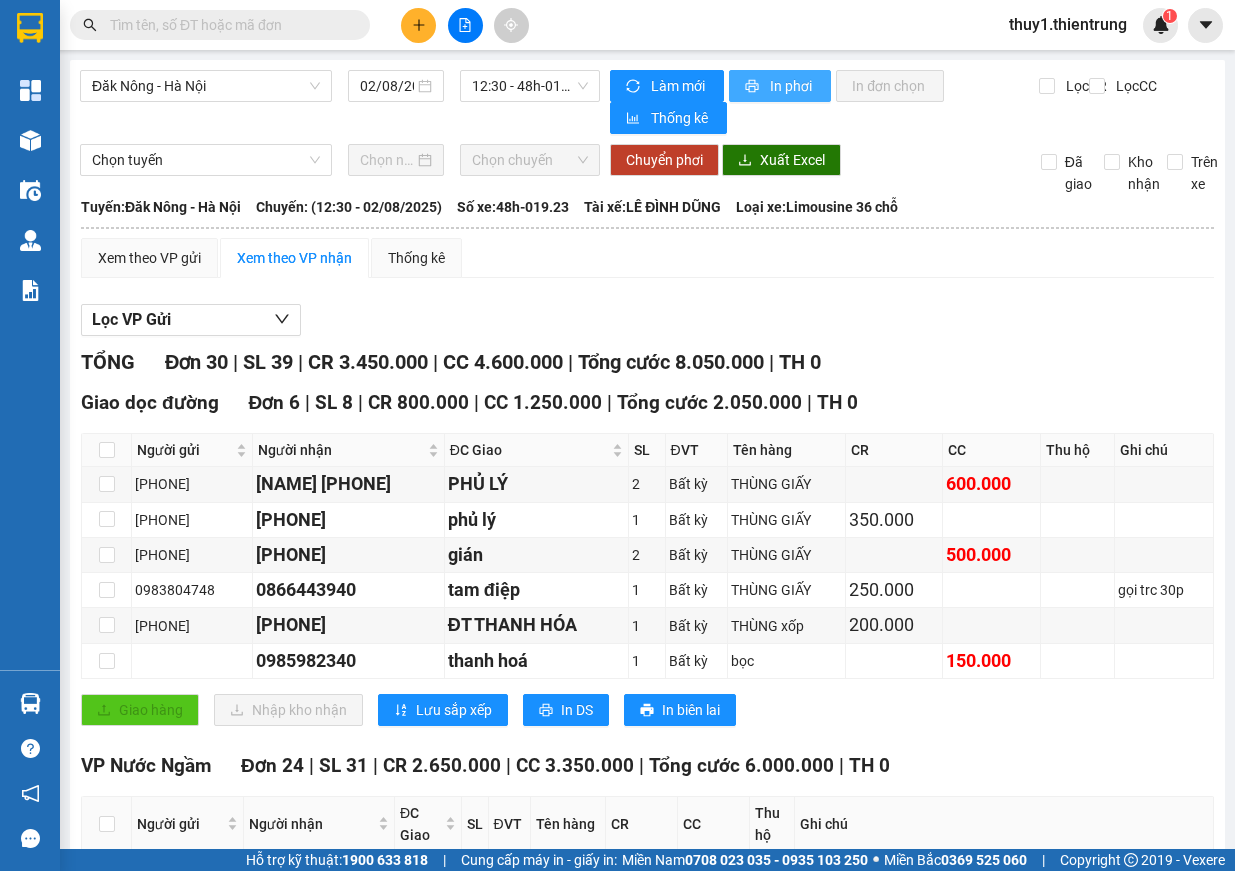 click on "In phơi" at bounding box center (792, 86) 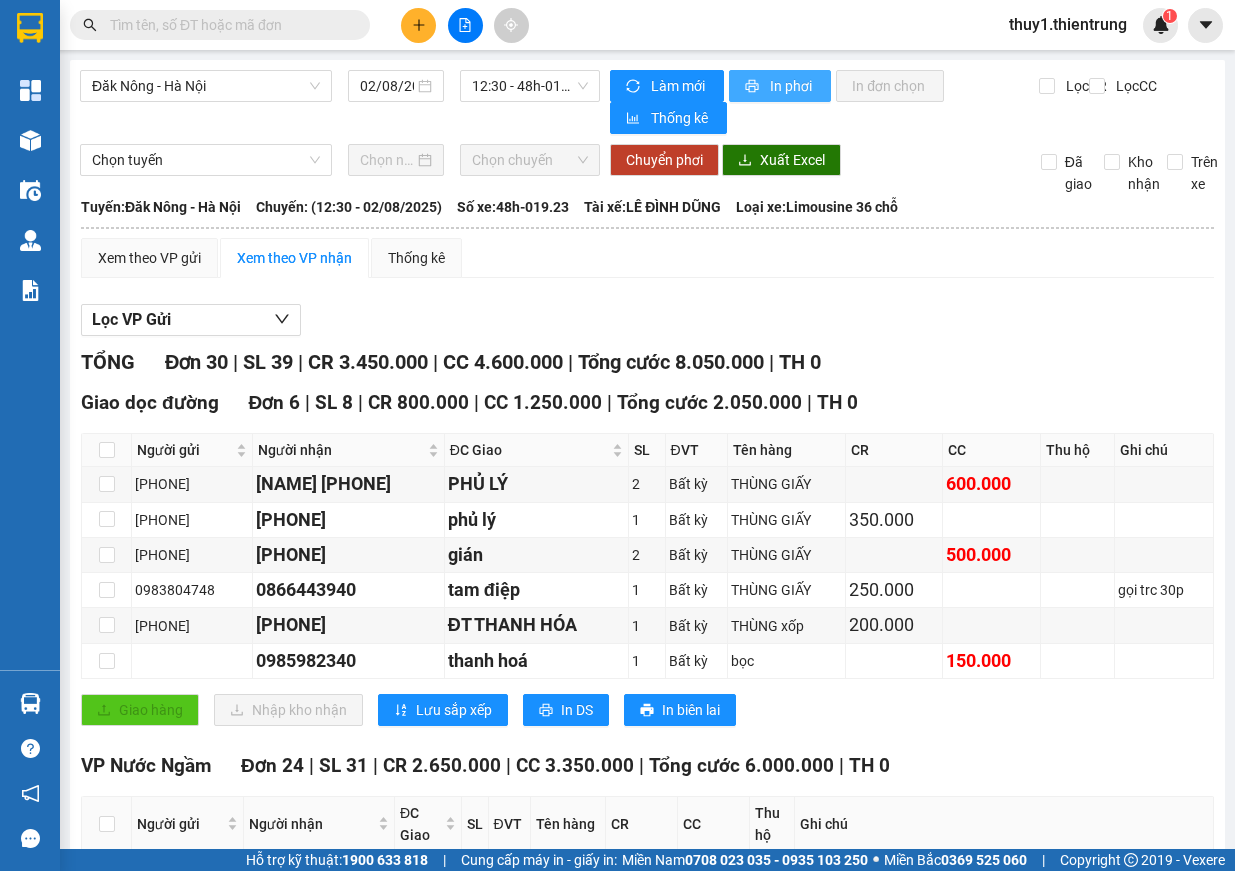 scroll, scrollTop: 0, scrollLeft: 0, axis: both 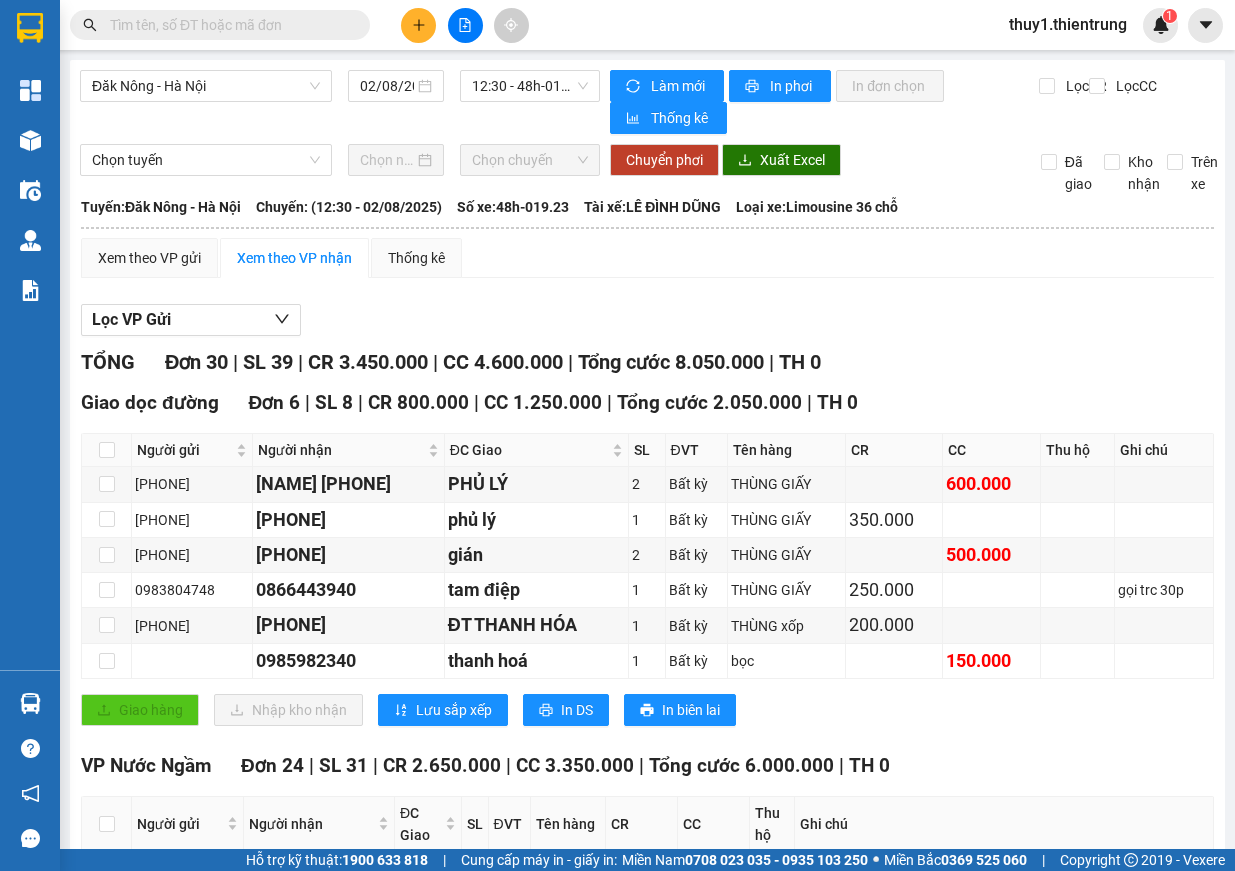 click at bounding box center [647, 228] 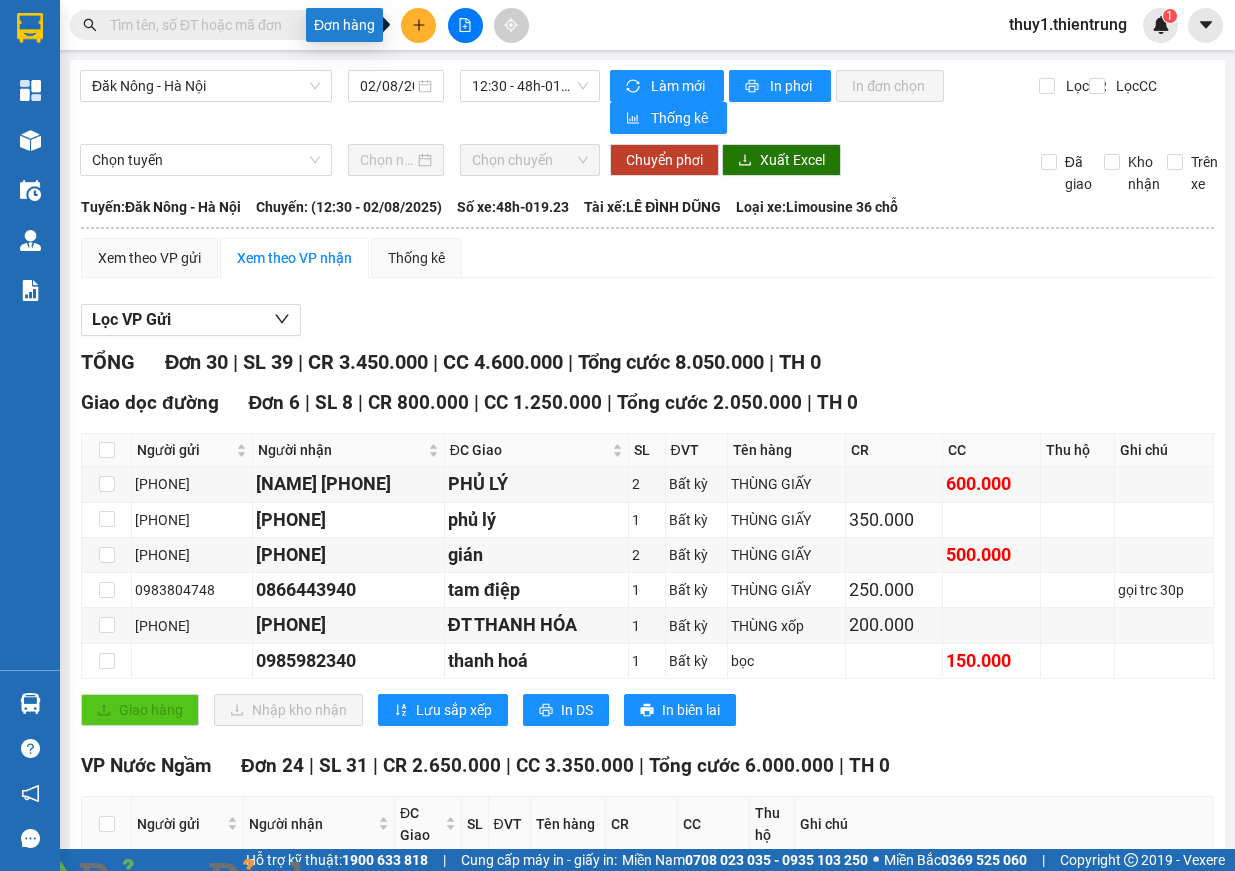 click at bounding box center [418, 25] 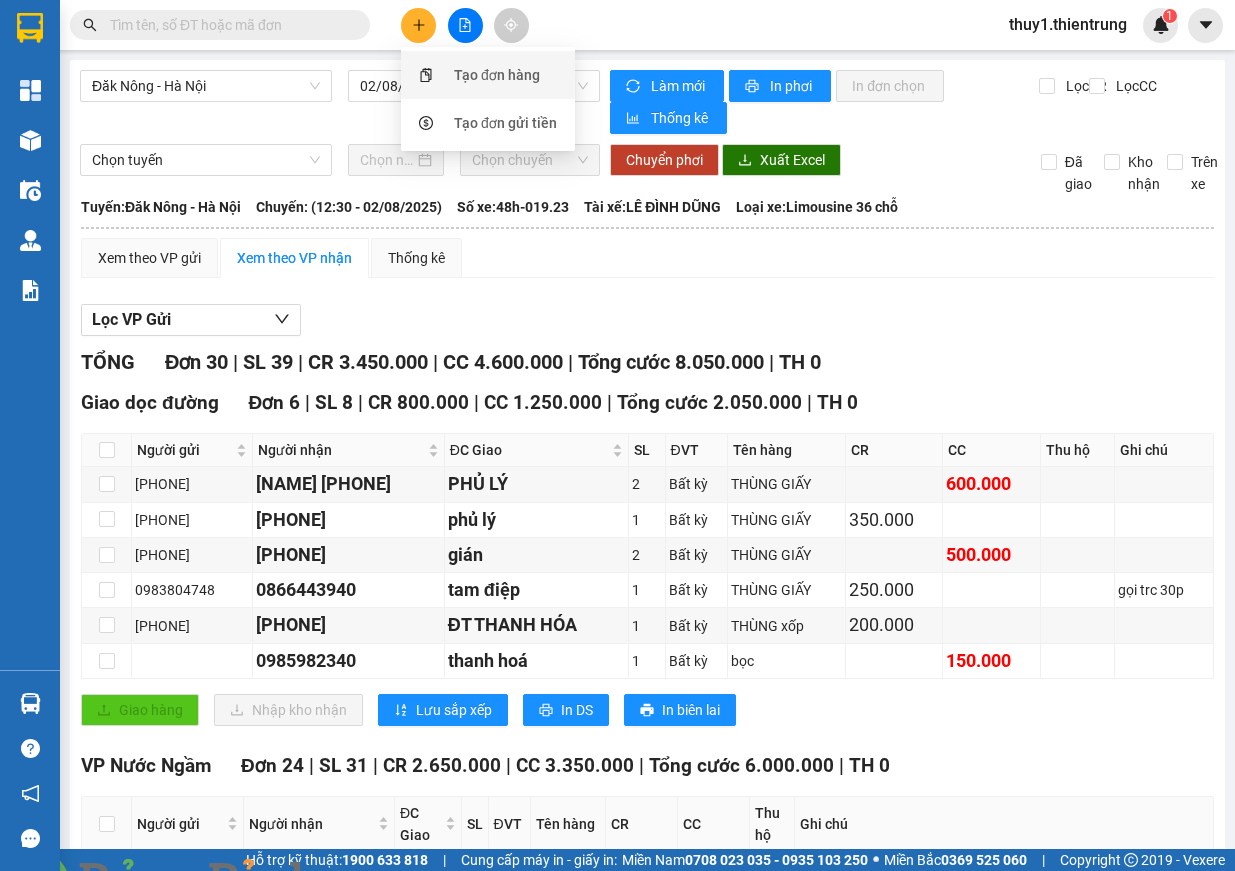 click on "Tạo đơn hàng" at bounding box center (497, 75) 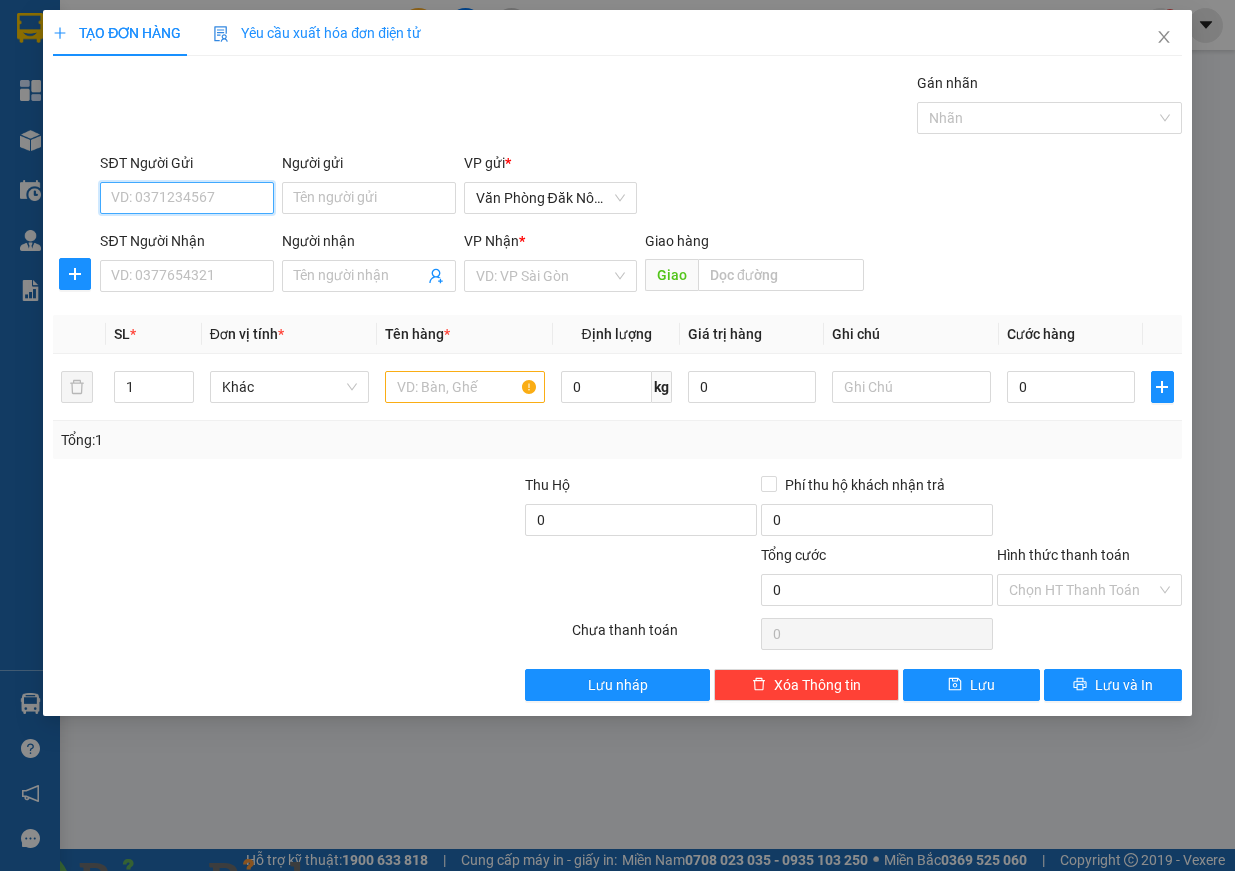 click on "SĐT Người Gửi" at bounding box center (187, 198) 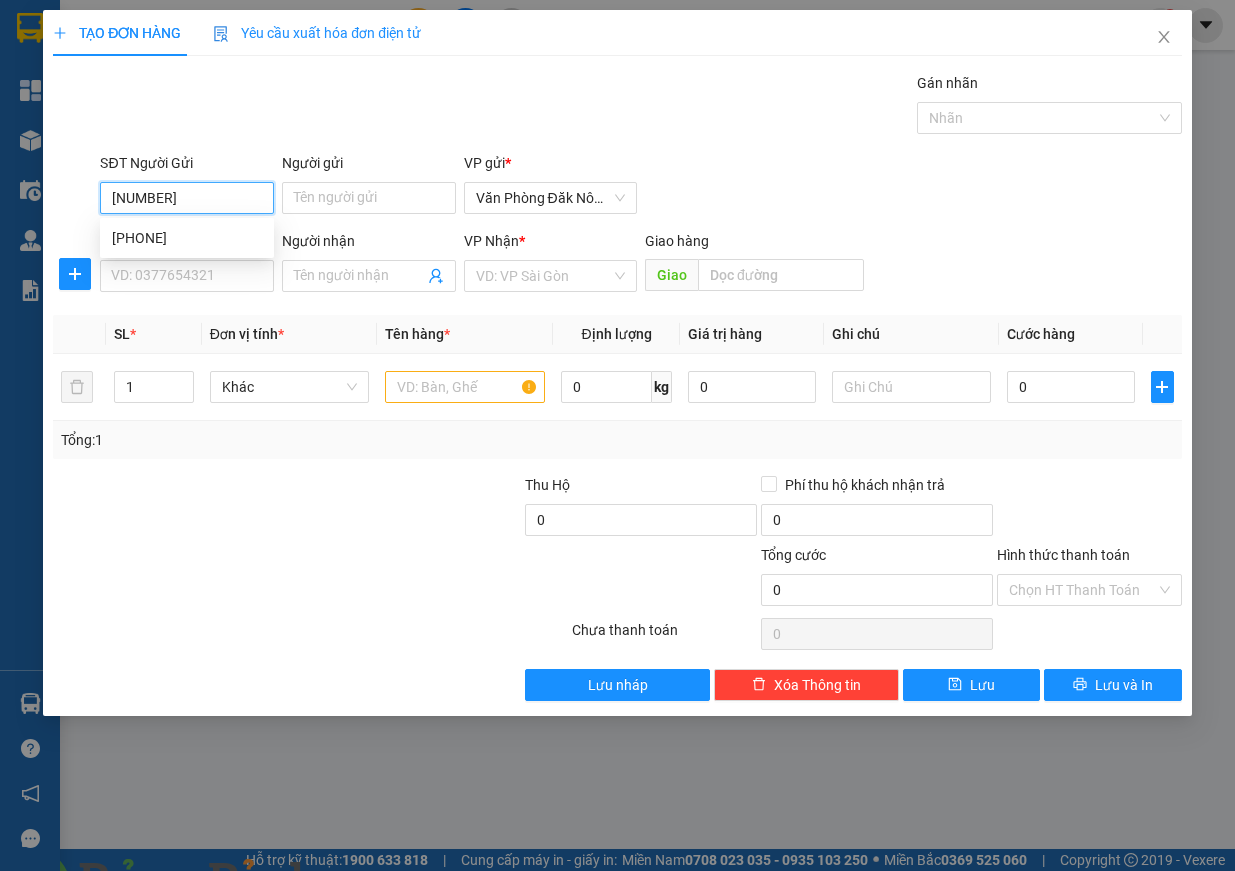 type on "[PHONE]" 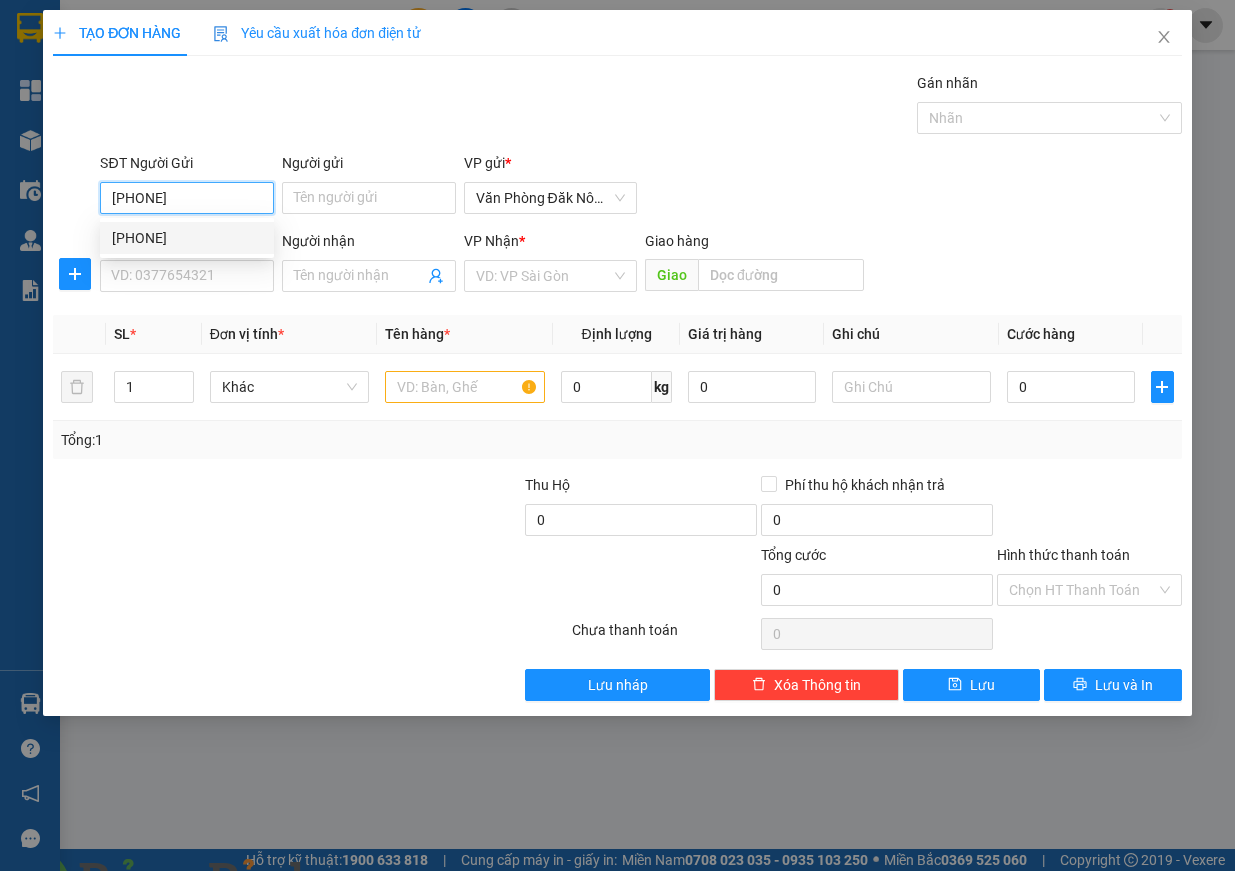 click on "[PHONE]" at bounding box center (187, 238) 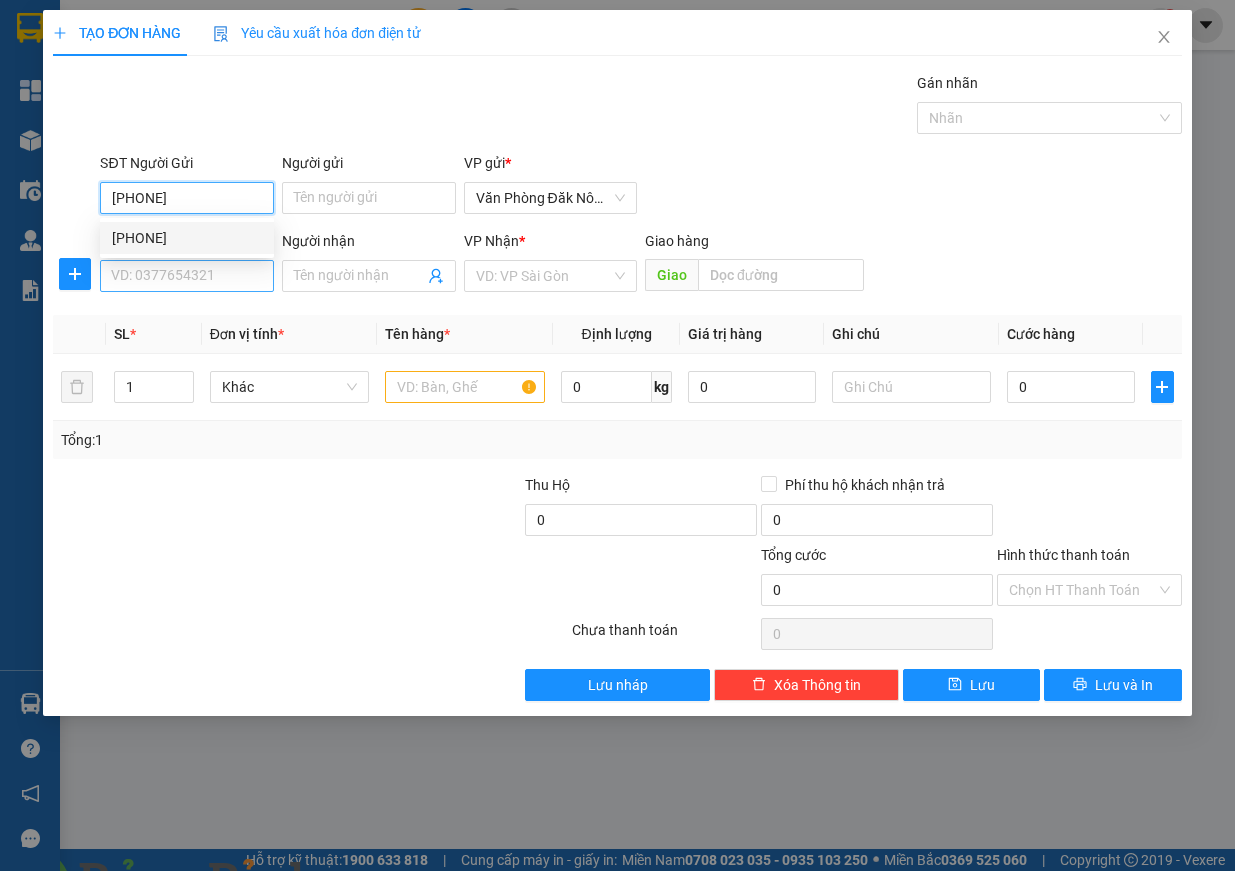 type on "0905560456" 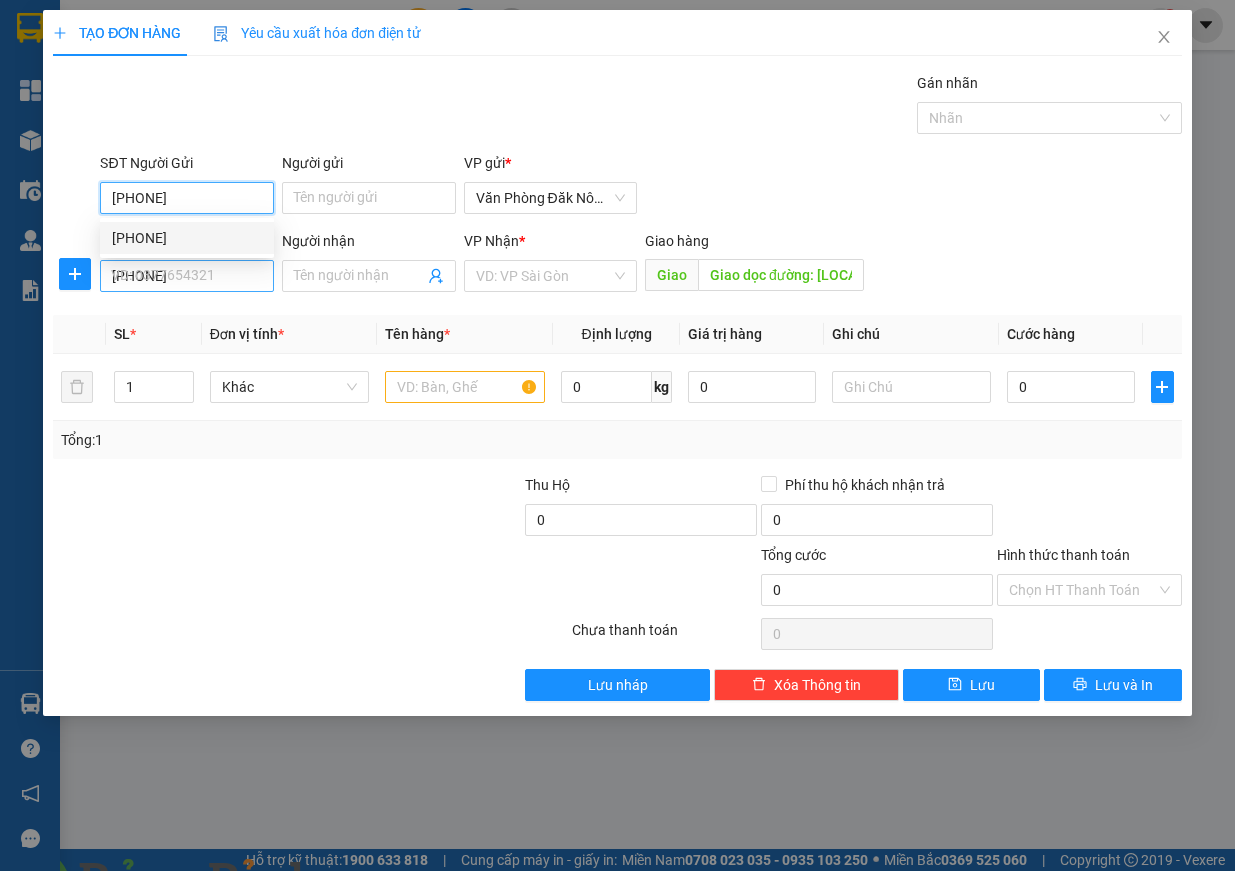 type on "350.000" 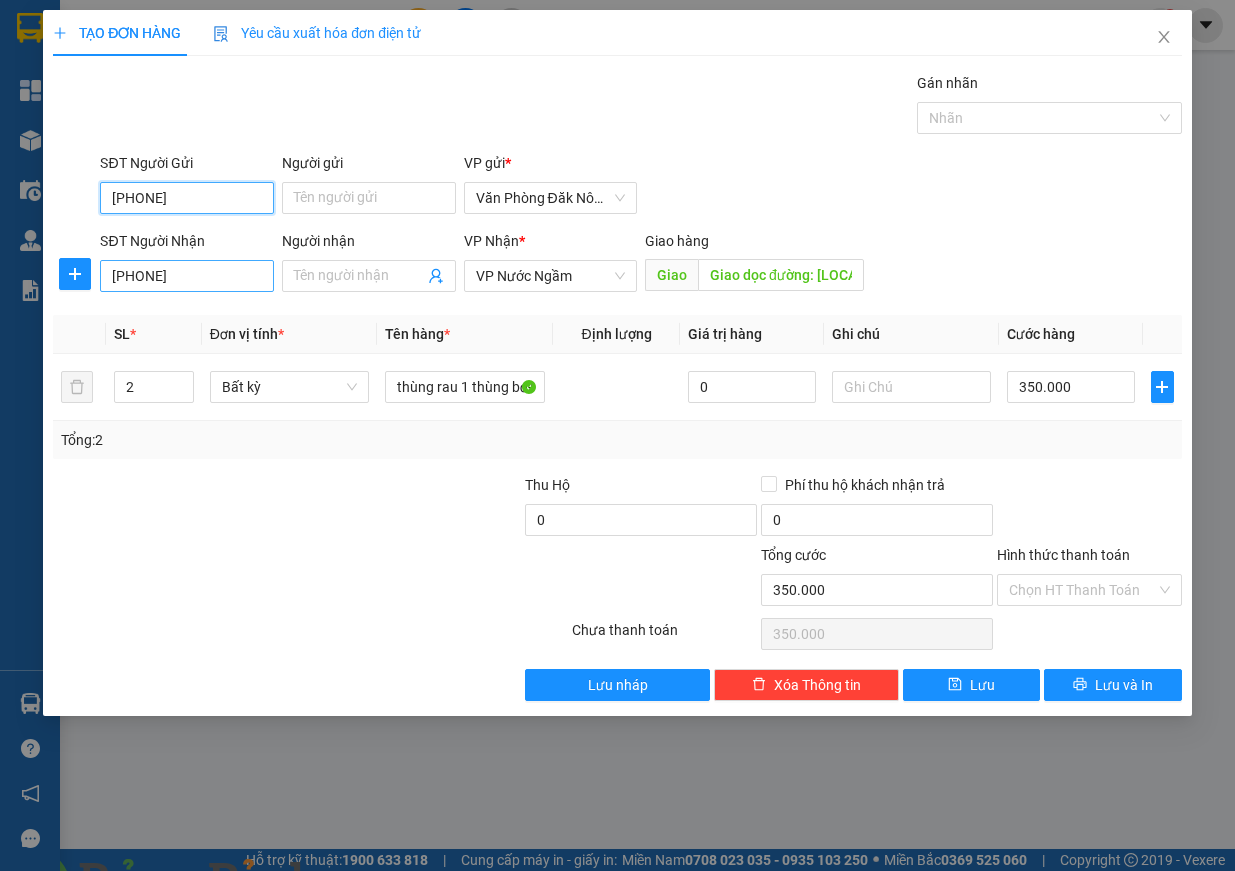 type on "[PHONE]" 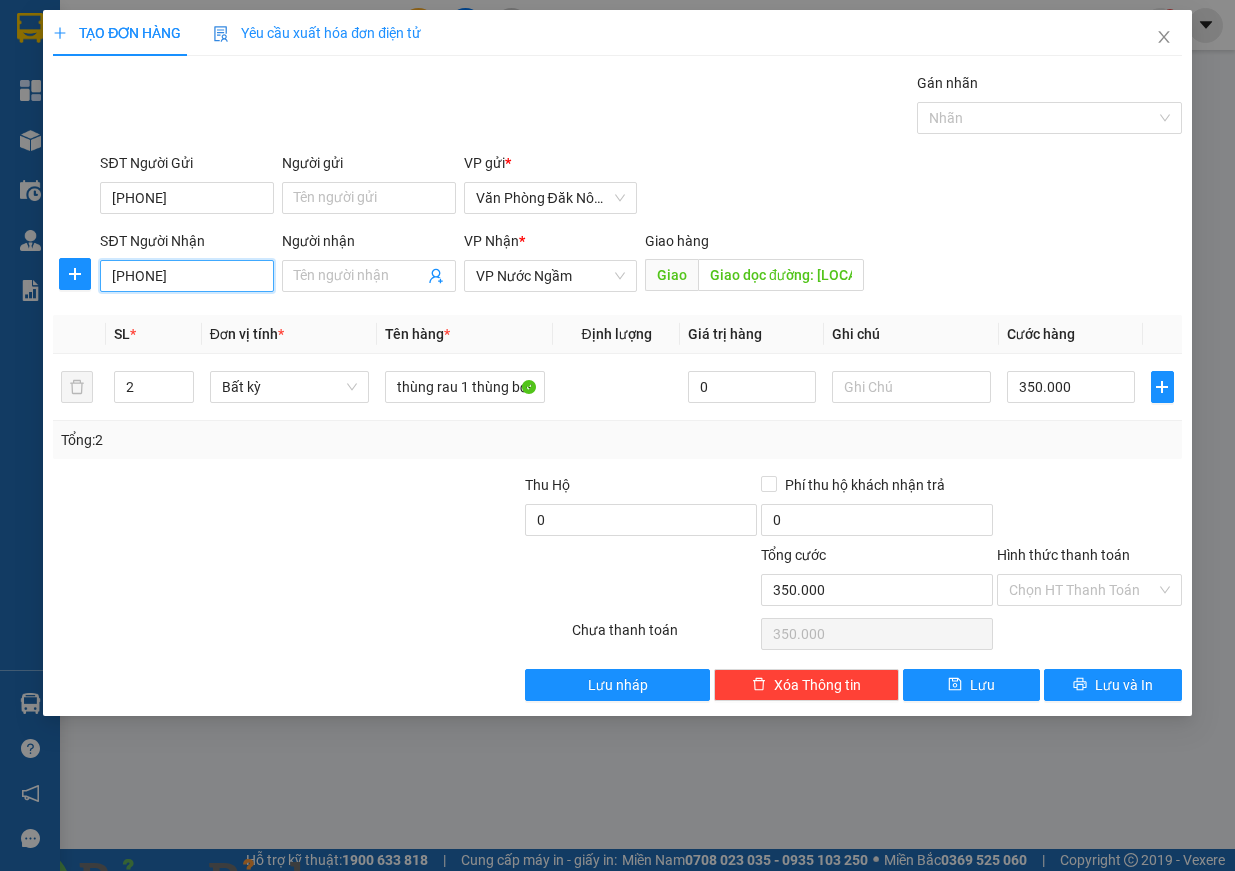 click on "0905560456" at bounding box center [187, 276] 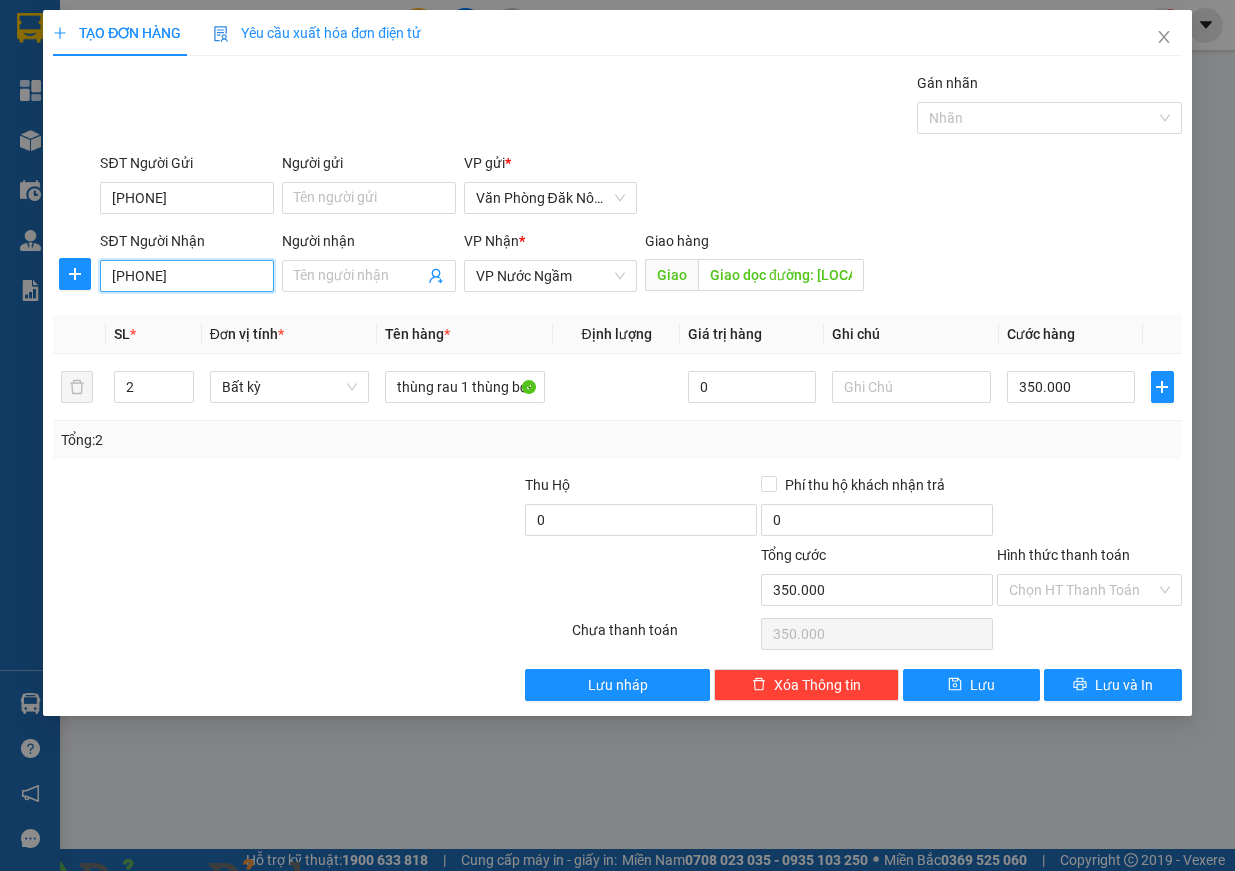 type on "[PHONE]" 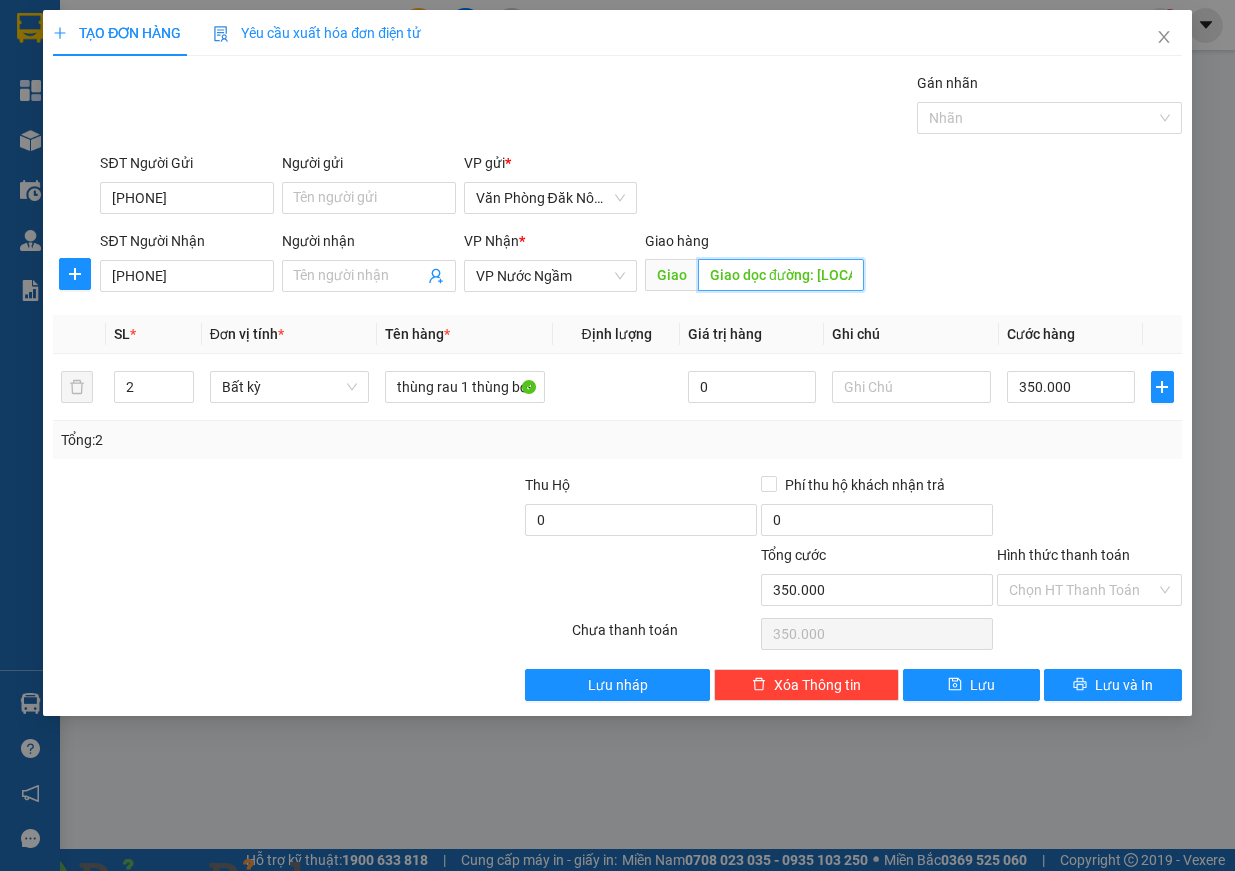click on "cầu trắng qtri" at bounding box center [781, 275] 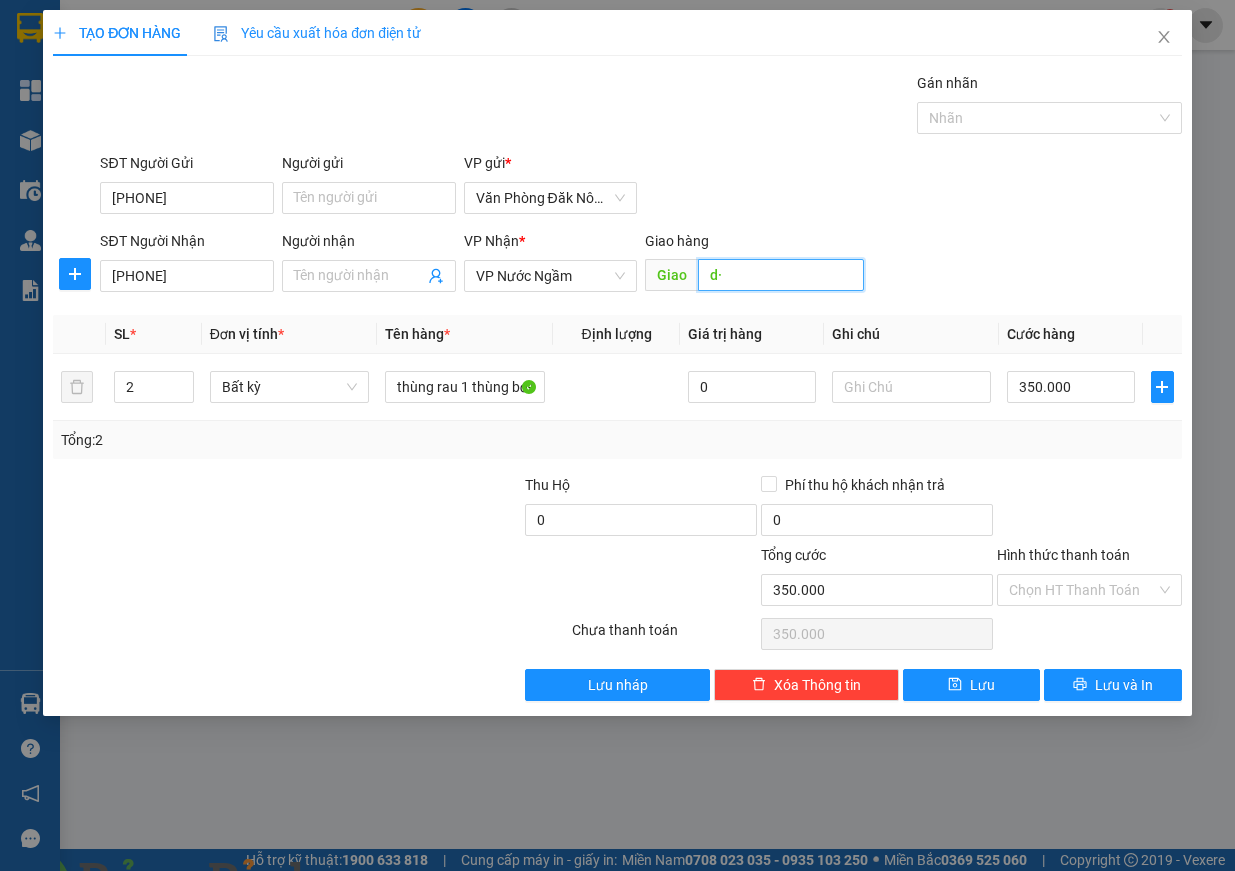 type on "d" 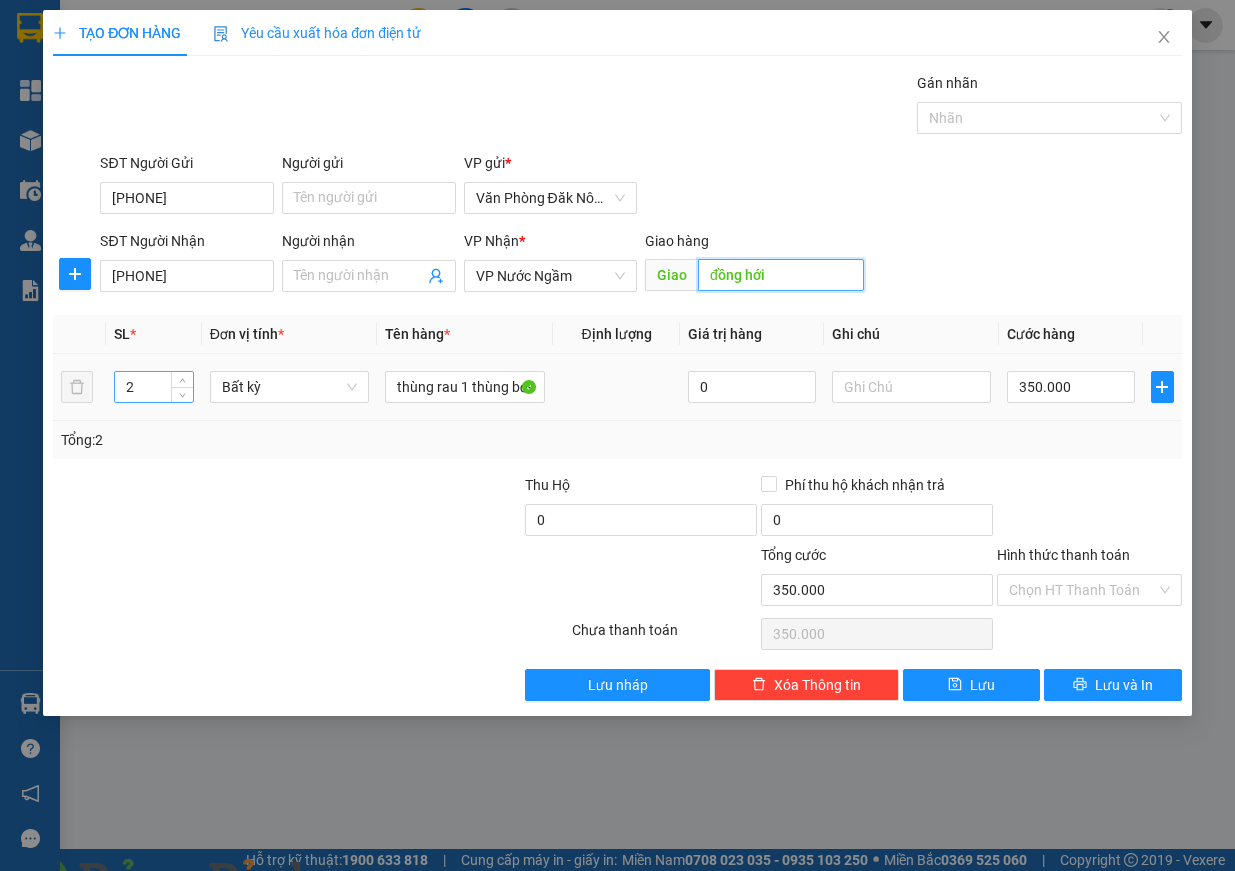 type on "đồng hới" 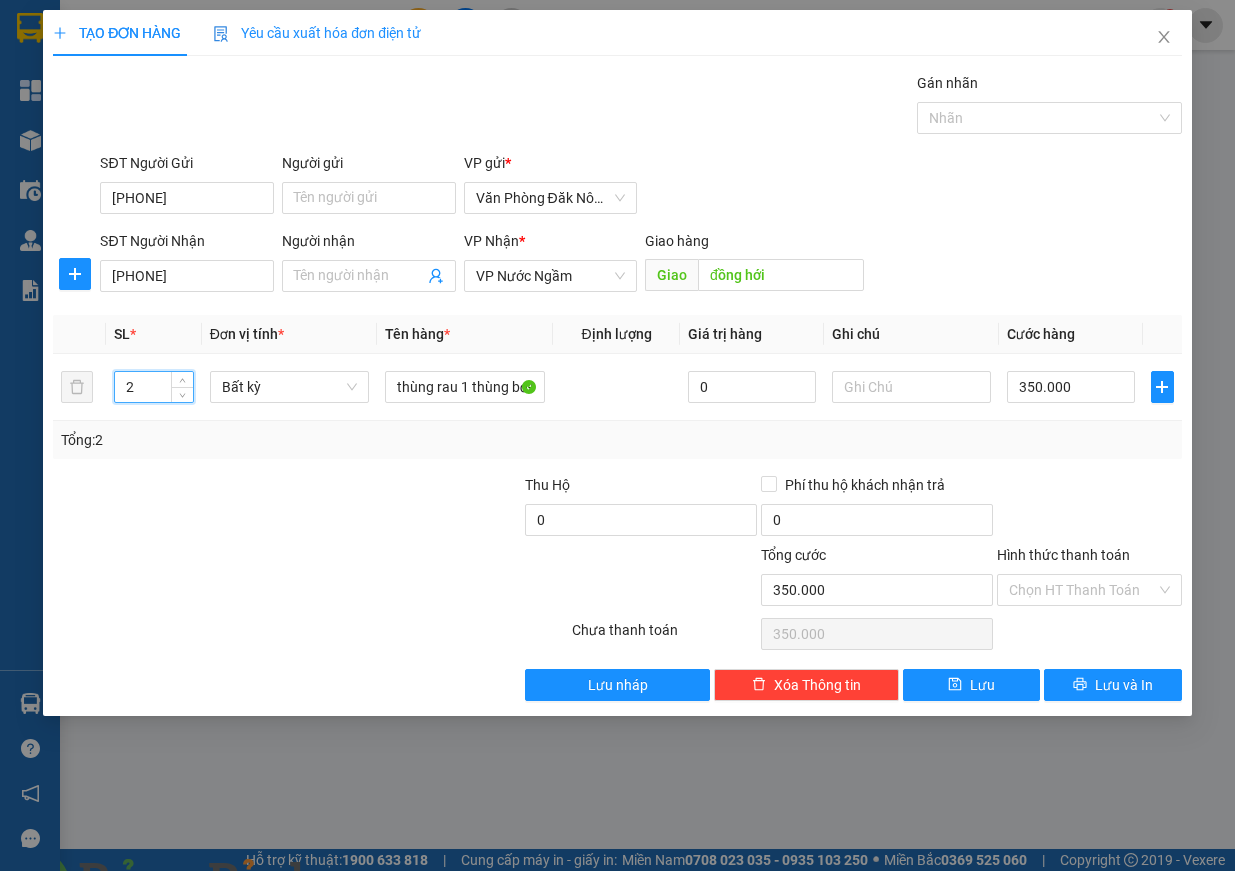 drag, startPoint x: 148, startPoint y: 391, endPoint x: 13, endPoint y: 388, distance: 135.03333 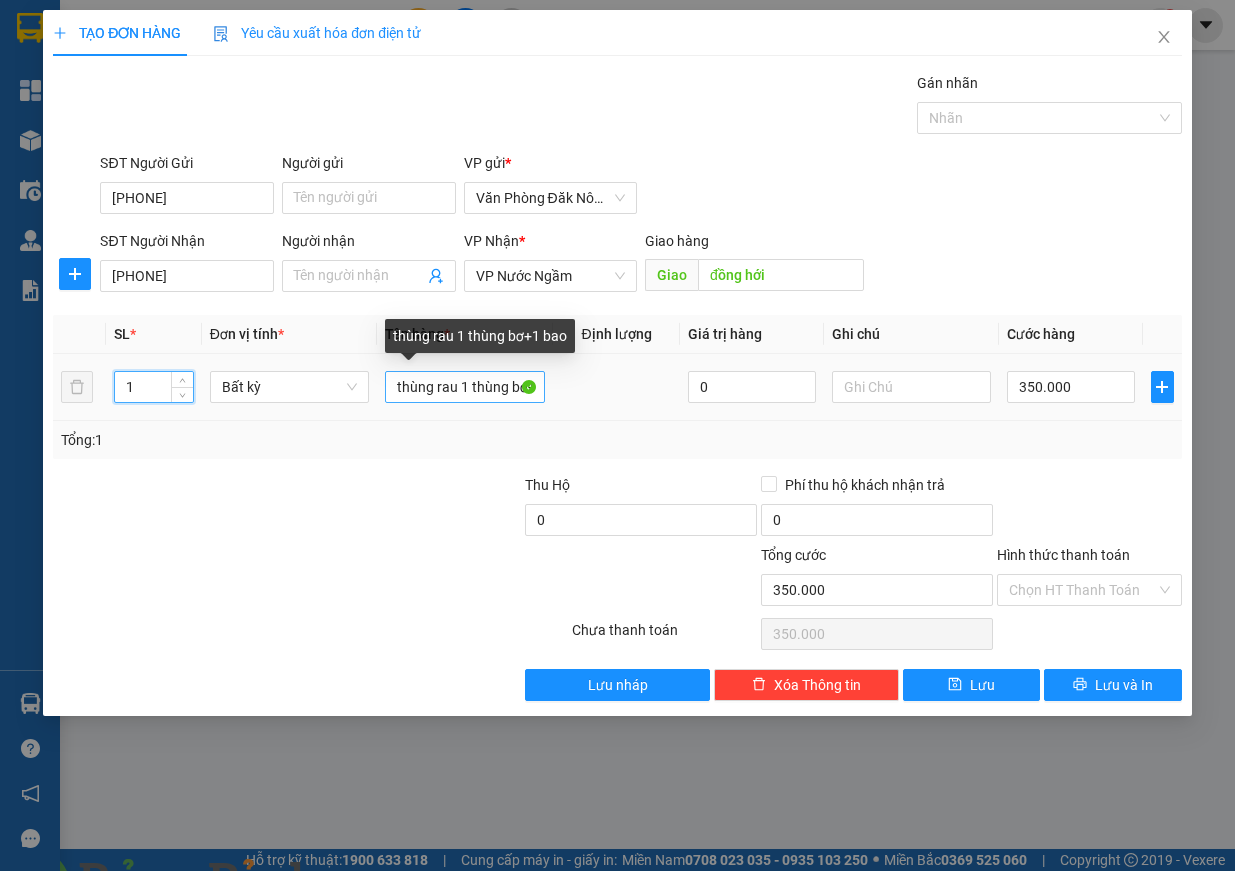 type on "1" 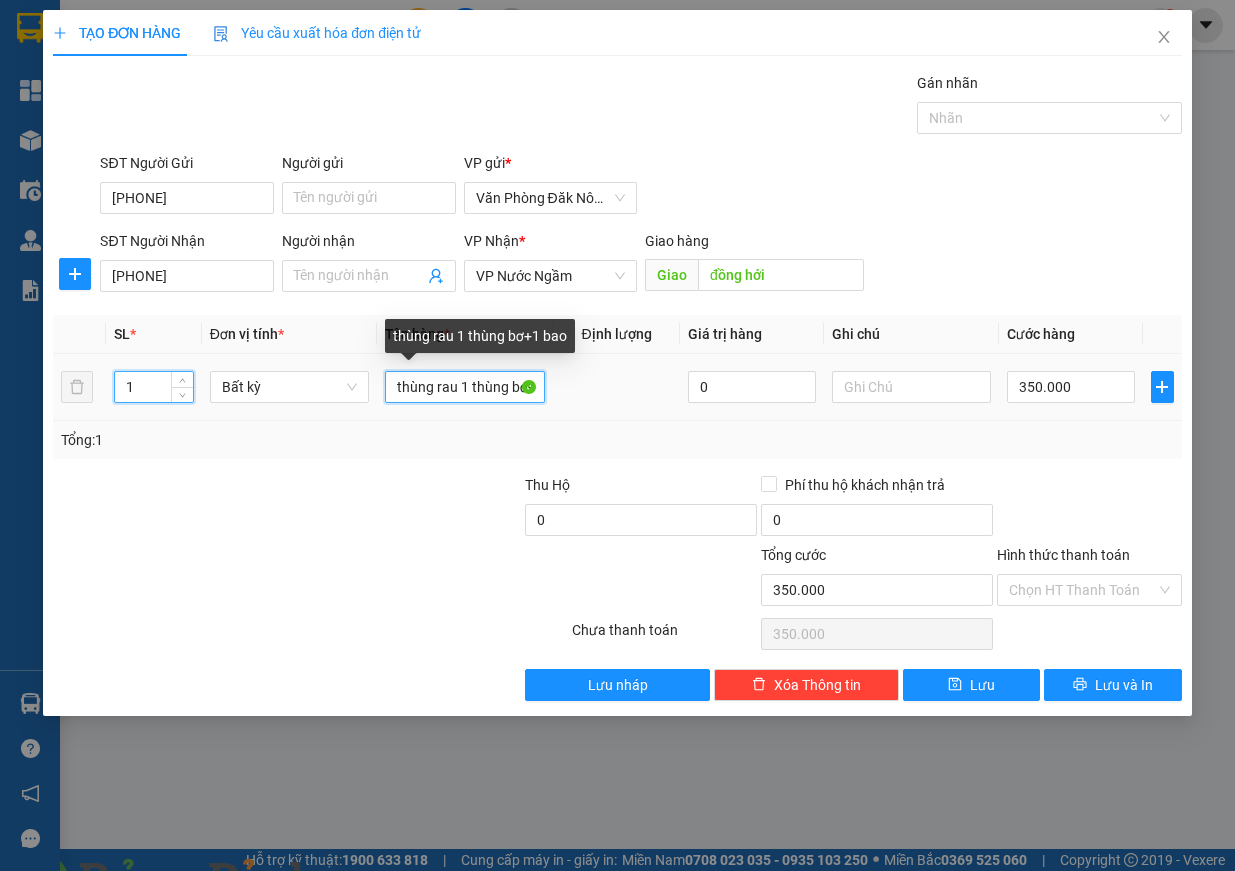 click on "thùng rau 1 thùng bơ+1 bao" at bounding box center [465, 387] 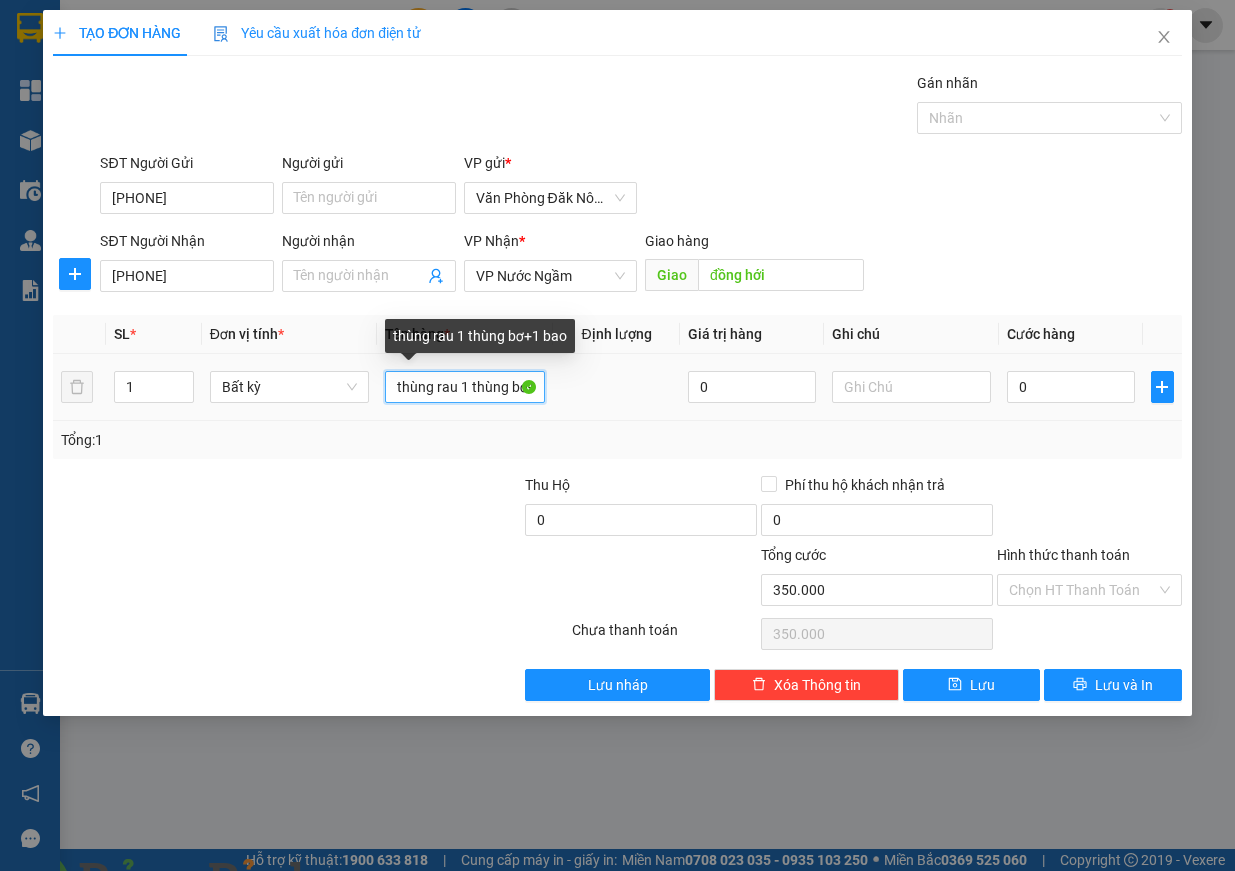 type on "0" 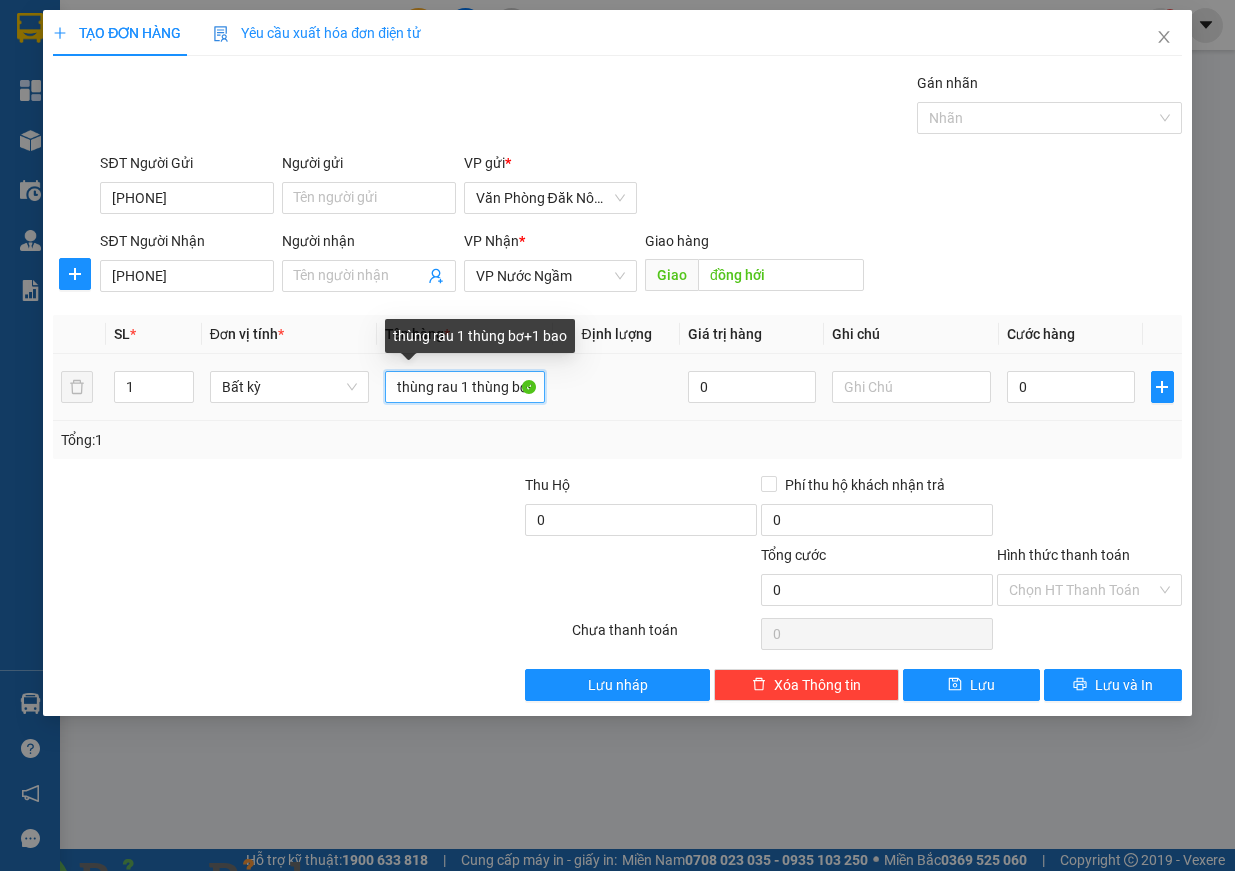 click on "thùng rau 1 thùng bơ+1 bao" at bounding box center (465, 387) 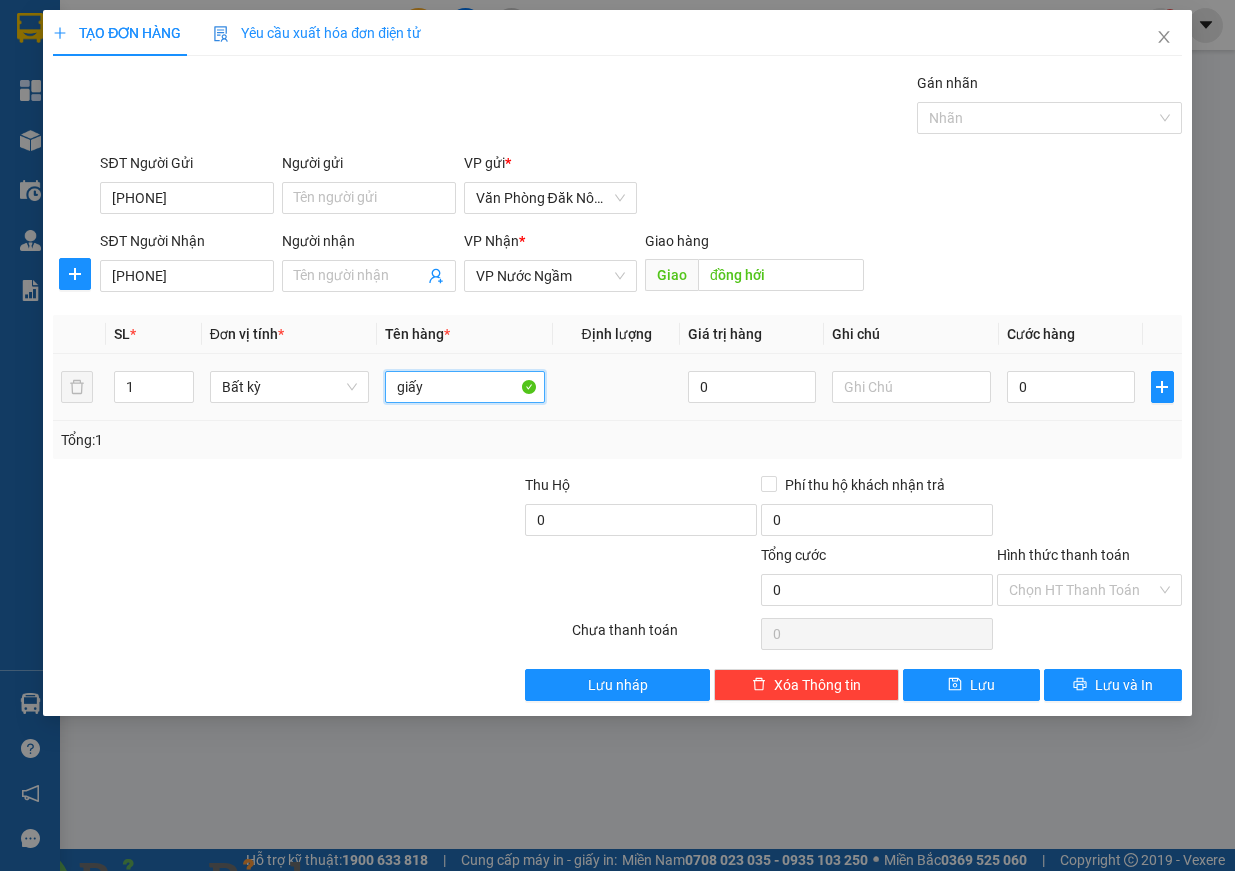 type on "giấy" 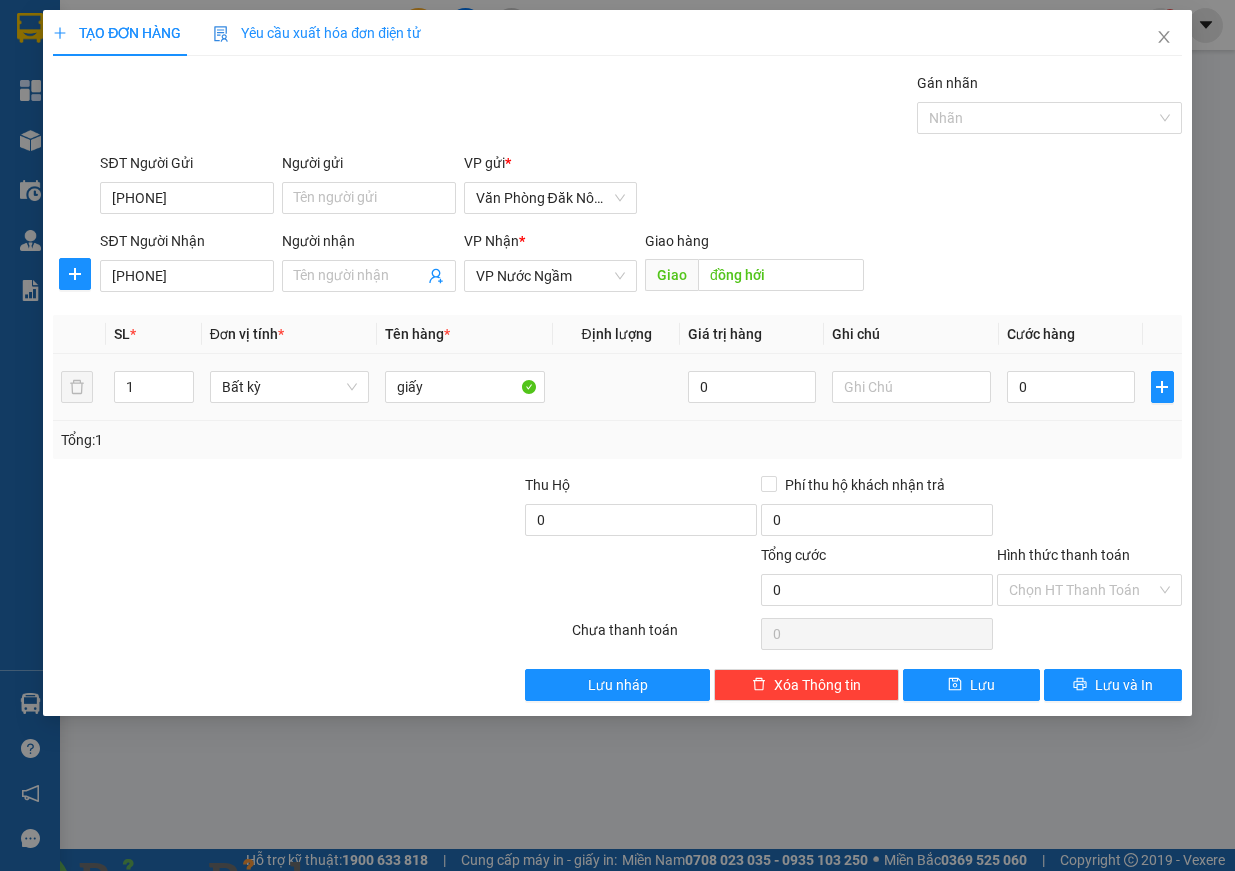 click on "0" at bounding box center [1071, 387] 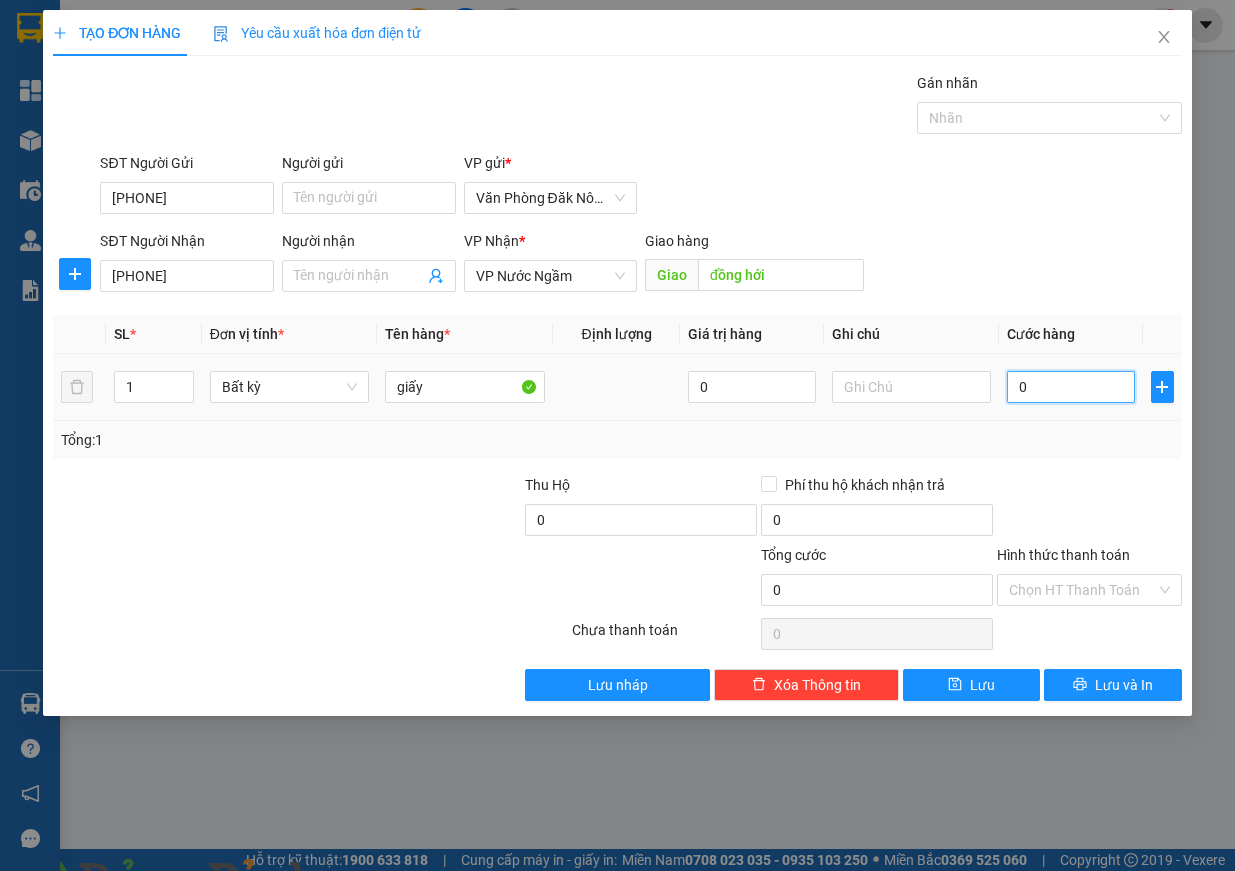 click on "0" at bounding box center (1071, 387) 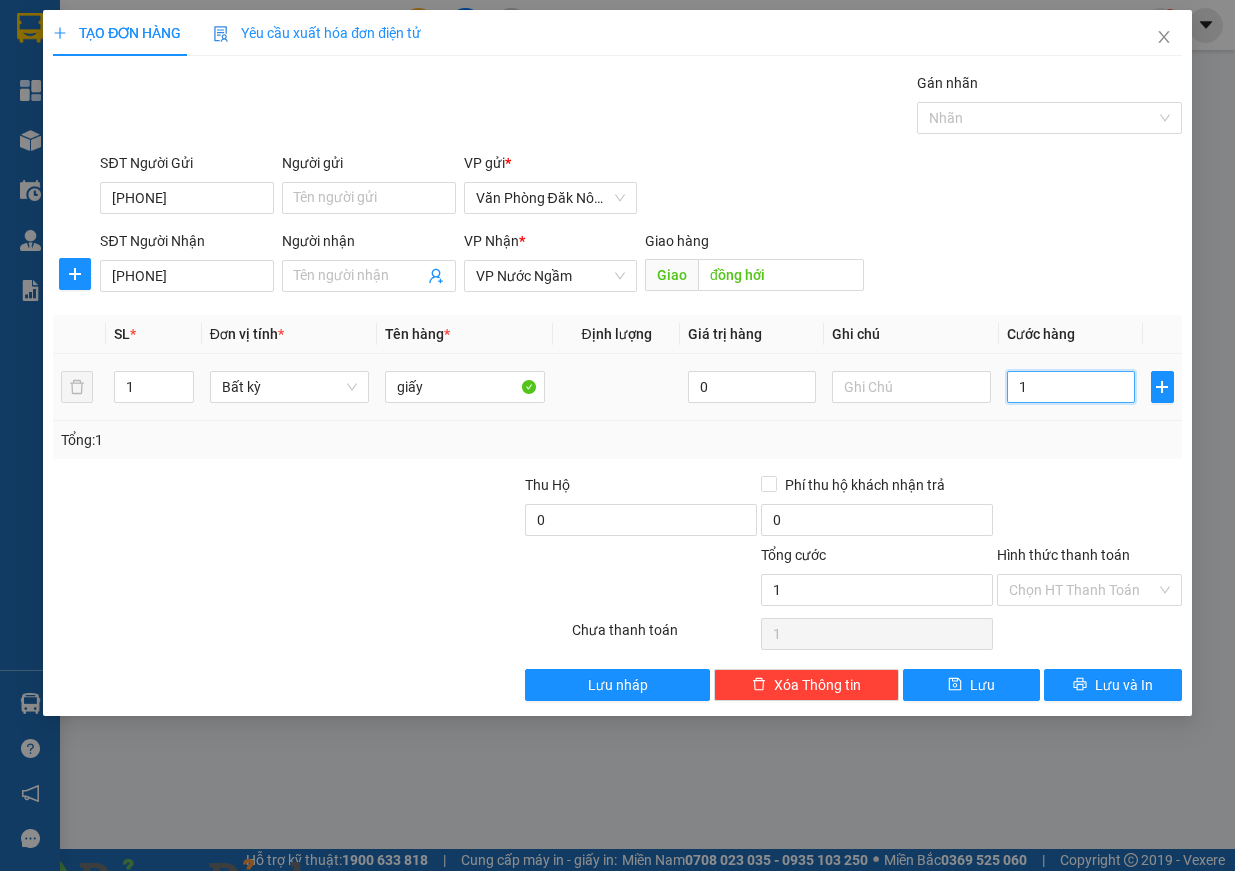 type on "15" 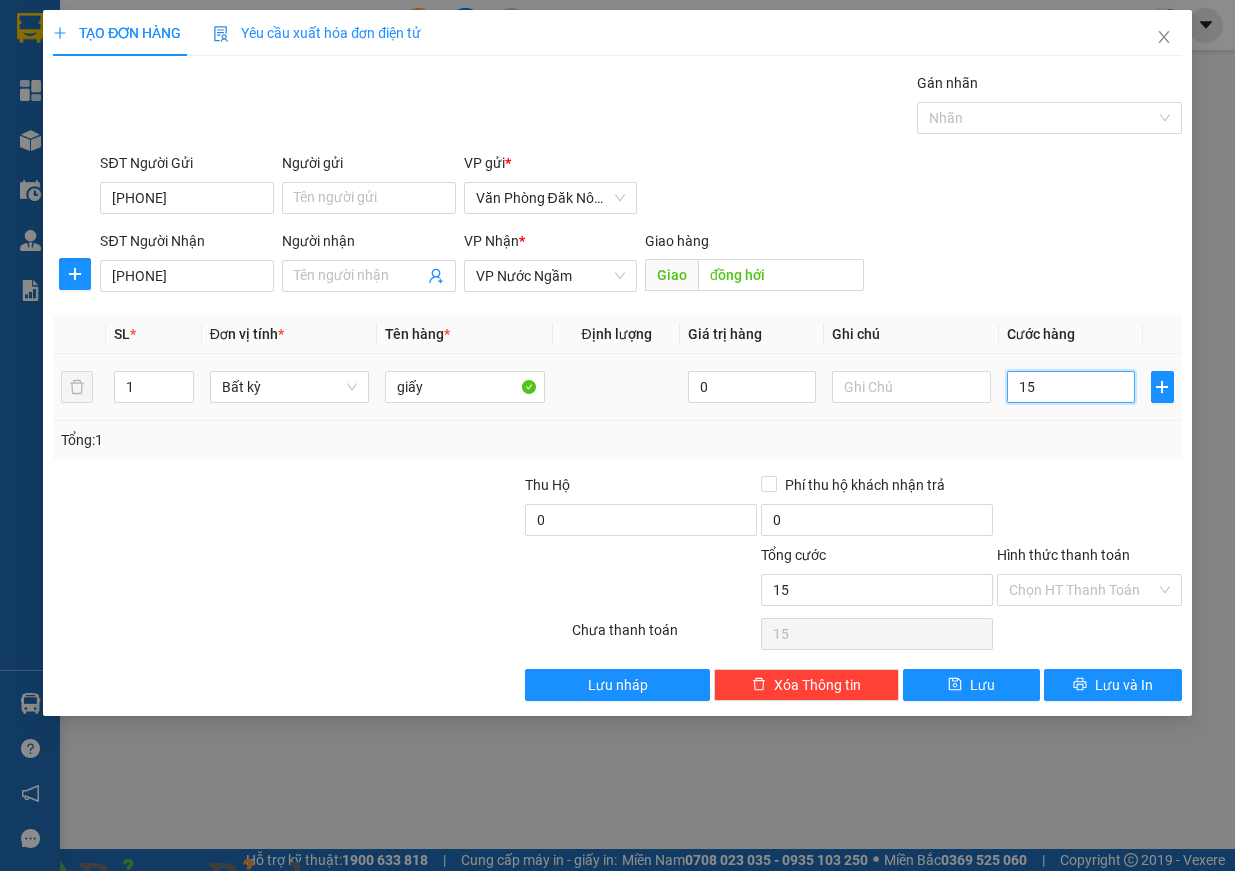 type on "150" 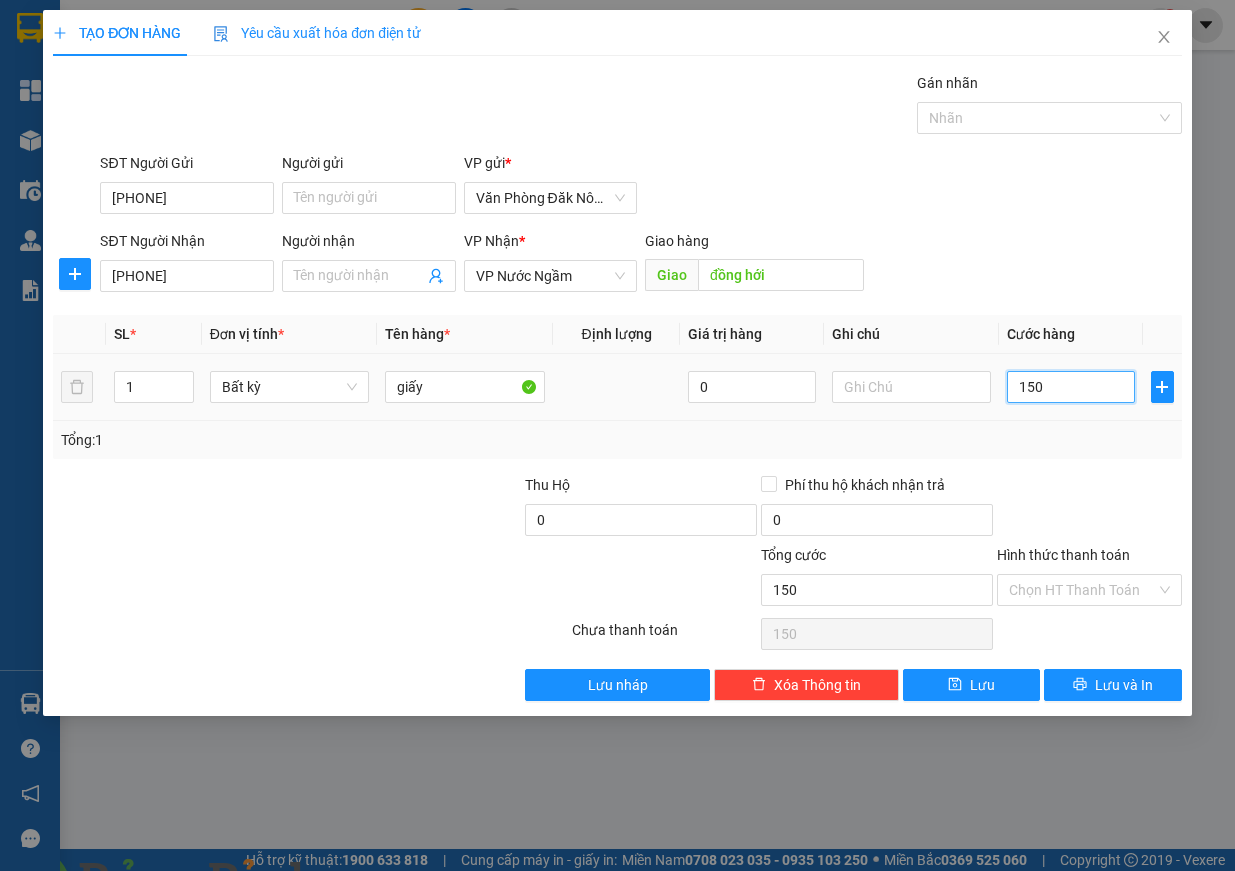 type on "1.500" 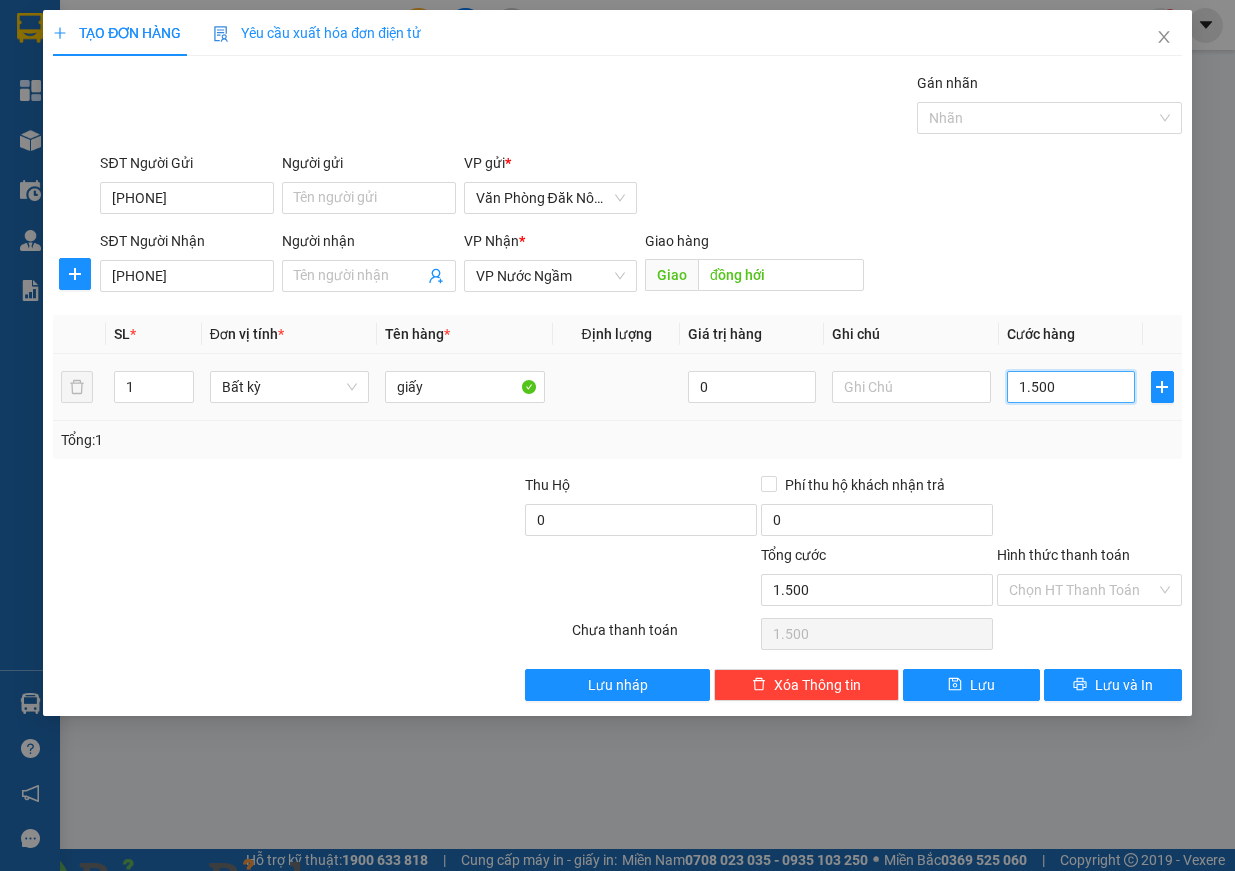 type on "15.000" 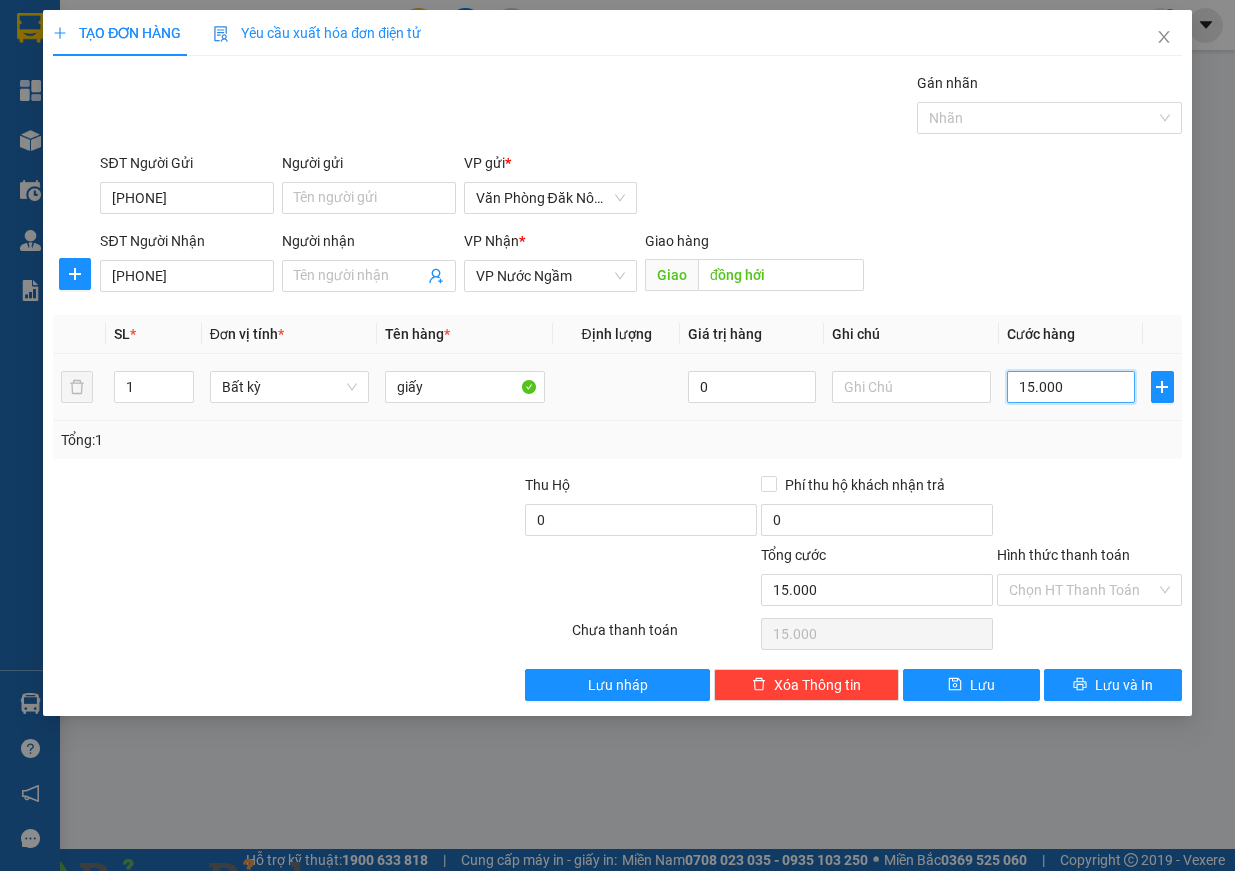 type on "150.000" 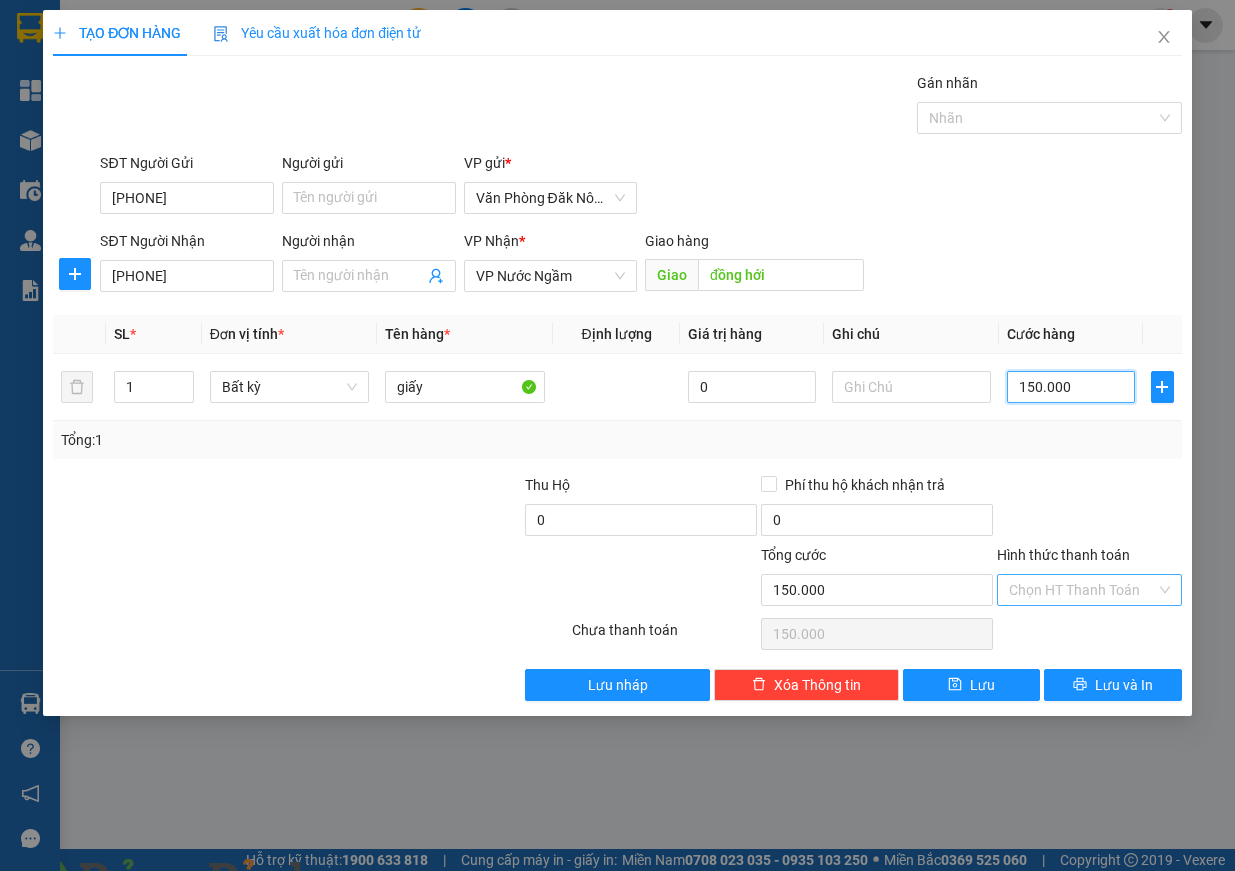 type on "150.000" 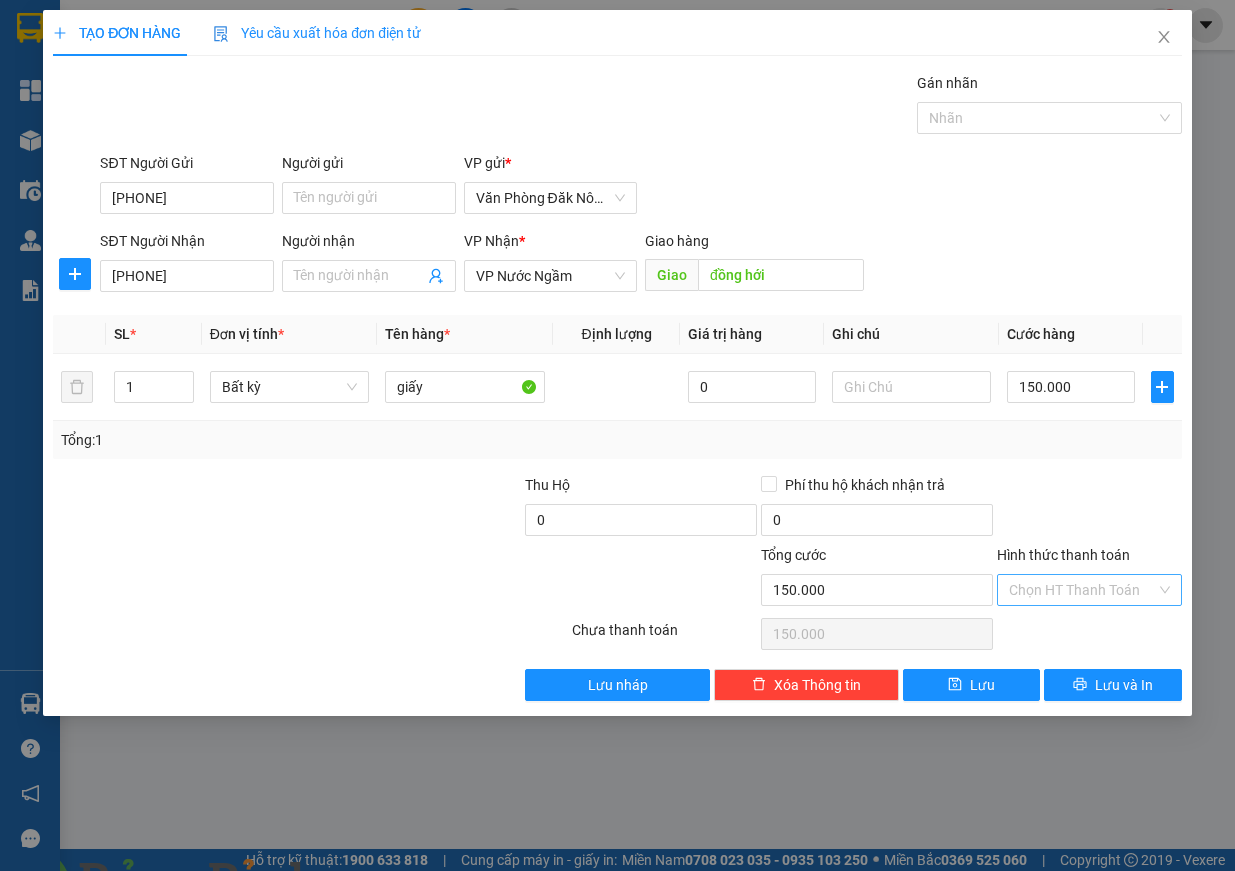 click on "Hình thức thanh toán" at bounding box center [1082, 590] 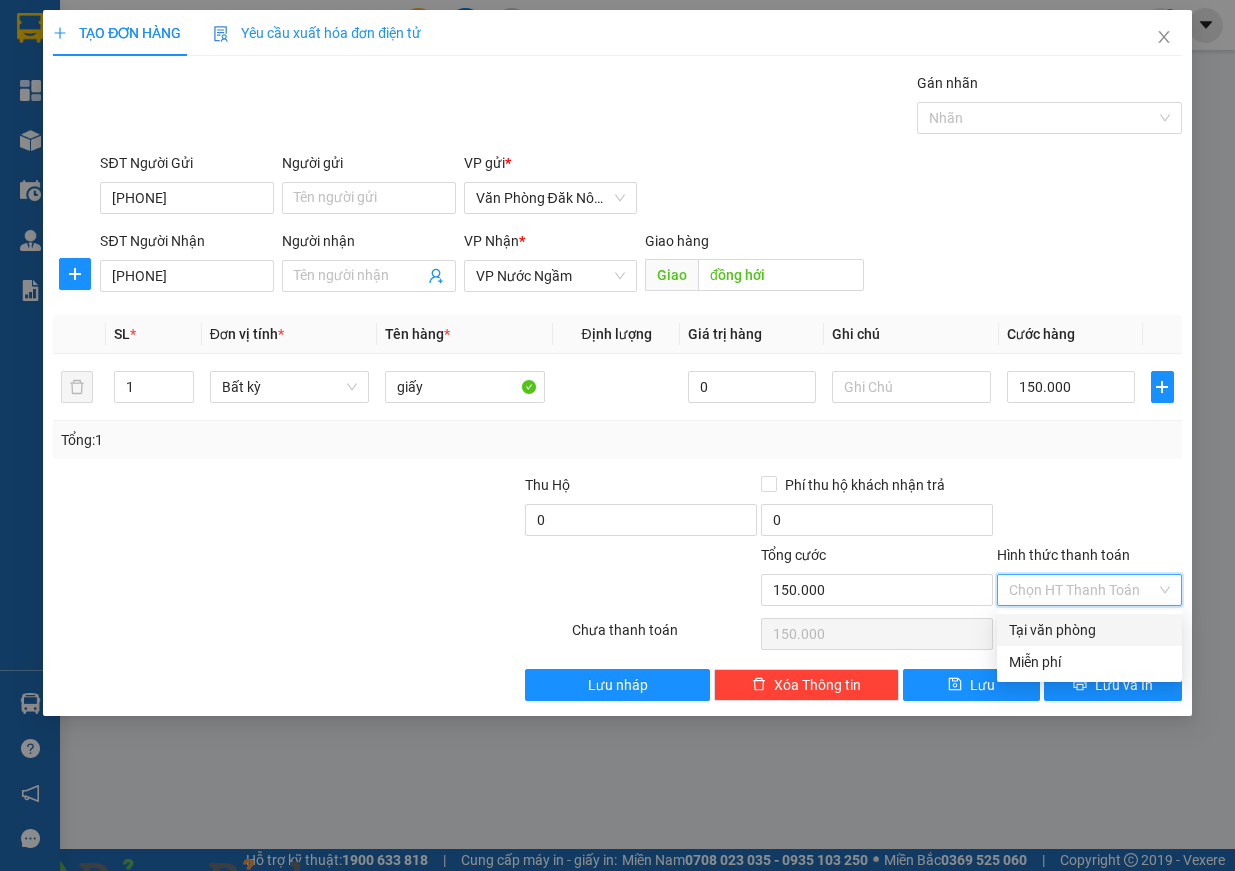 click on "Tại văn phòng" at bounding box center [1089, 630] 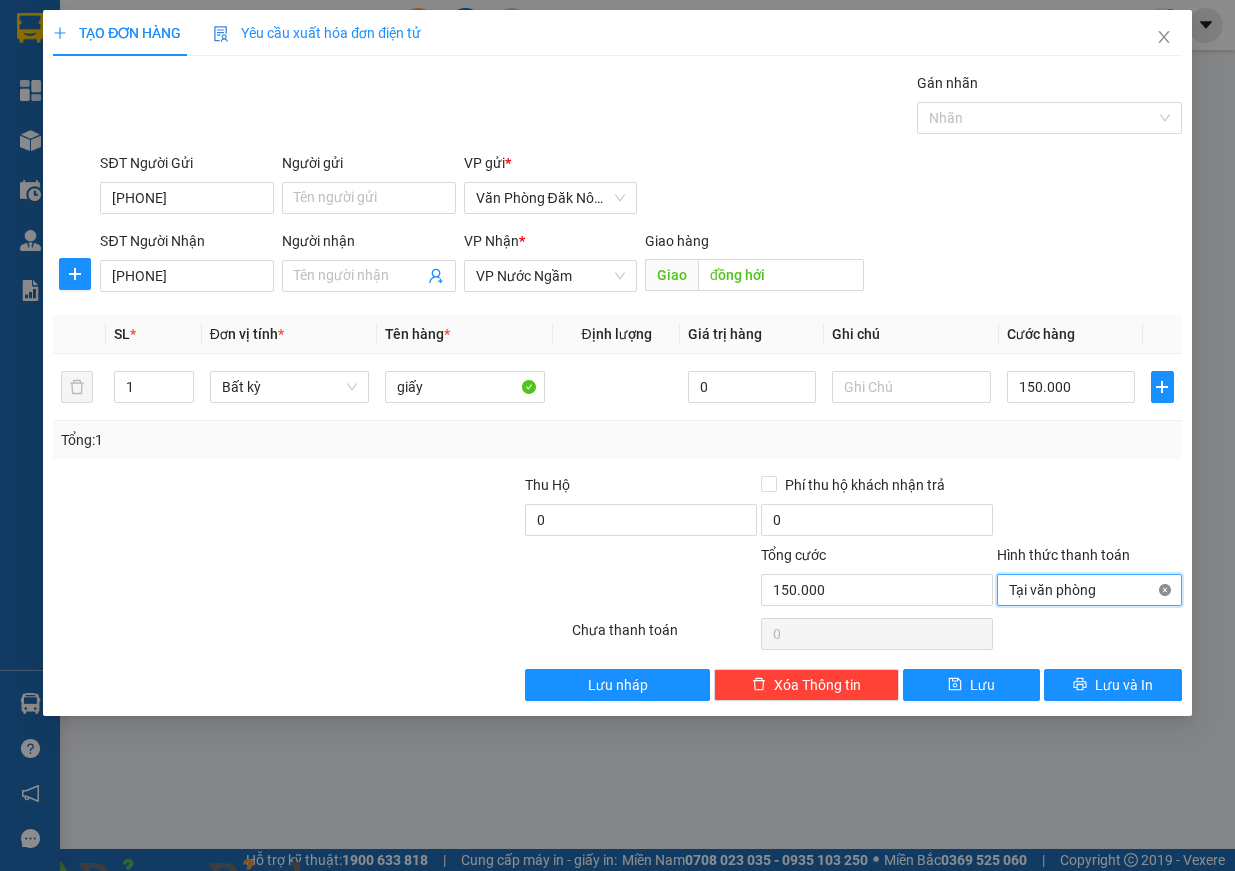 type on "150.000" 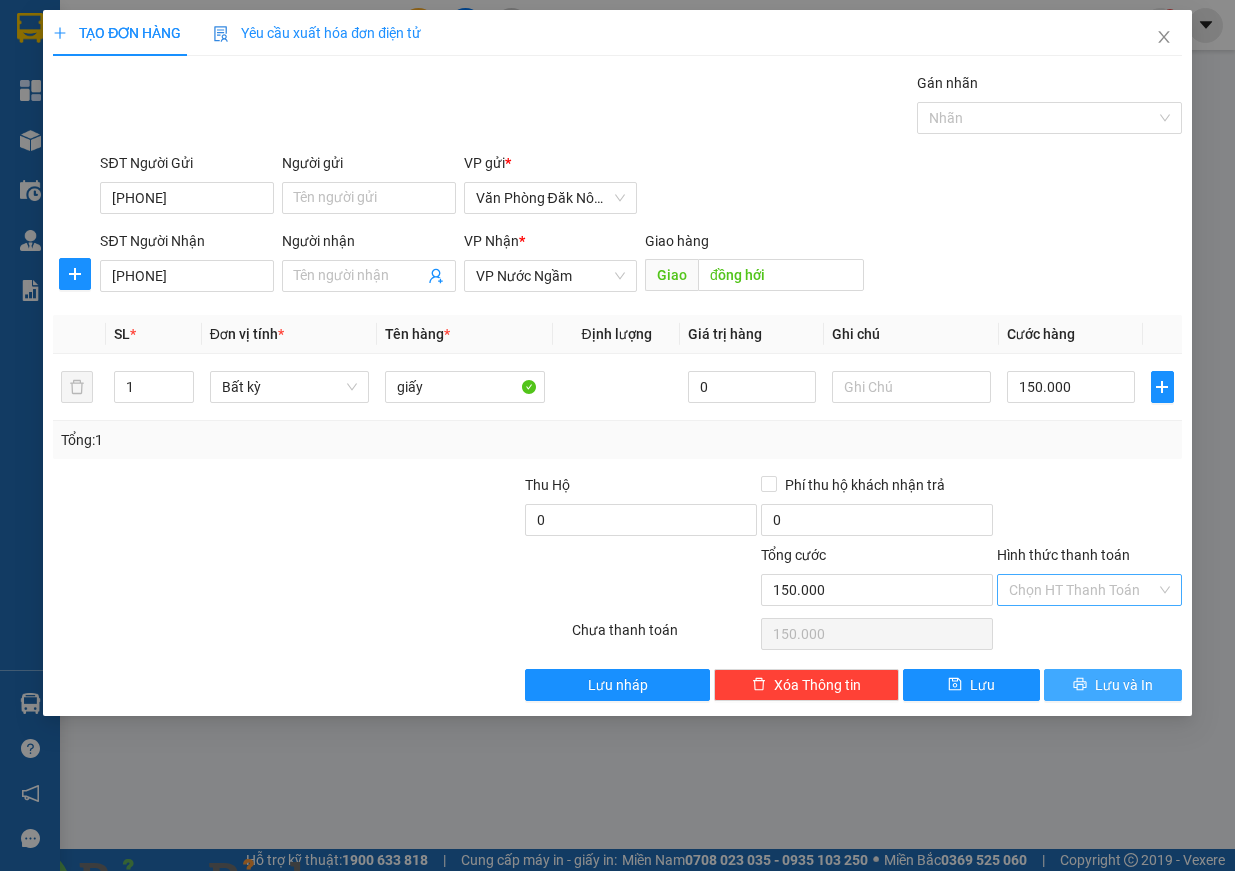 click on "Lưu và In" at bounding box center [1124, 685] 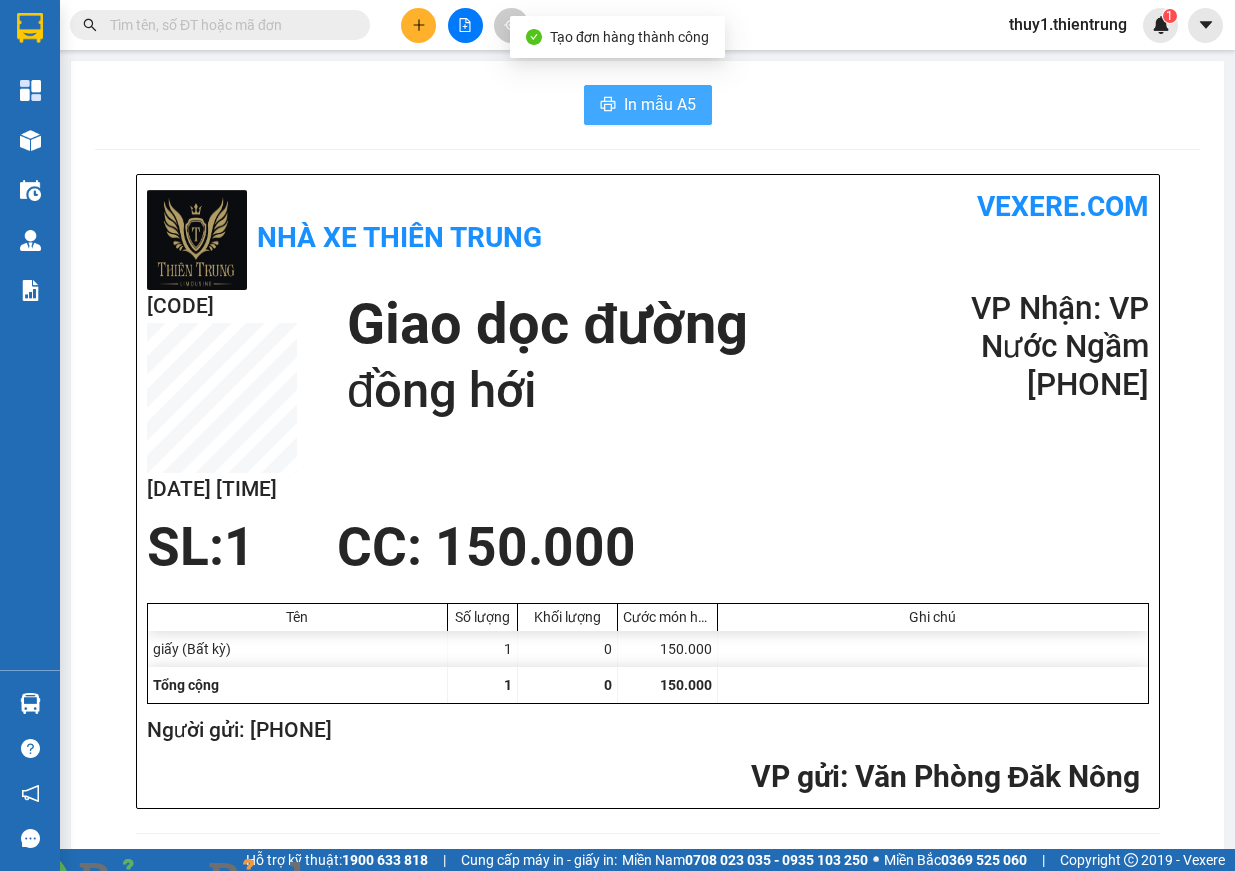 click on "In mẫu A5" at bounding box center [660, 104] 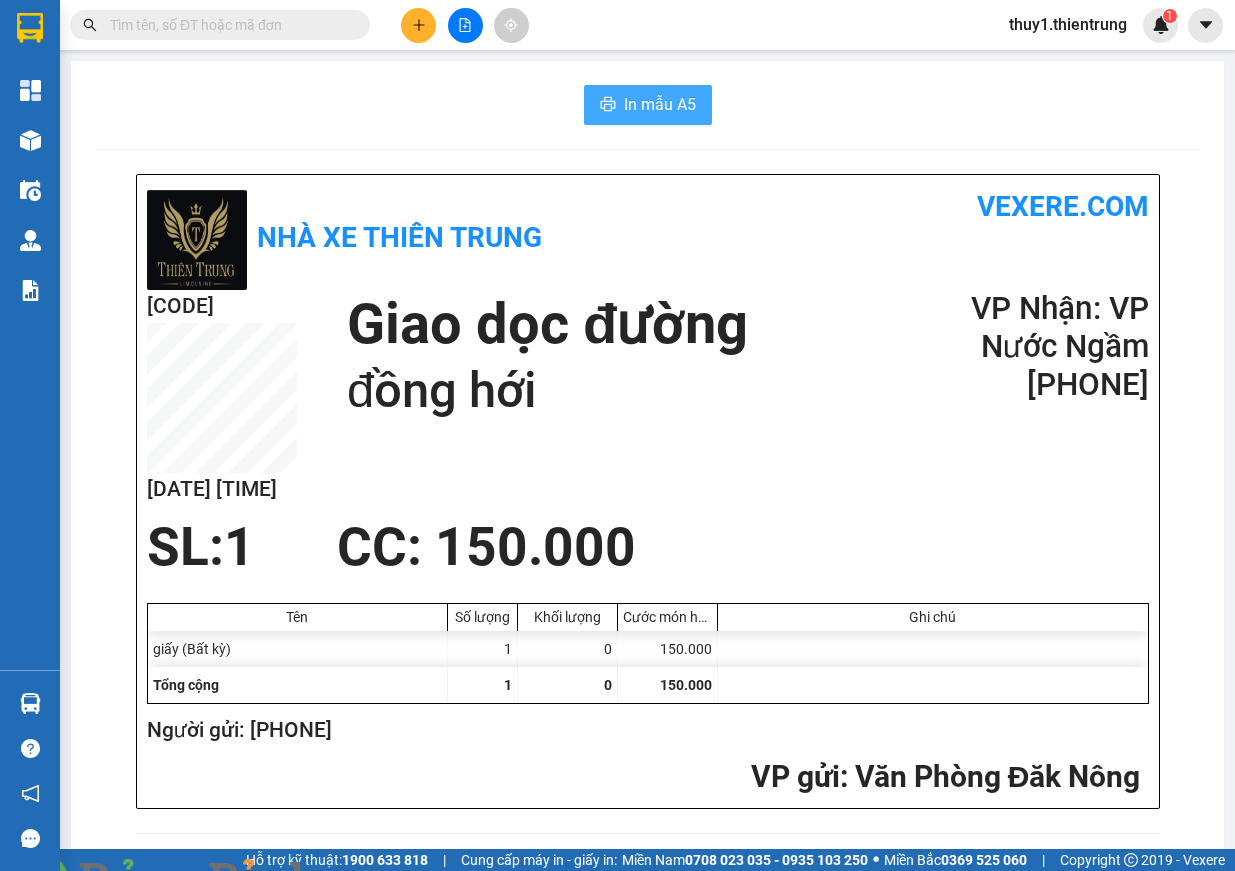 click on "In mẫu A5" at bounding box center [660, 104] 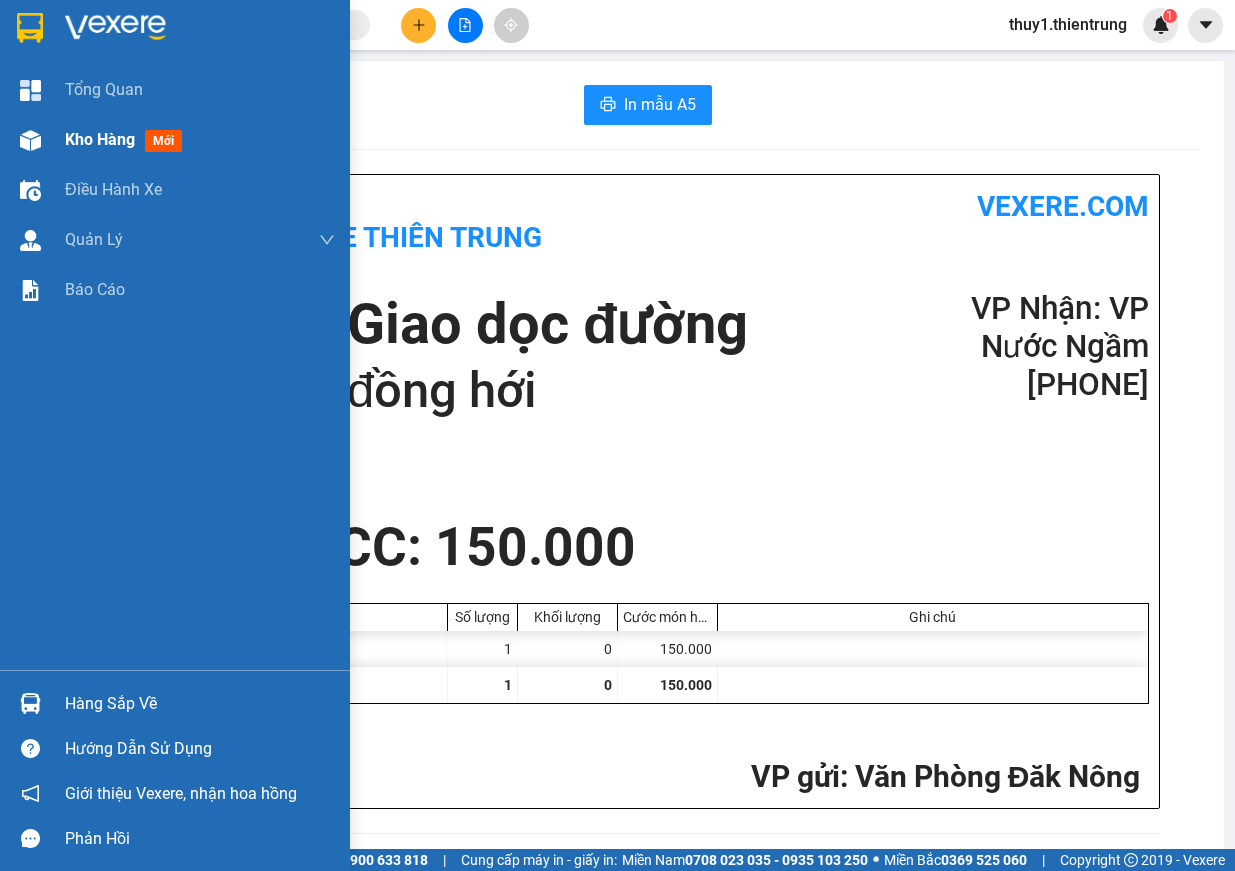 click at bounding box center [30, 140] 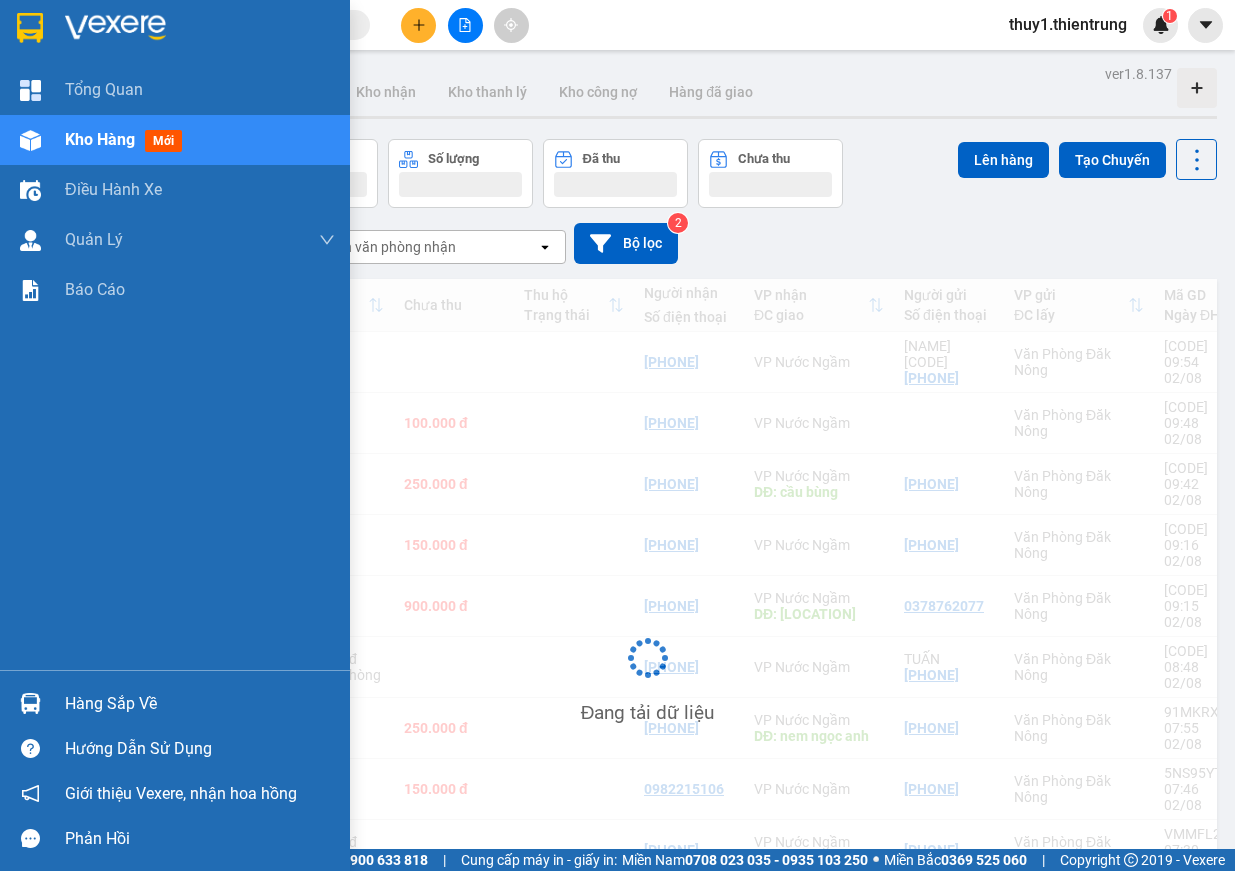 click at bounding box center (30, 140) 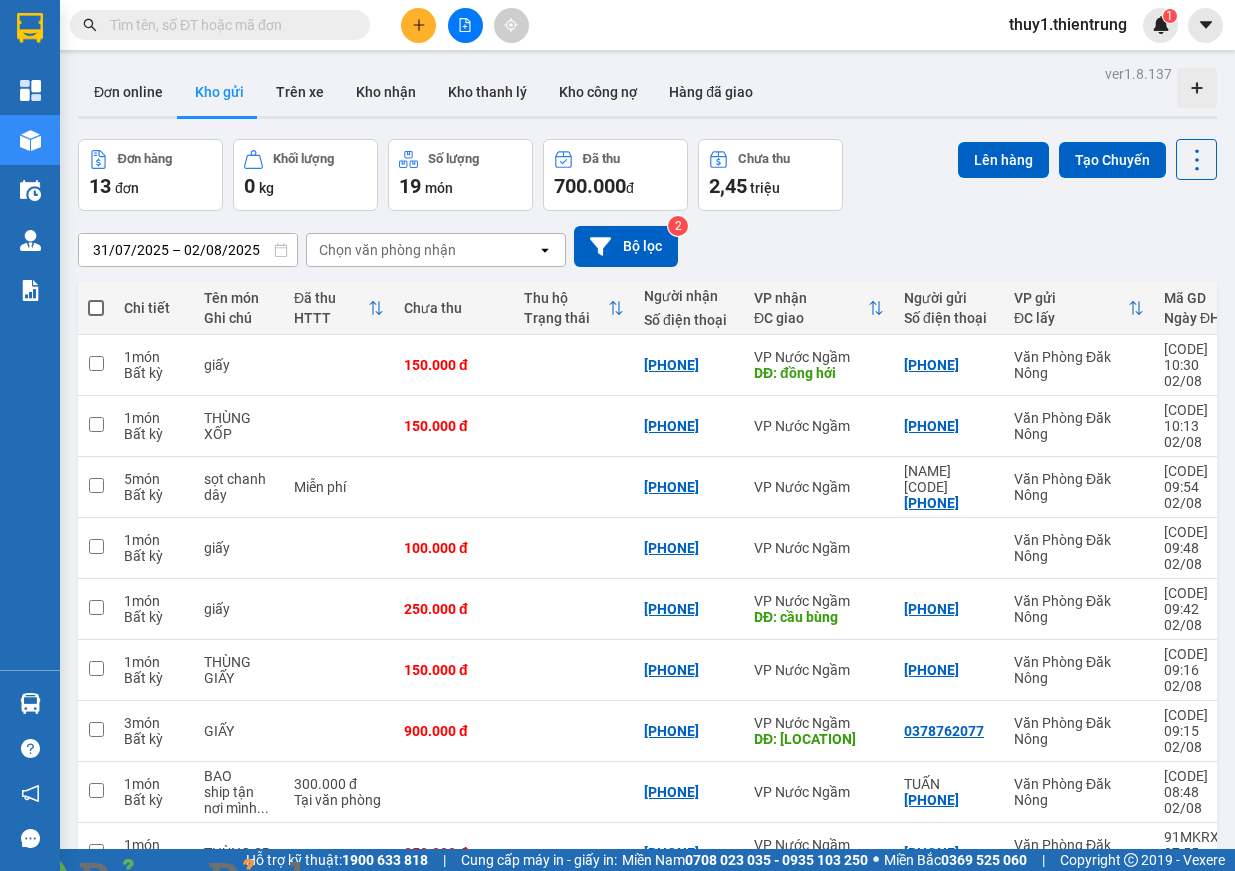 click on "Nhận hoàn tiền lên đến 2,1% Ẩn" at bounding box center [184, 917] 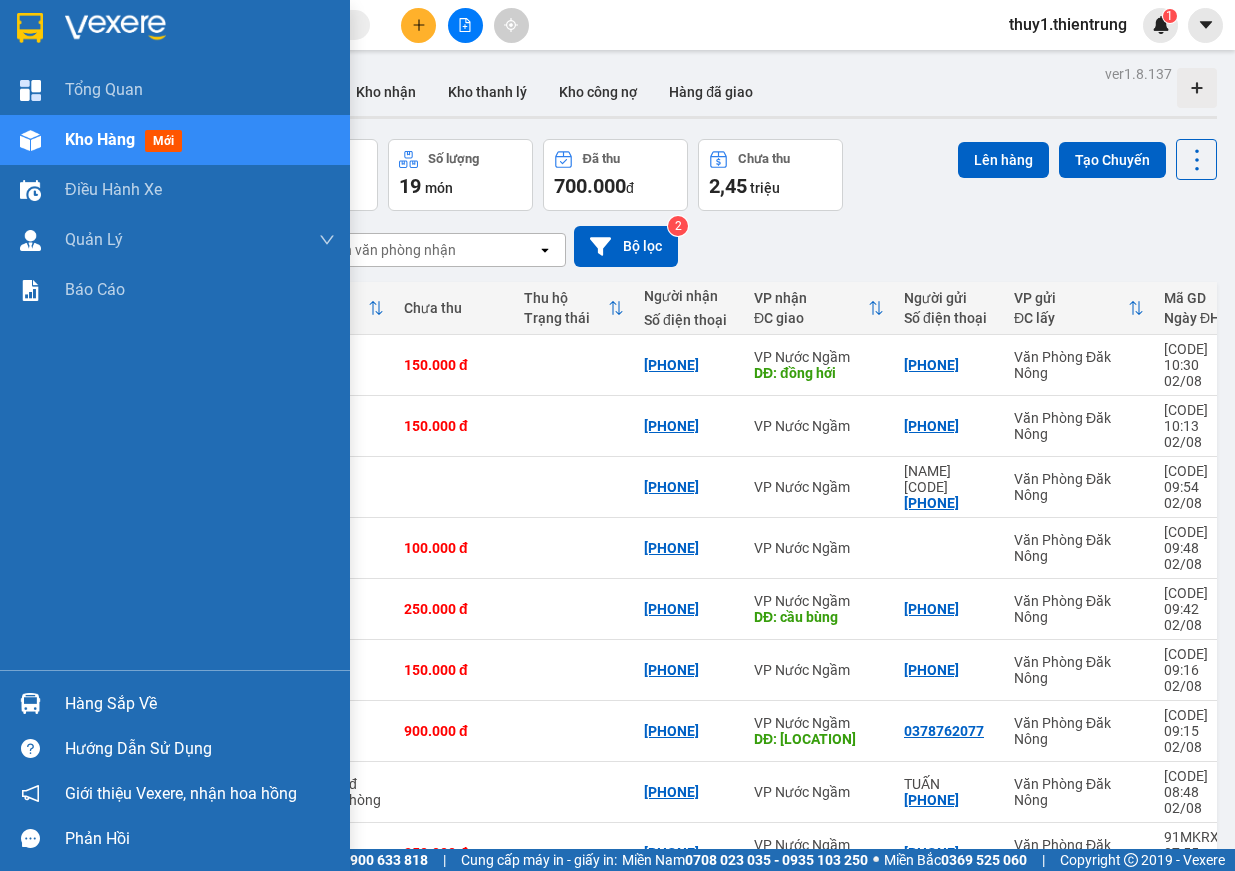 click at bounding box center [30, 140] 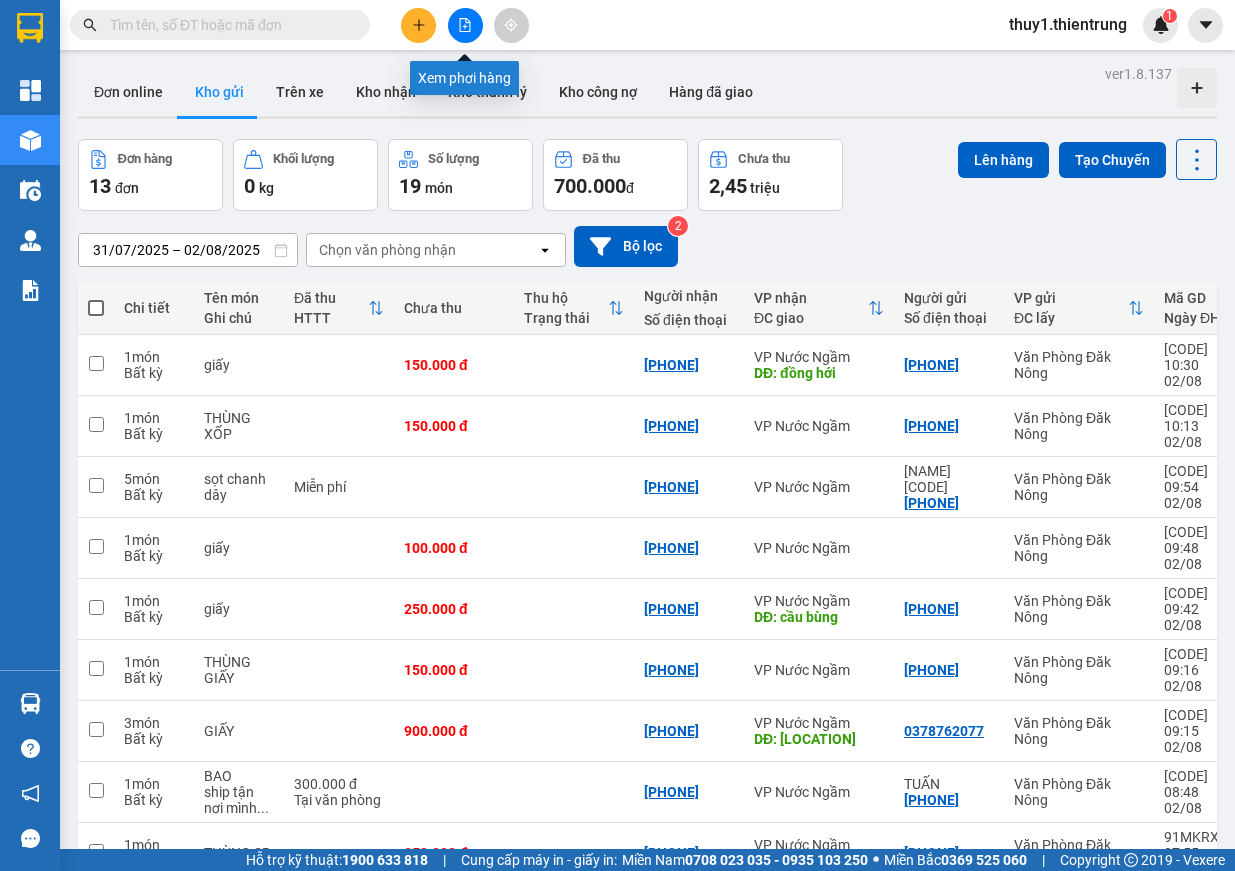 click at bounding box center [465, 25] 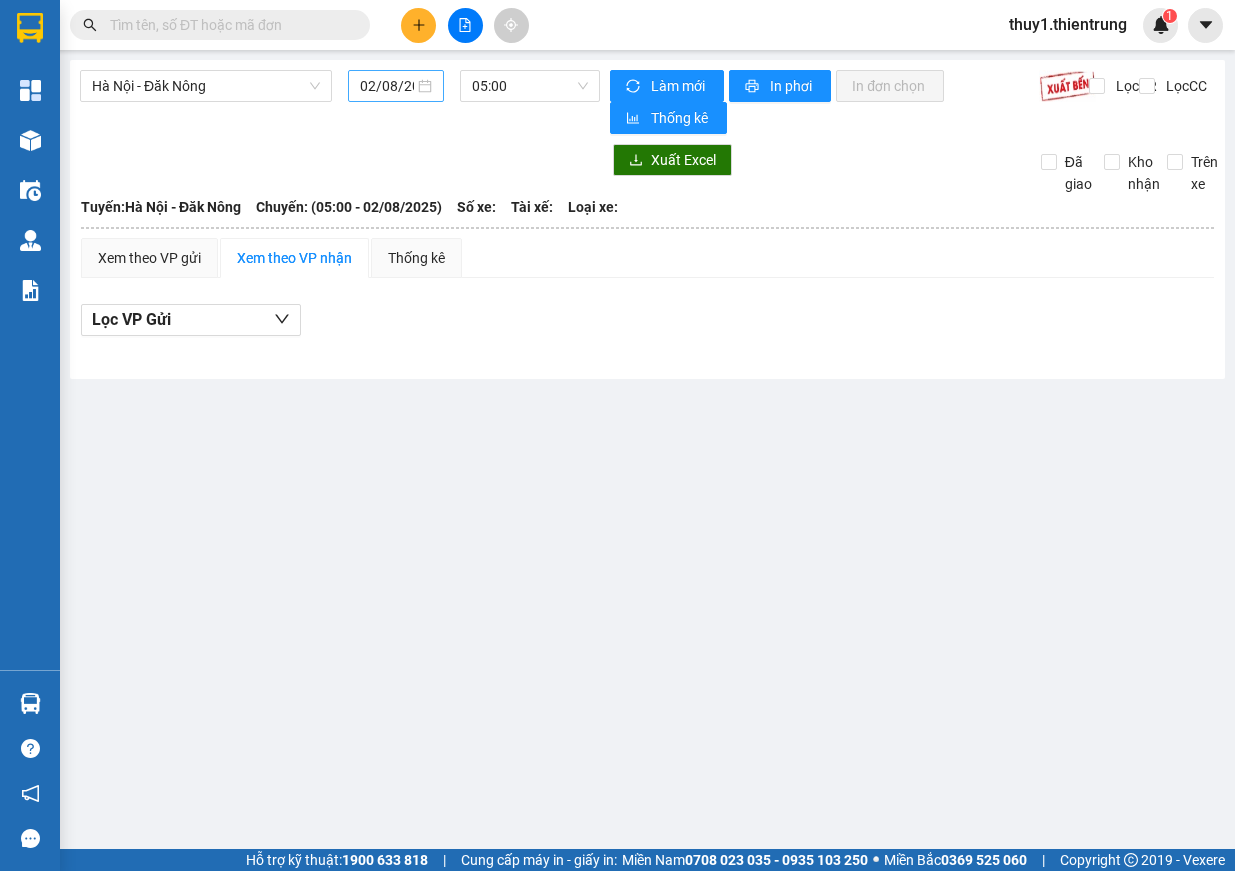 click on "02/08/2025" at bounding box center [387, 86] 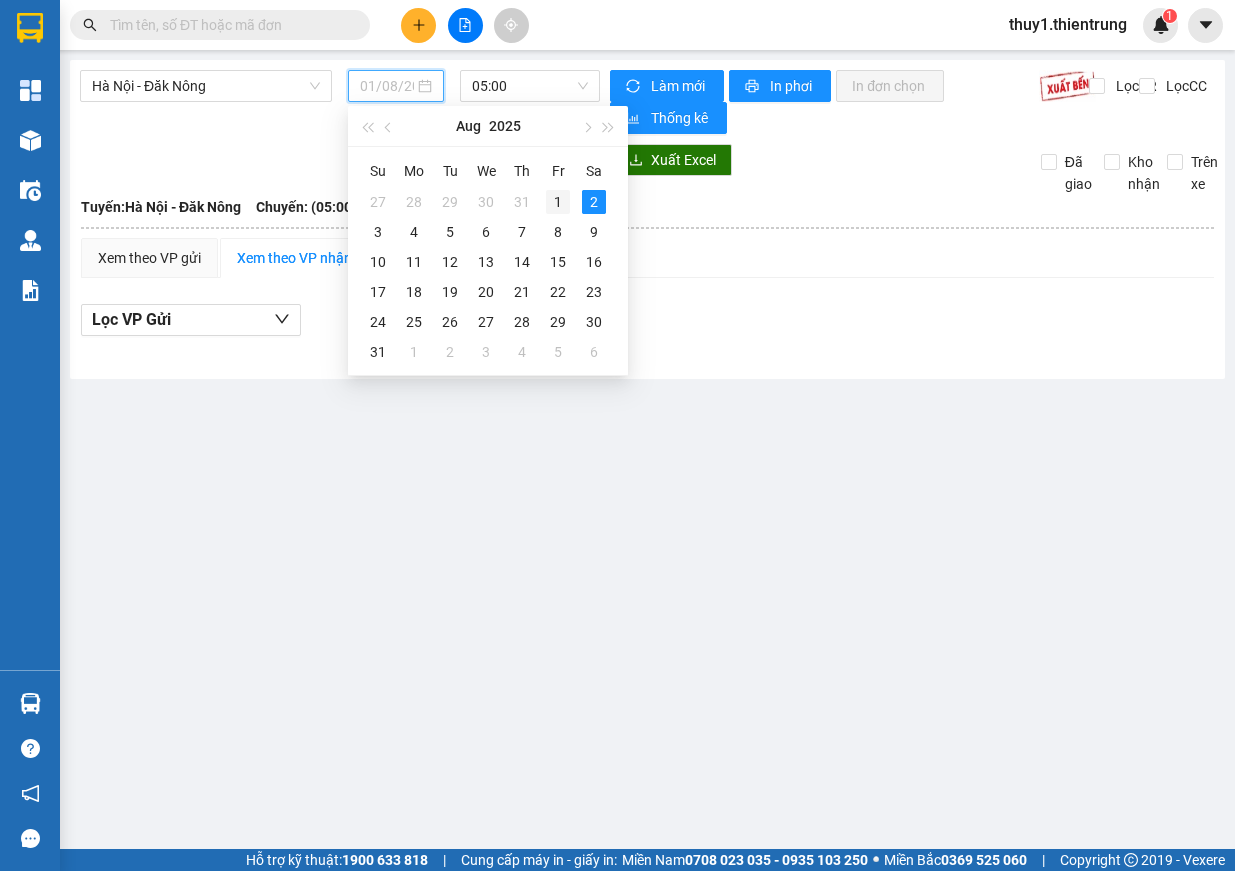 click on "1" at bounding box center (558, 202) 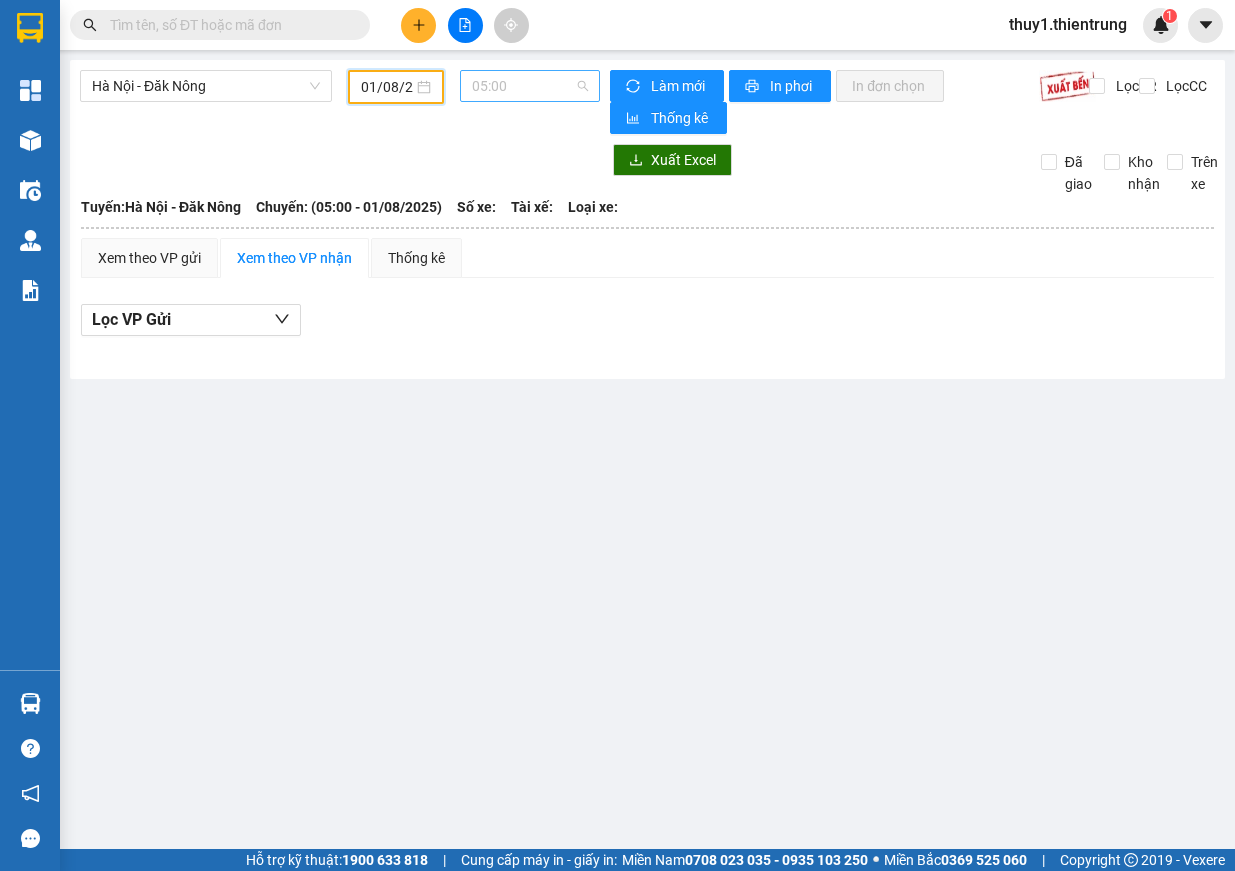 click on "05:00" at bounding box center [530, 86] 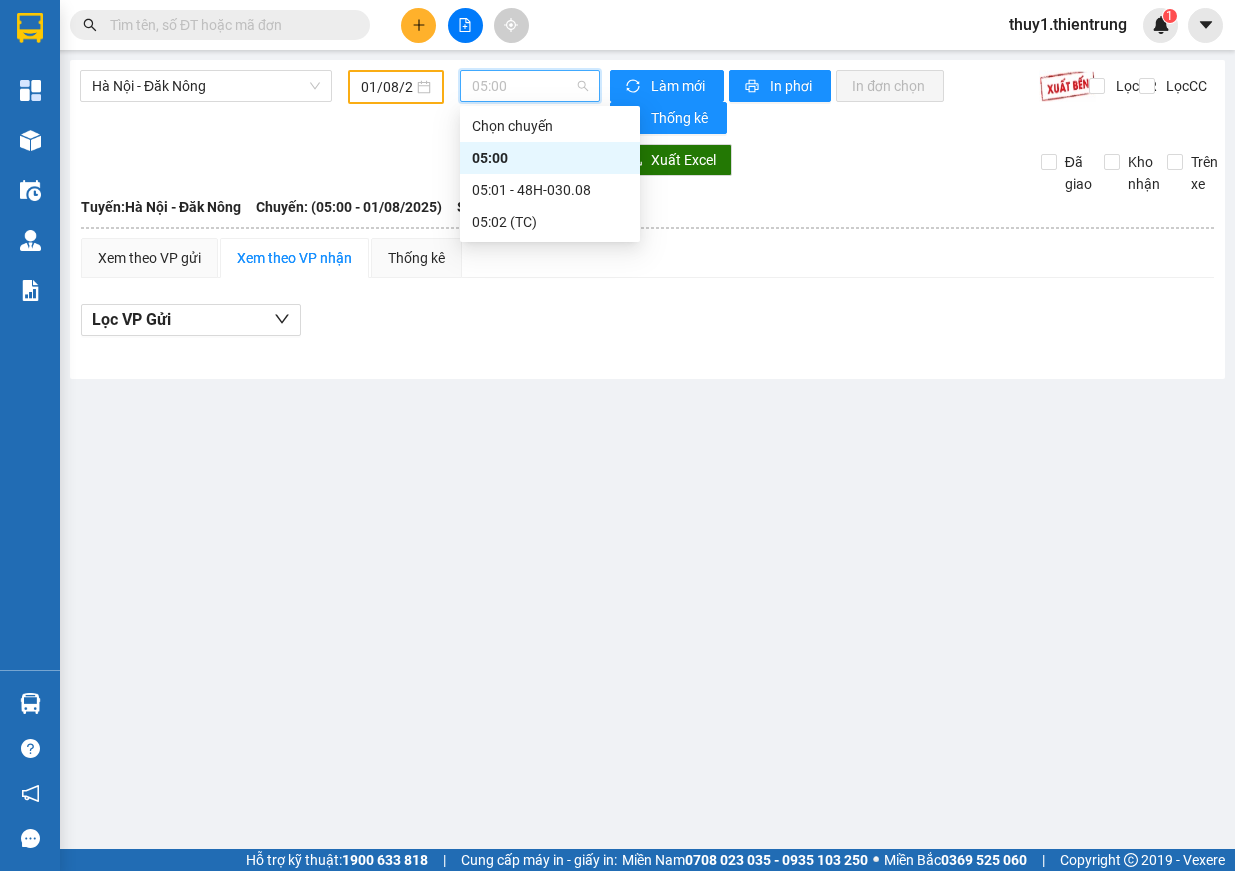 click on "01/08/2025" at bounding box center [387, 87] 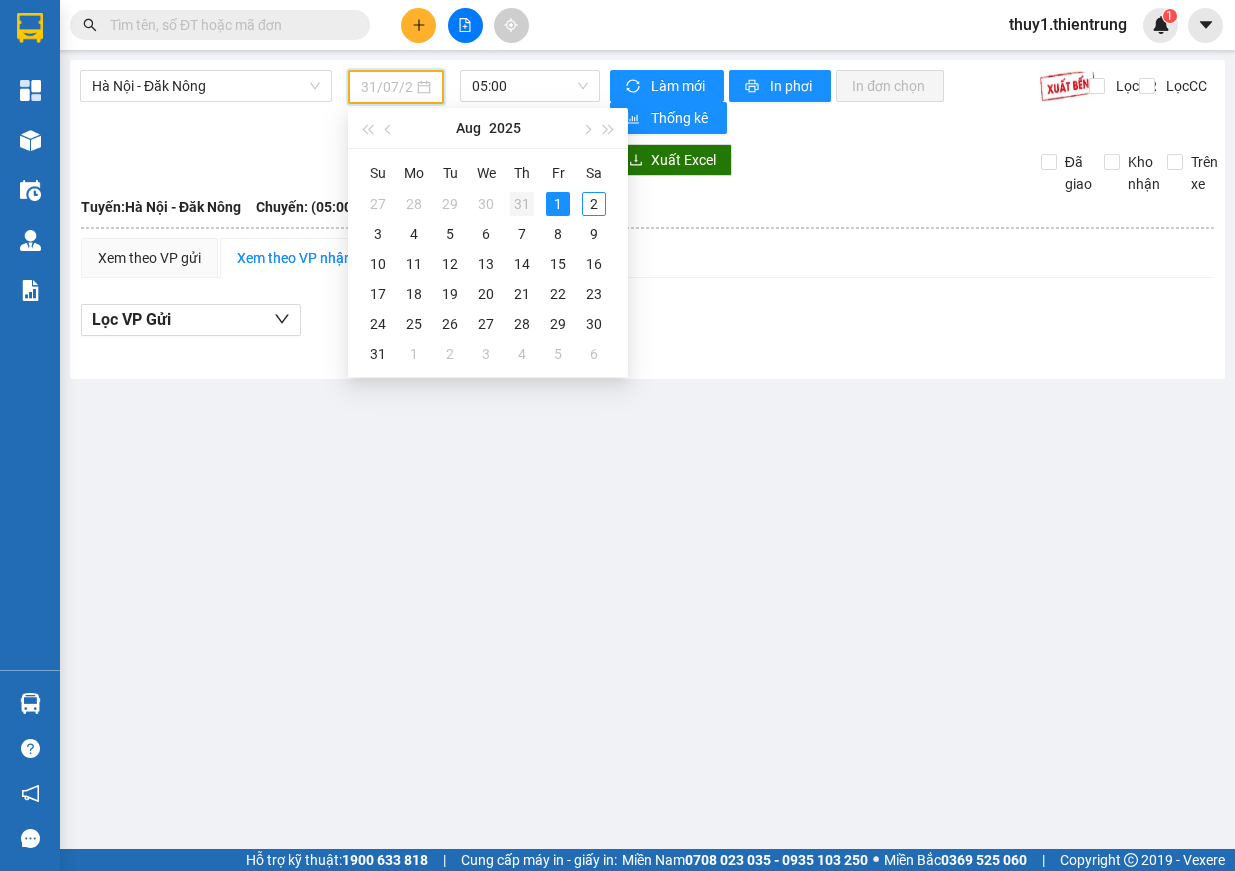 click on "31" at bounding box center [522, 204] 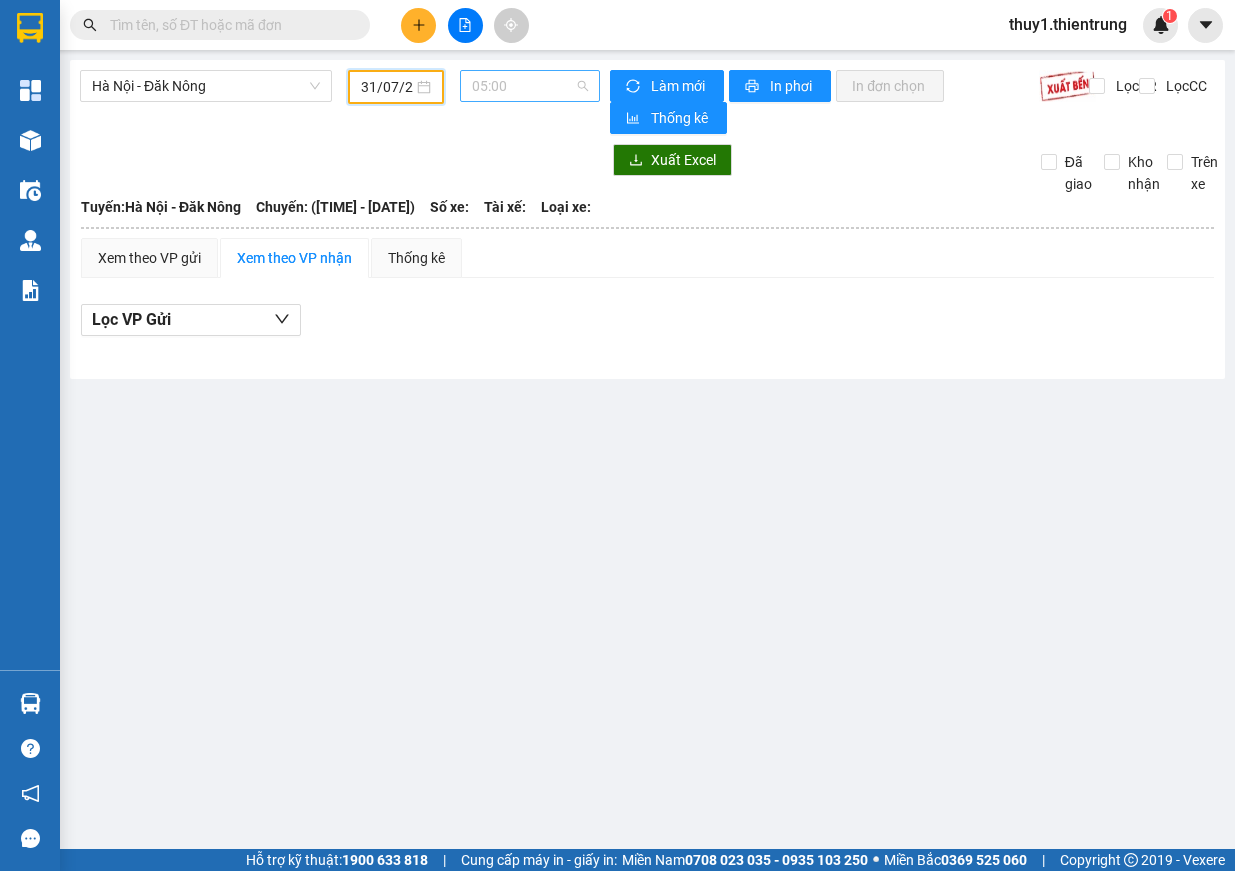 click on "05:00" at bounding box center [530, 86] 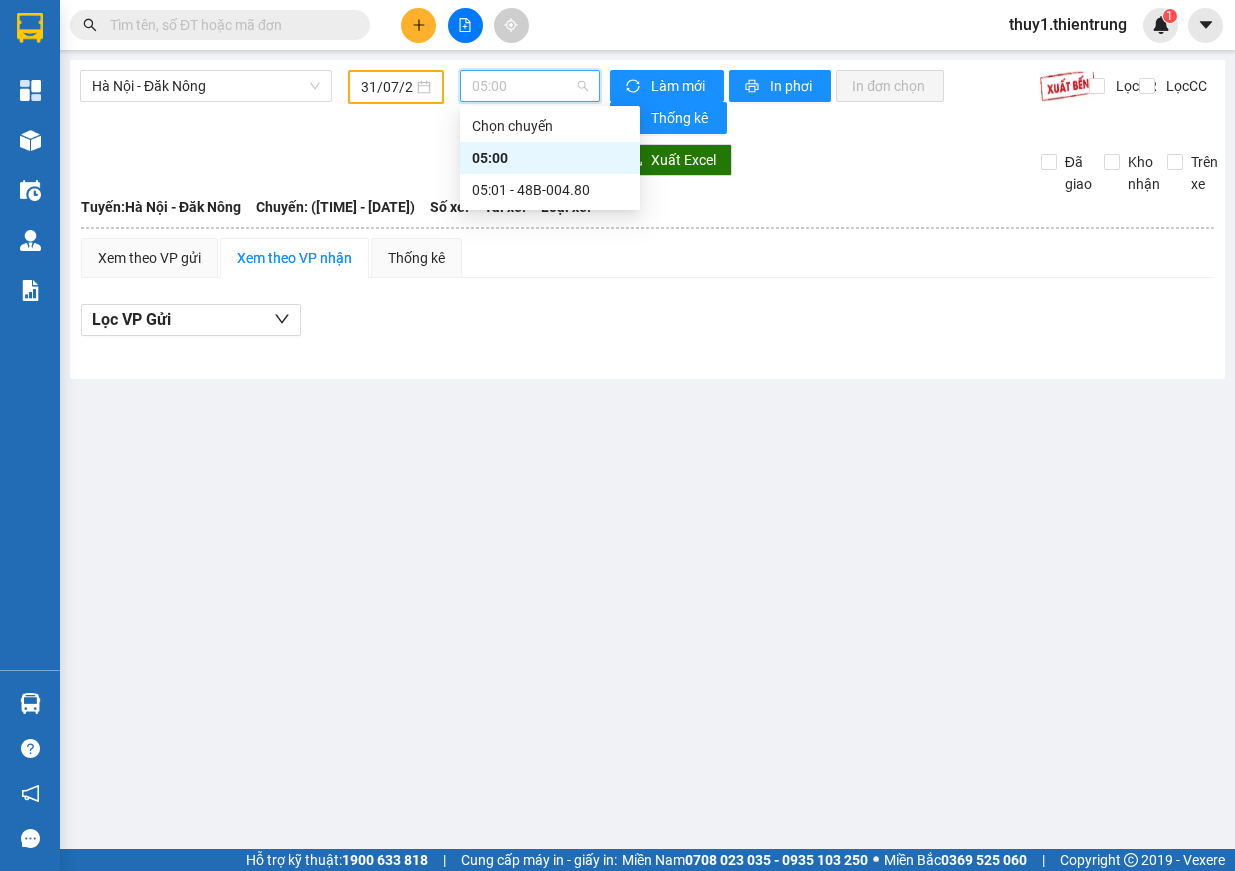 click on "31/07/2025" at bounding box center (387, 87) 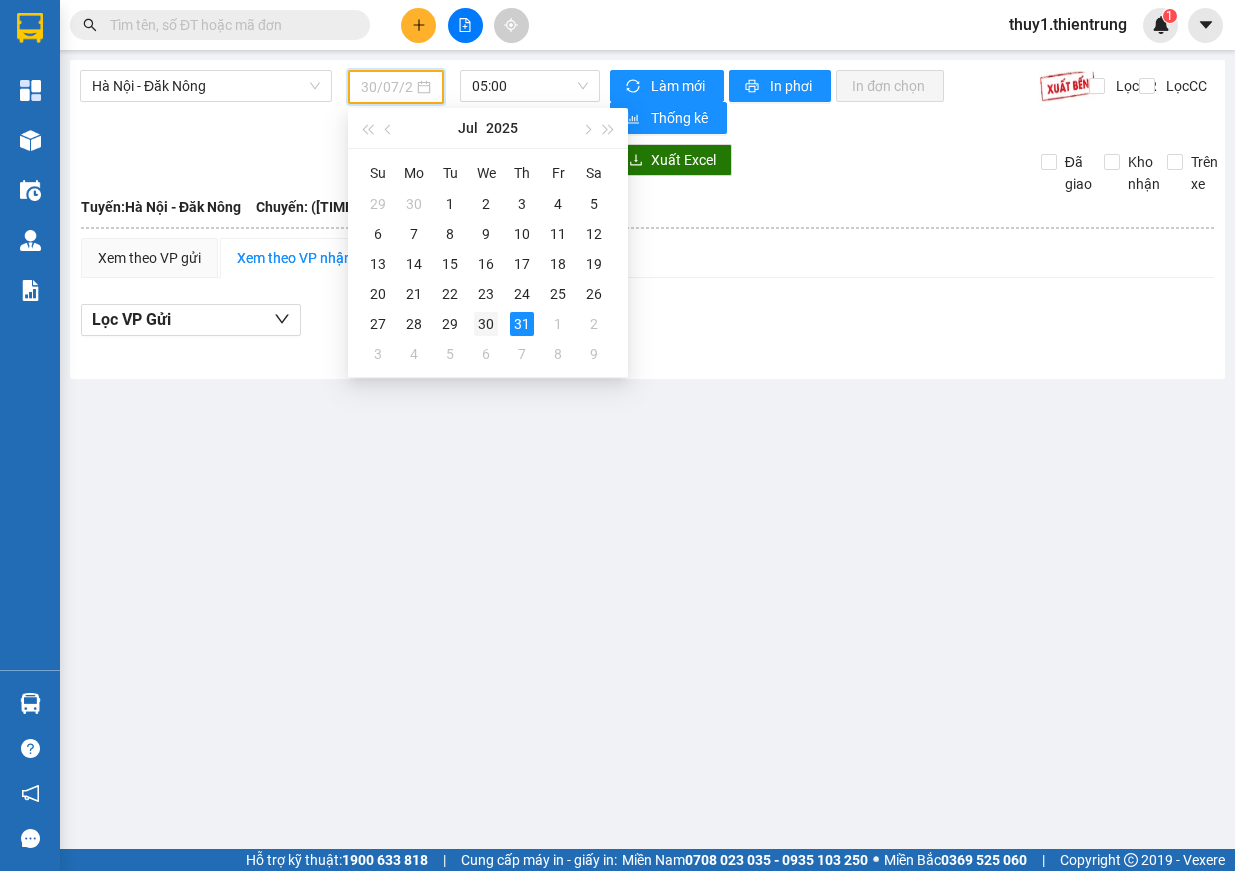 click on "30" at bounding box center (486, 324) 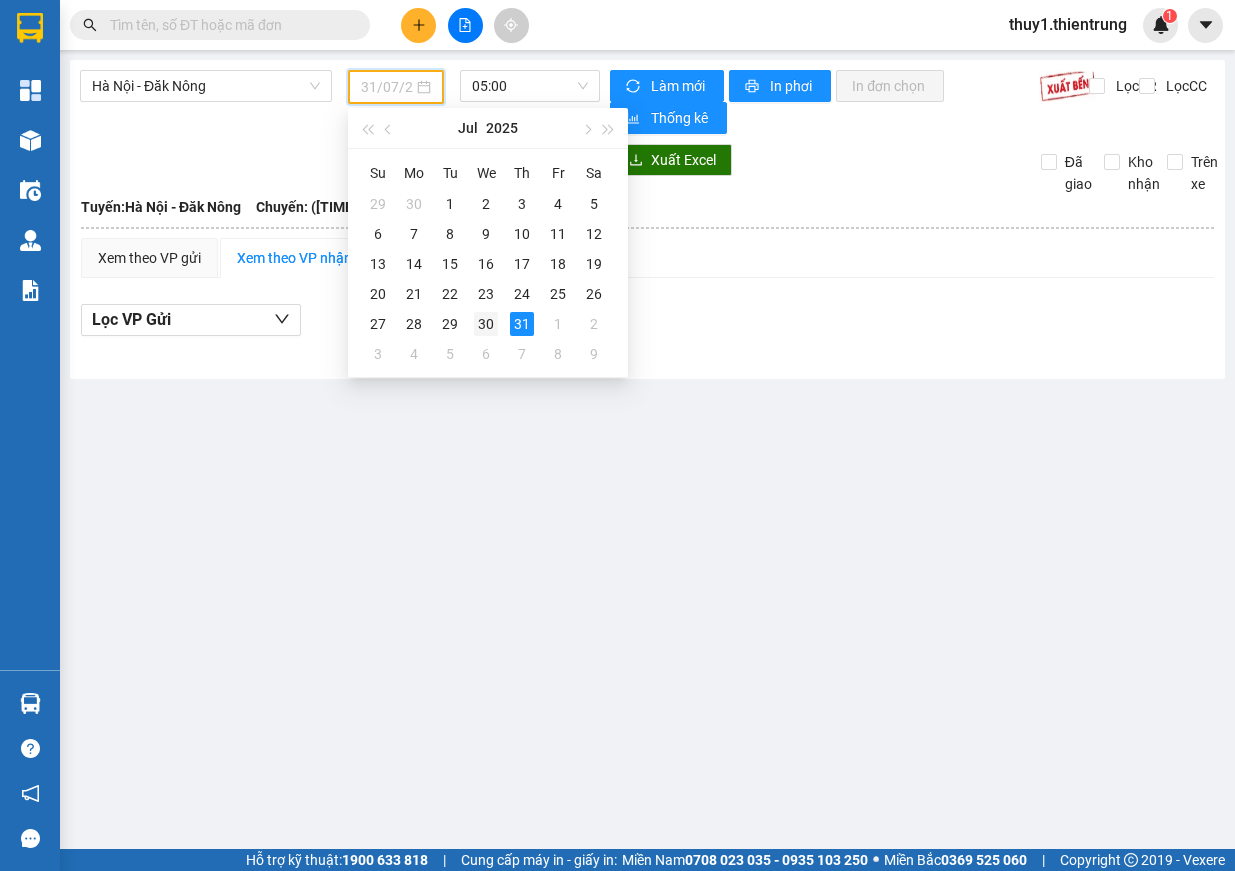 type on "30/07/2025" 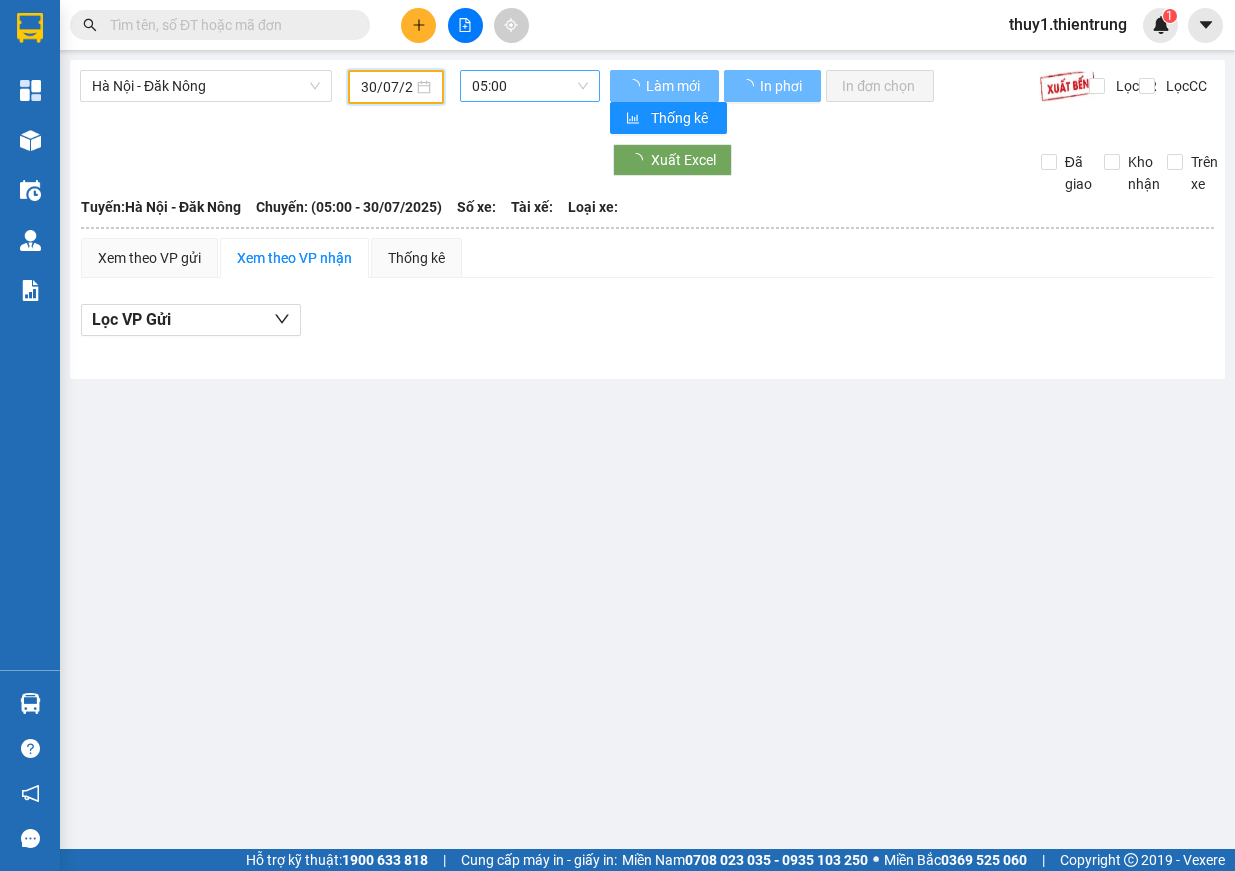 scroll, scrollTop: 0, scrollLeft: 0, axis: both 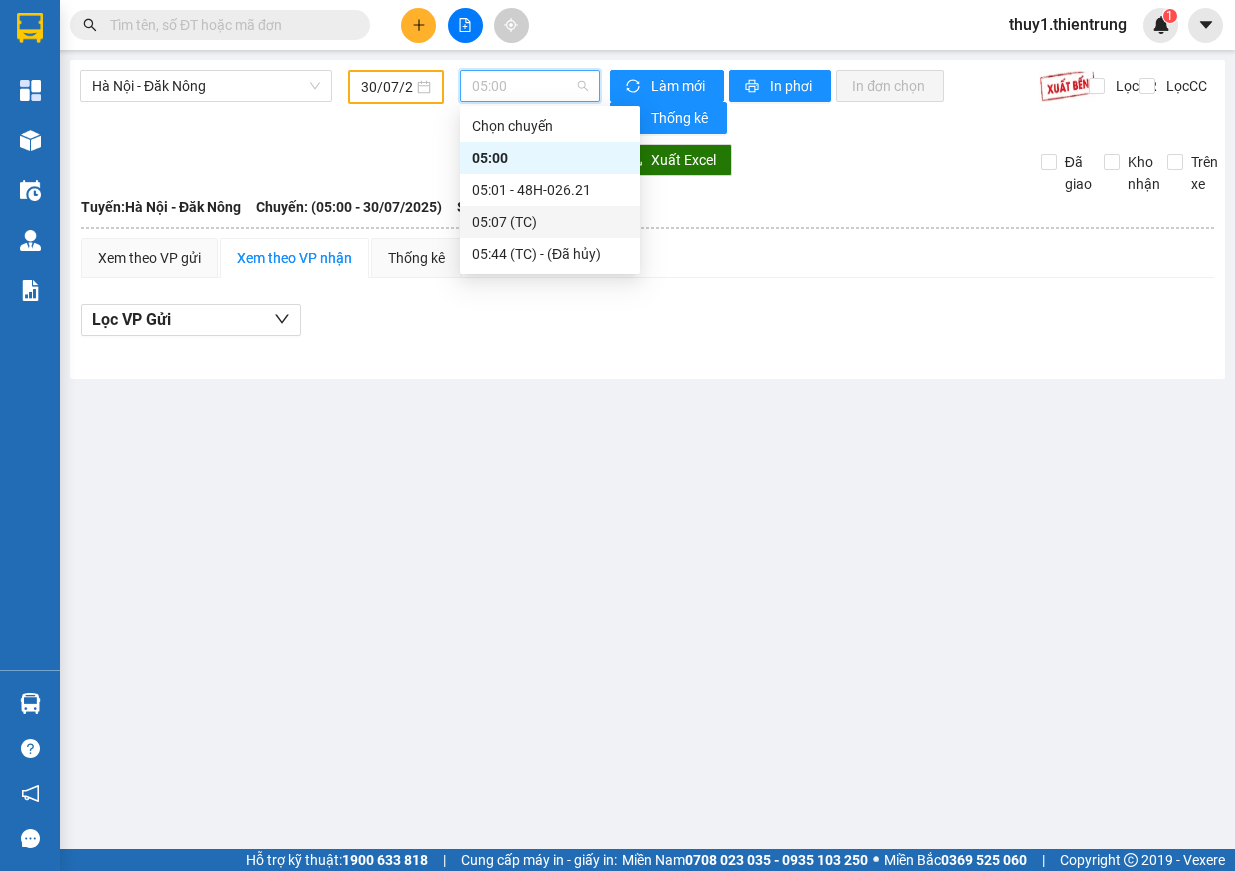 click on "[TIME] (TC)" at bounding box center (550, 222) 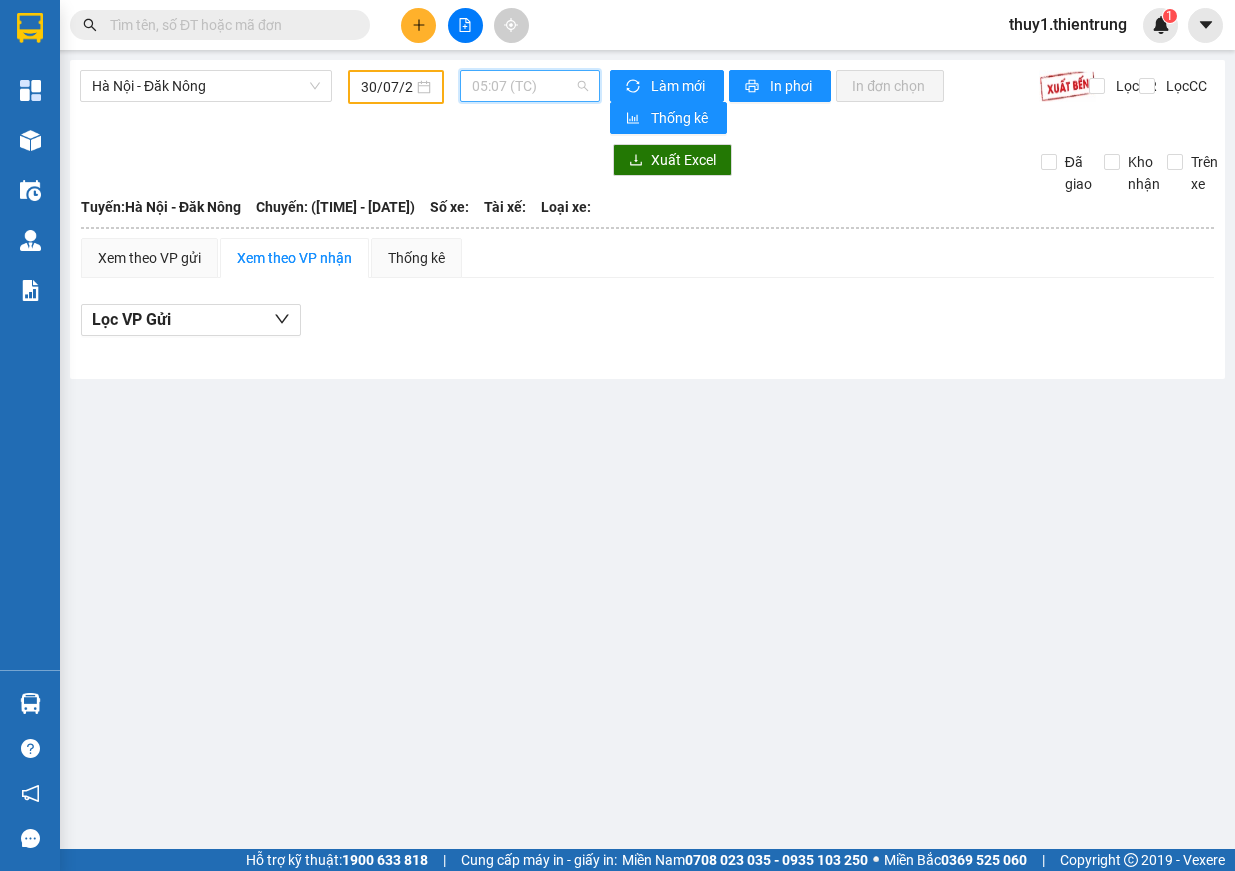 drag, startPoint x: 557, startPoint y: 81, endPoint x: 553, endPoint y: 115, distance: 34.234486 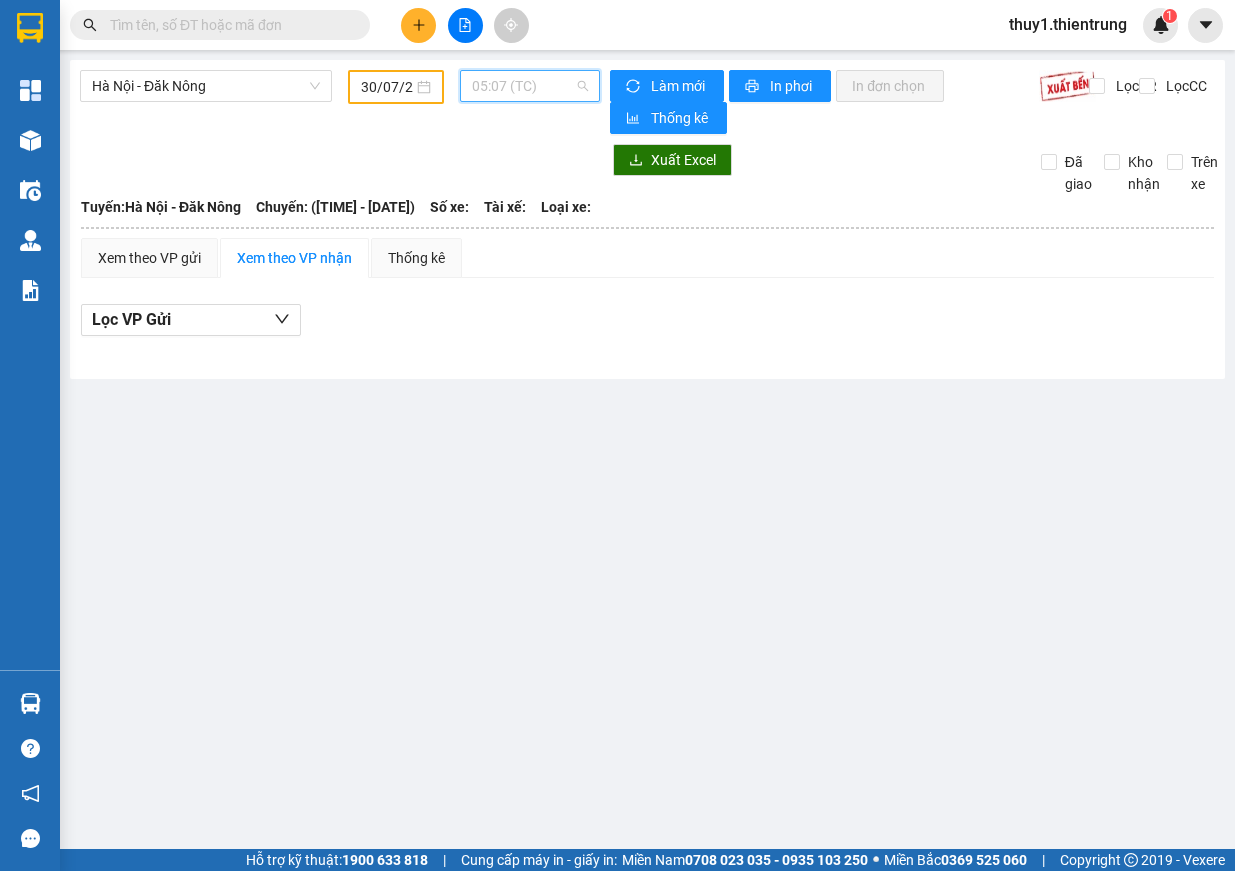 click on "[TIME] (TC)" at bounding box center [530, 86] 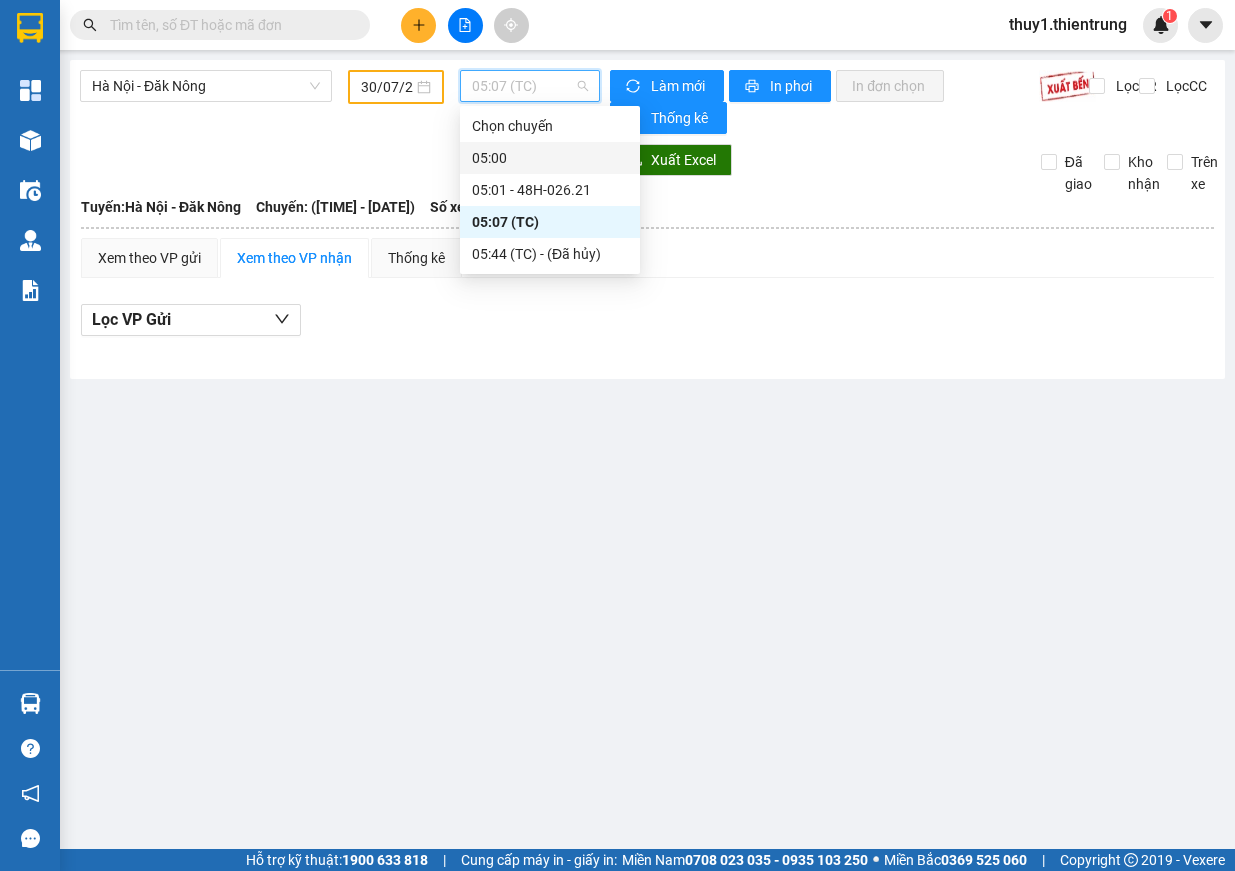 click on "05:00" at bounding box center (550, 158) 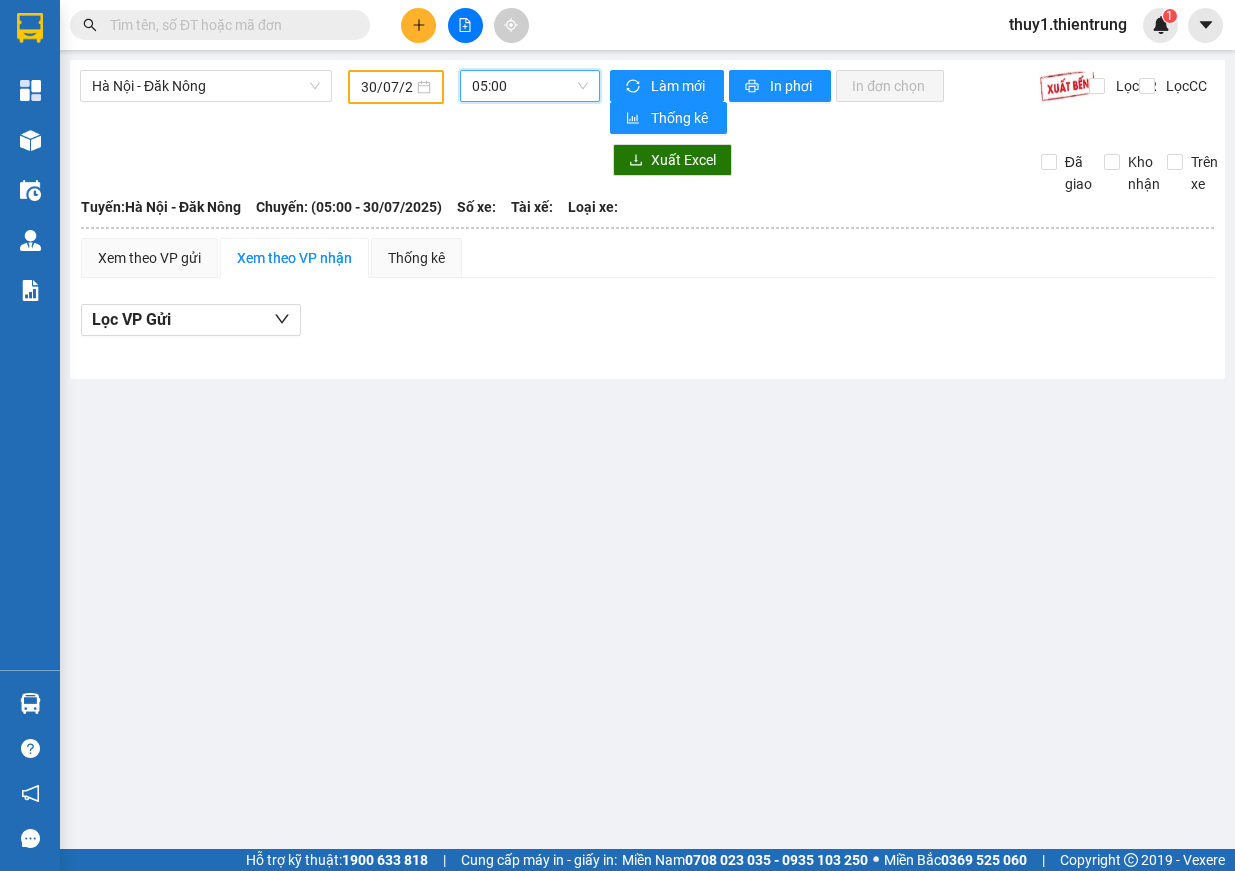 click on "[TIME] [TIME]" at bounding box center [530, 87] 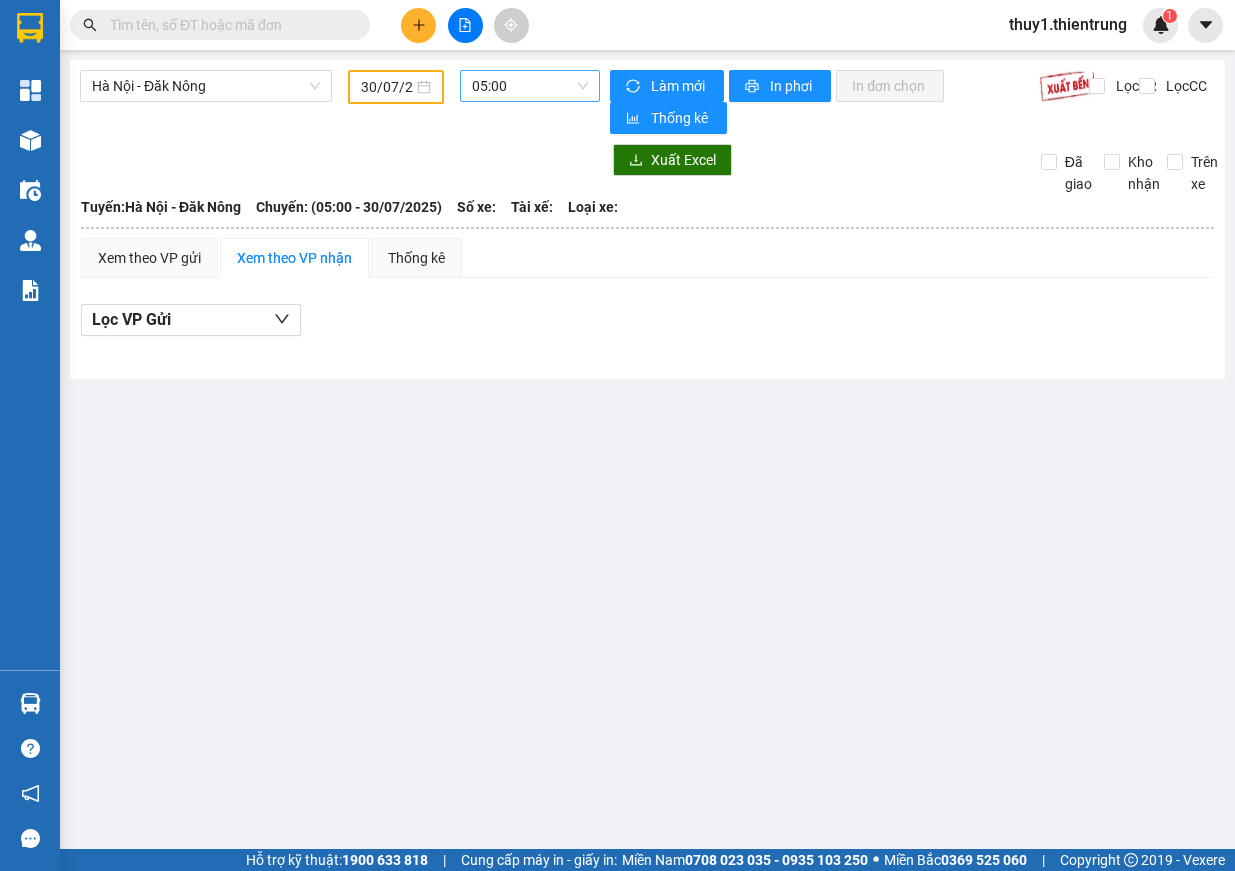 click on "05:00" at bounding box center (530, 86) 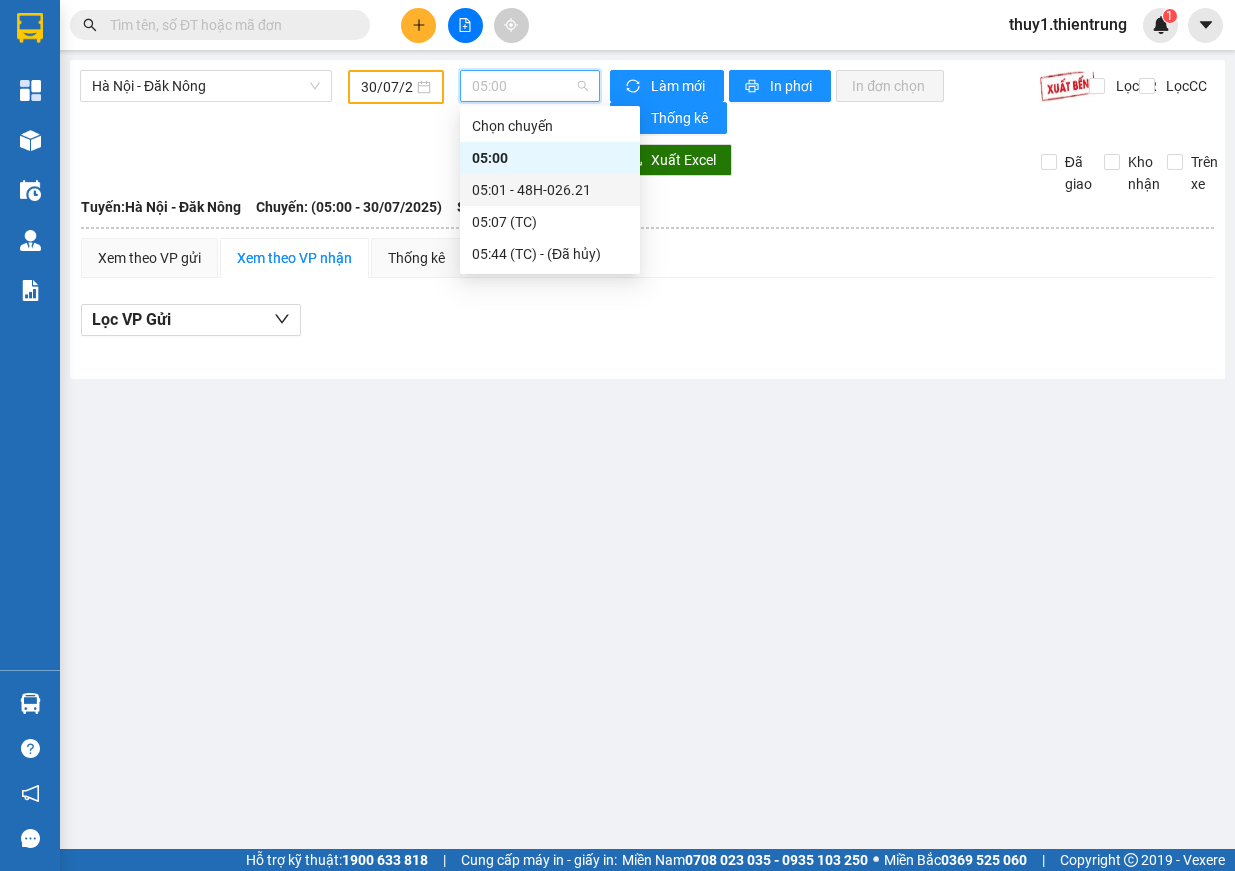 click on "[TIME] - [CODE]" at bounding box center (550, 190) 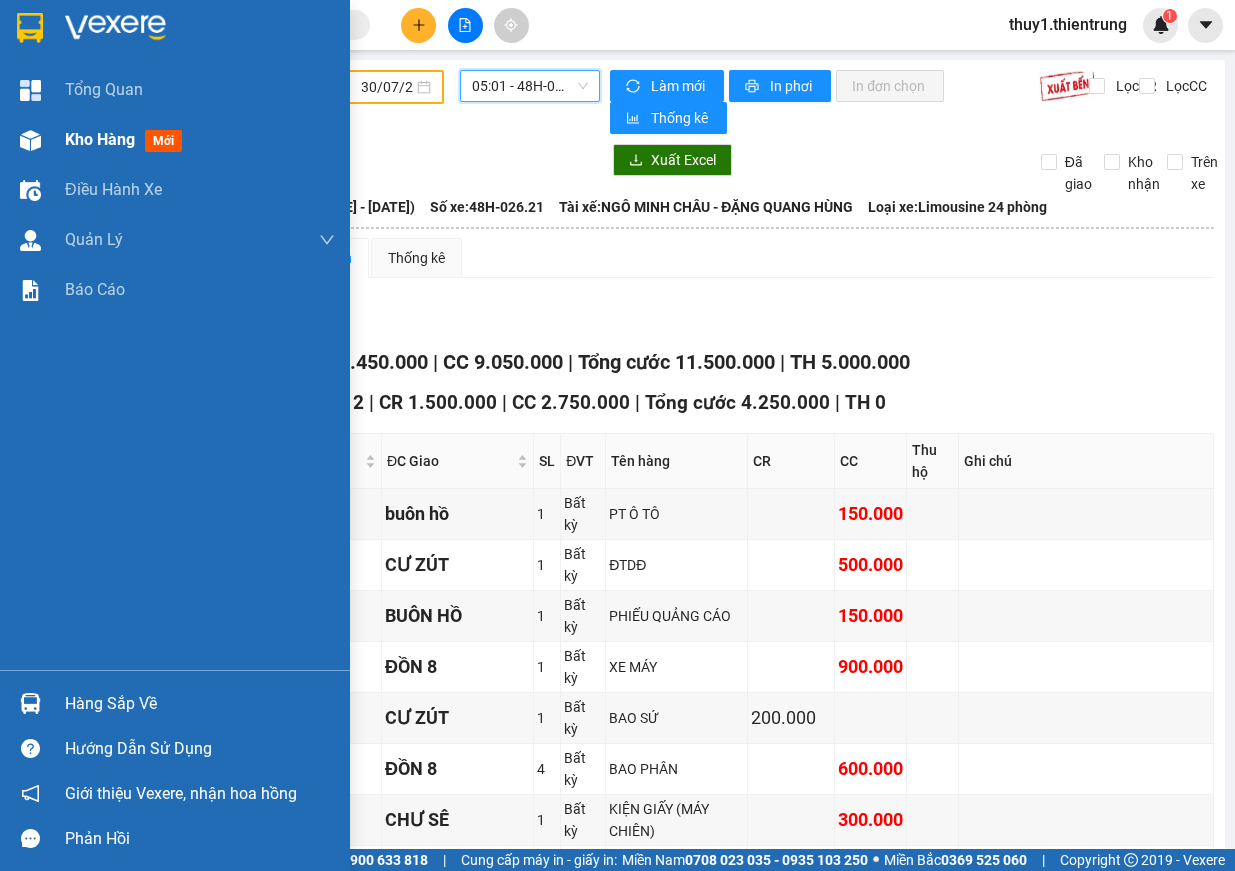 click at bounding box center [30, 140] 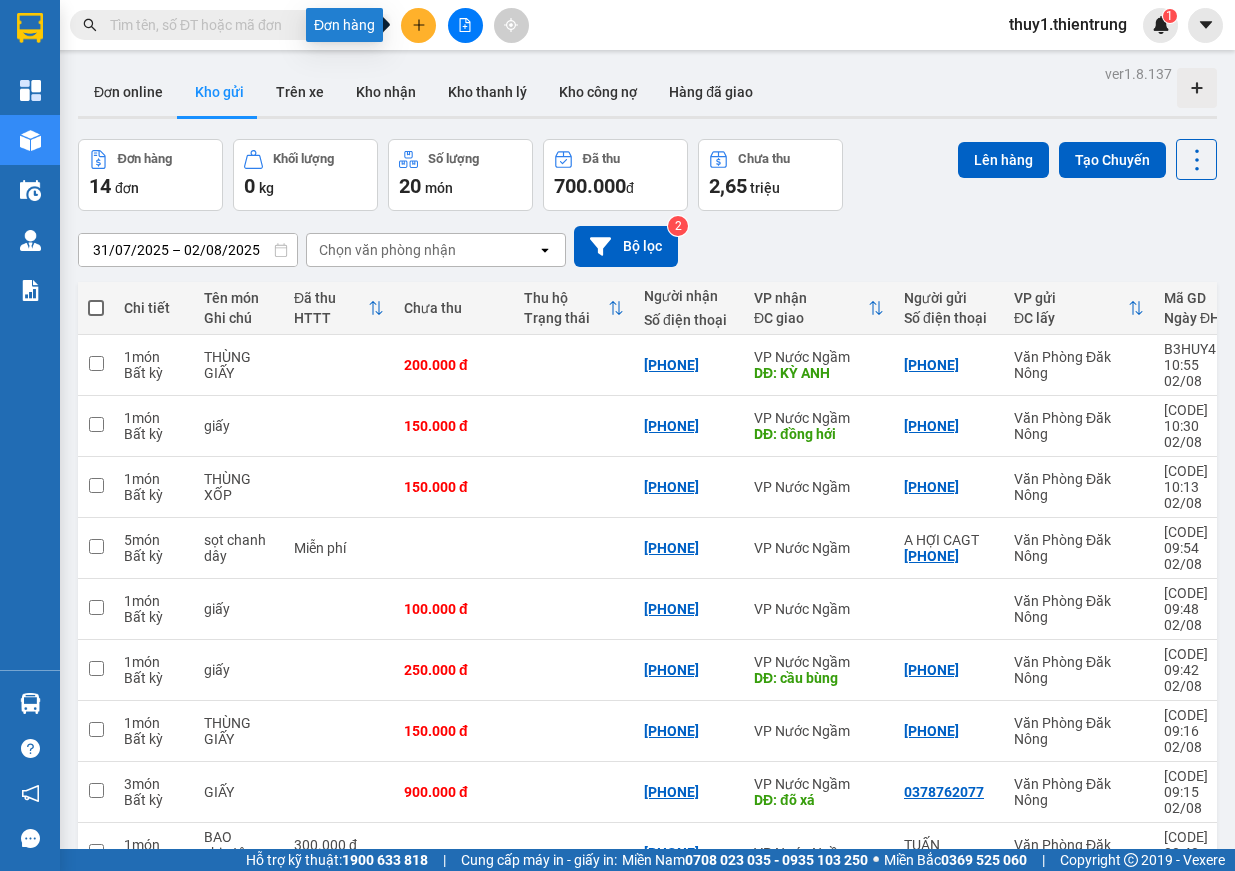 drag, startPoint x: 416, startPoint y: 21, endPoint x: 498, endPoint y: 73, distance: 97.097885 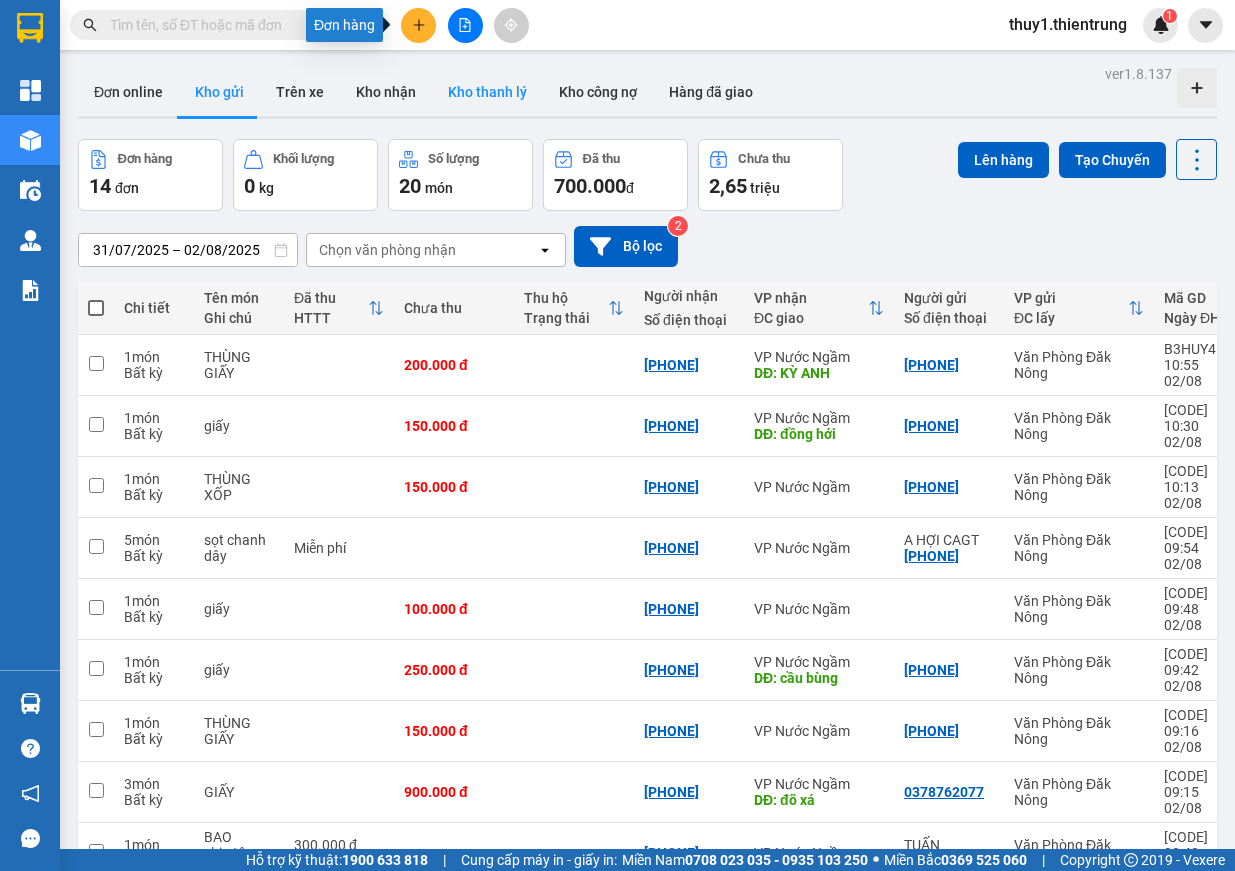 click 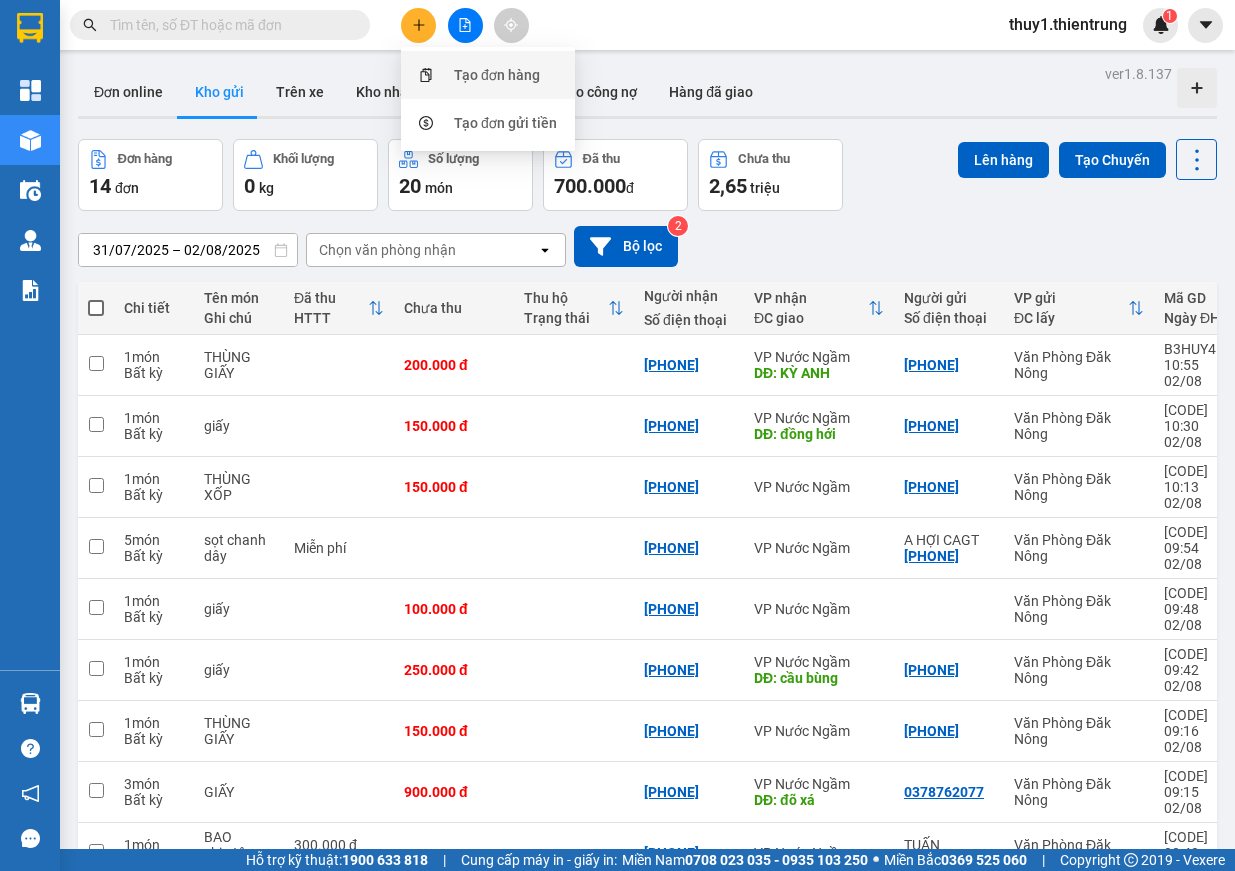 click on "Tạo đơn hàng" at bounding box center [497, 75] 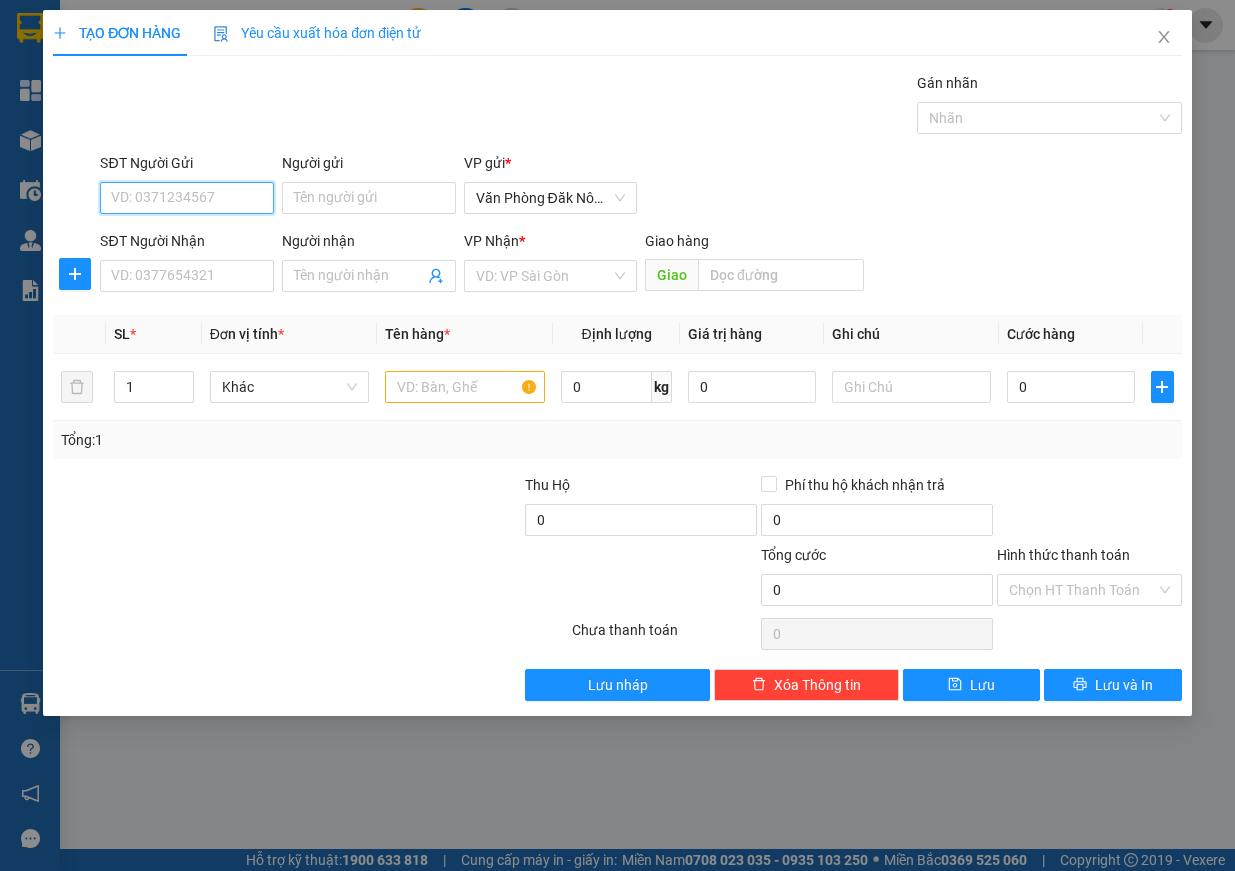 click on "SĐT Người Gửi" at bounding box center [187, 198] 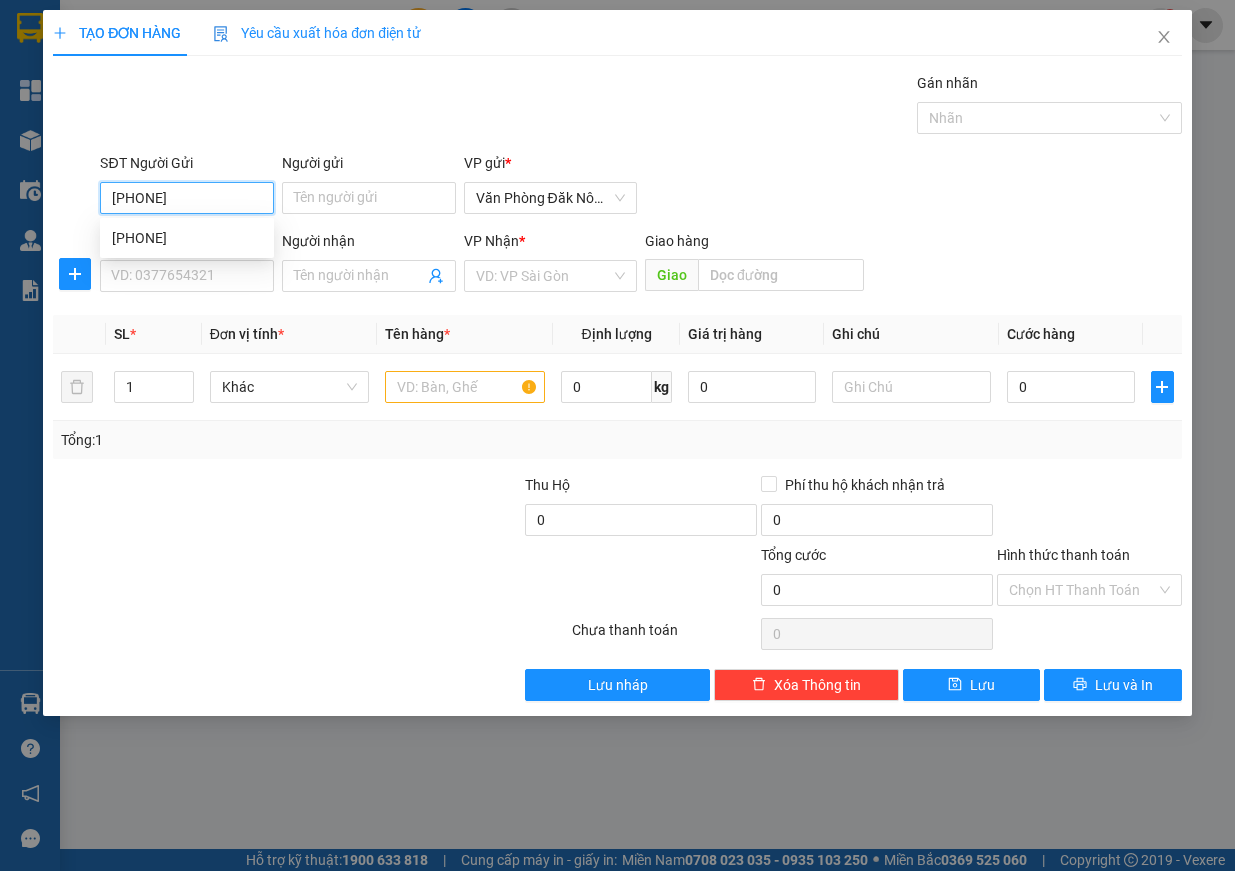 type on "[PHONE]" 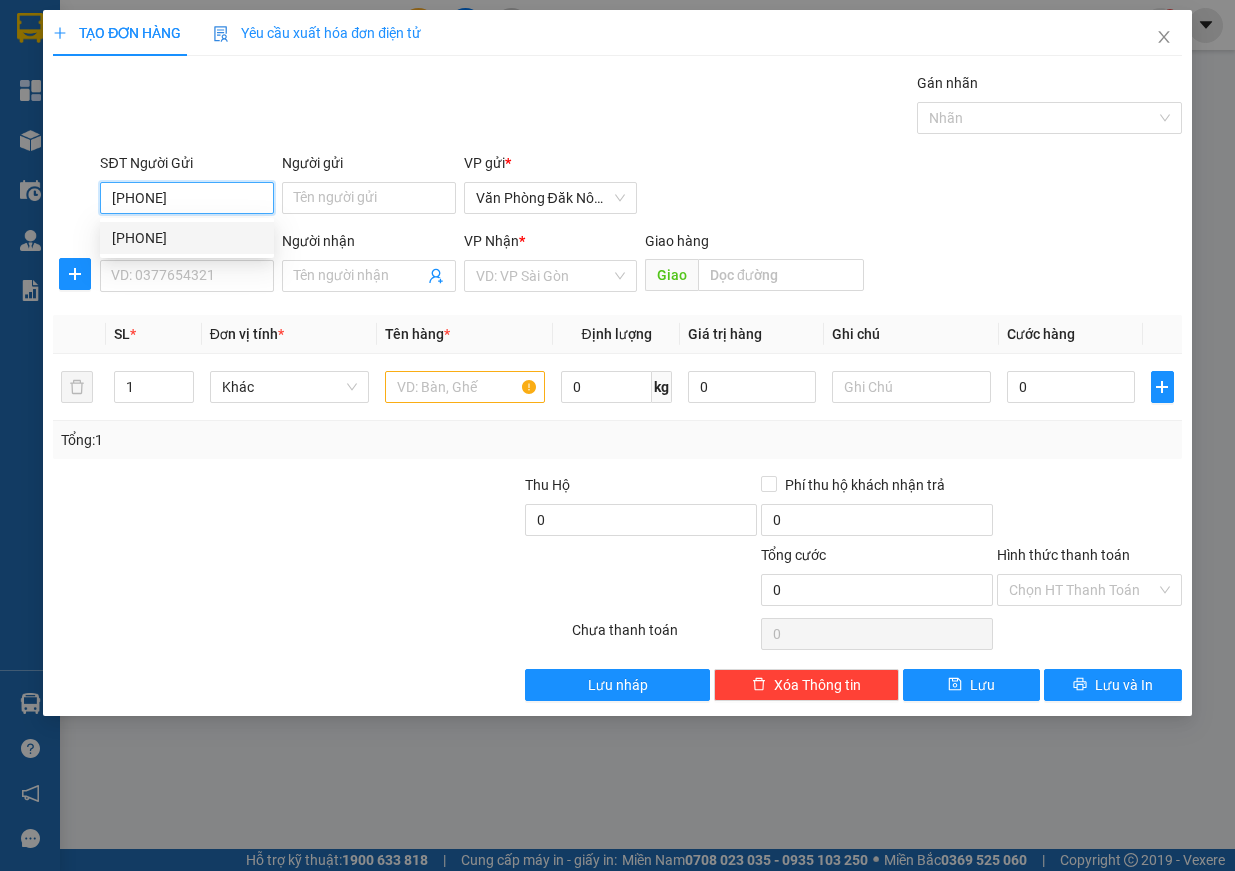click on "[PHONE]" at bounding box center [187, 238] 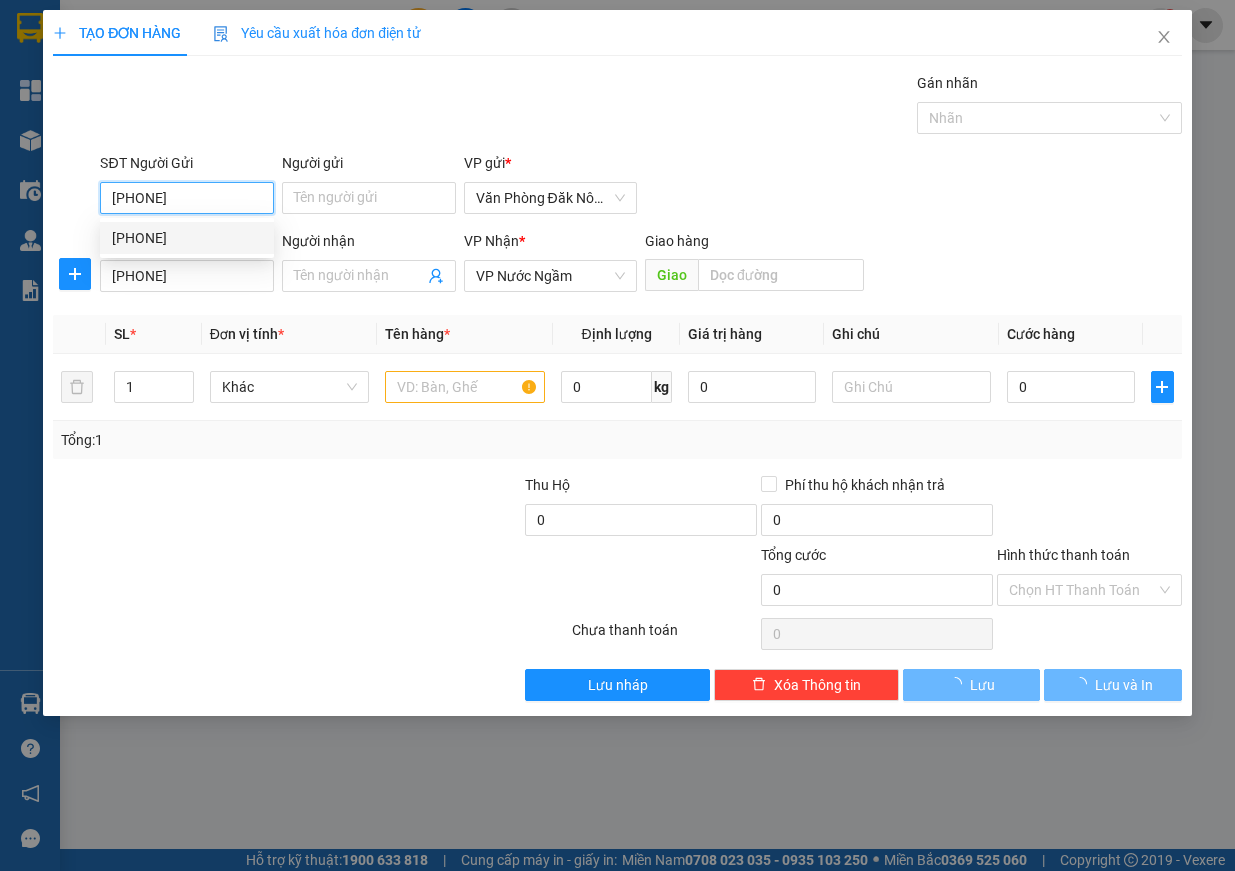 type on "100.000" 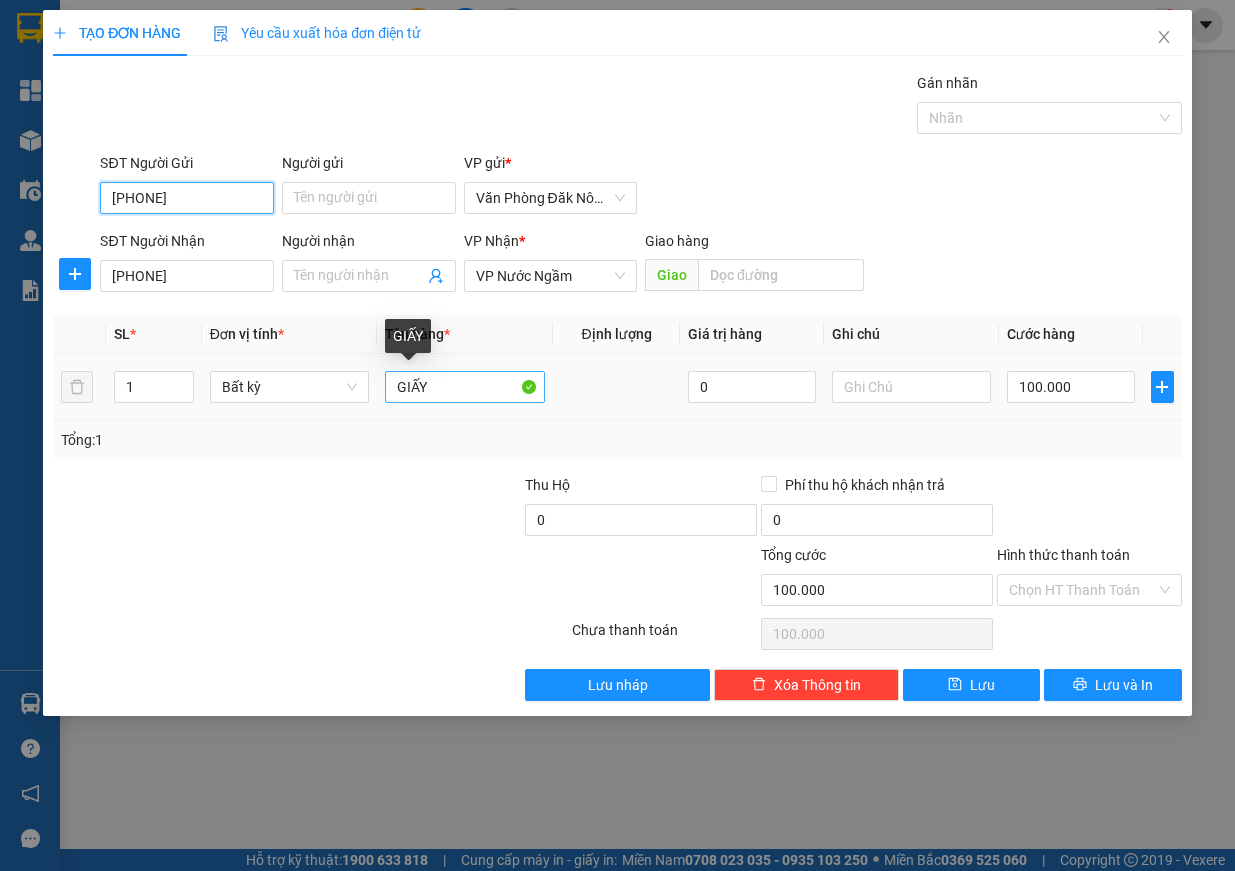 type on "[PHONE]" 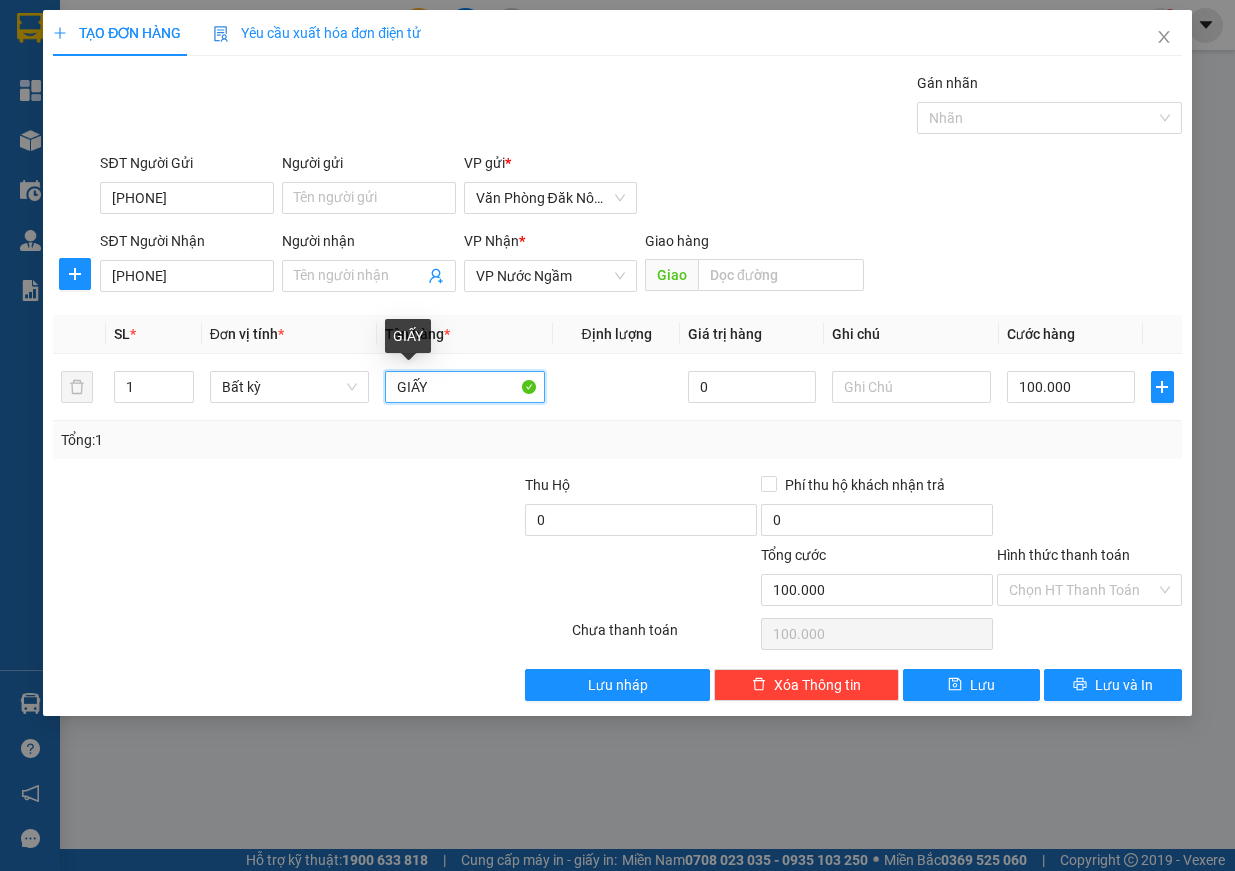 drag, startPoint x: 441, startPoint y: 385, endPoint x: 196, endPoint y: 346, distance: 248.08466 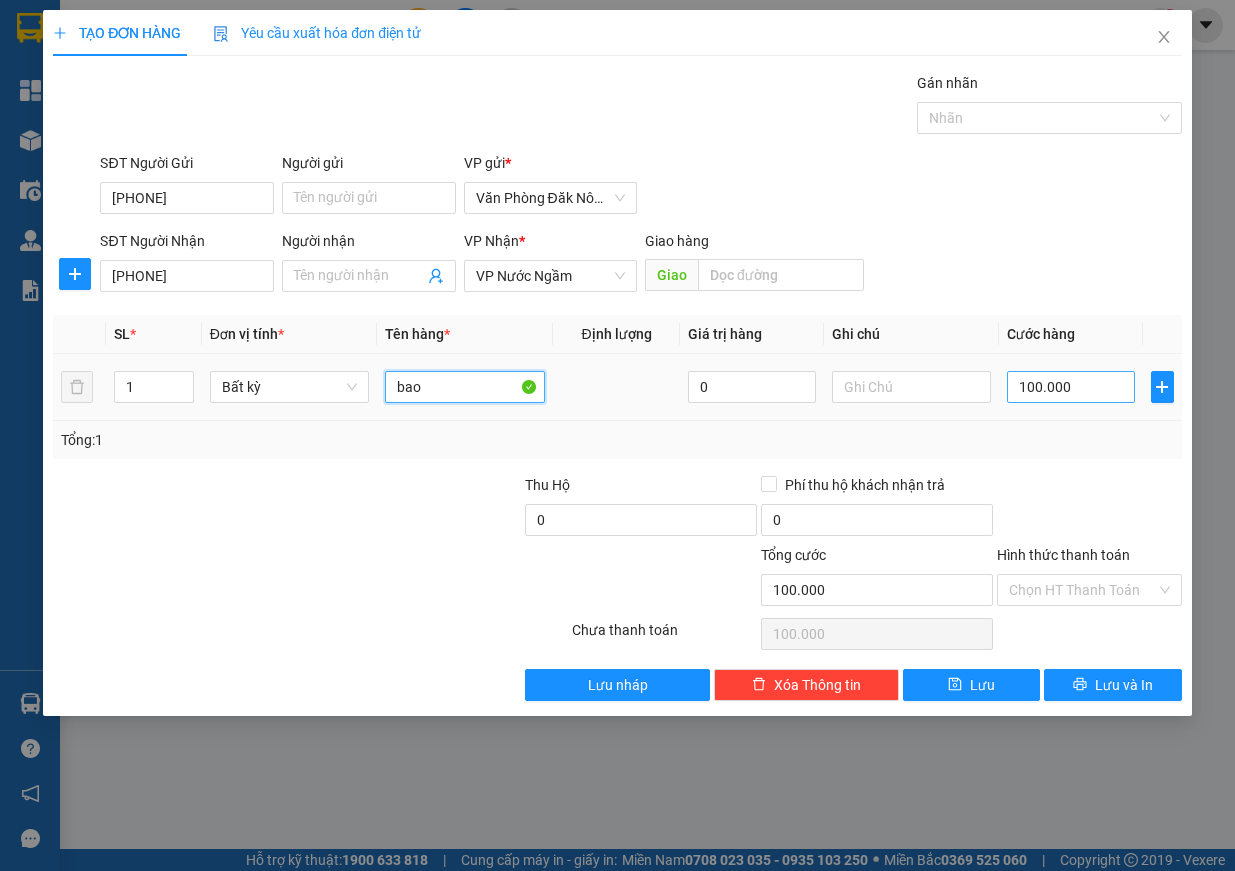 type on "bao" 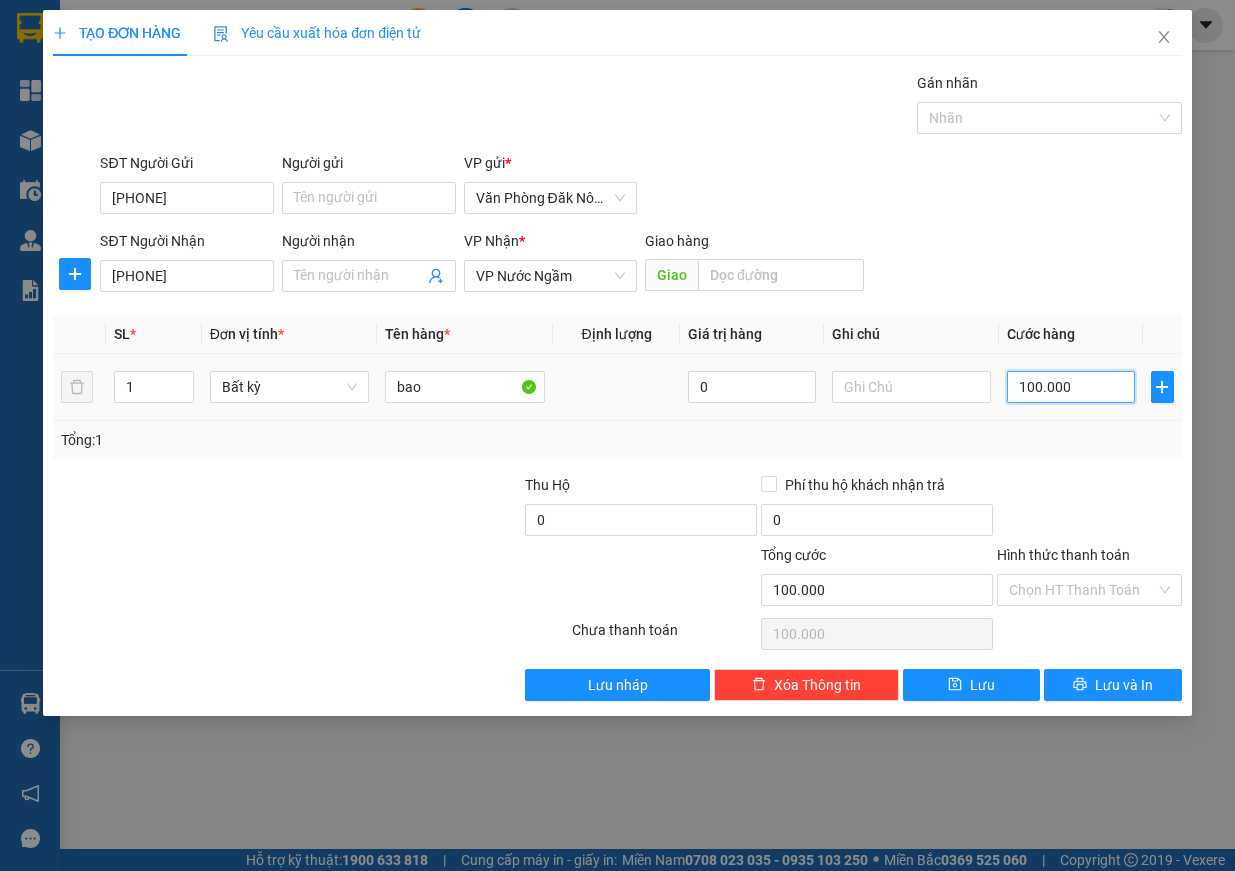 click on "100.000" at bounding box center (1071, 387) 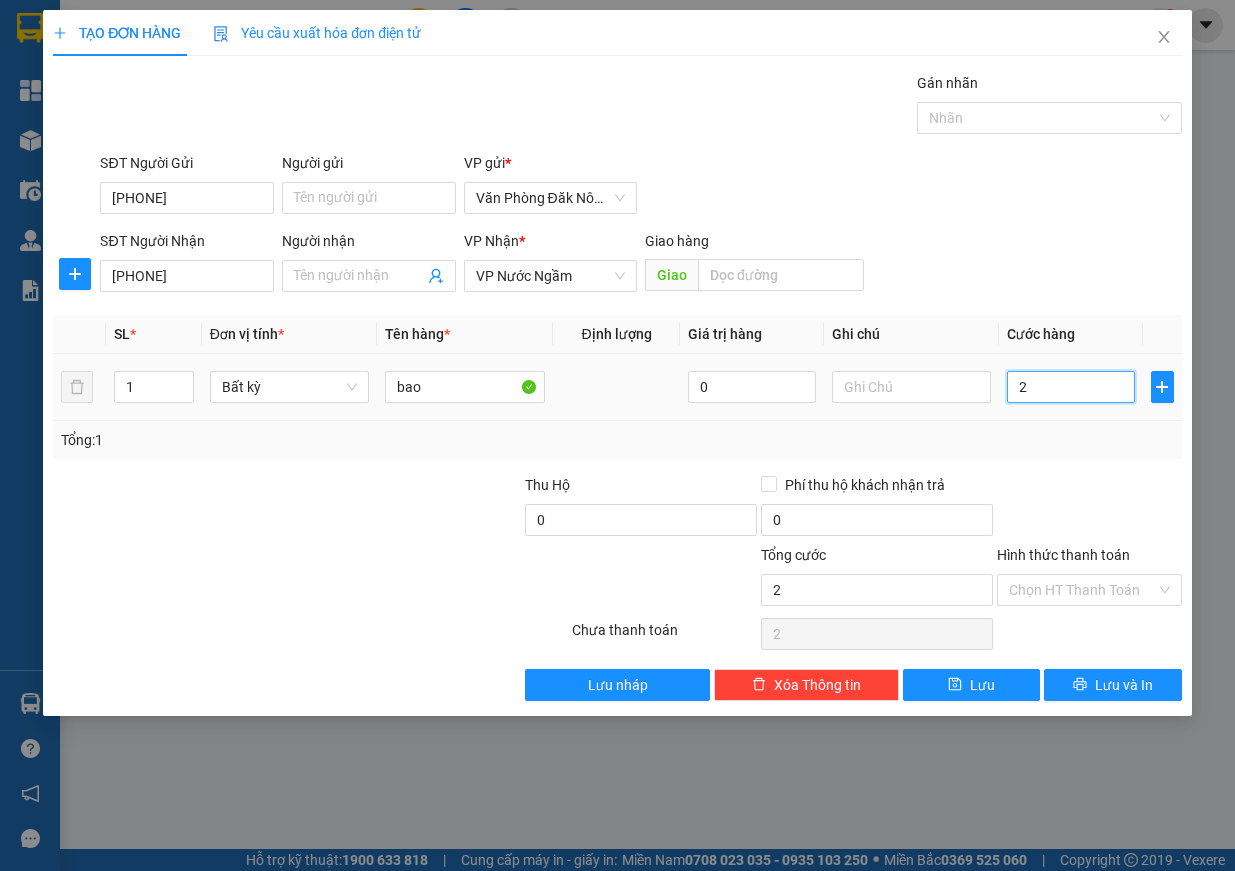 type on "20" 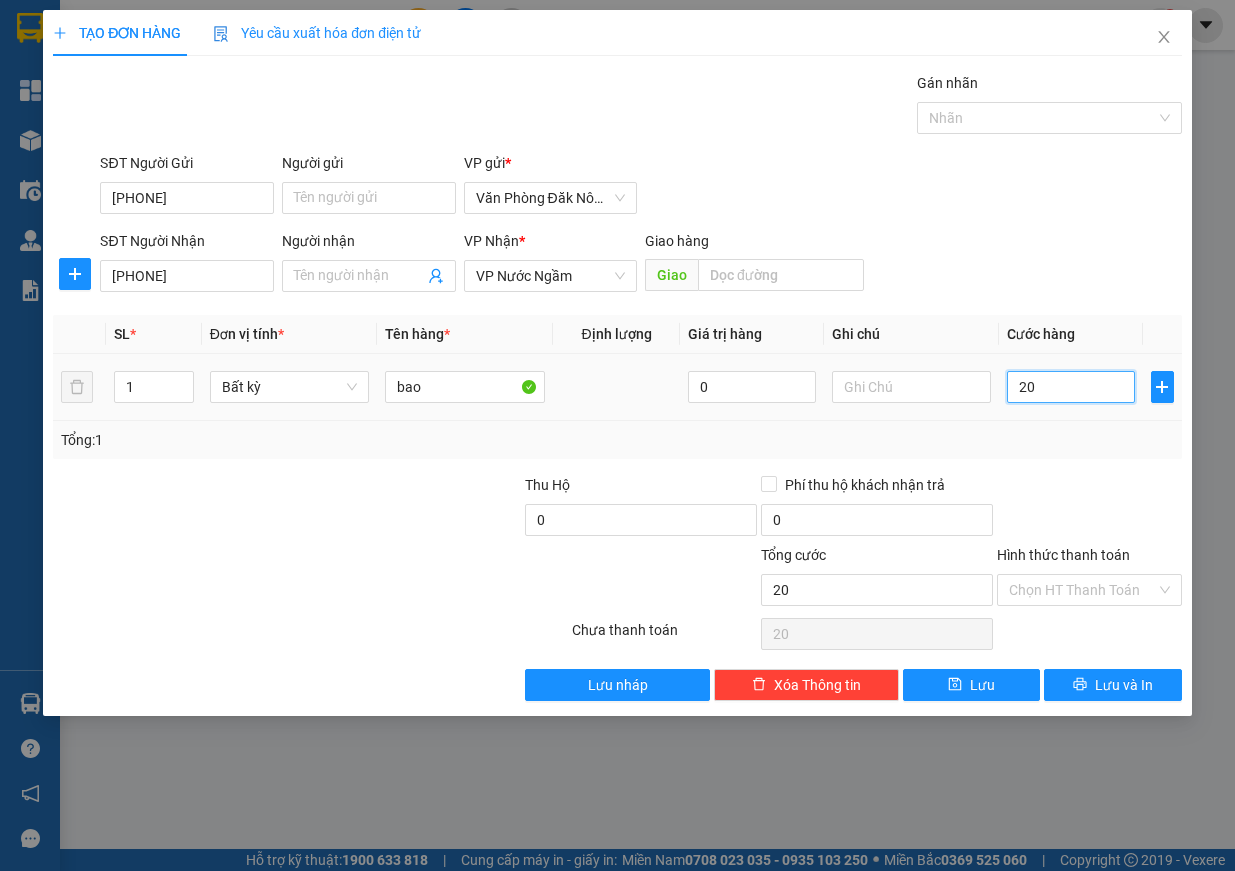 type on "200" 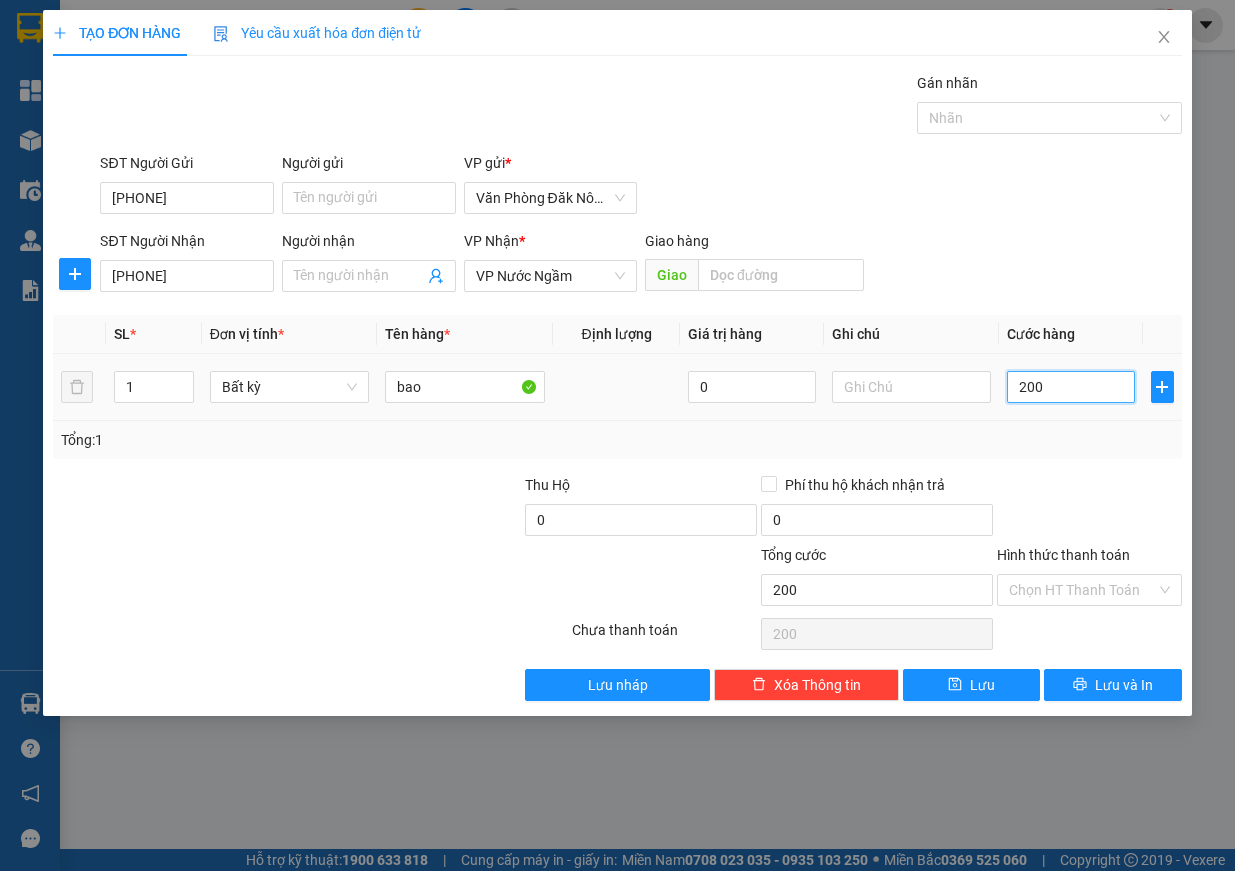 type on "2.000" 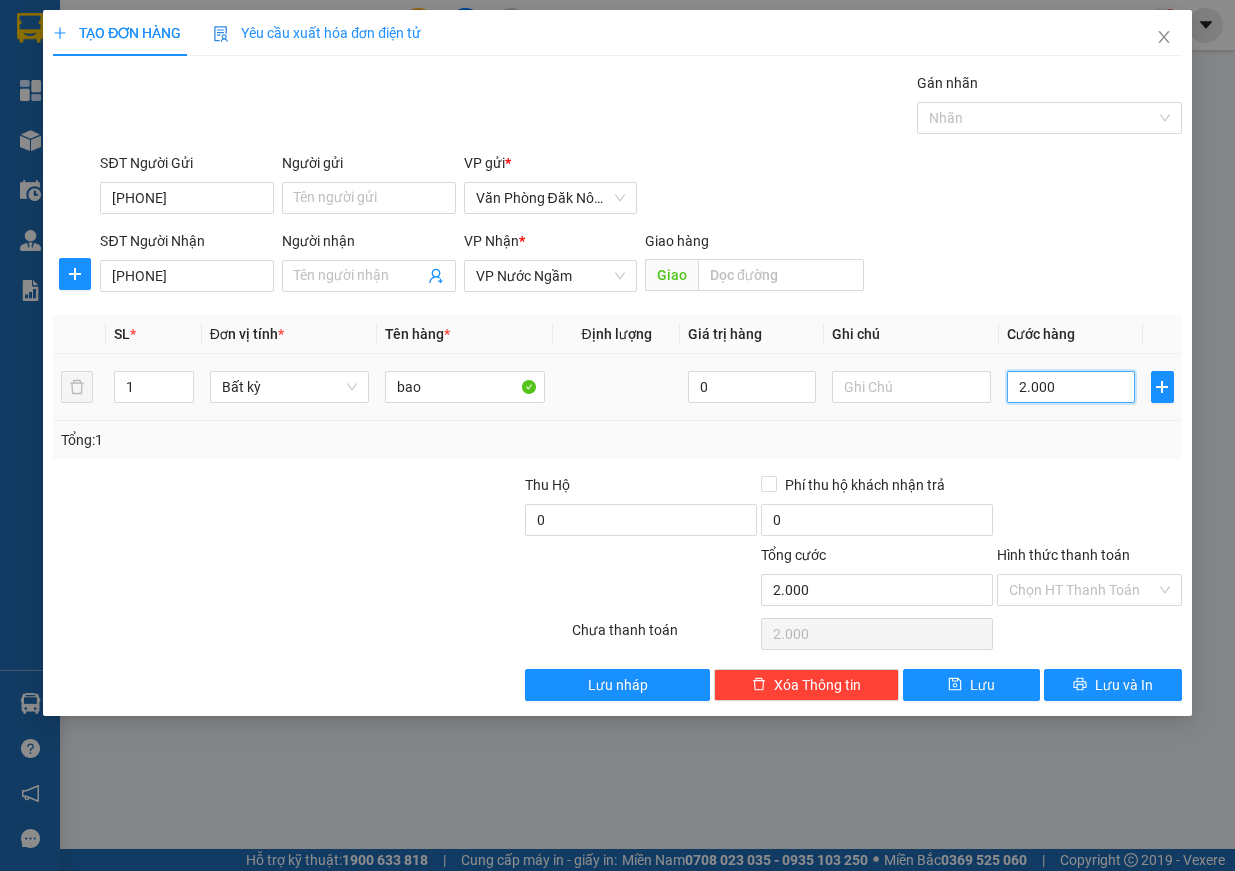 type on "20.000" 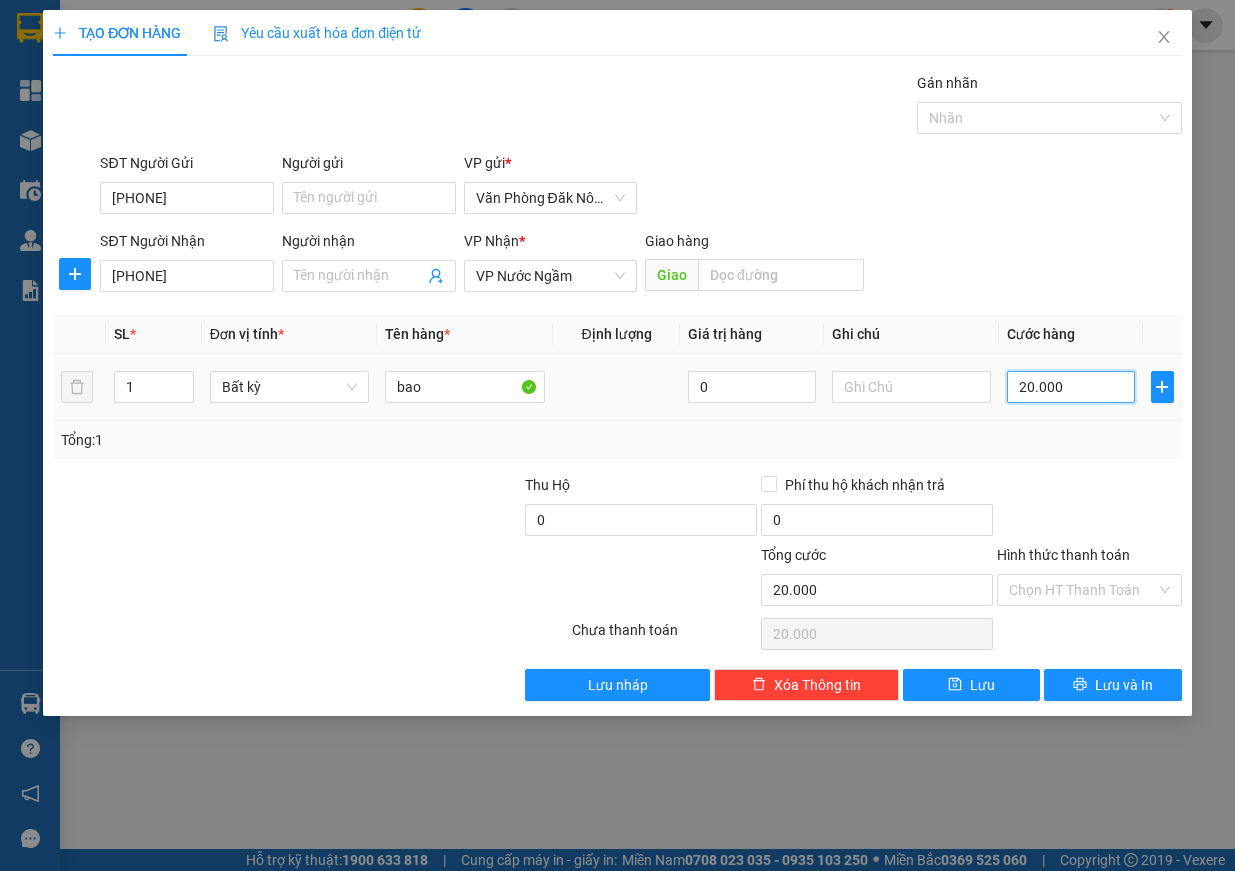 type on "200.000" 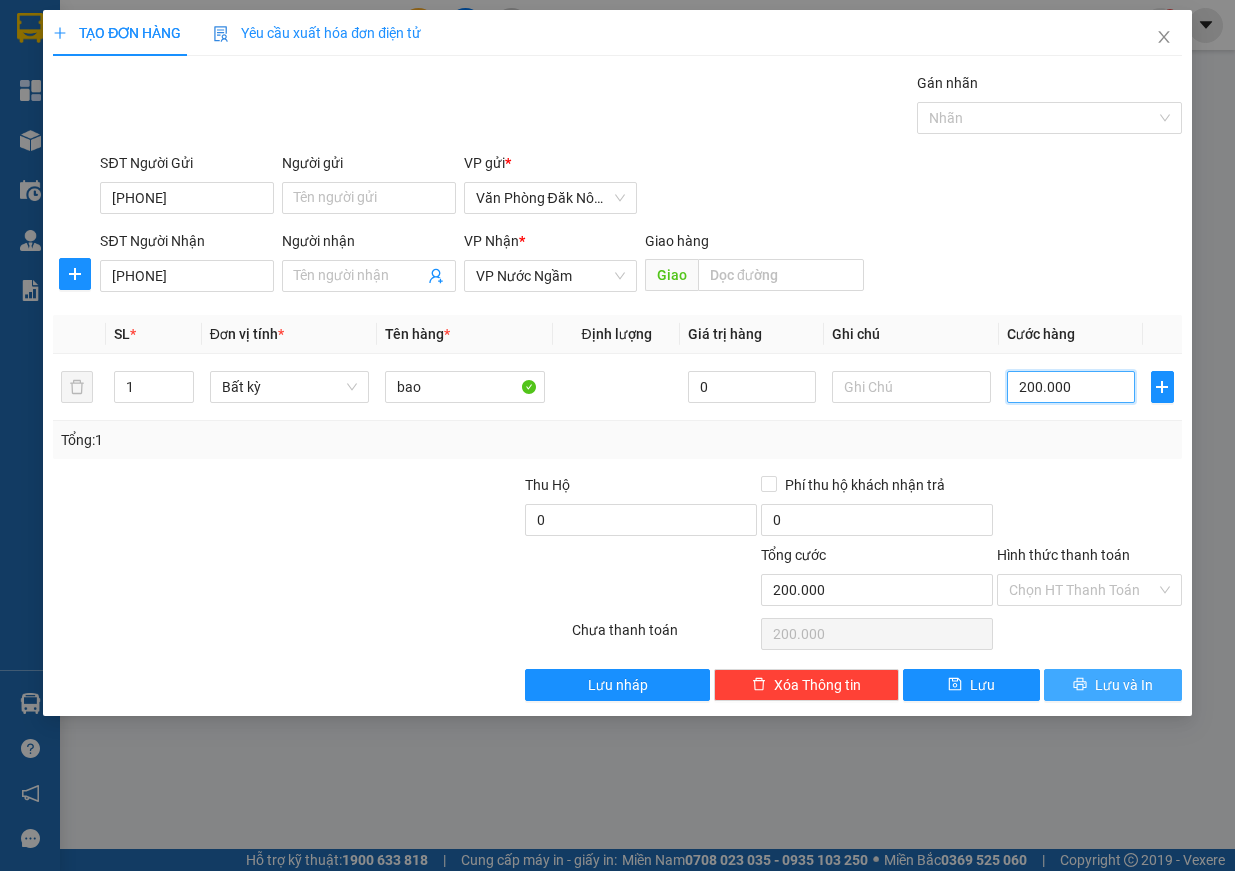 type on "200.000" 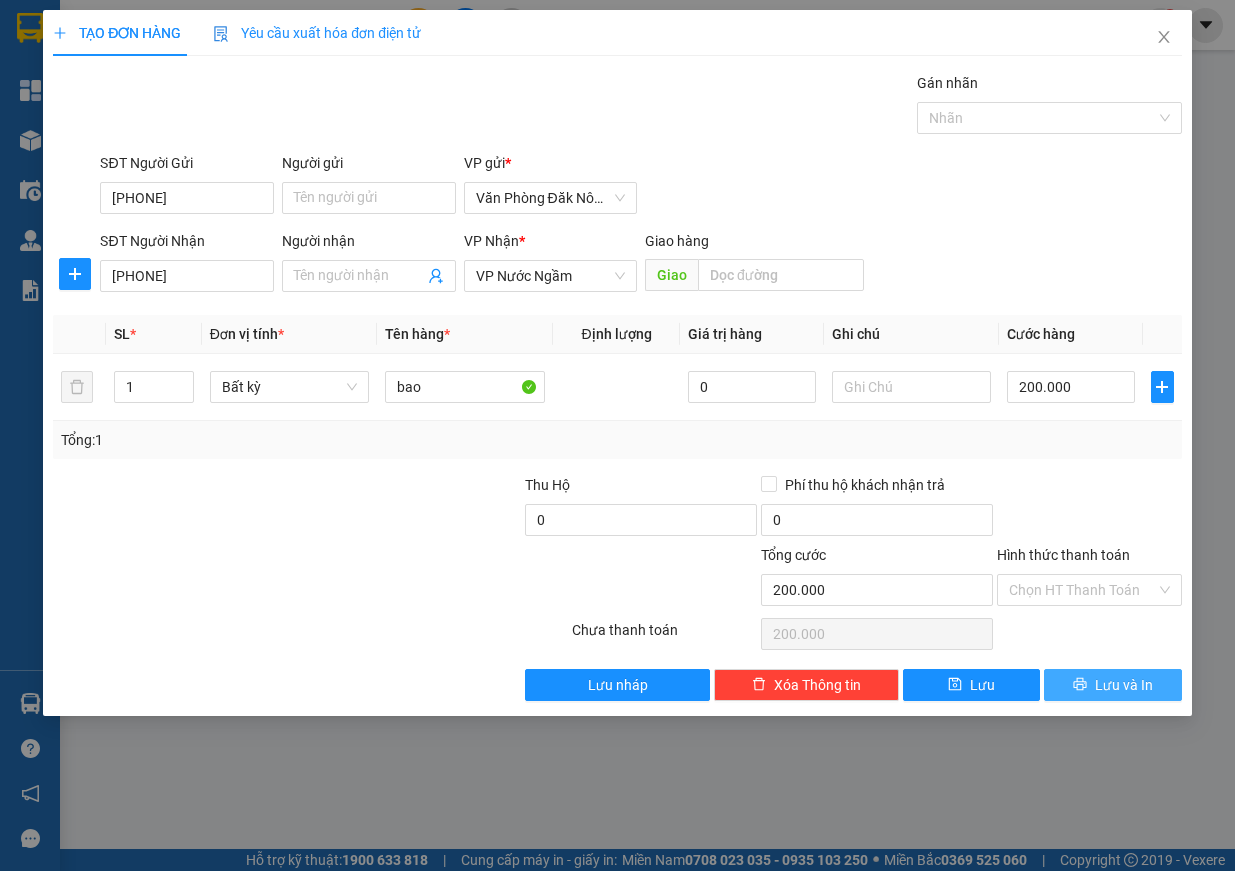 click on "Lưu và In" at bounding box center [1124, 685] 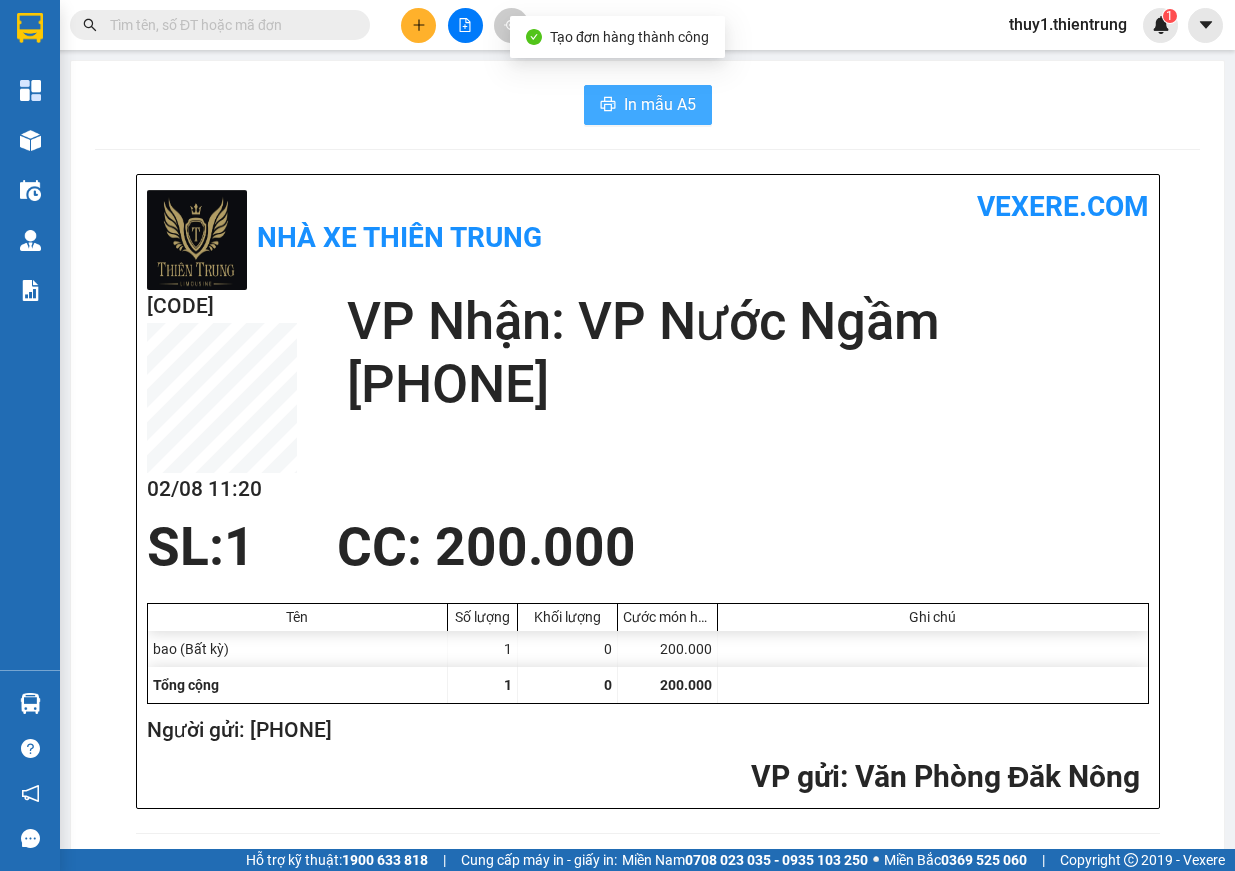 click on "In mẫu A5" at bounding box center (660, 104) 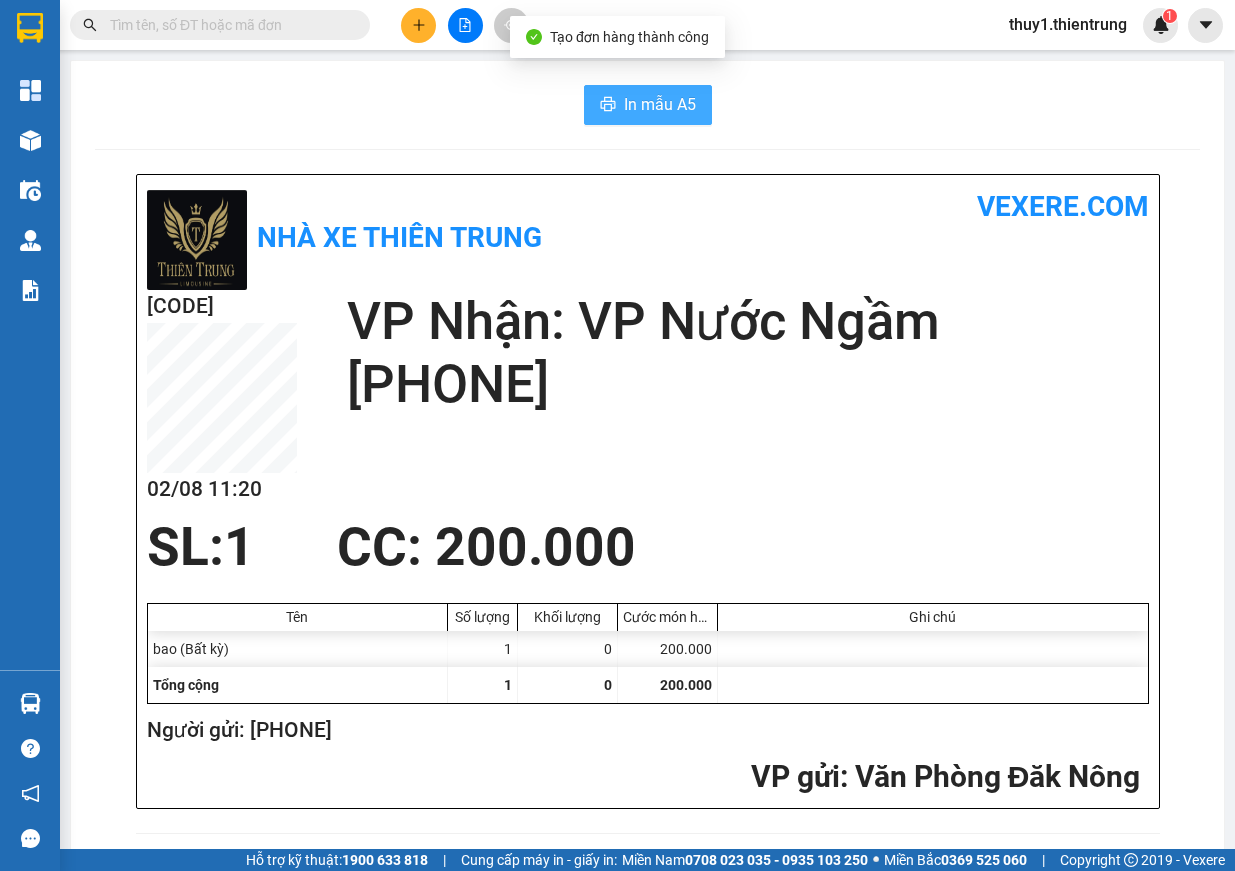 scroll, scrollTop: 0, scrollLeft: 0, axis: both 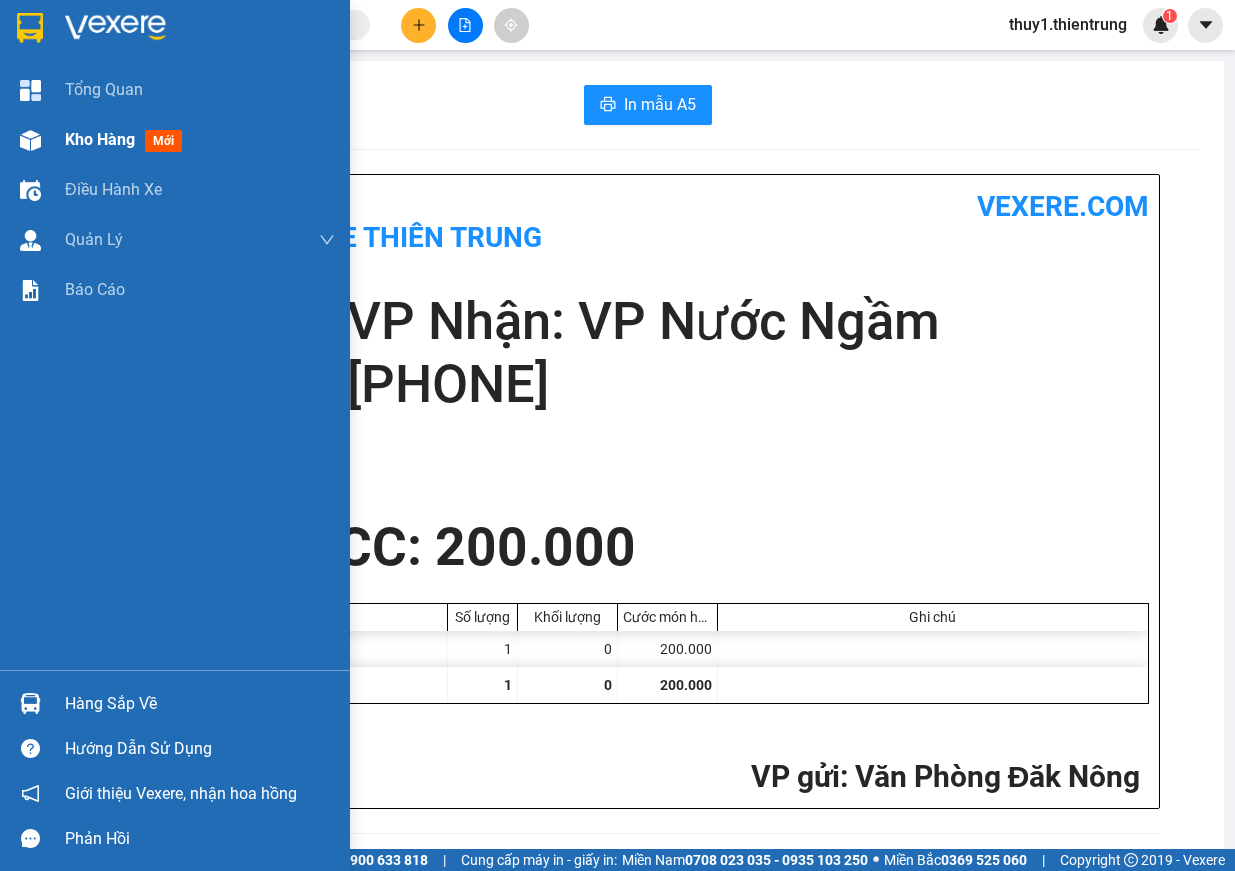 click at bounding box center [30, 140] 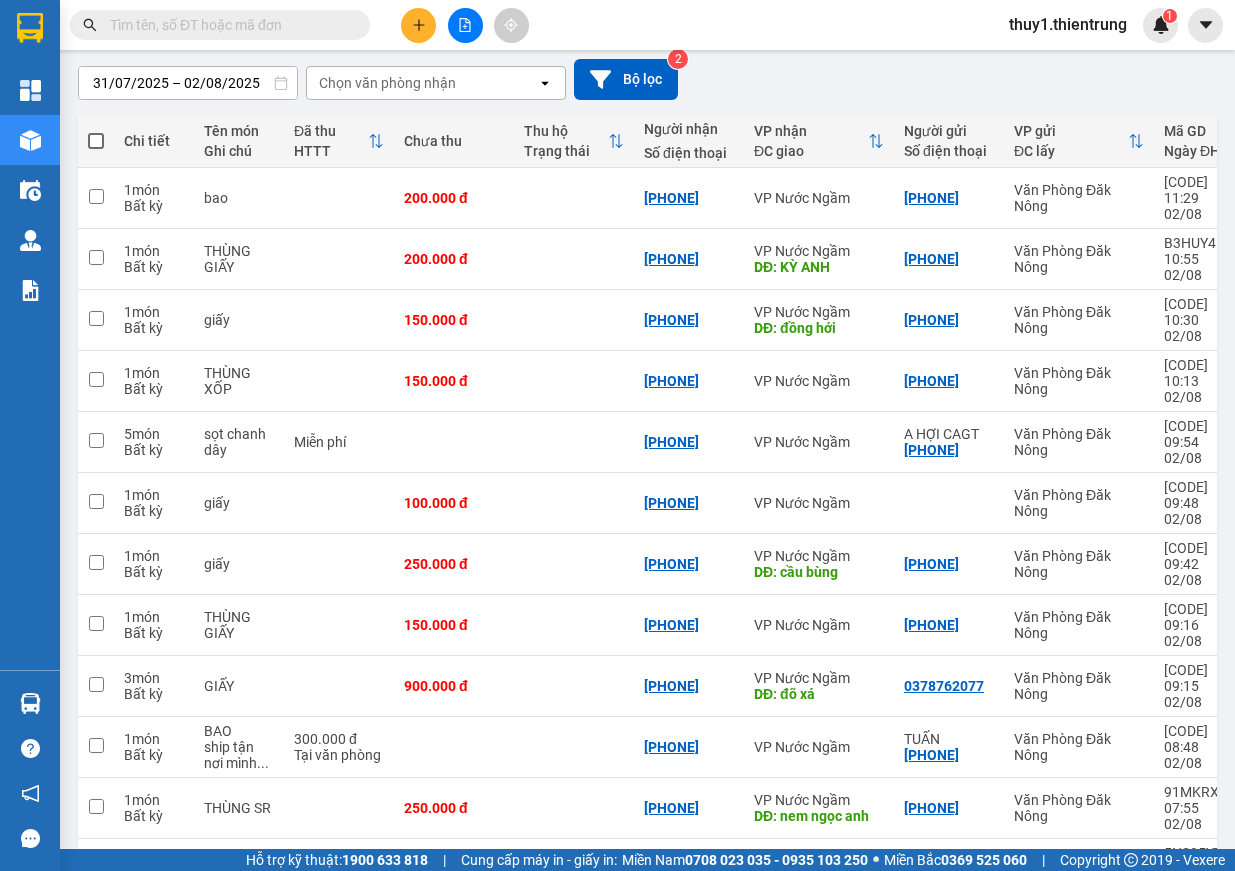 scroll, scrollTop: 0, scrollLeft: 0, axis: both 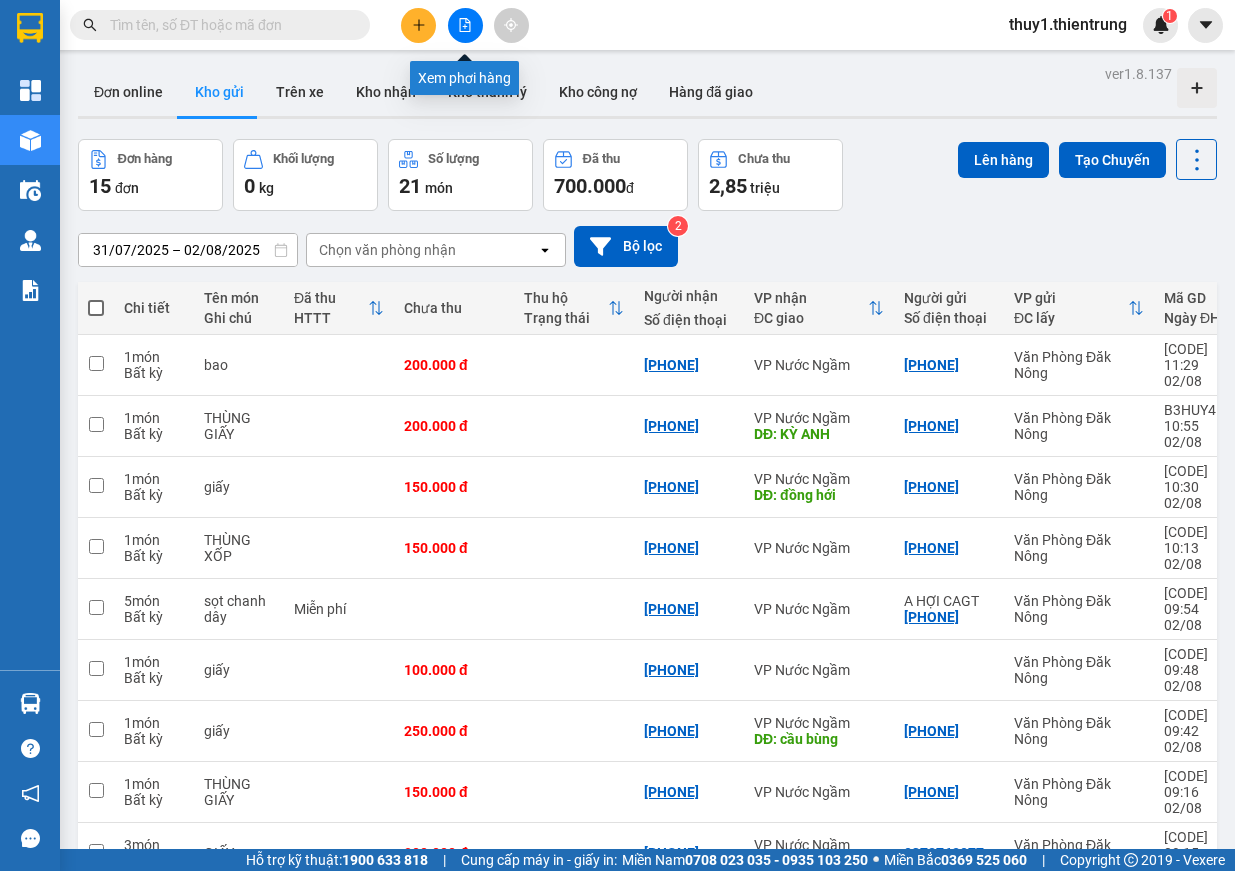 click 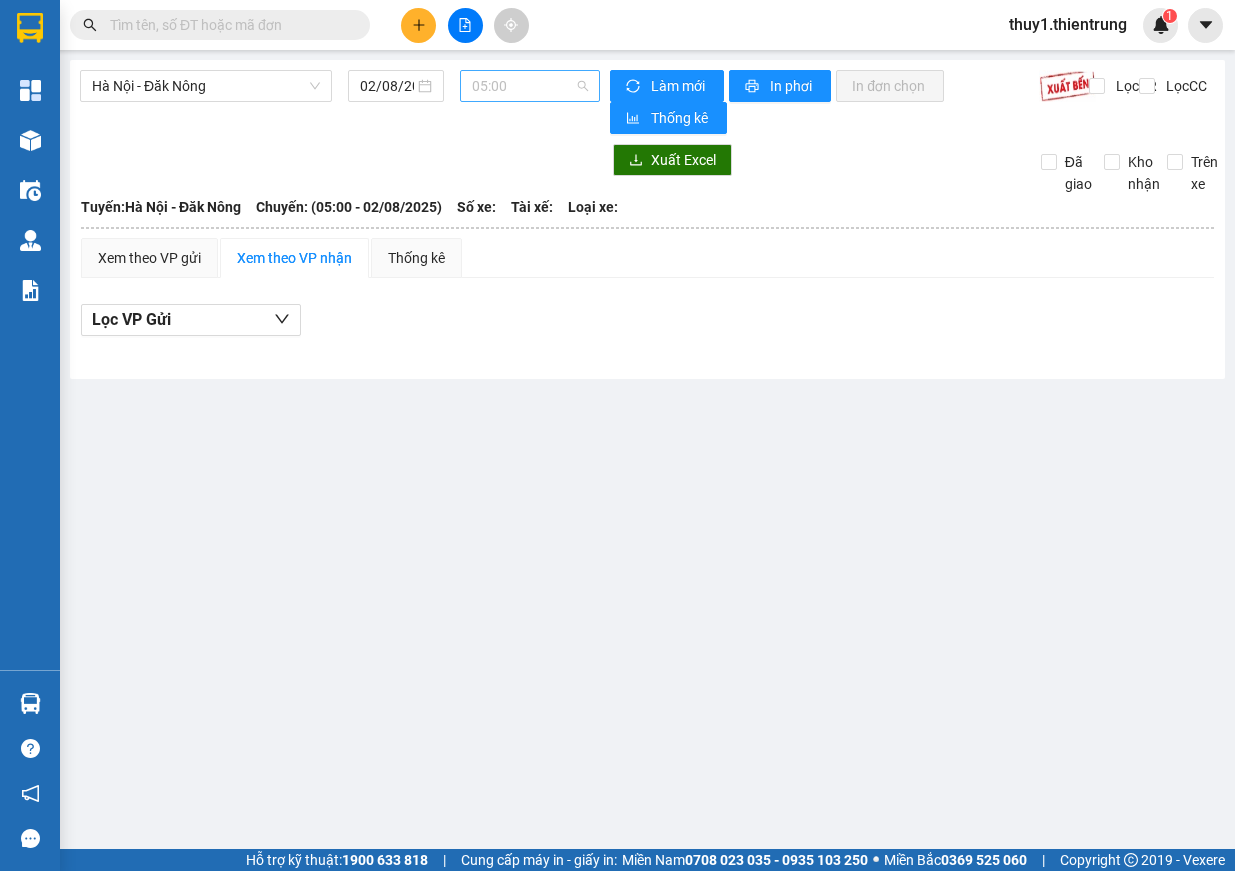 click on "05:00" at bounding box center (530, 86) 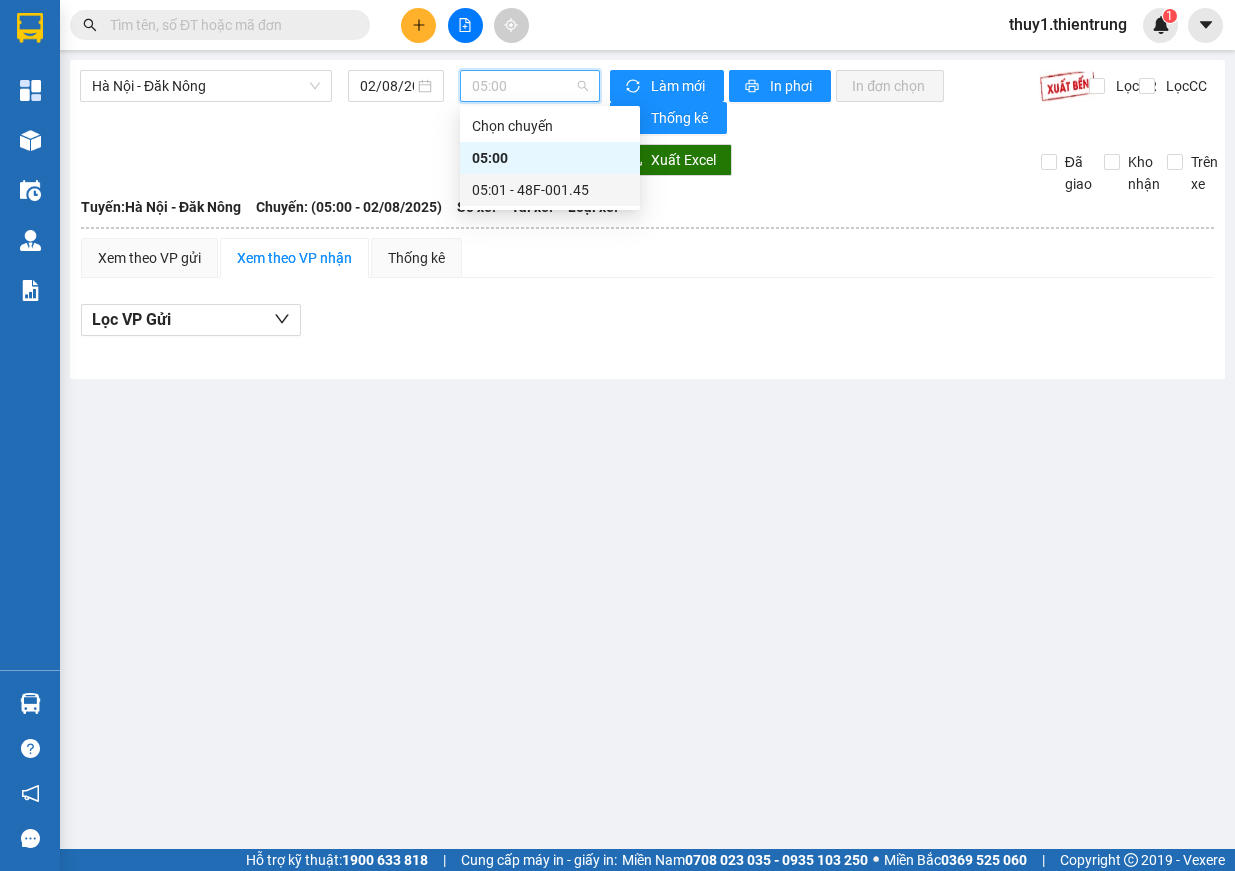 click on "05:01     - 48F-001.45" at bounding box center [550, 190] 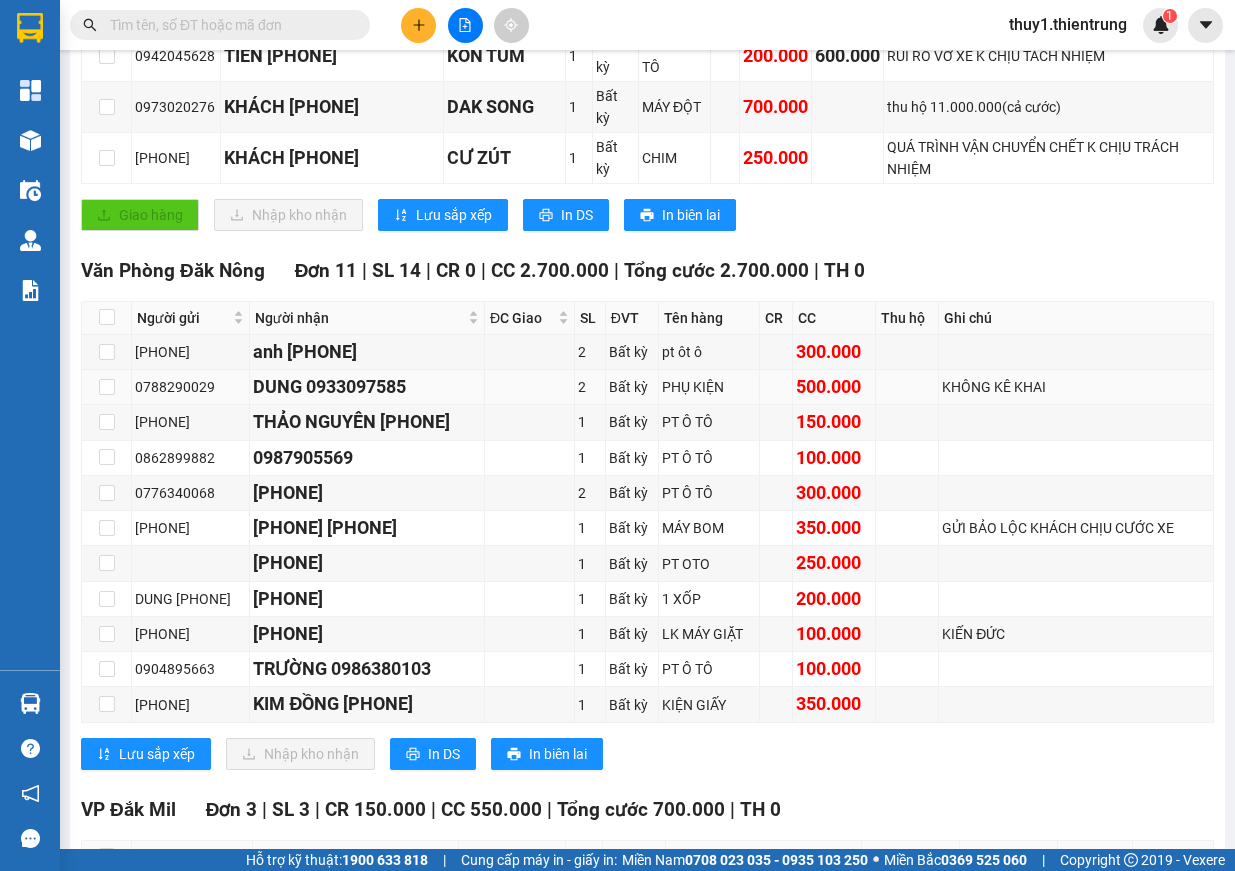 scroll, scrollTop: 600, scrollLeft: 0, axis: vertical 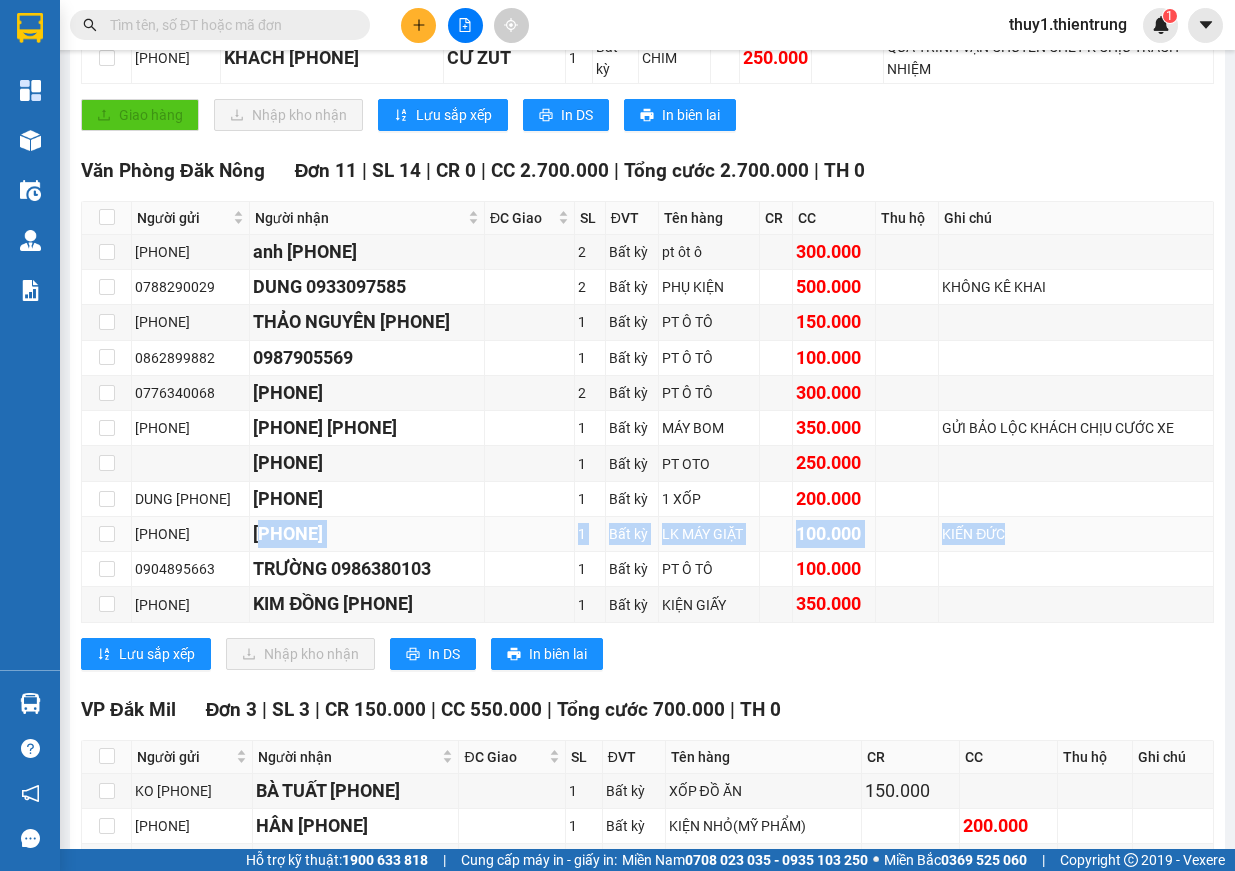 drag, startPoint x: 271, startPoint y: 533, endPoint x: 1024, endPoint y: 533, distance: 753 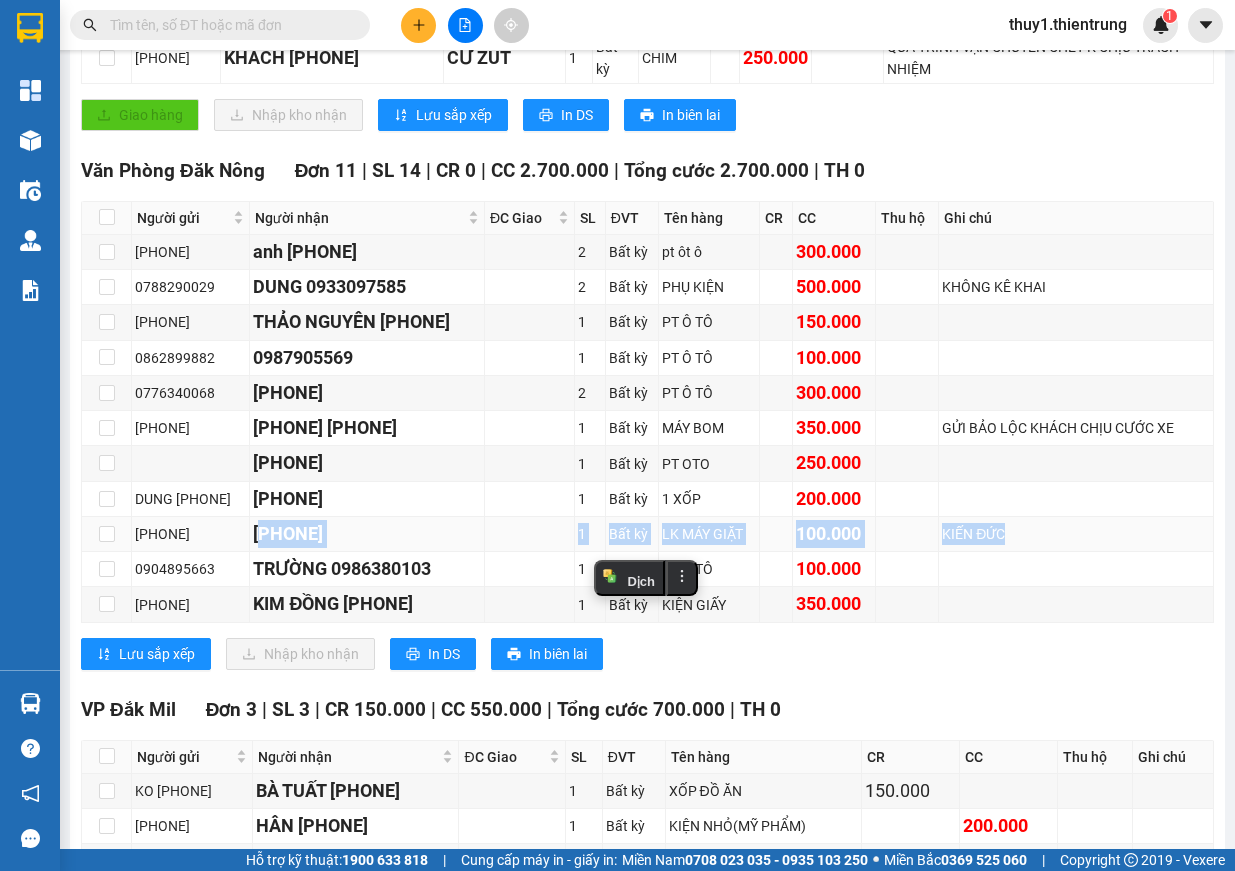 copy on "[TIME] [DATE] [CODE]" 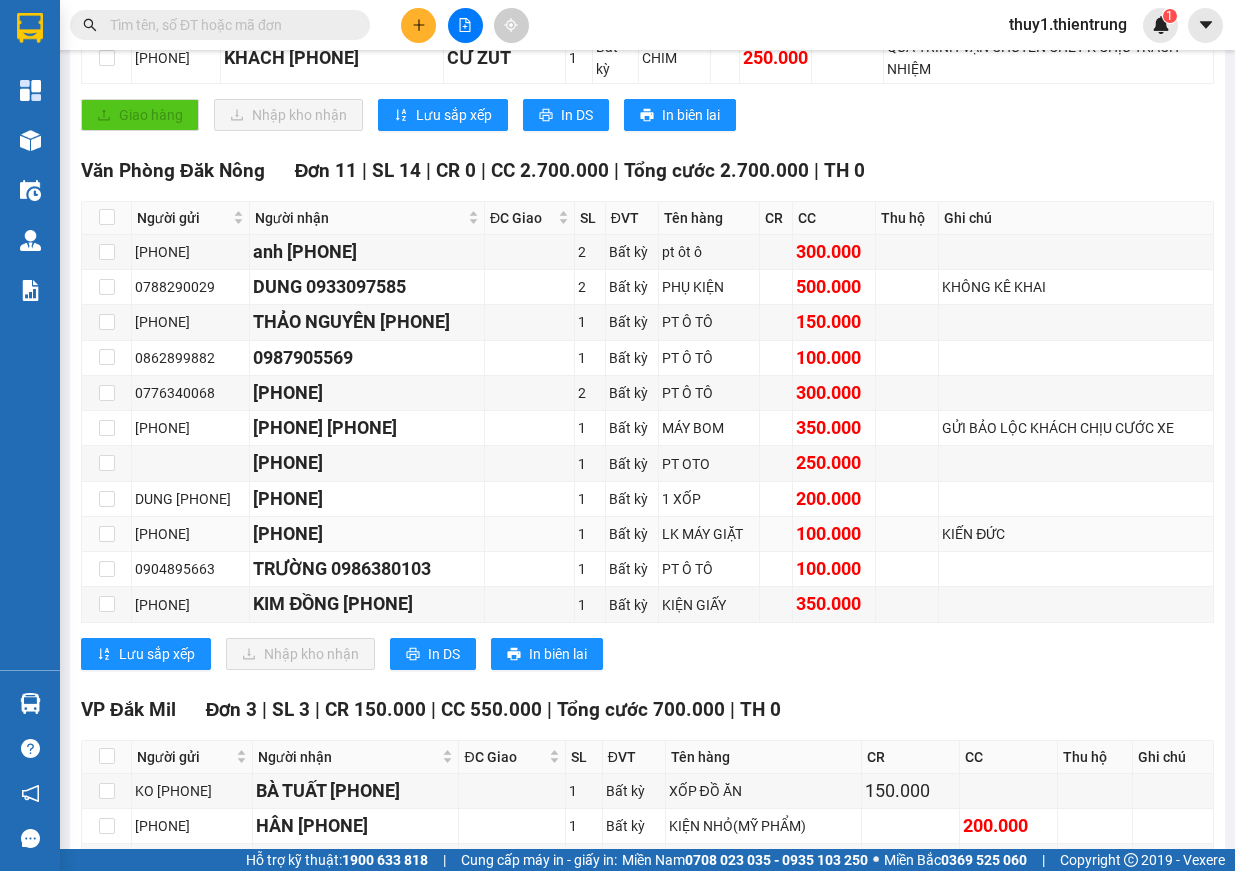drag, startPoint x: 269, startPoint y: 533, endPoint x: 389, endPoint y: 533, distance: 120 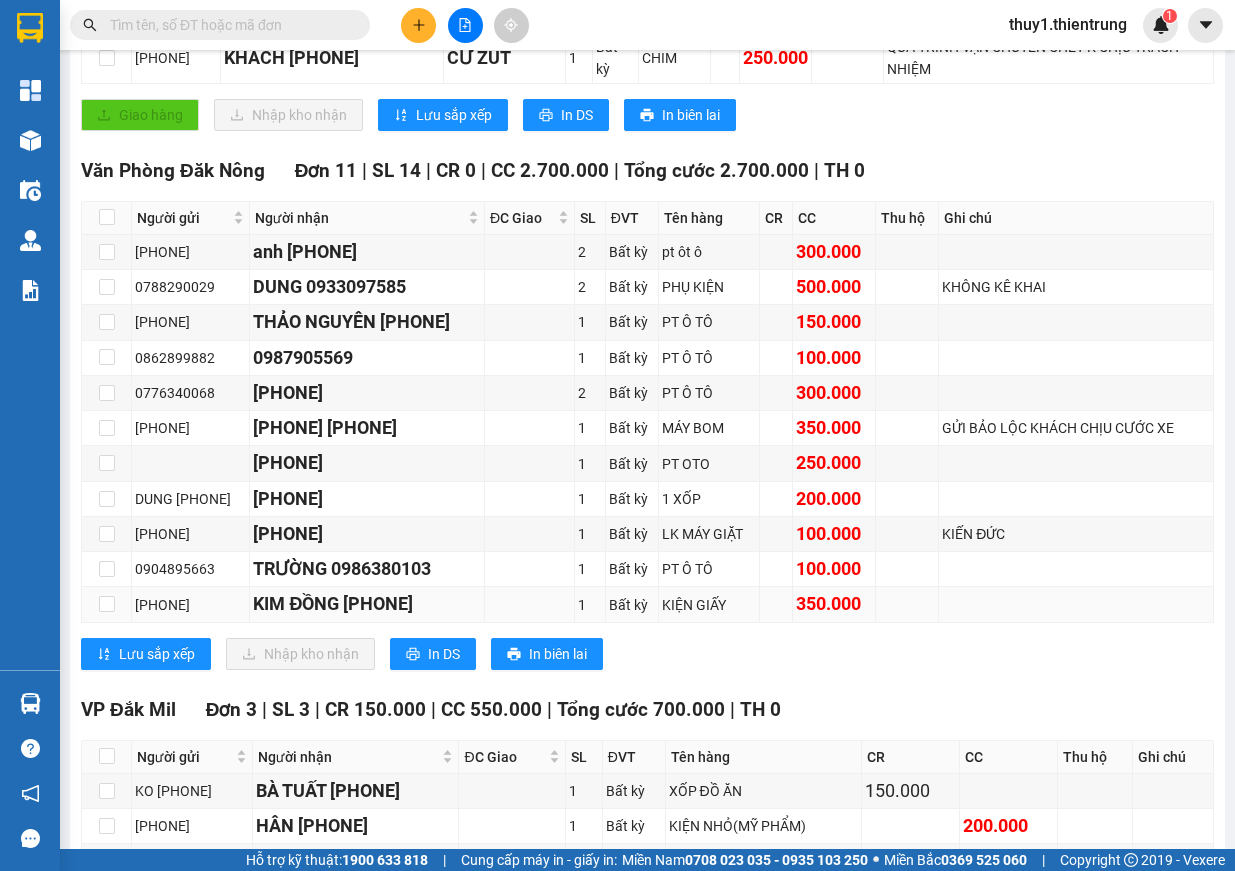 drag, startPoint x: 270, startPoint y: 601, endPoint x: 490, endPoint y: 603, distance: 220.0091 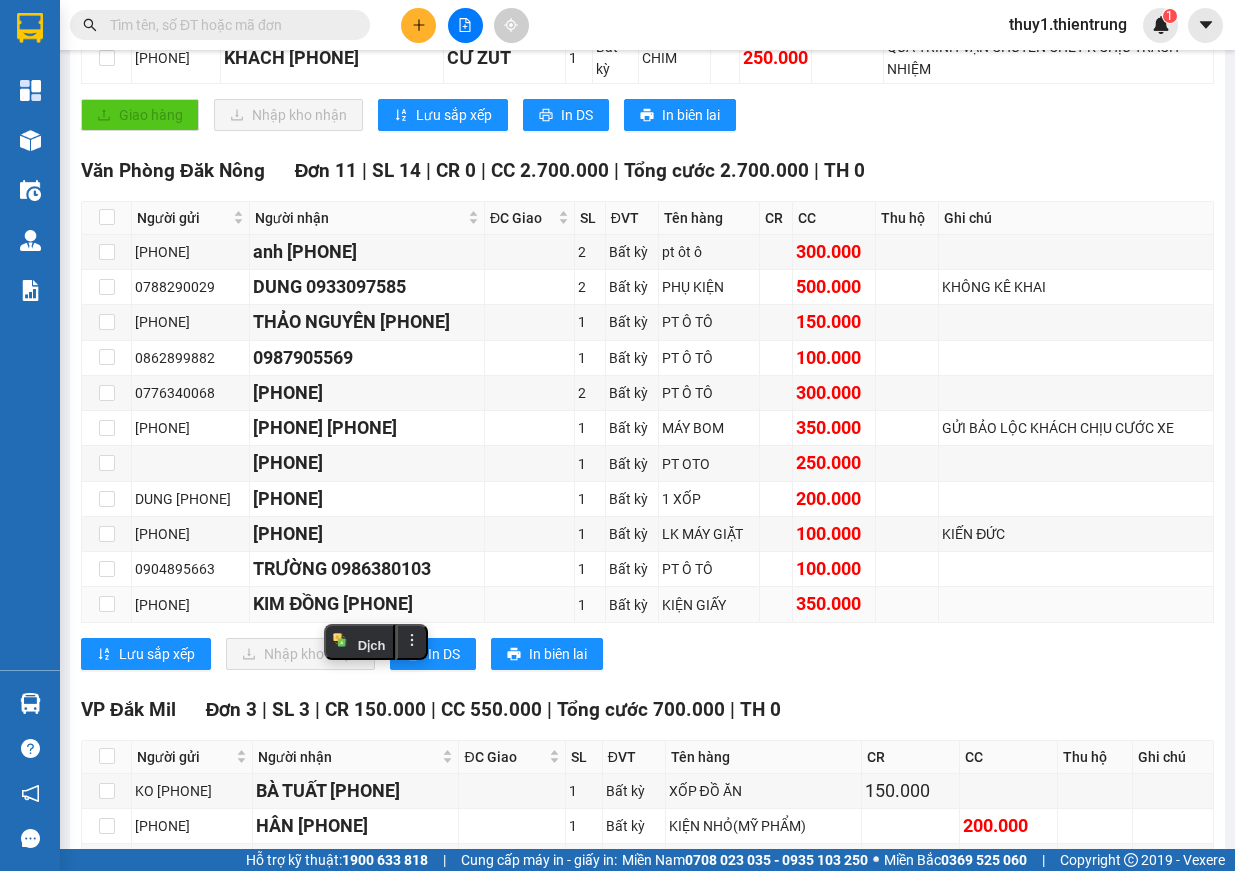 copy on "KIM ĐỒNG [PHONE]" 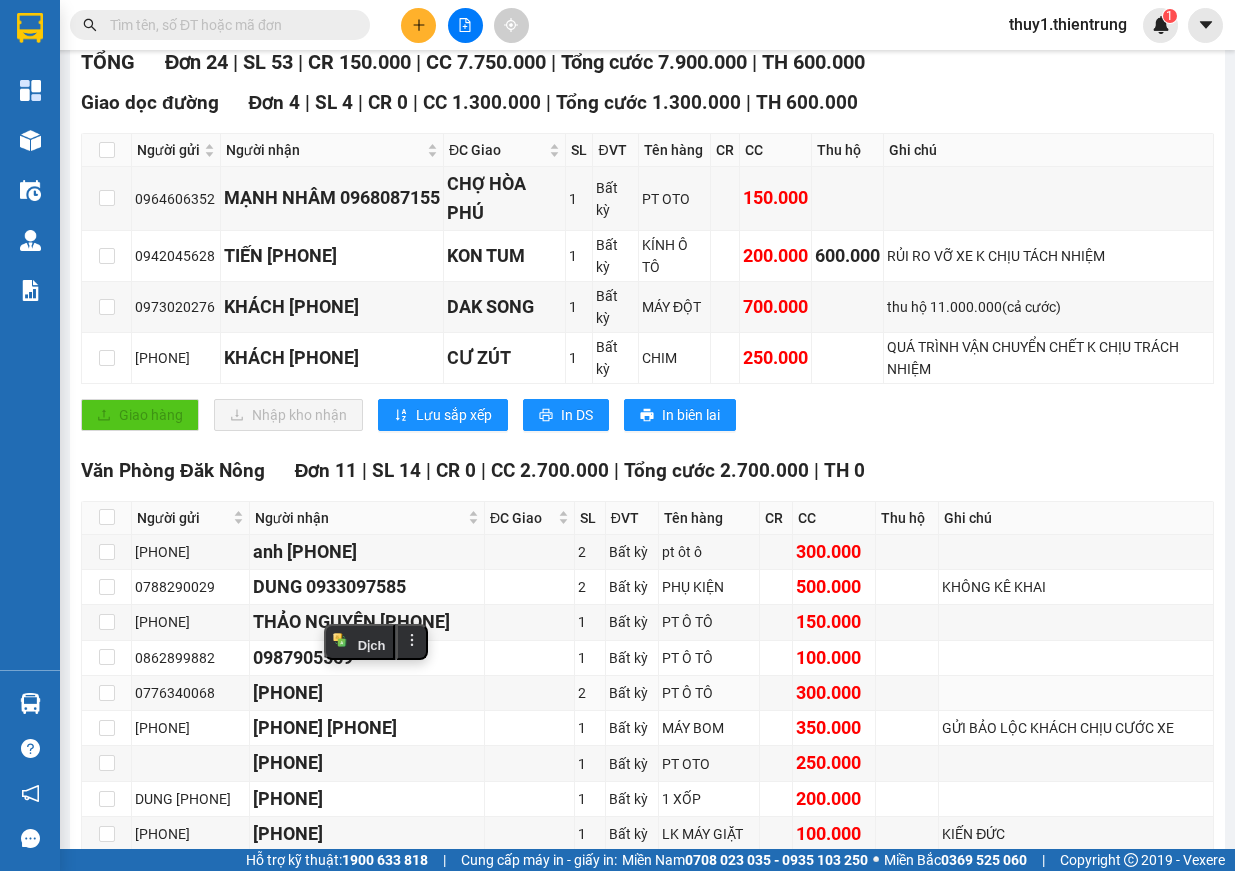 scroll, scrollTop: 500, scrollLeft: 0, axis: vertical 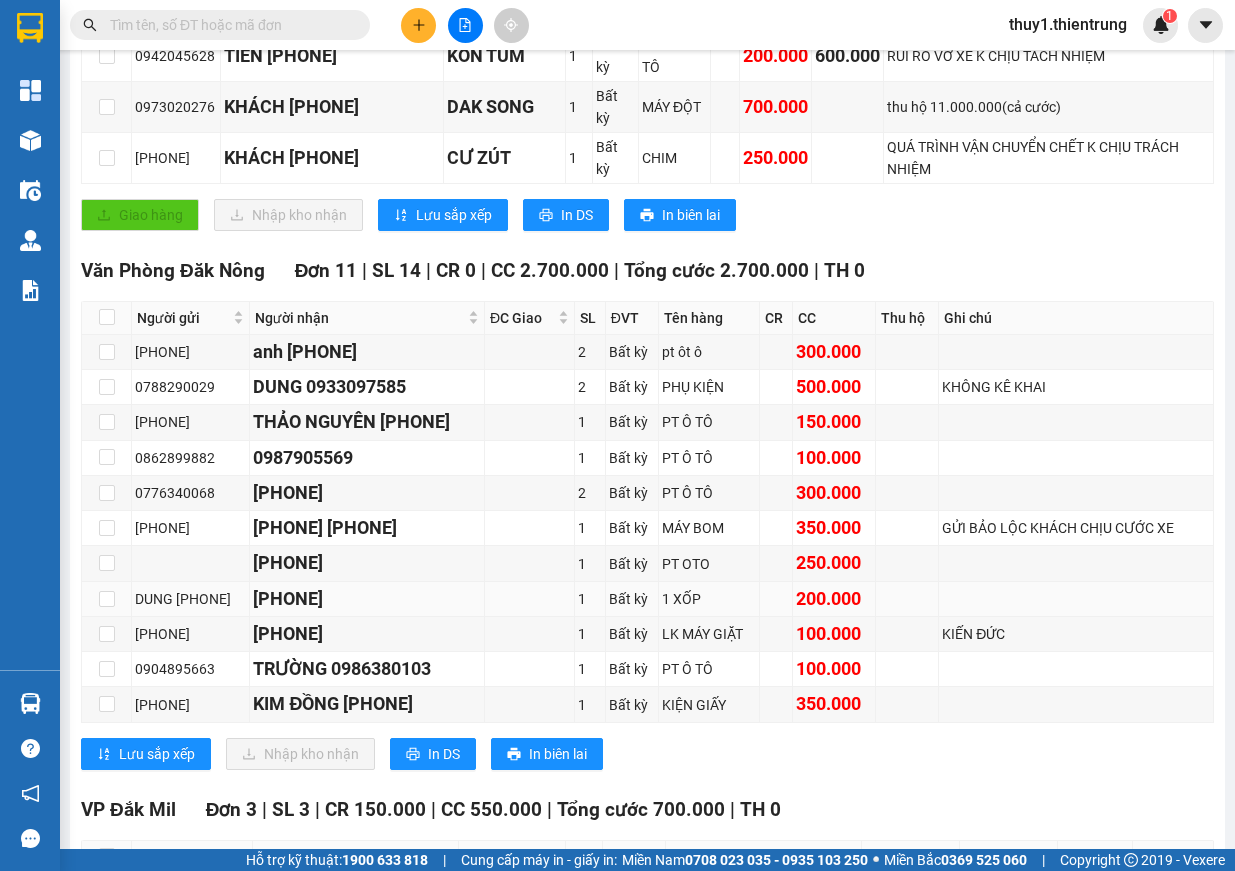 click on "[PHONE]" at bounding box center (367, 599) 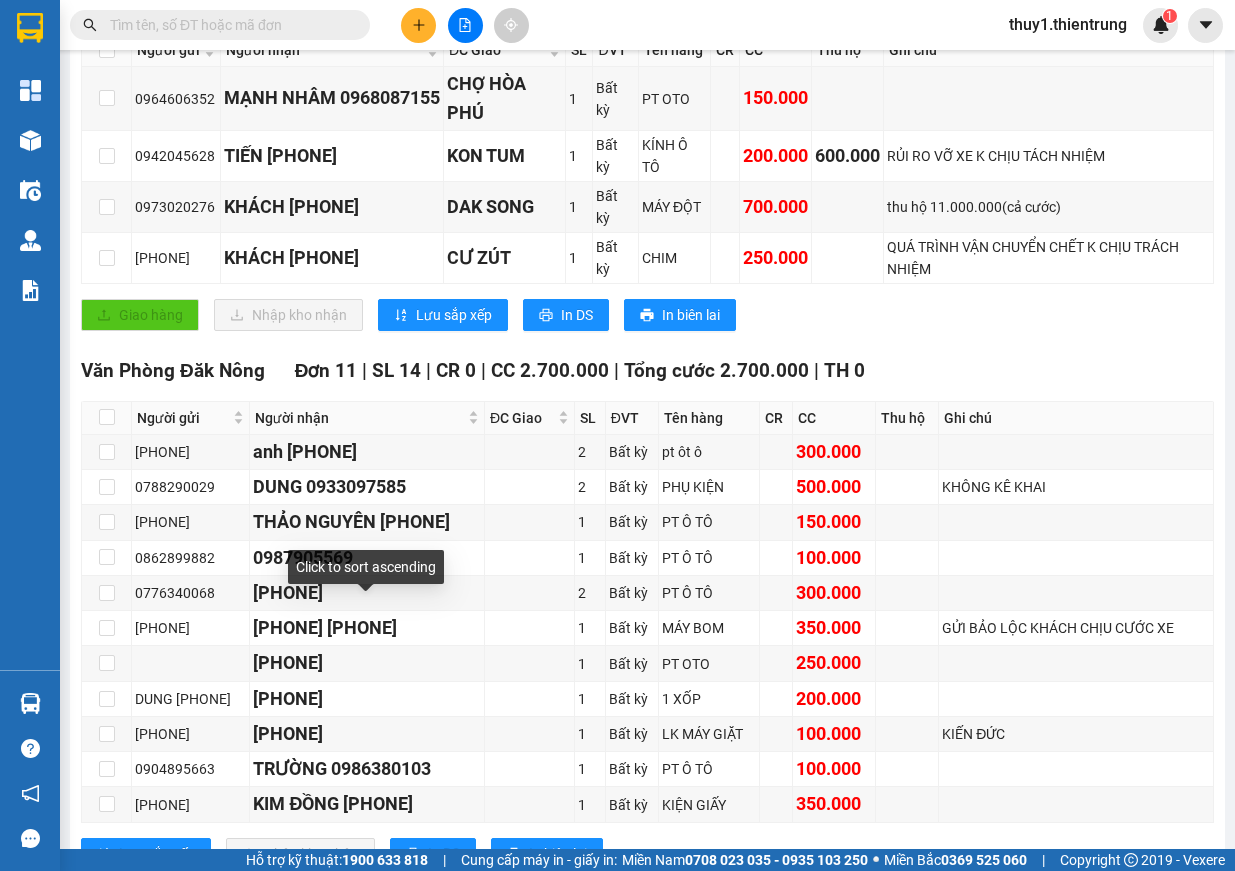 scroll, scrollTop: 0, scrollLeft: 0, axis: both 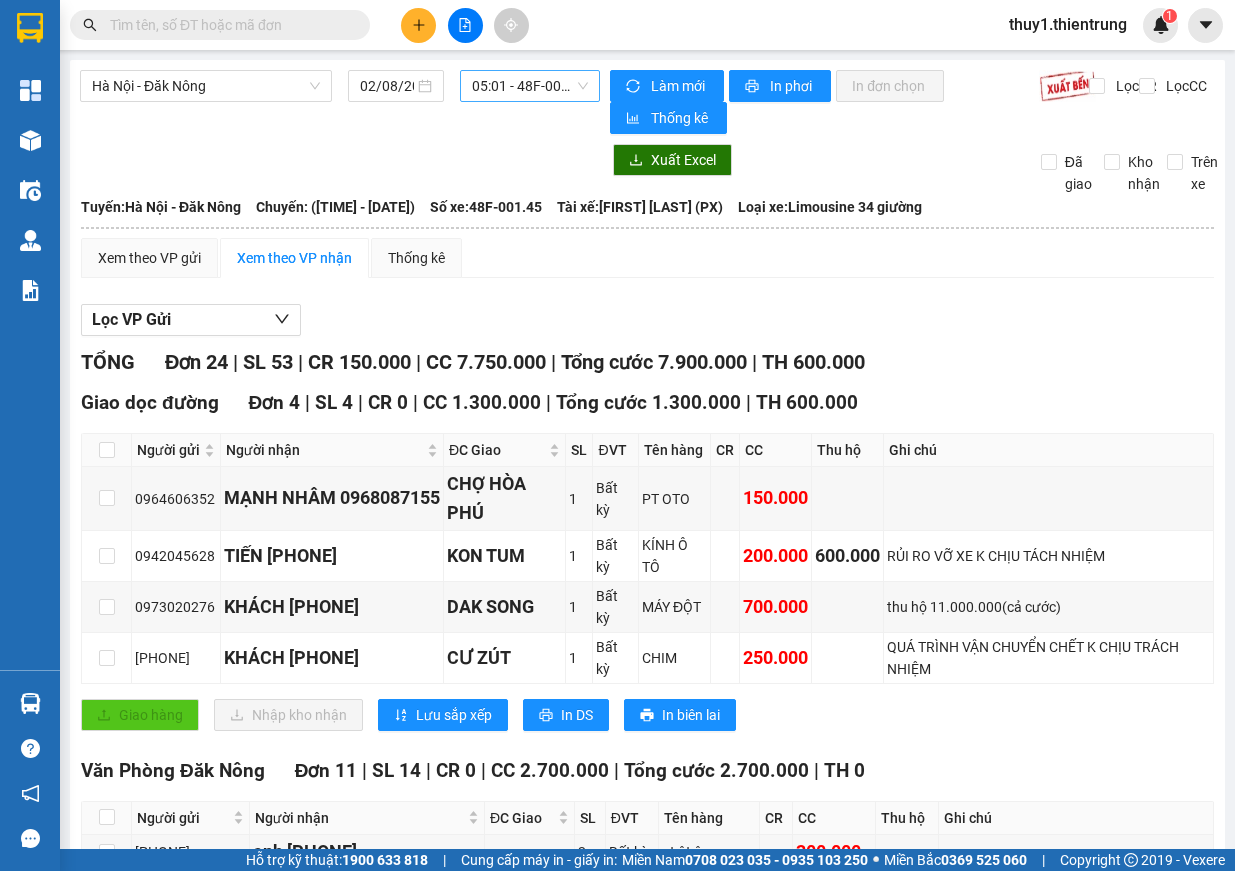 click on "05:01     - 48F-001.45" at bounding box center [530, 86] 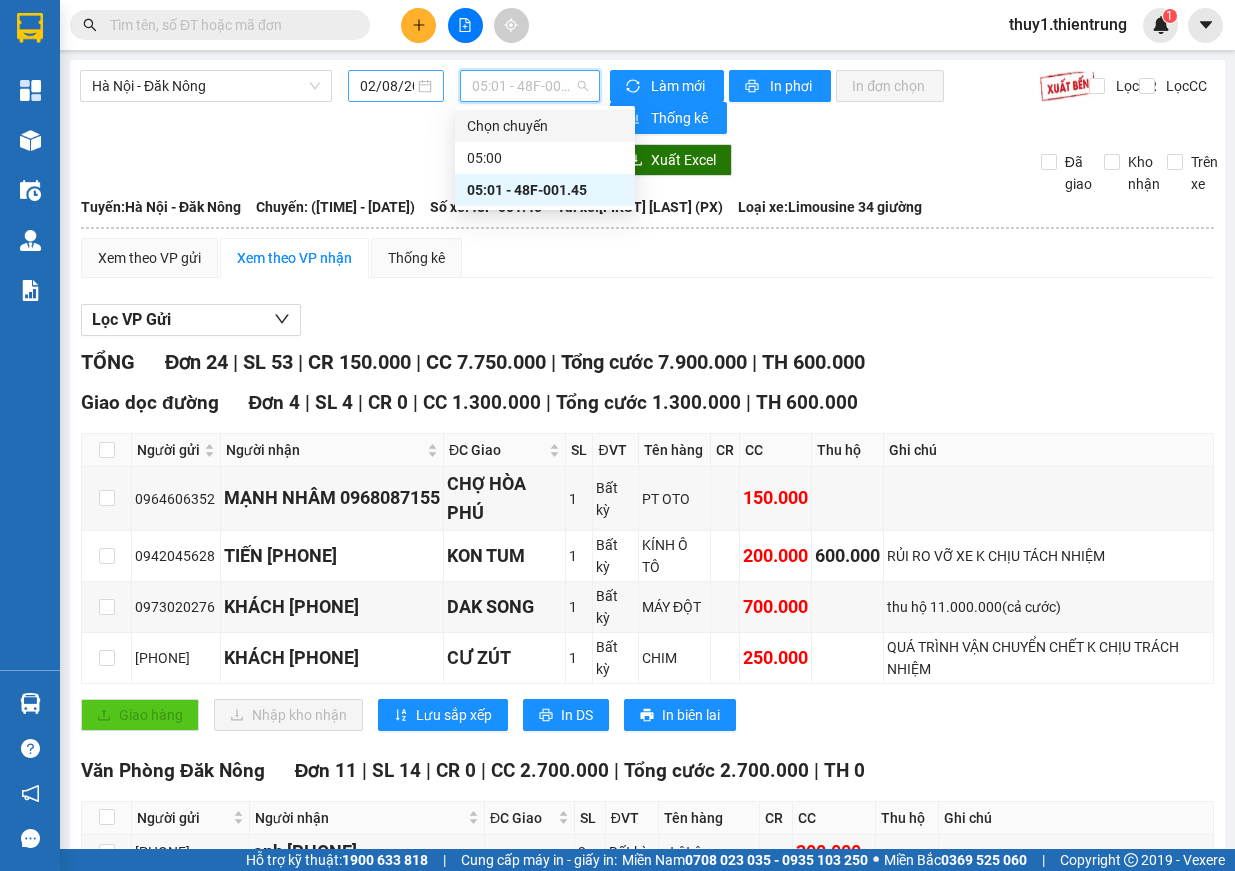 click on "02/08/2025" at bounding box center (387, 86) 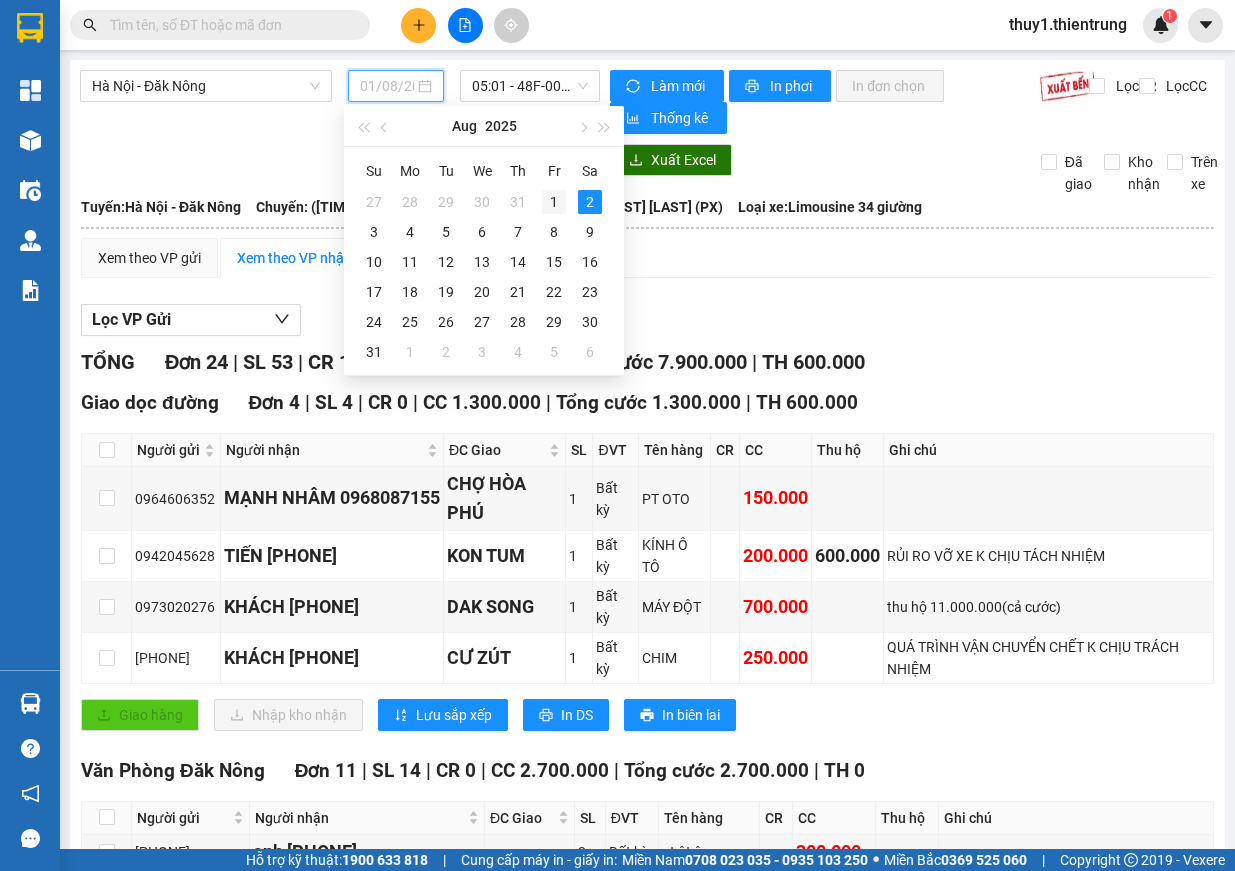 click on "1" at bounding box center [554, 202] 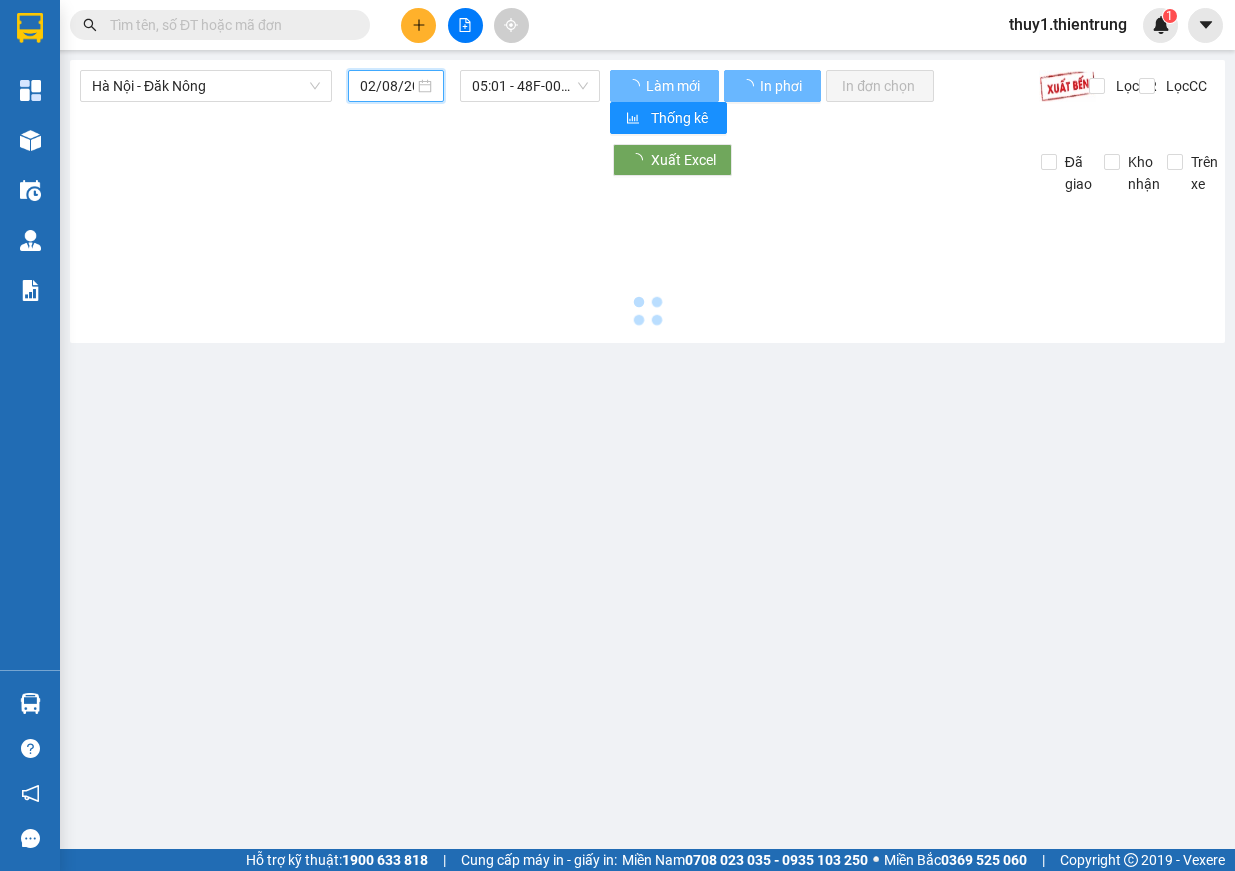 type on "01/08/2025" 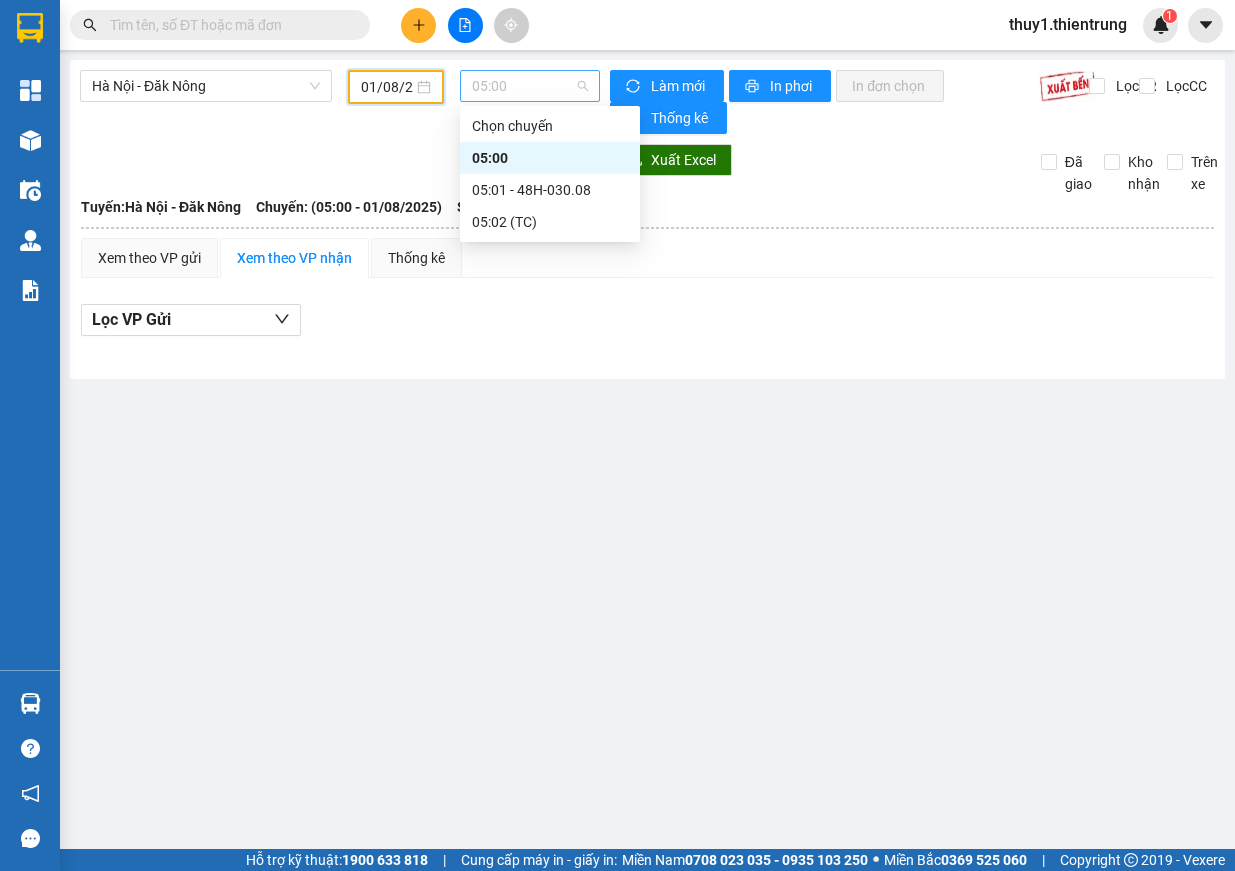 click on "05:00" at bounding box center (530, 86) 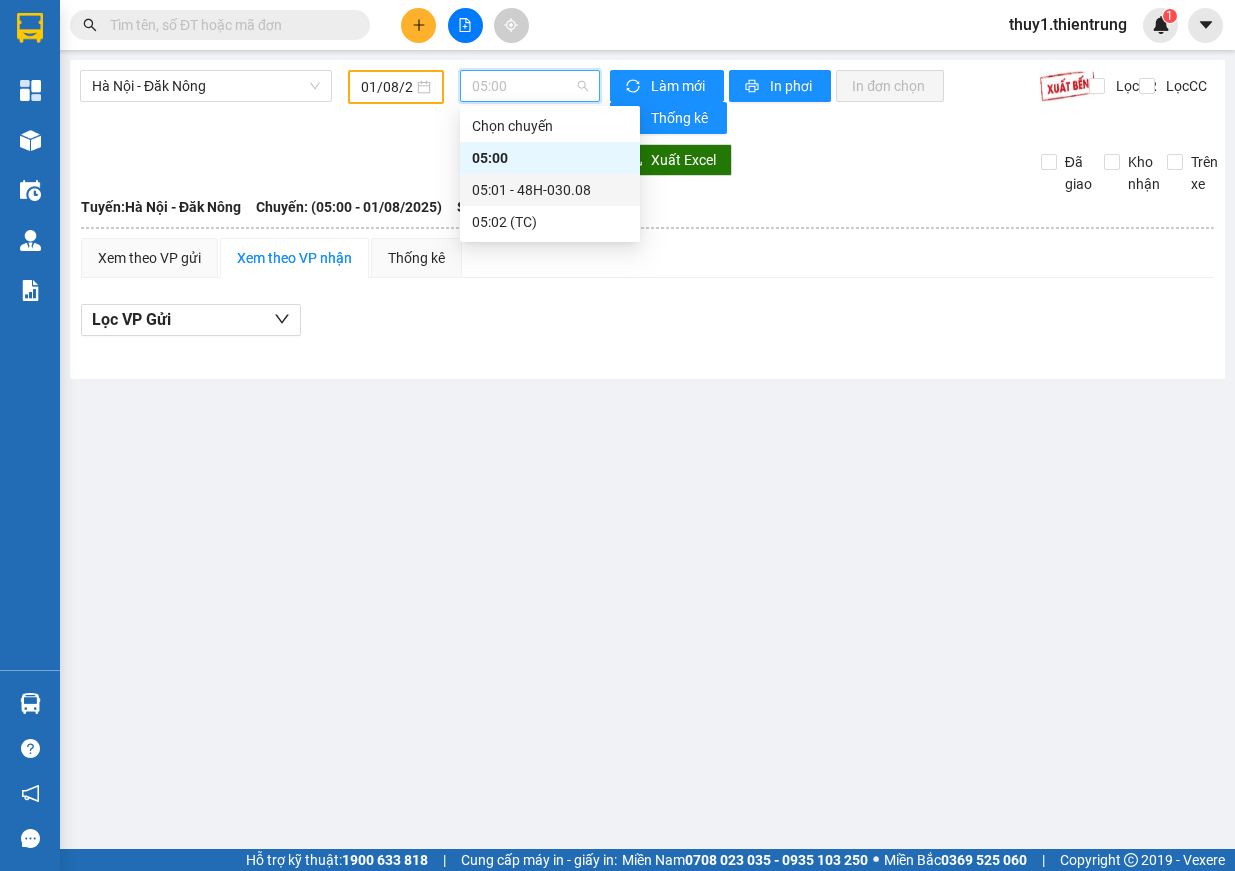 click on "05:01     - 48H-030.08" at bounding box center (550, 190) 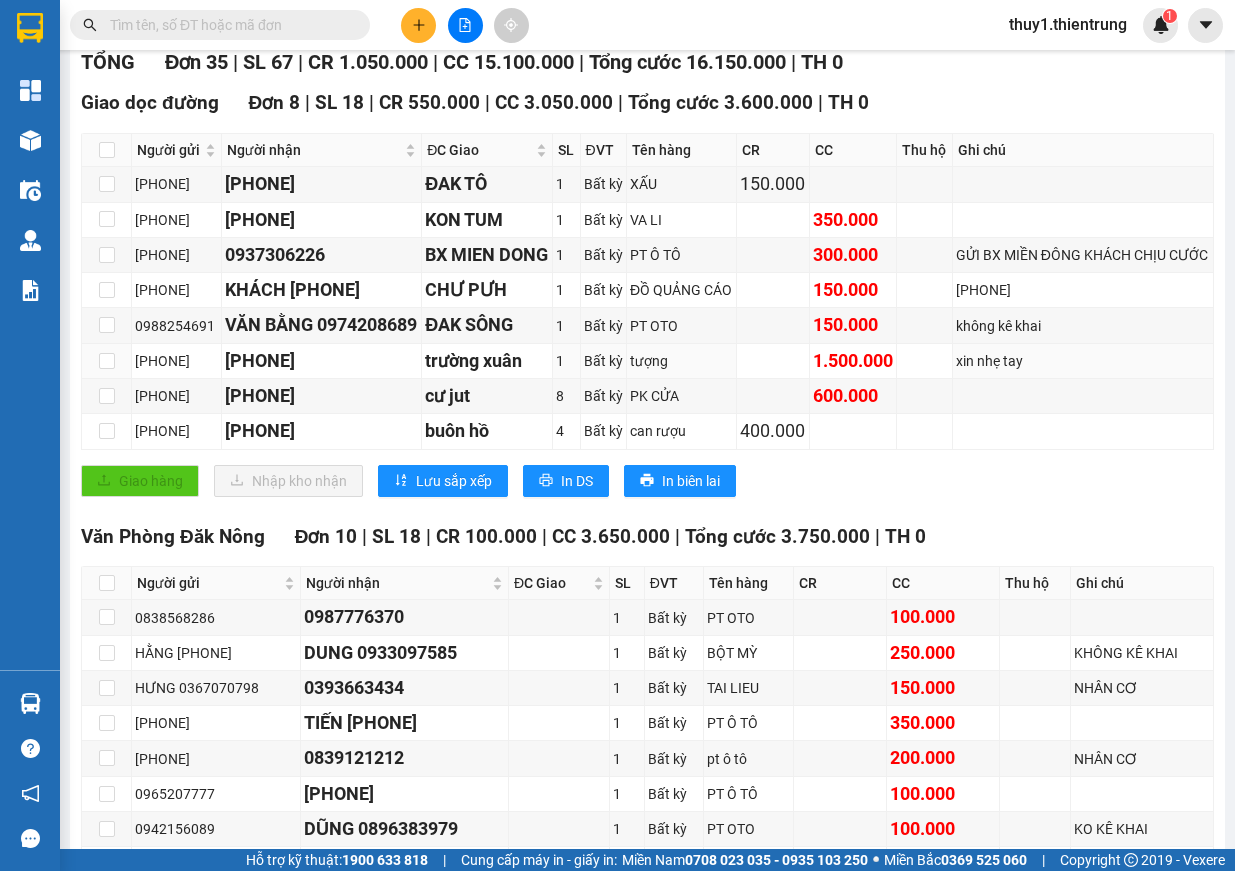 scroll, scrollTop: 0, scrollLeft: 0, axis: both 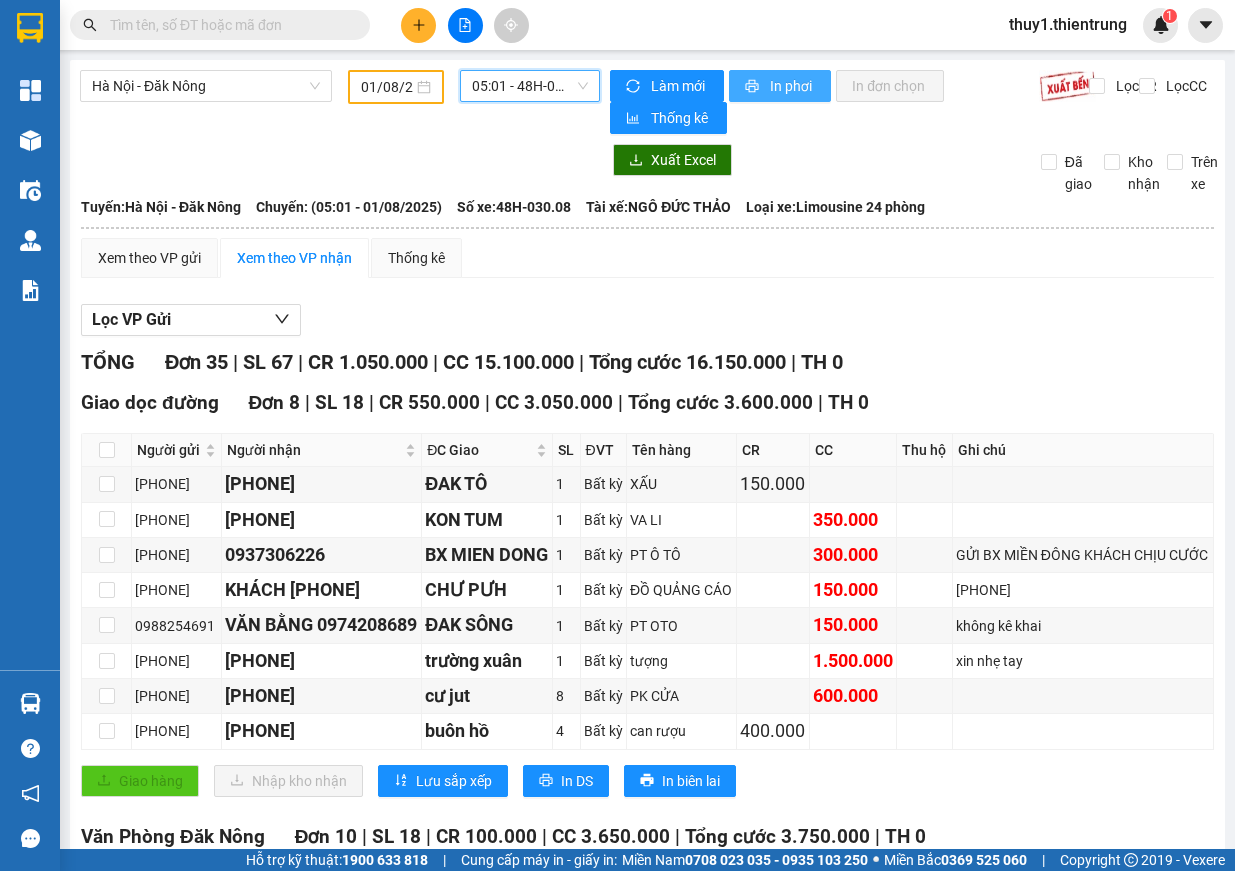 drag, startPoint x: 787, startPoint y: 82, endPoint x: 793, endPoint y: 120, distance: 38.470768 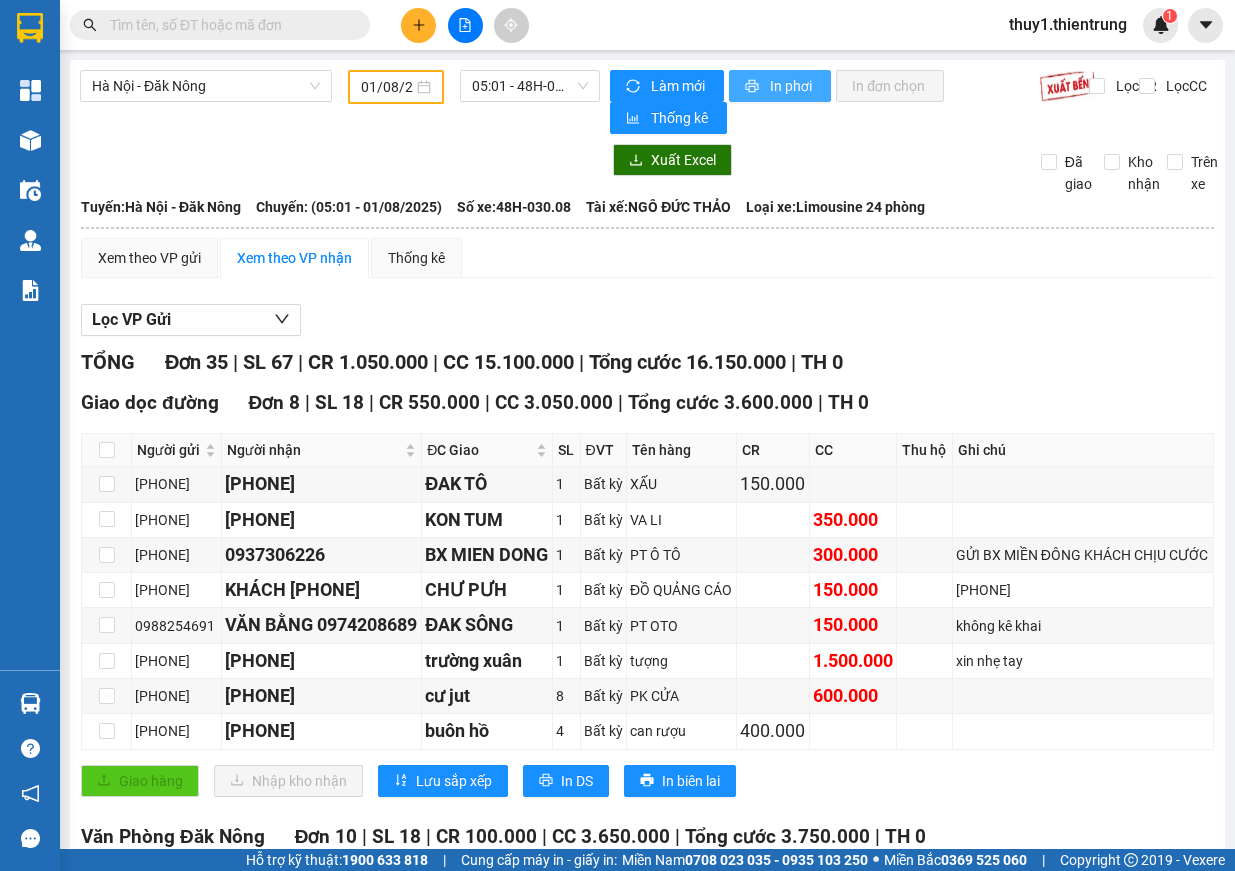 scroll, scrollTop: 0, scrollLeft: 0, axis: both 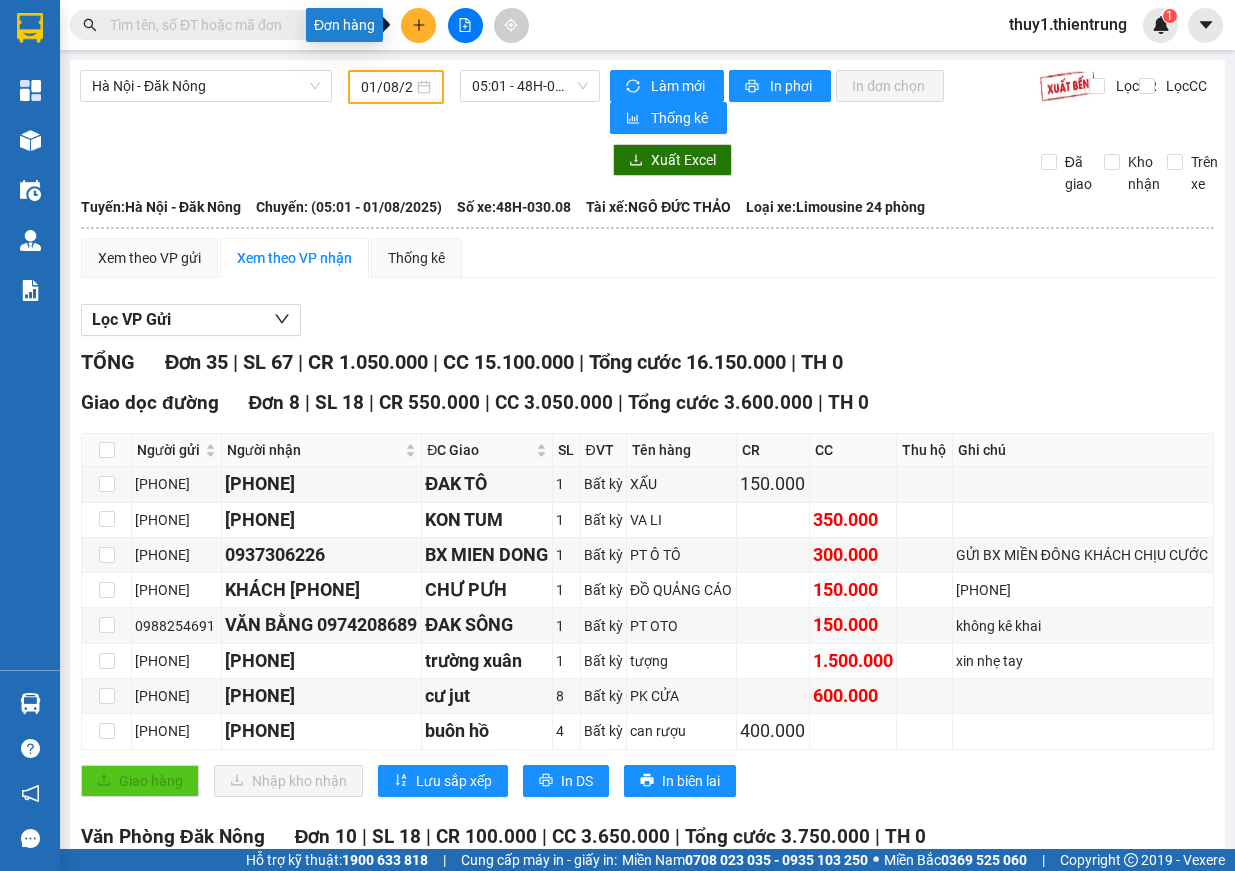 click at bounding box center (418, 25) 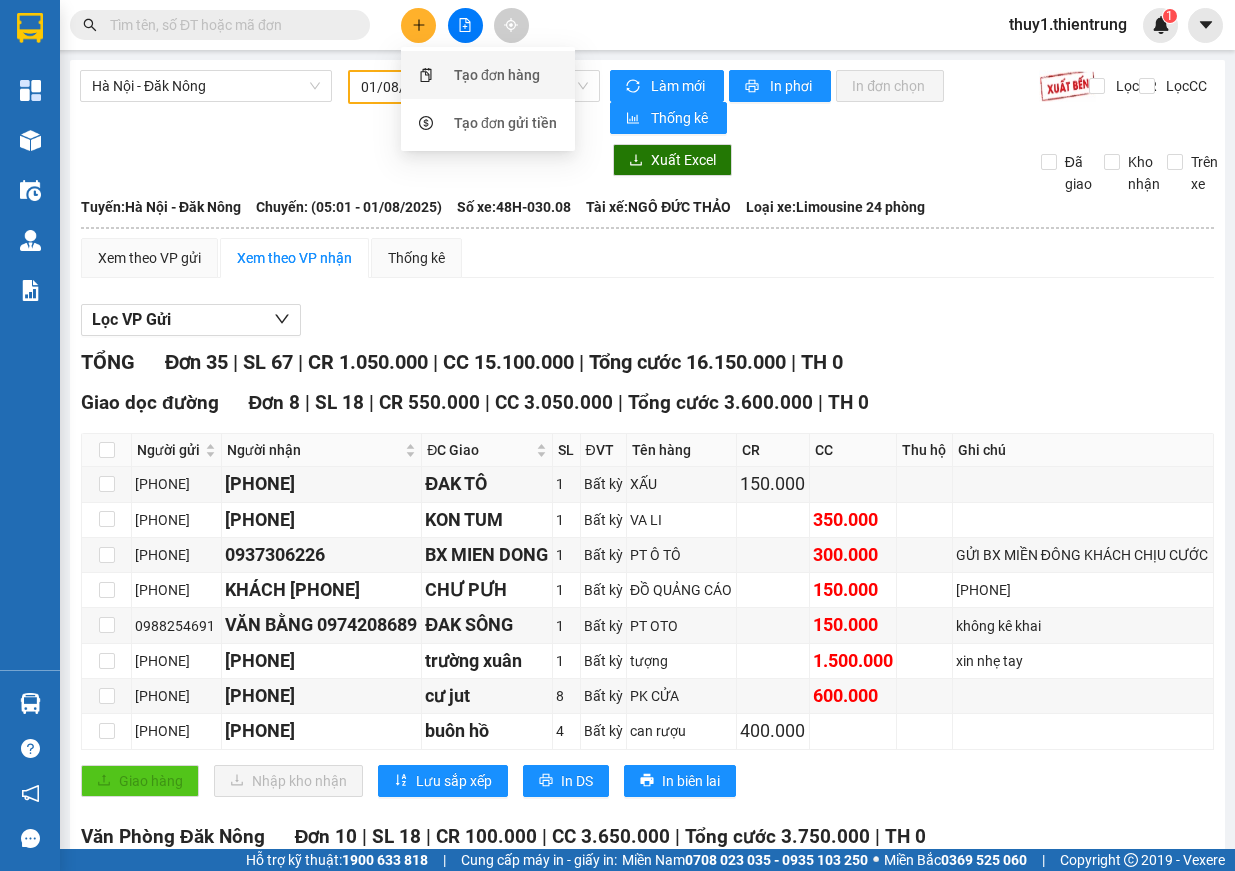 click on "Tạo đơn hàng" at bounding box center (497, 75) 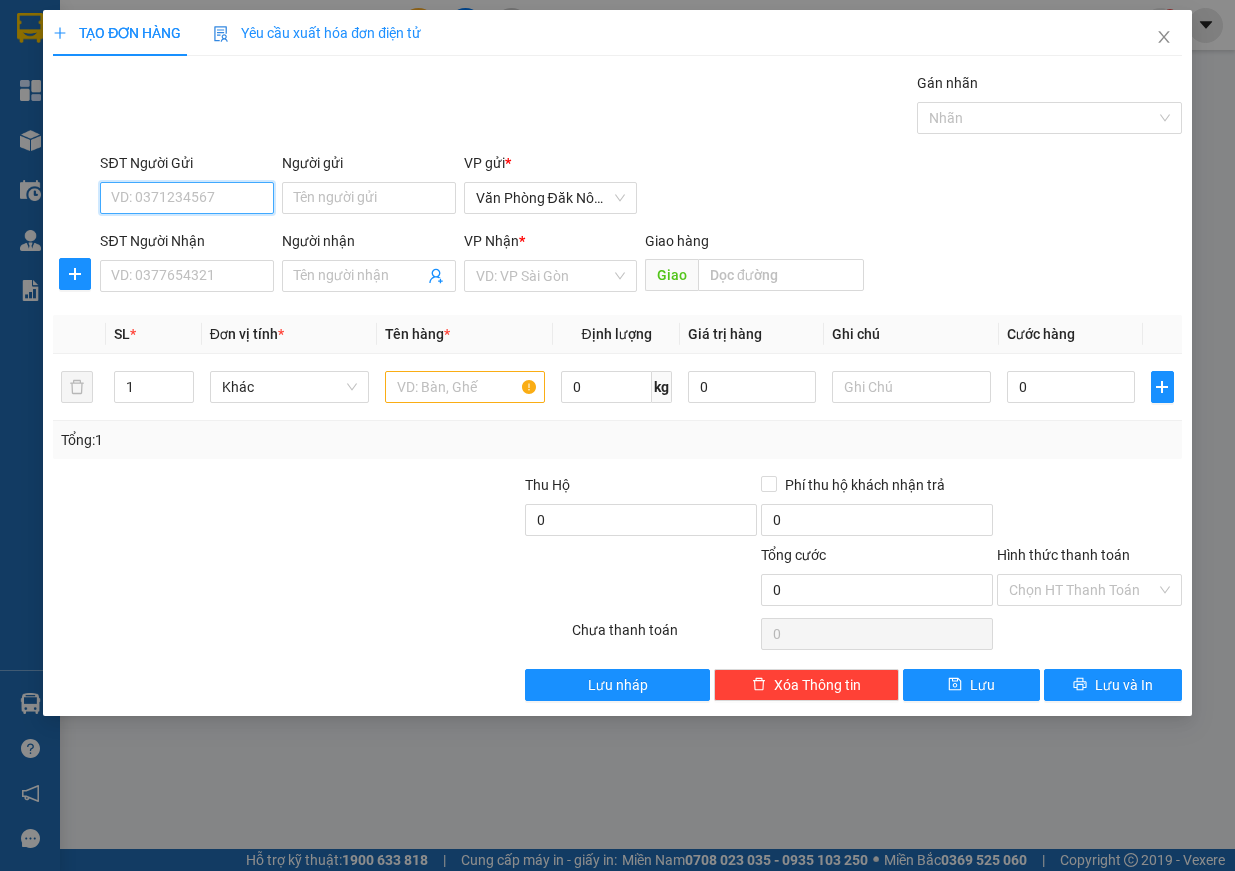 click on "SĐT Người Gửi" at bounding box center (187, 198) 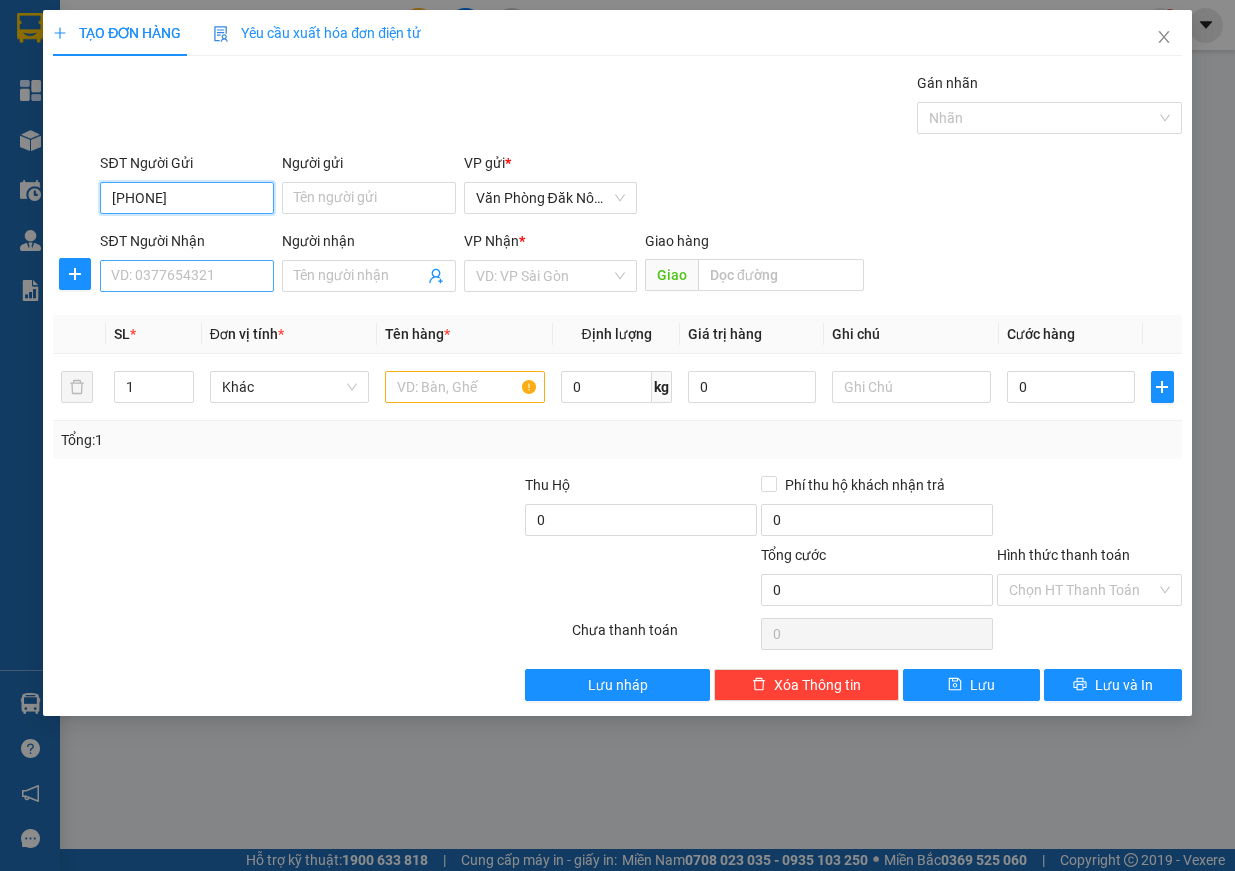 type on "[PHONE]" 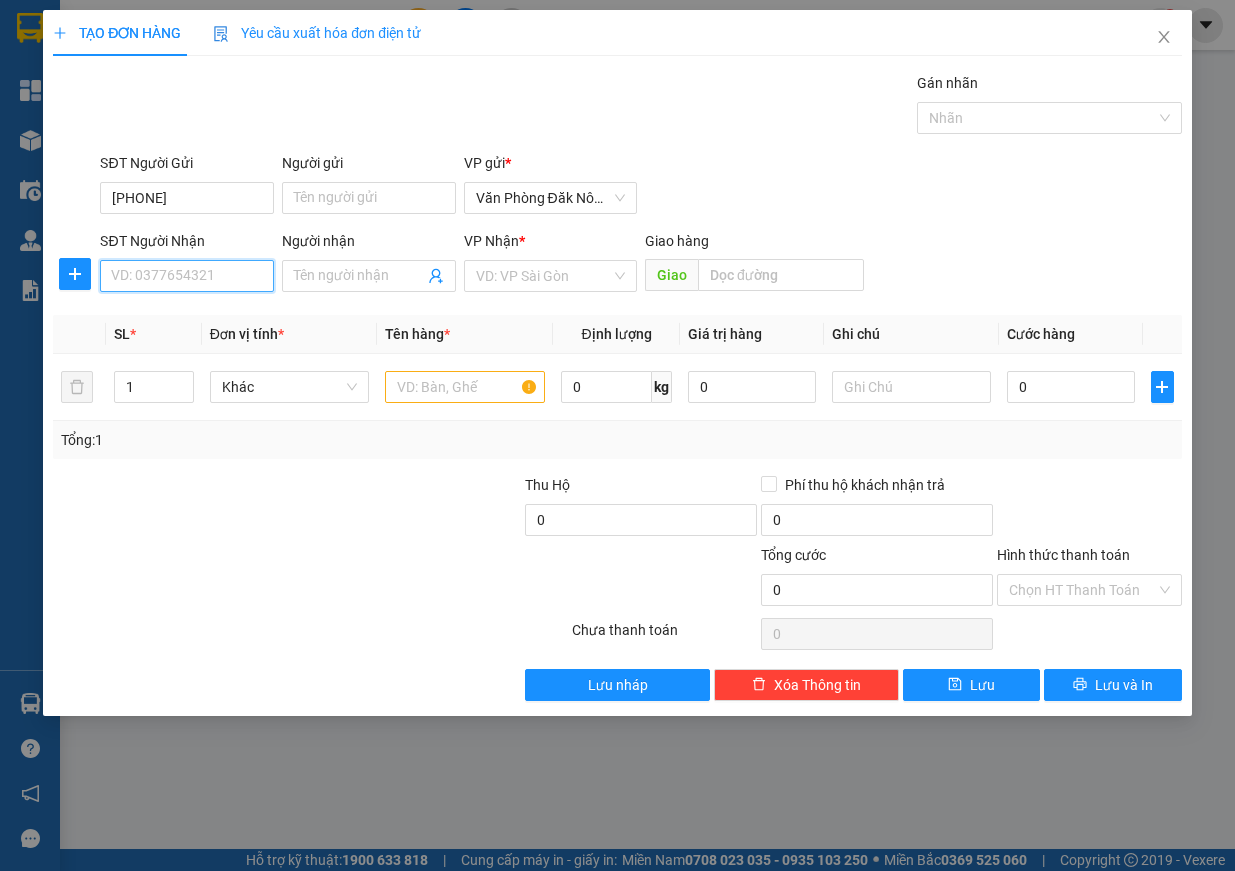 click on "SĐT Người Nhận" at bounding box center [187, 276] 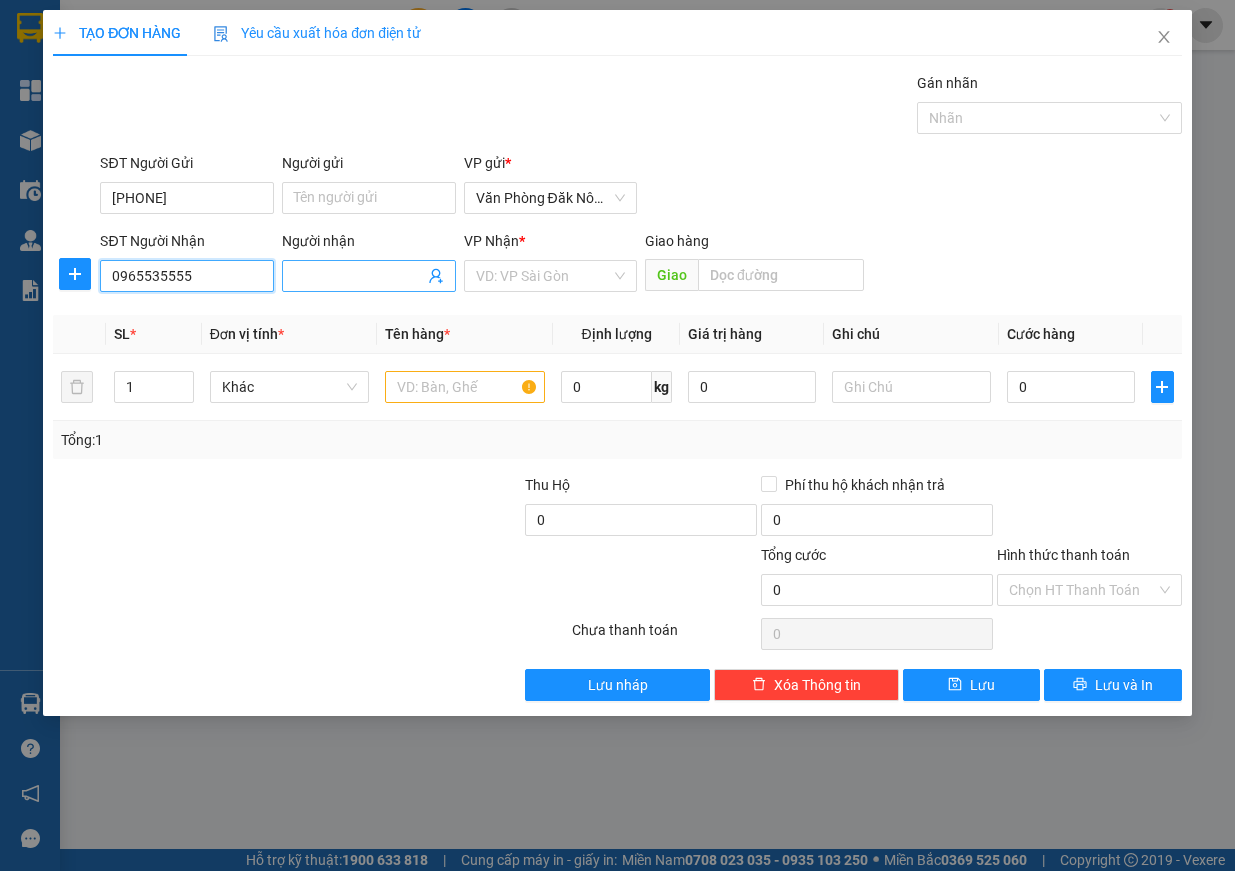 type on "0965535555" 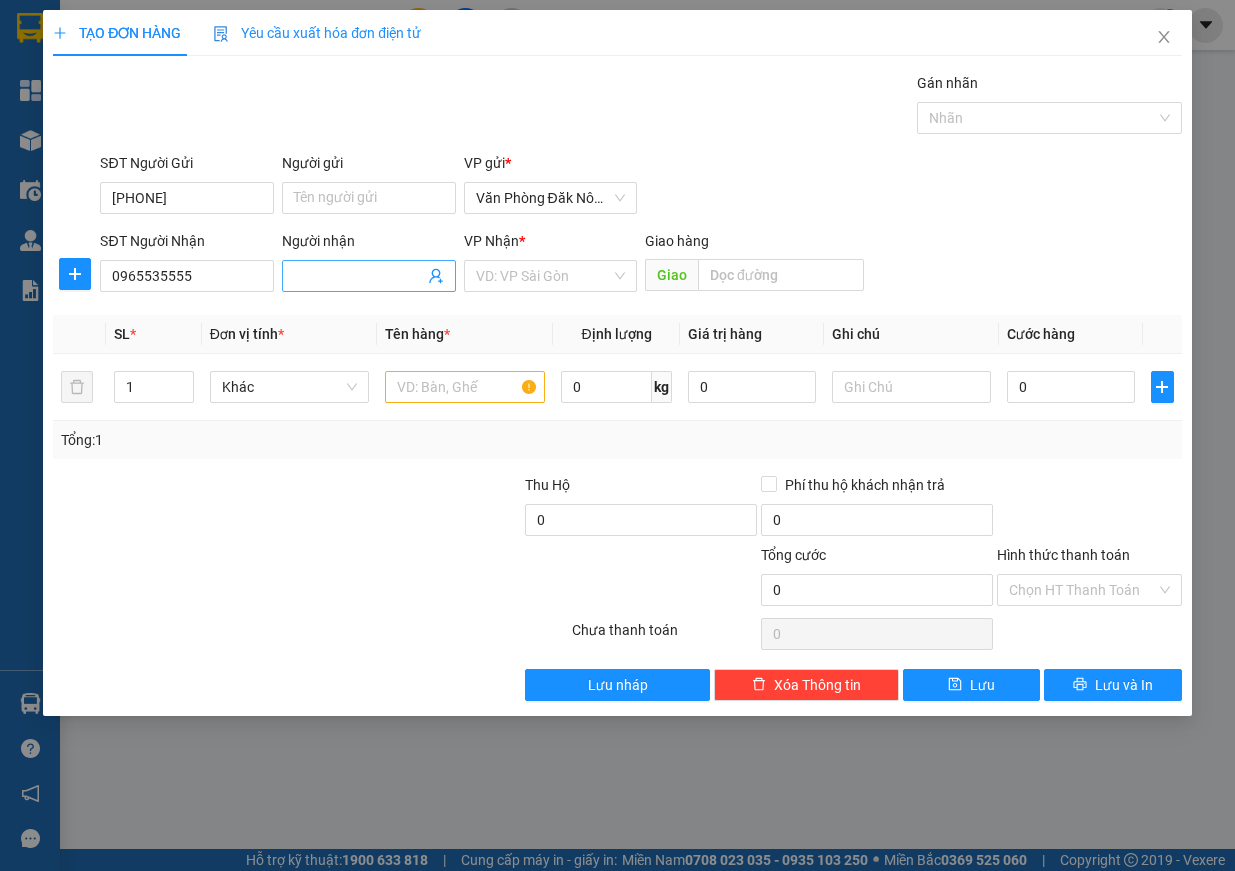 click on "Người nhận" at bounding box center [359, 276] 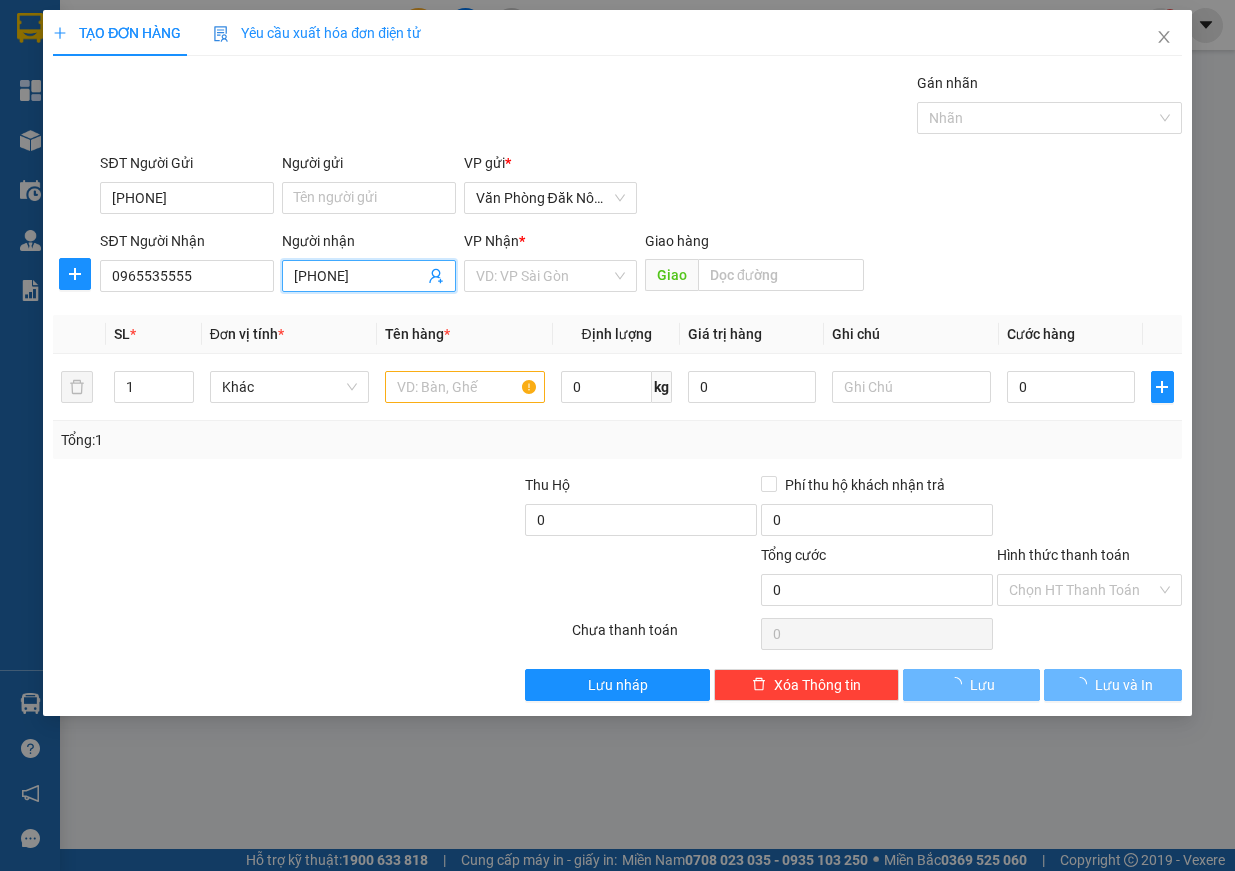 type on "[PHONE]" 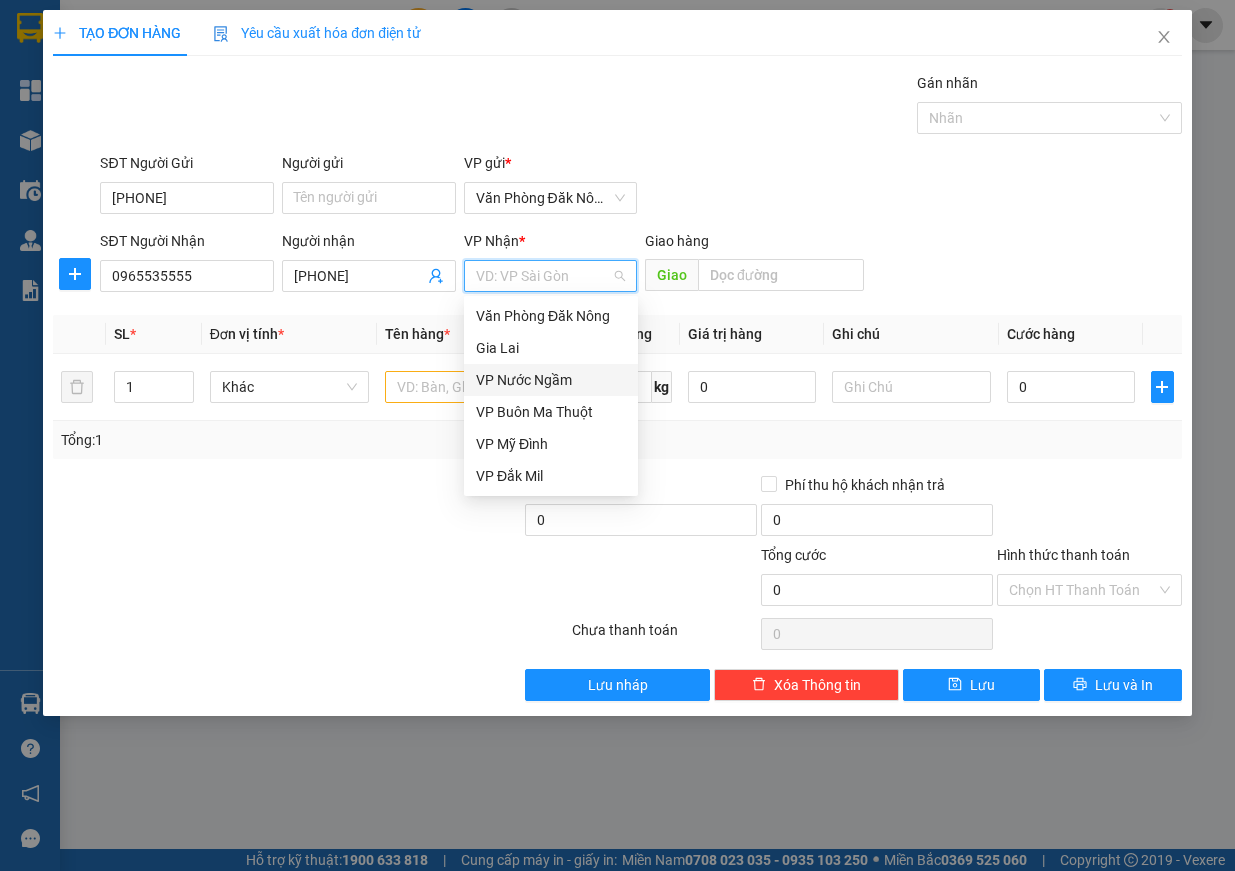 click on "VP Nước Ngầm" at bounding box center (551, 380) 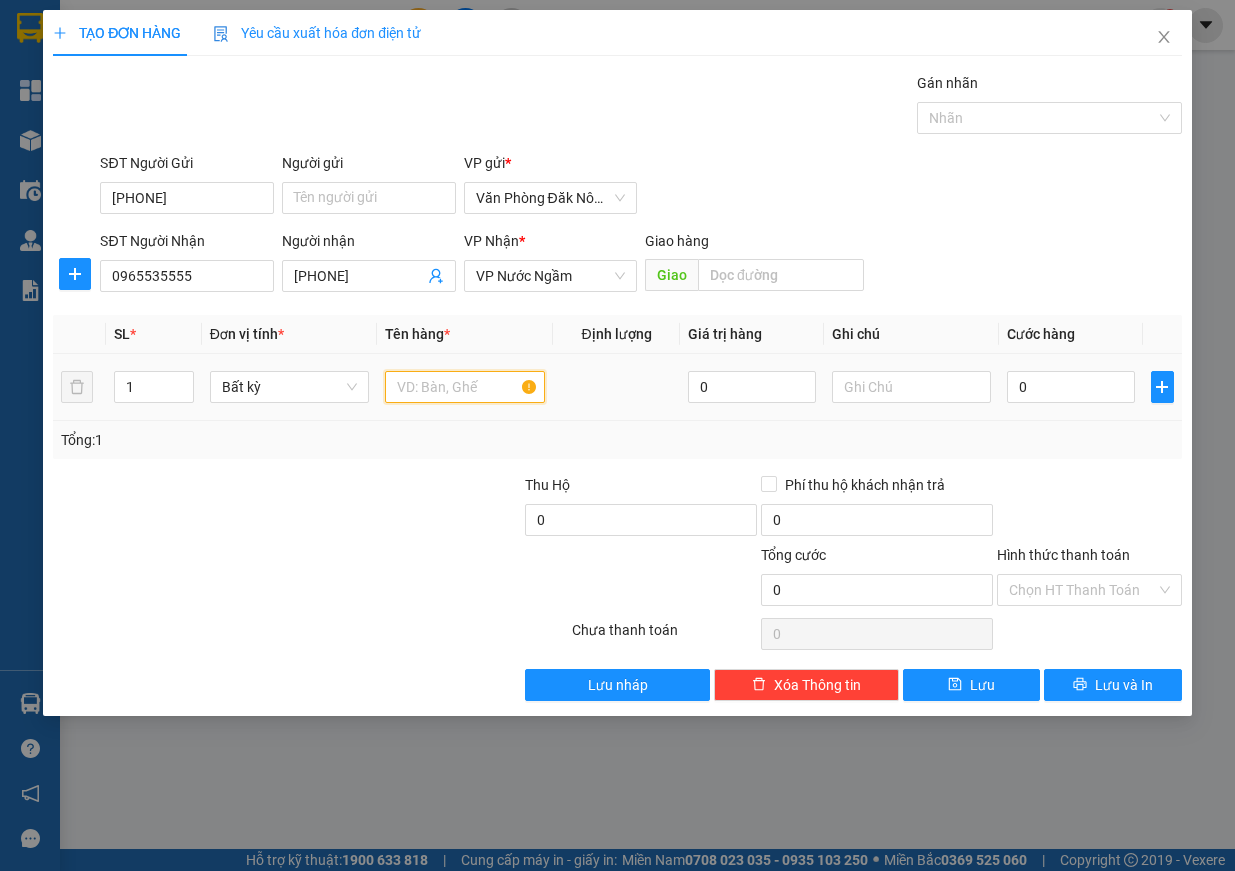 click at bounding box center [465, 387] 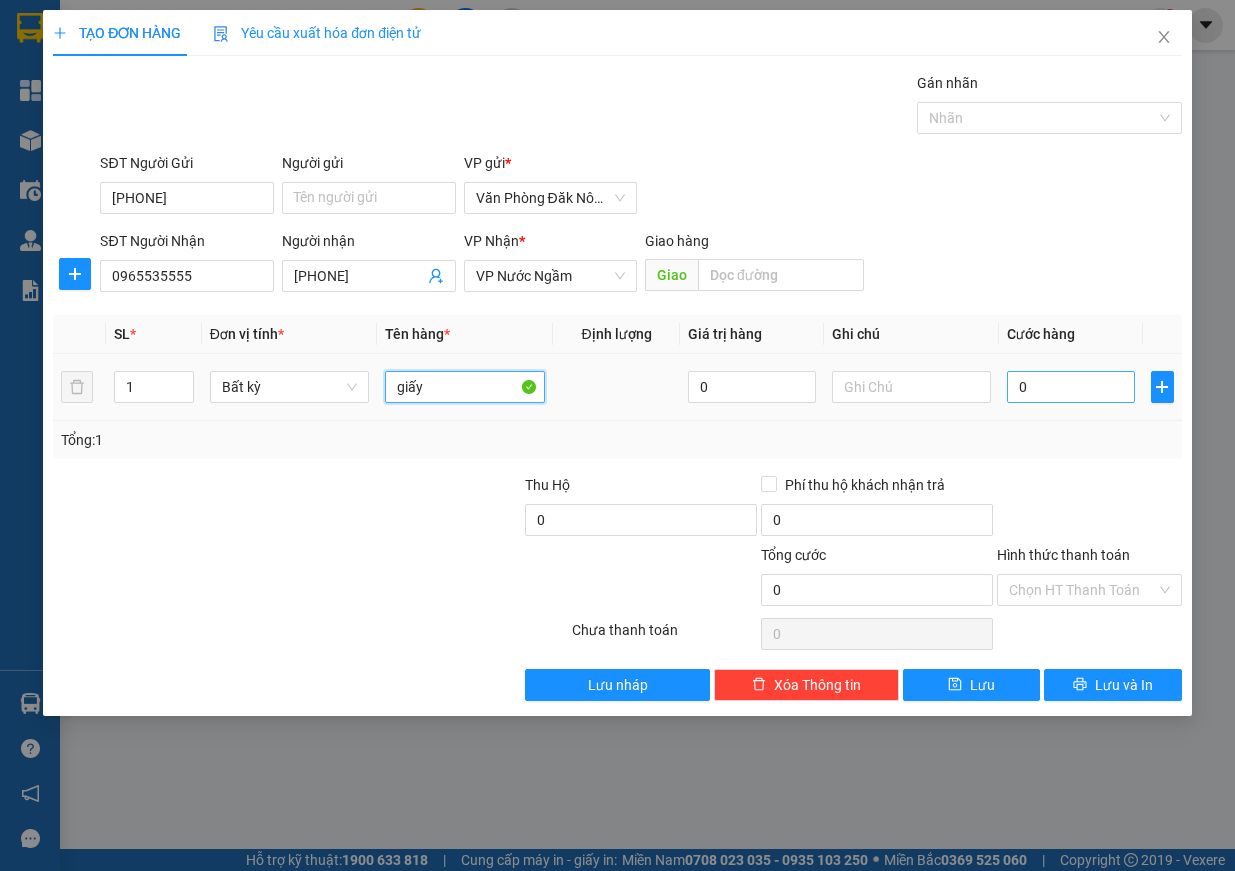 type on "giấy" 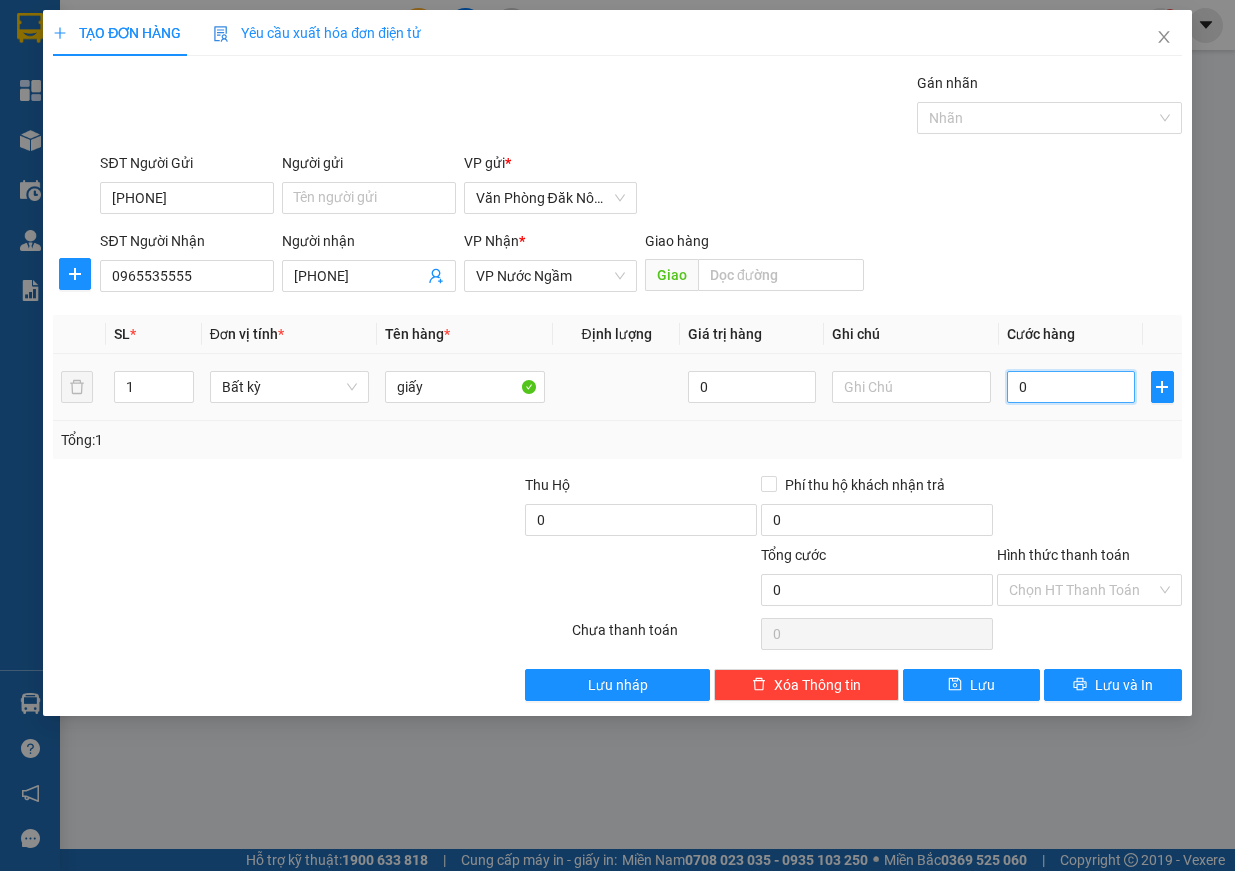 click on "0" at bounding box center (1071, 387) 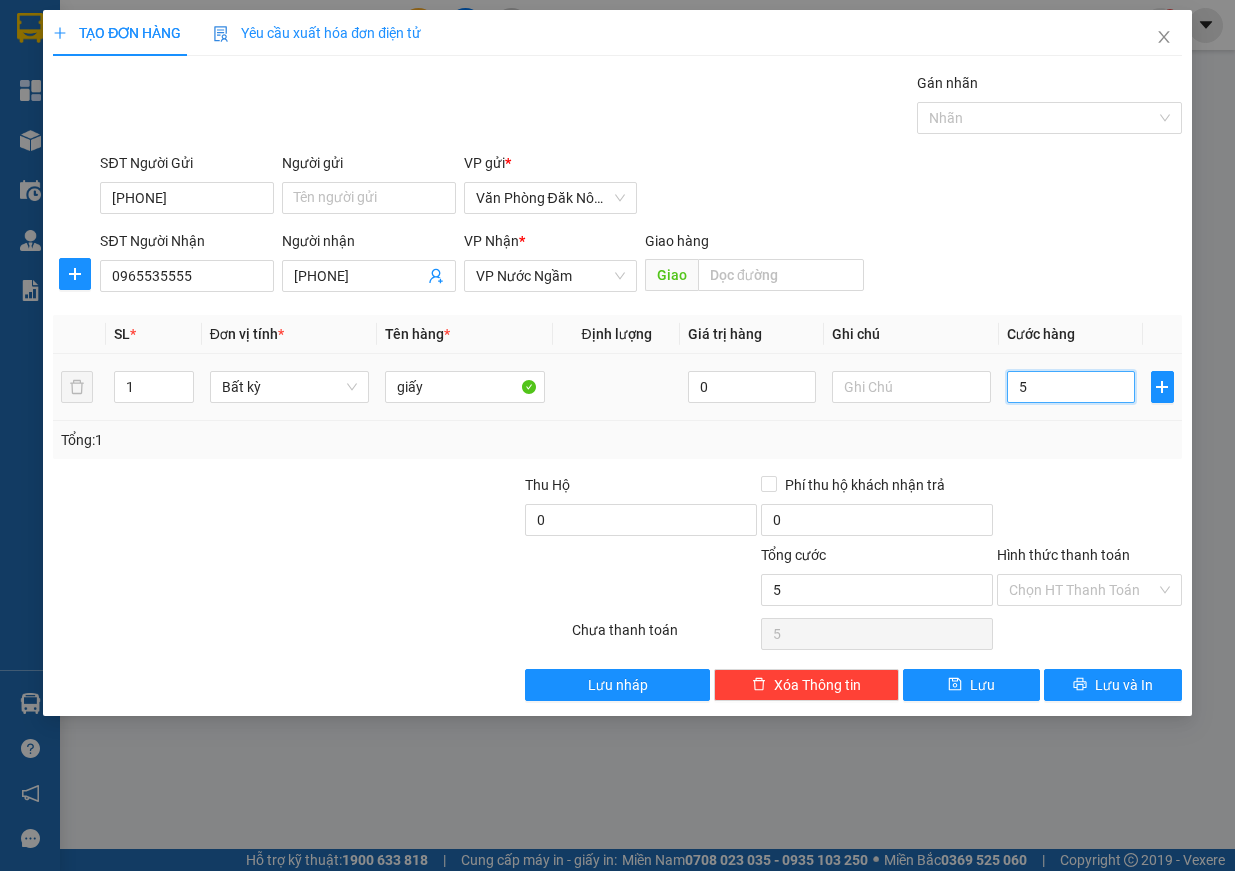 type on "50" 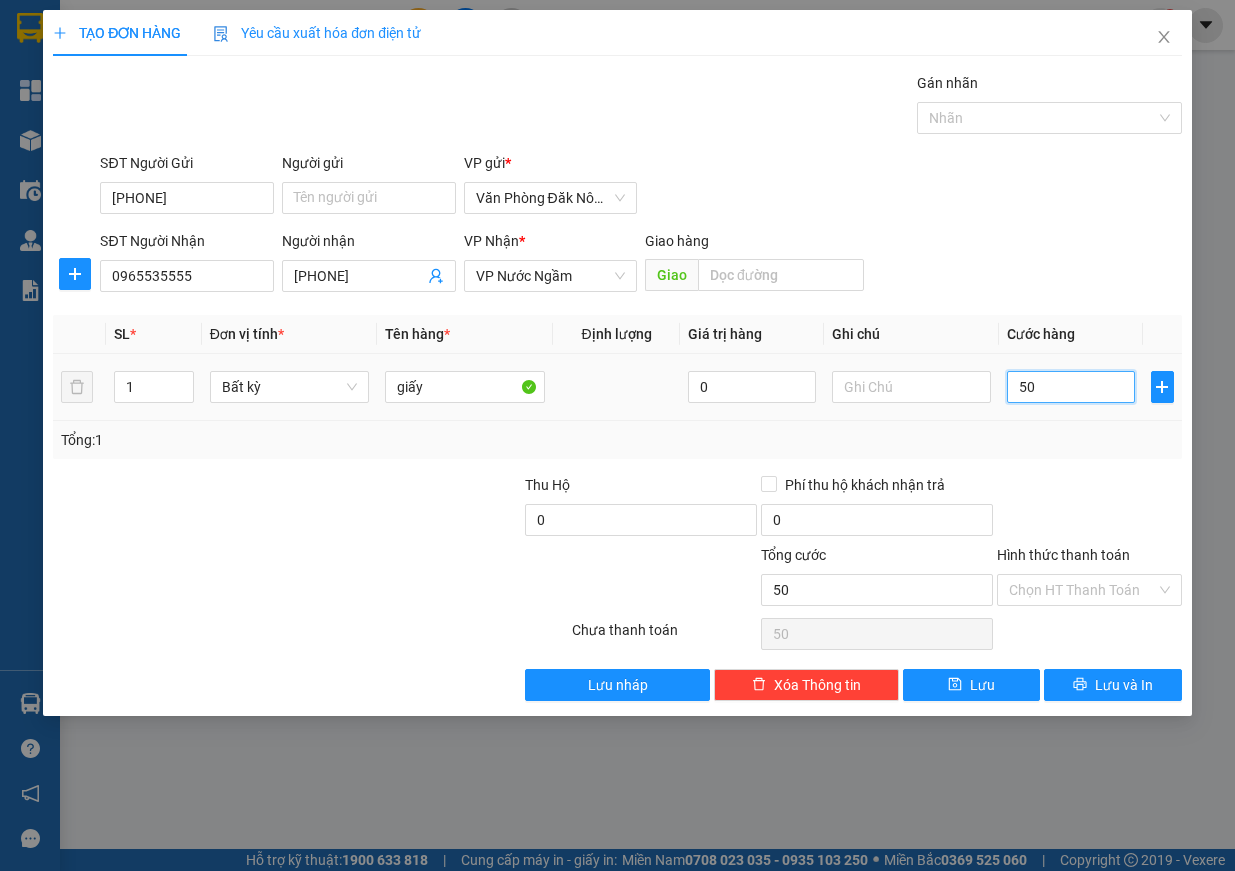 type on "500" 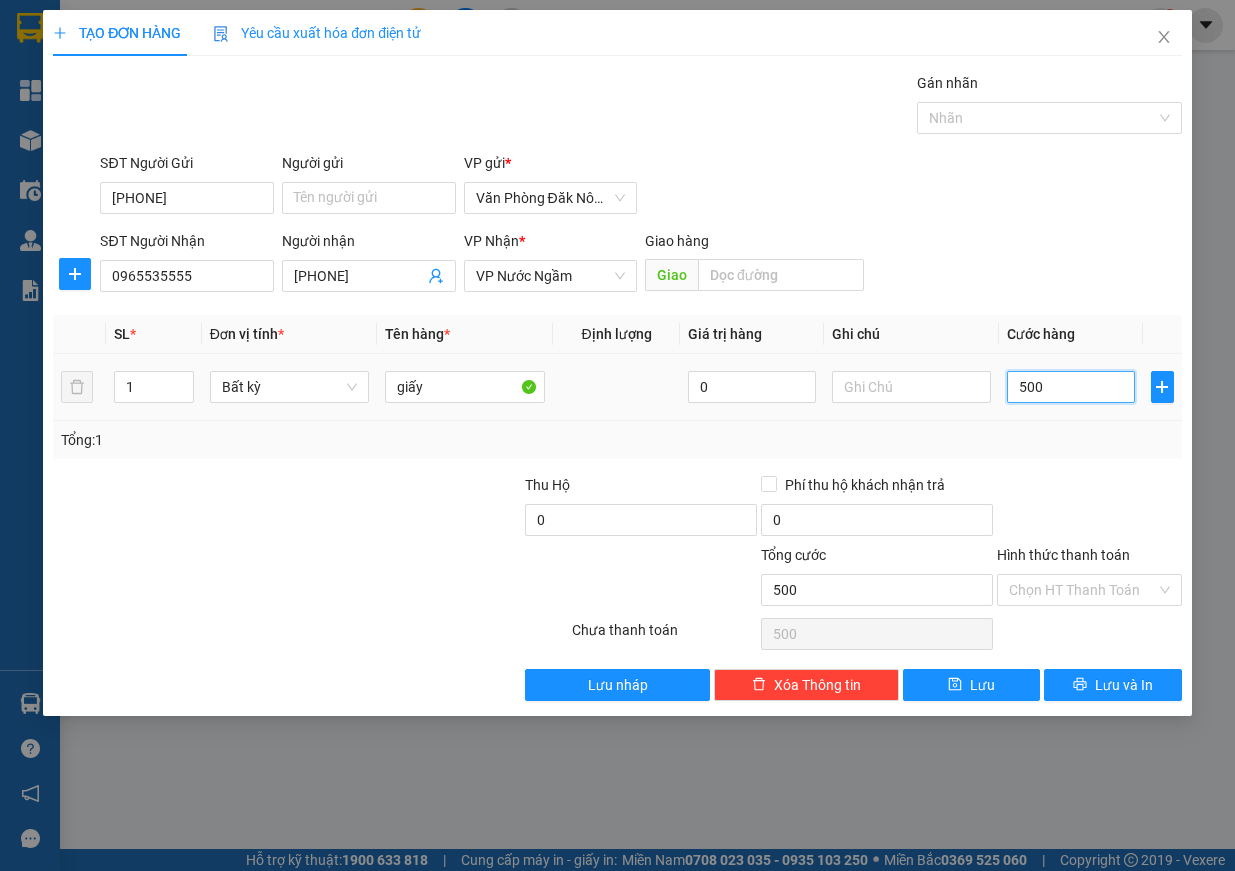 type on "5.000" 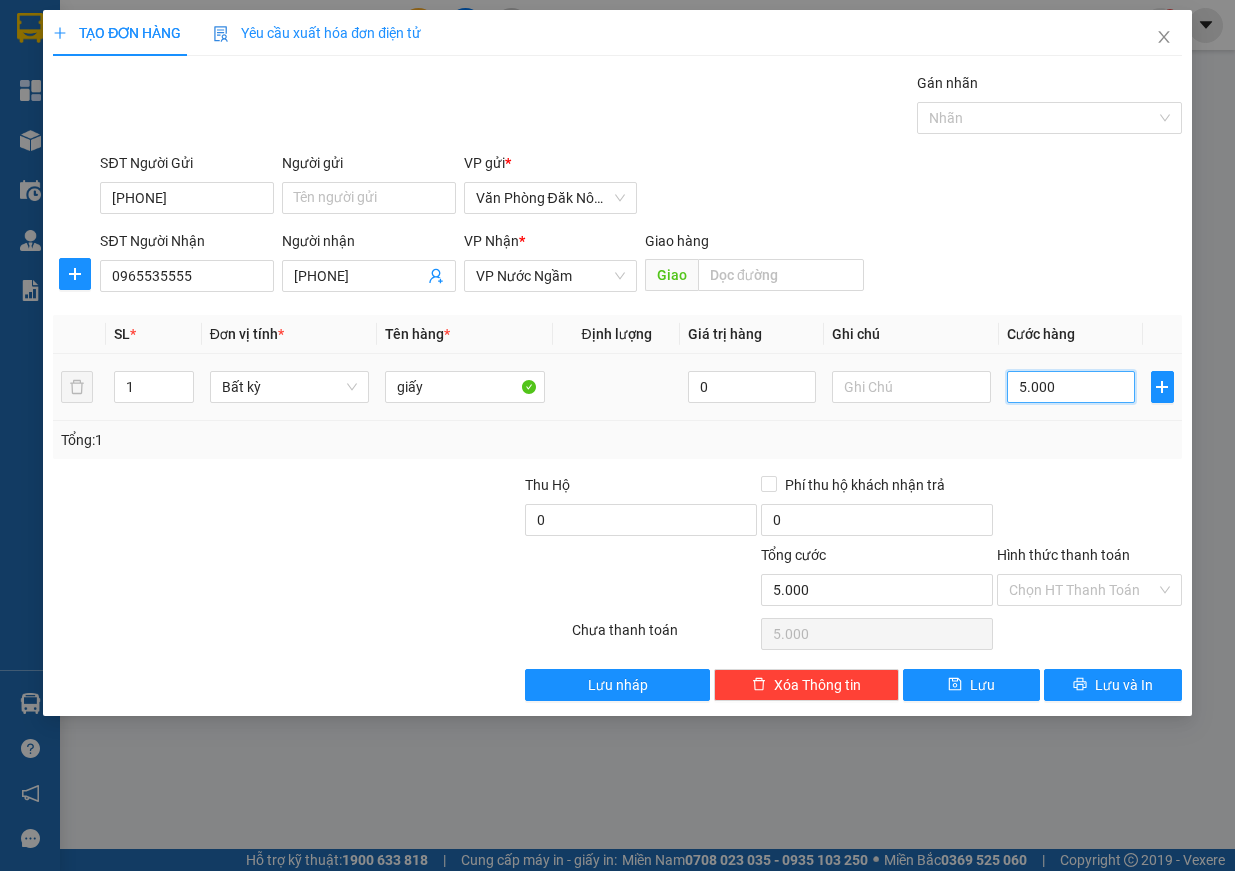 type on "50.000" 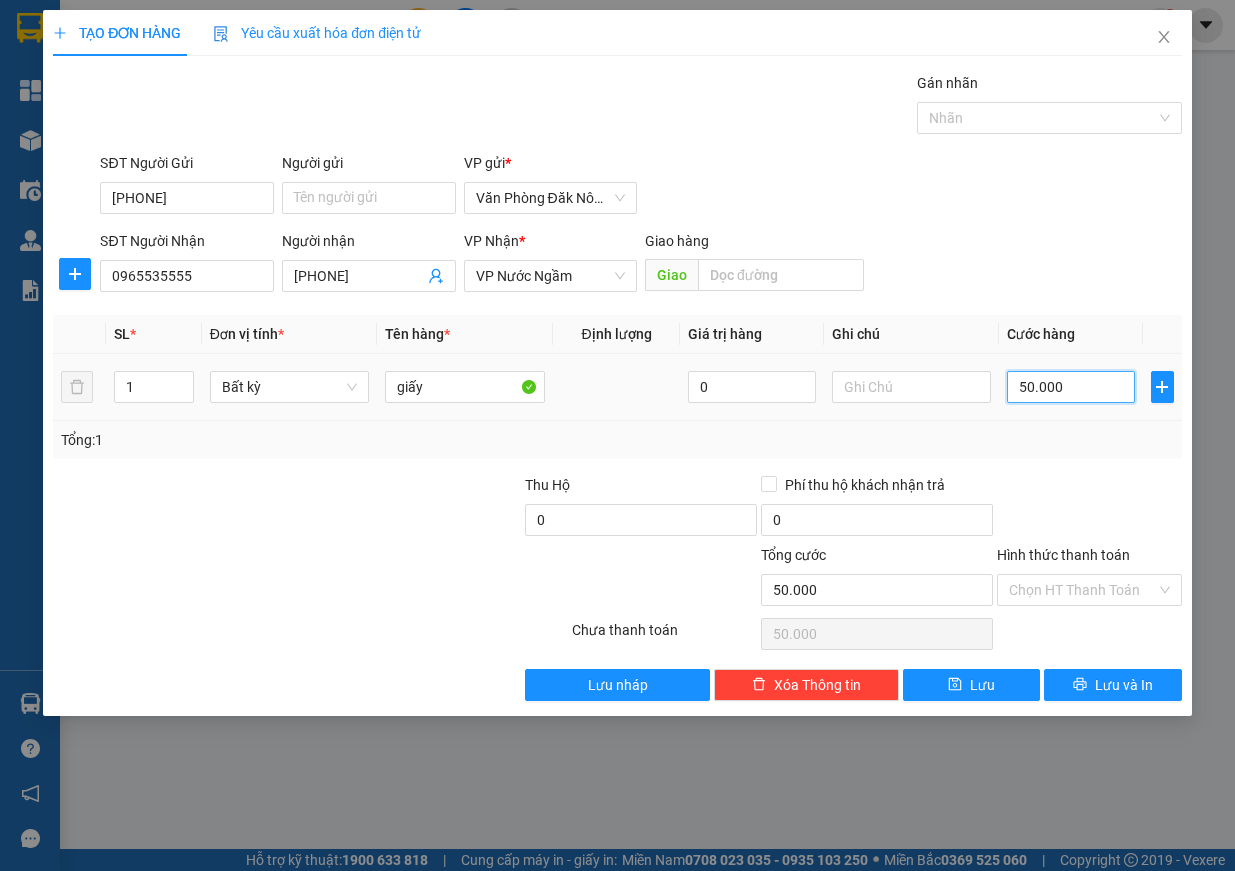 type on "500.000" 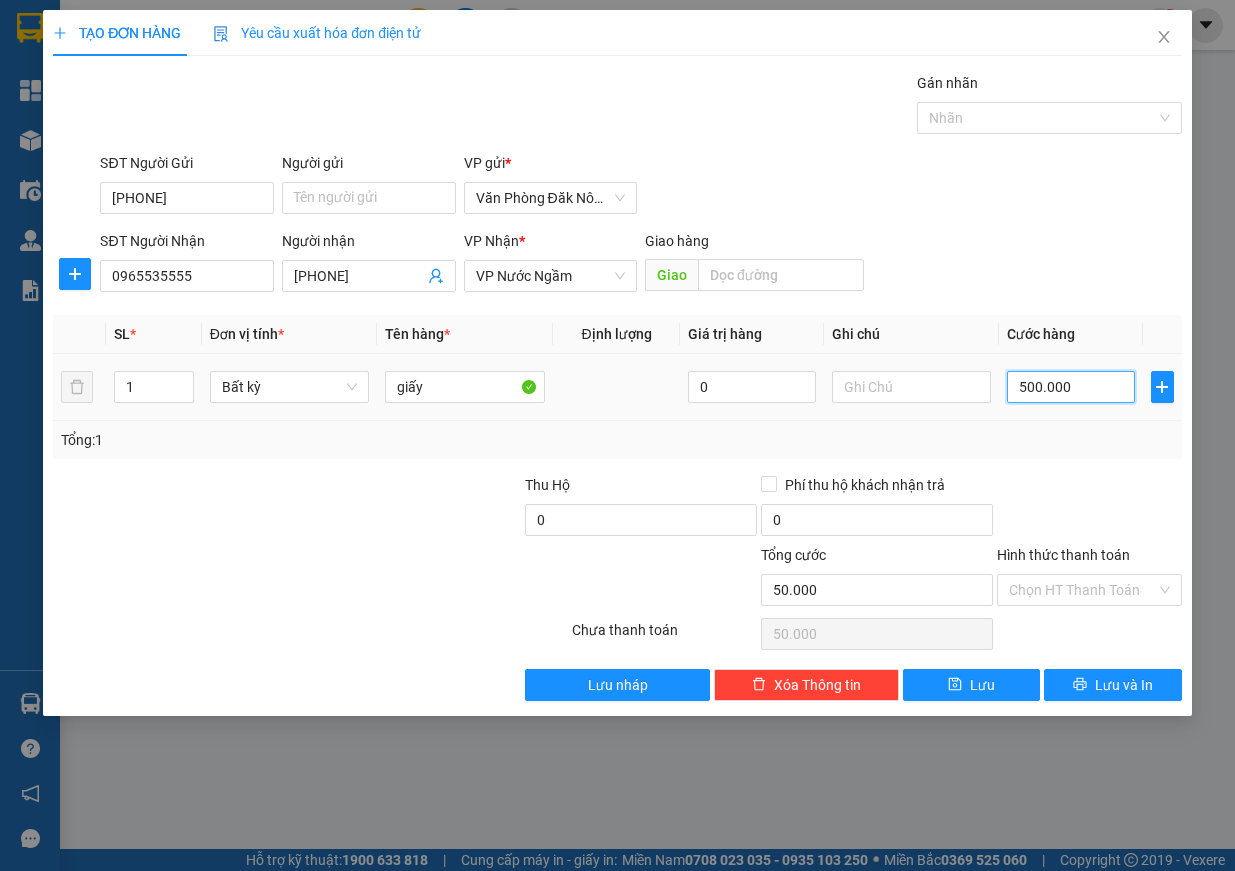 type on "500.000" 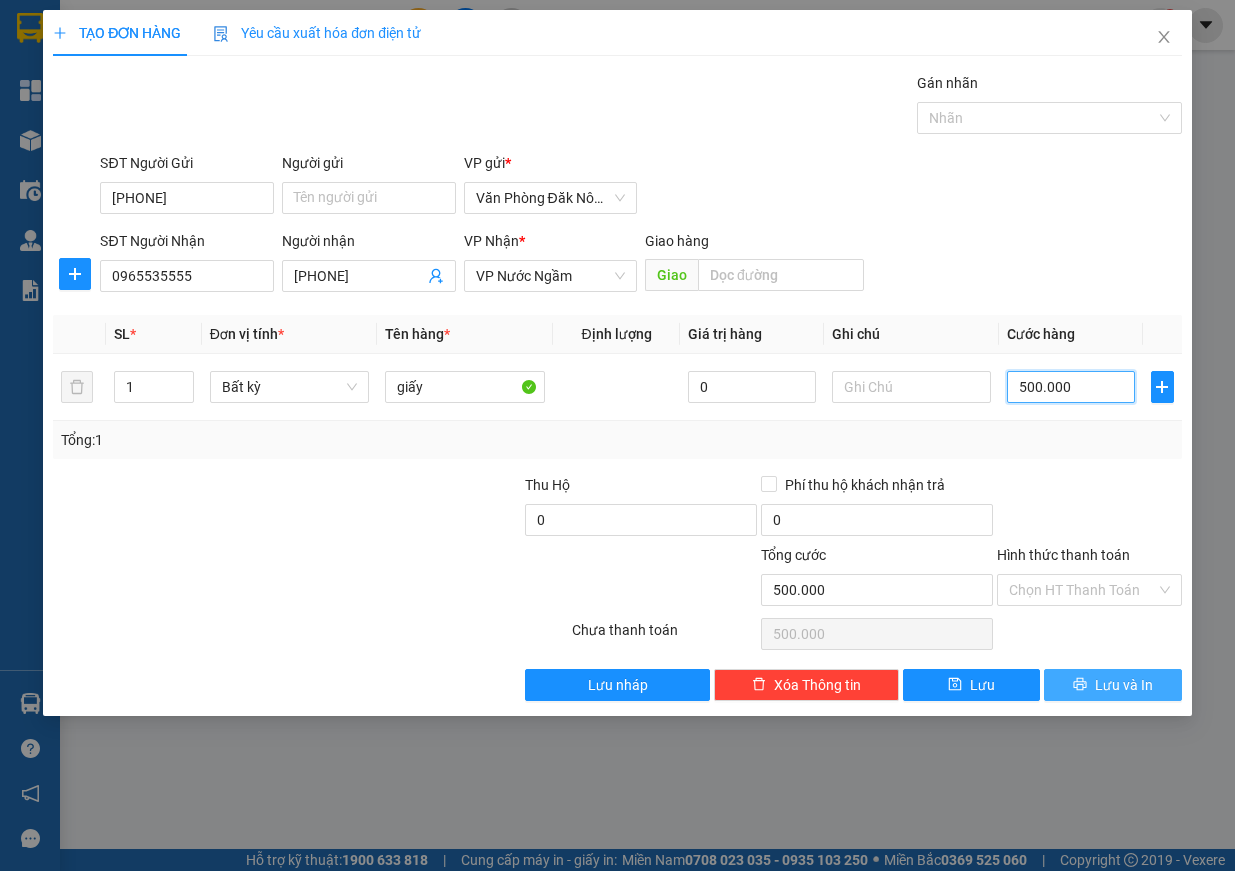 type on "500.000" 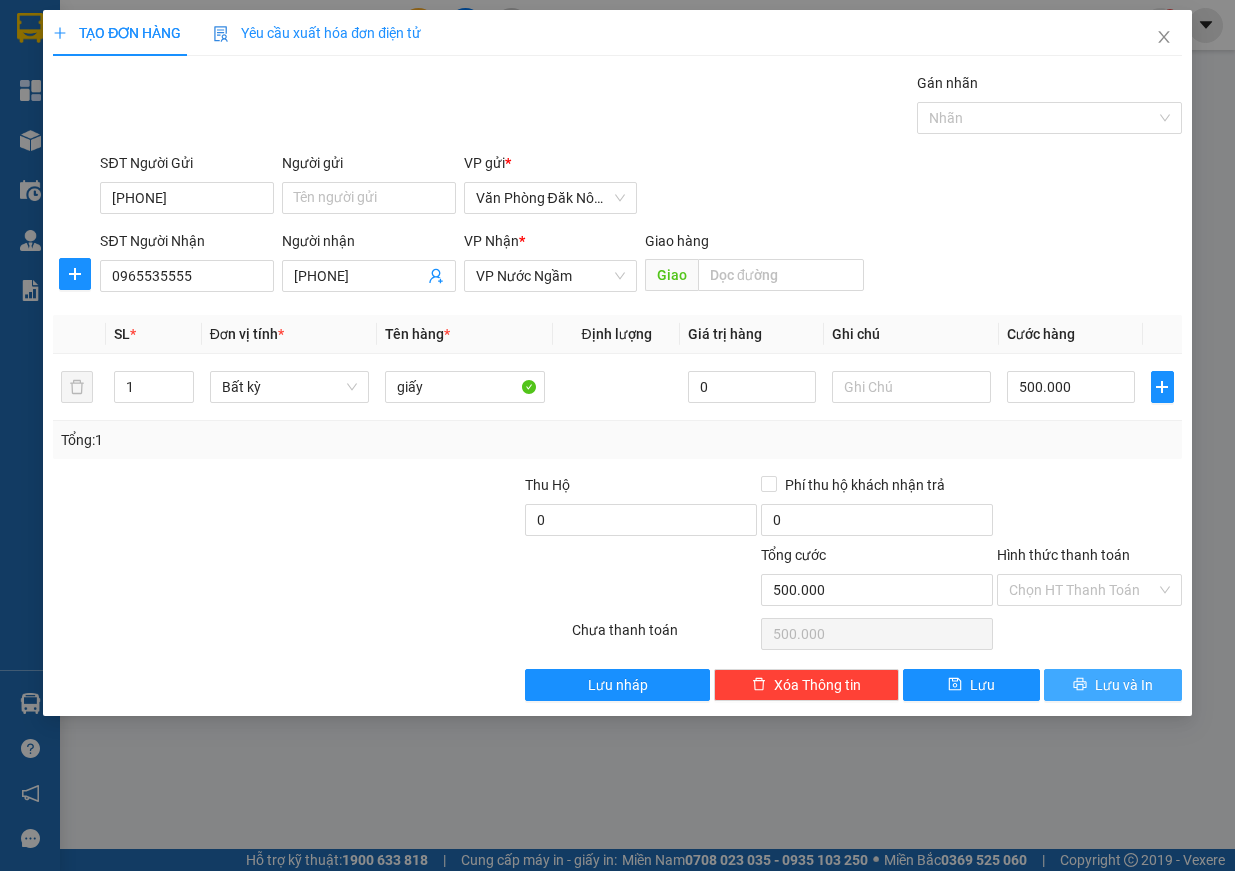 click on "Lưu và In" at bounding box center [1124, 685] 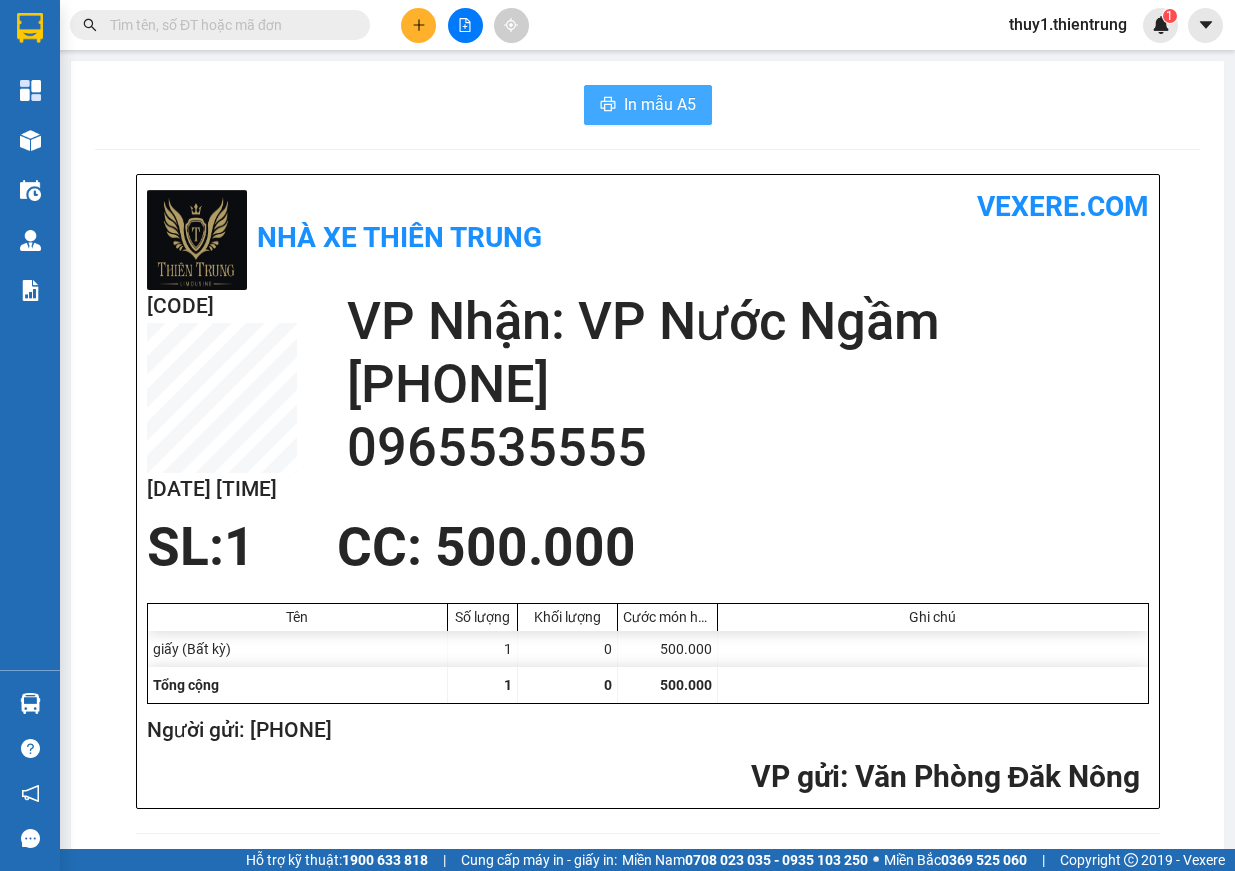 click on "In mẫu A5" at bounding box center (660, 104) 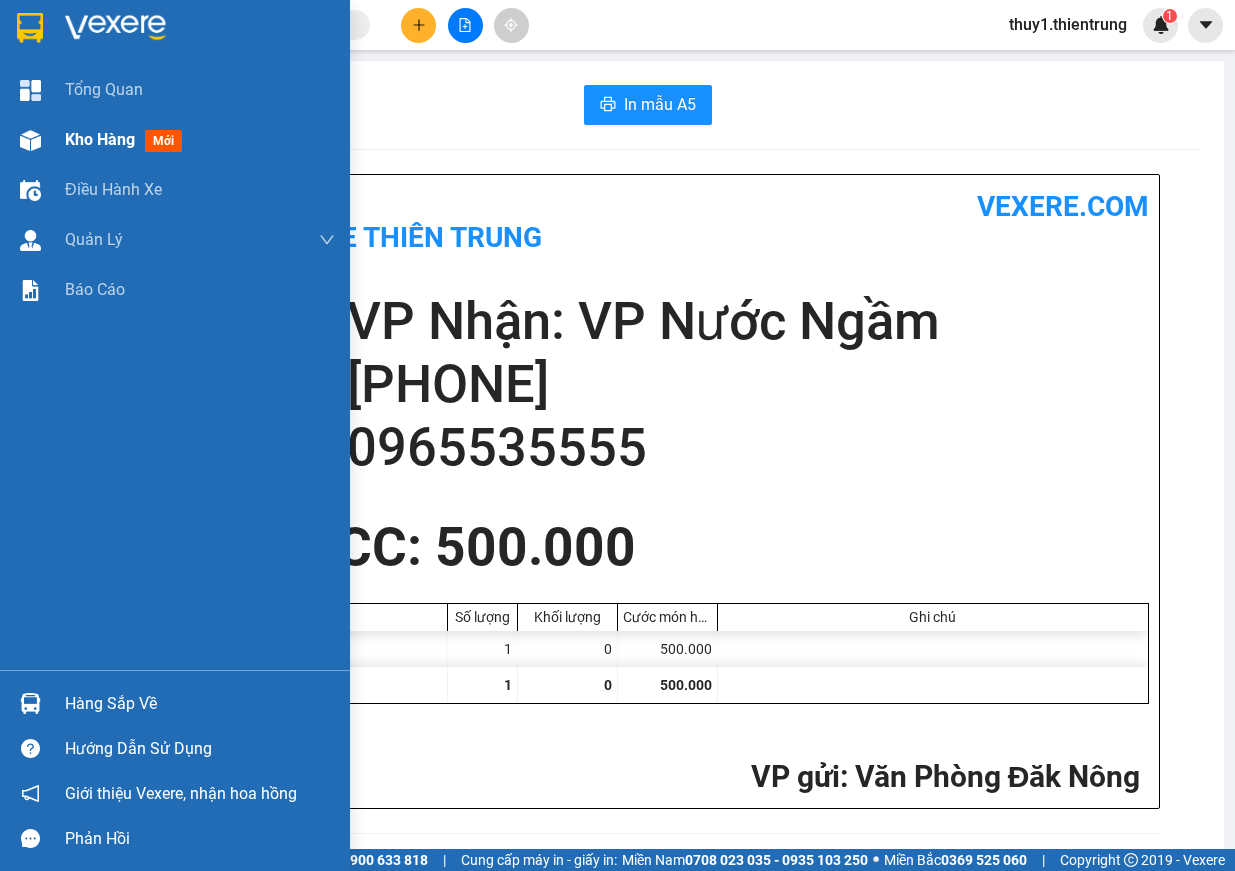 click at bounding box center (30, 140) 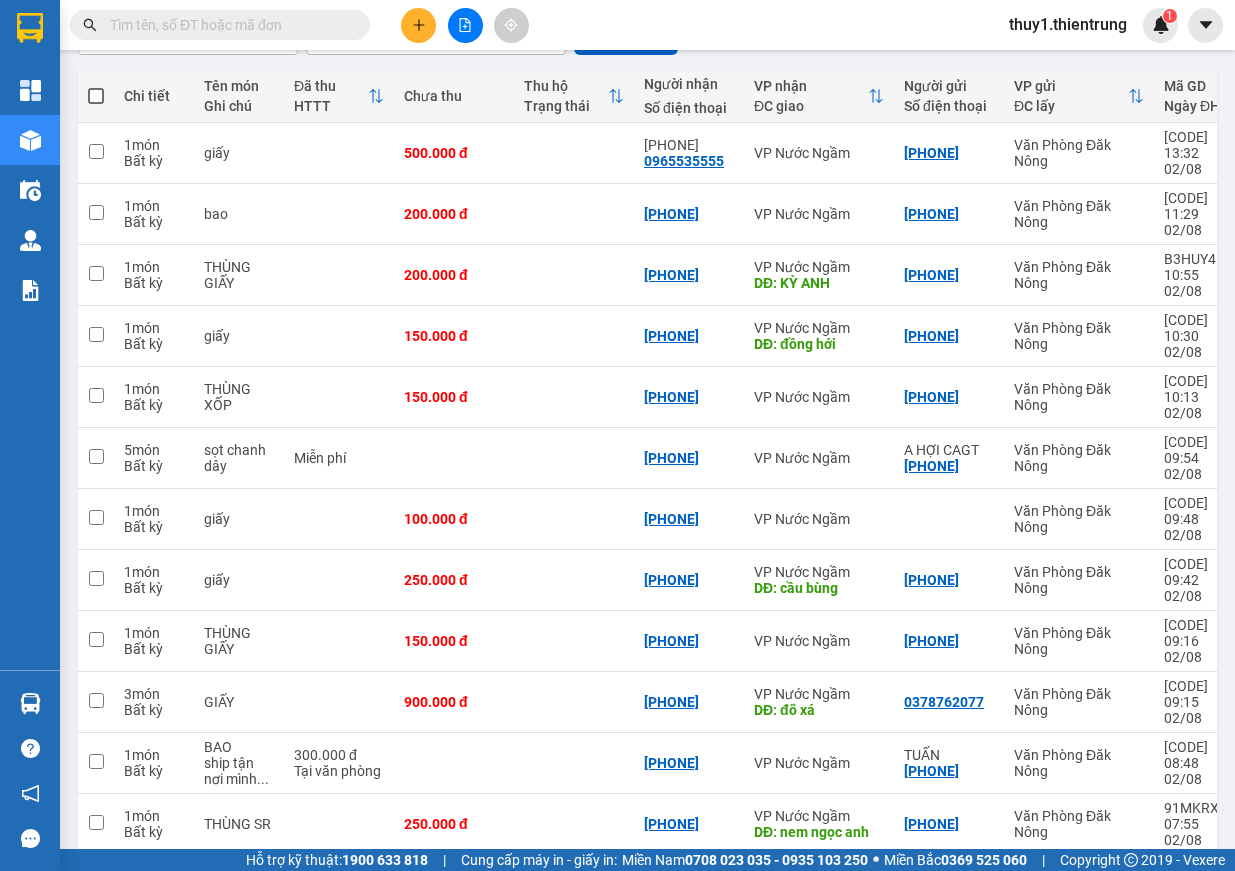 scroll, scrollTop: 0, scrollLeft: 0, axis: both 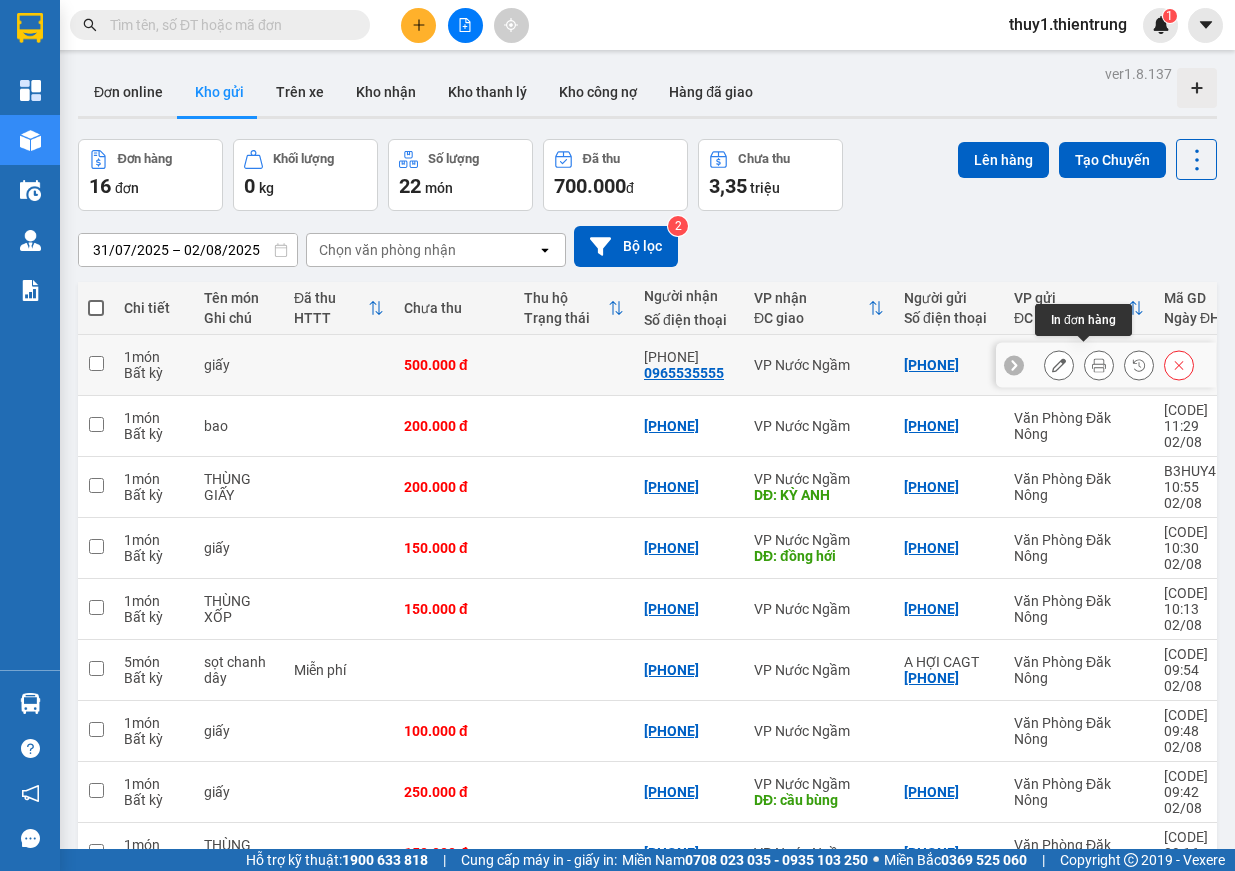 click 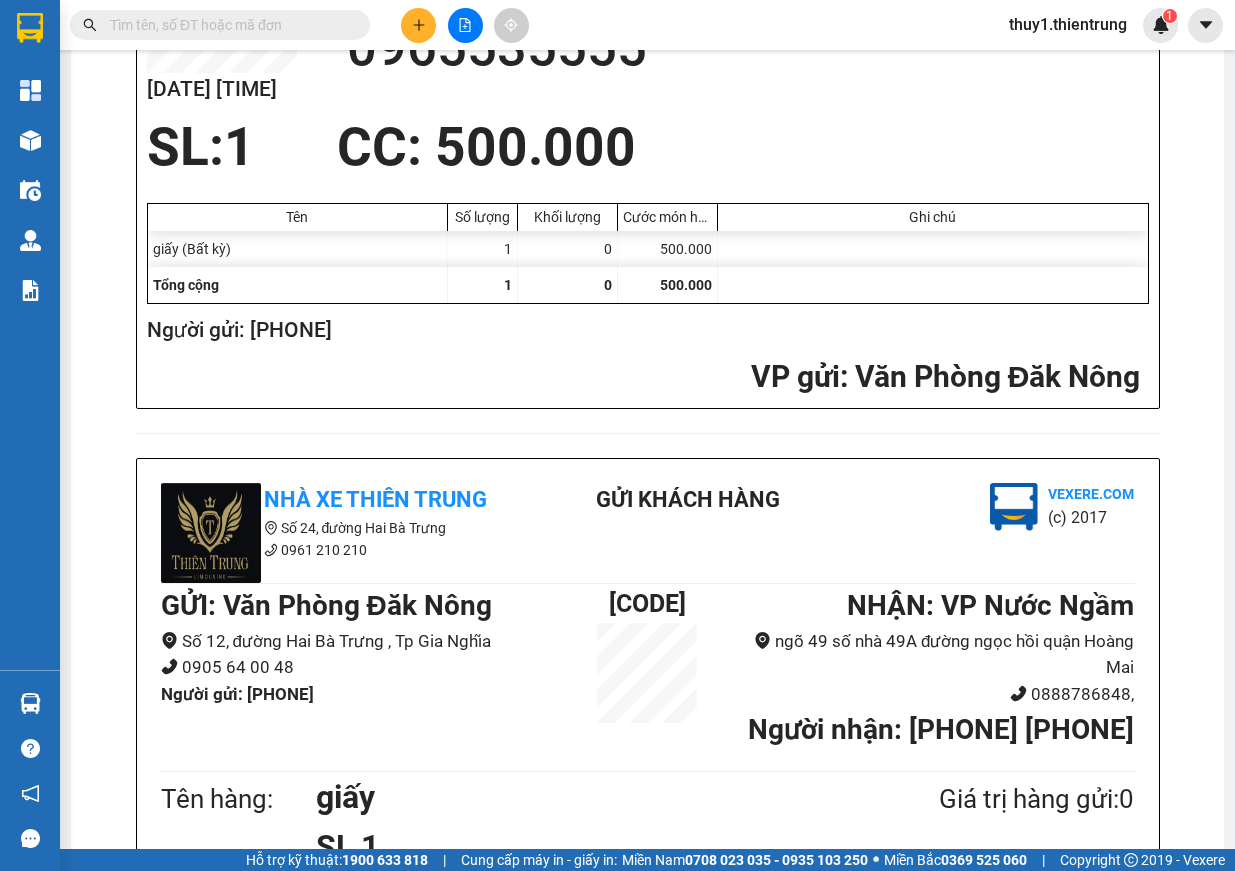 scroll, scrollTop: 0, scrollLeft: 0, axis: both 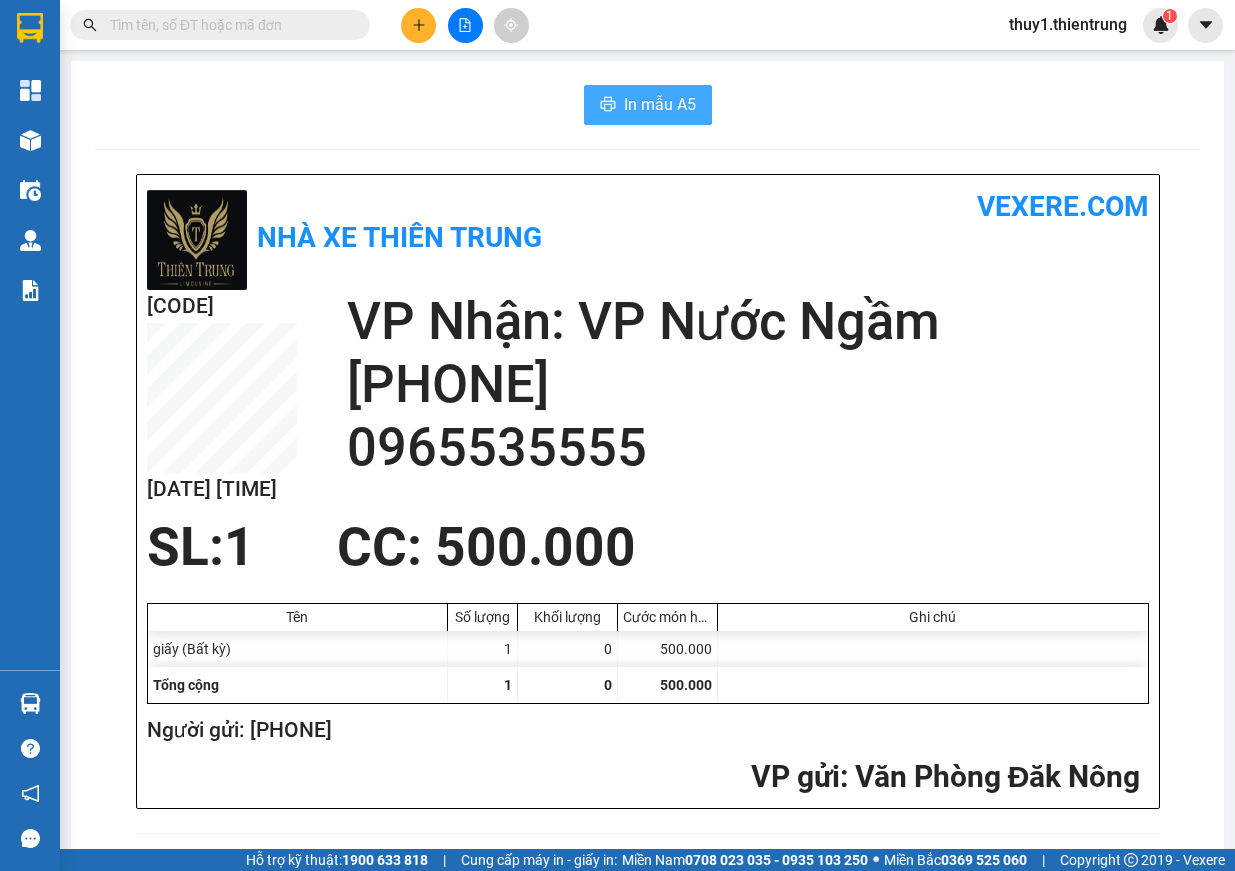 click on "In mẫu A5" at bounding box center (660, 104) 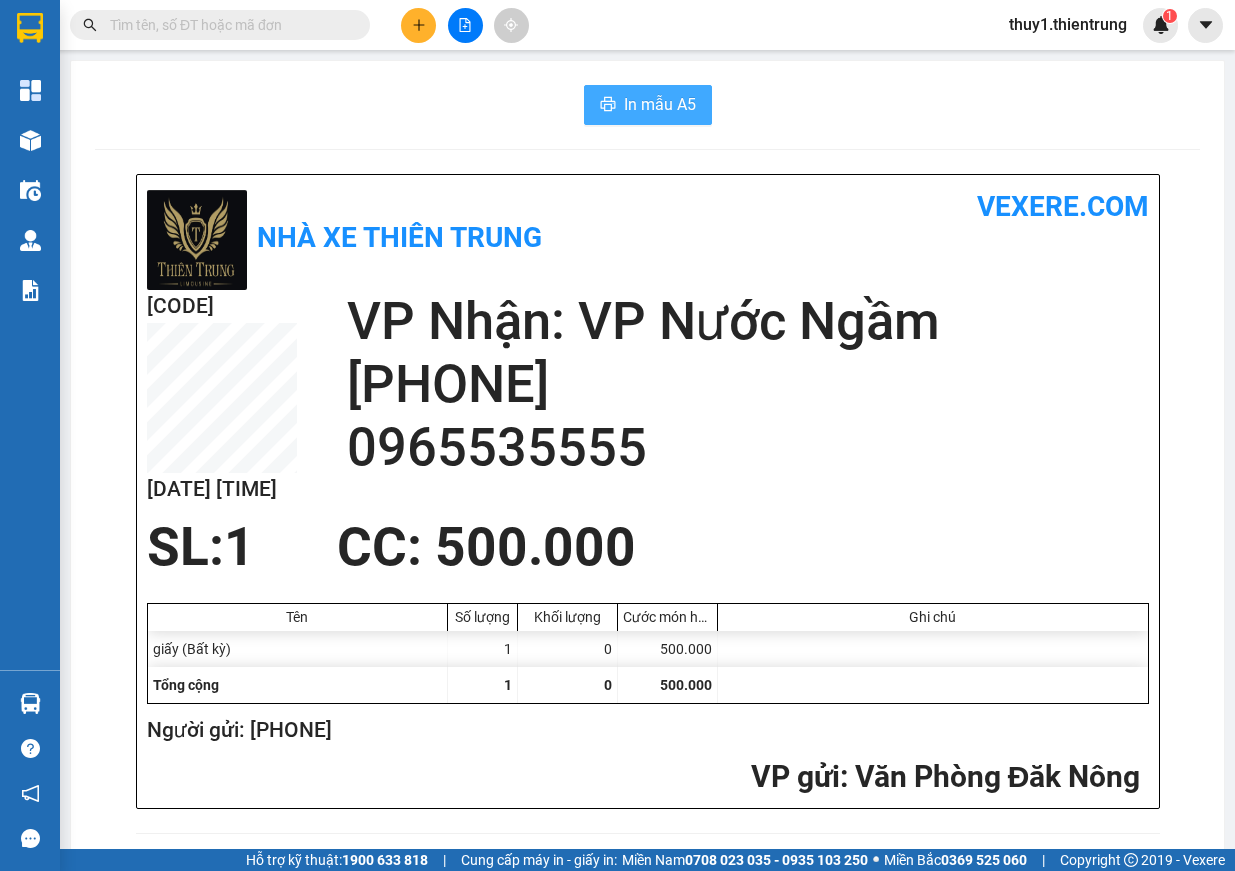 scroll, scrollTop: 0, scrollLeft: 0, axis: both 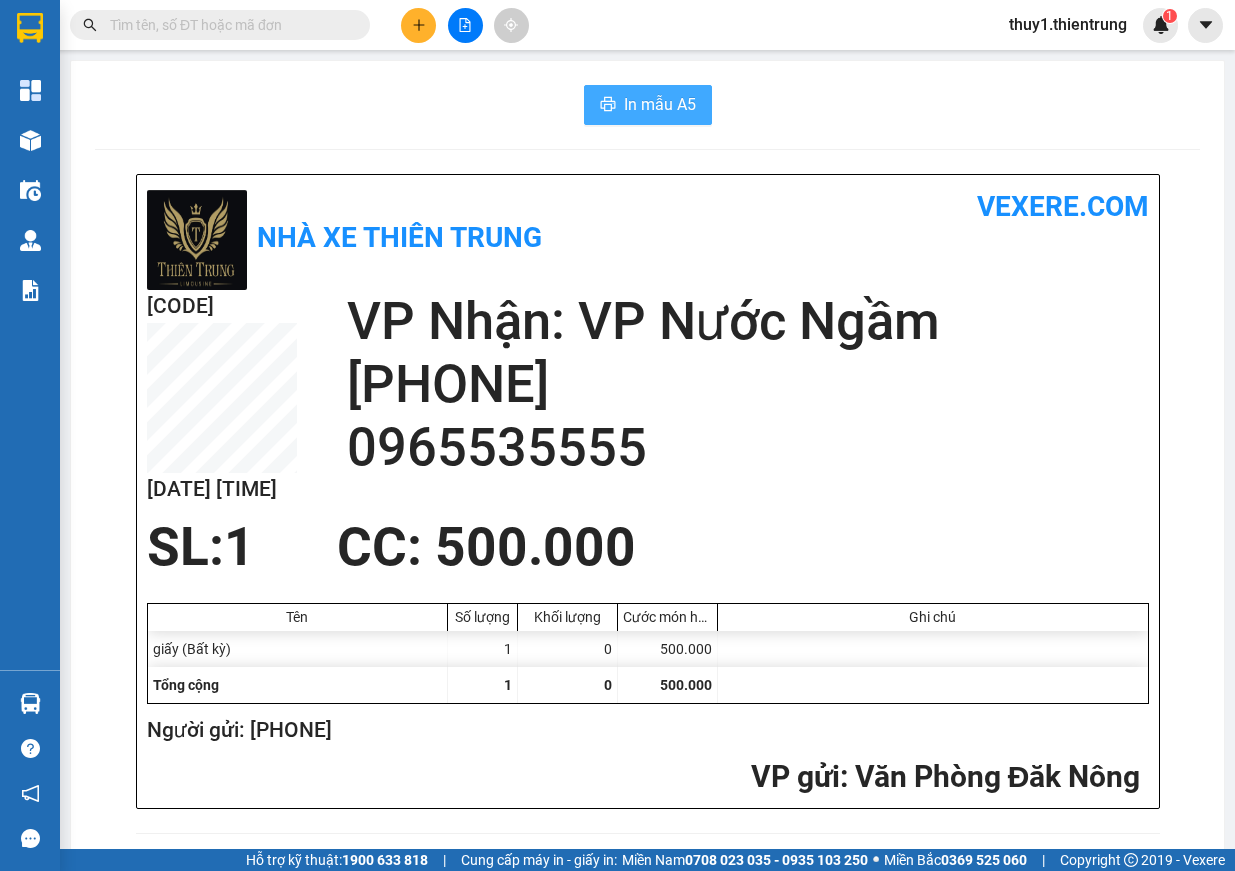 click on "In mẫu A5" at bounding box center (660, 104) 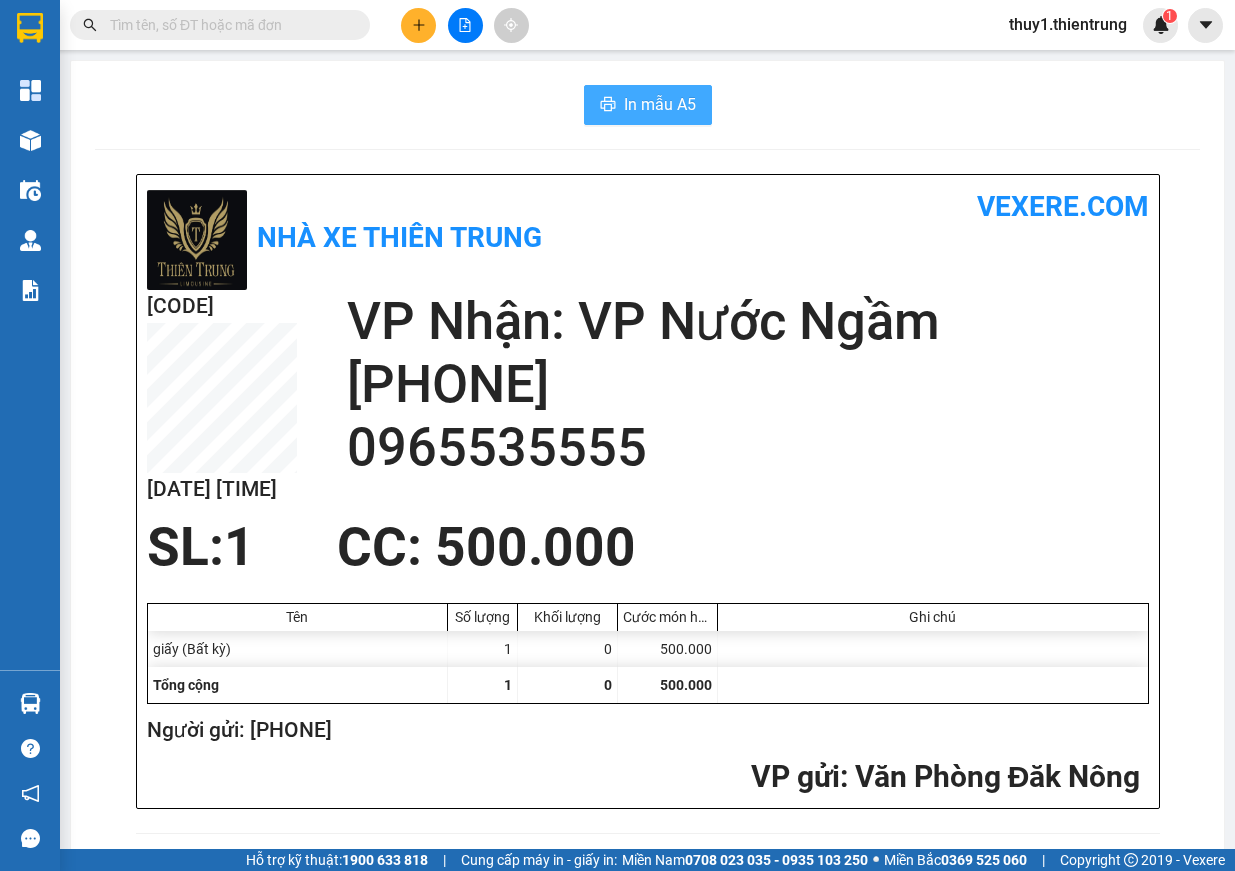scroll, scrollTop: 0, scrollLeft: 0, axis: both 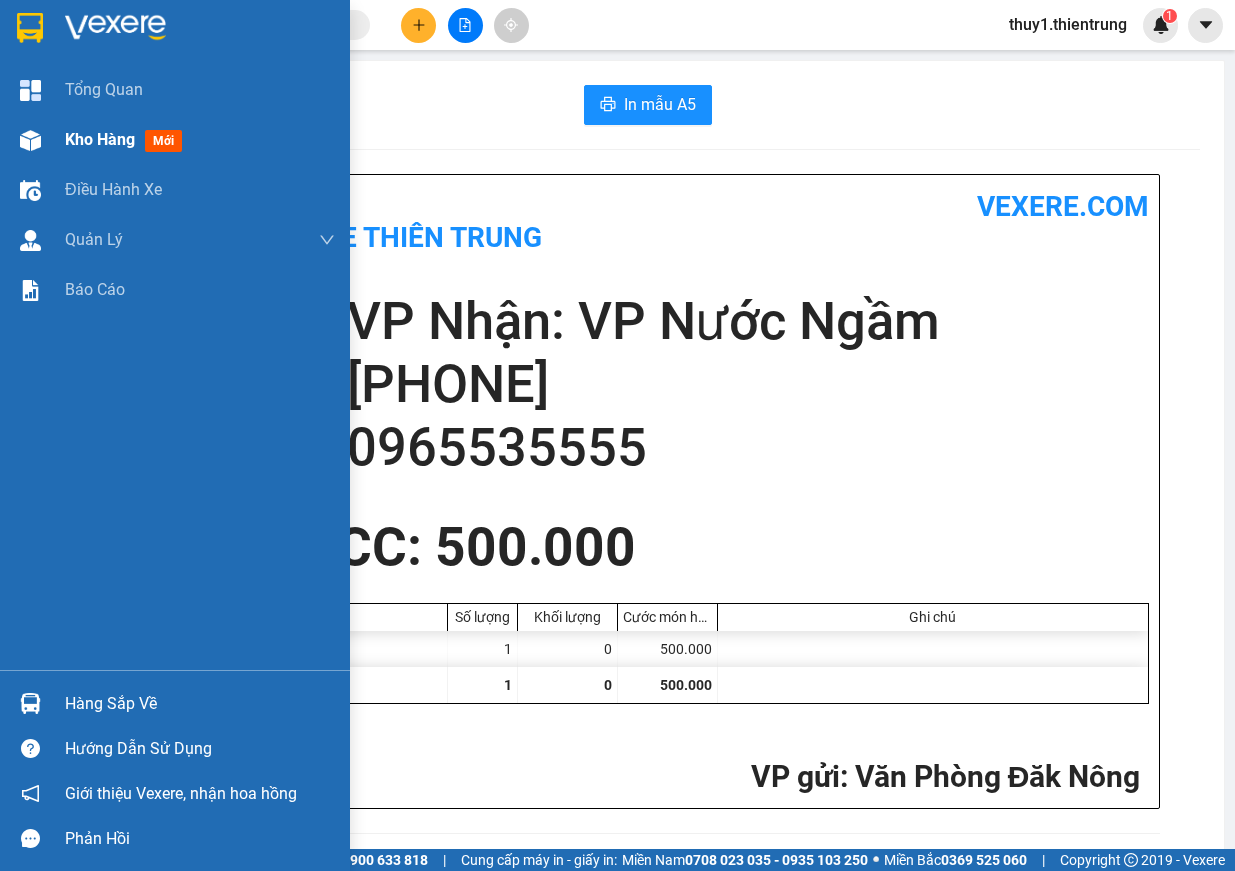 click on "Kho hàng mới" at bounding box center [175, 140] 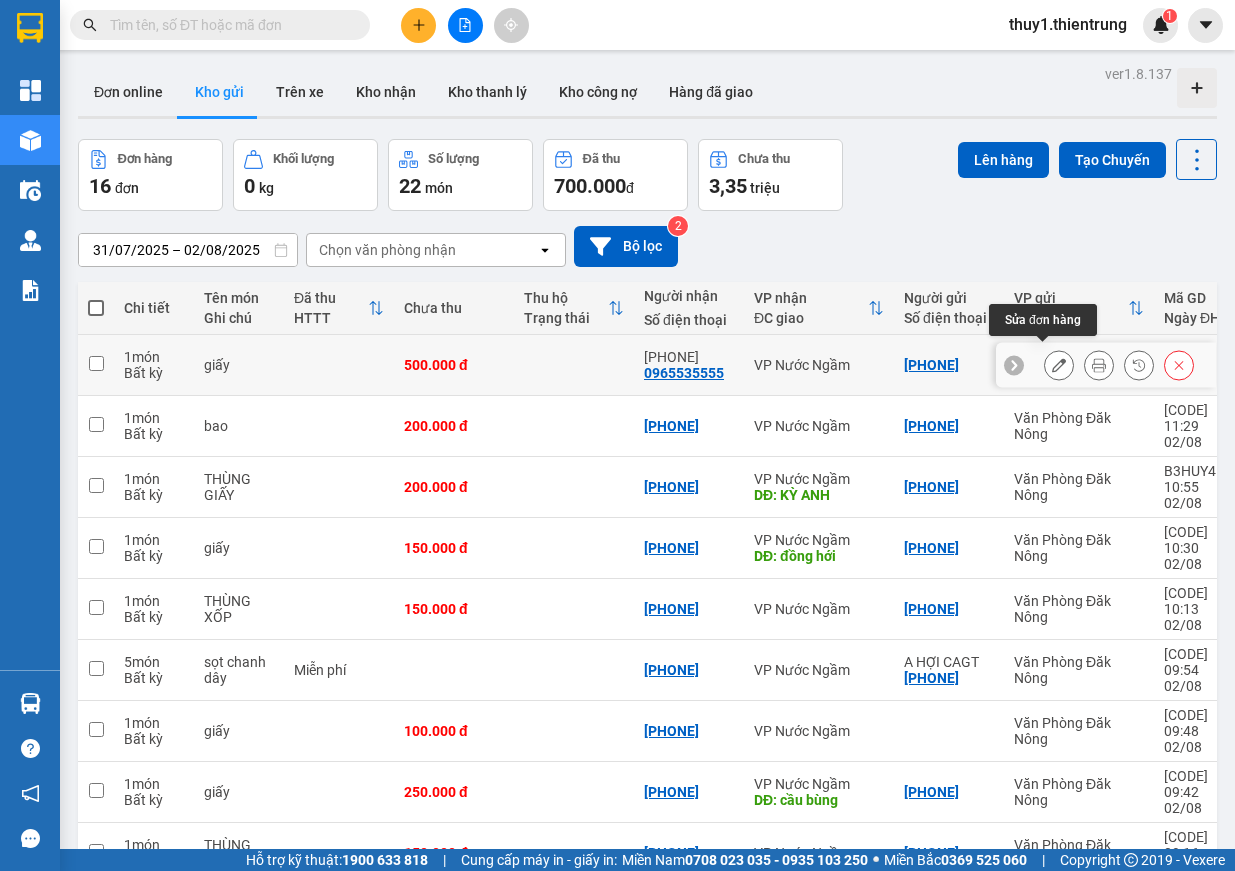click at bounding box center [1059, 365] 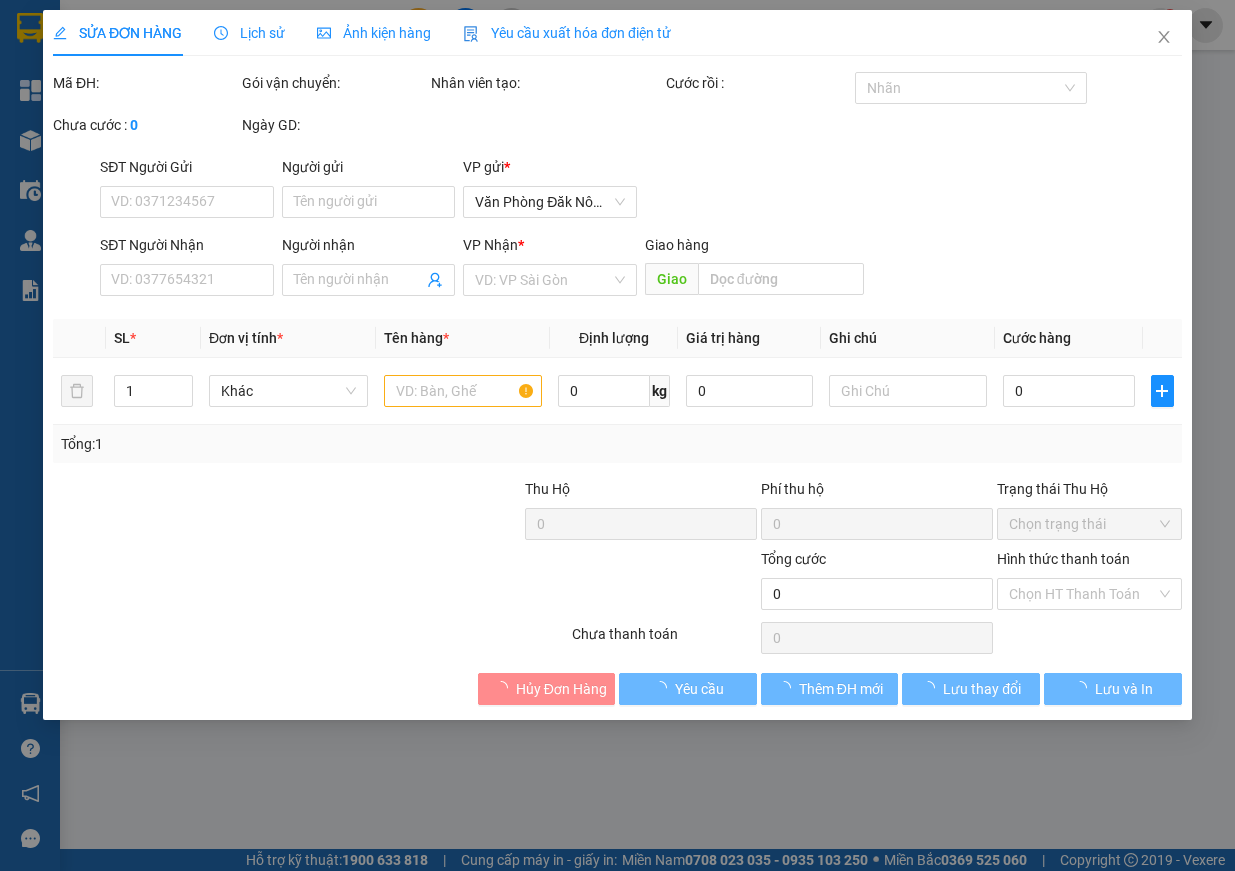type on "[PHONE]" 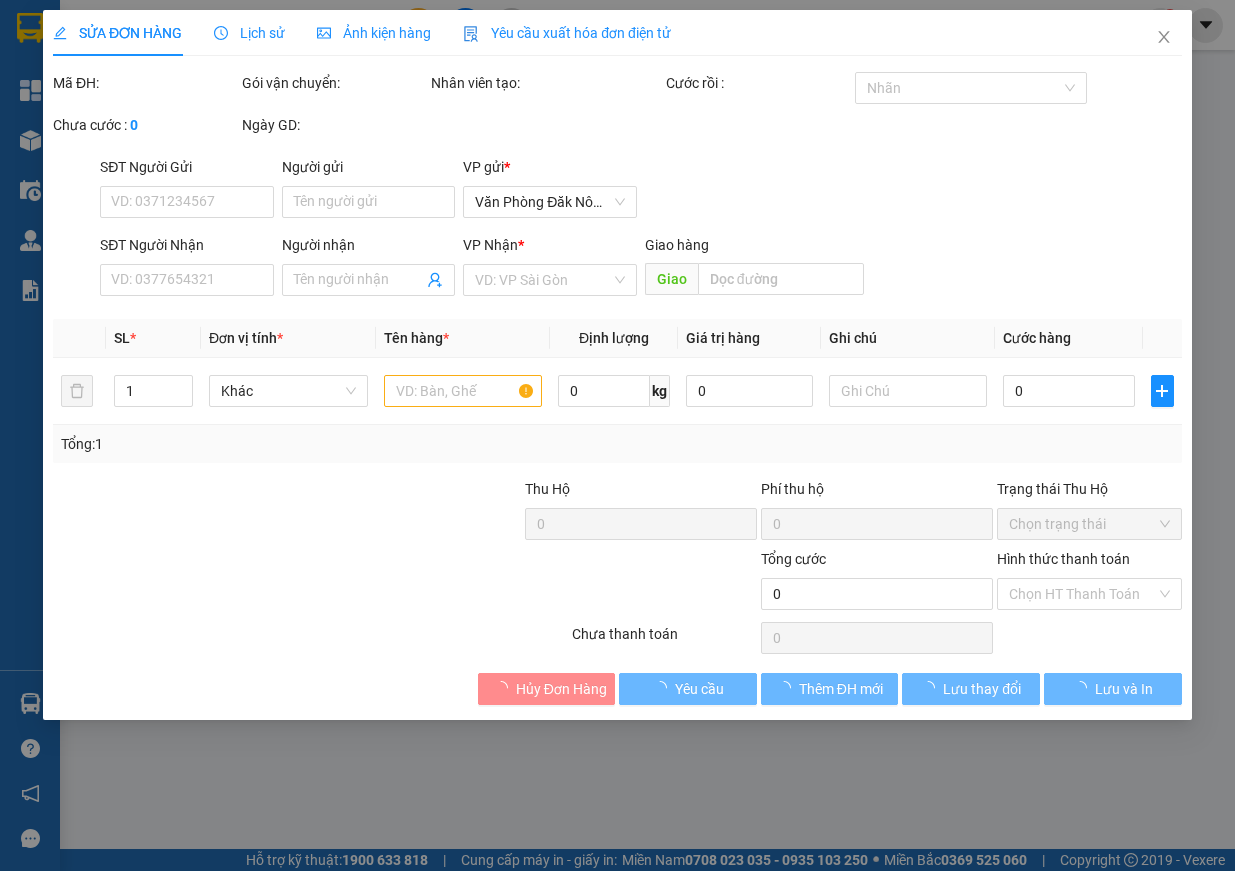 type on "[PHONE]" 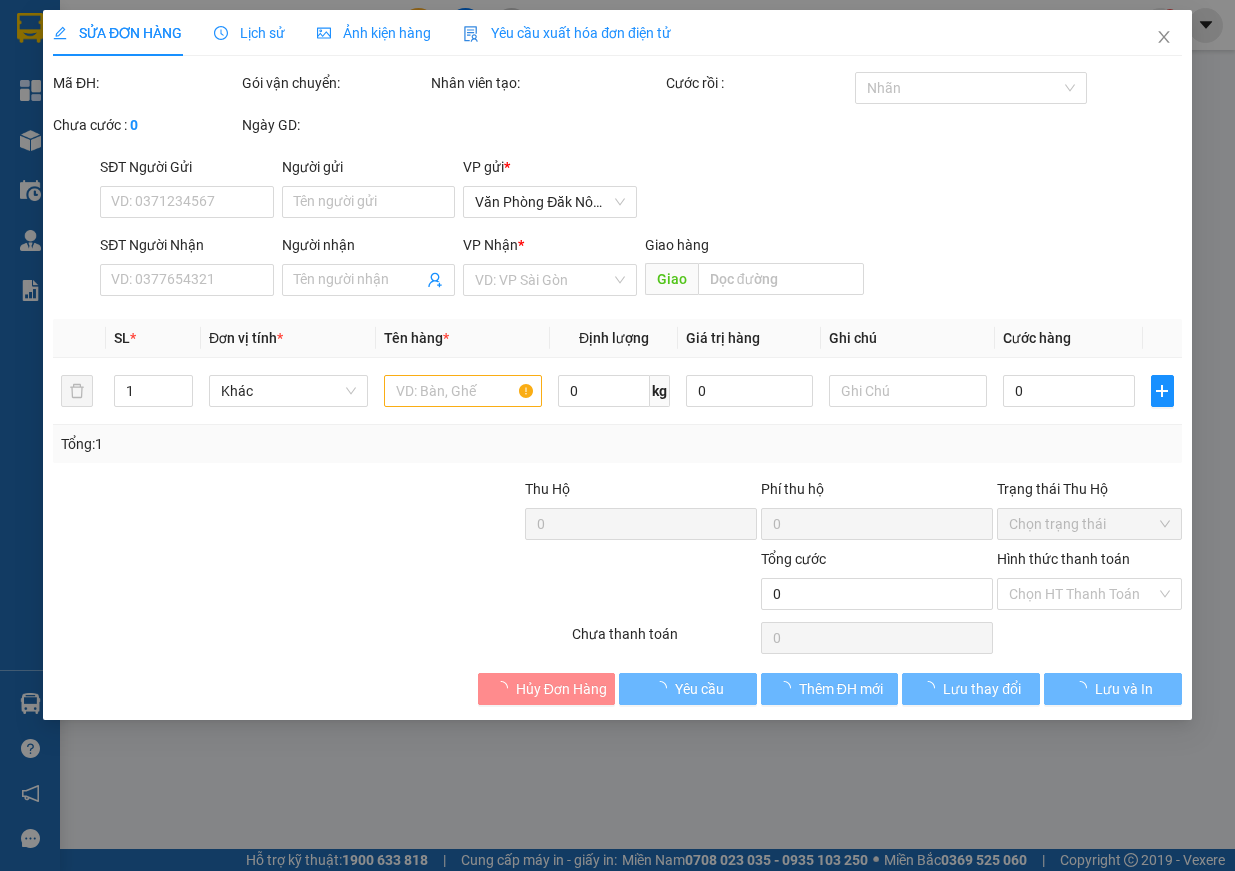 type on "500.000" 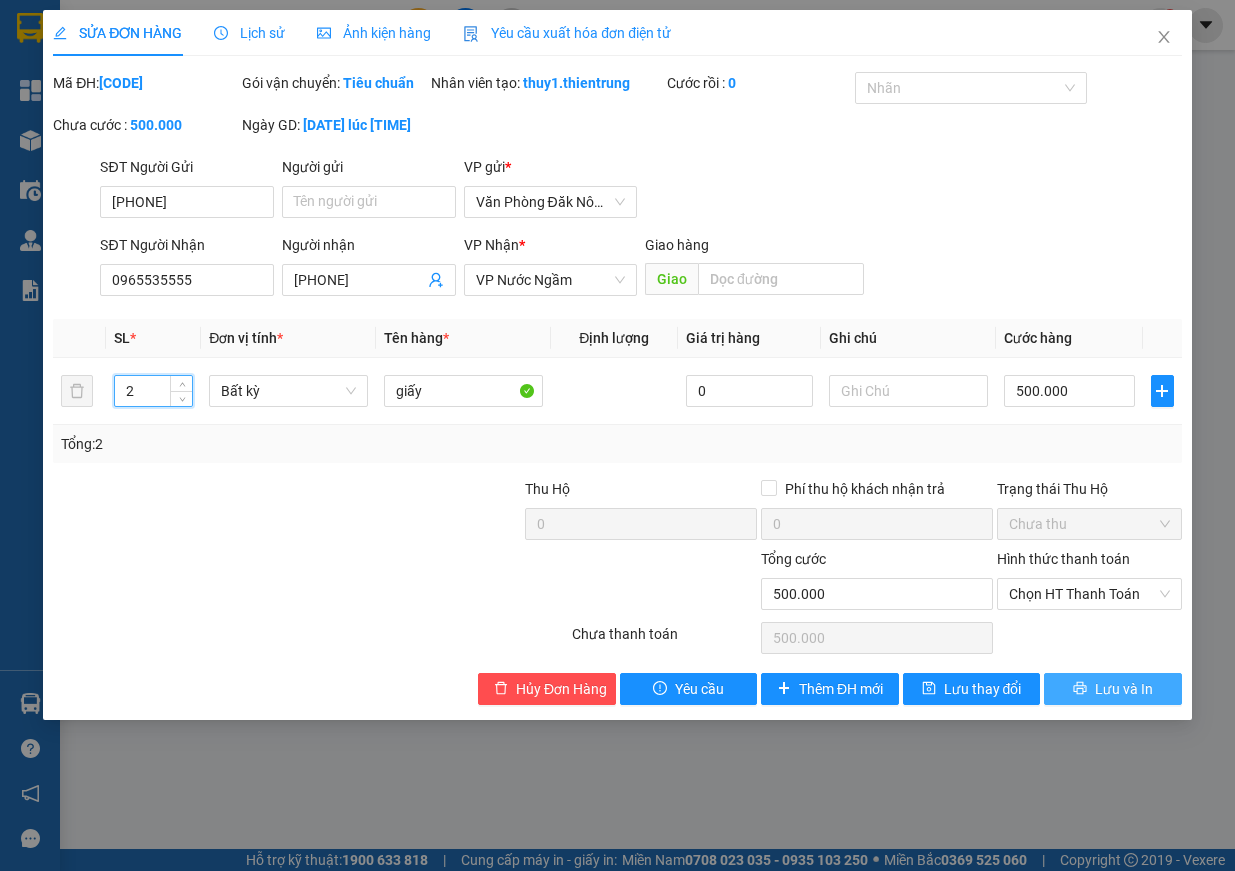 type on "2" 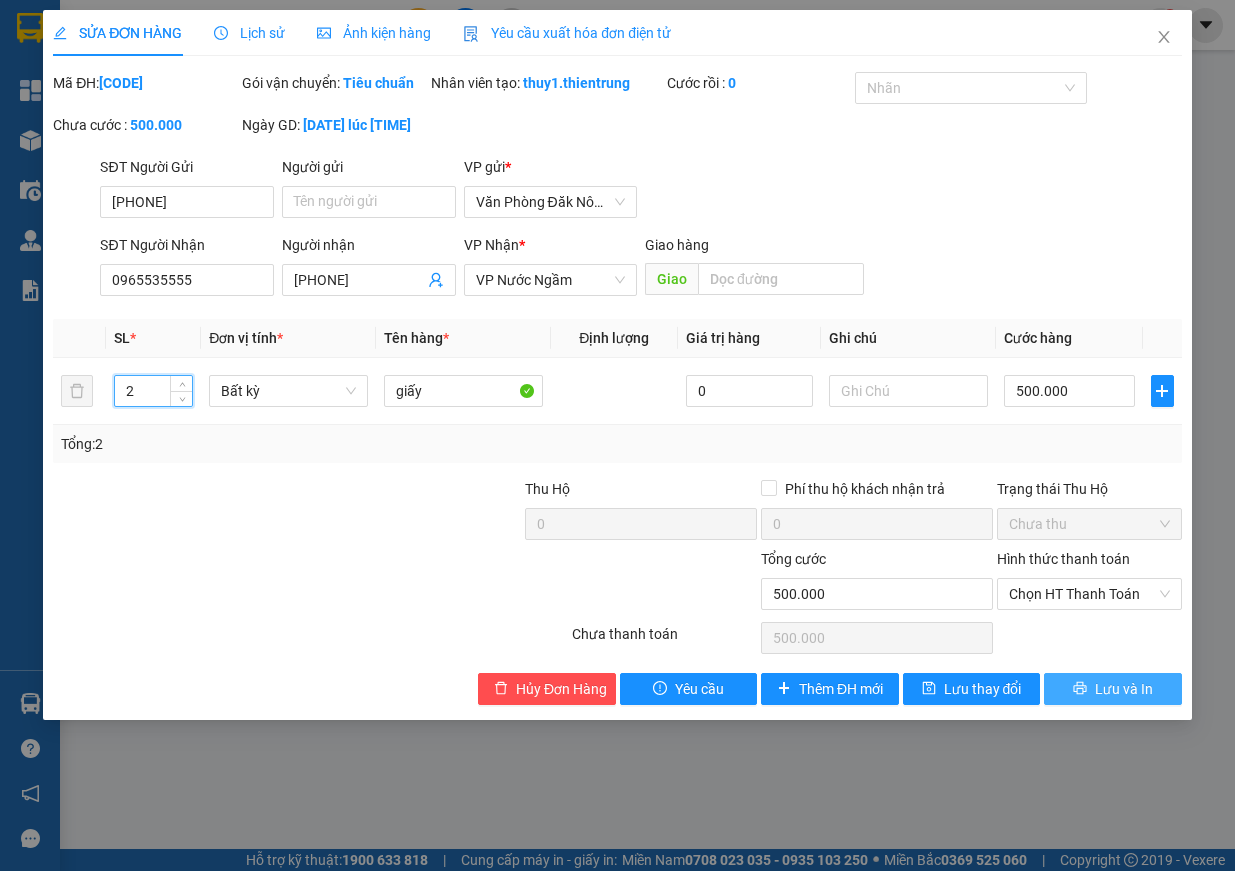 click on "Lưu và In" at bounding box center (1113, 689) 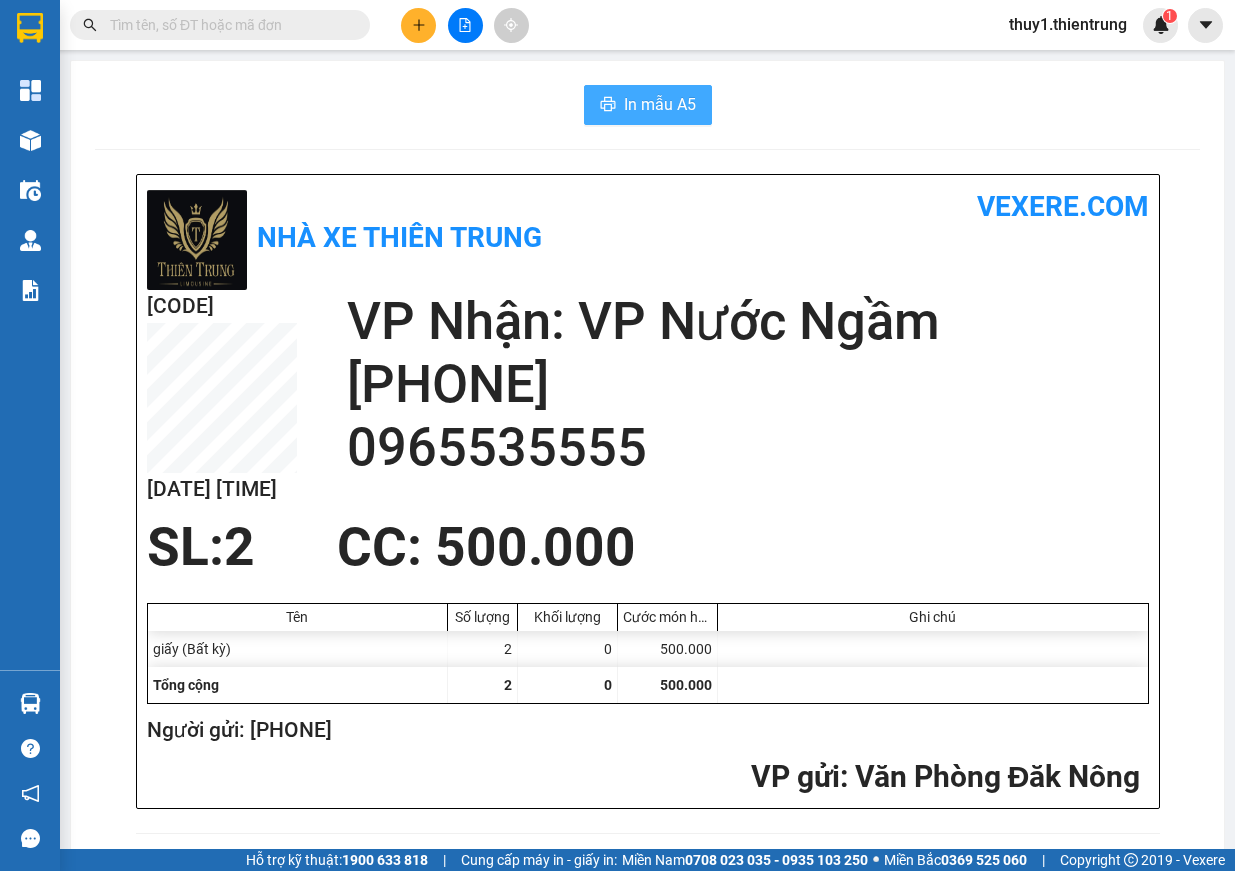 click on "In mẫu A5" at bounding box center (660, 104) 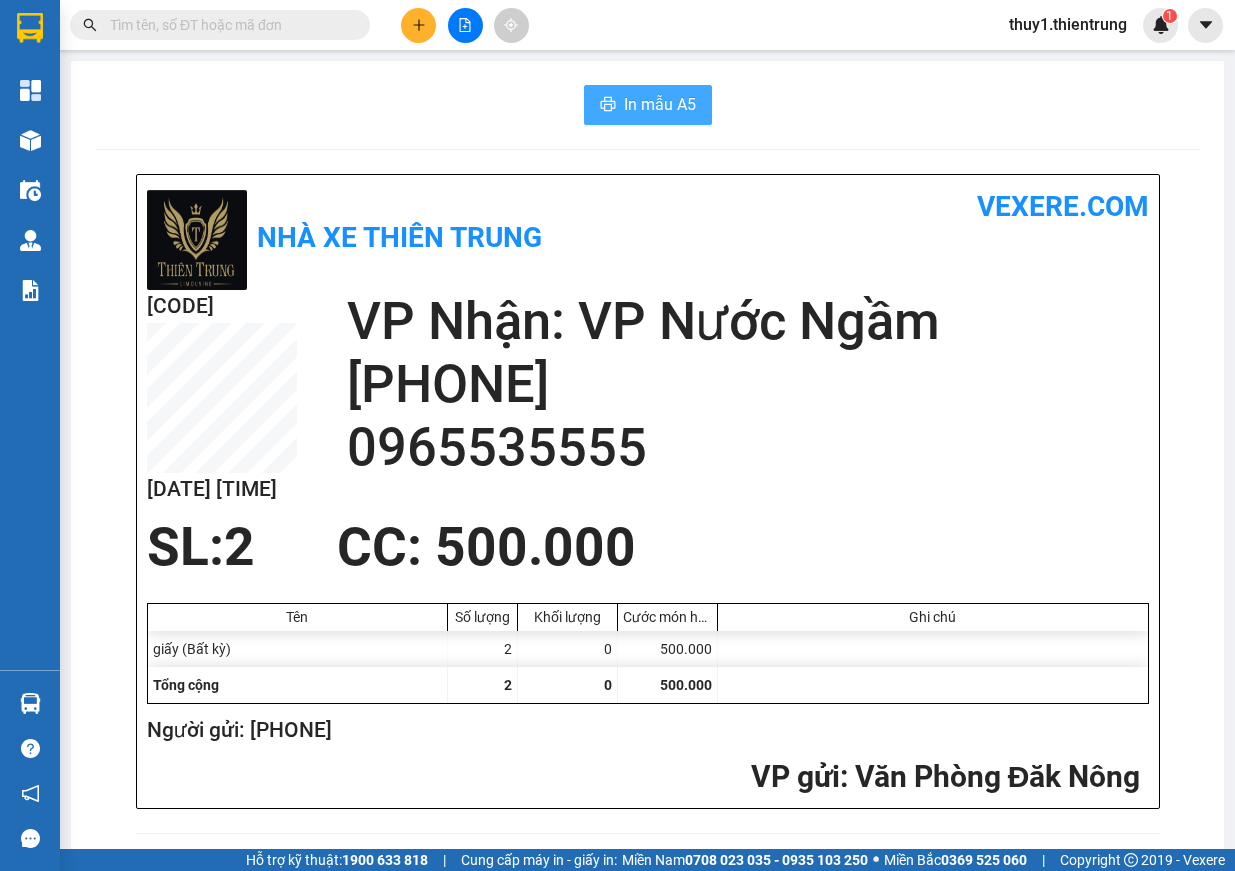 scroll, scrollTop: 0, scrollLeft: 0, axis: both 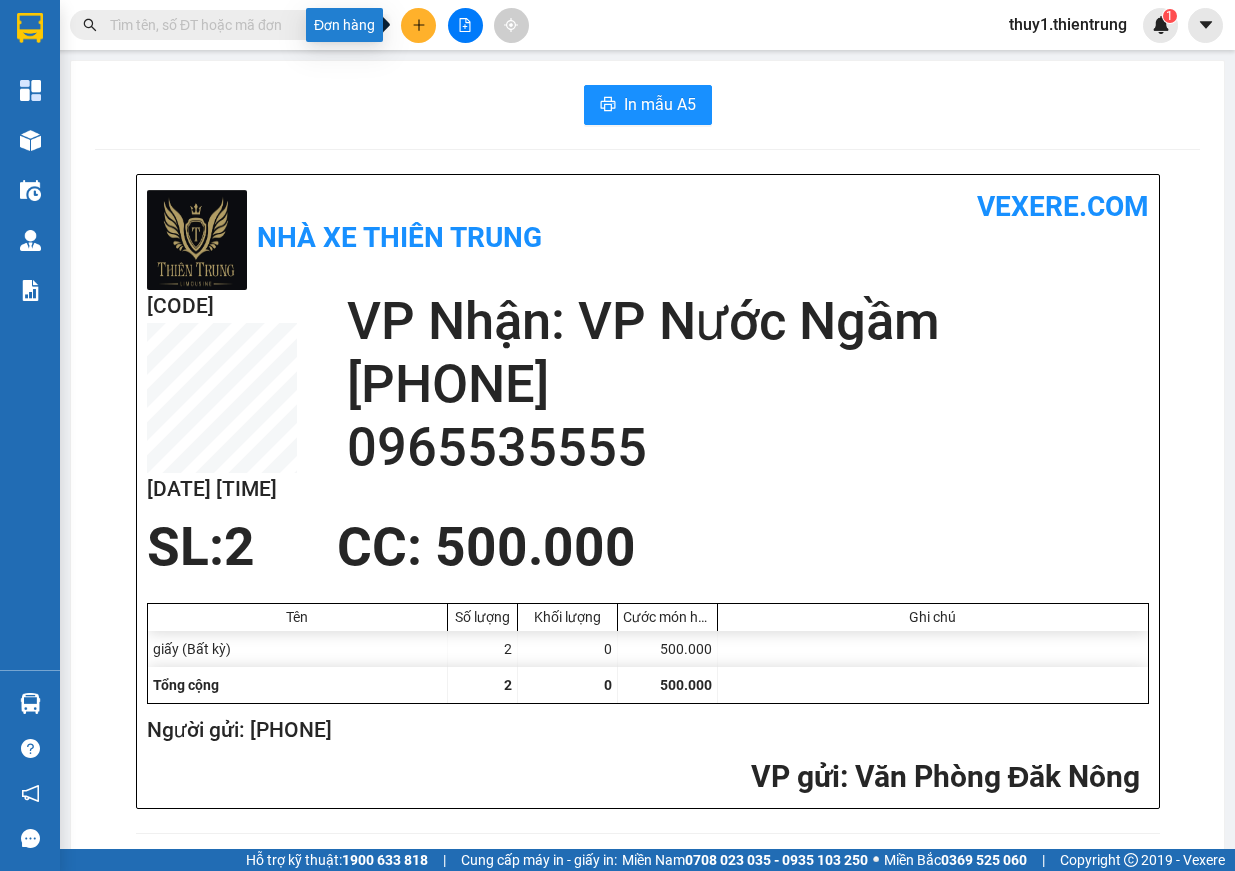 click 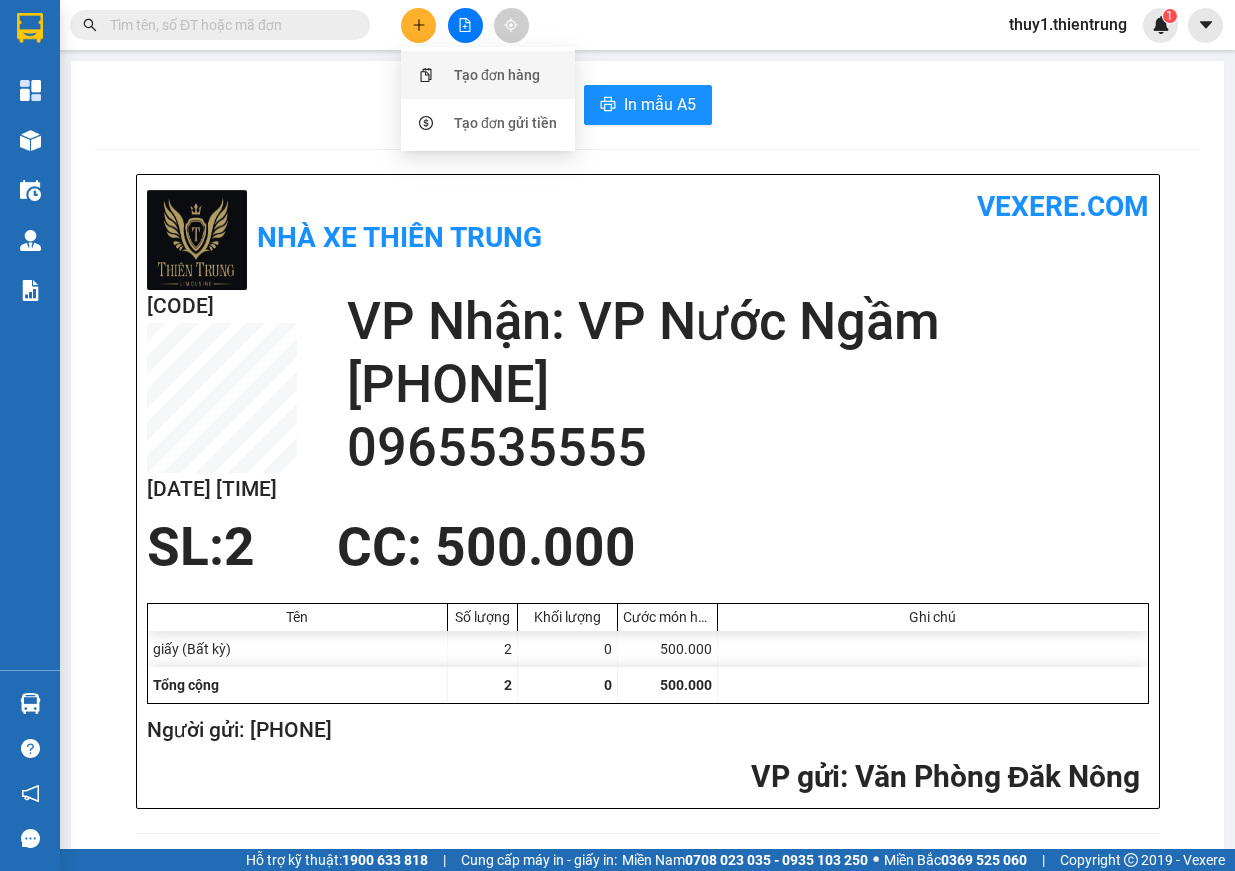 click on "Tạo đơn hàng" at bounding box center (497, 75) 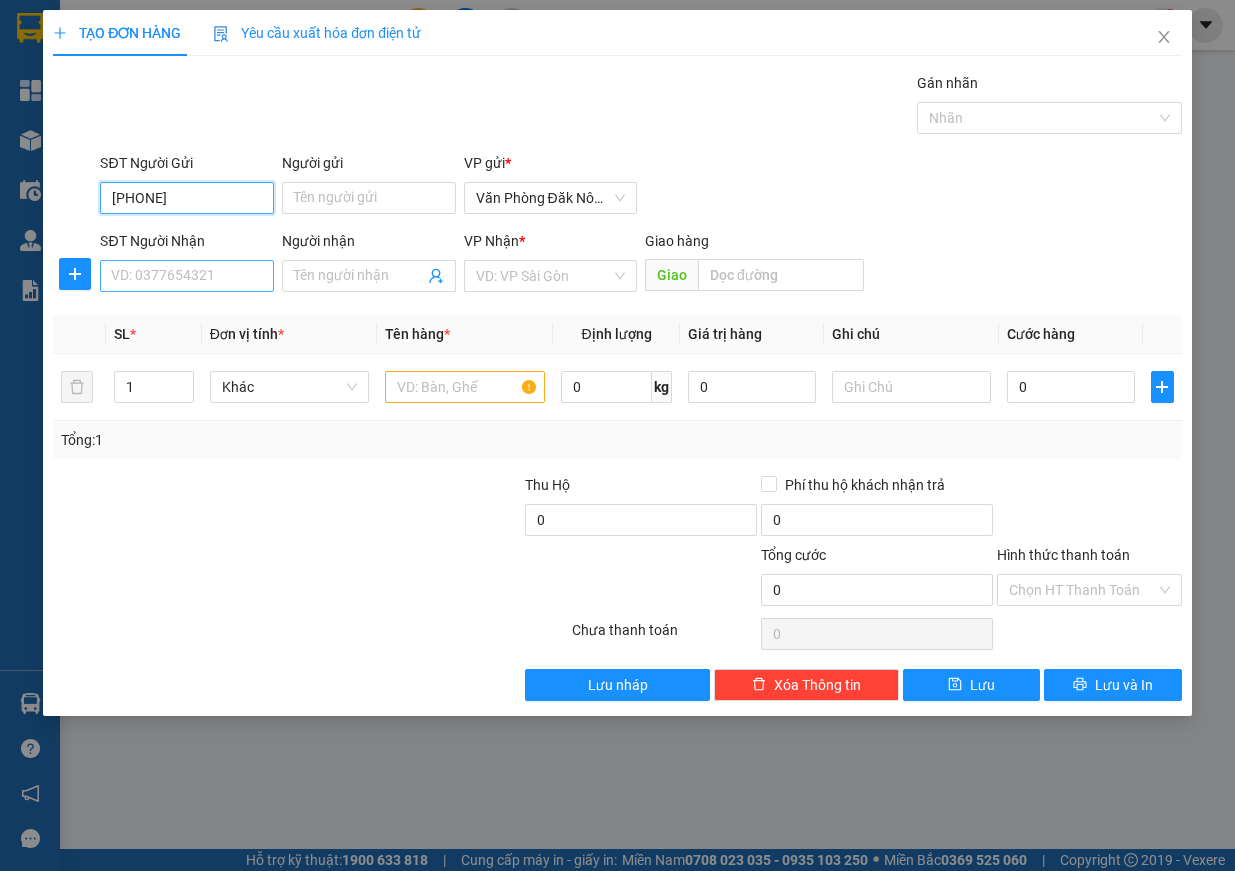 type on "[PHONE]" 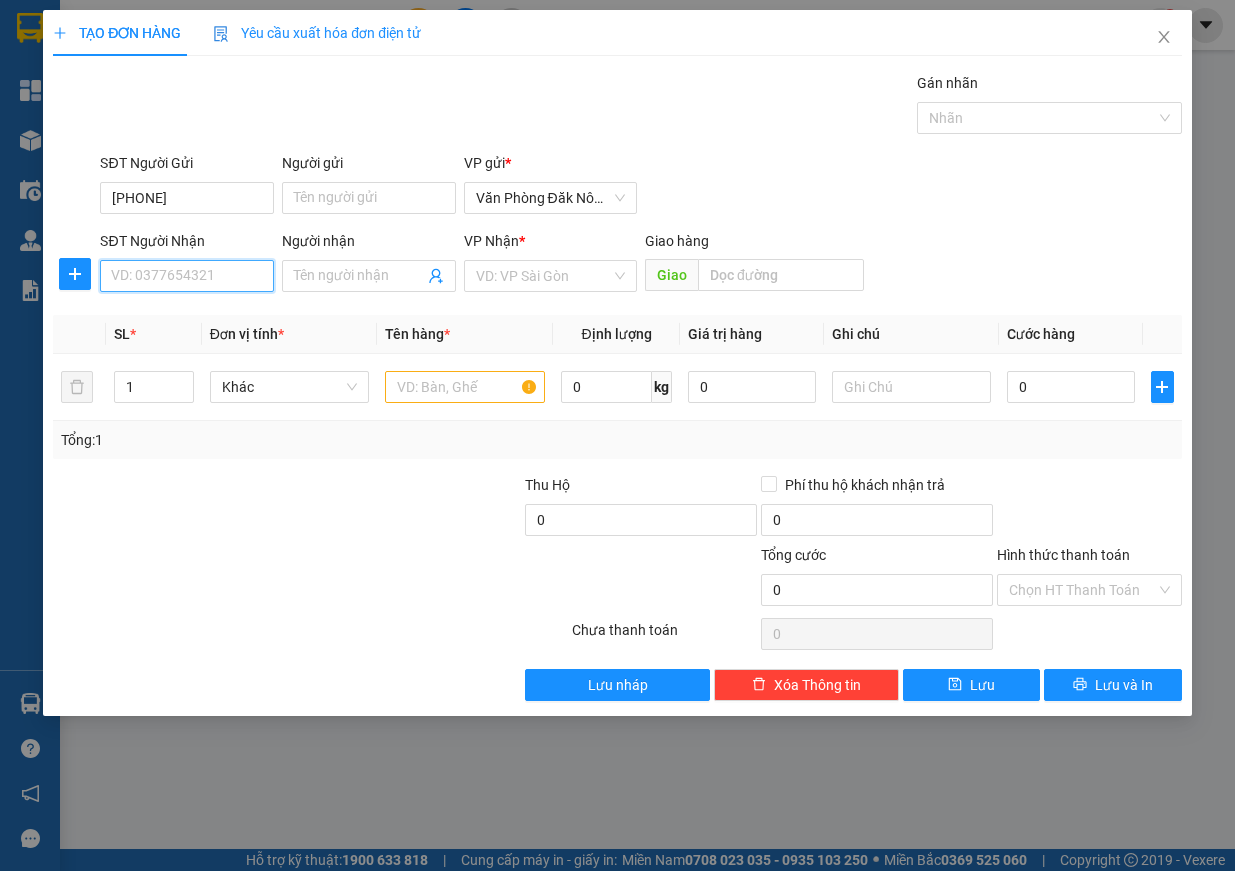 click on "SĐT Người Nhận" at bounding box center [187, 276] 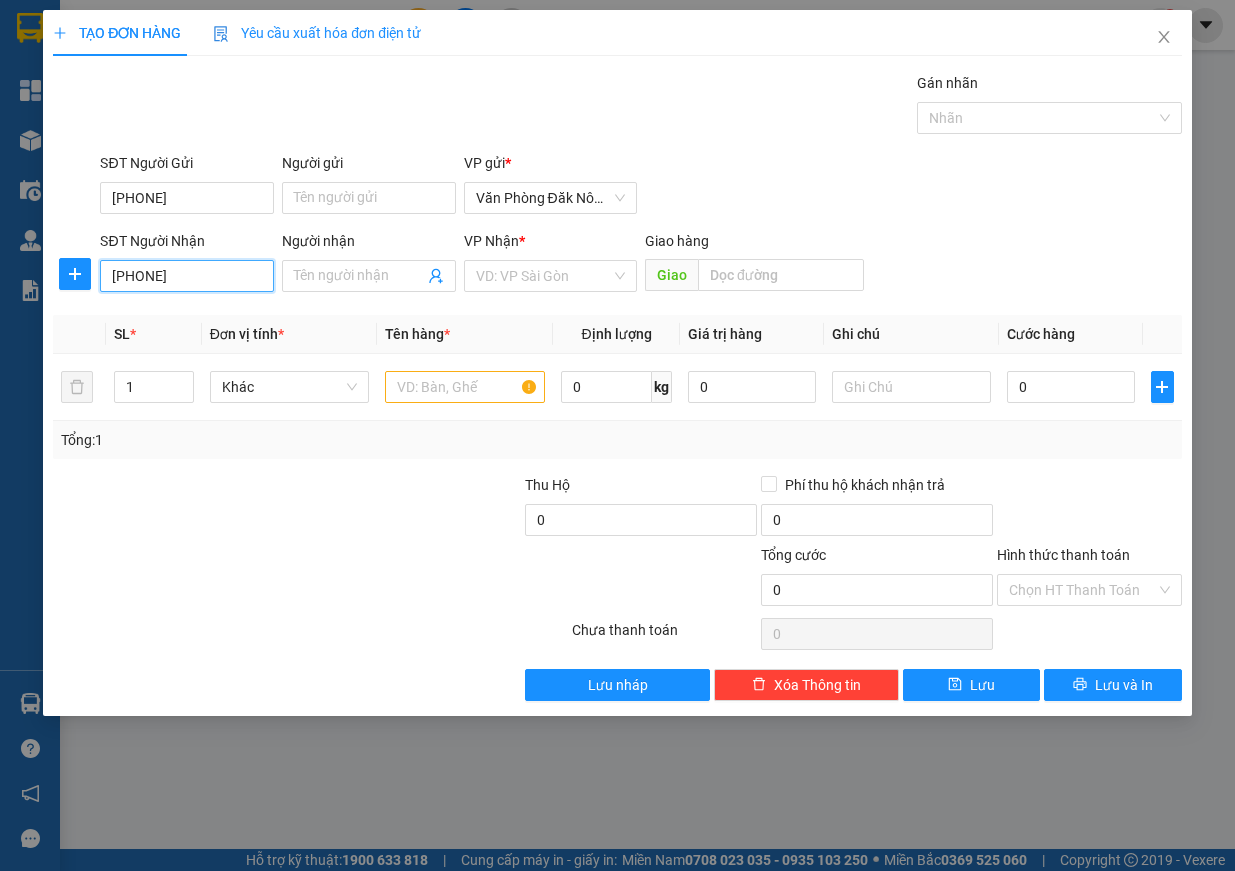 type on "[PHONE]" 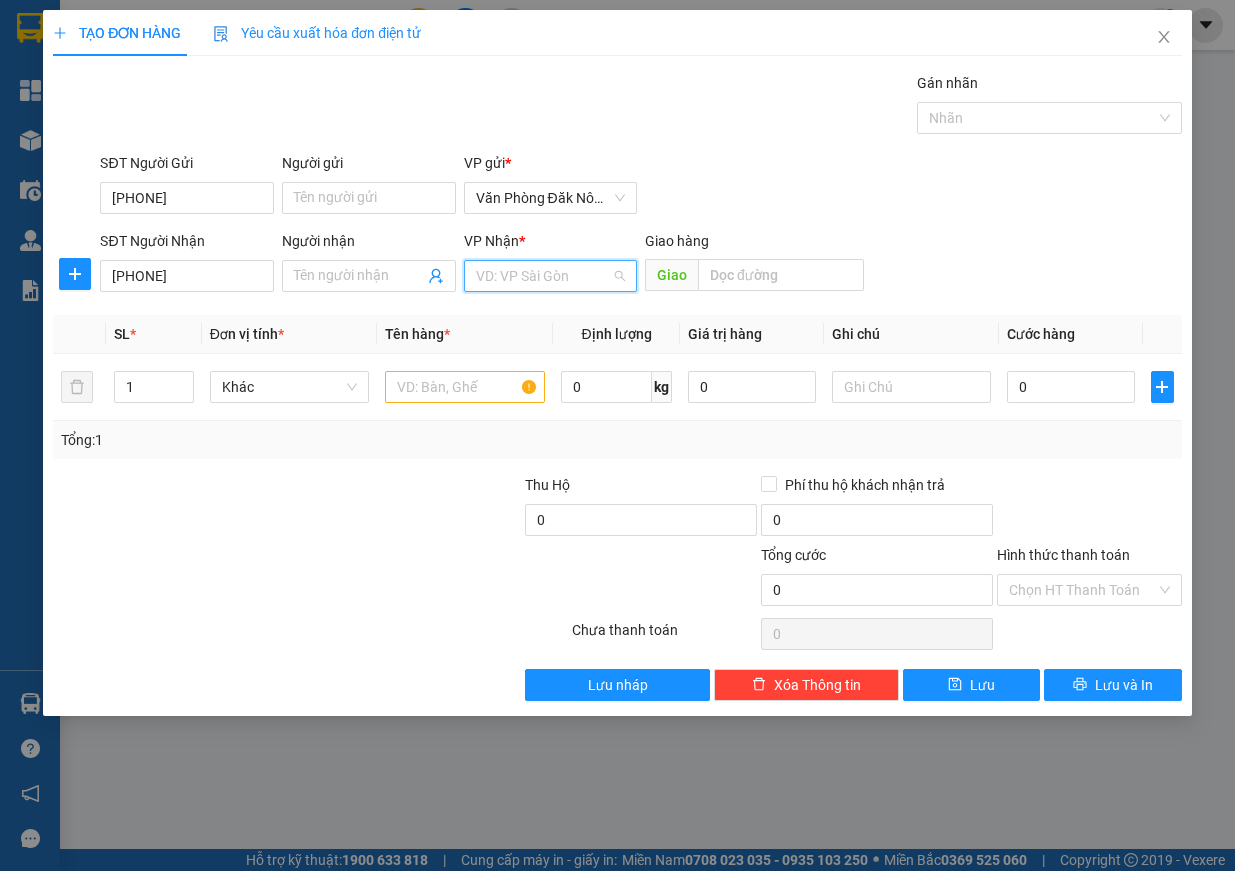 drag, startPoint x: 580, startPoint y: 266, endPoint x: 634, endPoint y: 384, distance: 129.76903 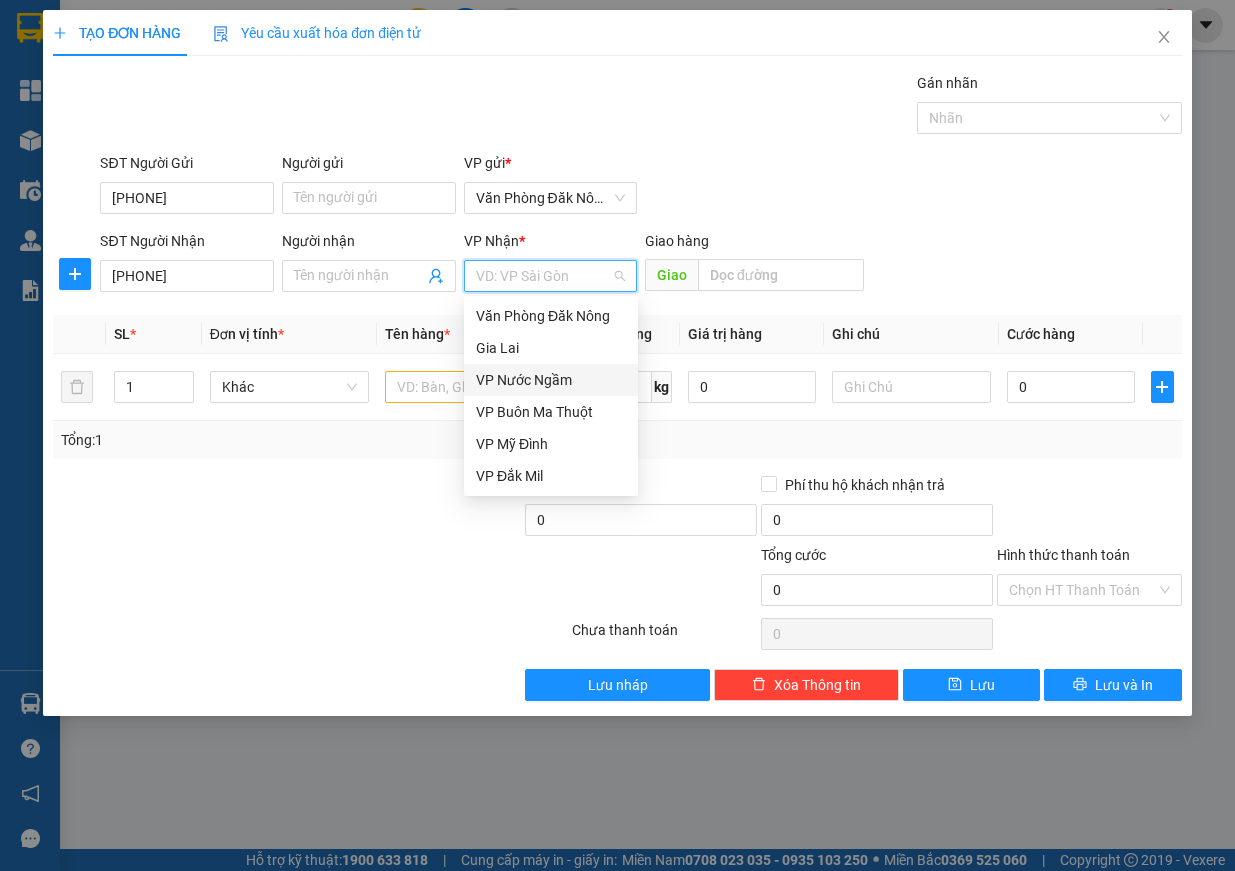 click on "VP Nước Ngầm" at bounding box center (551, 380) 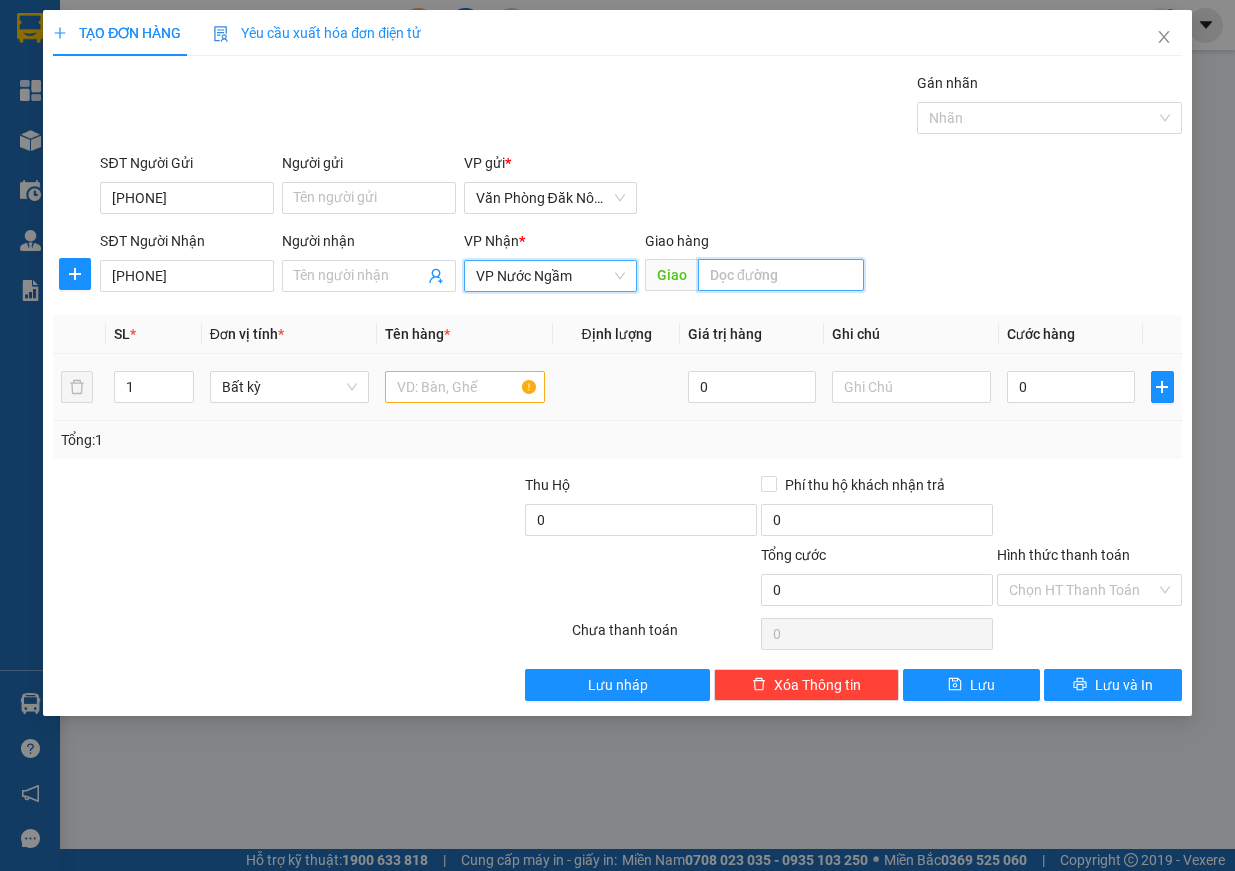 click at bounding box center [781, 275] 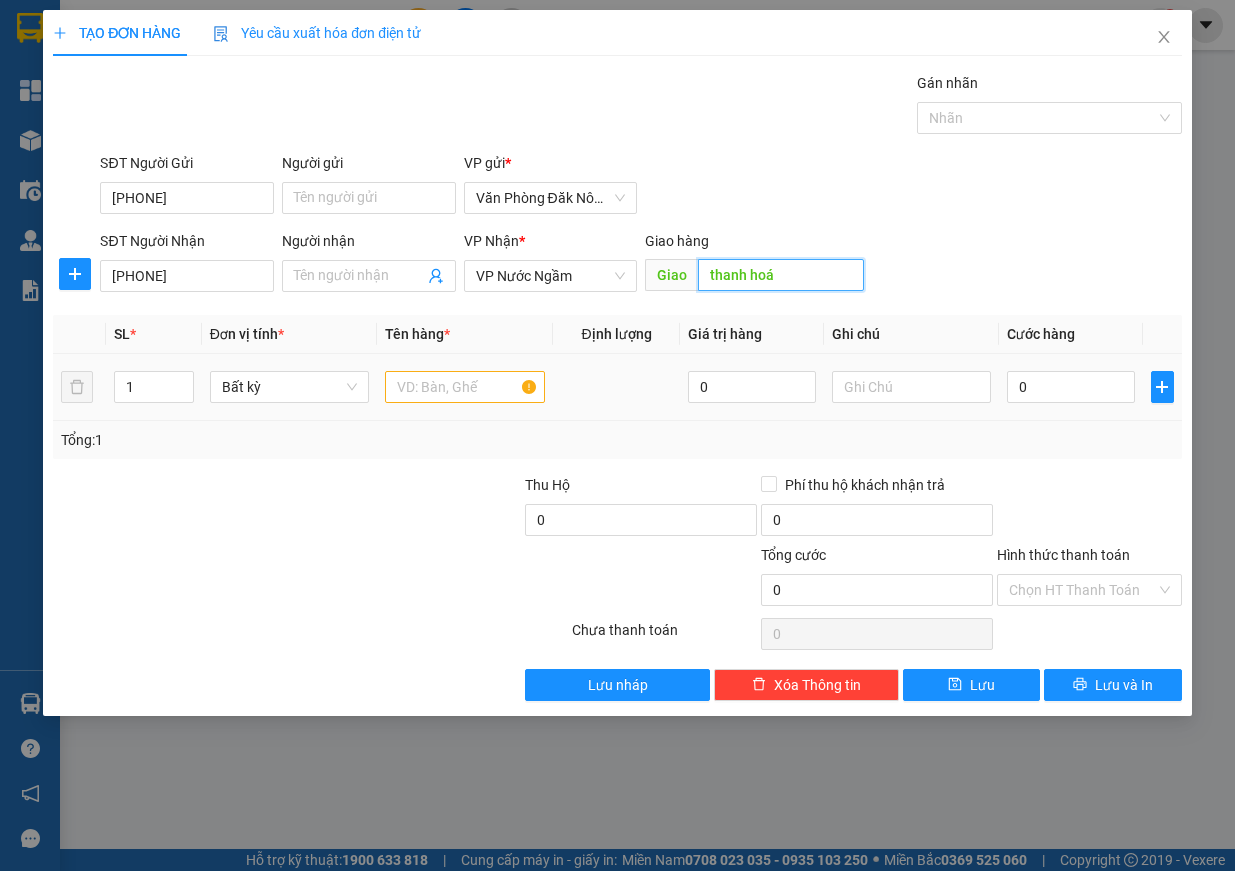 click on "thanh hoá" at bounding box center [781, 275] 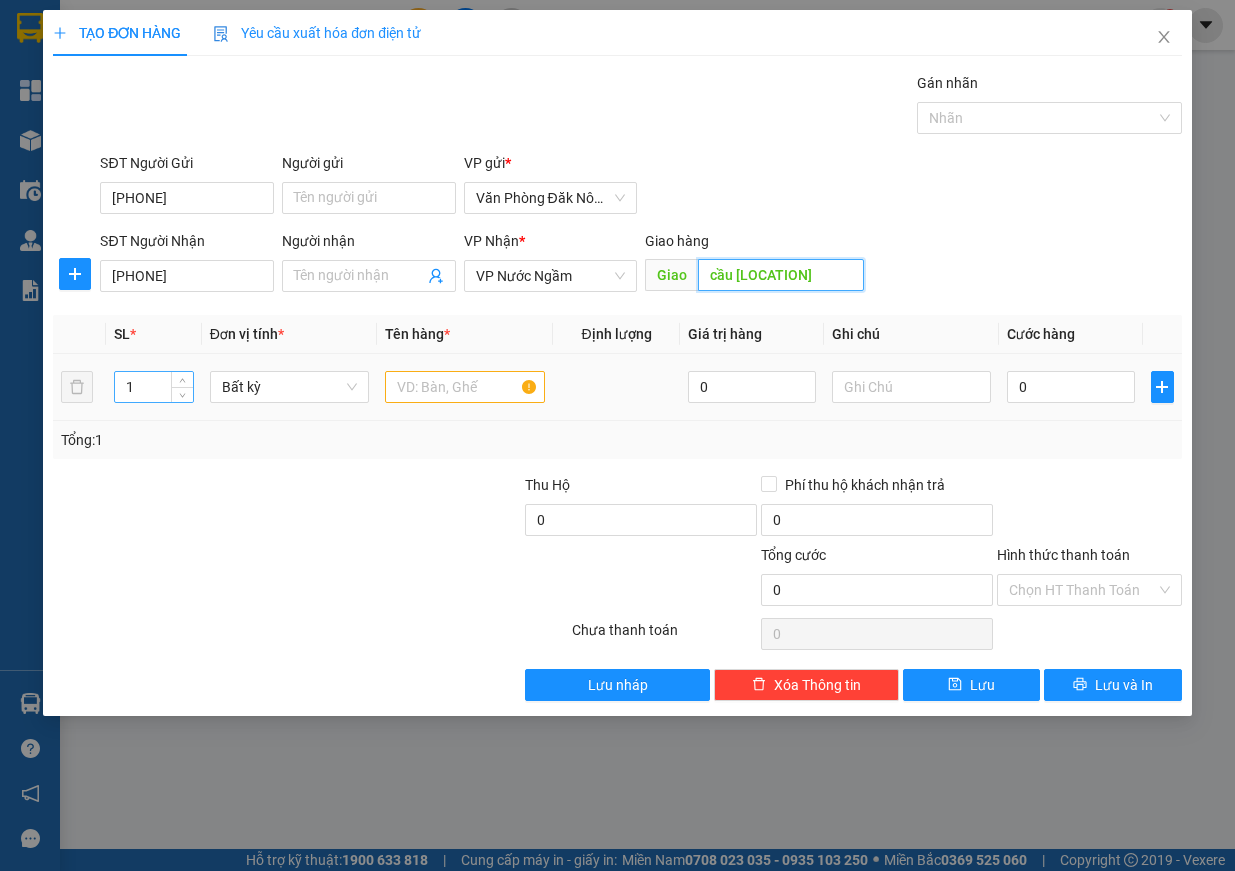 type on "cầu [LOCATION]" 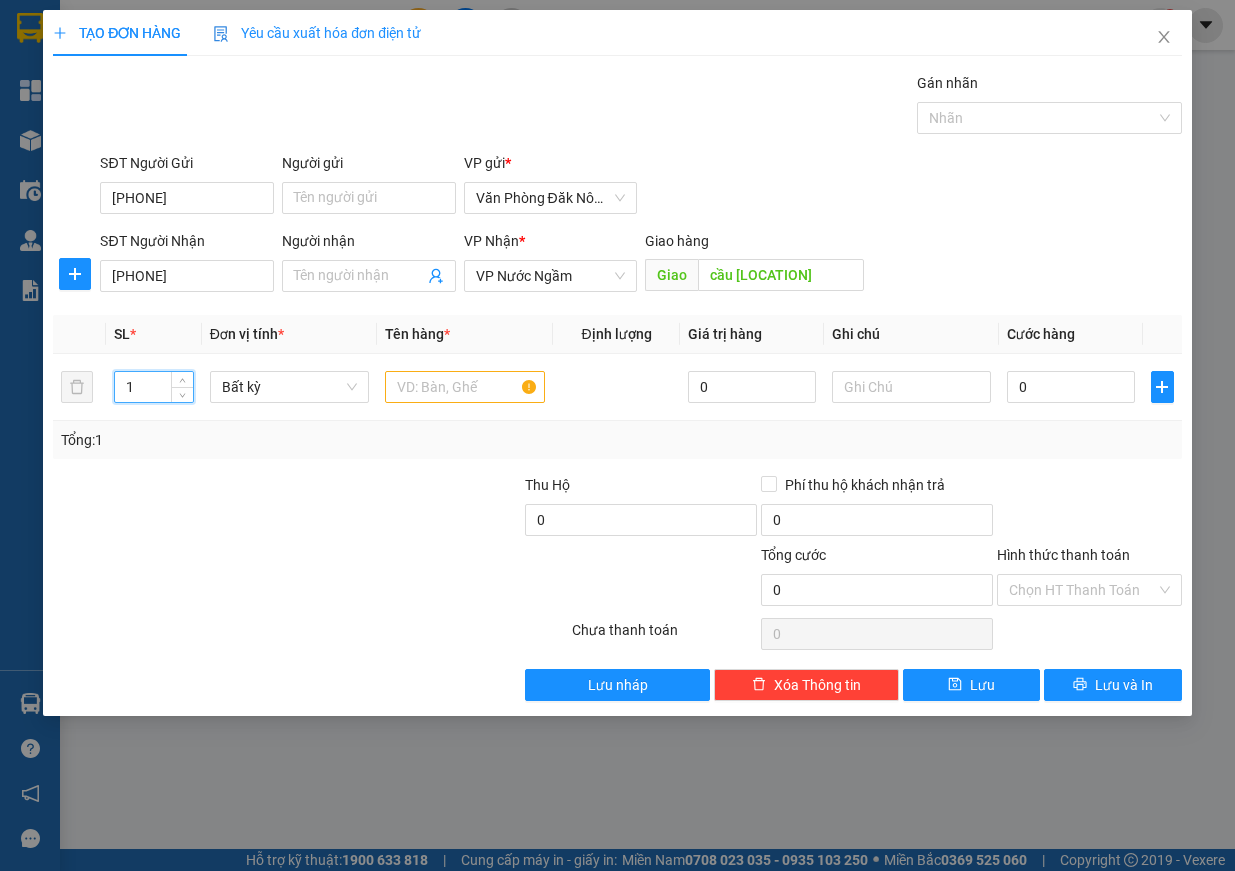 drag, startPoint x: 144, startPoint y: 386, endPoint x: 30, endPoint y: 376, distance: 114.43776 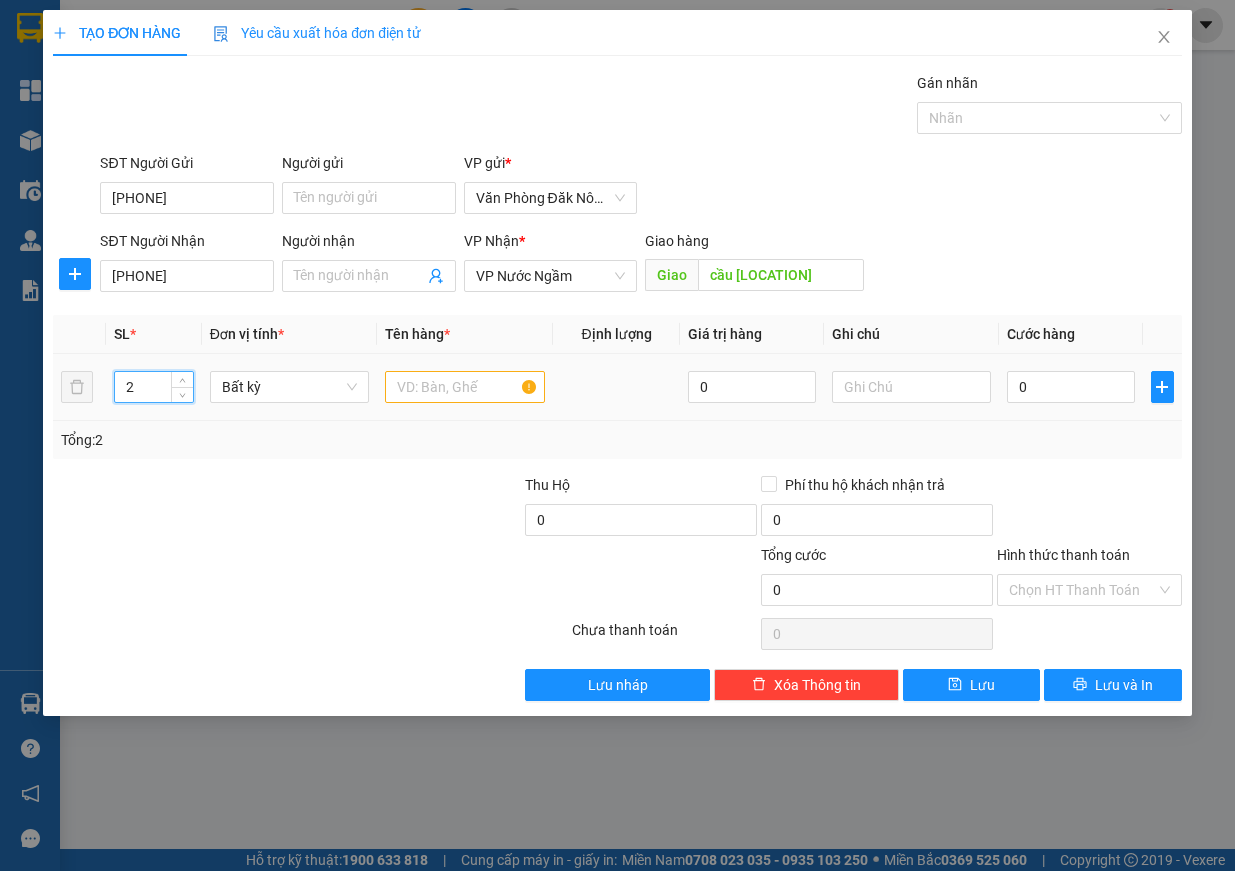 click on "2 Bất kỳ 0 0" at bounding box center [617, 387] 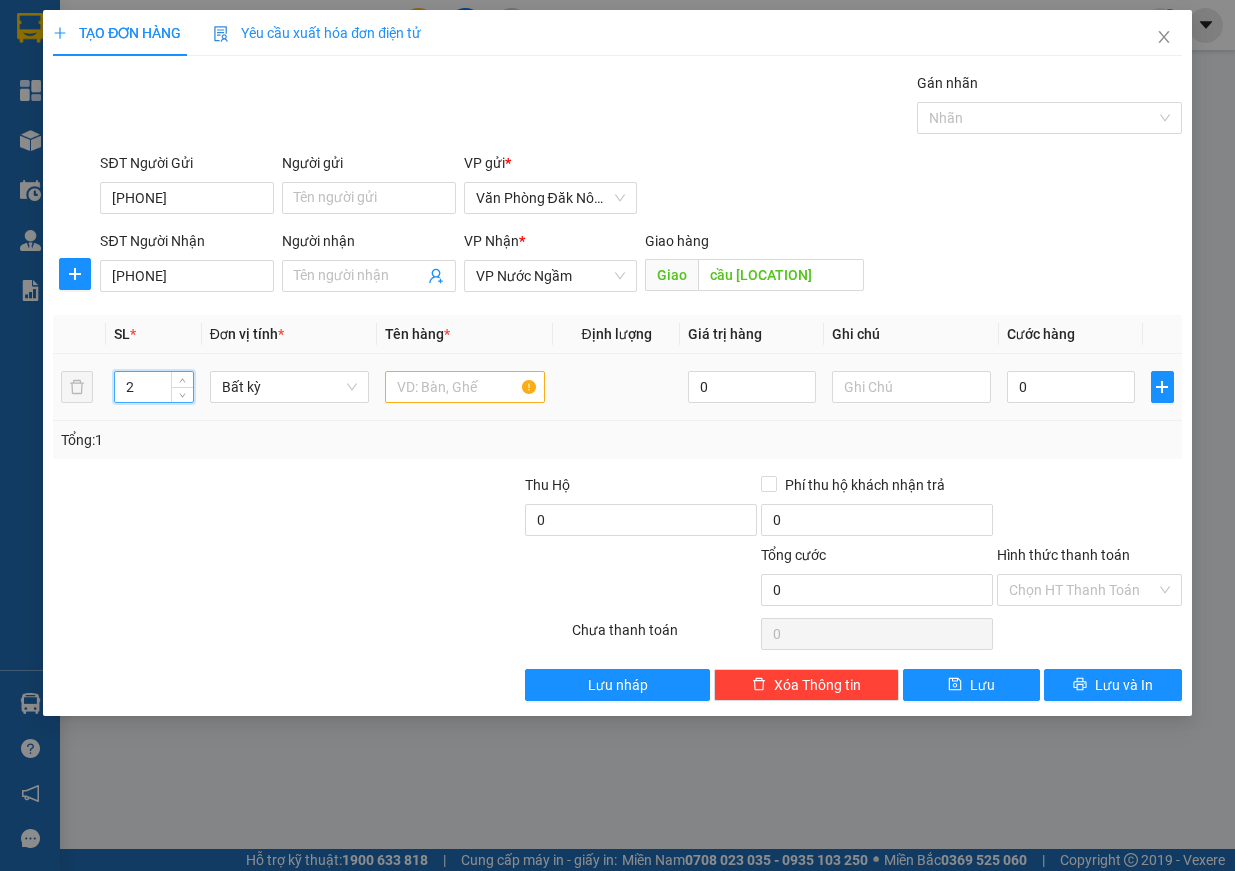 type on "1" 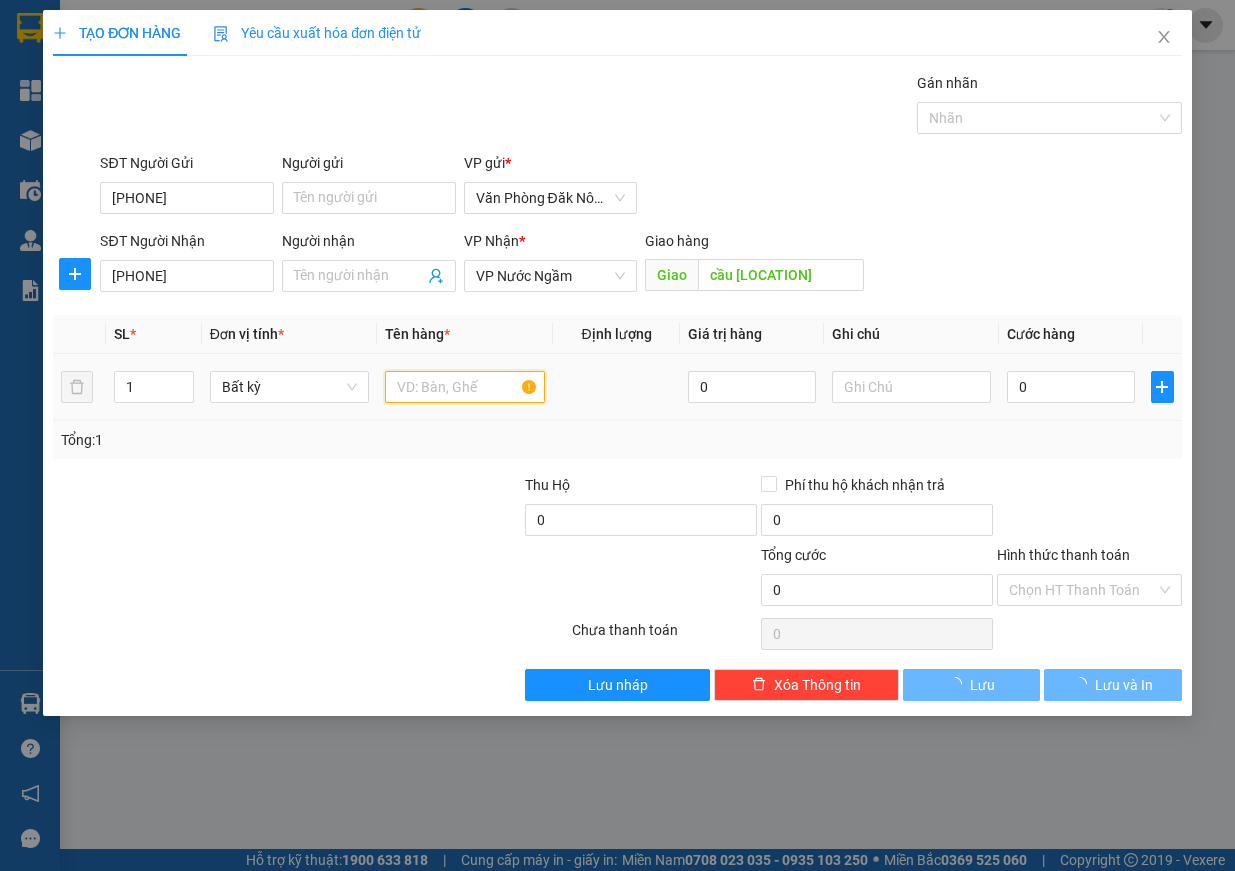 click at bounding box center [465, 387] 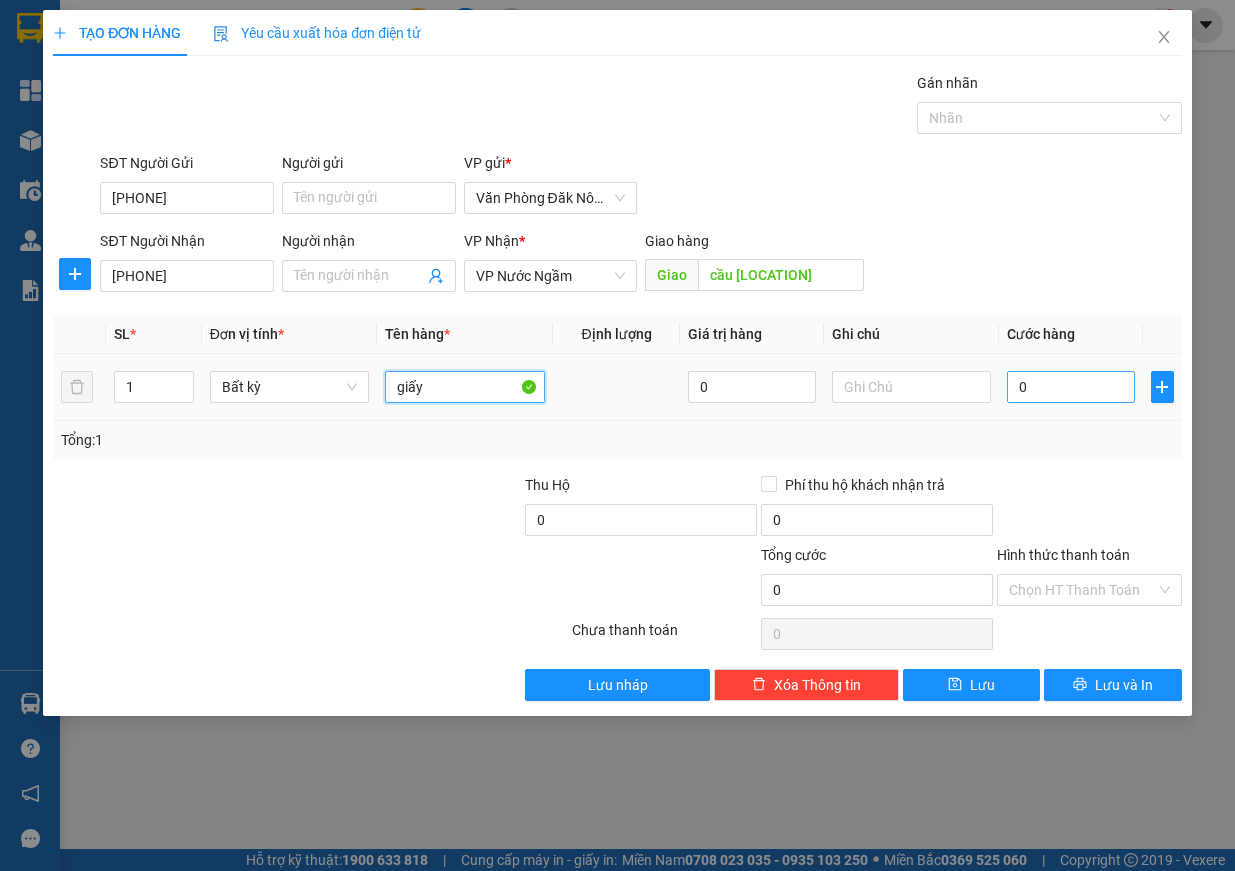 type on "giấy" 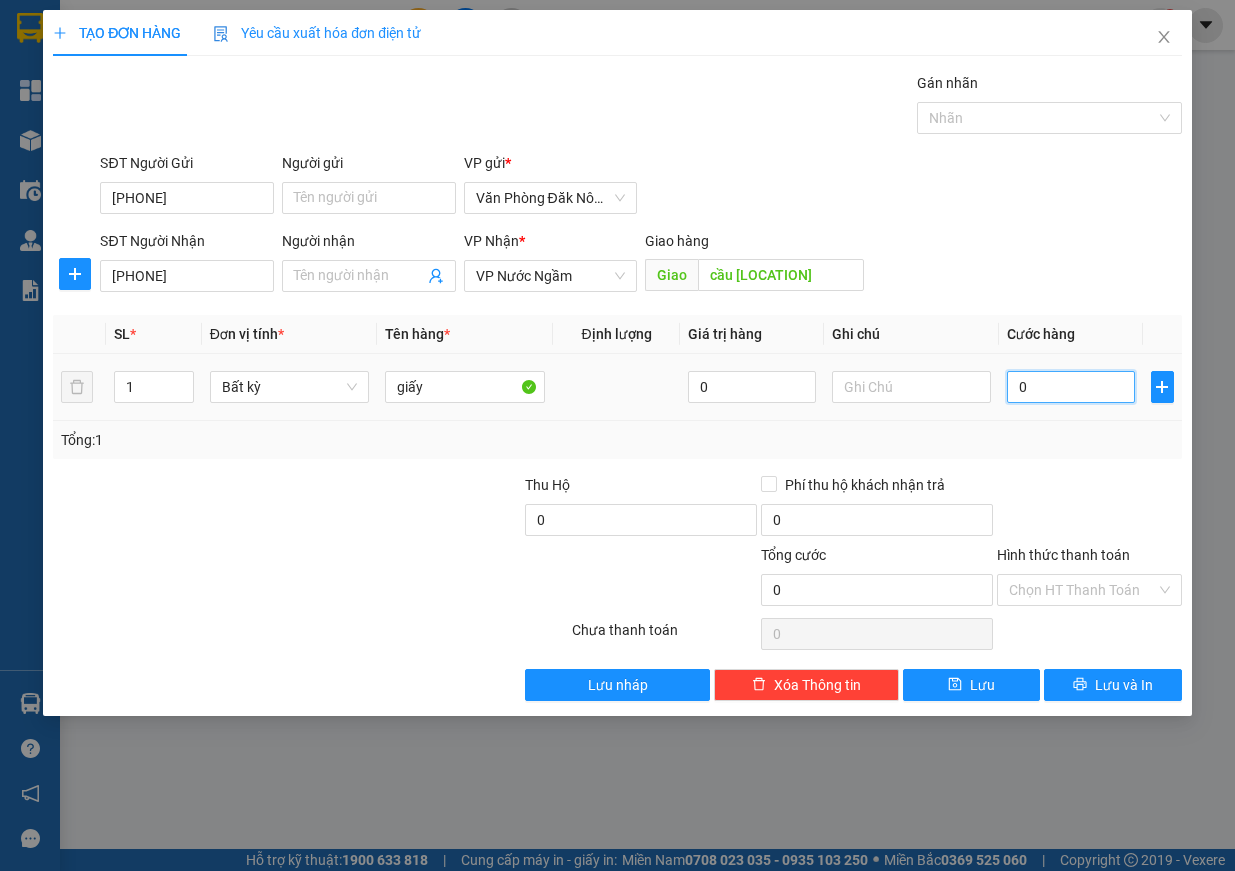 click on "0" at bounding box center (1071, 387) 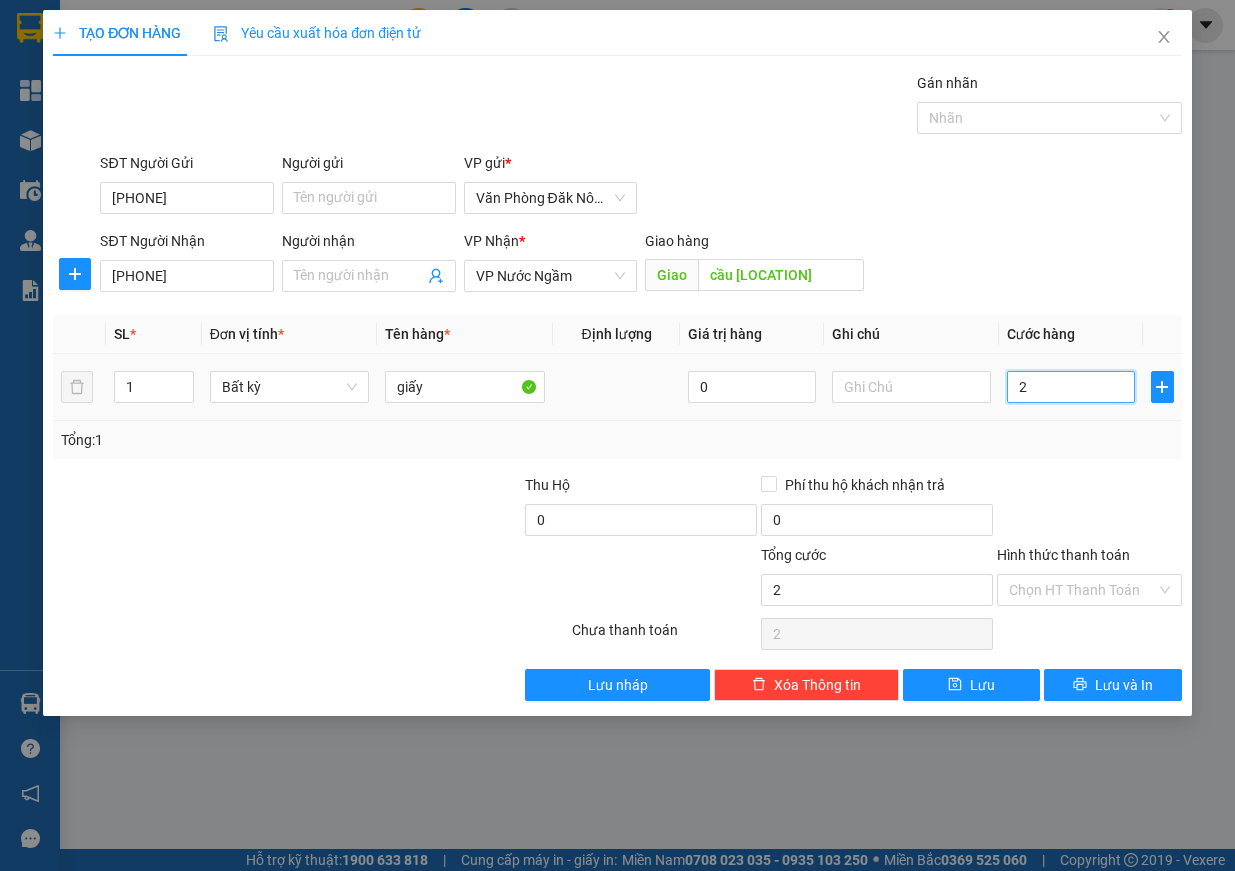 type on "20" 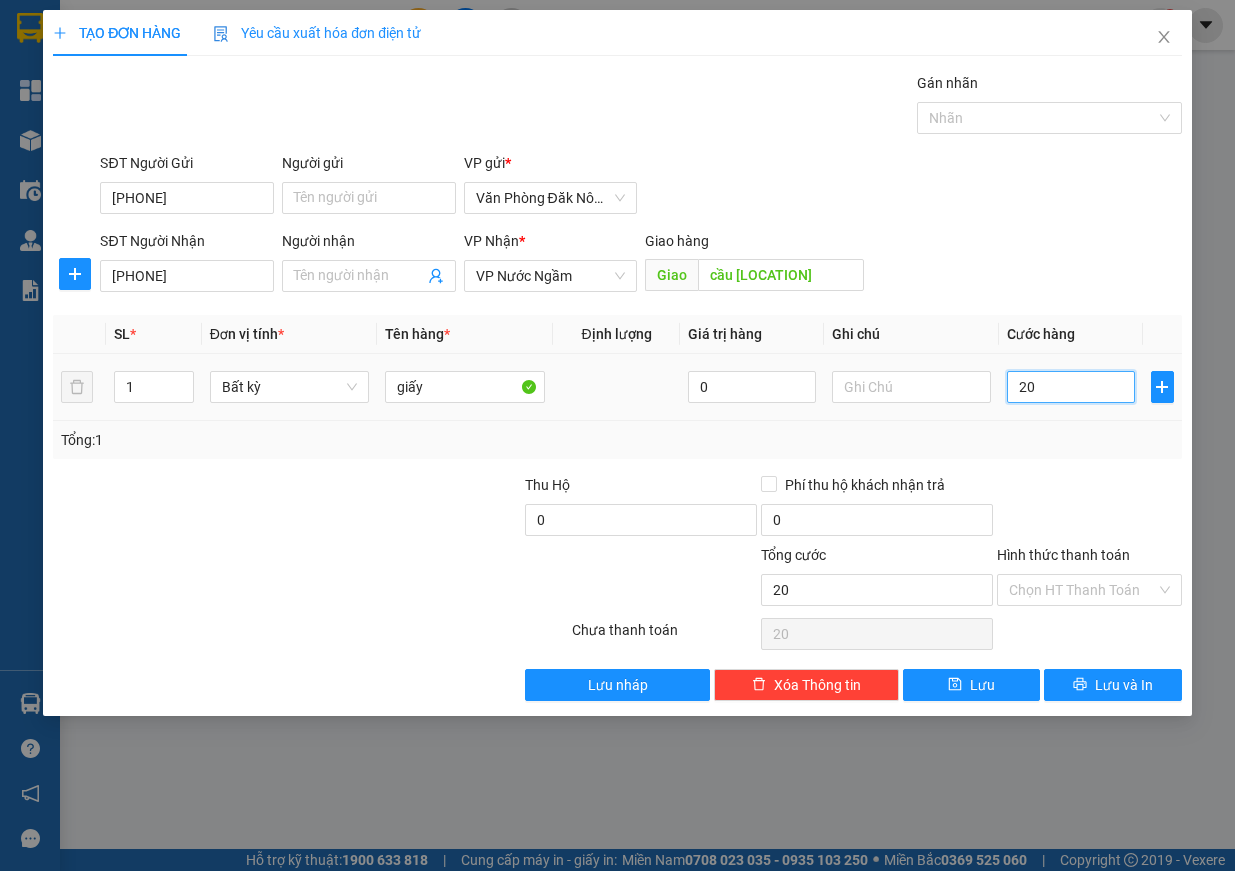 type on "200" 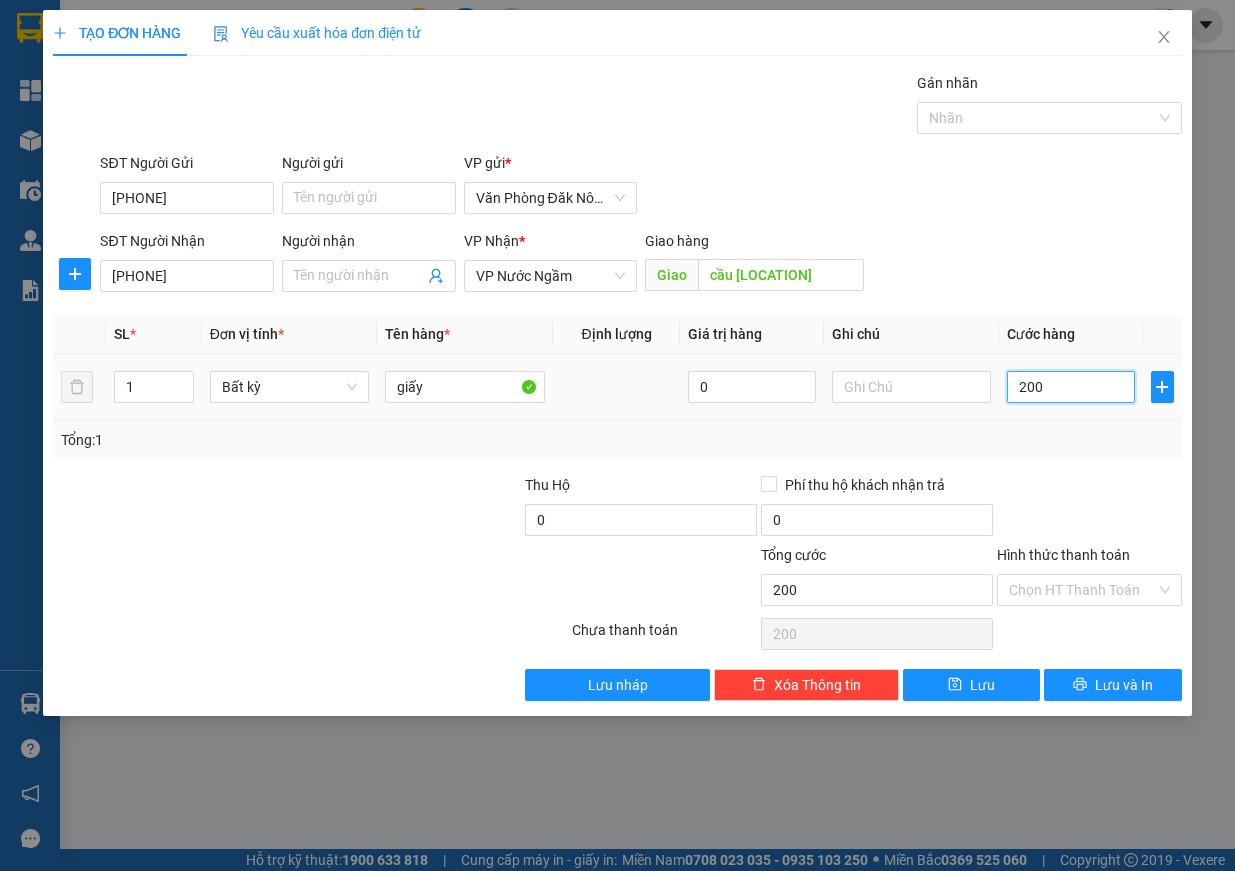 type on "2.000" 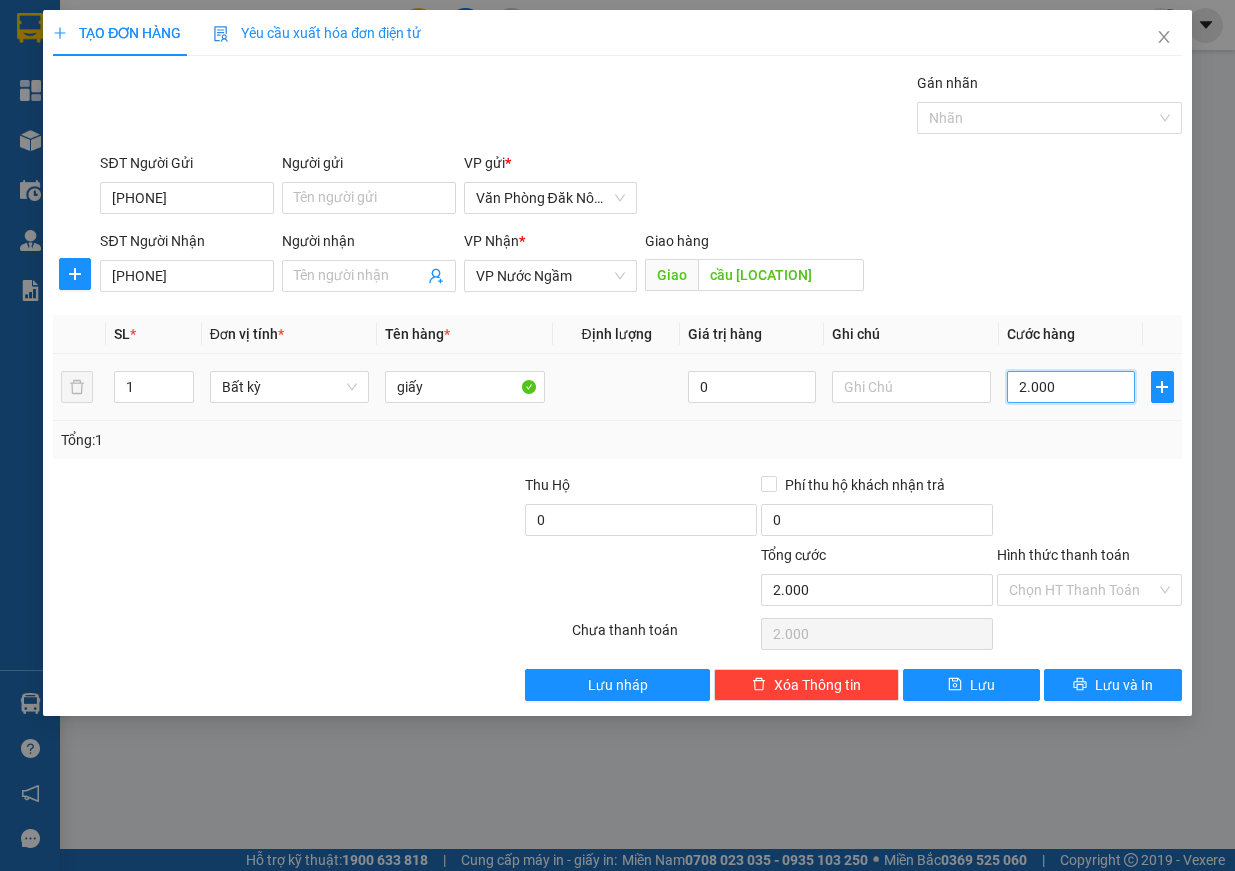 type on "20.000" 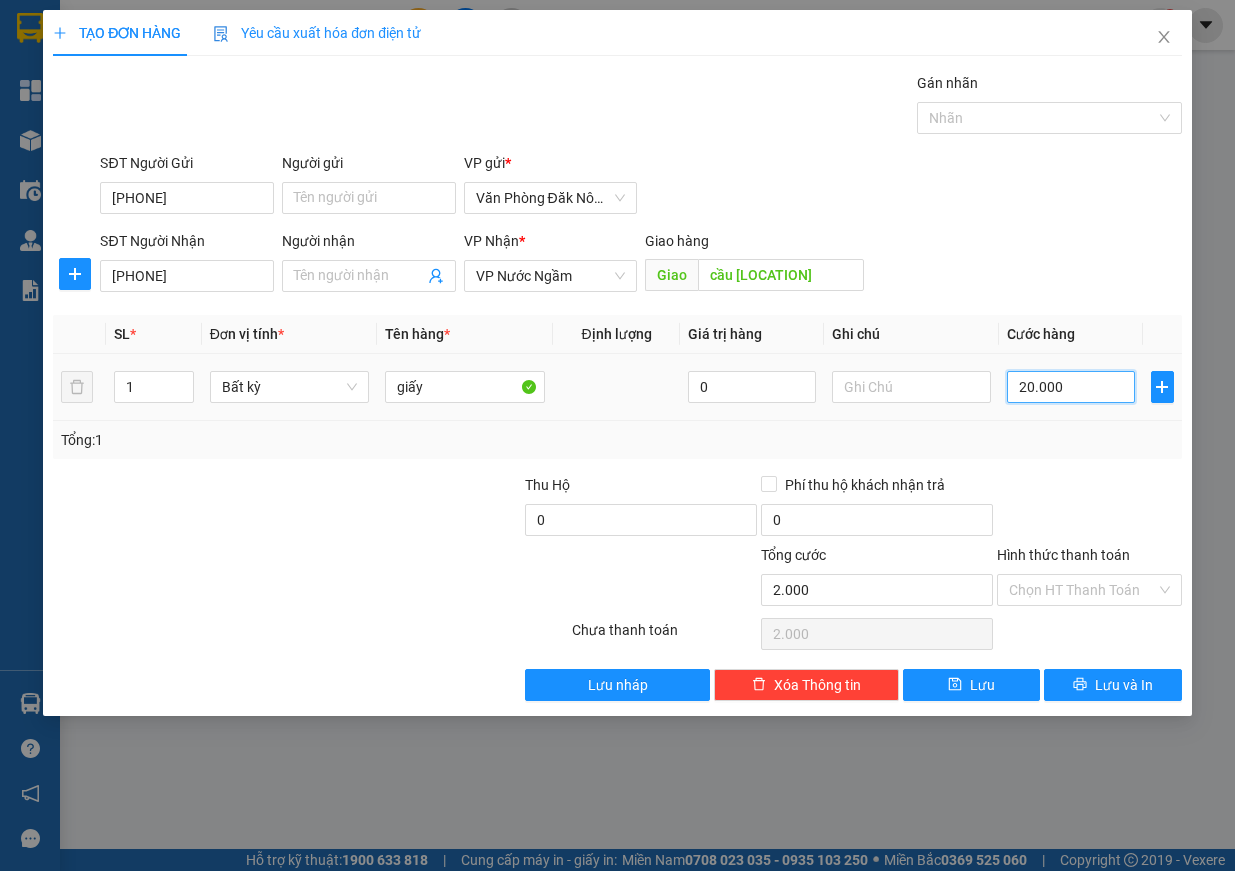 type on "20.000" 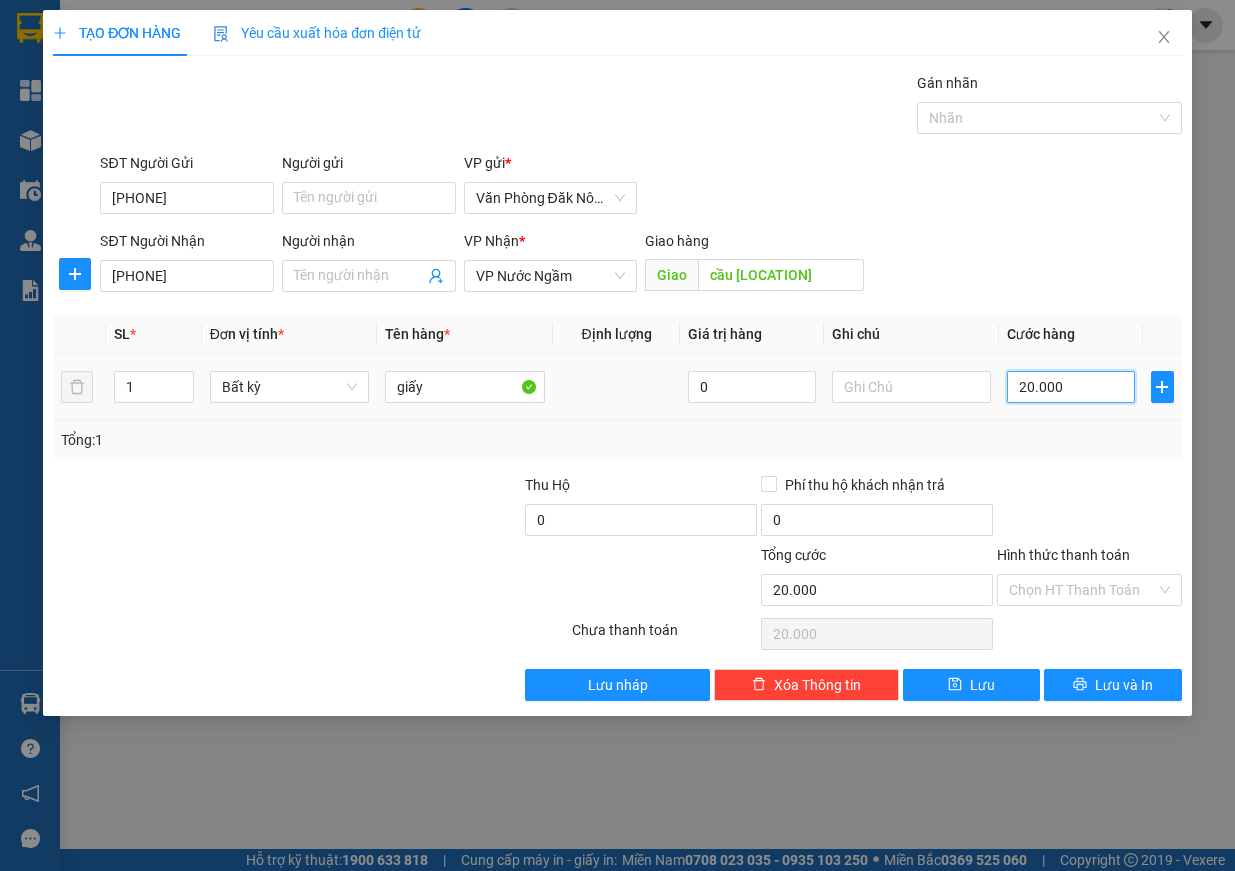 type on "200.000" 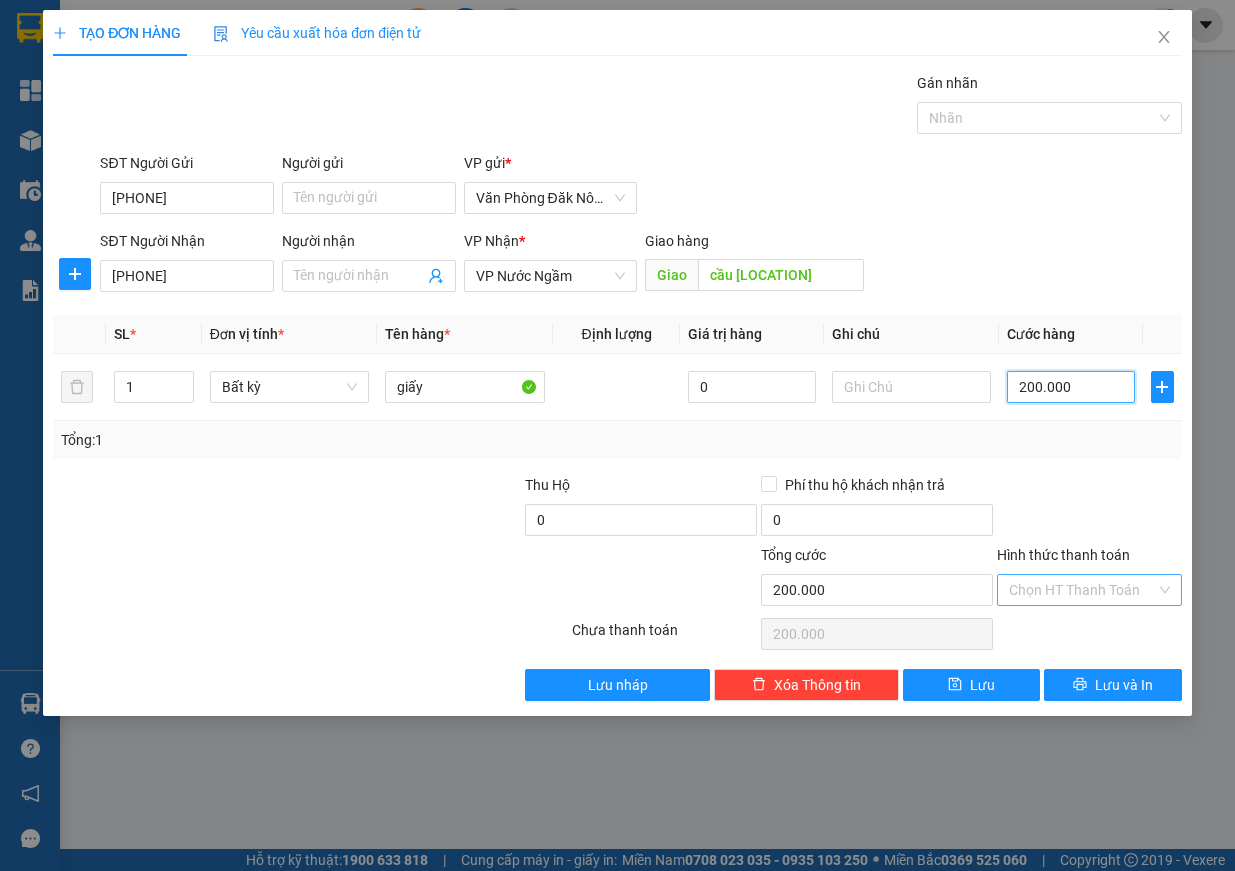 type on "200.000" 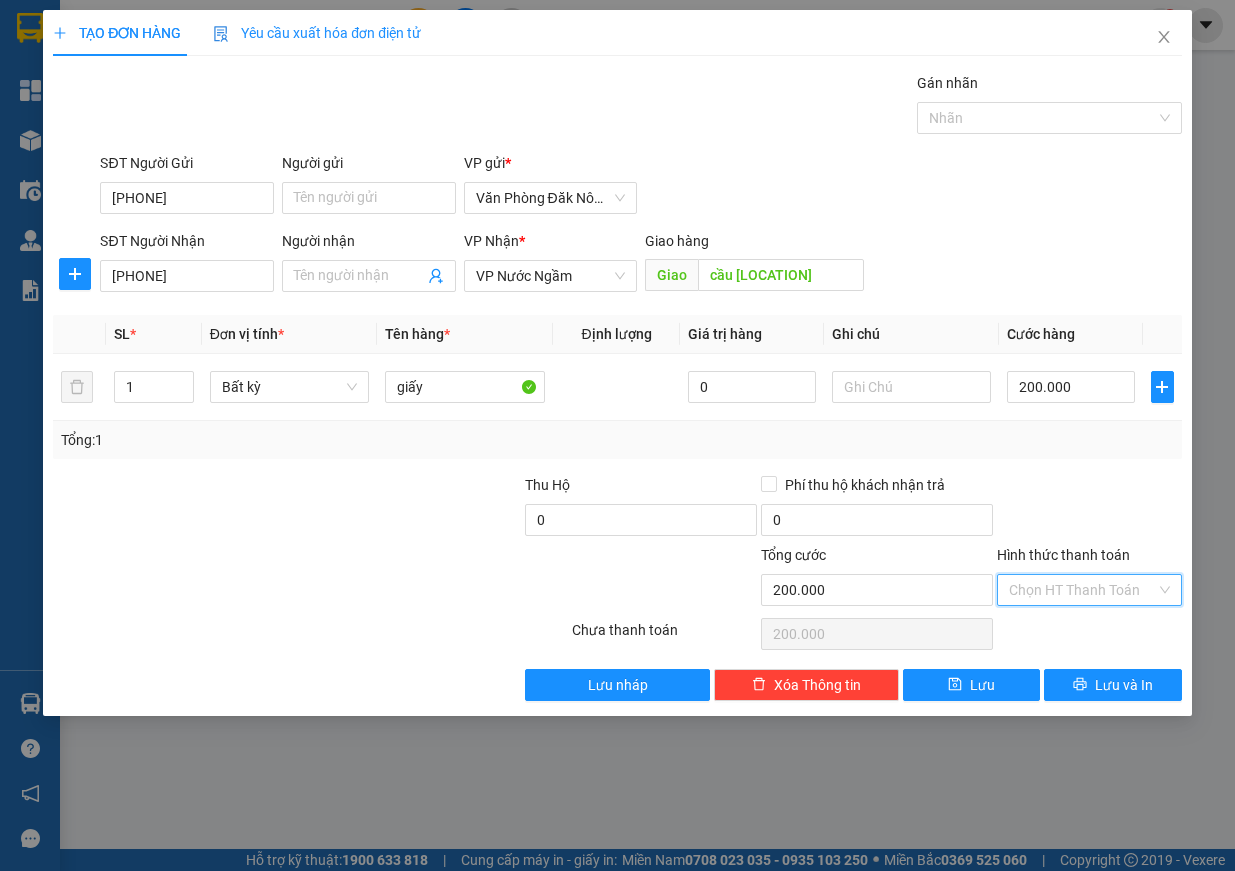 click on "Hình thức thanh toán" at bounding box center (1082, 590) 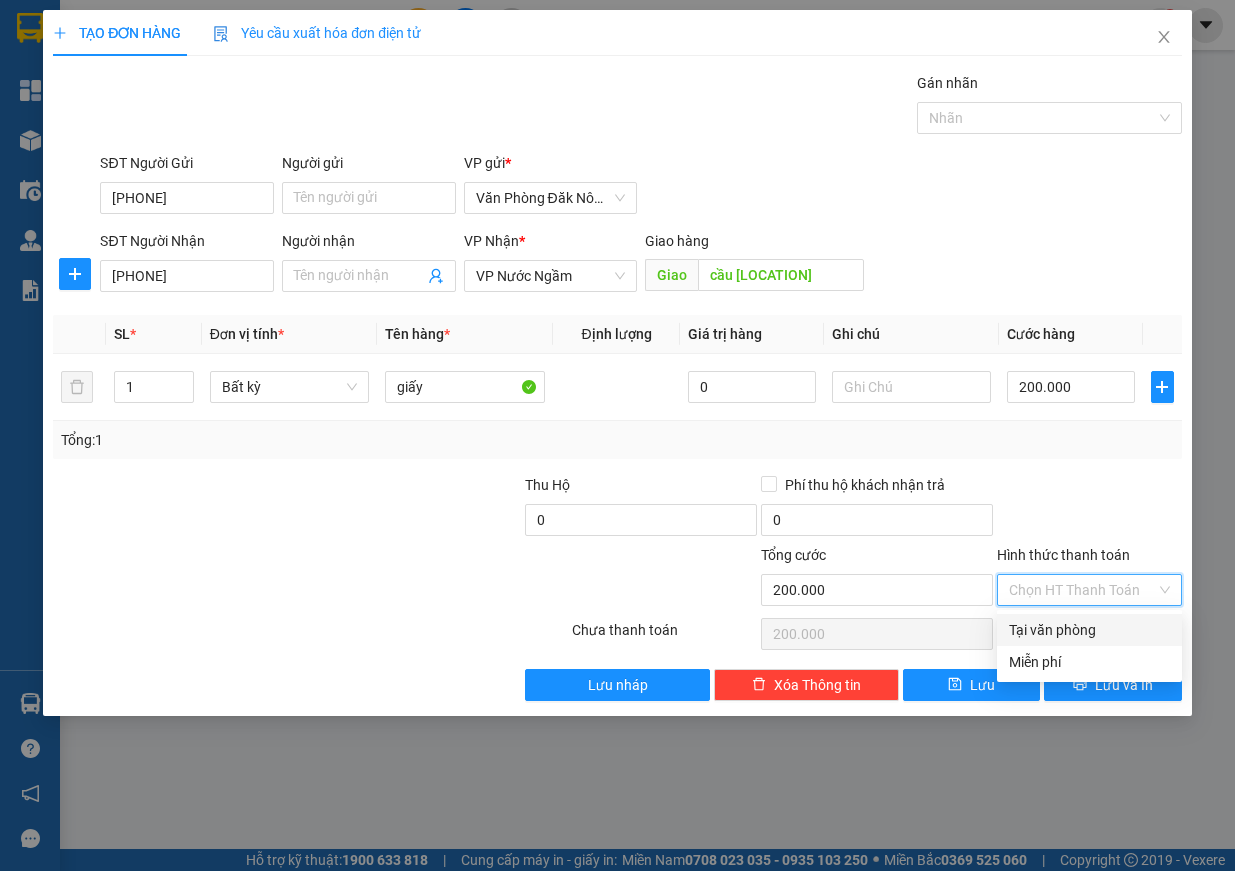 click on "Tại văn phòng" at bounding box center (1089, 630) 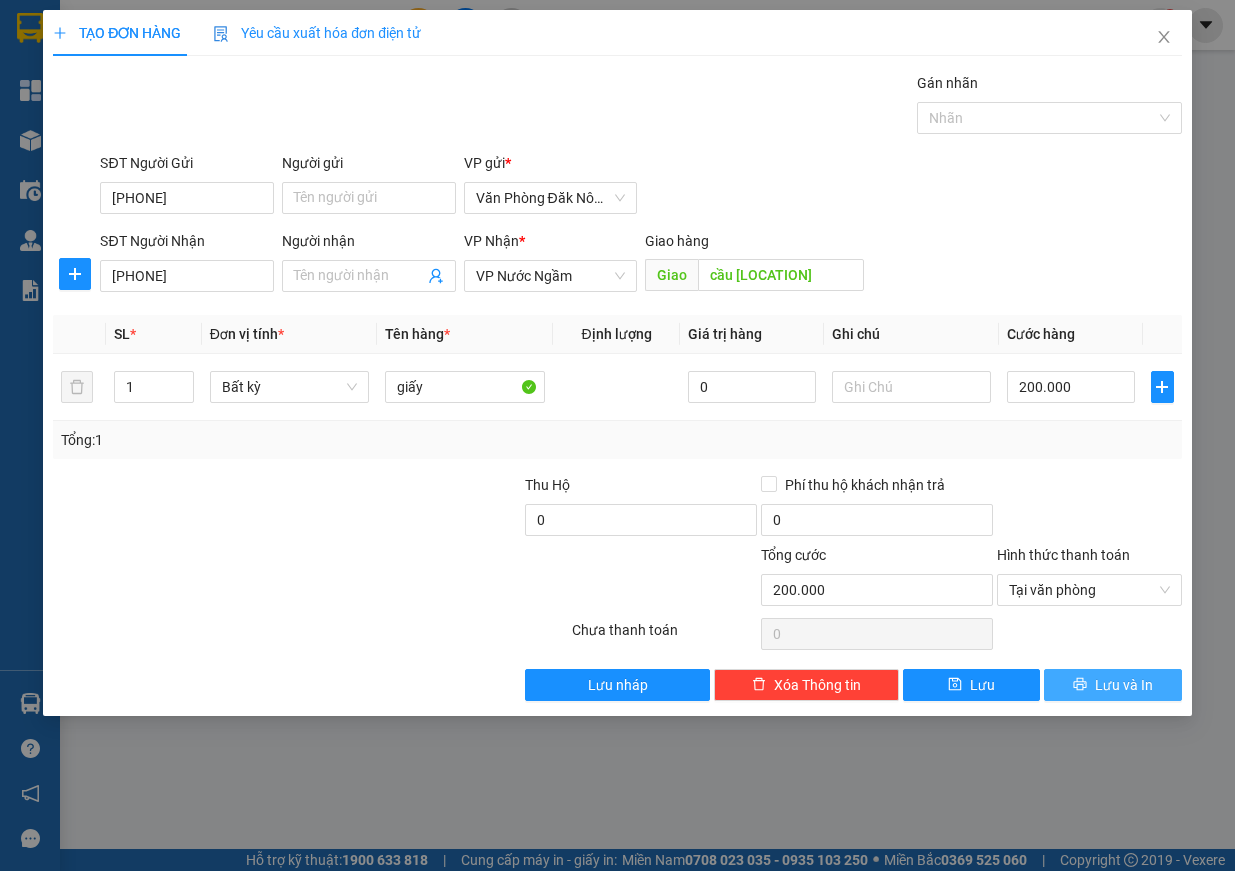click on "Lưu và In" at bounding box center [1124, 685] 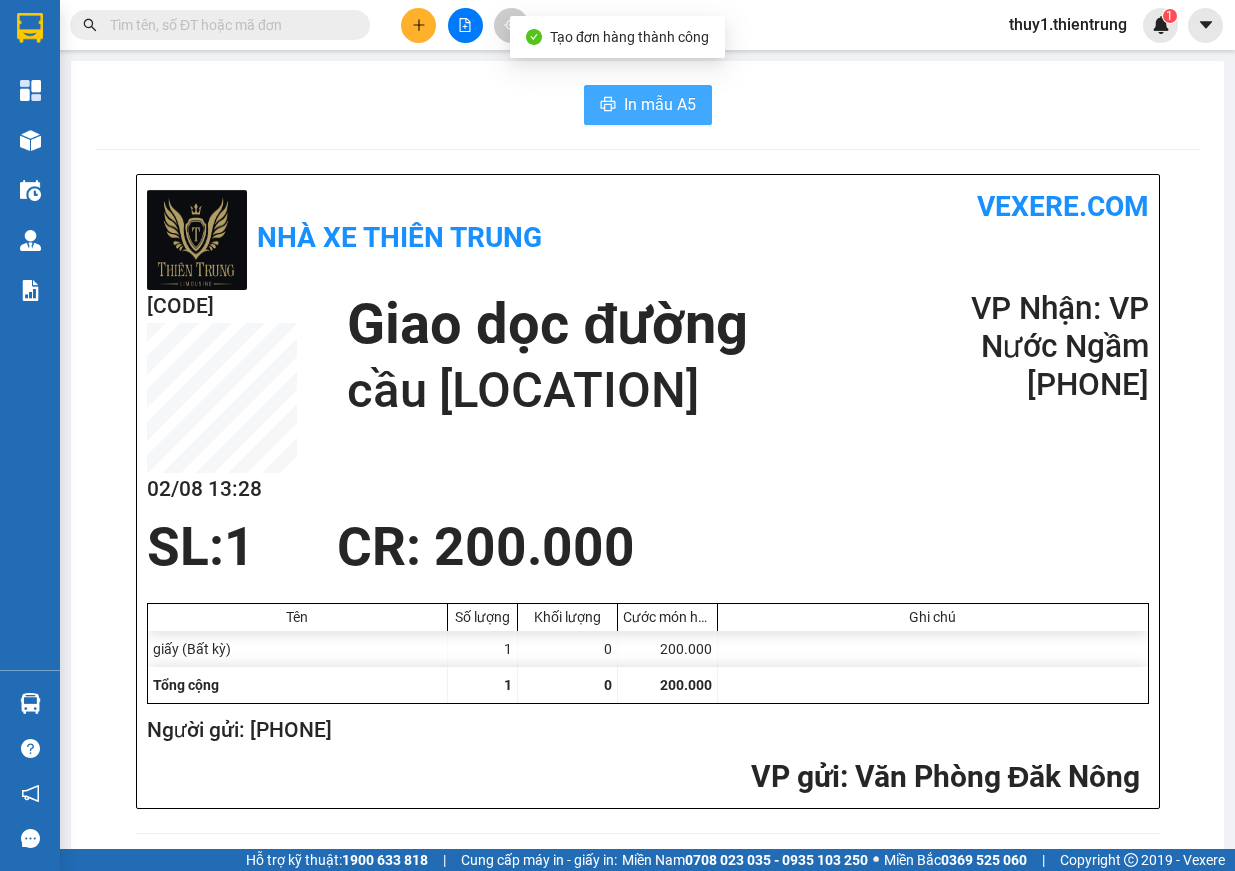 click on "In mẫu A5" at bounding box center (660, 104) 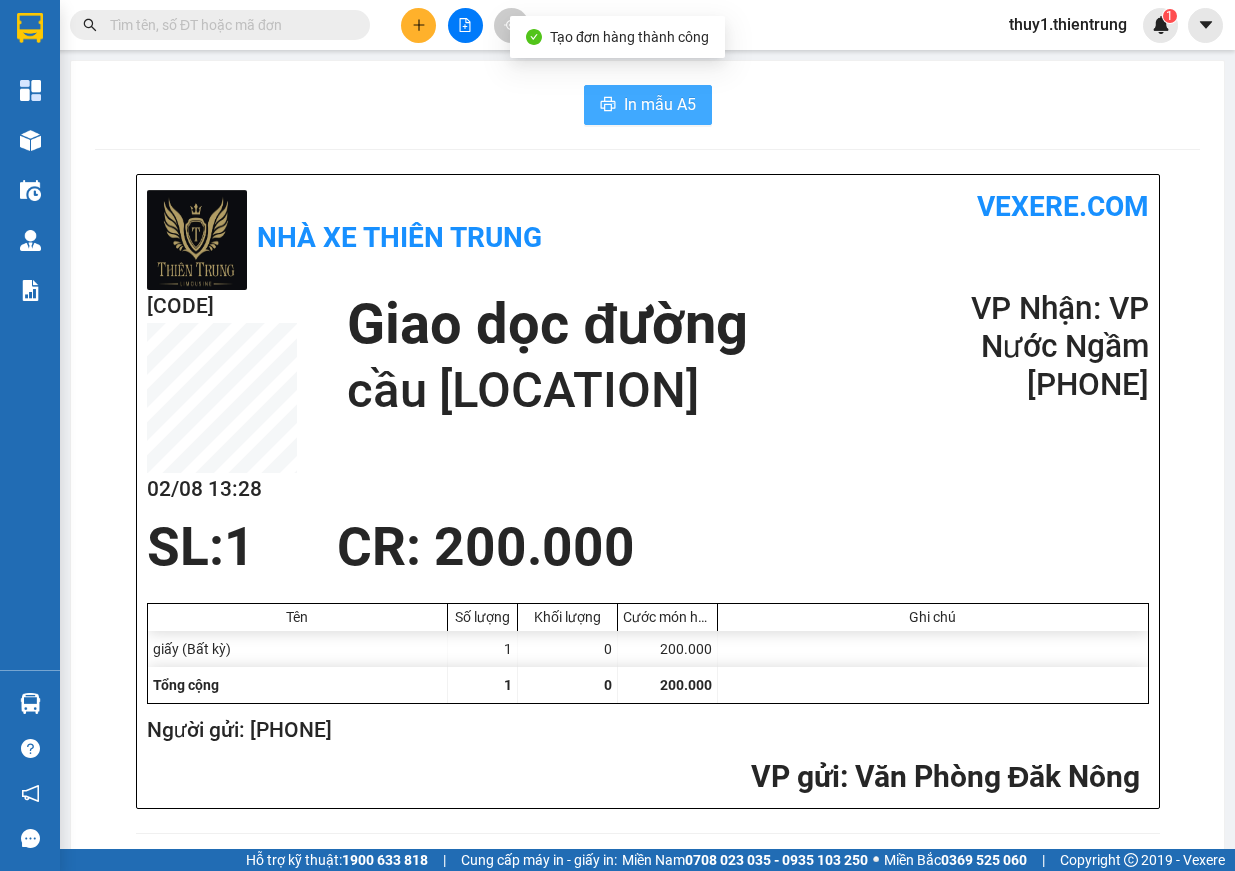 scroll, scrollTop: 0, scrollLeft: 0, axis: both 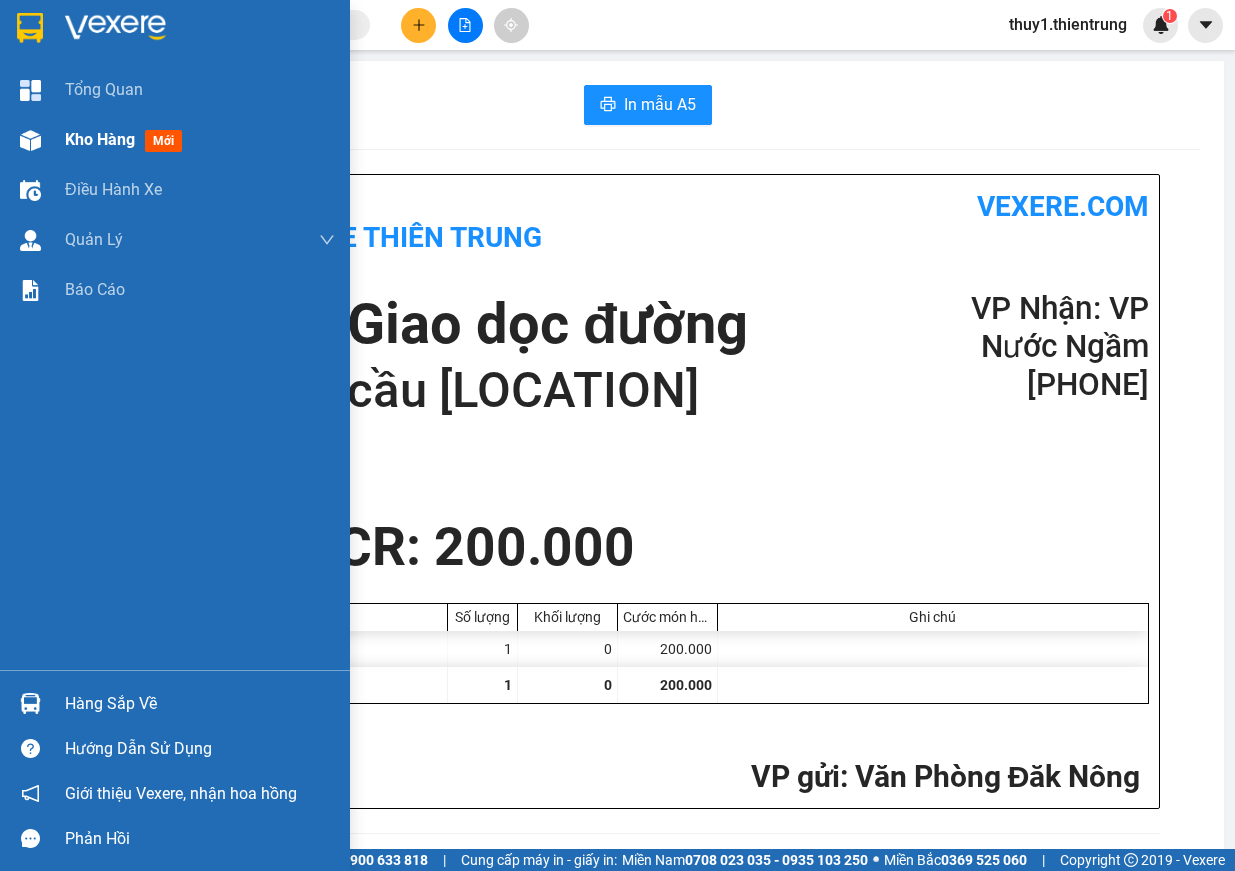 click at bounding box center (30, 140) 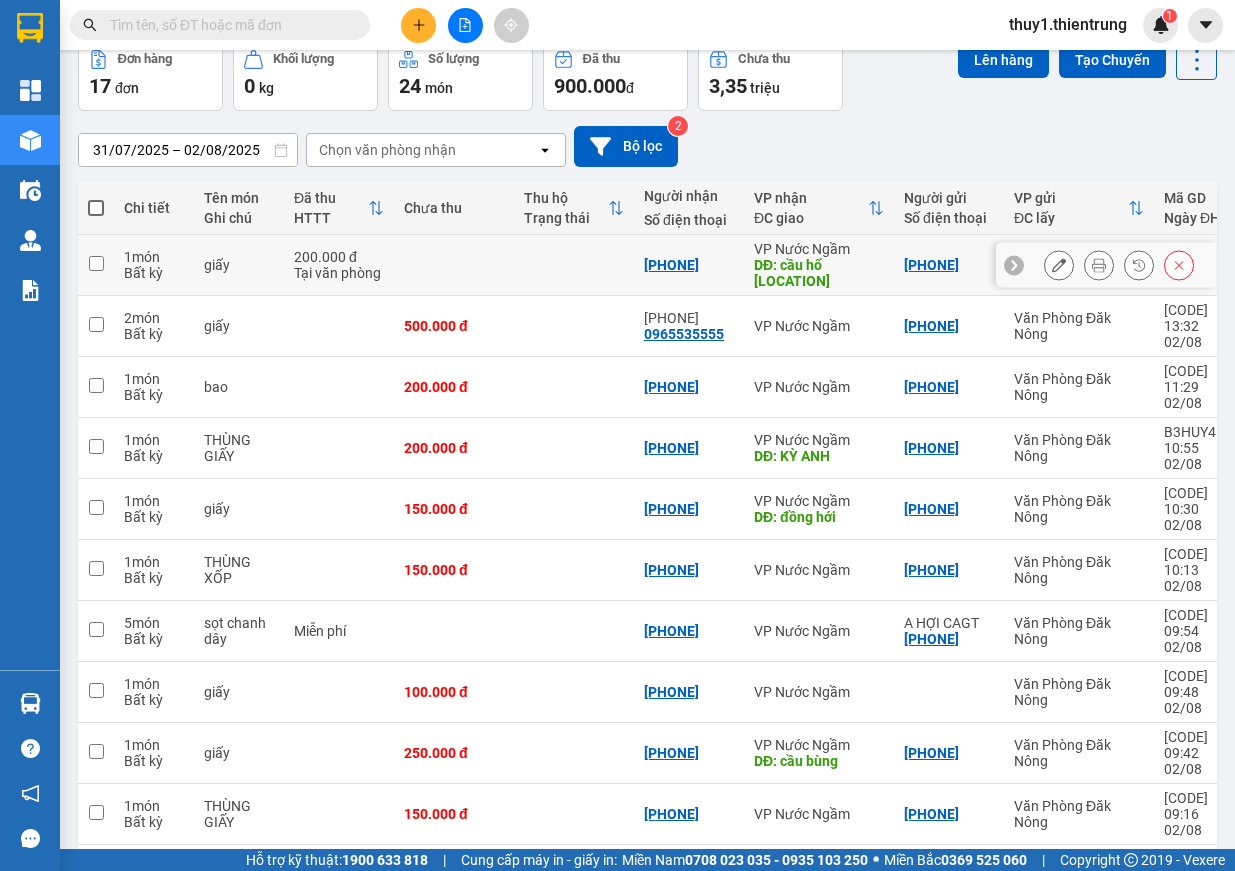 scroll, scrollTop: 0, scrollLeft: 0, axis: both 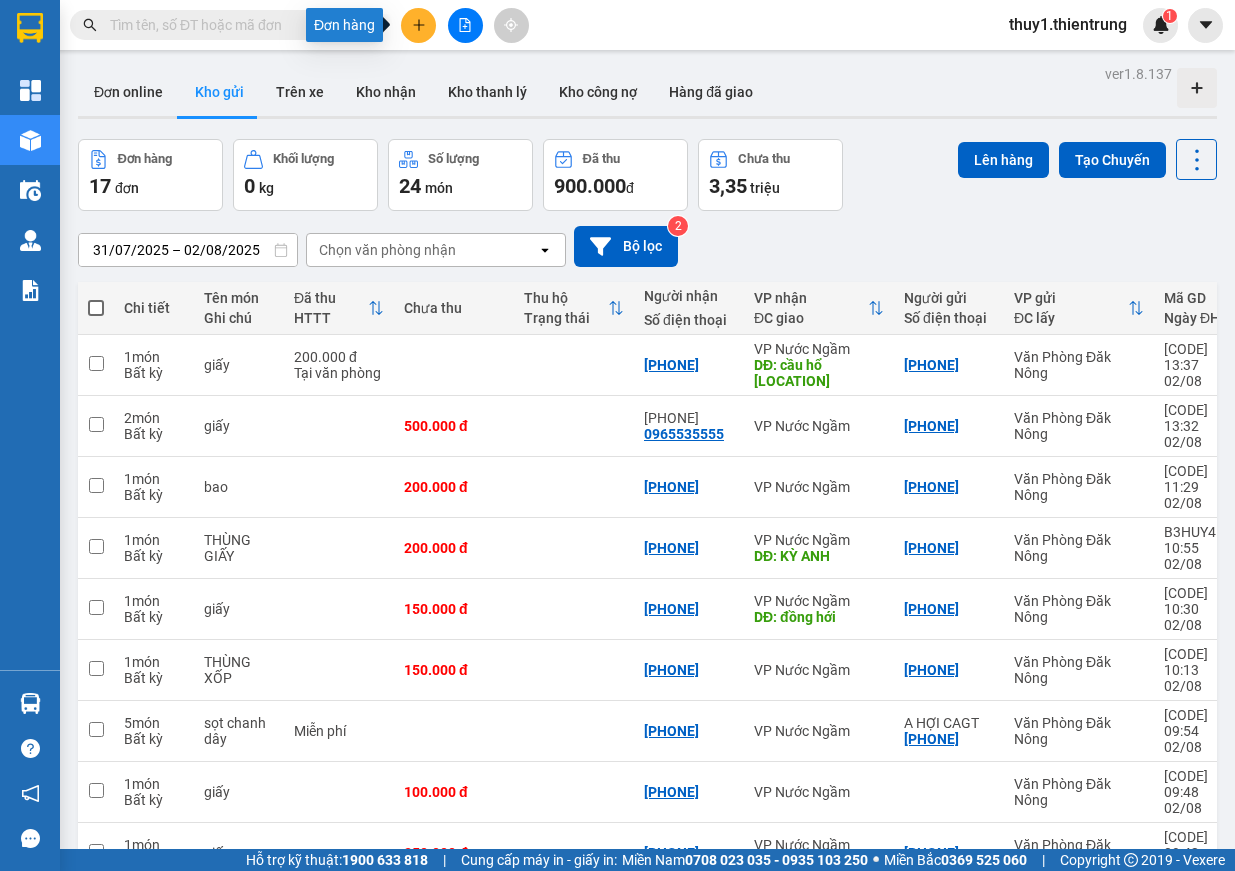 click at bounding box center [418, 25] 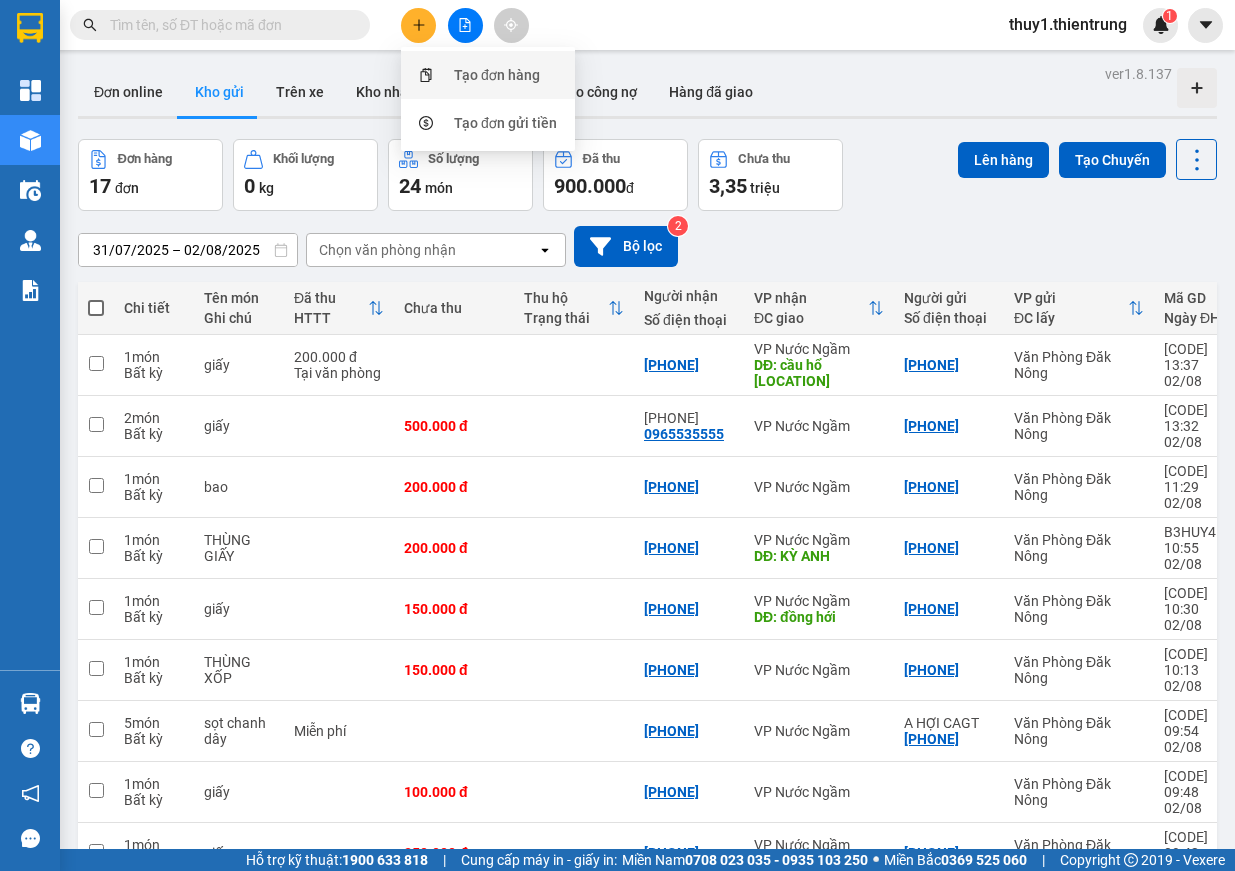 click on "Tạo đơn hàng" at bounding box center (488, 75) 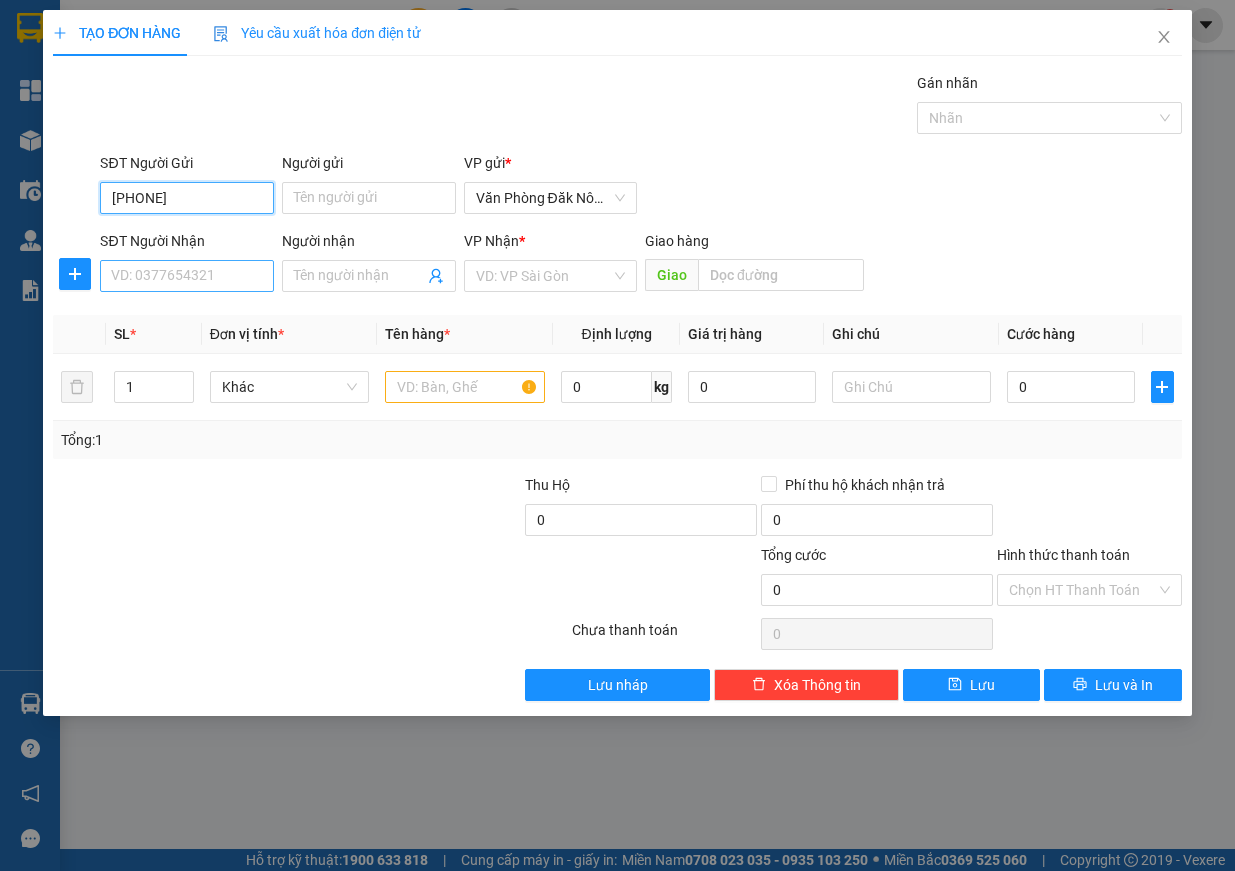 type on "[PHONE]" 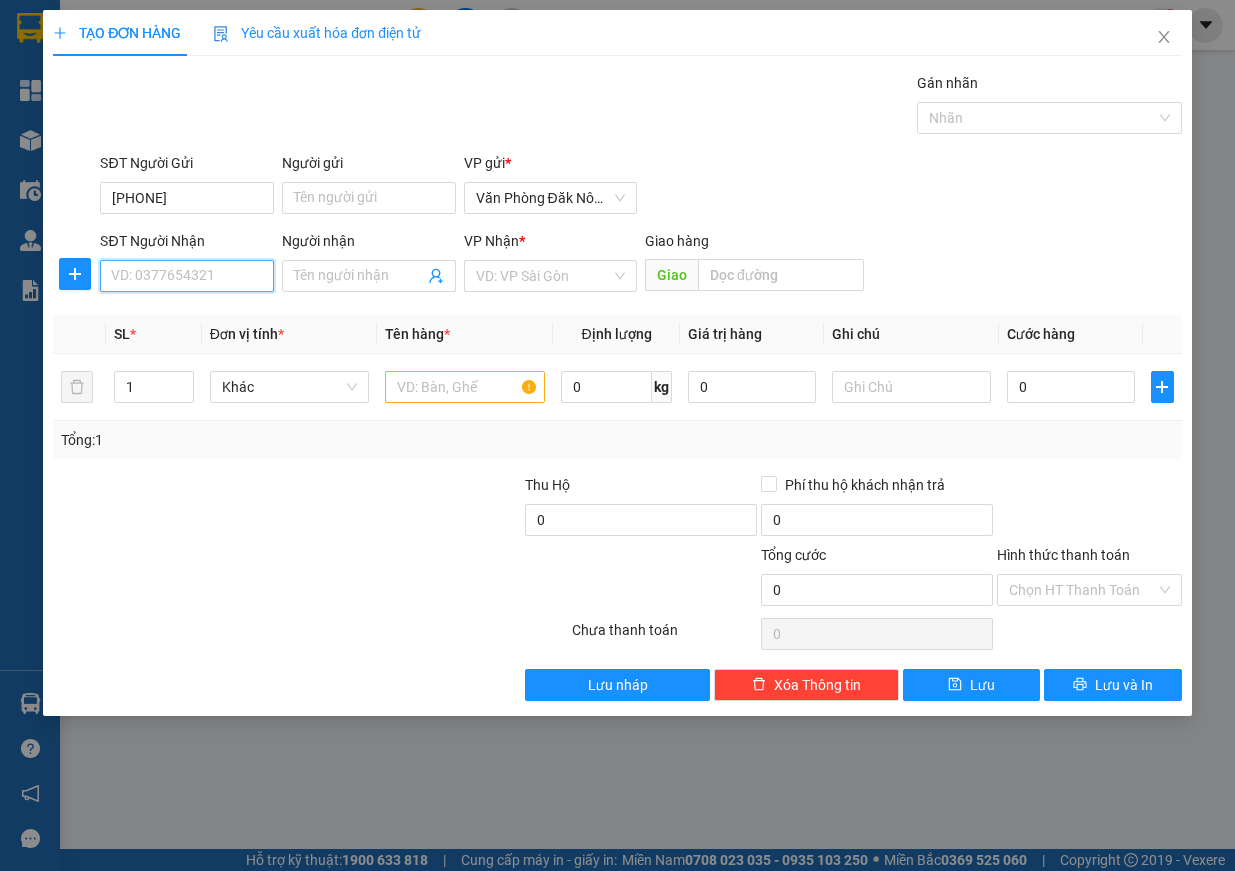 click on "SĐT Người Nhận" at bounding box center (187, 276) 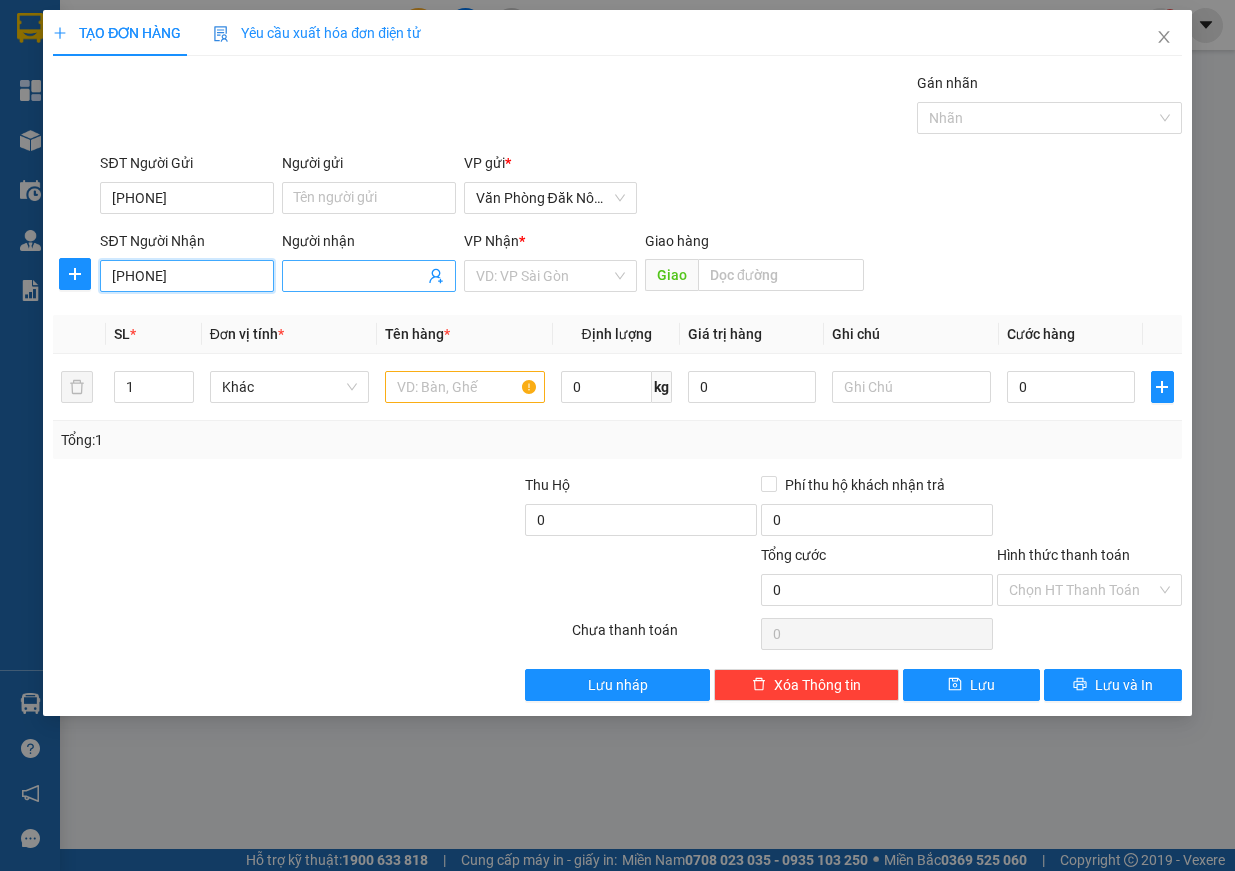 type on "[PHONE]" 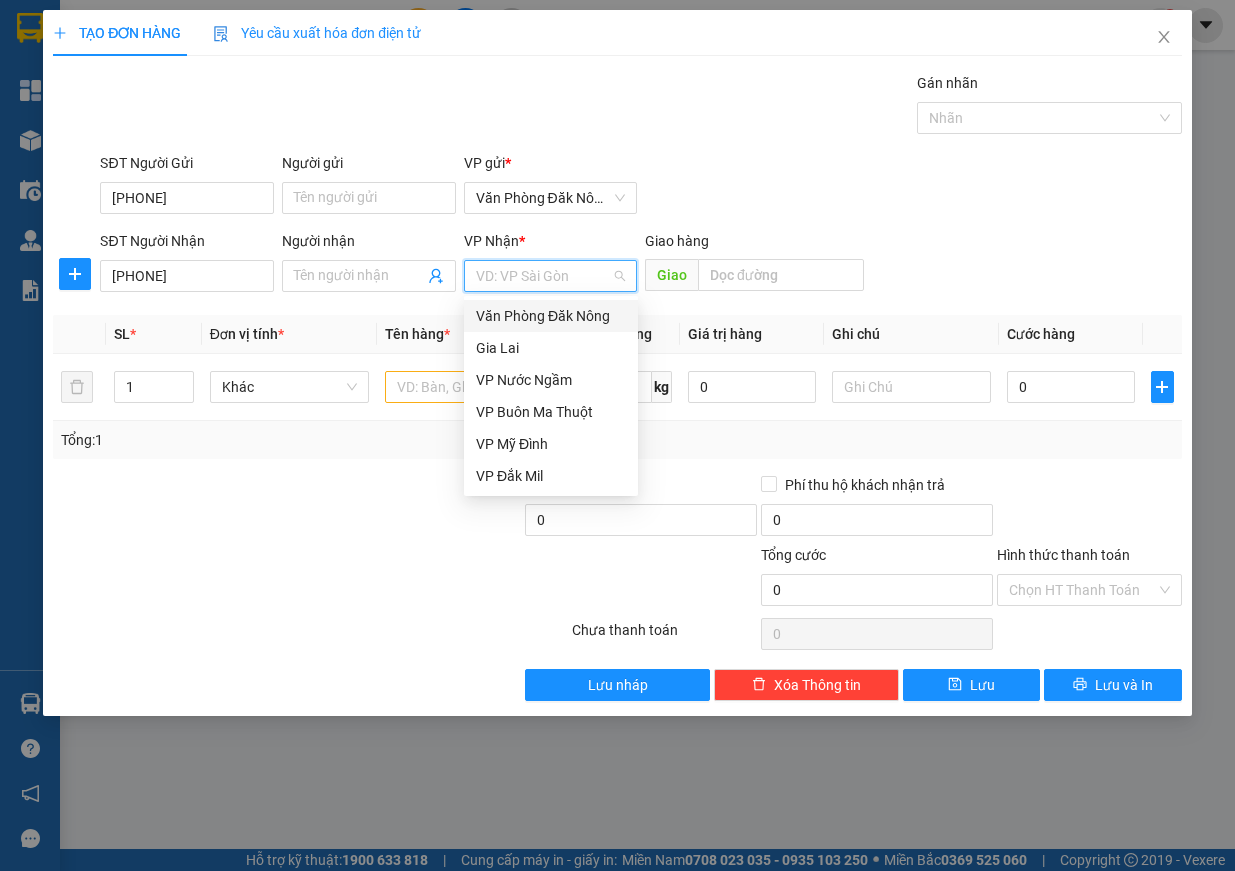 drag, startPoint x: 516, startPoint y: 276, endPoint x: 561, endPoint y: 323, distance: 65.06919 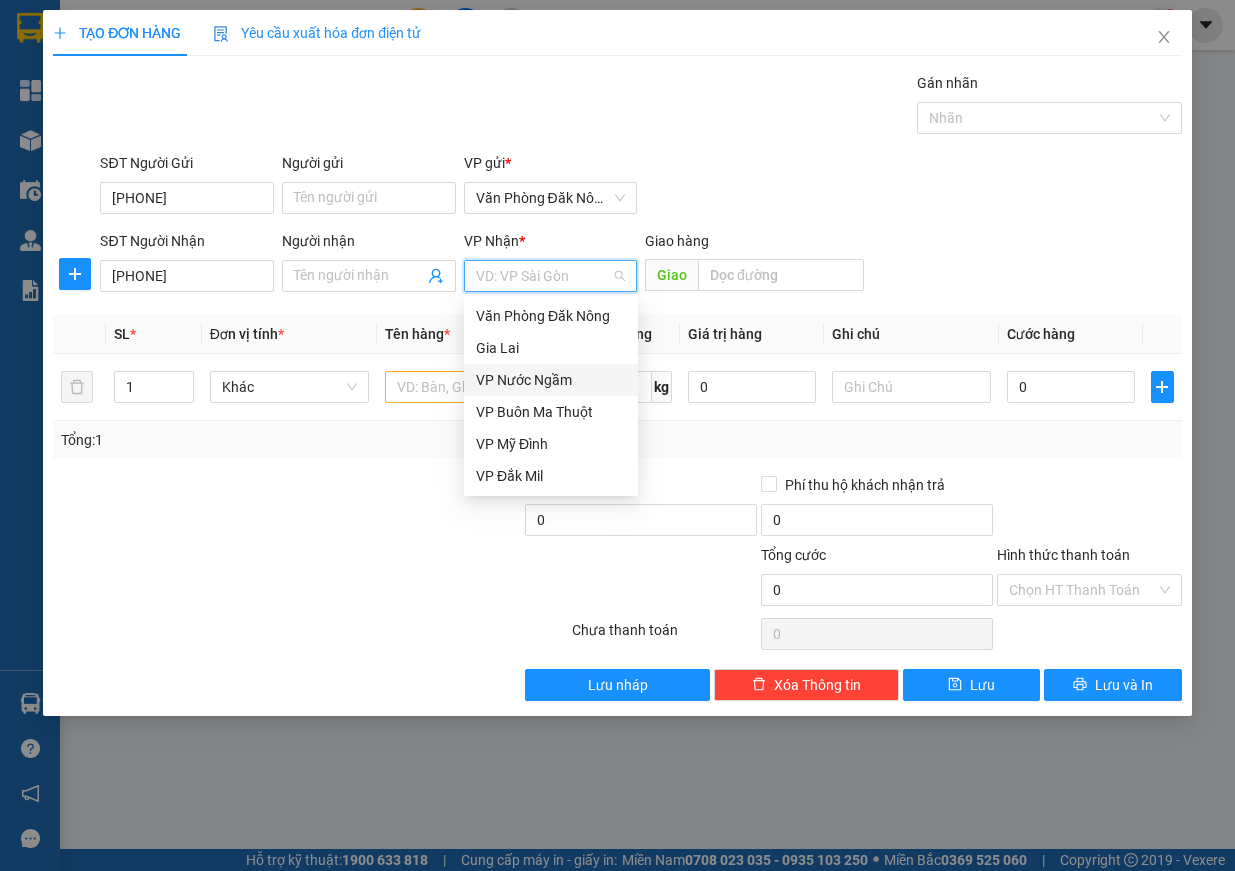 click on "VP Nước Ngầm" at bounding box center [551, 380] 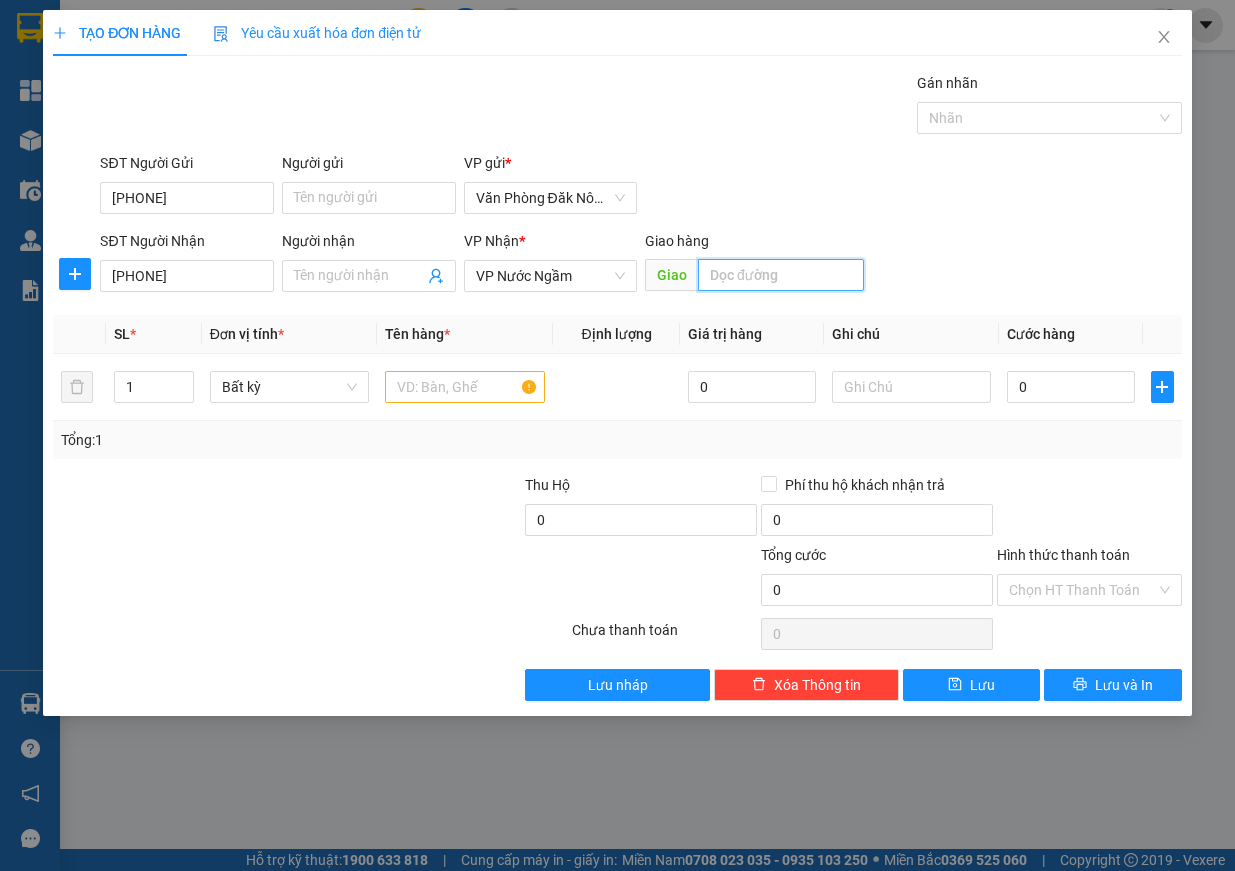click at bounding box center (781, 275) 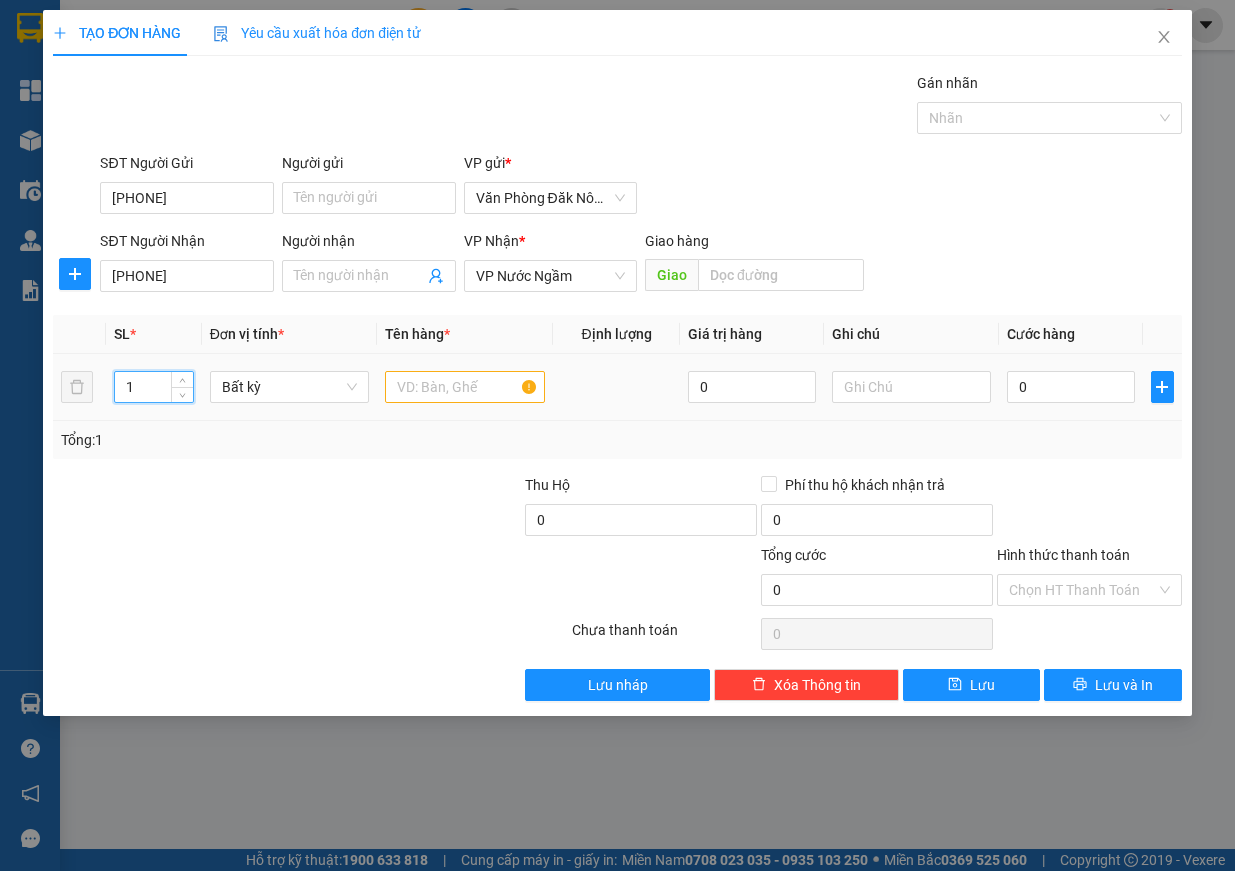 click on "1 Bất kỳ 0 0" at bounding box center [617, 387] 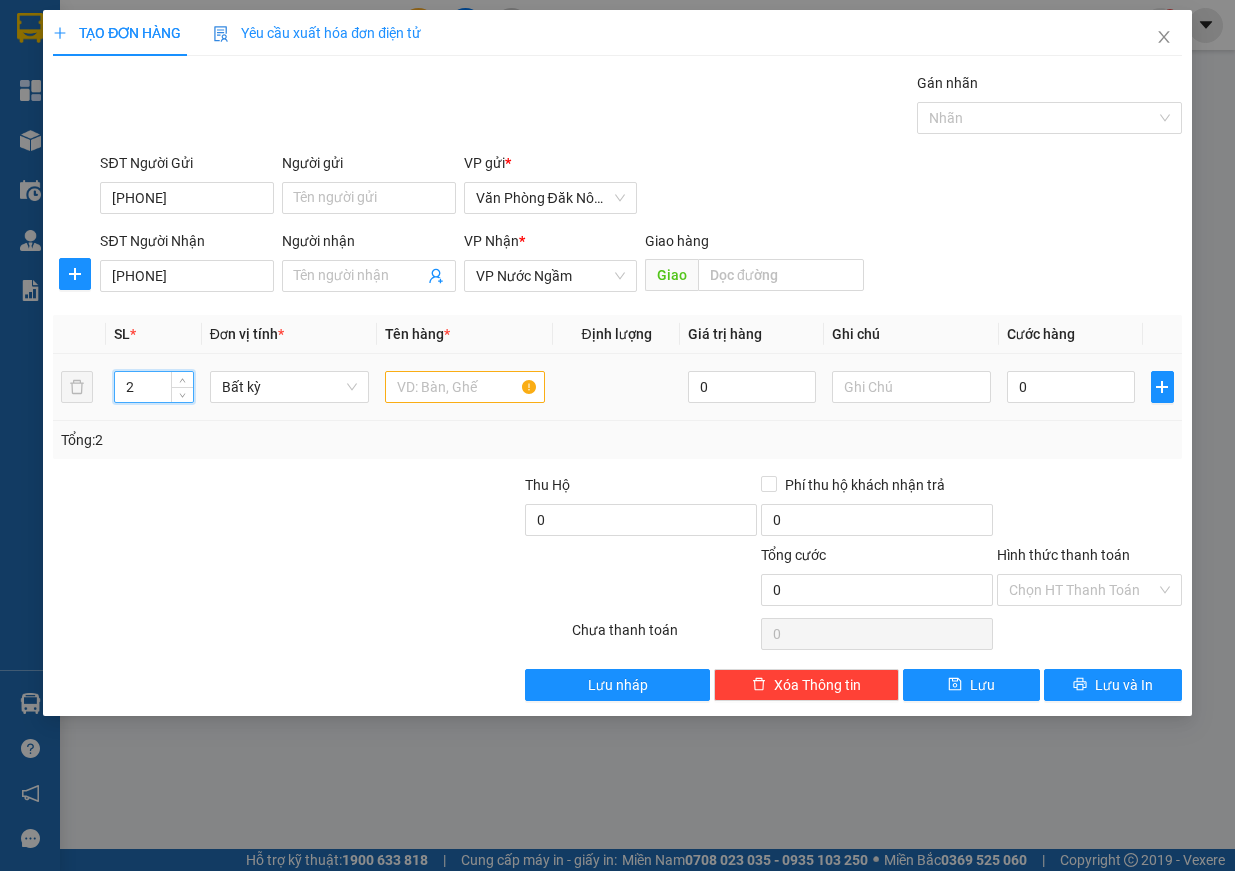 type on "2" 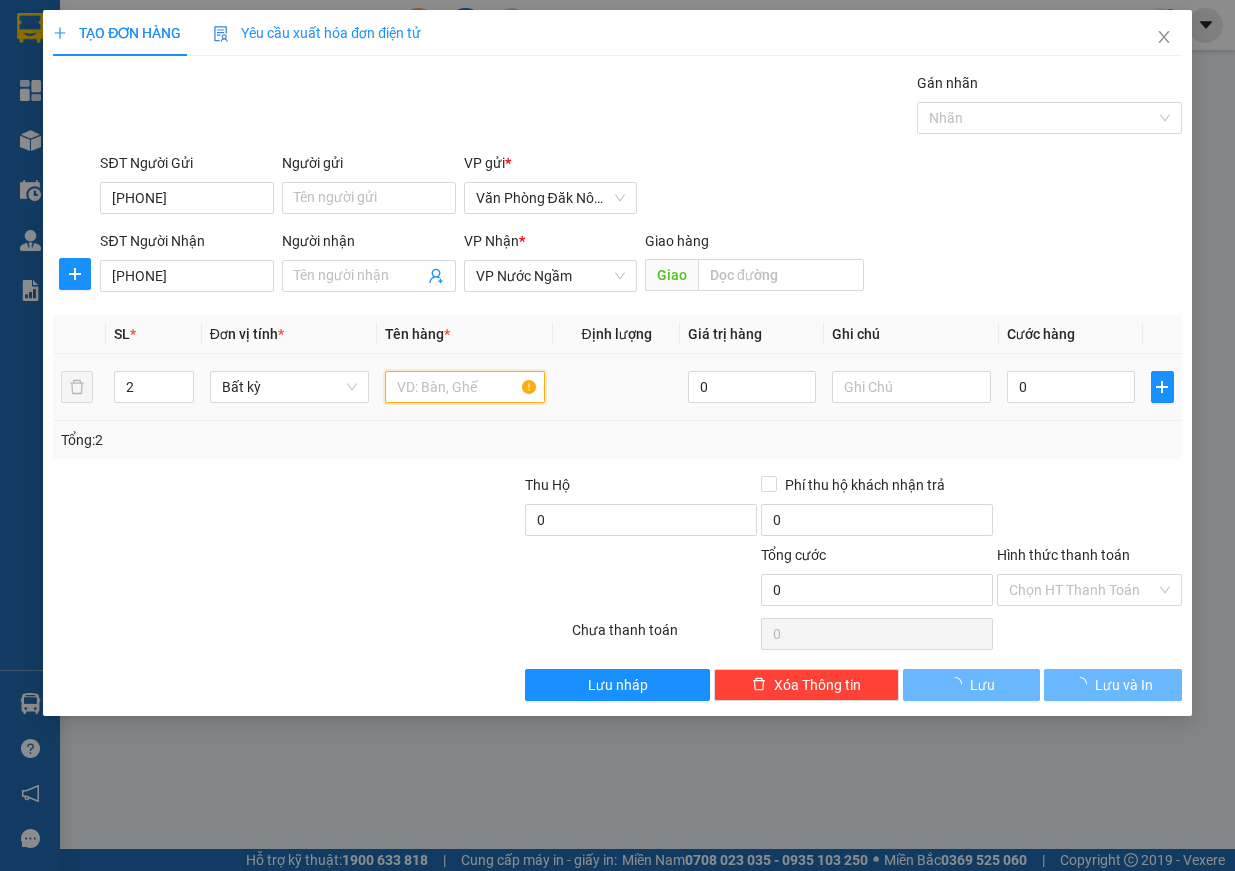 click at bounding box center (465, 387) 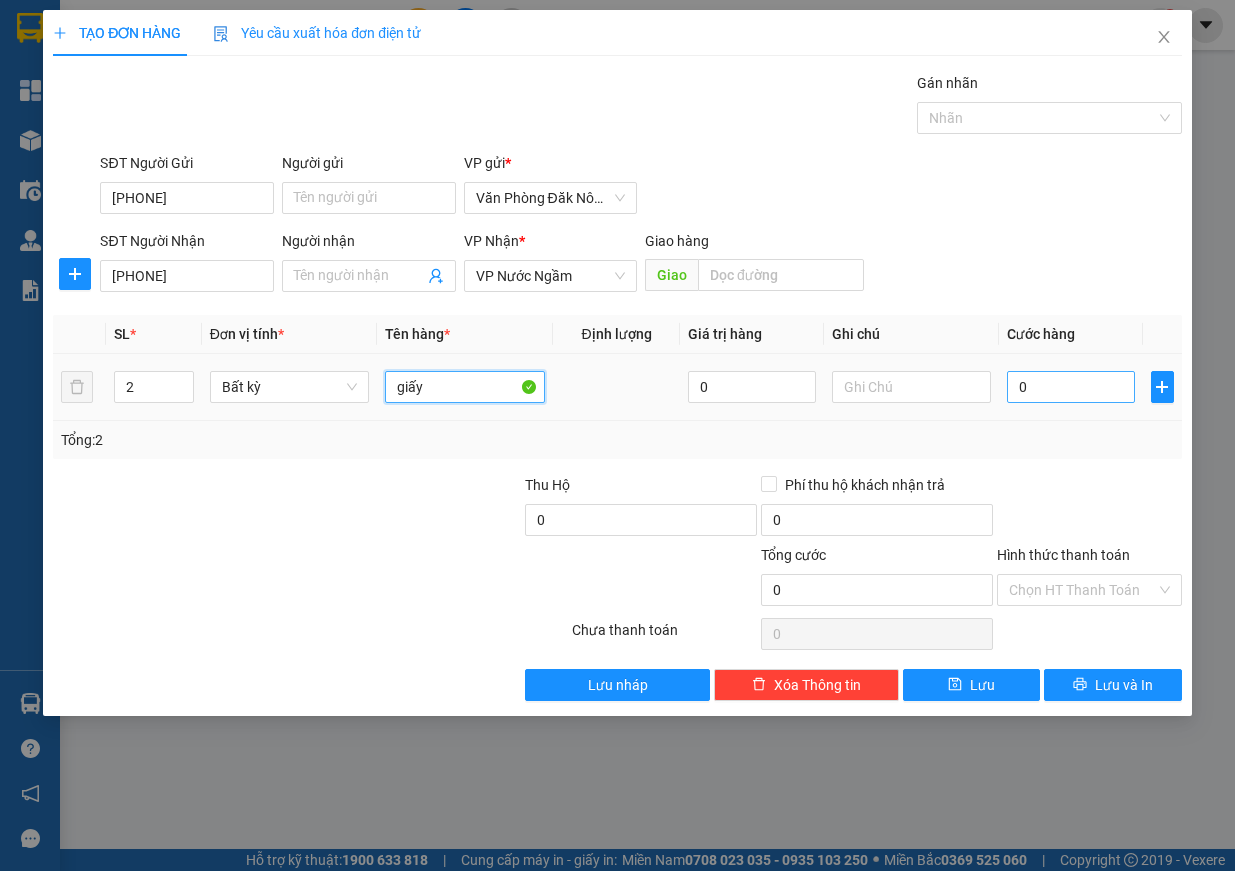 type on "giấy" 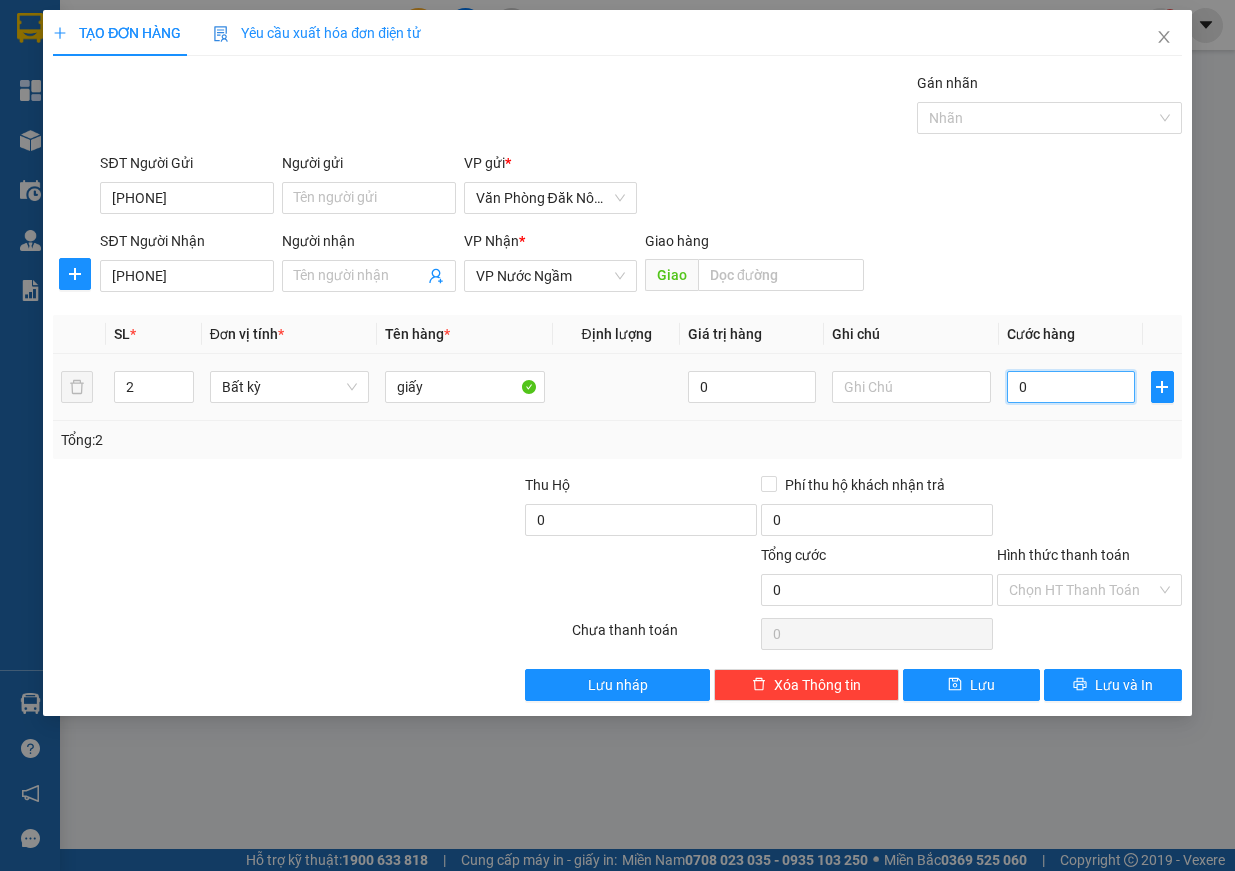 click on "0" at bounding box center [1071, 387] 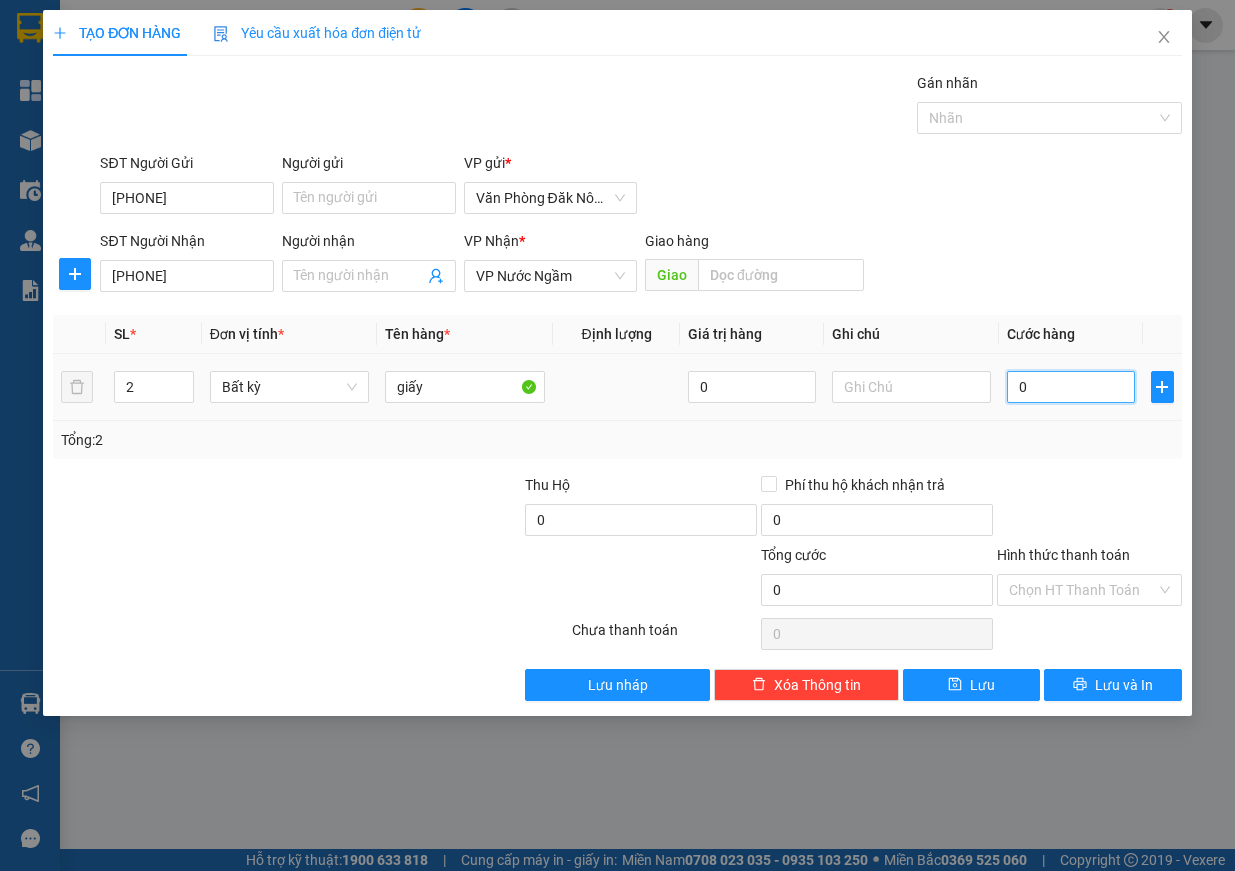 type on "2" 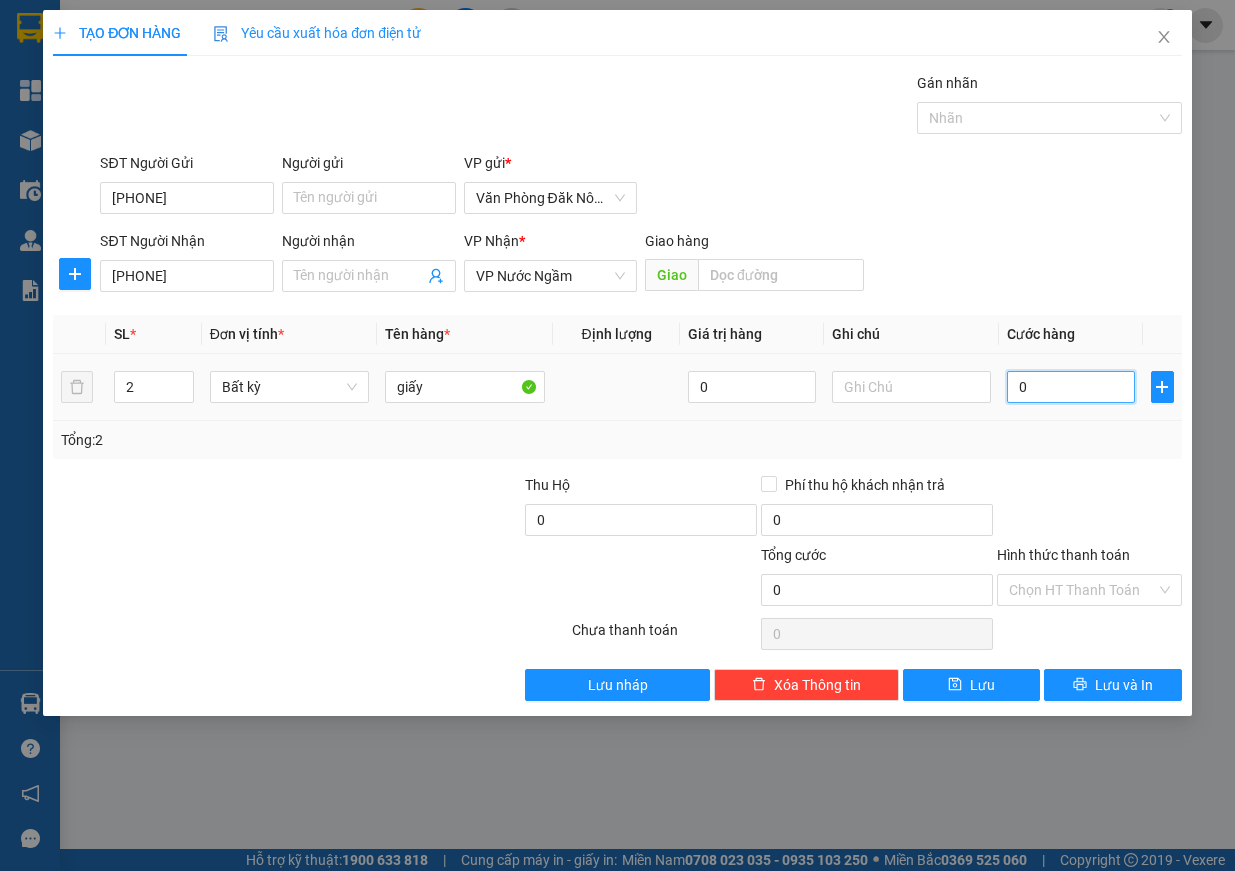 type on "2" 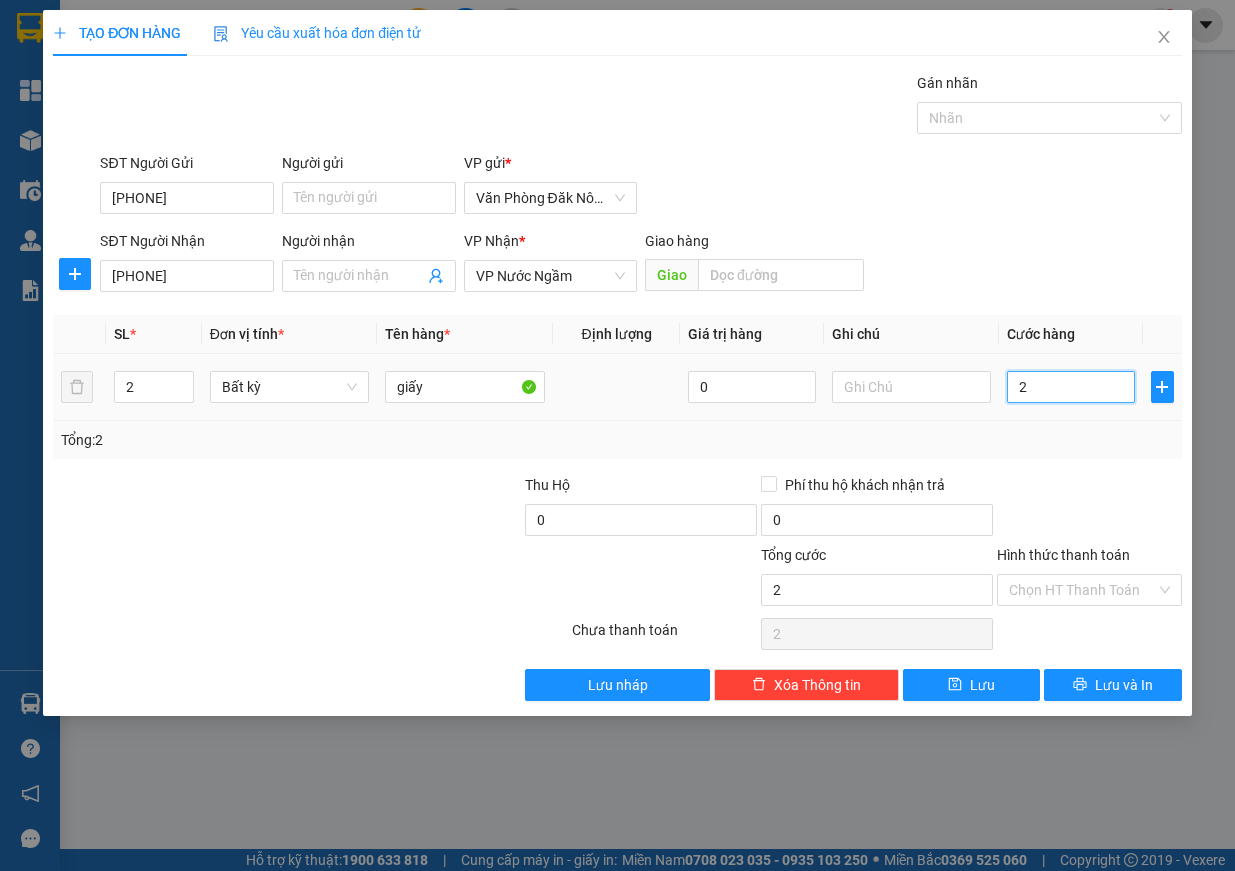 type on "20" 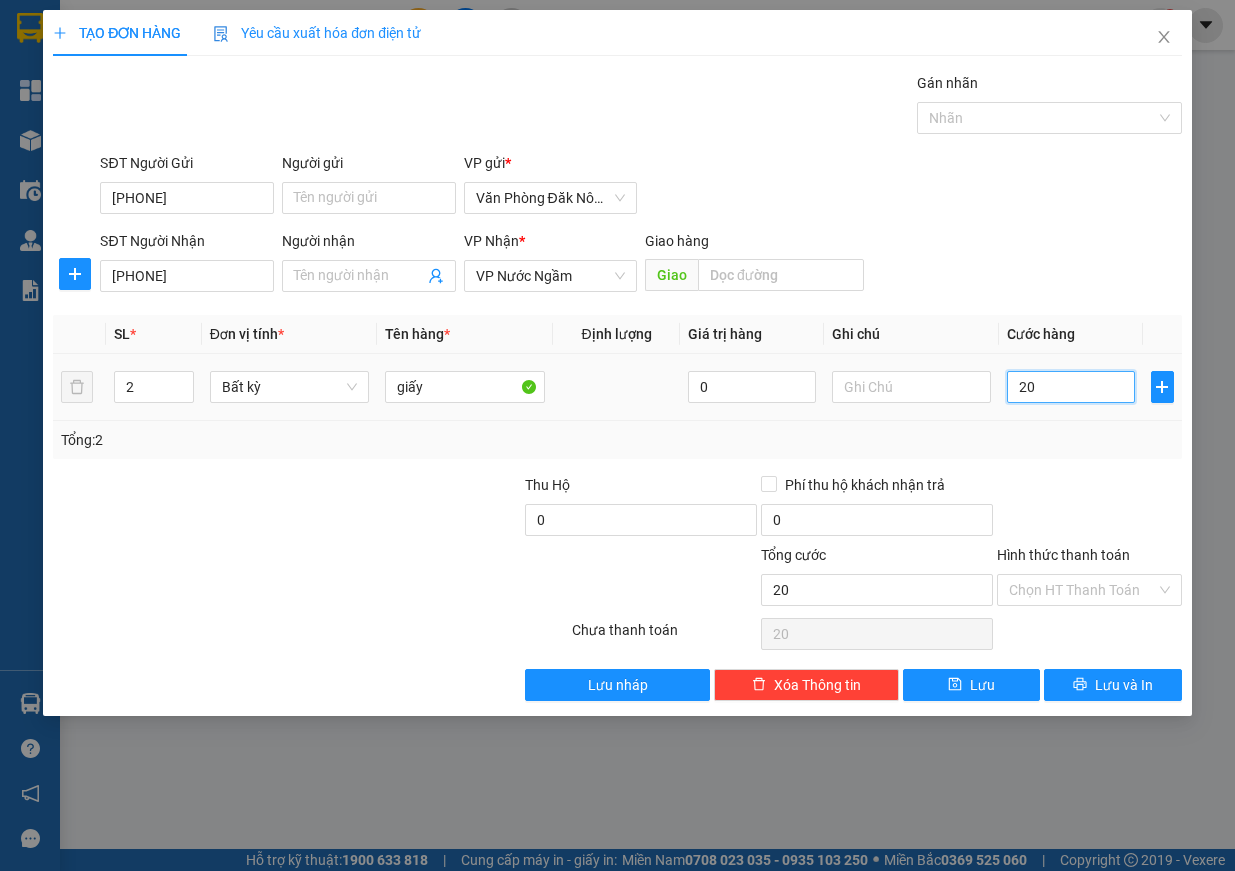 type on "200" 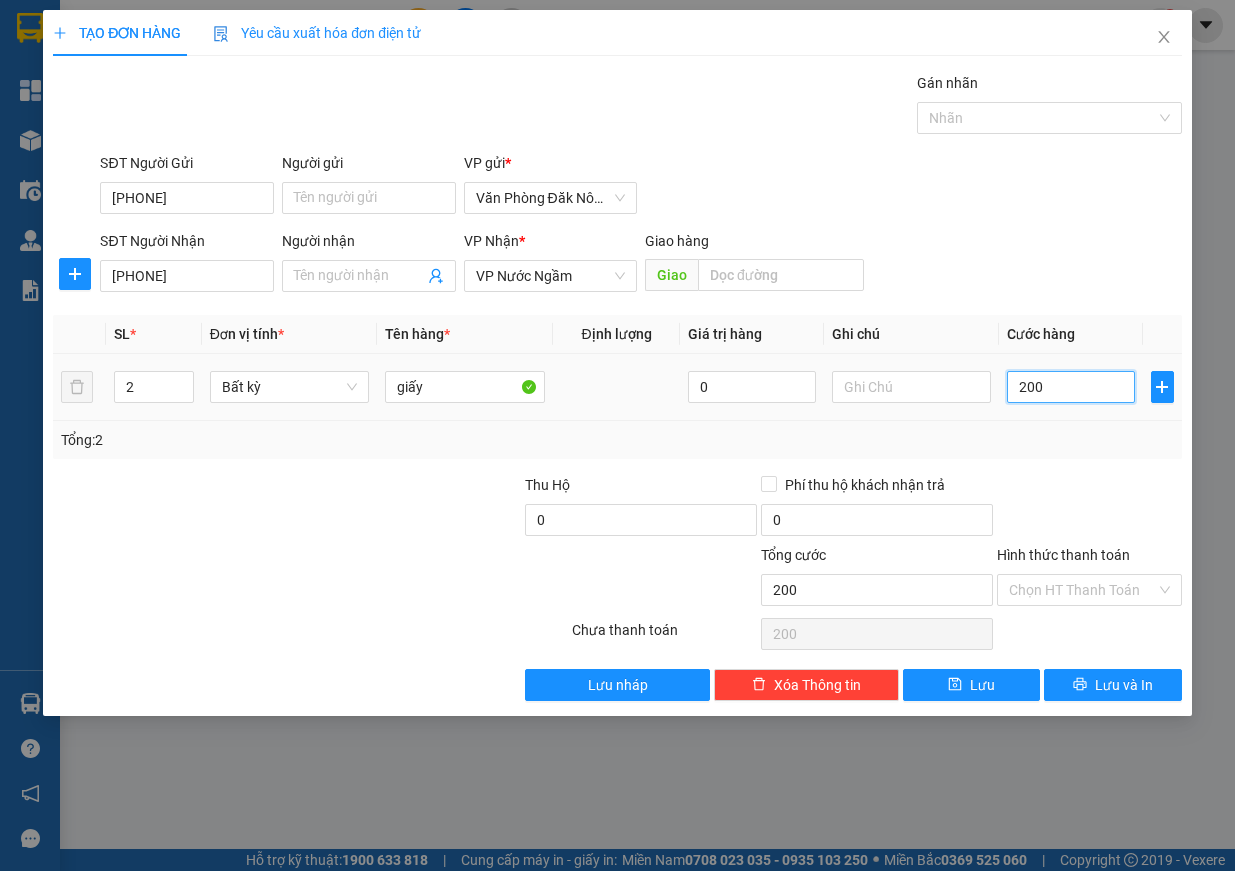 type on "2.000" 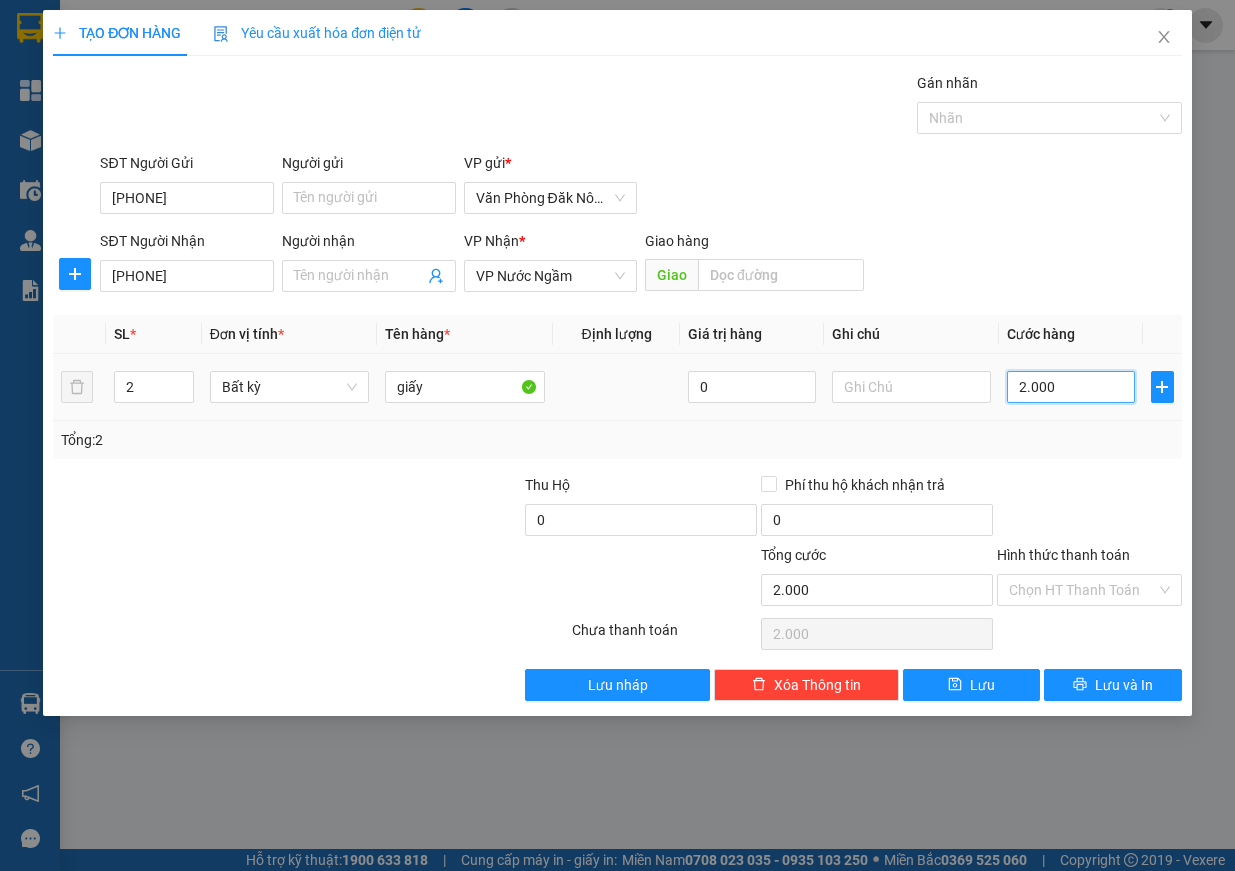 type on "20.000" 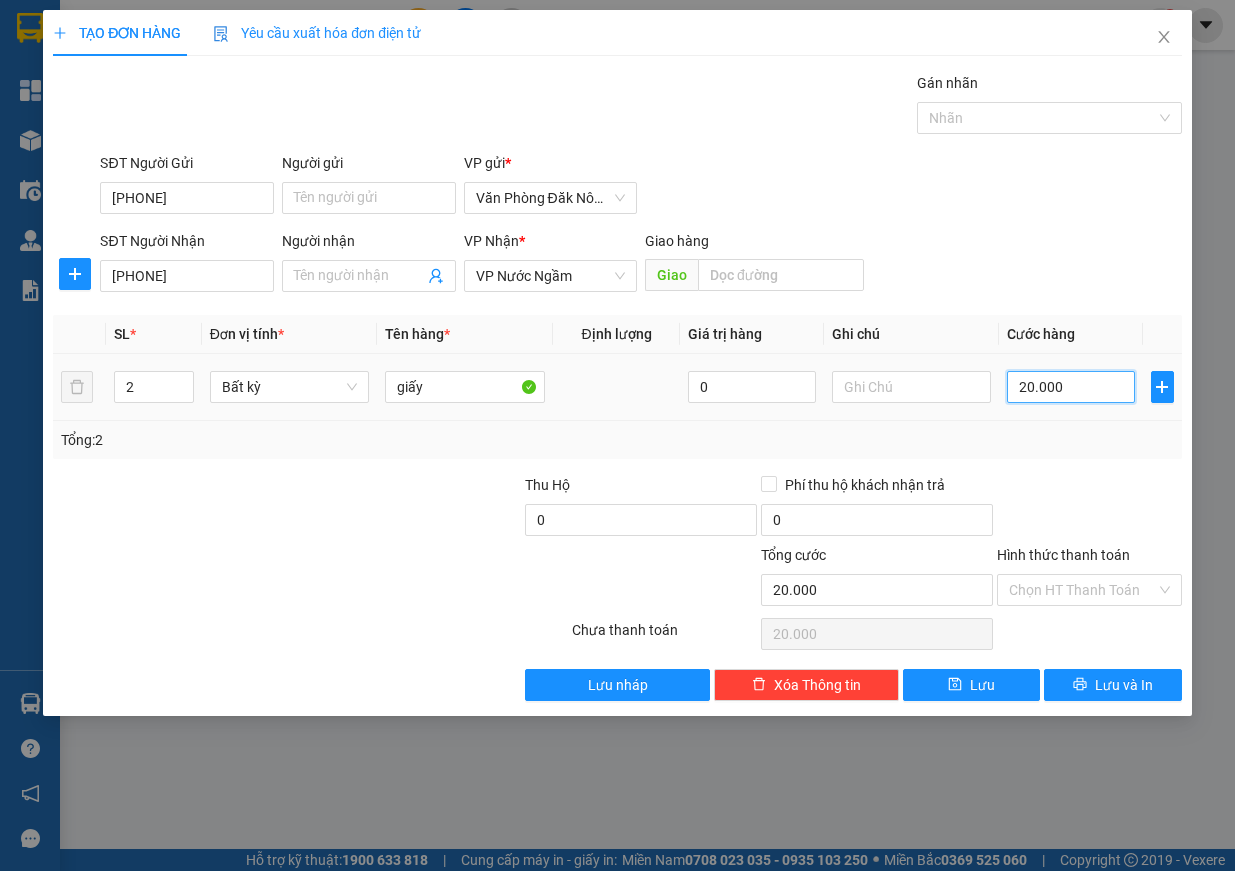 type on "200.000" 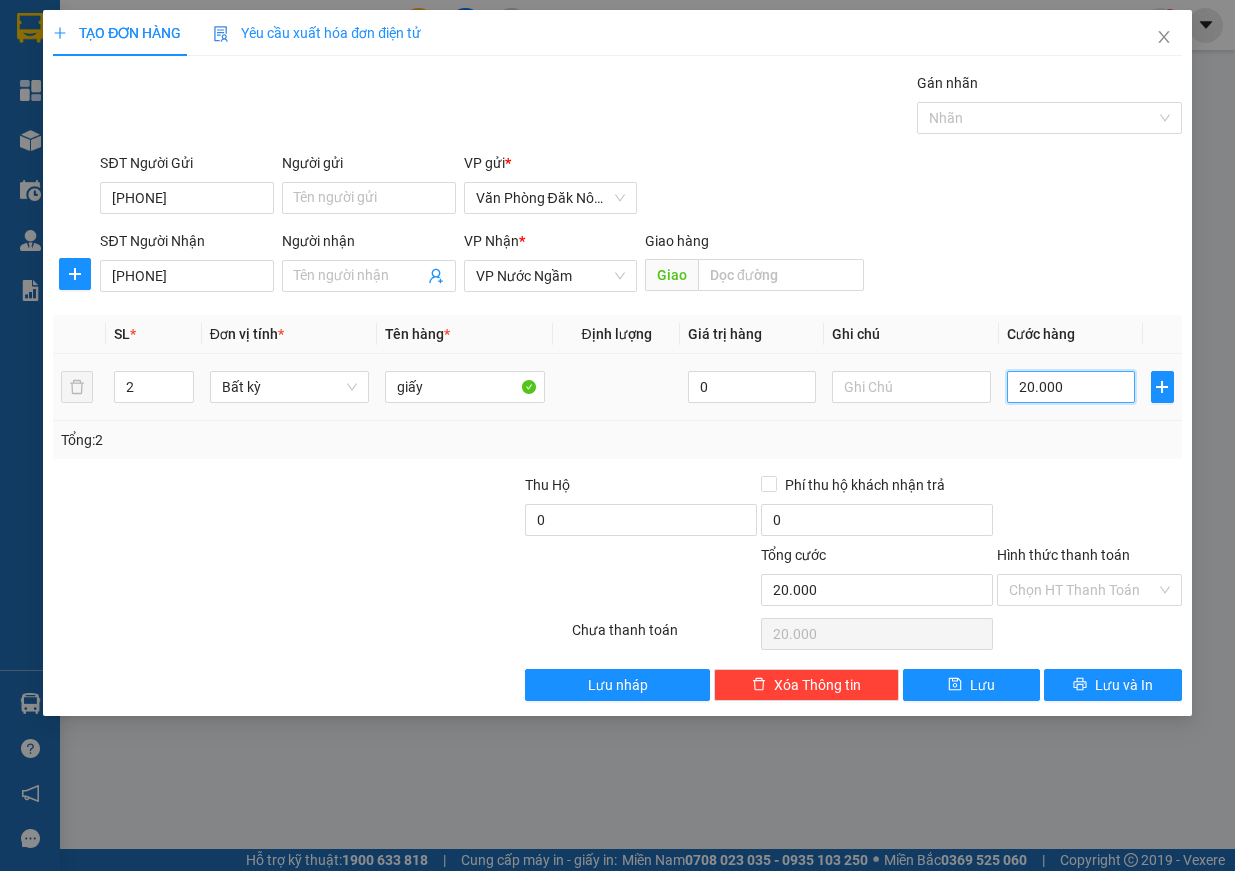 type on "200.000" 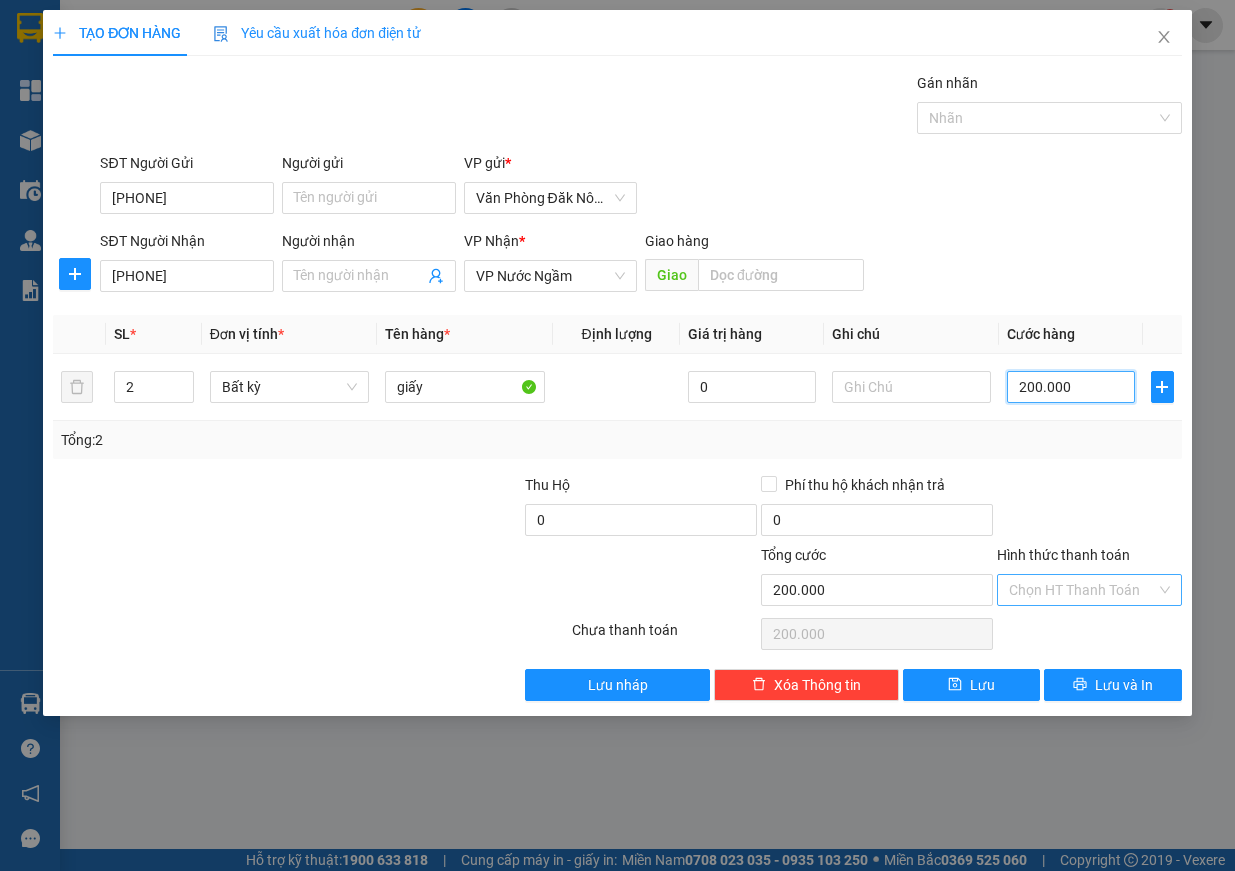 type on "200.000" 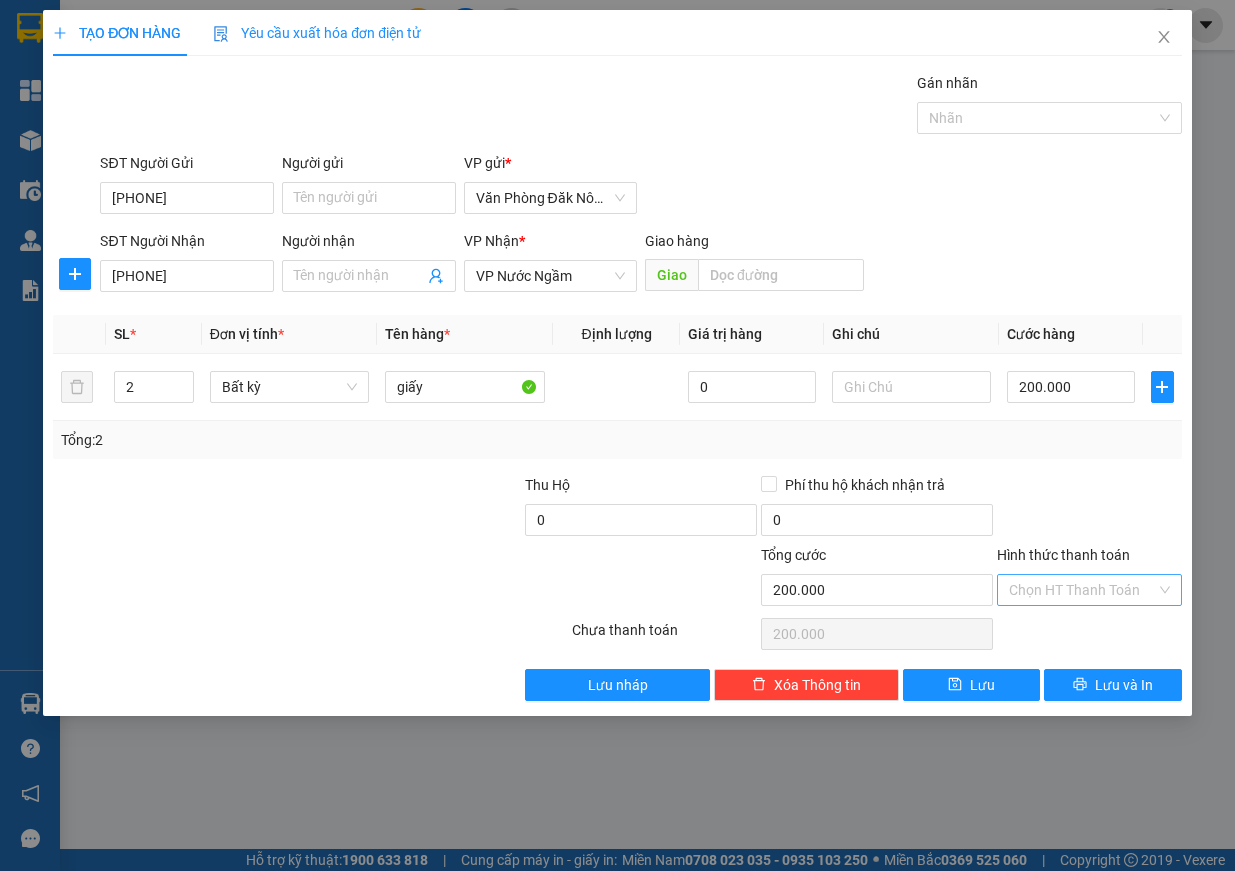 click on "Hình thức thanh toán" at bounding box center [1082, 590] 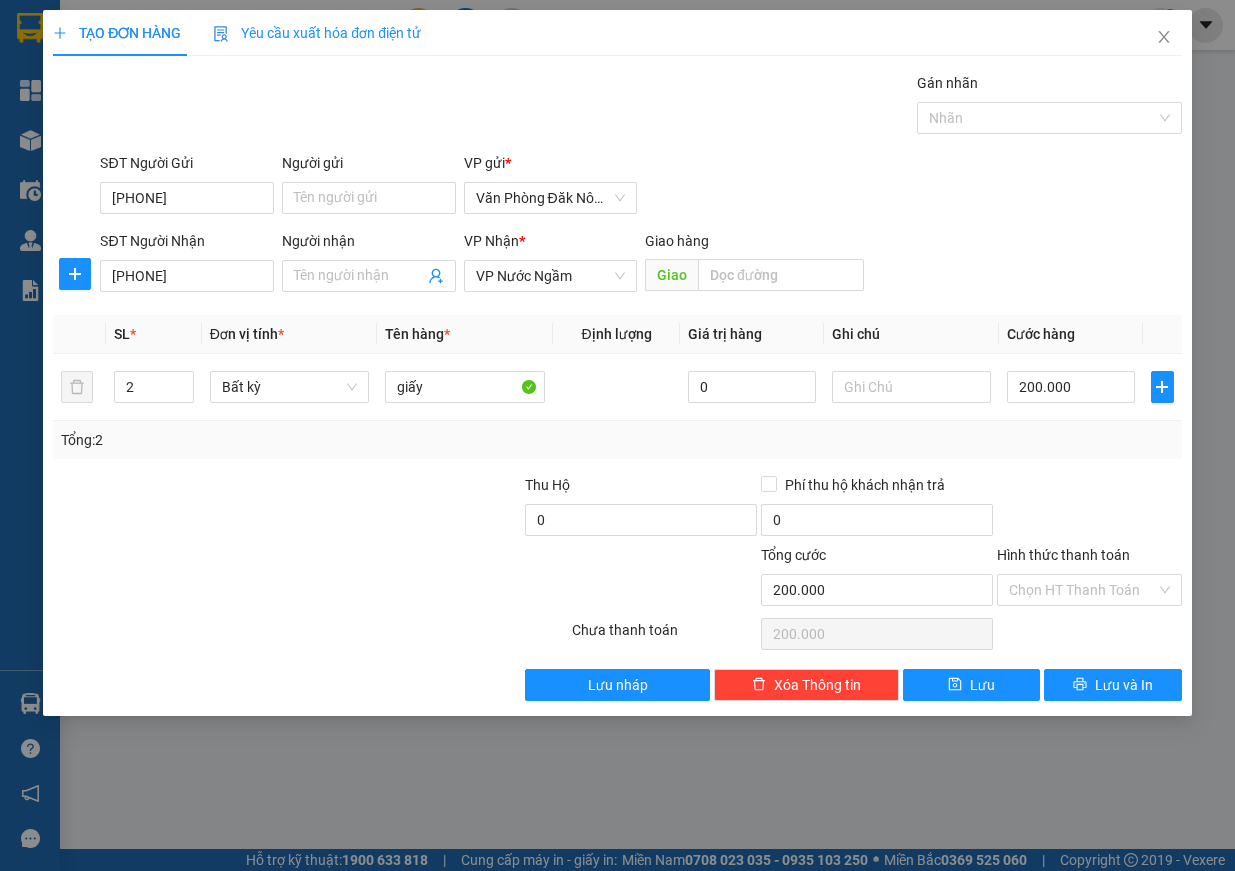 click at bounding box center (1089, 509) 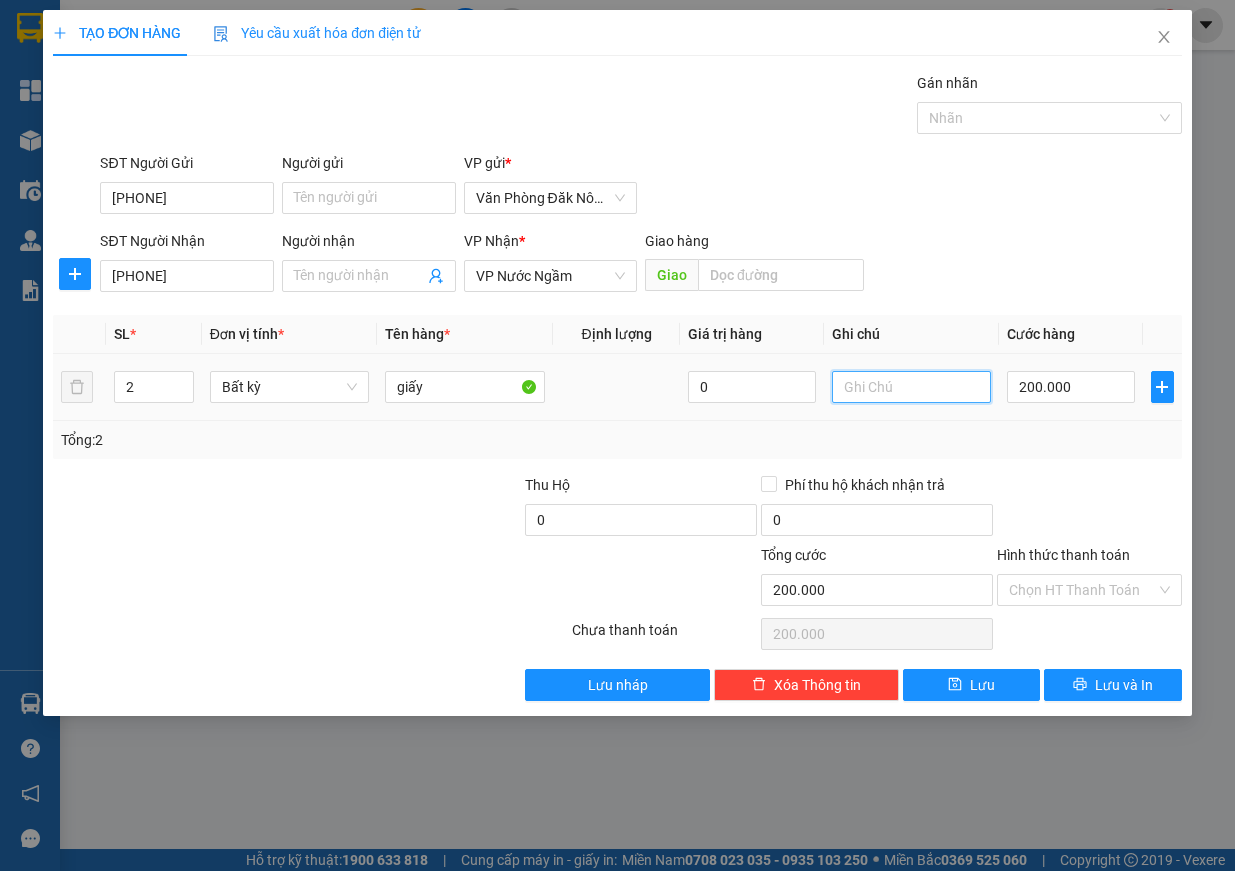 click at bounding box center [912, 387] 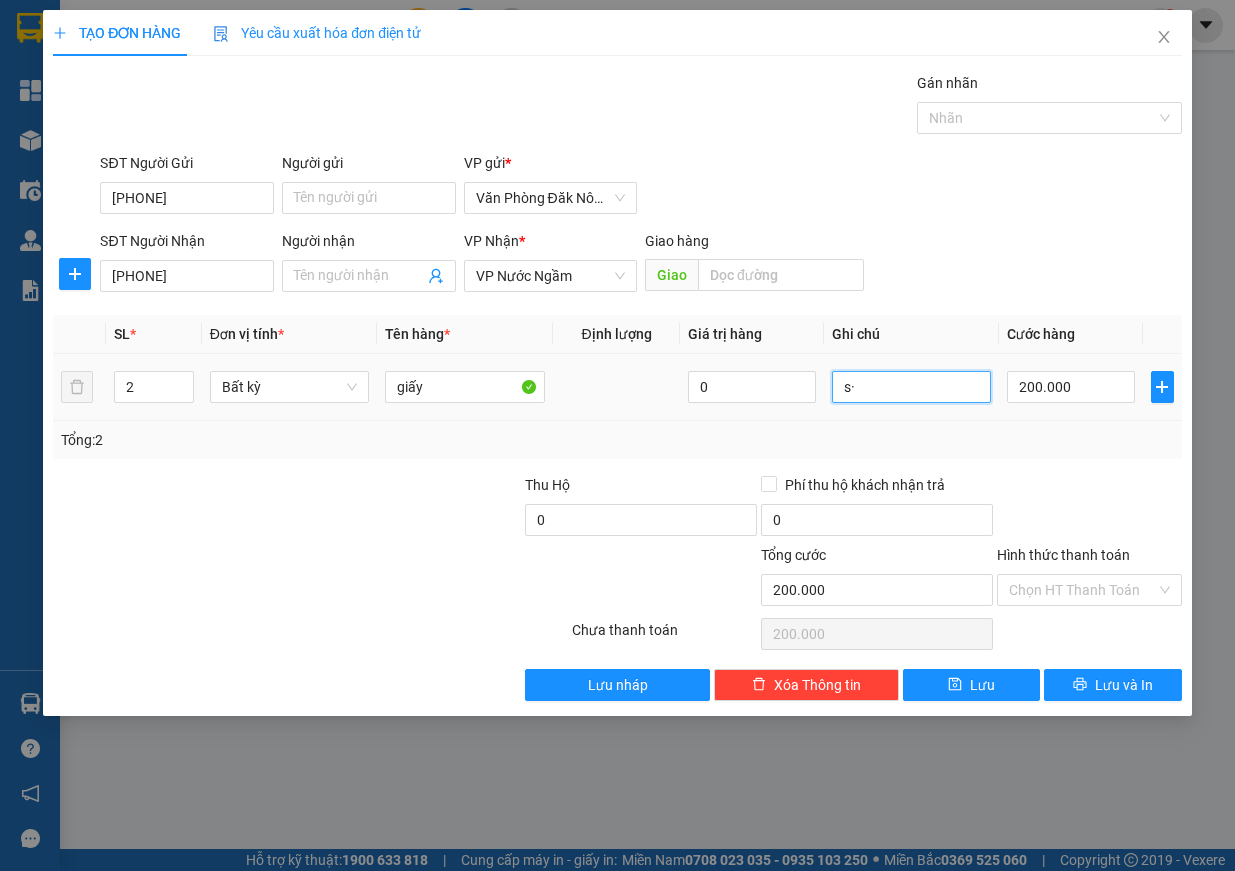 type on "s" 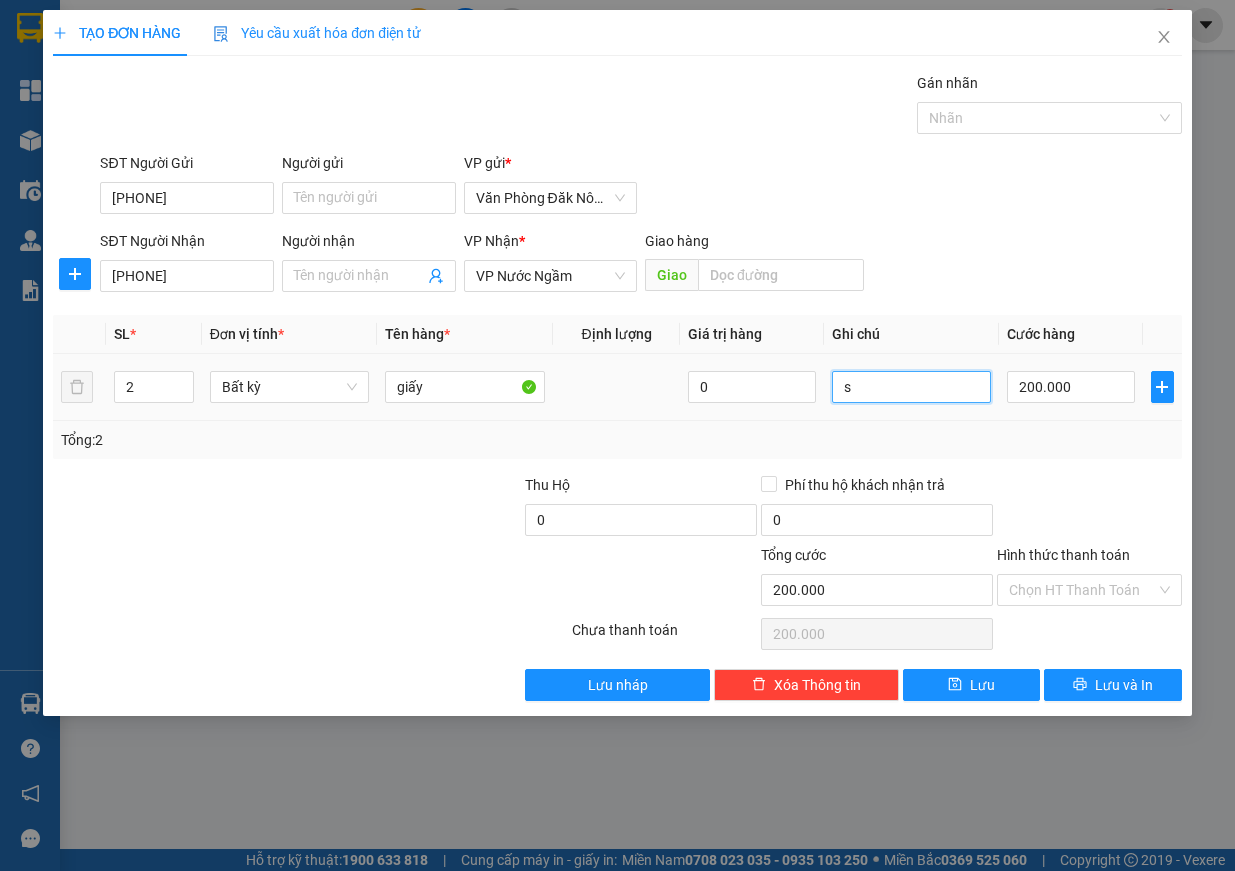 type 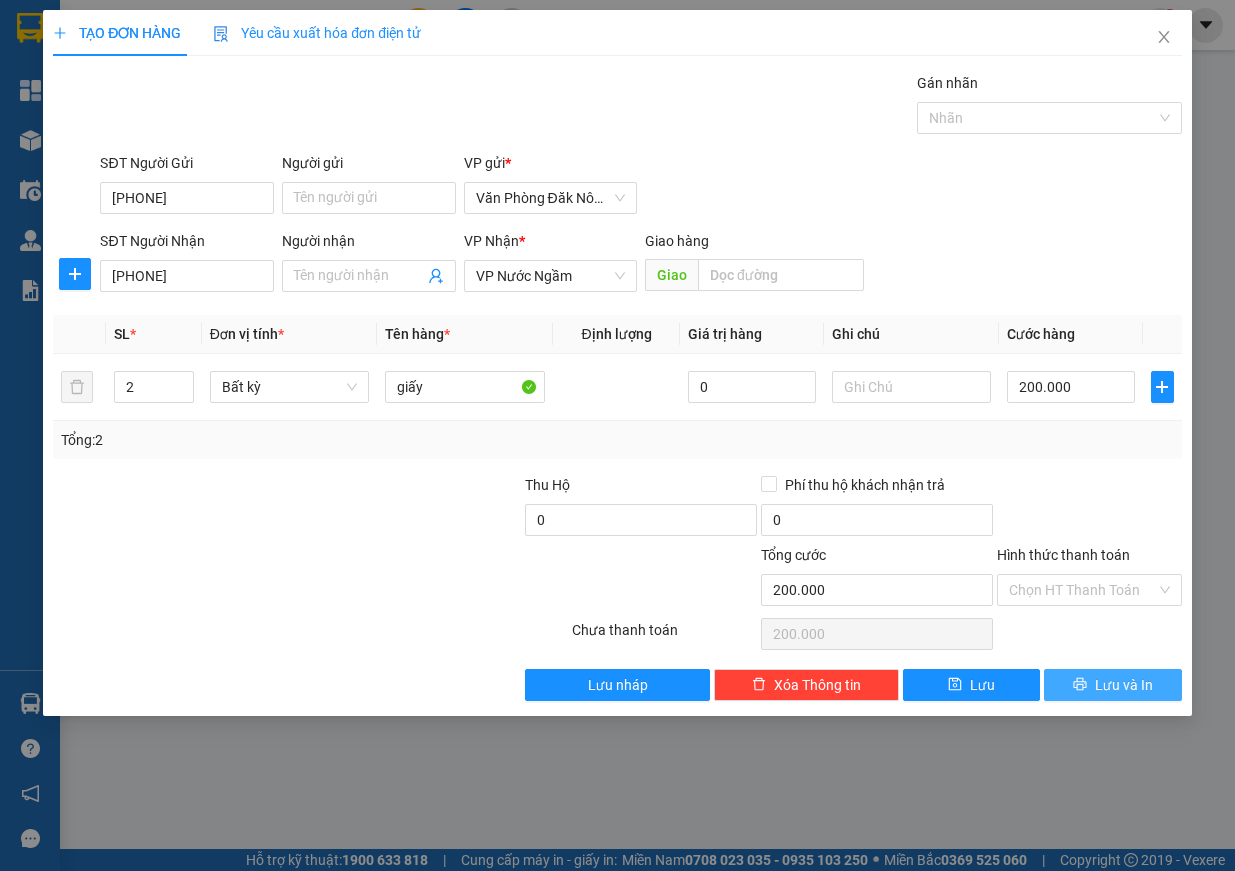 click on "Lưu và In" at bounding box center (1124, 685) 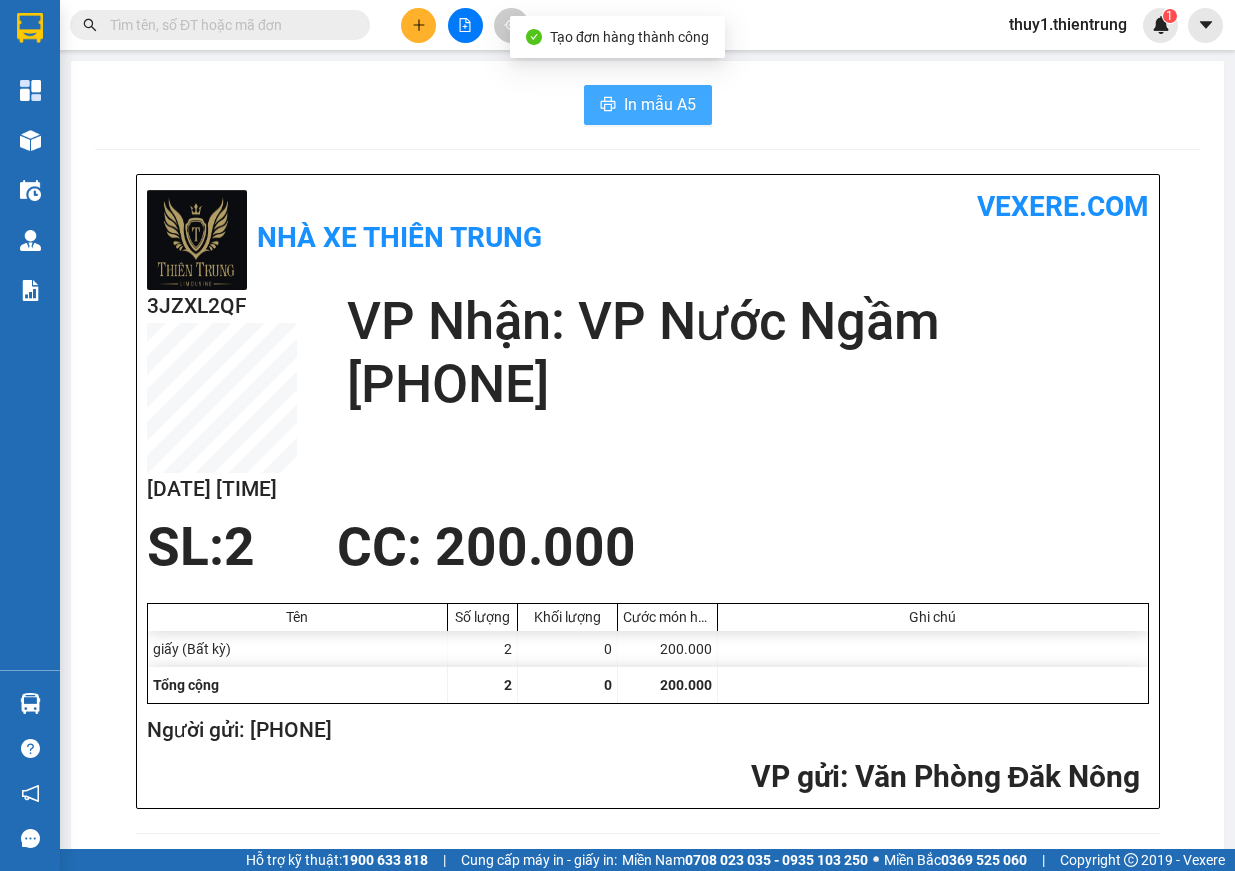 click 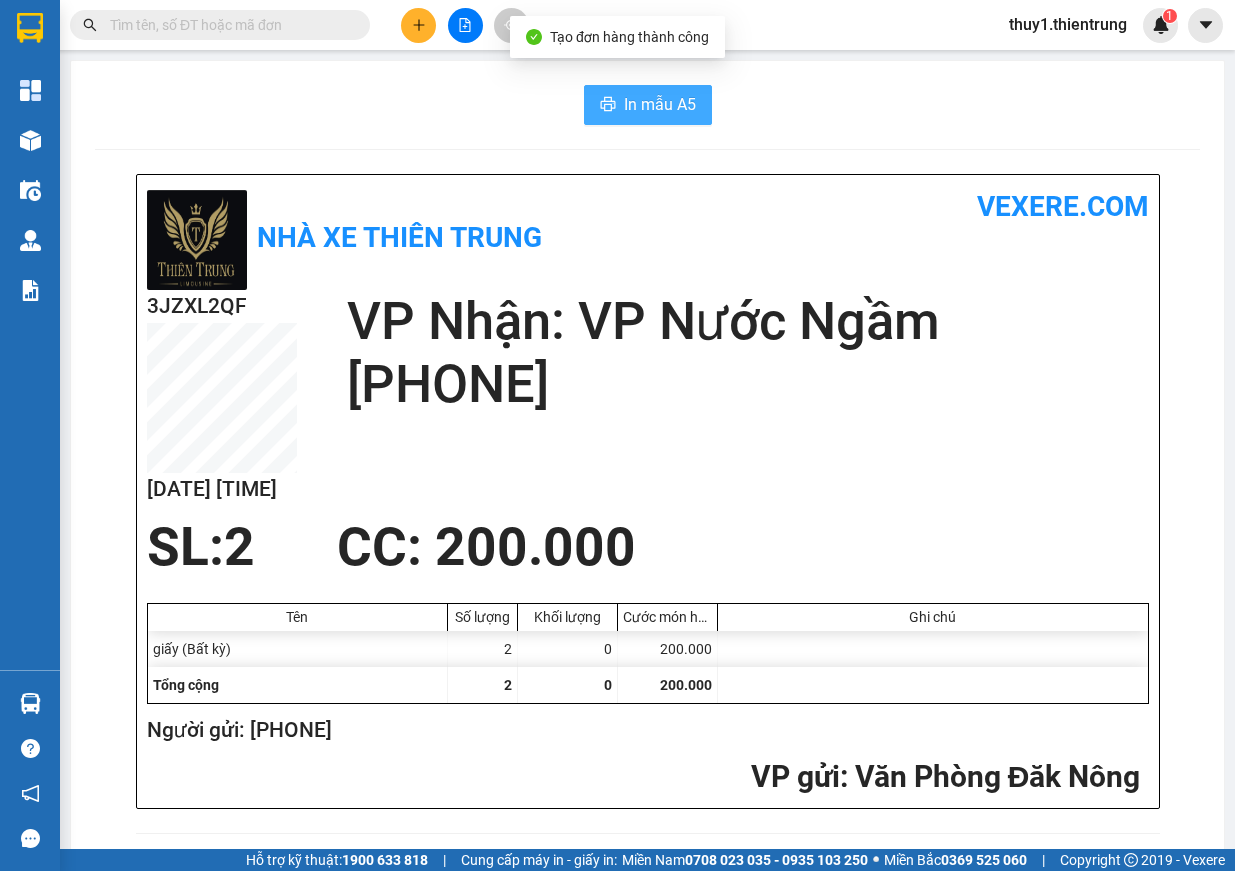 scroll, scrollTop: 0, scrollLeft: 0, axis: both 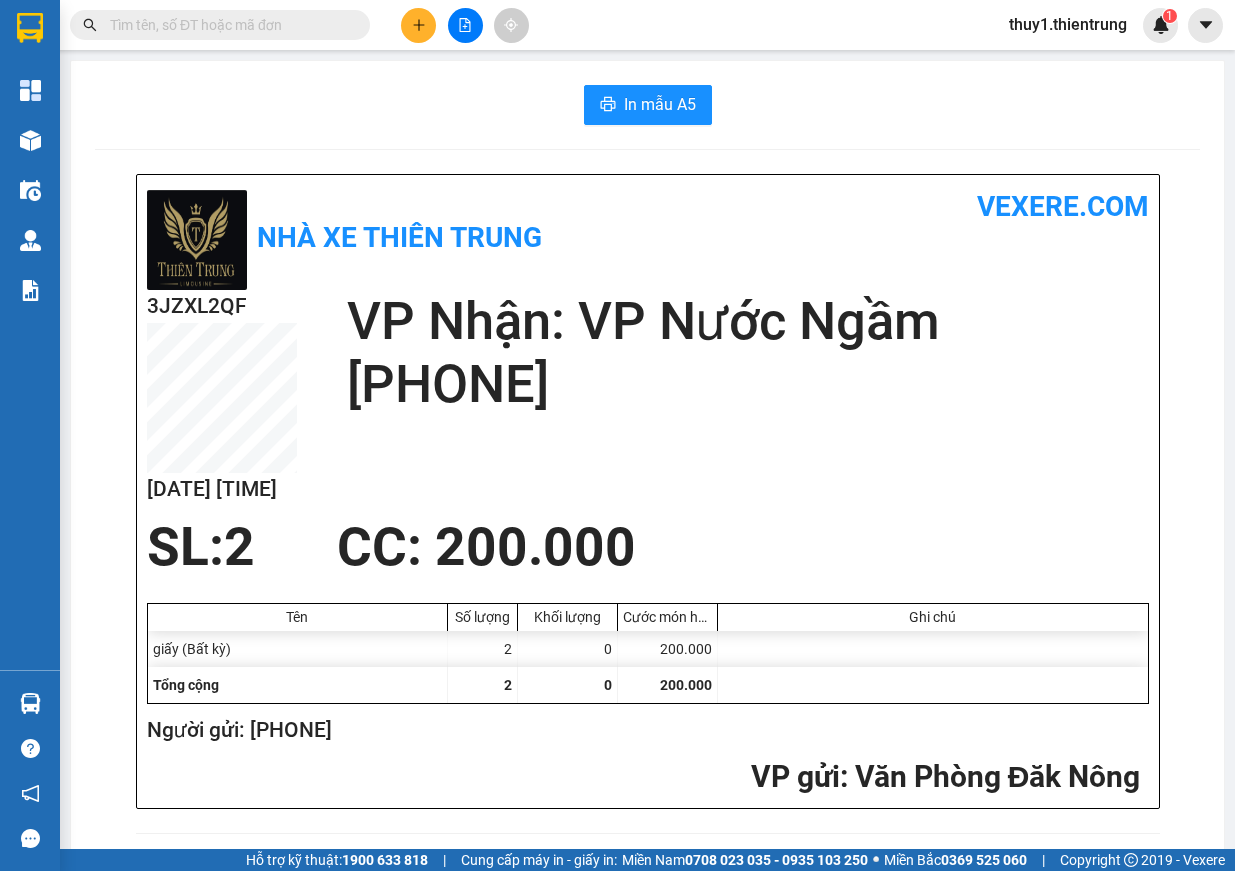 click at bounding box center (418, 25) 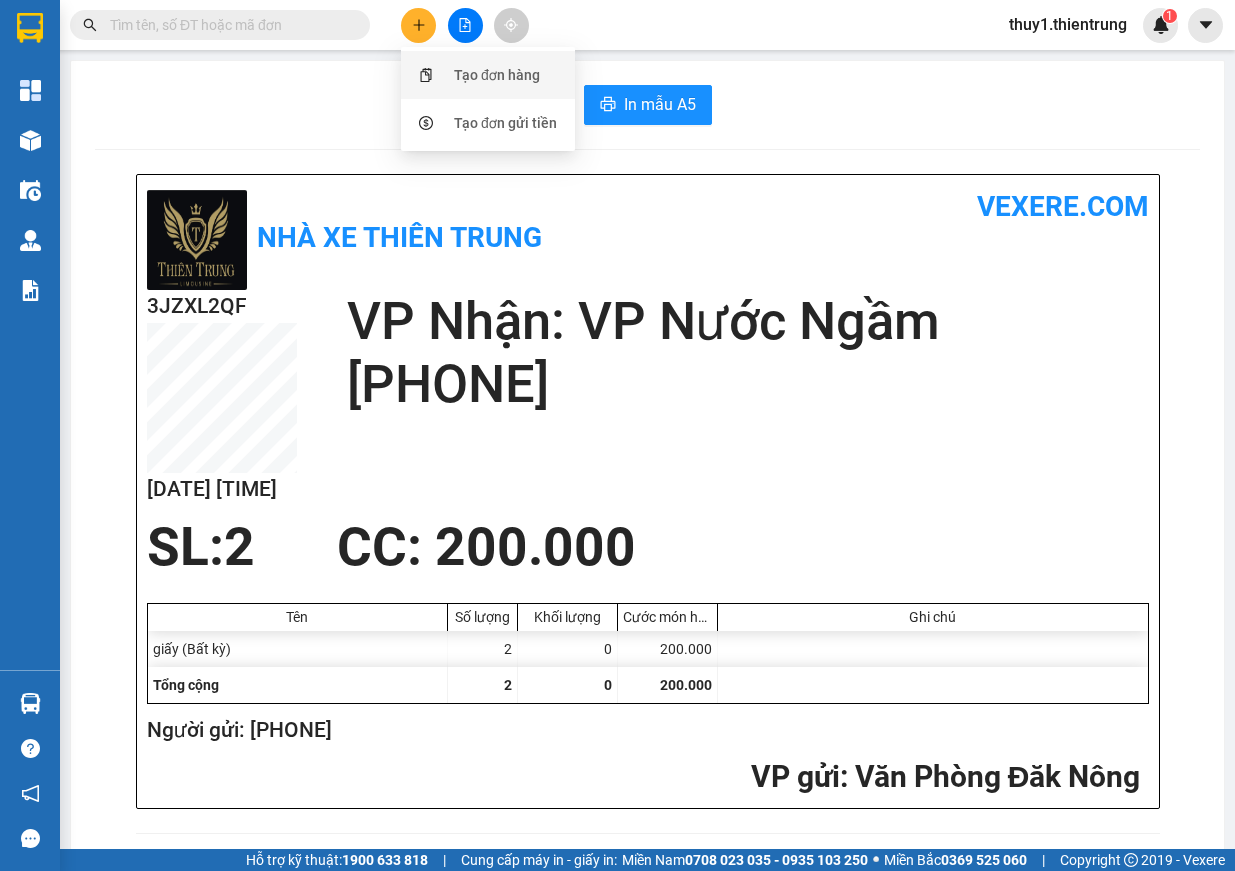 click on "Tạo đơn hàng" at bounding box center [497, 75] 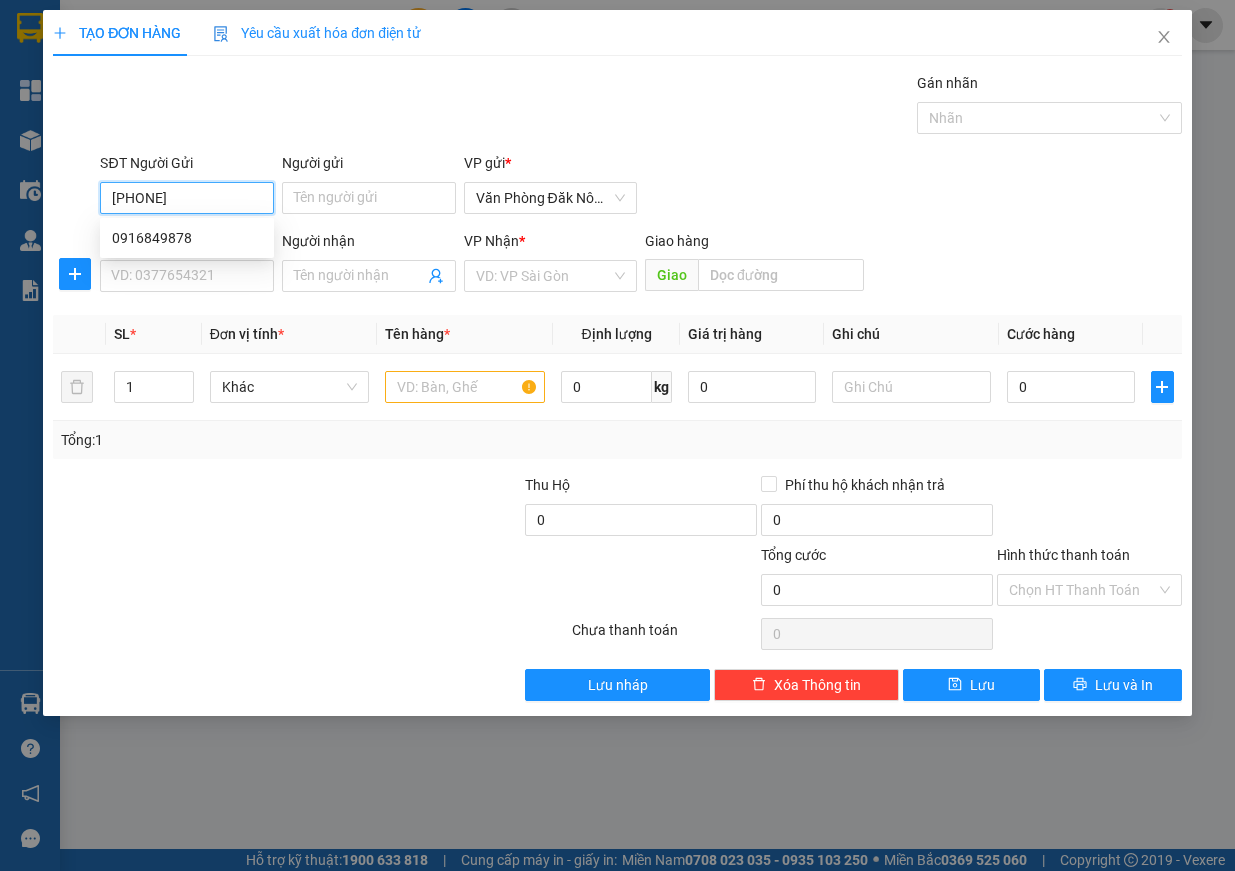 type on "0916849878" 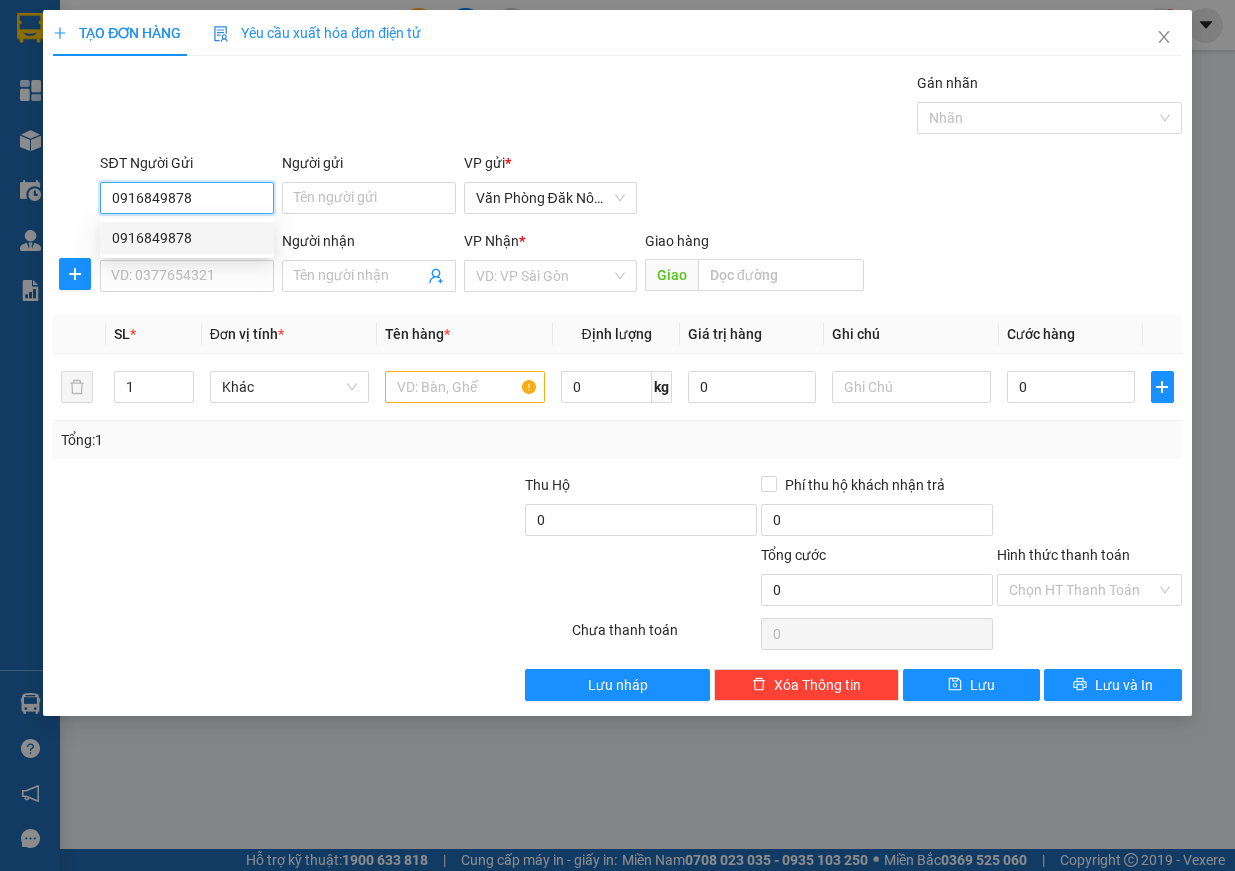 click on "0916849878" at bounding box center [187, 238] 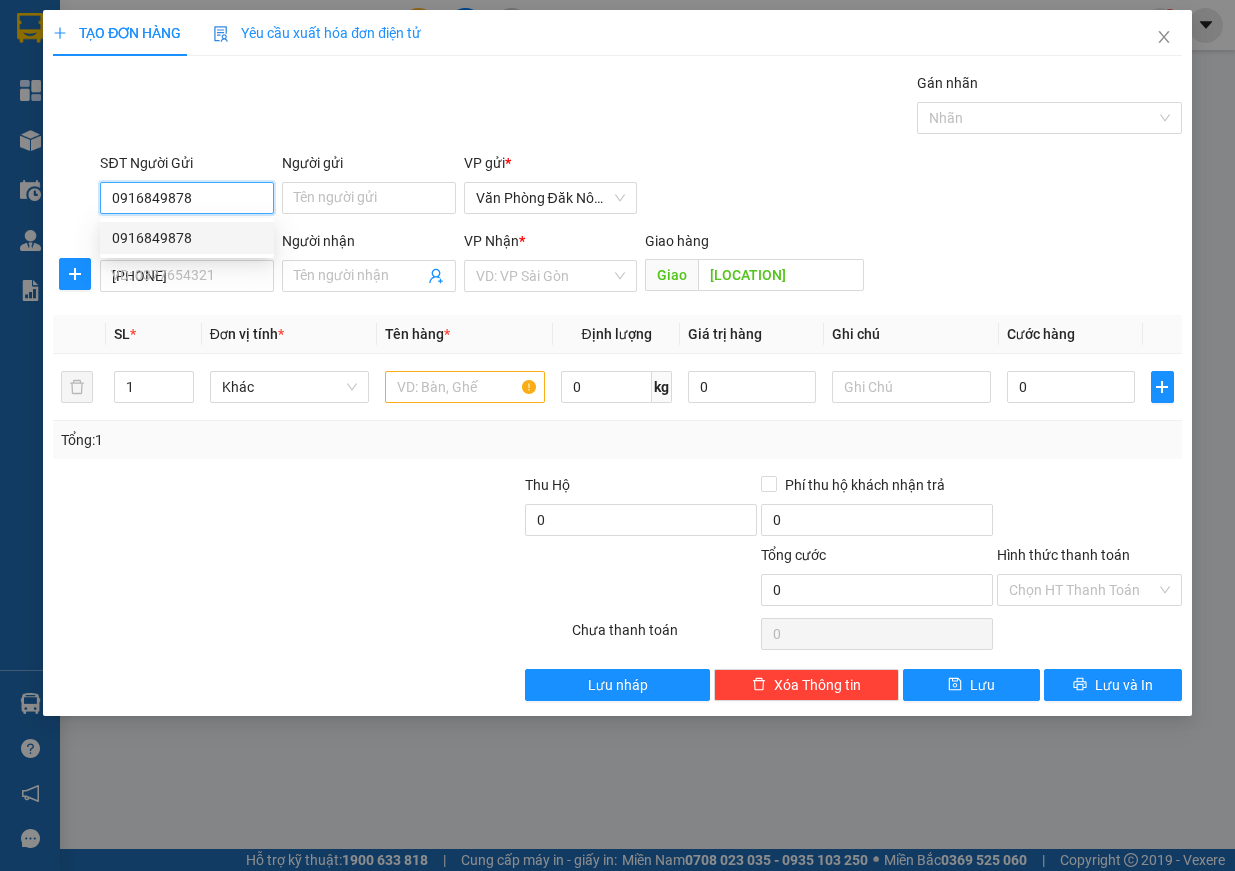 type on "150.000" 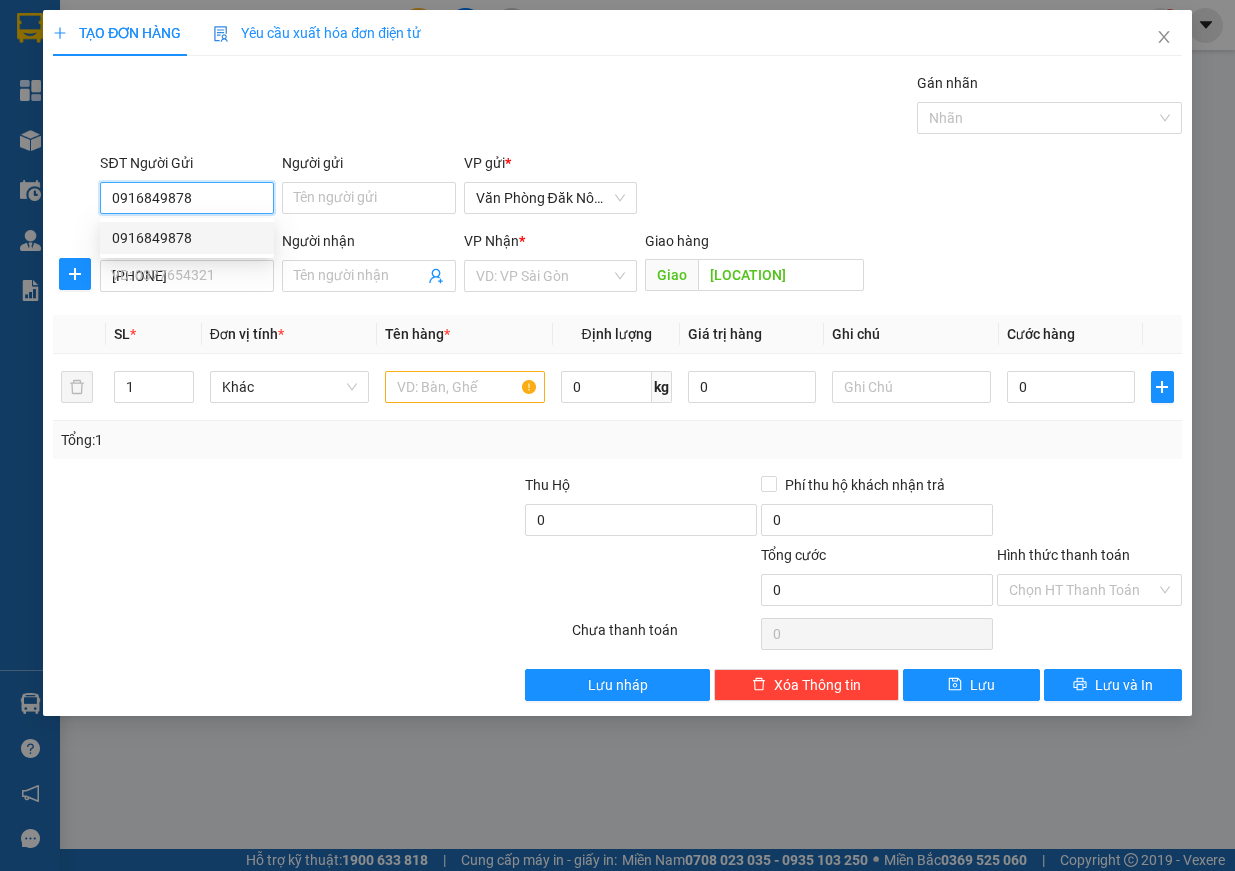 type on "150.000" 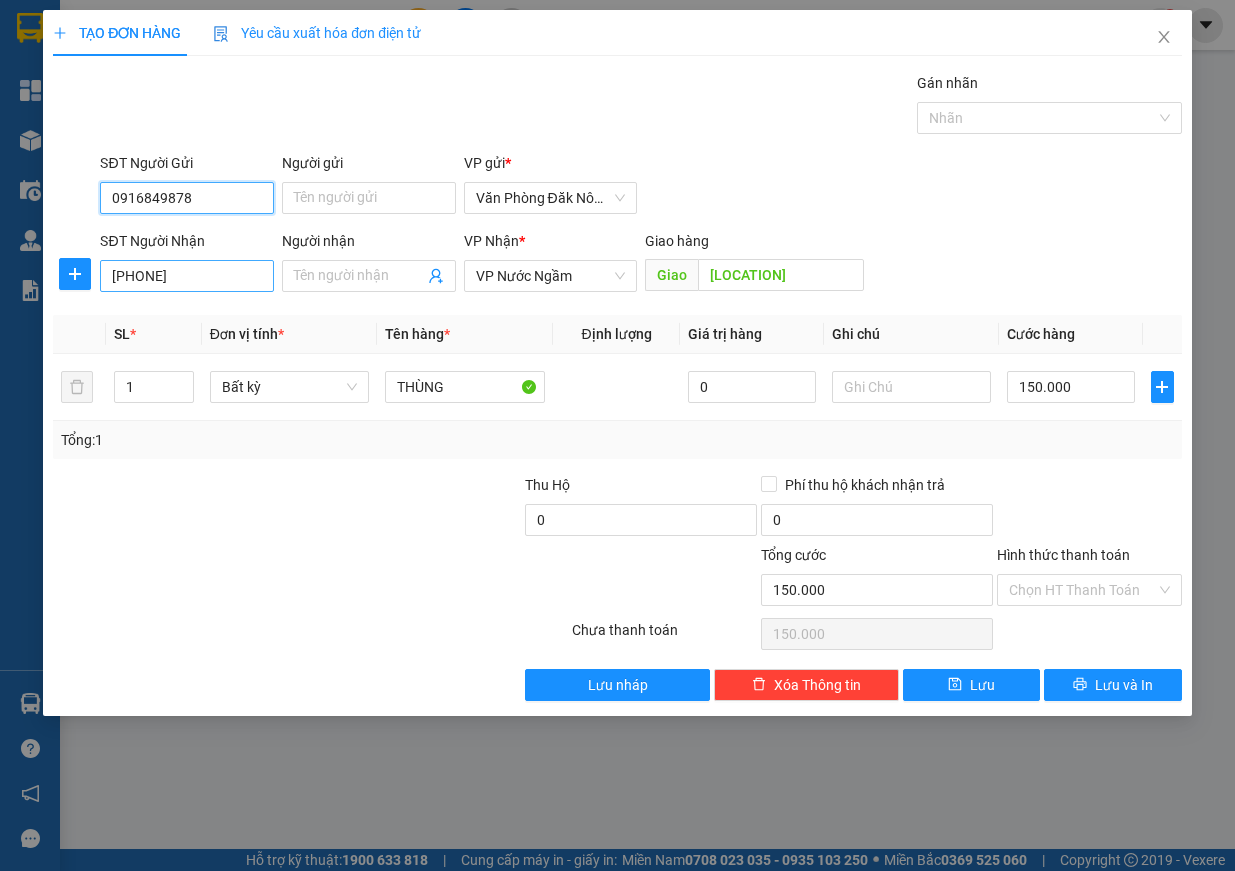 type on "0916849878" 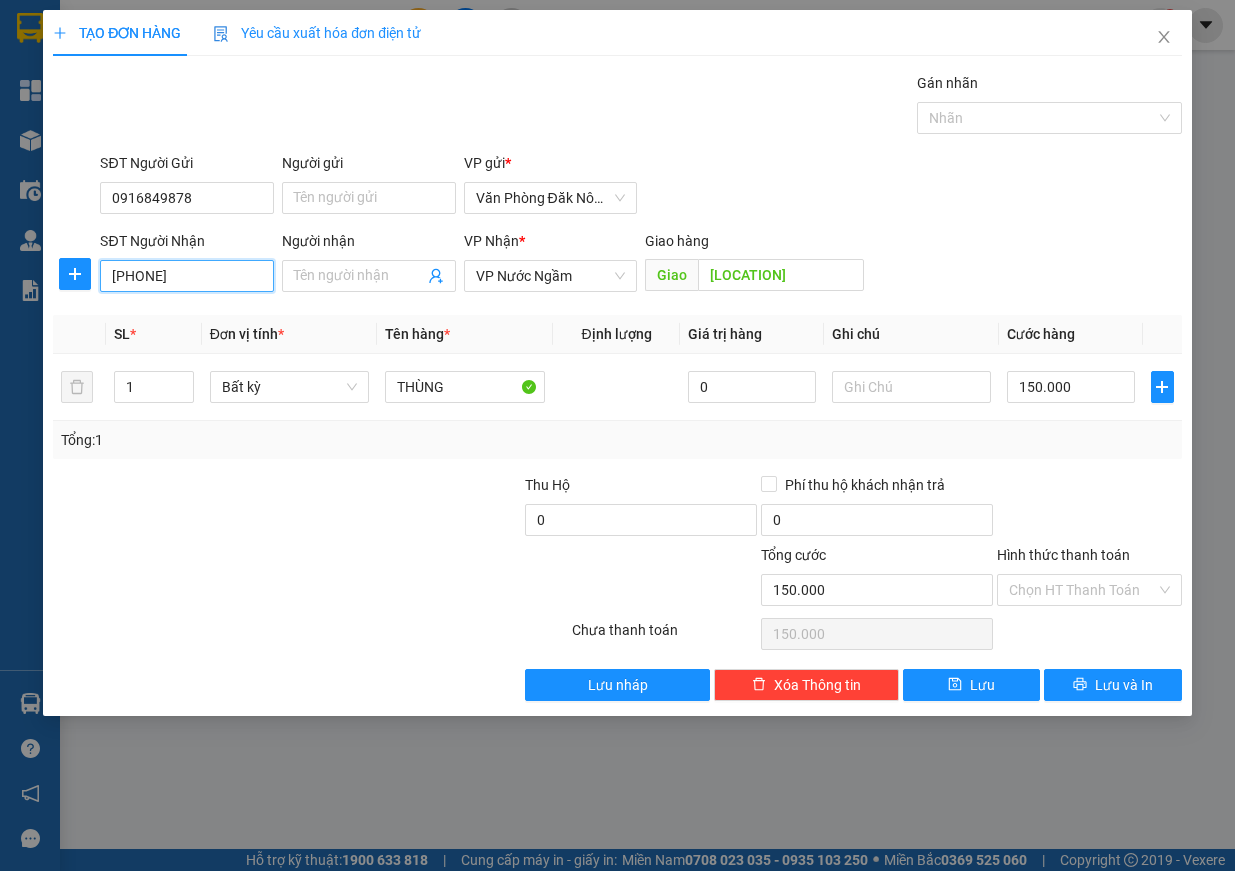 click on "[PHONE]" at bounding box center (187, 276) 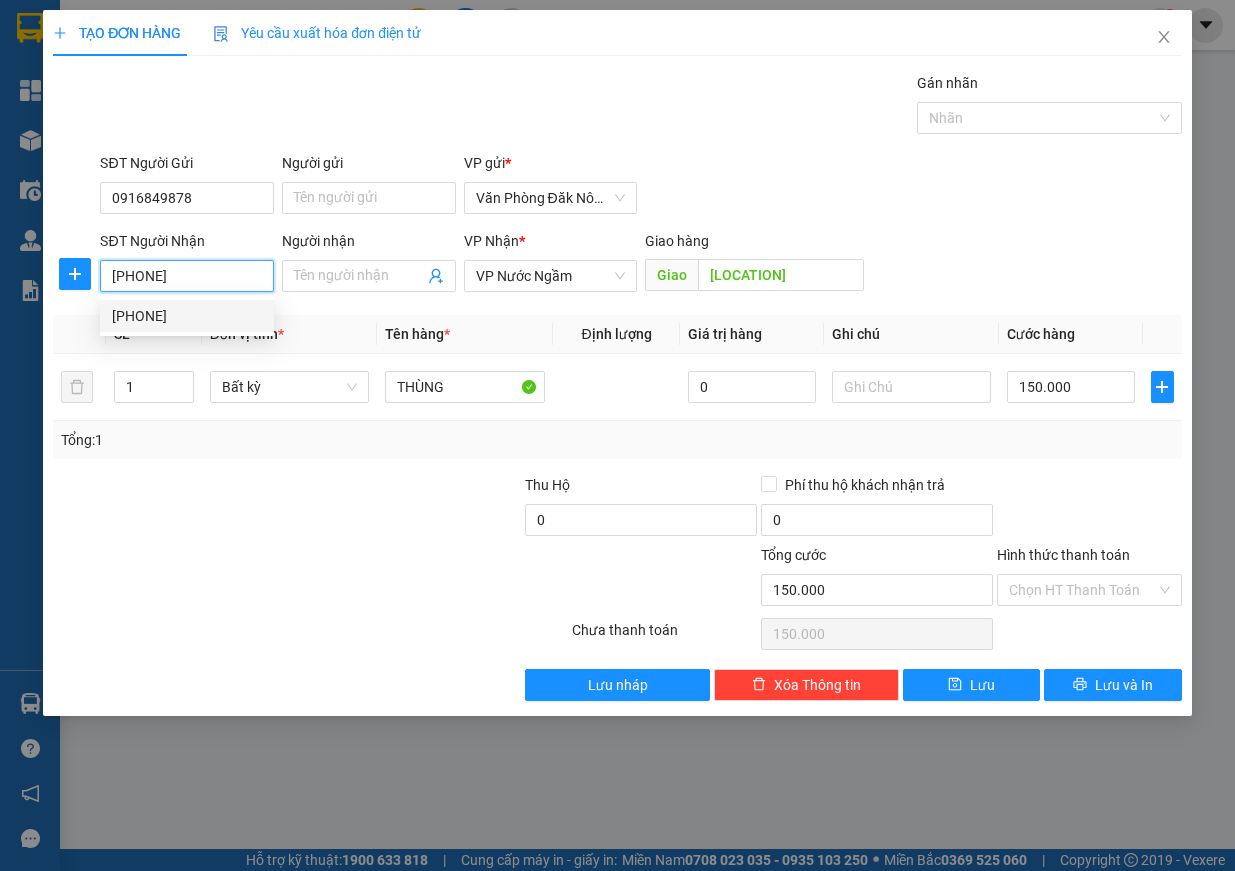 click on "[PHONE]" at bounding box center (187, 276) 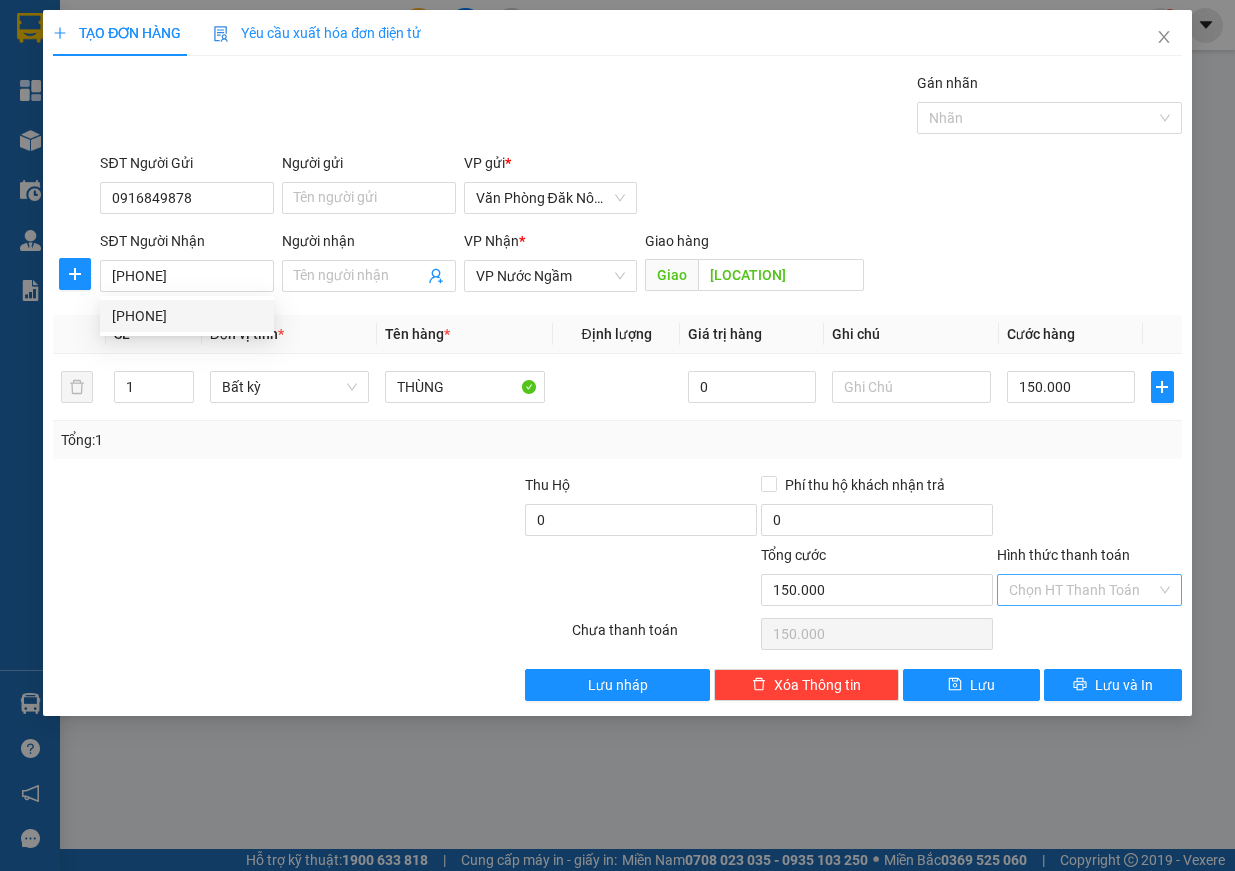 click on "Hình thức thanh toán" at bounding box center [1082, 590] 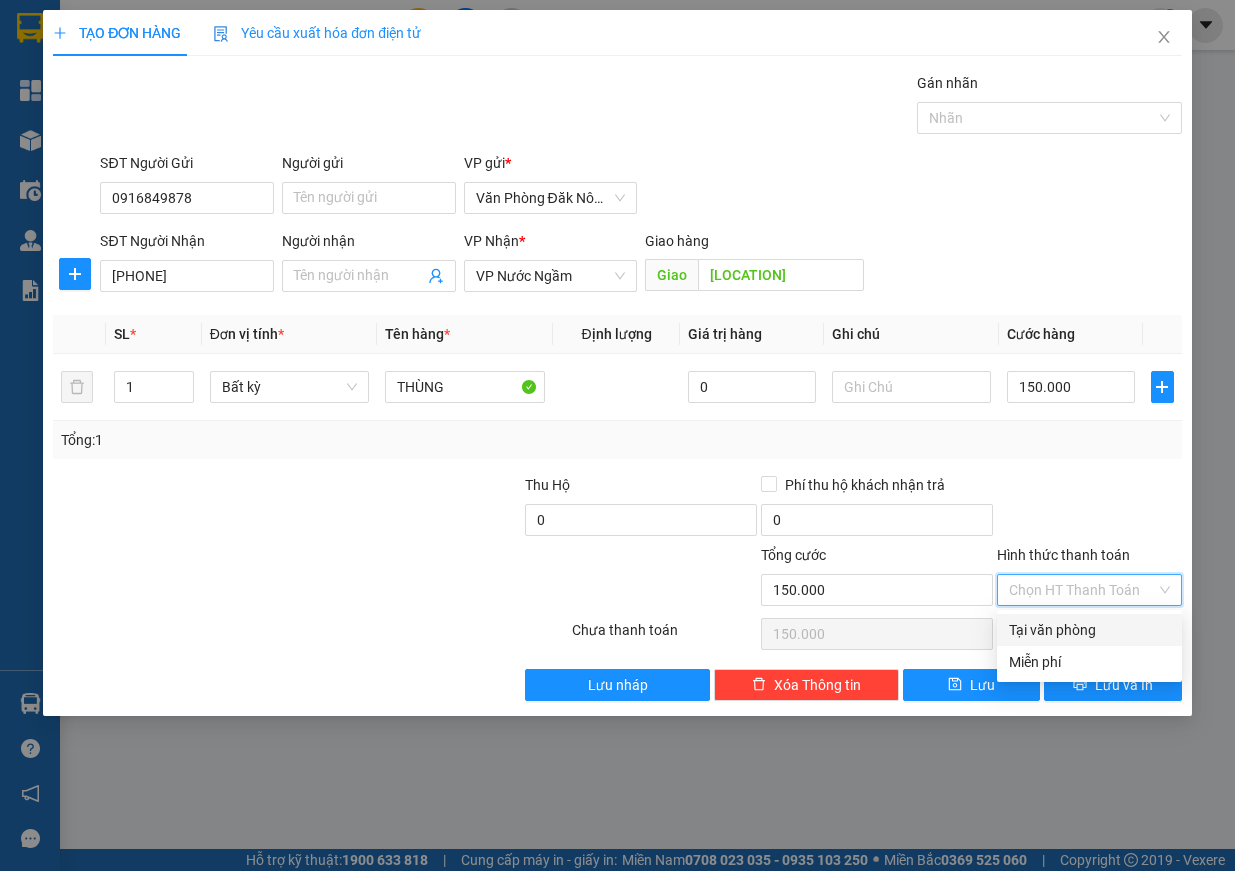 click on "Tại văn phòng" at bounding box center (1089, 630) 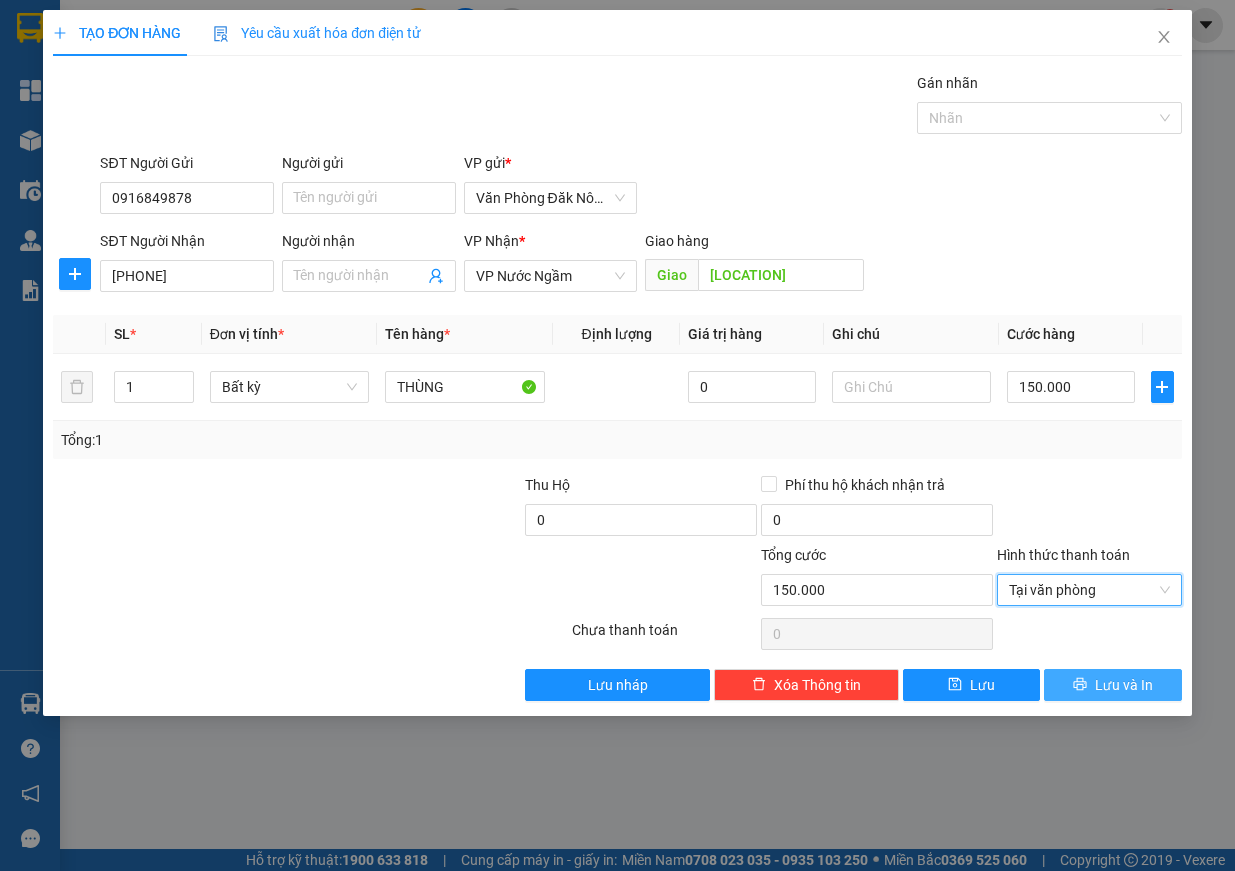 click on "Lưu và In" at bounding box center (1124, 685) 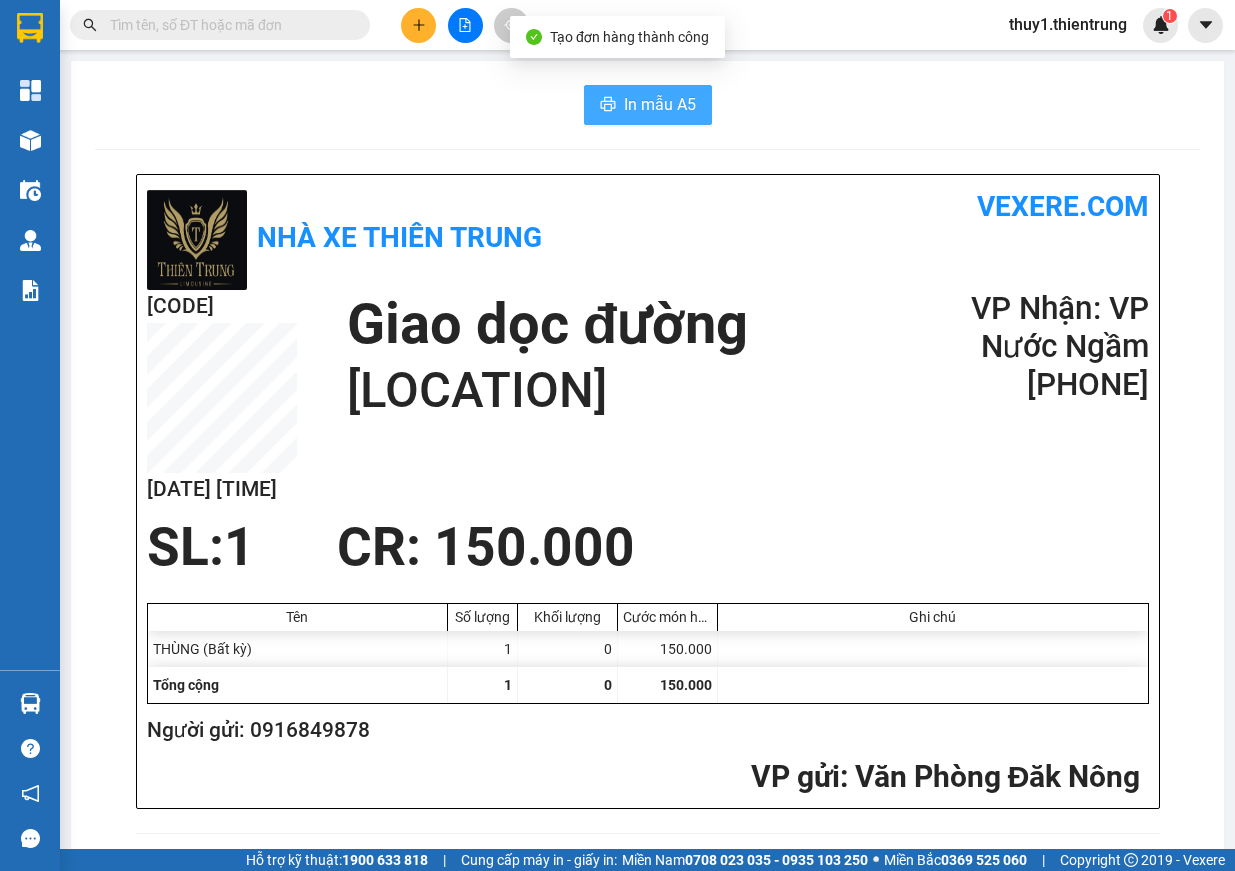 click on "In mẫu A5" at bounding box center [660, 104] 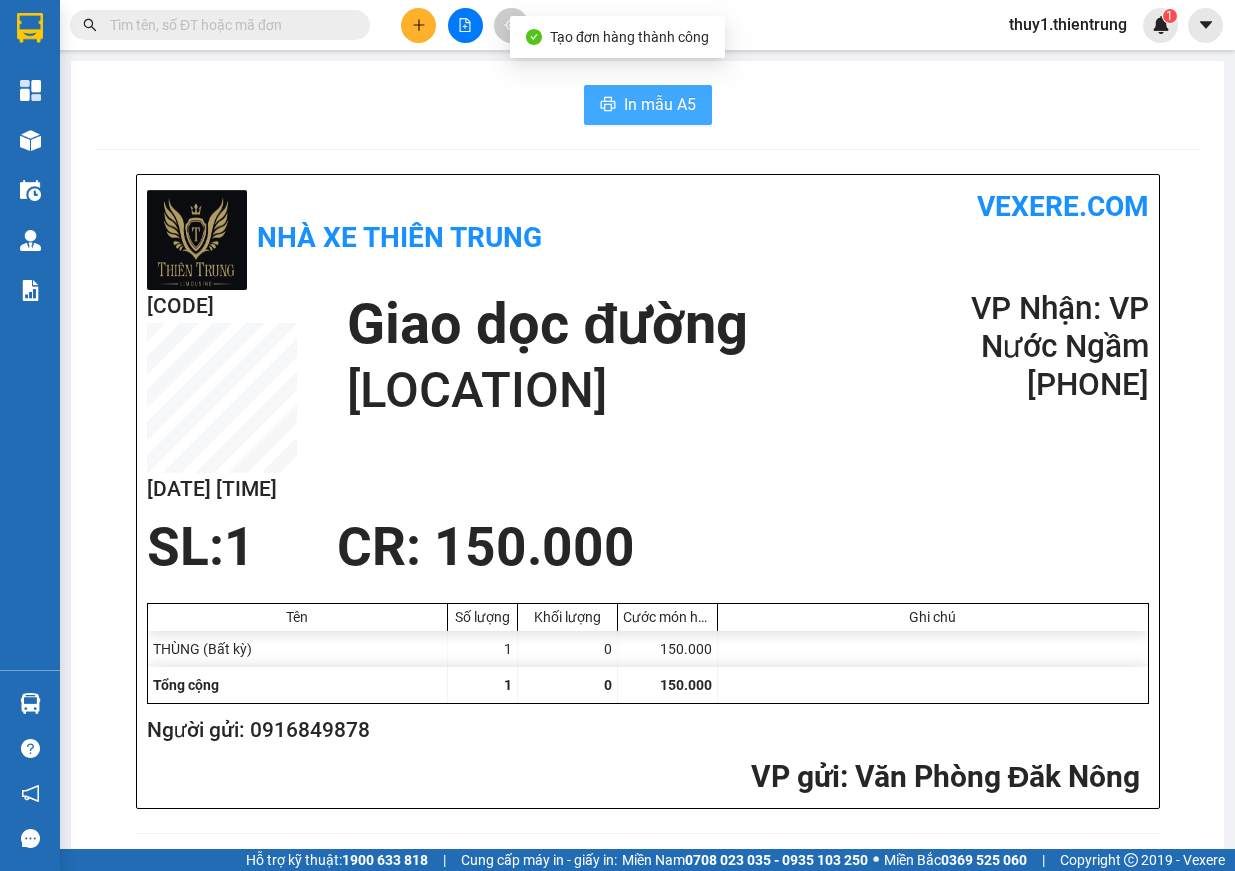 scroll, scrollTop: 0, scrollLeft: 0, axis: both 